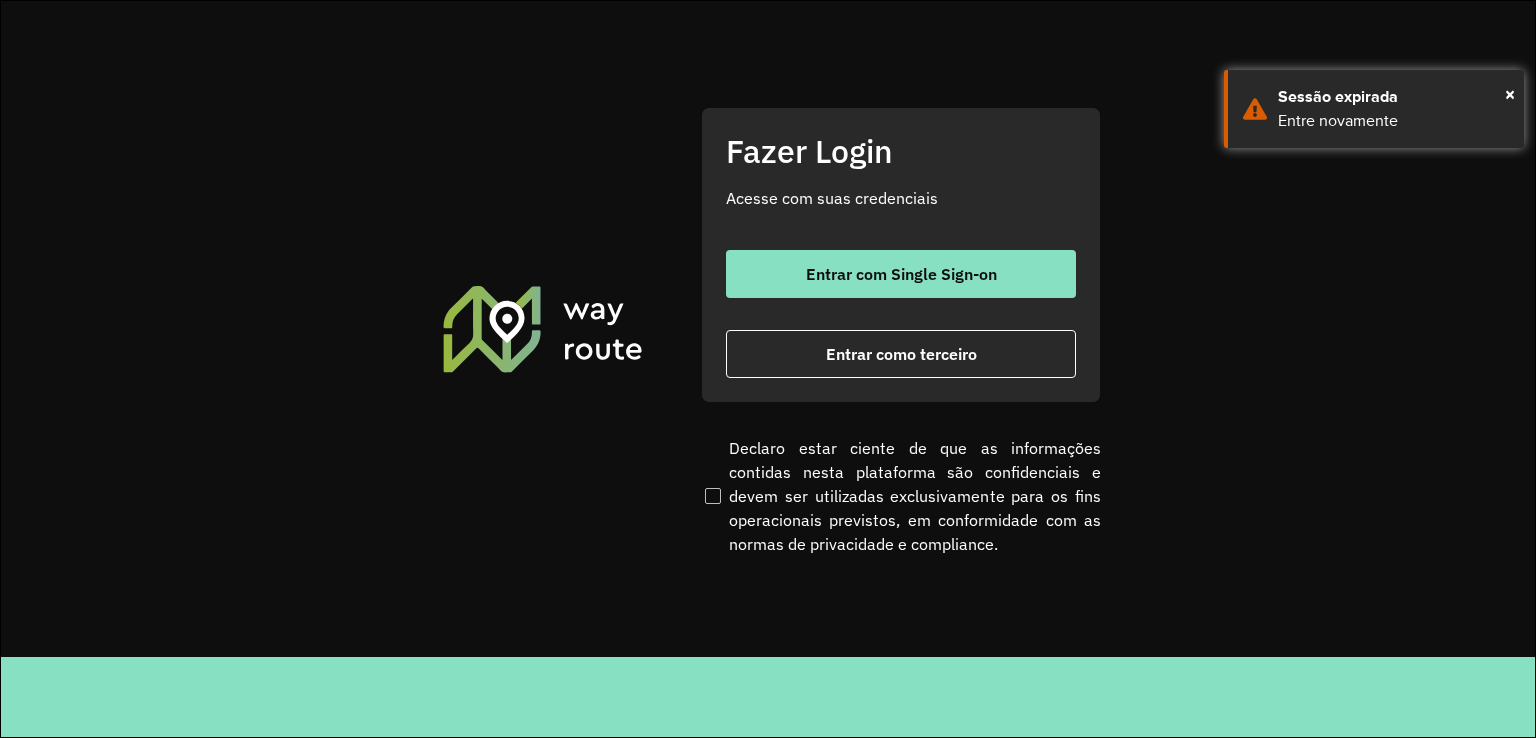 scroll, scrollTop: 0, scrollLeft: 0, axis: both 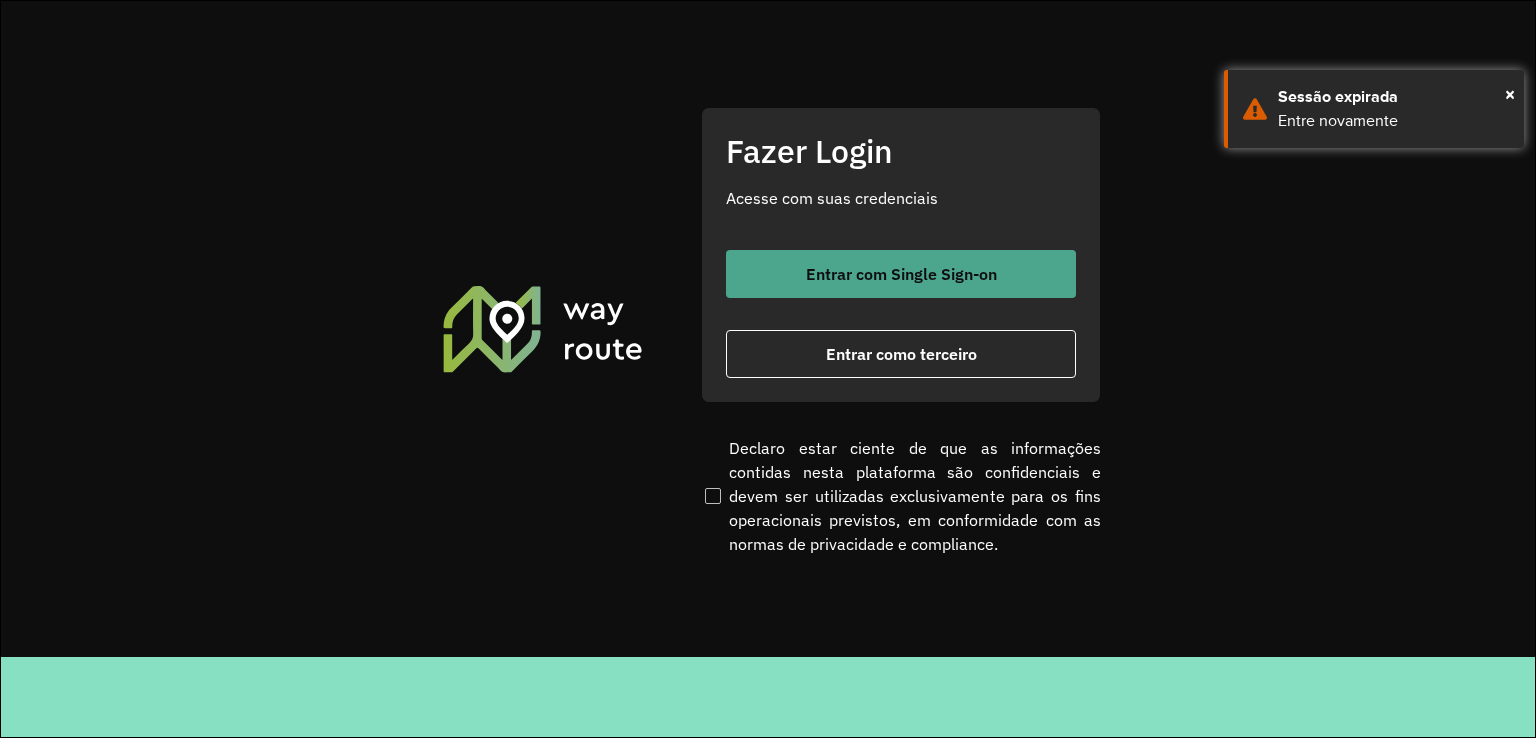 click on "Entrar com Single Sign-on" at bounding box center [901, 274] 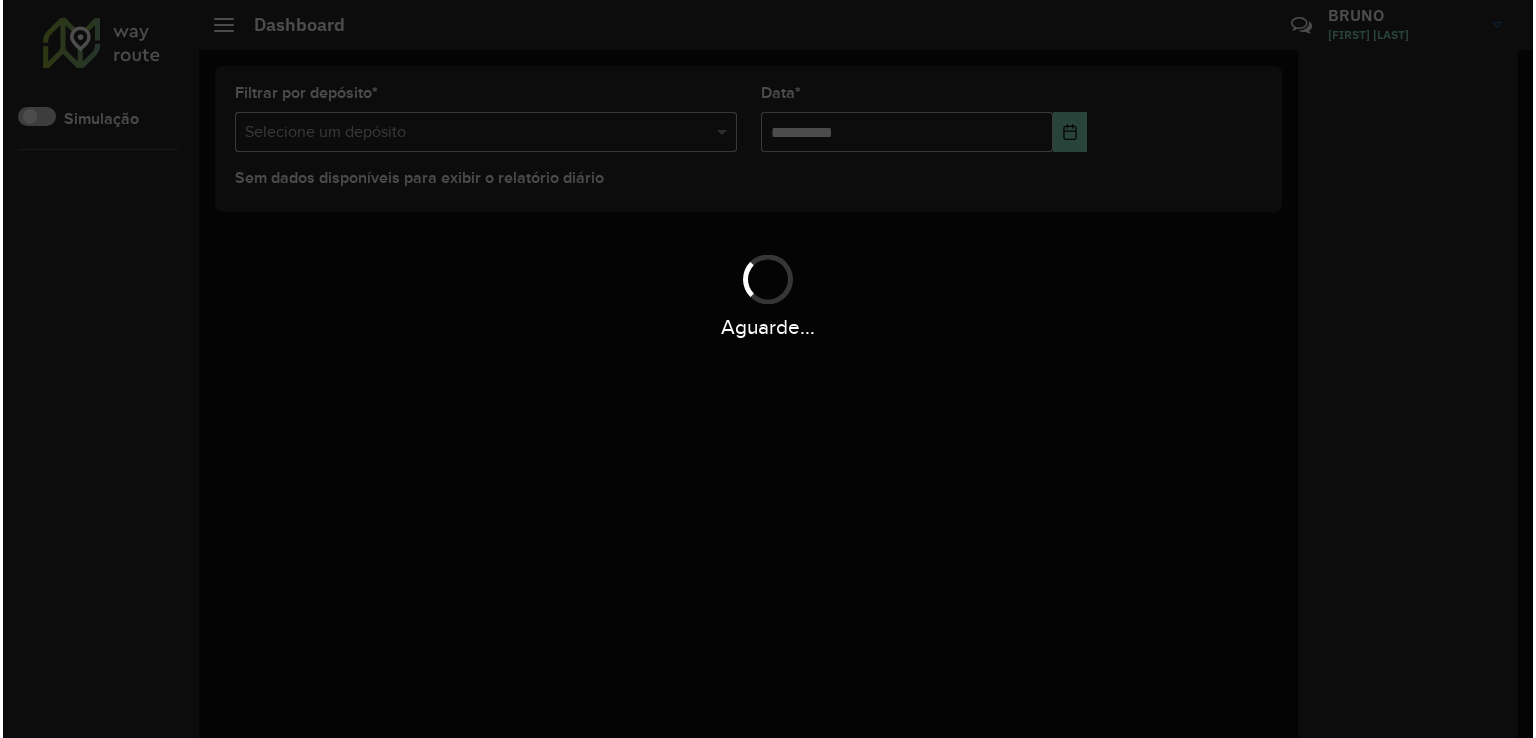 scroll, scrollTop: 0, scrollLeft: 0, axis: both 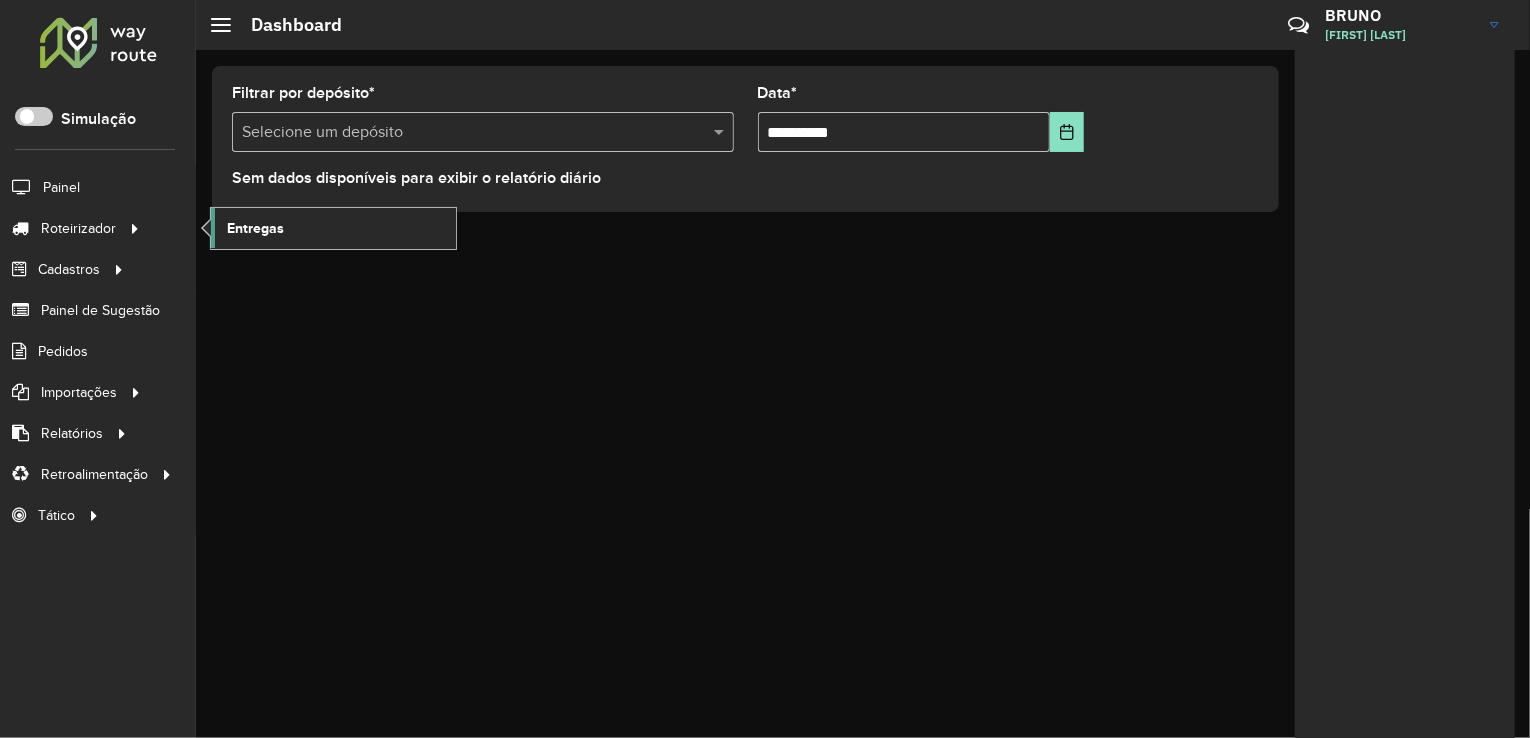 click on "Entregas" 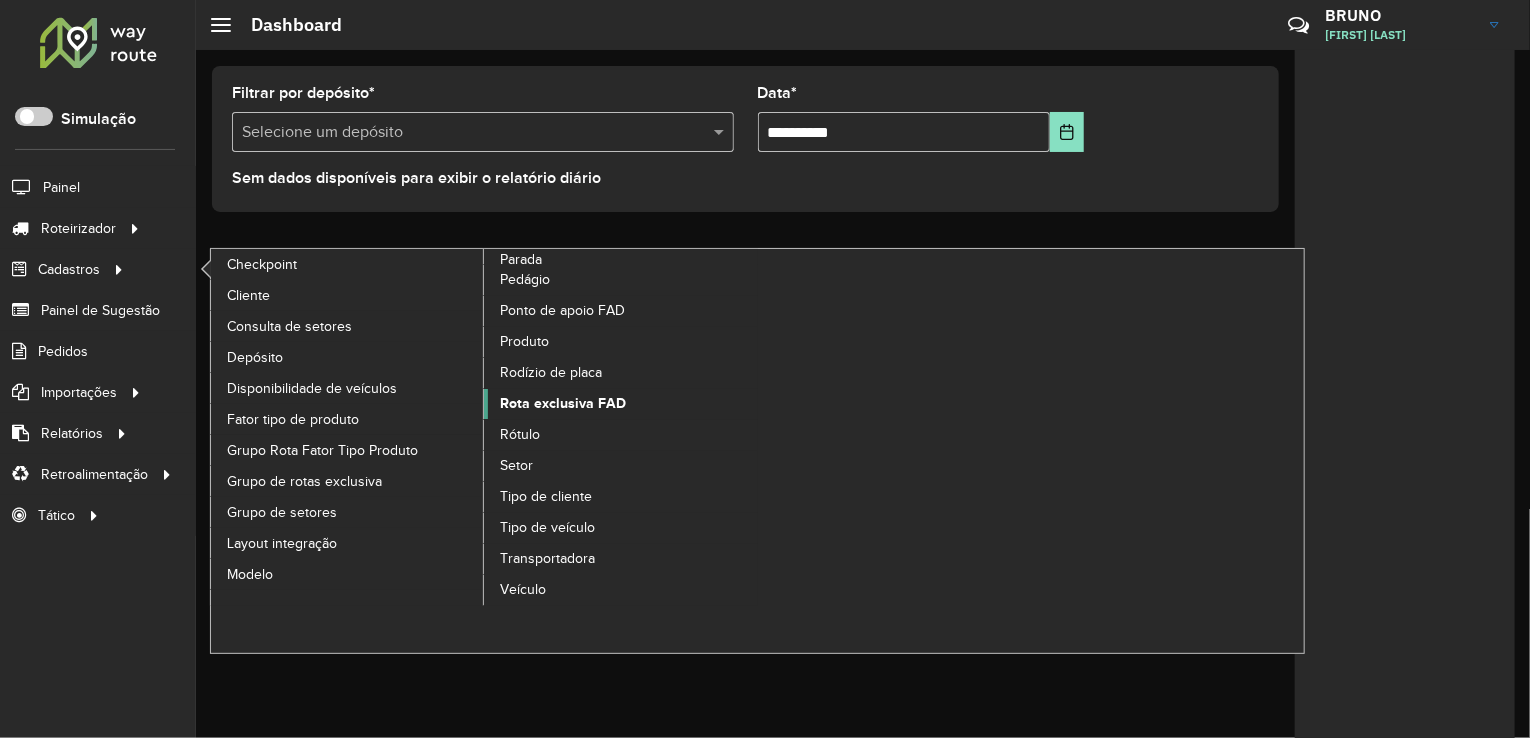 click on "Rota exclusiva FAD" 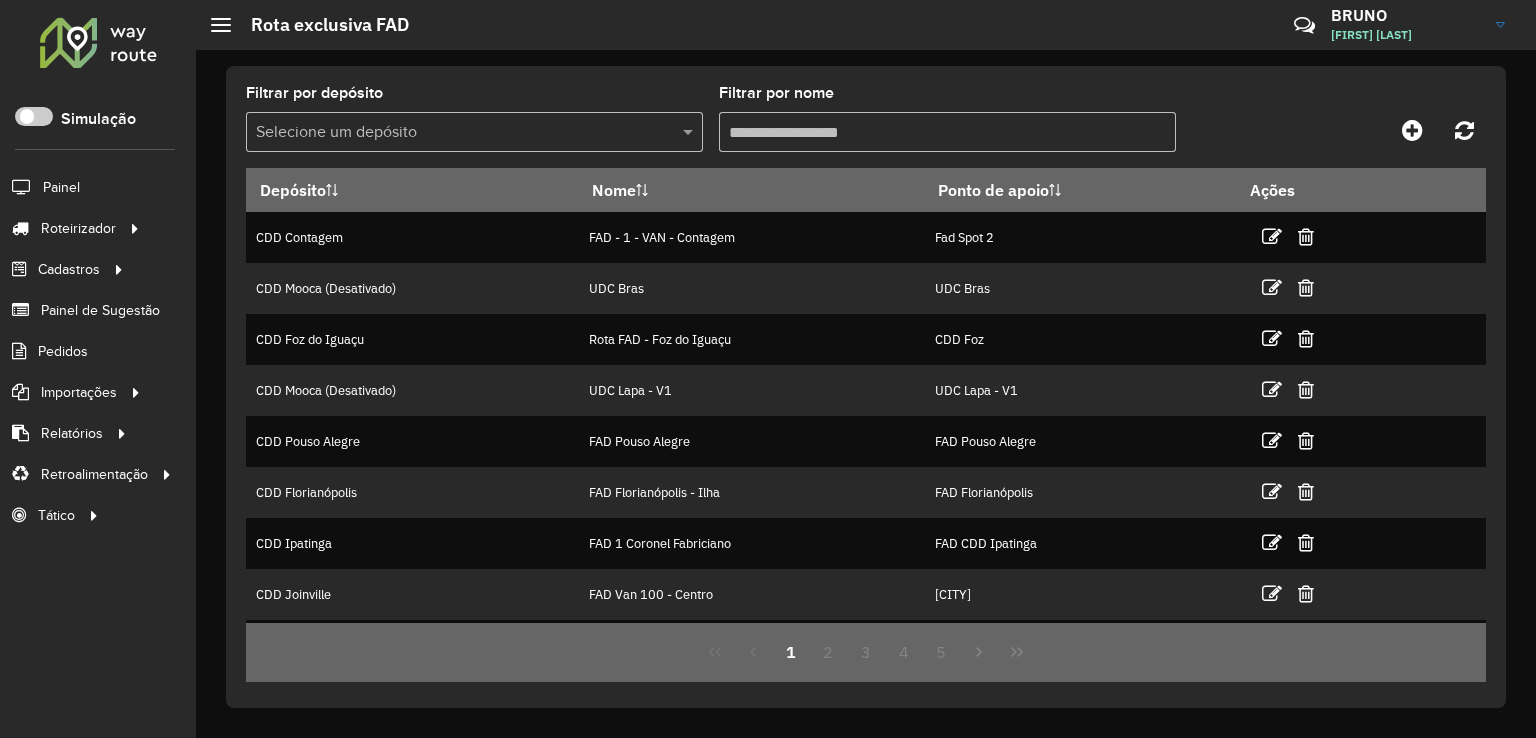 click at bounding box center (454, 133) 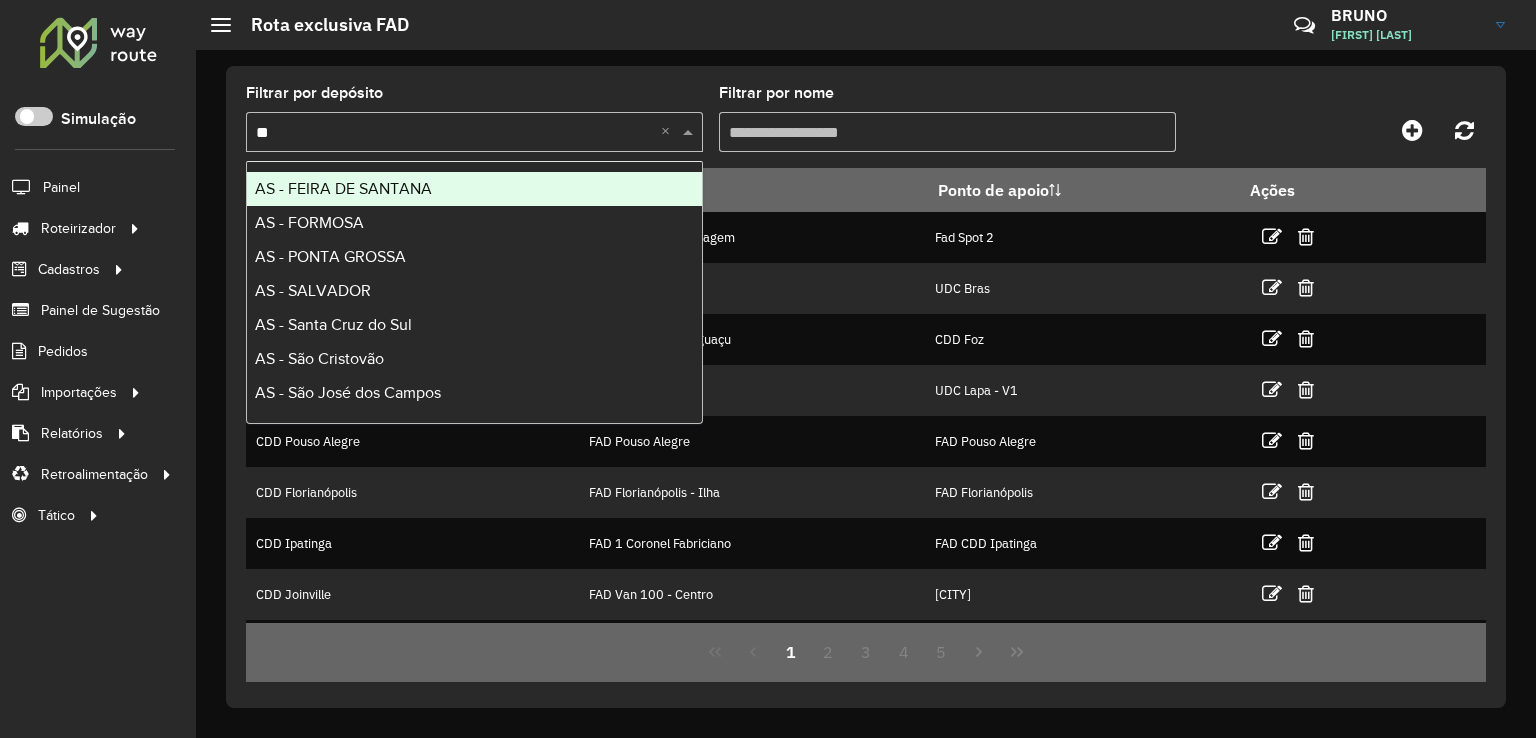 type on "***" 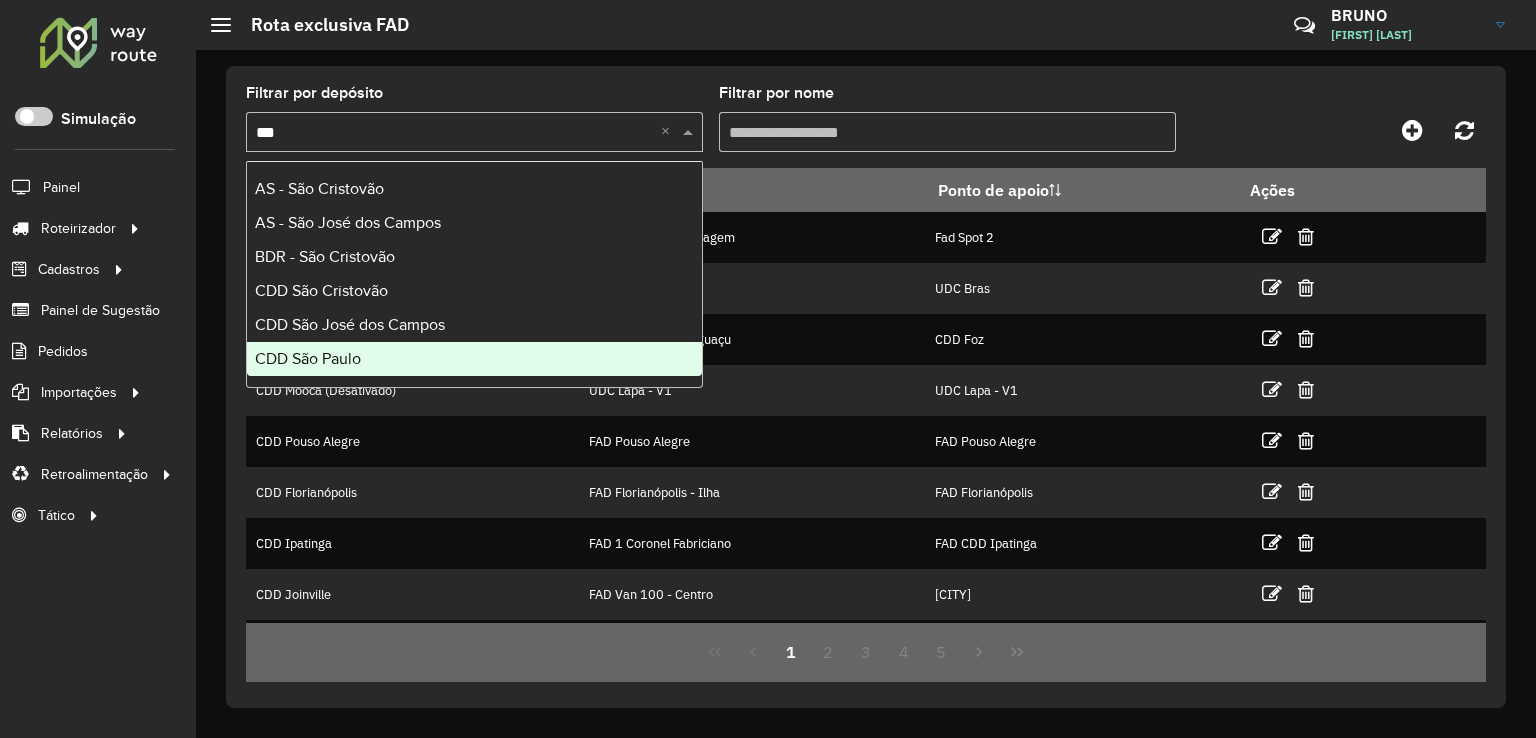 click on "AS - [CITY] AS - [CITY] BDR - [CITY] CDD [CITY] CDD [CITY] CDD [CITY]" at bounding box center (474, 274) 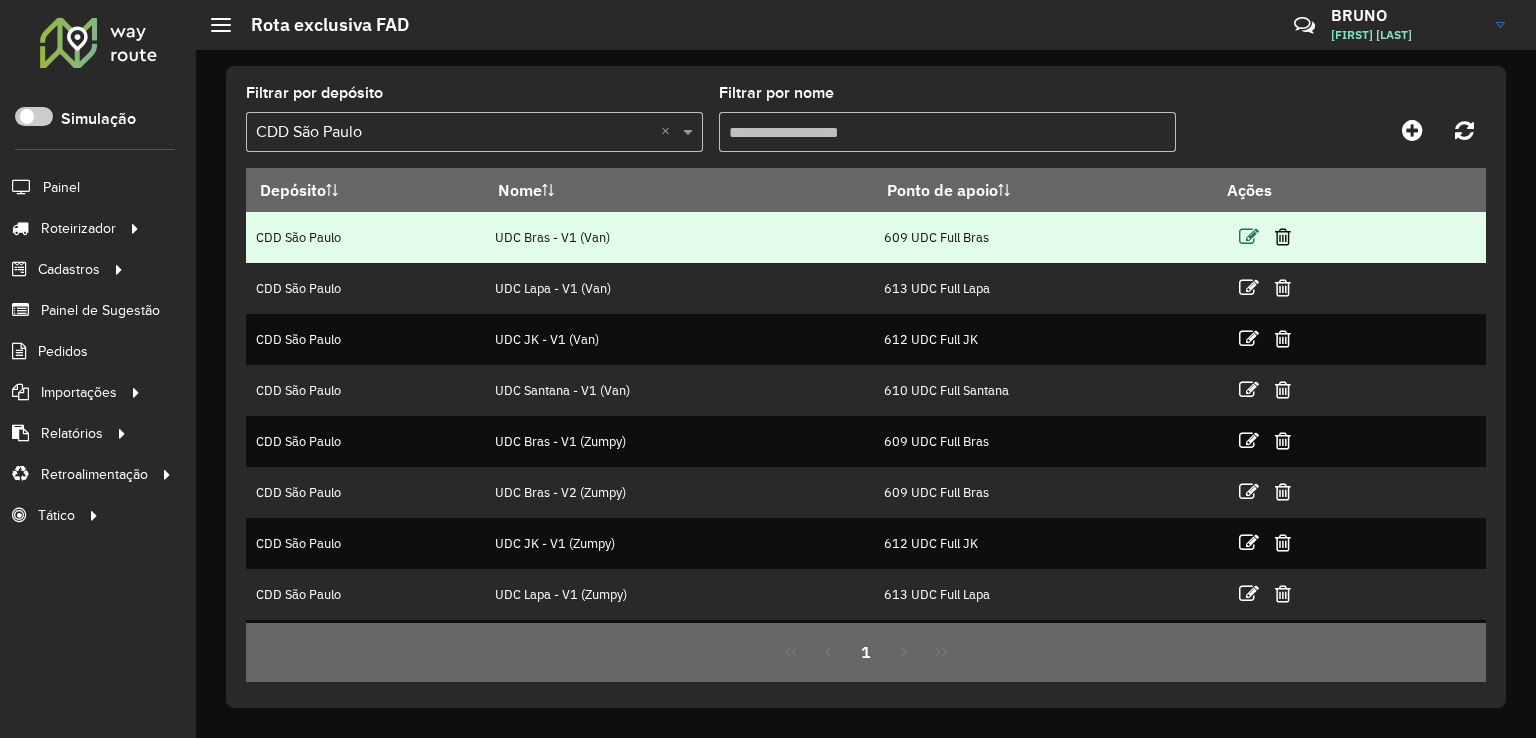 click at bounding box center (1249, 237) 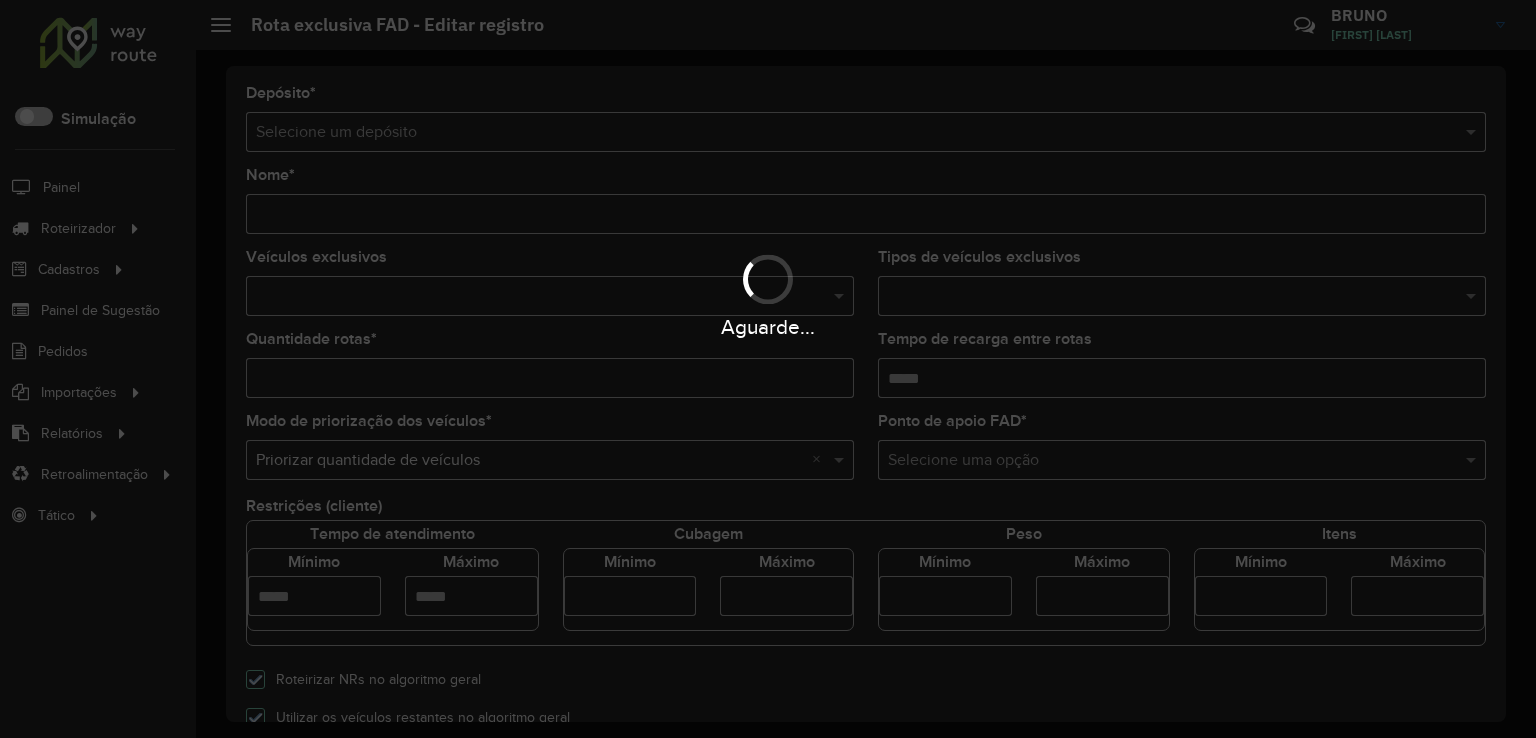 type on "**********" 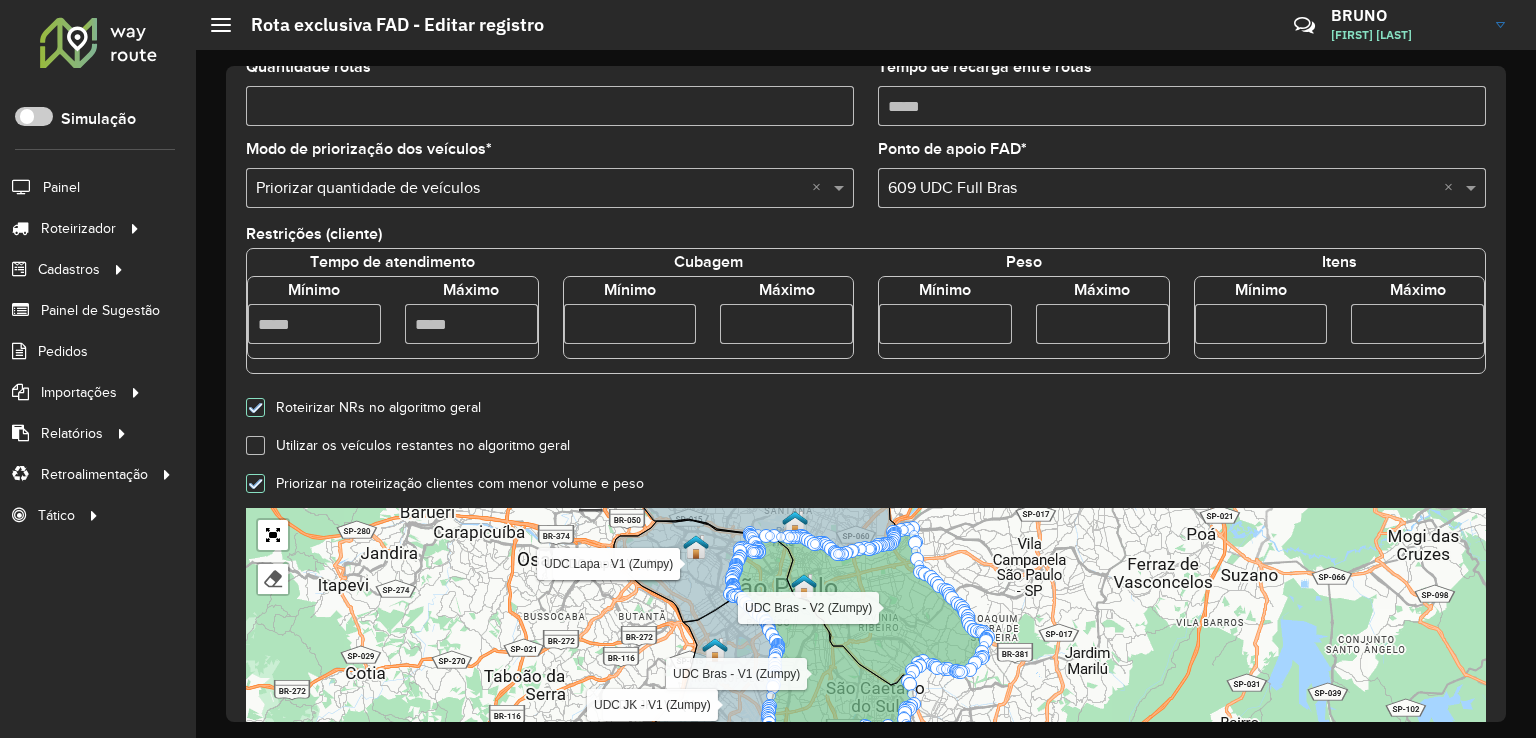 scroll, scrollTop: 400, scrollLeft: 0, axis: vertical 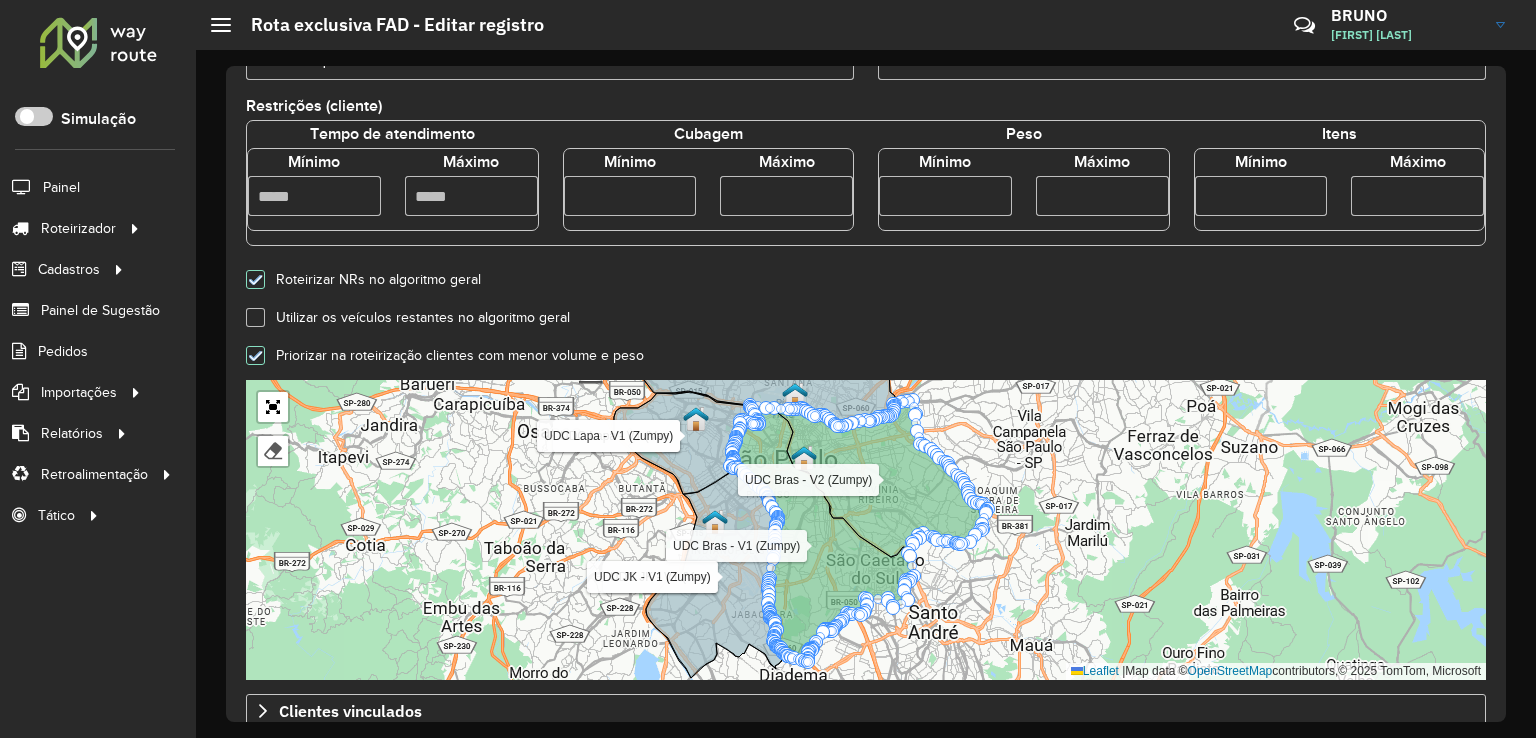 click on "Tempo de atendimento Mínimo Máximo  Cubagem Mínimo **** Máximo **** Peso Mínimo Máximo Itens Mínimo Máximo" 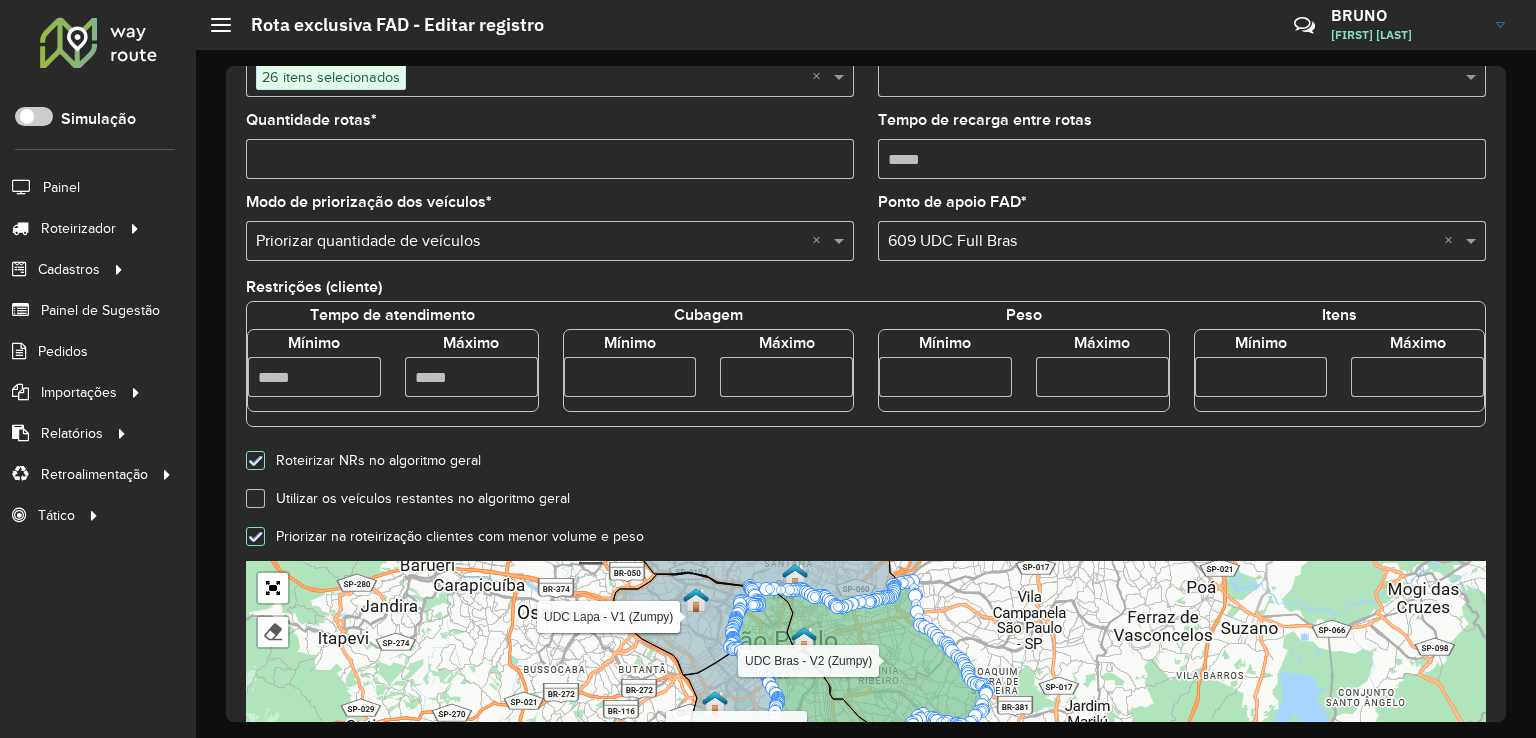 scroll, scrollTop: 200, scrollLeft: 0, axis: vertical 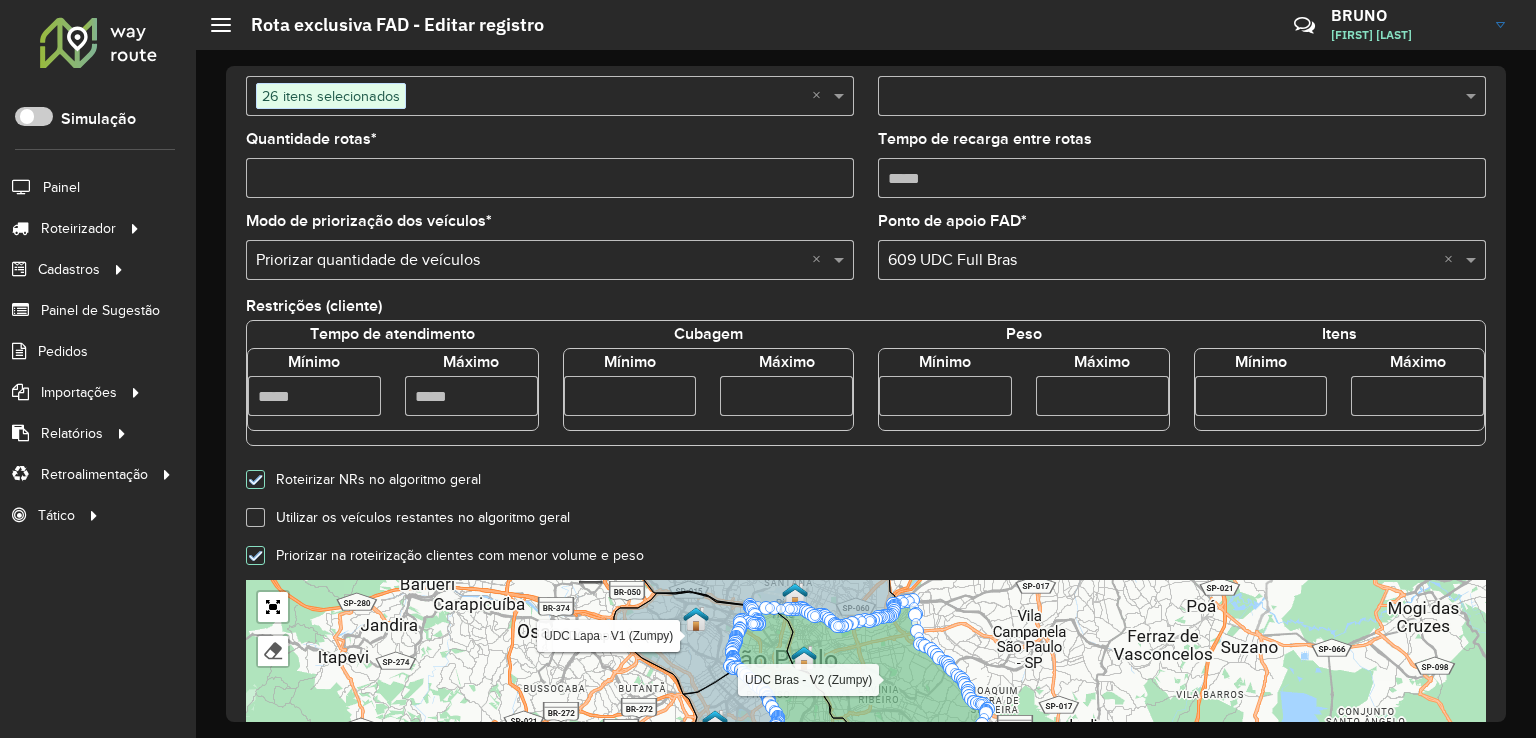 click on "Máximo ****" 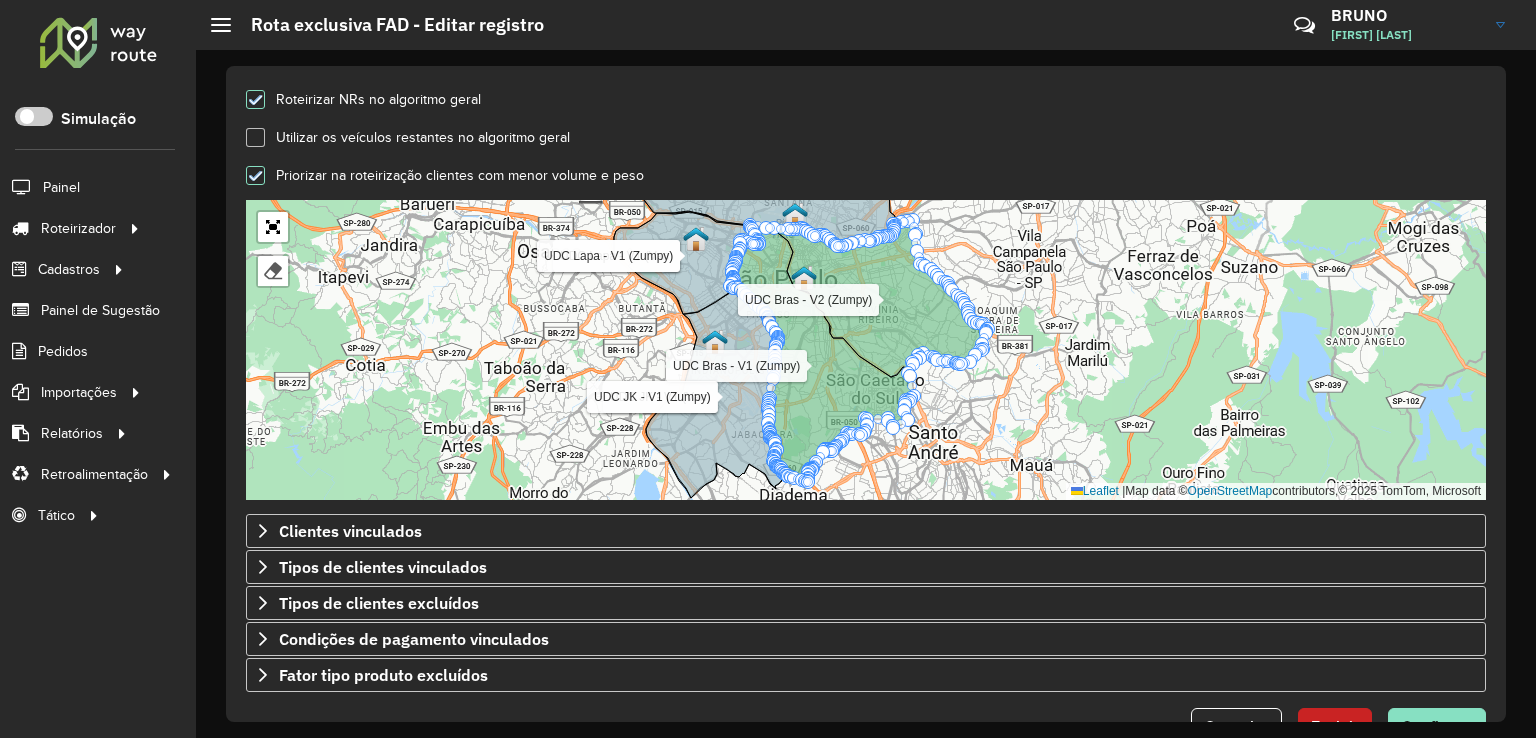 scroll, scrollTop: 633, scrollLeft: 0, axis: vertical 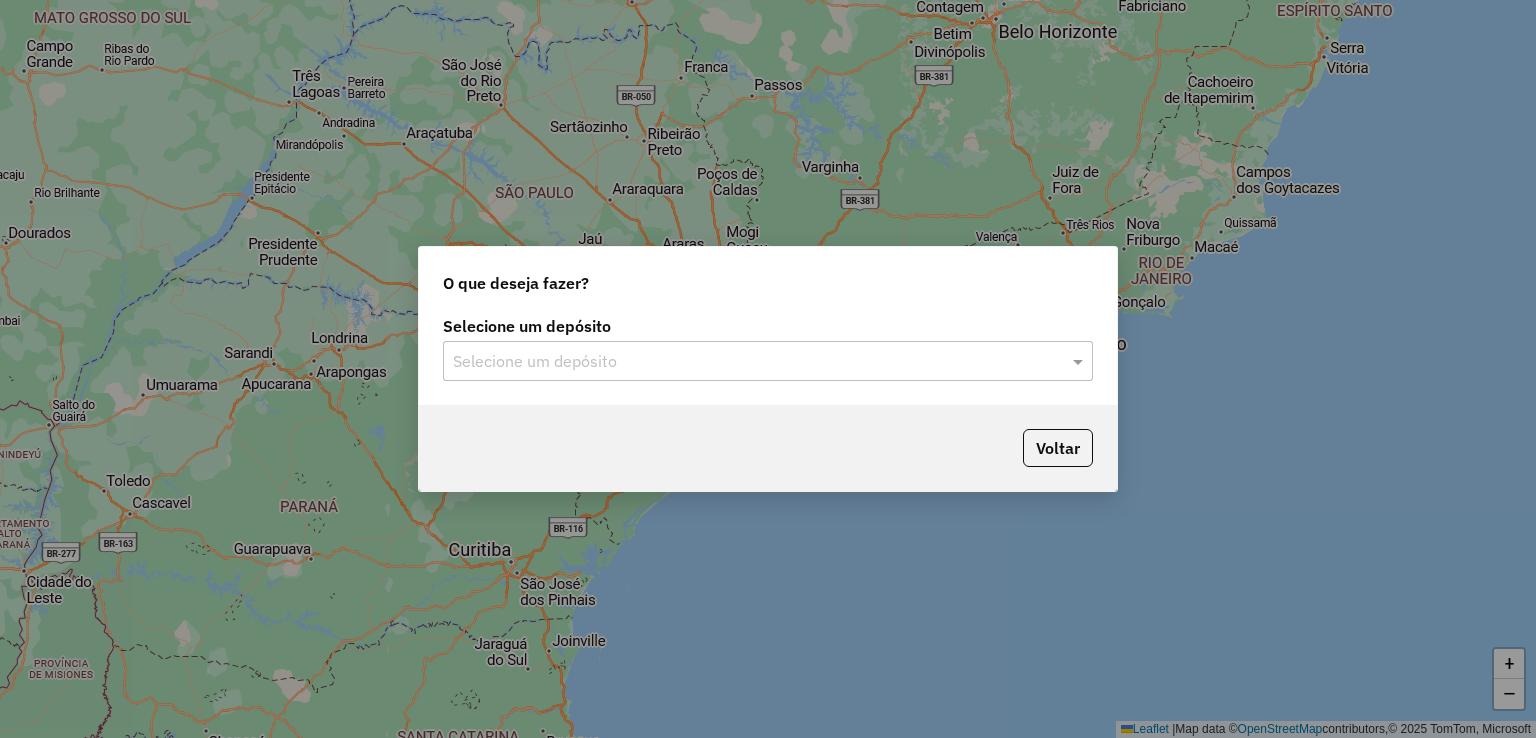 click 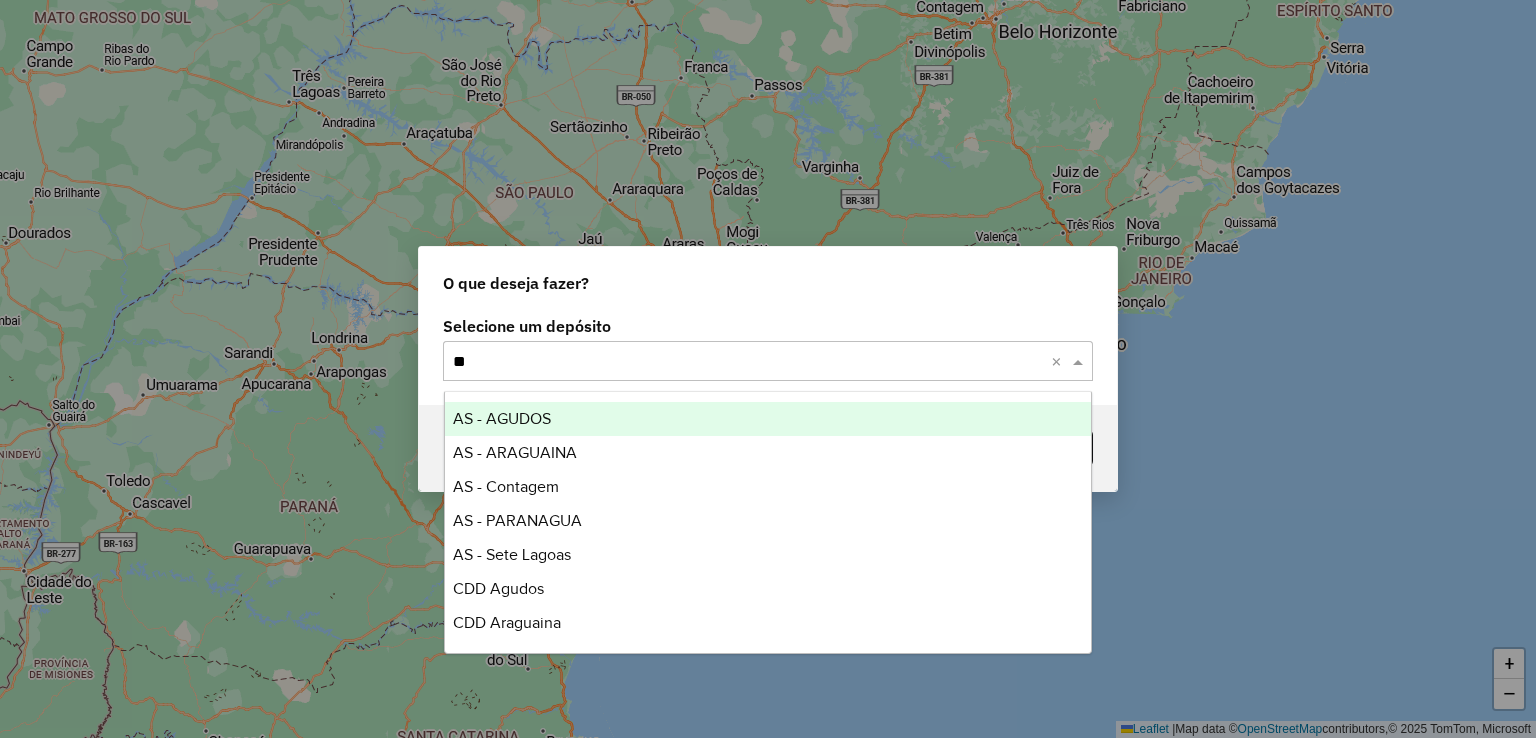 type on "***" 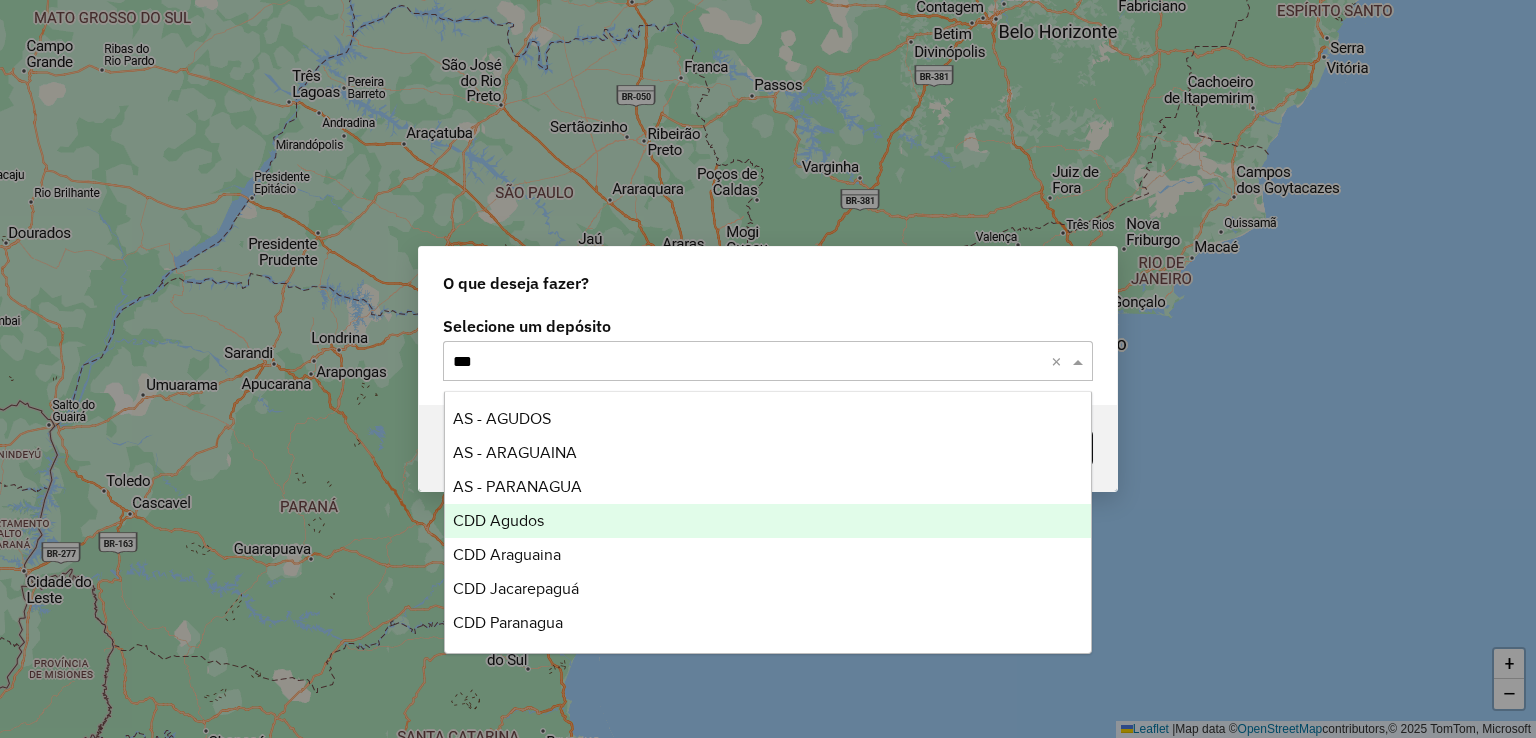 click on "CDD Agudos" at bounding box center (768, 521) 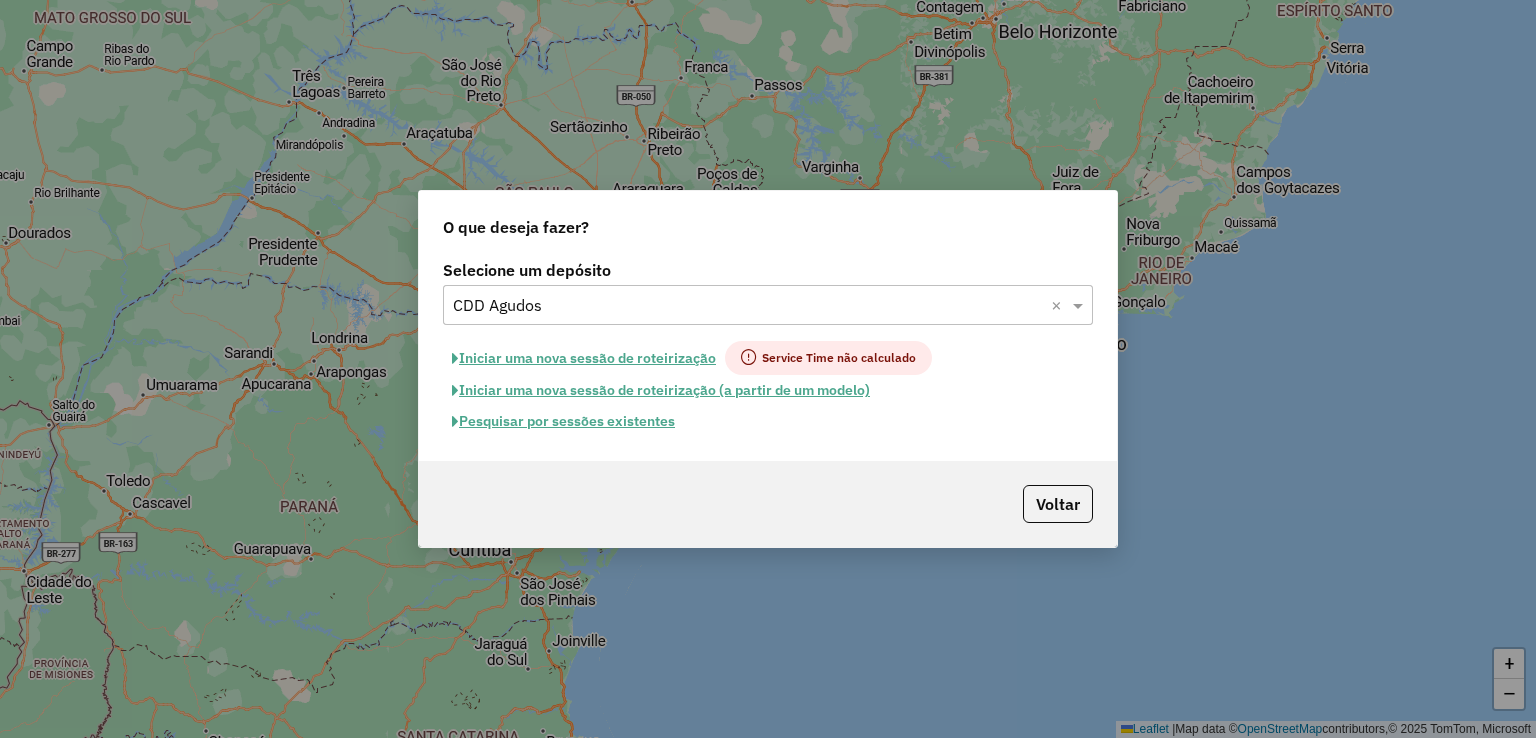 click on "Pesquisar por sessões existentes" 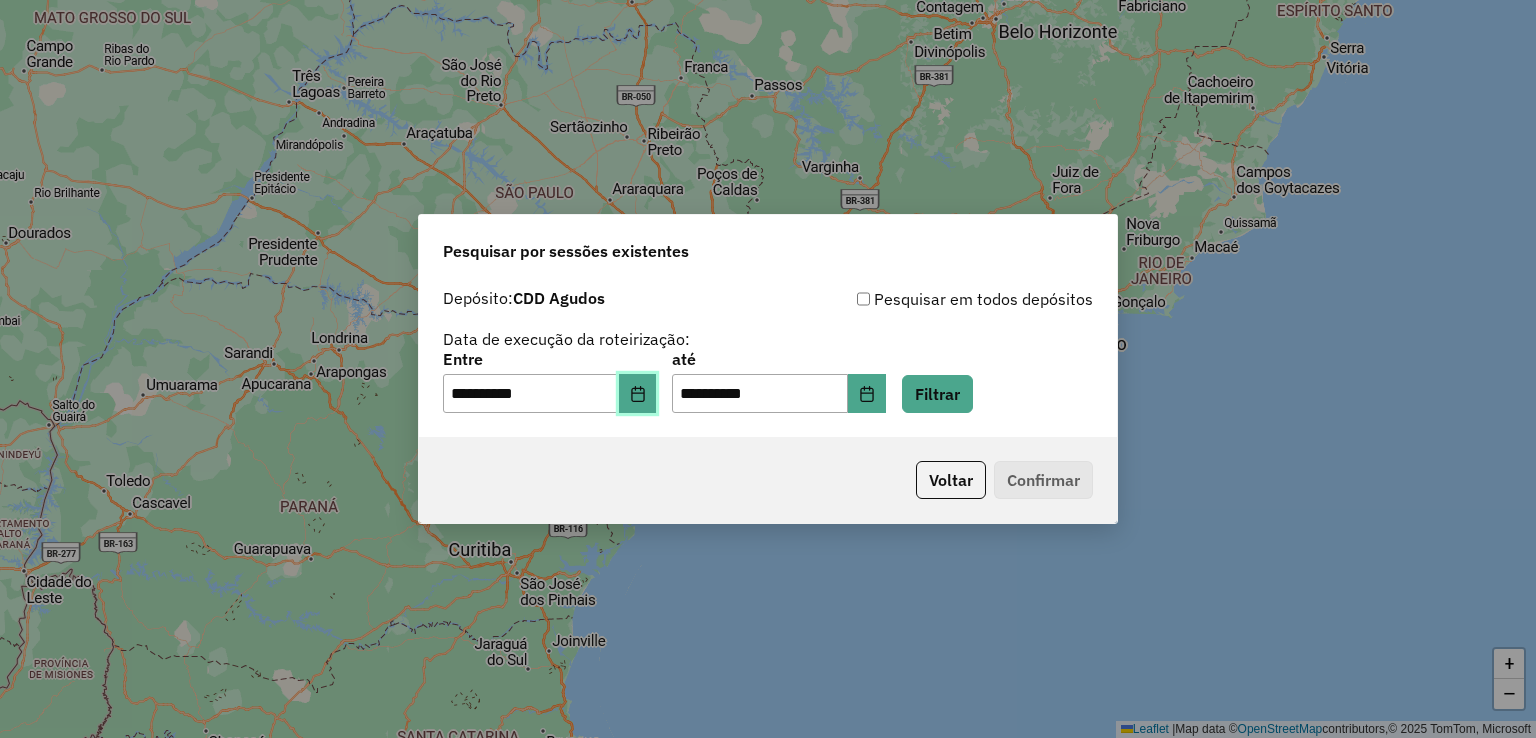 click 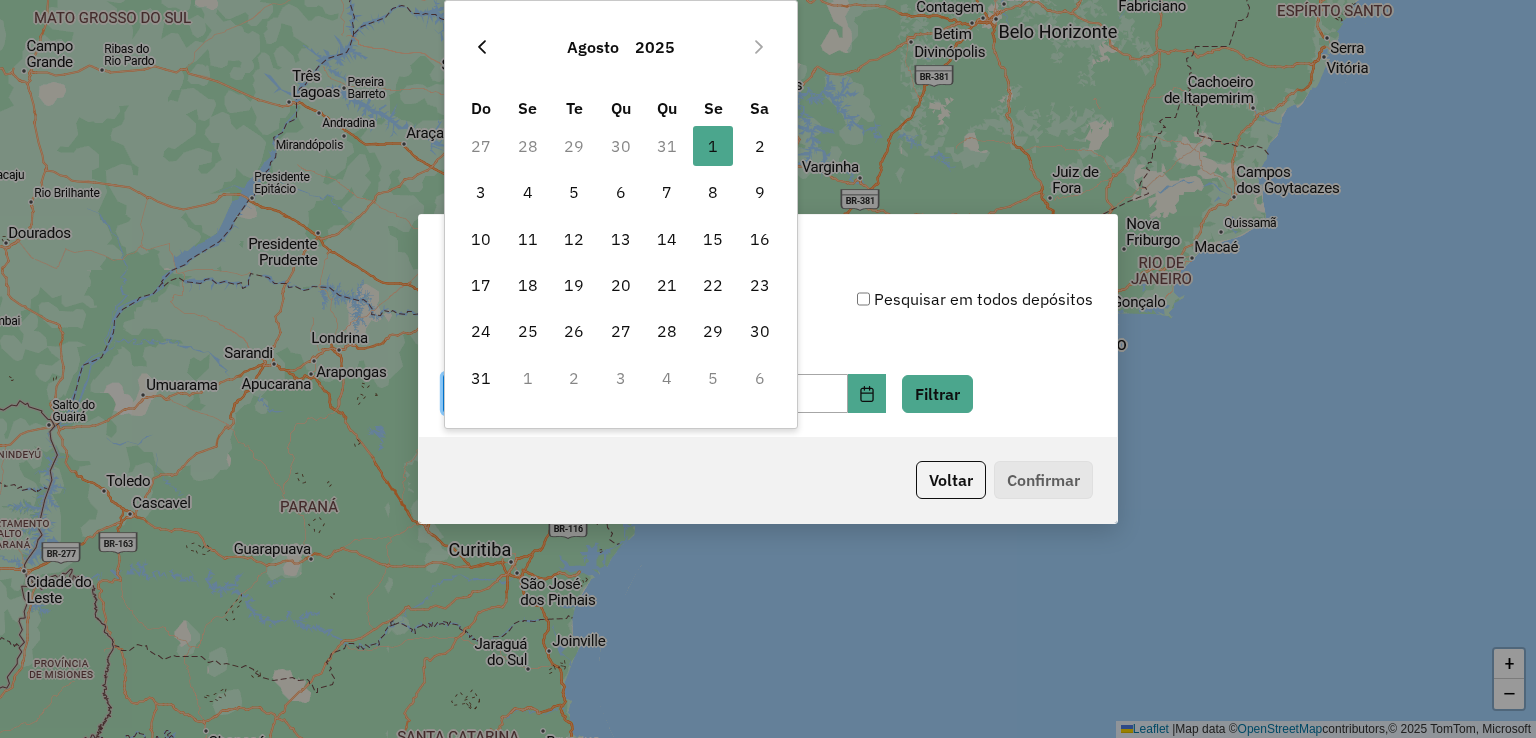 click 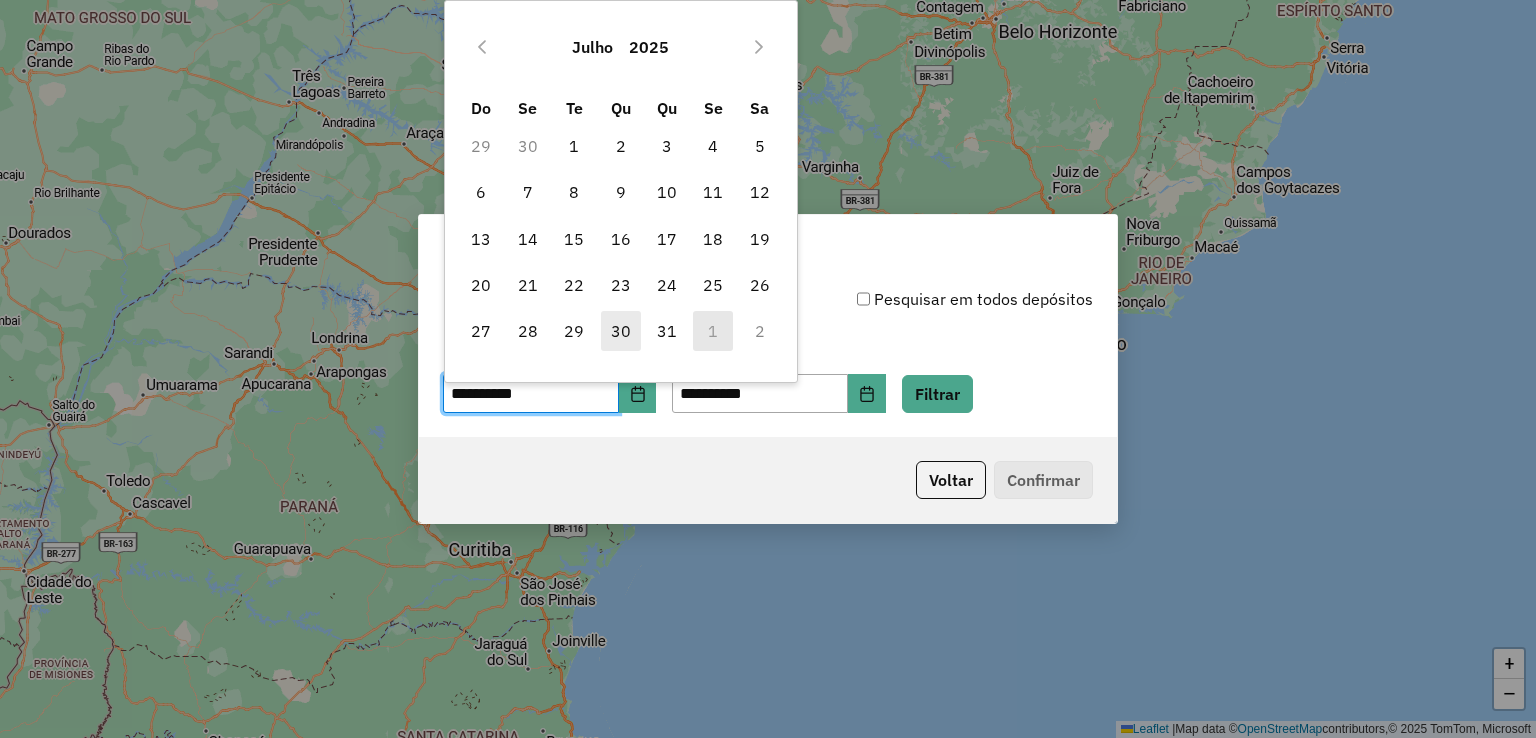 click on "30" at bounding box center [621, 331] 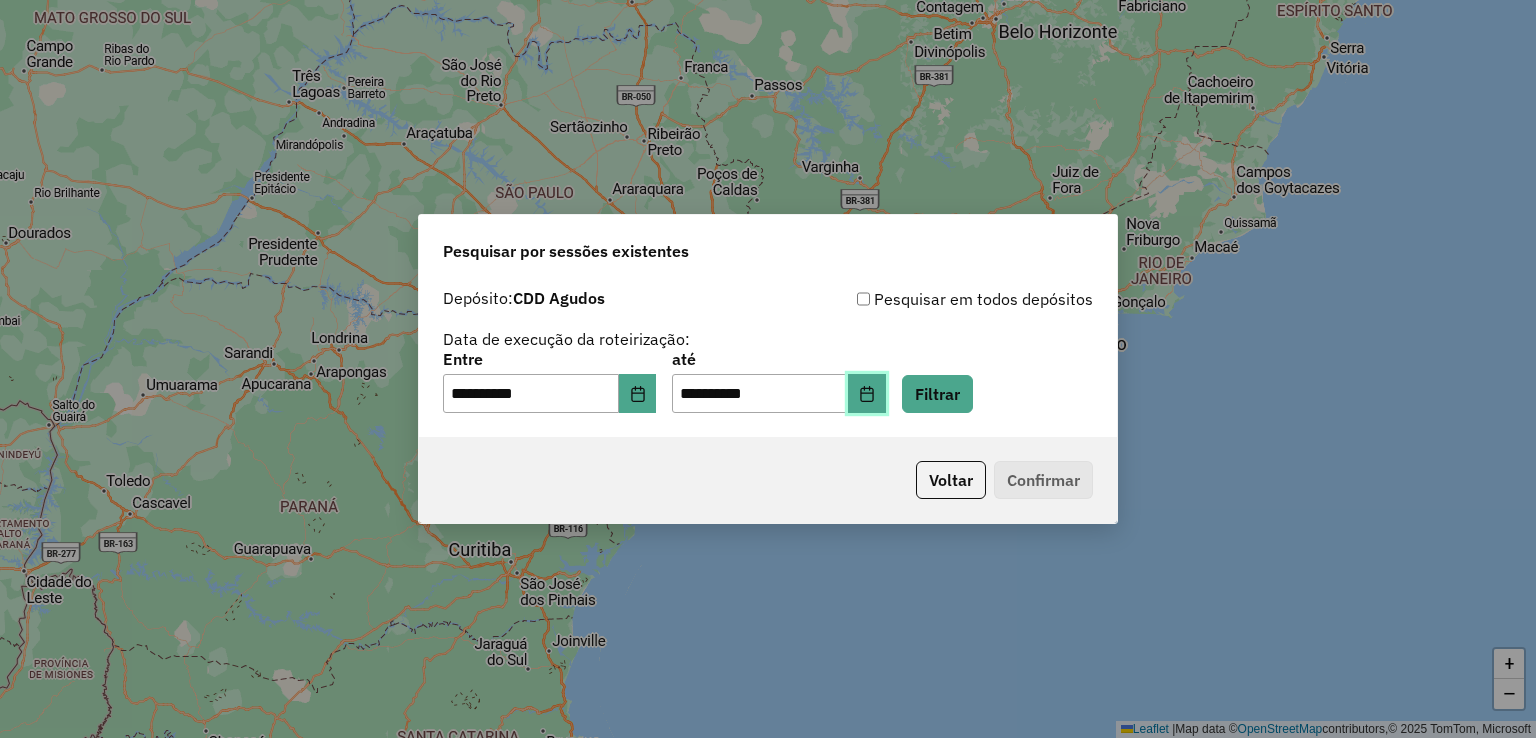 click 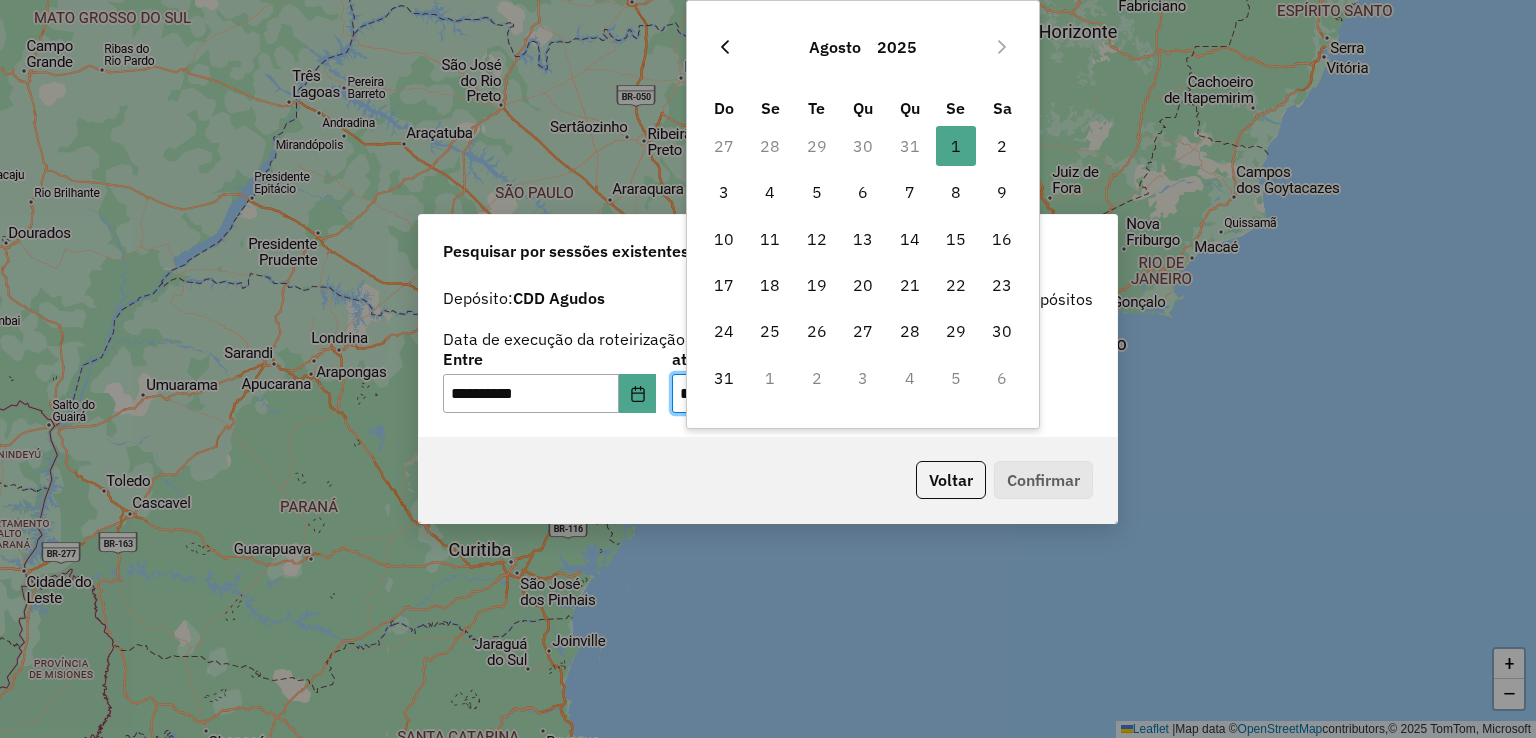 click 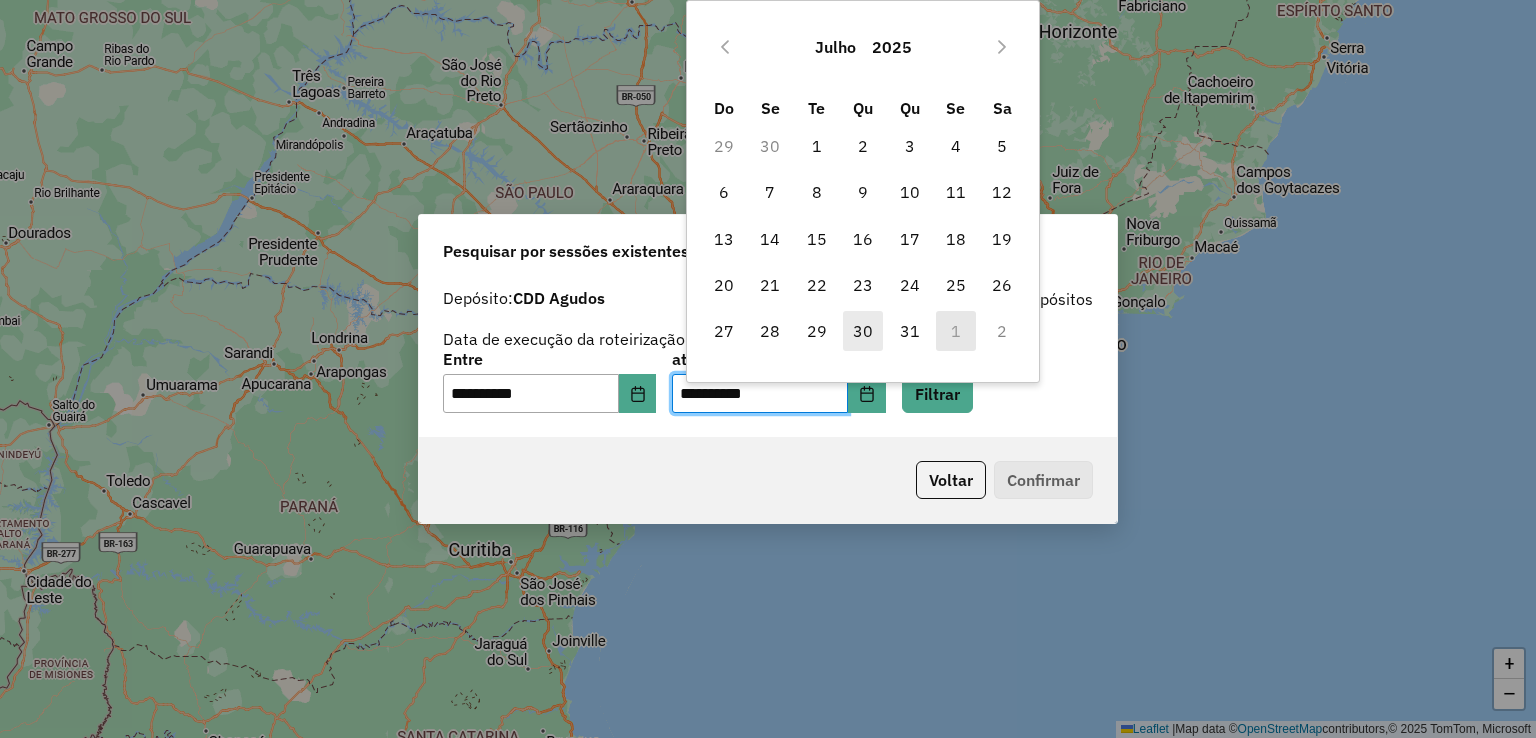 click on "30" at bounding box center (863, 331) 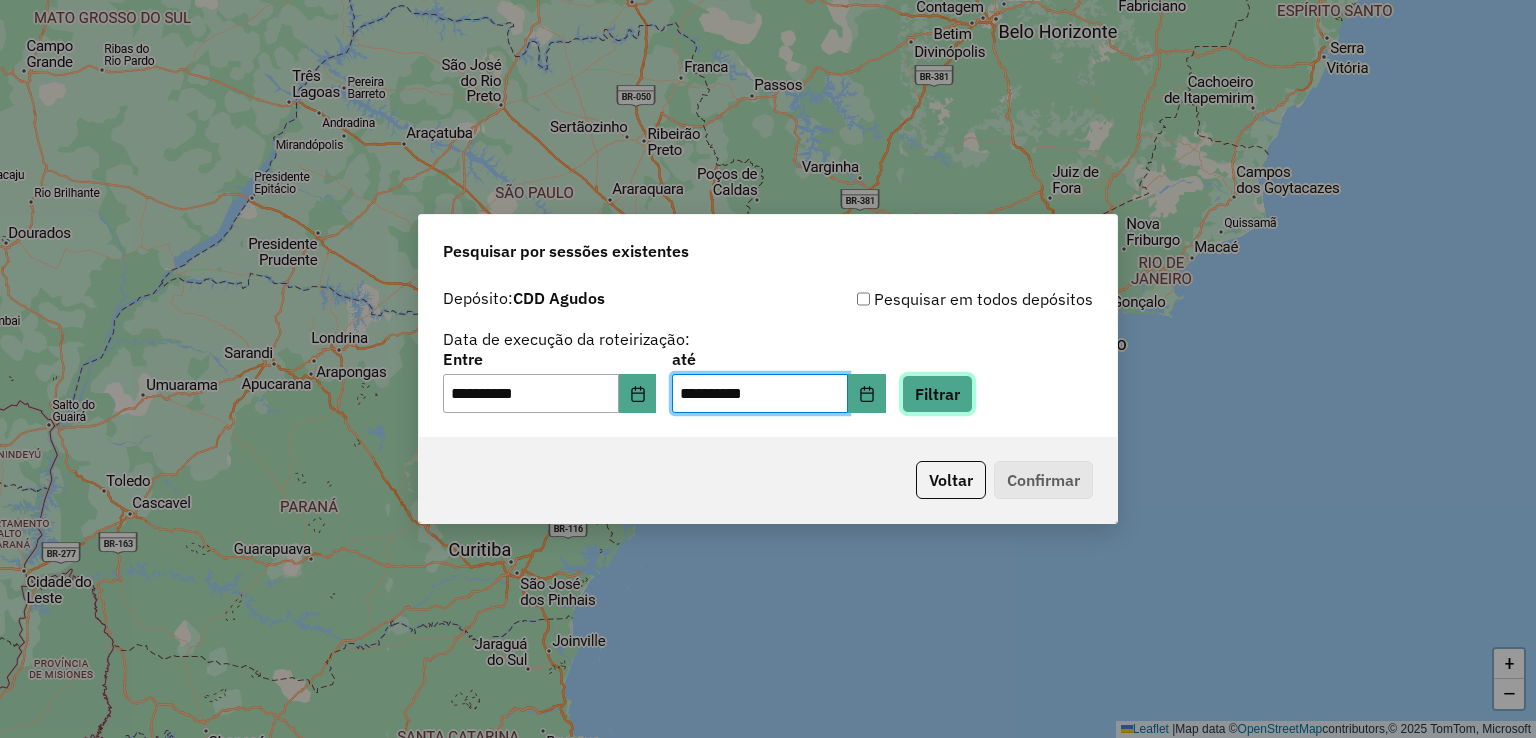 click on "Filtrar" 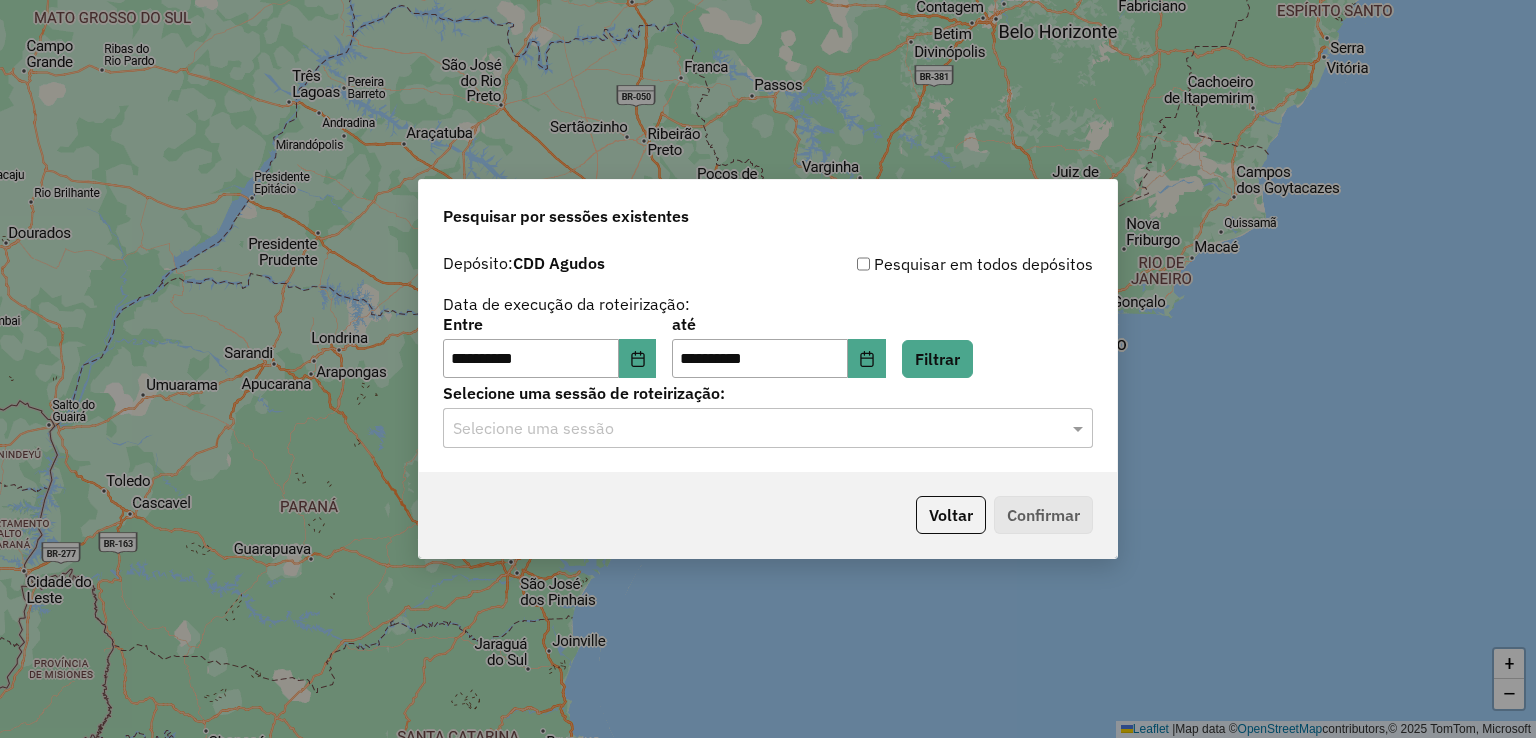 click on "Selecione uma sessão" 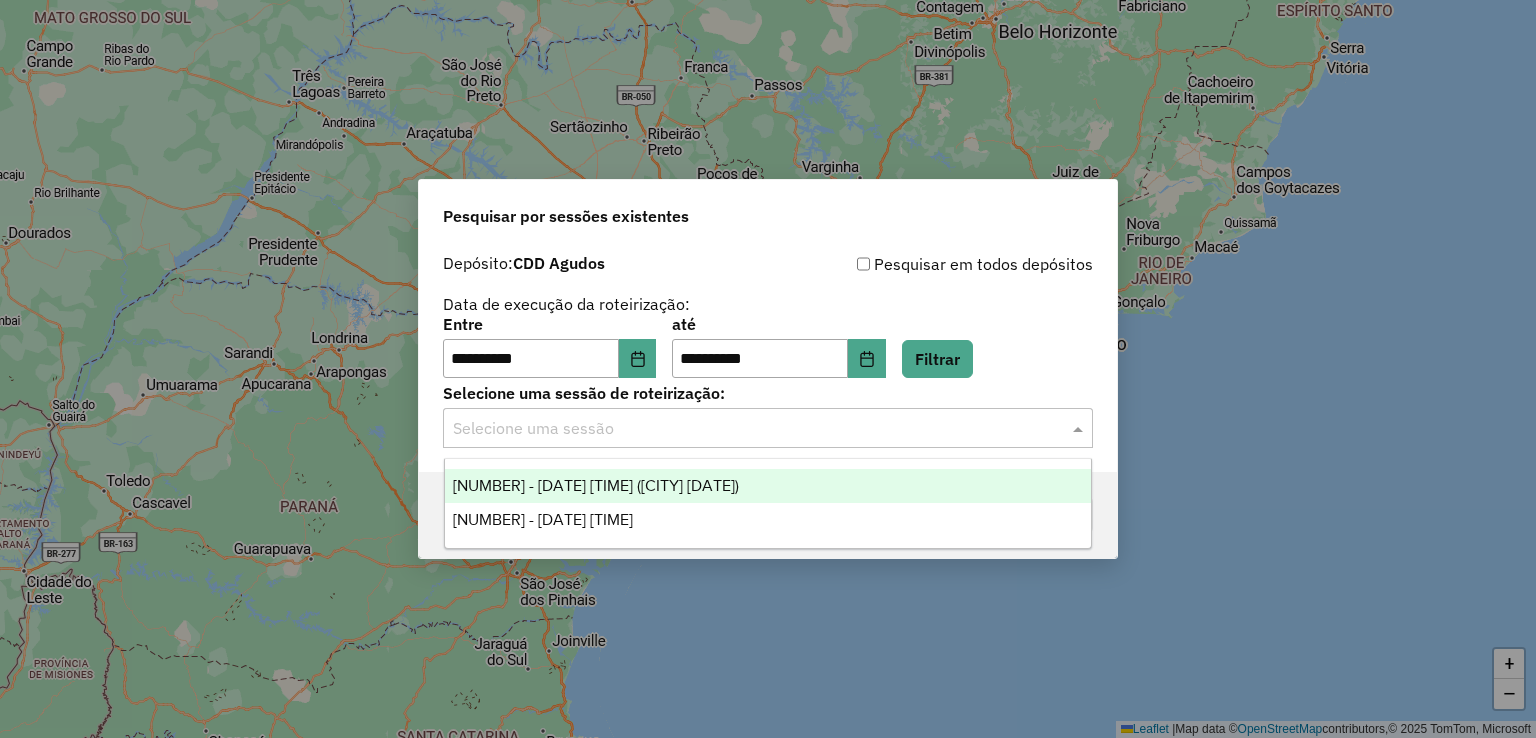 click on "1220039 - 30/07/2025 18:57 (Agudos 30/07)" at bounding box center [596, 485] 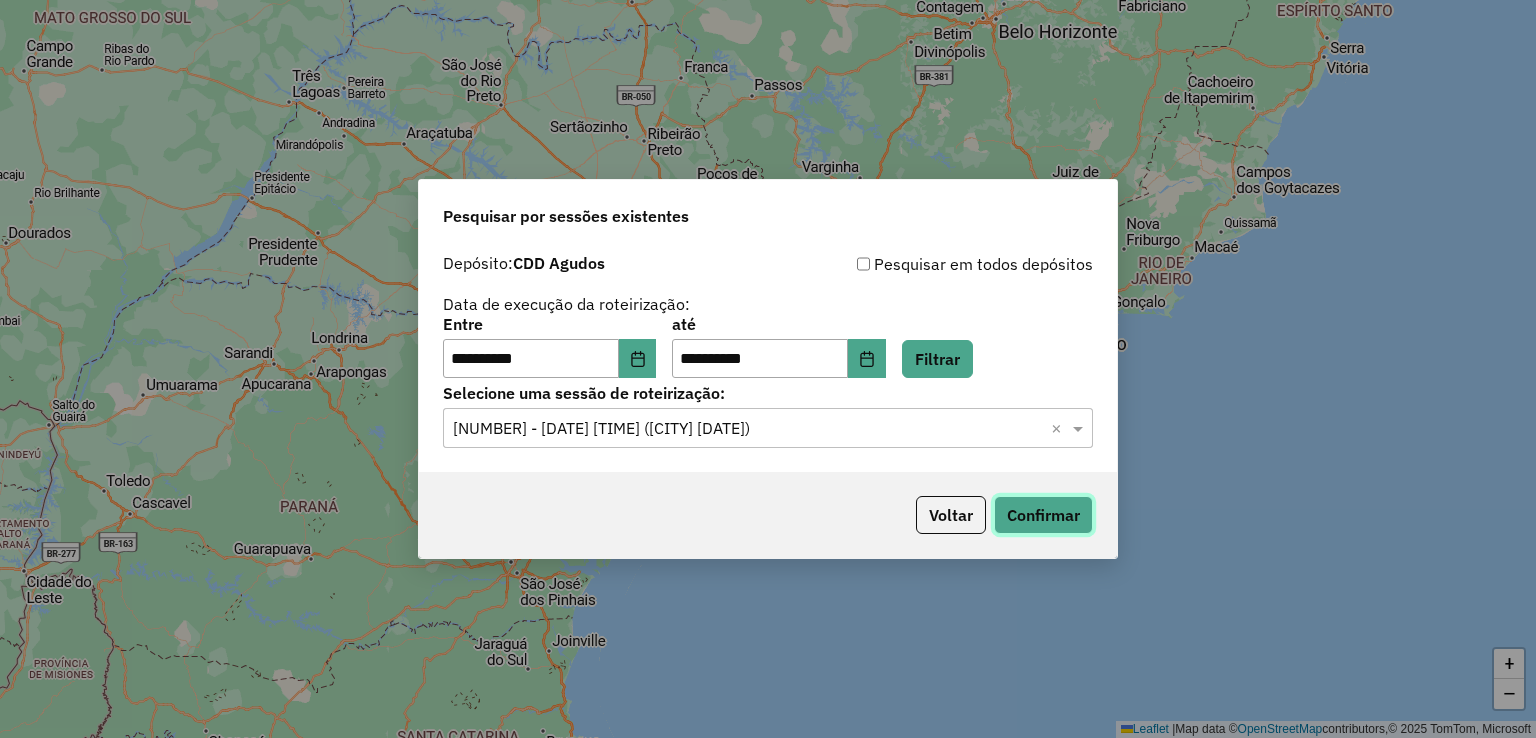 click on "Confirmar" 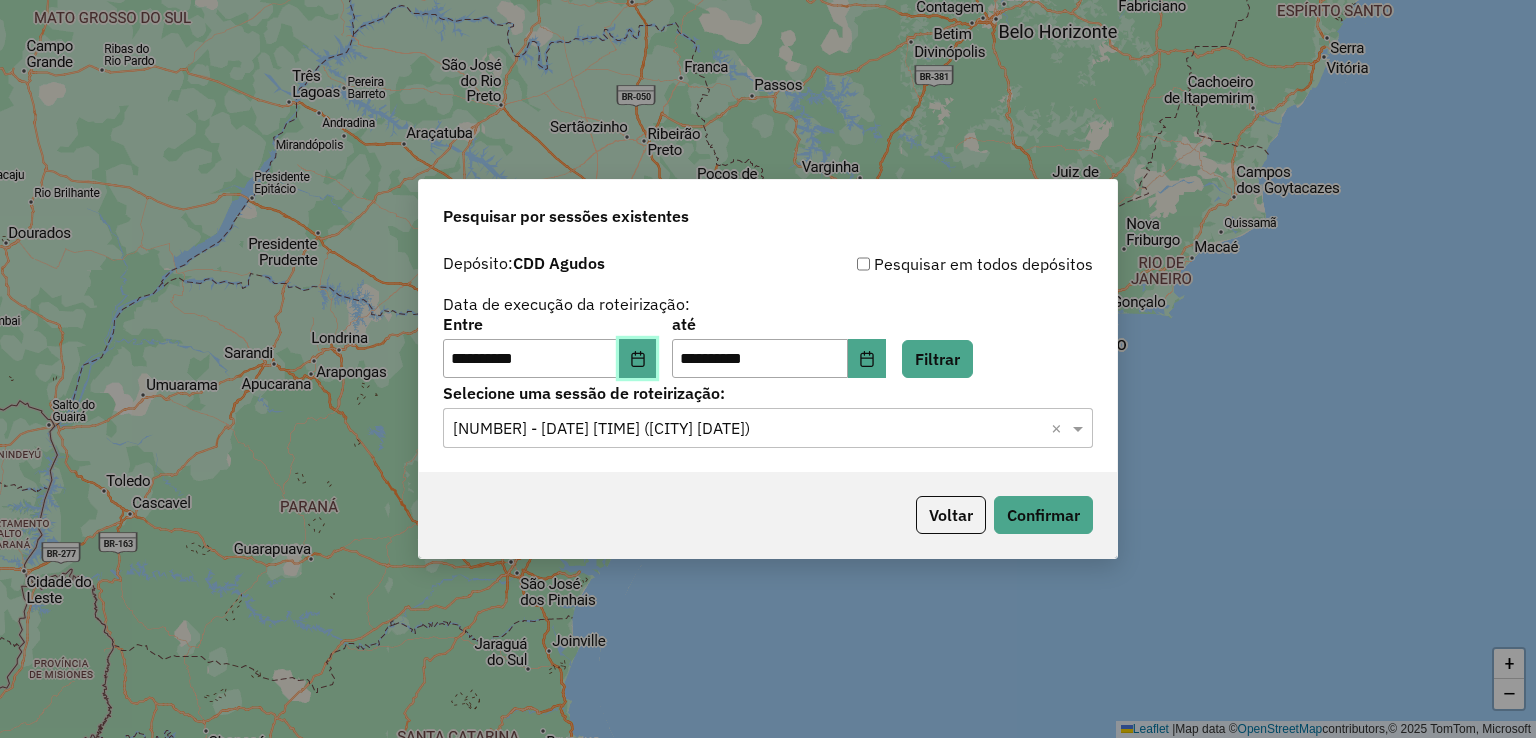 click 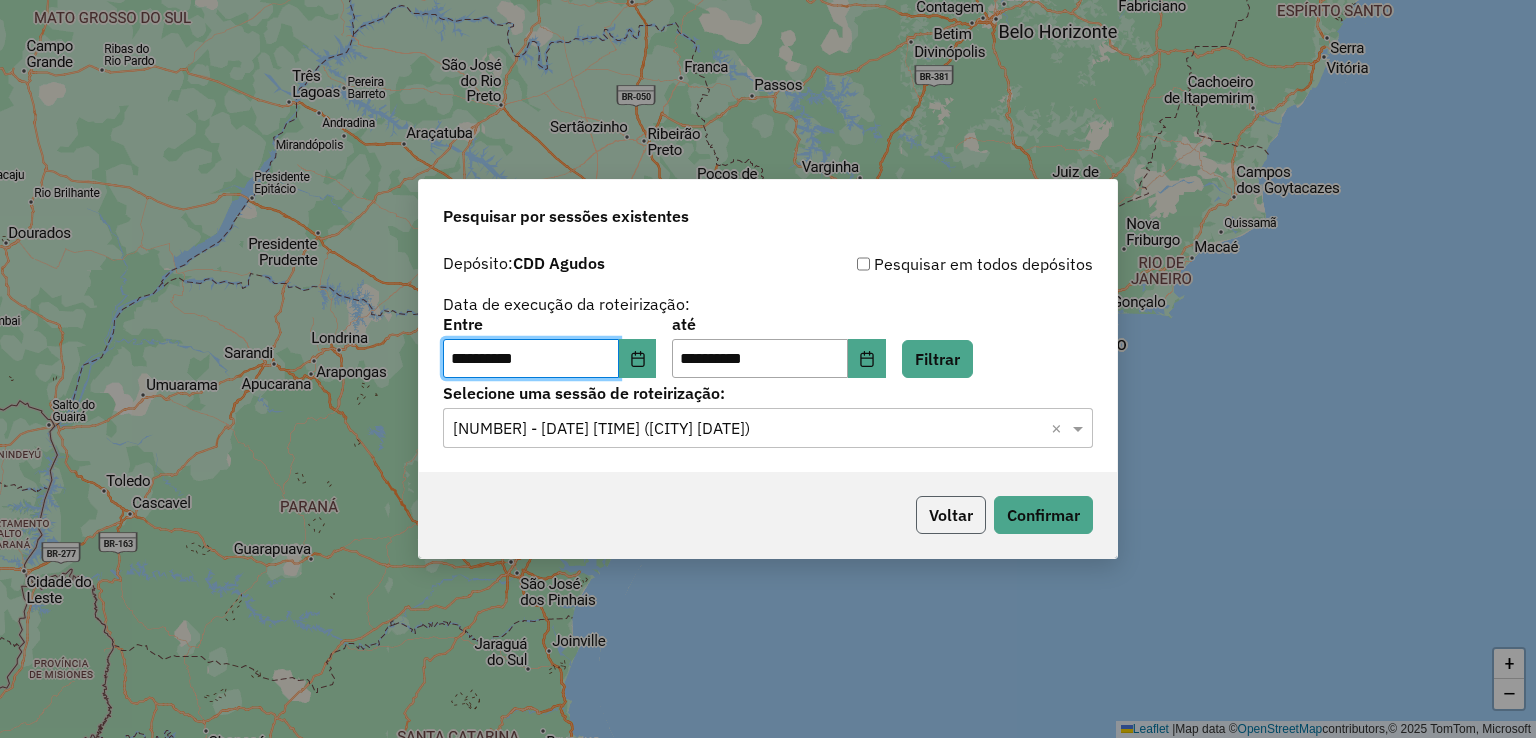click on "Voltar" 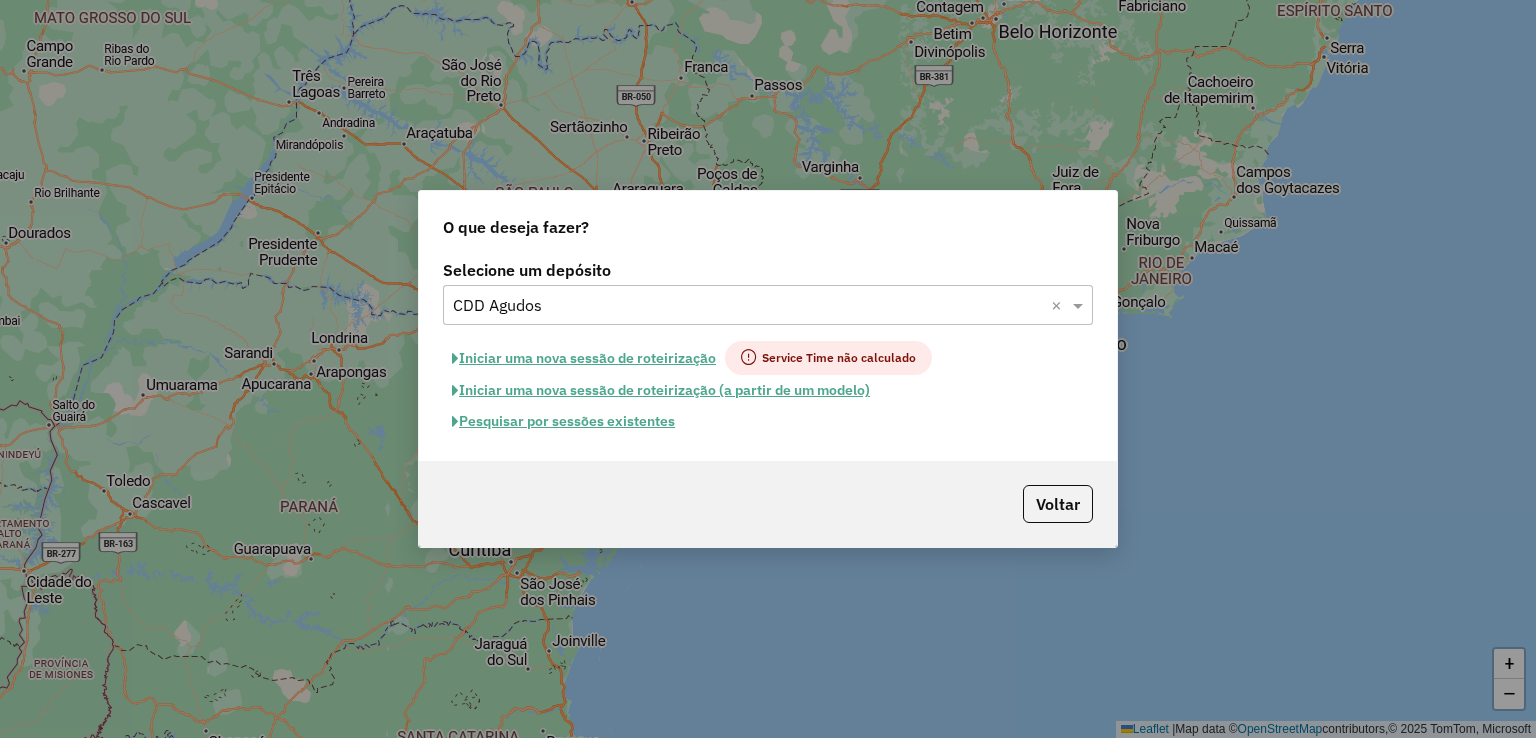 click 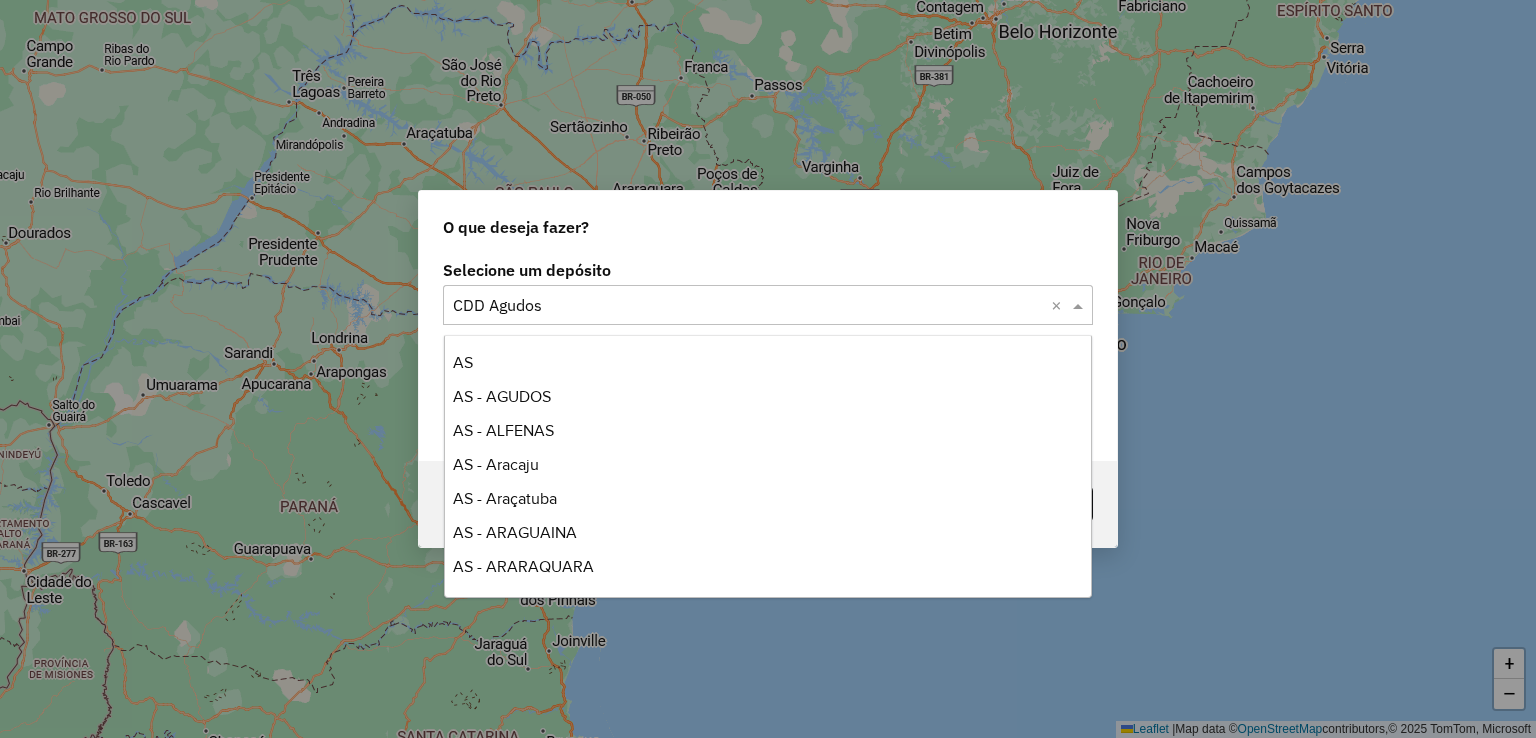 scroll, scrollTop: 3162, scrollLeft: 0, axis: vertical 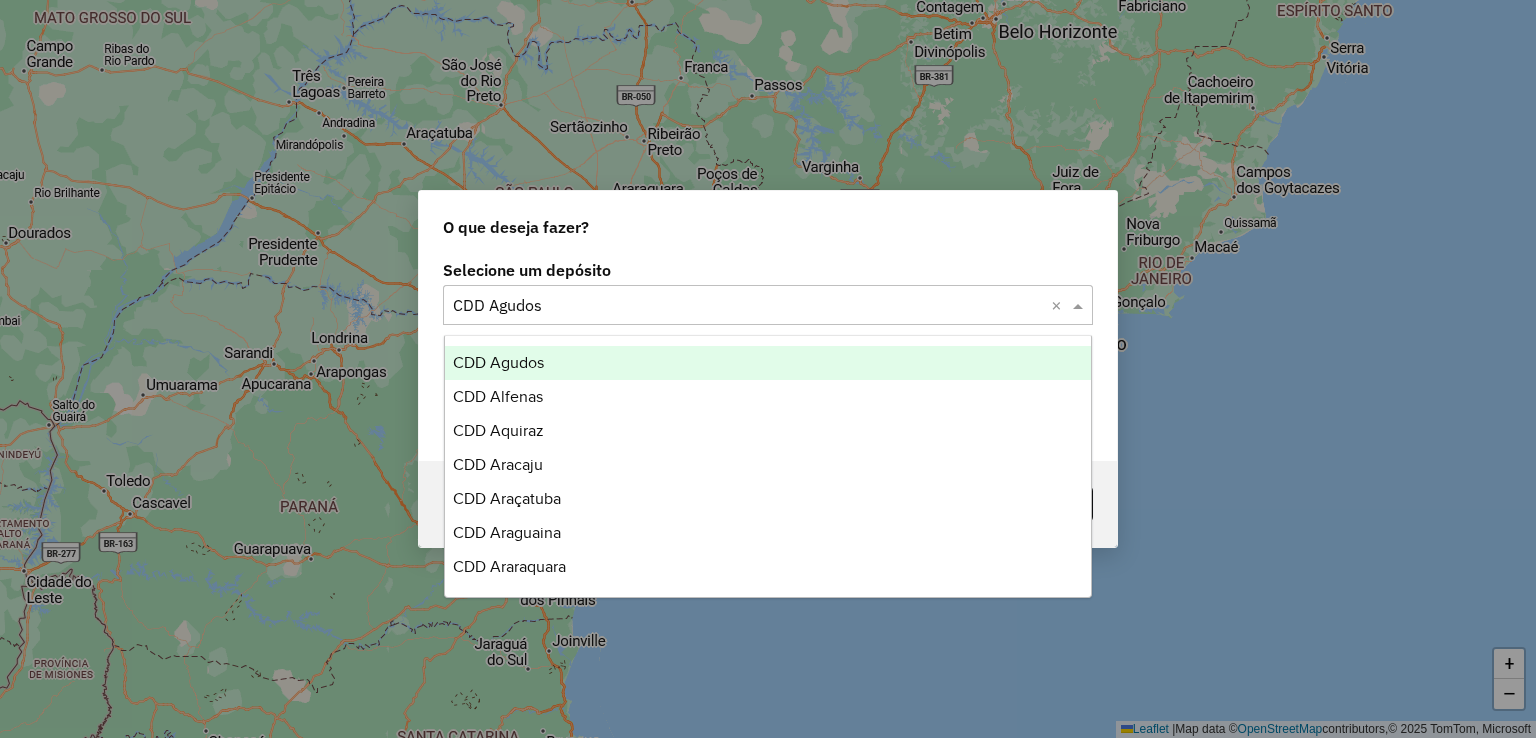 type on "*" 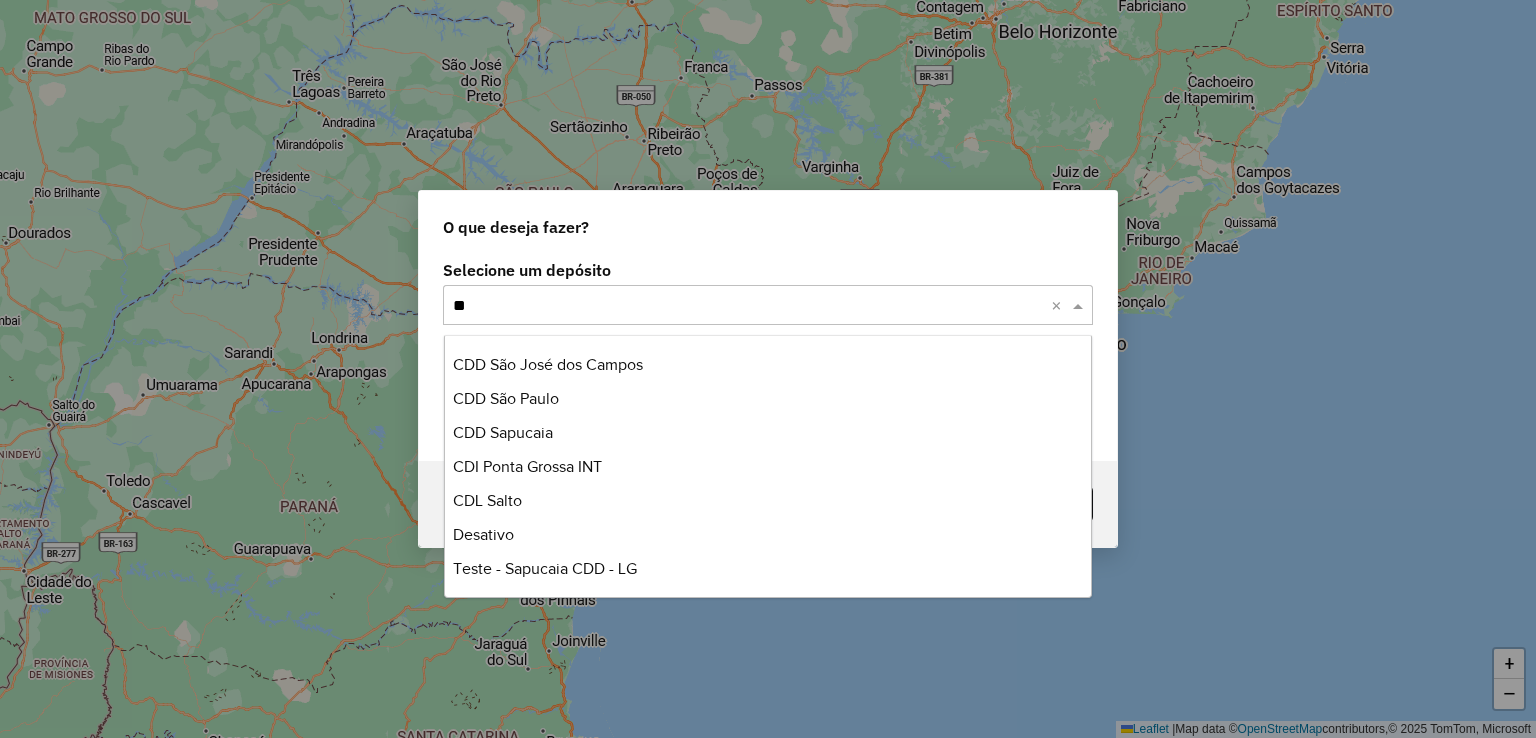 scroll, scrollTop: 610, scrollLeft: 0, axis: vertical 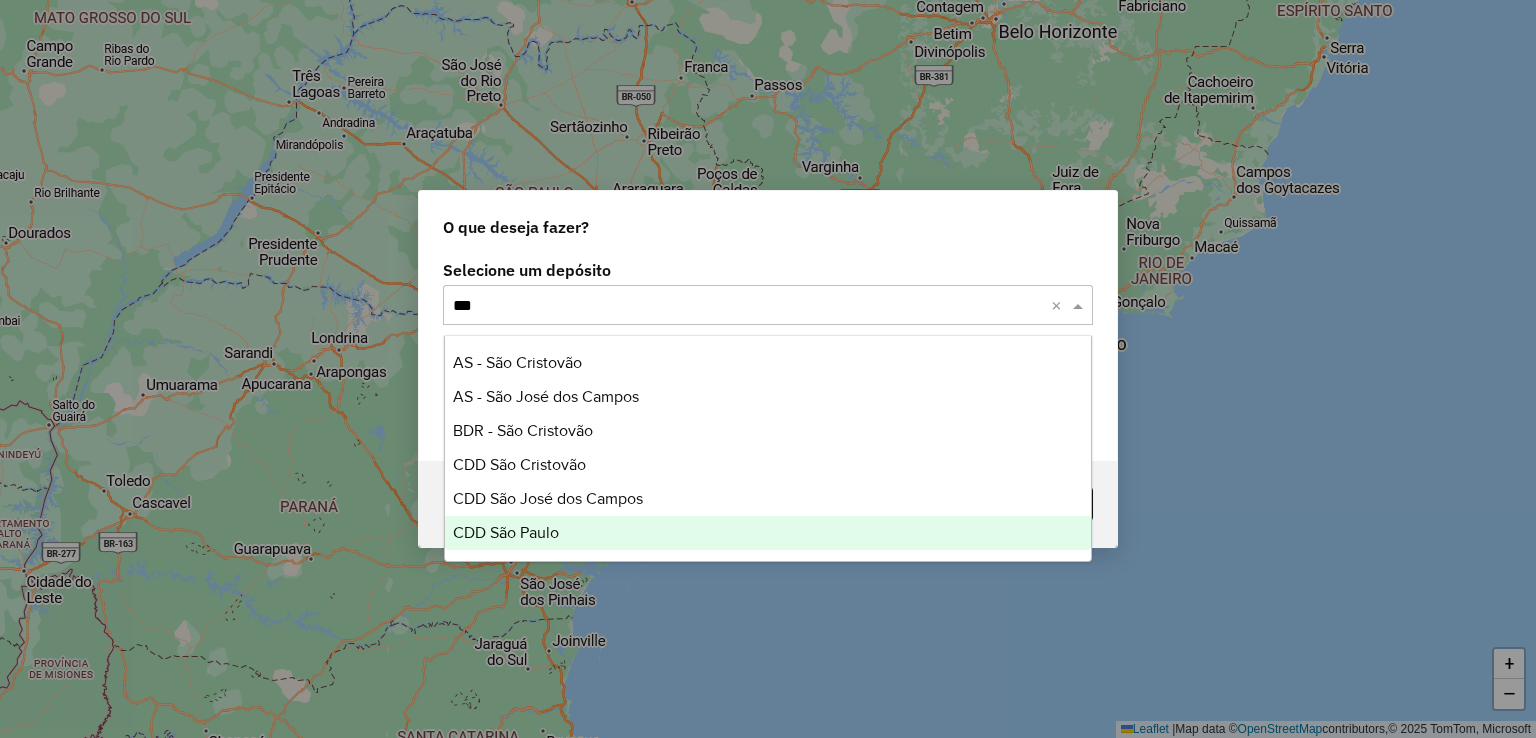 click on "CDD São Paulo" at bounding box center [506, 532] 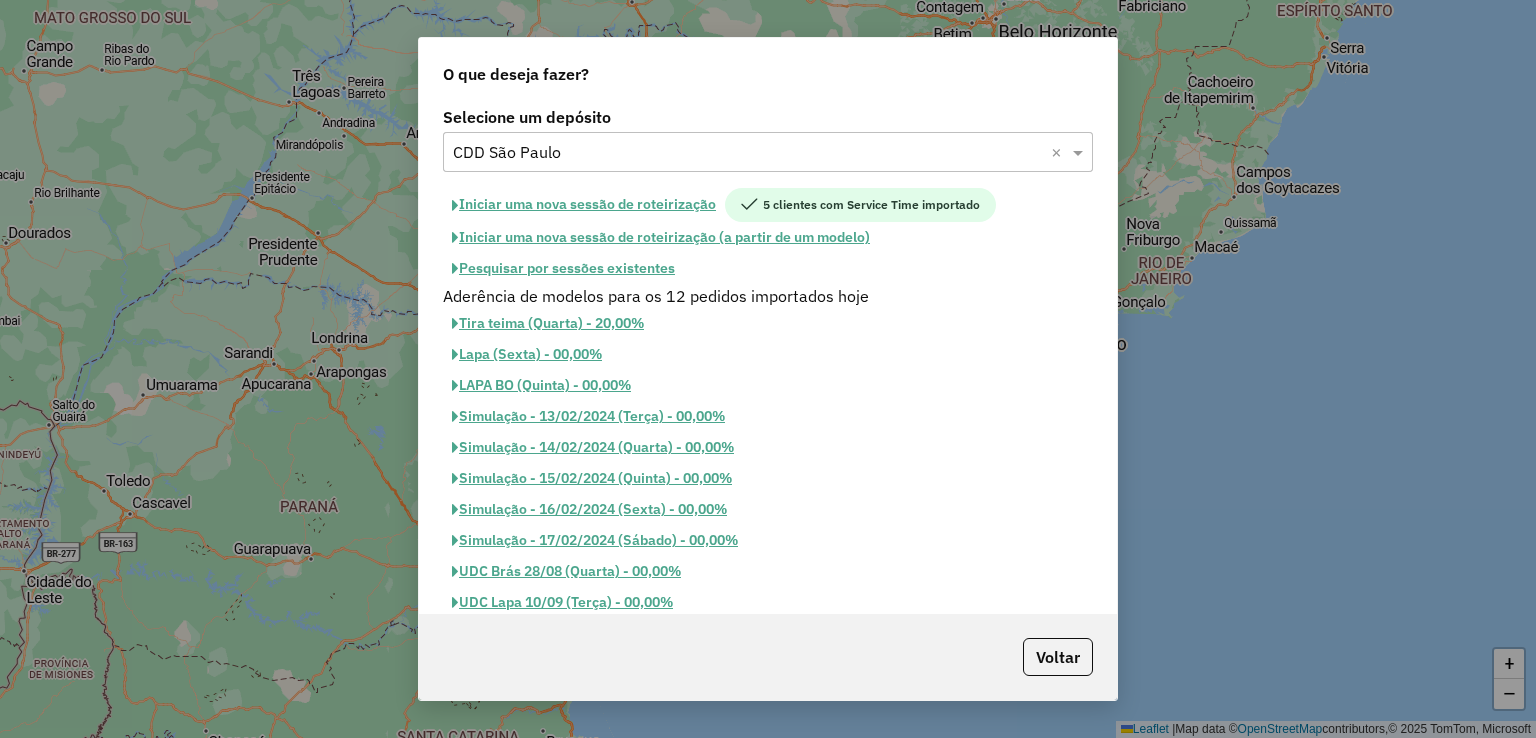 click on "Pesquisar por sessões existentes" 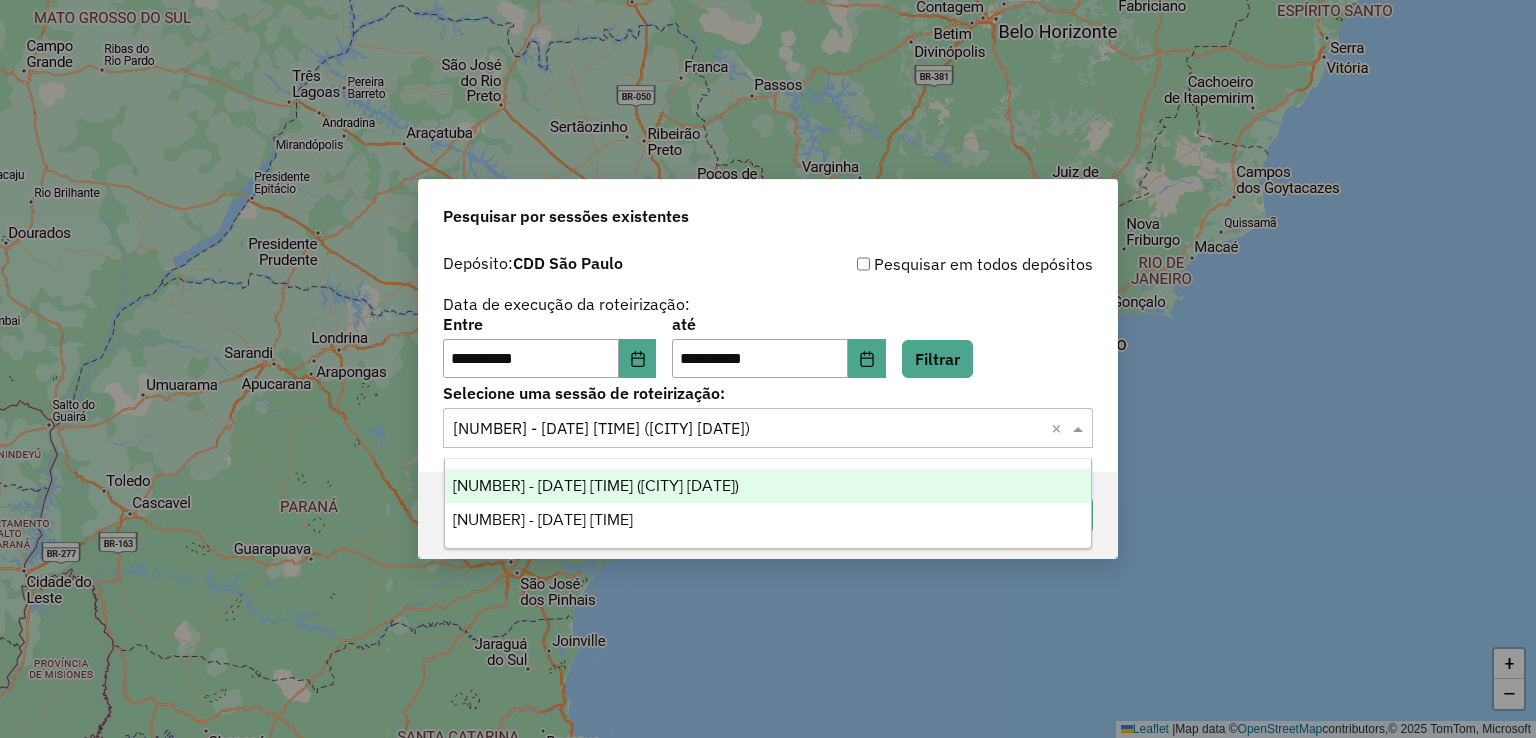 click 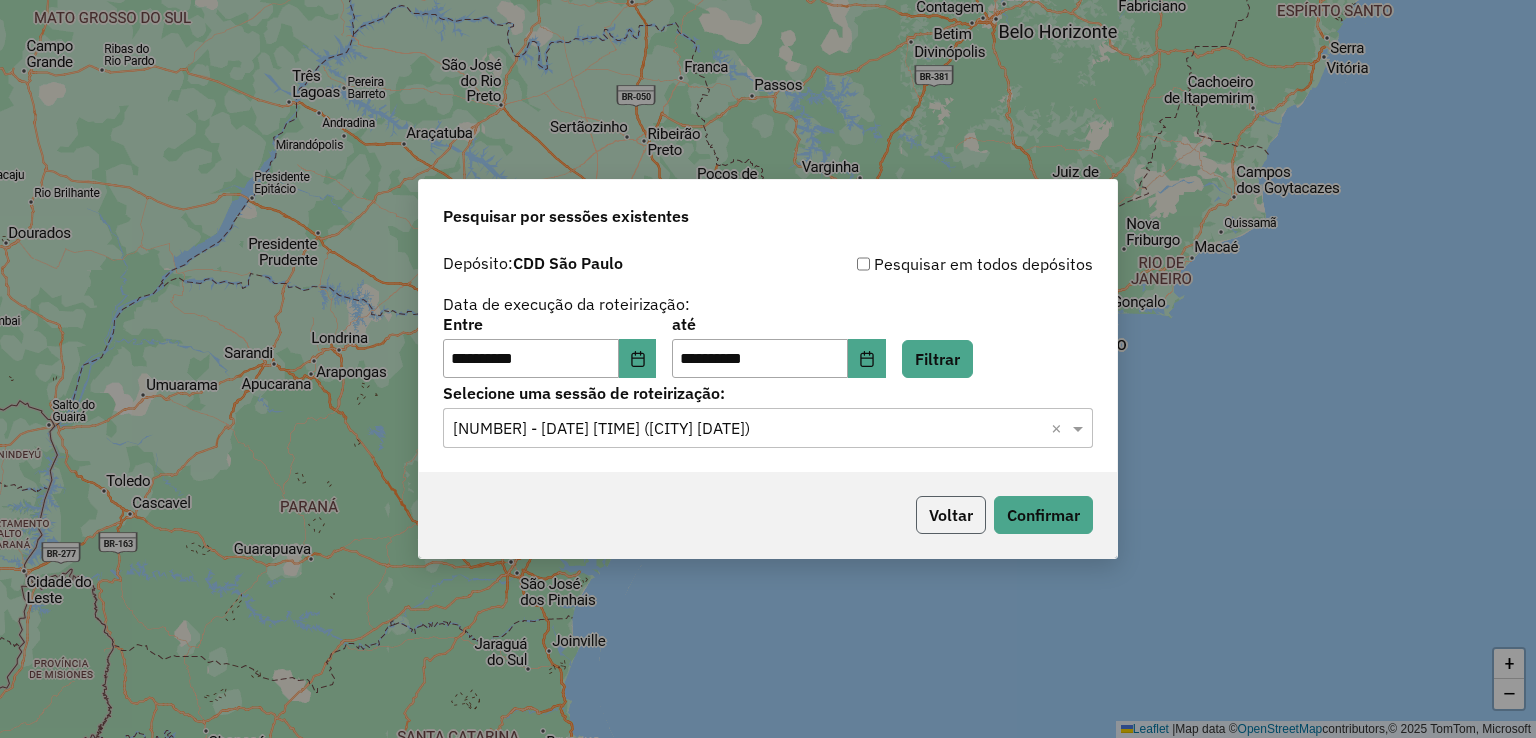 click on "Voltar" 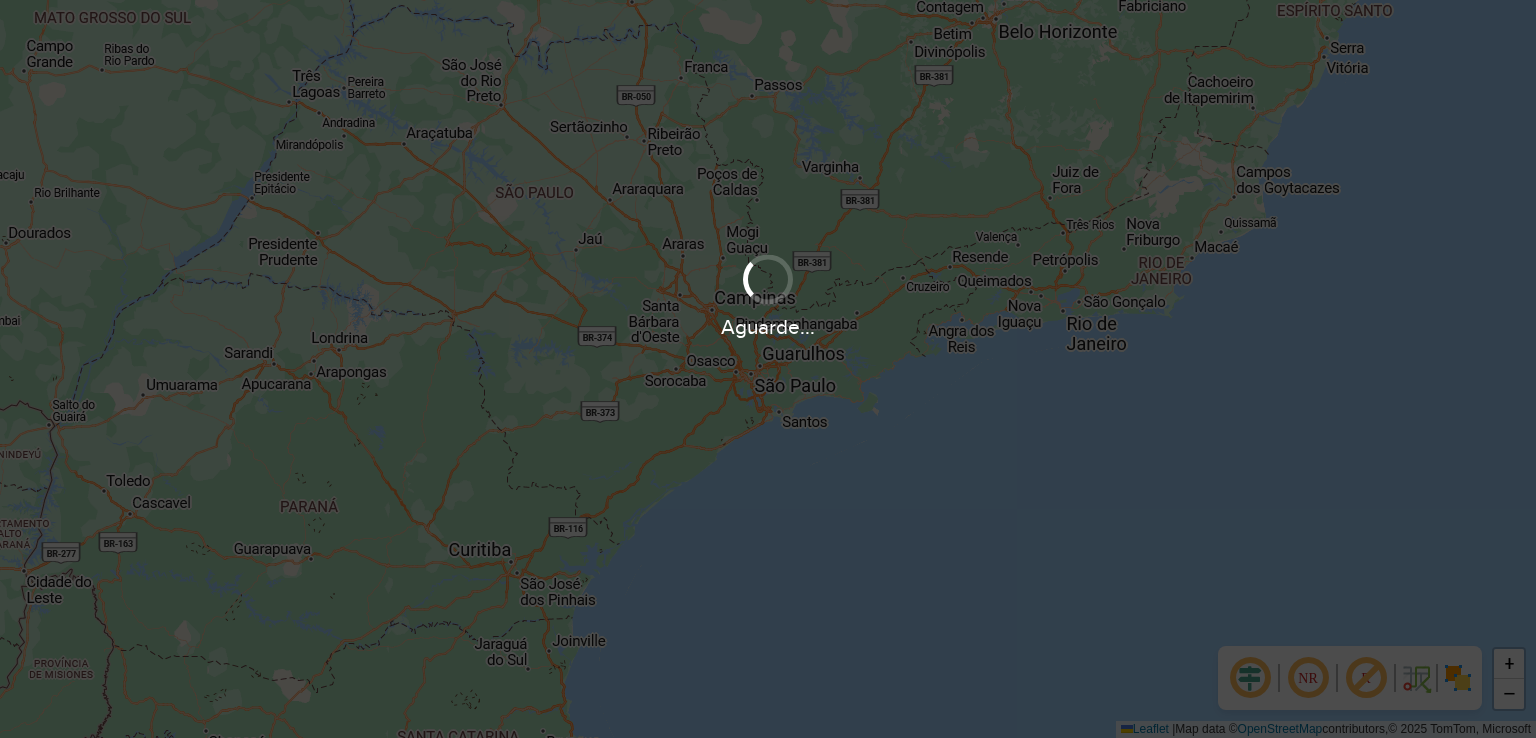 scroll, scrollTop: 0, scrollLeft: 0, axis: both 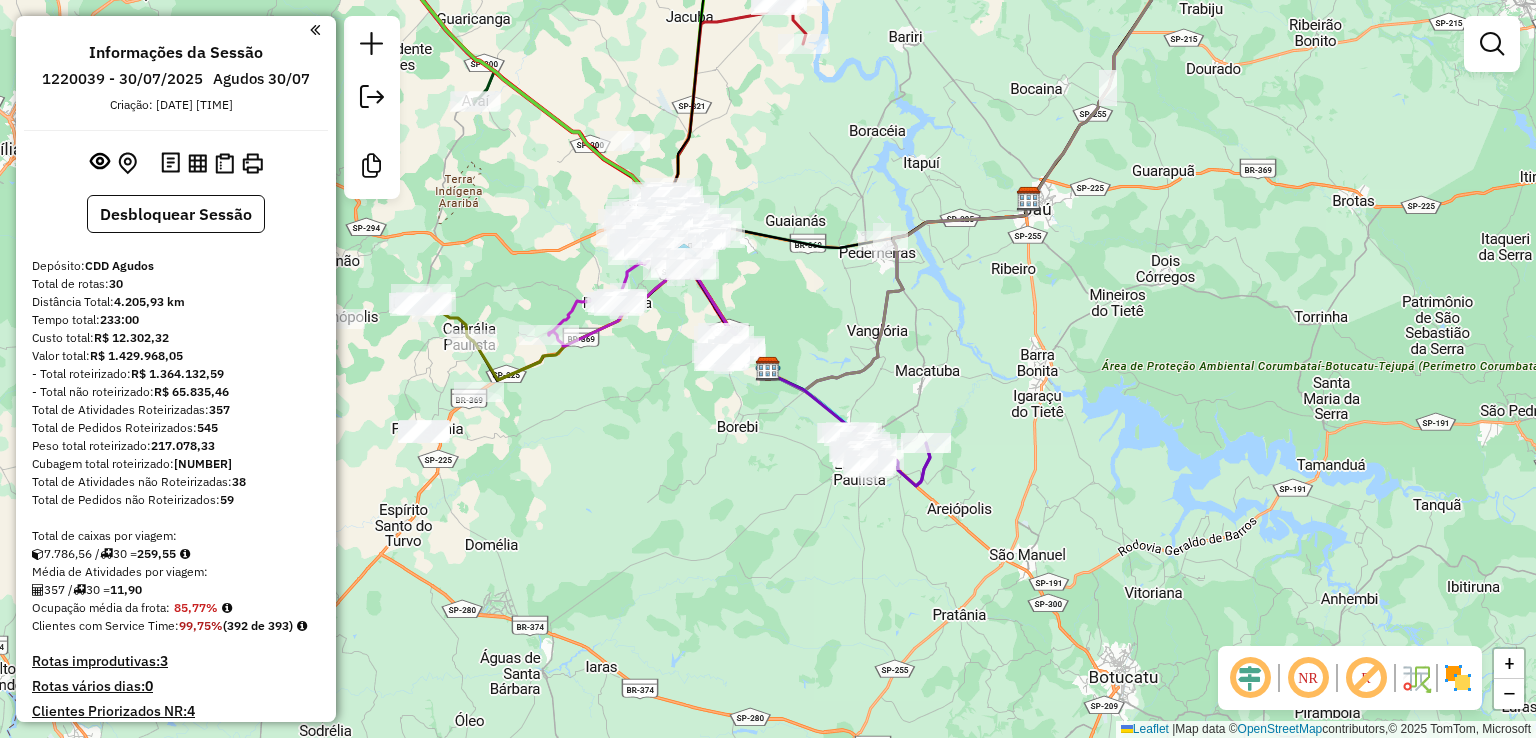 drag, startPoint x: 1256, startPoint y: 676, endPoint x: 1320, endPoint y: 687, distance: 64.93843 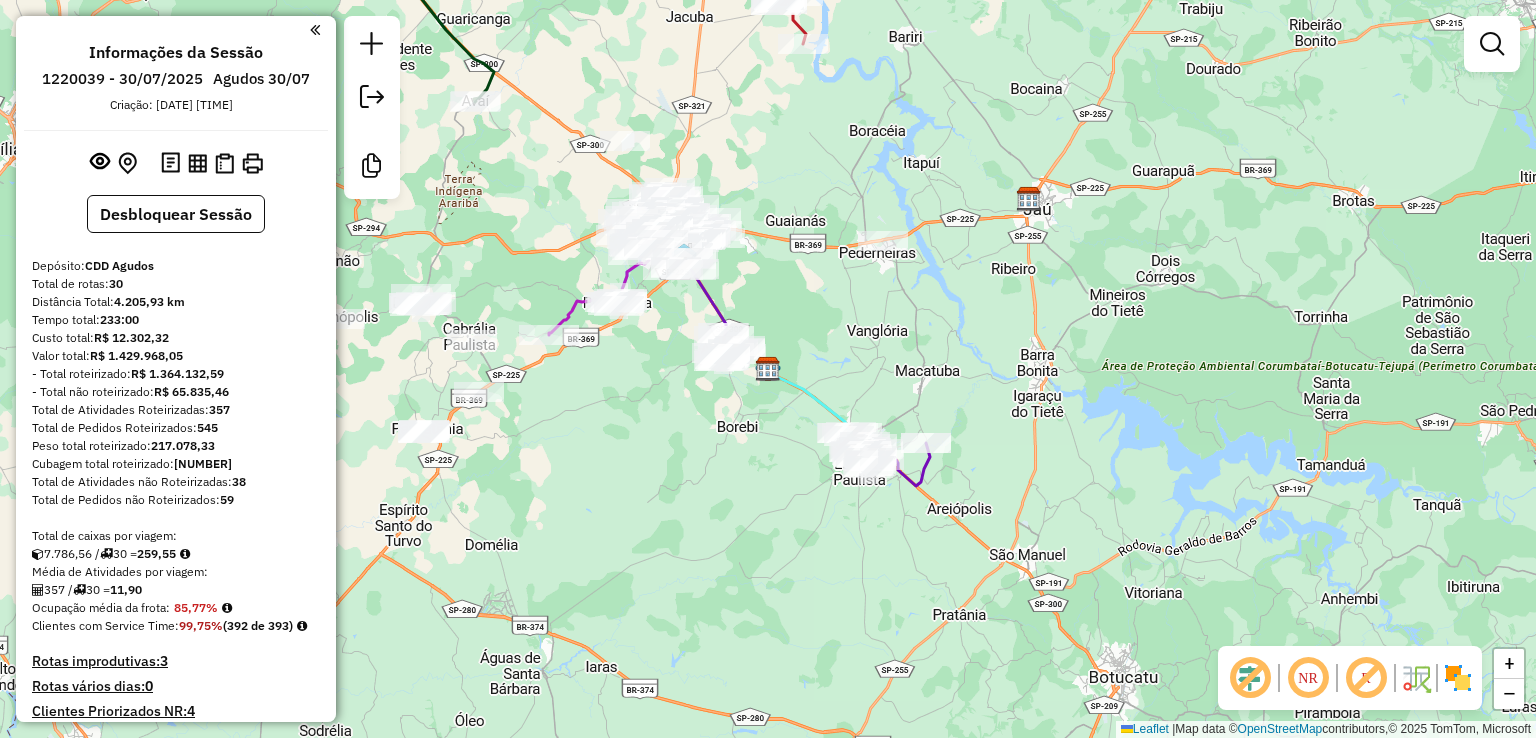click 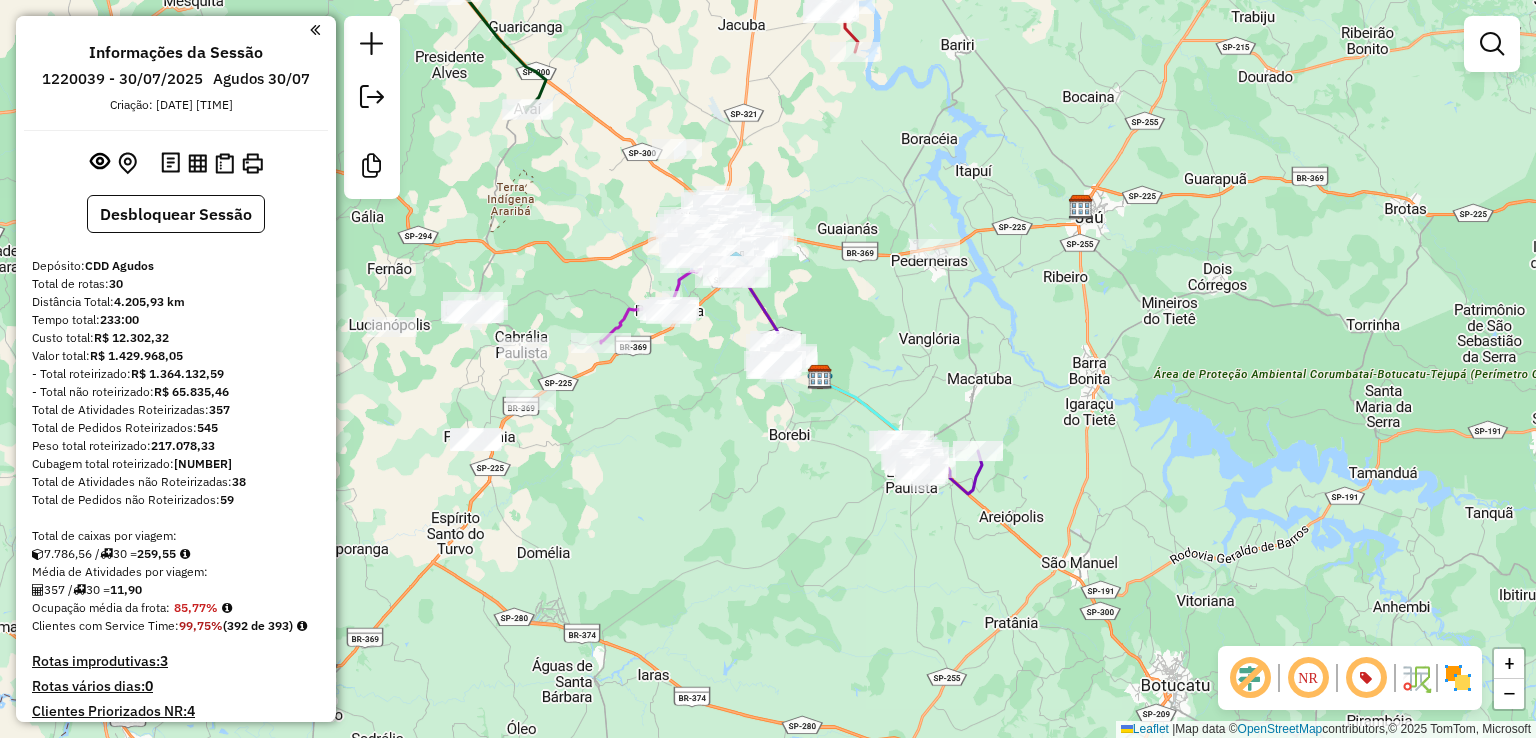 drag, startPoint x: 622, startPoint y: 482, endPoint x: 879, endPoint y: 510, distance: 258.52078 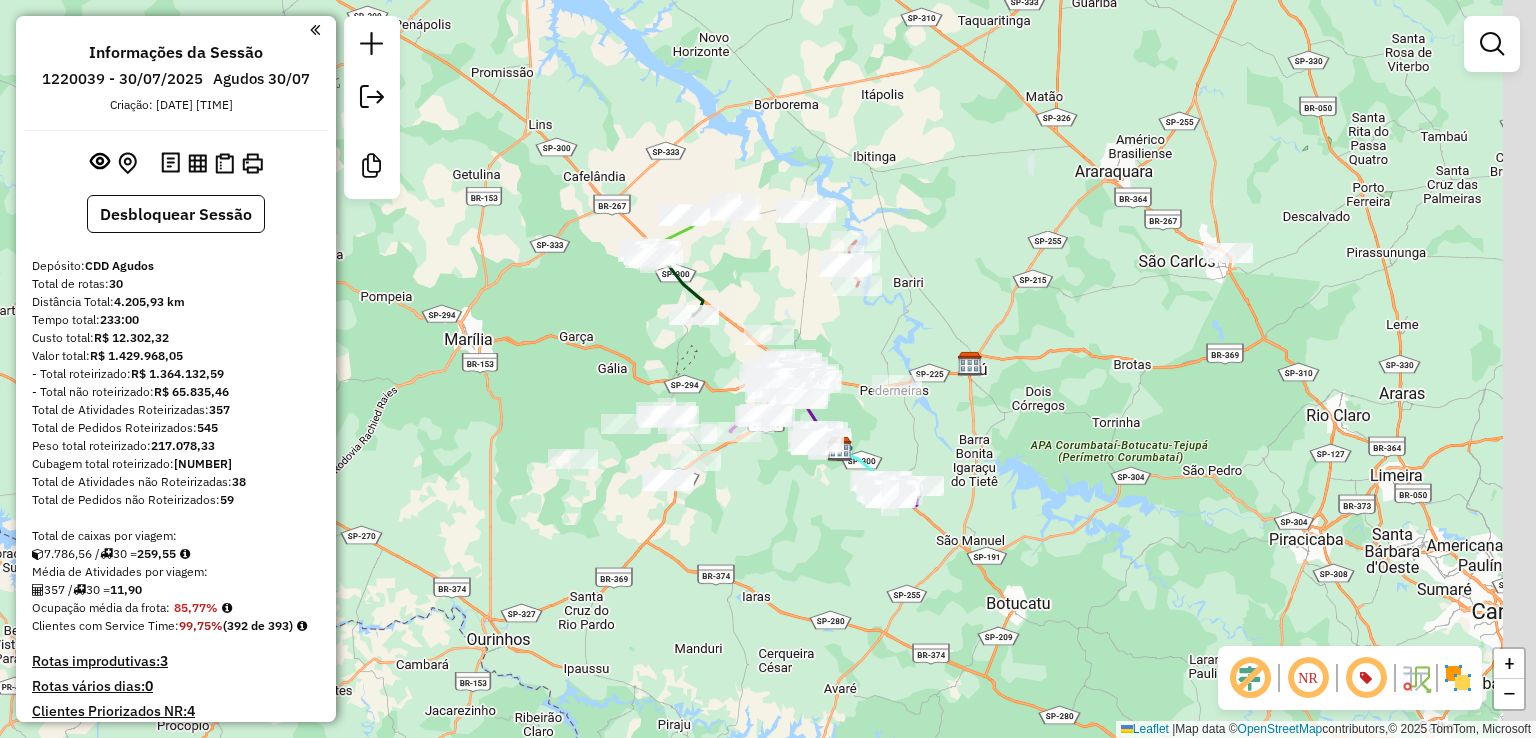 click on "Janela de atendimento Grade de atendimento Capacidade Transportadoras Veículos Cliente Pedidos  Rotas Selecione os dias de semana para filtrar as janelas de atendimento  Seg   Ter   Qua   Qui   Sex   Sáb   Dom  Informe o período da janela de atendimento: De: Até:  Filtrar exatamente a janela do cliente  Considerar janela de atendimento padrão  Selecione os dias de semana para filtrar as grades de atendimento  Seg   Ter   Qua   Qui   Sex   Sáb   Dom   Considerar clientes sem dia de atendimento cadastrado  Clientes fora do dia de atendimento selecionado Filtrar as atividades entre os valores definidos abaixo:  Peso mínimo:   Peso máximo:   Cubagem mínima:   Cubagem máxima:   De:   Até:  Filtrar as atividades entre o tempo de atendimento definido abaixo:  De:   Até:   Considerar capacidade total dos clientes não roteirizados Transportadora: Selecione um ou mais itens Tipo de veículo: Selecione um ou mais itens Veículo: Selecione um ou mais itens Motorista: Selecione um ou mais itens Nome: Rótulo:" 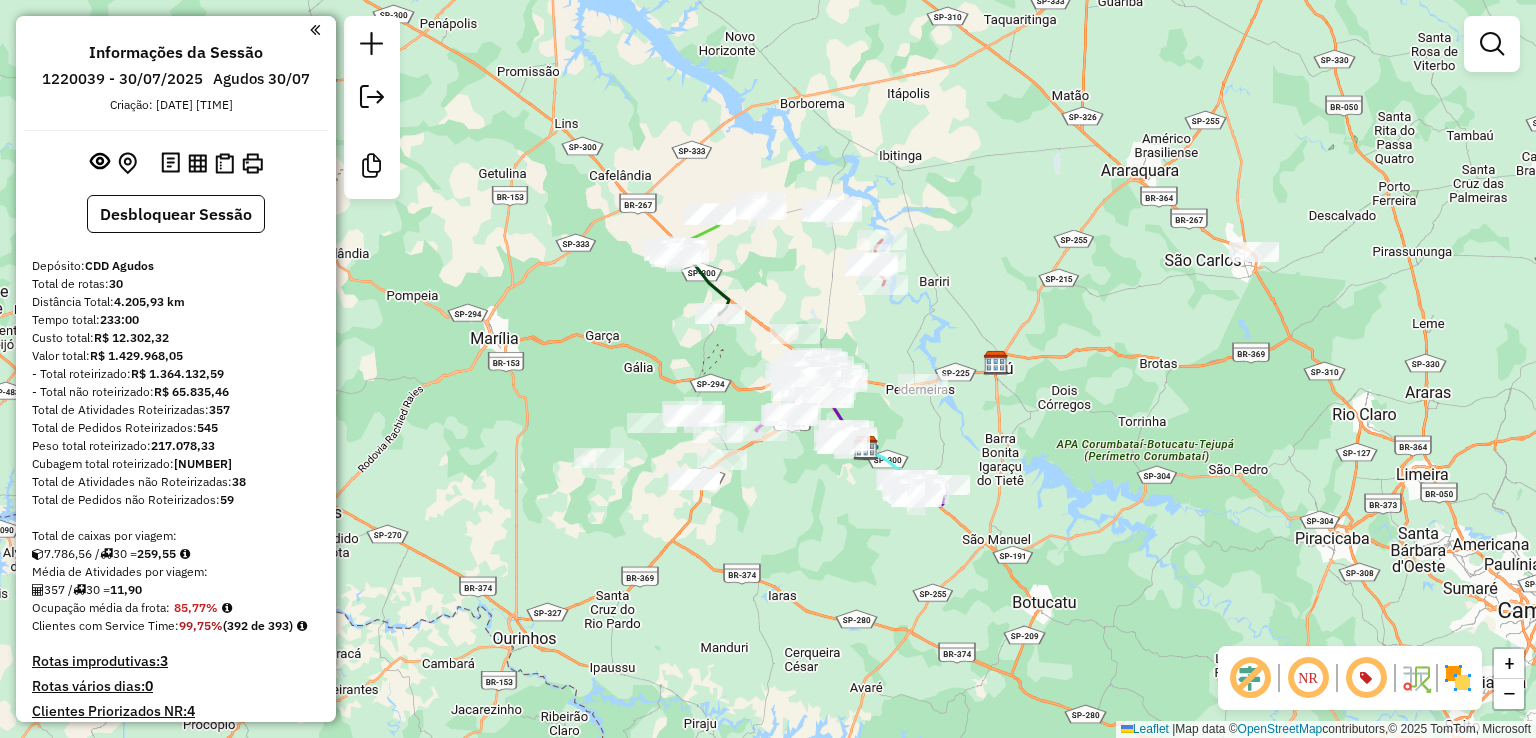 click on "Janela de atendimento Grade de atendimento Capacidade Transportadoras Veículos Cliente Pedidos  Rotas Selecione os dias de semana para filtrar as janelas de atendimento  Seg   Ter   Qua   Qui   Sex   Sáb   Dom  Informe o período da janela de atendimento: De: Até:  Filtrar exatamente a janela do cliente  Considerar janela de atendimento padrão  Selecione os dias de semana para filtrar as grades de atendimento  Seg   Ter   Qua   Qui   Sex   Sáb   Dom   Considerar clientes sem dia de atendimento cadastrado  Clientes fora do dia de atendimento selecionado Filtrar as atividades entre os valores definidos abaixo:  Peso mínimo:   Peso máximo:   Cubagem mínima:   Cubagem máxima:   De:   Até:  Filtrar as atividades entre o tempo de atendimento definido abaixo:  De:   Até:   Considerar capacidade total dos clientes não roteirizados Transportadora: Selecione um ou mais itens Tipo de veículo: Selecione um ou mais itens Veículo: Selecione um ou mais itens Motorista: Selecione um ou mais itens Nome: Rótulo:" 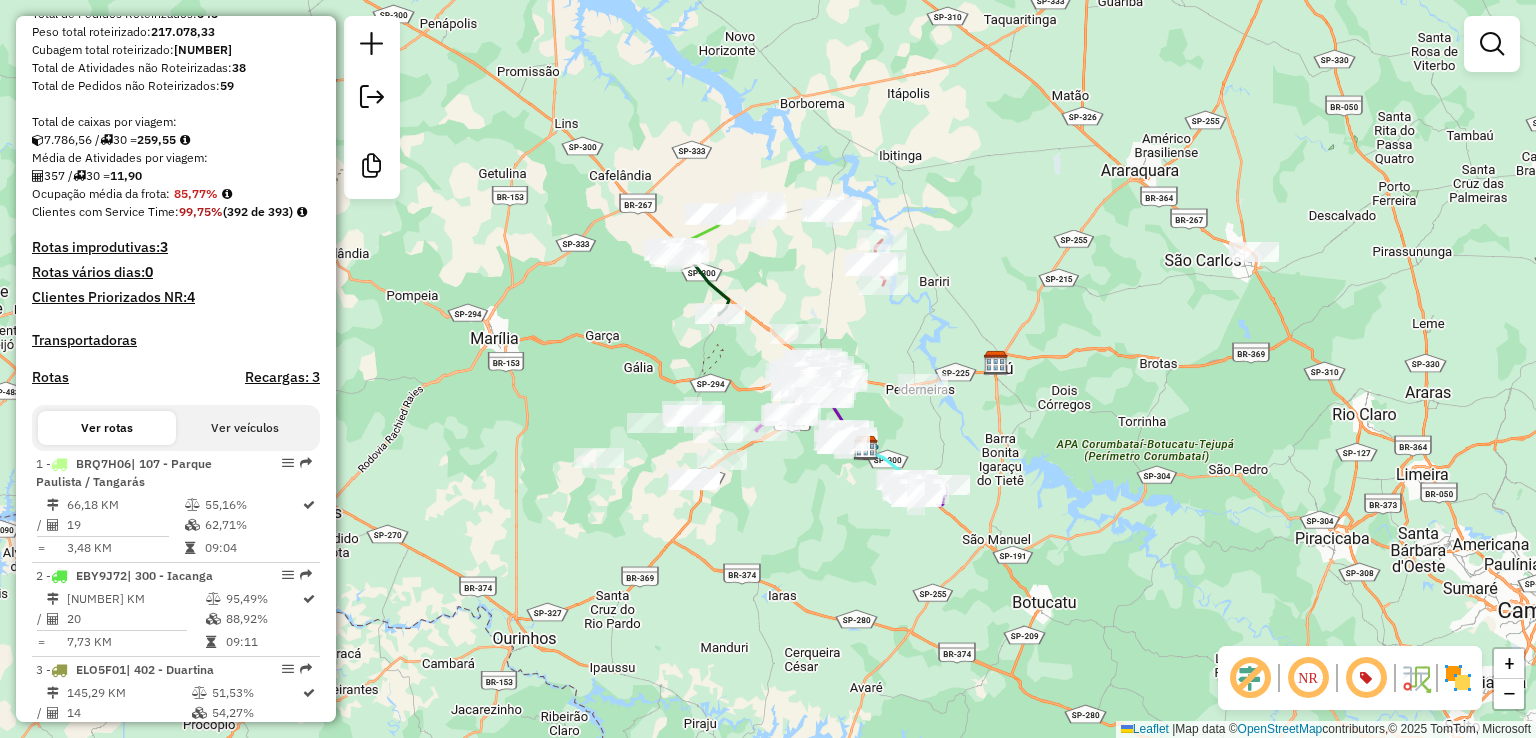 scroll, scrollTop: 0, scrollLeft: 0, axis: both 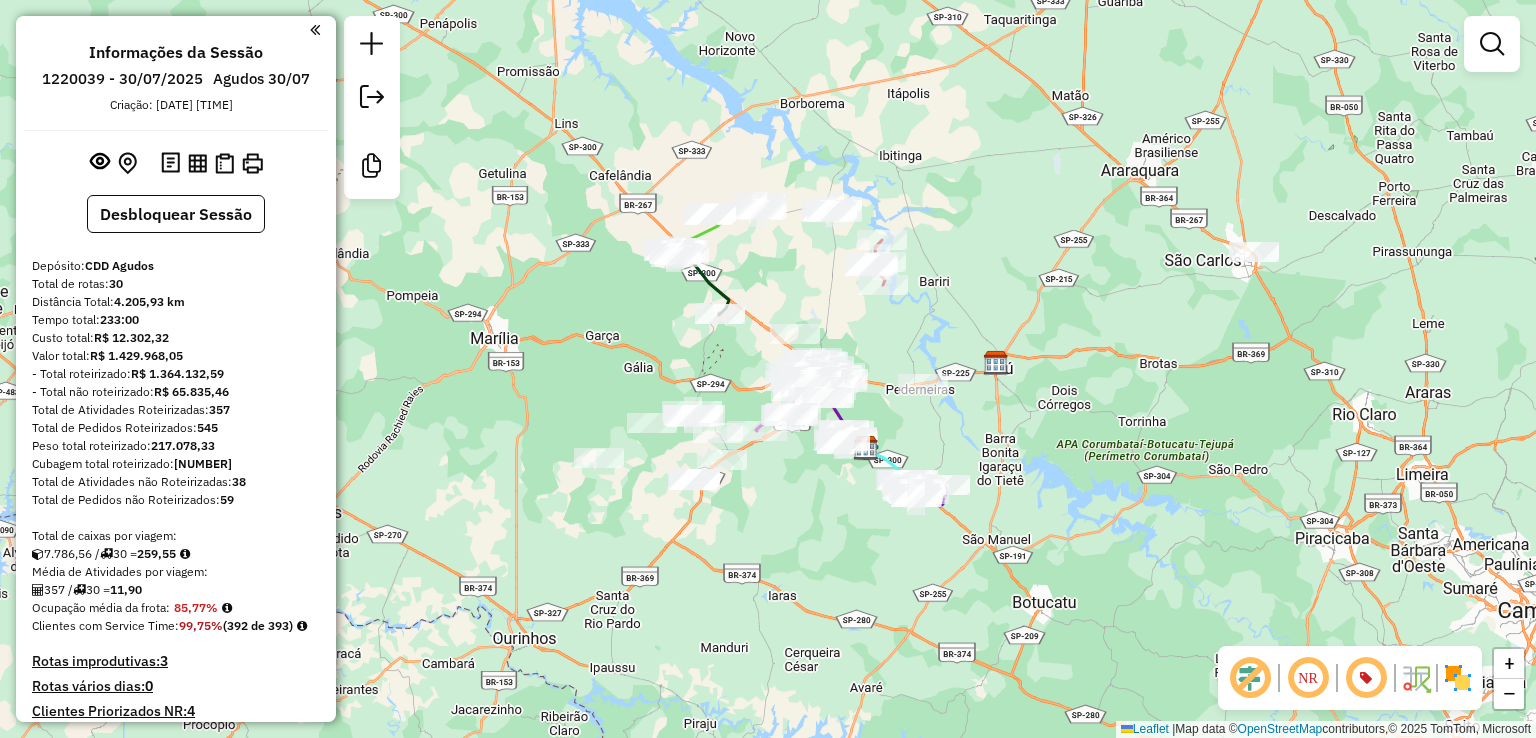 drag, startPoint x: 554, startPoint y: 217, endPoint x: 612, endPoint y: 230, distance: 59.439045 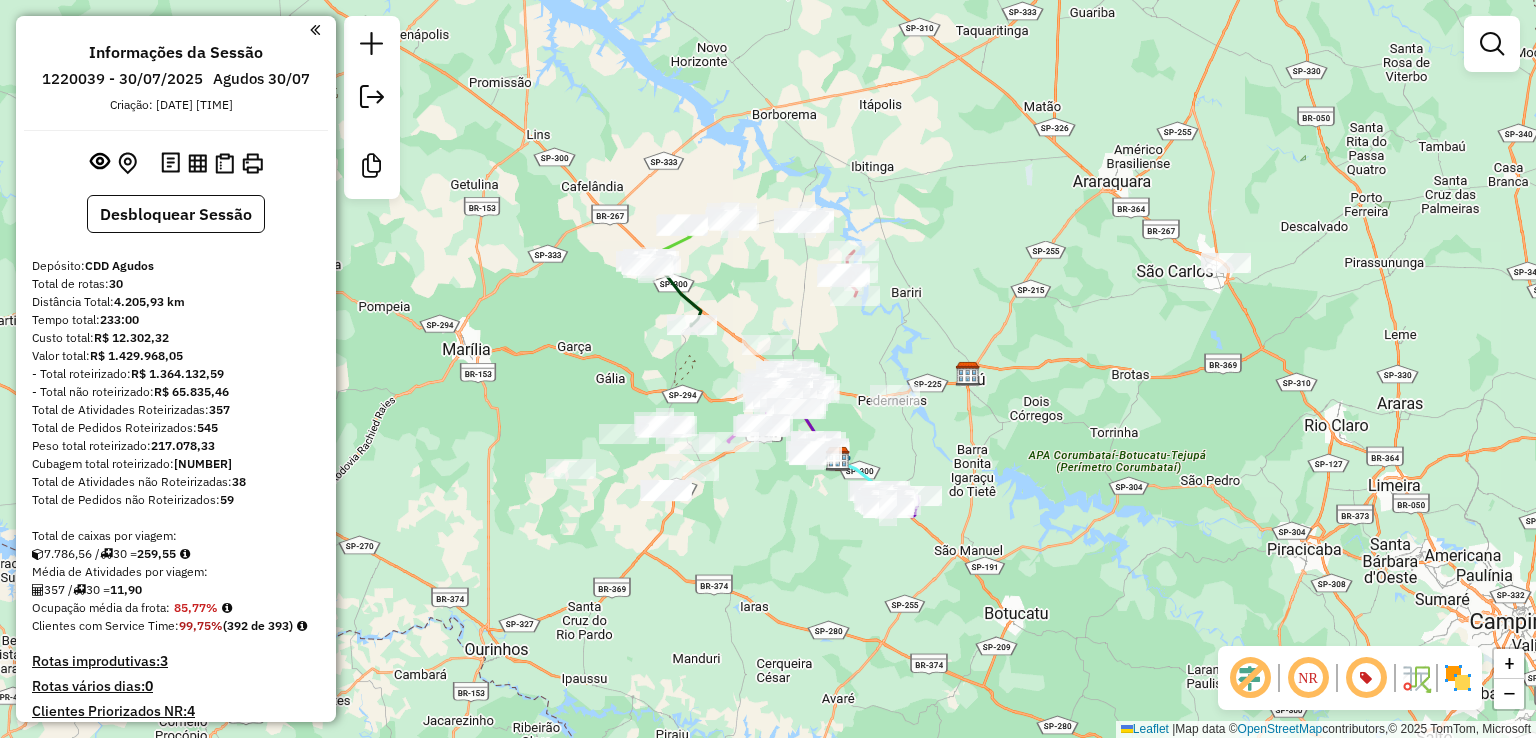 drag, startPoint x: 1232, startPoint y: 341, endPoint x: 1119, endPoint y: 337, distance: 113.07078 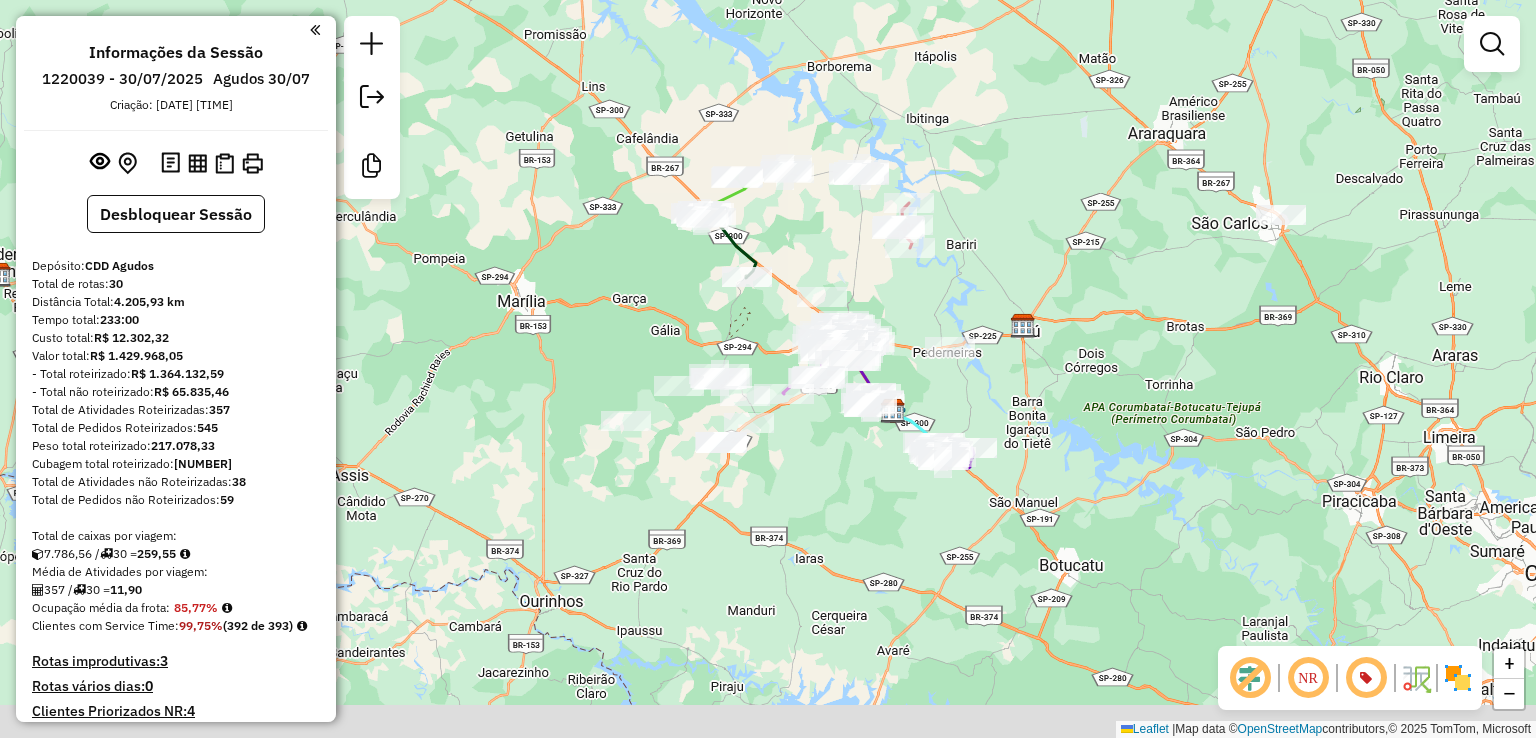 click on "Janela de atendimento Grade de atendimento Capacidade Transportadoras Veículos Cliente Pedidos  Rotas Selecione os dias de semana para filtrar as janelas de atendimento  Seg   Ter   Qua   Qui   Sex   Sáb   Dom  Informe o período da janela de atendimento: De: Até:  Filtrar exatamente a janela do cliente  Considerar janela de atendimento padrão  Selecione os dias de semana para filtrar as grades de atendimento  Seg   Ter   Qua   Qui   Sex   Sáb   Dom   Considerar clientes sem dia de atendimento cadastrado  Clientes fora do dia de atendimento selecionado Filtrar as atividades entre os valores definidos abaixo:  Peso mínimo:   Peso máximo:   Cubagem mínima:   Cubagem máxima:   De:   Até:  Filtrar as atividades entre o tempo de atendimento definido abaixo:  De:   Até:   Considerar capacidade total dos clientes não roteirizados Transportadora: Selecione um ou mais itens Tipo de veículo: Selecione um ou mais itens Veículo: Selecione um ou mais itens Motorista: Selecione um ou mais itens Nome: Rótulo:" 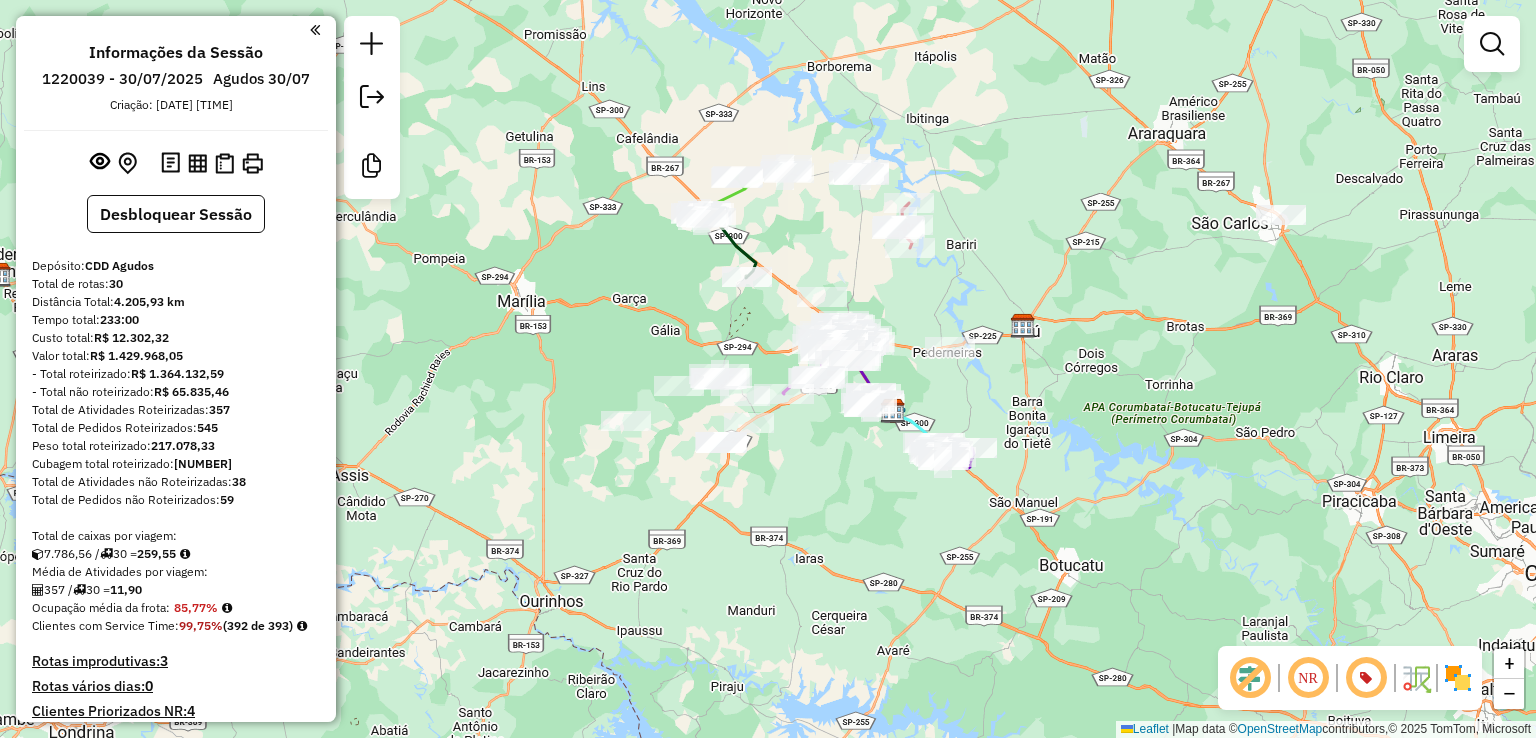 scroll, scrollTop: 800, scrollLeft: 0, axis: vertical 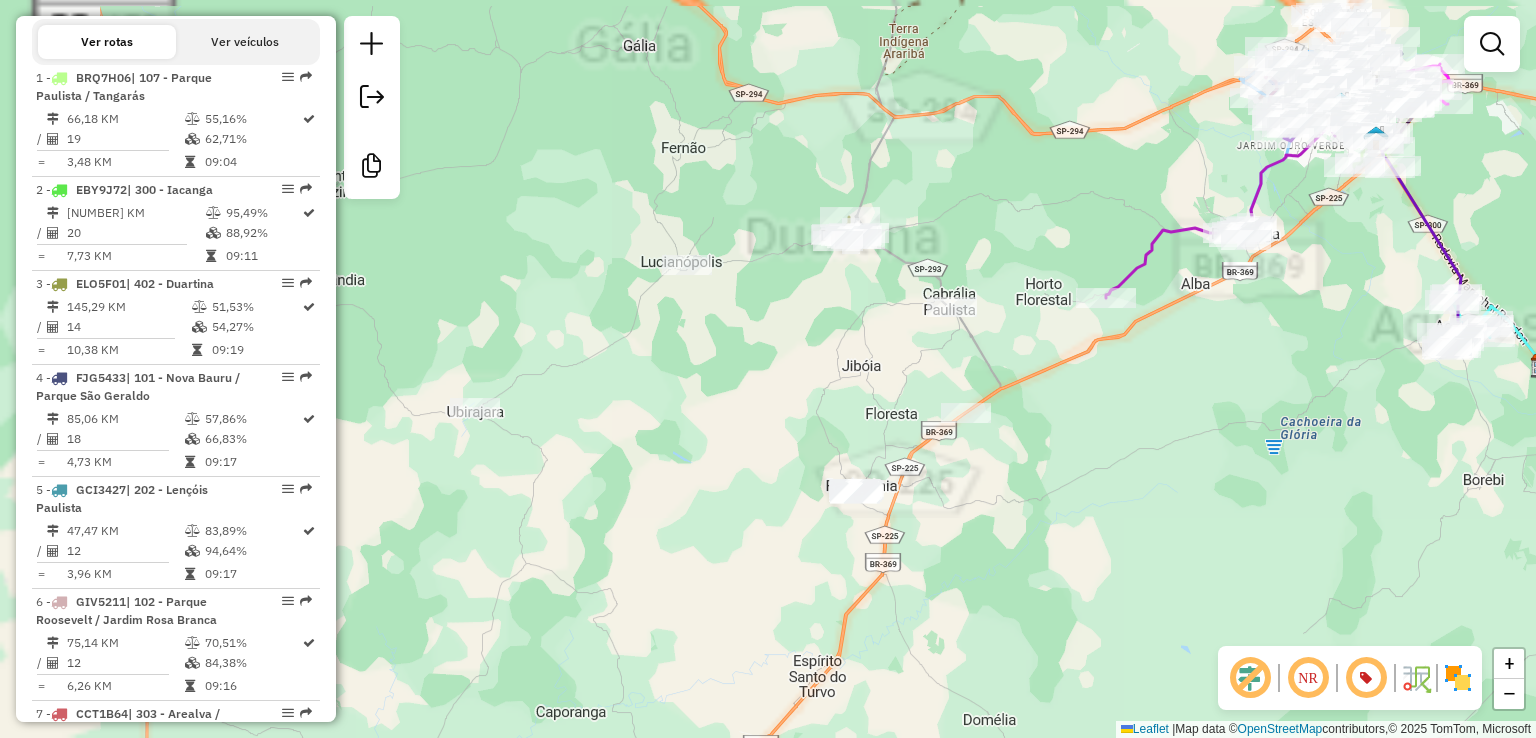 drag, startPoint x: 747, startPoint y: 405, endPoint x: 627, endPoint y: 583, distance: 214.67184 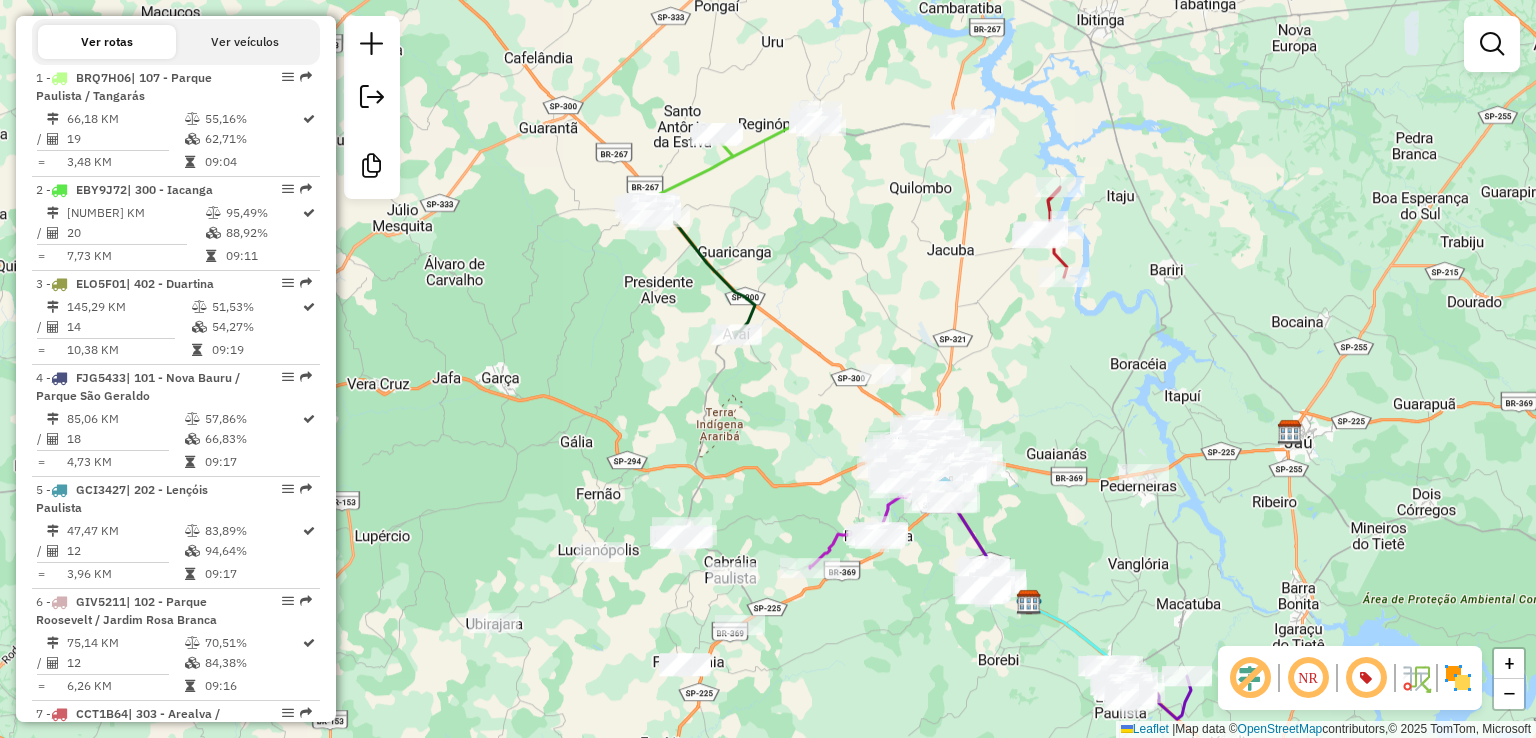 drag, startPoint x: 764, startPoint y: 377, endPoint x: 782, endPoint y: 351, distance: 31.622776 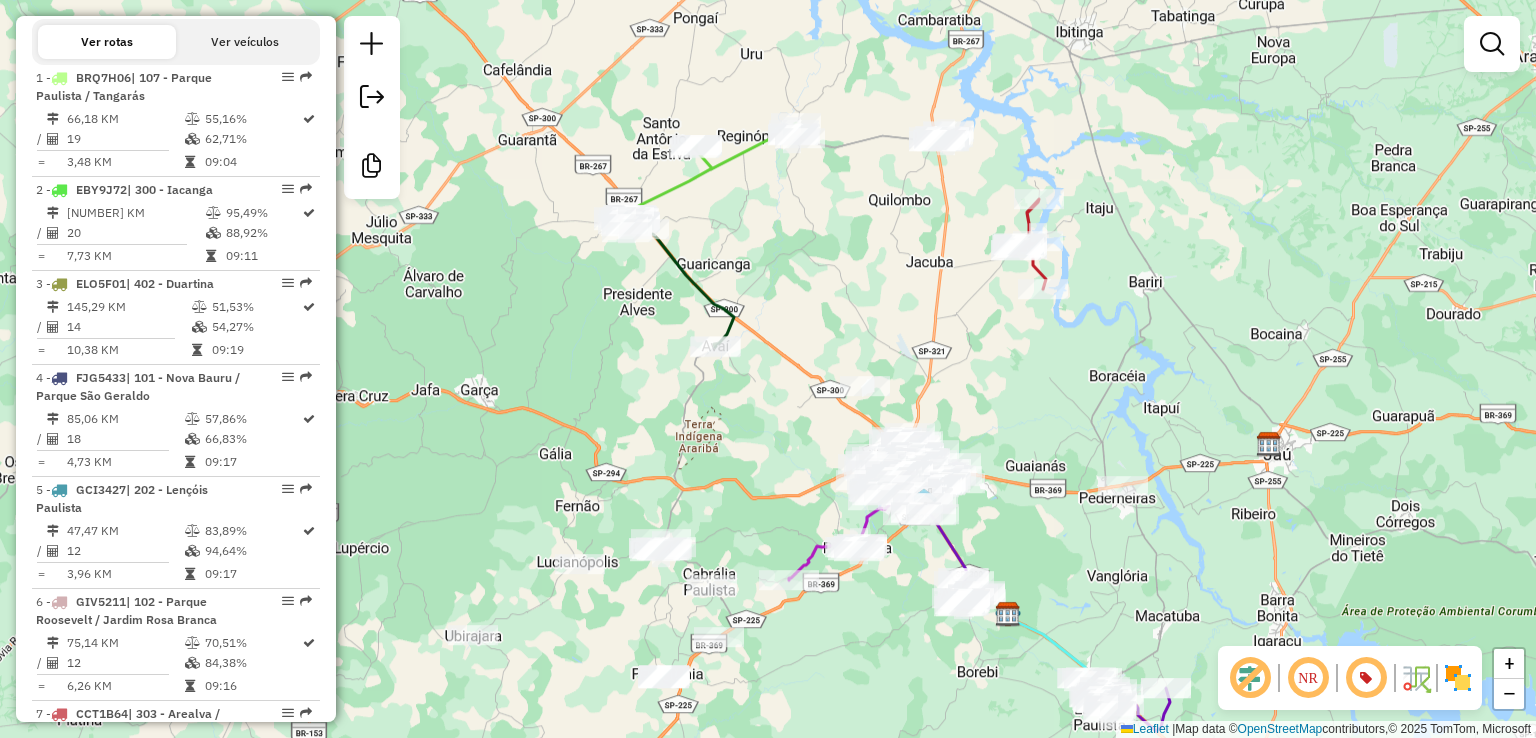 drag, startPoint x: 816, startPoint y: 277, endPoint x: 787, endPoint y: 329, distance: 59.5399 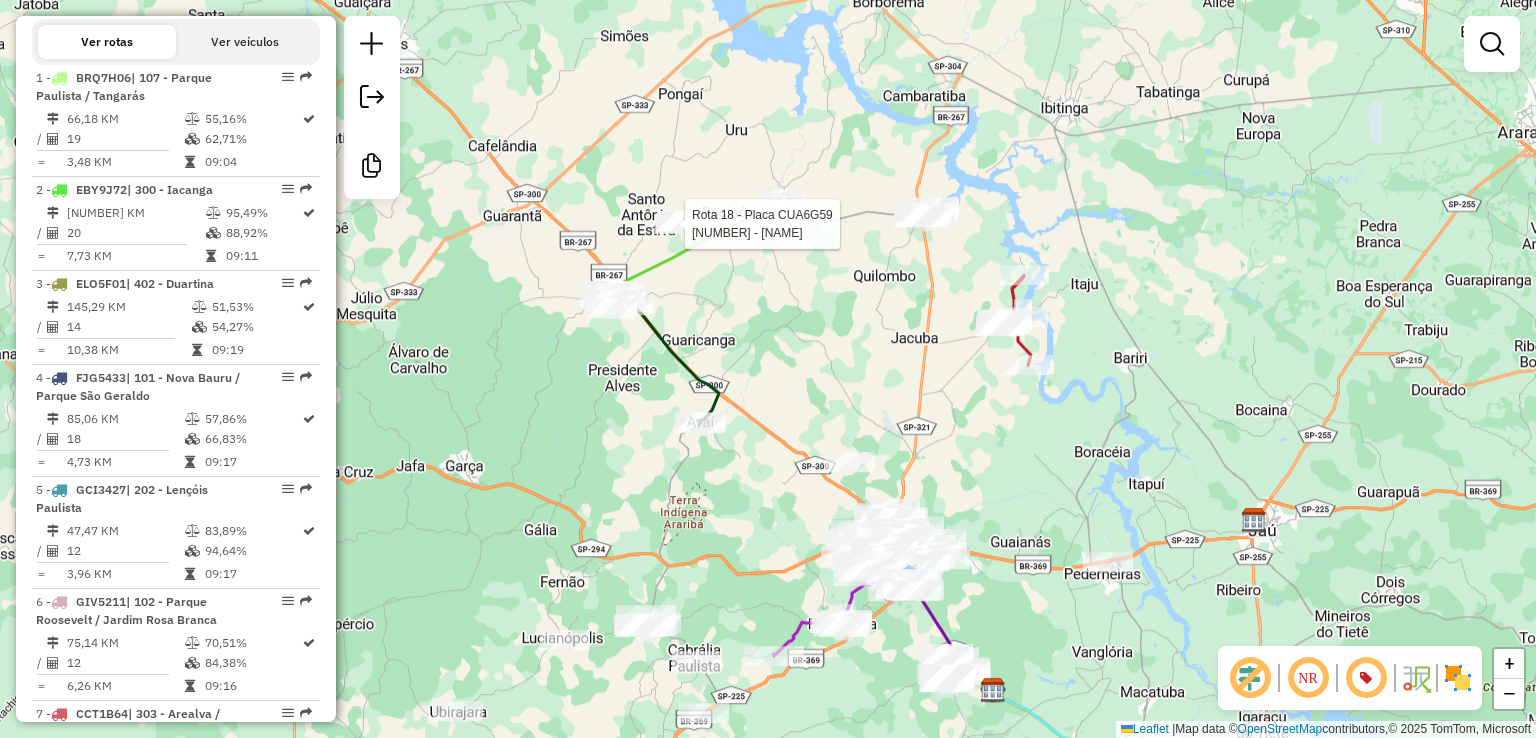 click 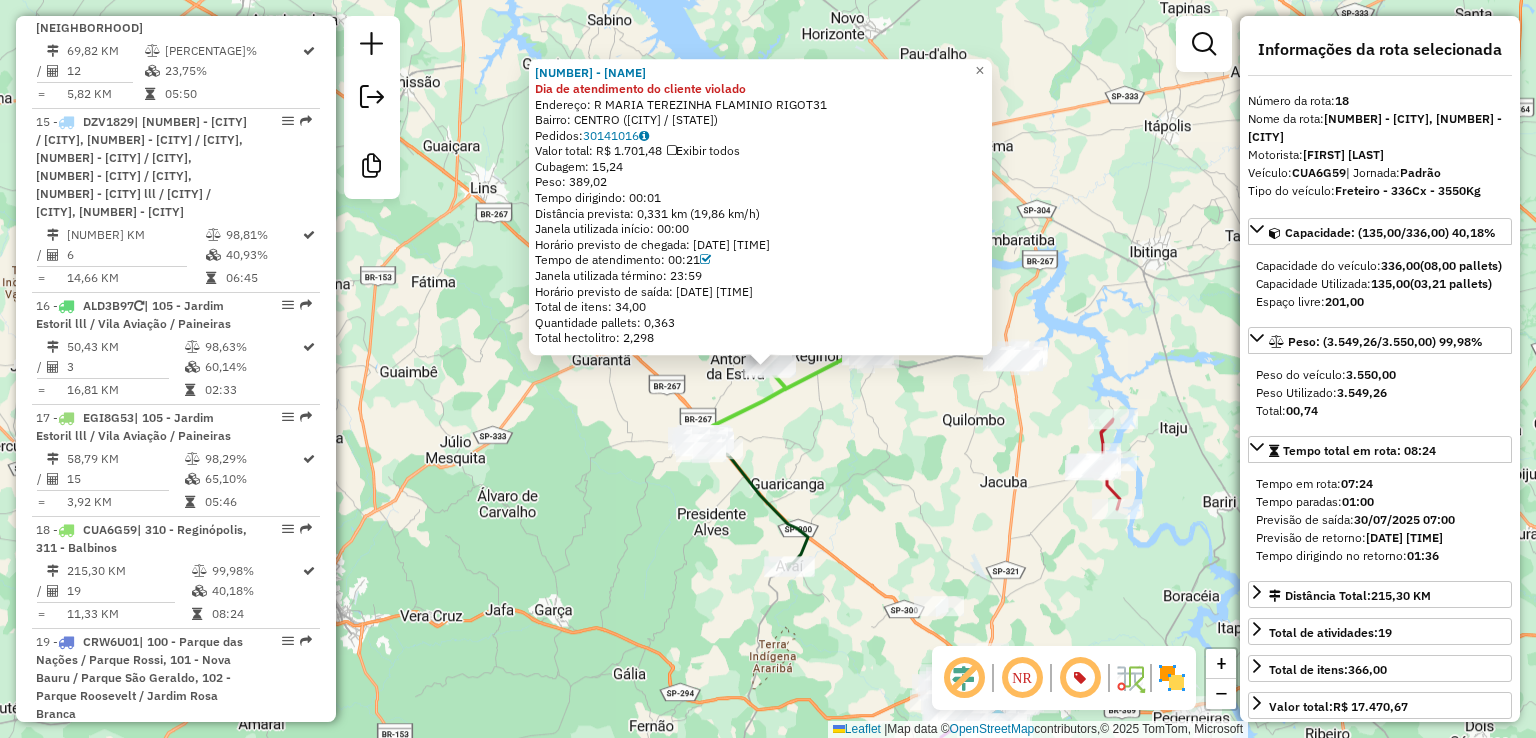 scroll, scrollTop: 2784, scrollLeft: 0, axis: vertical 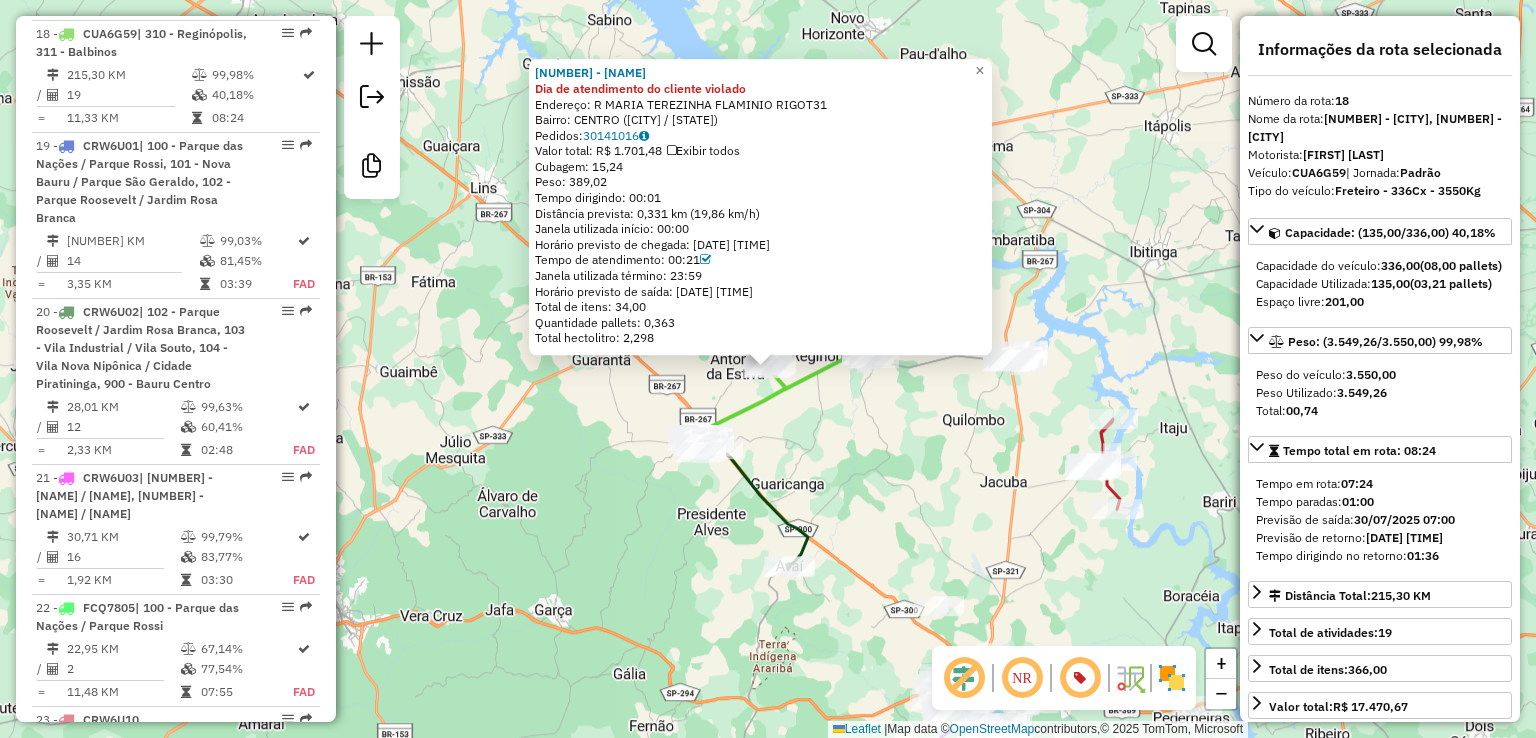 click on "10817413 - NIVALDETE DOS SANTOS Dia de atendimento do cliente violado  Endereço: R   MARIA TEREZINHA FLAMINIO RIGOT31   Bairro: CENTRO (BALBINOS / SP)   Pedidos:  30141016   Valor total: R$ 1.701,48   Exibir todos   Cubagem: 15,24  Peso: 389,02  Tempo dirigindo: 00:01   Distância prevista: 0,331 km (19,86 km/h)   Janela utilizada início: 00:00   Horário previsto de chegada: 30/07/2025 10:38   Tempo de atendimento: 00:21   Janela utilizada término: 23:59   Horário previsto de saída: 30/07/2025 10:59   Total de itens: 34,00   Quantidade pallets: 0,363   Total hectolitro: 2,298  × Janela de atendimento Grade de atendimento Capacidade Transportadoras Veículos Cliente Pedidos  Rotas Selecione os dias de semana para filtrar as janelas de atendimento  Seg   Ter   Qua   Qui   Sex   Sáb   Dom  Informe o período da janela de atendimento: De: Até:  Filtrar exatamente a janela do cliente  Considerar janela de atendimento padrão  Selecione os dias de semana para filtrar as grades de atendimento  Seg   Ter  +" 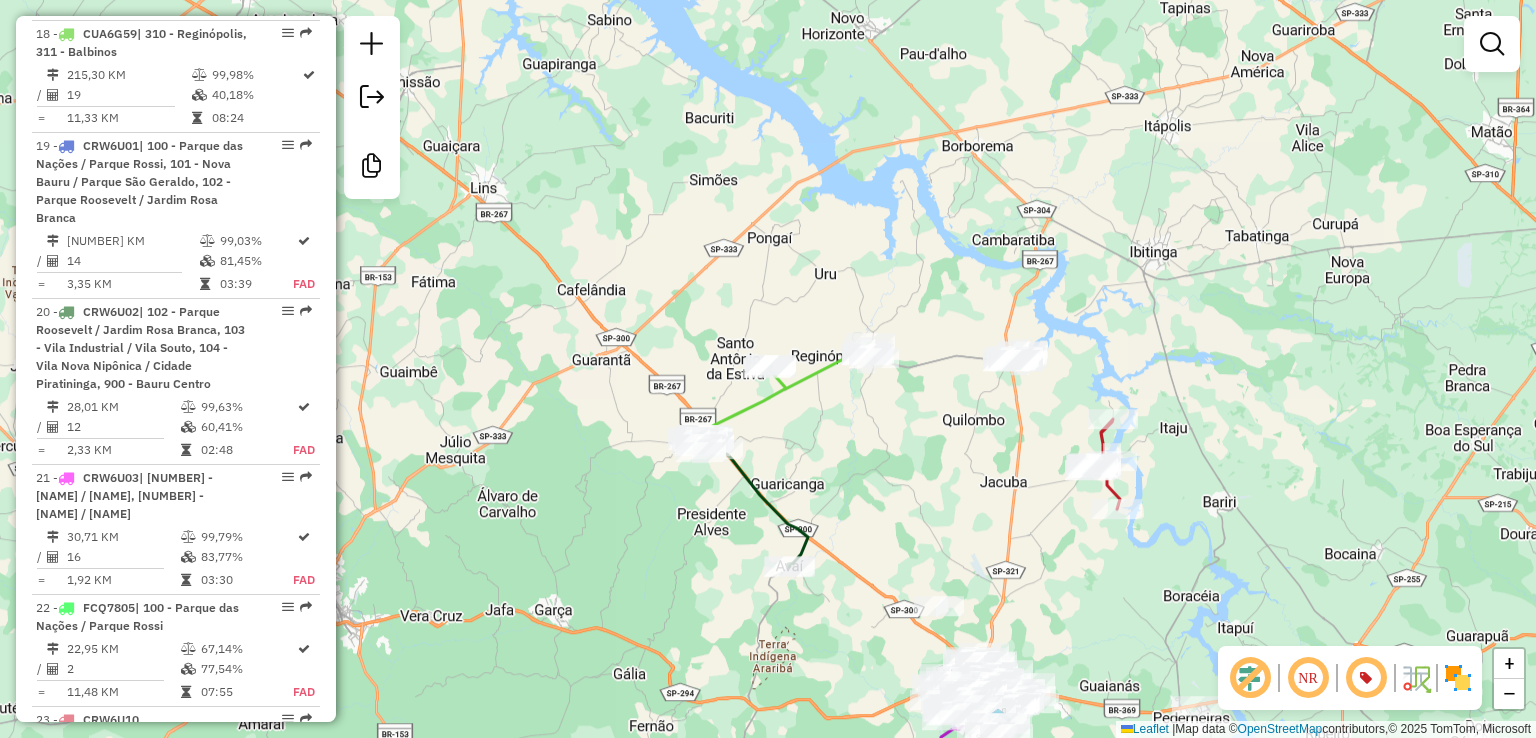 click on "10817413 - NIVALDETE DOS SANTOS Dia de atendimento do cliente violado  Endereço: R   MARIA TEREZINHA FLAMINIO RIGOT31   Bairro: CENTRO (BALBINOS / SP)   Pedidos:  30141016   Valor total: R$ 1.701,48   Exibir todos   Cubagem: 15,24  Peso: 389,02  Tempo dirigindo: 00:01   Distância prevista: 0,331 km (19,86 km/h)   Janela utilizada início: 00:00   Horário previsto de chegada: 30/07/2025 10:38   Tempo de atendimento: 00:21   Janela utilizada término: 23:59   Horário previsto de saída: 30/07/2025 10:59   Total de itens: 34,00   Quantidade pallets: 0,363   Total hectolitro: 2,298  × Janela de atendimento Grade de atendimento Capacidade Transportadoras Veículos Cliente Pedidos  Rotas Selecione os dias de semana para filtrar as janelas de atendimento  Seg   Ter   Qua   Qui   Sex   Sáb   Dom  Informe o período da janela de atendimento: De: Até:  Filtrar exatamente a janela do cliente  Considerar janela de atendimento padrão  Selecione os dias de semana para filtrar as grades de atendimento  Seg   Ter  +" 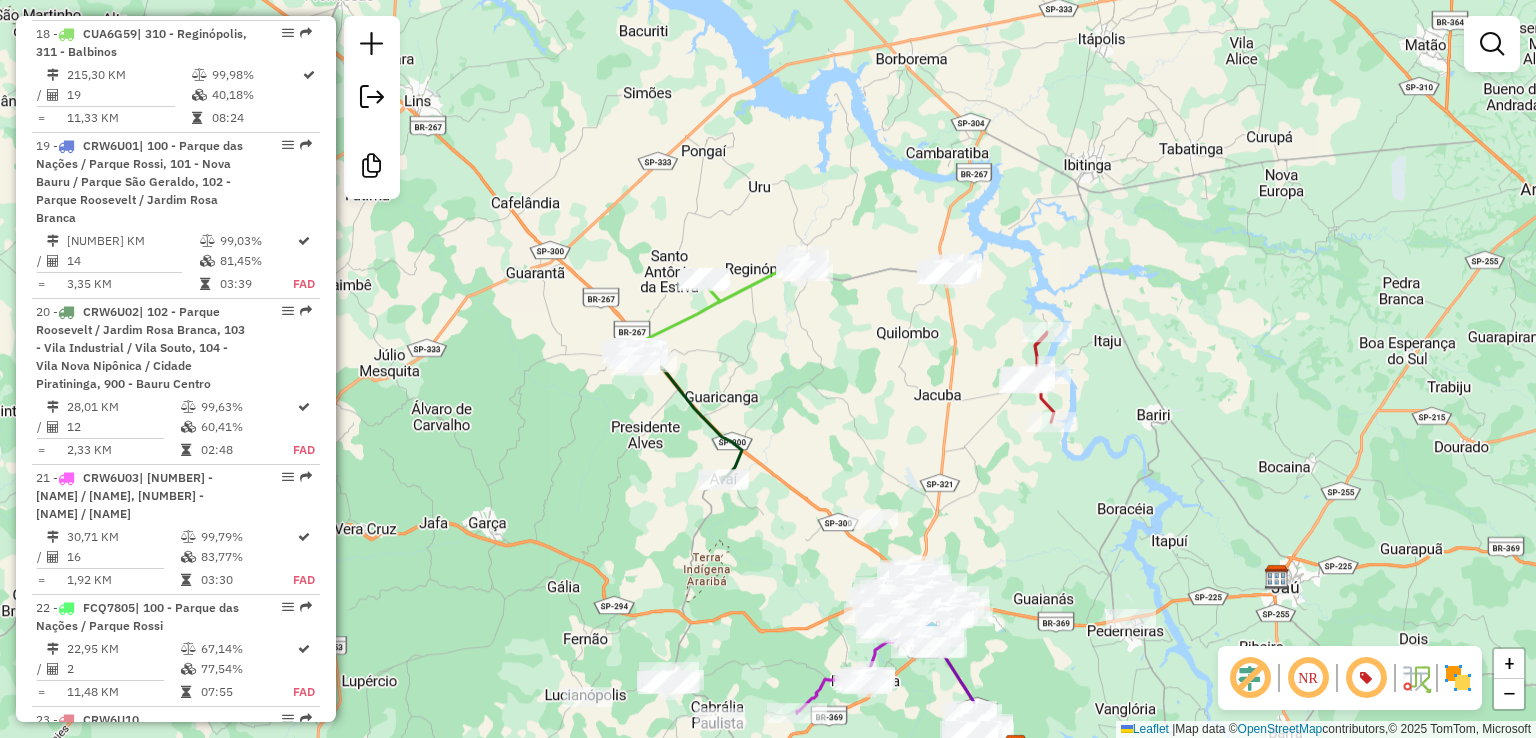 click on "Janela de atendimento Grade de atendimento Capacidade Transportadoras Veículos Cliente Pedidos  Rotas Selecione os dias de semana para filtrar as janelas de atendimento  Seg   Ter   Qua   Qui   Sex   Sáb   Dom  Informe o período da janela de atendimento: De: Até:  Filtrar exatamente a janela do cliente  Considerar janela de atendimento padrão  Selecione os dias de semana para filtrar as grades de atendimento  Seg   Ter   Qua   Qui   Sex   Sáb   Dom   Considerar clientes sem dia de atendimento cadastrado  Clientes fora do dia de atendimento selecionado Filtrar as atividades entre os valores definidos abaixo:  Peso mínimo:   Peso máximo:   Cubagem mínima:   Cubagem máxima:   De:   Até:  Filtrar as atividades entre o tempo de atendimento definido abaixo:  De:   Até:   Considerar capacidade total dos clientes não roteirizados Transportadora: Selecione um ou mais itens Tipo de veículo: Selecione um ou mais itens Veículo: Selecione um ou mais itens Motorista: Selecione um ou mais itens Nome: Rótulo:" 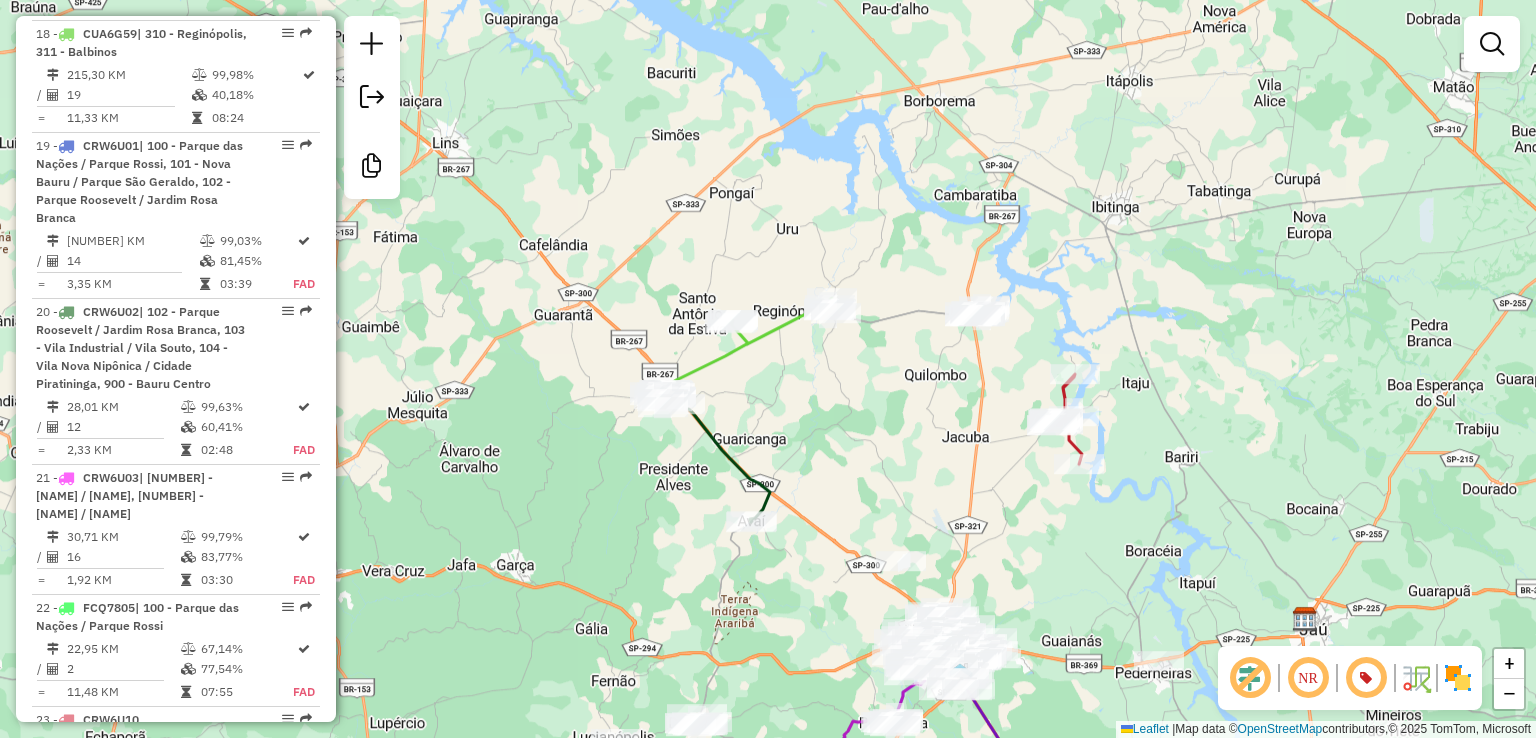 click on "Janela de atendimento Grade de atendimento Capacidade Transportadoras Veículos Cliente Pedidos  Rotas Selecione os dias de semana para filtrar as janelas de atendimento  Seg   Ter   Qua   Qui   Sex   Sáb   Dom  Informe o período da janela de atendimento: De: Até:  Filtrar exatamente a janela do cliente  Considerar janela de atendimento padrão  Selecione os dias de semana para filtrar as grades de atendimento  Seg   Ter   Qua   Qui   Sex   Sáb   Dom   Considerar clientes sem dia de atendimento cadastrado  Clientes fora do dia de atendimento selecionado Filtrar as atividades entre os valores definidos abaixo:  Peso mínimo:   Peso máximo:   Cubagem mínima:   Cubagem máxima:   De:   Até:  Filtrar as atividades entre o tempo de atendimento definido abaixo:  De:   Até:   Considerar capacidade total dos clientes não roteirizados Transportadora: Selecione um ou mais itens Tipo de veículo: Selecione um ou mais itens Veículo: Selecione um ou mais itens Motorista: Selecione um ou mais itens Nome: Rótulo:" 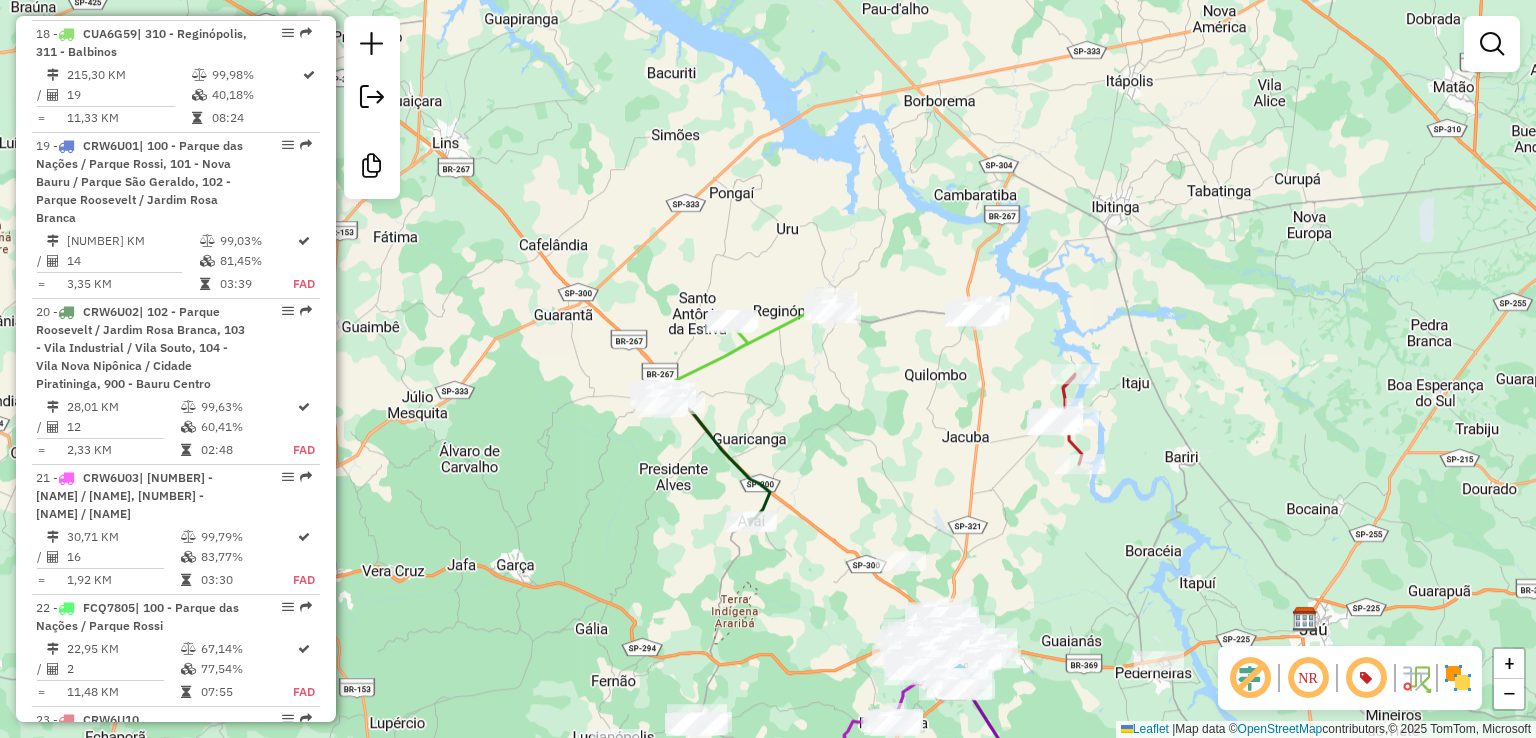 drag, startPoint x: 733, startPoint y: 350, endPoint x: 847, endPoint y: 465, distance: 161.929 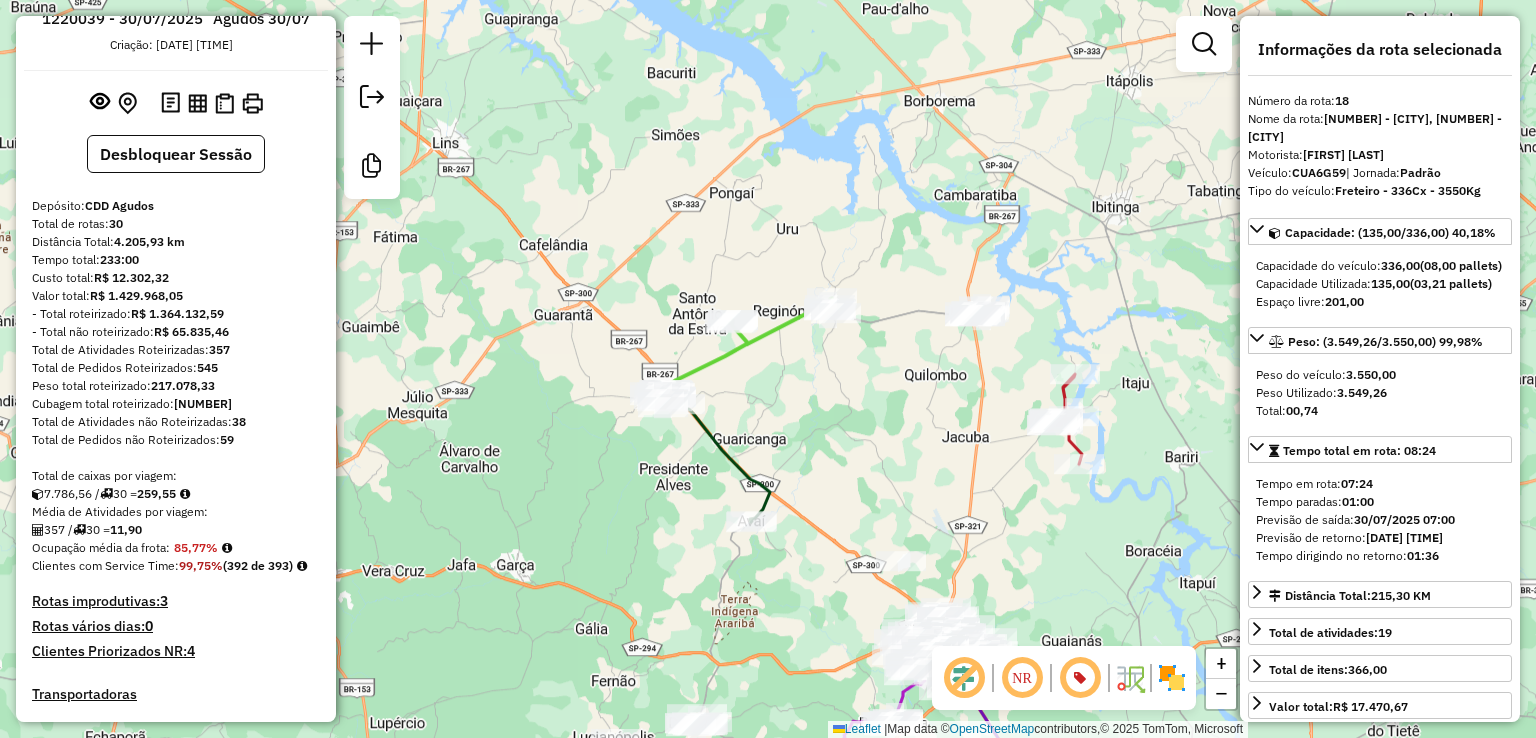 scroll, scrollTop: 0, scrollLeft: 0, axis: both 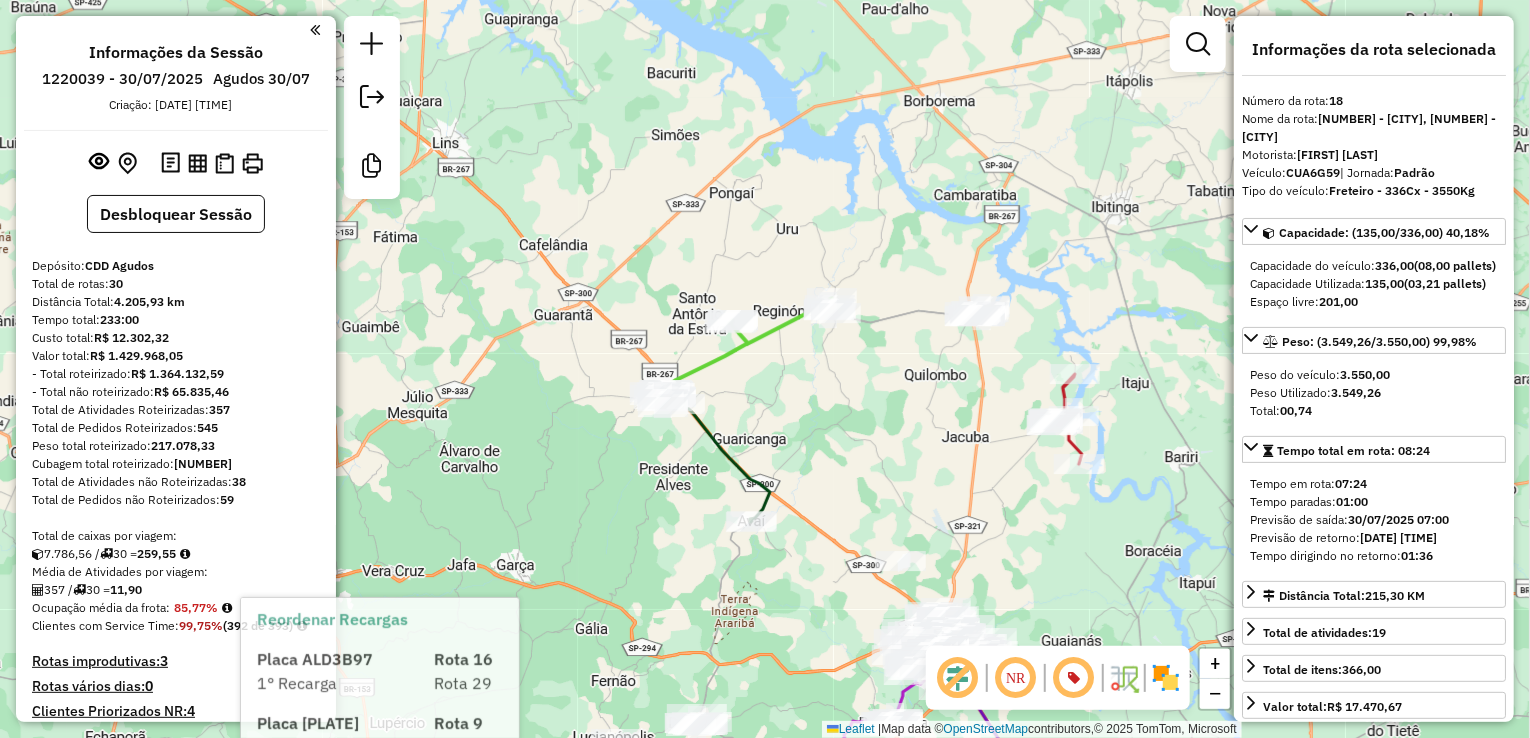 click on "Janela de atendimento Grade de atendimento Capacidade Transportadoras Veículos Cliente Pedidos  Rotas Selecione os dias de semana para filtrar as janelas de atendimento  Seg   Ter   Qua   Qui   Sex   Sáb   Dom  Informe o período da janela de atendimento: De: Até:  Filtrar exatamente a janela do cliente  Considerar janela de atendimento padrão  Selecione os dias de semana para filtrar as grades de atendimento  Seg   Ter   Qua   Qui   Sex   Sáb   Dom   Considerar clientes sem dia de atendimento cadastrado  Clientes fora do dia de atendimento selecionado Filtrar as atividades entre os valores definidos abaixo:  Peso mínimo:   Peso máximo:   Cubagem mínima:   Cubagem máxima:   De:   Até:  Filtrar as atividades entre o tempo de atendimento definido abaixo:  De:   Até:   Considerar capacidade total dos clientes não roteirizados Transportadora: Selecione um ou mais itens Tipo de veículo: Selecione um ou mais itens Veículo: Selecione um ou mais itens Motorista: Selecione um ou mais itens Nome: Rótulo:" 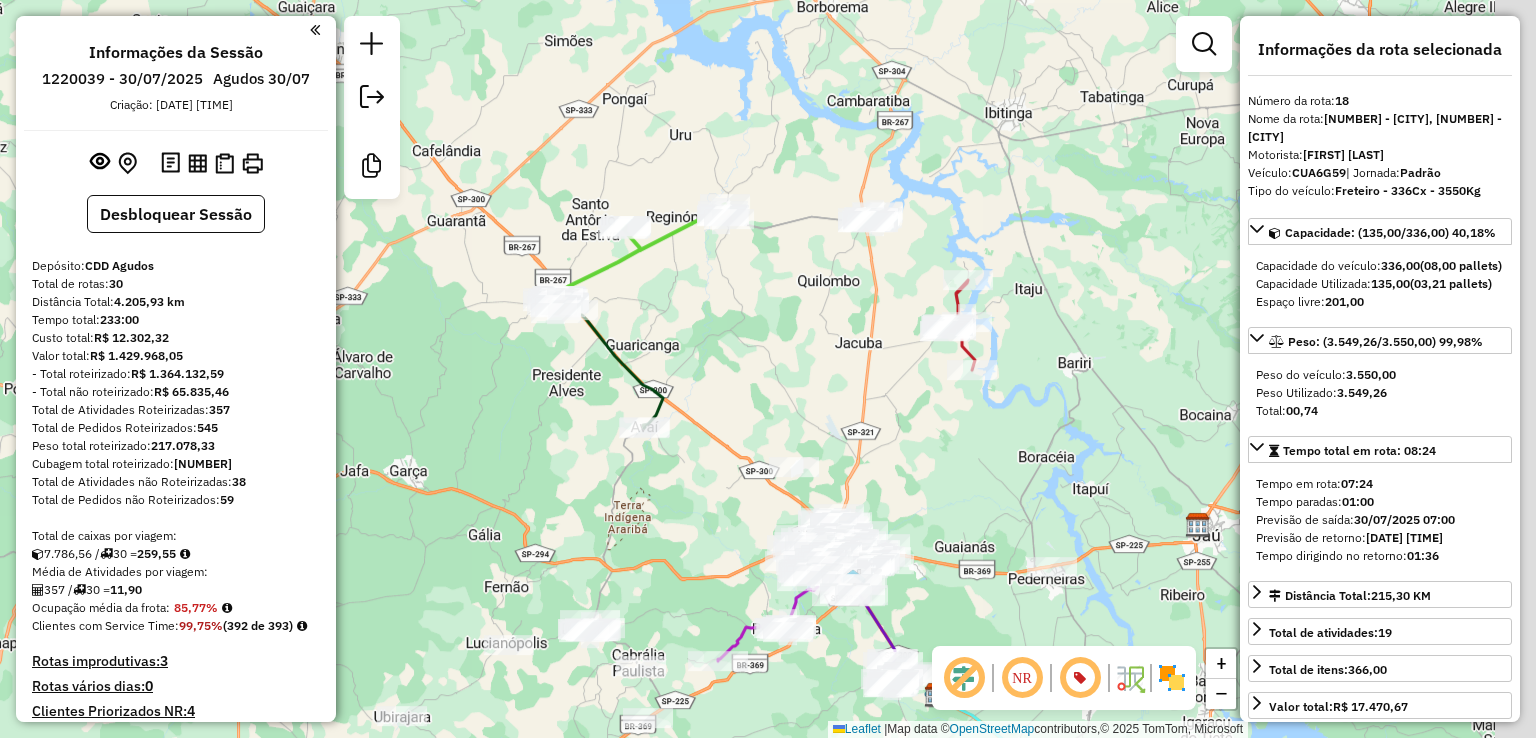 click on "Janela de atendimento Grade de atendimento Capacidade Transportadoras Veículos Cliente Pedidos  Rotas Selecione os dias de semana para filtrar as janelas de atendimento  Seg   Ter   Qua   Qui   Sex   Sáb   Dom  Informe o período da janela de atendimento: De: Até:  Filtrar exatamente a janela do cliente  Considerar janela de atendimento padrão  Selecione os dias de semana para filtrar as grades de atendimento  Seg   Ter   Qua   Qui   Sex   Sáb   Dom   Considerar clientes sem dia de atendimento cadastrado  Clientes fora do dia de atendimento selecionado Filtrar as atividades entre os valores definidos abaixo:  Peso mínimo:   Peso máximo:   Cubagem mínima:   Cubagem máxima:   De:   Até:  Filtrar as atividades entre o tempo de atendimento definido abaixo:  De:   Até:   Considerar capacidade total dos clientes não roteirizados Transportadora: Selecione um ou mais itens Tipo de veículo: Selecione um ou mais itens Veículo: Selecione um ou mais itens Motorista: Selecione um ou mais itens Nome: Rótulo:" 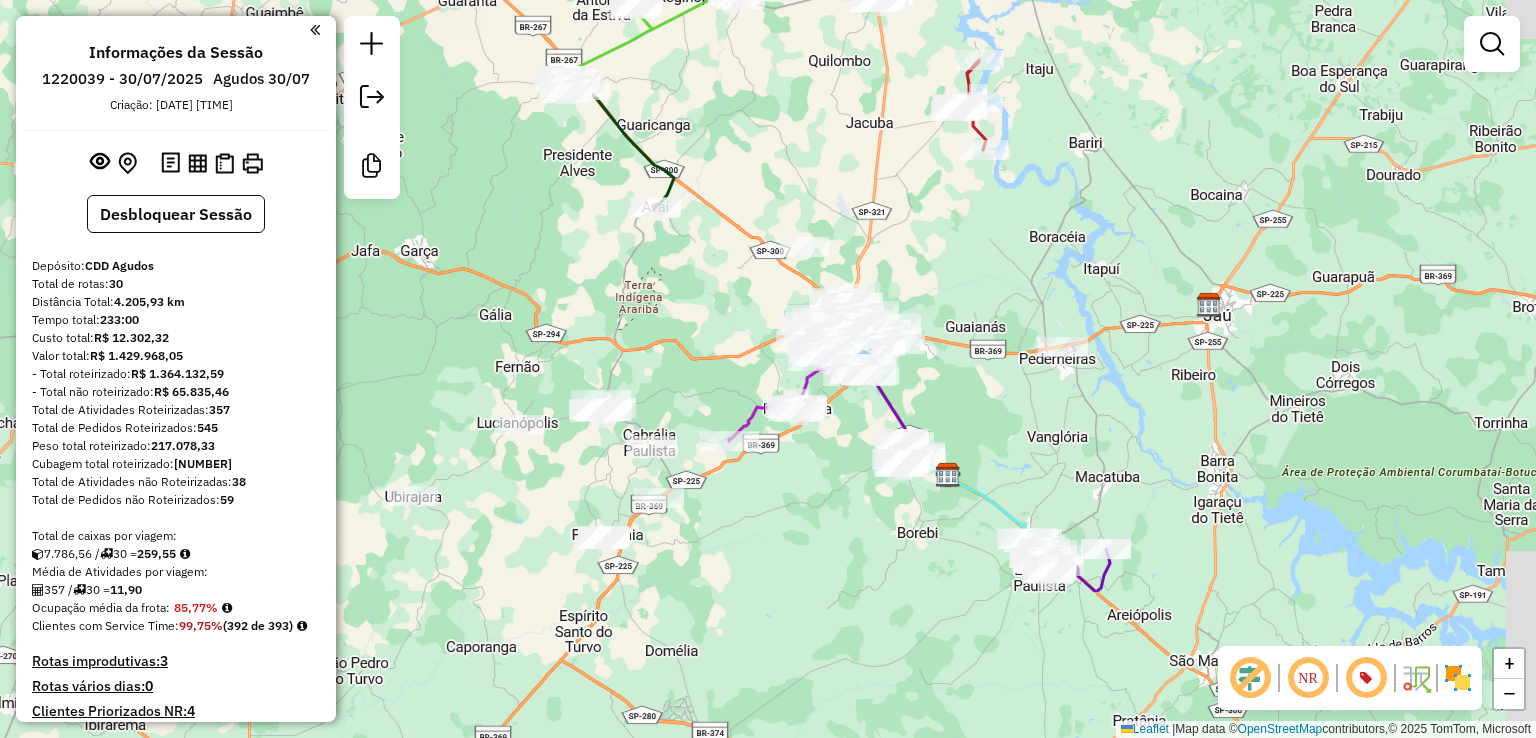 drag, startPoint x: 834, startPoint y: 189, endPoint x: 817, endPoint y: 178, distance: 20.248457 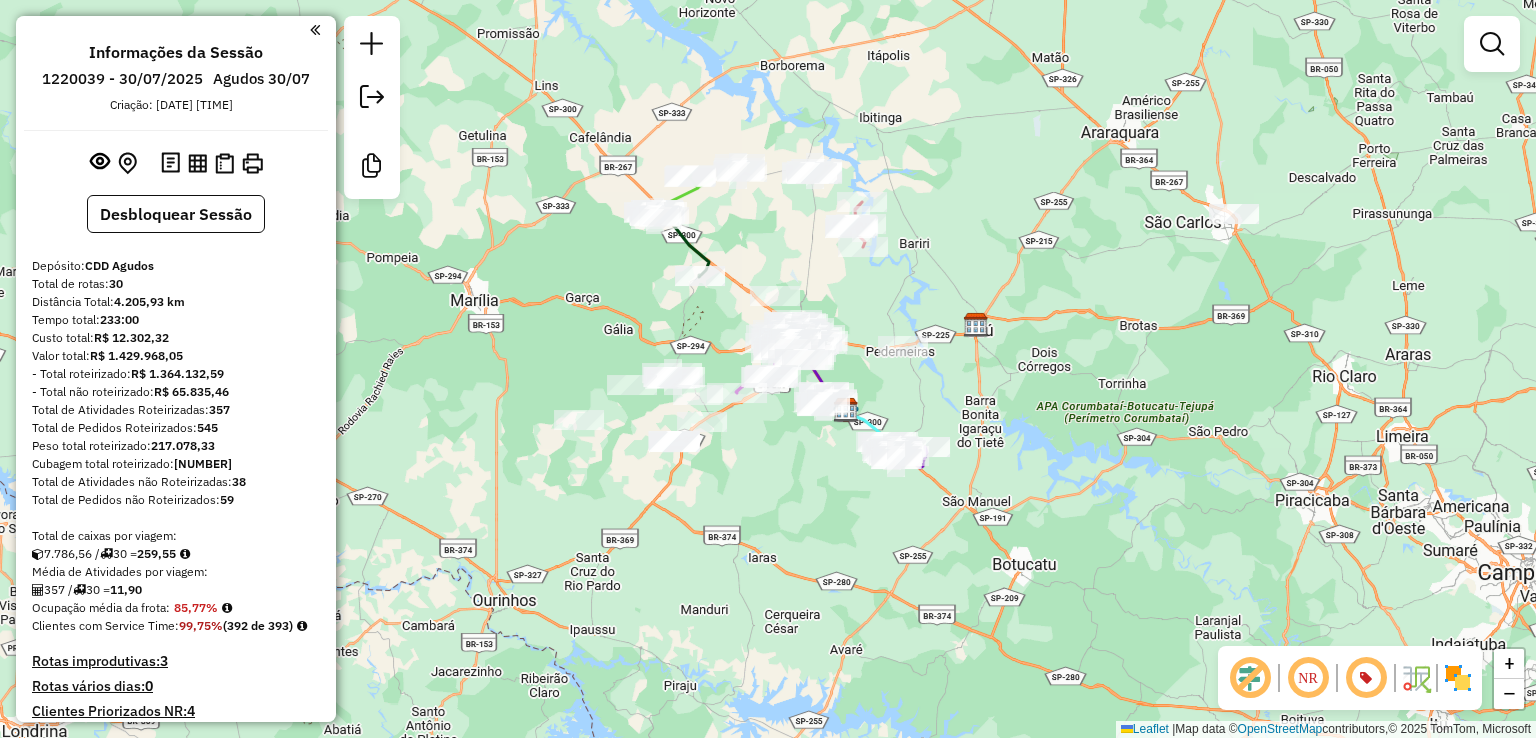 drag, startPoint x: 1016, startPoint y: 181, endPoint x: 1011, endPoint y: 239, distance: 58.21512 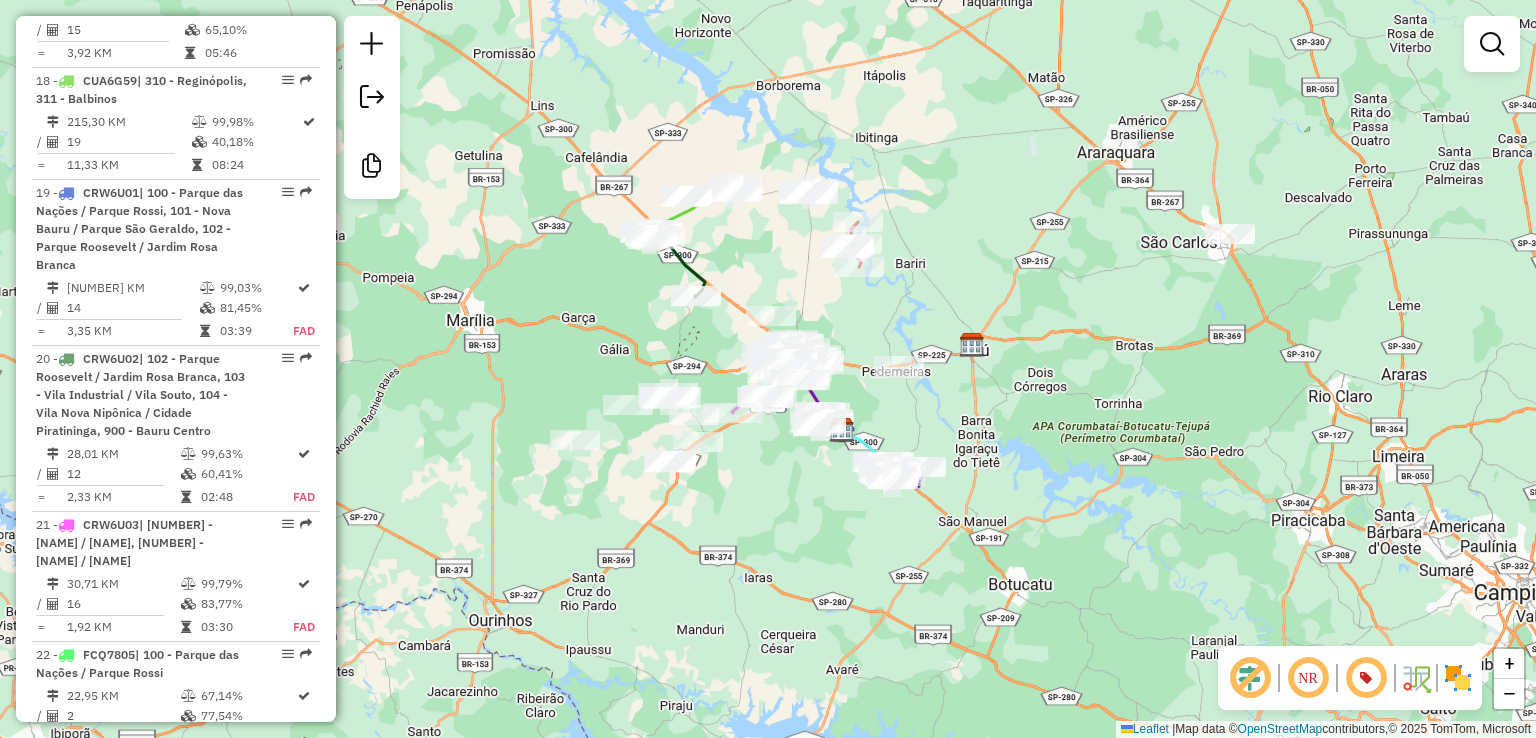 scroll, scrollTop: 2714, scrollLeft: 0, axis: vertical 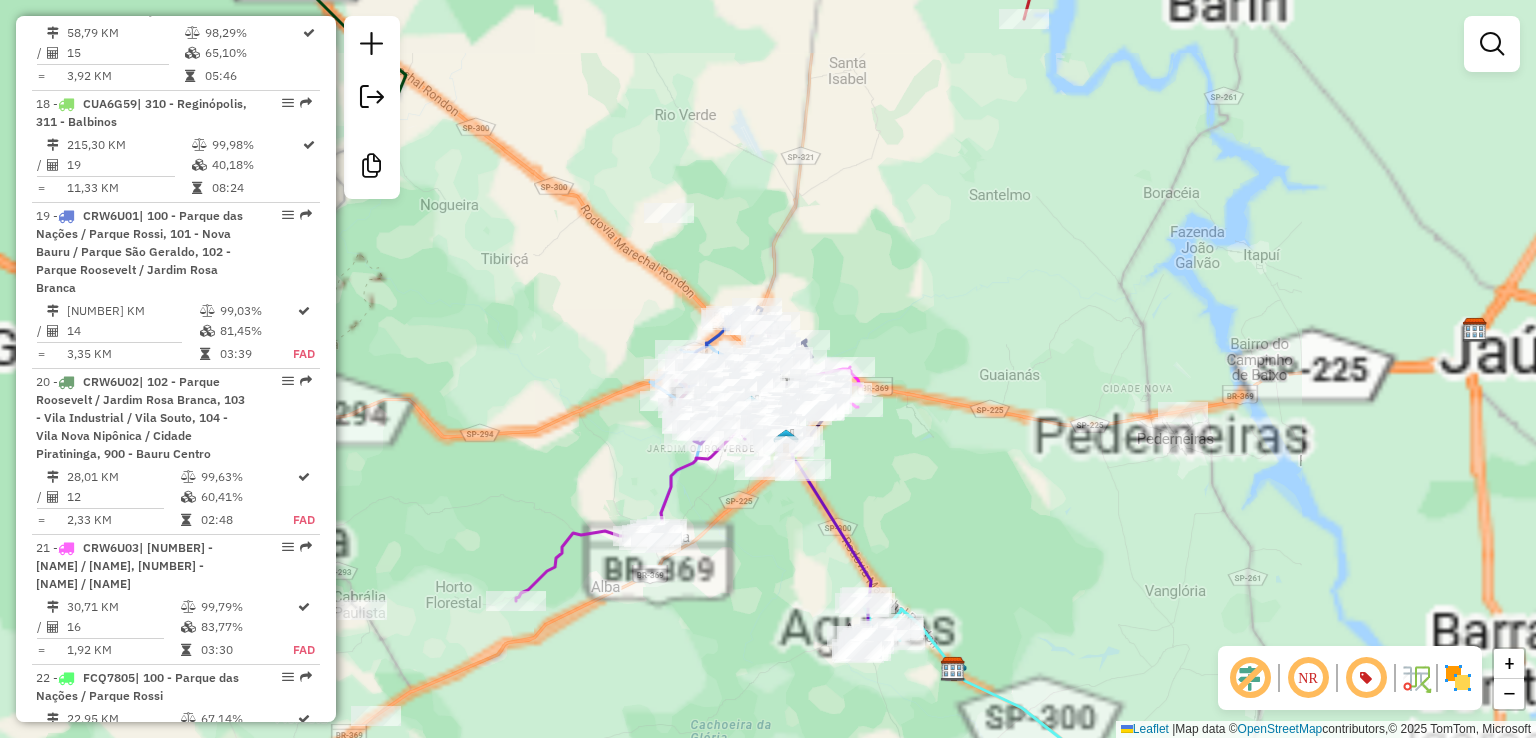 drag, startPoint x: 931, startPoint y: 301, endPoint x: 957, endPoint y: 253, distance: 54.589375 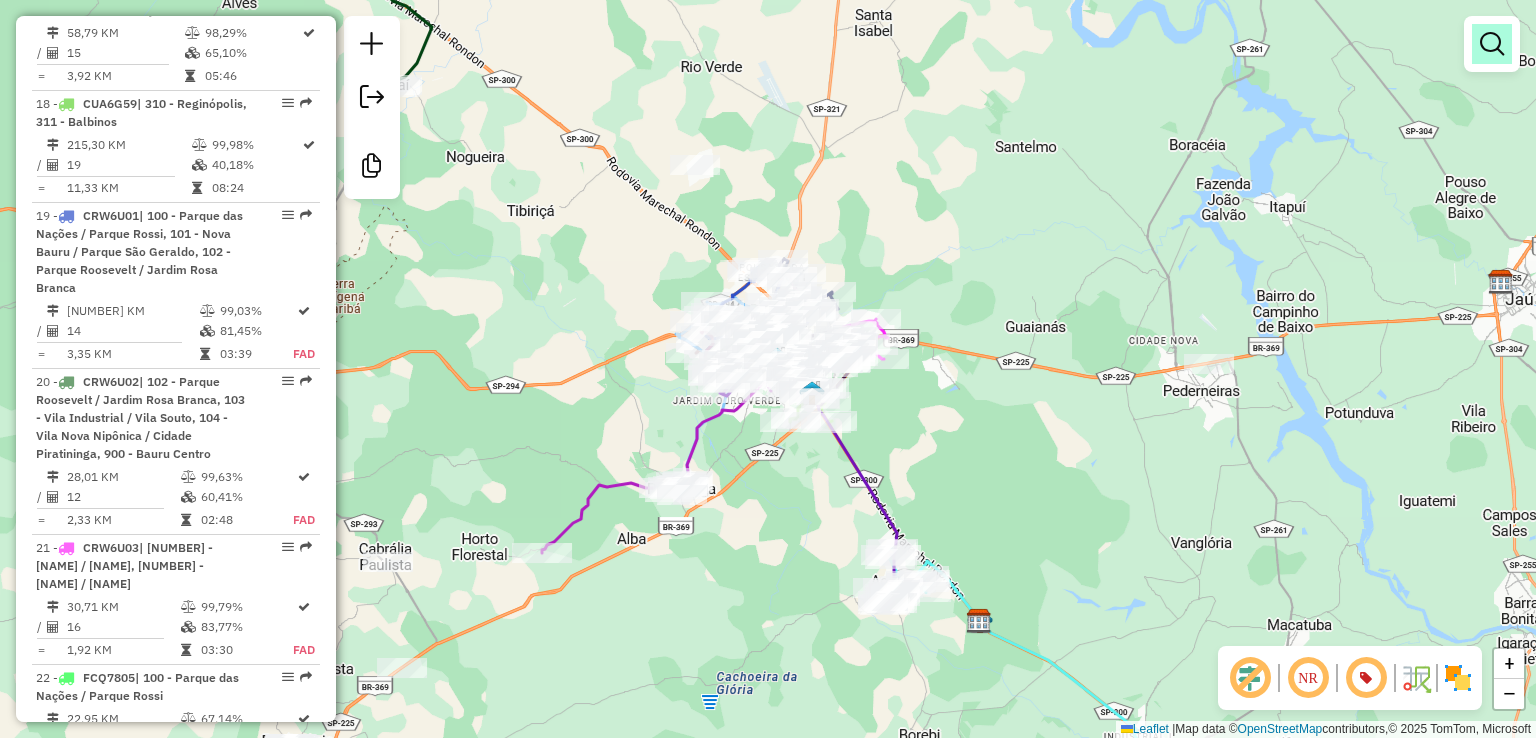 click at bounding box center [1492, 44] 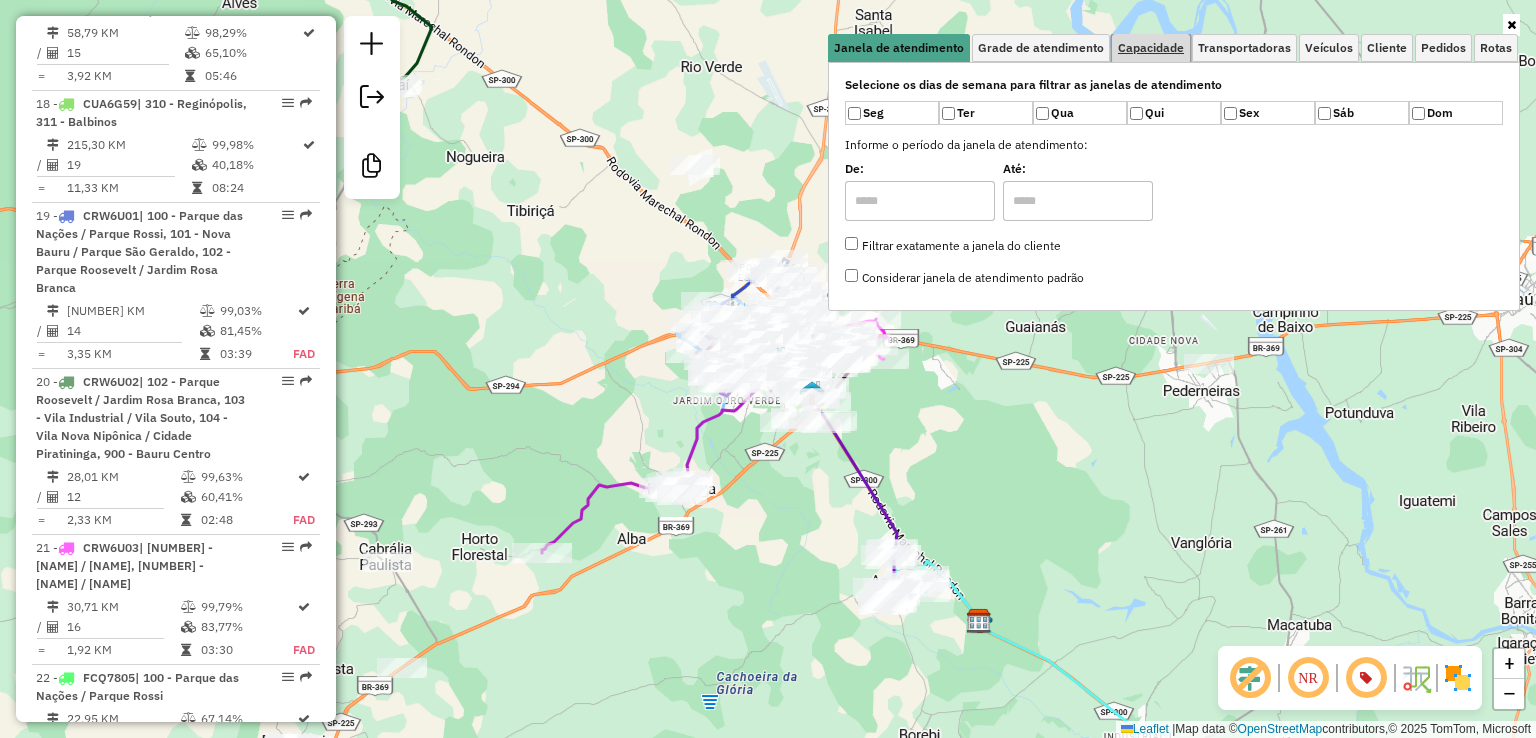 click on "Capacidade" at bounding box center [1151, 48] 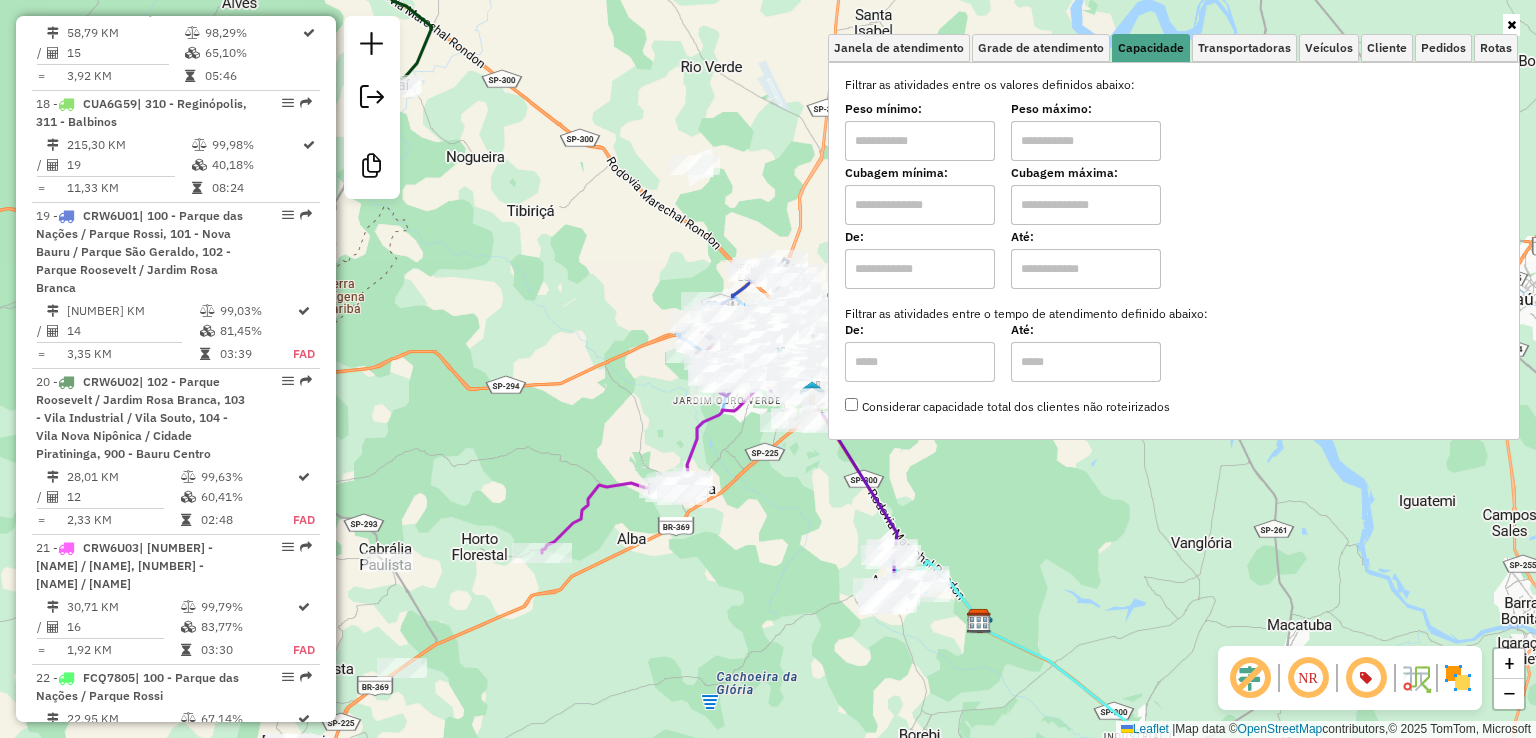 click at bounding box center (920, 205) 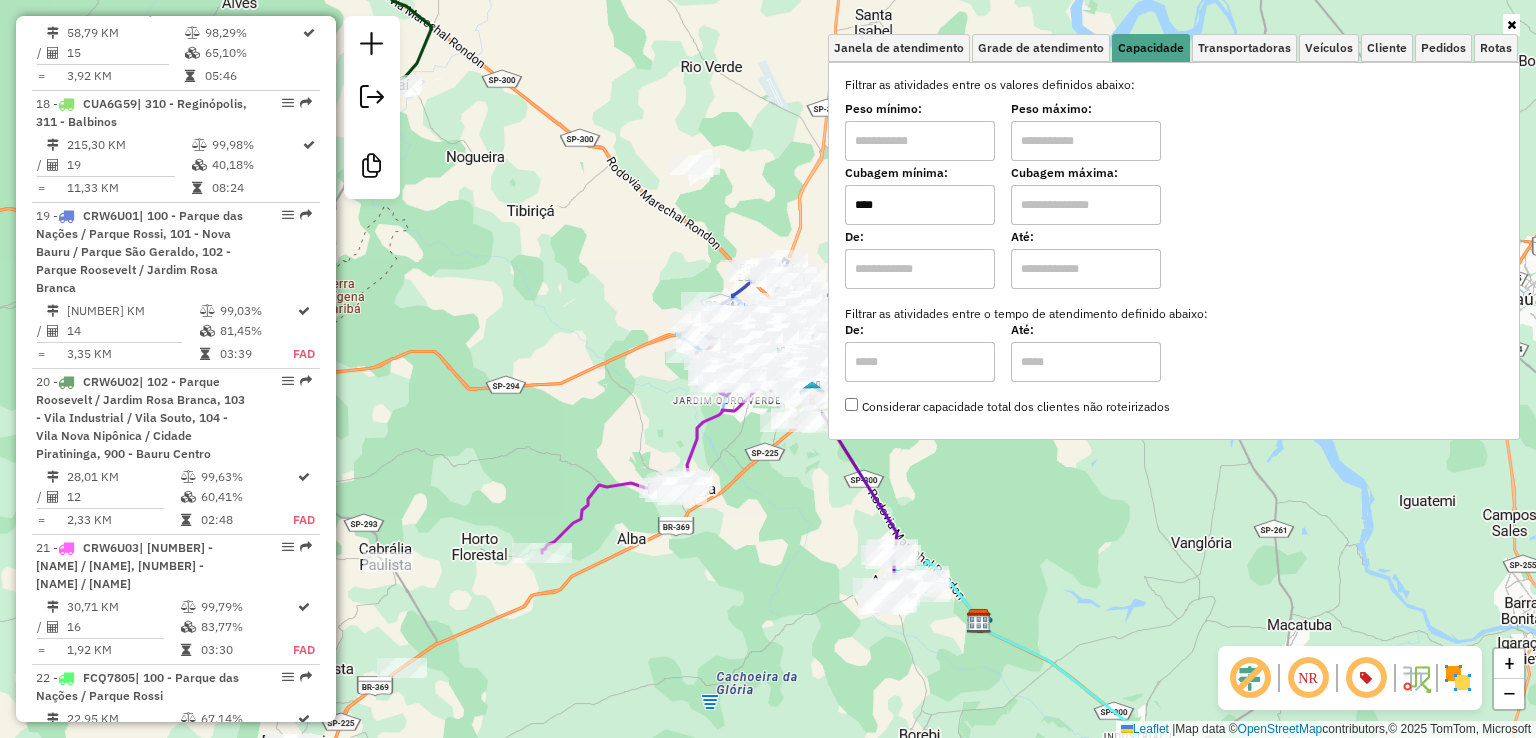 click at bounding box center (1086, 205) 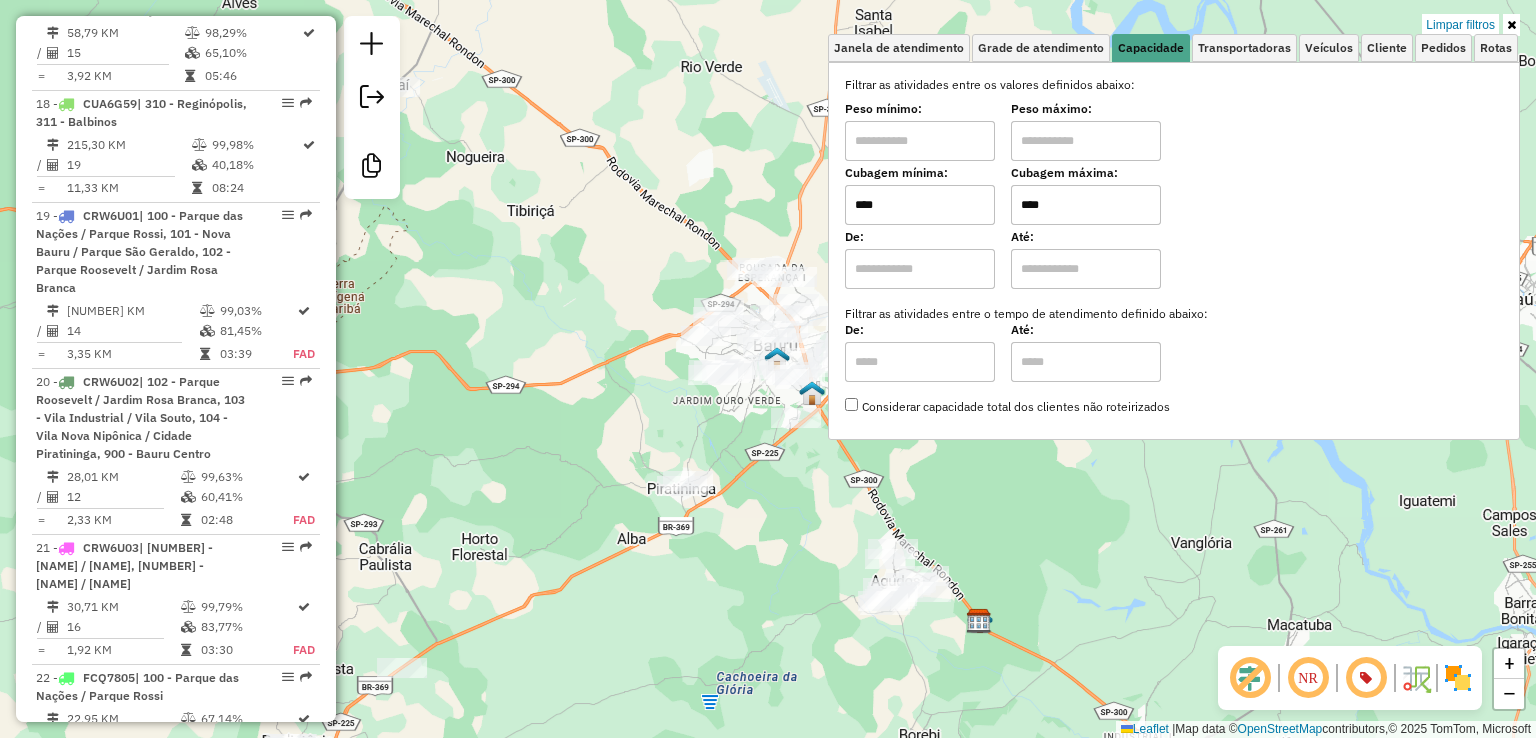 type on "****" 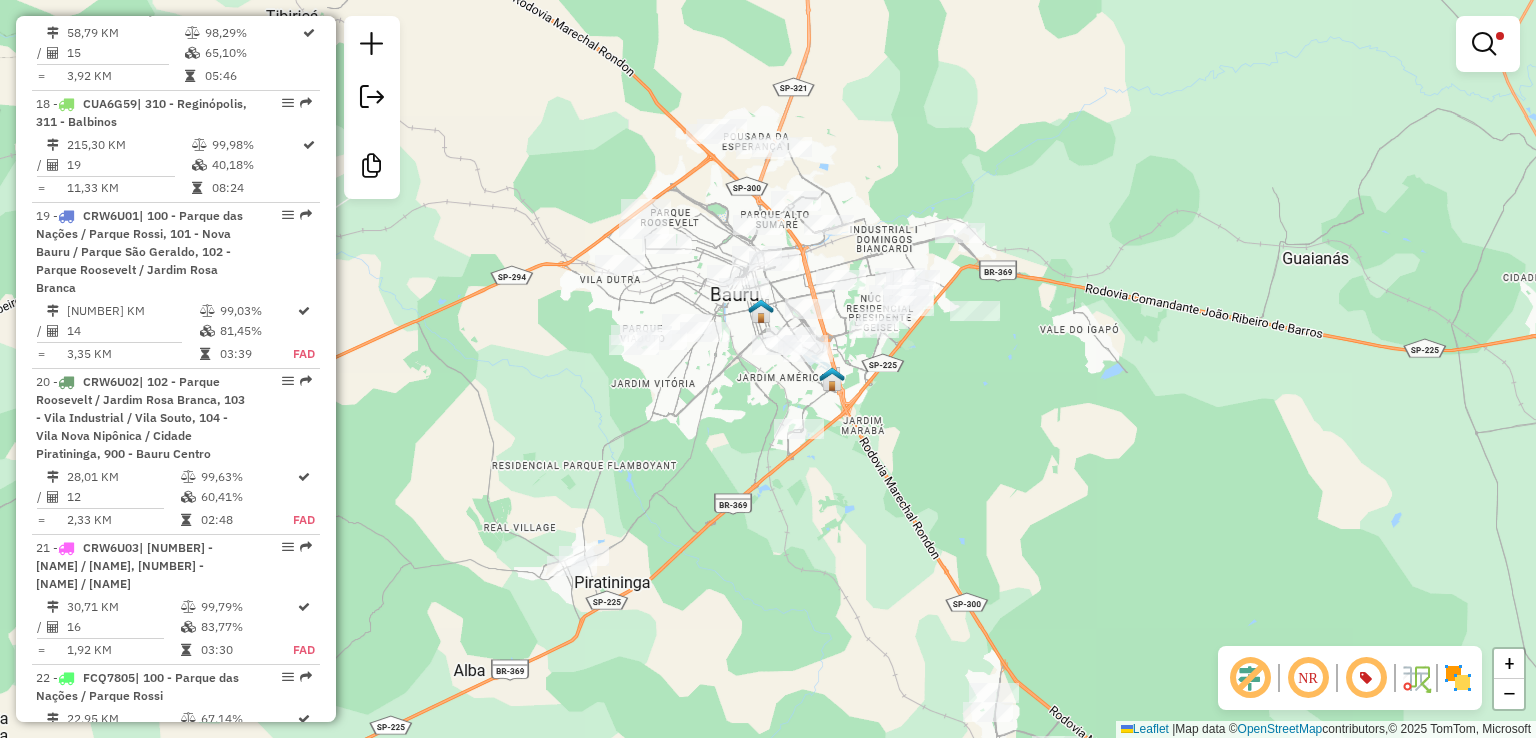 drag, startPoint x: 958, startPoint y: 394, endPoint x: 954, endPoint y: 433, distance: 39.20459 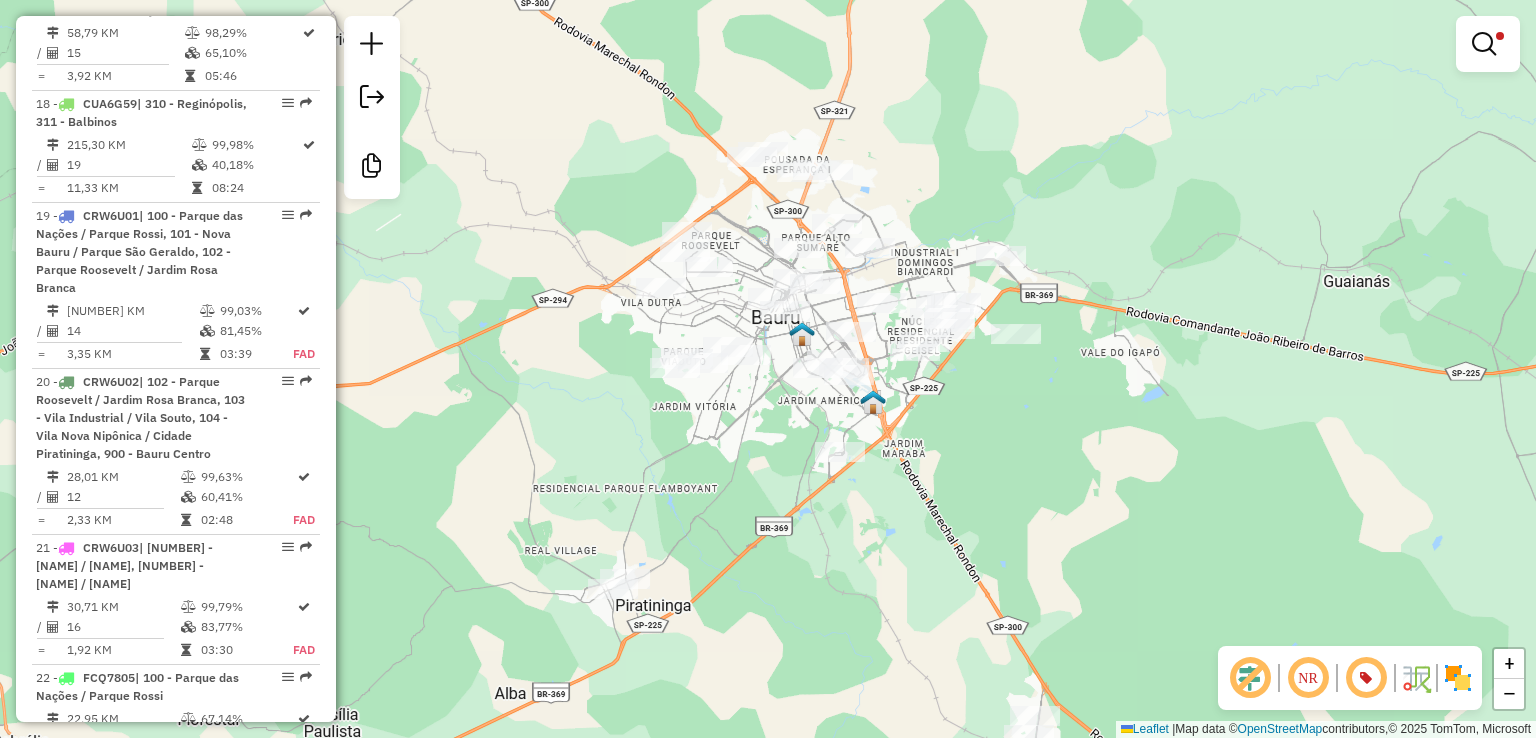 drag, startPoint x: 1247, startPoint y: 197, endPoint x: 1144, endPoint y: 214, distance: 104.393486 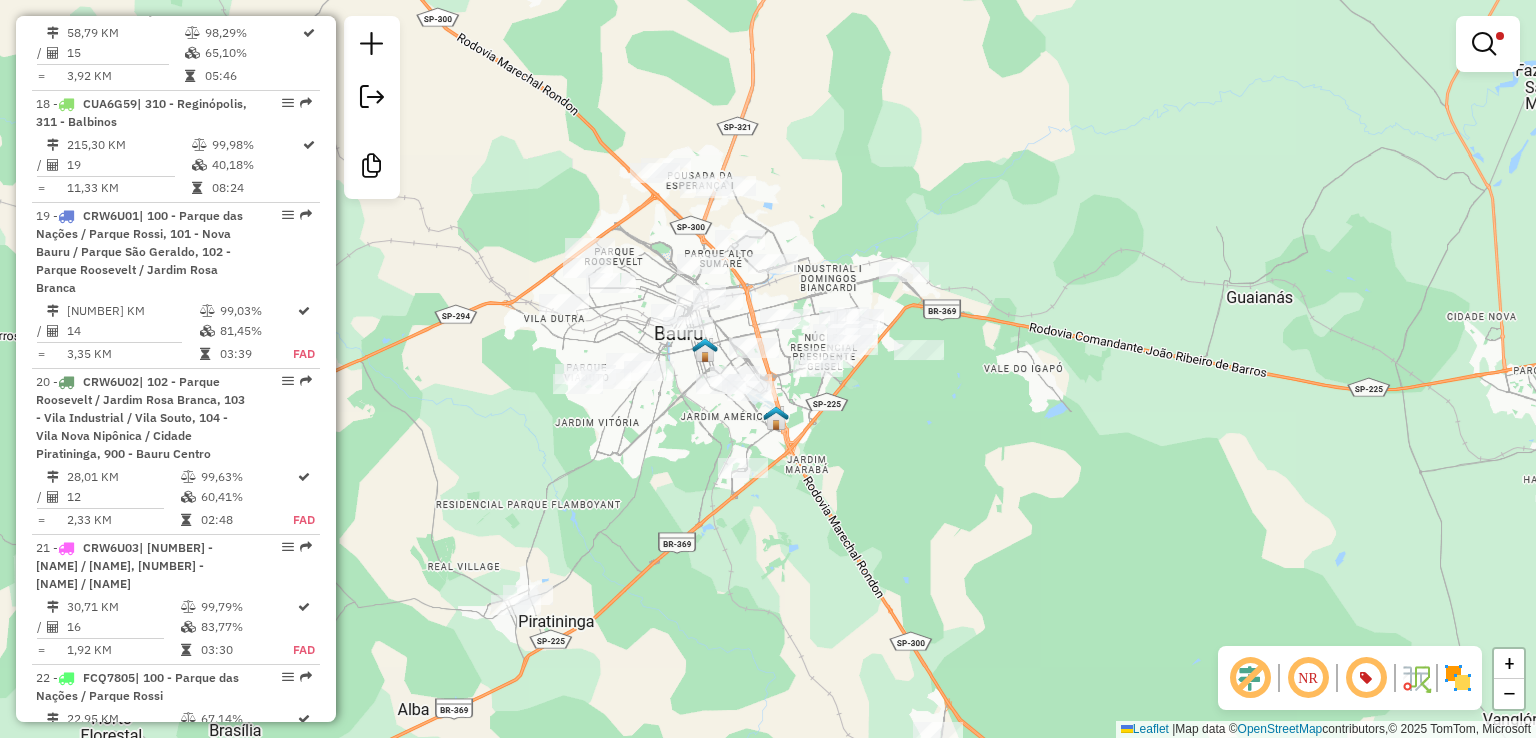 drag, startPoint x: 621, startPoint y: 98, endPoint x: 751, endPoint y: 122, distance: 132.19682 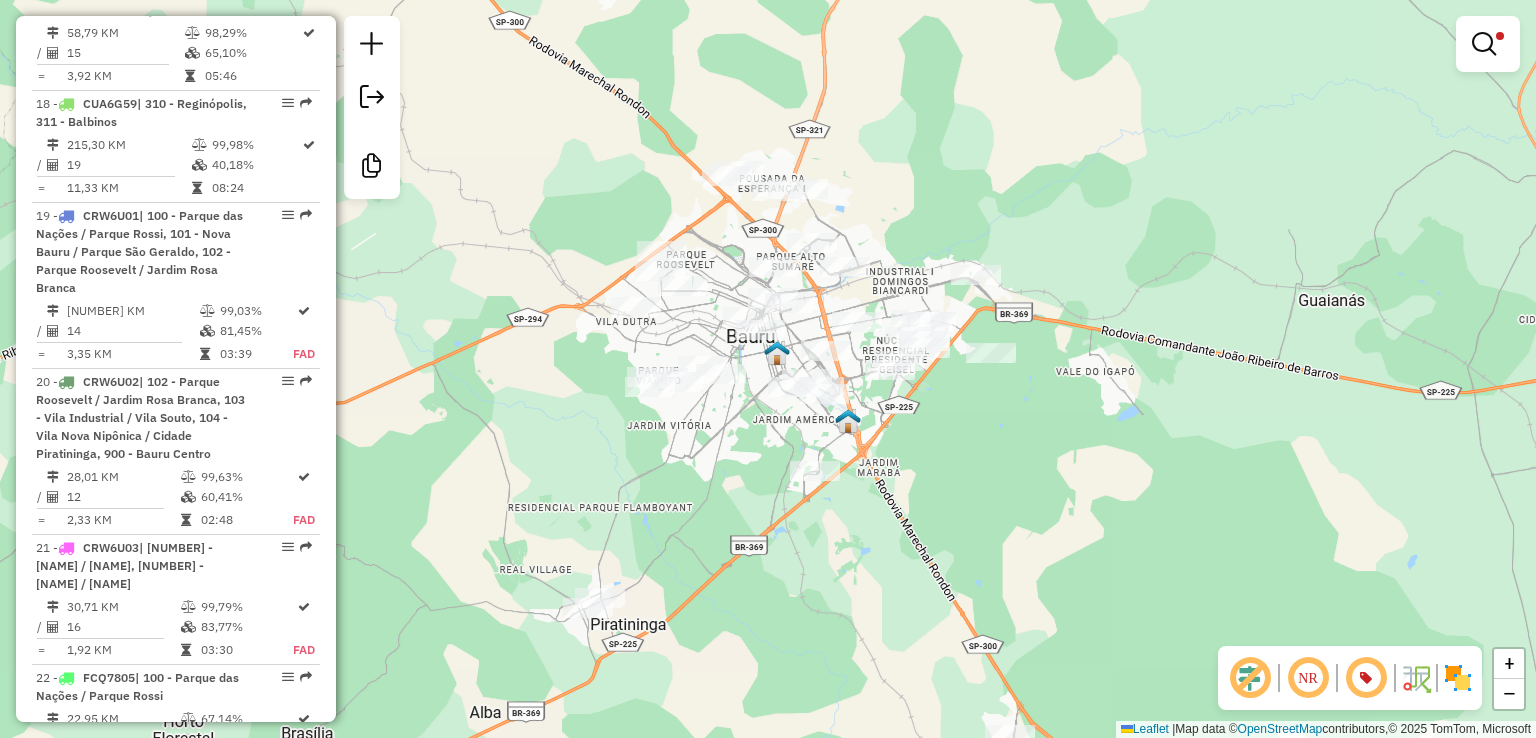 click on "Limpar filtros Janela de atendimento Grade de atendimento Capacidade Transportadoras Veículos Cliente Pedidos  Rotas Selecione os dias de semana para filtrar as janelas de atendimento  Seg   Ter   Qua   Qui   Sex   Sáb   Dom  Informe o período da janela de atendimento: De: Até:  Filtrar exatamente a janela do cliente  Considerar janela de atendimento padrão  Selecione os dias de semana para filtrar as grades de atendimento  Seg   Ter   Qua   Qui   Sex   Sáb   Dom   Considerar clientes sem dia de atendimento cadastrado  Clientes fora do dia de atendimento selecionado Filtrar as atividades entre os valores definidos abaixo:  Peso mínimo:   Peso máximo:   Cubagem mínima:  ****  Cubagem máxima:  ****  De:   Até:  Filtrar as atividades entre o tempo de atendimento definido abaixo:  De:   Até:   Considerar capacidade total dos clientes não roteirizados Transportadora: Selecione um ou mais itens Tipo de veículo: Selecione um ou mais itens Veículo: Selecione um ou mais itens Motorista: Nome: Rótulo: +" 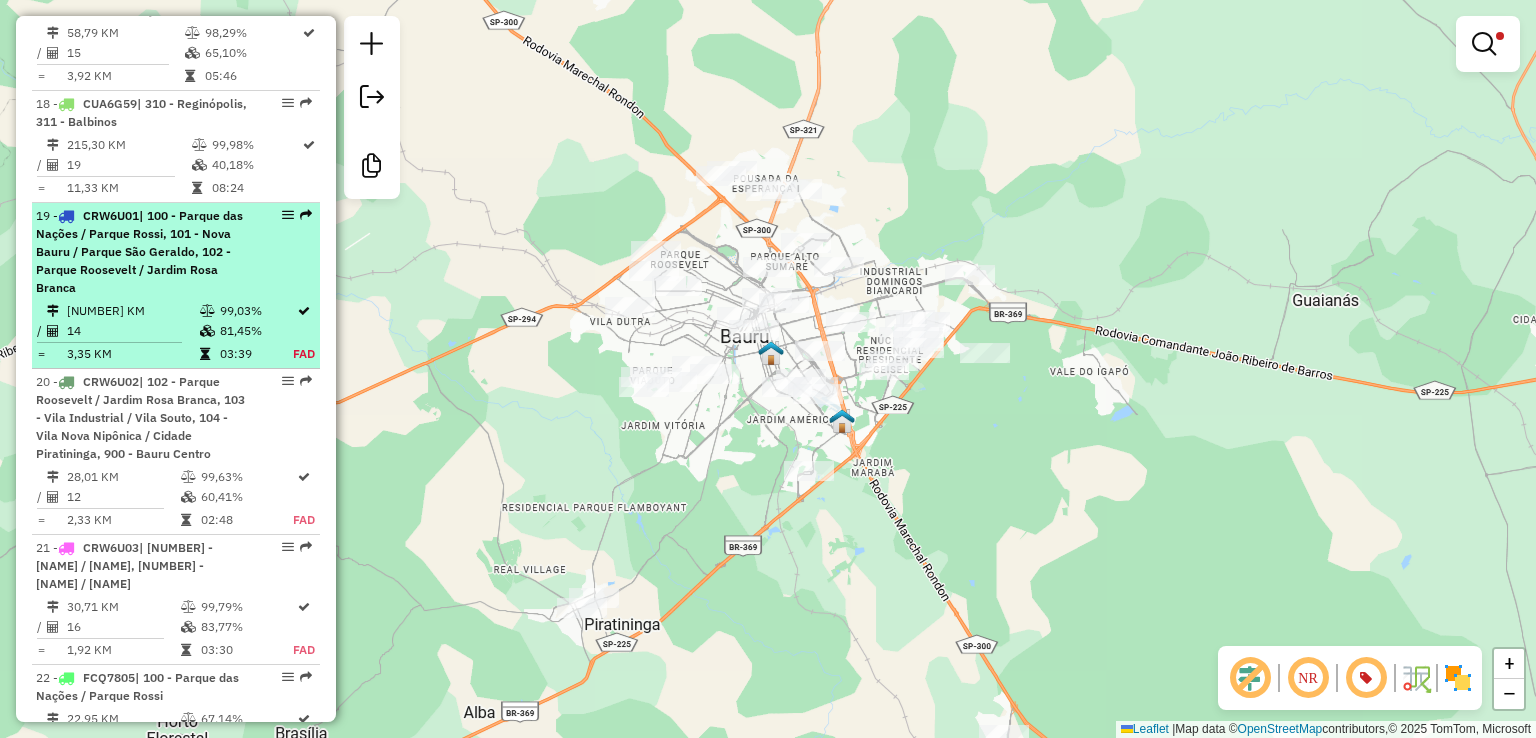 click on "| 100 - Parque das Nações / Parque Rossi, 101 - Nova Bauru / Parque São Geraldo, 102 - Parque Roosevelt / Jardim Rosa Branca" at bounding box center (139, 251) 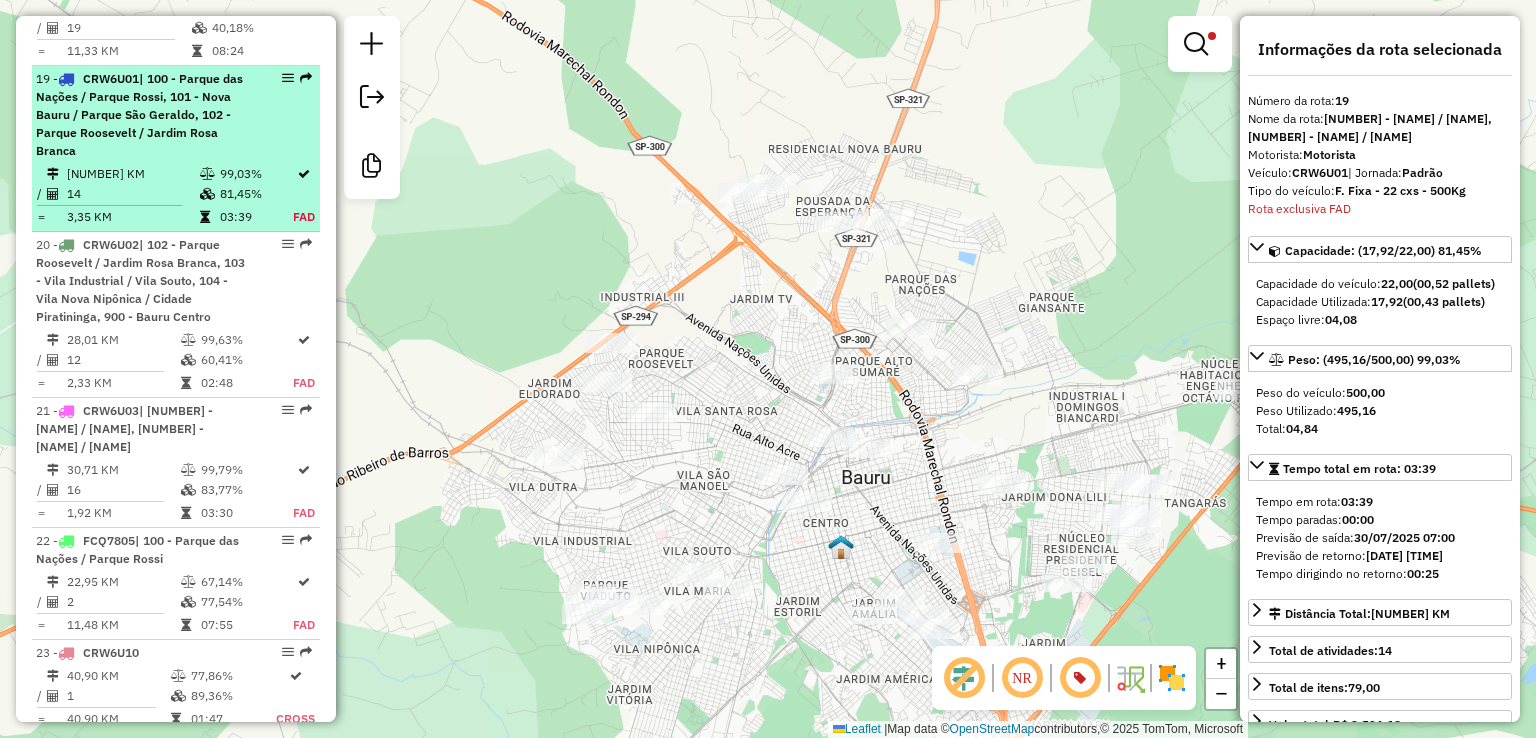 scroll, scrollTop: 2896, scrollLeft: 0, axis: vertical 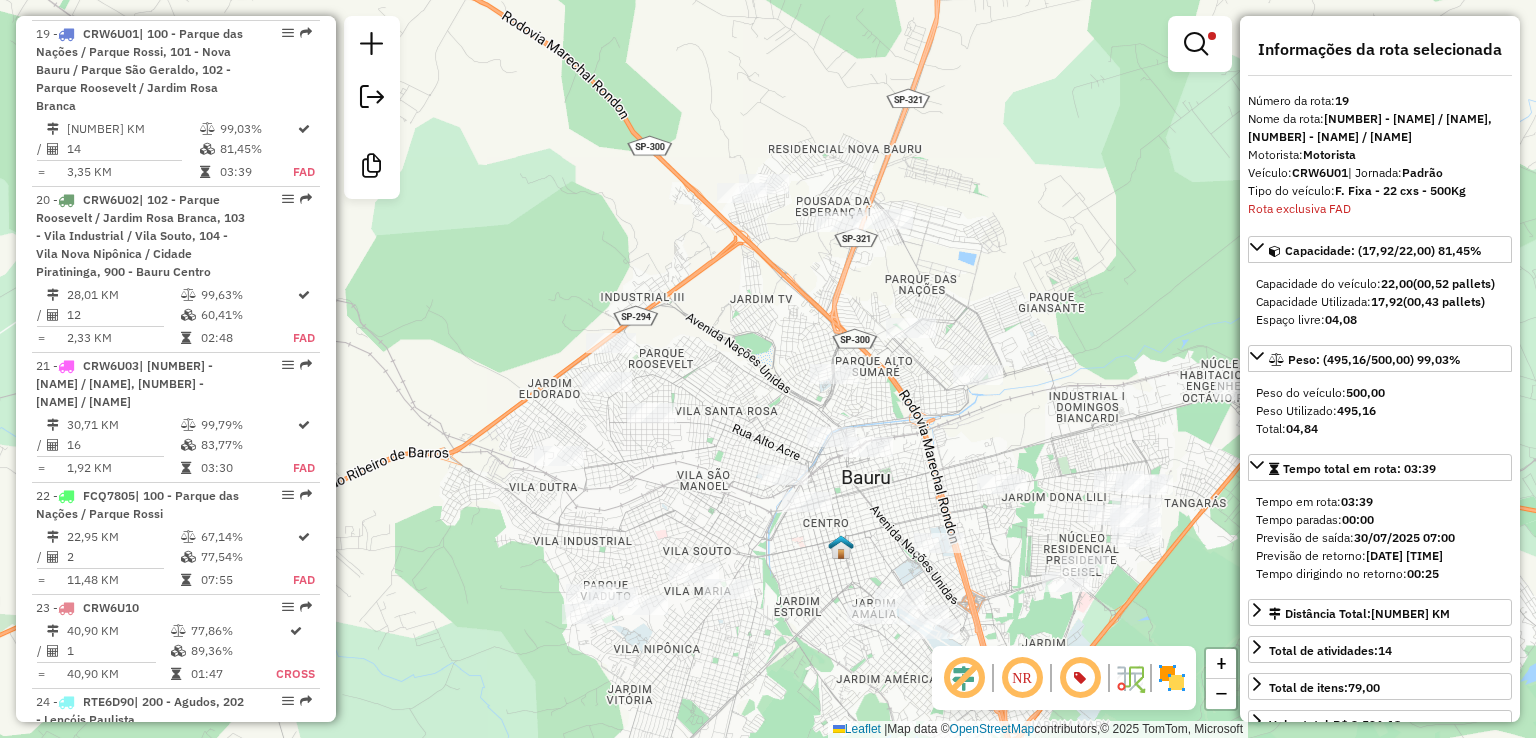 drag, startPoint x: 728, startPoint y: 299, endPoint x: 680, endPoint y: 254, distance: 65.795135 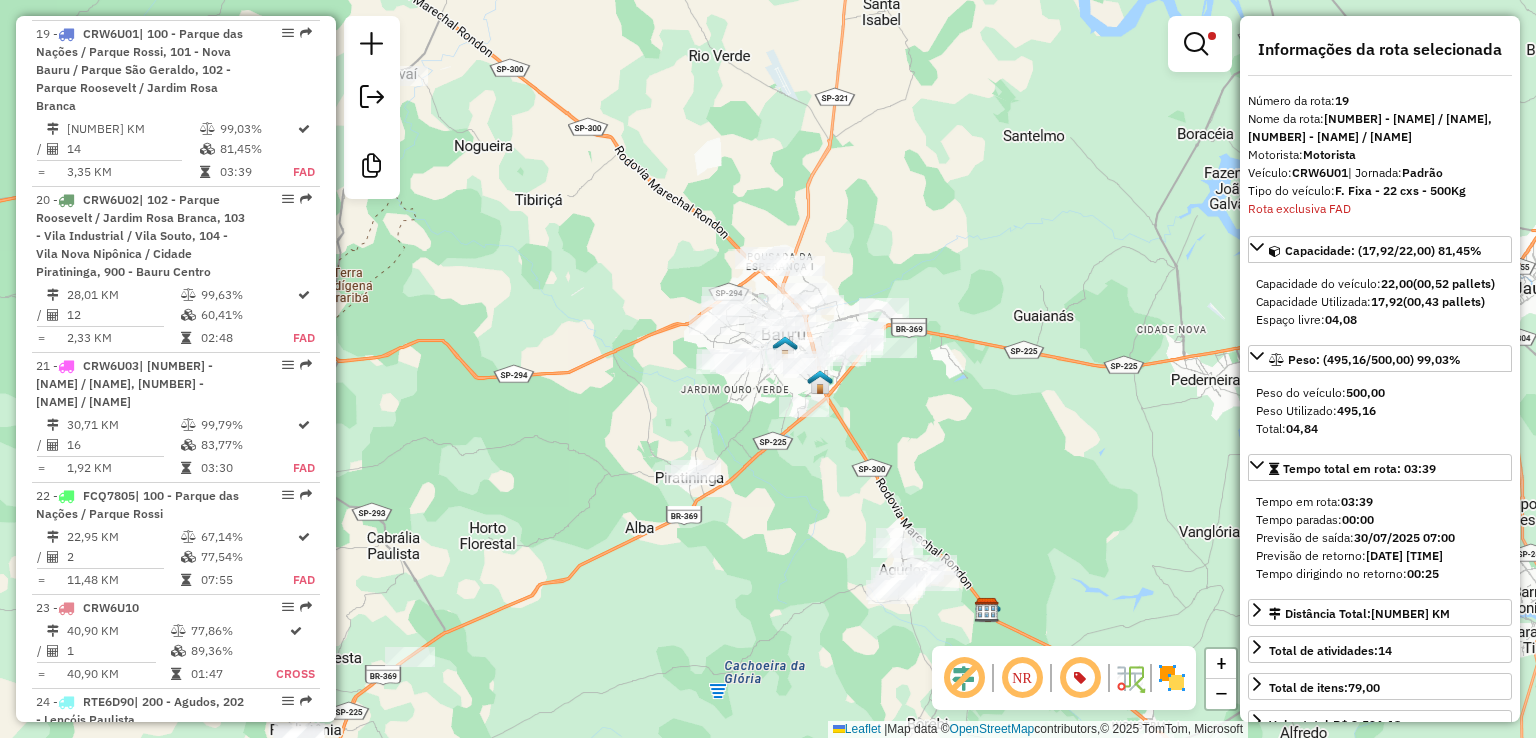 drag, startPoint x: 969, startPoint y: 147, endPoint x: 968, endPoint y: 189, distance: 42.0119 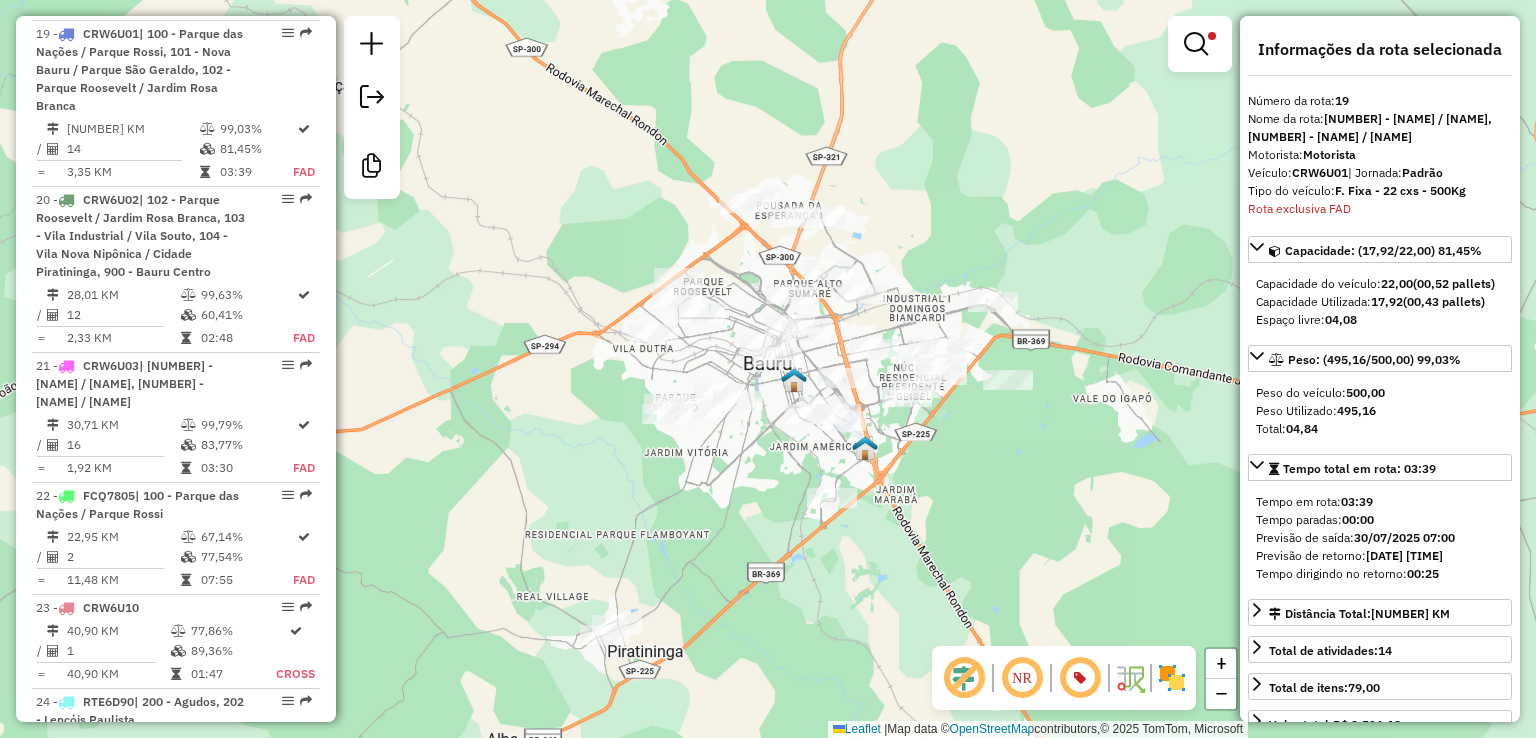 drag, startPoint x: 759, startPoint y: 450, endPoint x: 764, endPoint y: 459, distance: 10.29563 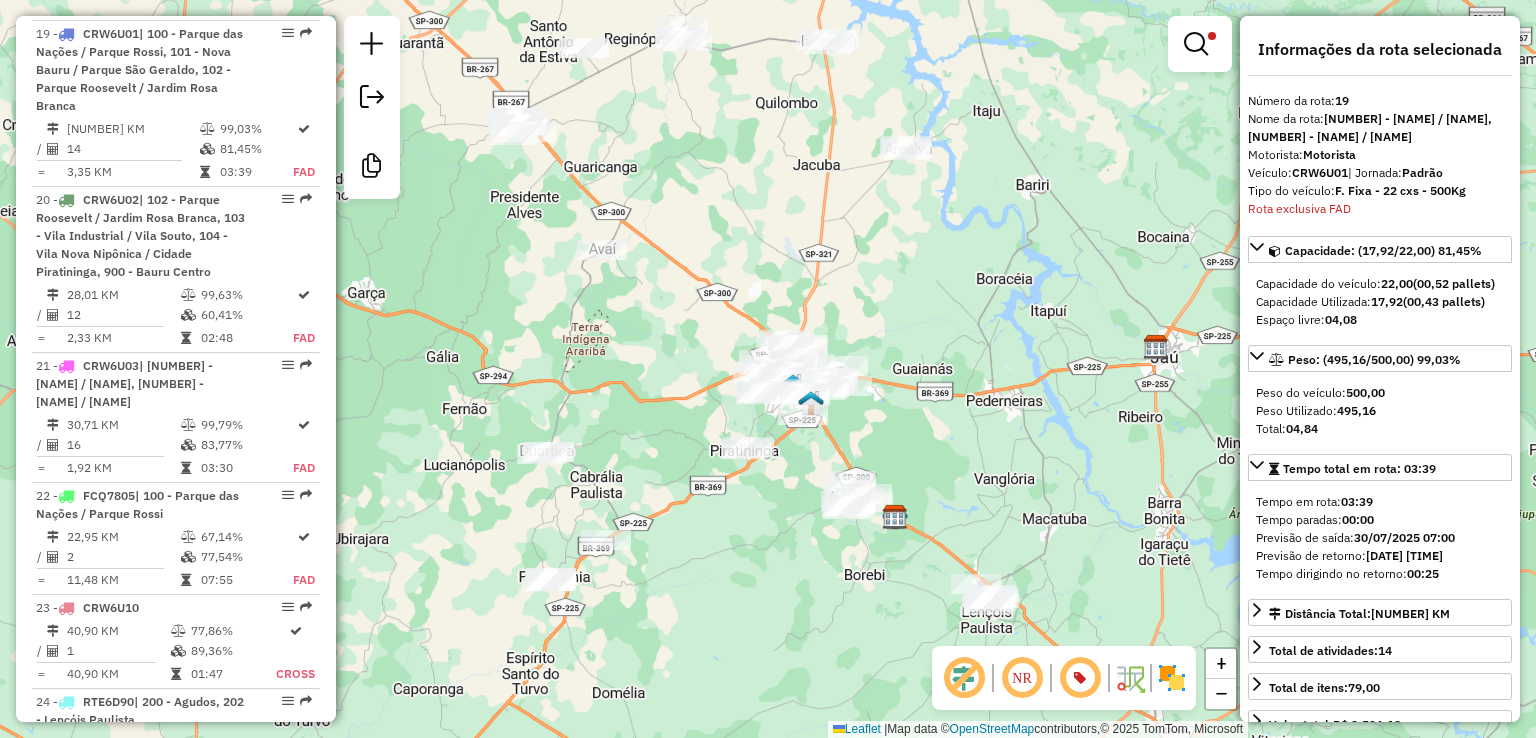 drag, startPoint x: 896, startPoint y: 314, endPoint x: 934, endPoint y: 332, distance: 42.047592 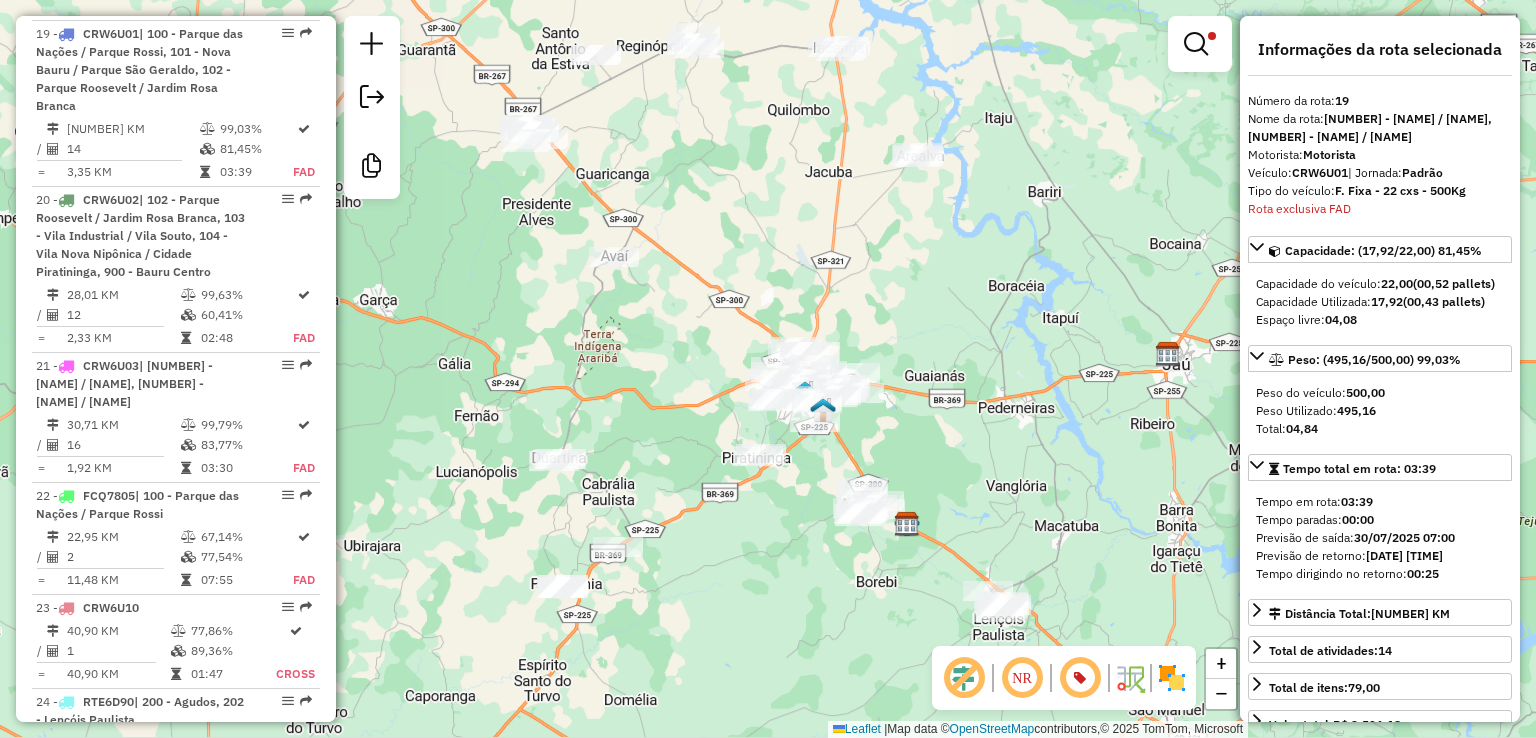 click on "Limpar filtros Janela de atendimento Grade de atendimento Capacidade Transportadoras Veículos Cliente Pedidos  Rotas Selecione os dias de semana para filtrar as janelas de atendimento  Seg   Ter   Qua   Qui   Sex   Sáb   Dom  Informe o período da janela de atendimento: De: Até:  Filtrar exatamente a janela do cliente  Considerar janela de atendimento padrão  Selecione os dias de semana para filtrar as grades de atendimento  Seg   Ter   Qua   Qui   Sex   Sáb   Dom   Considerar clientes sem dia de atendimento cadastrado  Clientes fora do dia de atendimento selecionado Filtrar as atividades entre os valores definidos abaixo:  Peso mínimo:   Peso máximo:   Cubagem mínima:  ****  Cubagem máxima:  ****  De:   Até:  Filtrar as atividades entre o tempo de atendimento definido abaixo:  De:   Até:   Considerar capacidade total dos clientes não roteirizados Transportadora: Selecione um ou mais itens Tipo de veículo: Selecione um ou mais itens Veículo: Selecione um ou mais itens Motorista: Nome: Rótulo: +" 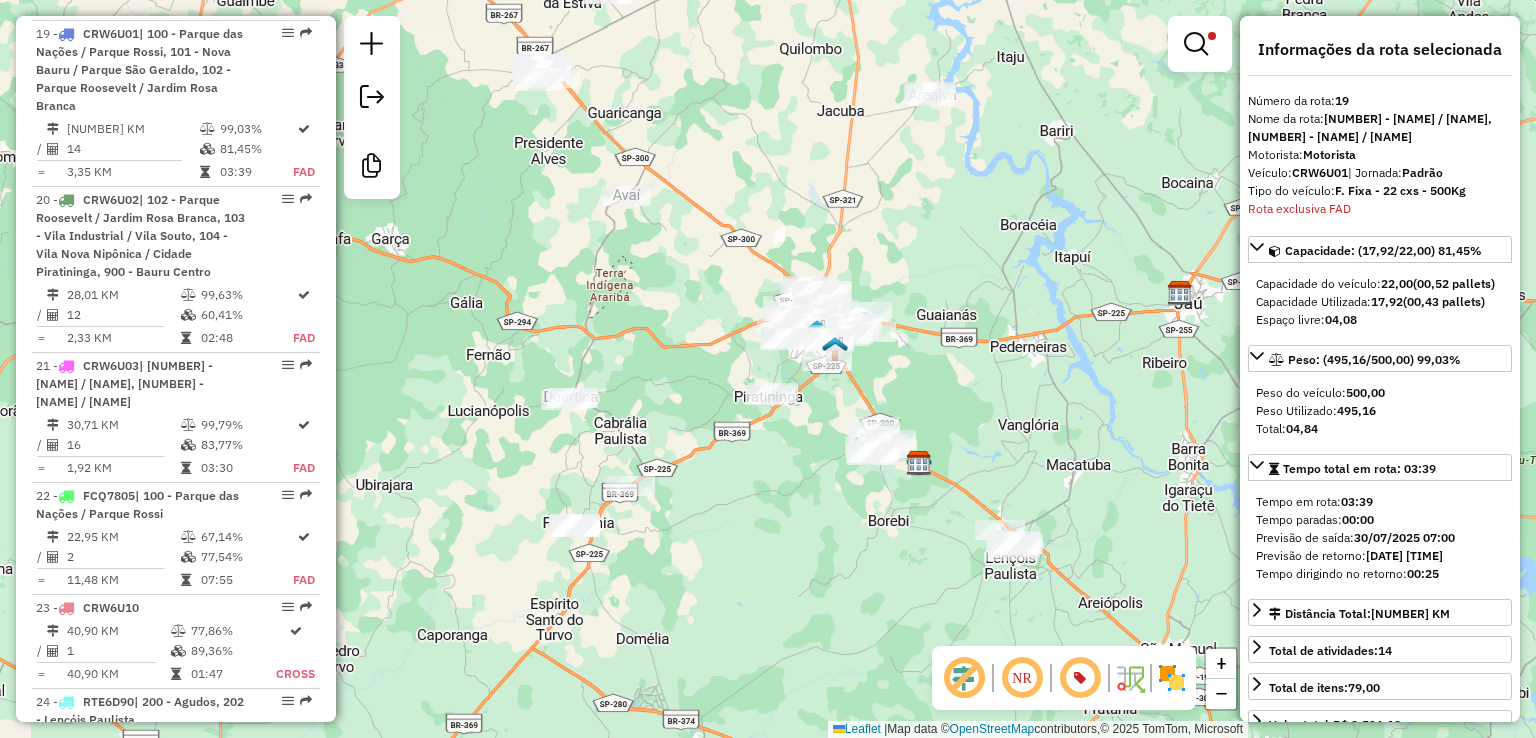 drag, startPoint x: 835, startPoint y: 346, endPoint x: 824, endPoint y: 178, distance: 168.35974 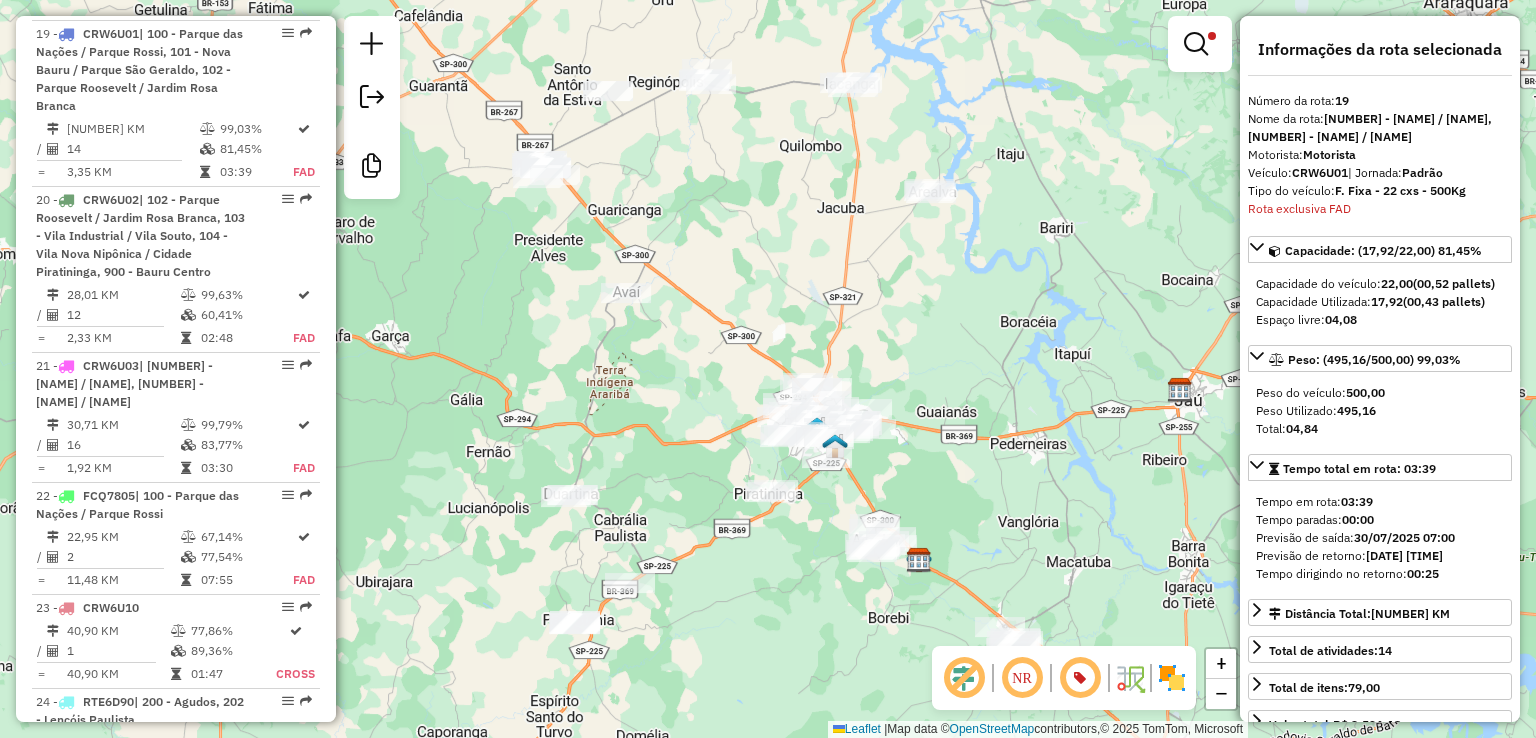 drag, startPoint x: 772, startPoint y: 135, endPoint x: 772, endPoint y: 241, distance: 106 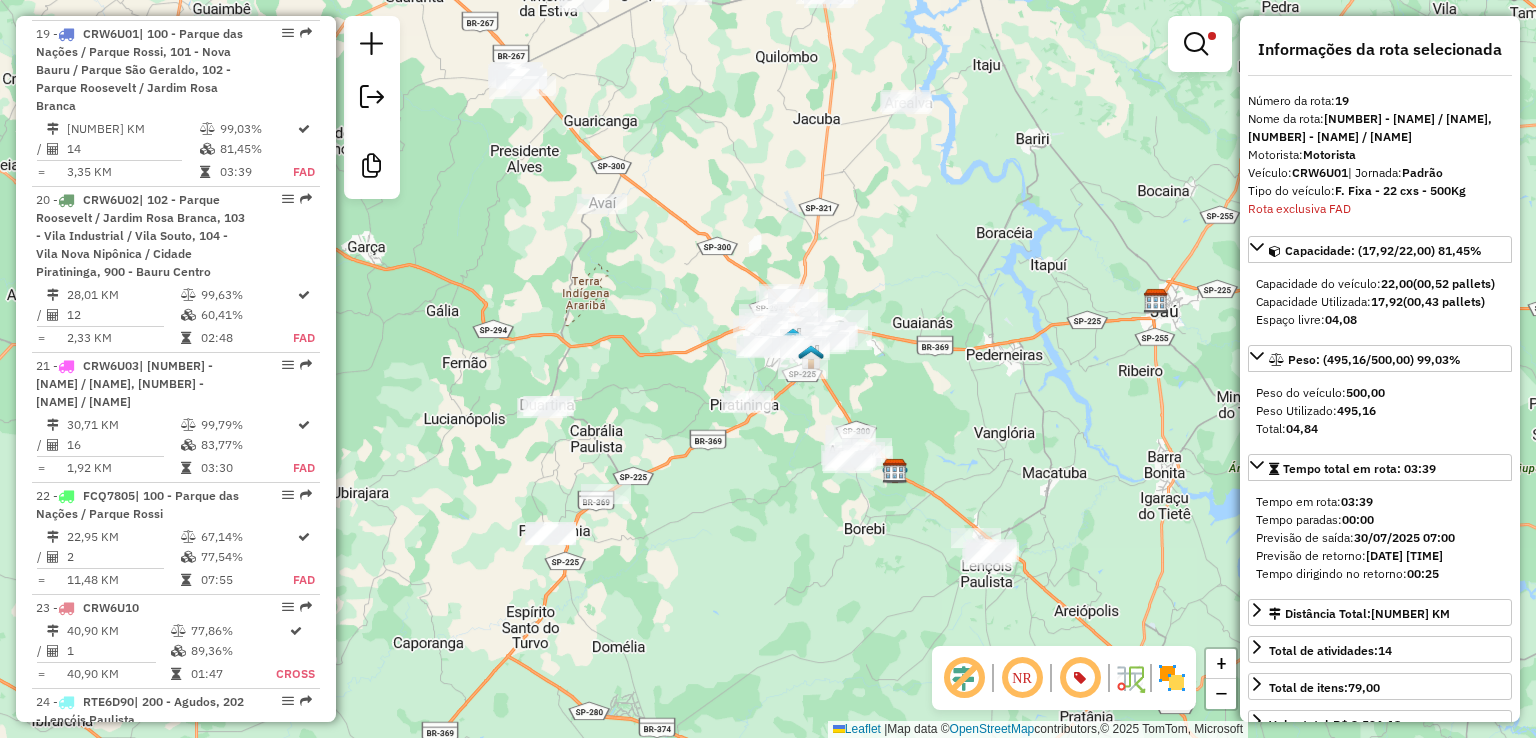 drag, startPoint x: 748, startPoint y: 199, endPoint x: 724, endPoint y: 102, distance: 99.92497 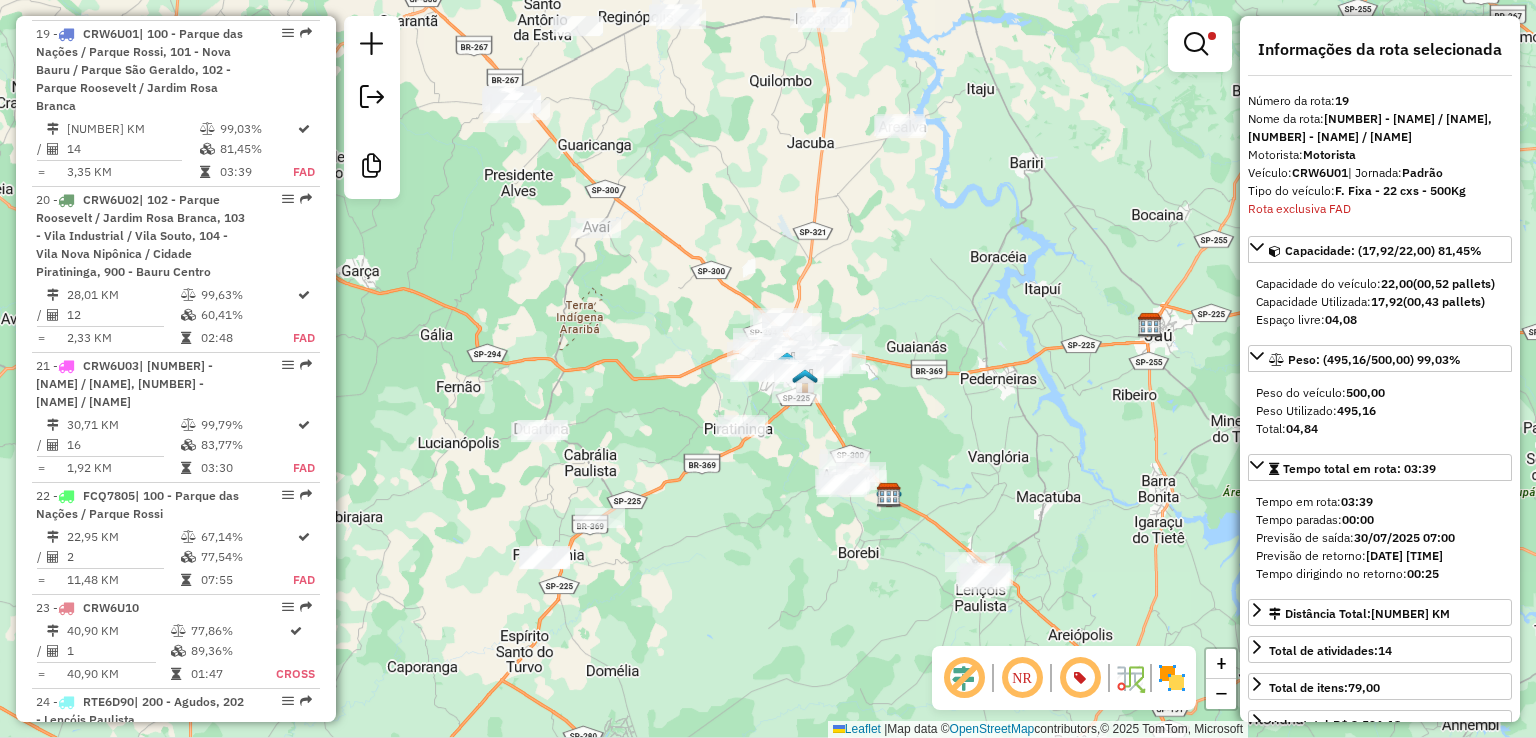 click on "Limpar filtros Janela de atendimento Grade de atendimento Capacidade Transportadoras Veículos Cliente Pedidos  Rotas Selecione os dias de semana para filtrar as janelas de atendimento  Seg   Ter   Qua   Qui   Sex   Sáb   Dom  Informe o período da janela de atendimento: De: Até:  Filtrar exatamente a janela do cliente  Considerar janela de atendimento padrão  Selecione os dias de semana para filtrar as grades de atendimento  Seg   Ter   Qua   Qui   Sex   Sáb   Dom   Considerar clientes sem dia de atendimento cadastrado  Clientes fora do dia de atendimento selecionado Filtrar as atividades entre os valores definidos abaixo:  Peso mínimo:   Peso máximo:   Cubagem mínima:  ****  Cubagem máxima:  ****  De:   Até:  Filtrar as atividades entre o tempo de atendimento definido abaixo:  De:   Até:   Considerar capacidade total dos clientes não roteirizados Transportadora: Selecione um ou mais itens Tipo de veículo: Selecione um ou mais itens Veículo: Selecione um ou mais itens Motorista: Nome: Rótulo: +" 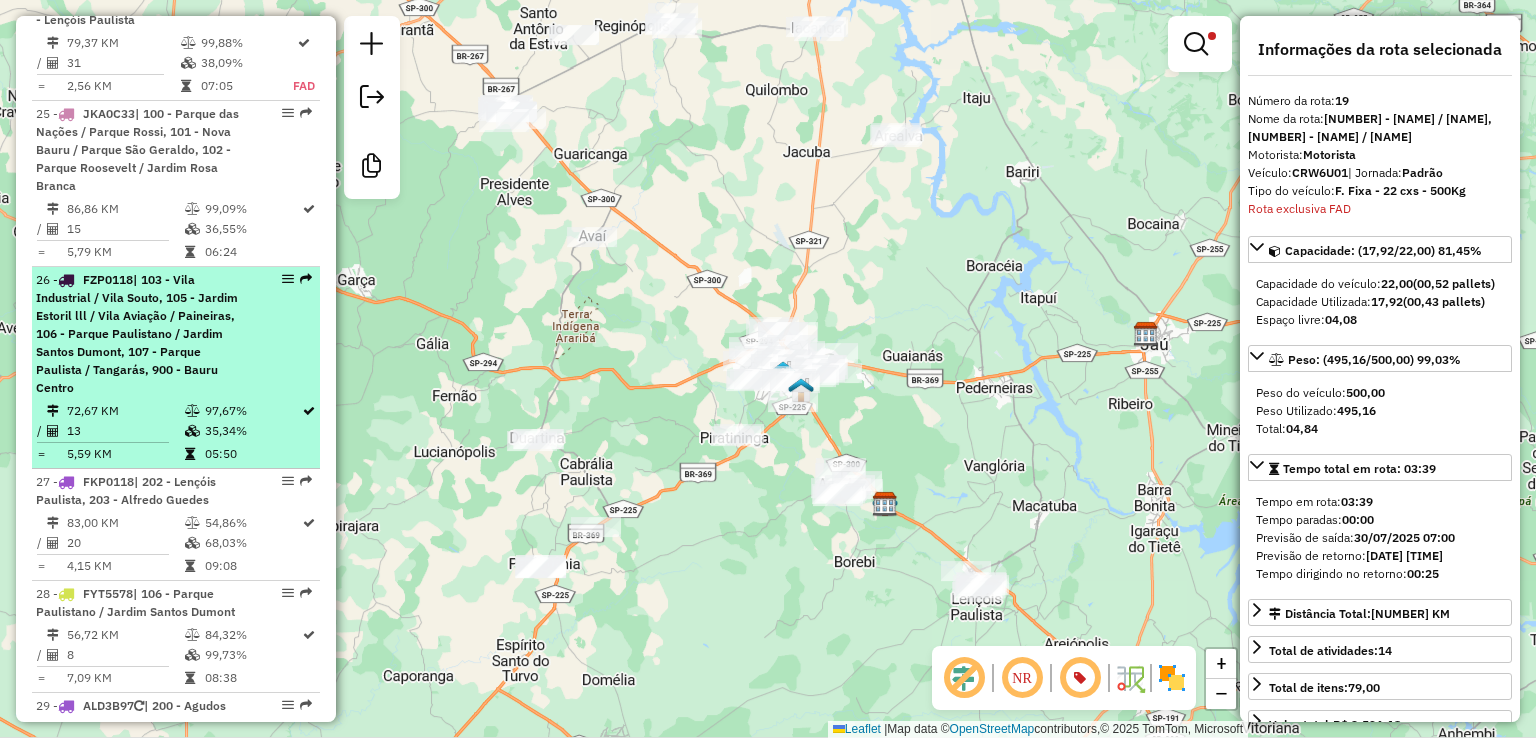 scroll, scrollTop: 4114, scrollLeft: 0, axis: vertical 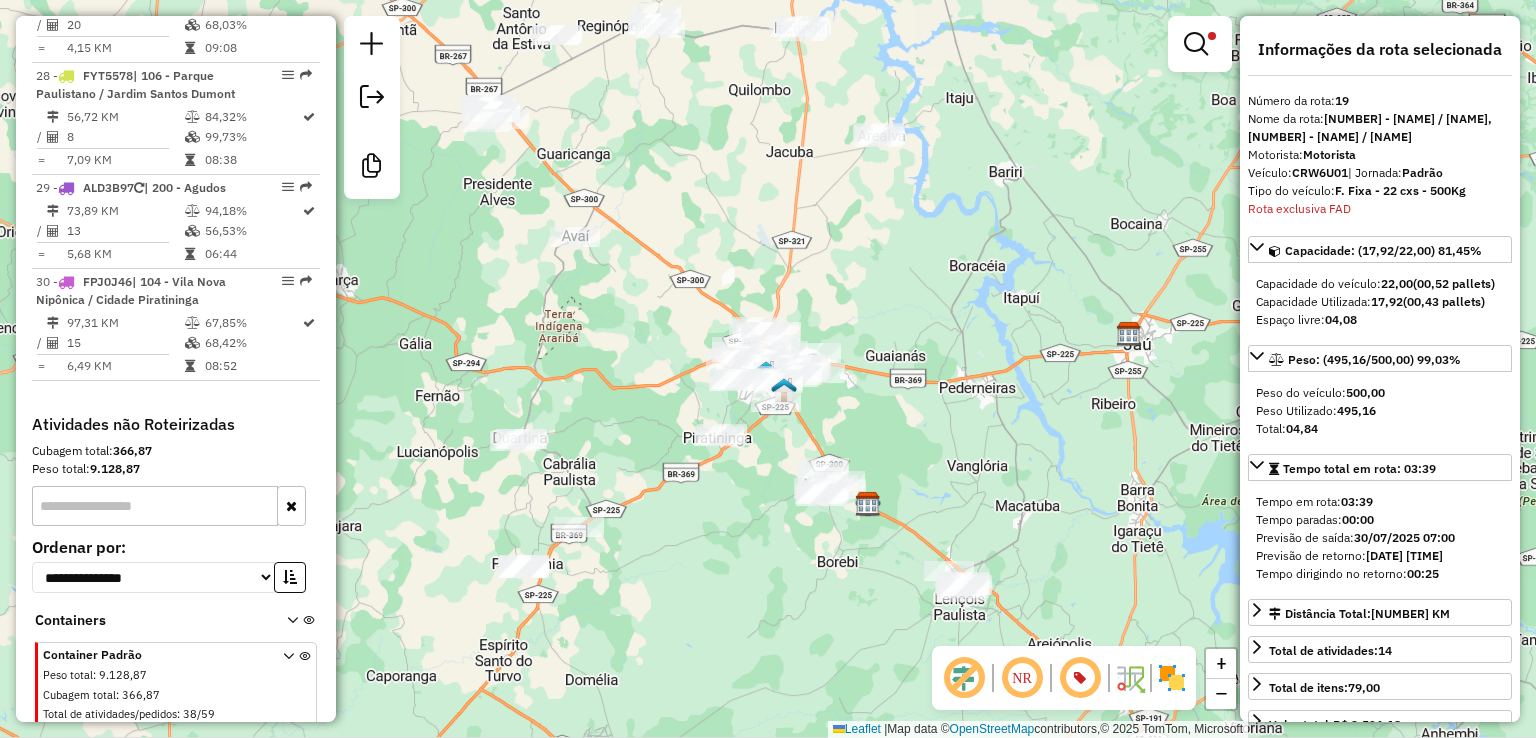 drag, startPoint x: 945, startPoint y: 305, endPoint x: 922, endPoint y: 306, distance: 23.021729 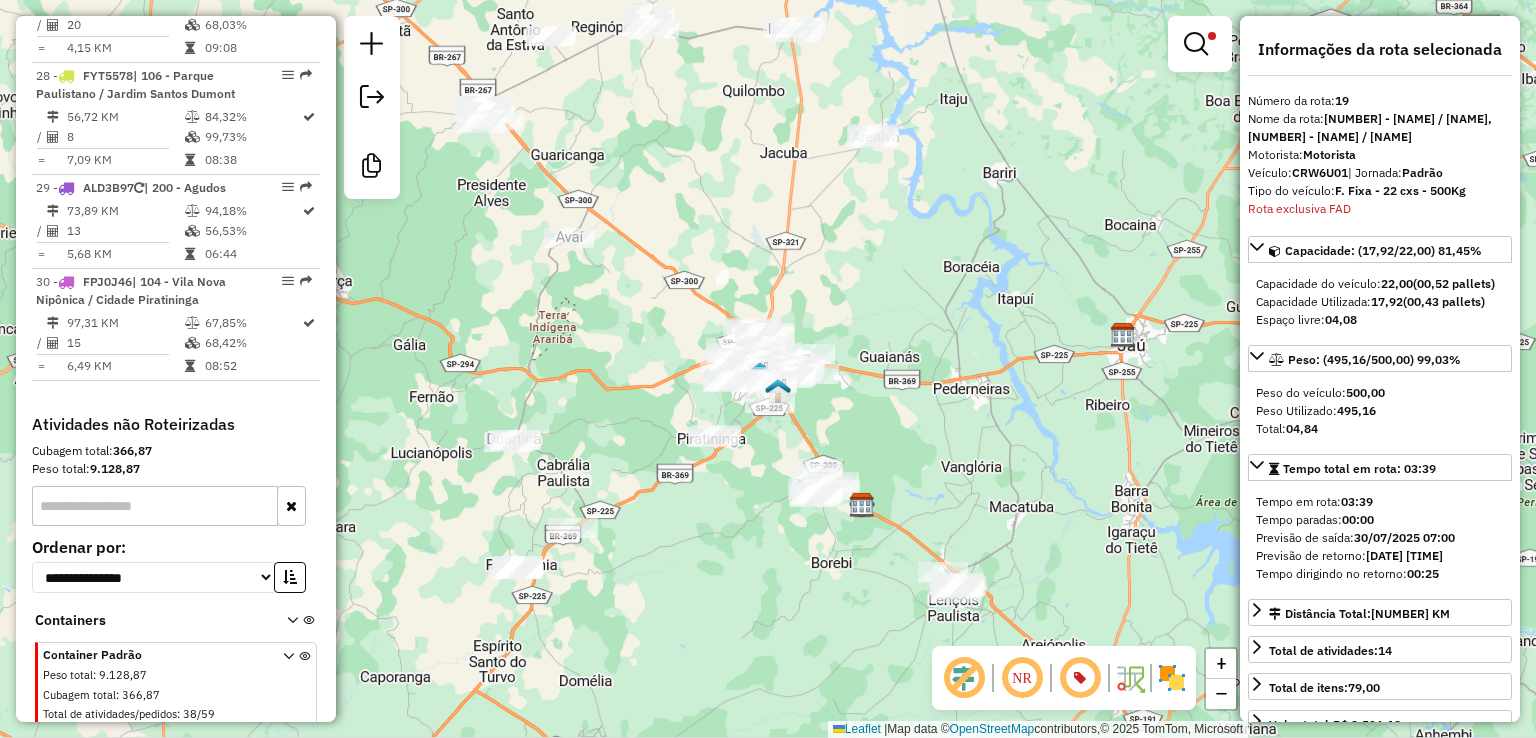 drag, startPoint x: 710, startPoint y: 241, endPoint x: 726, endPoint y: 261, distance: 25.612497 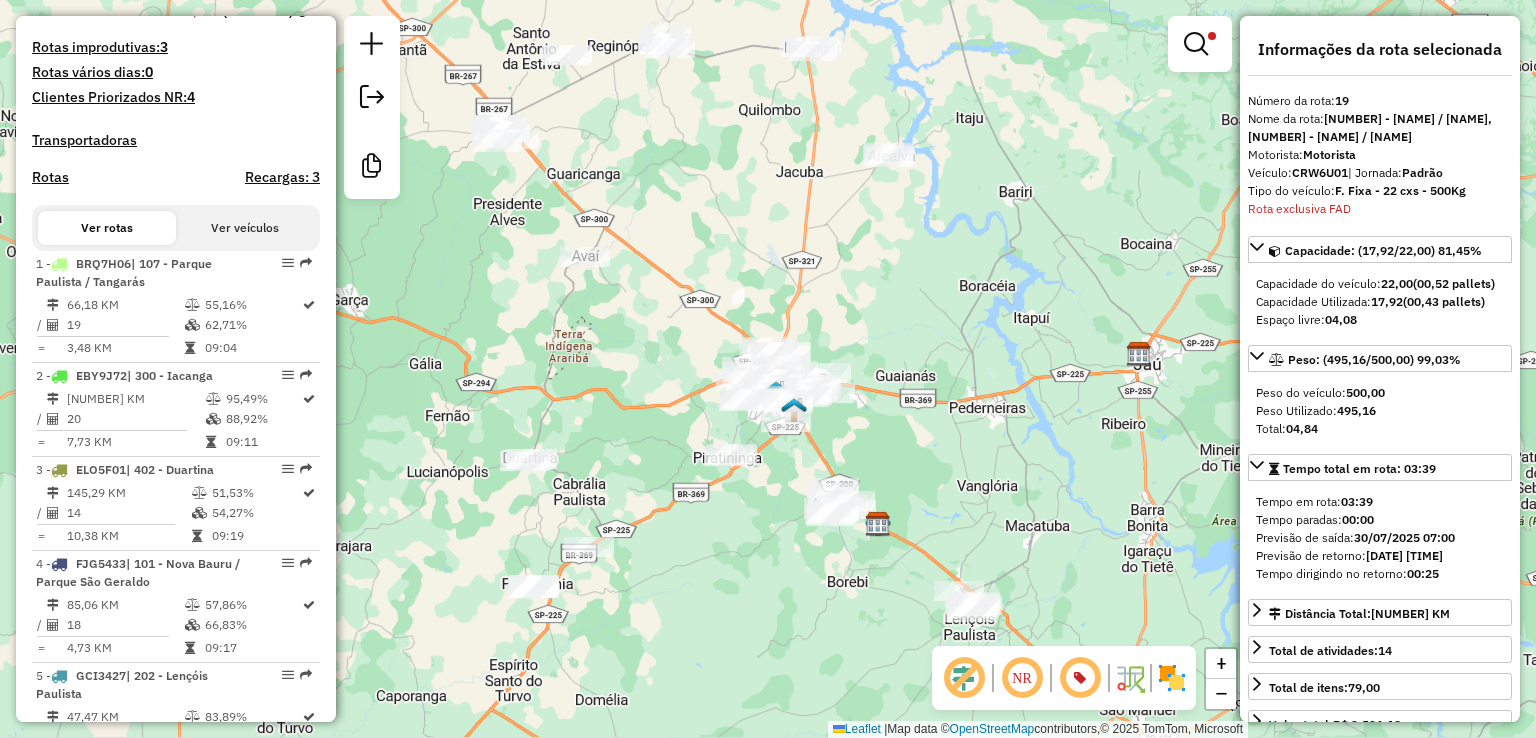 scroll, scrollTop: 14, scrollLeft: 0, axis: vertical 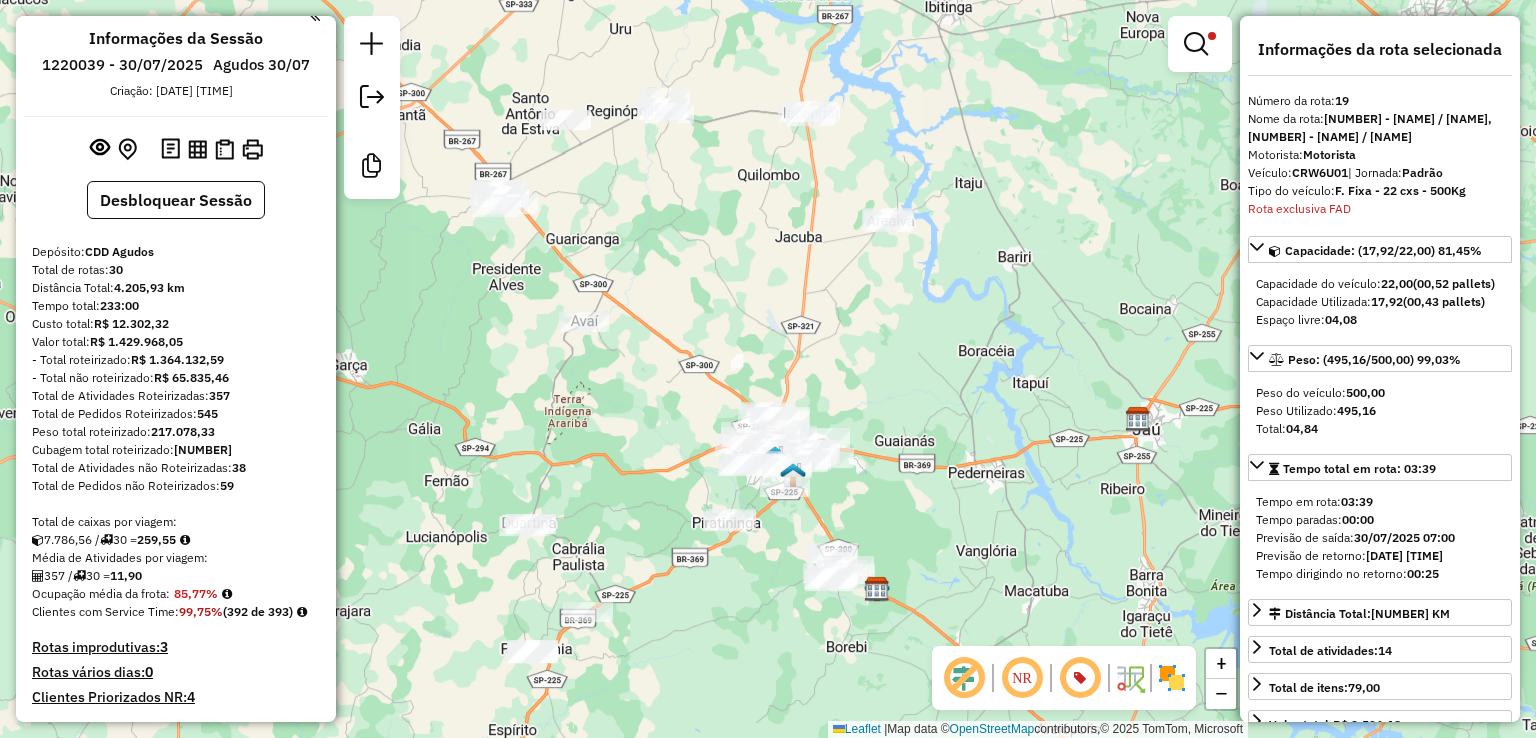 drag, startPoint x: 640, startPoint y: 246, endPoint x: 705, endPoint y: 269, distance: 68.94926 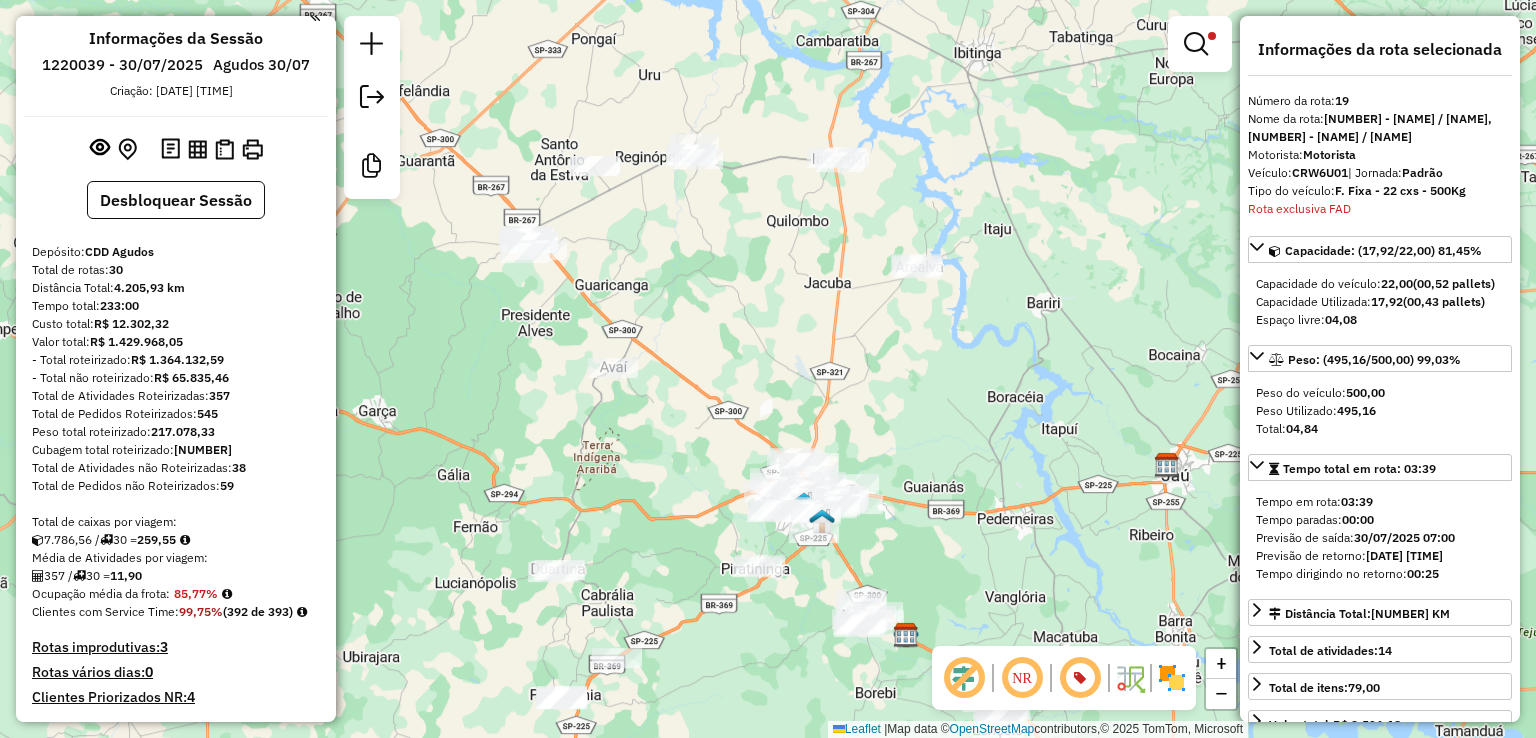 drag, startPoint x: 702, startPoint y: 317, endPoint x: 760, endPoint y: 249, distance: 89.37561 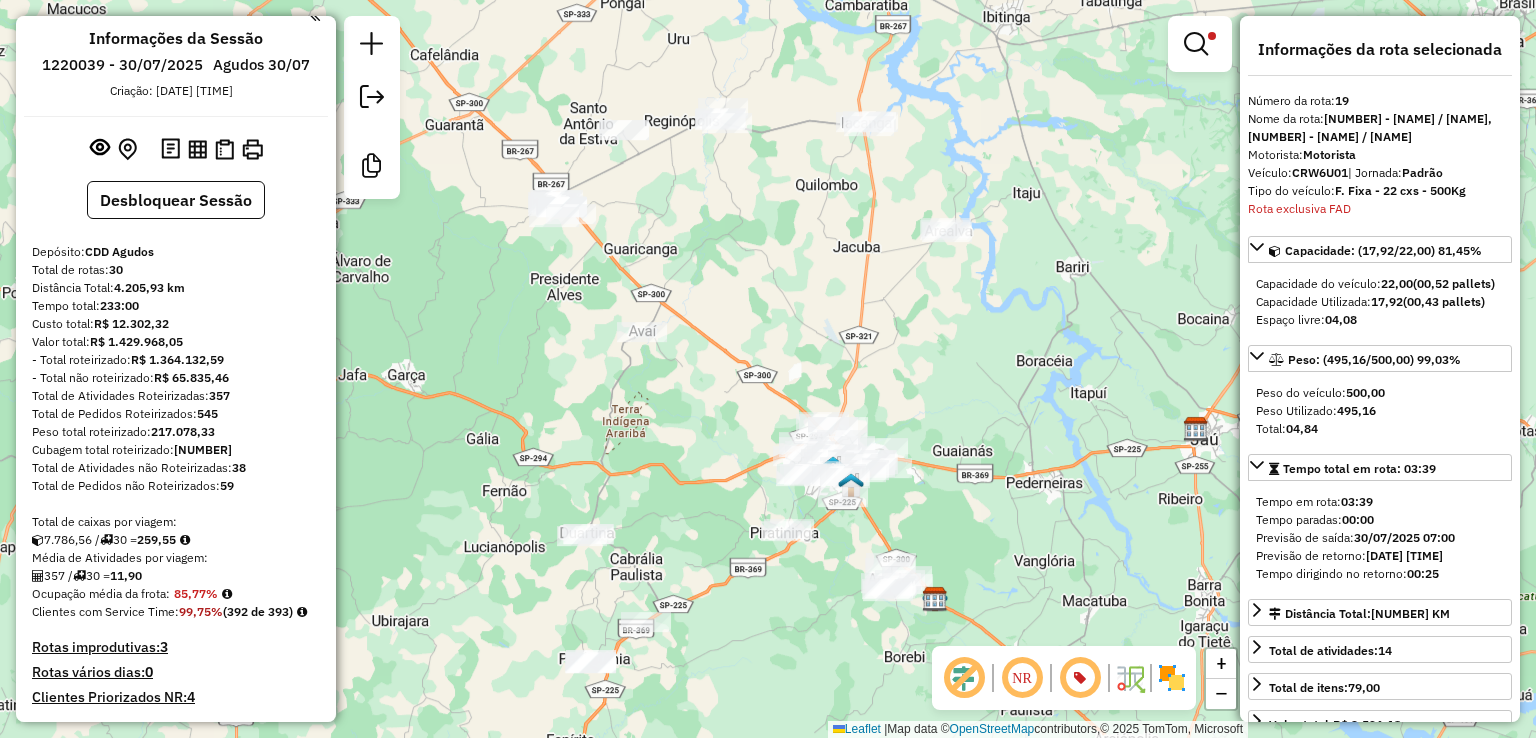drag, startPoint x: 831, startPoint y: 296, endPoint x: 751, endPoint y: 227, distance: 105.64564 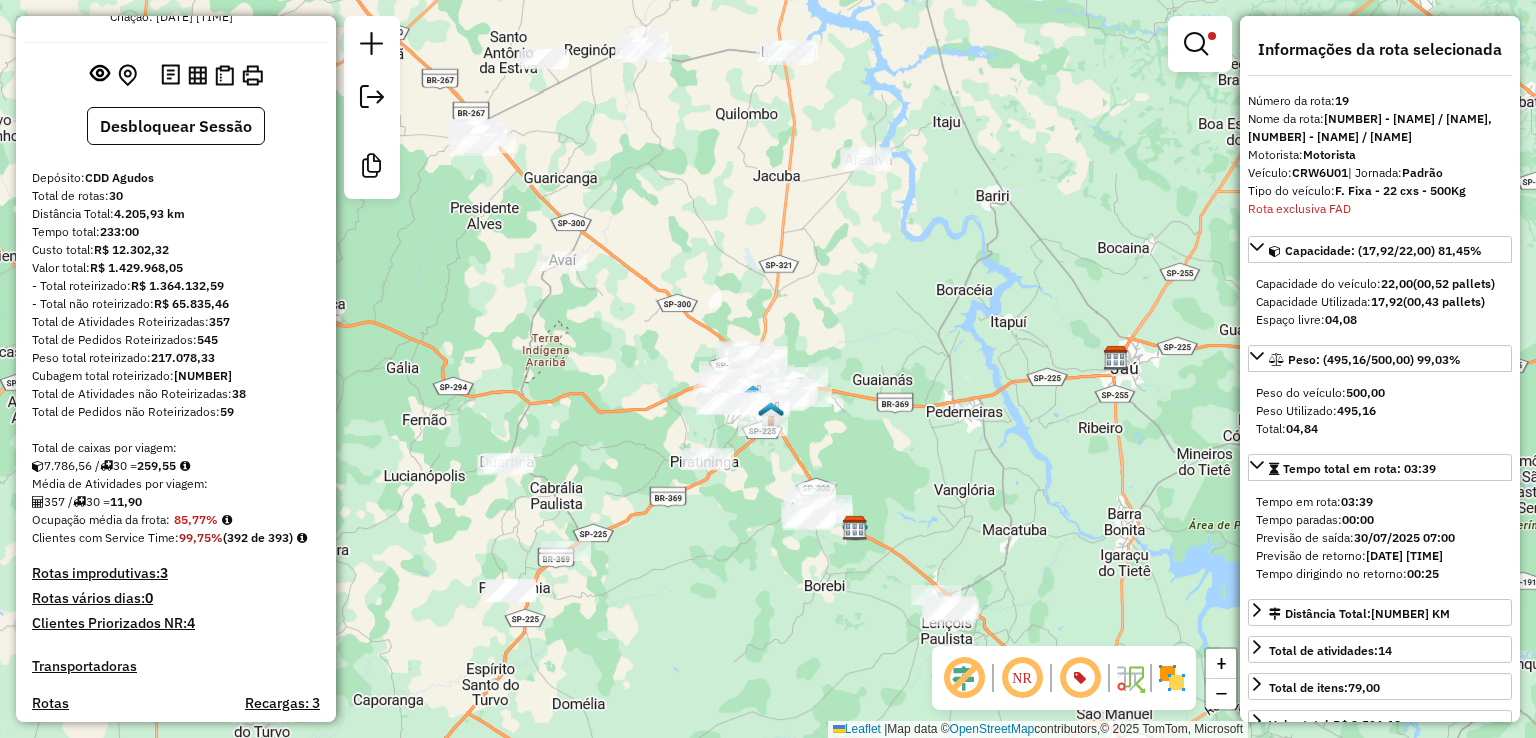 scroll, scrollTop: 0, scrollLeft: 0, axis: both 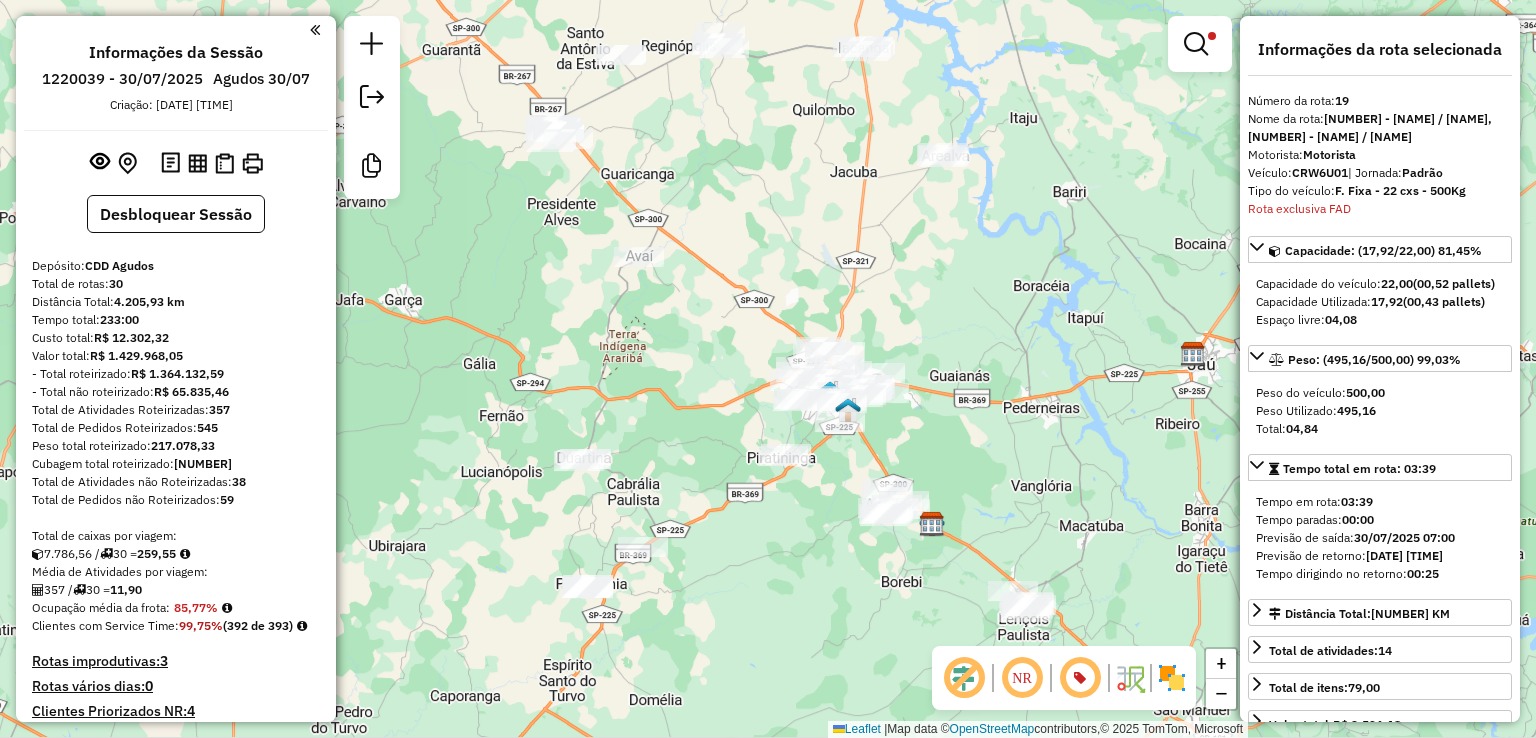 drag, startPoint x: 508, startPoint y: 366, endPoint x: 585, endPoint y: 362, distance: 77.10383 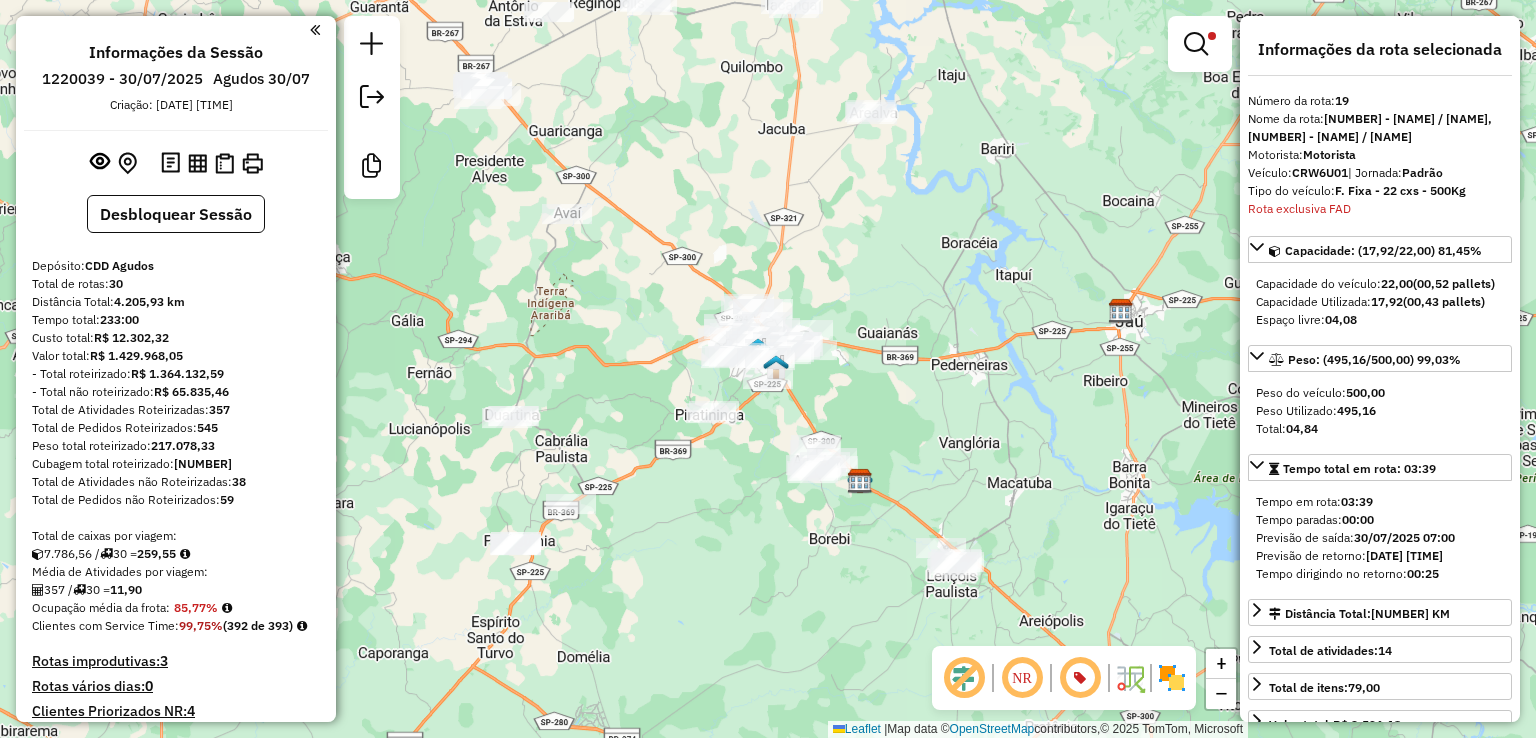 drag, startPoint x: 1056, startPoint y: 343, endPoint x: 985, endPoint y: 300, distance: 83.00603 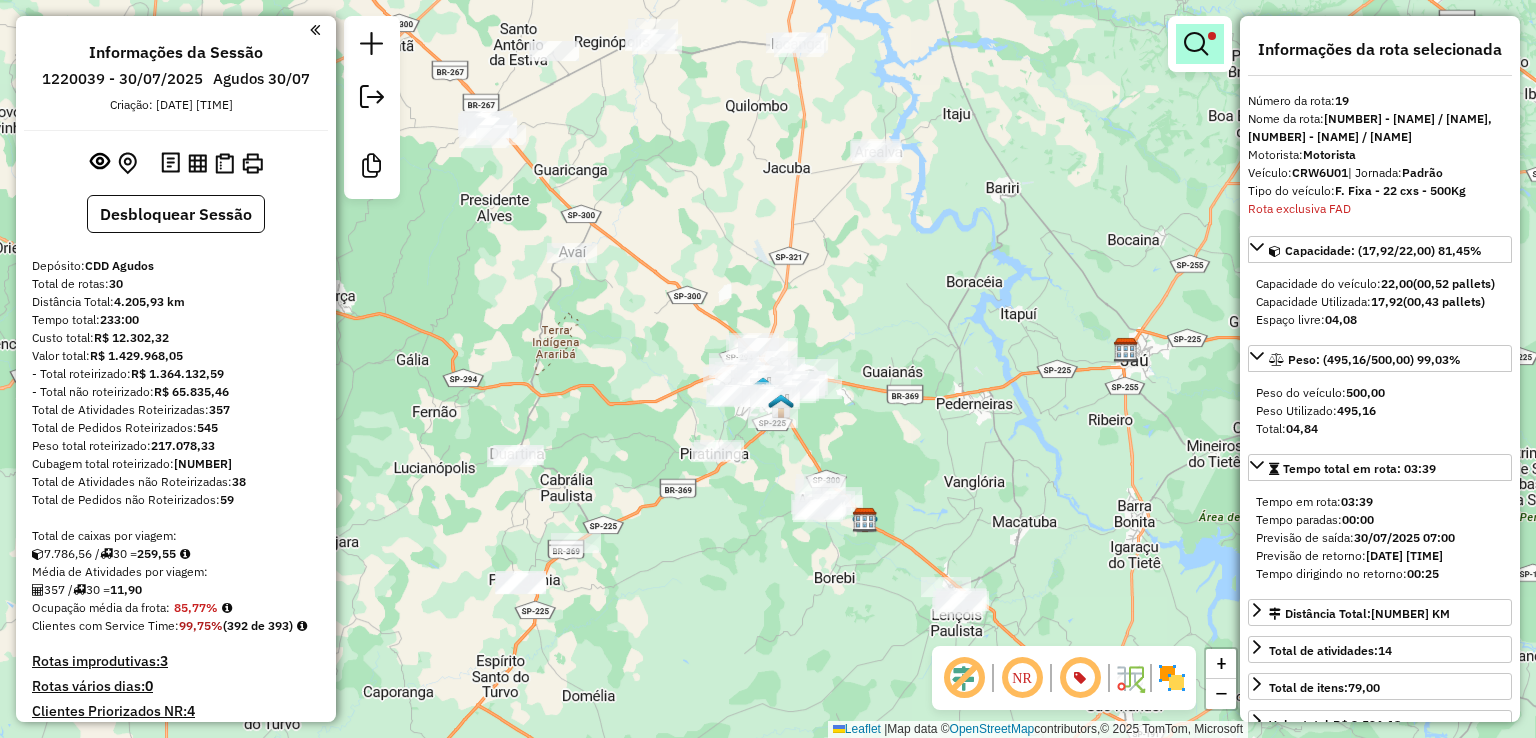 click at bounding box center [1196, 44] 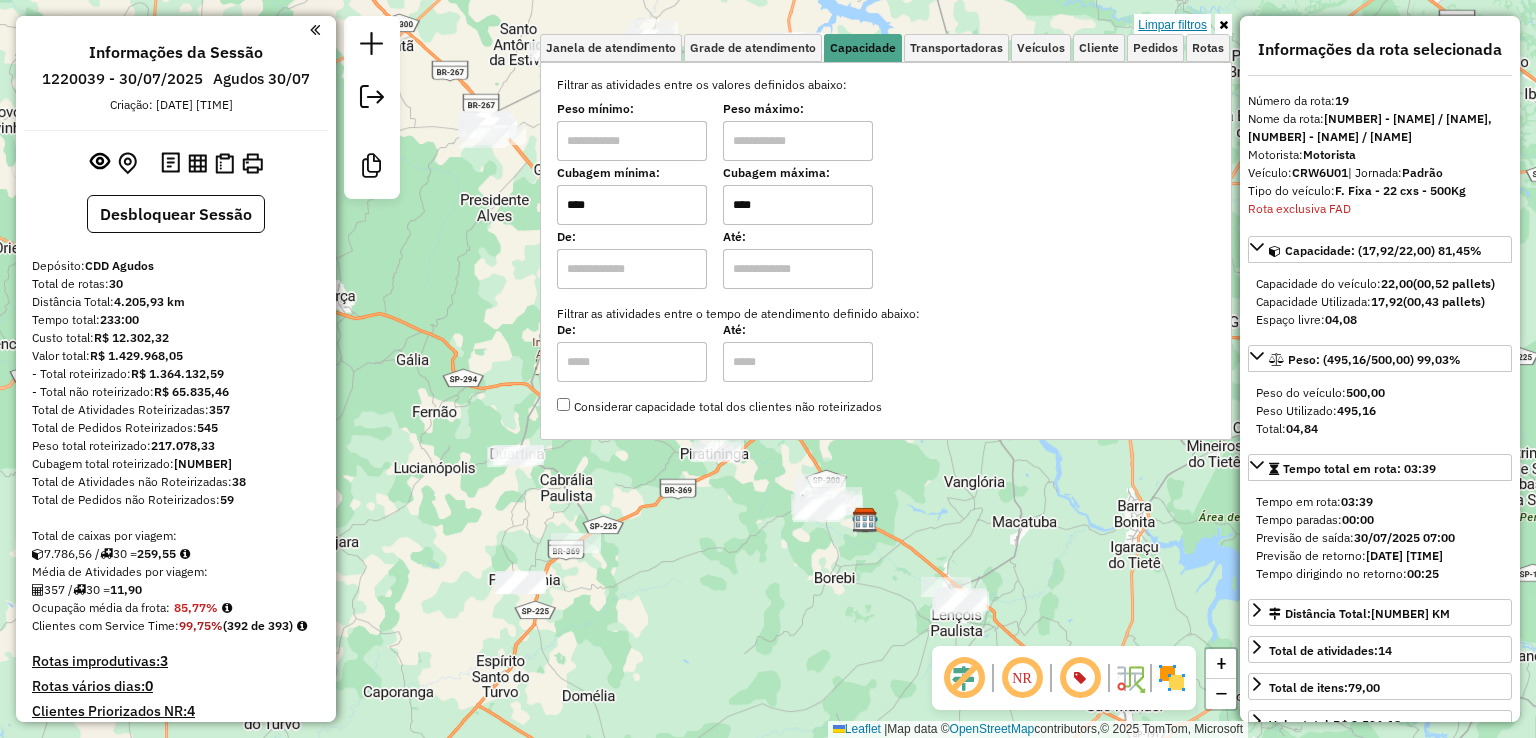 click on "Limpar filtros" at bounding box center (1172, 25) 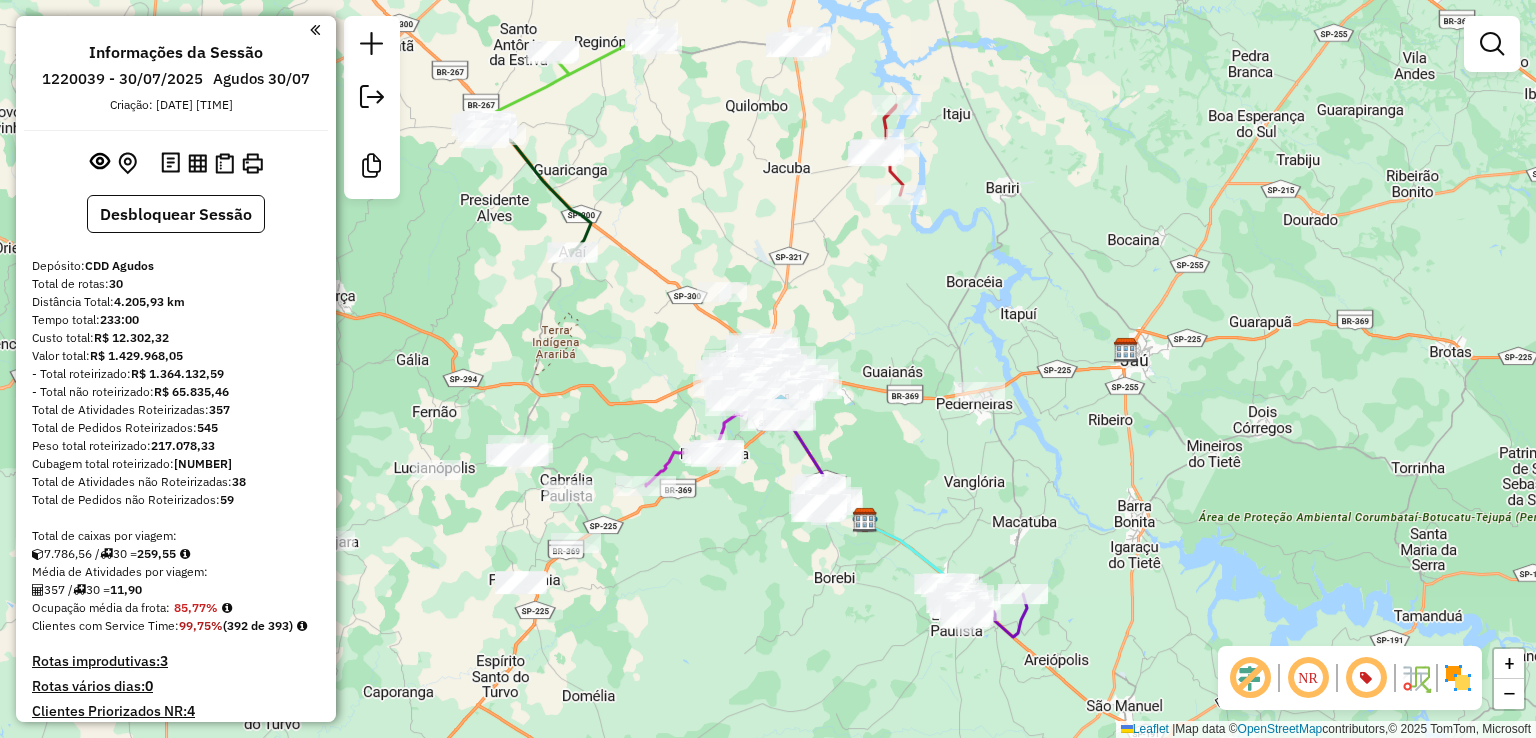 type 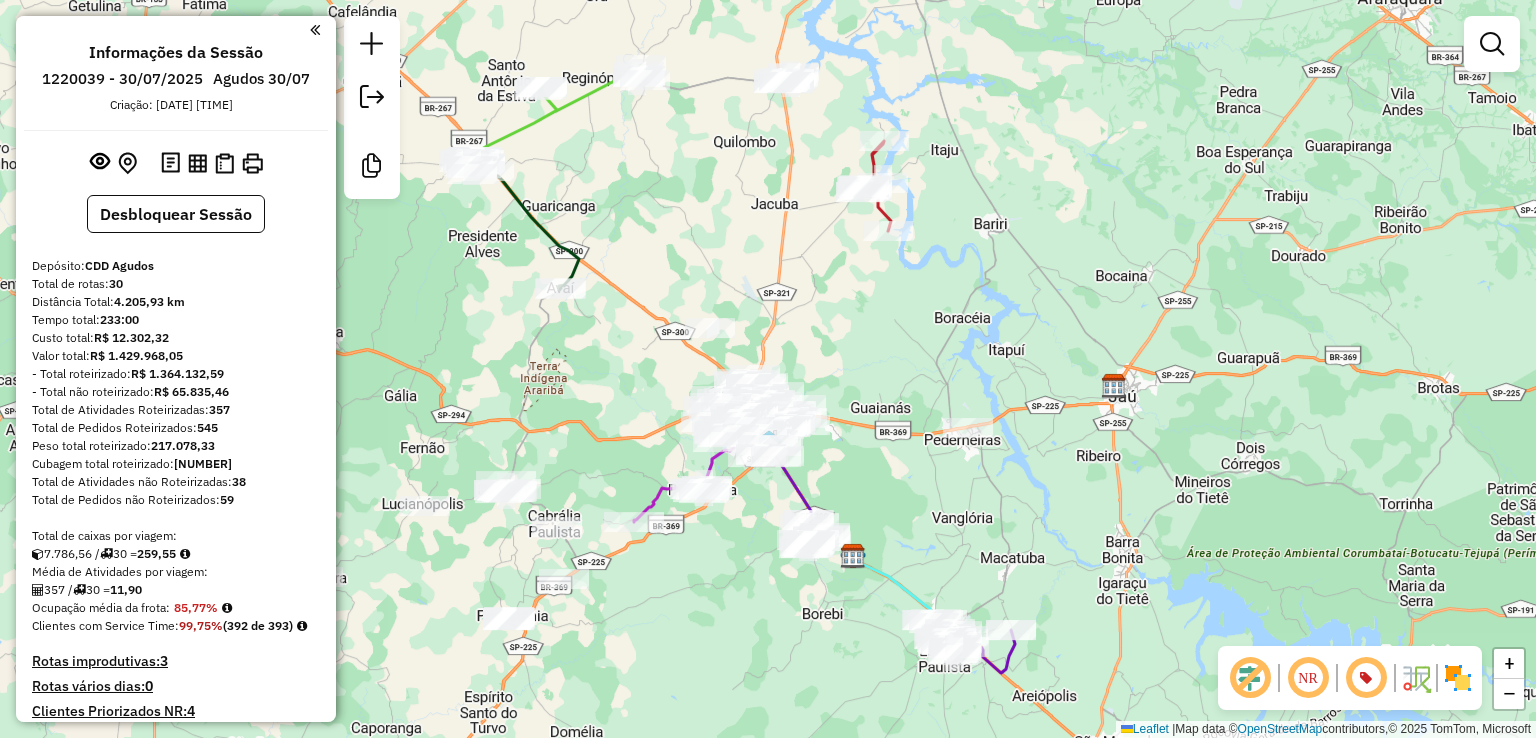 drag, startPoint x: 905, startPoint y: 305, endPoint x: 895, endPoint y: 337, distance: 33.526108 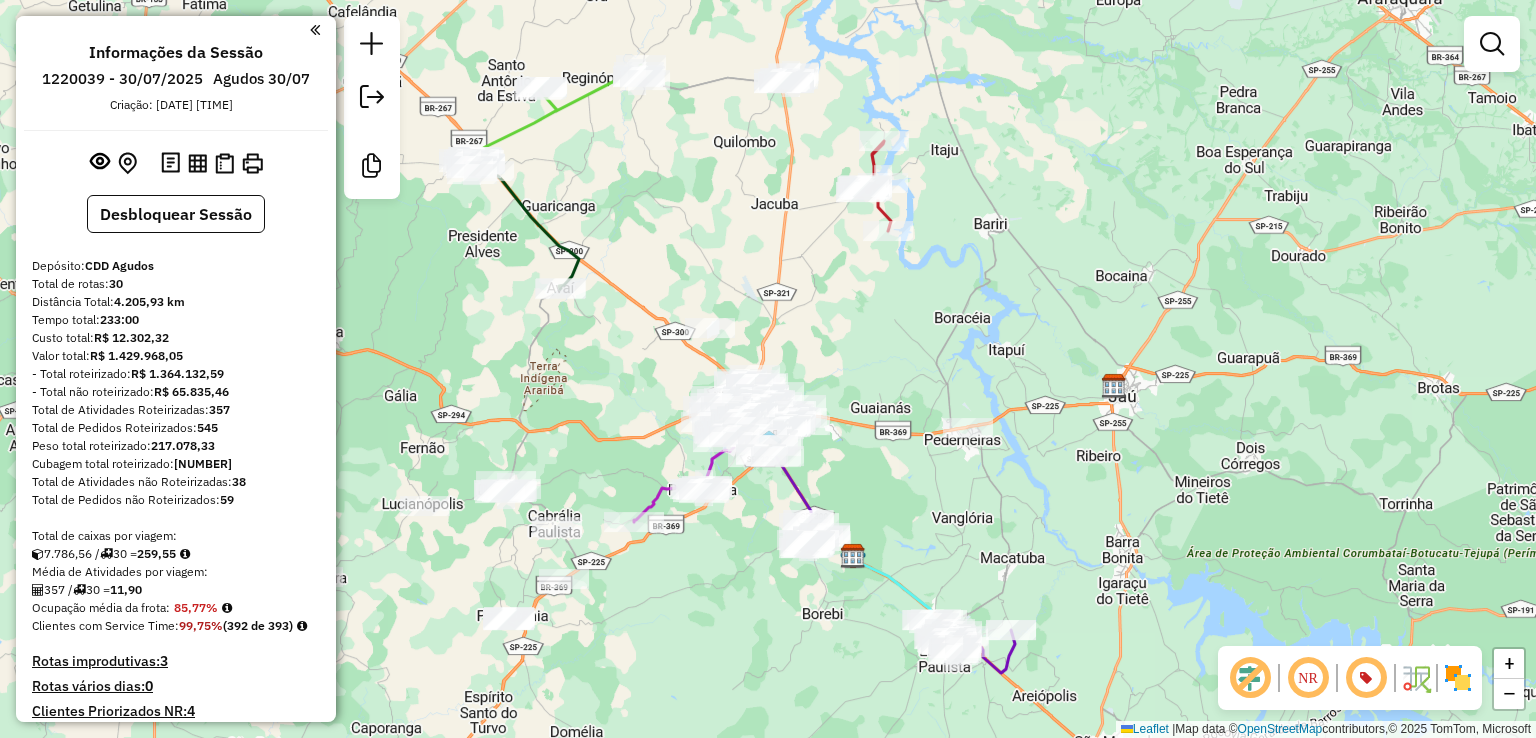 click at bounding box center (1492, 44) 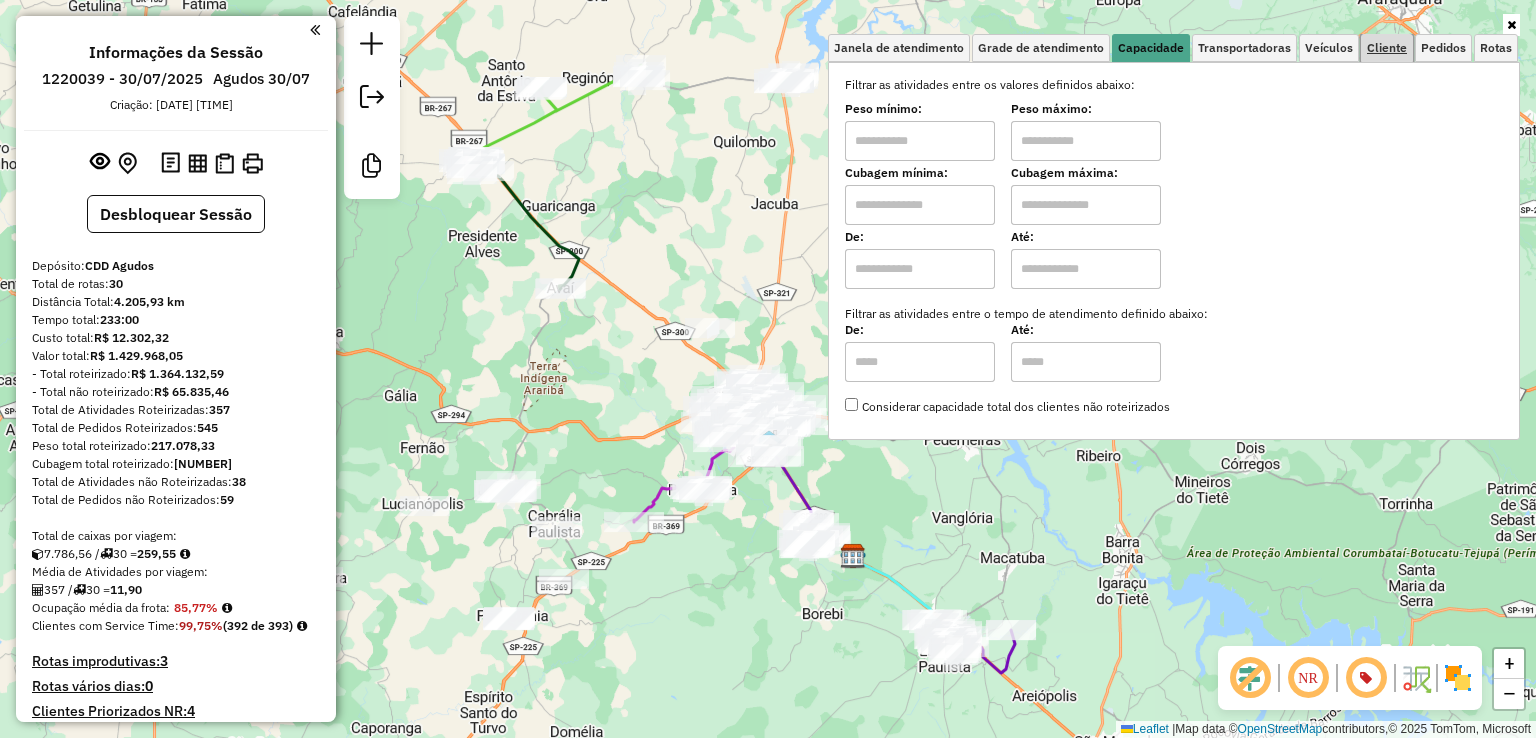 click on "Cliente" at bounding box center [1387, 48] 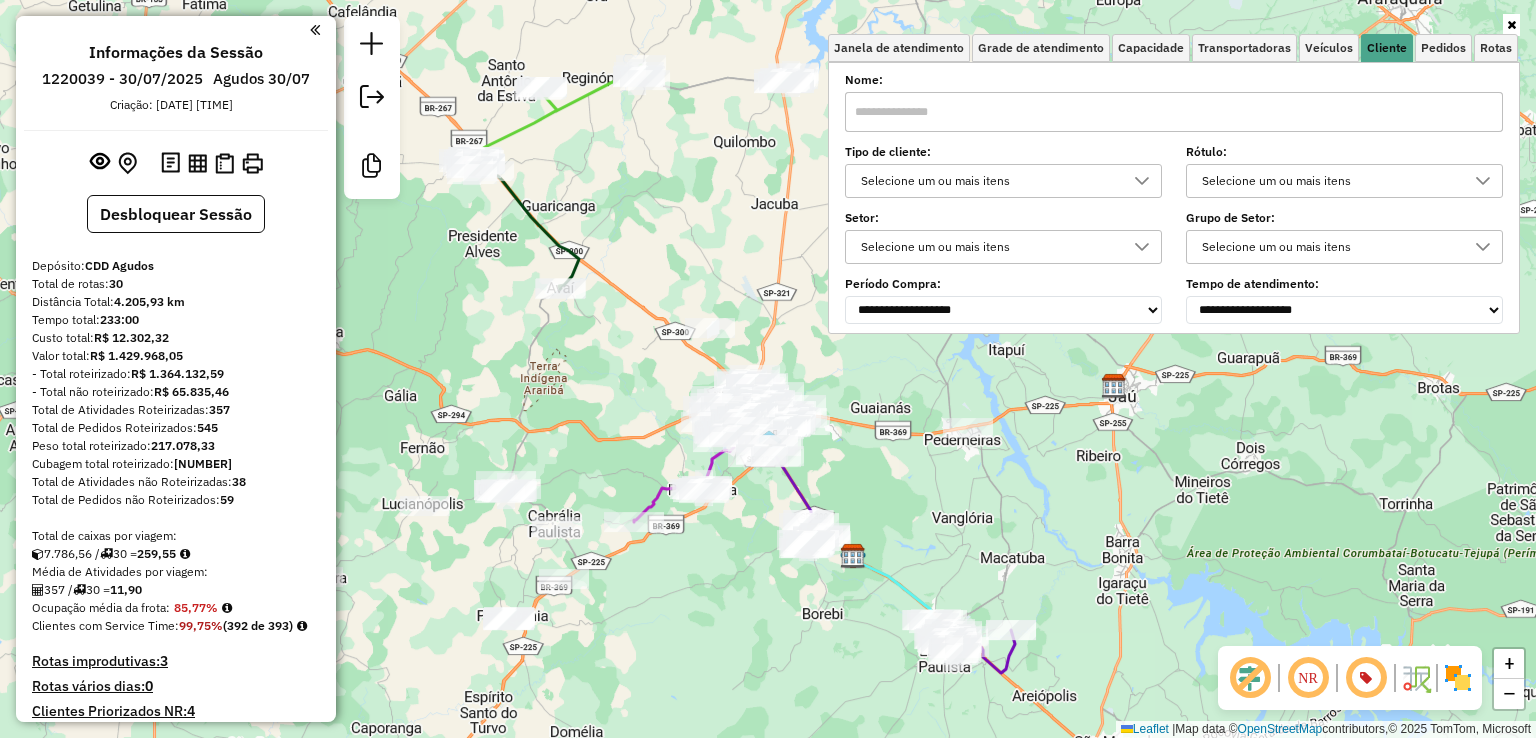 drag, startPoint x: 1052, startPoint y: 173, endPoint x: 1197, endPoint y: 177, distance: 145.05516 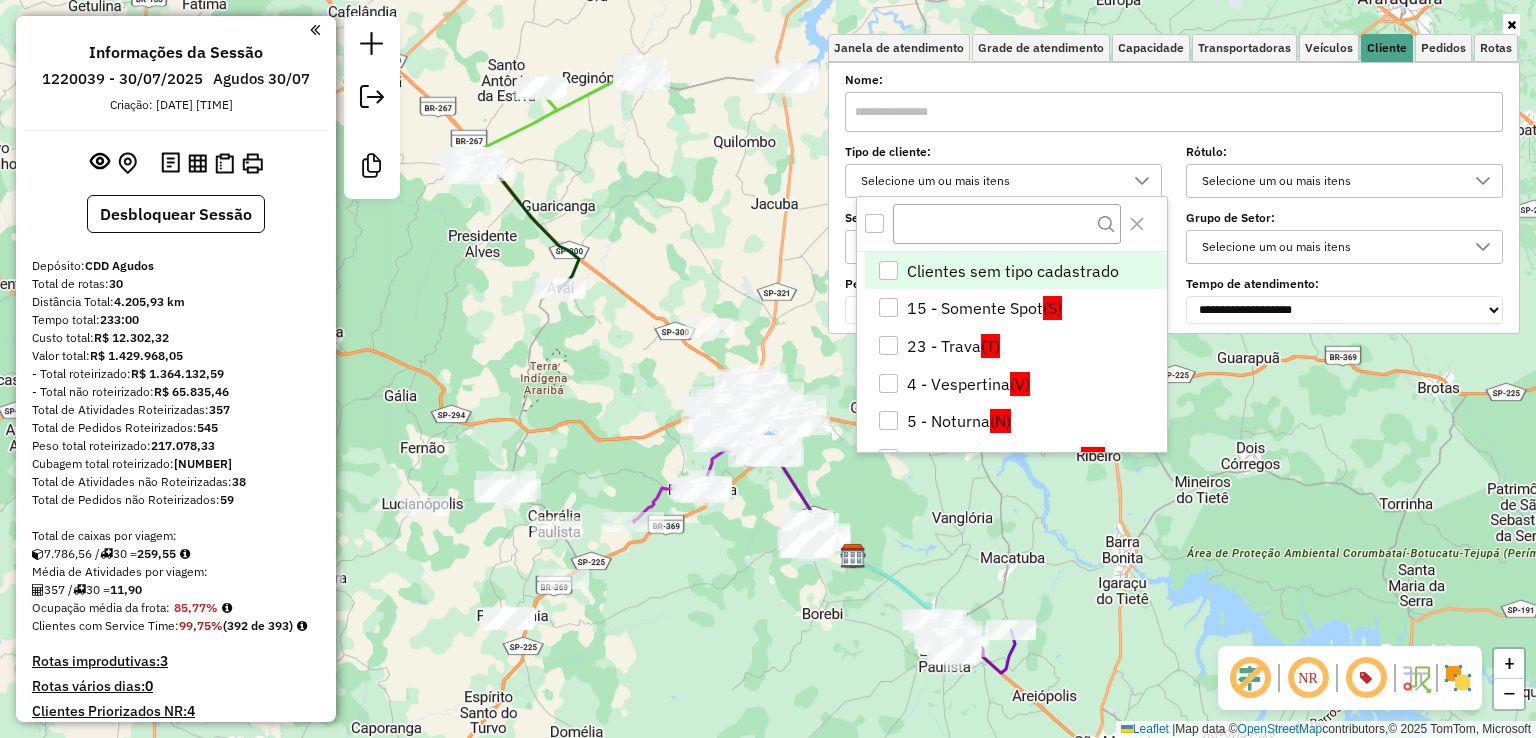 scroll, scrollTop: 11, scrollLeft: 71, axis: both 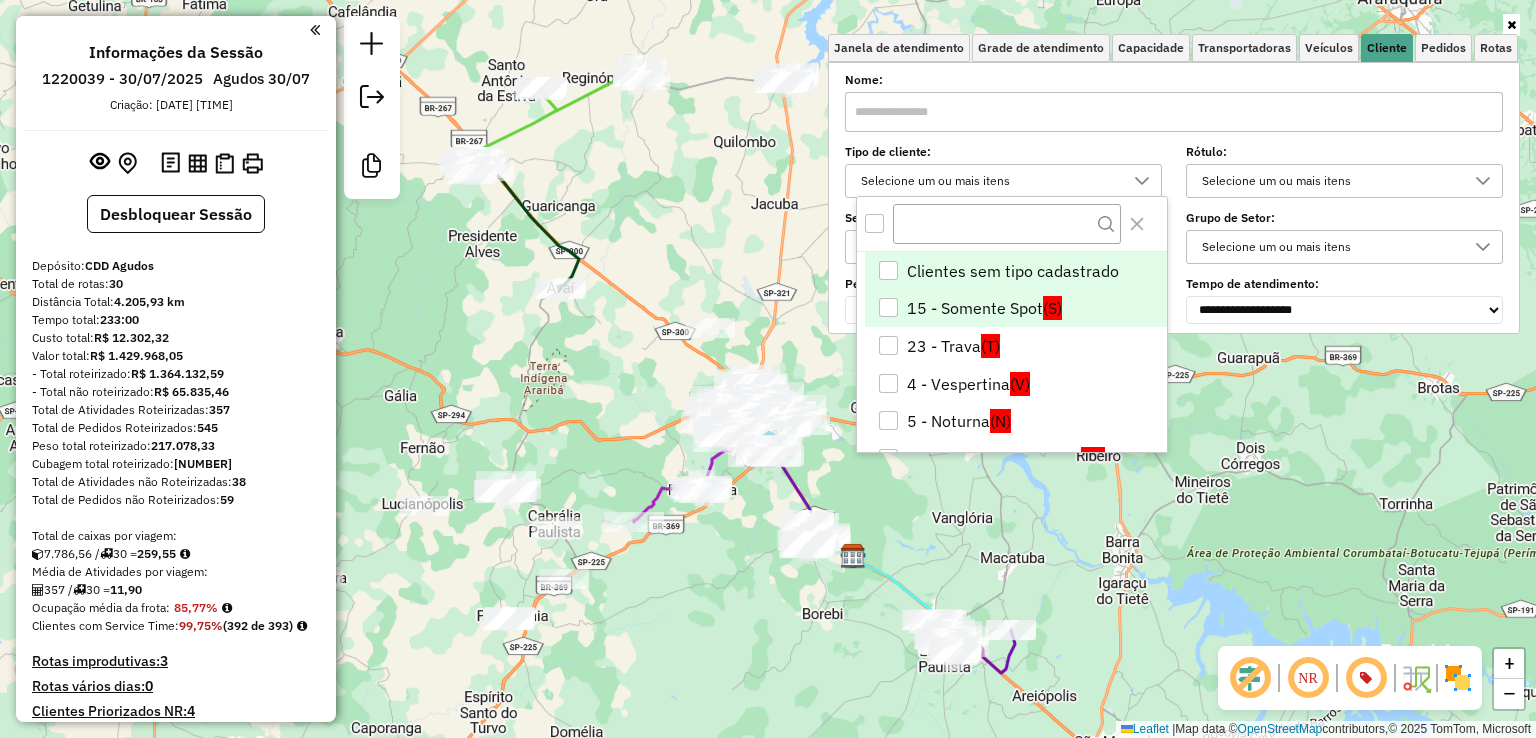 click on "15 - Somente Spot  (S)" at bounding box center (1016, 308) 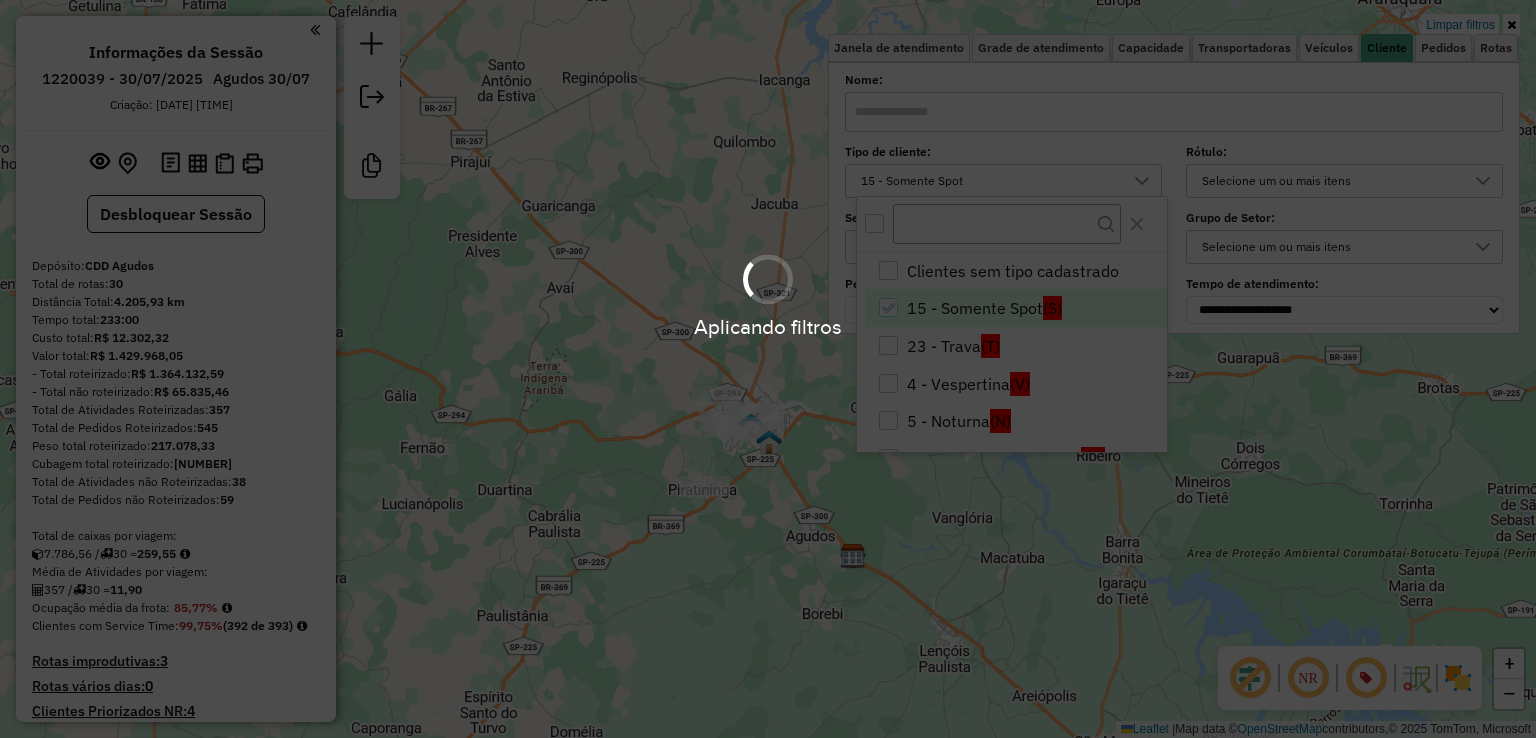click on "Limpar filtros Janela de atendimento Grade de atendimento Capacidade Transportadoras Veículos Cliente Pedidos  Rotas Selecione os dias de semana para filtrar as janelas de atendimento  Seg   Ter   Qua   Qui   Sex   Sáb   Dom  Informe o período da janela de atendimento: De: Até:  Filtrar exatamente a janela do cliente  Considerar janela de atendimento padrão  Selecione os dias de semana para filtrar as grades de atendimento  Seg   Ter   Qua   Qui   Sex   Sáb   Dom   Considerar clientes sem dia de atendimento cadastrado  Clientes fora do dia de atendimento selecionado Filtrar as atividades entre os valores definidos abaixo:  Peso mínimo:   Peso máximo:   Cubagem mínima:   Cubagem máxima:   De:   Até:  Filtrar as atividades entre o tempo de atendimento definido abaixo:  De:   Até:   Considerar capacidade total dos clientes não roteirizados Transportadora: Selecione um ou mais itens Tipo de veículo: Selecione um ou mais itens Veículo: Selecione um ou mais itens Motorista: Selecione um ou mais itens" 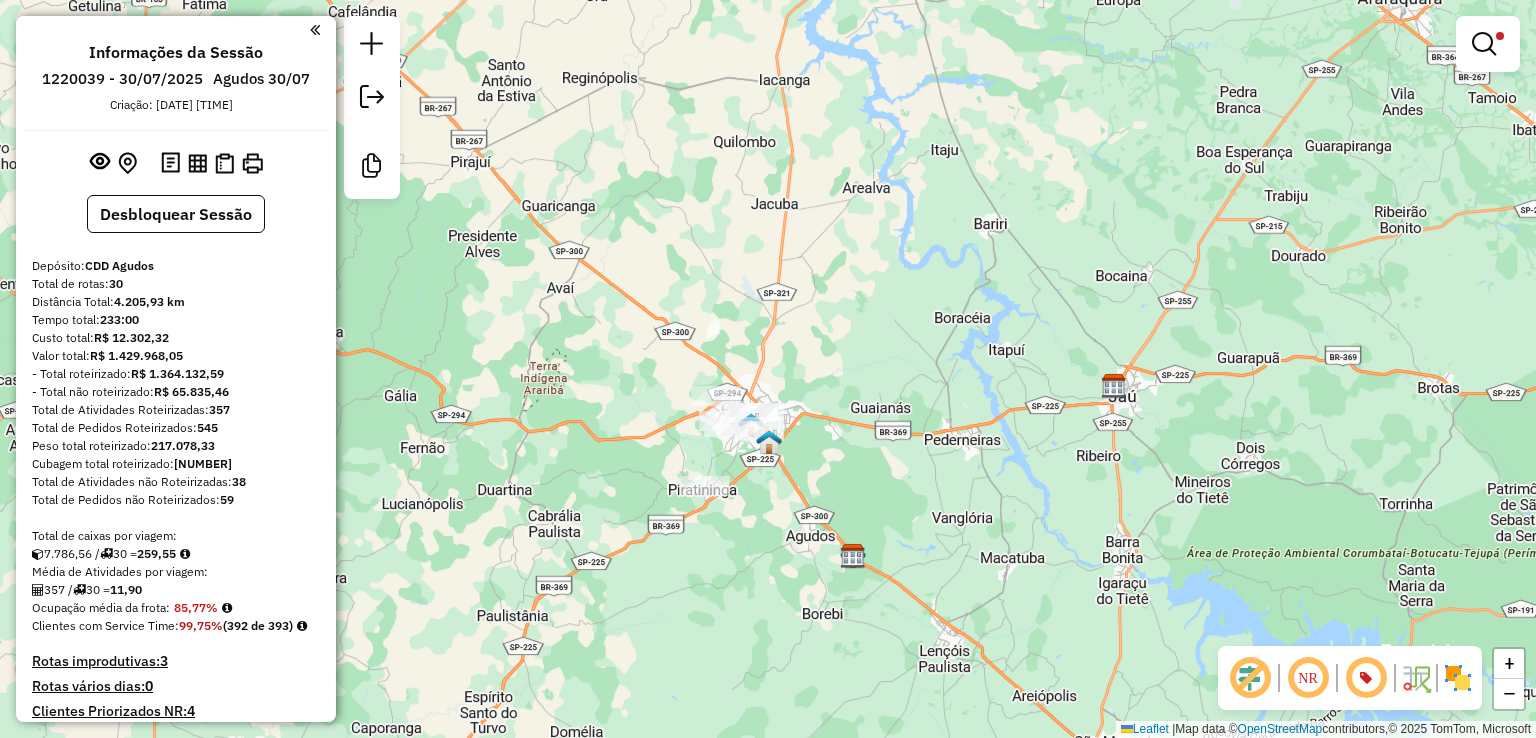 drag, startPoint x: 1034, startPoint y: 532, endPoint x: 1049, endPoint y: 501, distance: 34.43835 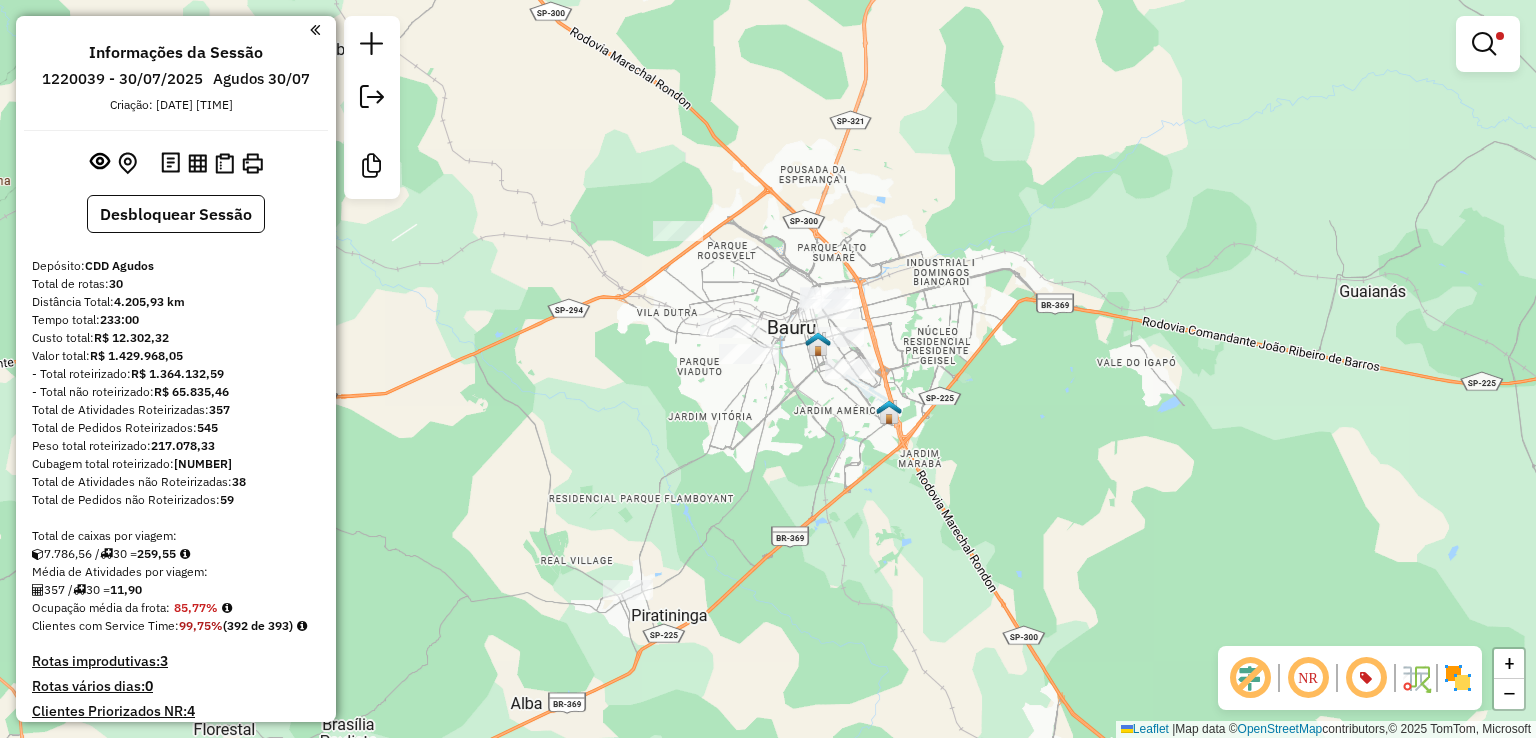 drag, startPoint x: 1143, startPoint y: 389, endPoint x: 1104, endPoint y: 373, distance: 42.154476 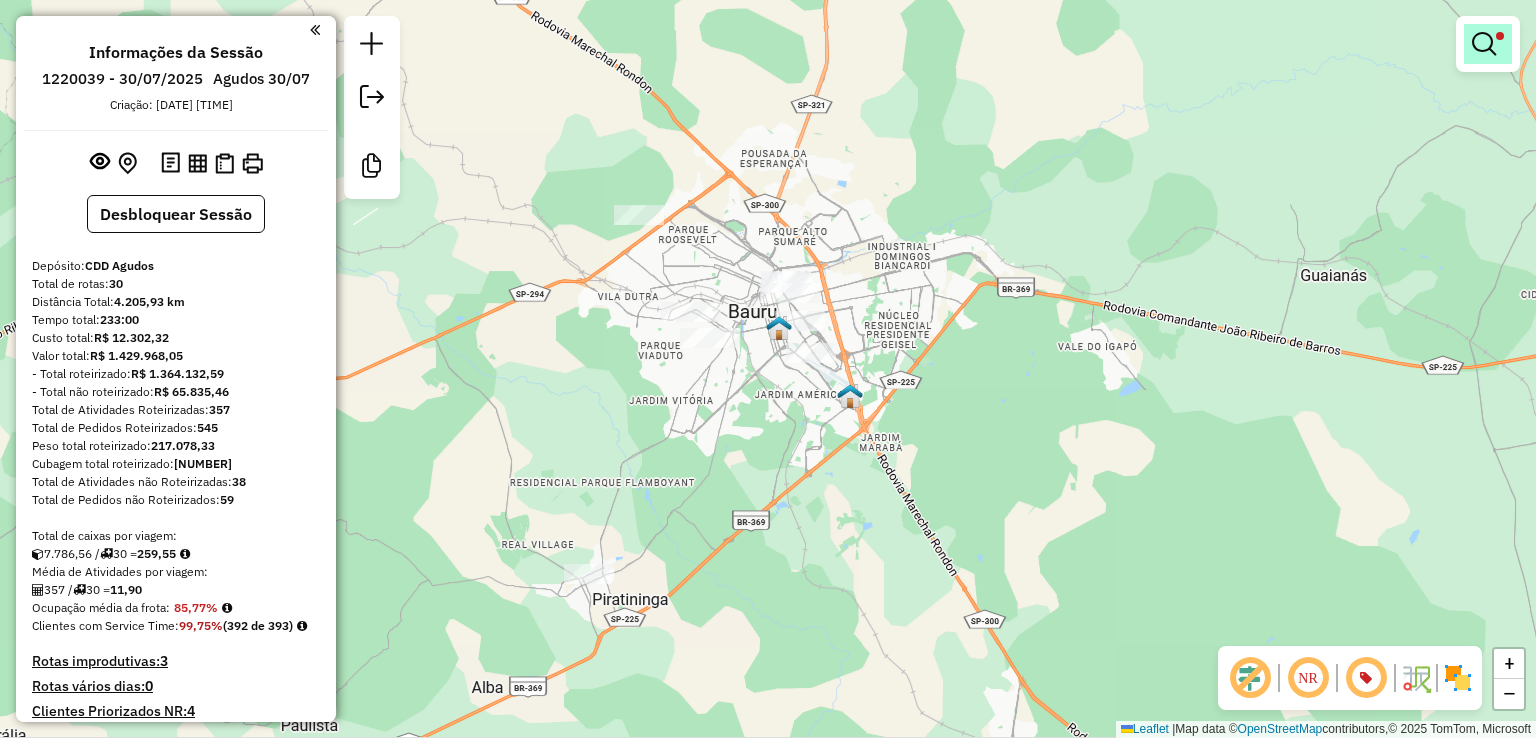 click at bounding box center [1488, 44] 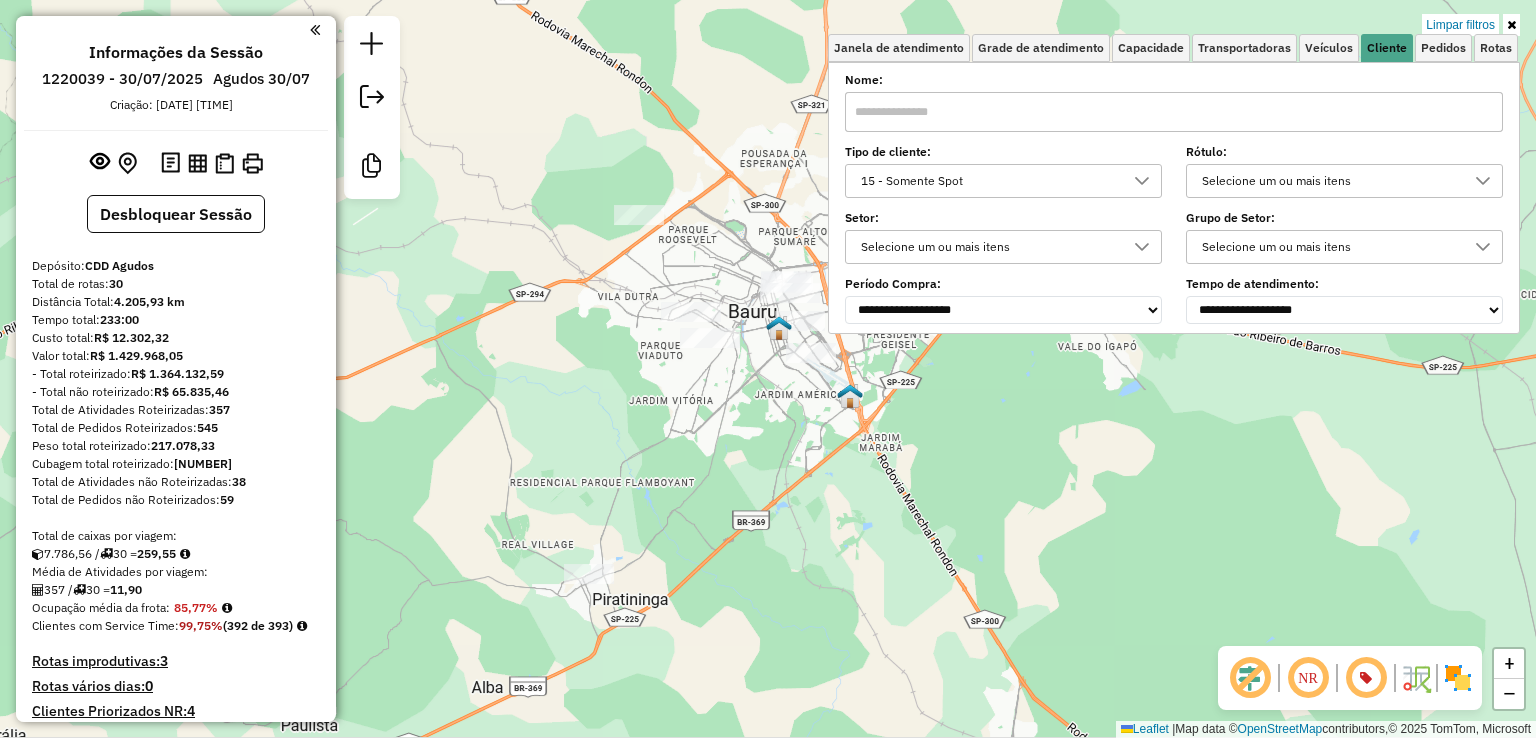 drag, startPoint x: 1459, startPoint y: 25, endPoint x: 680, endPoint y: 107, distance: 783.3039 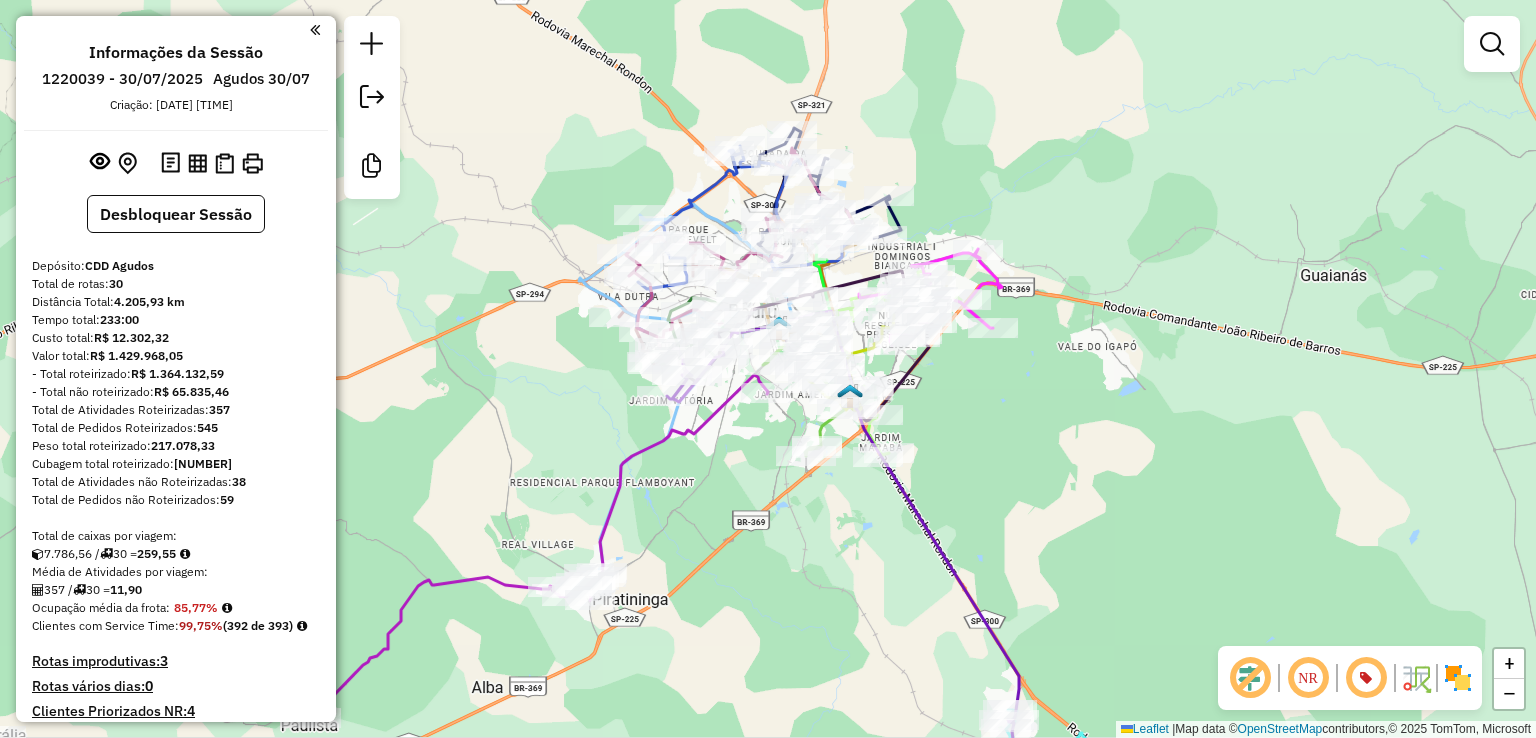 click on "Rota 15 - Placa DZV1829  10822922 - AUFA CHOPERIA LTDA Janela de atendimento Grade de atendimento Capacidade Transportadoras Veículos Cliente Pedidos  Rotas Selecione os dias de semana para filtrar as janelas de atendimento  Seg   Ter   Qua   Qui   Sex   Sáb   Dom  Informe o período da janela de atendimento: De: Até:  Filtrar exatamente a janela do cliente  Considerar janela de atendimento padrão  Selecione os dias de semana para filtrar as grades de atendimento  Seg   Ter   Qua   Qui   Sex   Sáb   Dom   Considerar clientes sem dia de atendimento cadastrado  Clientes fora do dia de atendimento selecionado Filtrar as atividades entre os valores definidos abaixo:  Peso mínimo:   Peso máximo:   Cubagem mínima:   Cubagem máxima:   De:   Até:  Filtrar as atividades entre o tempo de atendimento definido abaixo:  De:   Até:   Considerar capacidade total dos clientes não roteirizados Transportadora: Selecione um ou mais itens Tipo de veículo: Selecione um ou mais itens Veículo: Motorista: Nome: Setor:" 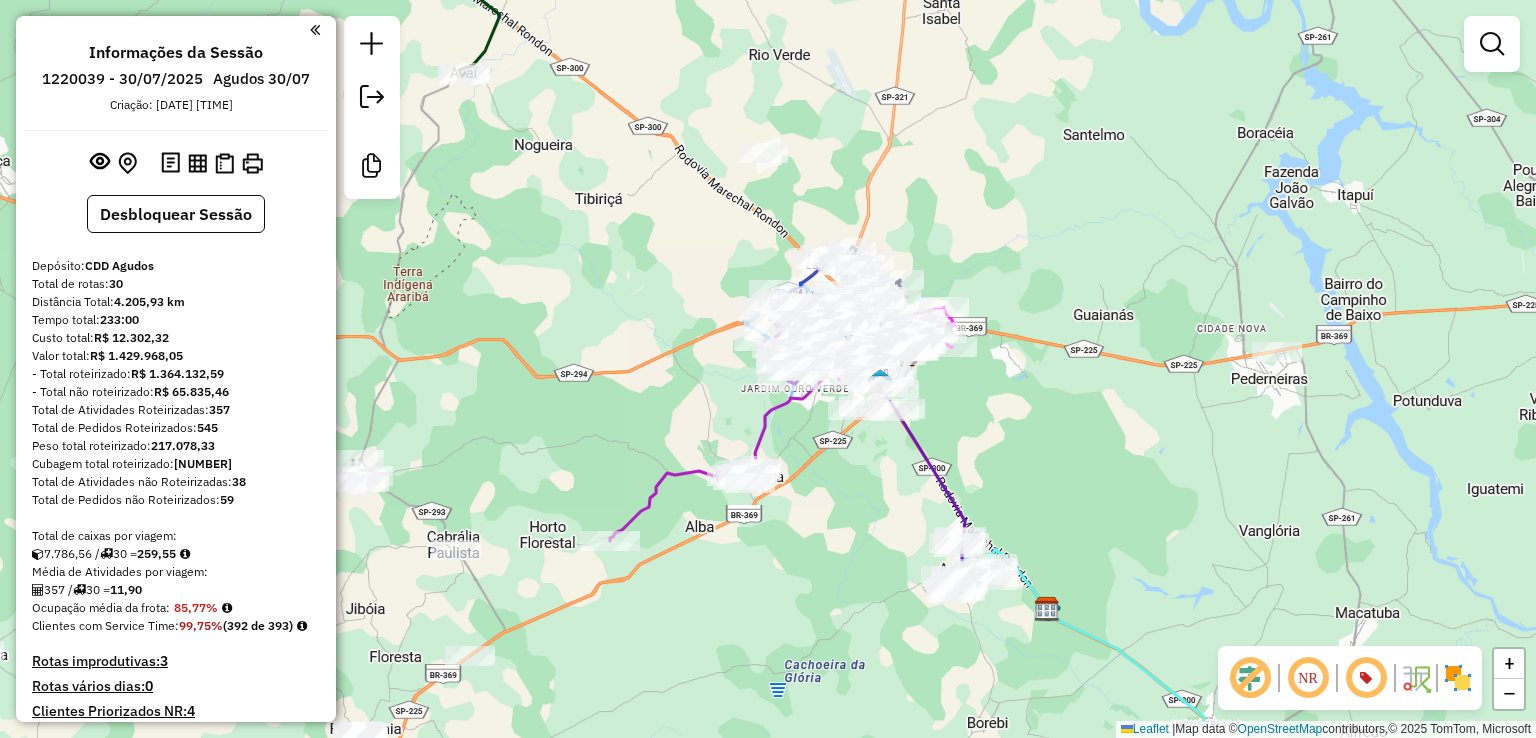drag, startPoint x: 1057, startPoint y: 405, endPoint x: 1044, endPoint y: 389, distance: 20.615528 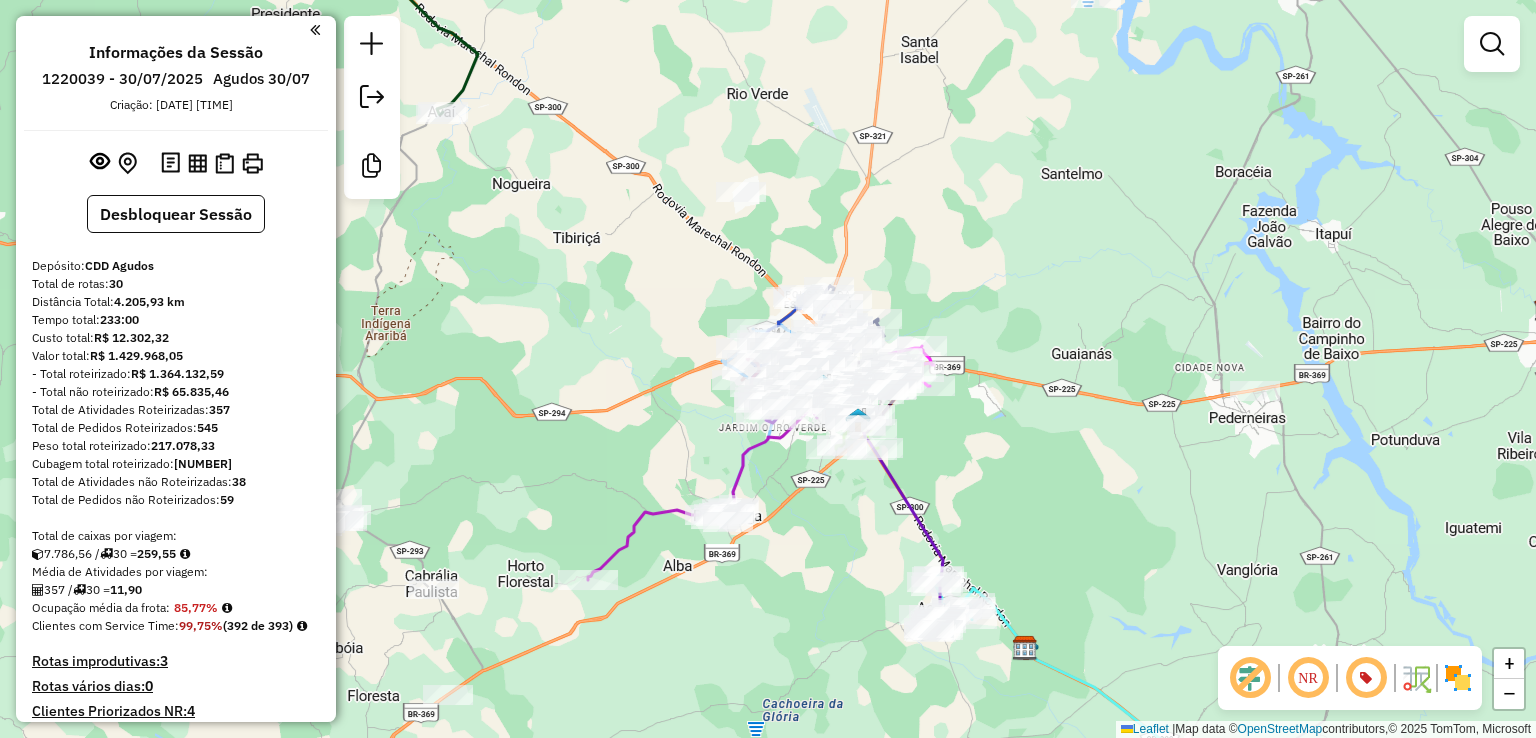 drag, startPoint x: 1008, startPoint y: 331, endPoint x: 992, endPoint y: 390, distance: 61.13101 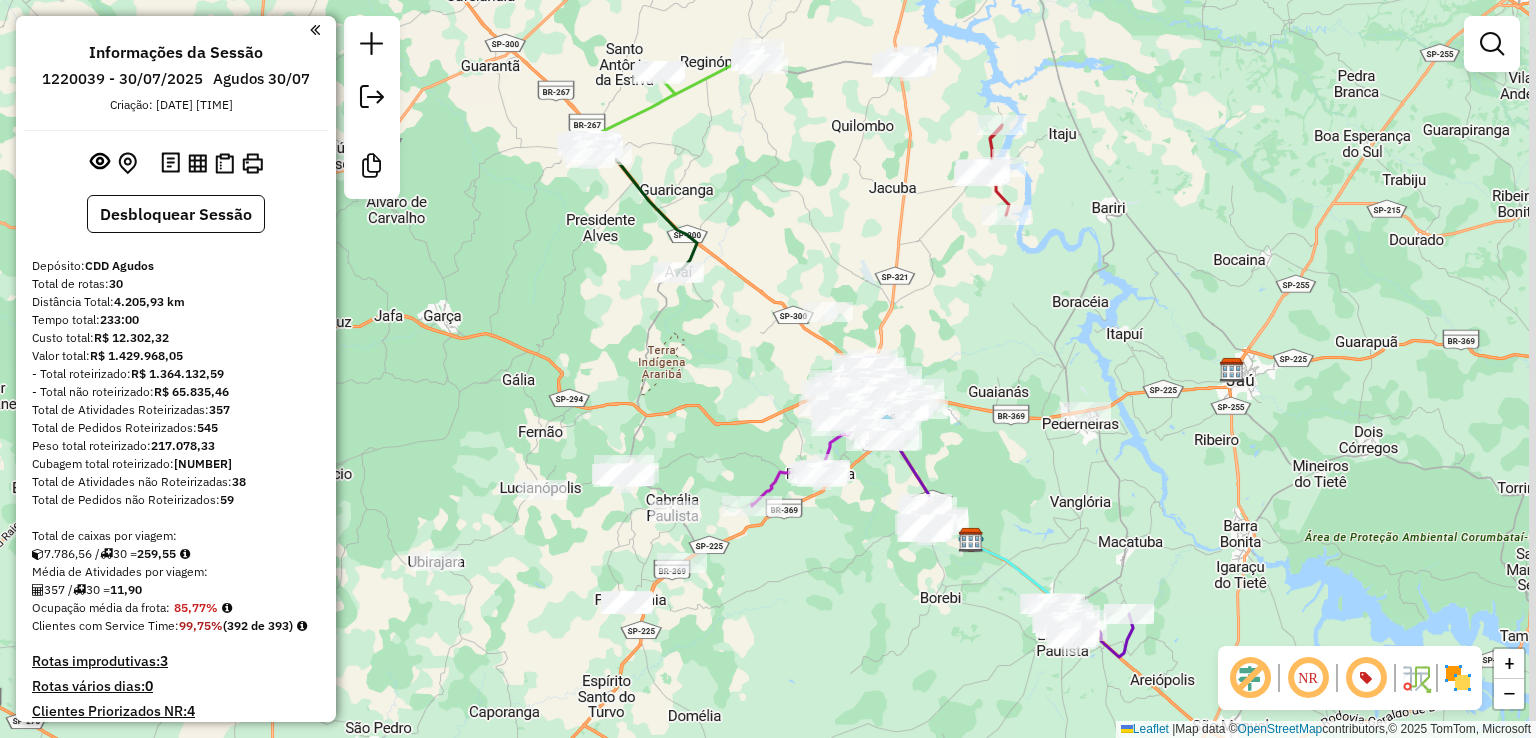 drag, startPoint x: 1005, startPoint y: 367, endPoint x: 976, endPoint y: 358, distance: 30.364452 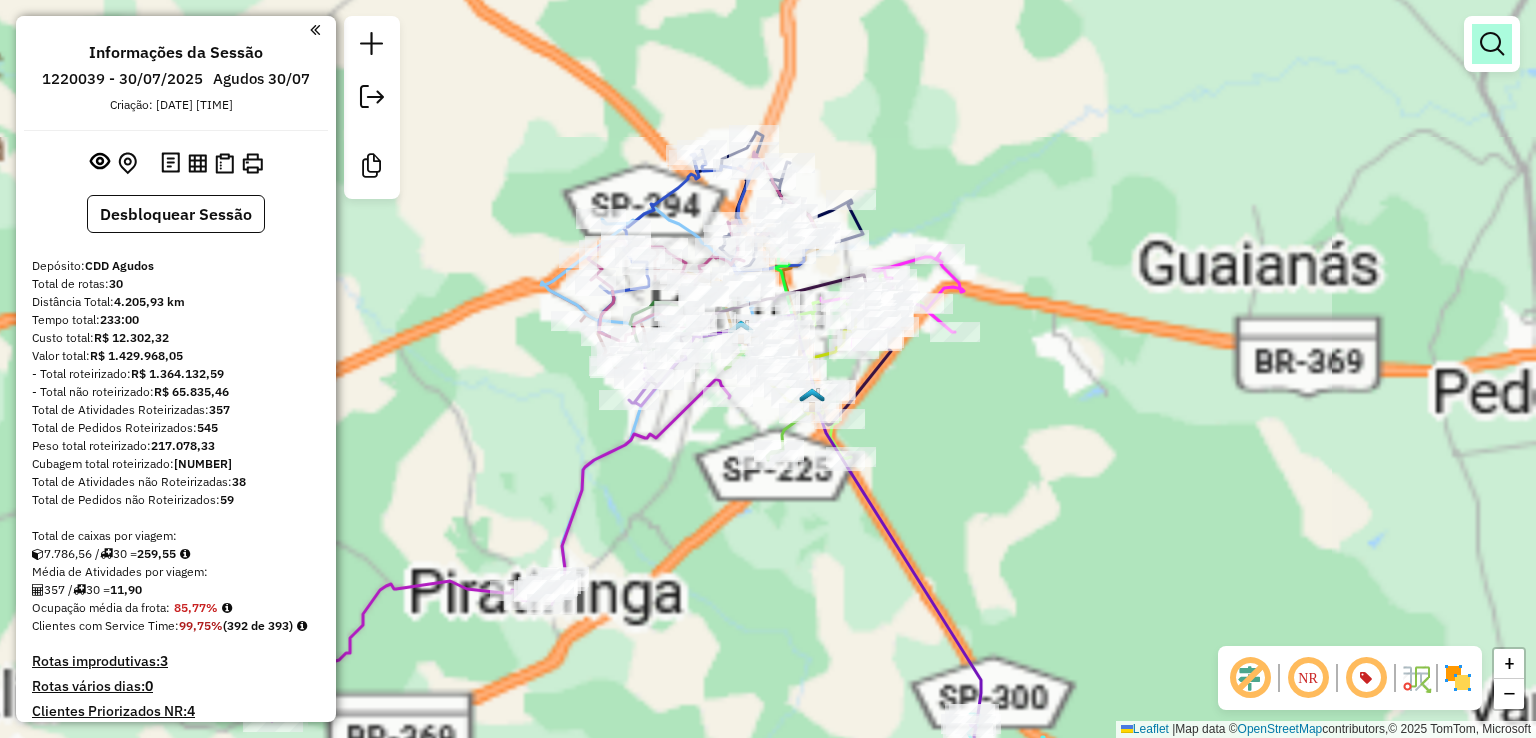 click at bounding box center (1492, 44) 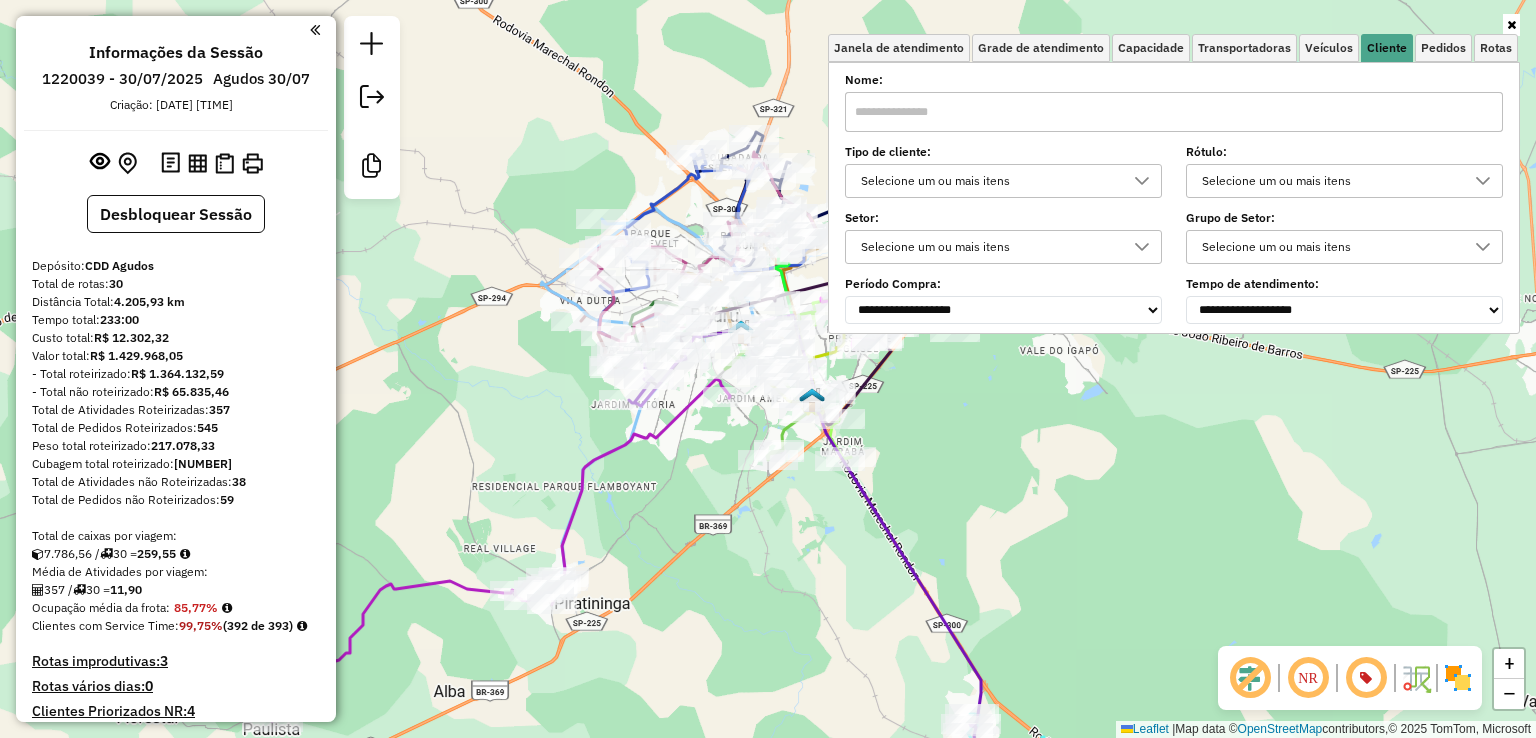 click on "Selecione um ou mais itens" at bounding box center [1329, 181] 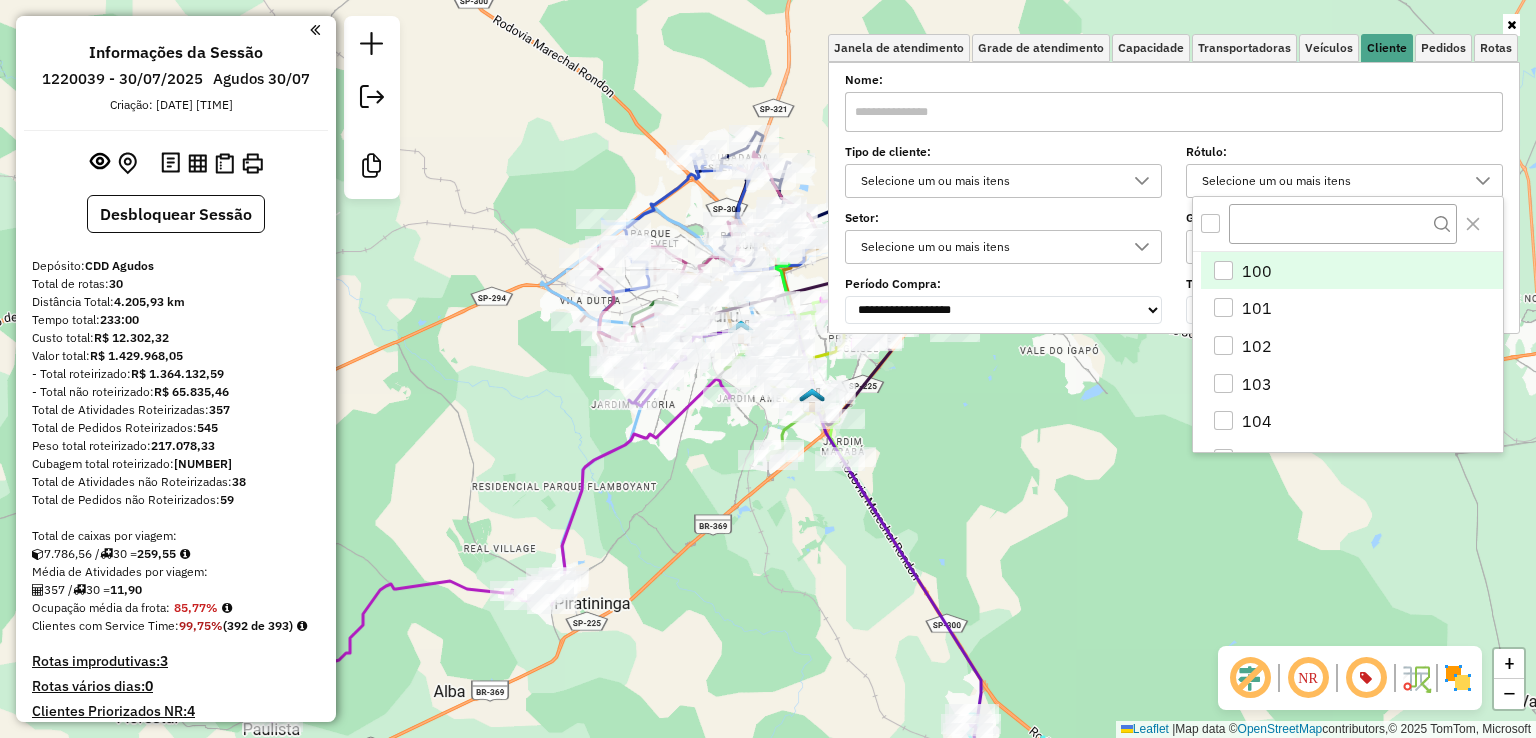 scroll, scrollTop: 11, scrollLeft: 71, axis: both 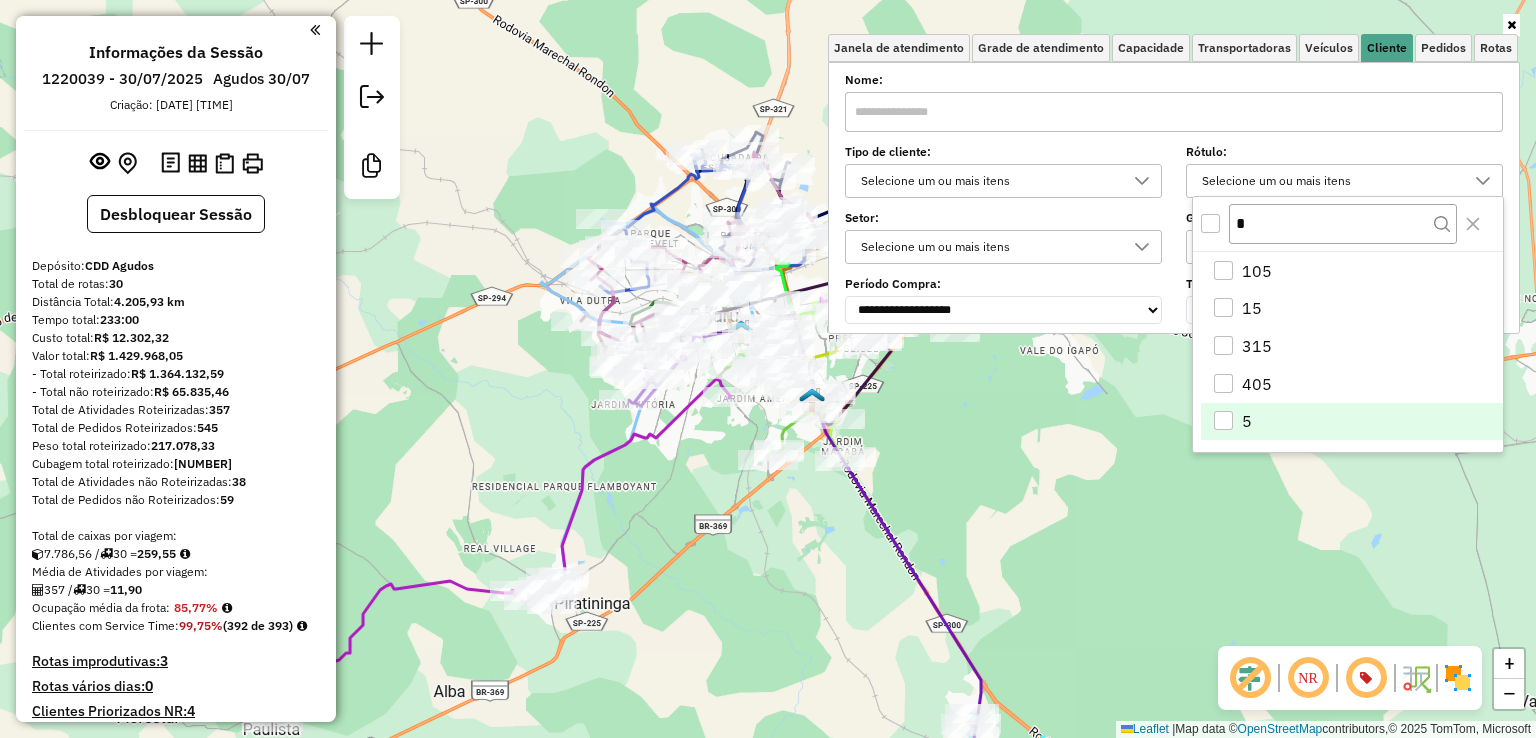type on "*" 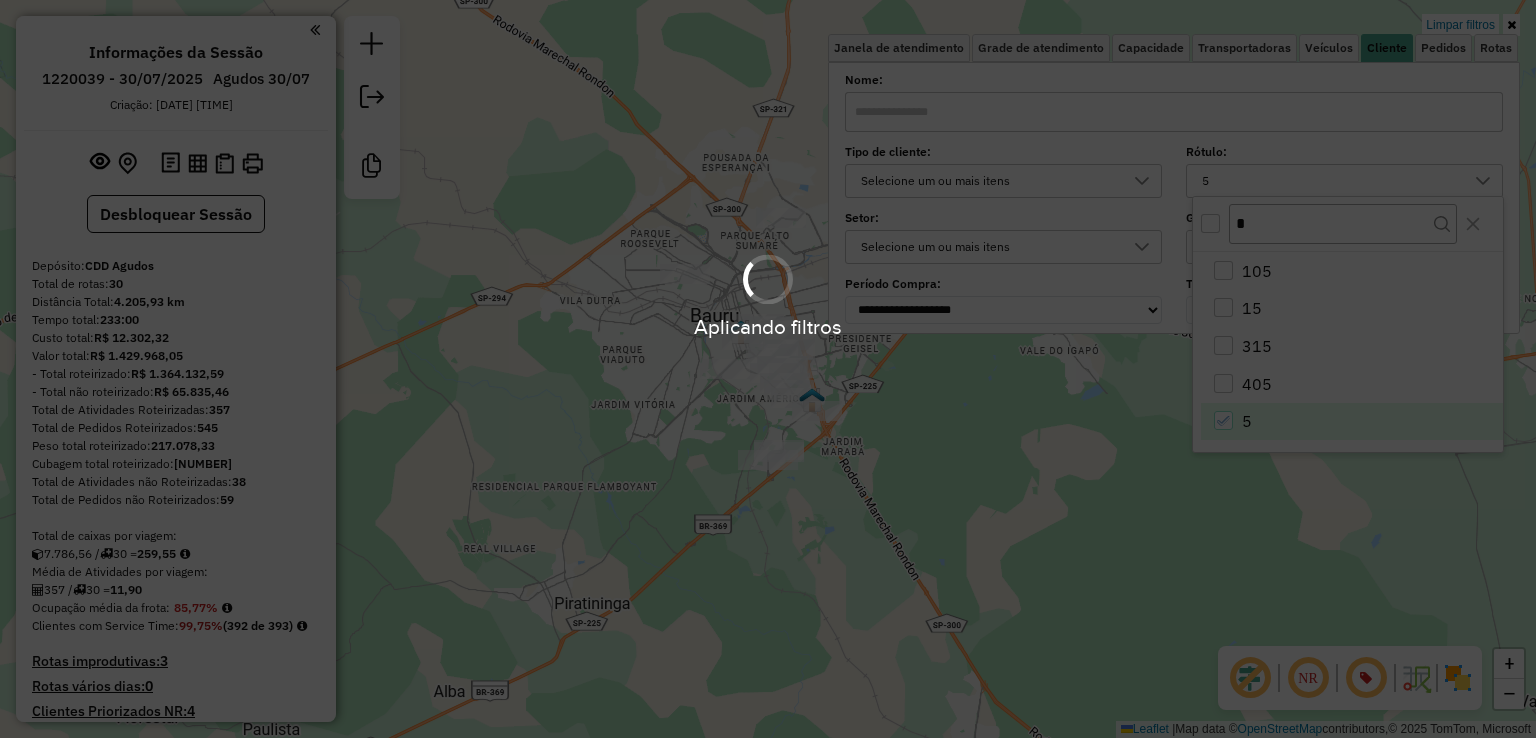 click on "Aplicando filtros" at bounding box center [768, 369] 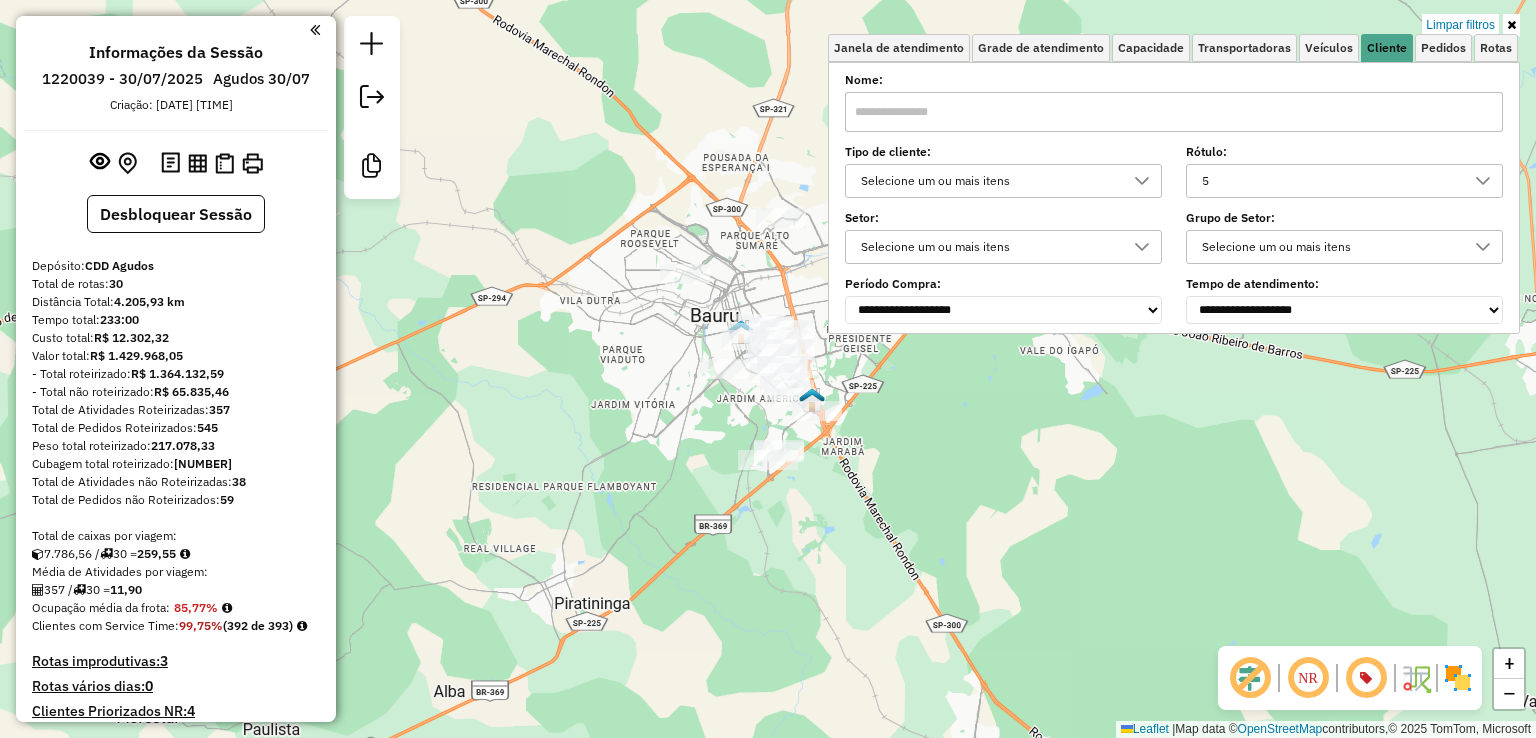 click on "Limpar filtros Janela de atendimento Grade de atendimento Capacidade Transportadoras Veículos Cliente Pedidos  Rotas Selecione os dias de semana para filtrar as janelas de atendimento  Seg   Ter   Qua   Qui   Sex   Sáb   Dom  Informe o período da janela de atendimento: De: Até:  Filtrar exatamente a janela do cliente  Considerar janela de atendimento padrão  Selecione os dias de semana para filtrar as grades de atendimento  Seg   Ter   Qua   Qui   Sex   Sáb   Dom   Considerar clientes sem dia de atendimento cadastrado  Clientes fora do dia de atendimento selecionado Filtrar as atividades entre os valores definidos abaixo:  Peso mínimo:   Peso máximo:   Cubagem mínima:   Cubagem máxima:   De:   Até:  Filtrar as atividades entre o tempo de atendimento definido abaixo:  De:   Até:   Considerar capacidade total dos clientes não roteirizados Transportadora: Selecione um ou mais itens Tipo de veículo: Selecione um ou mais itens Veículo: Selecione um ou mais itens Motorista: Selecione um ou mais itens" 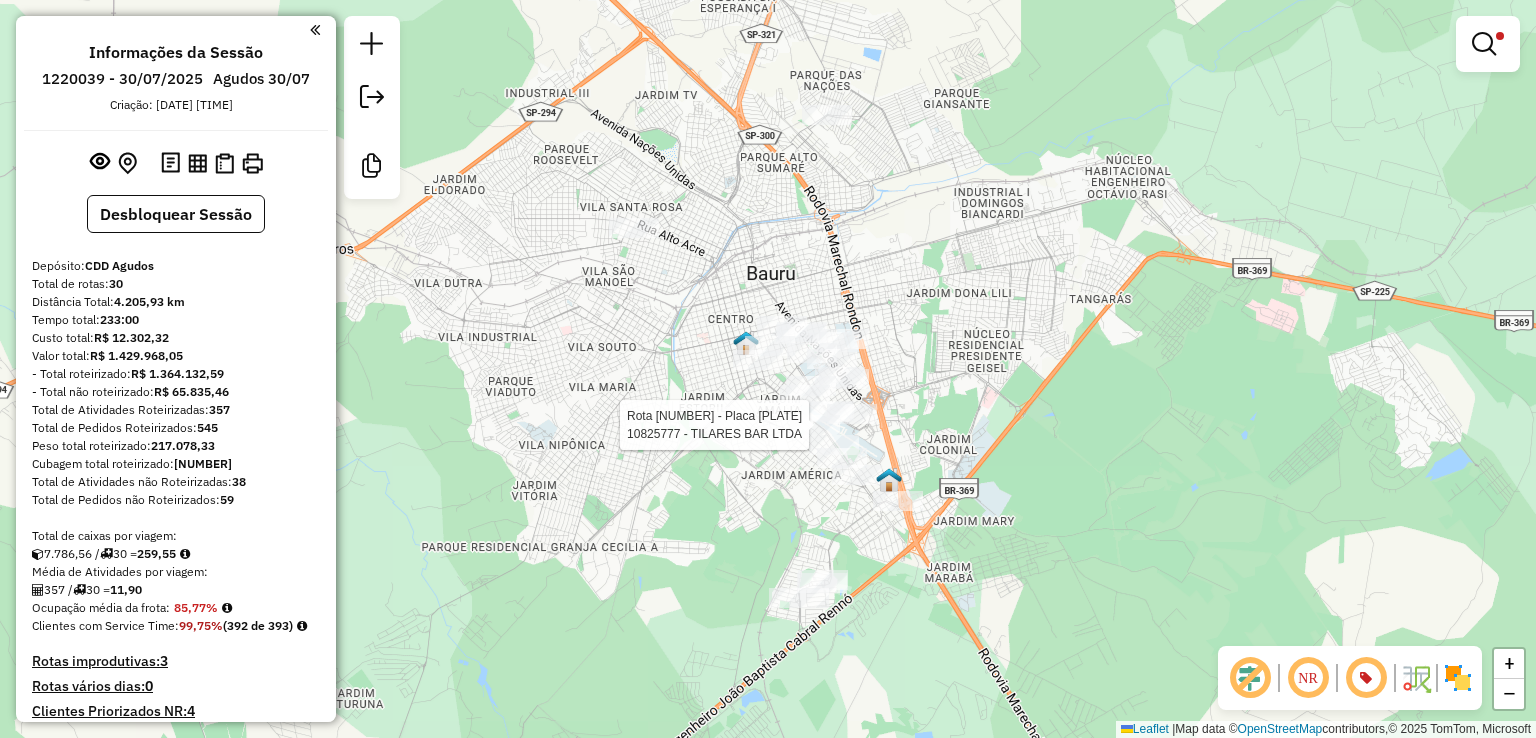 select on "**********" 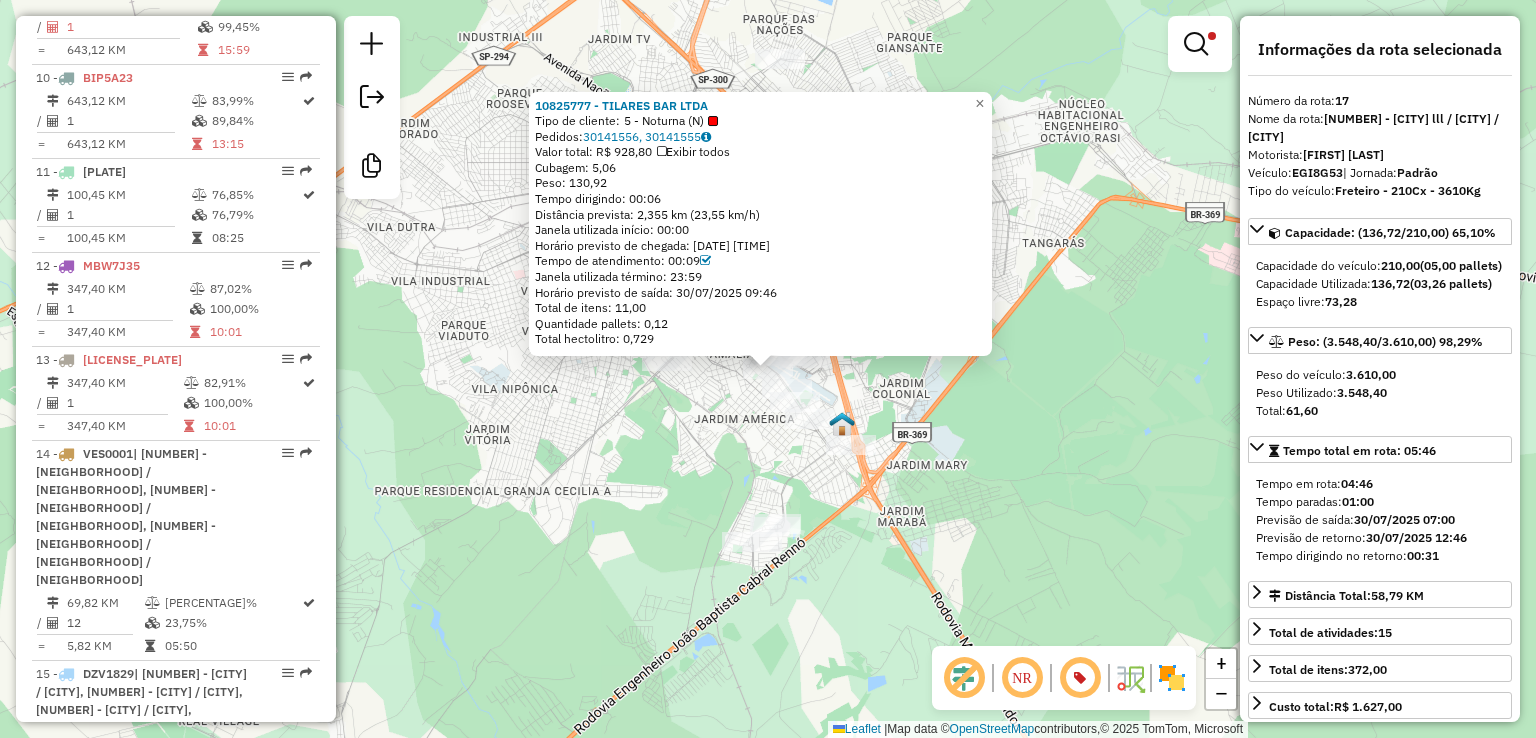 scroll, scrollTop: 2672, scrollLeft: 0, axis: vertical 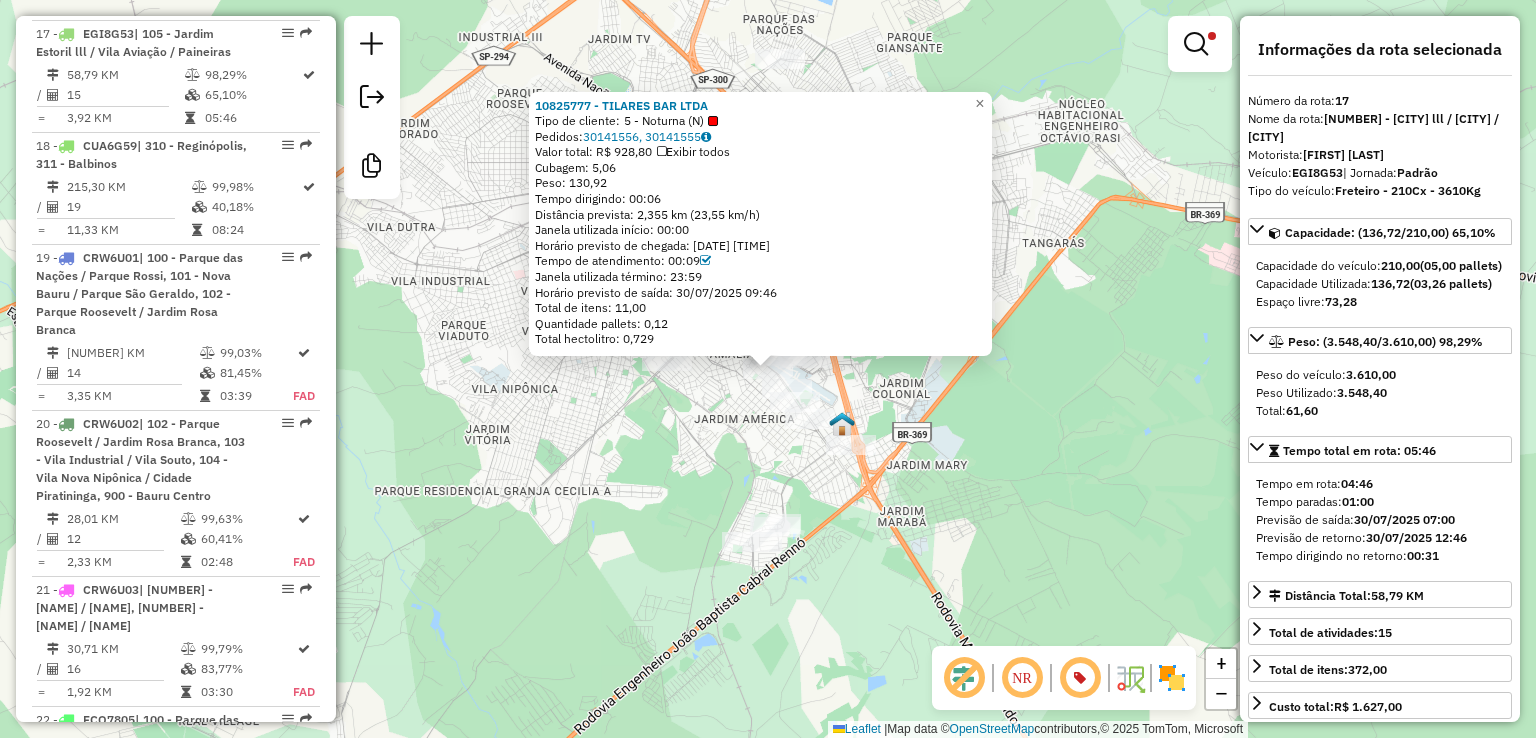click on "10825777 - TILARES BAR LTDA  Tipo de cliente:   5 - Noturna (N)   Pedidos:  30141556, 30141555   Valor total: R$ 928,80   Exibir todos   Cubagem: 5,06  Peso: 130,92  Tempo dirigindo: 00:06   Distância prevista: 2,355 km (23,55 km/h)   Janela utilizada início: 00:00   Horário previsto de chegada: 30/07/2025 09:37   Tempo de atendimento: 00:09   Janela utilizada término: 23:59   Horário previsto de saída: 30/07/2025 09:46   Total de itens: 11,00   Quantidade pallets: 0,12   Total hectolitro: 0,729  × Limpar filtros Janela de atendimento Grade de atendimento Capacidade Transportadoras Veículos Cliente Pedidos  Rotas Selecione os dias de semana para filtrar as janelas de atendimento  Seg   Ter   Qua   Qui   Sex   Sáb   Dom  Informe o período da janela de atendimento: De: Até:  Filtrar exatamente a janela do cliente  Considerar janela de atendimento padrão  Selecione os dias de semana para filtrar as grades de atendimento  Seg   Ter   Qua   Qui   Sex   Sáb   Dom   Peso mínimo:   Peso máximo:   De:" 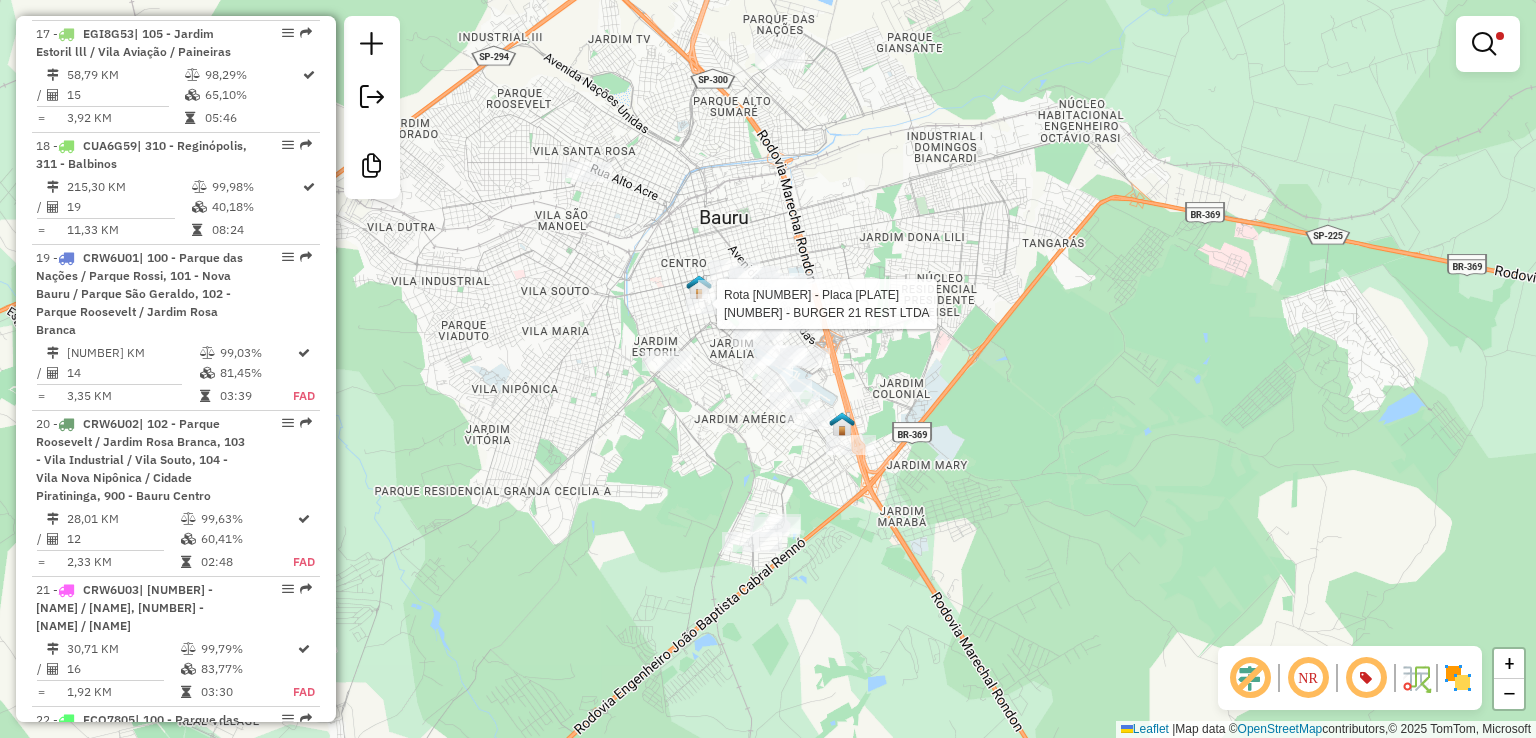 select on "**********" 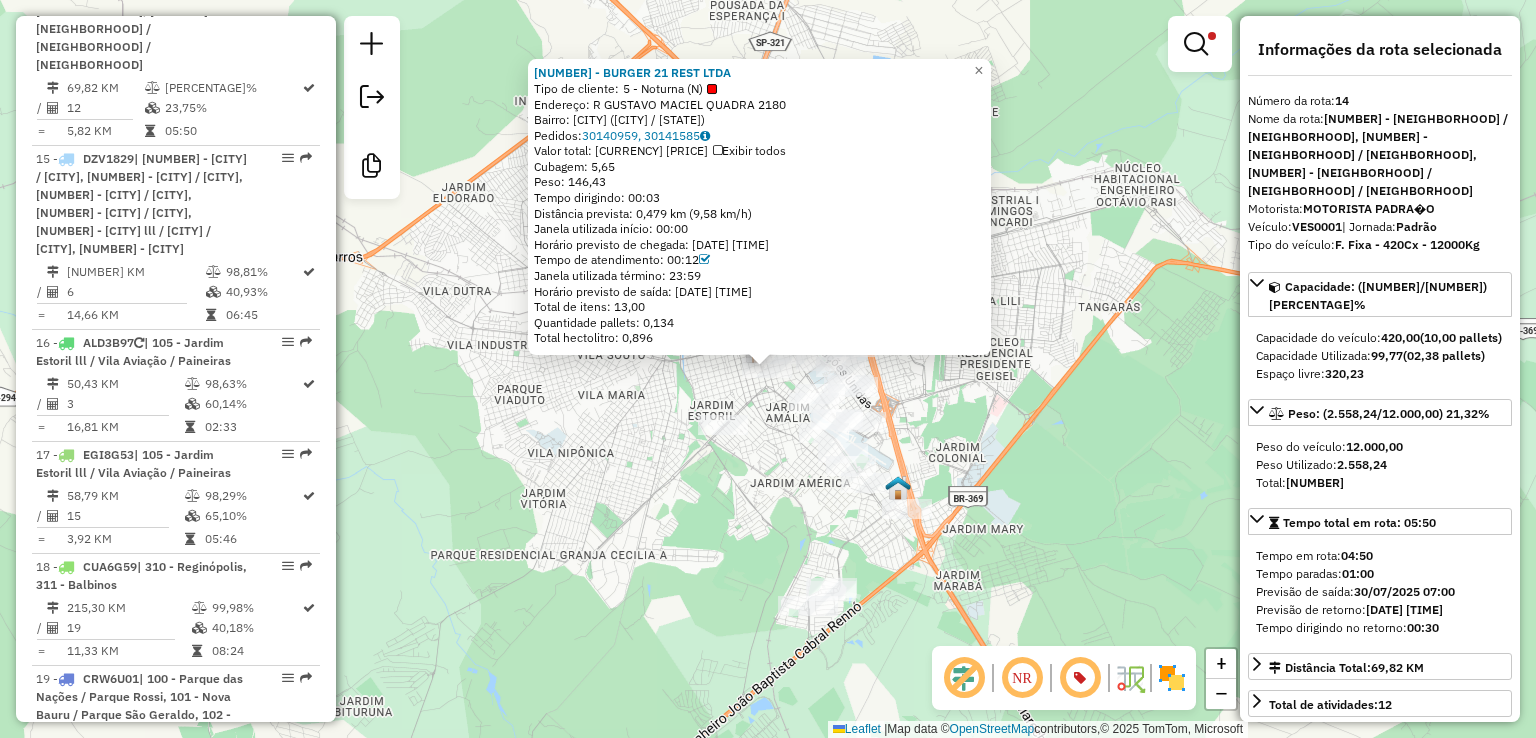 scroll, scrollTop: 2176, scrollLeft: 0, axis: vertical 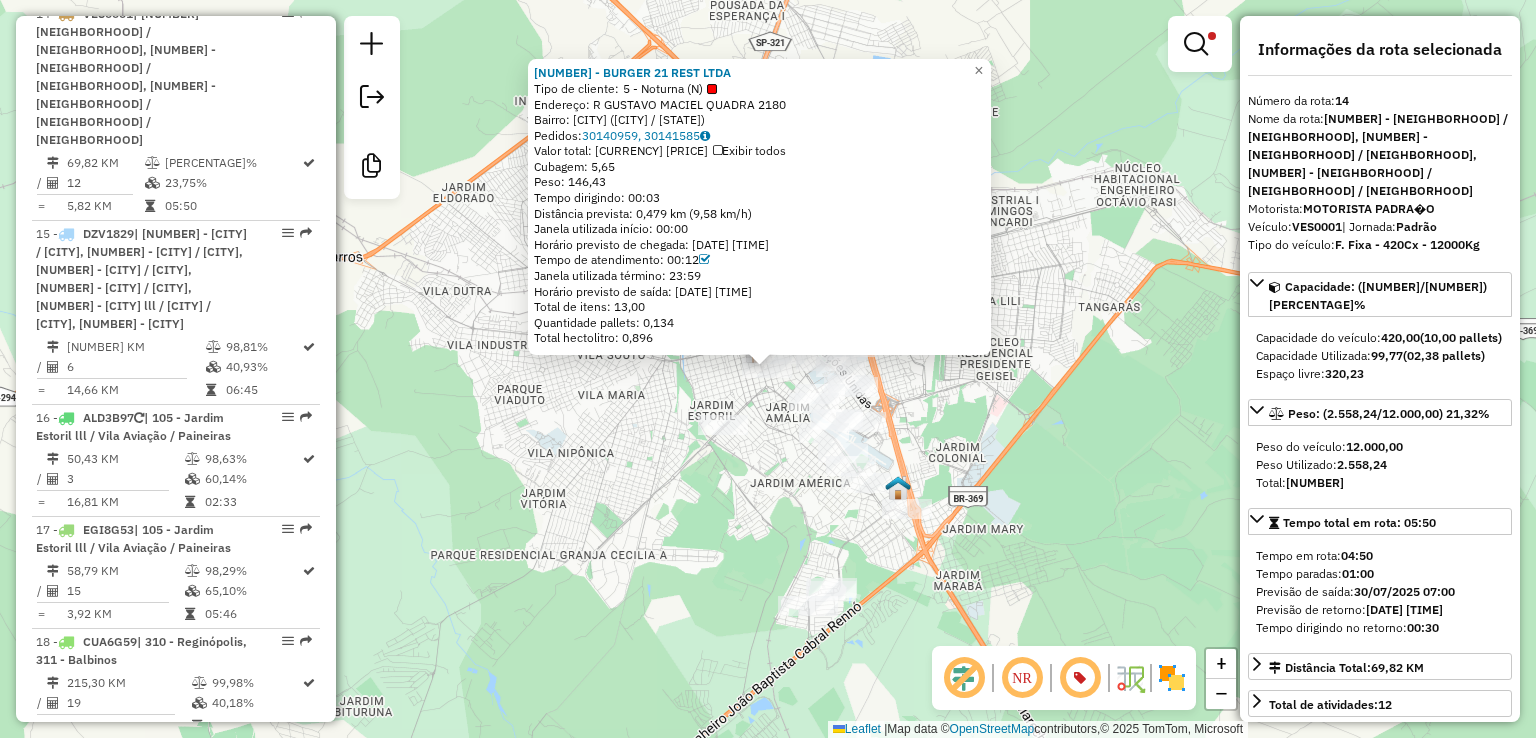 click on "10819296 - BURGER 21 REST LTDA  Tipo de cliente:   5 - Noturna (N)   Endereço: R   GUSTAVO MACIEL QUADRA         2180   Bairro: JARDIM NASRALLA (BAURU / SP)   Pedidos:  30140959, 30141585   Valor total: R$ 1.100,67   Exibir todos   Cubagem: 5,65  Peso: 146,43  Tempo dirigindo: 00:03   Distância prevista: 0,479 km (9,58 km/h)   Janela utilizada início: 00:00   Horário previsto de chegada: 30/07/2025 10:26   Tempo de atendimento: 00:12   Janela utilizada término: 23:59   Horário previsto de saída: 30/07/2025 10:38   Total de itens: 13,00   Quantidade pallets: 0,134   Total hectolitro: 0,896  × Limpar filtros Janela de atendimento Grade de atendimento Capacidade Transportadoras Veículos Cliente Pedidos  Rotas Selecione os dias de semana para filtrar as janelas de atendimento  Seg   Ter   Qua   Qui   Sex   Sáb   Dom  Informe o período da janela de atendimento: De: Até:  Filtrar exatamente a janela do cliente  Considerar janela de atendimento padrão   Seg   Ter   Qua   Qui   Sex   Sáb   Dom   De:  5" 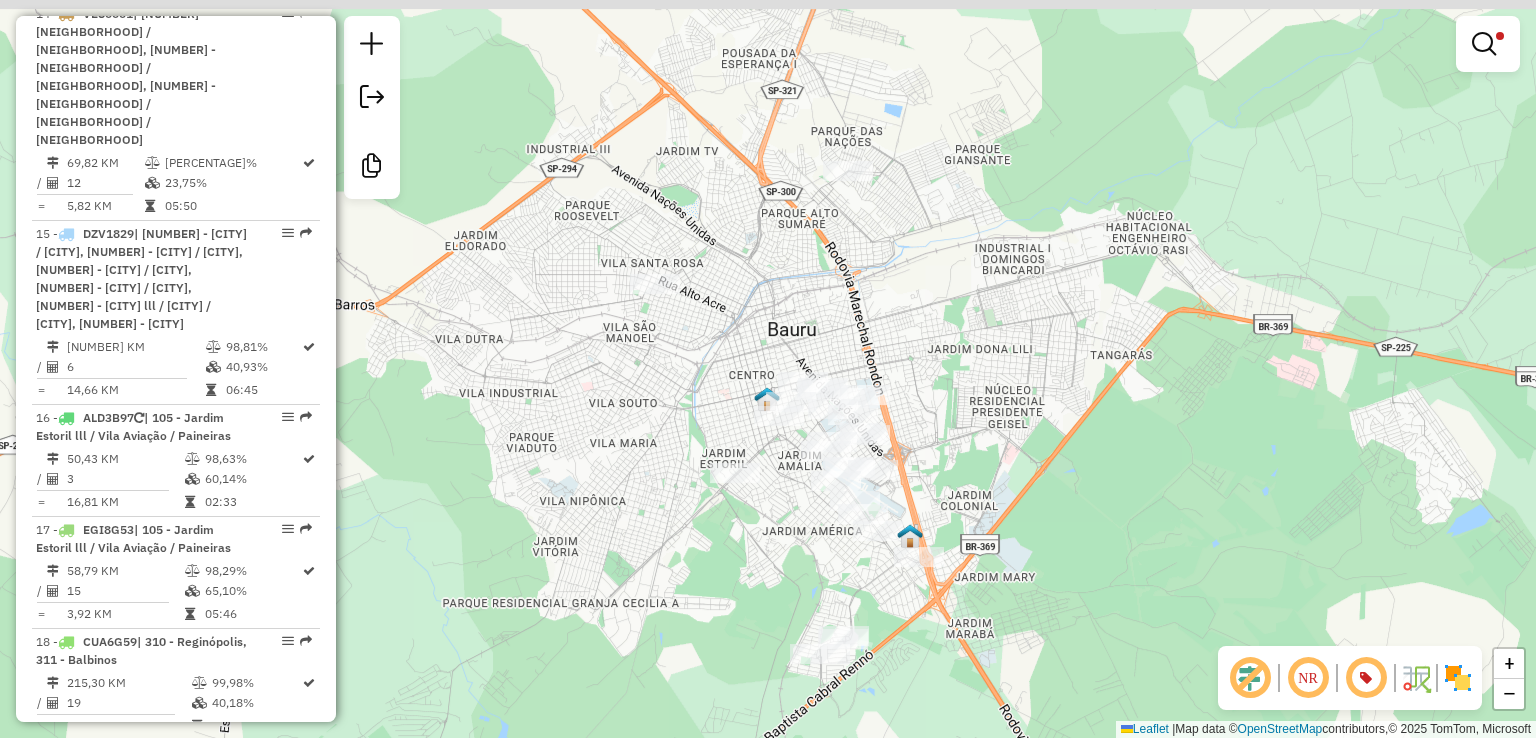 drag, startPoint x: 672, startPoint y: 277, endPoint x: 686, endPoint y: 332, distance: 56.753853 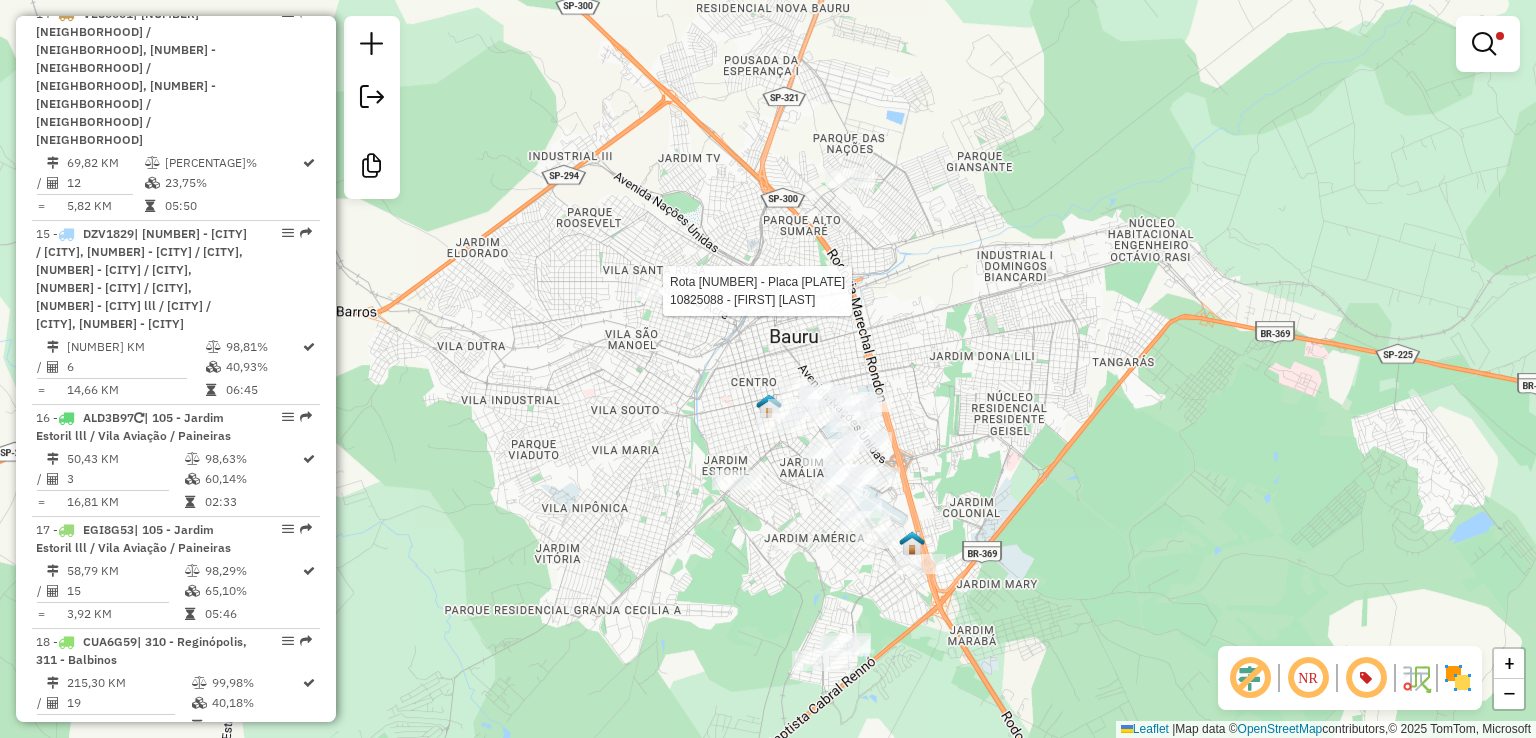 select on "**********" 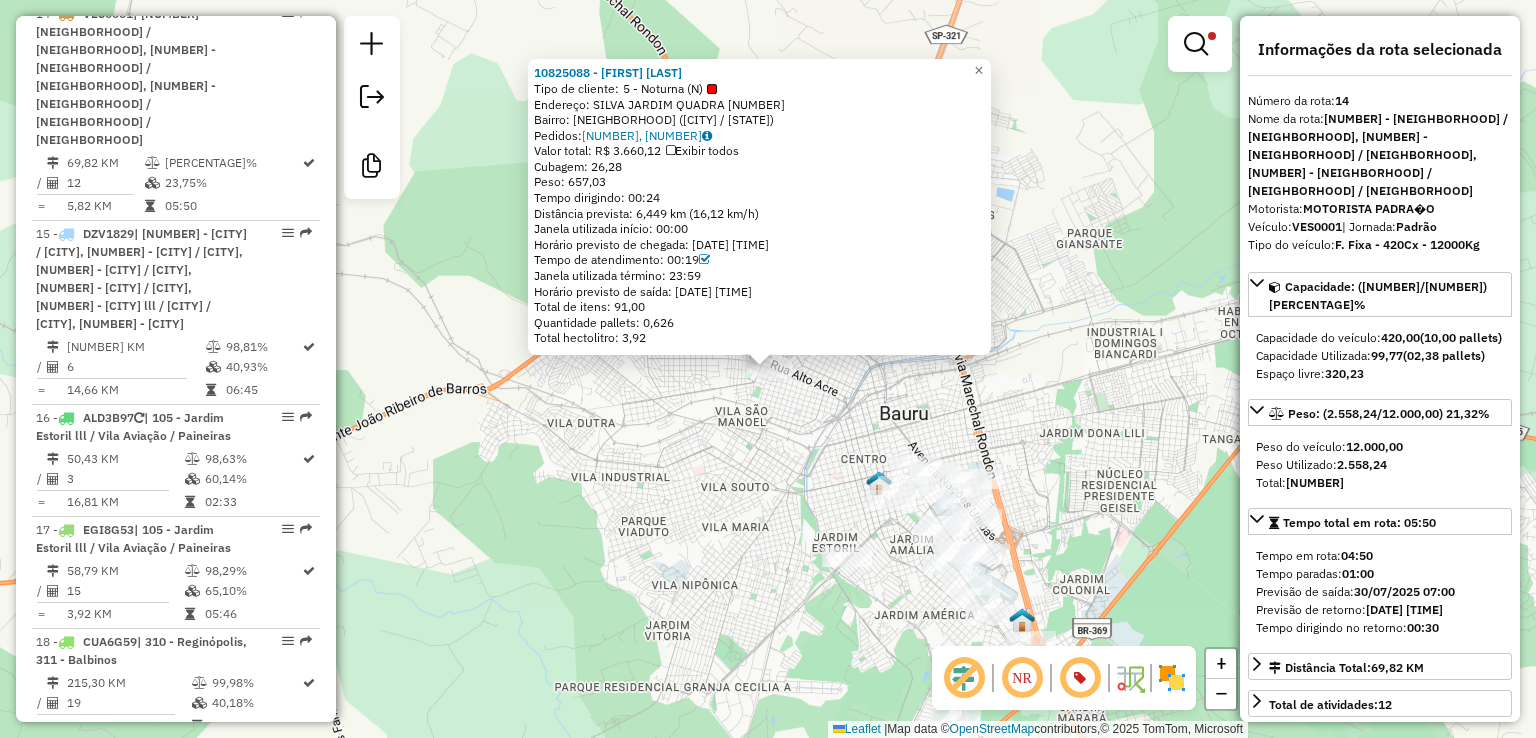 click on "10825088 - MARCIO MELGES  Tipo de cliente:   5 - Noturna (N)   Endereço:  SILVA JARDIM QUADRA 1479   Bairro: VILA LEMOS (BAURU / SP)   Pedidos:  30141368, 30141378   Valor total: R$ 3.660,12   Exibir todos   Cubagem: 26,28  Peso: 657,03  Tempo dirigindo: 00:24   Distância prevista: 6,449 km (16,12 km/h)   Janela utilizada início: 00:00   Horário previsto de chegada: 30/07/2025 09:05   Tempo de atendimento: 00:19   Janela utilizada término: 23:59   Horário previsto de saída: 30/07/2025 09:24   Total de itens: 91,00   Quantidade pallets: 0,626   Total hectolitro: 3,92  × Limpar filtros Janela de atendimento Grade de atendimento Capacidade Transportadoras Veículos Cliente Pedidos  Rotas Selecione os dias de semana para filtrar as janelas de atendimento  Seg   Ter   Qua   Qui   Sex   Sáb   Dom  Informe o período da janela de atendimento: De: Até:  Filtrar exatamente a janela do cliente  Considerar janela de atendimento padrão  Selecione os dias de semana para filtrar as grades de atendimento  Seg  5" 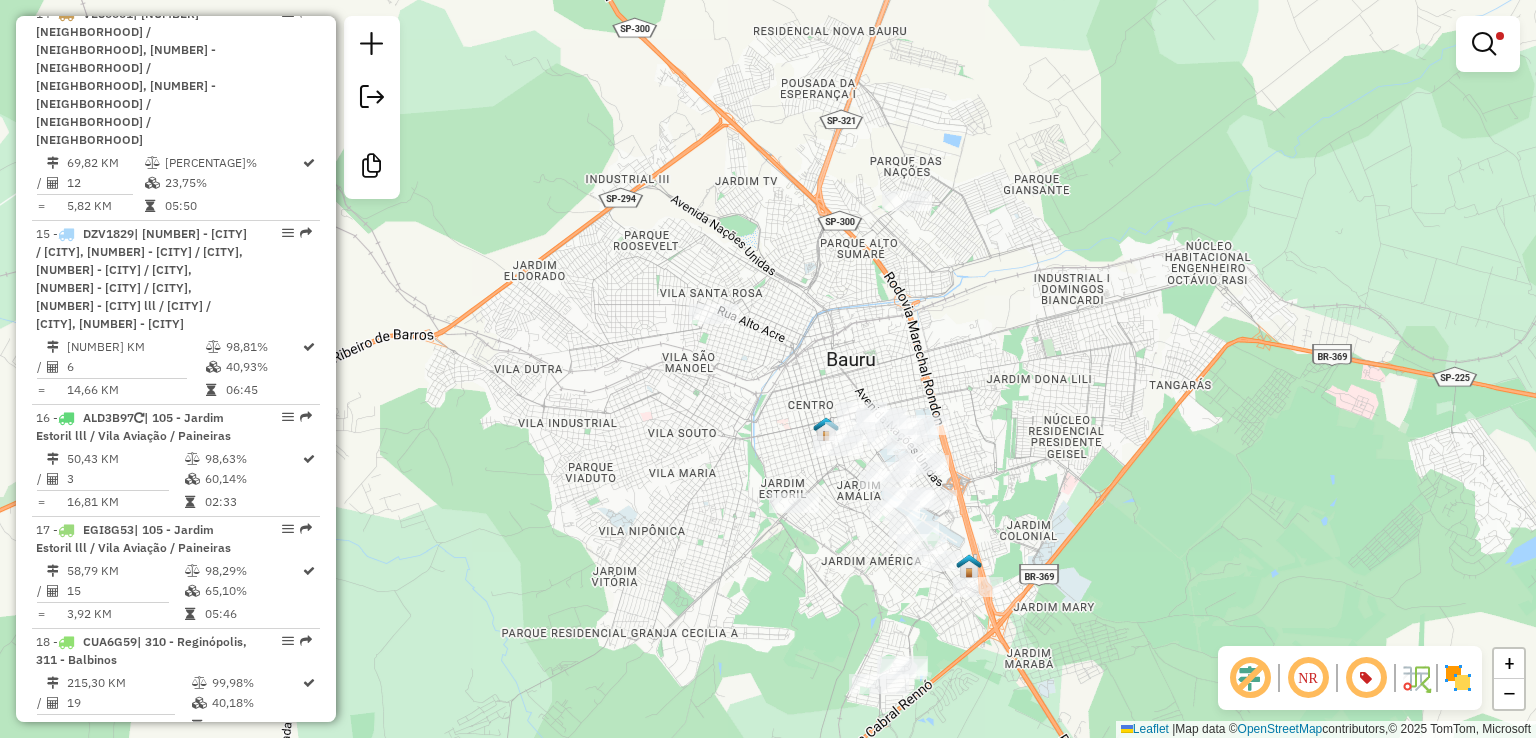 drag, startPoint x: 756, startPoint y: 514, endPoint x: 703, endPoint y: 460, distance: 75.66373 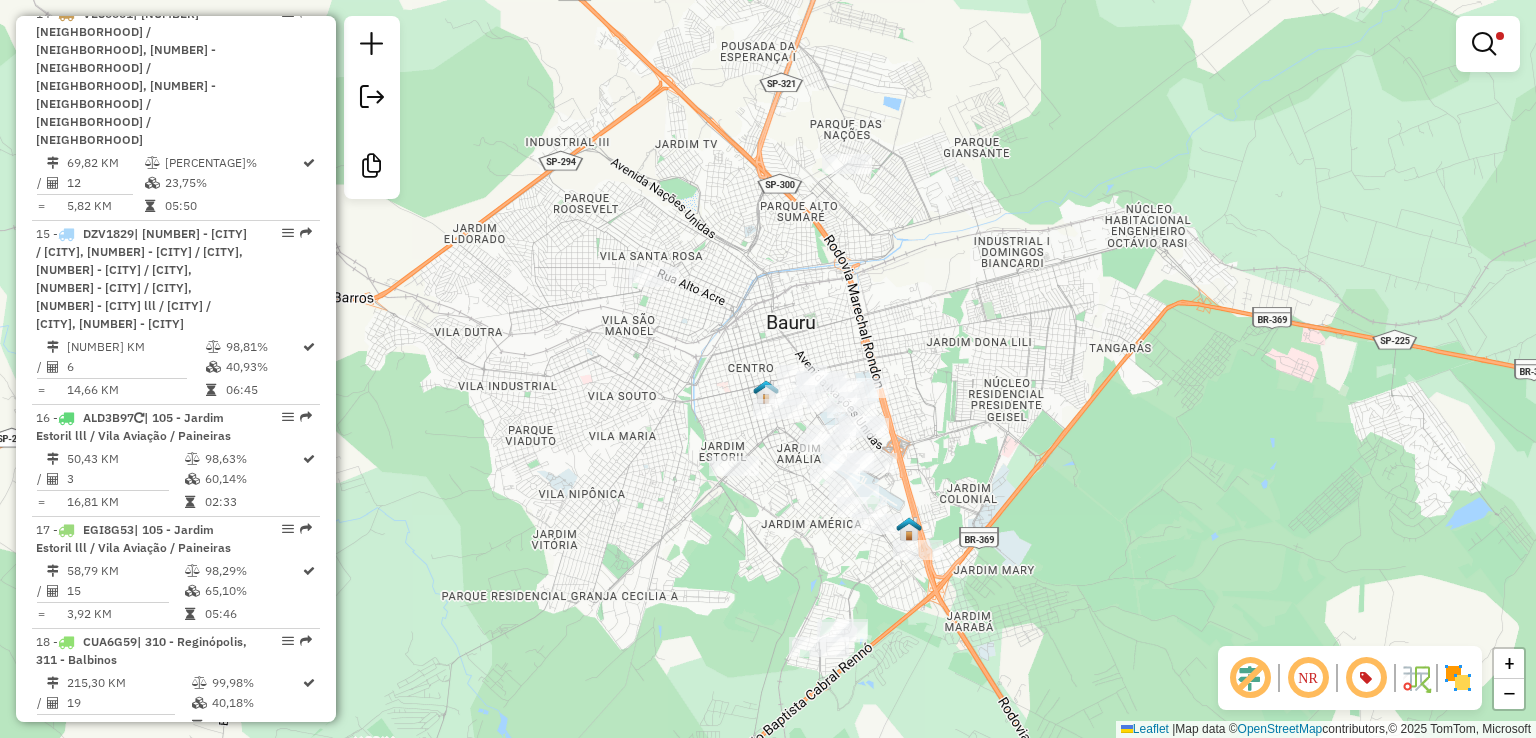 drag, startPoint x: 1128, startPoint y: 378, endPoint x: 1068, endPoint y: 341, distance: 70.491135 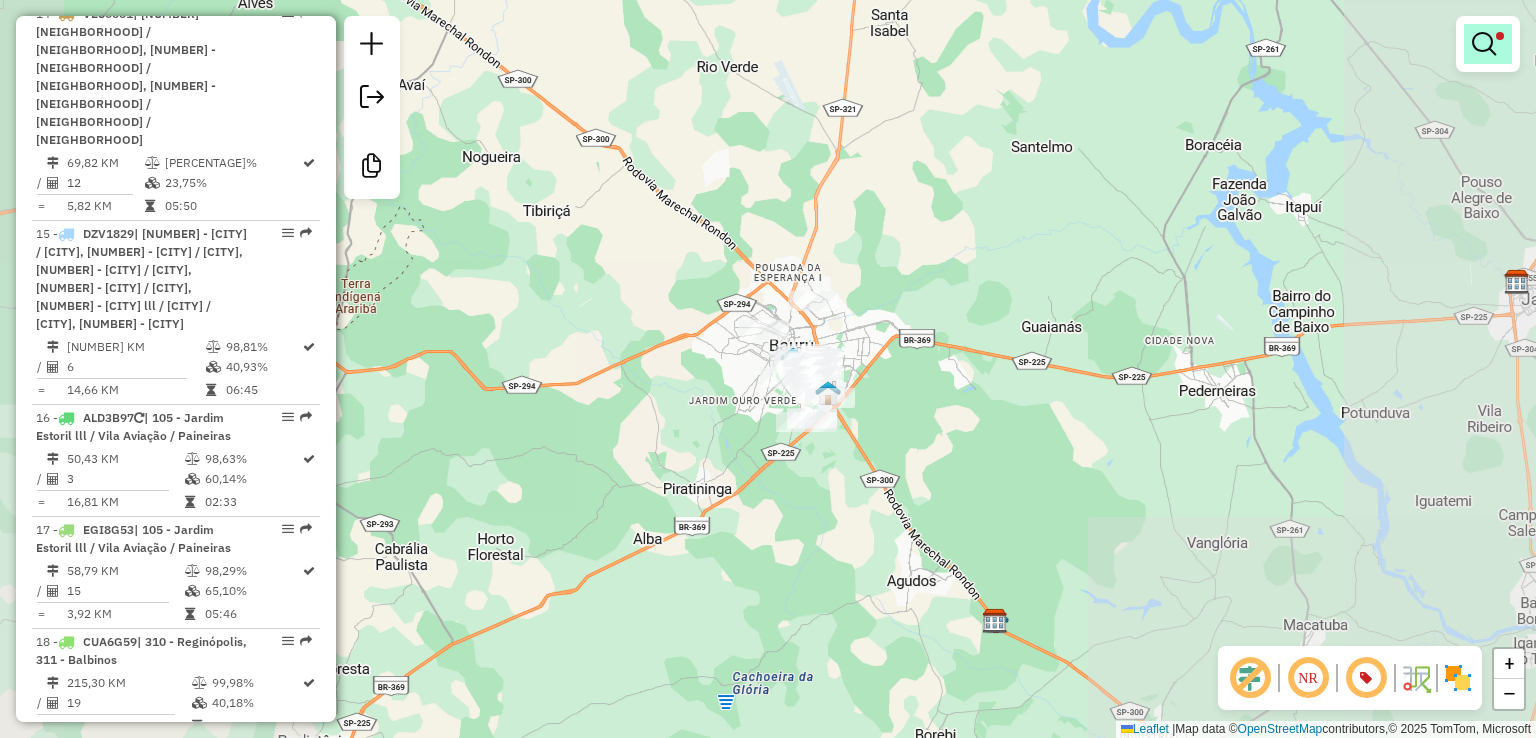 click at bounding box center (1484, 44) 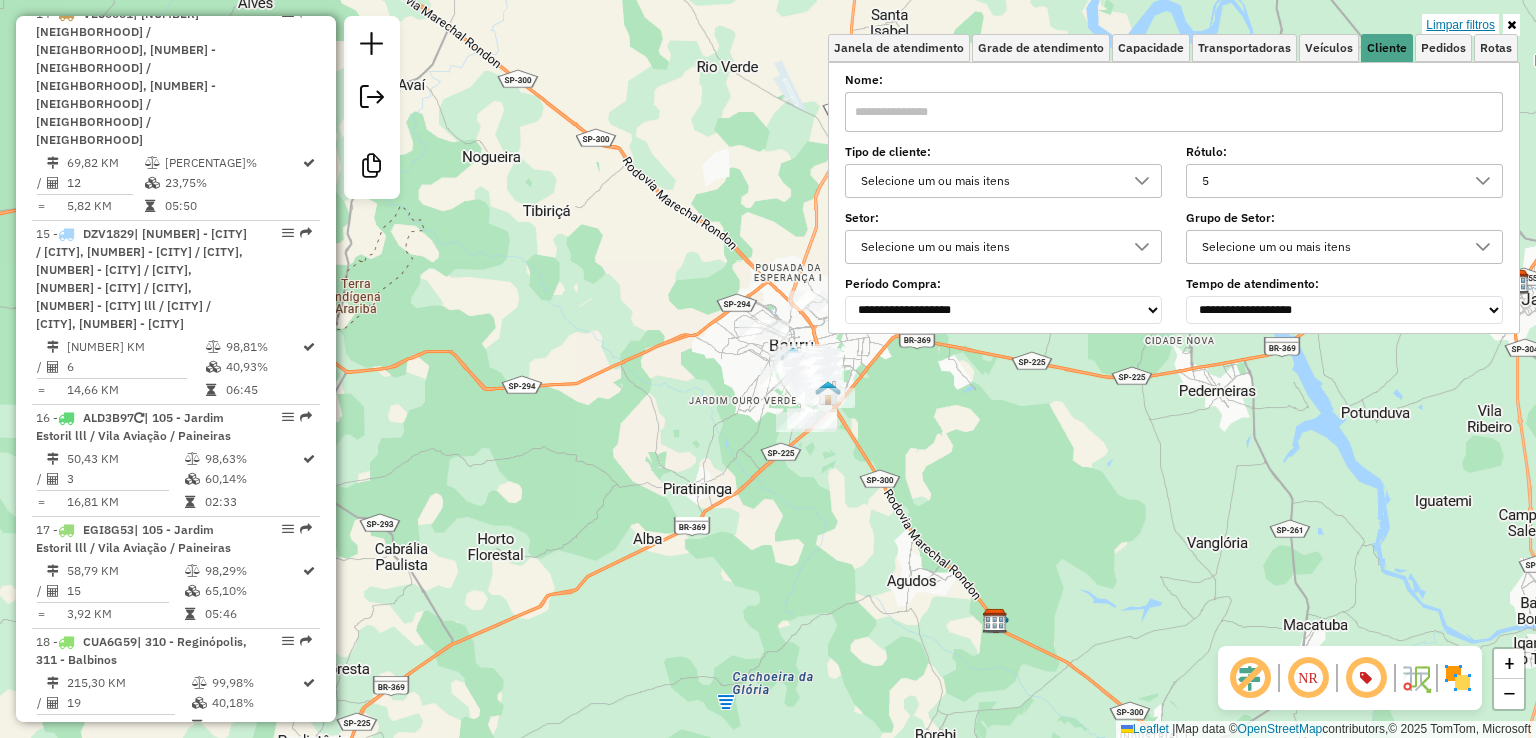 click on "Limpar filtros" at bounding box center (1460, 25) 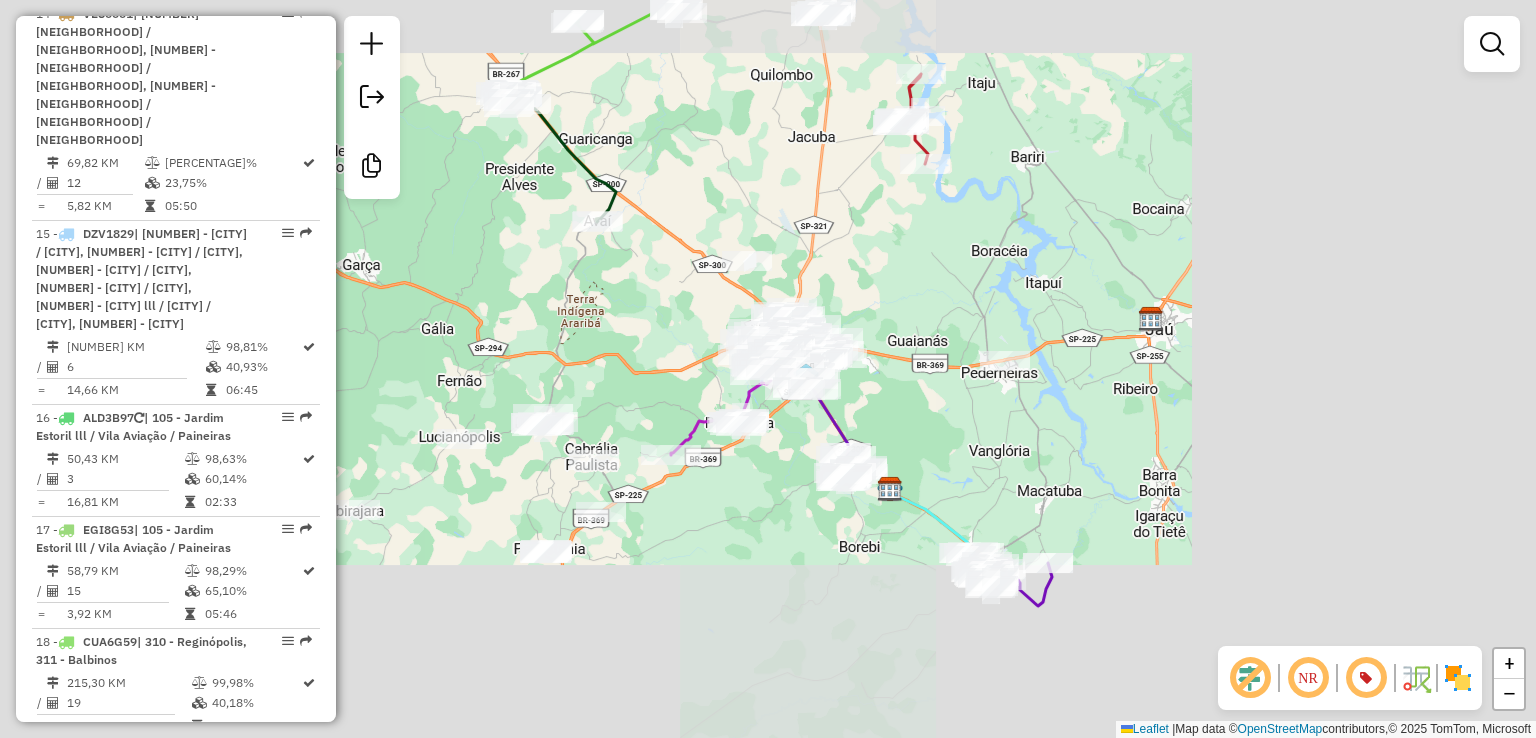 drag, startPoint x: 1121, startPoint y: 322, endPoint x: 929, endPoint y: 289, distance: 194.81529 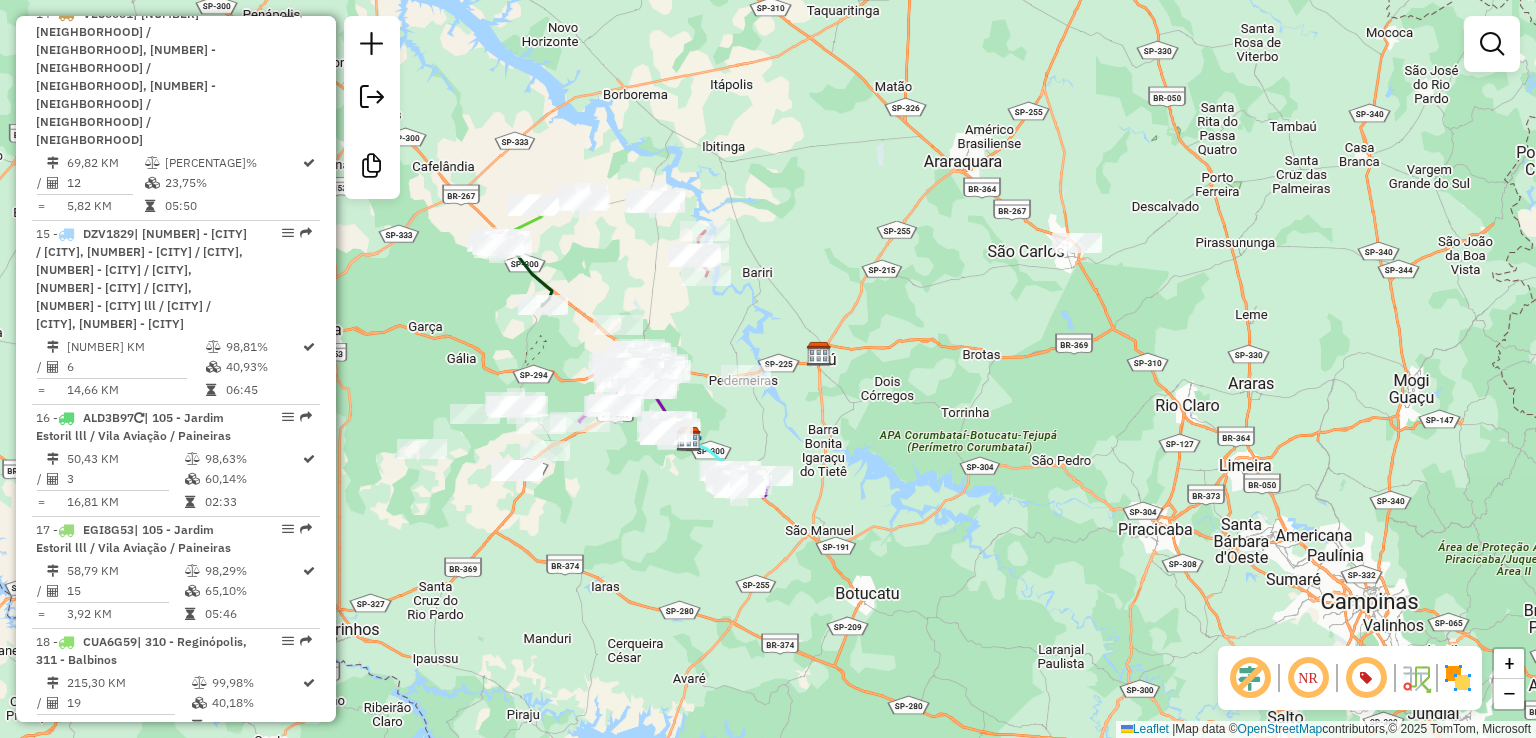 drag, startPoint x: 1155, startPoint y: 282, endPoint x: 979, endPoint y: 336, distance: 184.0978 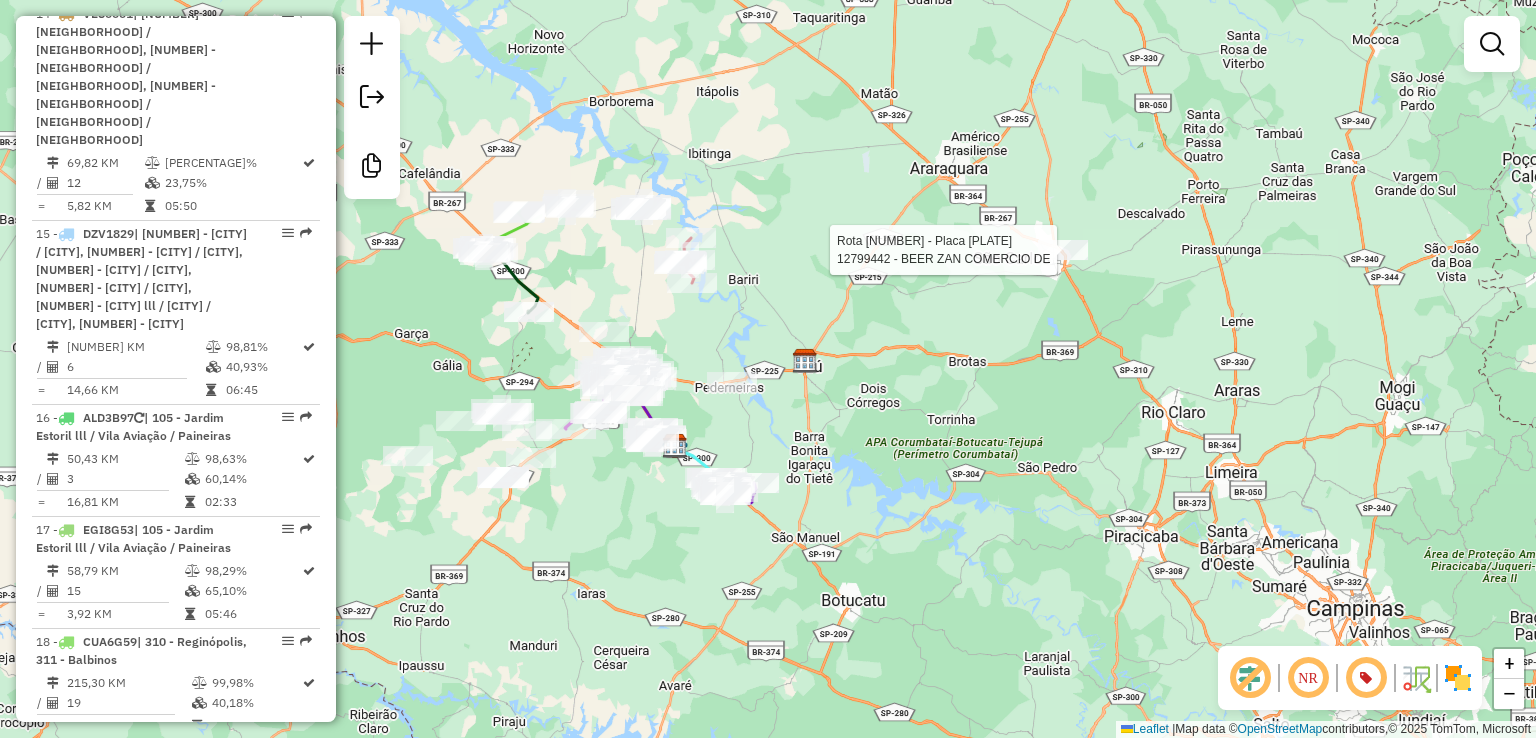 select on "**********" 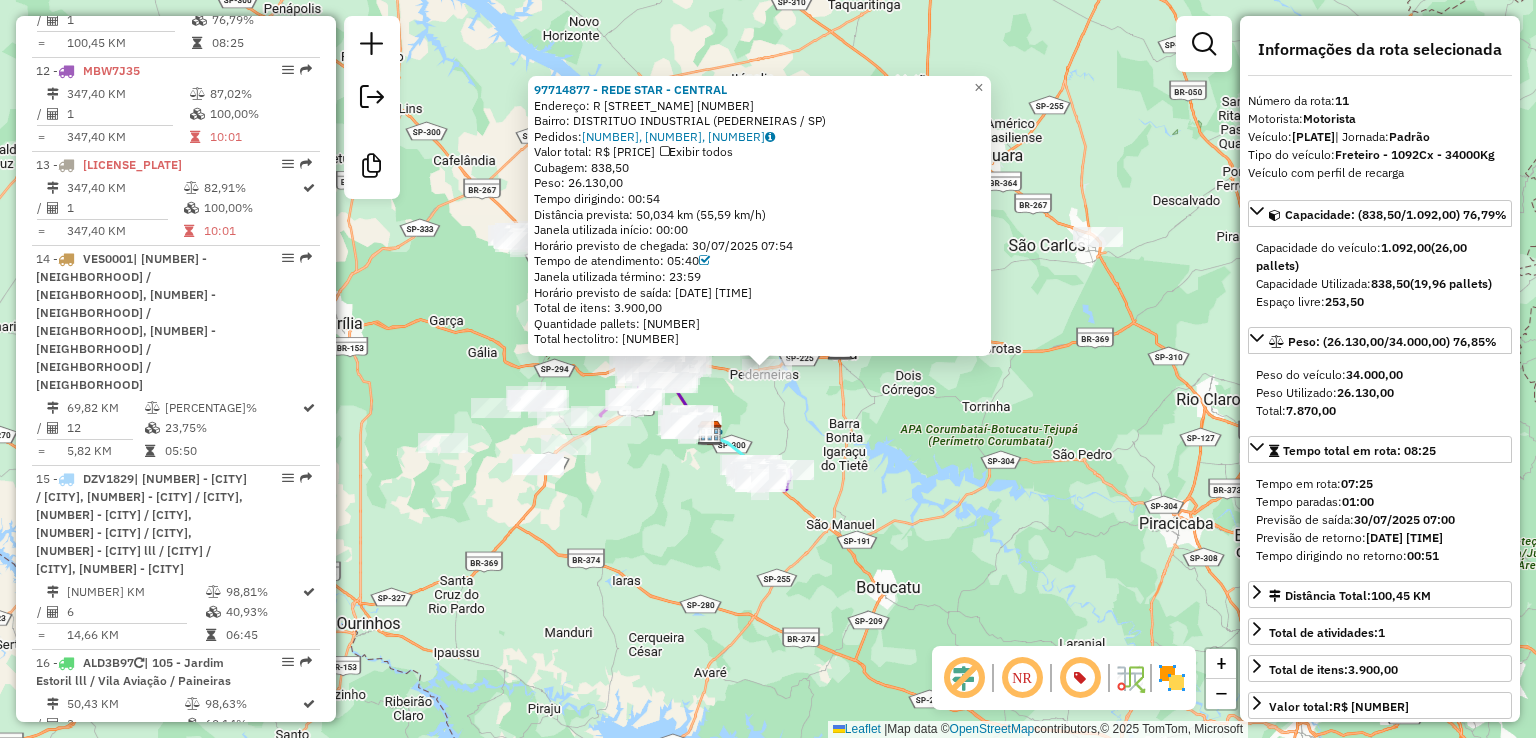 scroll, scrollTop: 1894, scrollLeft: 0, axis: vertical 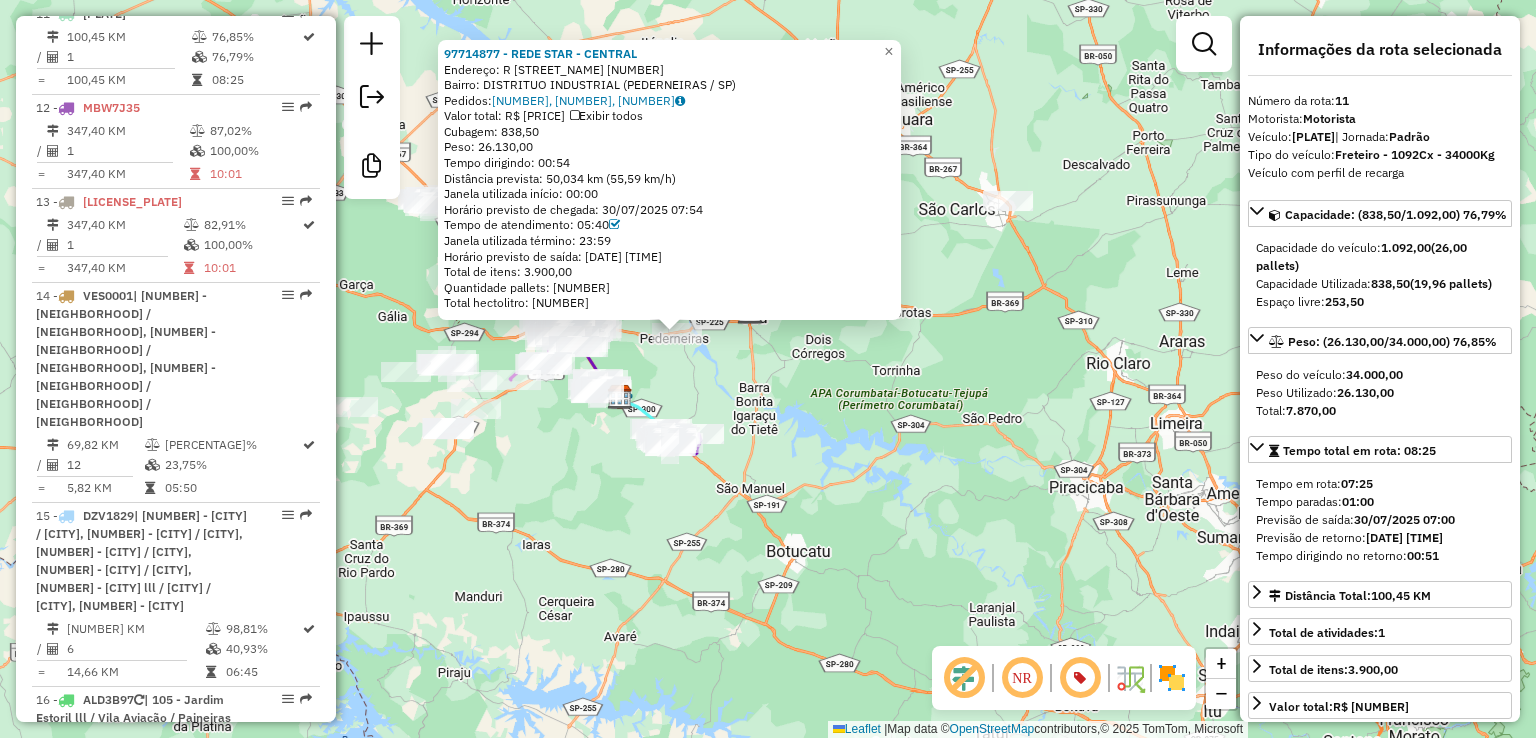 drag, startPoint x: 1044, startPoint y: 508, endPoint x: 740, endPoint y: 399, distance: 322.95047 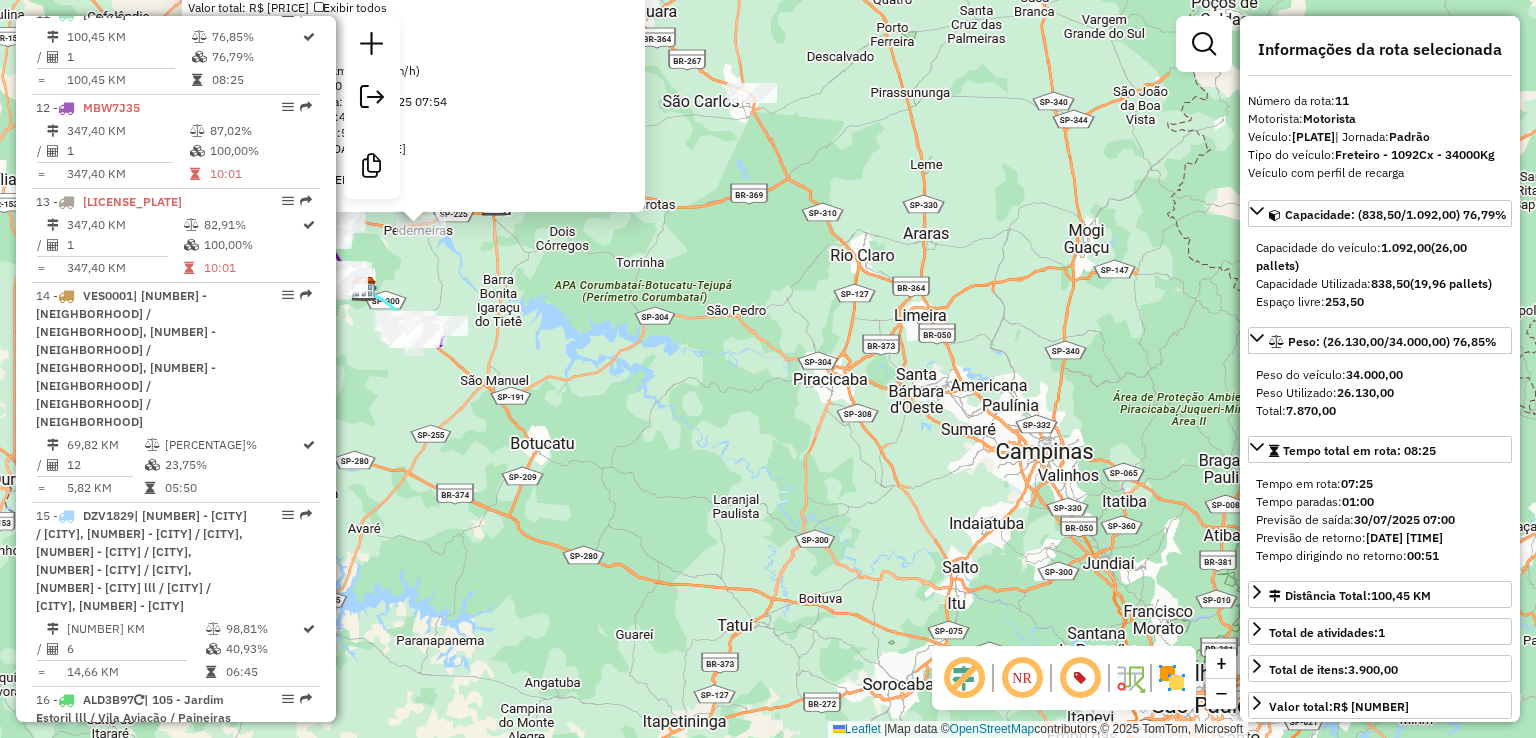 drag, startPoint x: 1095, startPoint y: 531, endPoint x: 1023, endPoint y: 488, distance: 83.86298 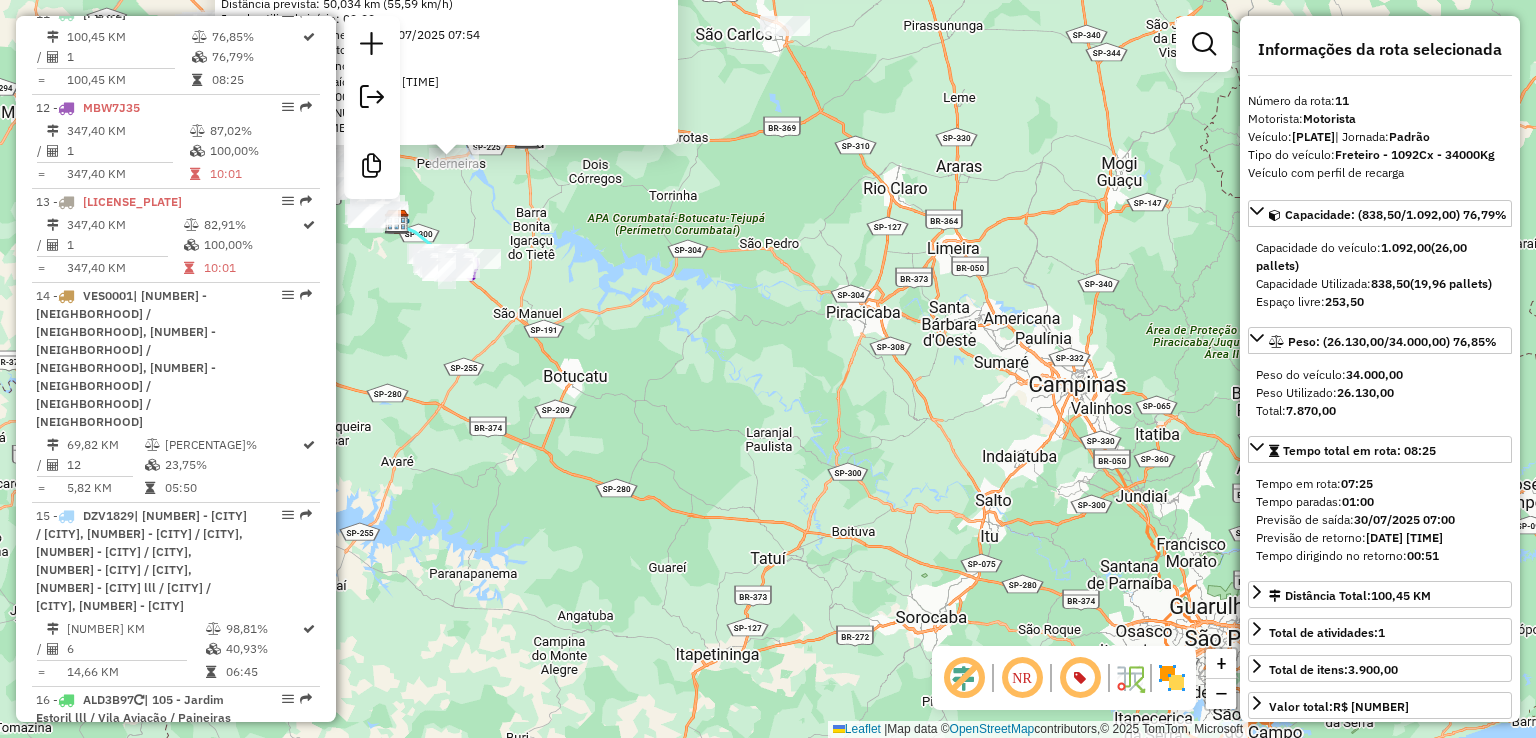 drag, startPoint x: 733, startPoint y: 581, endPoint x: 826, endPoint y: 497, distance: 125.31959 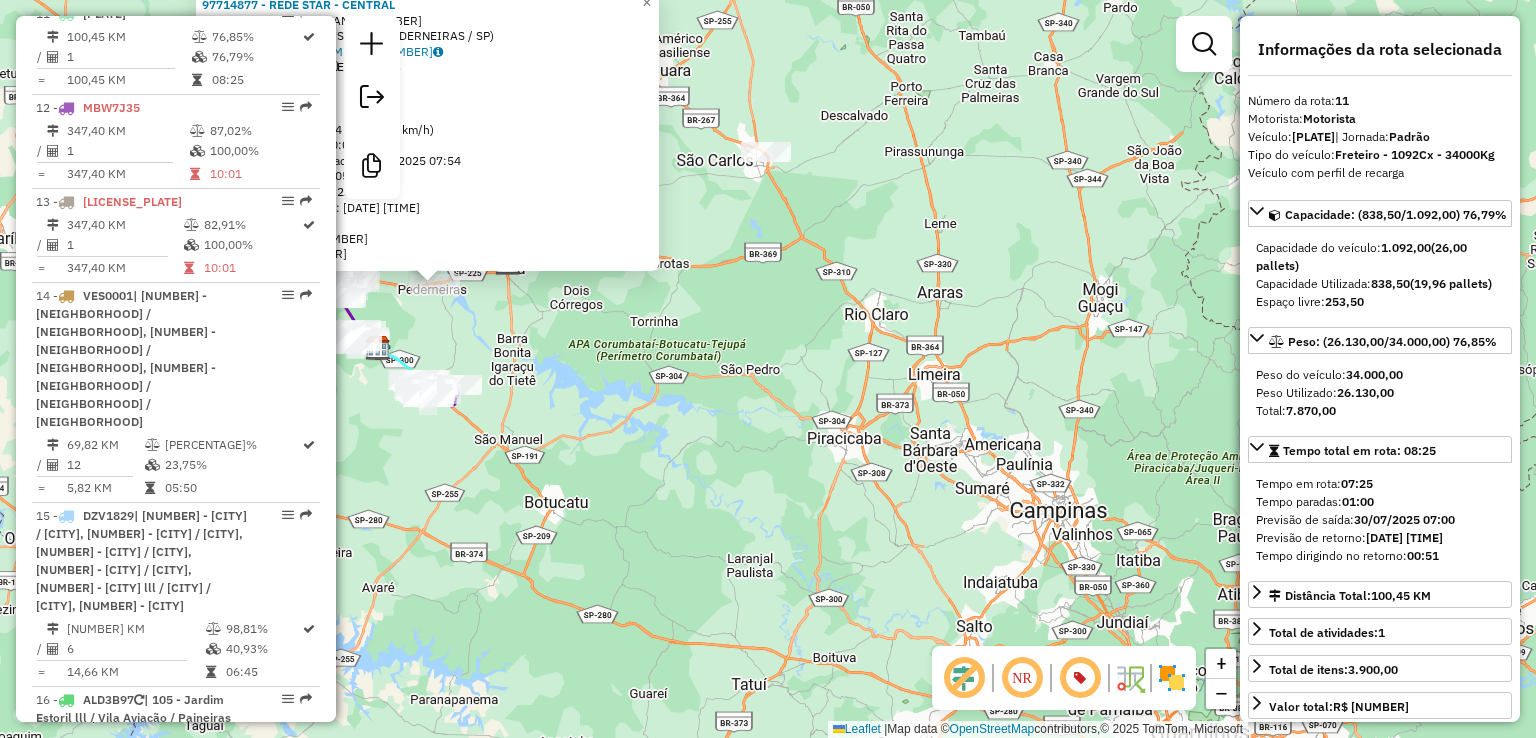 drag, startPoint x: 914, startPoint y: 361, endPoint x: 750, endPoint y: 669, distance: 348.94125 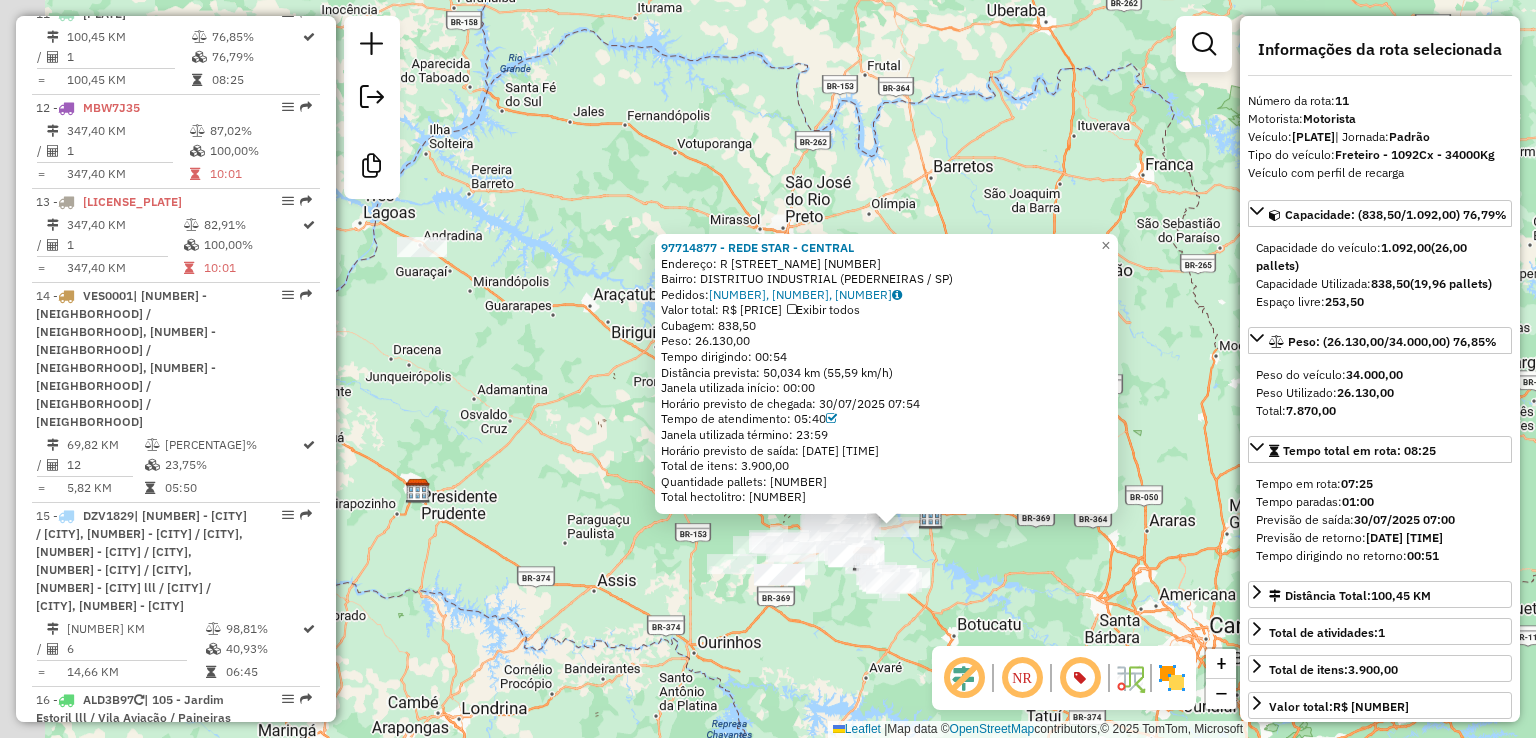 drag, startPoint x: 904, startPoint y: 514, endPoint x: 880, endPoint y: 523, distance: 25.632011 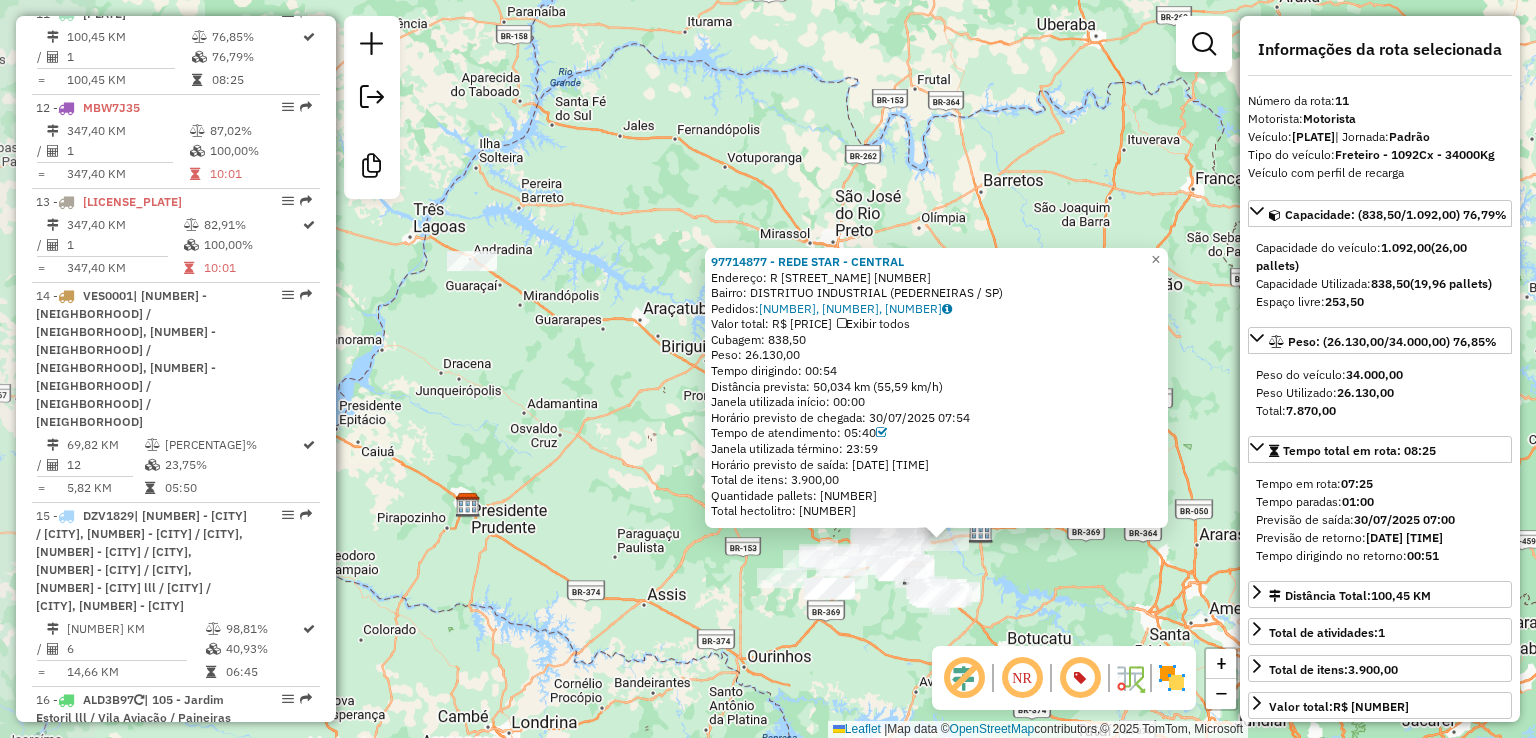 drag, startPoint x: 567, startPoint y: 254, endPoint x: 487, endPoint y: 277, distance: 83.240616 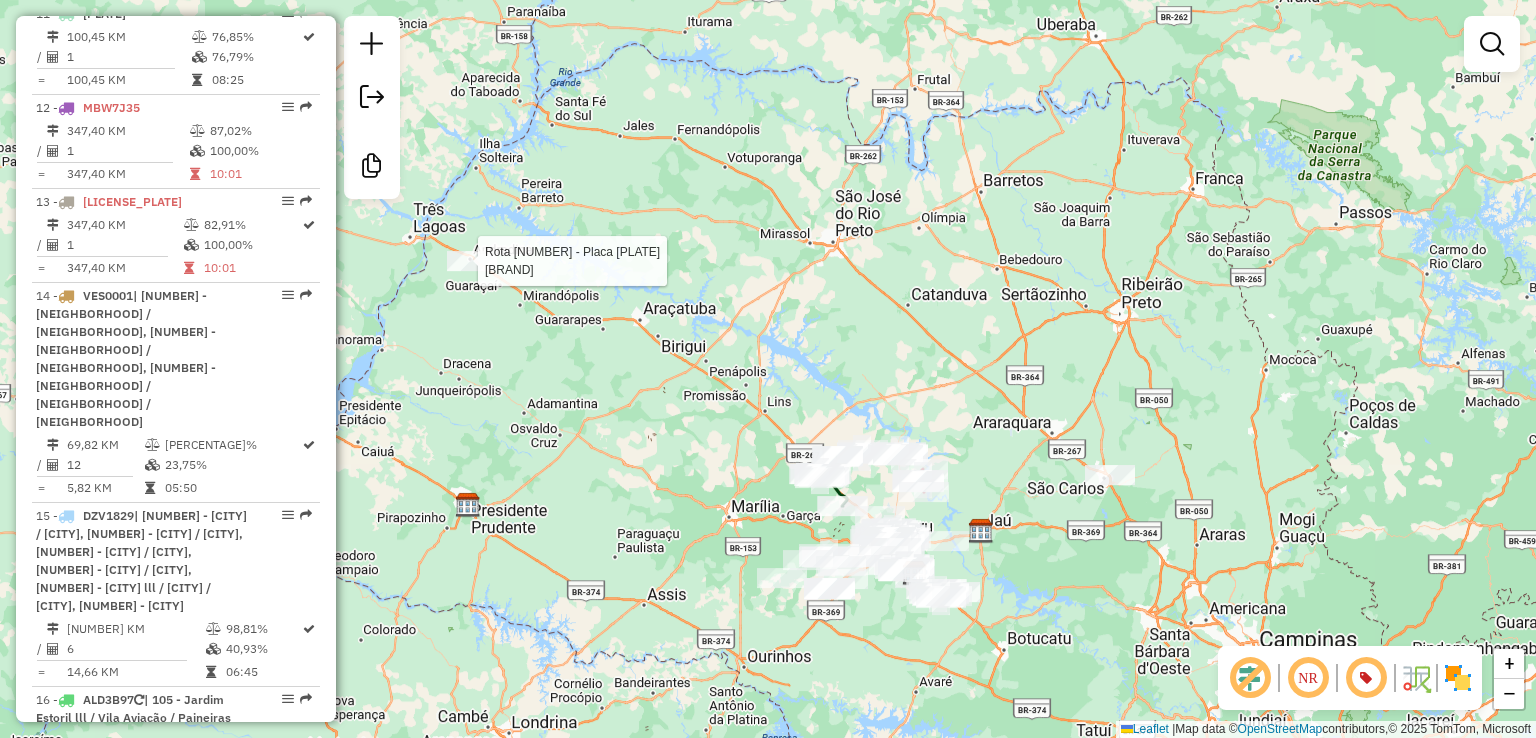 select on "**********" 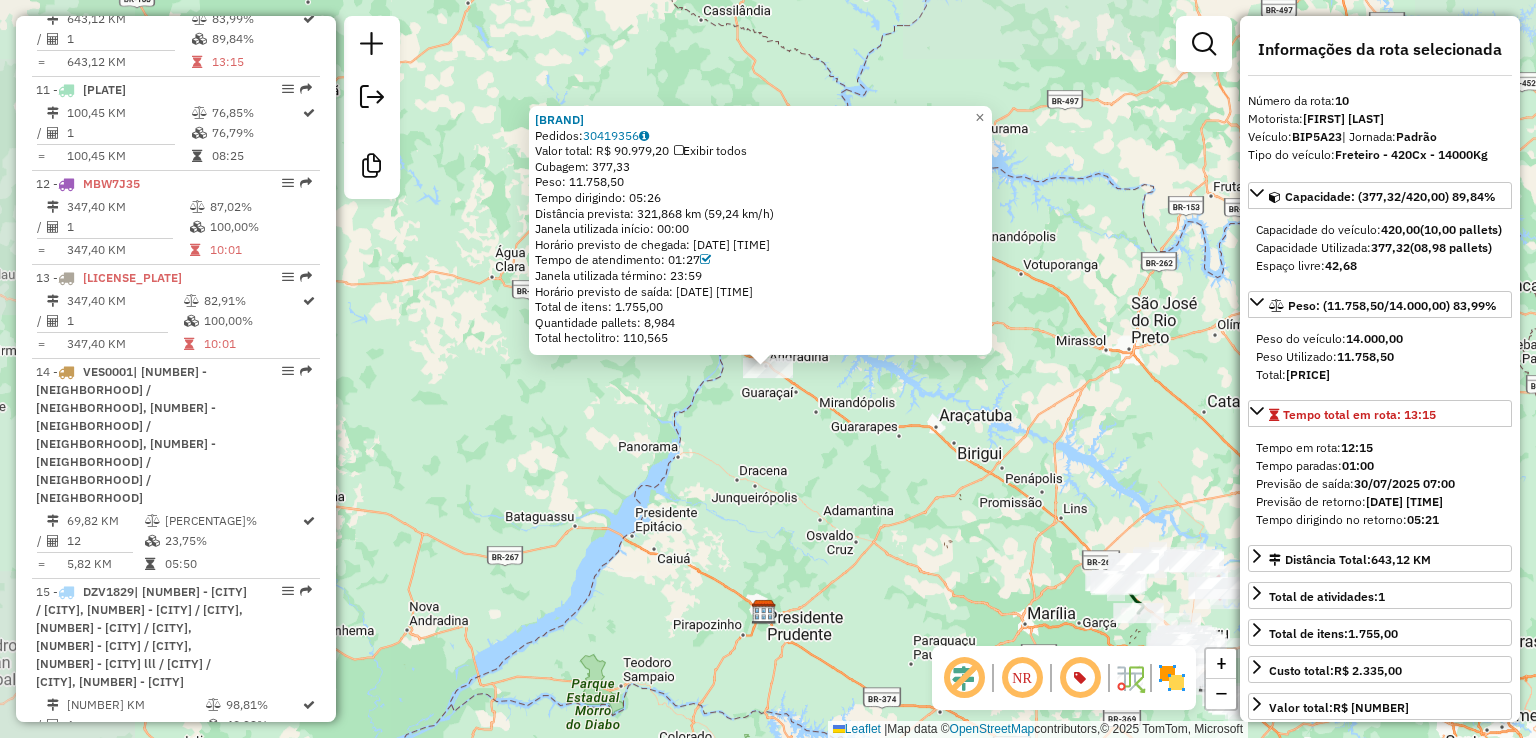 scroll, scrollTop: 1800, scrollLeft: 0, axis: vertical 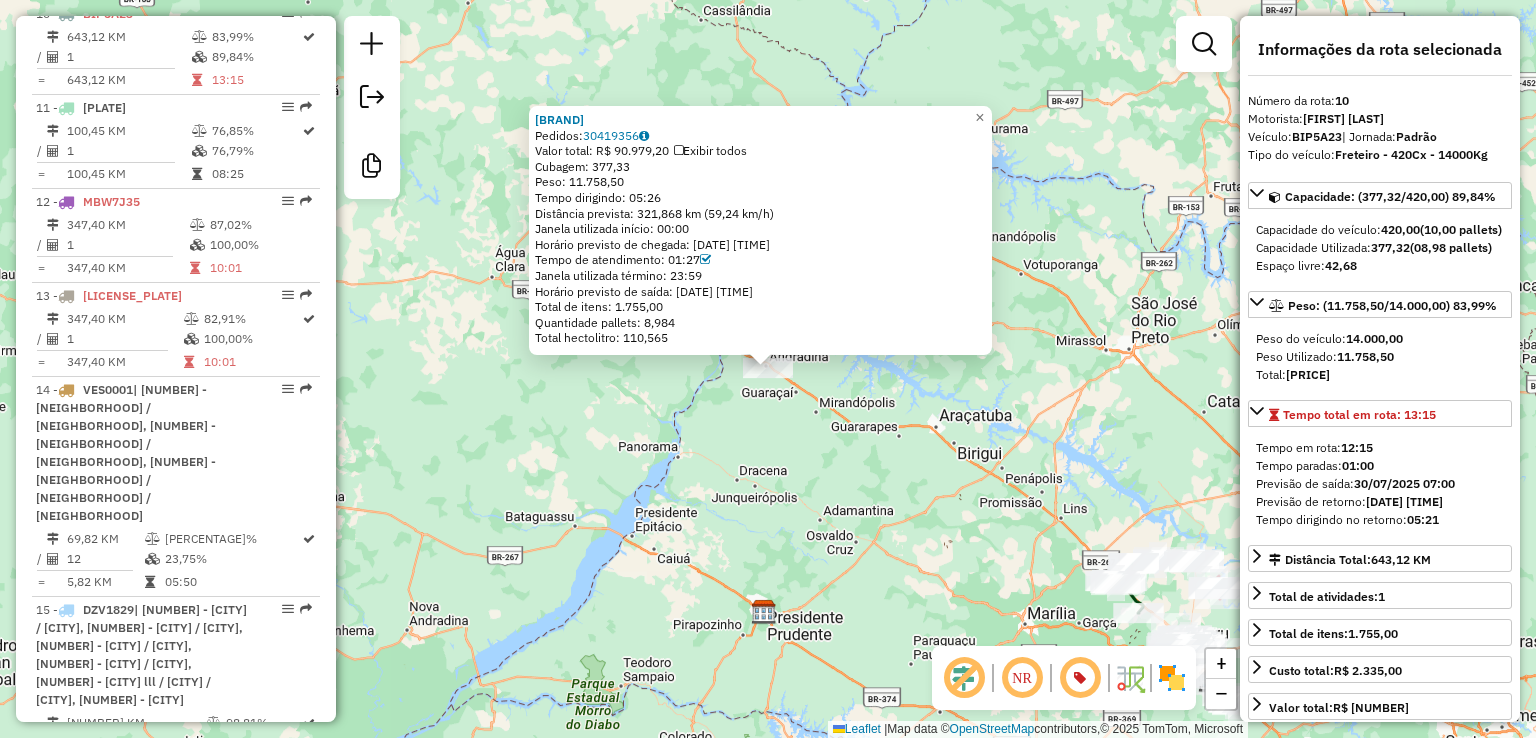 click on "81116511 - LOPES SUPERMERCADOS LTDA  Pedidos:  30419356   Valor total: R$ 90.979,20   Exibir todos   Cubagem: 377,33  Peso: 11.758,50  Tempo dirigindo: 05:26   Distância prevista: 321,868 km (59,24 km/h)   Janela utilizada início: 00:00   Horário previsto de chegada: 30/07/2025 13:26   Tempo de atendimento: 01:27   Janela utilizada término: 23:59   Horário previsto de saída: 30/07/2025 14:54   Total de itens: 1.755,00   Quantidade pallets: 8,984   Total hectolitro: 110,565  × Janela de atendimento Grade de atendimento Capacidade Transportadoras Veículos Cliente Pedidos  Rotas Selecione os dias de semana para filtrar as janelas de atendimento  Seg   Ter   Qua   Qui   Sex   Sáb   Dom  Informe o período da janela de atendimento: De: Até:  Filtrar exatamente a janela do cliente  Considerar janela de atendimento padrão  Selecione os dias de semana para filtrar as grades de atendimento  Seg   Ter   Qua   Qui   Sex   Sáb   Dom   Considerar clientes sem dia de atendimento cadastrado  Peso mínimo:   De:" 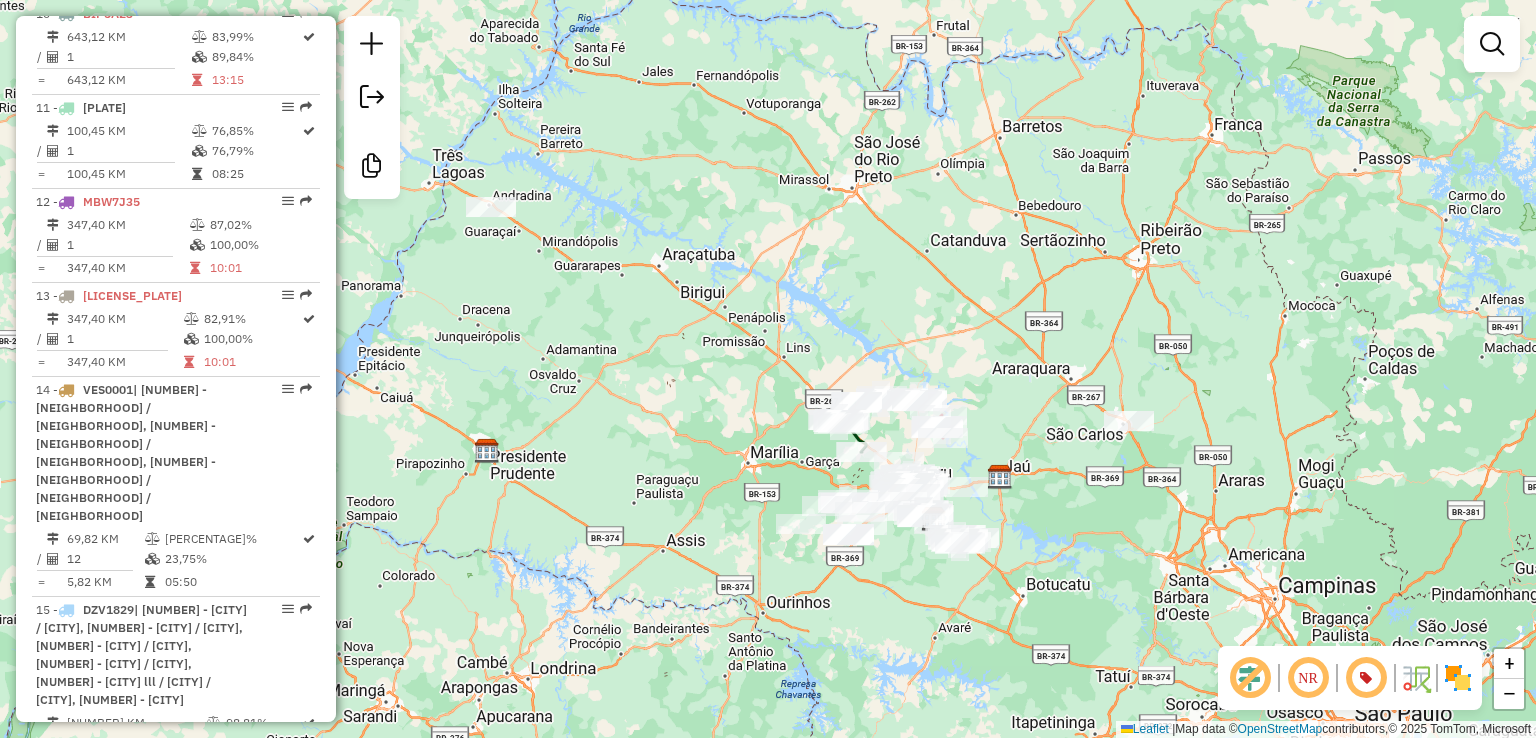 drag, startPoint x: 971, startPoint y: 433, endPoint x: 693, endPoint y: 272, distance: 321.25534 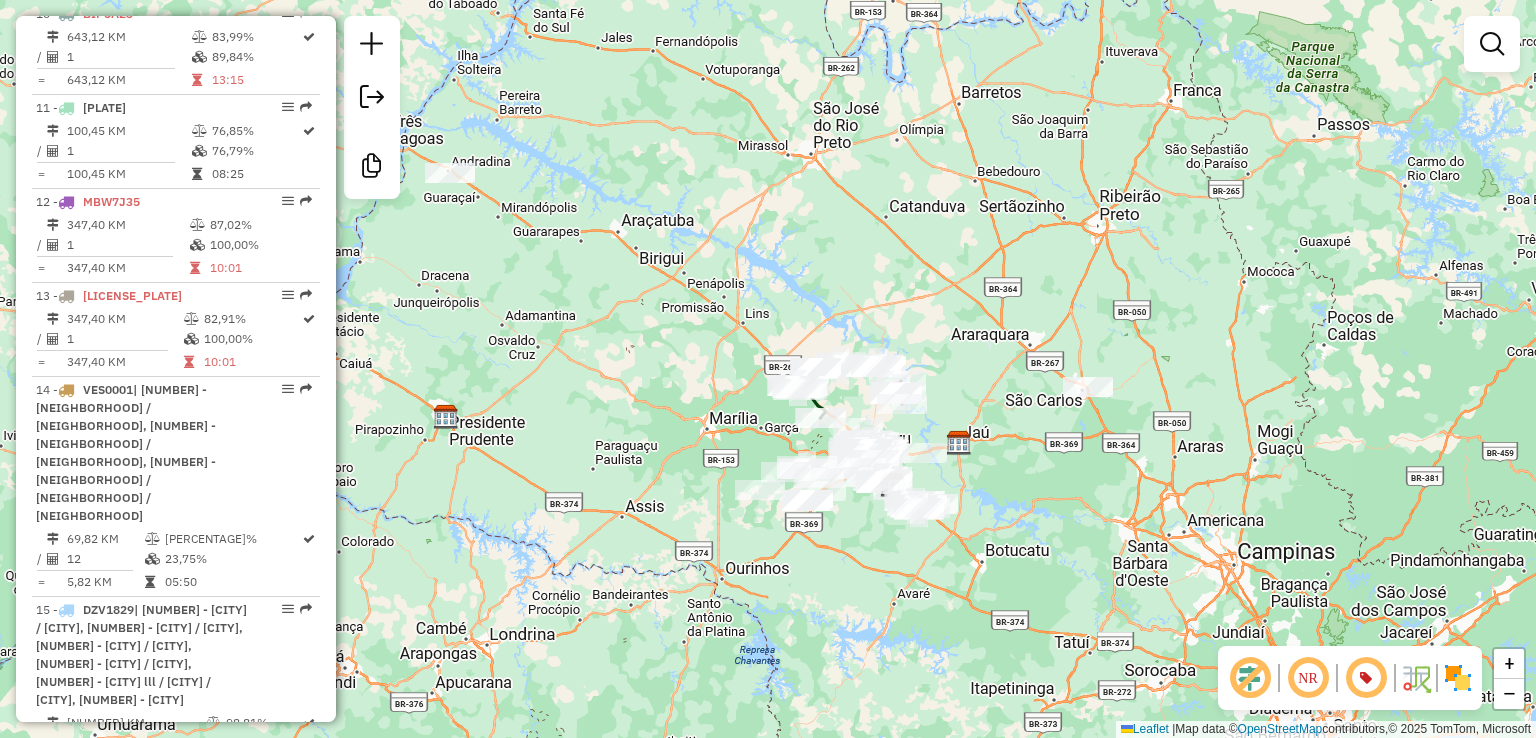 drag, startPoint x: 860, startPoint y: 290, endPoint x: 811, endPoint y: 249, distance: 63.89053 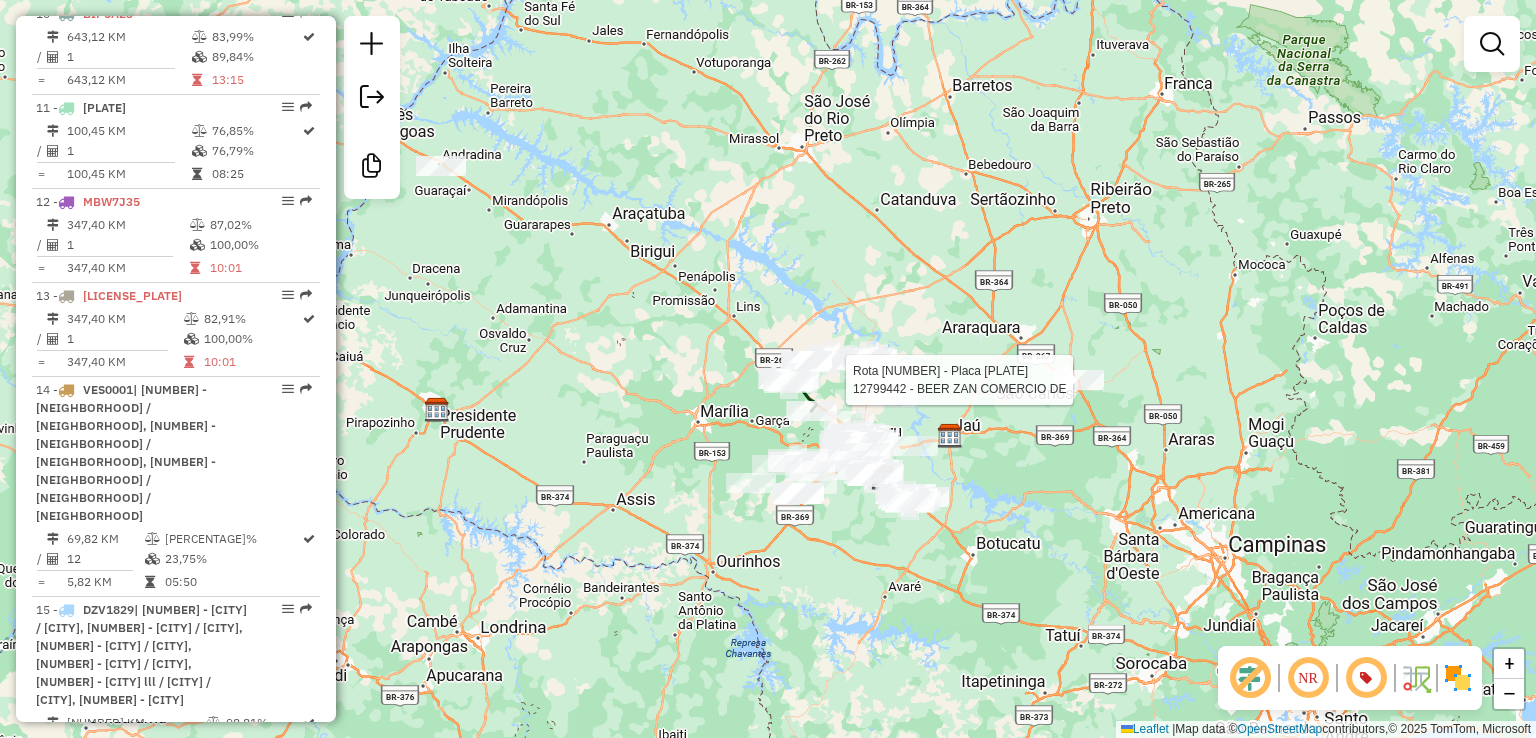 select on "**********" 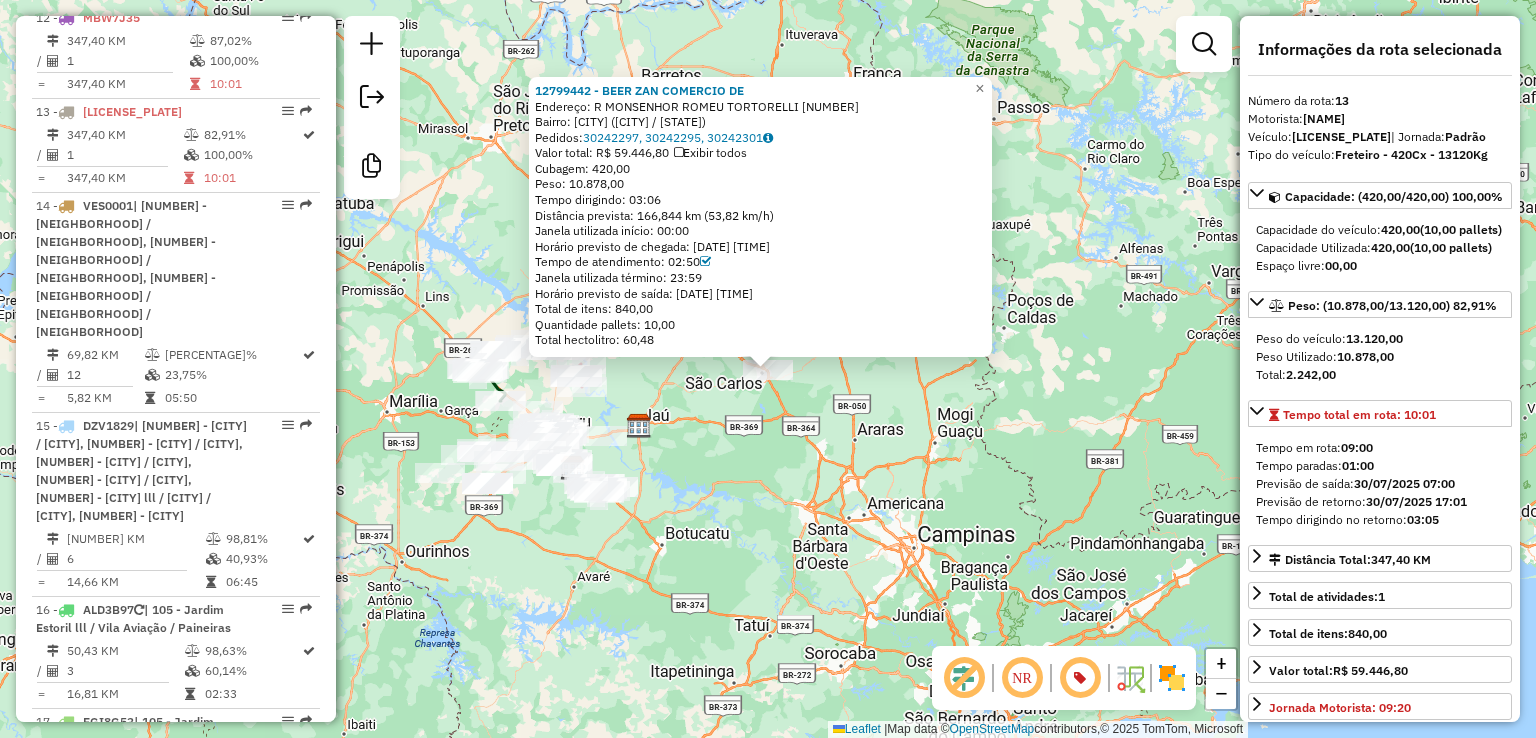 scroll, scrollTop: 2082, scrollLeft: 0, axis: vertical 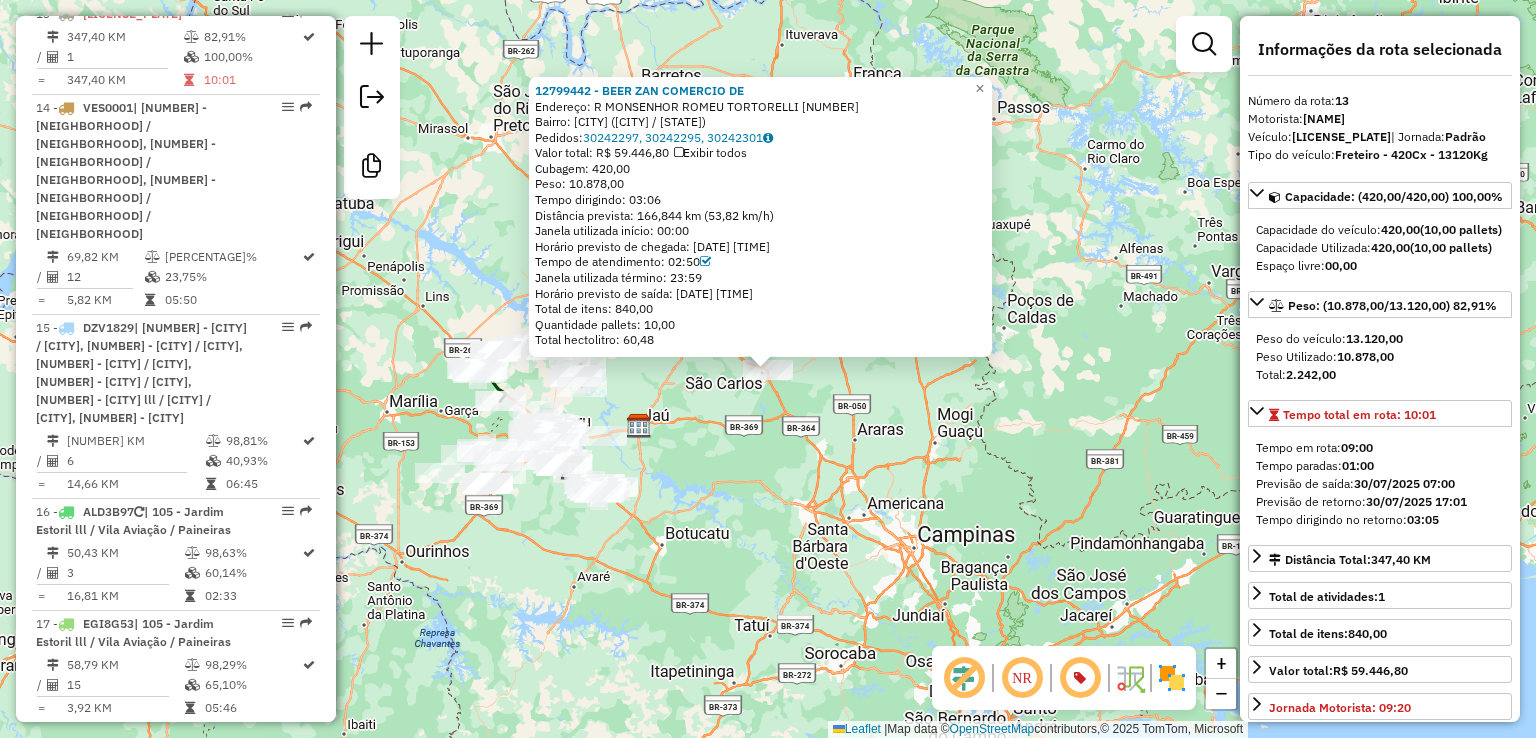 click on "12799442 - BEER ZAN COMERCIO DE  Endereço: R   MONSENHOR ROMEU TORTORELLI    710   Bairro: JARDIM MUNIQUE (SAO CARLOS / SP)   Pedidos:  30242297, 30242295, 30242301   Valor total: R$ 59.446,80   Exibir todos   Cubagem: 420,00  Peso: 10.878,00  Tempo dirigindo: 03:06   Distância prevista: 166,844 km (53,82 km/h)   Janela utilizada início: 00:00   Horário previsto de chegada: 30/07/2025 10:06   Tempo de atendimento: 02:50   Janela utilizada término: 23:59   Horário previsto de saída: 30/07/2025 12:56   Total de itens: 840,00   Quantidade pallets: 10,00   Total hectolitro: 60,48  × Janela de atendimento Grade de atendimento Capacidade Transportadoras Veículos Cliente Pedidos  Rotas Selecione os dias de semana para filtrar as janelas de atendimento  Seg   Ter   Qua   Qui   Sex   Sáb   Dom  Informe o período da janela de atendimento: De: Até:  Filtrar exatamente a janela do cliente  Considerar janela de atendimento padrão  Selecione os dias de semana para filtrar as grades de atendimento  Seg   Ter  +" 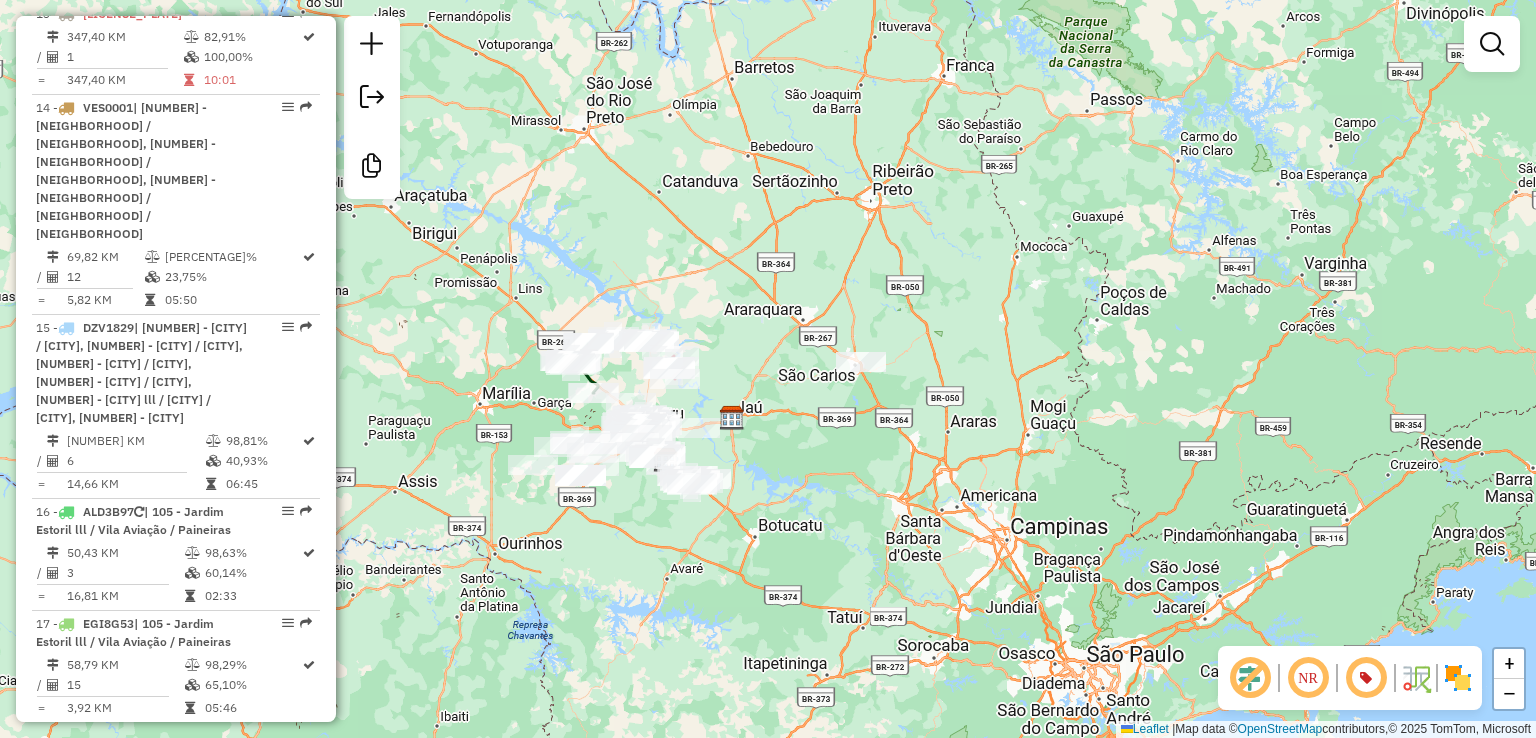 drag, startPoint x: 692, startPoint y: 225, endPoint x: 899, endPoint y: 197, distance: 208.88513 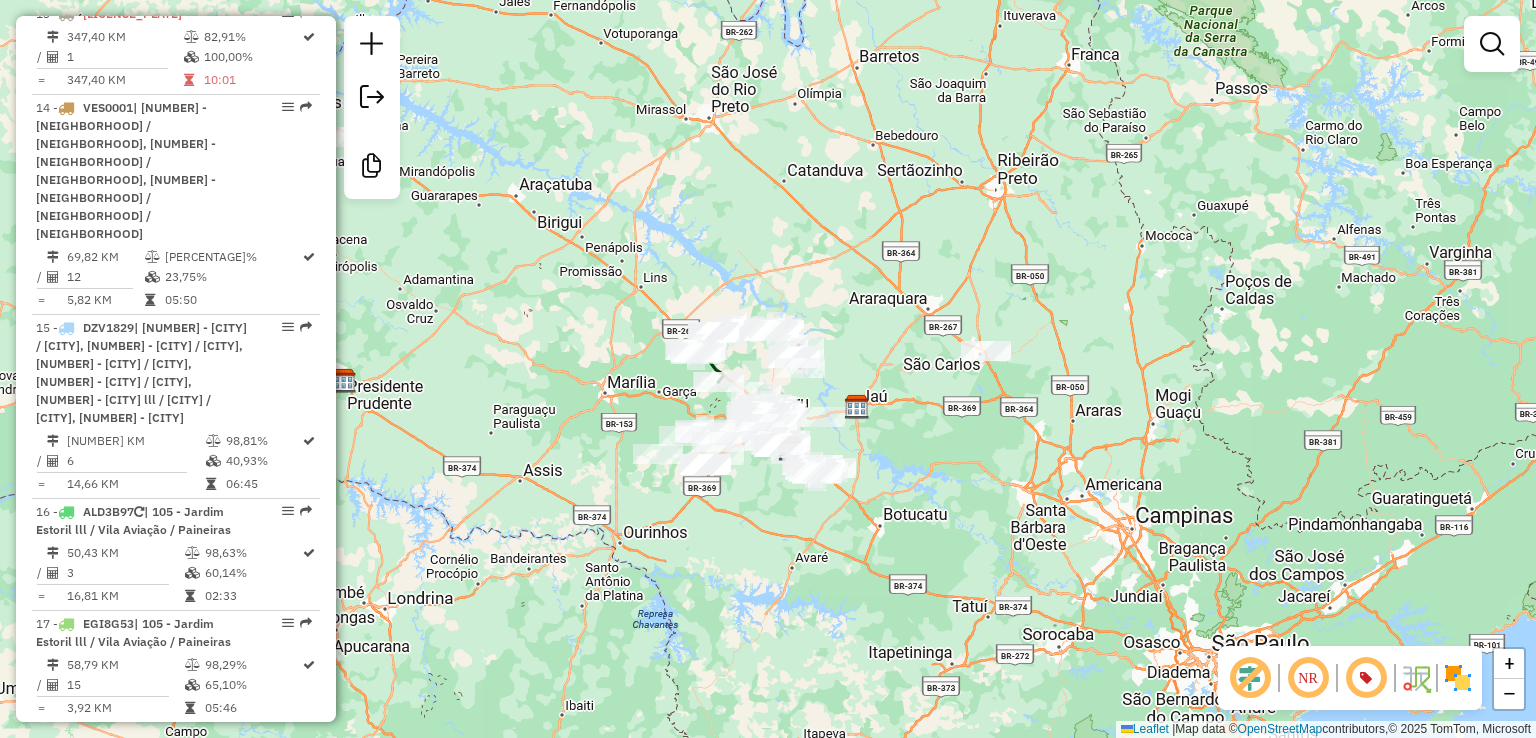 click on "Janela de atendimento Grade de atendimento Capacidade Transportadoras Veículos Cliente Pedidos  Rotas Selecione os dias de semana para filtrar as janelas de atendimento  Seg   Ter   Qua   Qui   Sex   Sáb   Dom  Informe o período da janela de atendimento: De: Até:  Filtrar exatamente a janela do cliente  Considerar janela de atendimento padrão  Selecione os dias de semana para filtrar as grades de atendimento  Seg   Ter   Qua   Qui   Sex   Sáb   Dom   Considerar clientes sem dia de atendimento cadastrado  Clientes fora do dia de atendimento selecionado Filtrar as atividades entre os valores definidos abaixo:  Peso mínimo:   Peso máximo:   Cubagem mínima:   Cubagem máxima:   De:   Até:  Filtrar as atividades entre o tempo de atendimento definido abaixo:  De:   Até:   Considerar capacidade total dos clientes não roteirizados Transportadora: Selecione um ou mais itens Tipo de veículo: Selecione um ou mais itens Veículo: Selecione um ou mais itens Motorista: Selecione um ou mais itens Nome: Rótulo:" 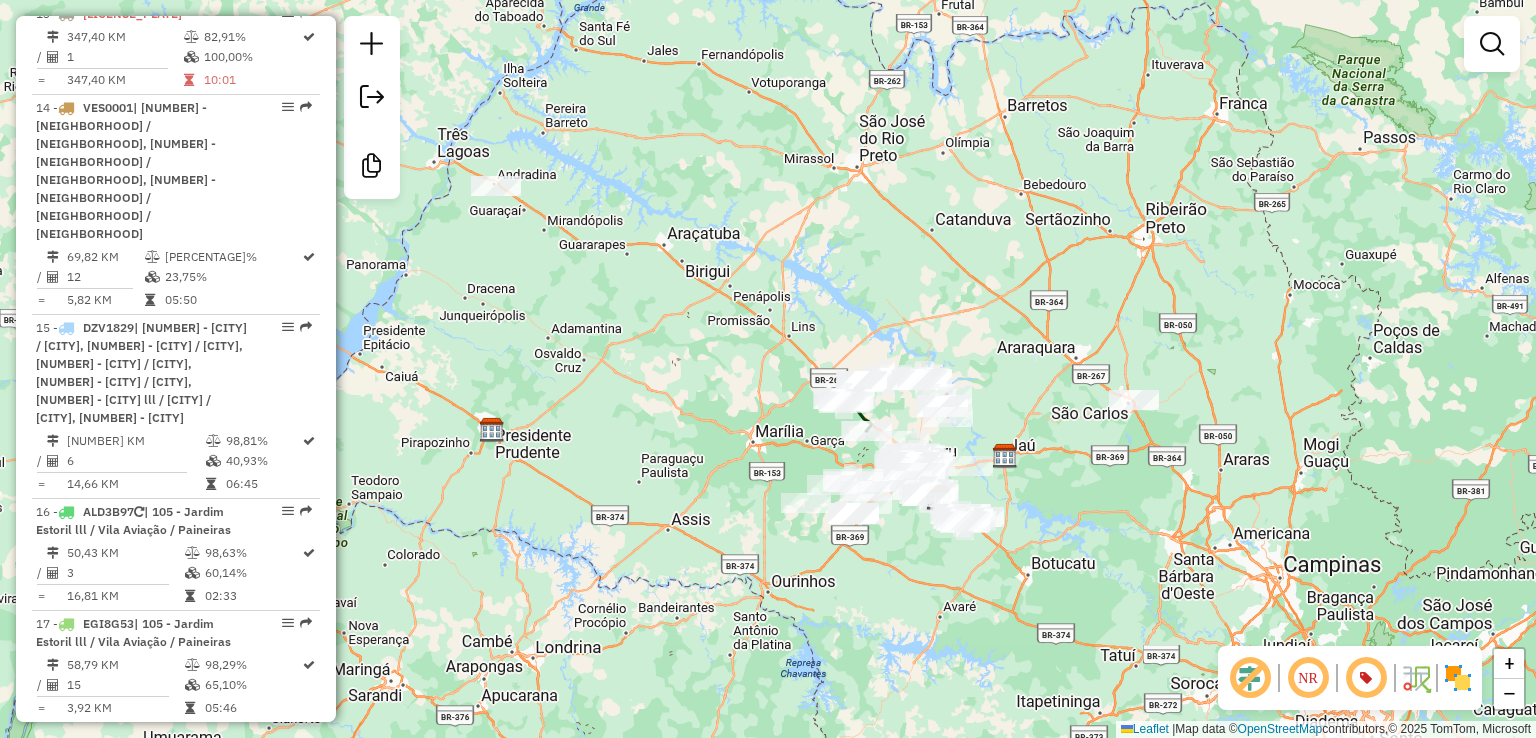 click on "Janela de atendimento Grade de atendimento Capacidade Transportadoras Veículos Cliente Pedidos  Rotas Selecione os dias de semana para filtrar as janelas de atendimento  Seg   Ter   Qua   Qui   Sex   Sáb   Dom  Informe o período da janela de atendimento: De: Até:  Filtrar exatamente a janela do cliente  Considerar janela de atendimento padrão  Selecione os dias de semana para filtrar as grades de atendimento  Seg   Ter   Qua   Qui   Sex   Sáb   Dom   Considerar clientes sem dia de atendimento cadastrado  Clientes fora do dia de atendimento selecionado Filtrar as atividades entre os valores definidos abaixo:  Peso mínimo:   Peso máximo:   Cubagem mínima:   Cubagem máxima:   De:   Até:  Filtrar as atividades entre o tempo de atendimento definido abaixo:  De:   Até:   Considerar capacidade total dos clientes não roteirizados Transportadora: Selecione um ou mais itens Tipo de veículo: Selecione um ou mais itens Veículo: Selecione um ou mais itens Motorista: Selecione um ou mais itens Nome: Rótulo:" 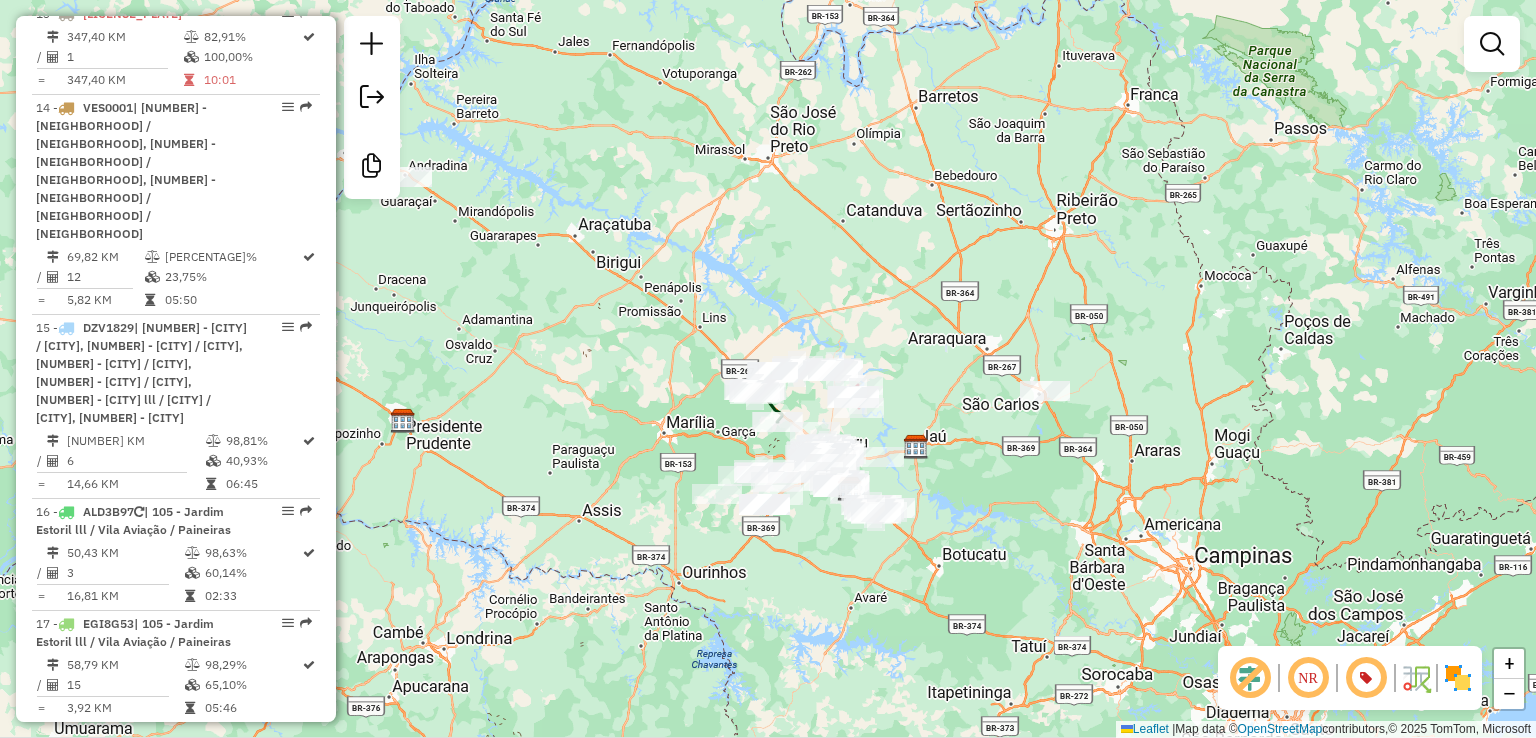 drag, startPoint x: 843, startPoint y: 249, endPoint x: 756, endPoint y: 241, distance: 87.36704 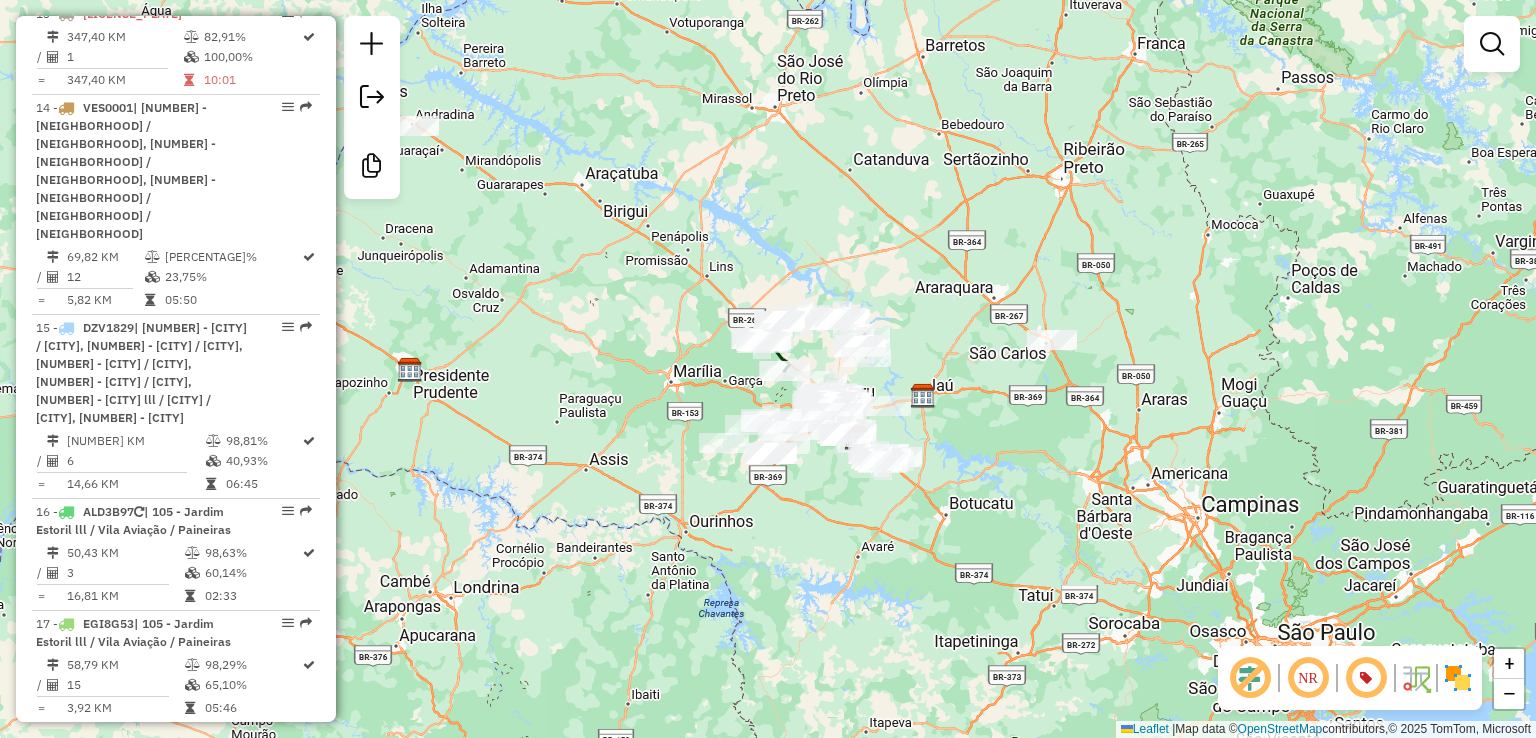 drag, startPoint x: 920, startPoint y: 305, endPoint x: 927, endPoint y: 254, distance: 51.47815 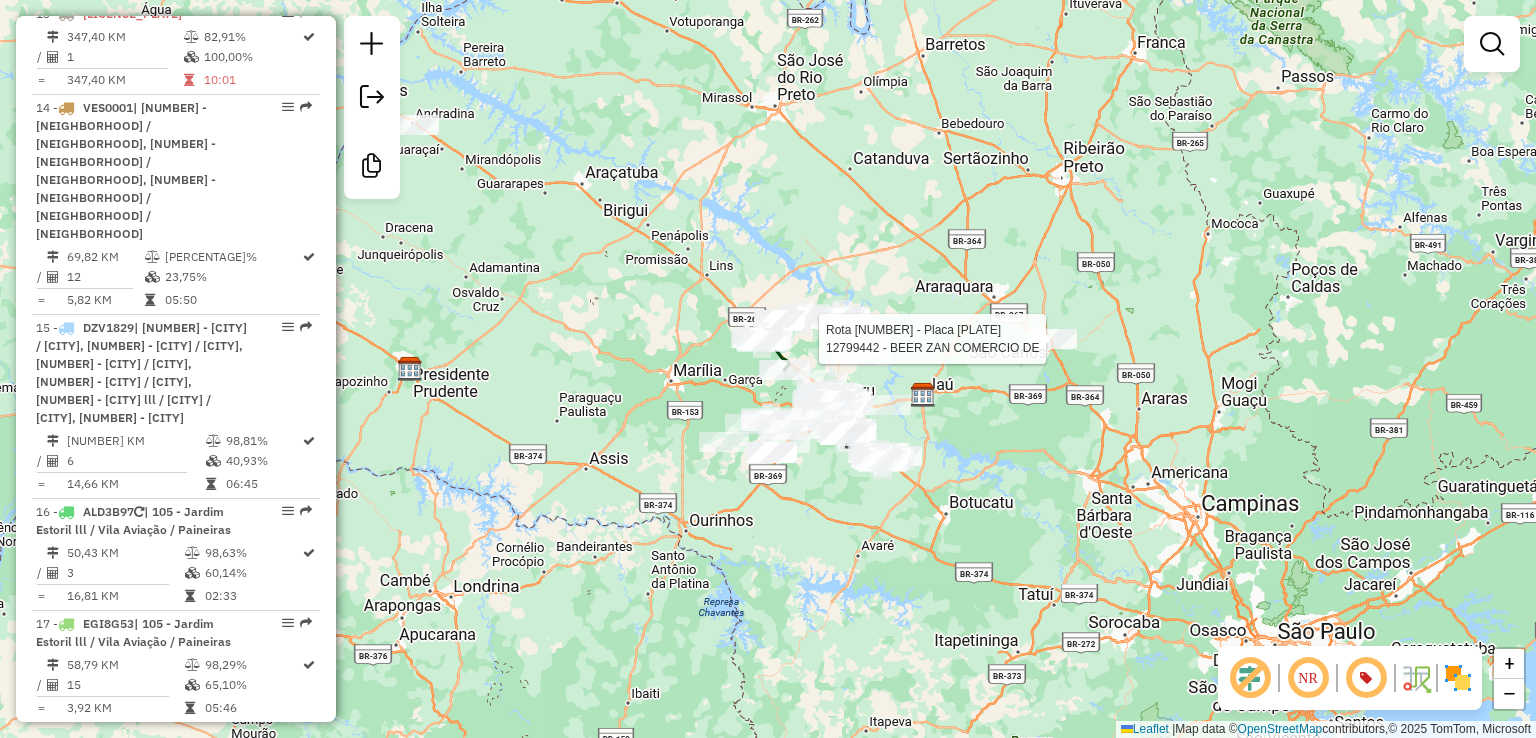 select on "**********" 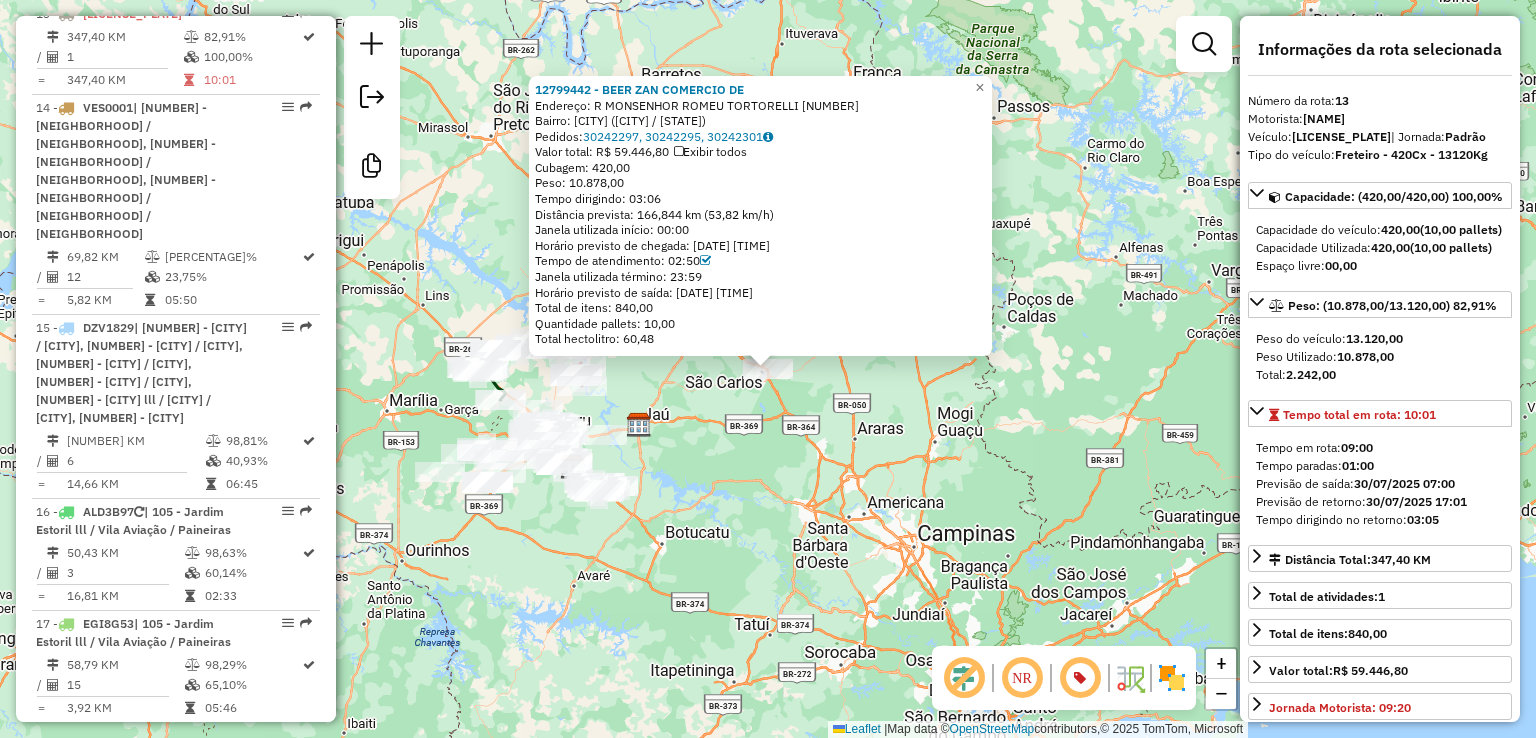 click on "12799442 - BEER ZAN COMERCIO DE  Endereço: R   MONSENHOR ROMEU TORTORELLI    710   Bairro: JARDIM MUNIQUE (SAO CARLOS / SP)   Pedidos:  30242297, 30242295, 30242301   Valor total: R$ 59.446,80   Exibir todos   Cubagem: 420,00  Peso: 10.878,00  Tempo dirigindo: 03:06   Distância prevista: 166,844 km (53,82 km/h)   Janela utilizada início: 00:00   Horário previsto de chegada: 30/07/2025 10:06   Tempo de atendimento: 02:50   Janela utilizada término: 23:59   Horário previsto de saída: 30/07/2025 12:56   Total de itens: 840,00   Quantidade pallets: 10,00   Total hectolitro: 60,48  × Janela de atendimento Grade de atendimento Capacidade Transportadoras Veículos Cliente Pedidos  Rotas Selecione os dias de semana para filtrar as janelas de atendimento  Seg   Ter   Qua   Qui   Sex   Sáb   Dom  Informe o período da janela de atendimento: De: Até:  Filtrar exatamente a janela do cliente  Considerar janela de atendimento padrão  Selecione os dias de semana para filtrar as grades de atendimento  Seg   Ter  +" 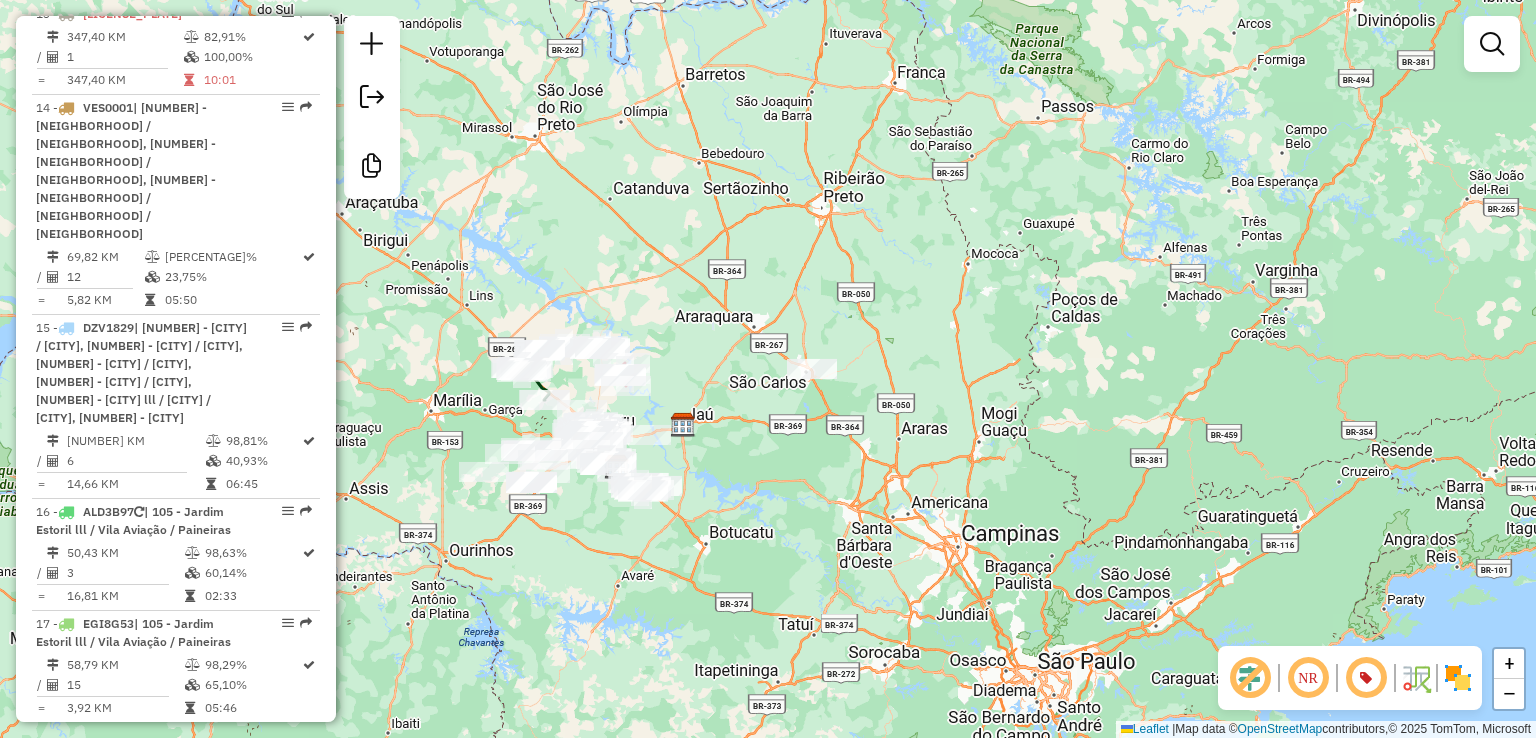 drag, startPoint x: 828, startPoint y: 446, endPoint x: 966, endPoint y: 447, distance: 138.00362 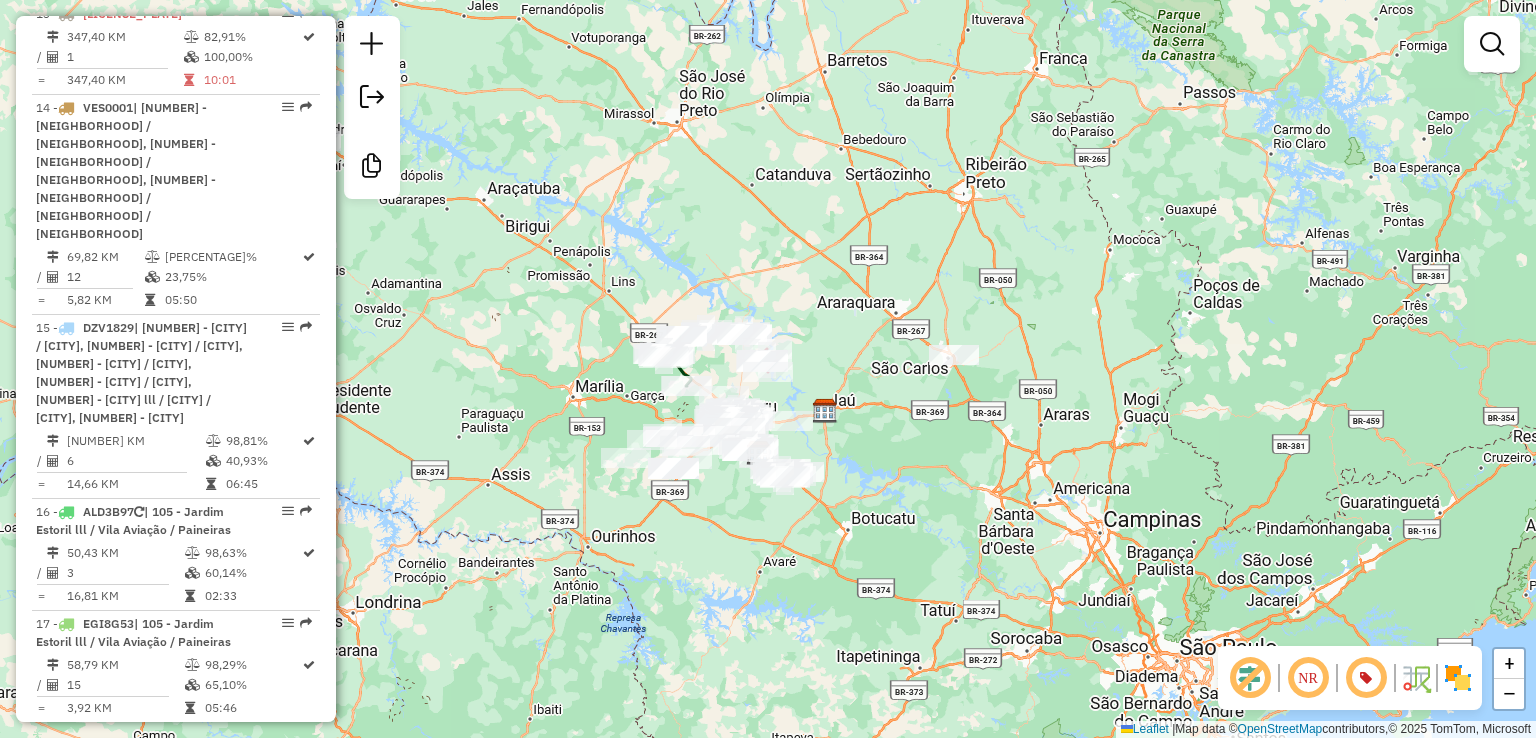 drag, startPoint x: 840, startPoint y: 279, endPoint x: 990, endPoint y: 223, distance: 160.11246 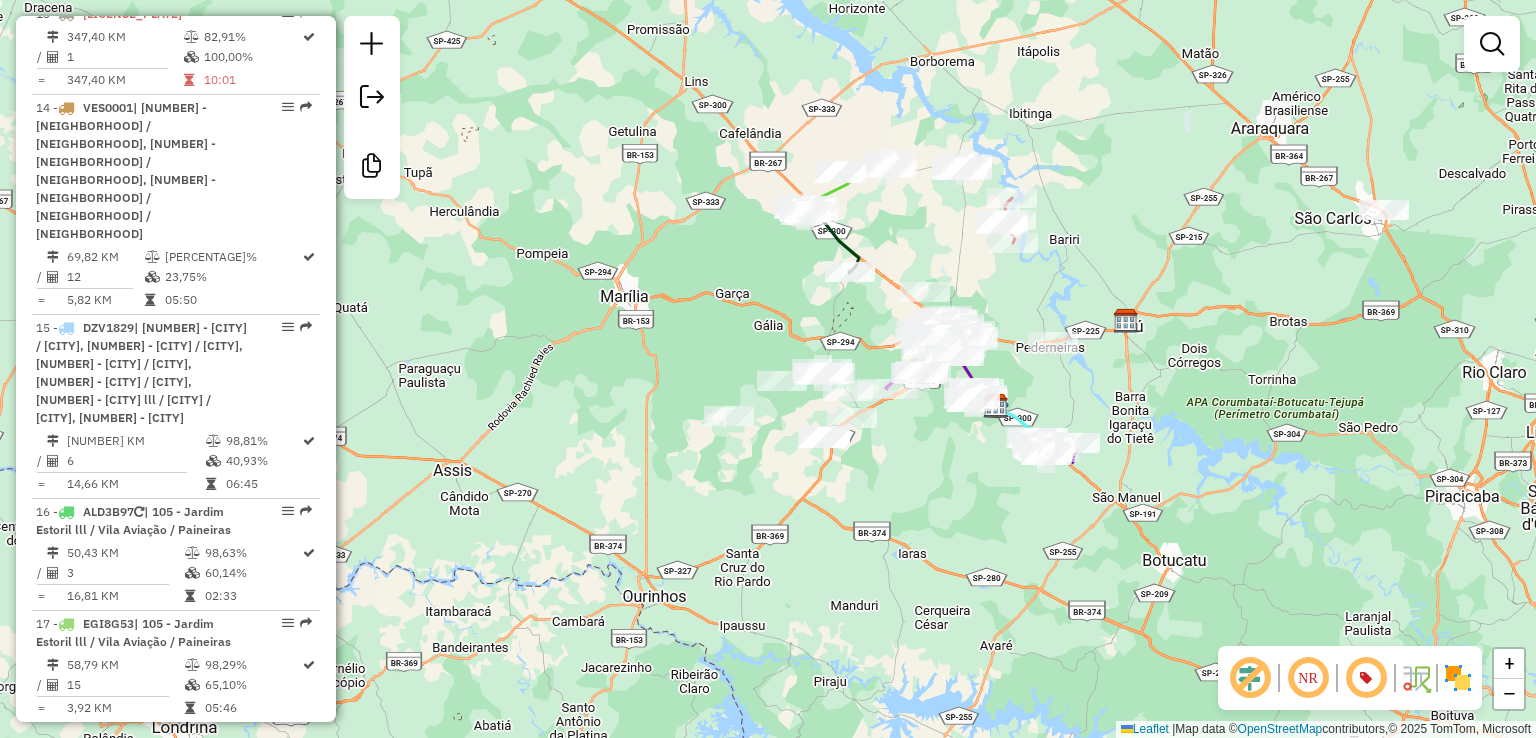 drag, startPoint x: 1204, startPoint y: 380, endPoint x: 1142, endPoint y: 389, distance: 62.649822 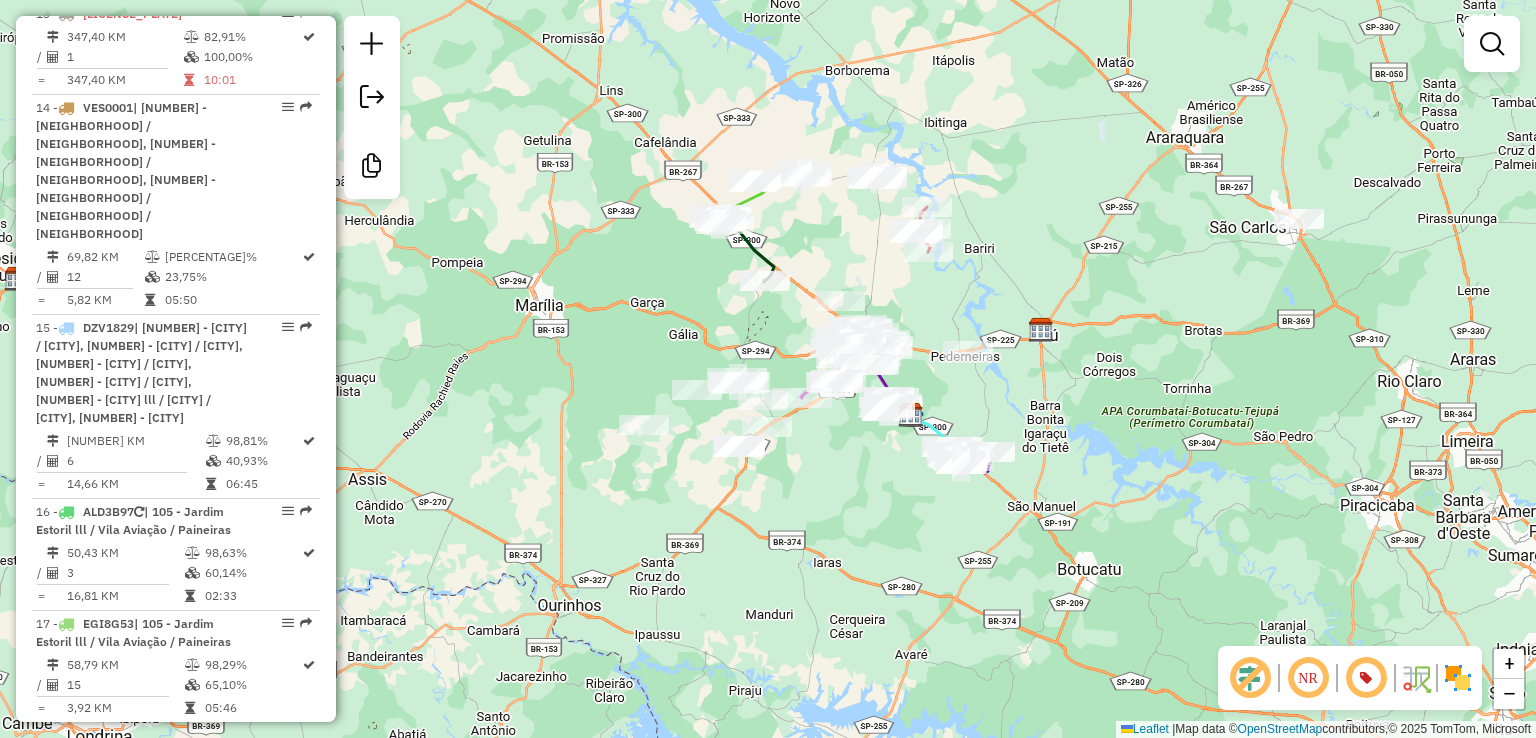 drag, startPoint x: 1173, startPoint y: 225, endPoint x: 1124, endPoint y: 329, distance: 114.96521 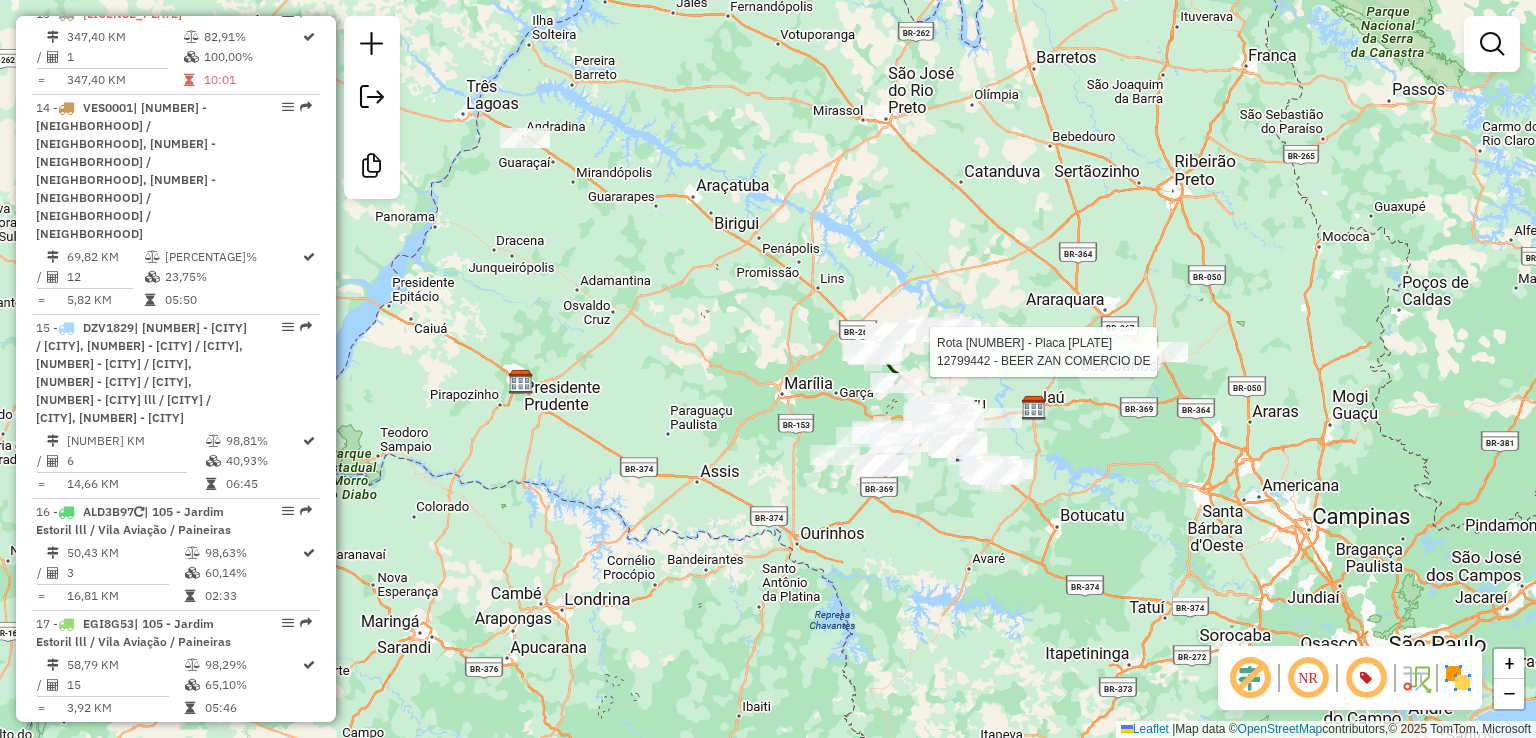 select on "**********" 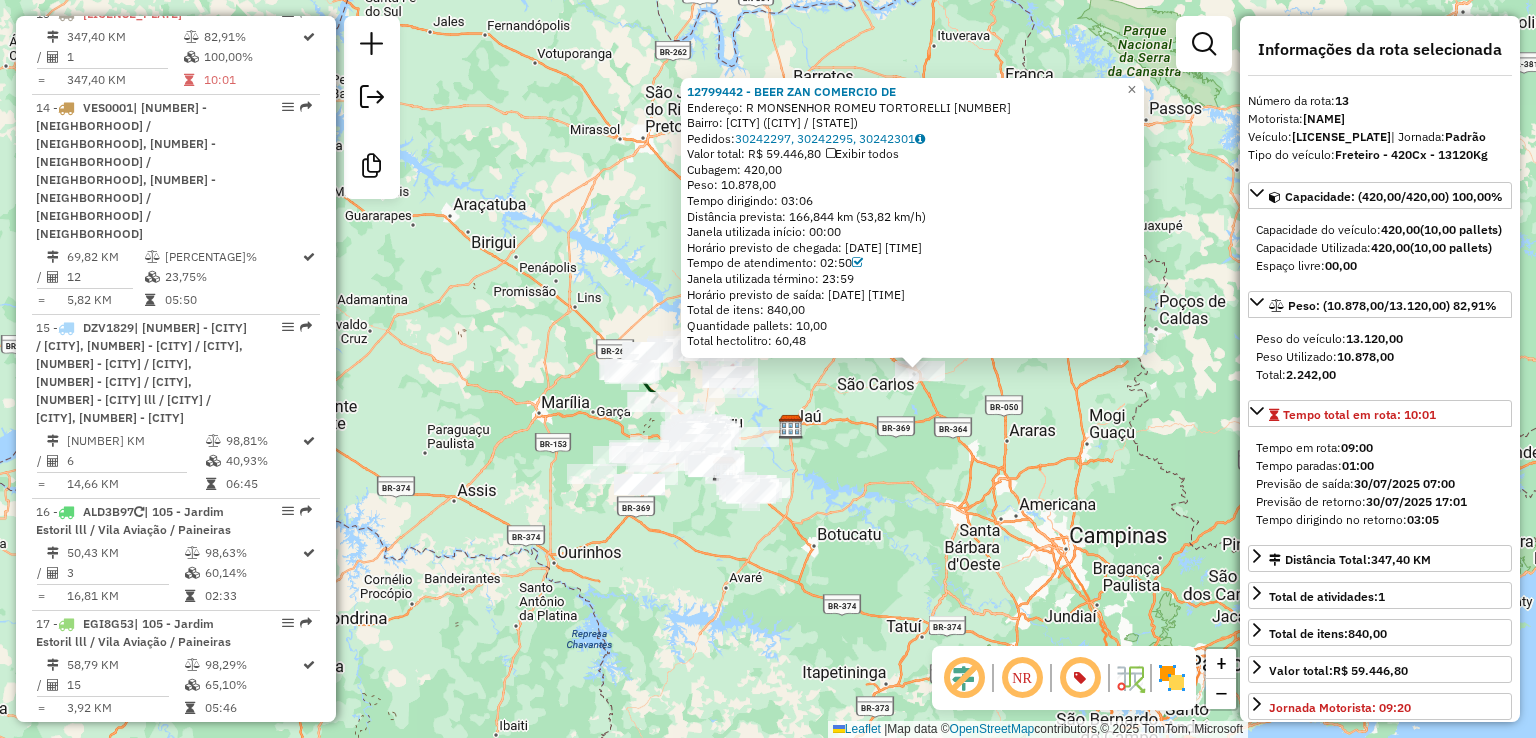 click on "12799442 - BEER ZAN COMERCIO DE  Endereço: R   MONSENHOR ROMEU TORTORELLI    710   Bairro: JARDIM MUNIQUE (SAO CARLOS / SP)   Pedidos:  30242297, 30242295, 30242301   Valor total: R$ 59.446,80   Exibir todos   Cubagem: 420,00  Peso: 10.878,00  Tempo dirigindo: 03:06   Distância prevista: 166,844 km (53,82 km/h)   Janela utilizada início: 00:00   Horário previsto de chegada: 30/07/2025 10:06   Tempo de atendimento: 02:50   Janela utilizada término: 23:59   Horário previsto de saída: 30/07/2025 12:56   Total de itens: 840,00   Quantidade pallets: 10,00   Total hectolitro: 60,48  × Janela de atendimento Grade de atendimento Capacidade Transportadoras Veículos Cliente Pedidos  Rotas Selecione os dias de semana para filtrar as janelas de atendimento  Seg   Ter   Qua   Qui   Sex   Sáb   Dom  Informe o período da janela de atendimento: De: Até:  Filtrar exatamente a janela do cliente  Considerar janela de atendimento padrão  Selecione os dias de semana para filtrar as grades de atendimento  Seg   Ter  +" 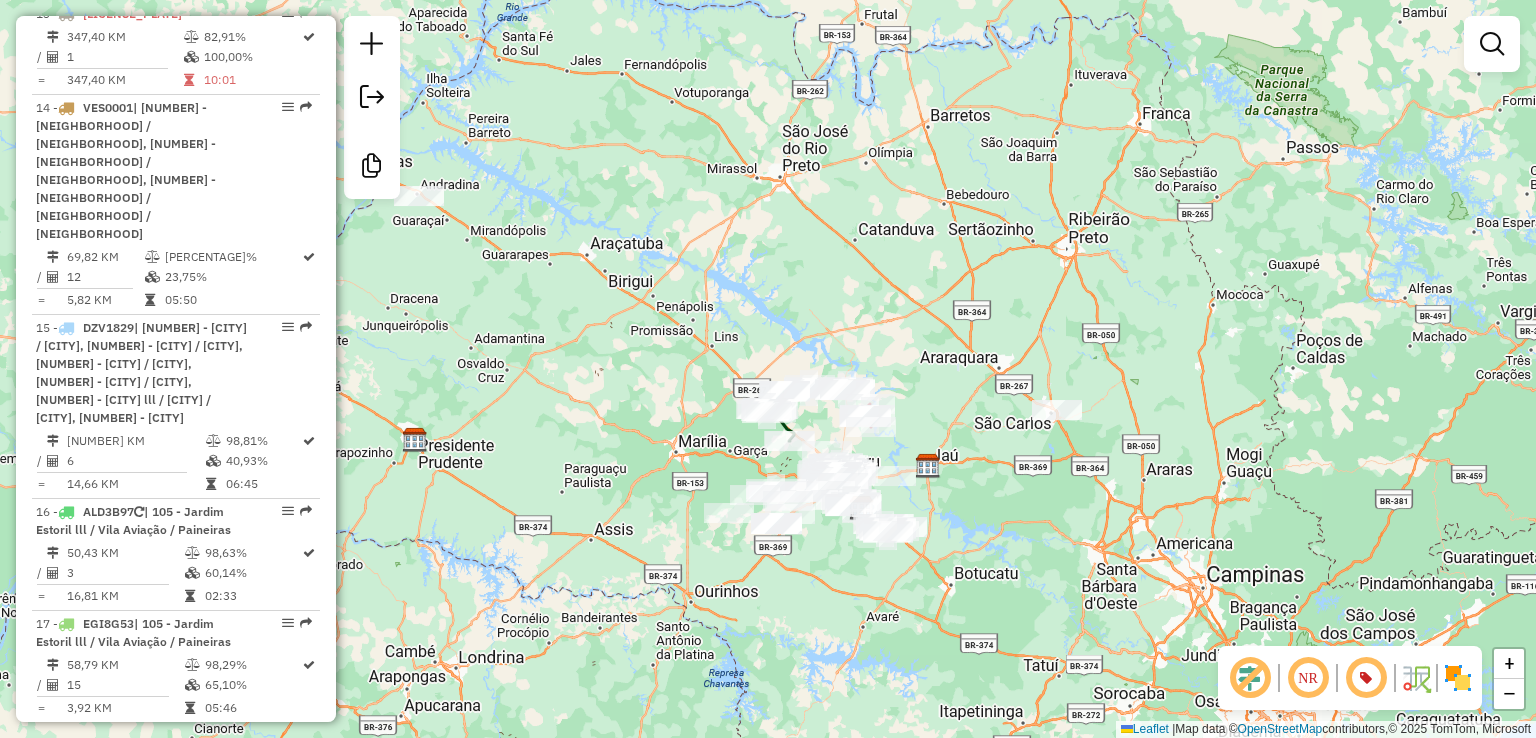 drag, startPoint x: 862, startPoint y: 385, endPoint x: 1003, endPoint y: 383, distance: 141.01419 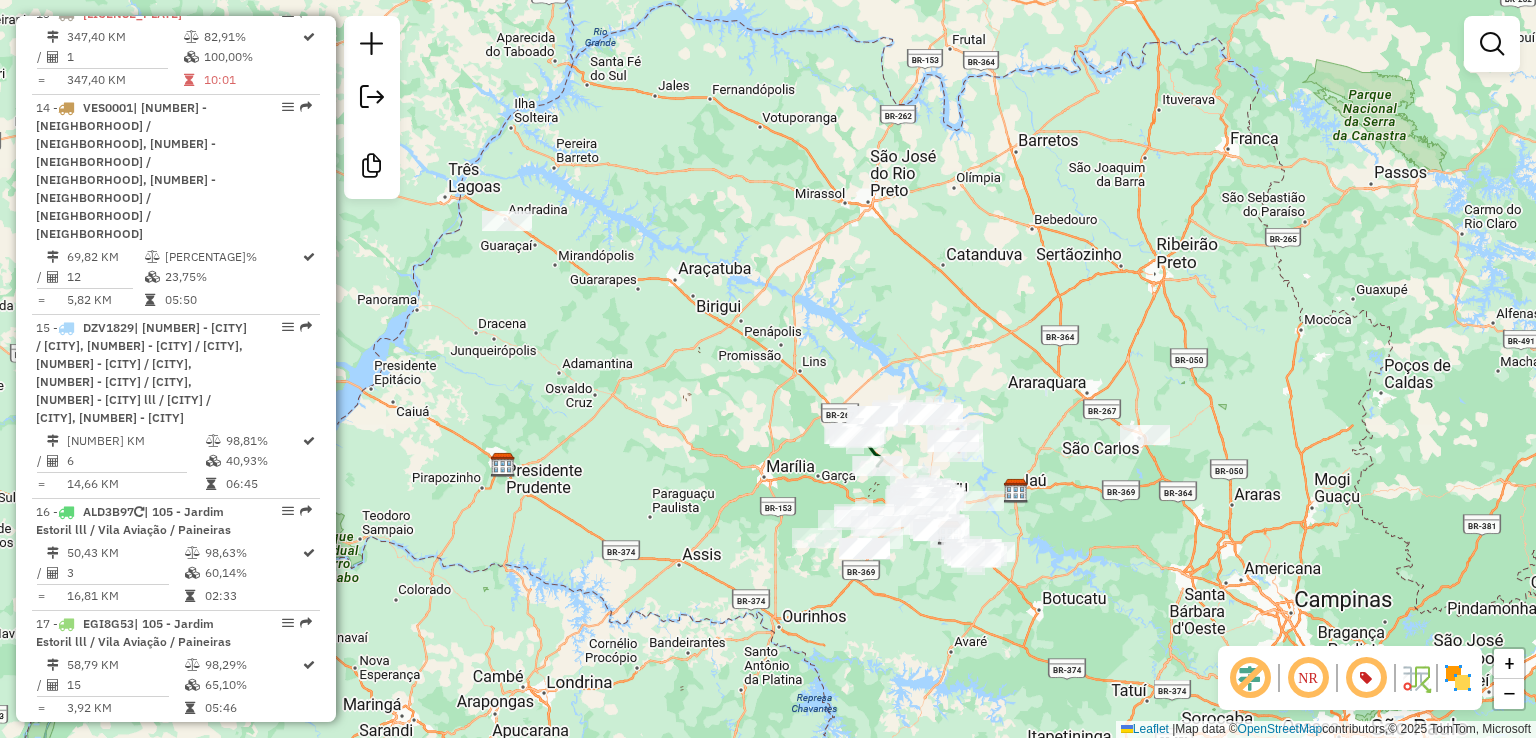 drag, startPoint x: 690, startPoint y: 249, endPoint x: 664, endPoint y: 245, distance: 26.305893 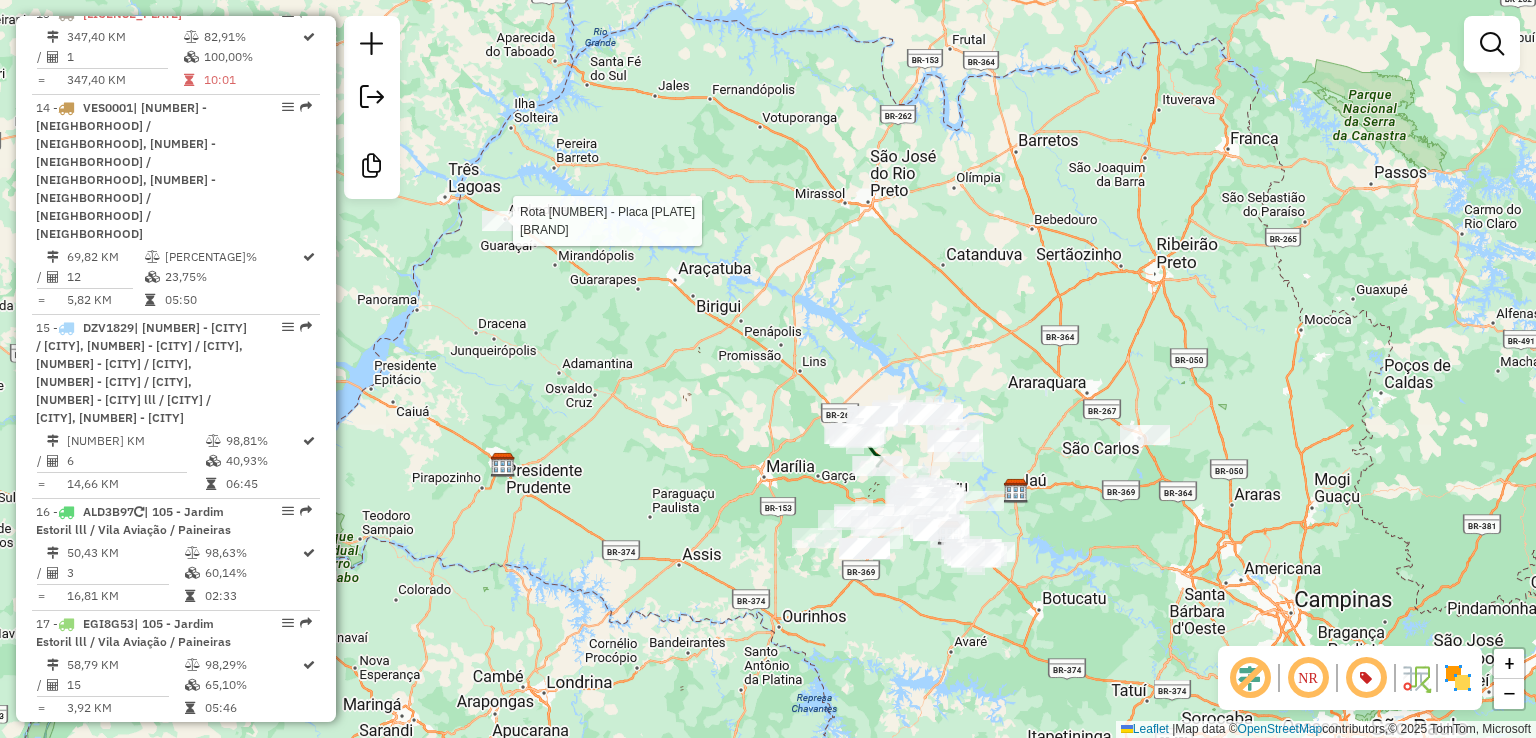 select on "**********" 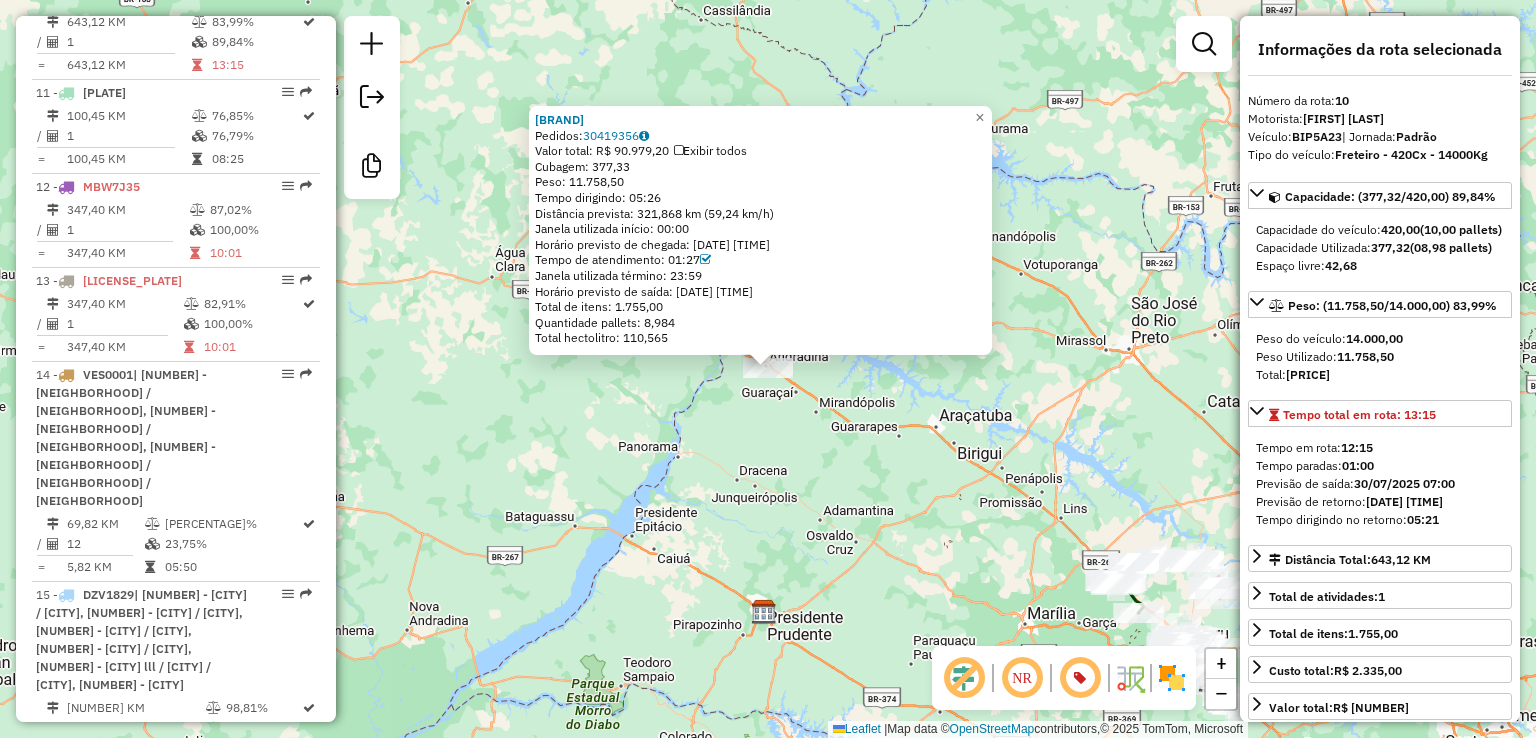 click on "81116511 - LOPES SUPERMERCADOS LTDA  Pedidos:  30419356   Valor total: R$ 90.979,20   Exibir todos   Cubagem: 377,33  Peso: 11.758,50  Tempo dirigindo: 05:26   Distância prevista: 321,868 km (59,24 km/h)   Janela utilizada início: 00:00   Horário previsto de chegada: 30/07/2025 13:26   Tempo de atendimento: 01:27   Janela utilizada término: 23:59   Horário previsto de saída: 30/07/2025 14:54   Total de itens: 1.755,00   Quantidade pallets: 8,984   Total hectolitro: 110,565  × Janela de atendimento Grade de atendimento Capacidade Transportadoras Veículos Cliente Pedidos  Rotas Selecione os dias de semana para filtrar as janelas de atendimento  Seg   Ter   Qua   Qui   Sex   Sáb   Dom  Informe o período da janela de atendimento: De: Até:  Filtrar exatamente a janela do cliente  Considerar janela de atendimento padrão  Selecione os dias de semana para filtrar as grades de atendimento  Seg   Ter   Qua   Qui   Sex   Sáb   Dom   Considerar clientes sem dia de atendimento cadastrado  Peso mínimo:   De:" 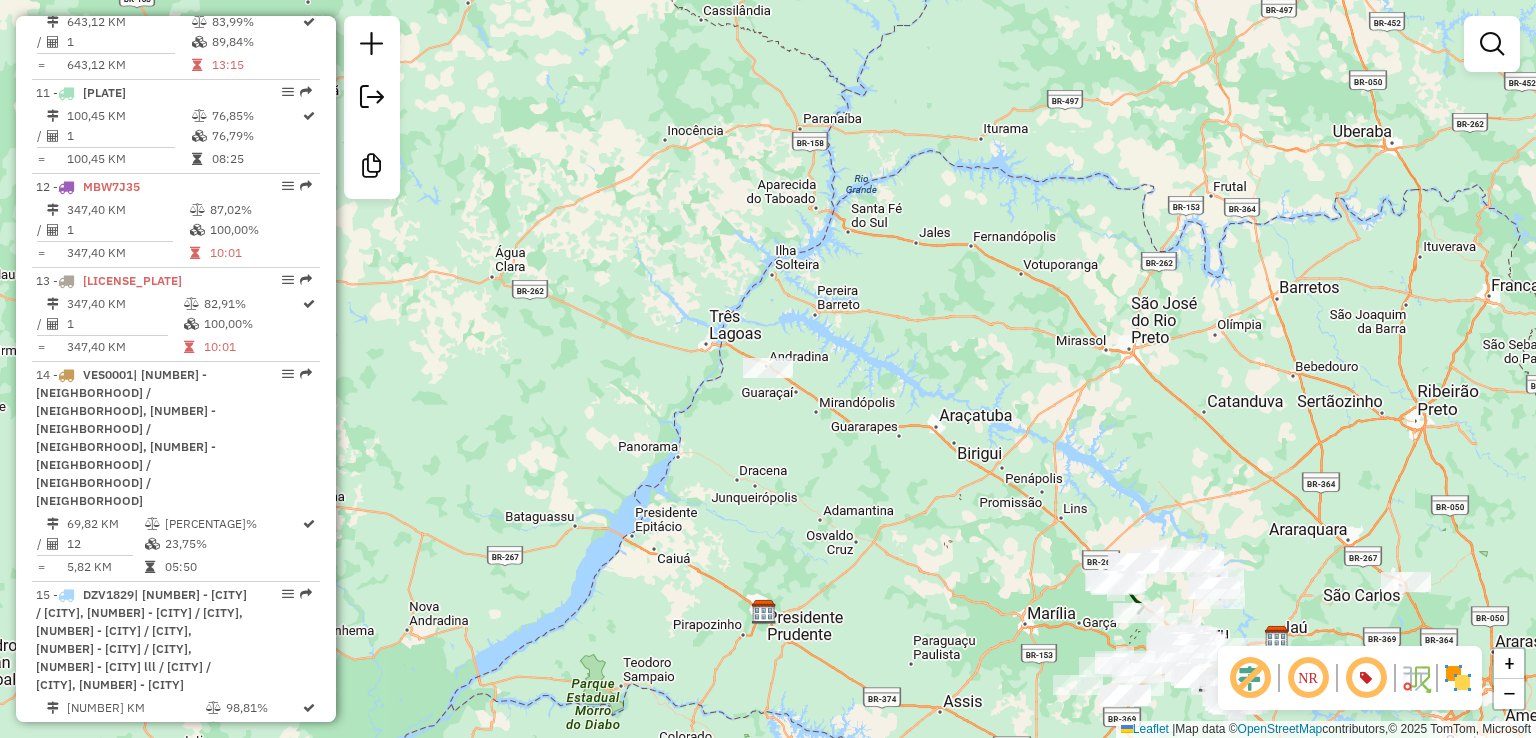scroll, scrollTop: 1800, scrollLeft: 0, axis: vertical 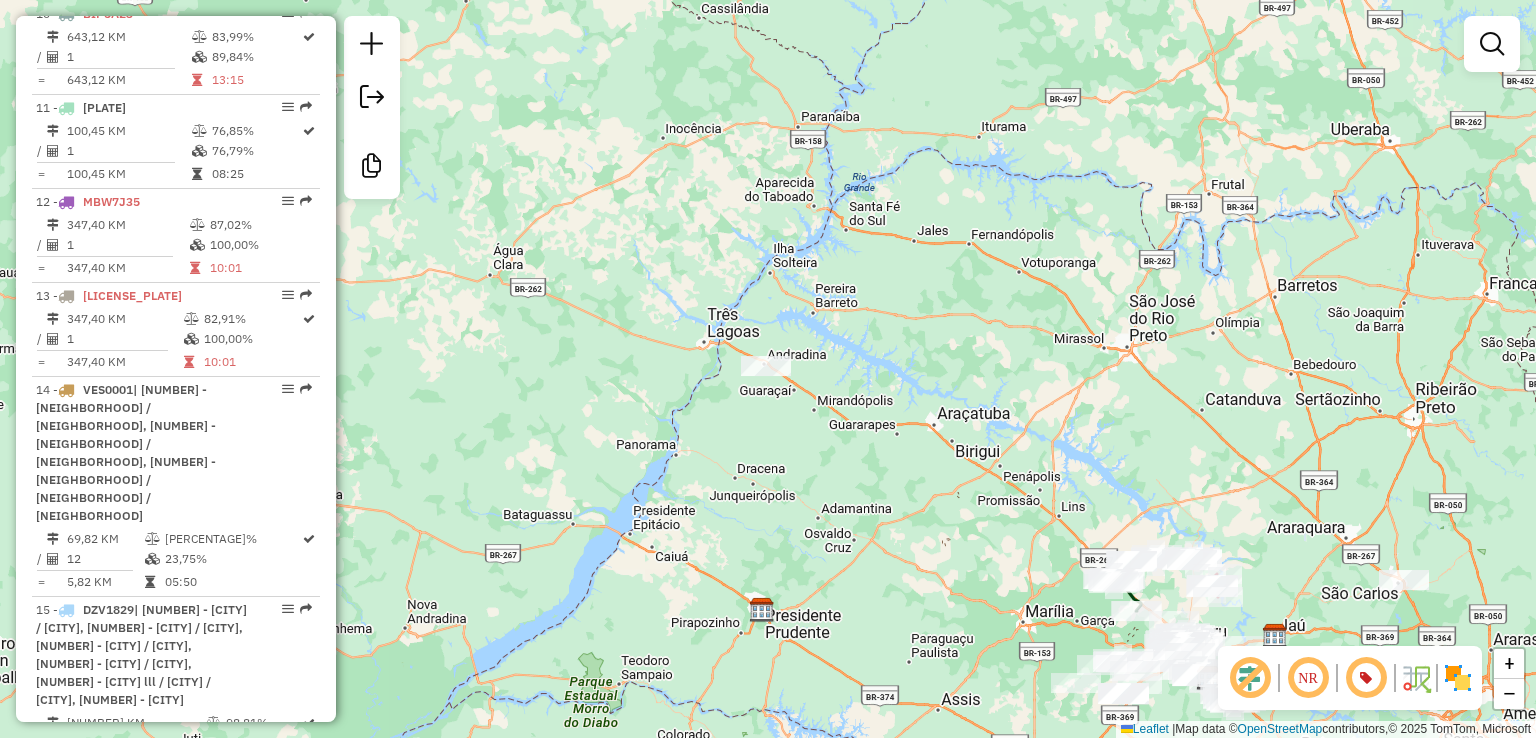 drag, startPoint x: 973, startPoint y: 434, endPoint x: 677, endPoint y: 360, distance: 305.1098 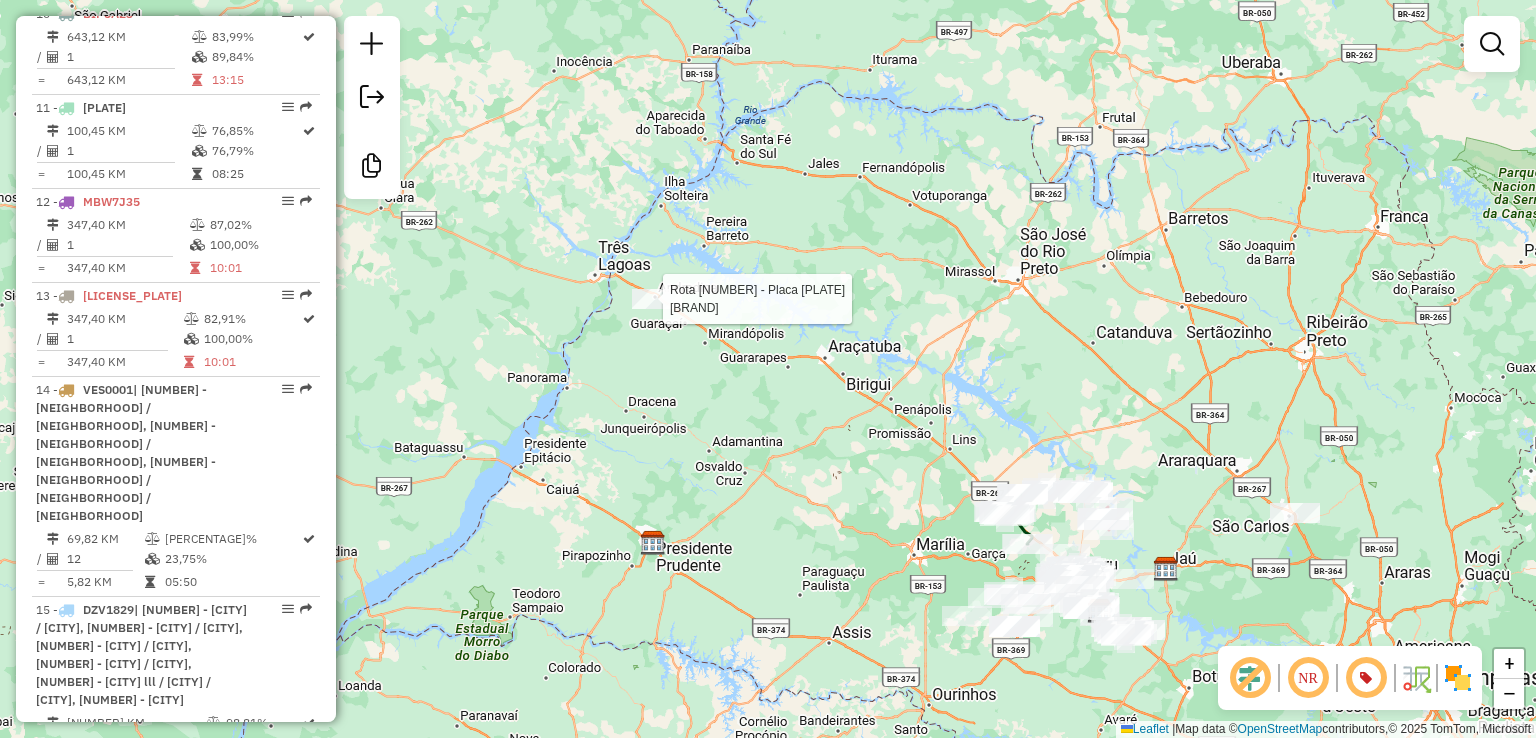select on "**********" 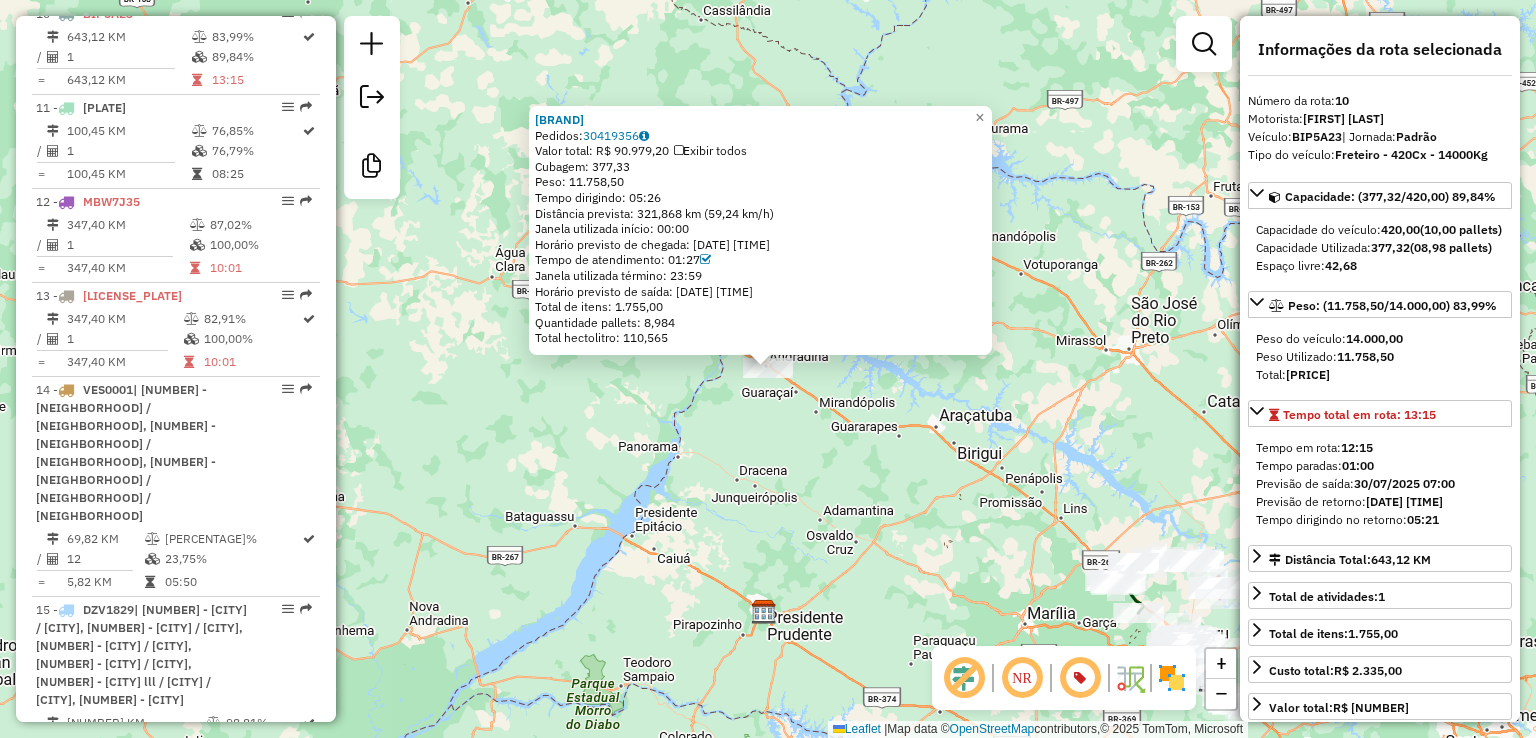 click on "81116511 - LOPES SUPERMERCADOS LTDA  Pedidos:  30419356   Valor total: R$ 90.979,20   Exibir todos   Cubagem: 377,33  Peso: 11.758,50  Tempo dirigindo: 05:26   Distância prevista: 321,868 km (59,24 km/h)   Janela utilizada início: 00:00   Horário previsto de chegada: 30/07/2025 13:26   Tempo de atendimento: 01:27   Janela utilizada término: 23:59   Horário previsto de saída: 30/07/2025 14:54   Total de itens: 1.755,00   Quantidade pallets: 8,984   Total hectolitro: 110,565  × Janela de atendimento Grade de atendimento Capacidade Transportadoras Veículos Cliente Pedidos  Rotas Selecione os dias de semana para filtrar as janelas de atendimento  Seg   Ter   Qua   Qui   Sex   Sáb   Dom  Informe o período da janela de atendimento: De: Até:  Filtrar exatamente a janela do cliente  Considerar janela de atendimento padrão  Selecione os dias de semana para filtrar as grades de atendimento  Seg   Ter   Qua   Qui   Sex   Sáb   Dom   Considerar clientes sem dia de atendimento cadastrado  Peso mínimo:   De:" 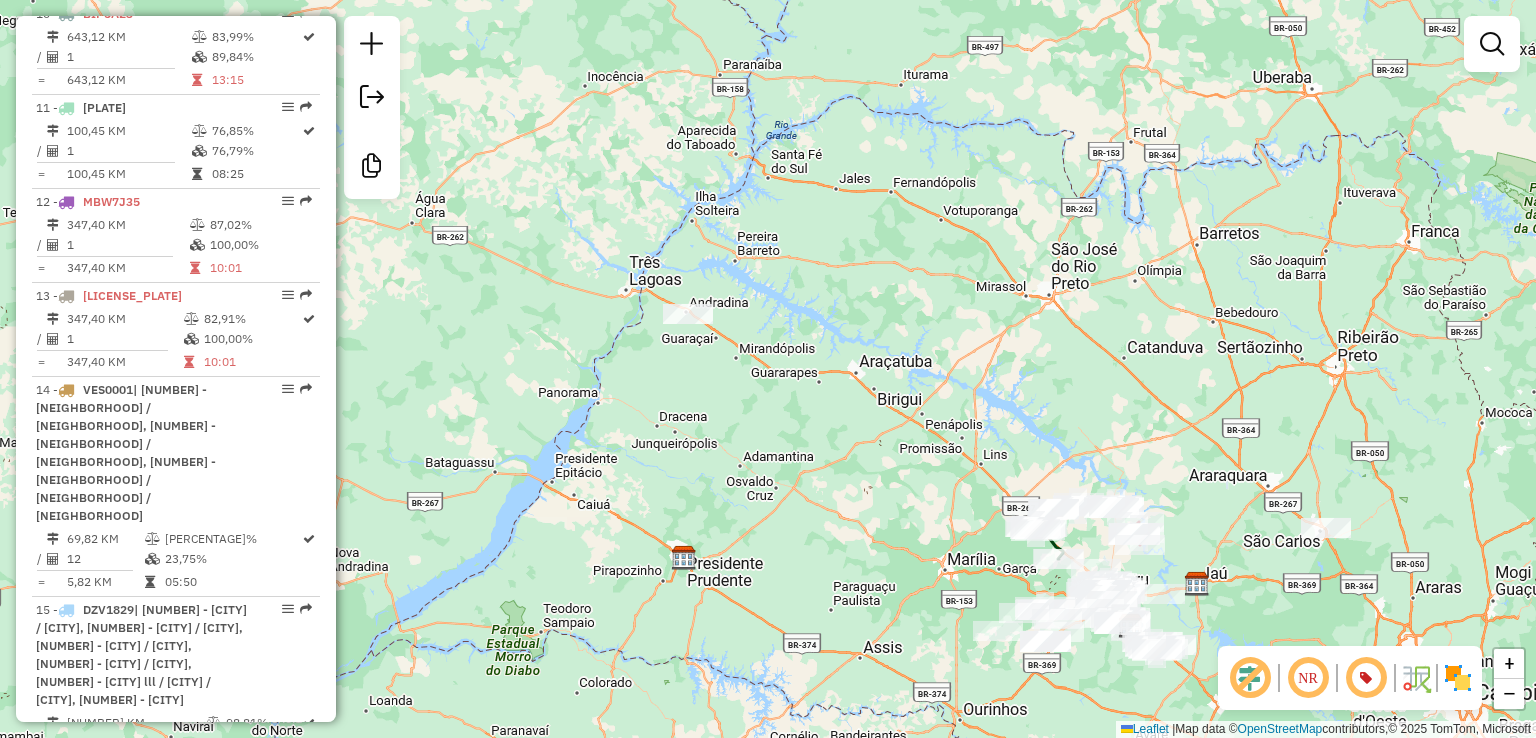 drag, startPoint x: 985, startPoint y: 442, endPoint x: 800, endPoint y: 319, distance: 222.15761 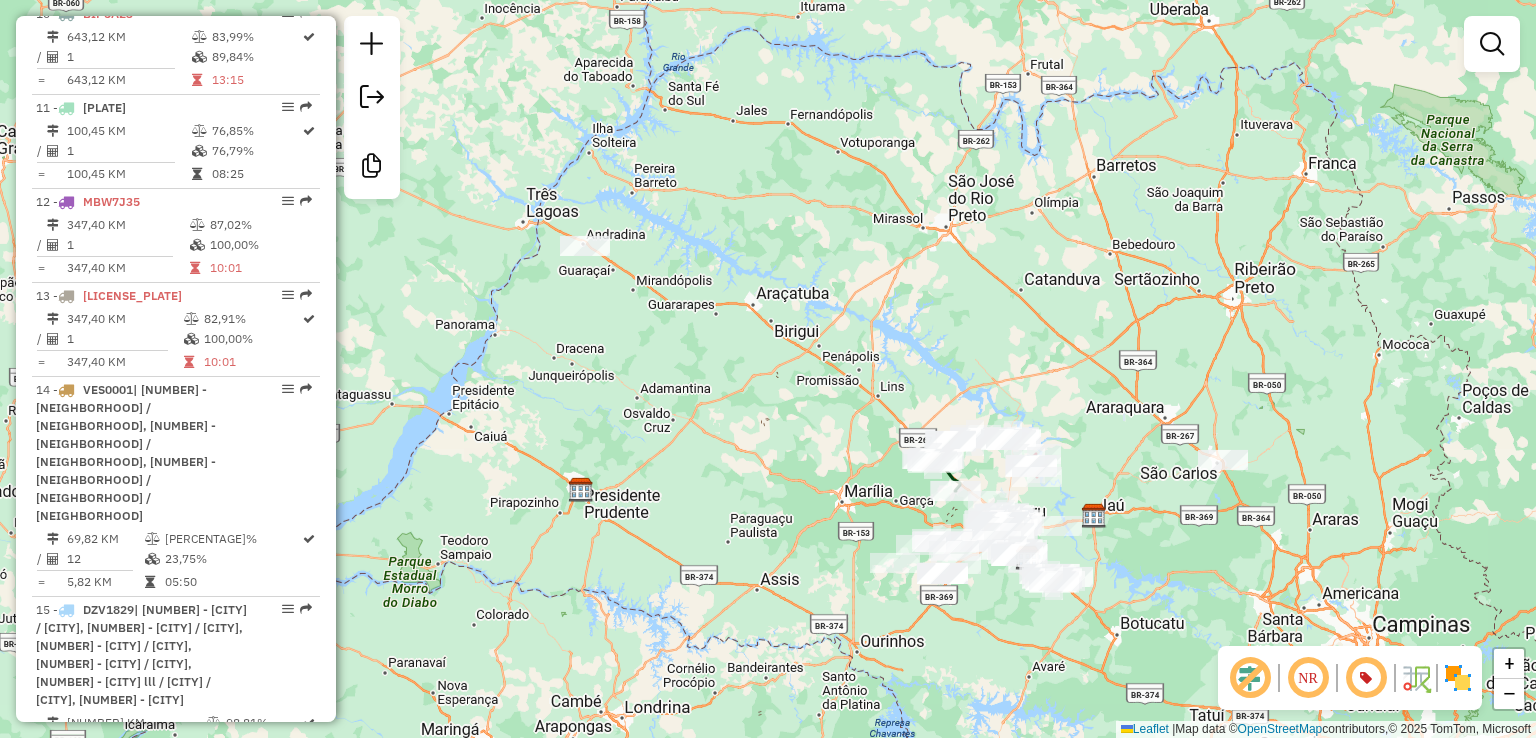 click on "Janela de atendimento Grade de atendimento Capacidade Transportadoras Veículos Cliente Pedidos  Rotas Selecione os dias de semana para filtrar as janelas de atendimento  Seg   Ter   Qua   Qui   Sex   Sáb   Dom  Informe o período da janela de atendimento: De: Até:  Filtrar exatamente a janela do cliente  Considerar janela de atendimento padrão  Selecione os dias de semana para filtrar as grades de atendimento  Seg   Ter   Qua   Qui   Sex   Sáb   Dom   Considerar clientes sem dia de atendimento cadastrado  Clientes fora do dia de atendimento selecionado Filtrar as atividades entre os valores definidos abaixo:  Peso mínimo:   Peso máximo:   Cubagem mínima:   Cubagem máxima:   De:   Até:  Filtrar as atividades entre o tempo de atendimento definido abaixo:  De:   Até:   Considerar capacidade total dos clientes não roteirizados Transportadora: Selecione um ou mais itens Tipo de veículo: Selecione um ou mais itens Veículo: Selecione um ou mais itens Motorista: Selecione um ou mais itens Nome: Rótulo:" 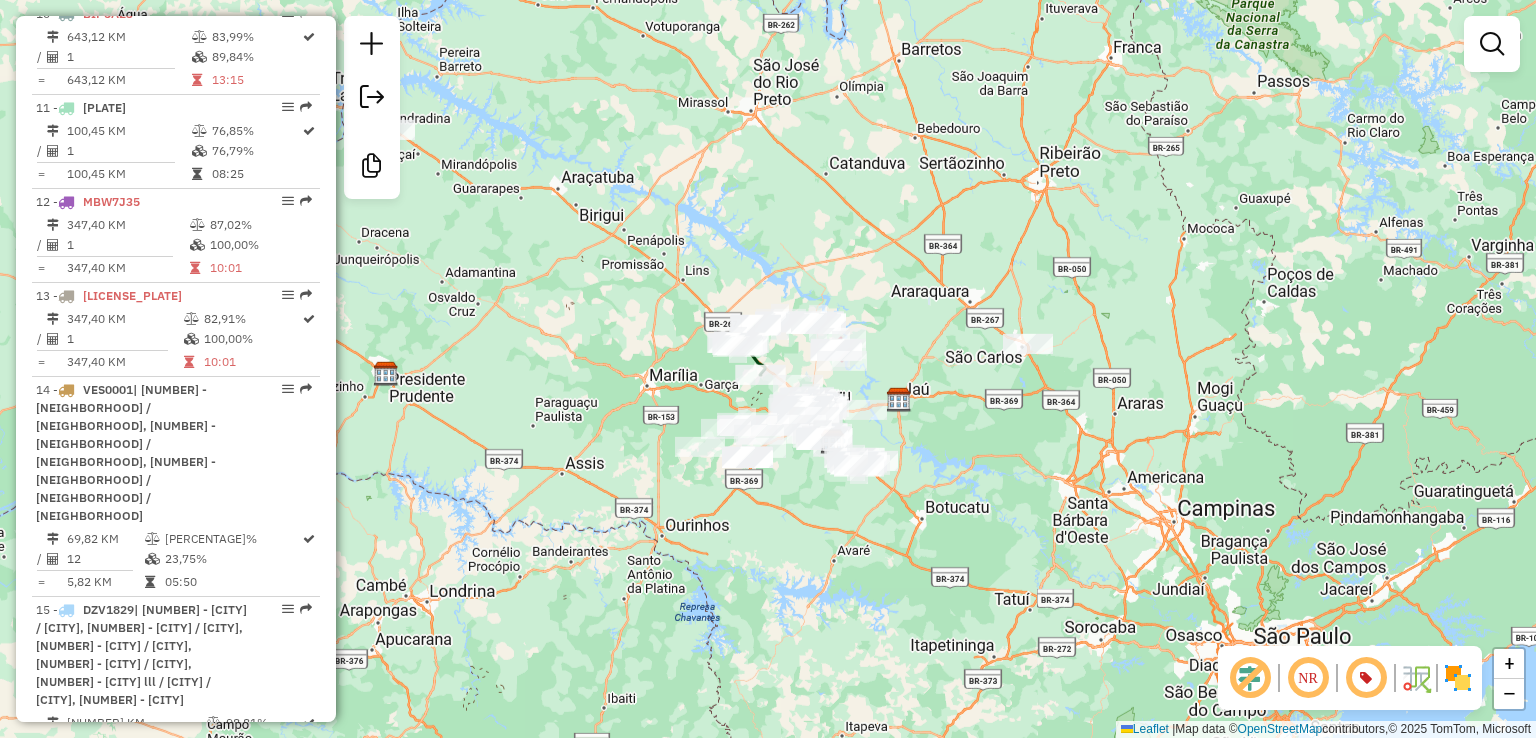 drag, startPoint x: 837, startPoint y: 203, endPoint x: 849, endPoint y: 192, distance: 16.27882 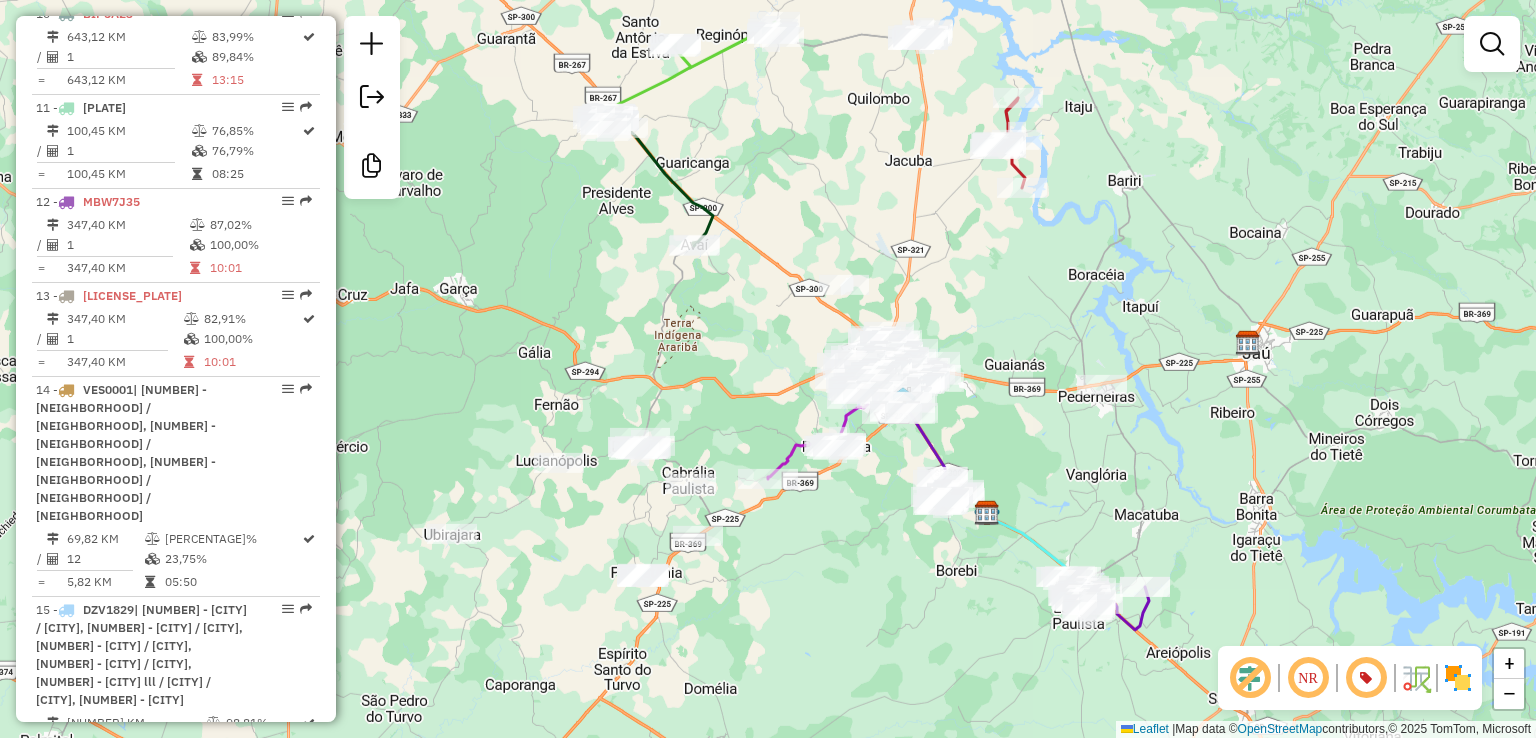 drag, startPoint x: 832, startPoint y: 197, endPoint x: 832, endPoint y: 252, distance: 55 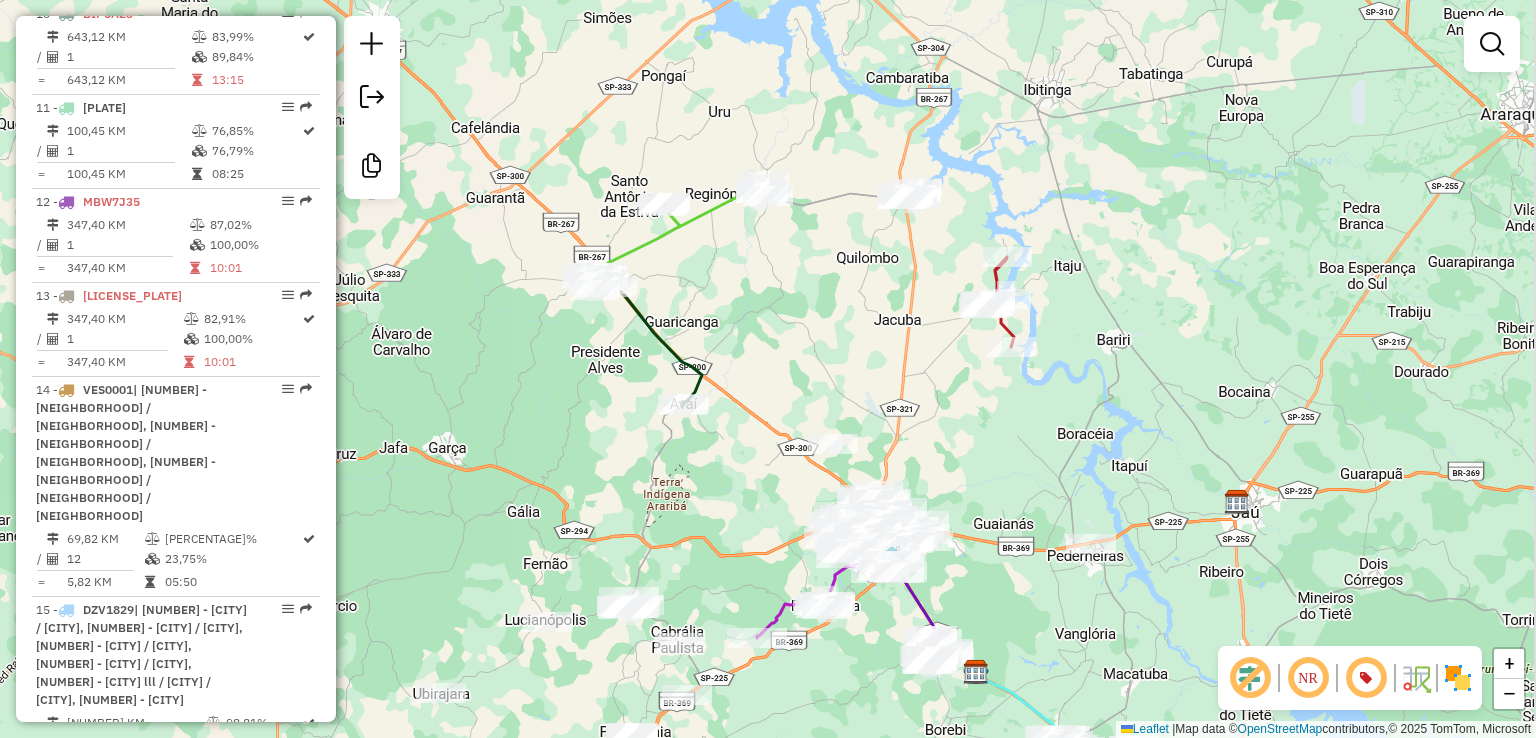 drag, startPoint x: 842, startPoint y: 221, endPoint x: 833, endPoint y: 277, distance: 56.718605 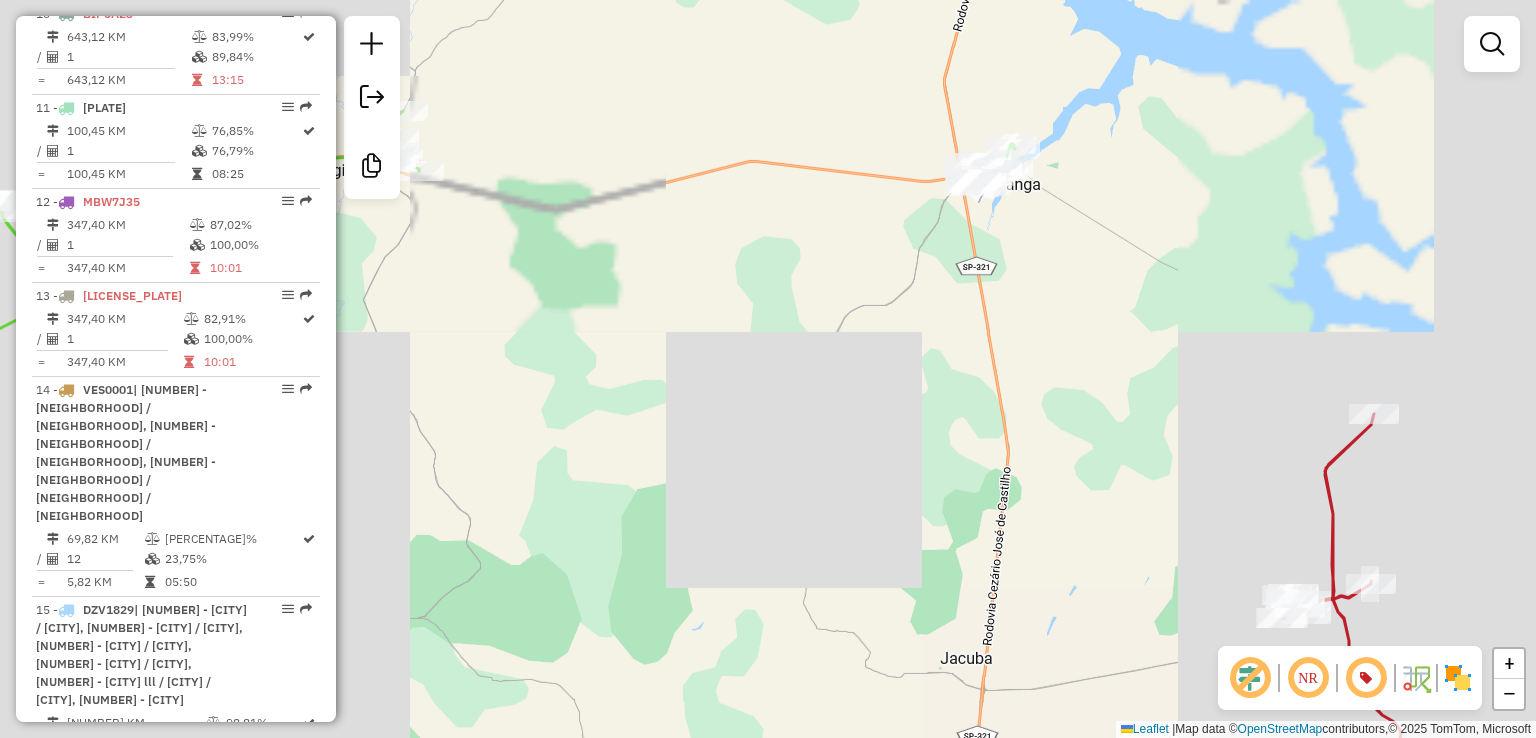 drag, startPoint x: 771, startPoint y: 345, endPoint x: 738, endPoint y: 233, distance: 116.76044 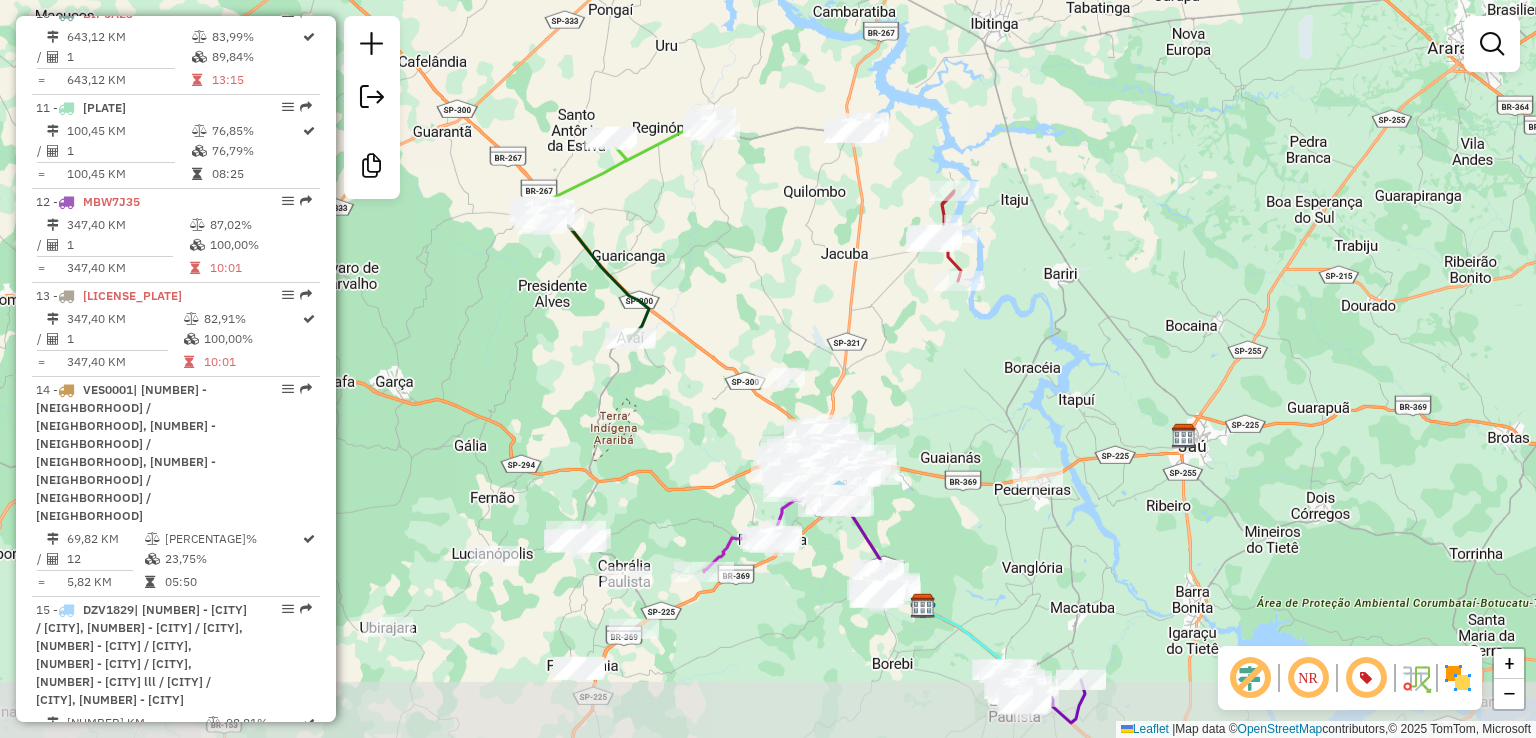 drag, startPoint x: 752, startPoint y: 330, endPoint x: 767, endPoint y: 275, distance: 57.00877 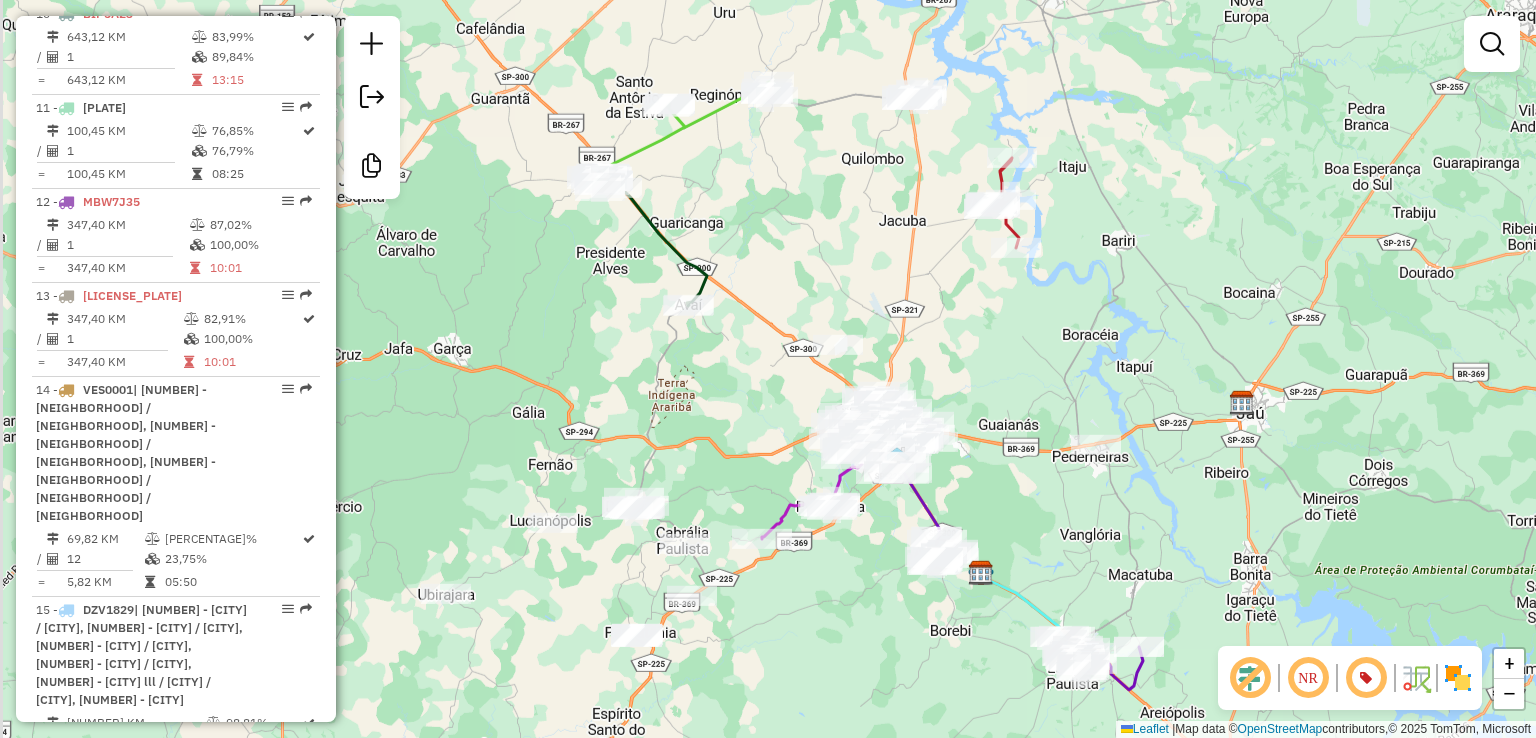 drag, startPoint x: 760, startPoint y: 265, endPoint x: 832, endPoint y: 223, distance: 83.35467 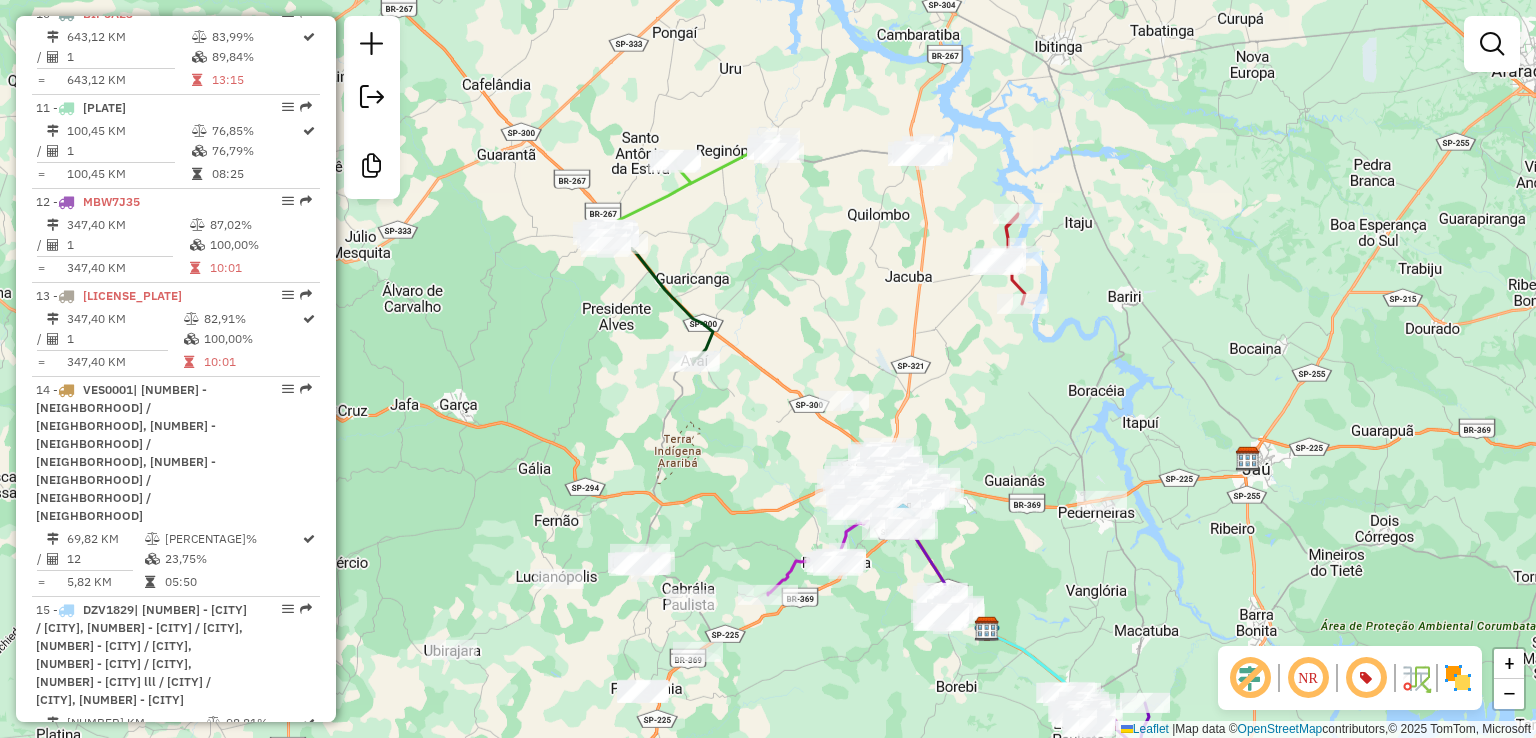 drag, startPoint x: 832, startPoint y: 192, endPoint x: 826, endPoint y: 249, distance: 57.31492 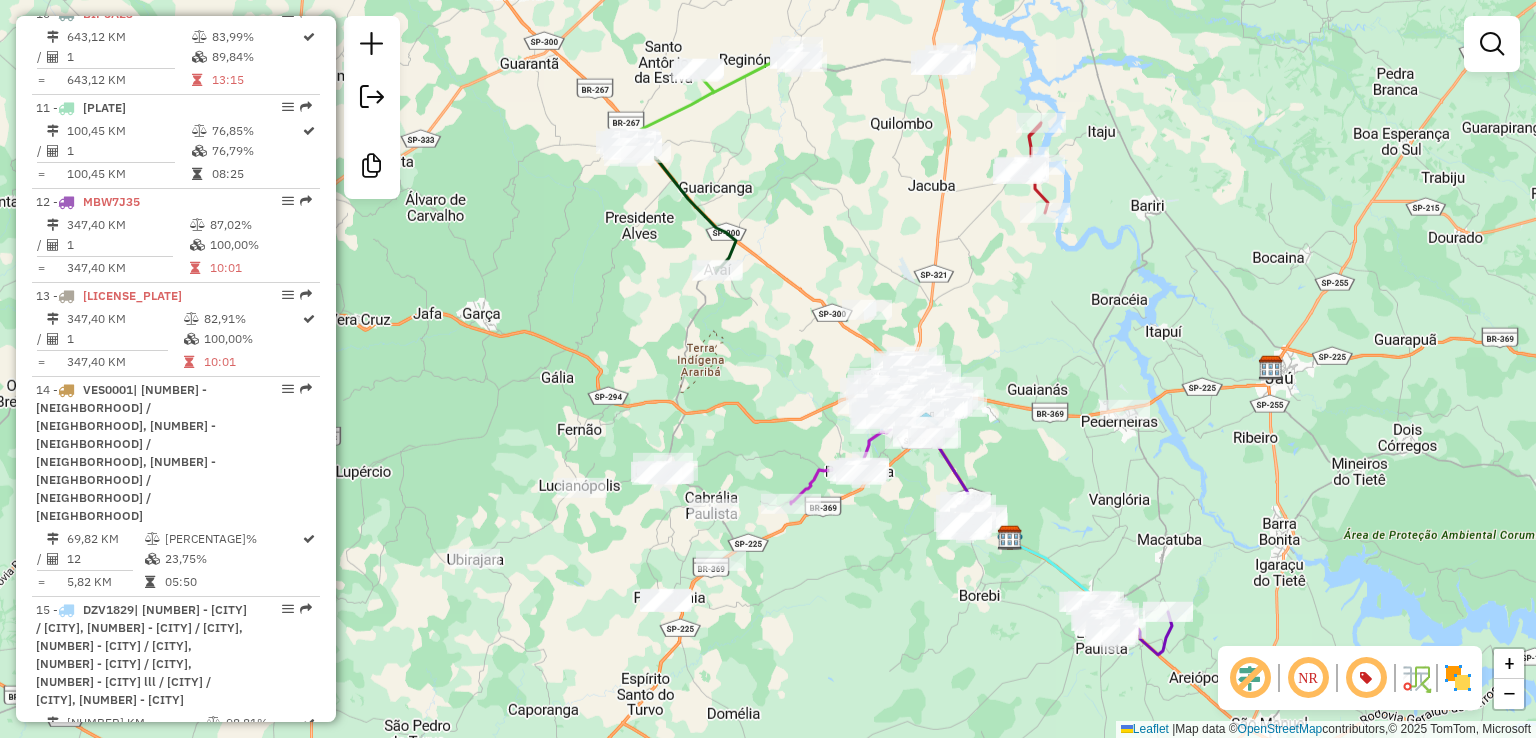 drag, startPoint x: 855, startPoint y: 278, endPoint x: 878, endPoint y: 187, distance: 93.8616 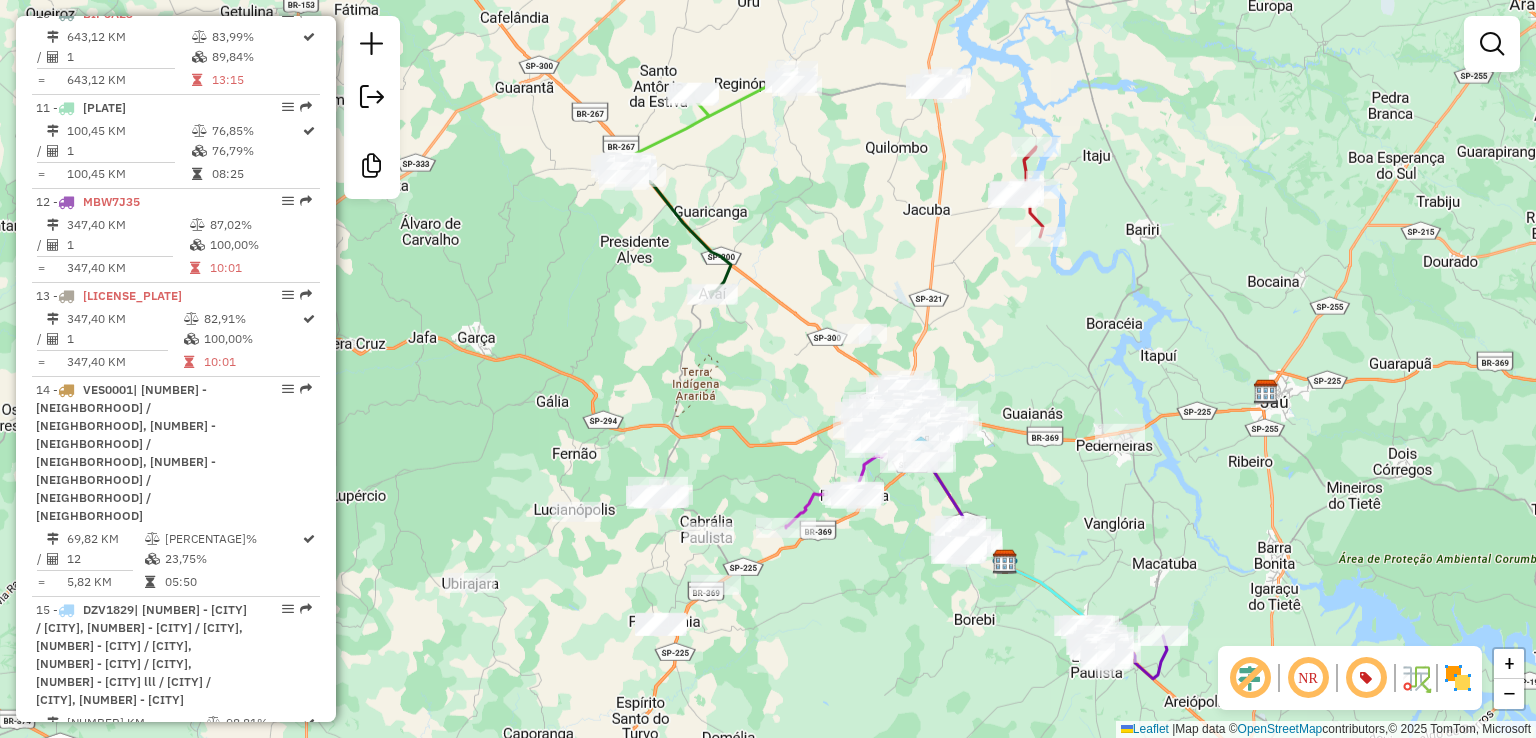 drag, startPoint x: 843, startPoint y: 149, endPoint x: 828, endPoint y: 233, distance: 85.32877 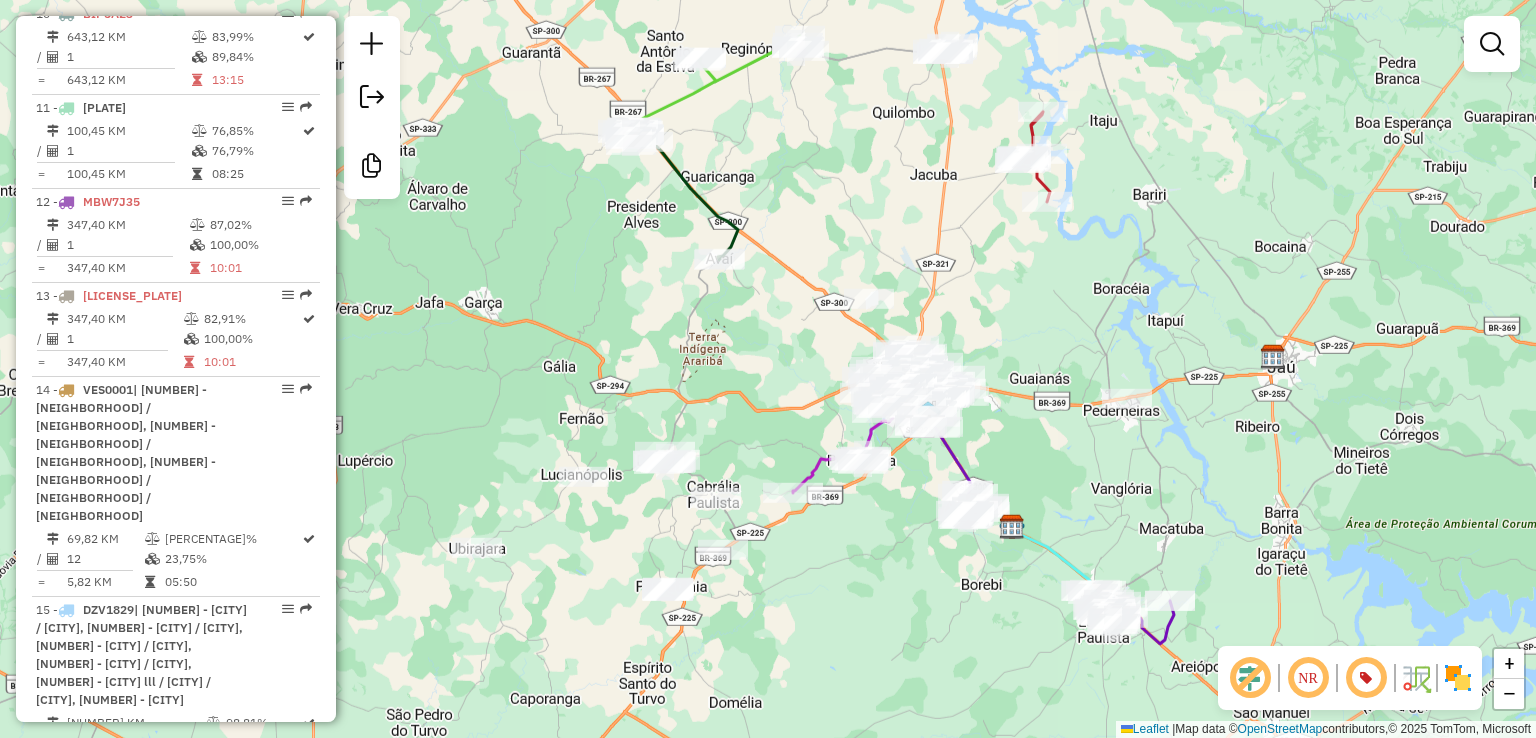 drag, startPoint x: 829, startPoint y: 296, endPoint x: 675, endPoint y: 516, distance: 268.54422 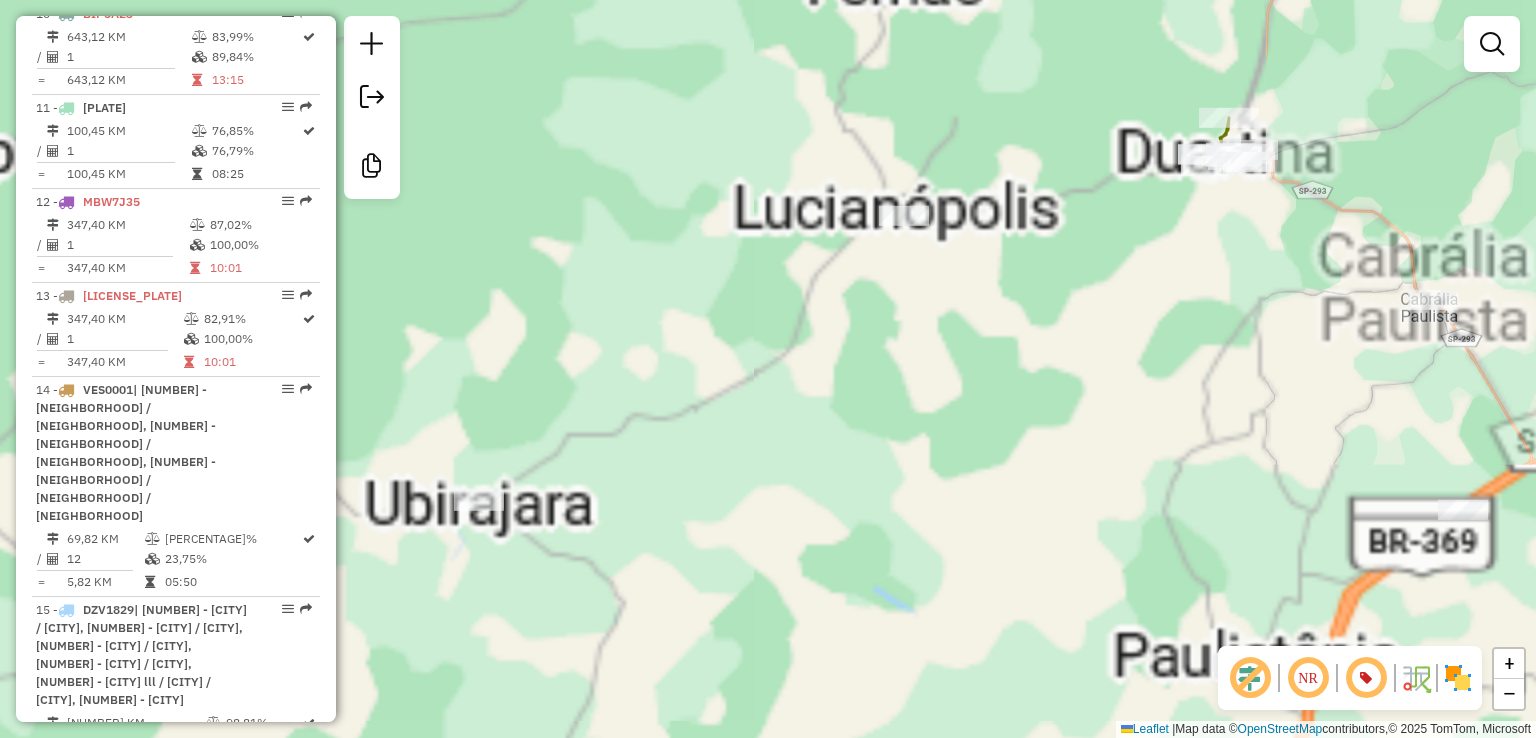 click on "Janela de atendimento Grade de atendimento Capacidade Transportadoras Veículos Cliente Pedidos  Rotas Selecione os dias de semana para filtrar as janelas de atendimento  Seg   Ter   Qua   Qui   Sex   Sáb   Dom  Informe o período da janela de atendimento: De: Até:  Filtrar exatamente a janela do cliente  Considerar janela de atendimento padrão  Selecione os dias de semana para filtrar as grades de atendimento  Seg   Ter   Qua   Qui   Sex   Sáb   Dom   Considerar clientes sem dia de atendimento cadastrado  Clientes fora do dia de atendimento selecionado Filtrar as atividades entre os valores definidos abaixo:  Peso mínimo:   Peso máximo:   Cubagem mínima:   Cubagem máxima:   De:   Até:  Filtrar as atividades entre o tempo de atendimento definido abaixo:  De:   Até:   Considerar capacidade total dos clientes não roteirizados Transportadora: Selecione um ou mais itens Tipo de veículo: Selecione um ou mais itens Veículo: Selecione um ou mais itens Motorista: Selecione um ou mais itens Nome: Rótulo:" 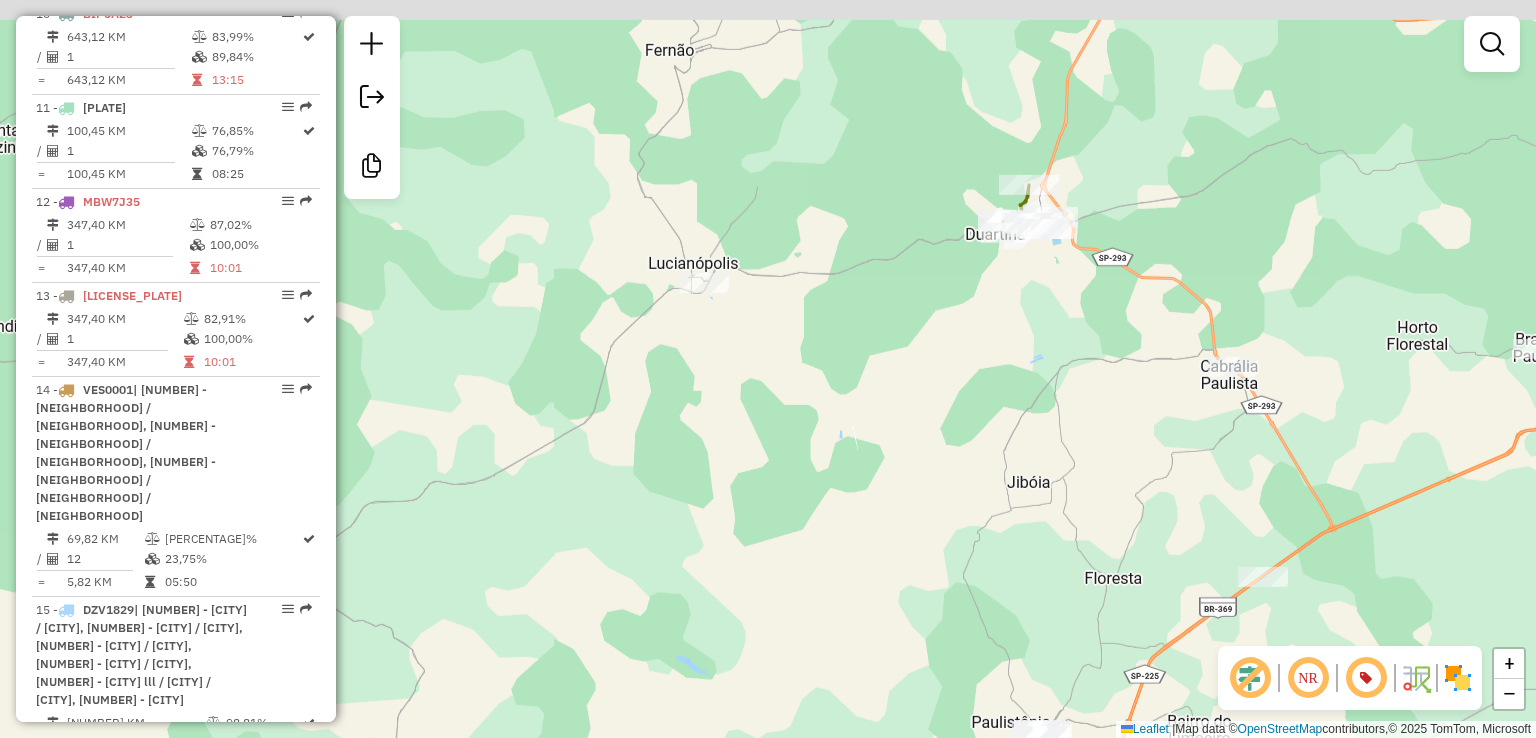 drag, startPoint x: 1095, startPoint y: 271, endPoint x: 1016, endPoint y: 301, distance: 84.50444 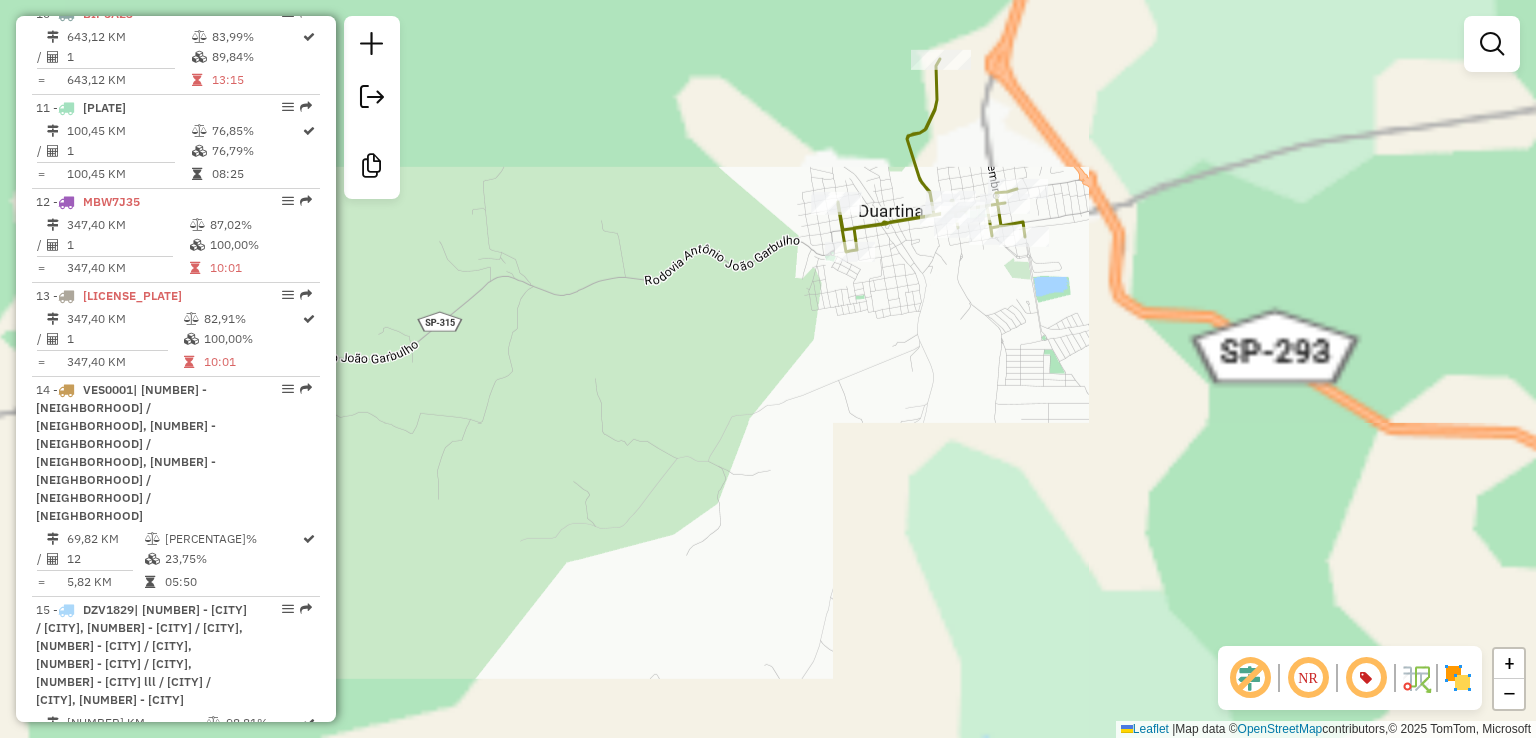 click 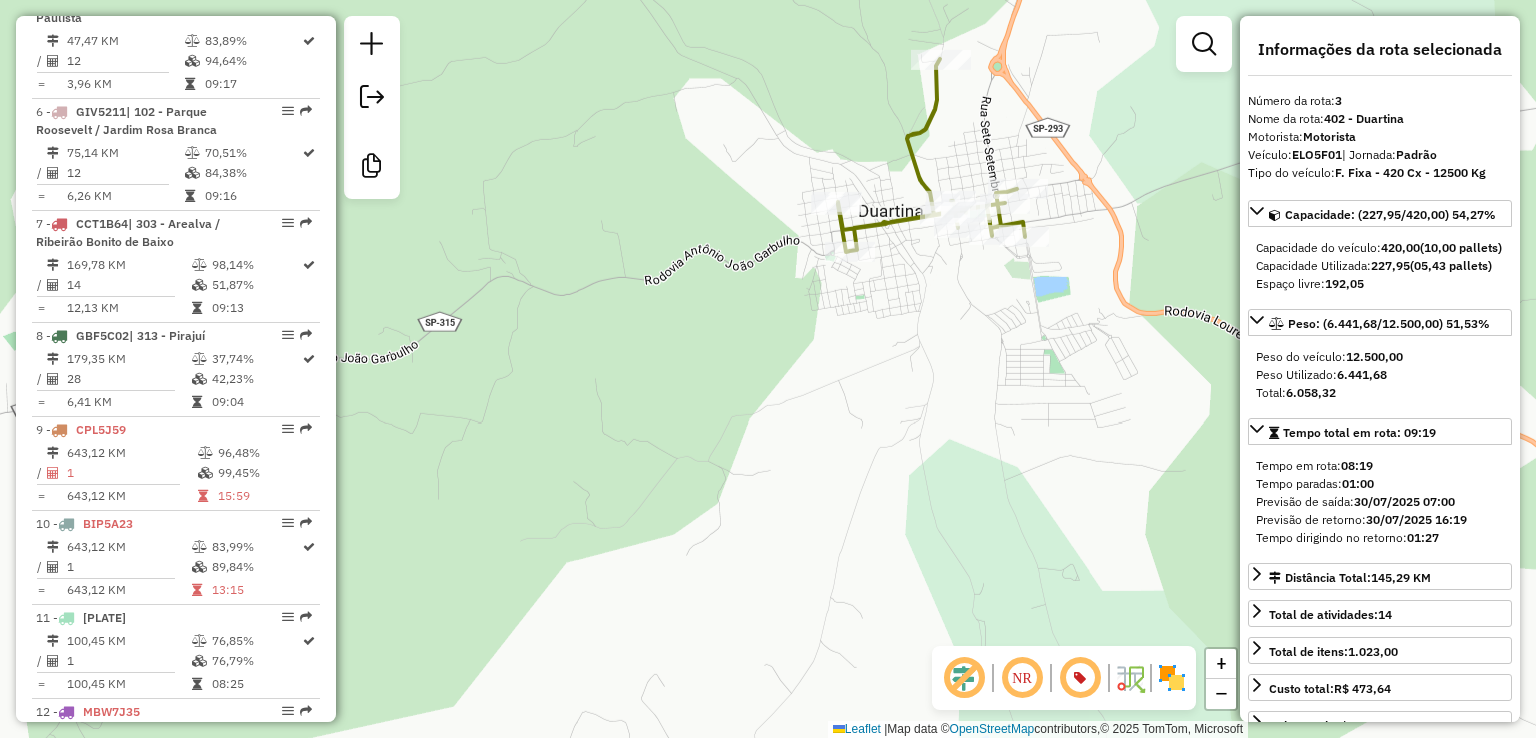 scroll, scrollTop: 1072, scrollLeft: 0, axis: vertical 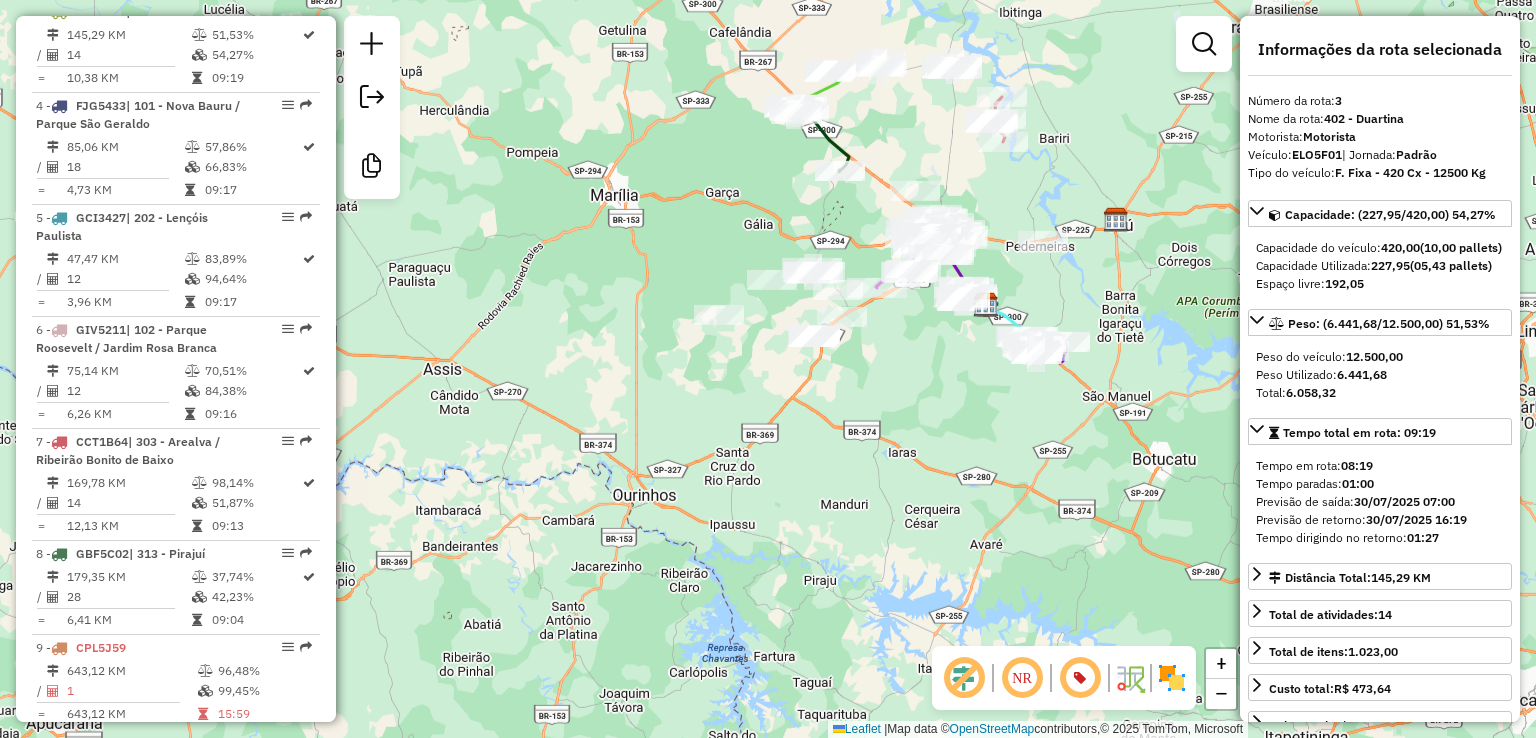 drag, startPoint x: 773, startPoint y: 321, endPoint x: 792, endPoint y: 343, distance: 29.068884 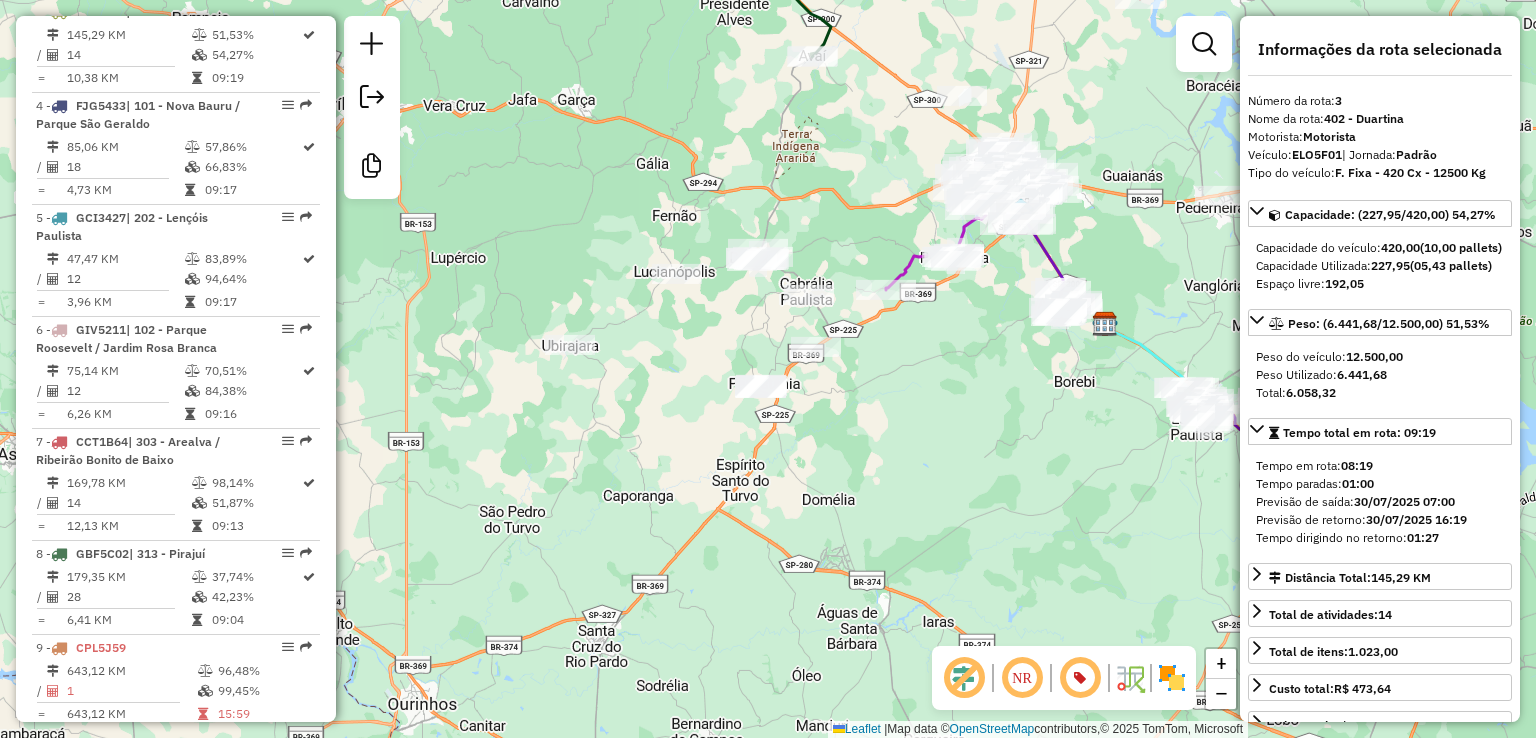 drag, startPoint x: 747, startPoint y: 328, endPoint x: 678, endPoint y: 427, distance: 120.67311 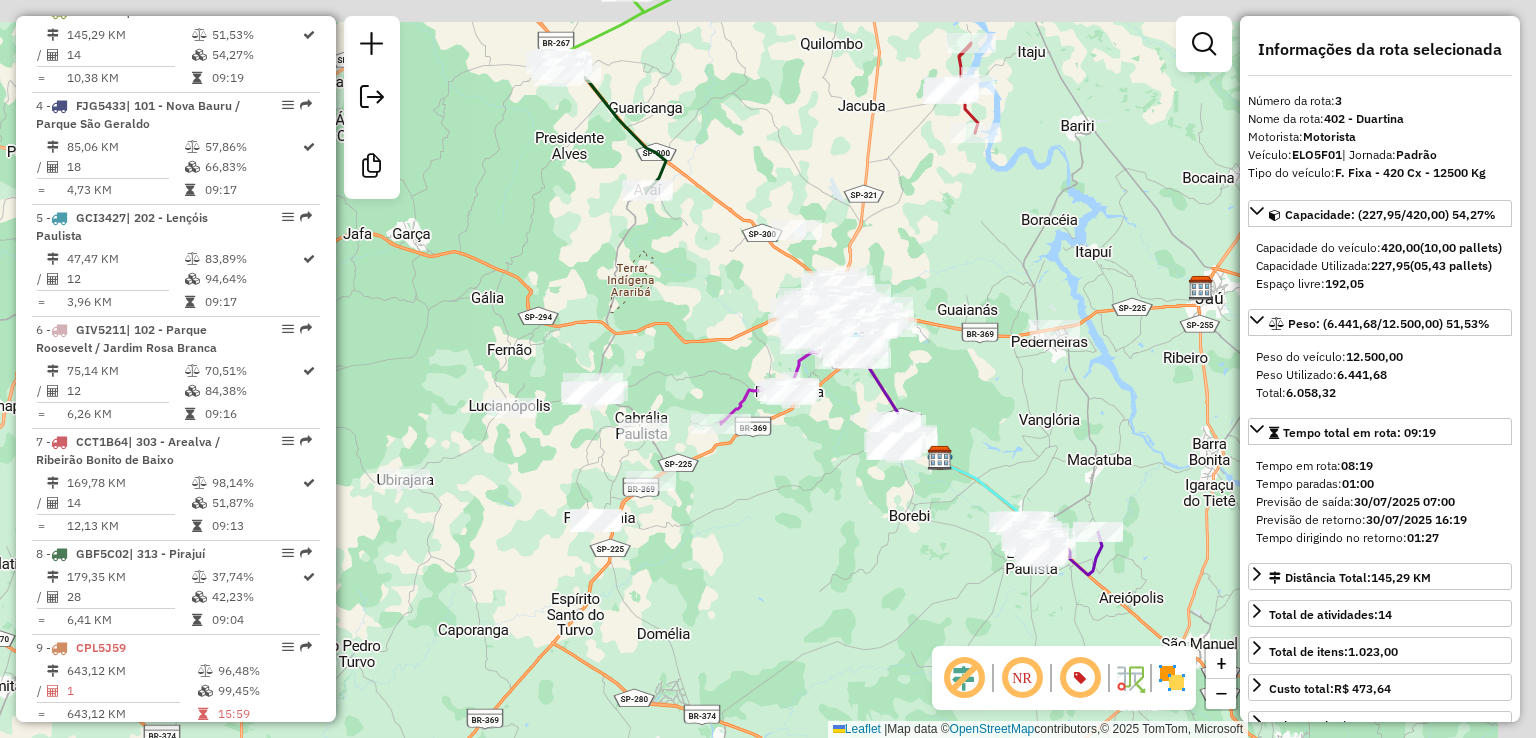 drag, startPoint x: 838, startPoint y: 495, endPoint x: 806, endPoint y: 530, distance: 47.423622 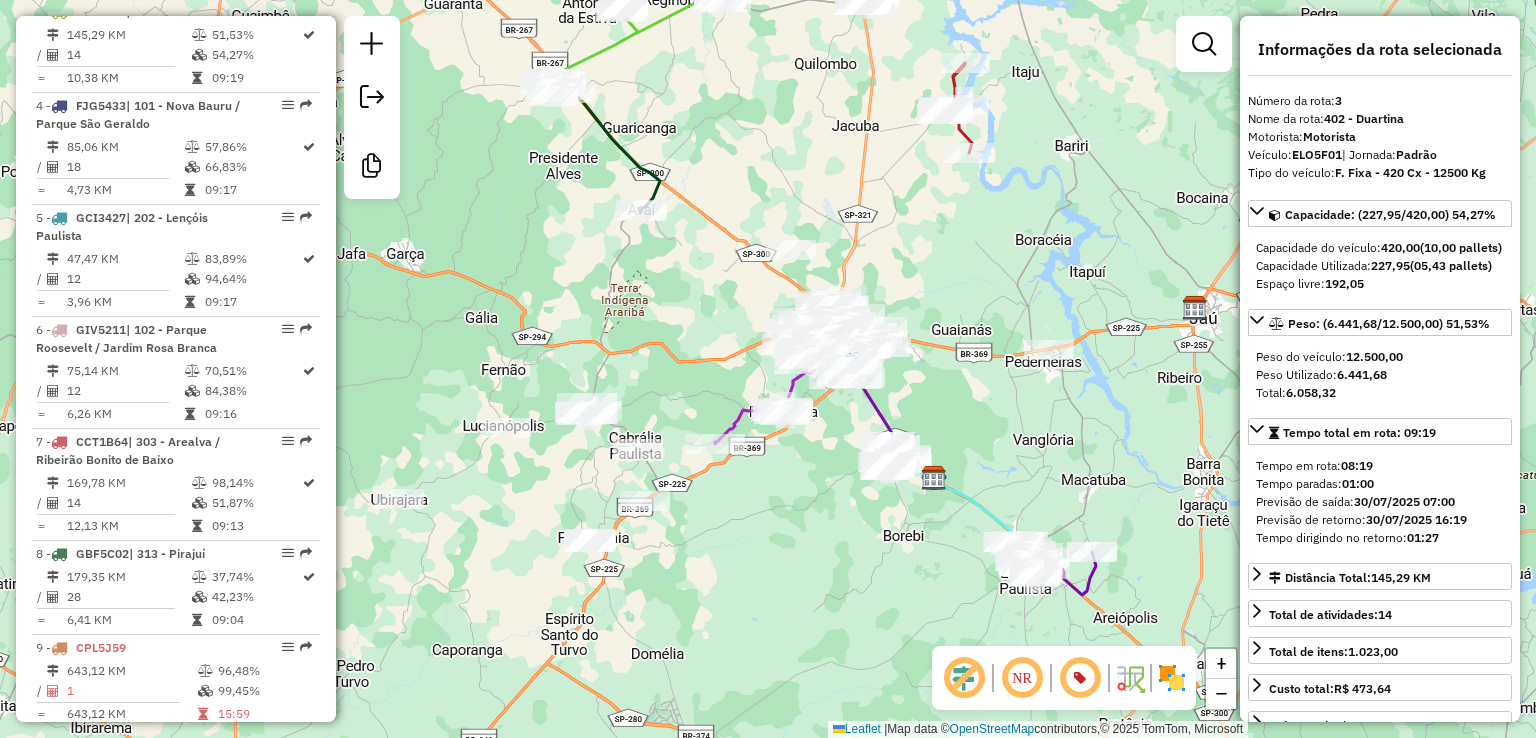 click on "Janela de atendimento Grade de atendimento Capacidade Transportadoras Veículos Cliente Pedidos  Rotas Selecione os dias de semana para filtrar as janelas de atendimento  Seg   Ter   Qua   Qui   Sex   Sáb   Dom  Informe o período da janela de atendimento: De: Até:  Filtrar exatamente a janela do cliente  Considerar janela de atendimento padrão  Selecione os dias de semana para filtrar as grades de atendimento  Seg   Ter   Qua   Qui   Sex   Sáb   Dom   Considerar clientes sem dia de atendimento cadastrado  Clientes fora do dia de atendimento selecionado Filtrar as atividades entre os valores definidos abaixo:  Peso mínimo:   Peso máximo:   Cubagem mínima:   Cubagem máxima:   De:   Até:  Filtrar as atividades entre o tempo de atendimento definido abaixo:  De:   Até:   Considerar capacidade total dos clientes não roteirizados Transportadora: Selecione um ou mais itens Tipo de veículo: Selecione um ou mais itens Veículo: Selecione um ou mais itens Motorista: Selecione um ou mais itens Nome: Rótulo:" 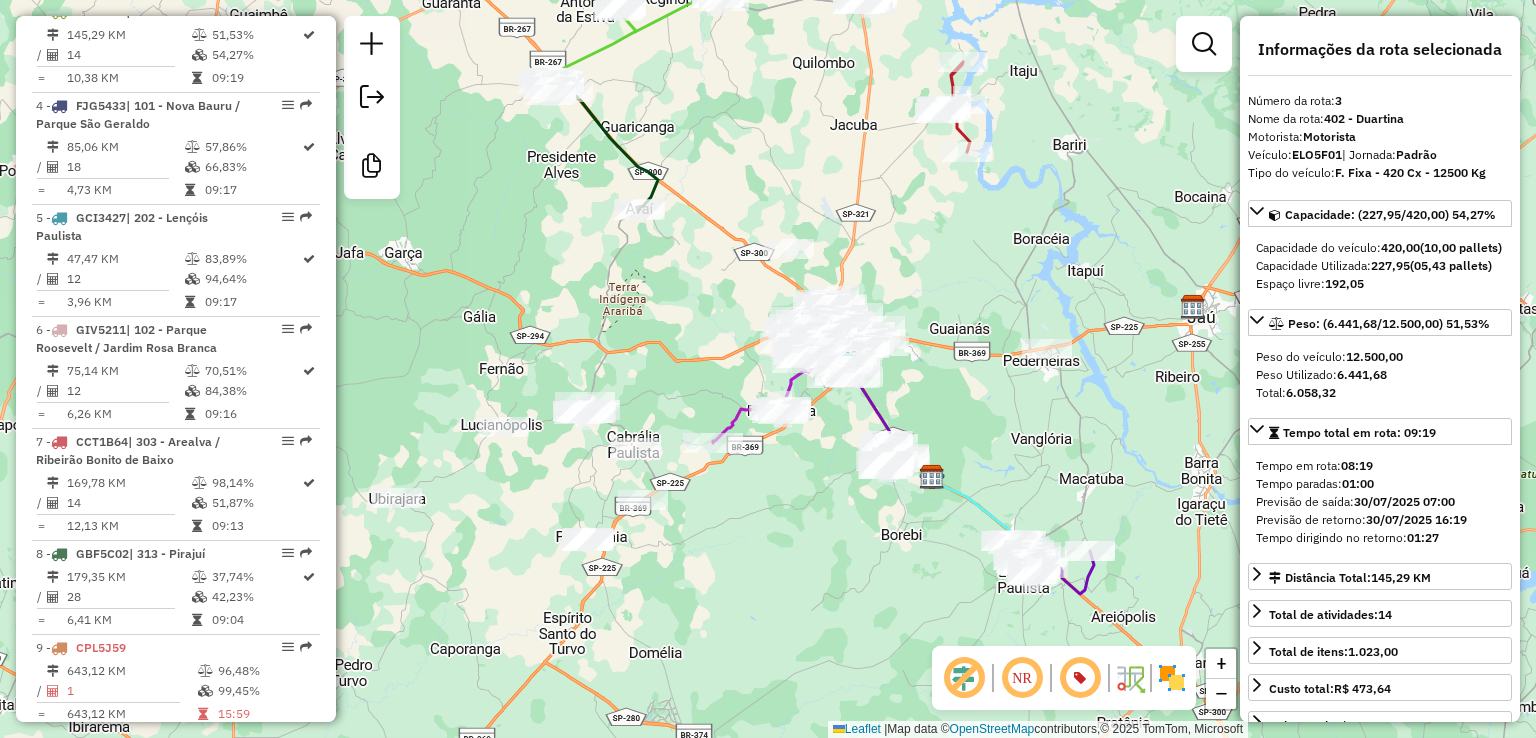 drag, startPoint x: 1132, startPoint y: 409, endPoint x: 1104, endPoint y: 429, distance: 34.4093 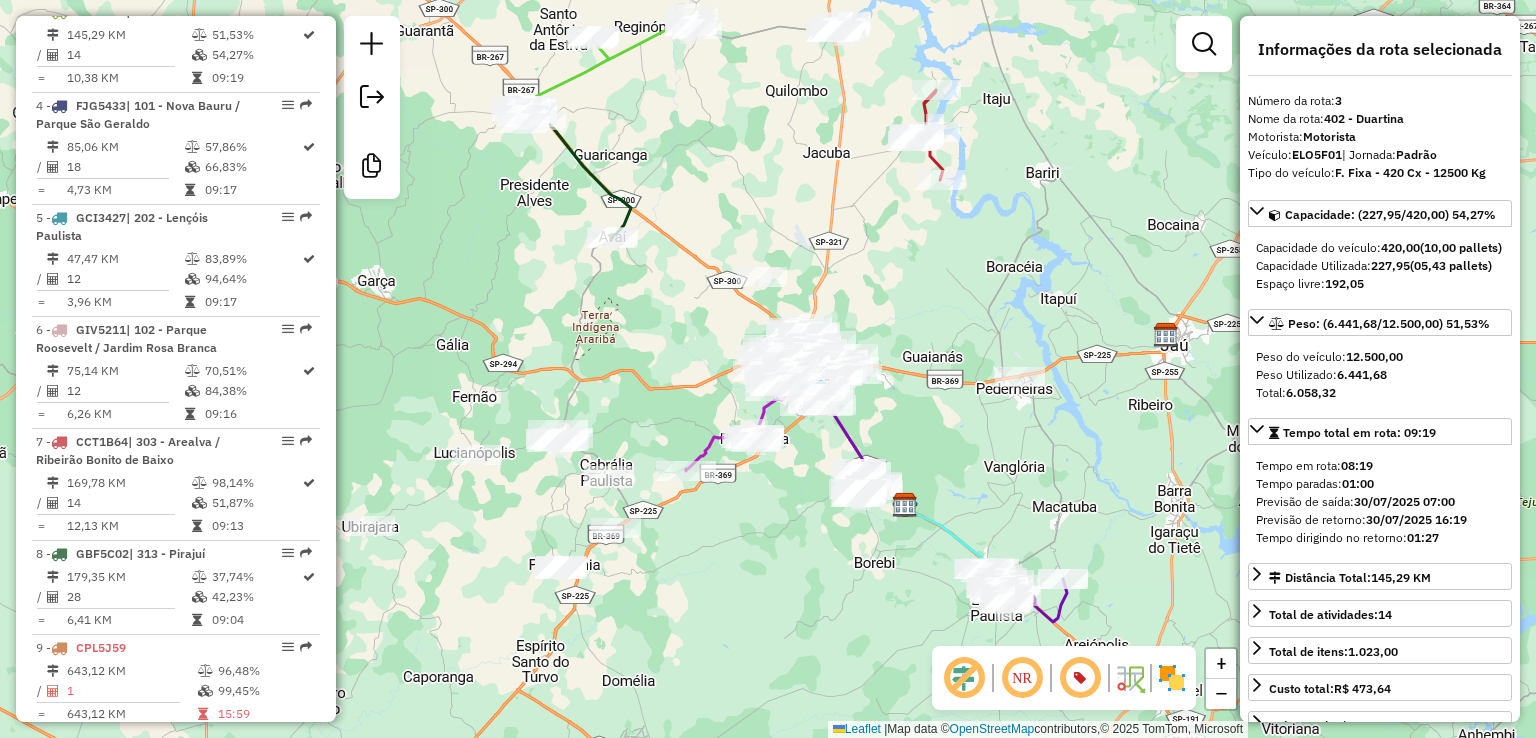 drag, startPoint x: 1132, startPoint y: 279, endPoint x: 1134, endPoint y: 369, distance: 90.02222 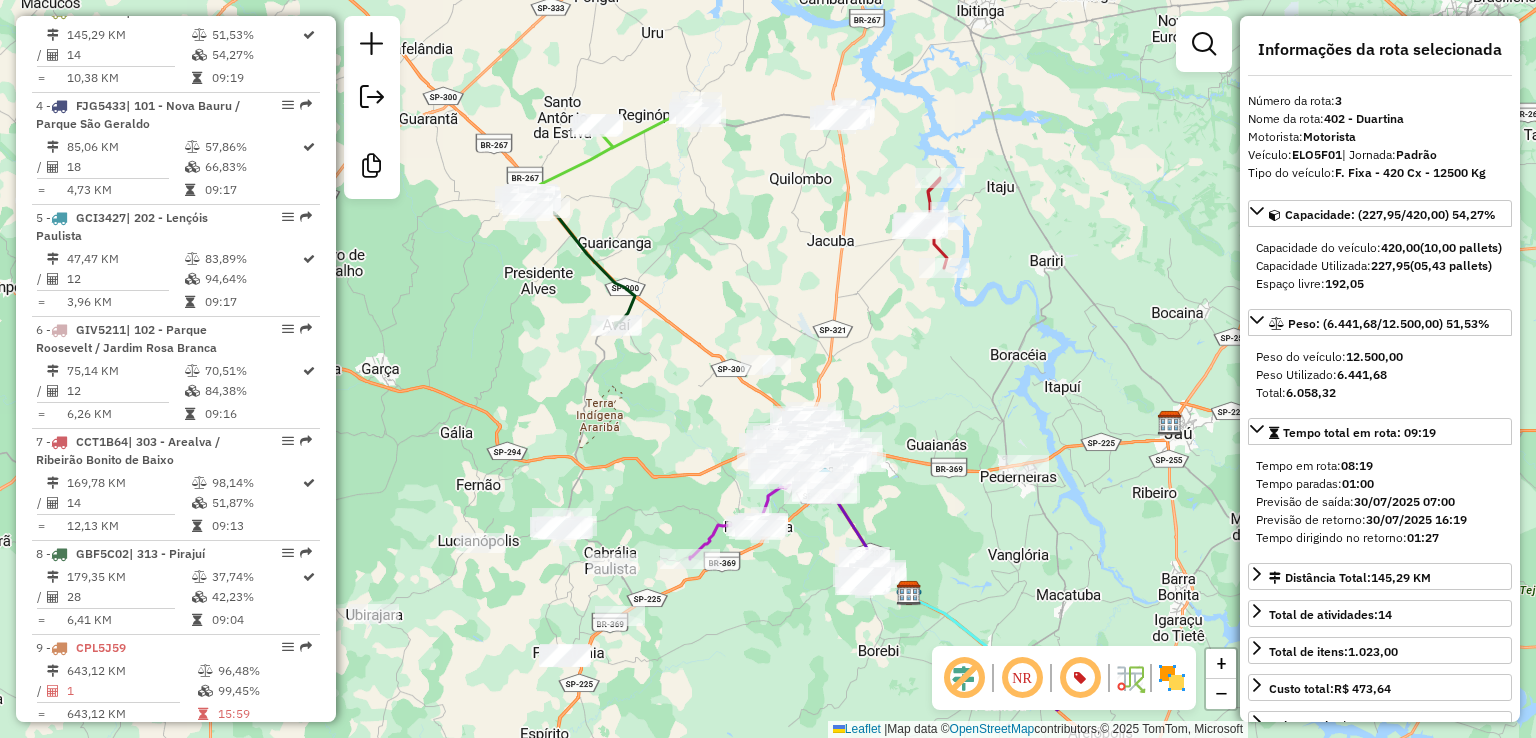 click 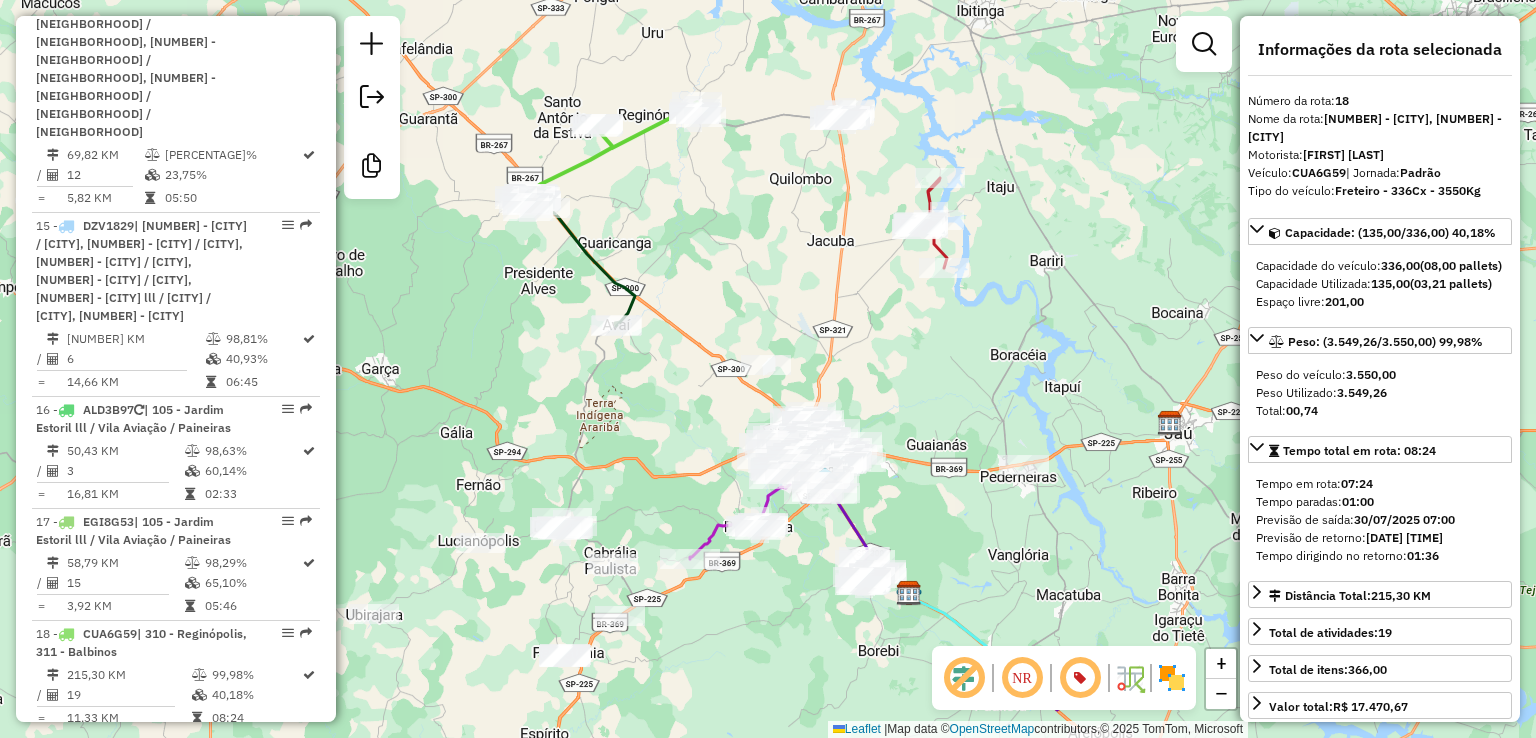 scroll, scrollTop: 2784, scrollLeft: 0, axis: vertical 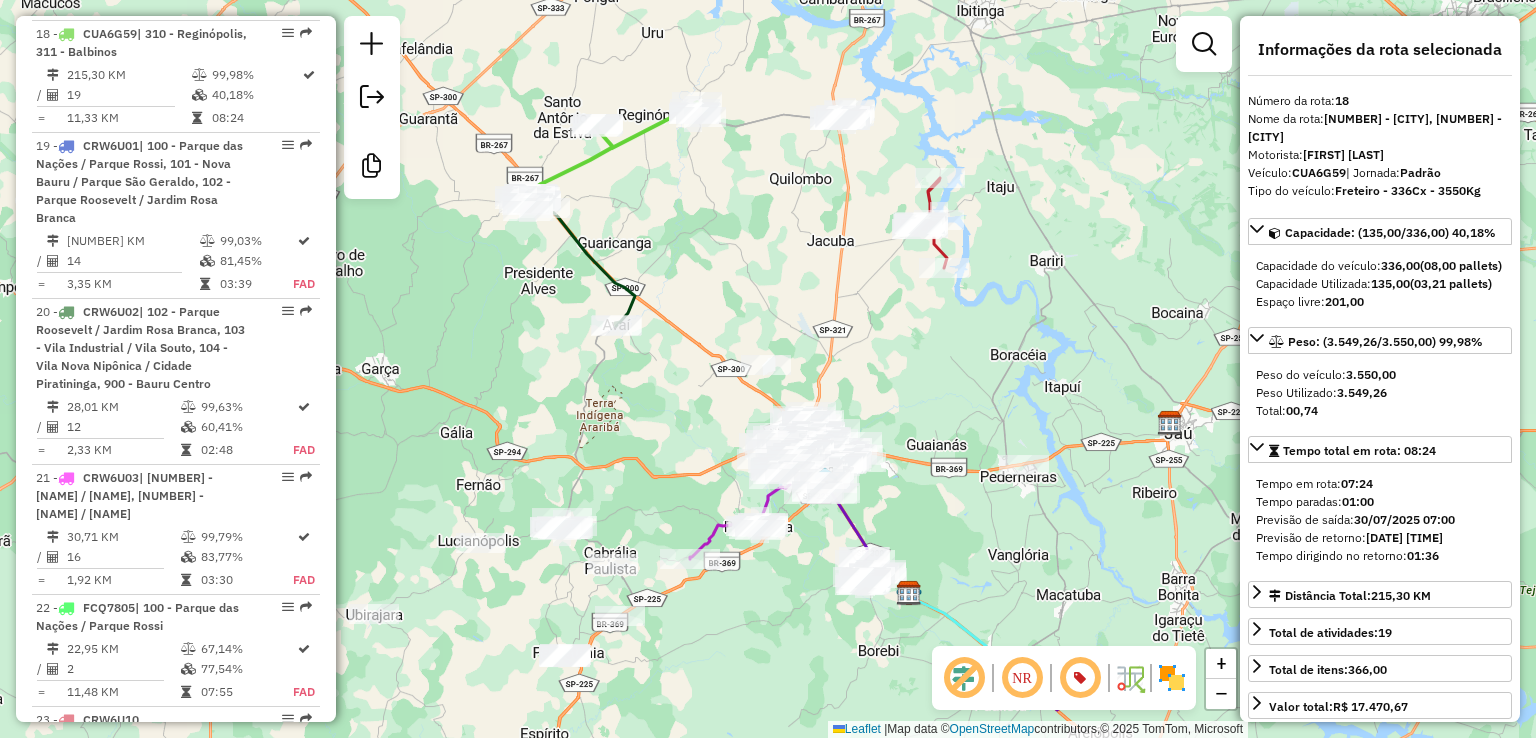 click 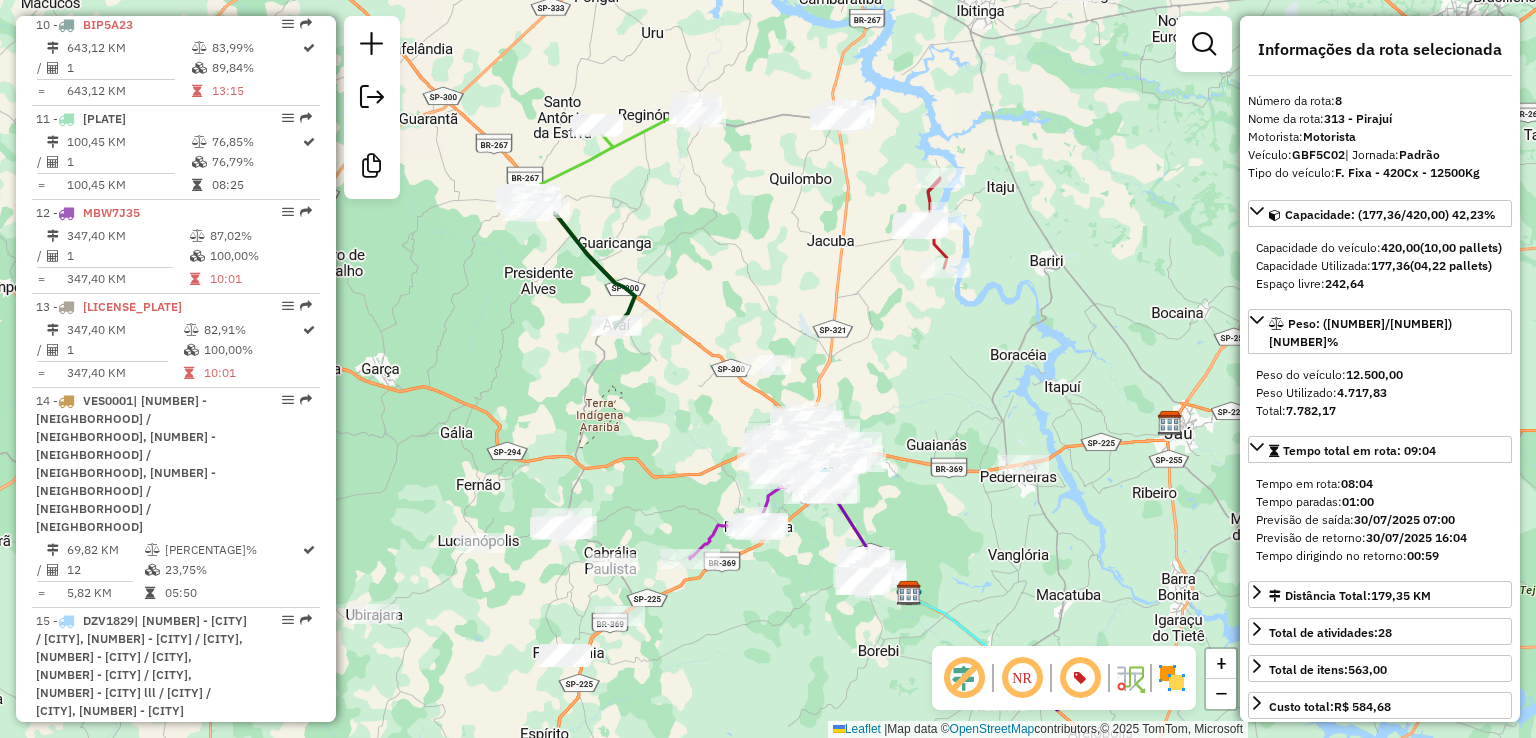 scroll, scrollTop: 1612, scrollLeft: 0, axis: vertical 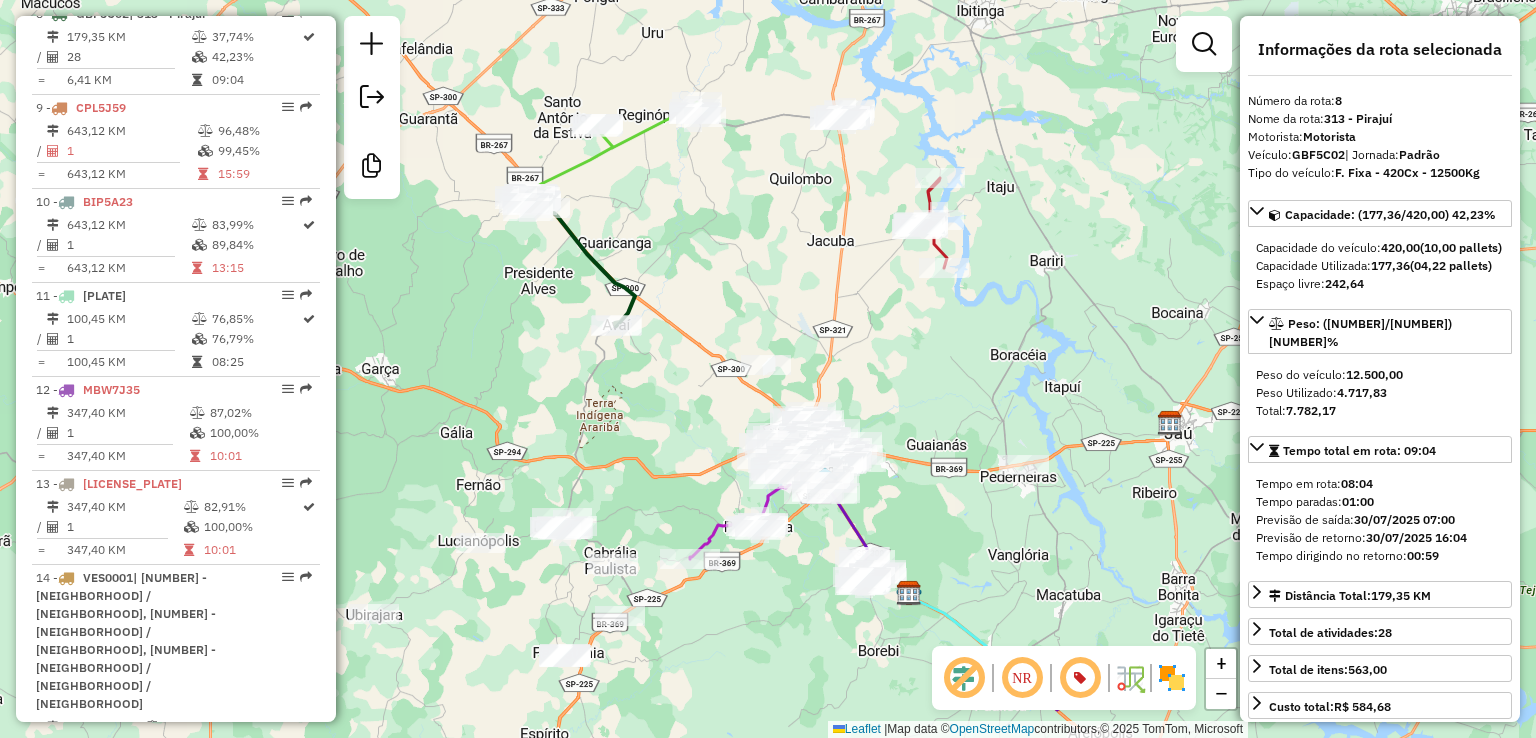 click 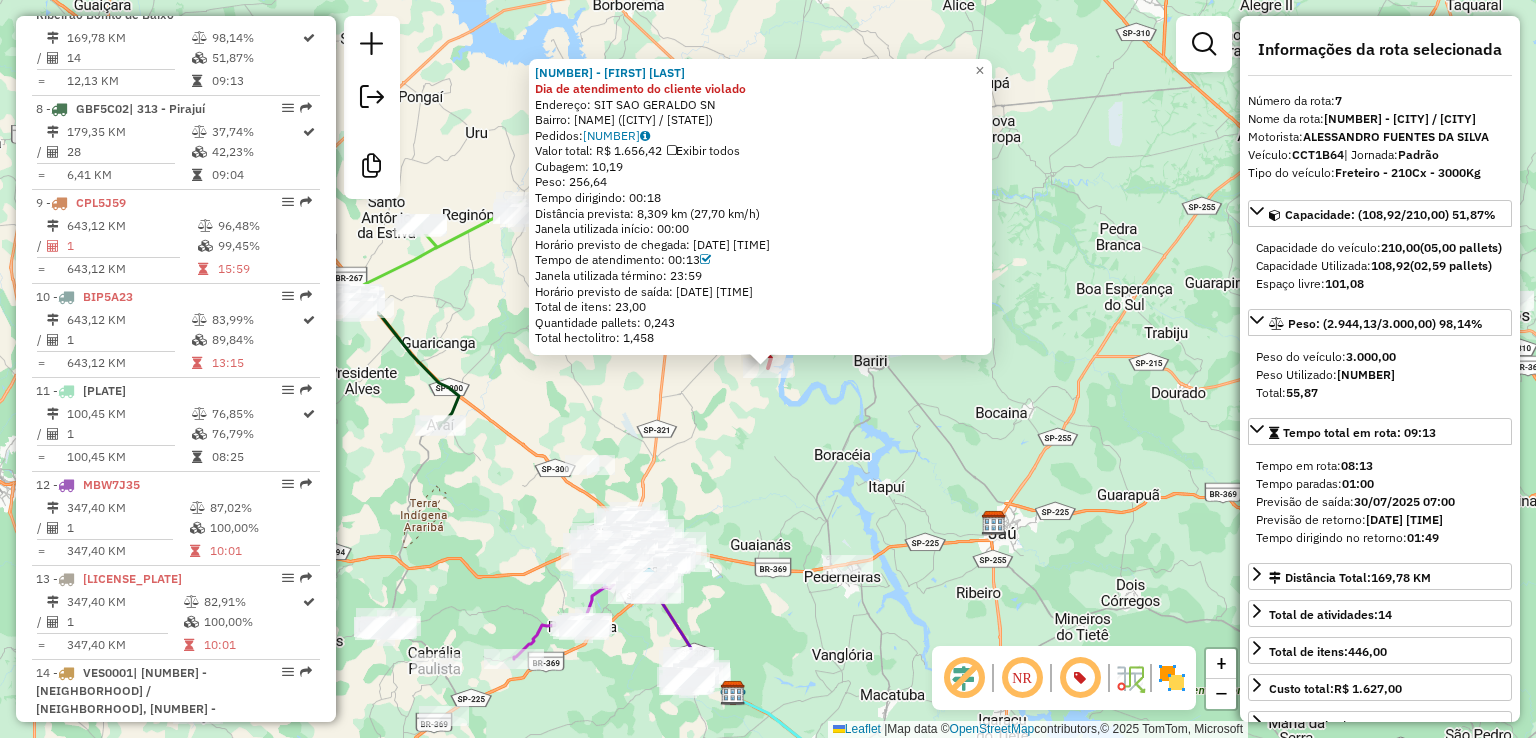 scroll, scrollTop: 1500, scrollLeft: 0, axis: vertical 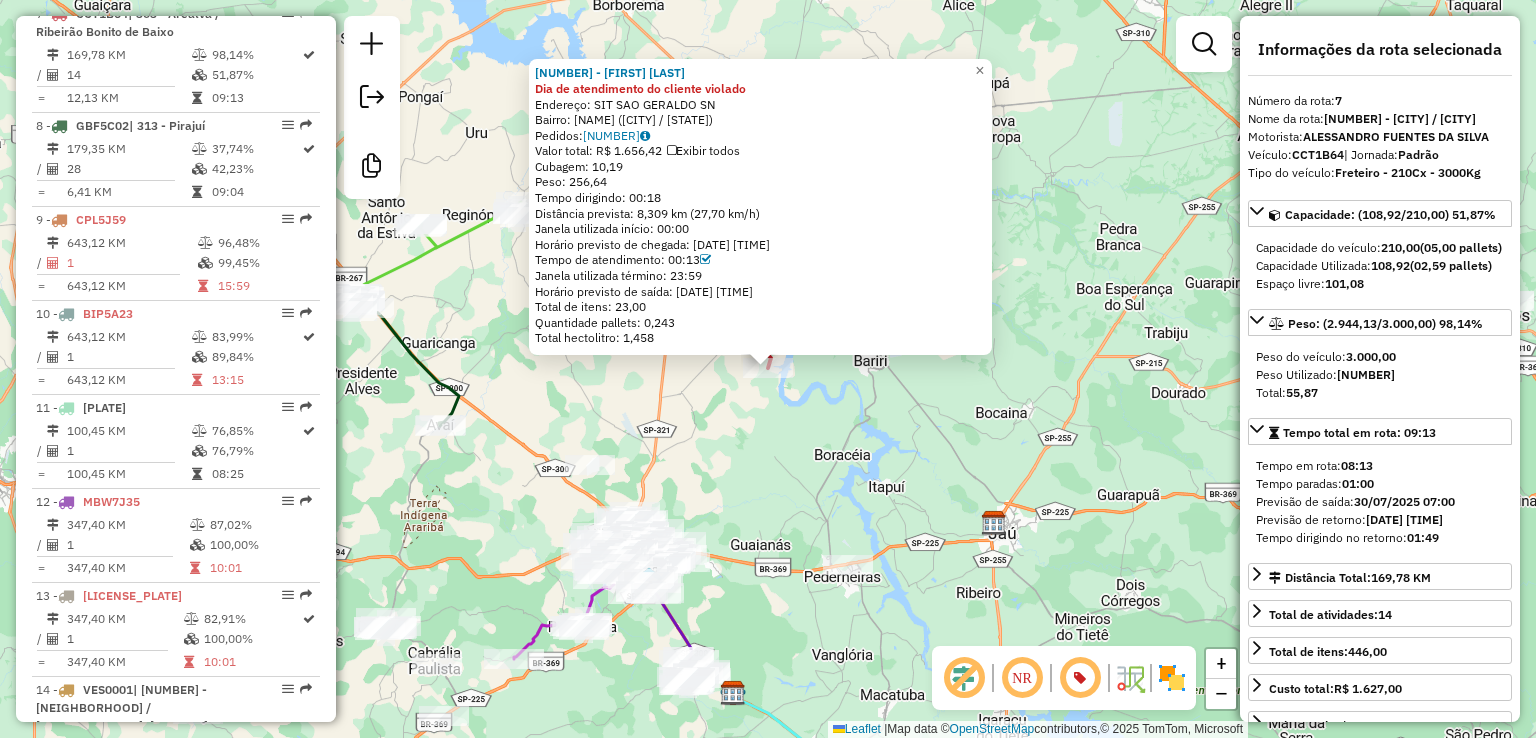 click on "10856609 - NILTON CESAR CARDOSO Dia de atendimento do cliente violado  Endereço: SIT SAO GERALDO                   SN   Bairro: RIBEIRAO BONITO (AREALVA / SP)   Pedidos:  30141669   Valor total: R$ 1.656,42   Exibir todos   Cubagem: 10,19  Peso: 256,64  Tempo dirigindo: 00:18   Distância prevista: 8,309 km (27,70 km/h)   Janela utilizada início: 00:00   Horário previsto de chegada: 30/07/2025 10:51   Tempo de atendimento: 00:13   Janela utilizada término: 23:59   Horário previsto de saída: 30/07/2025 11:04   Total de itens: 23,00   Quantidade pallets: 0,243   Total hectolitro: 1,458  × Janela de atendimento Grade de atendimento Capacidade Transportadoras Veículos Cliente Pedidos  Rotas Selecione os dias de semana para filtrar as janelas de atendimento  Seg   Ter   Qua   Qui   Sex   Sáb   Dom  Informe o período da janela de atendimento: De: Até:  Filtrar exatamente a janela do cliente  Considerar janela de atendimento padrão  Selecione os dias de semana para filtrar as grades de atendimento  Seg" 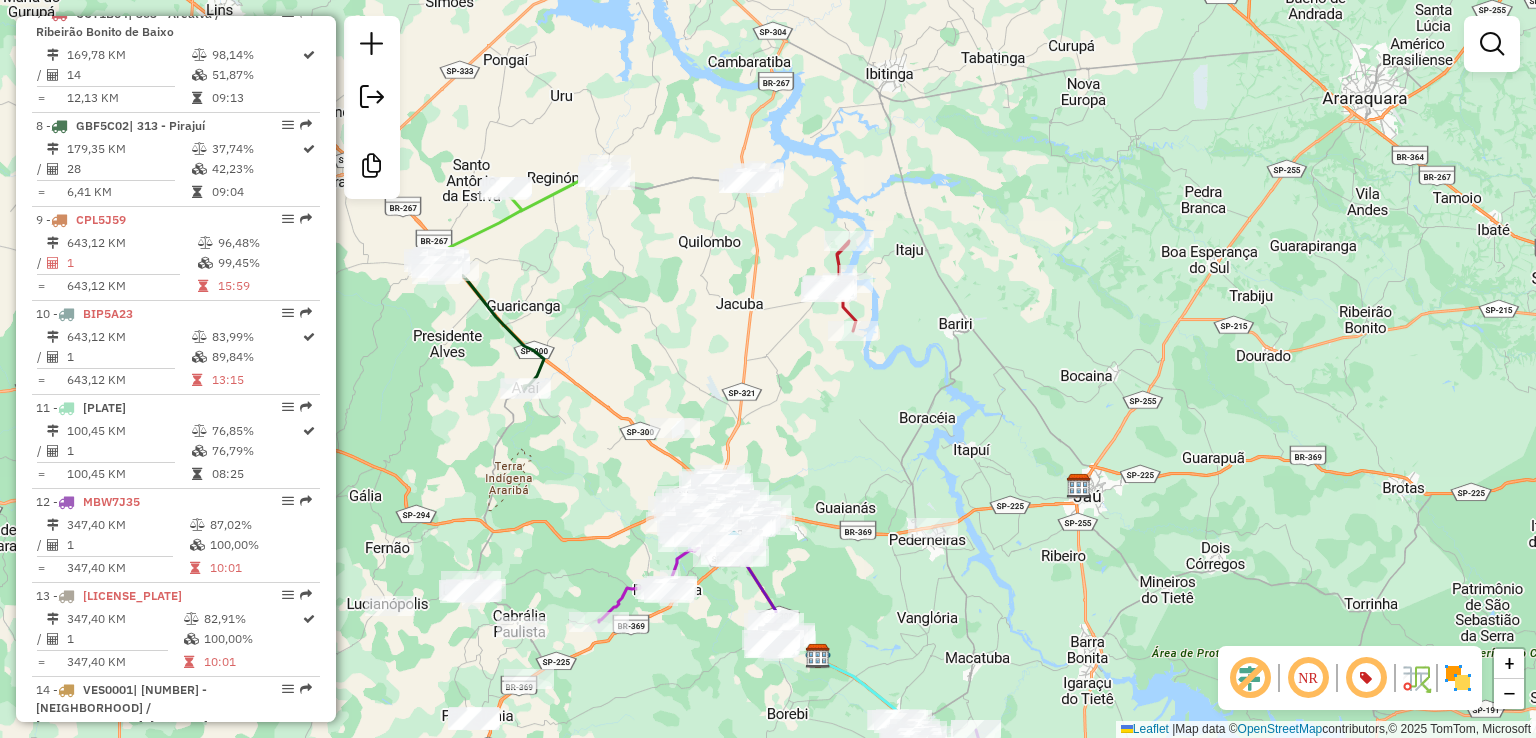 drag, startPoint x: 748, startPoint y: 439, endPoint x: 833, endPoint y: 402, distance: 92.70383 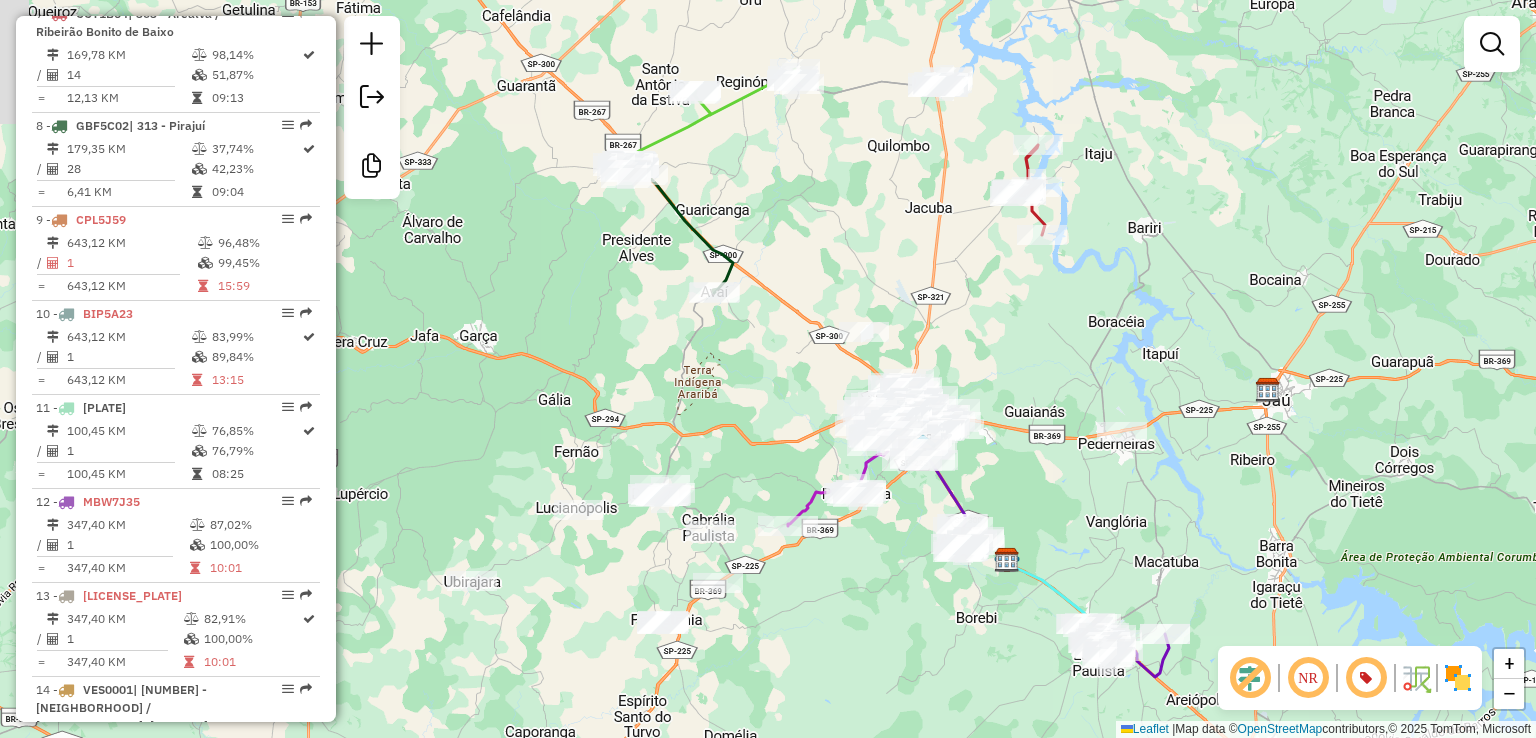 drag, startPoint x: 686, startPoint y: 244, endPoint x: 742, endPoint y: 89, distance: 164.80595 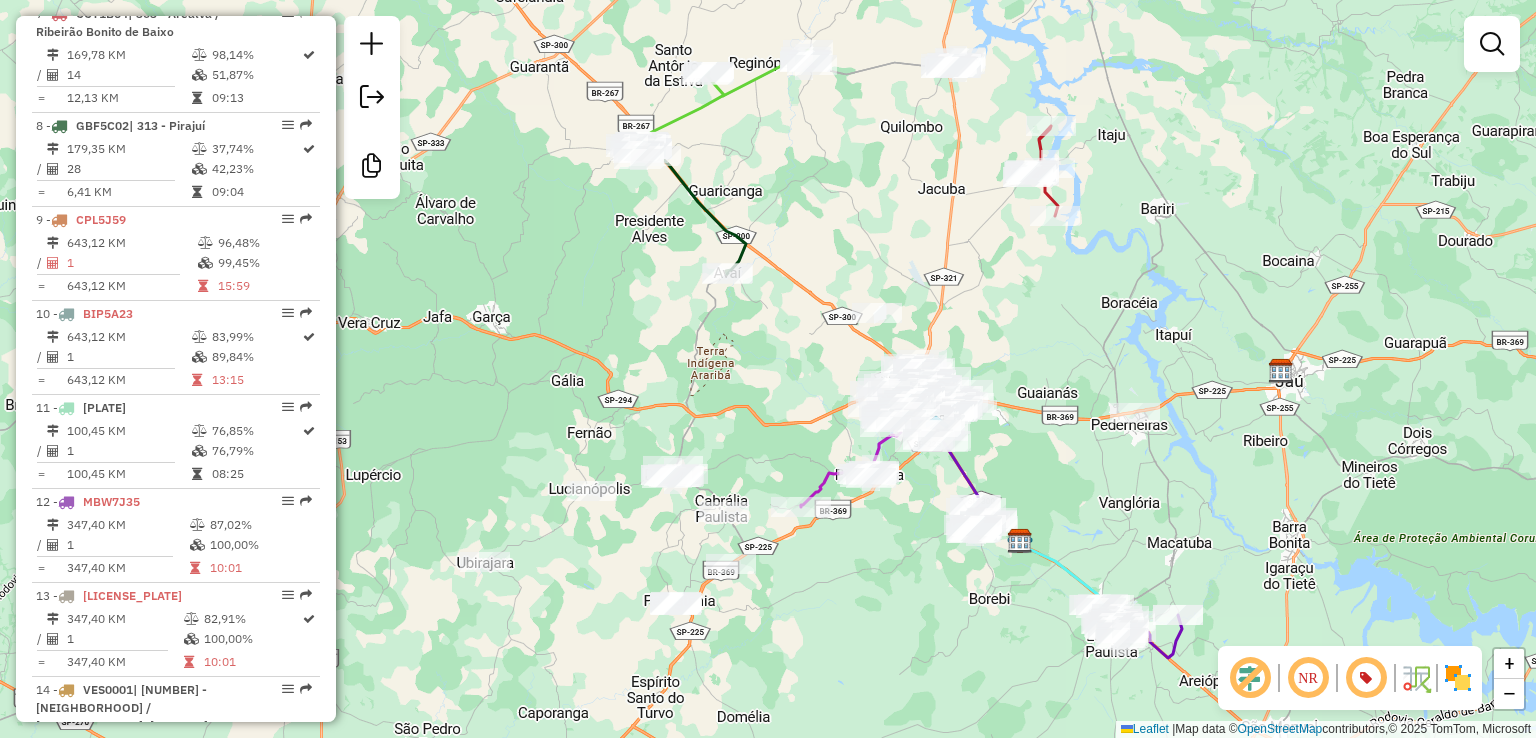 drag, startPoint x: 583, startPoint y: 342, endPoint x: 554, endPoint y: 356, distance: 32.202484 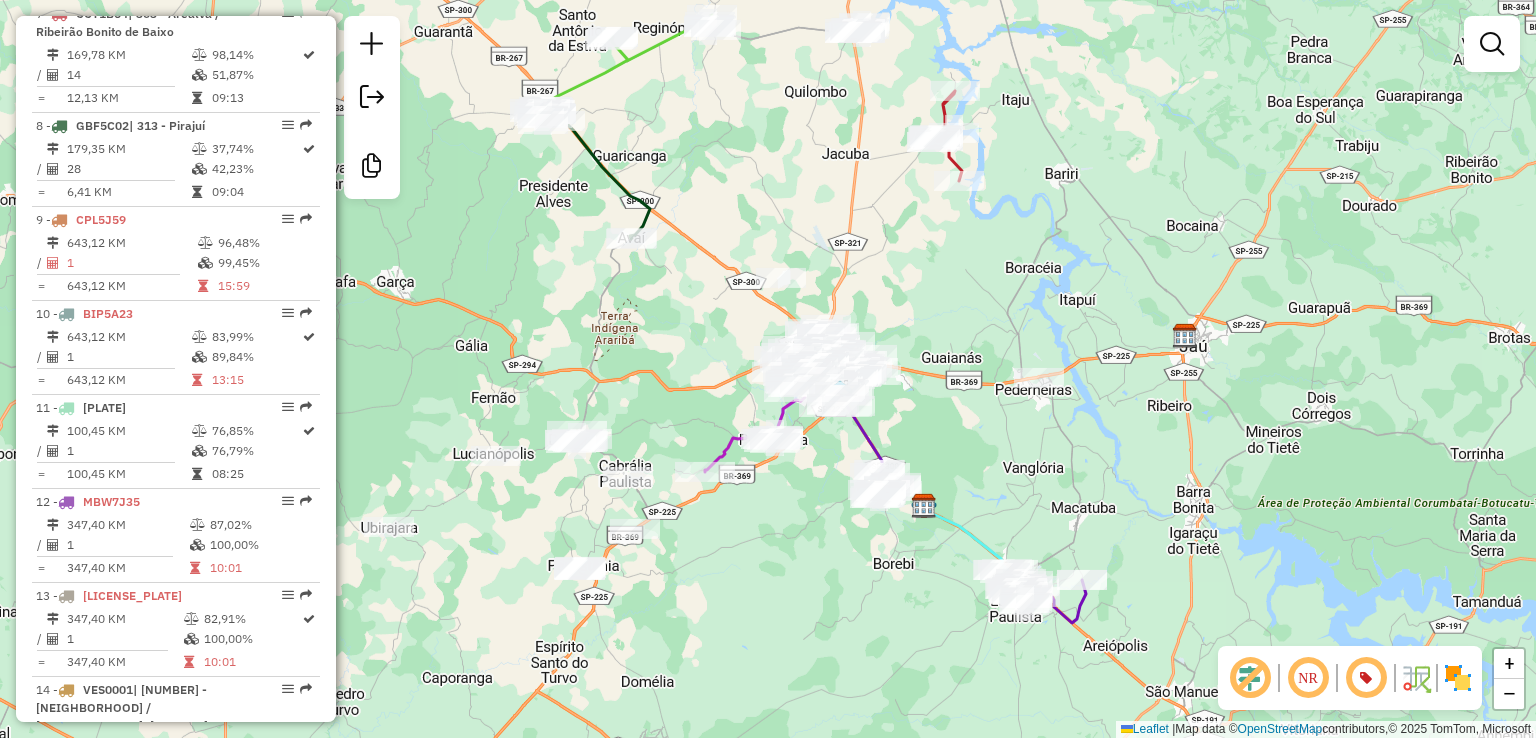 drag, startPoint x: 1087, startPoint y: 343, endPoint x: 849, endPoint y: 434, distance: 254.80385 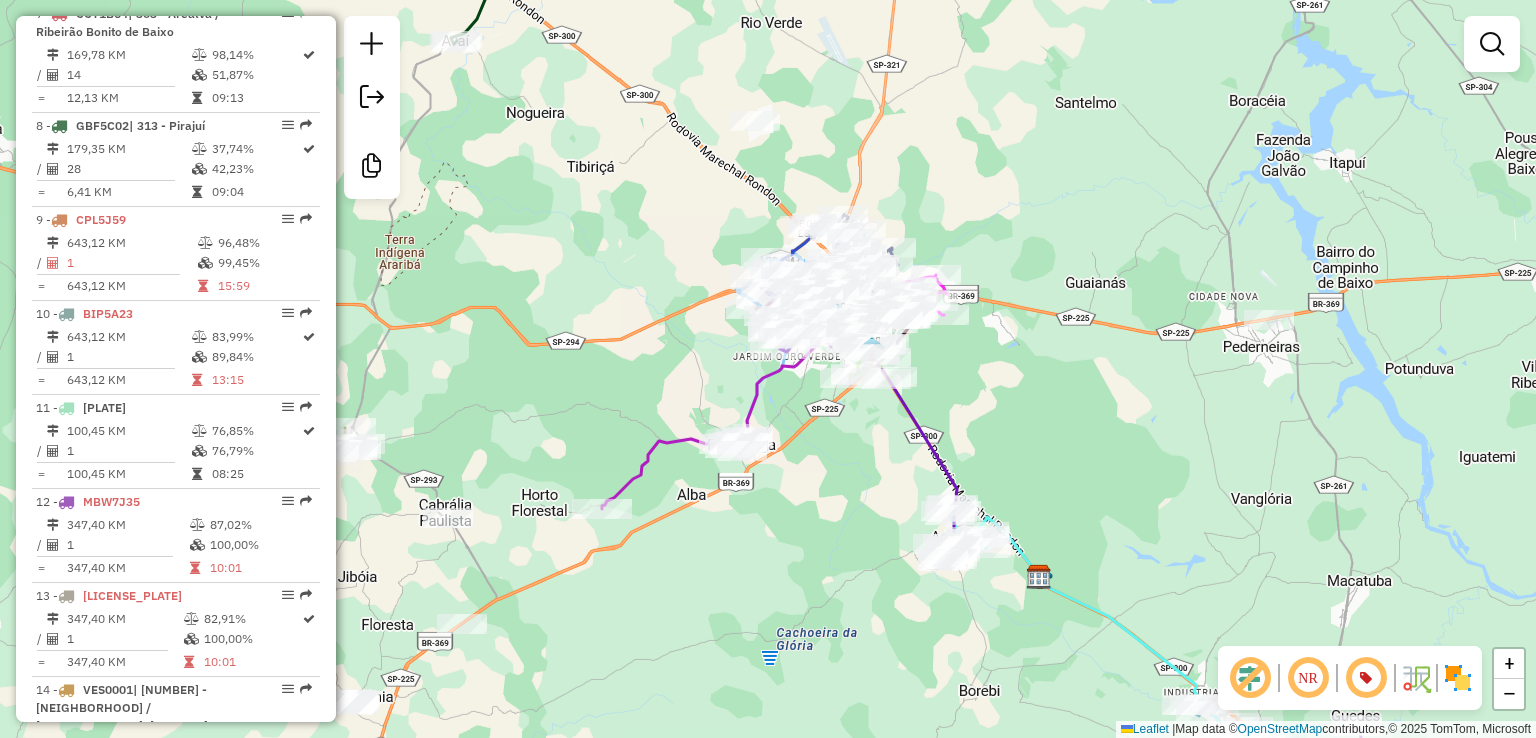 drag, startPoint x: 952, startPoint y: 321, endPoint x: 951, endPoint y: 349, distance: 28.01785 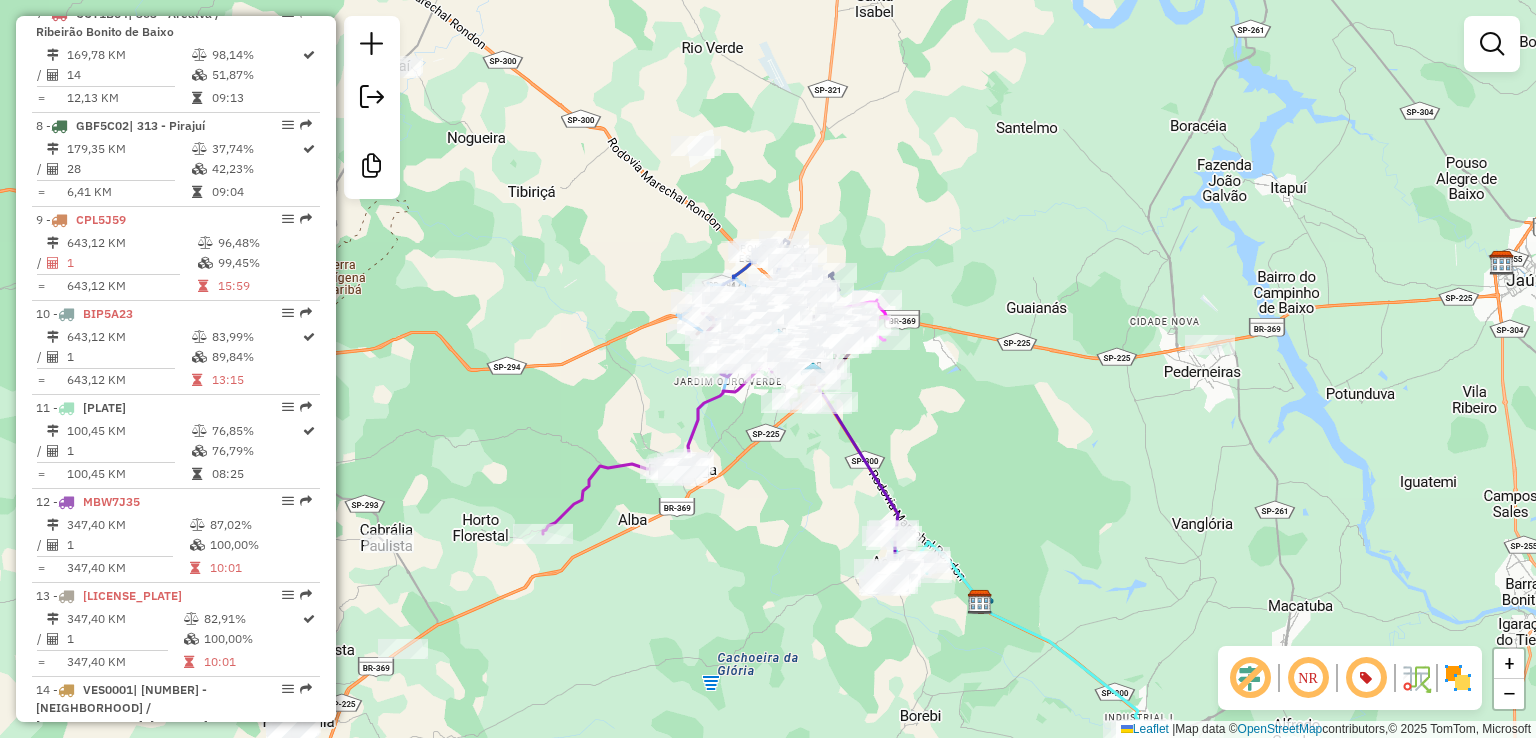 drag, startPoint x: 990, startPoint y: 306, endPoint x: 1064, endPoint y: 427, distance: 141.83441 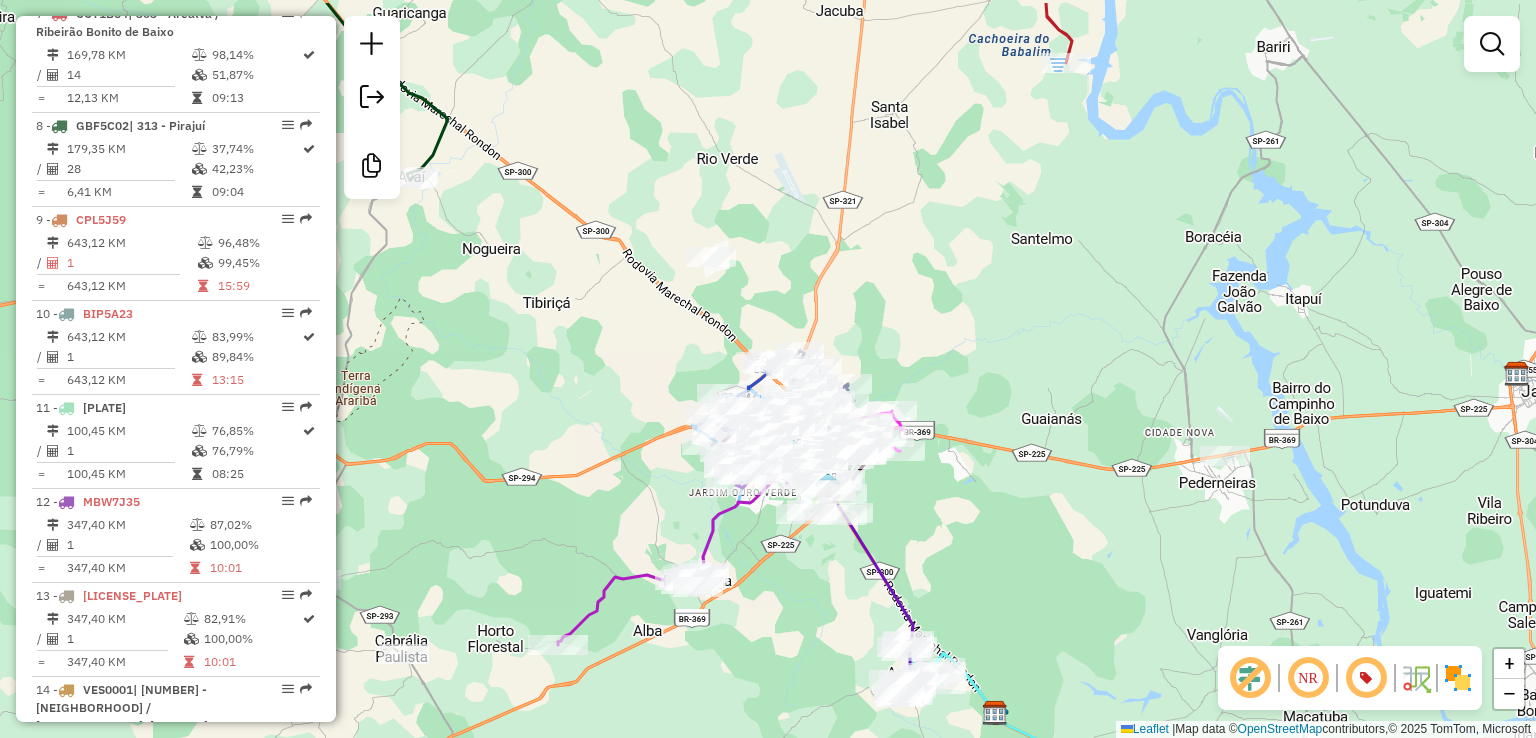 drag, startPoint x: 924, startPoint y: 203, endPoint x: 924, endPoint y: 284, distance: 81 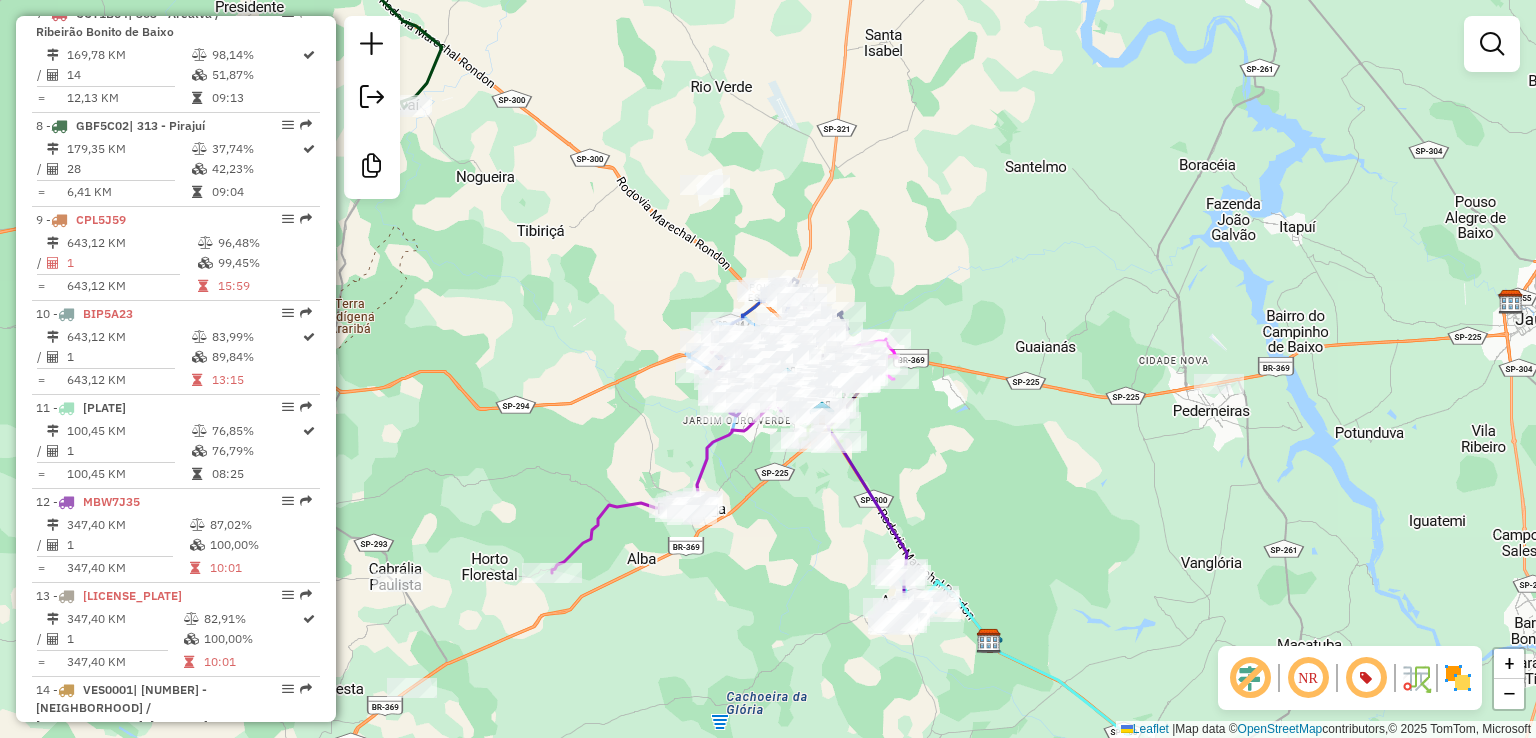 drag, startPoint x: 998, startPoint y: 371, endPoint x: 948, endPoint y: 227, distance: 152.4336 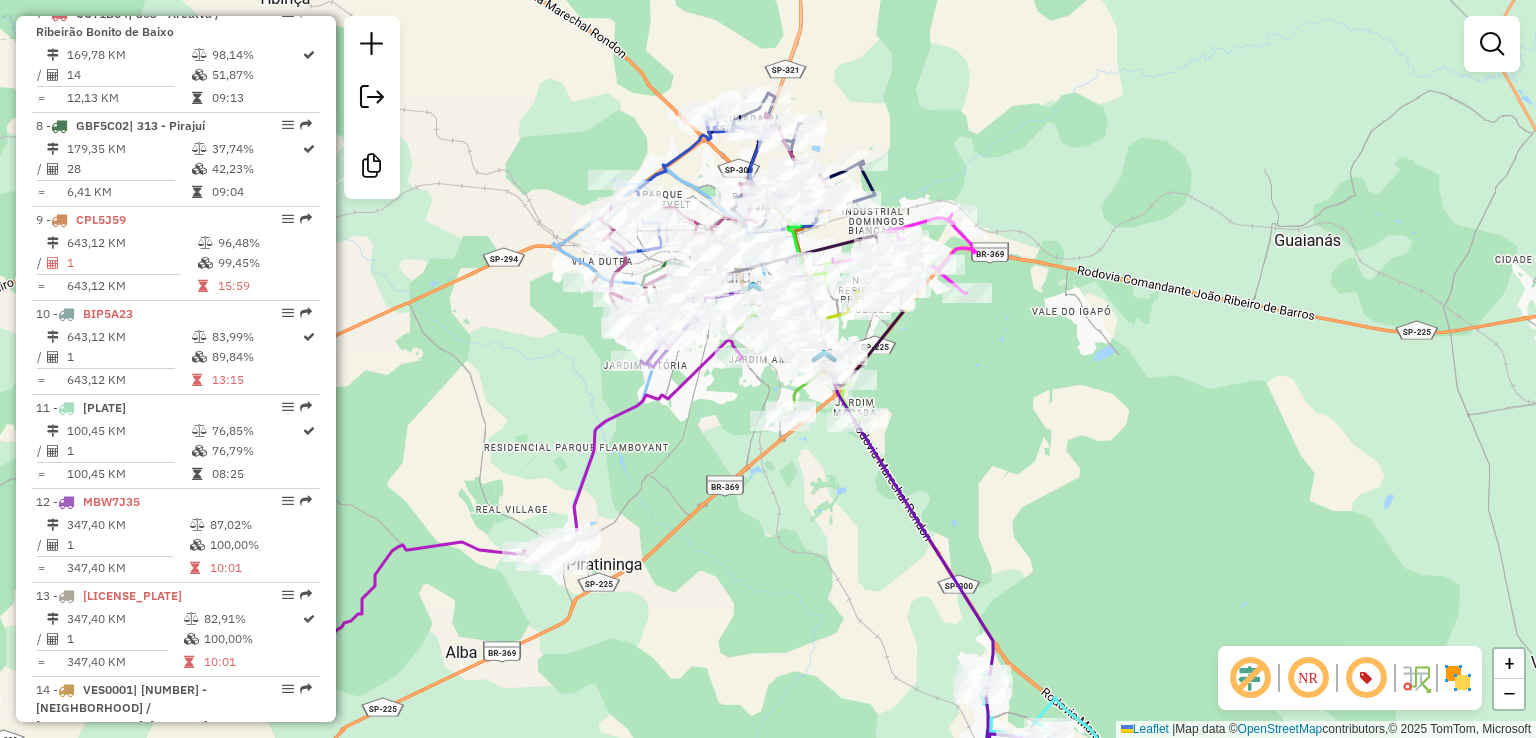 drag, startPoint x: 1023, startPoint y: 344, endPoint x: 1025, endPoint y: 380, distance: 36.05551 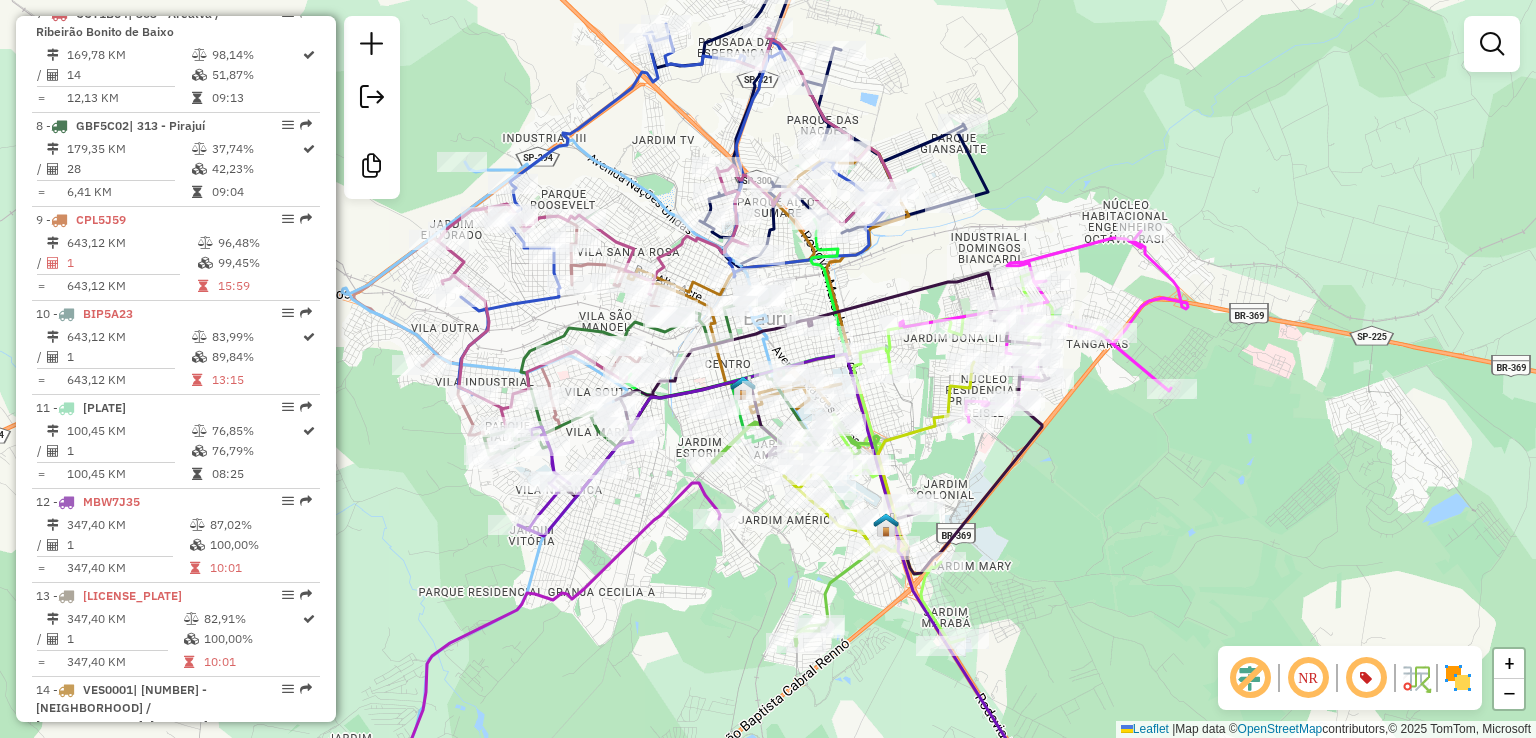 drag, startPoint x: 904, startPoint y: 257, endPoint x: 934, endPoint y: 293, distance: 46.8615 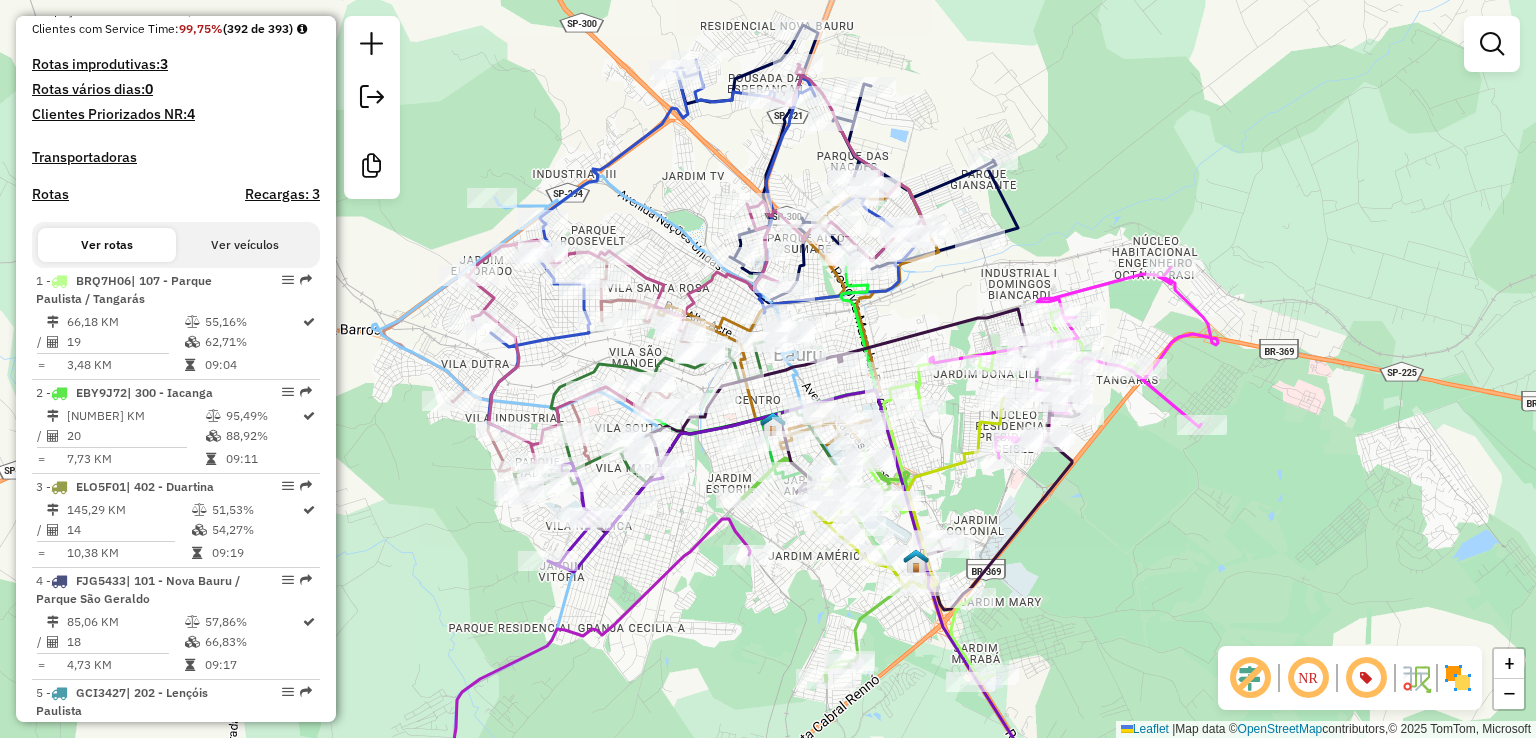 scroll, scrollTop: 500, scrollLeft: 0, axis: vertical 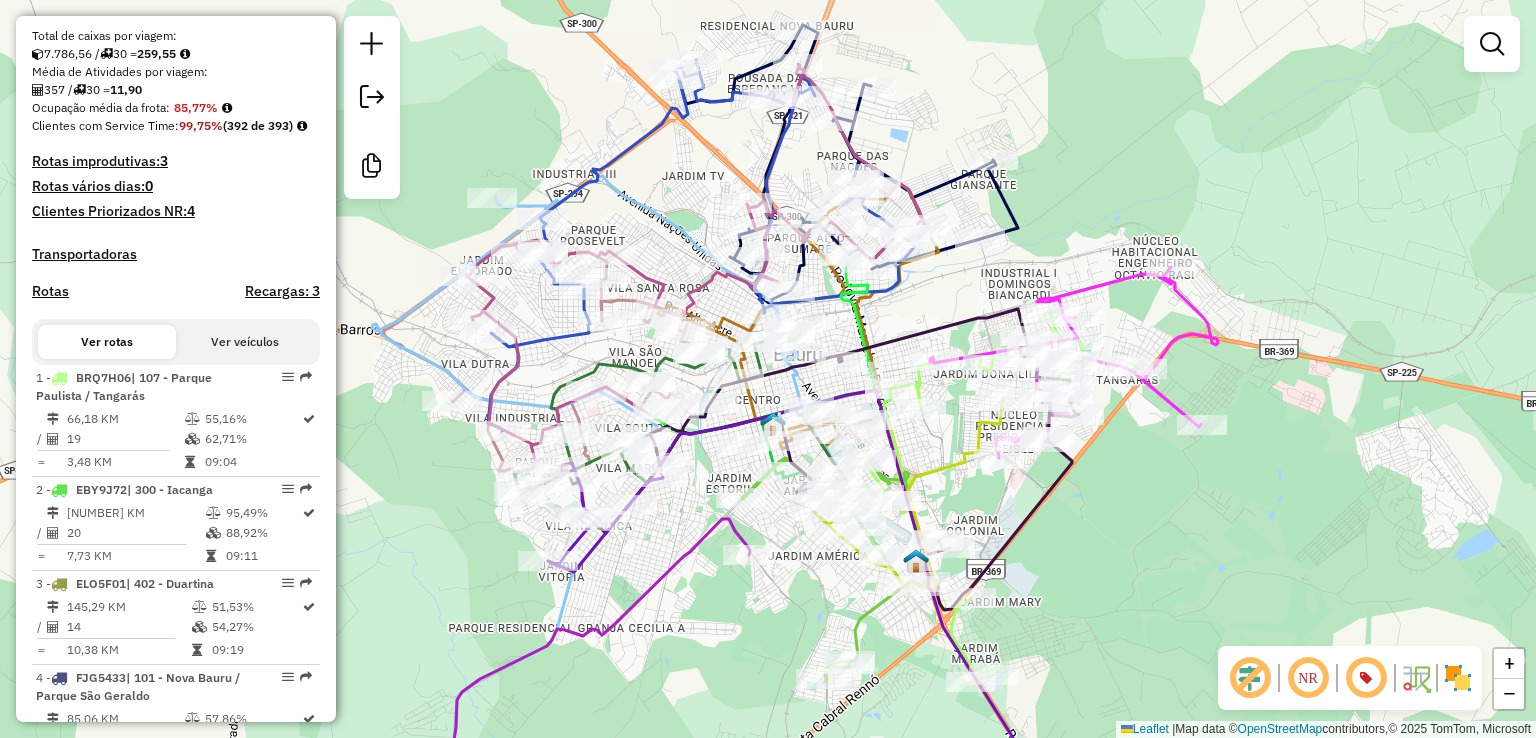 click on "Janela de atendimento Grade de atendimento Capacidade Transportadoras Veículos Cliente Pedidos  Rotas Selecione os dias de semana para filtrar as janelas de atendimento  Seg   Ter   Qua   Qui   Sex   Sáb   Dom  Informe o período da janela de atendimento: De: Até:  Filtrar exatamente a janela do cliente  Considerar janela de atendimento padrão  Selecione os dias de semana para filtrar as grades de atendimento  Seg   Ter   Qua   Qui   Sex   Sáb   Dom   Considerar clientes sem dia de atendimento cadastrado  Clientes fora do dia de atendimento selecionado Filtrar as atividades entre os valores definidos abaixo:  Peso mínimo:   Peso máximo:   Cubagem mínima:   Cubagem máxima:   De:   Até:  Filtrar as atividades entre o tempo de atendimento definido abaixo:  De:   Até:   Considerar capacidade total dos clientes não roteirizados Transportadora: Selecione um ou mais itens Tipo de veículo: Selecione um ou mais itens Veículo: Selecione um ou mais itens Motorista: Selecione um ou mais itens Nome: Rótulo:" 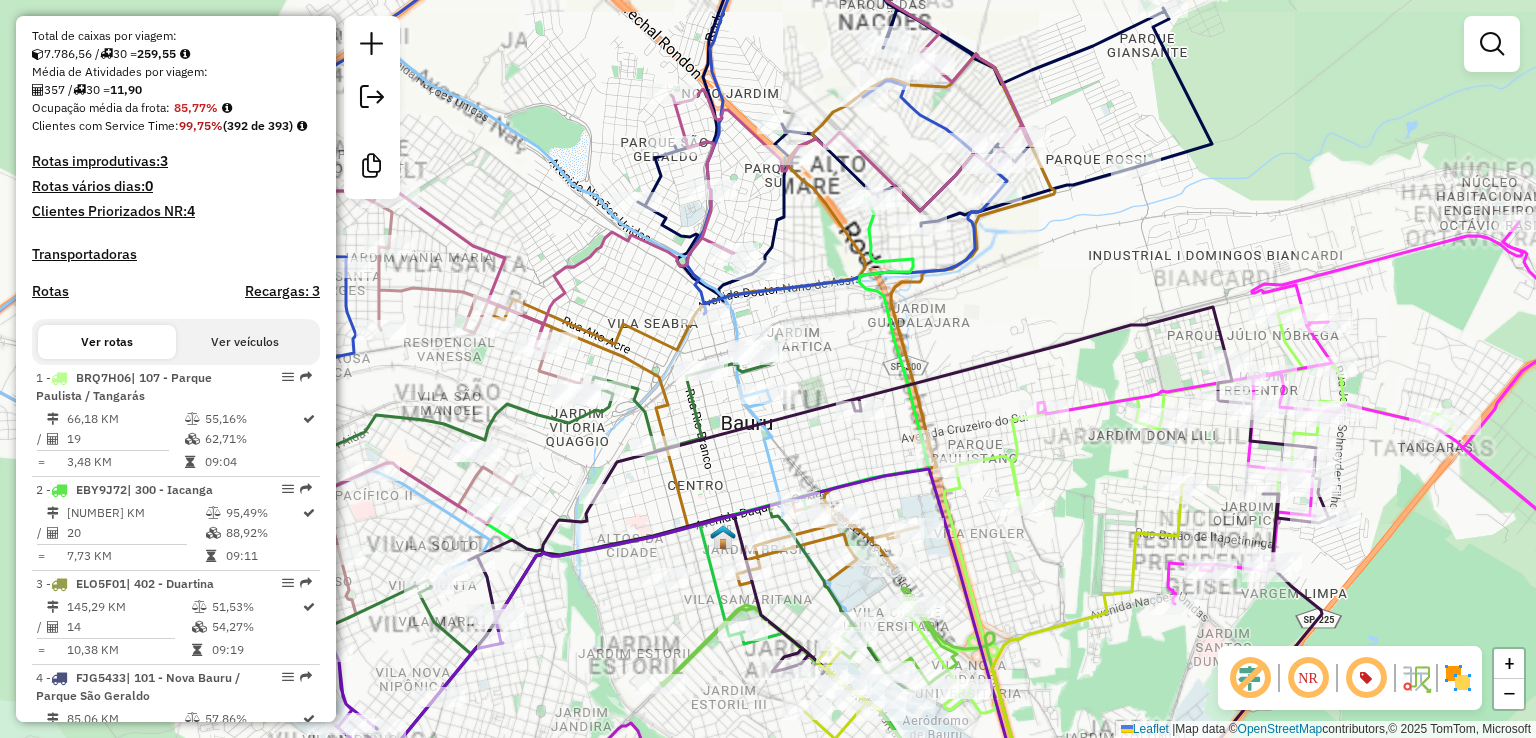 drag, startPoint x: 1057, startPoint y: 275, endPoint x: 1031, endPoint y: 323, distance: 54.589375 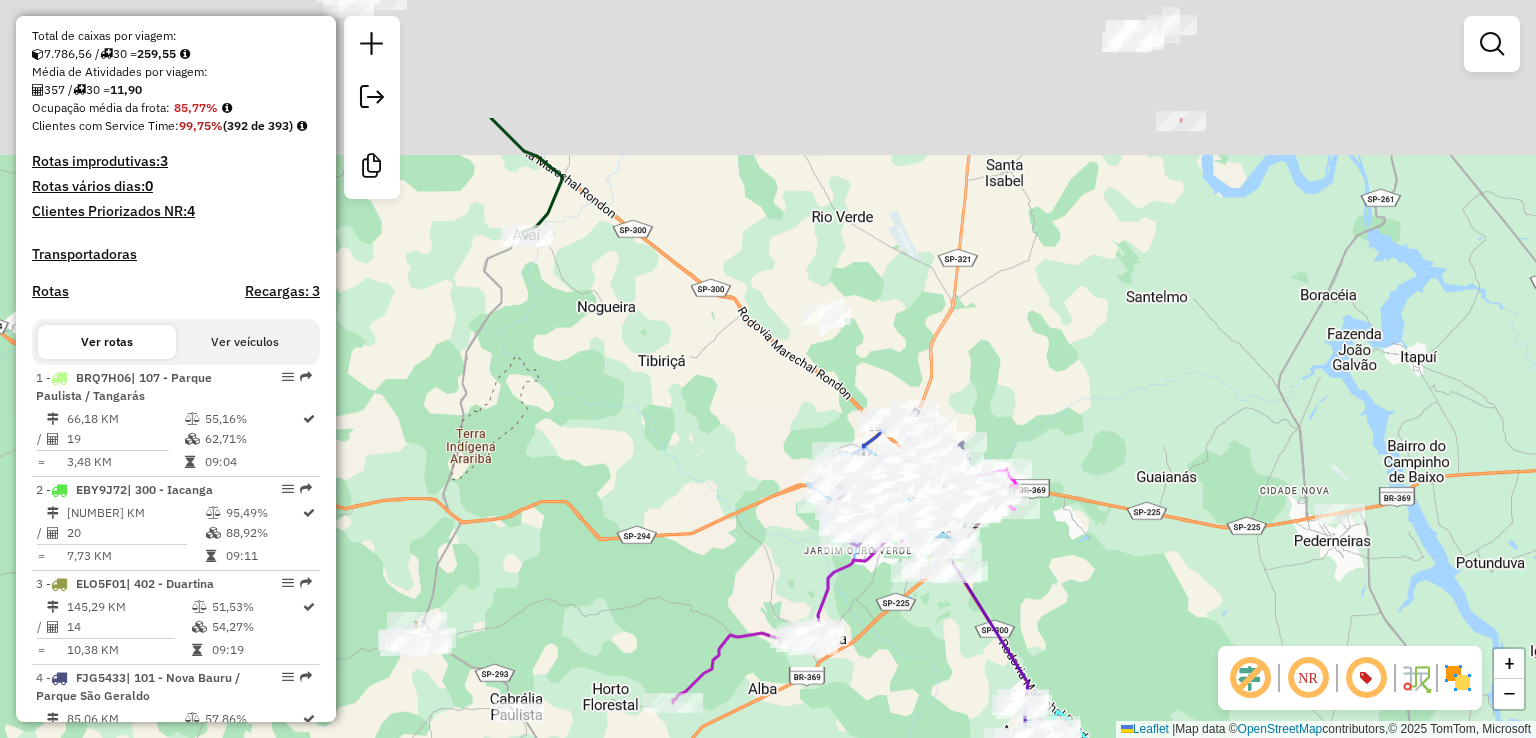 drag, startPoint x: 932, startPoint y: 109, endPoint x: 983, endPoint y: 301, distance: 198.658 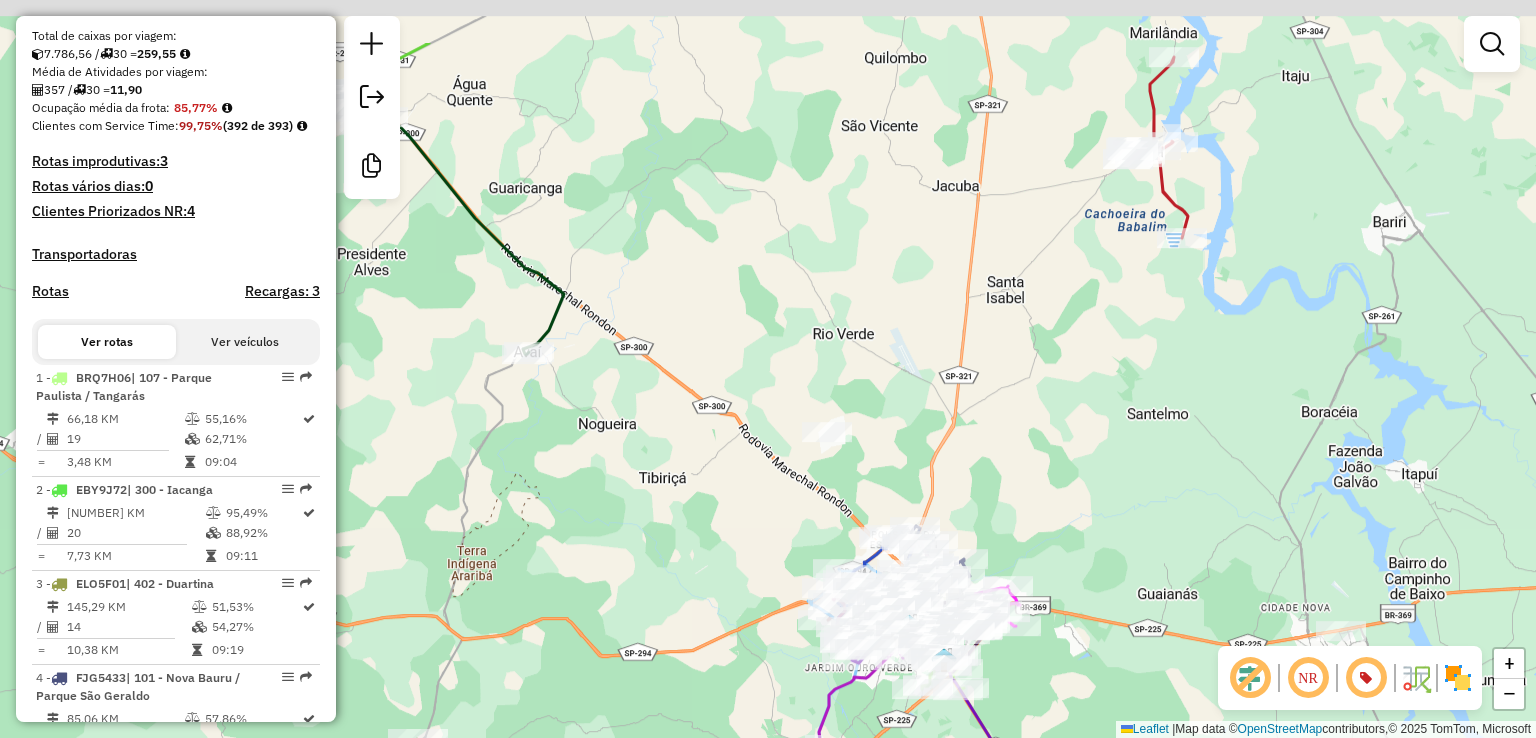 drag, startPoint x: 977, startPoint y: 270, endPoint x: 984, endPoint y: 335, distance: 65.37584 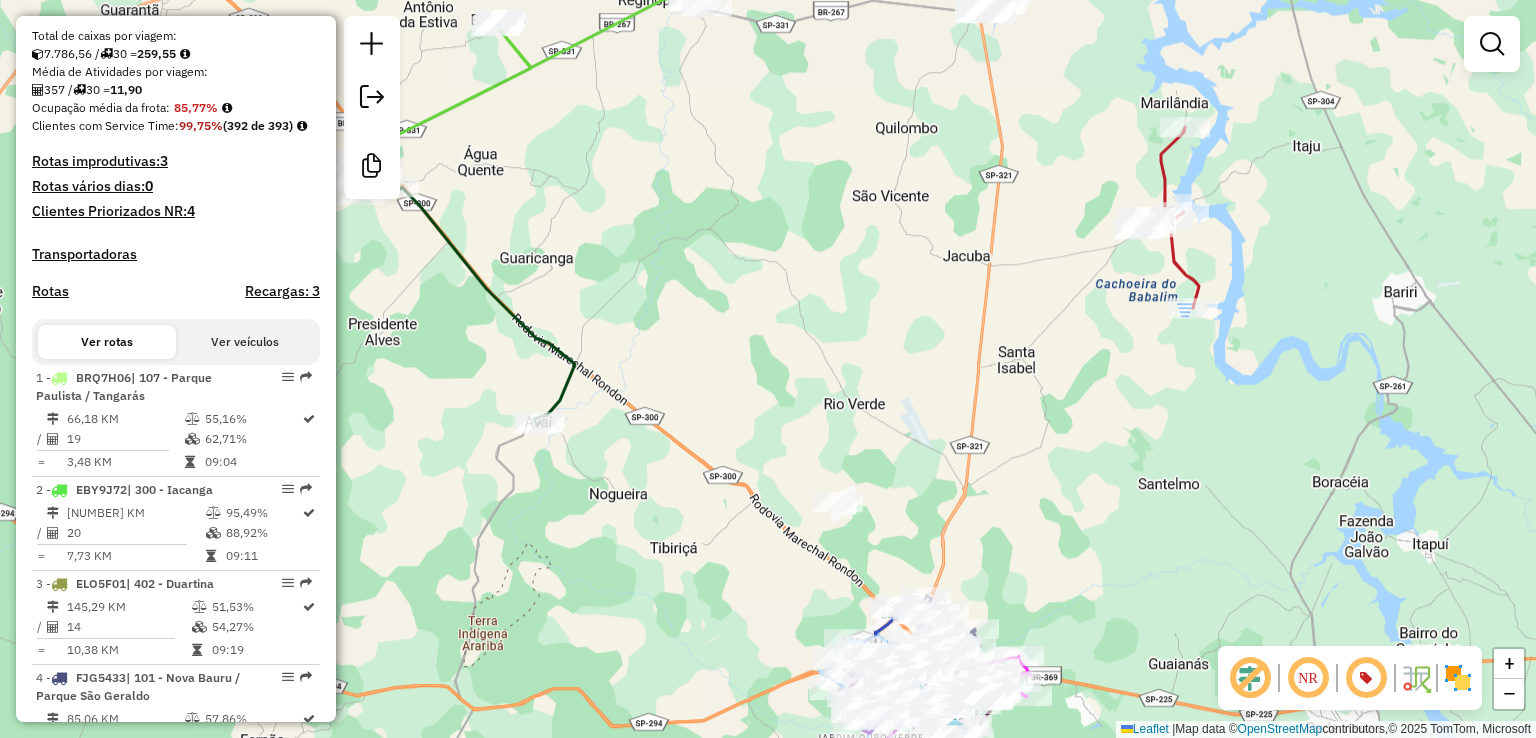 drag, startPoint x: 934, startPoint y: 291, endPoint x: 930, endPoint y: 368, distance: 77.10383 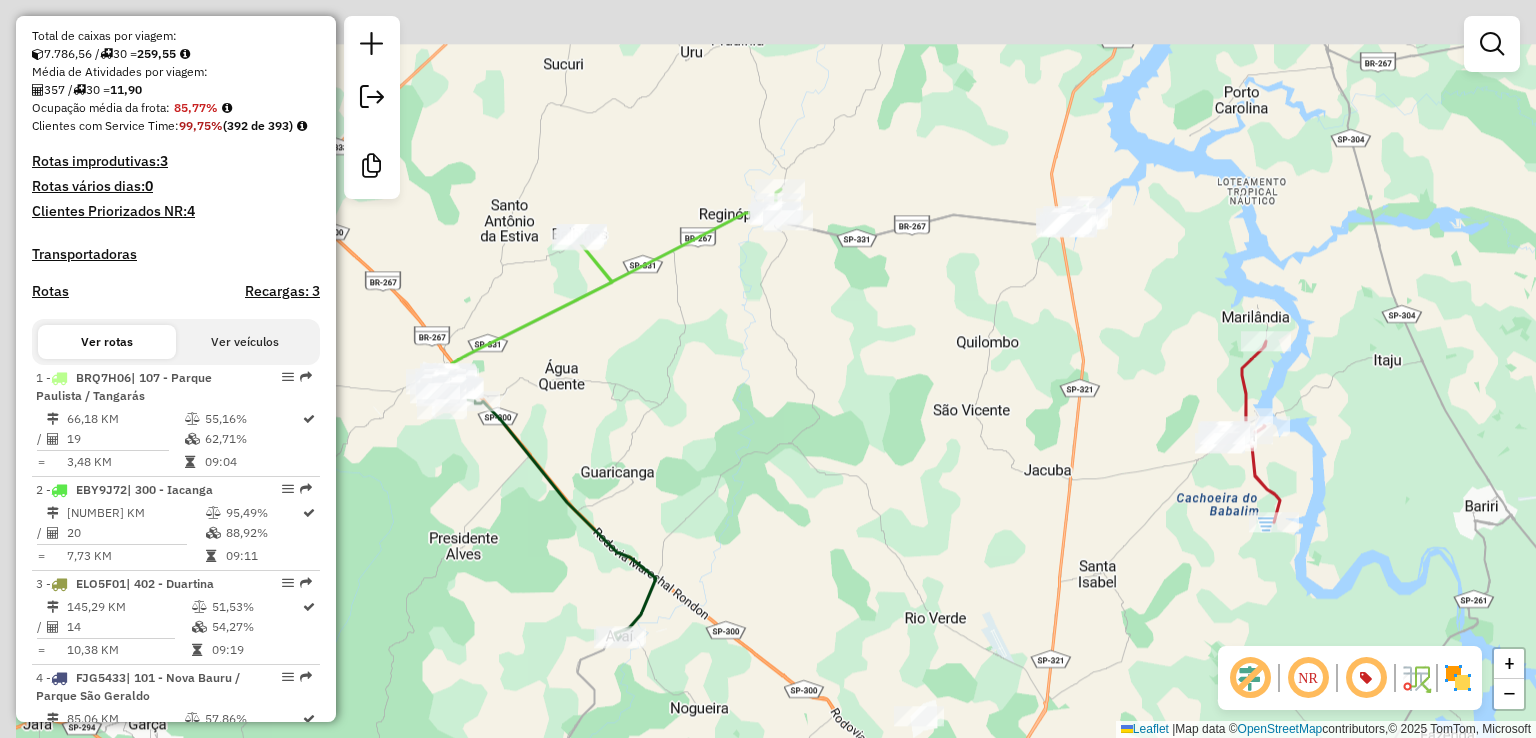 drag, startPoint x: 936, startPoint y: 324, endPoint x: 972, endPoint y: 313, distance: 37.64306 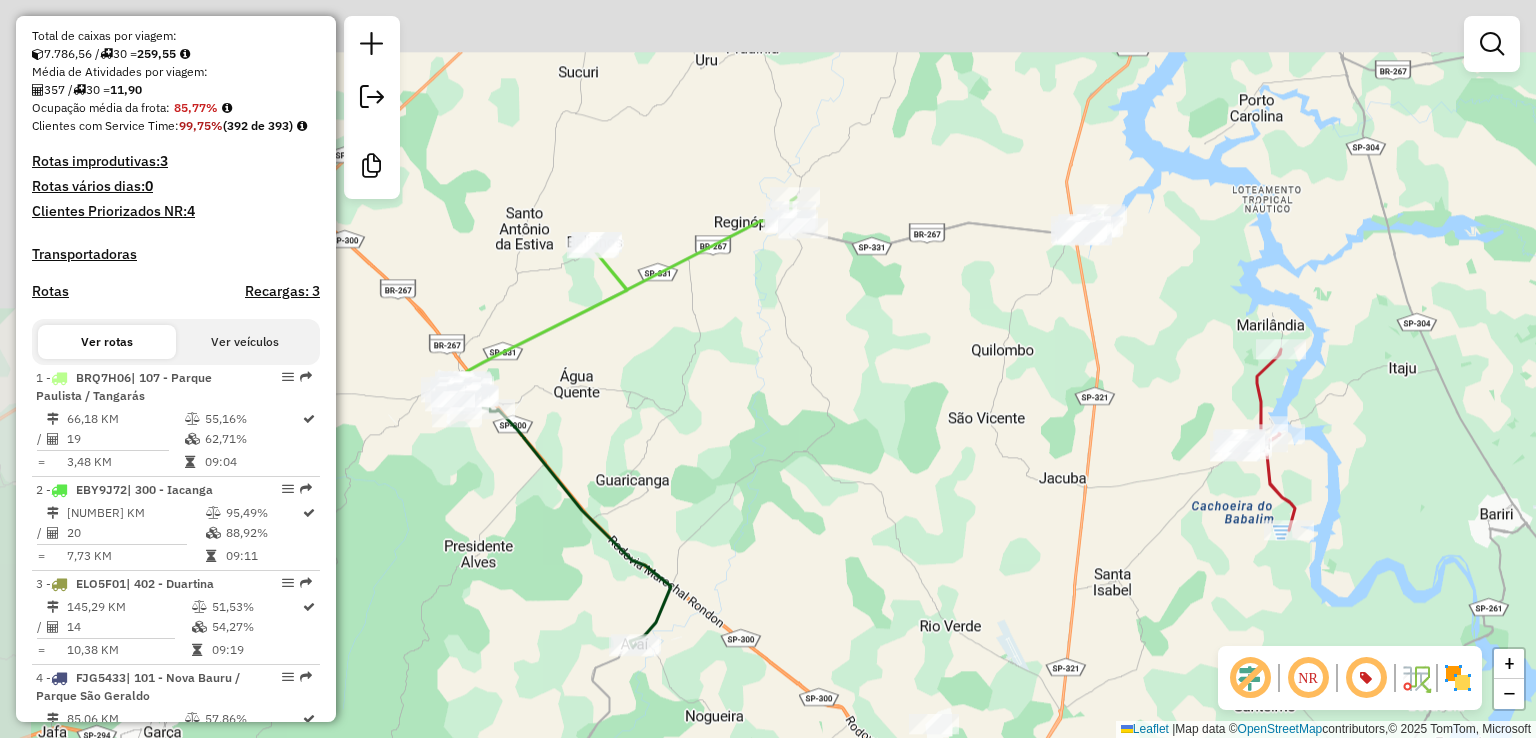 drag, startPoint x: 912, startPoint y: 354, endPoint x: 864, endPoint y: 373, distance: 51.62364 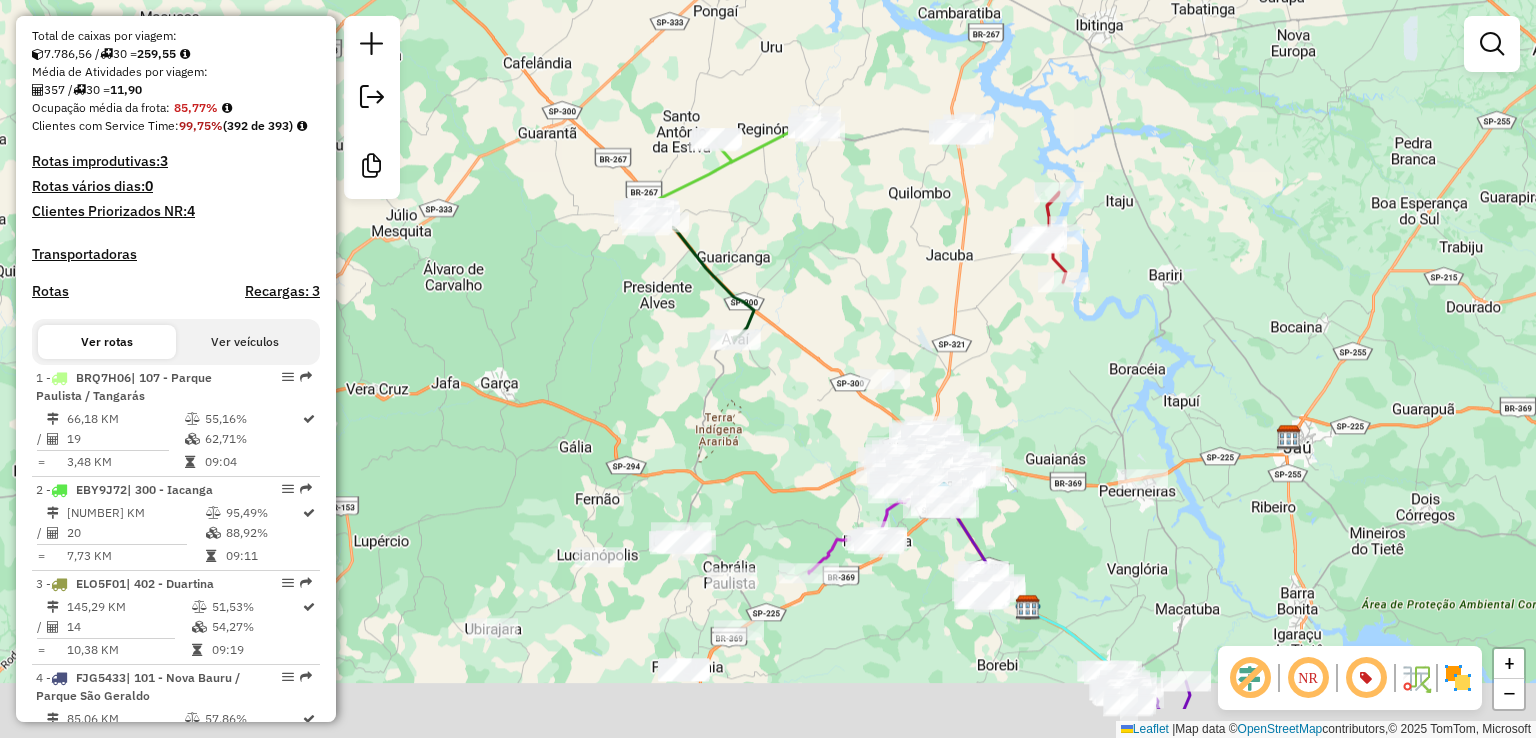 drag, startPoint x: 1212, startPoint y: 253, endPoint x: 1185, endPoint y: 165, distance: 92.0489 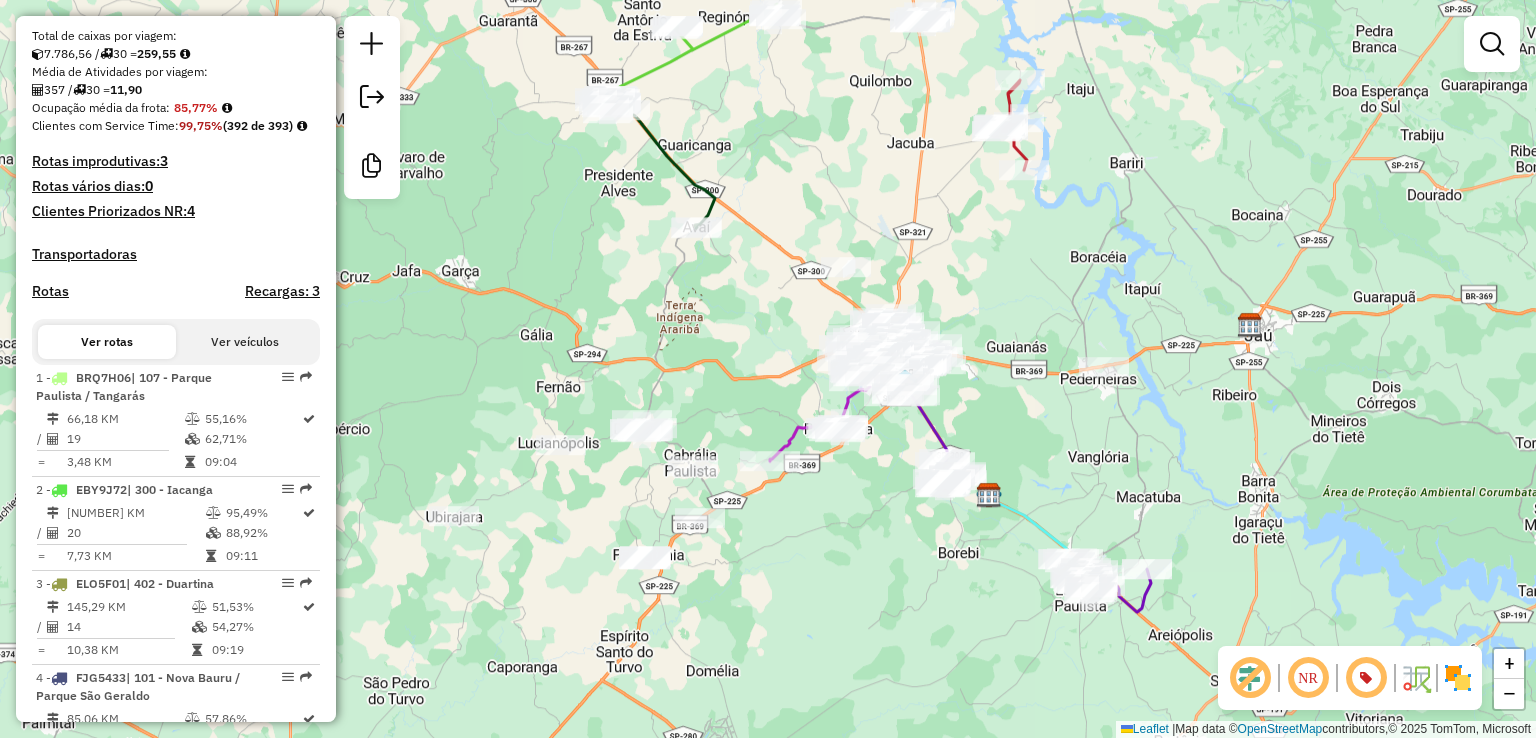 drag, startPoint x: 1215, startPoint y: 297, endPoint x: 1191, endPoint y: 233, distance: 68.35203 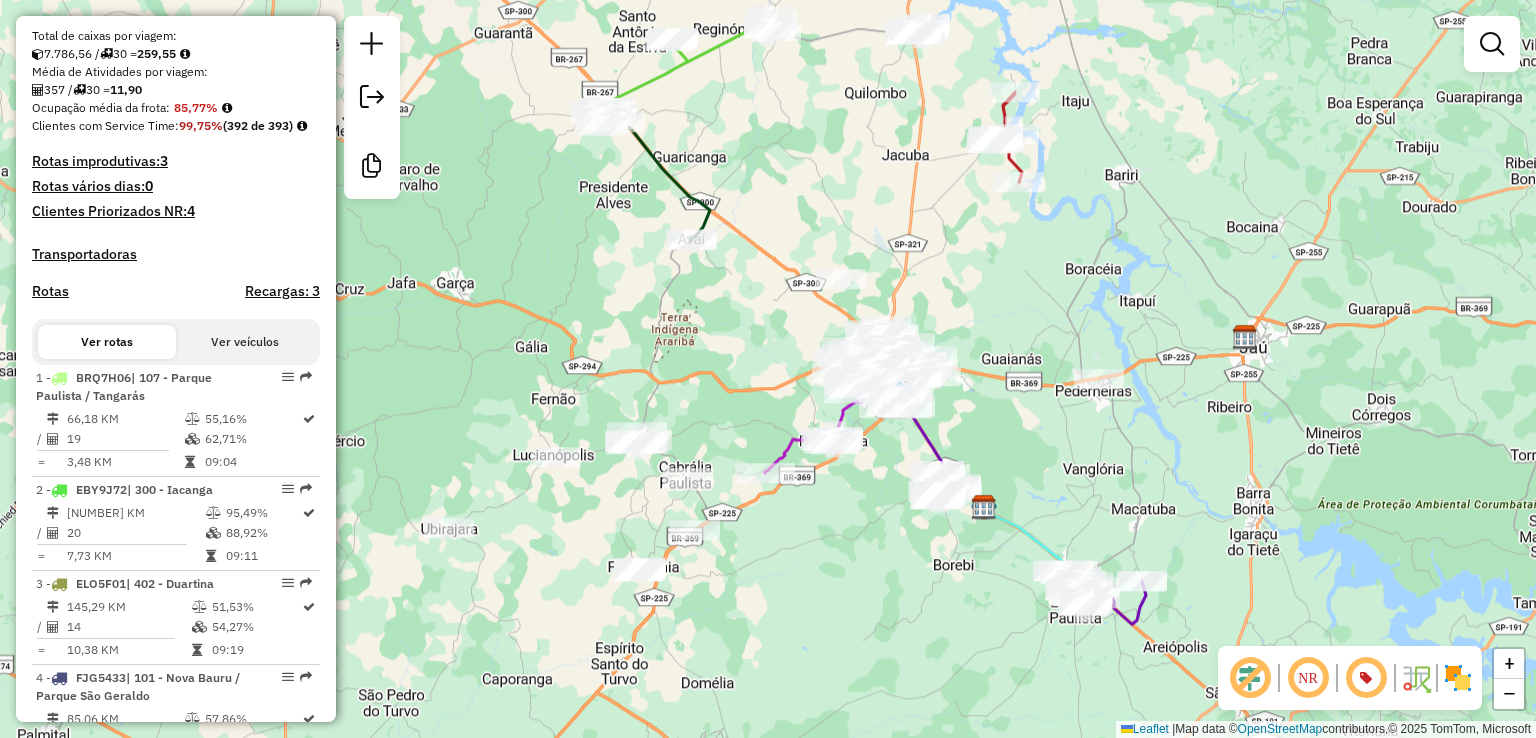 drag, startPoint x: 1224, startPoint y: 194, endPoint x: 1218, endPoint y: 207, distance: 14.3178215 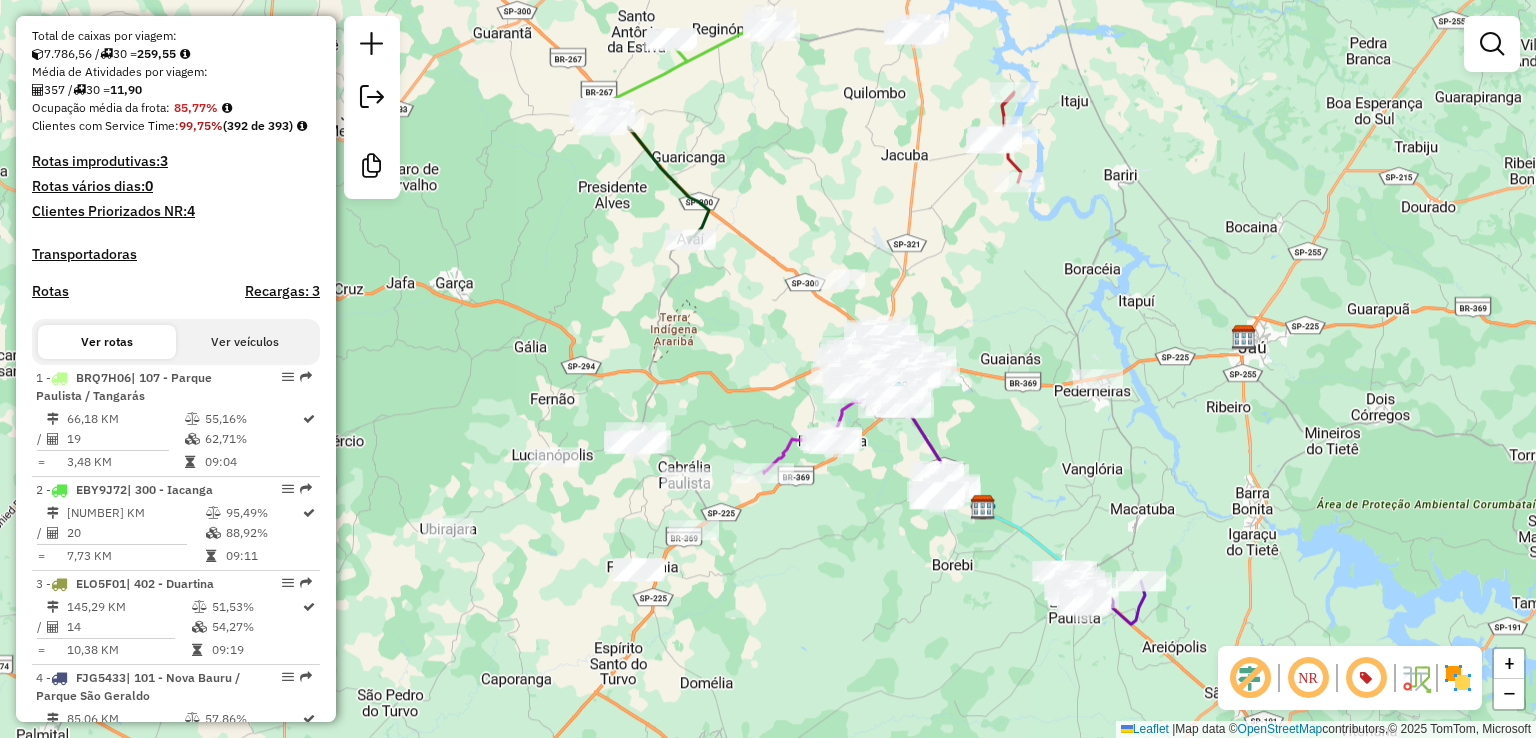 drag, startPoint x: 1200, startPoint y: 204, endPoint x: 1198, endPoint y: 224, distance: 20.09975 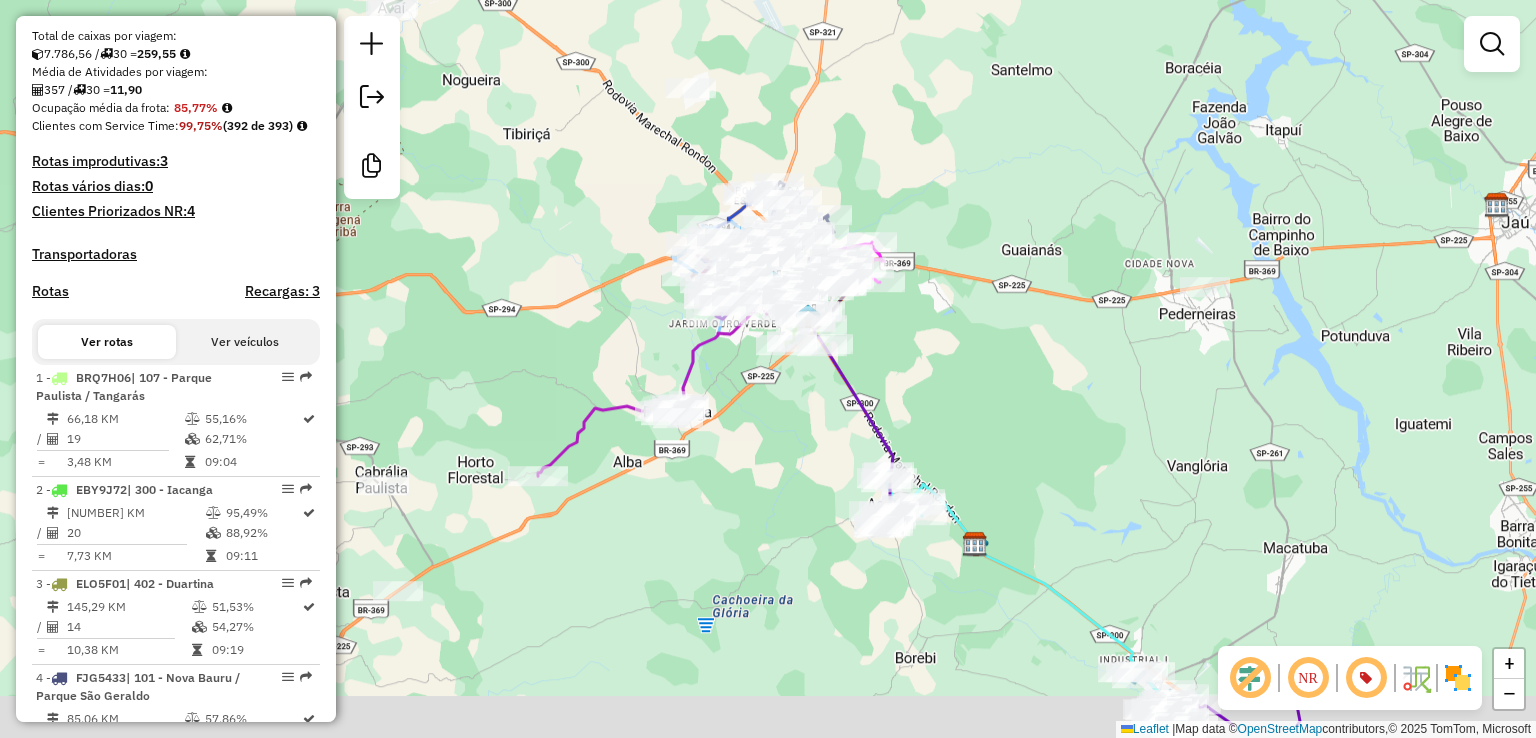 drag, startPoint x: 1028, startPoint y: 470, endPoint x: 1037, endPoint y: 379, distance: 91.44397 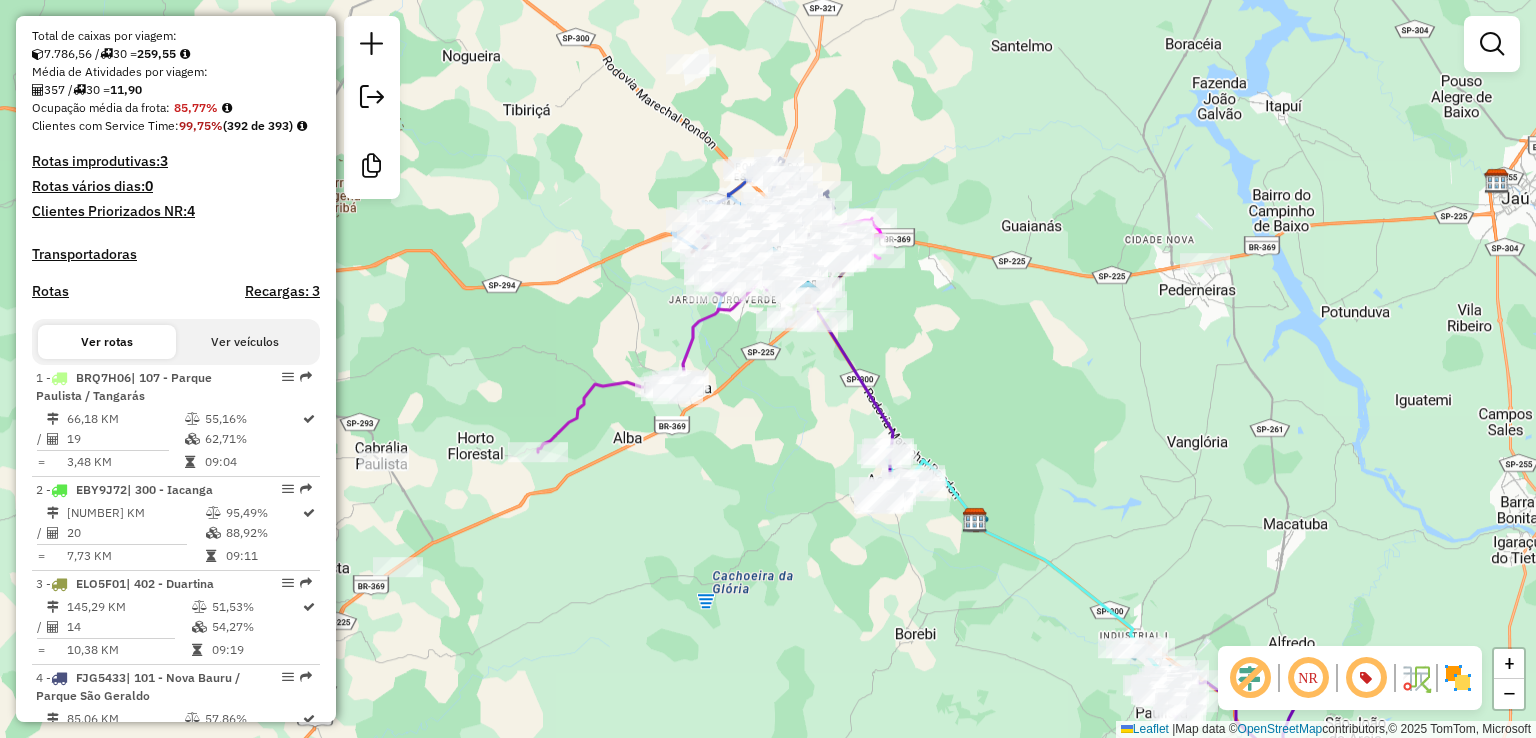 drag, startPoint x: 1099, startPoint y: 450, endPoint x: 1005, endPoint y: 342, distance: 143.1782 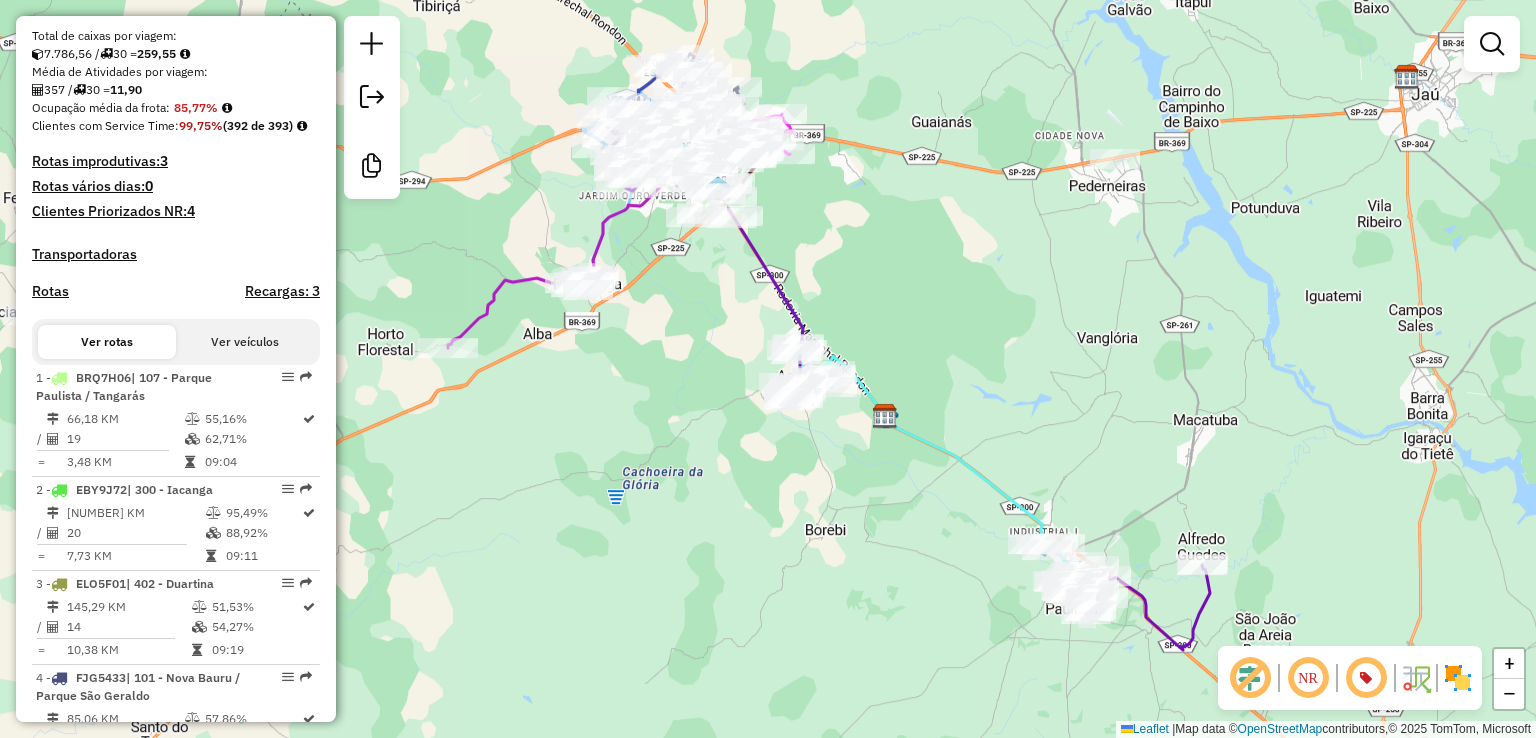 click 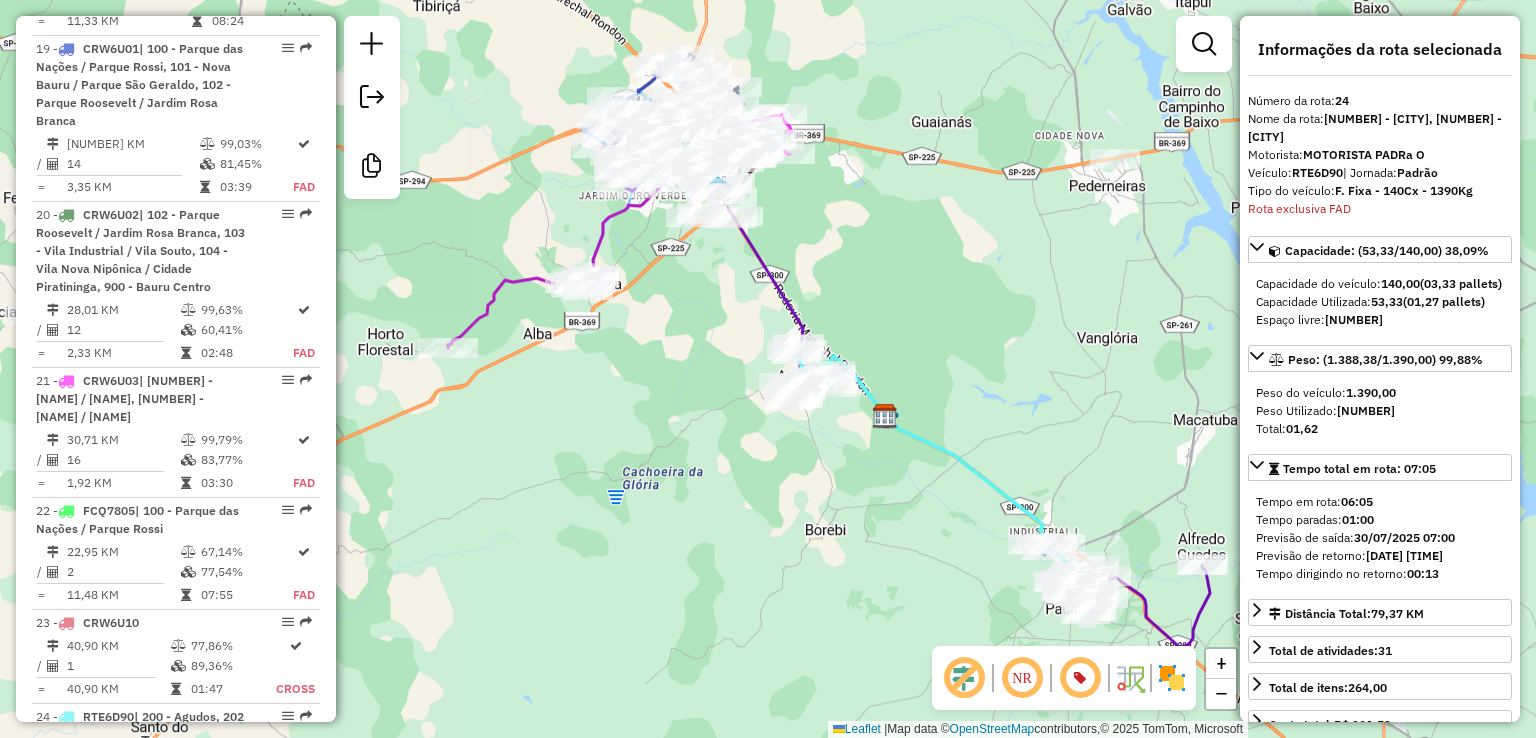 scroll, scrollTop: 3564, scrollLeft: 0, axis: vertical 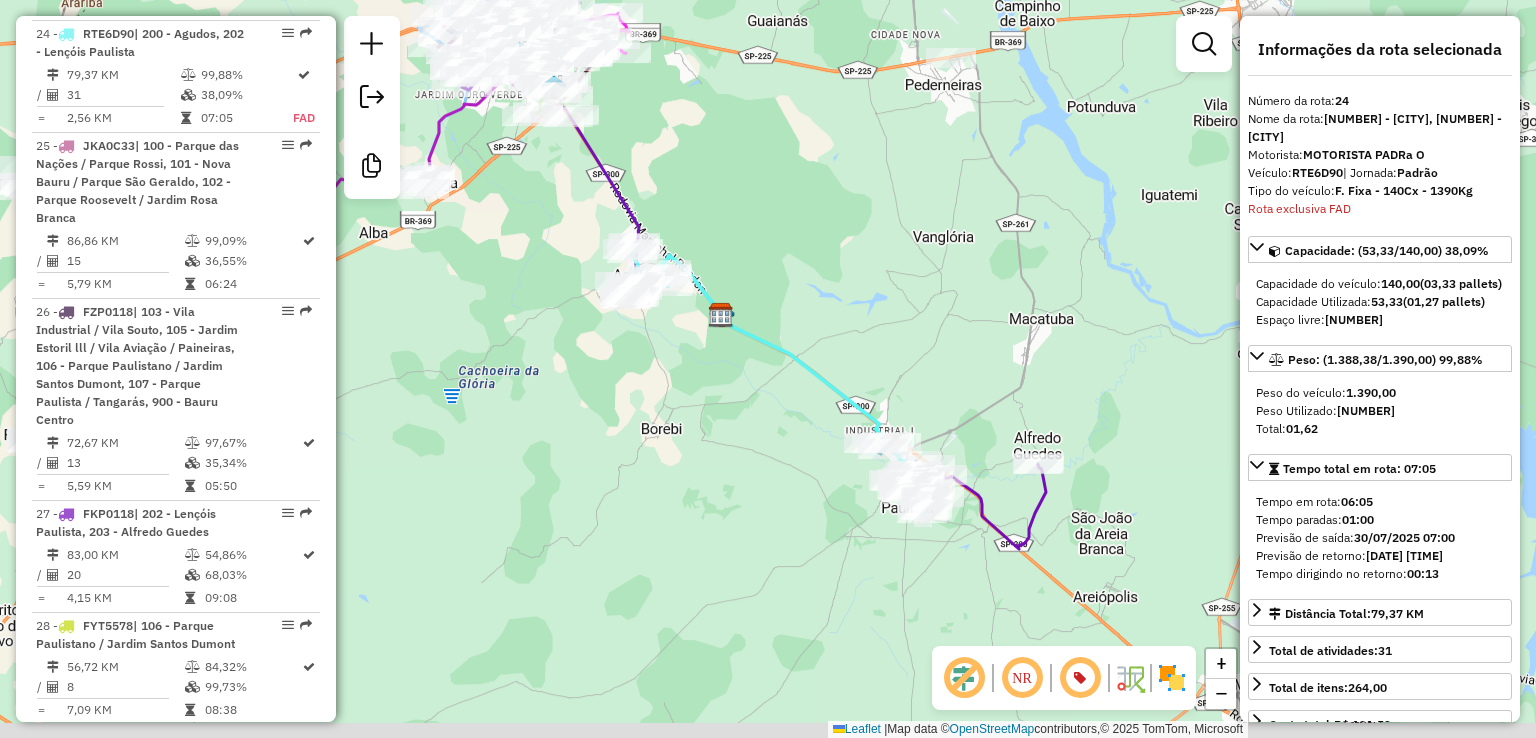 drag, startPoint x: 1017, startPoint y: 365, endPoint x: 885, endPoint y: 281, distance: 156.46086 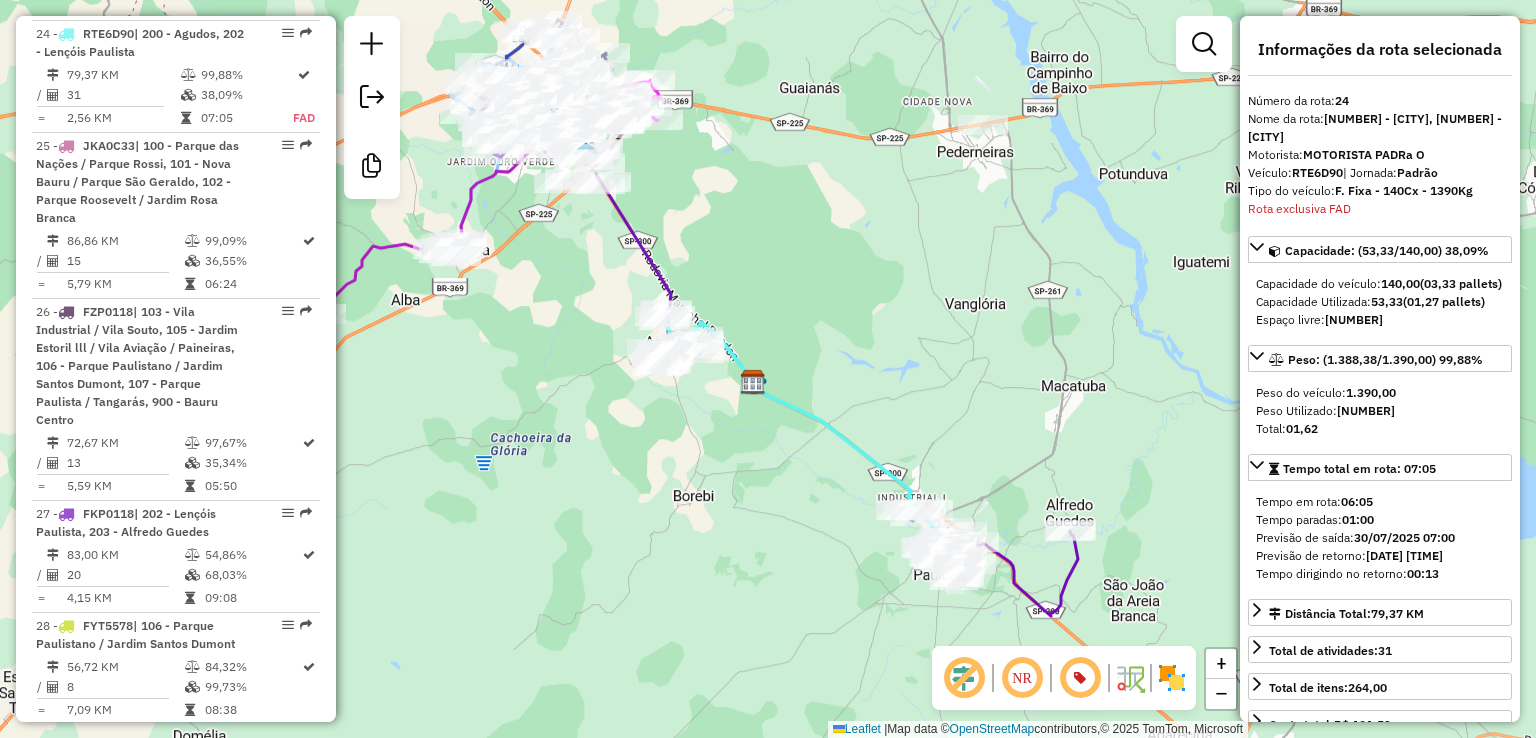 drag, startPoint x: 760, startPoint y: 213, endPoint x: 859, endPoint y: 357, distance: 174.7484 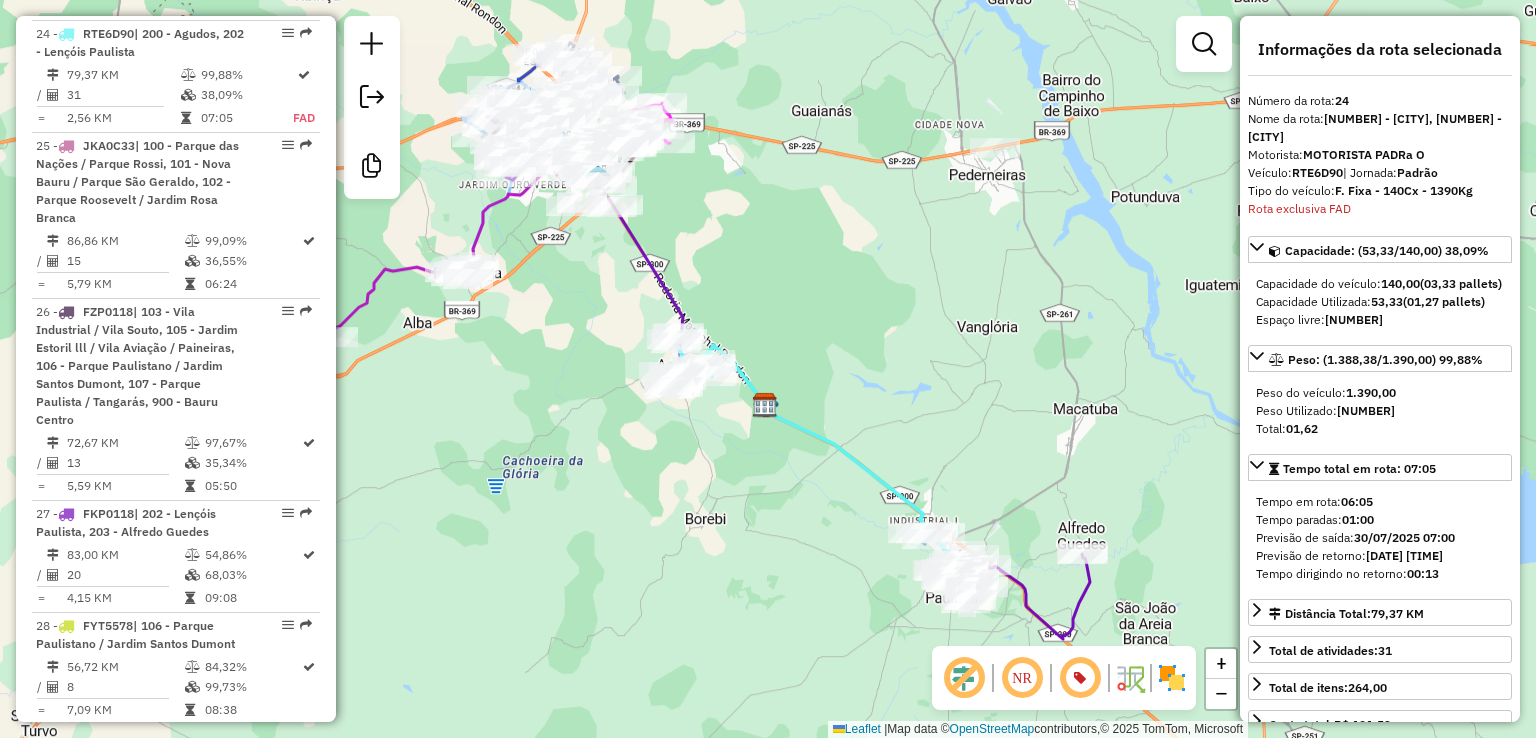 drag, startPoint x: 908, startPoint y: 397, endPoint x: 804, endPoint y: 233, distance: 194.19577 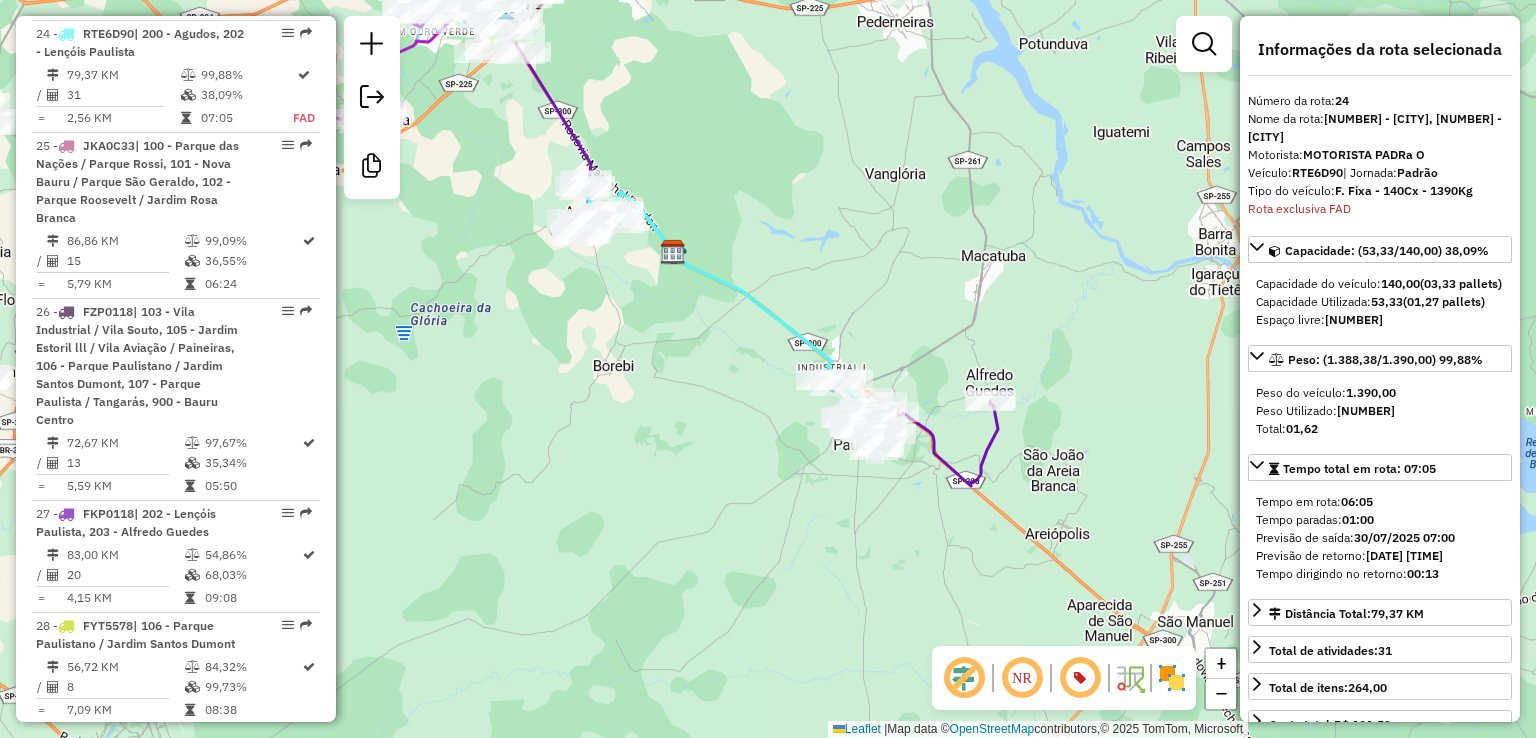 drag, startPoint x: 843, startPoint y: 257, endPoint x: 893, endPoint y: 300, distance: 65.946945 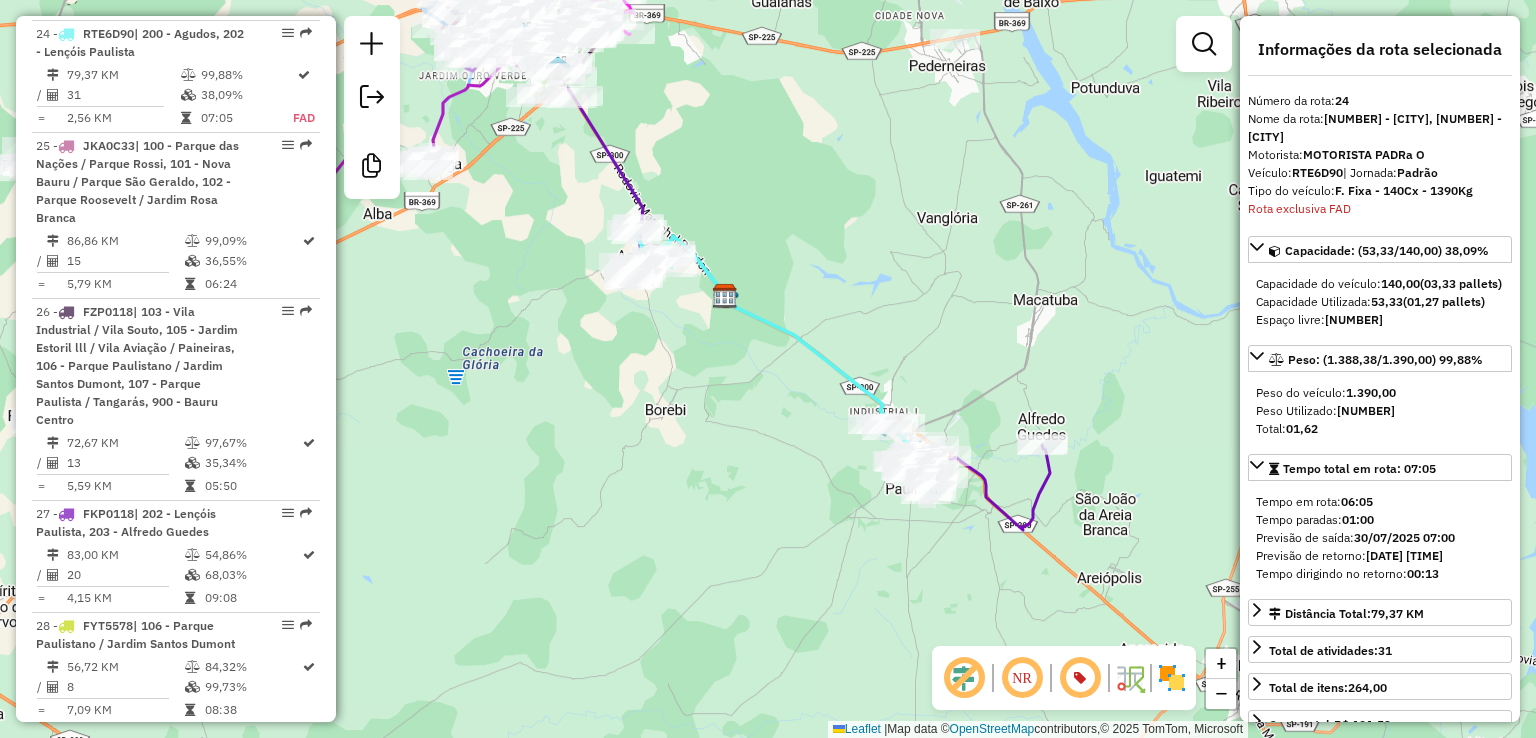 click 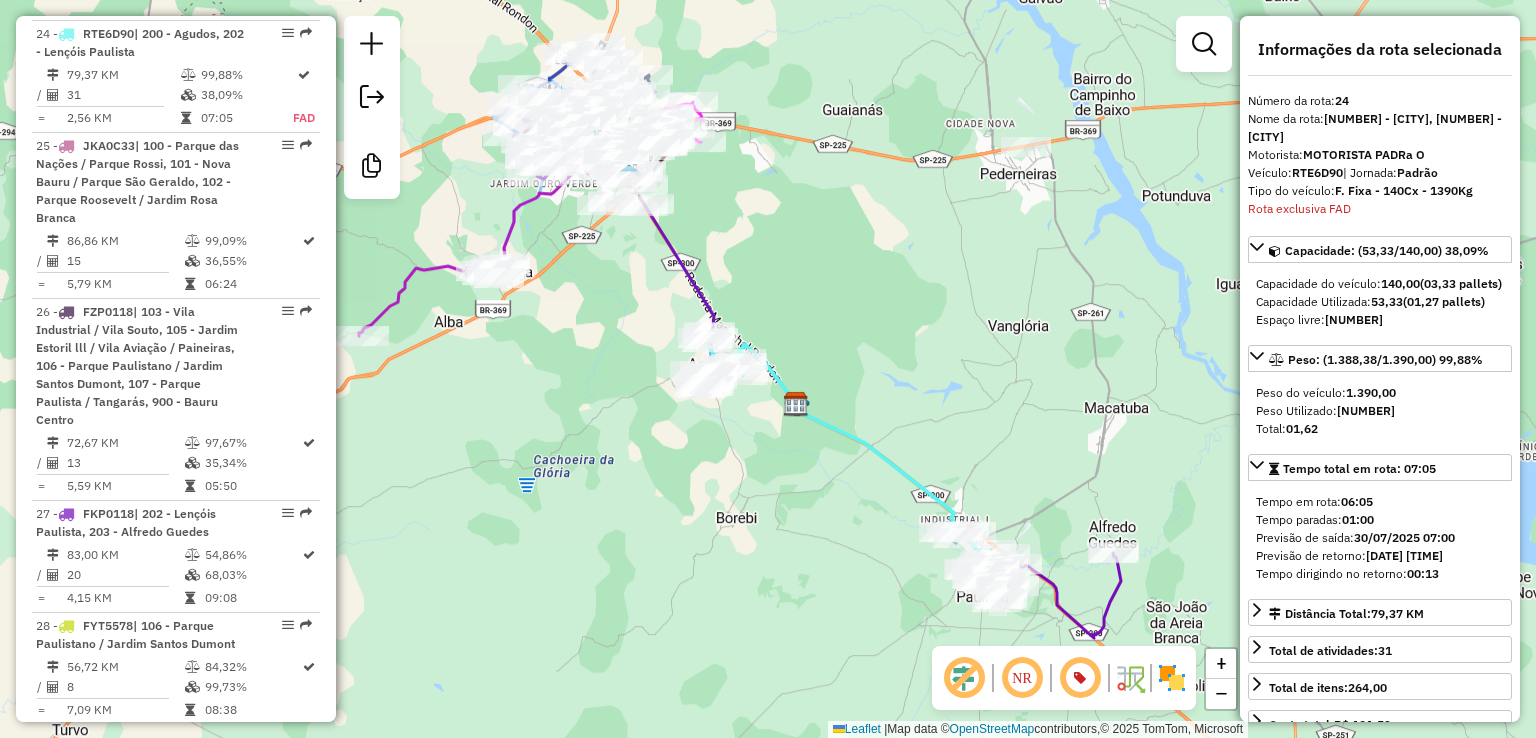 drag, startPoint x: 854, startPoint y: 259, endPoint x: 924, endPoint y: 366, distance: 127.863205 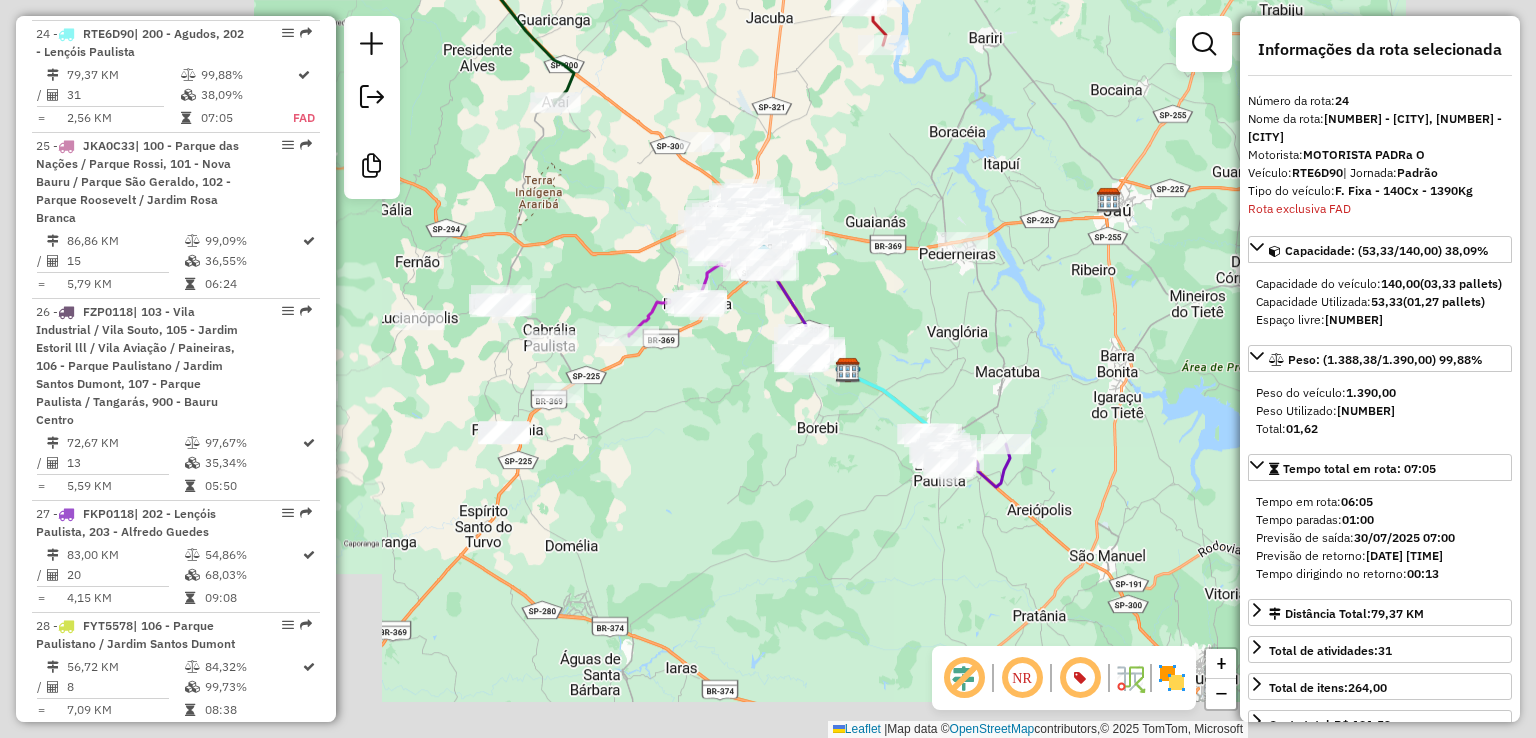 drag, startPoint x: 945, startPoint y: 301, endPoint x: 951, endPoint y: 365, distance: 64.28063 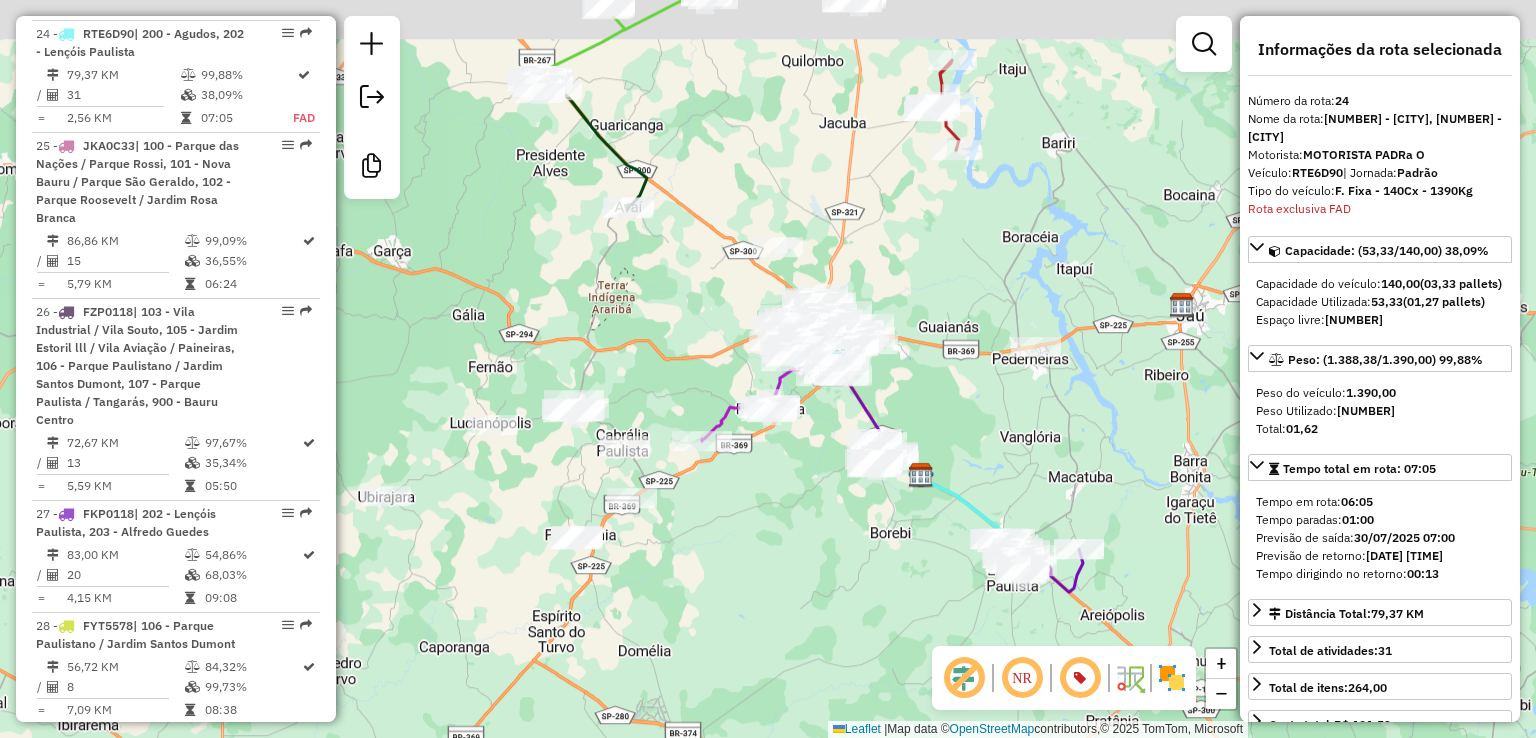 drag, startPoint x: 970, startPoint y: 397, endPoint x: 988, endPoint y: 431, distance: 38.470768 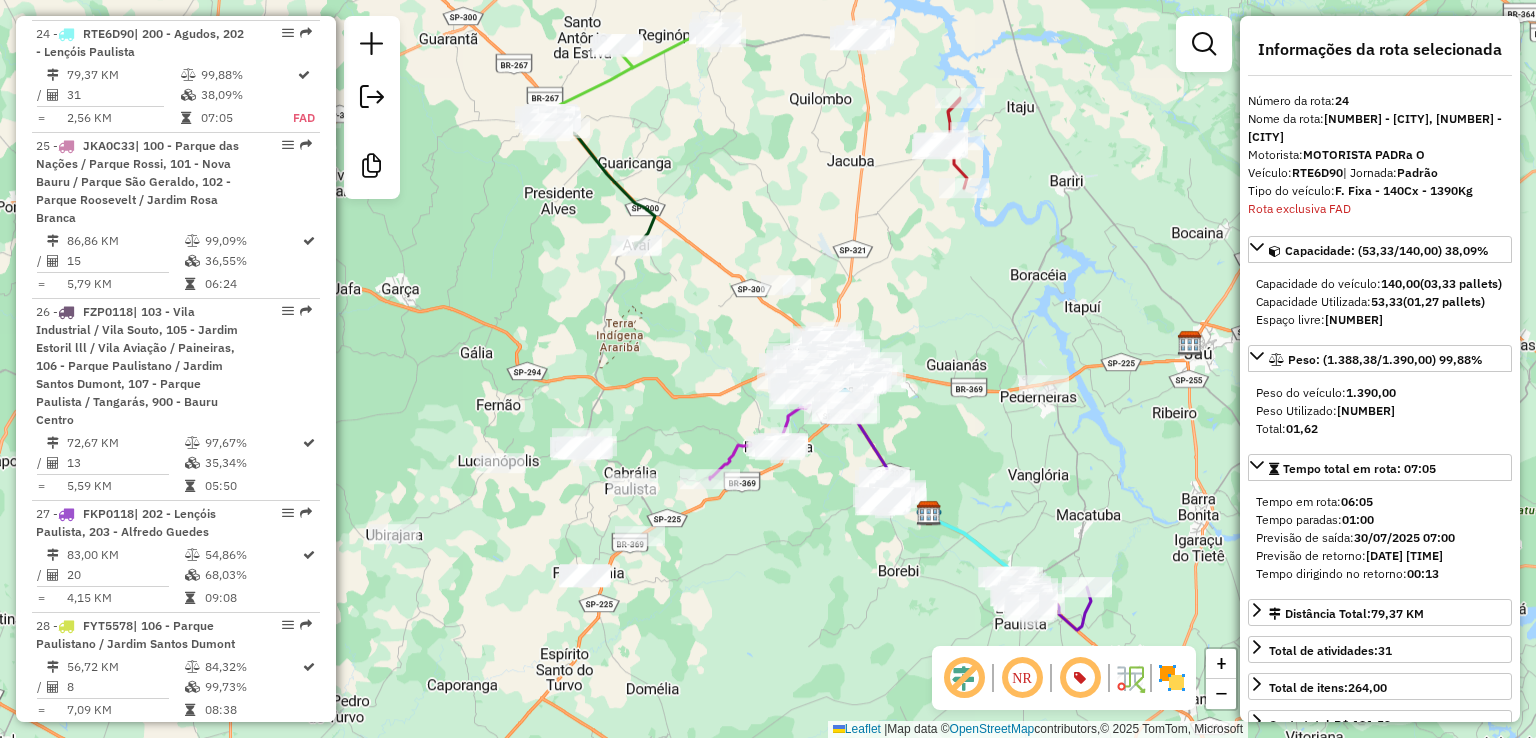 drag, startPoint x: 1063, startPoint y: 232, endPoint x: 1076, endPoint y: 257, distance: 28.178005 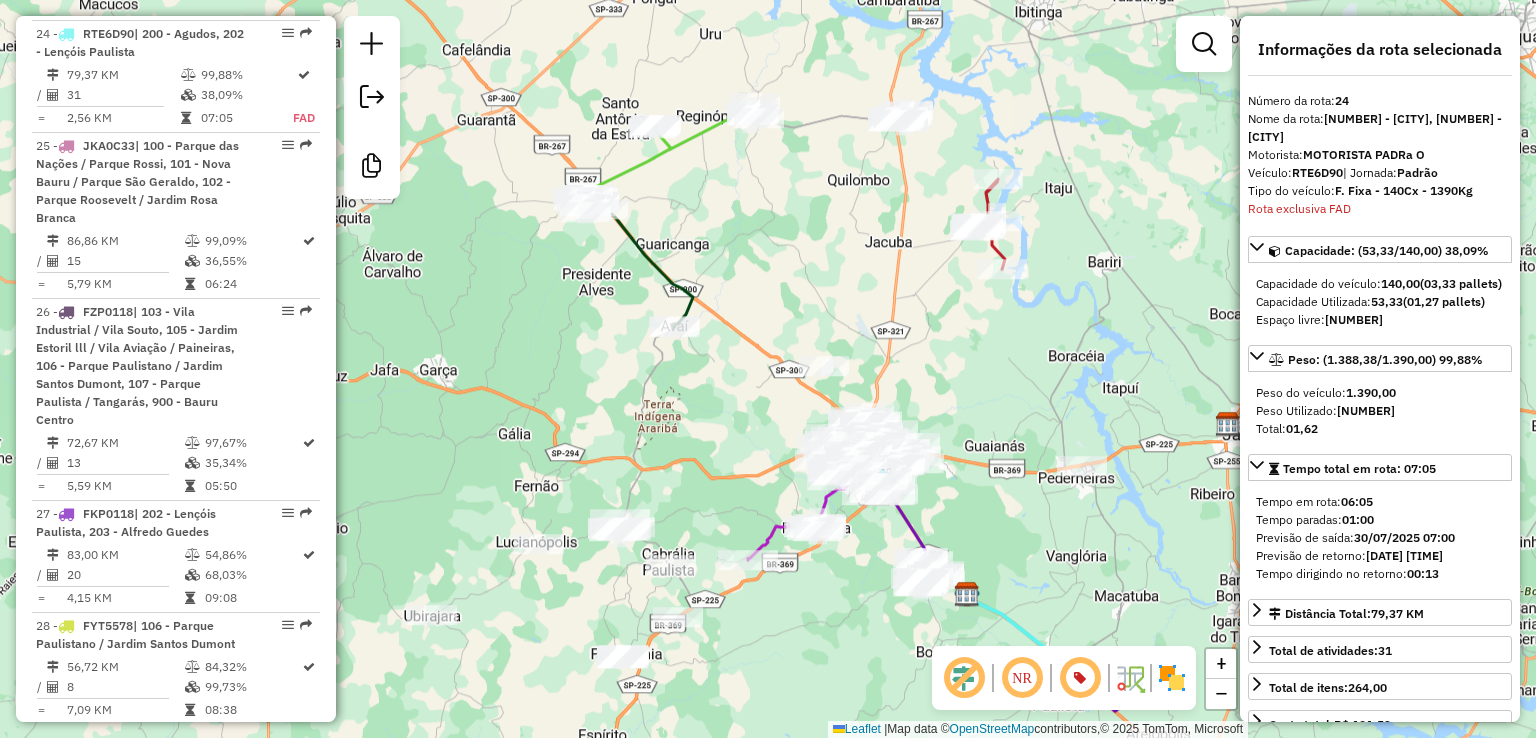 click on "Janela de atendimento Grade de atendimento Capacidade Transportadoras Veículos Cliente Pedidos  Rotas Selecione os dias de semana para filtrar as janelas de atendimento  Seg   Ter   Qua   Qui   Sex   Sáb   Dom  Informe o período da janela de atendimento: De: Até:  Filtrar exatamente a janela do cliente  Considerar janela de atendimento padrão  Selecione os dias de semana para filtrar as grades de atendimento  Seg   Ter   Qua   Qui   Sex   Sáb   Dom   Considerar clientes sem dia de atendimento cadastrado  Clientes fora do dia de atendimento selecionado Filtrar as atividades entre os valores definidos abaixo:  Peso mínimo:   Peso máximo:   Cubagem mínima:   Cubagem máxima:   De:   Até:  Filtrar as atividades entre o tempo de atendimento definido abaixo:  De:   Até:   Considerar capacidade total dos clientes não roteirizados Transportadora: Selecione um ou mais itens Tipo de veículo: Selecione um ou mais itens Veículo: Selecione um ou mais itens Motorista: Selecione um ou mais itens Nome: Rótulo:" 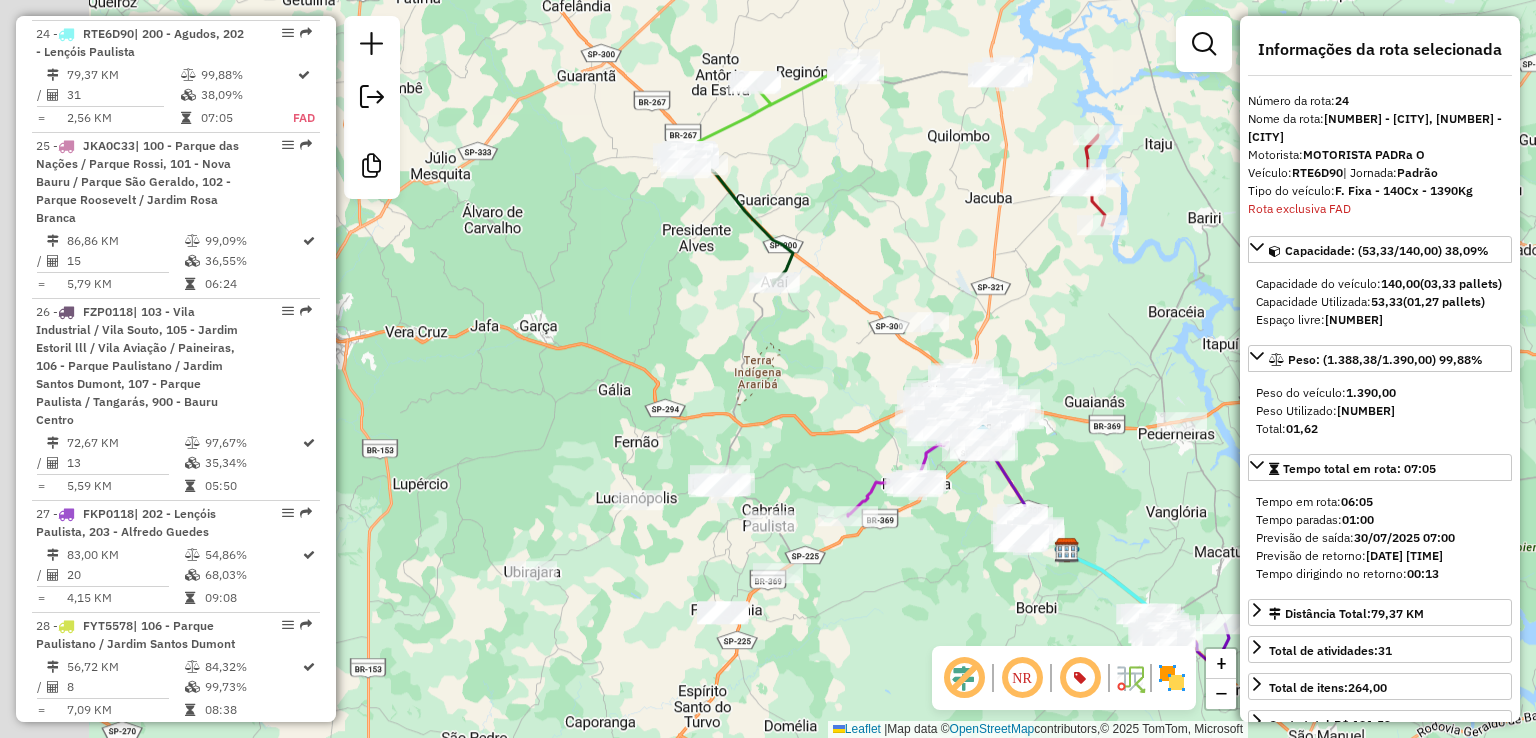 click on "Janela de atendimento Grade de atendimento Capacidade Transportadoras Veículos Cliente Pedidos  Rotas Selecione os dias de semana para filtrar as janelas de atendimento  Seg   Ter   Qua   Qui   Sex   Sáb   Dom  Informe o período da janela de atendimento: De: Até:  Filtrar exatamente a janela do cliente  Considerar janela de atendimento padrão  Selecione os dias de semana para filtrar as grades de atendimento  Seg   Ter   Qua   Qui   Sex   Sáb   Dom   Considerar clientes sem dia de atendimento cadastrado  Clientes fora do dia de atendimento selecionado Filtrar as atividades entre os valores definidos abaixo:  Peso mínimo:   Peso máximo:   Cubagem mínima:   Cubagem máxima:   De:   Até:  Filtrar as atividades entre o tempo de atendimento definido abaixo:  De:   Até:   Considerar capacidade total dos clientes não roteirizados Transportadora: Selecione um ou mais itens Tipo de veículo: Selecione um ou mais itens Veículo: Selecione um ou mais itens Motorista: Selecione um ou mais itens Nome: Rótulo:" 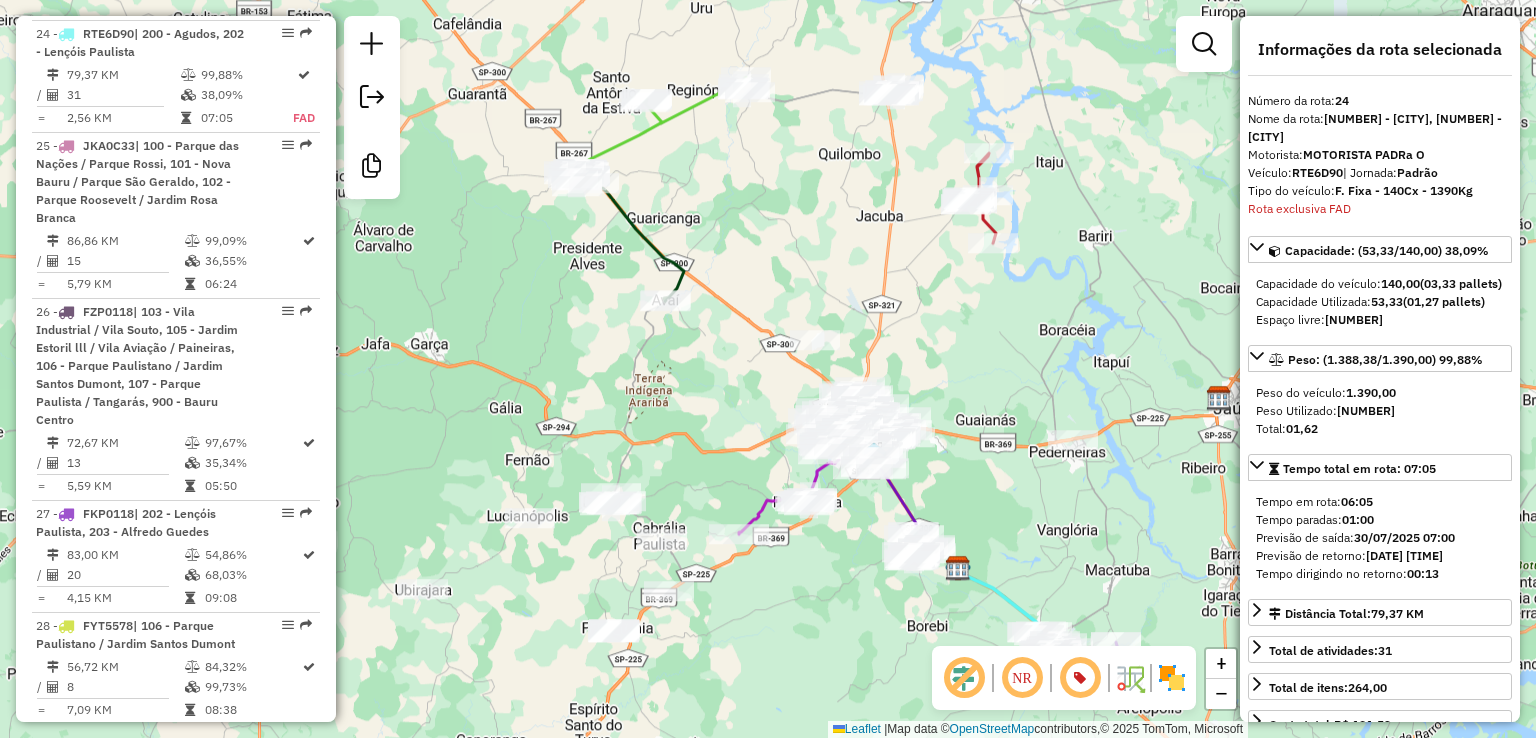 drag, startPoint x: 813, startPoint y: 189, endPoint x: 802, endPoint y: 191, distance: 11.18034 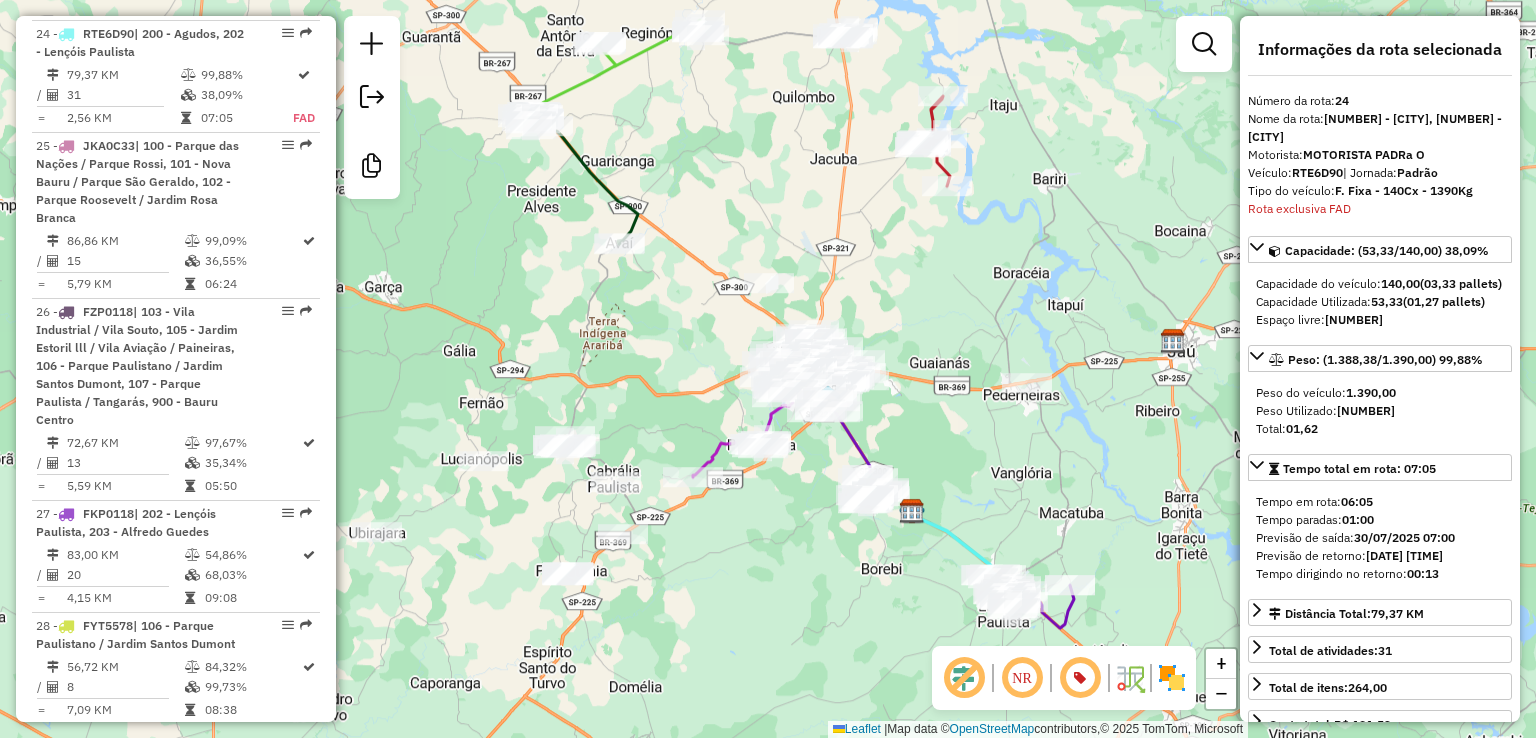 drag, startPoint x: 1024, startPoint y: 355, endPoint x: 991, endPoint y: 323, distance: 45.96738 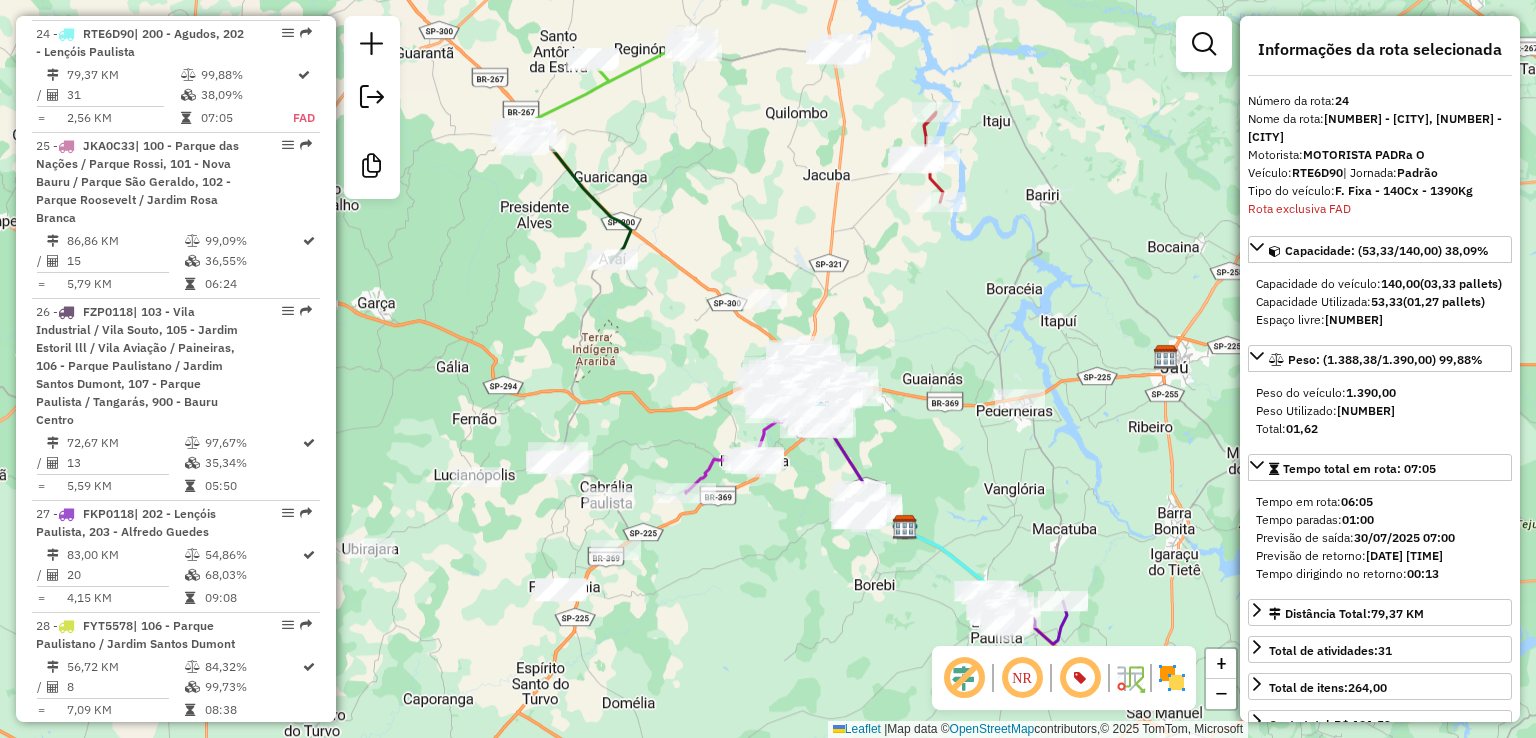drag, startPoint x: 1109, startPoint y: 261, endPoint x: 1104, endPoint y: 283, distance: 22.561028 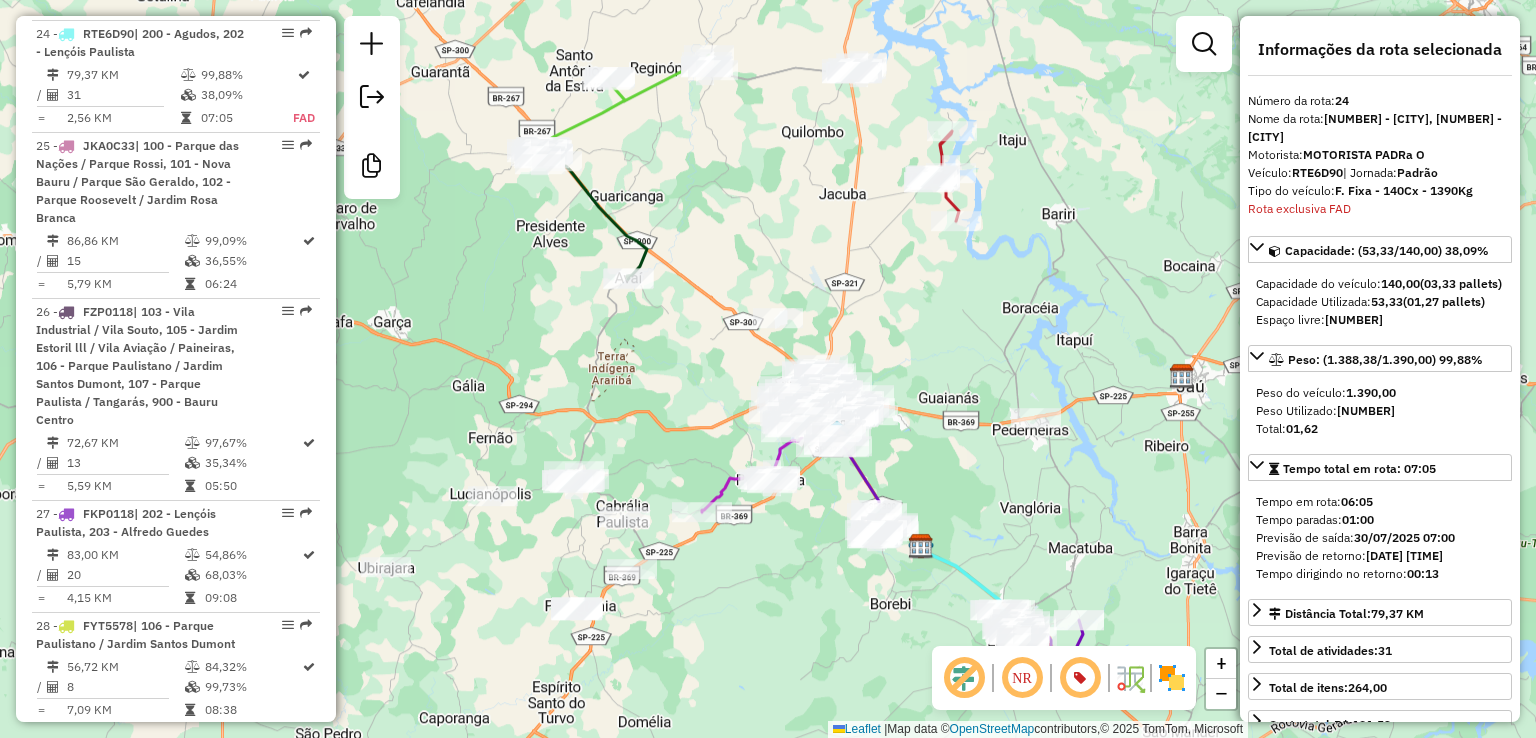 drag, startPoint x: 749, startPoint y: 229, endPoint x: 797, endPoint y: 243, distance: 50 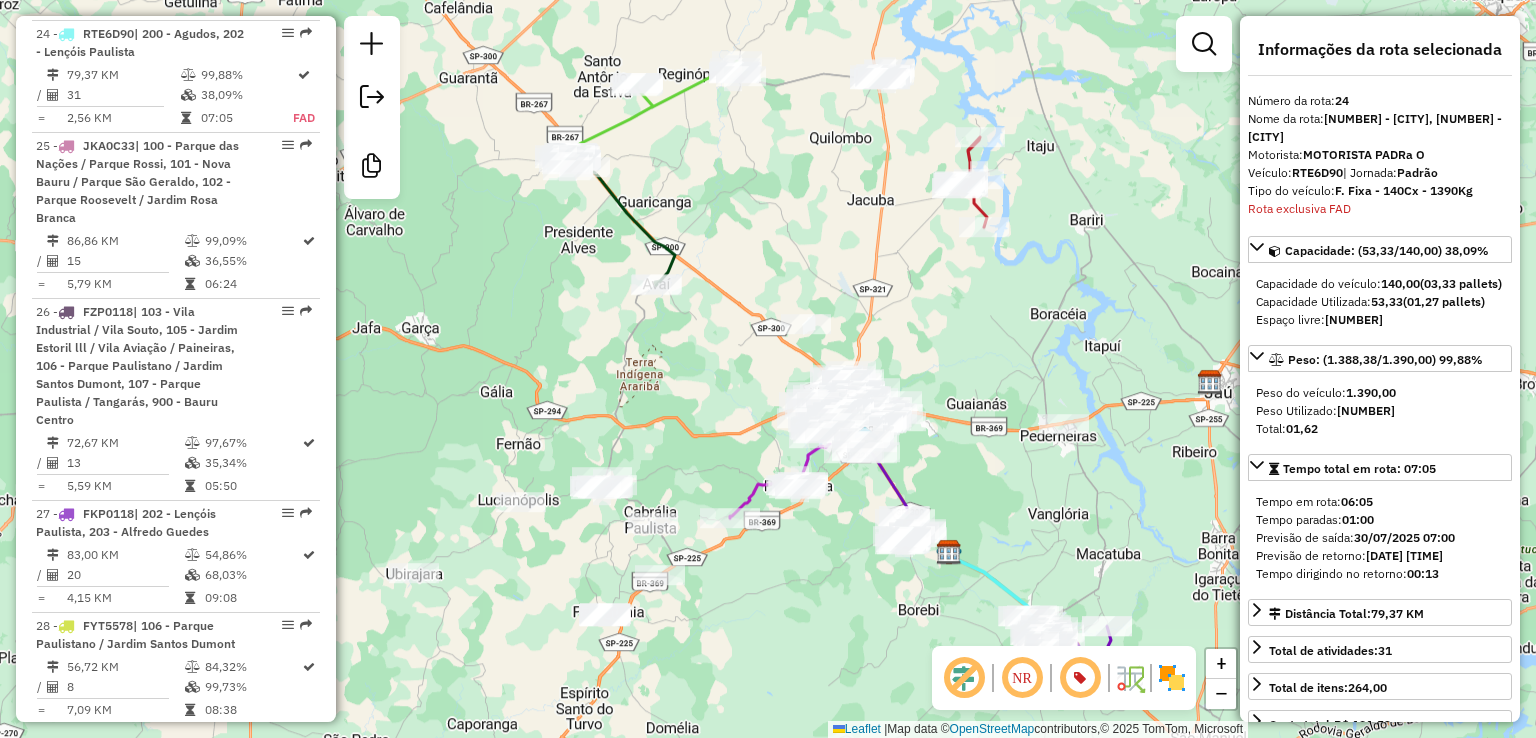 click on "Janela de atendimento Grade de atendimento Capacidade Transportadoras Veículos Cliente Pedidos  Rotas Selecione os dias de semana para filtrar as janelas de atendimento  Seg   Ter   Qua   Qui   Sex   Sáb   Dom  Informe o período da janela de atendimento: De: Até:  Filtrar exatamente a janela do cliente  Considerar janela de atendimento padrão  Selecione os dias de semana para filtrar as grades de atendimento  Seg   Ter   Qua   Qui   Sex   Sáb   Dom   Considerar clientes sem dia de atendimento cadastrado  Clientes fora do dia de atendimento selecionado Filtrar as atividades entre os valores definidos abaixo:  Peso mínimo:   Peso máximo:   Cubagem mínima:   Cubagem máxima:   De:   Até:  Filtrar as atividades entre o tempo de atendimento definido abaixo:  De:   Até:   Considerar capacidade total dos clientes não roteirizados Transportadora: Selecione um ou mais itens Tipo de veículo: Selecione um ou mais itens Veículo: Selecione um ou mais itens Motorista: Selecione um ou mais itens Nome: Rótulo:" 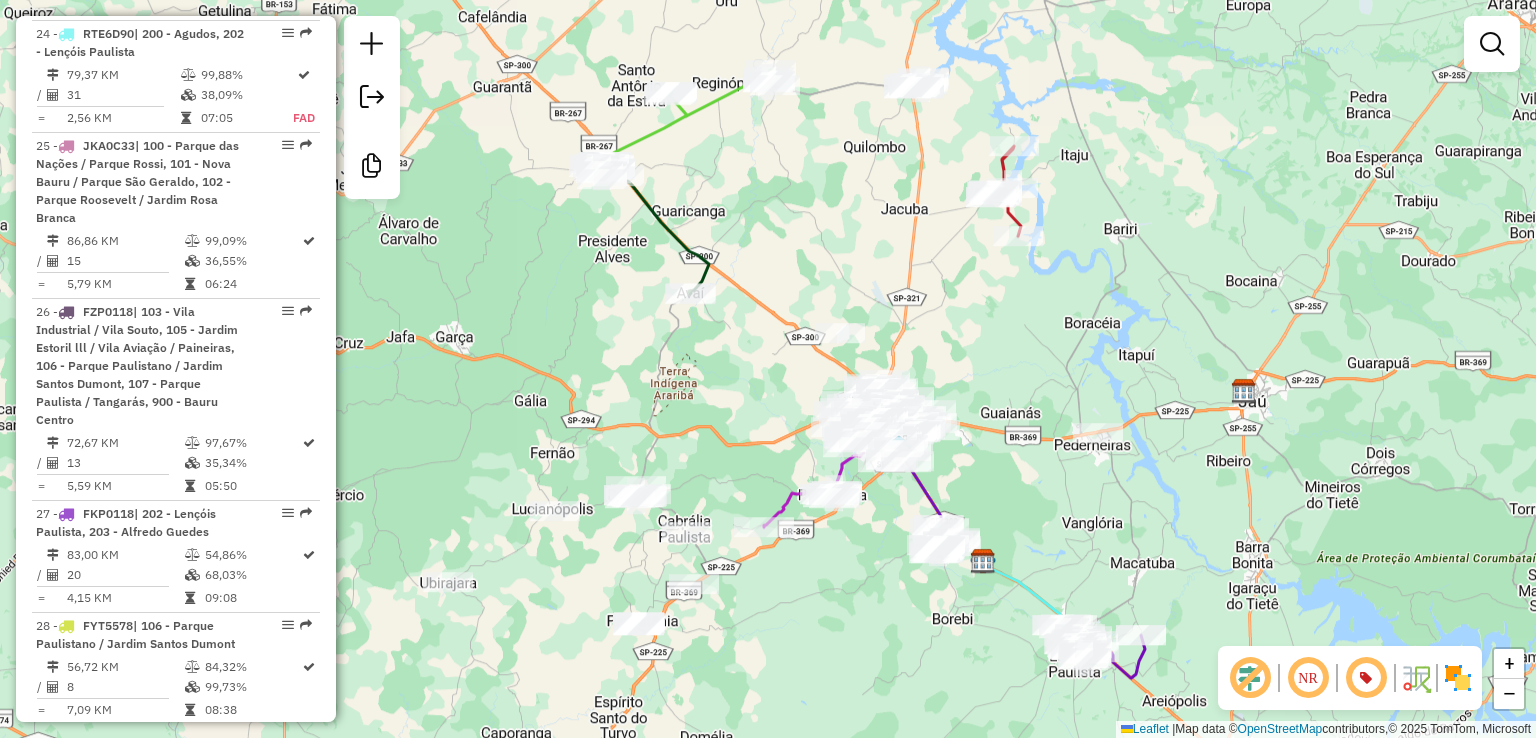 drag, startPoint x: 734, startPoint y: 216, endPoint x: 771, endPoint y: 225, distance: 38.078865 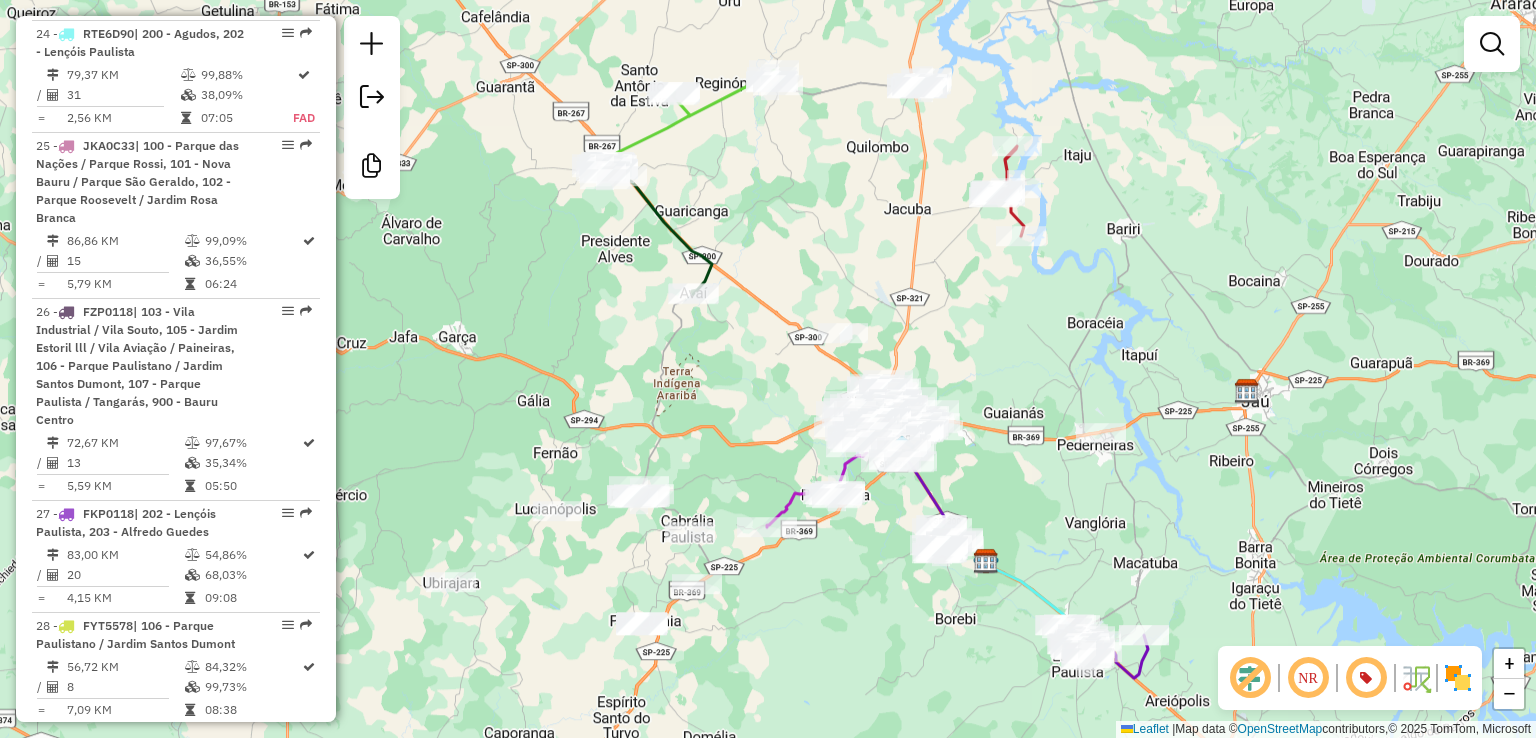 click 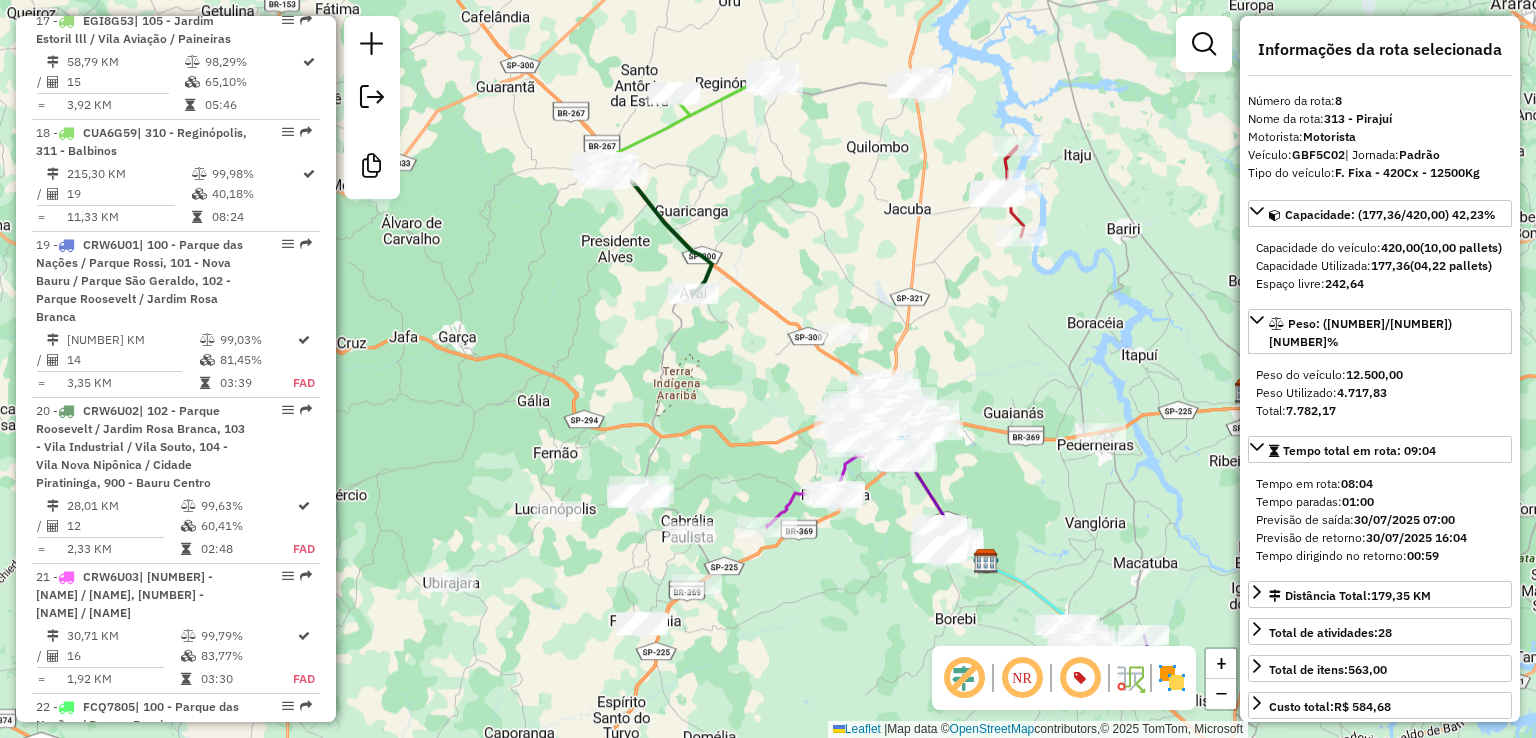 scroll, scrollTop: 1612, scrollLeft: 0, axis: vertical 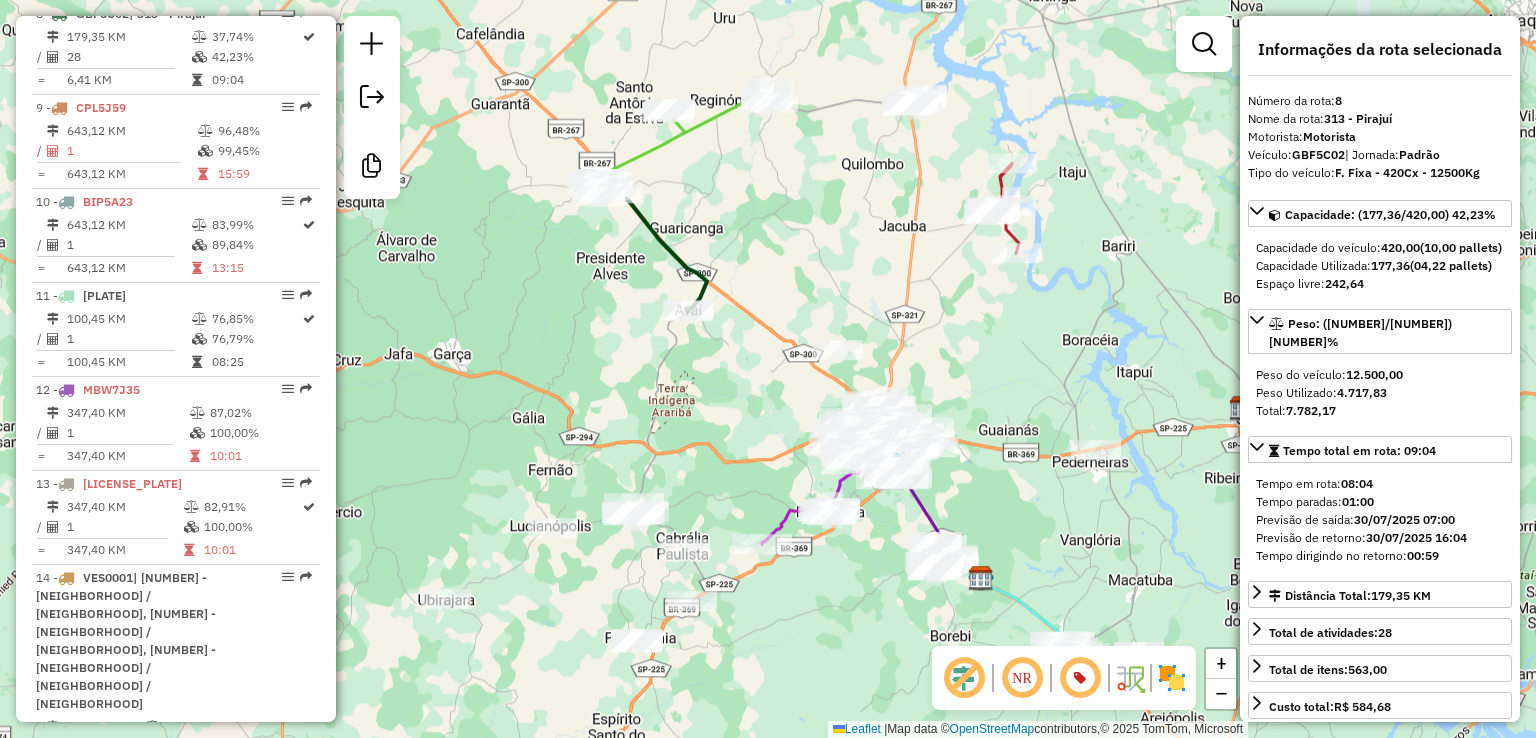 drag, startPoint x: 775, startPoint y: 197, endPoint x: 760, endPoint y: 266, distance: 70.61161 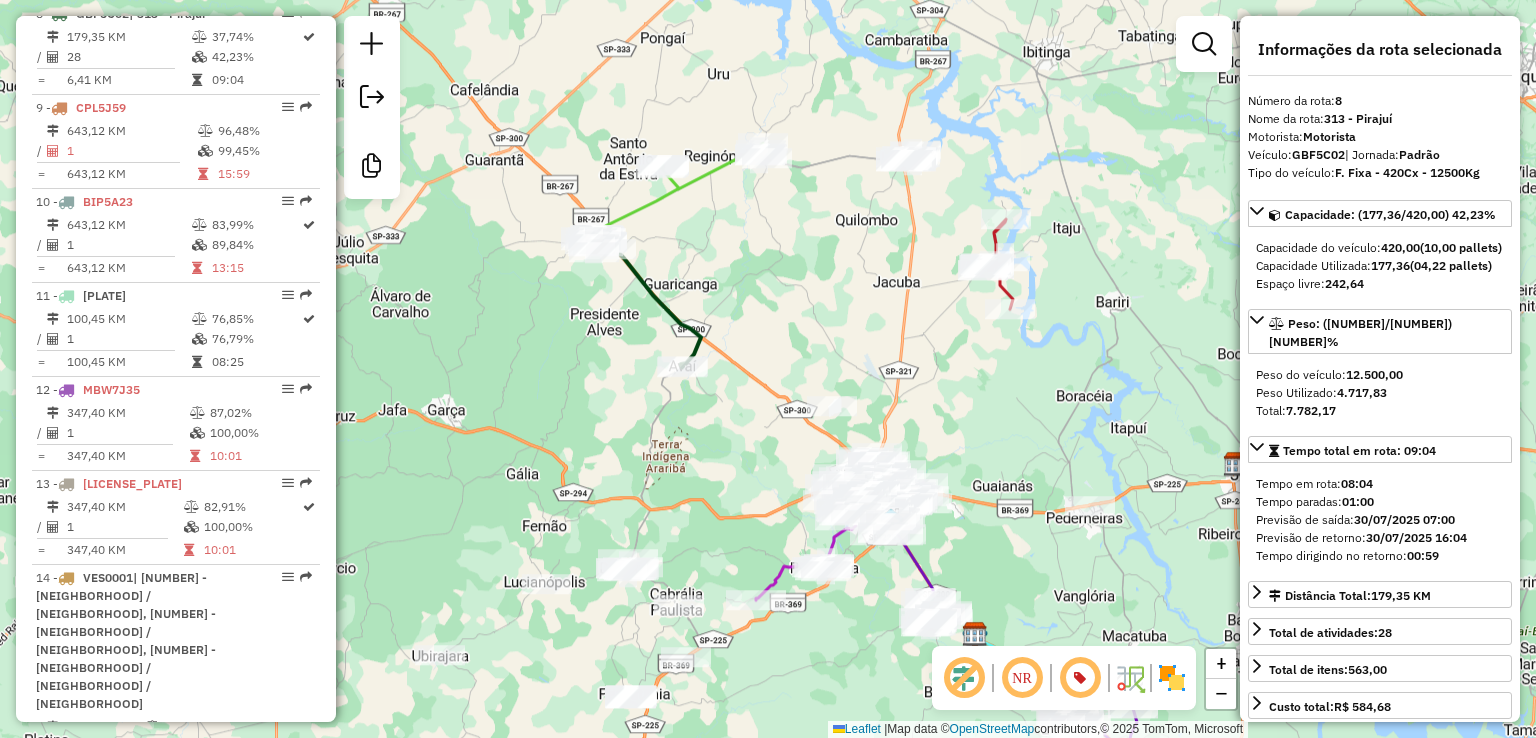 click 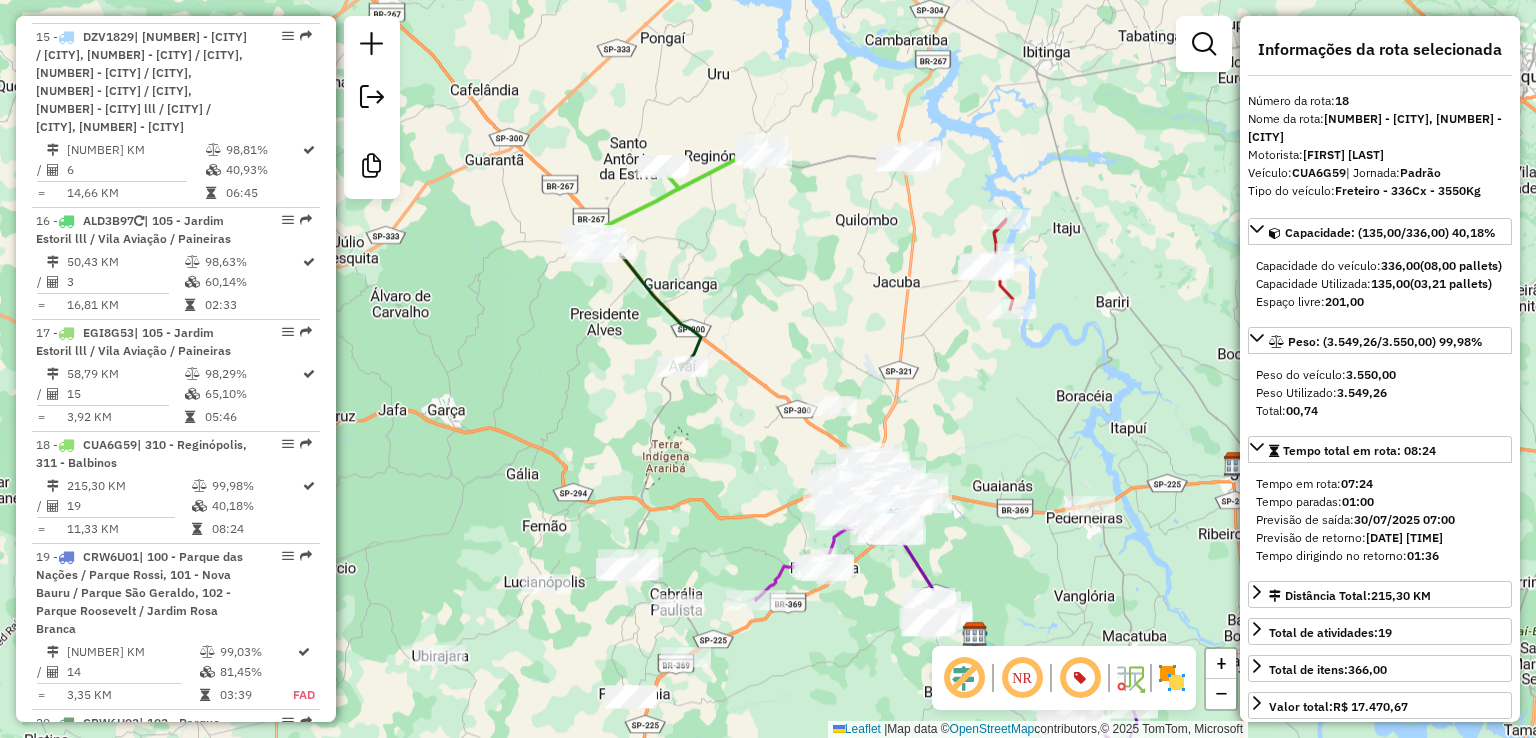 scroll, scrollTop: 2784, scrollLeft: 0, axis: vertical 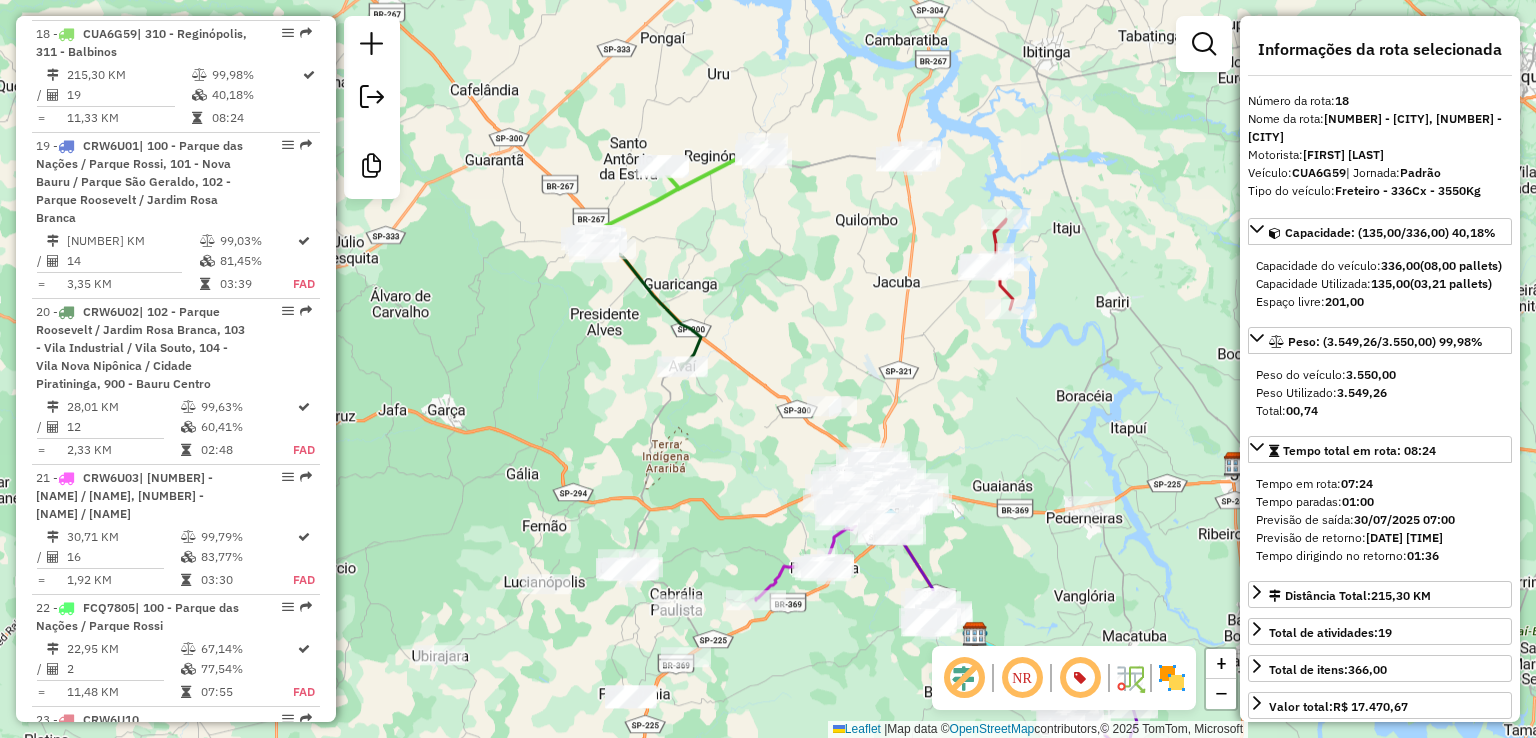 click on "Rota 2 - Placa EBY9J72  10817787 - JAQUELINE BAGAGIM CA Janela de atendimento Grade de atendimento Capacidade Transportadoras Veículos Cliente Pedidos  Rotas Selecione os dias de semana para filtrar as janelas de atendimento  Seg   Ter   Qua   Qui   Sex   Sáb   Dom  Informe o período da janela de atendimento: De: Até:  Filtrar exatamente a janela do cliente  Considerar janela de atendimento padrão  Selecione os dias de semana para filtrar as grades de atendimento  Seg   Ter   Qua   Qui   Sex   Sáb   Dom   Considerar clientes sem dia de atendimento cadastrado  Clientes fora do dia de atendimento selecionado Filtrar as atividades entre os valores definidos abaixo:  Peso mínimo:   Peso máximo:   Cubagem mínima:   Cubagem máxima:   De:   Até:  Filtrar as atividades entre o tempo de atendimento definido abaixo:  De:   Até:   Considerar capacidade total dos clientes não roteirizados Transportadora: Selecione um ou mais itens Tipo de veículo: Selecione um ou mais itens Veículo: Motorista: Nome: Setor:" 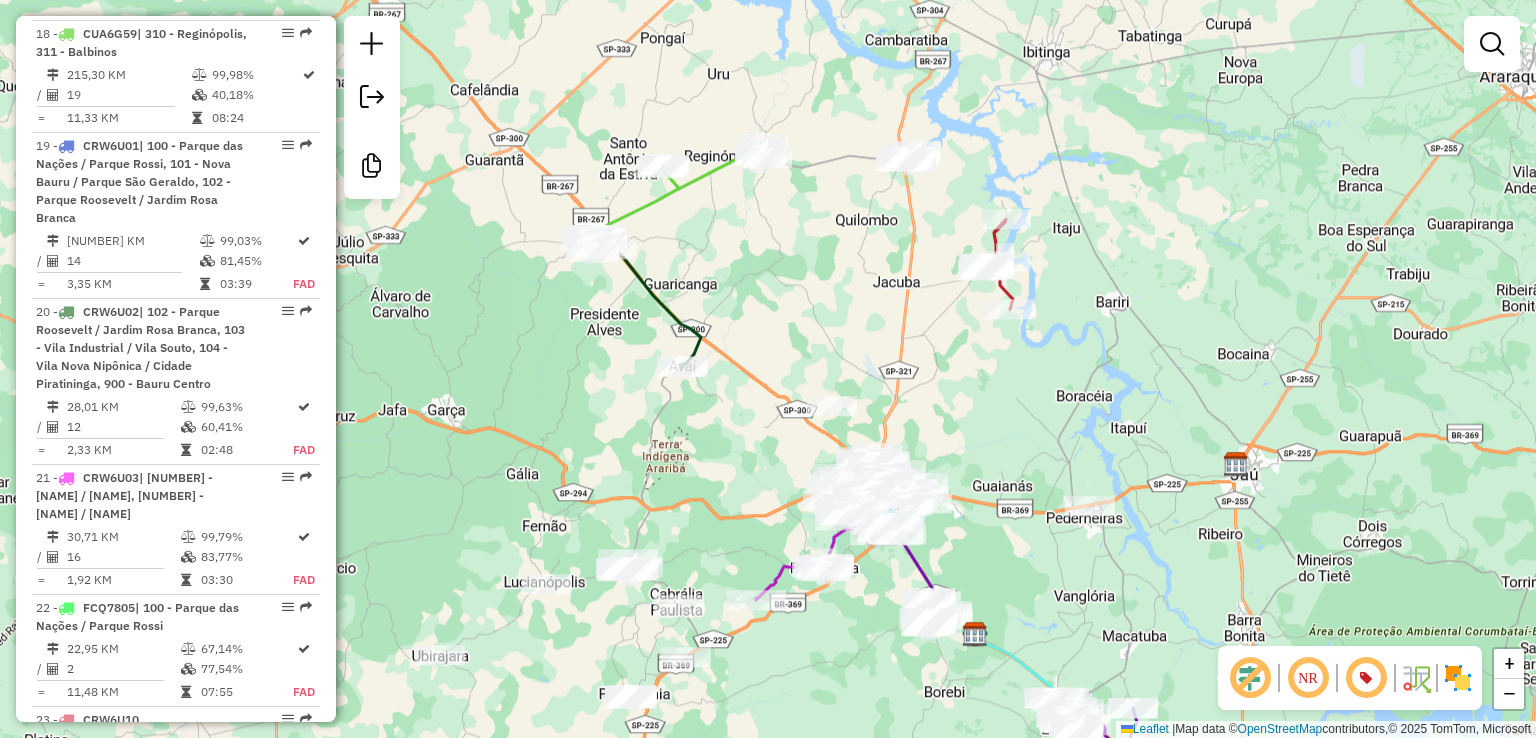 click on "Janela de atendimento Grade de atendimento Capacidade Transportadoras Veículos Cliente Pedidos  Rotas Selecione os dias de semana para filtrar as janelas de atendimento  Seg   Ter   Qua   Qui   Sex   Sáb   Dom  Informe o período da janela de atendimento: De: Até:  Filtrar exatamente a janela do cliente  Considerar janela de atendimento padrão  Selecione os dias de semana para filtrar as grades de atendimento  Seg   Ter   Qua   Qui   Sex   Sáb   Dom   Considerar clientes sem dia de atendimento cadastrado  Clientes fora do dia de atendimento selecionado Filtrar as atividades entre os valores definidos abaixo:  Peso mínimo:   Peso máximo:   Cubagem mínima:   Cubagem máxima:   De:   Até:  Filtrar as atividades entre o tempo de atendimento definido abaixo:  De:   Até:   Considerar capacidade total dos clientes não roteirizados Transportadora: Selecione um ou mais itens Tipo de veículo: Selecione um ou mais itens Veículo: Selecione um ou mais itens Motorista: Selecione um ou mais itens Nome: Rótulo:" 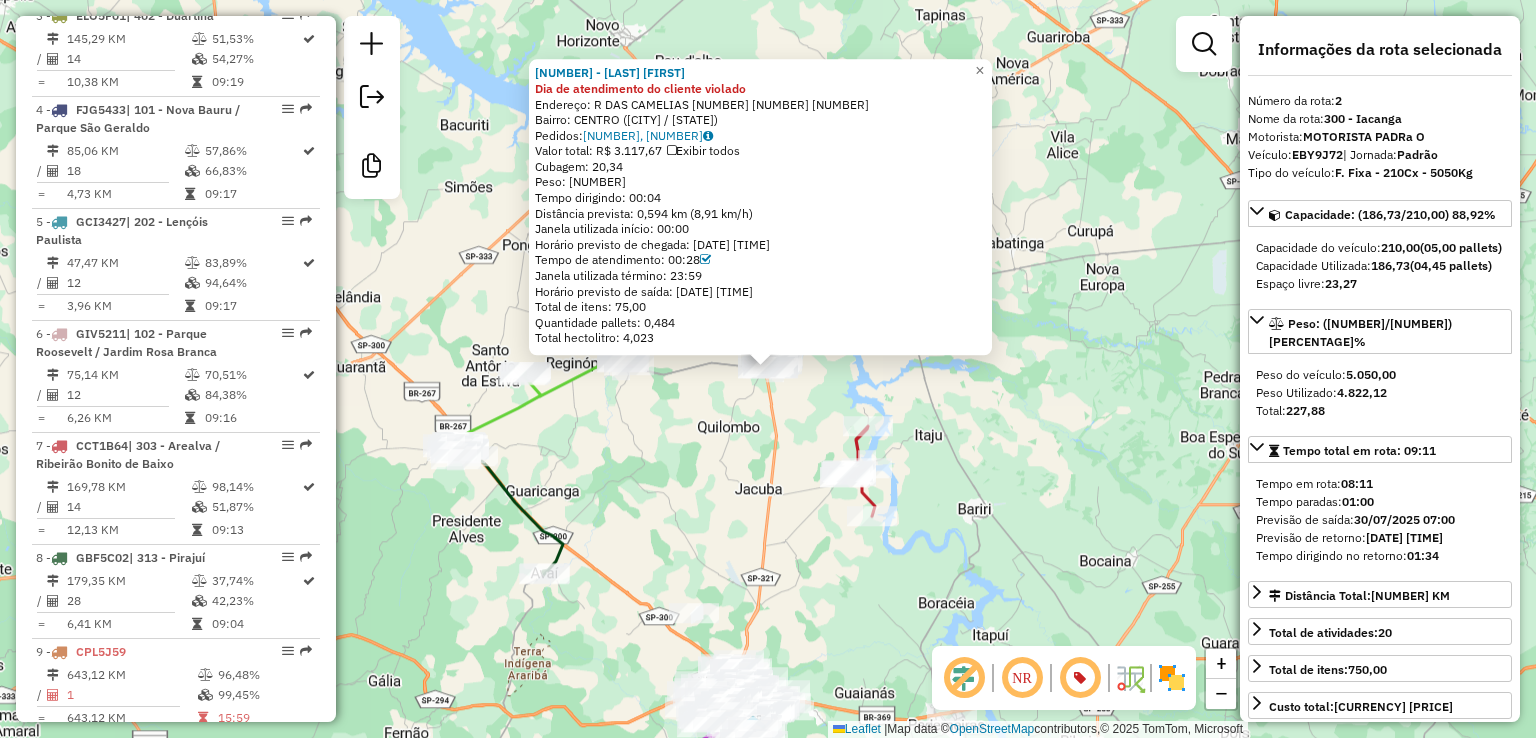 scroll, scrollTop: 978, scrollLeft: 0, axis: vertical 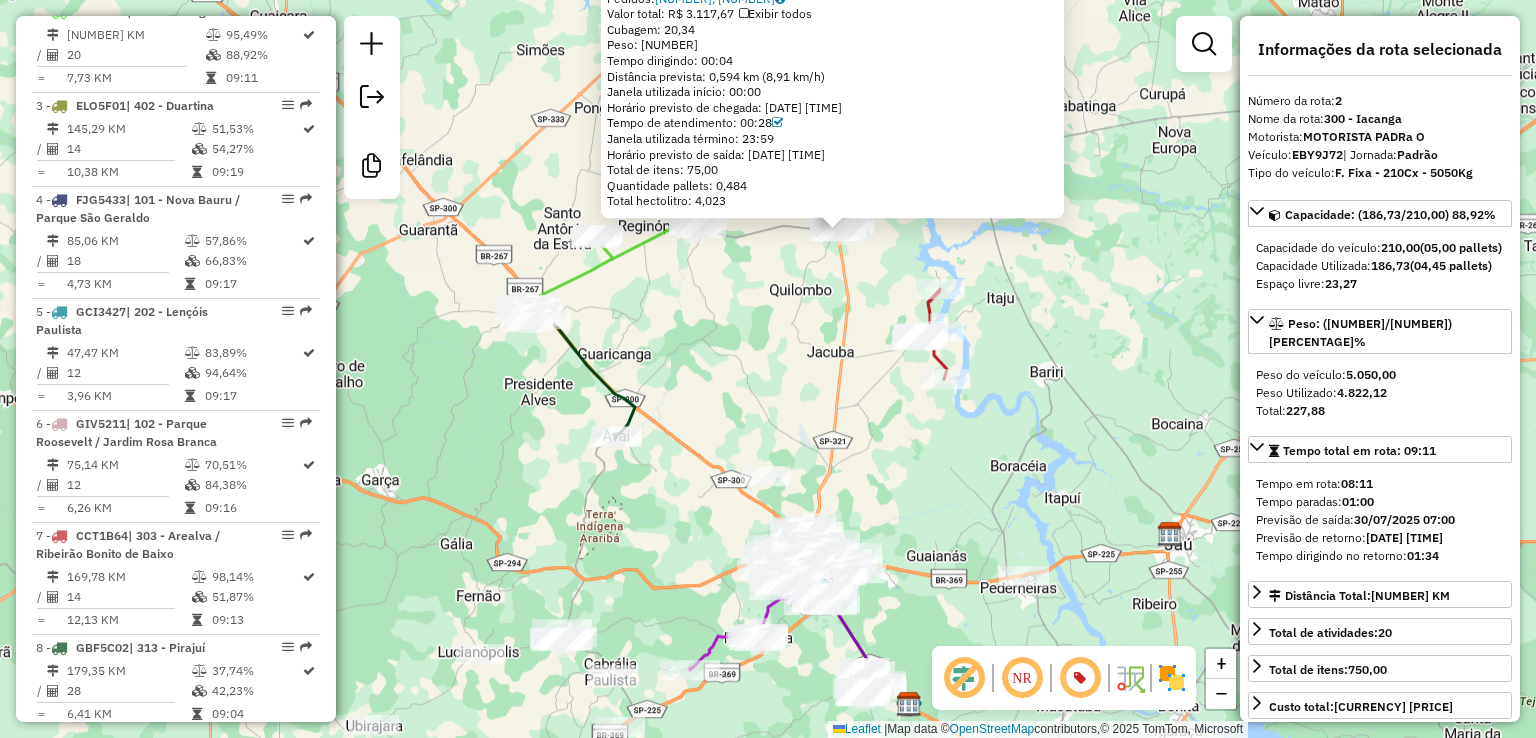 drag, startPoint x: 995, startPoint y: 371, endPoint x: 978, endPoint y: 365, distance: 18.027756 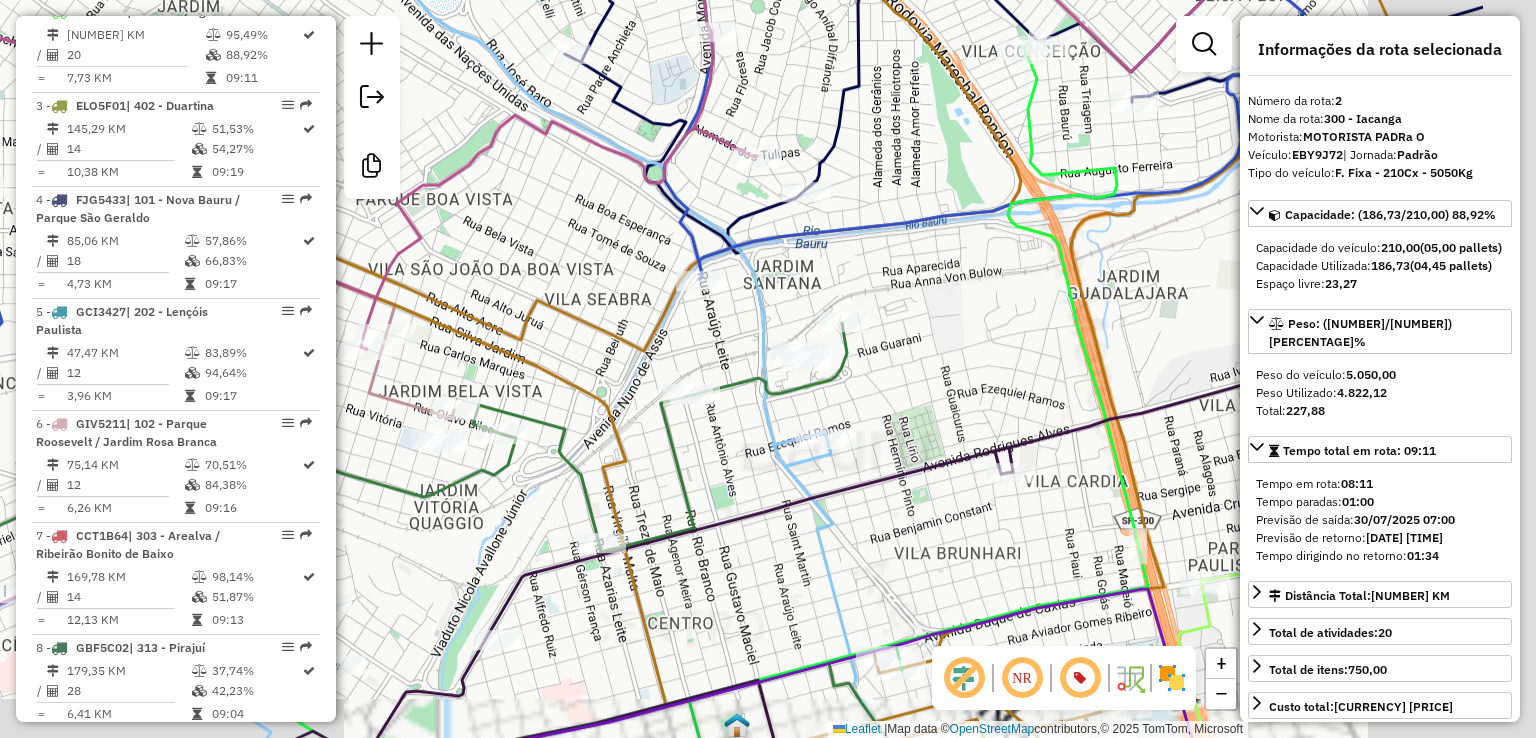 drag, startPoint x: 1144, startPoint y: 428, endPoint x: 938, endPoint y: 378, distance: 211.98112 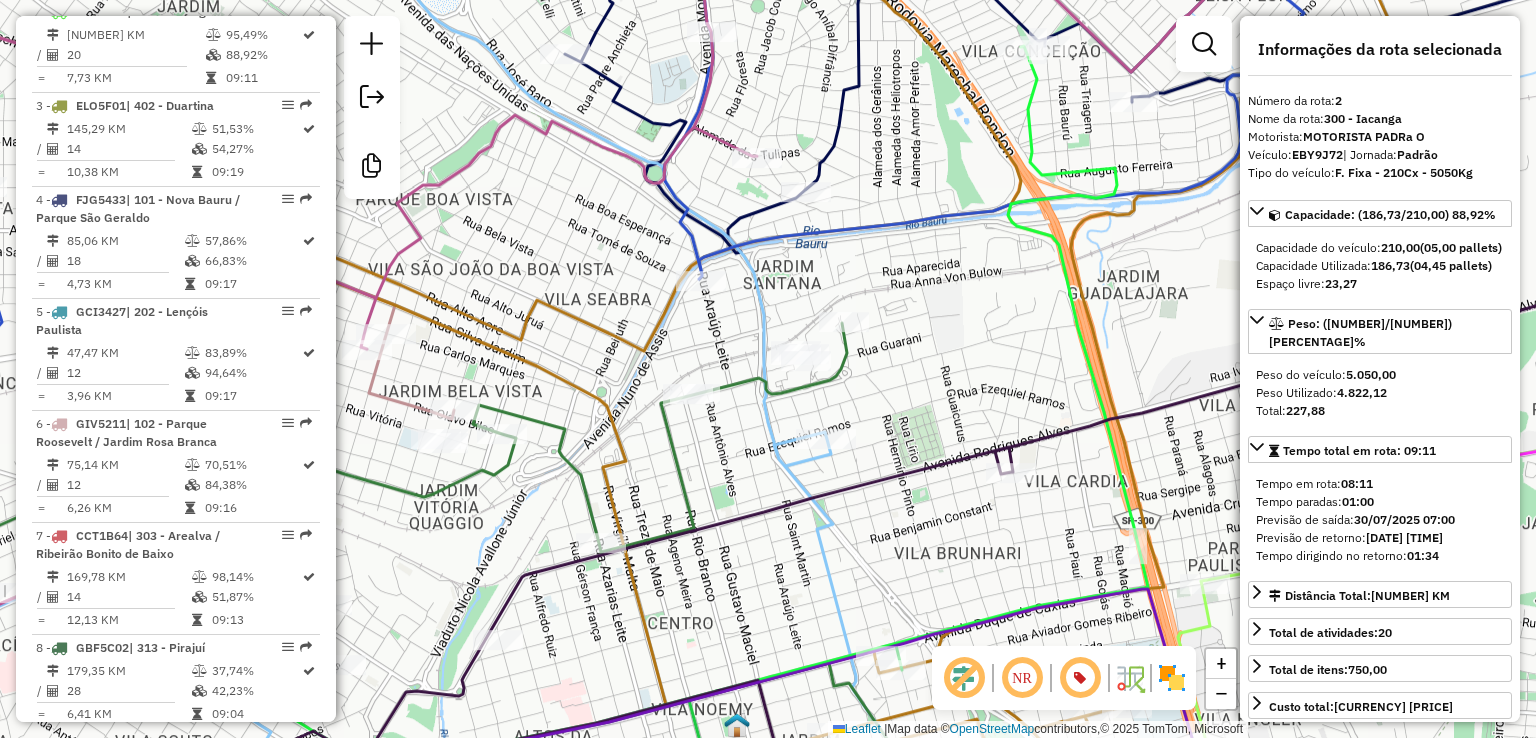 click 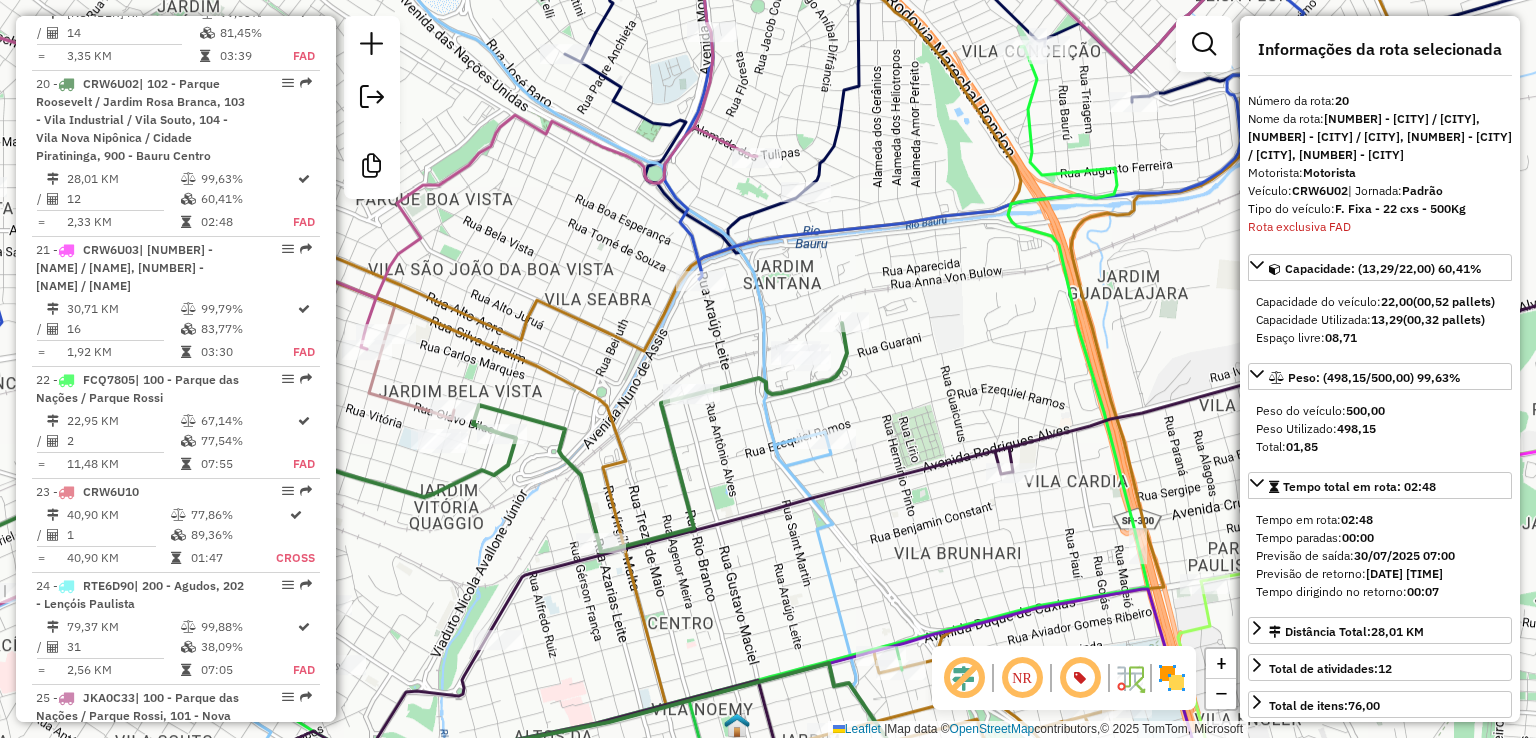 scroll, scrollTop: 3063, scrollLeft: 0, axis: vertical 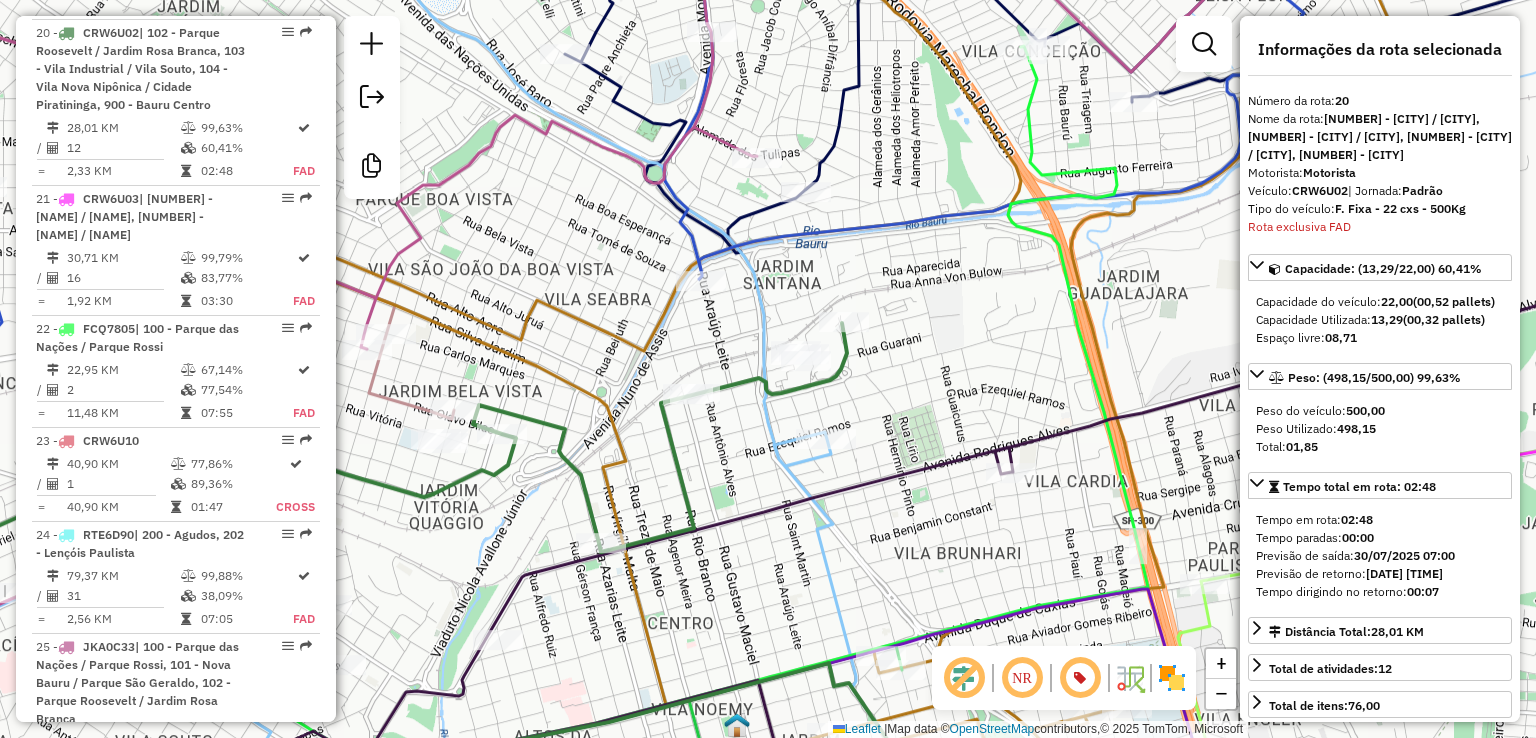 drag, startPoint x: 928, startPoint y: 389, endPoint x: 900, endPoint y: 349, distance: 48.82622 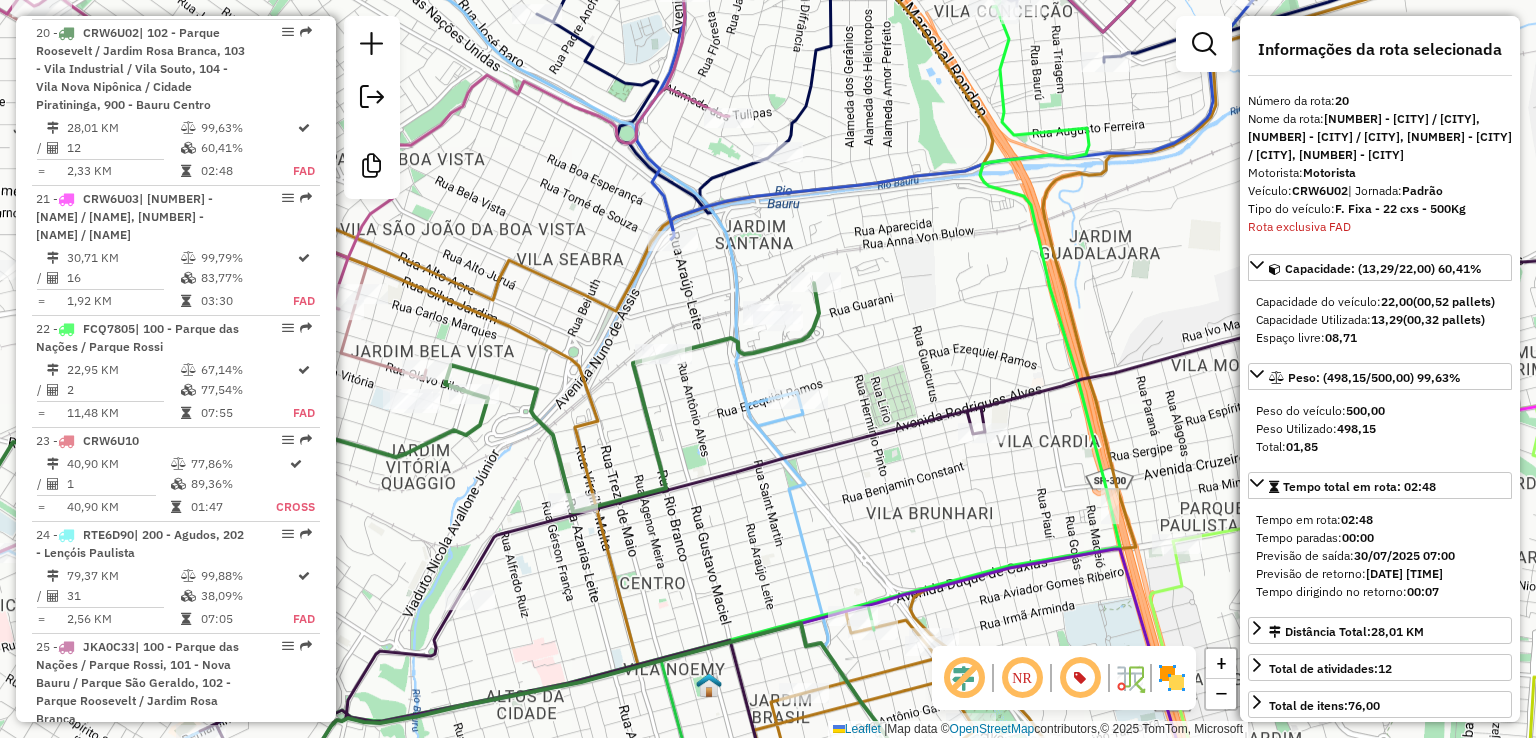 drag, startPoint x: 687, startPoint y: 572, endPoint x: 720, endPoint y: 488, distance: 90.24966 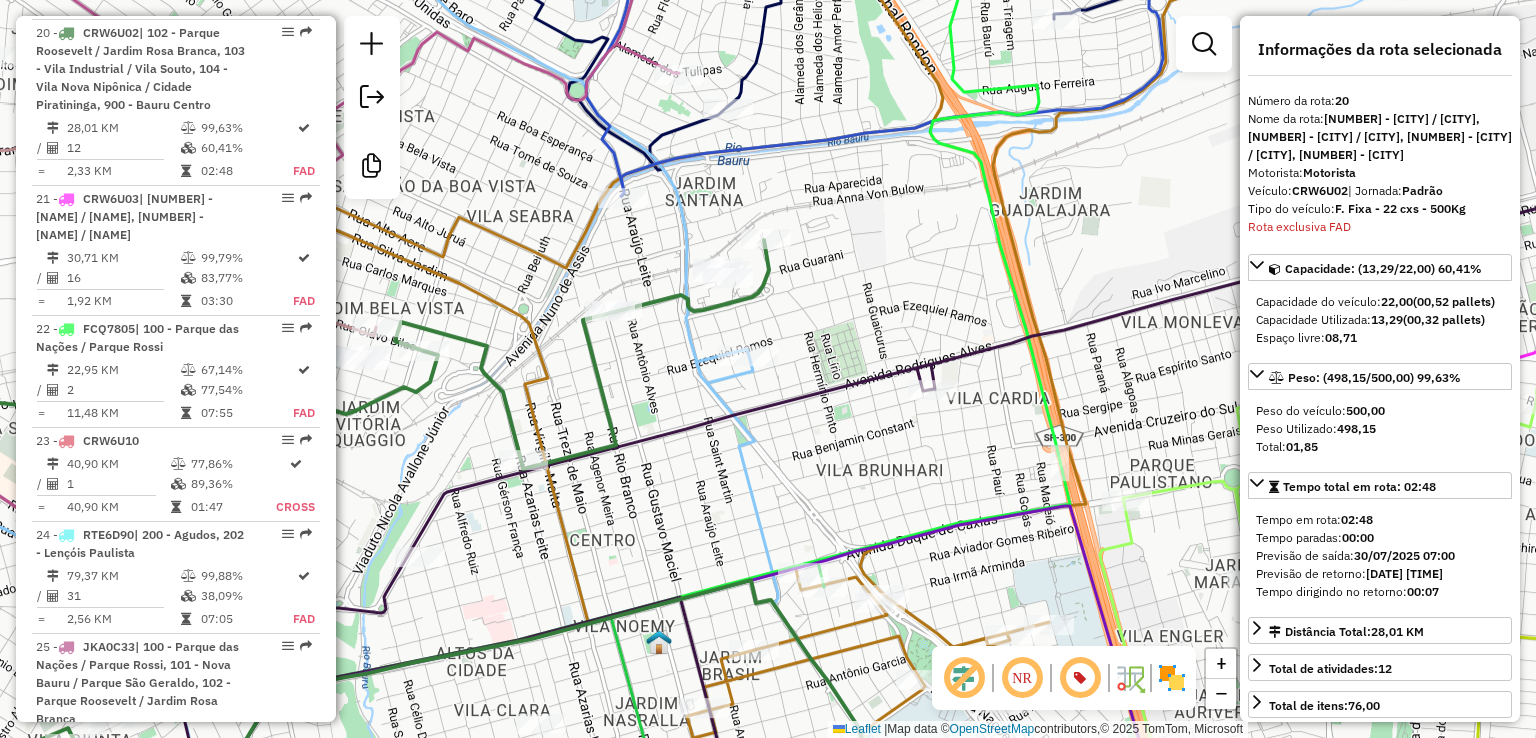 drag, startPoint x: 836, startPoint y: 282, endPoint x: 848, endPoint y: 336, distance: 55.31727 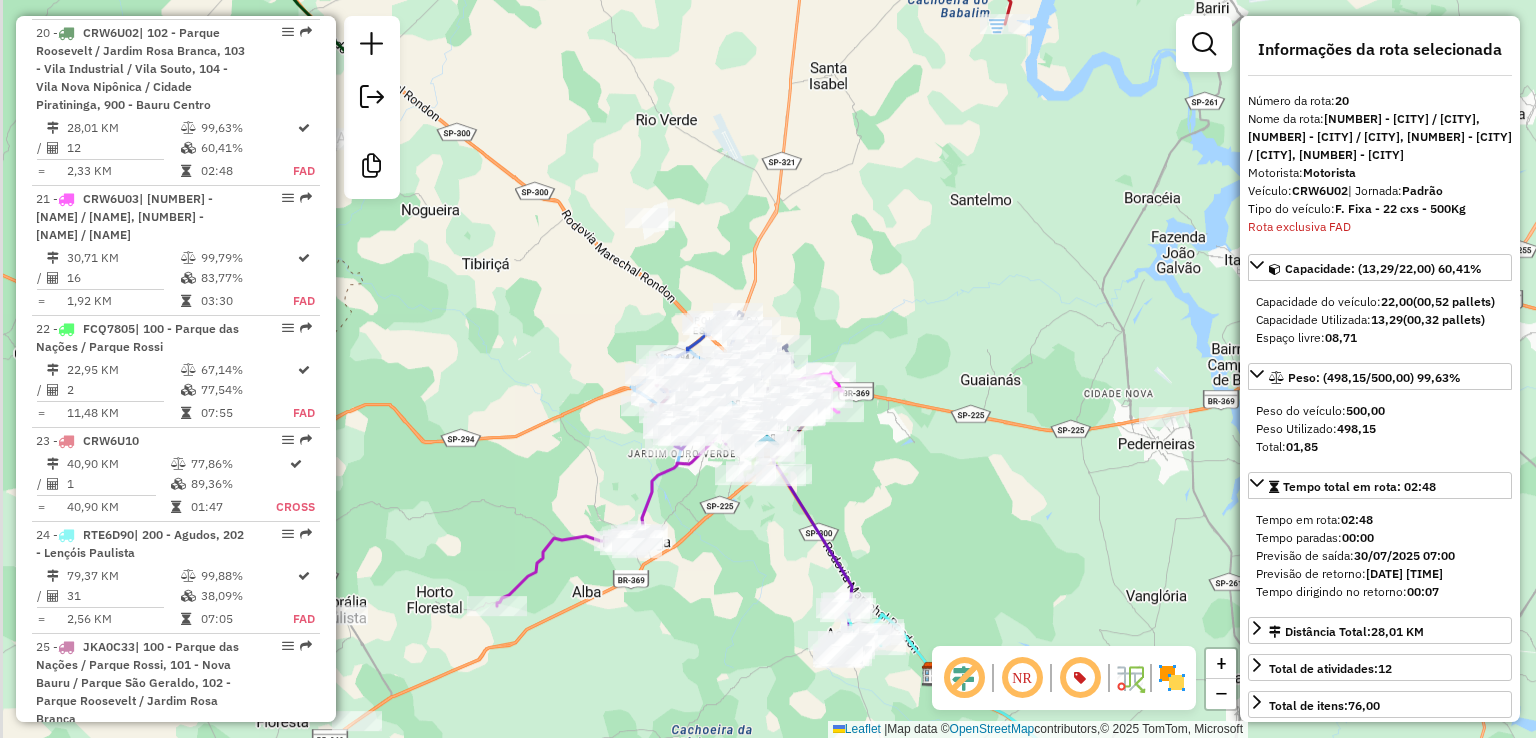 drag, startPoint x: 871, startPoint y: 257, endPoint x: 907, endPoint y: 236, distance: 41.677334 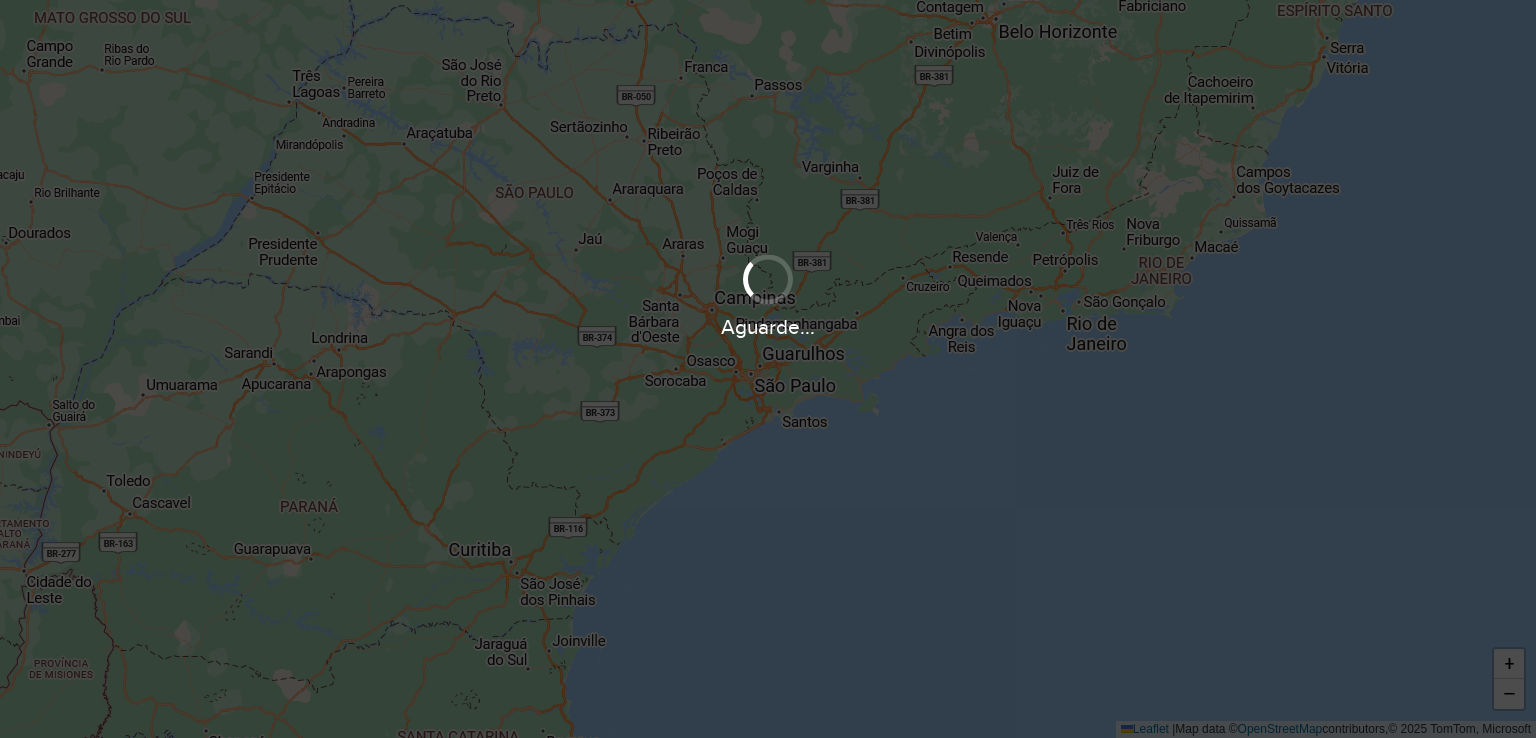 scroll, scrollTop: 0, scrollLeft: 0, axis: both 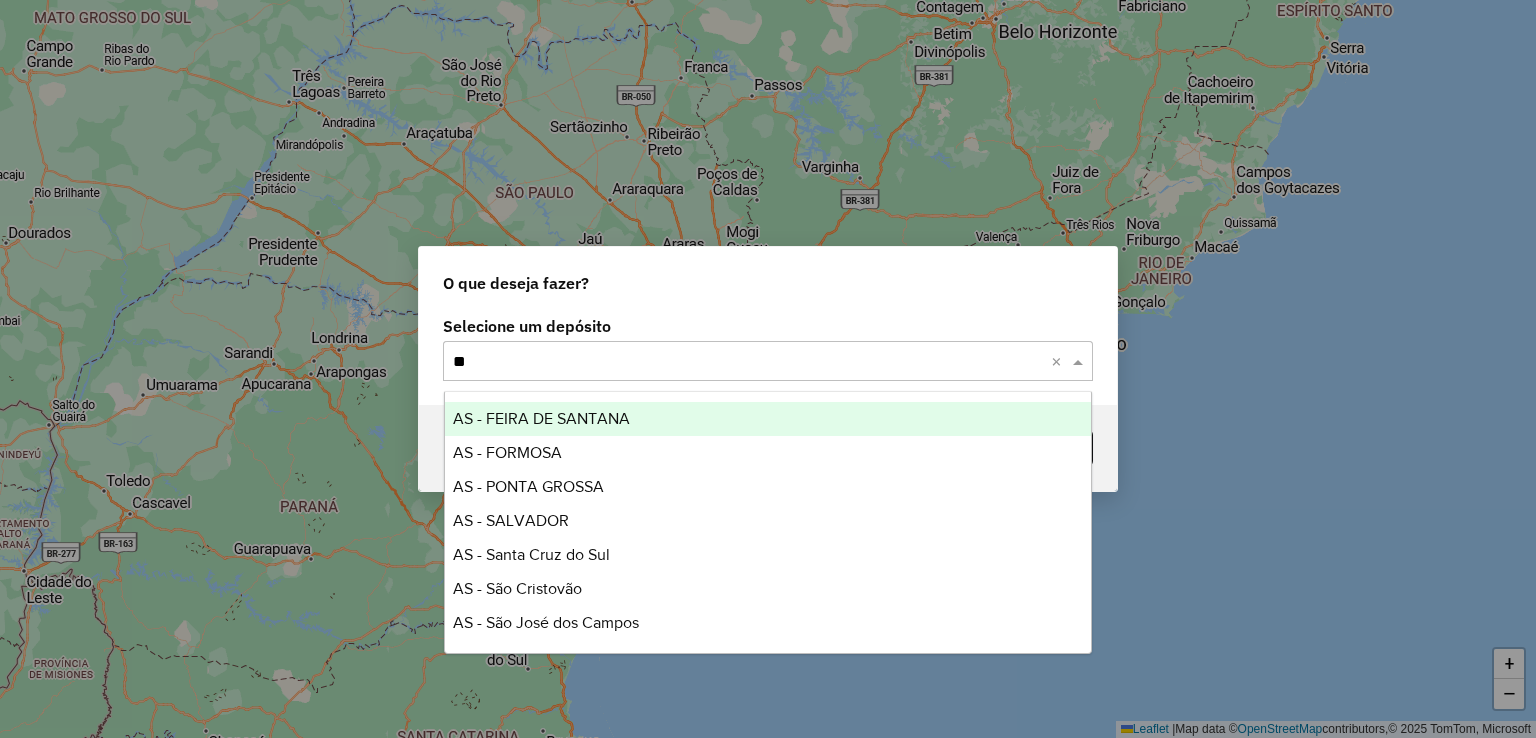 type on "***" 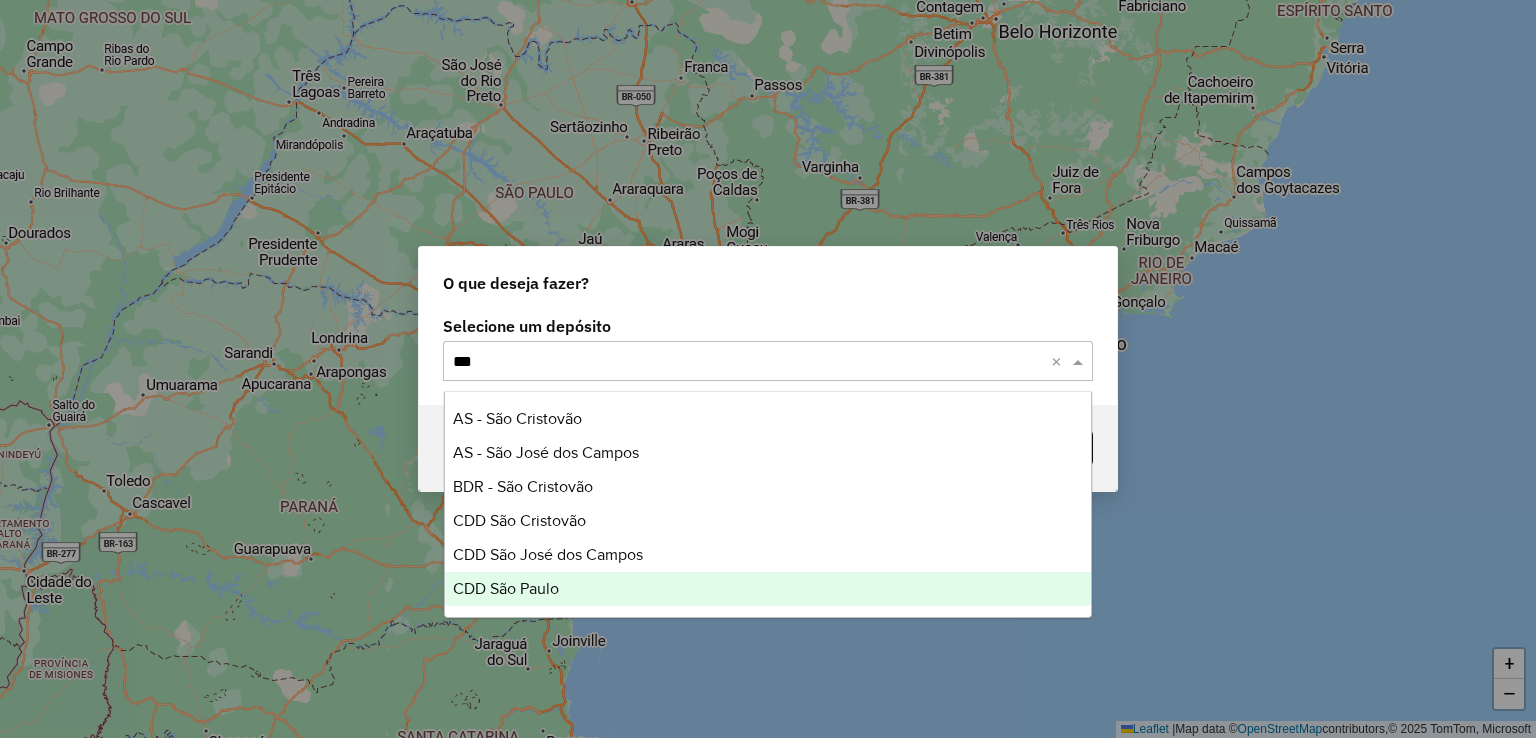 click on "CDD São Paulo" at bounding box center (768, 589) 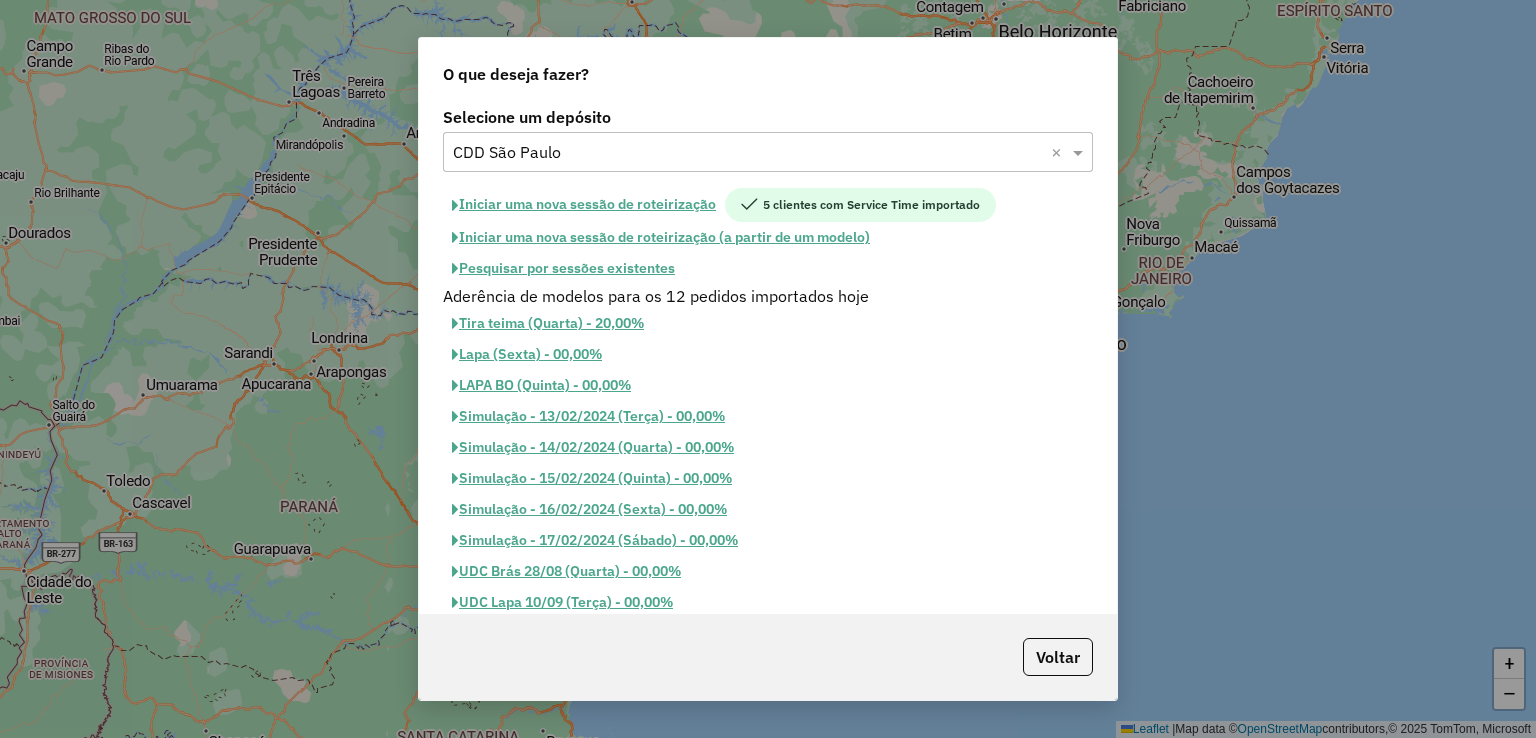click on "Pesquisar por sessões existentes" 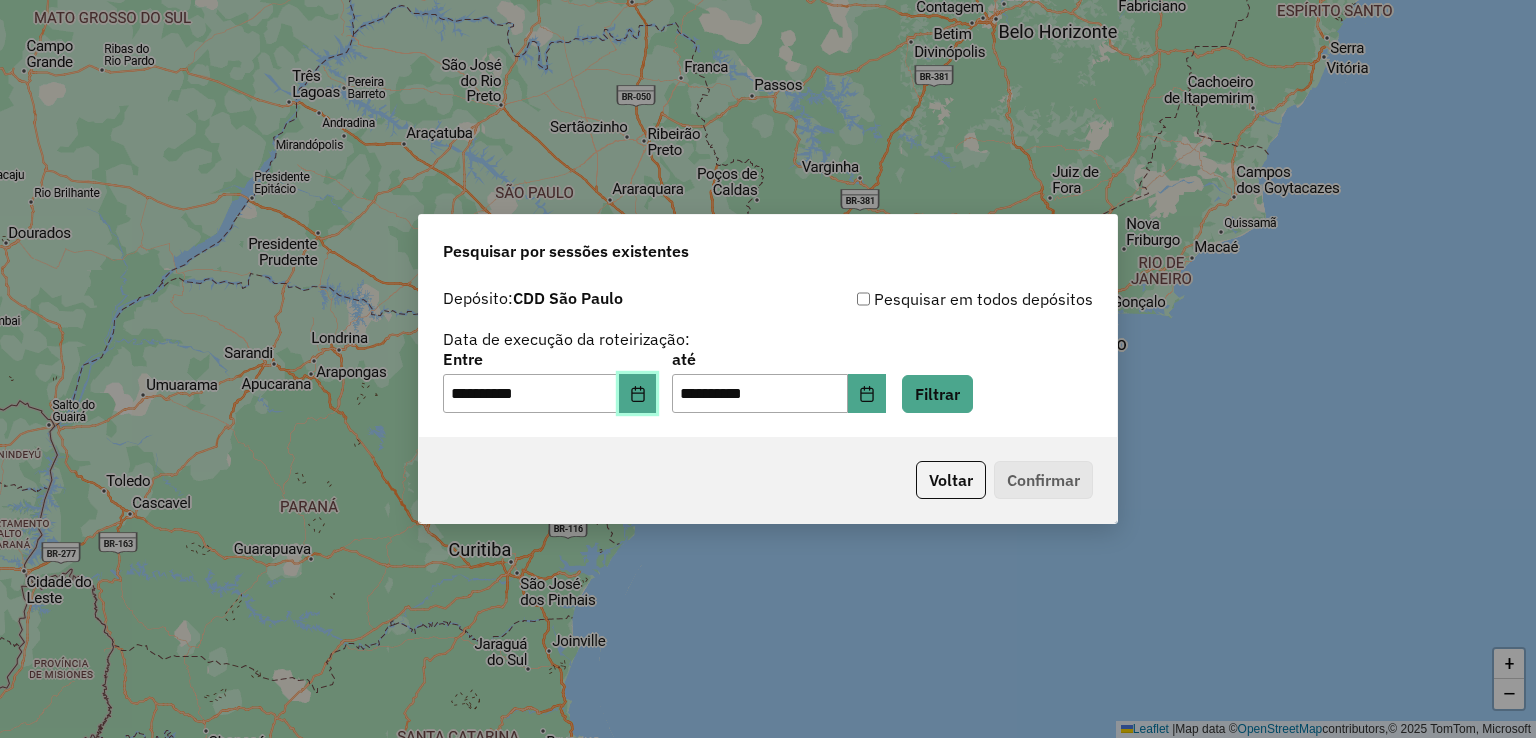 click 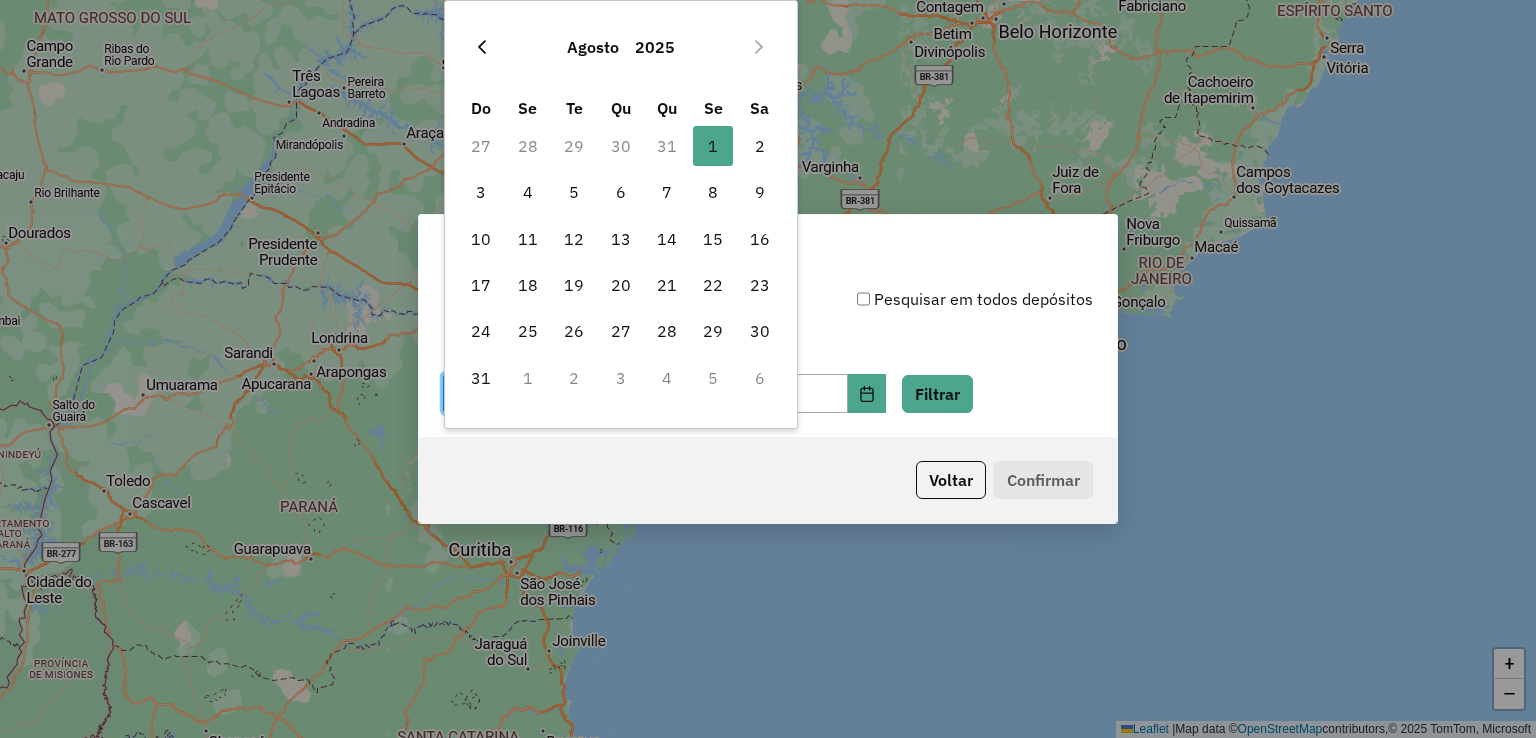 click 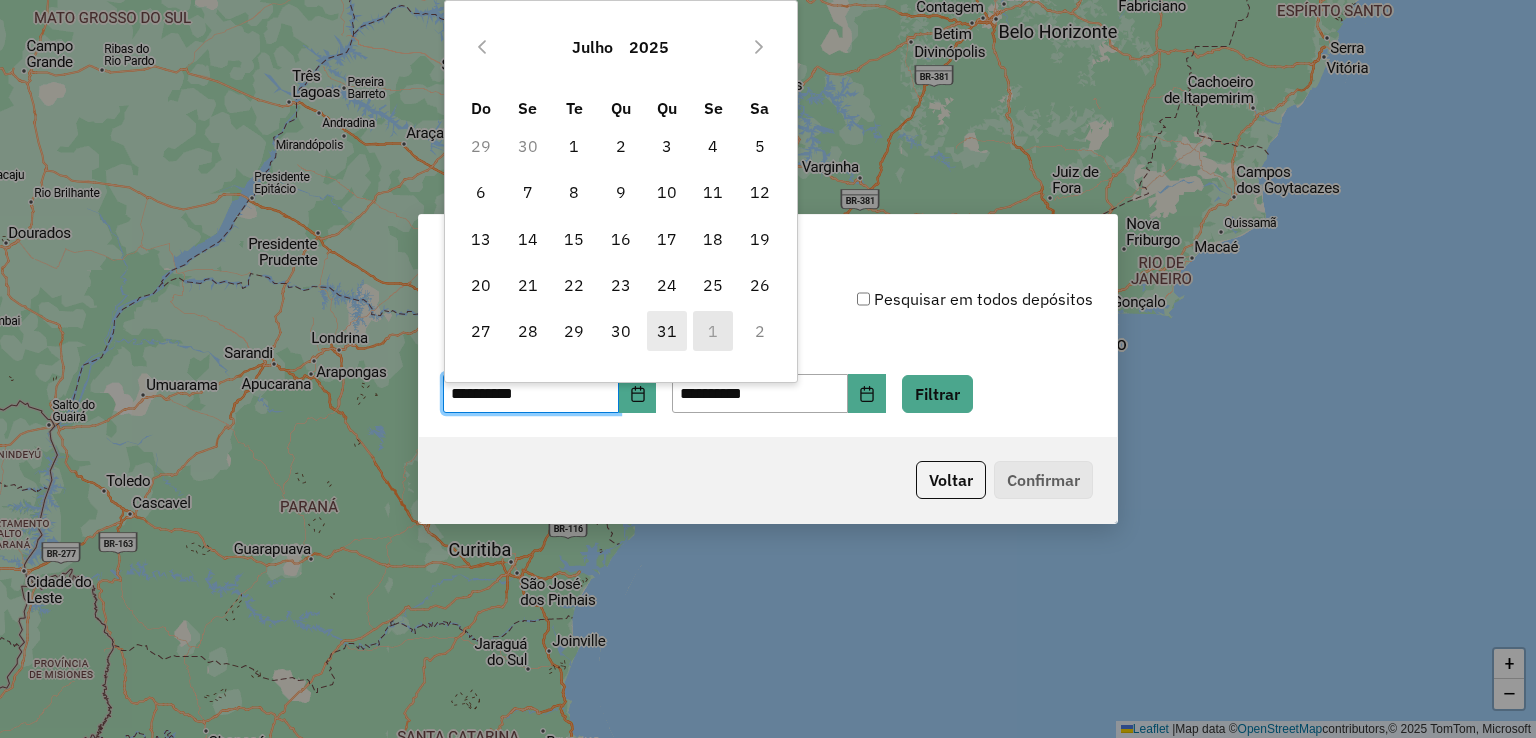 click on "31" at bounding box center (667, 331) 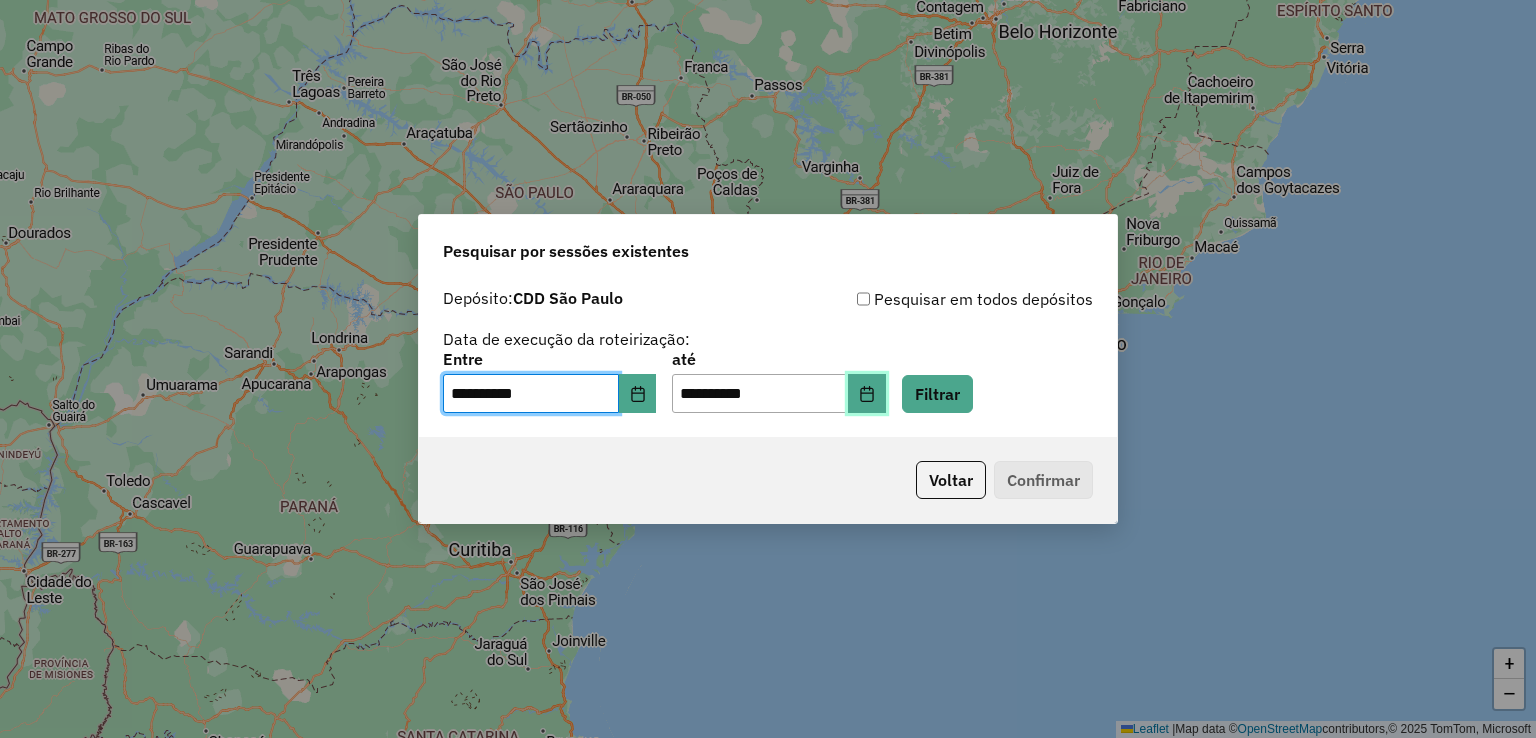 click at bounding box center (867, 394) 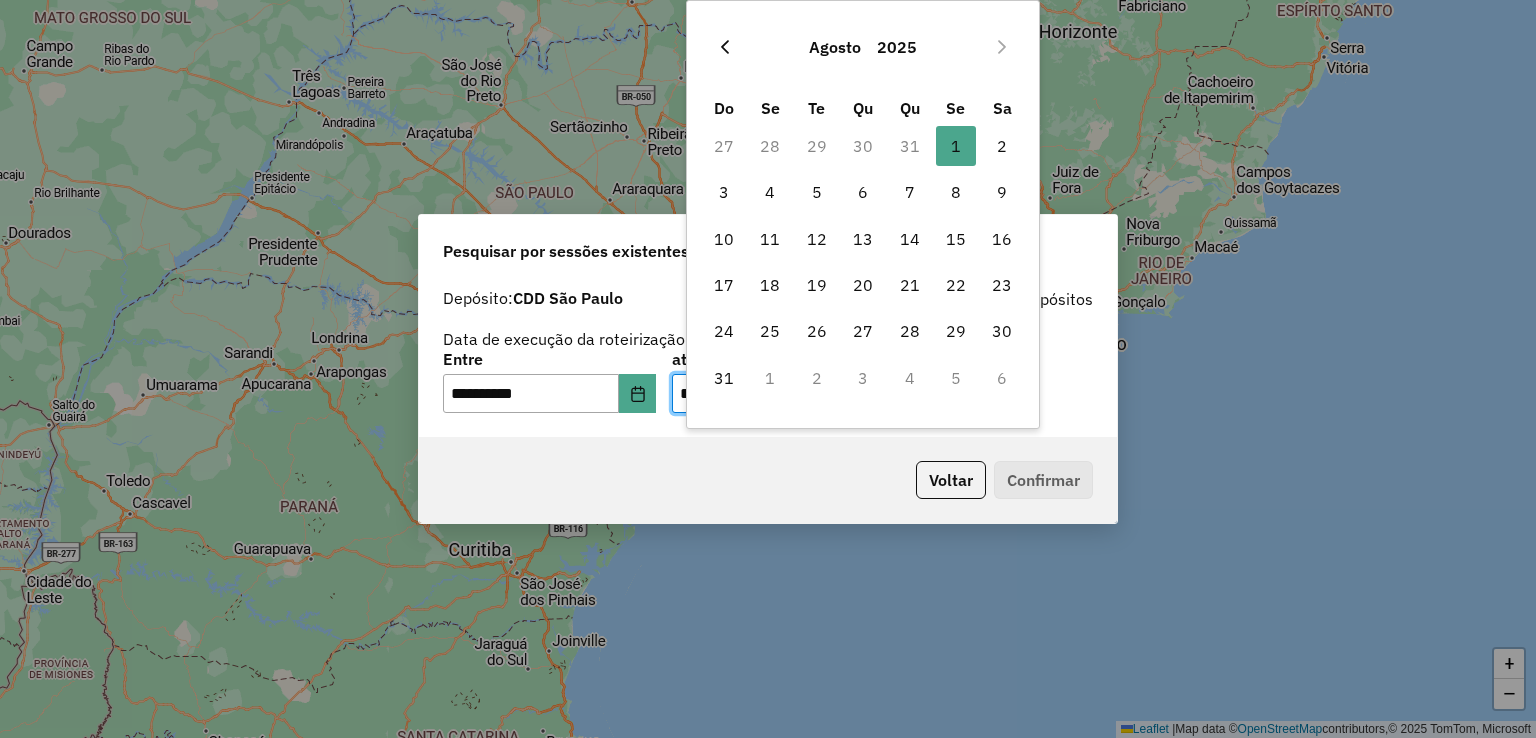 click 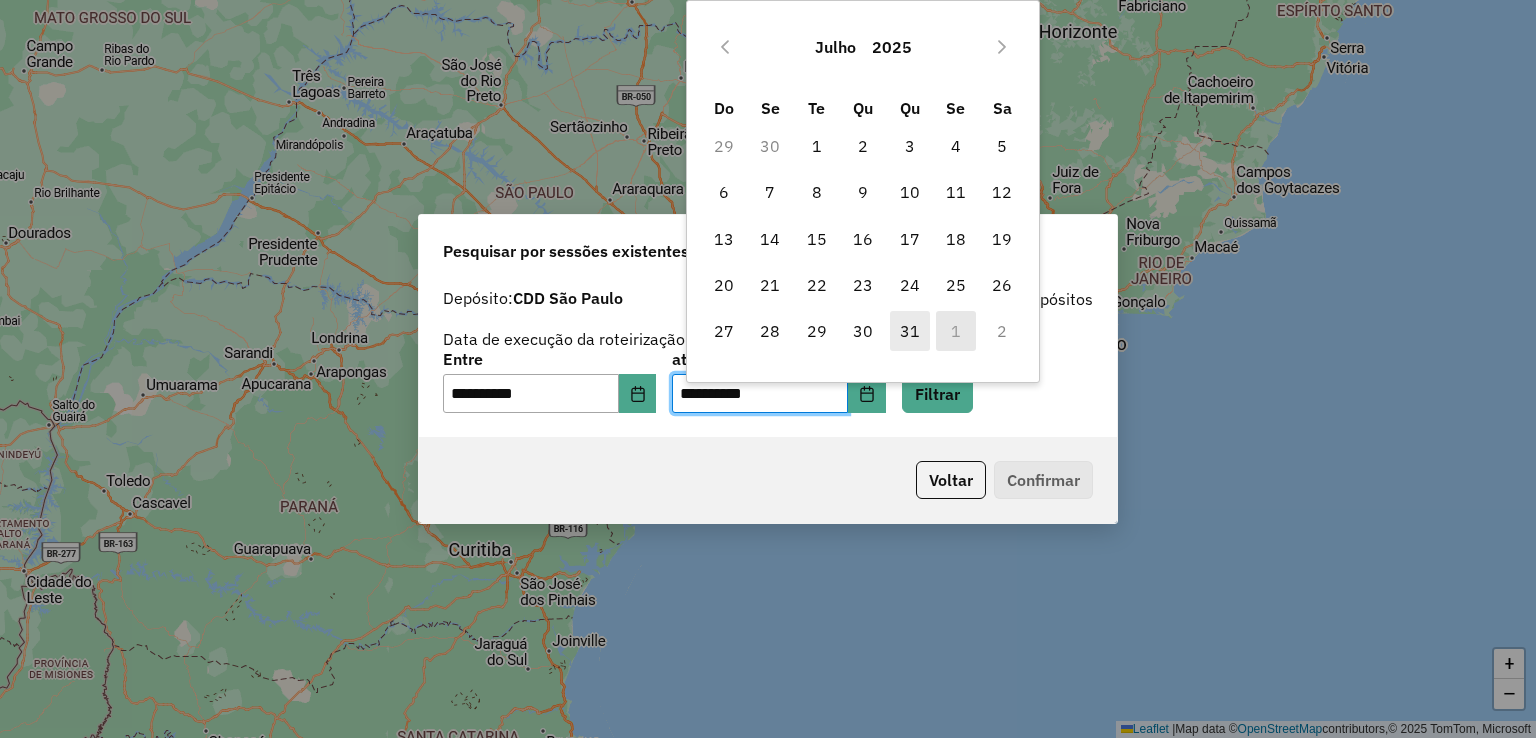 click on "31" at bounding box center [910, 331] 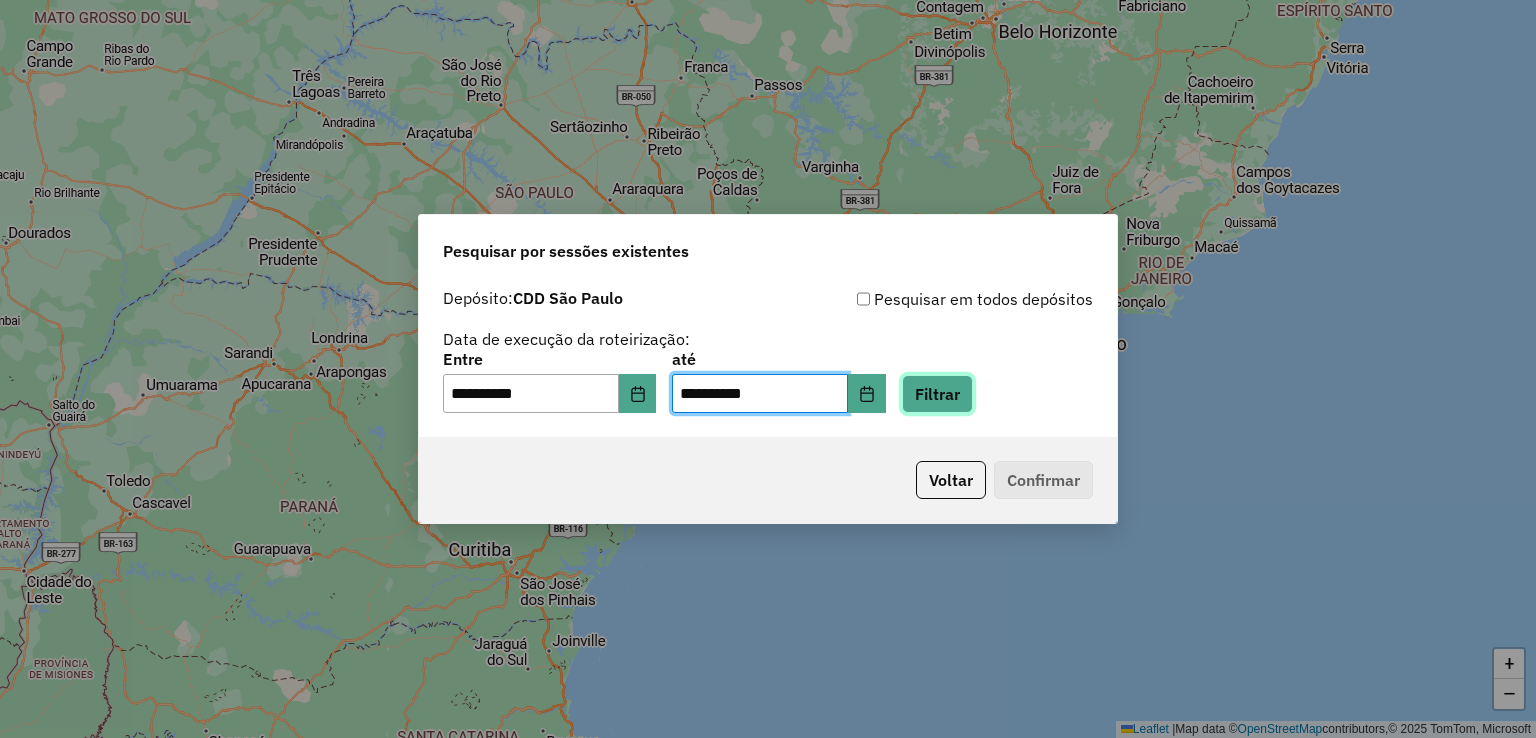 click on "Filtrar" 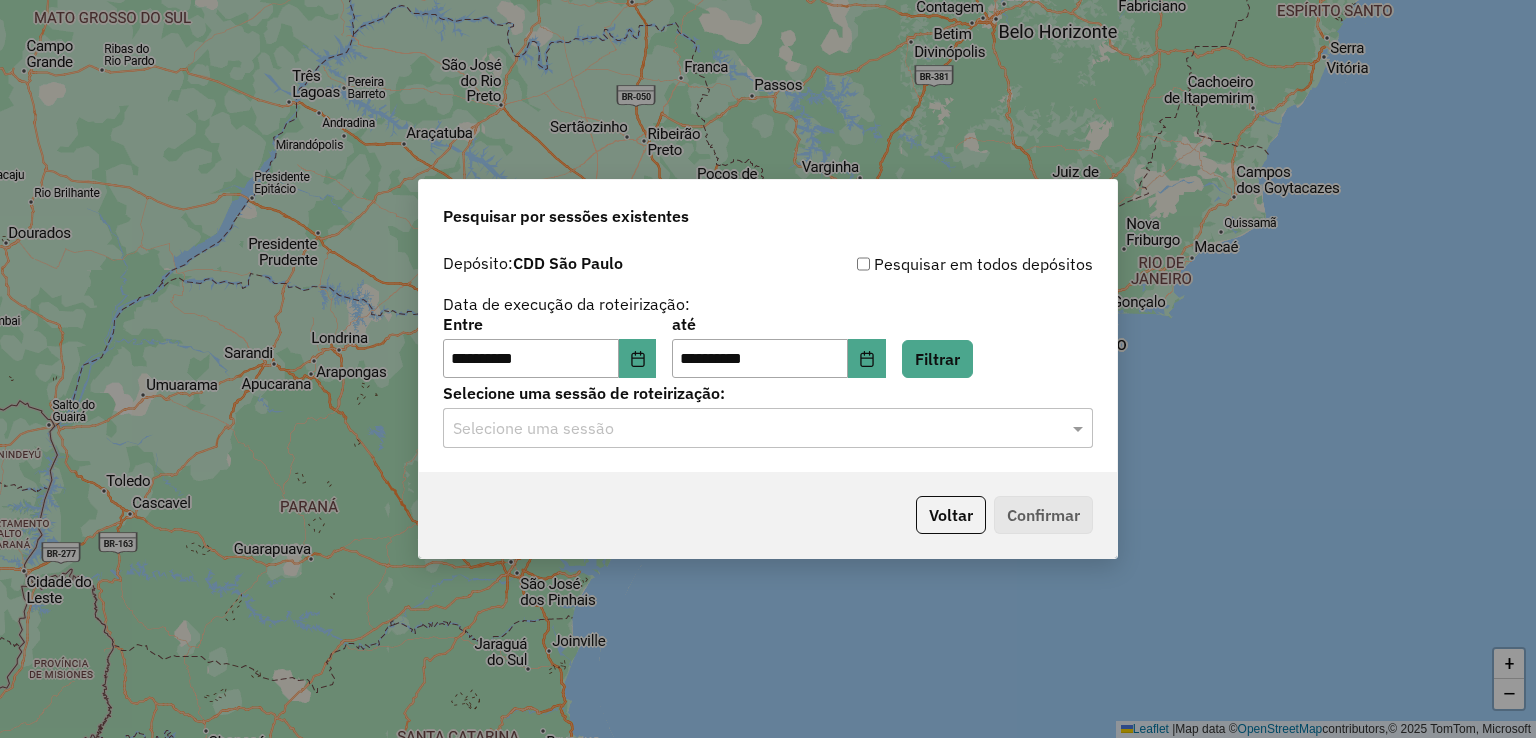 click on "Selecione uma sessão" 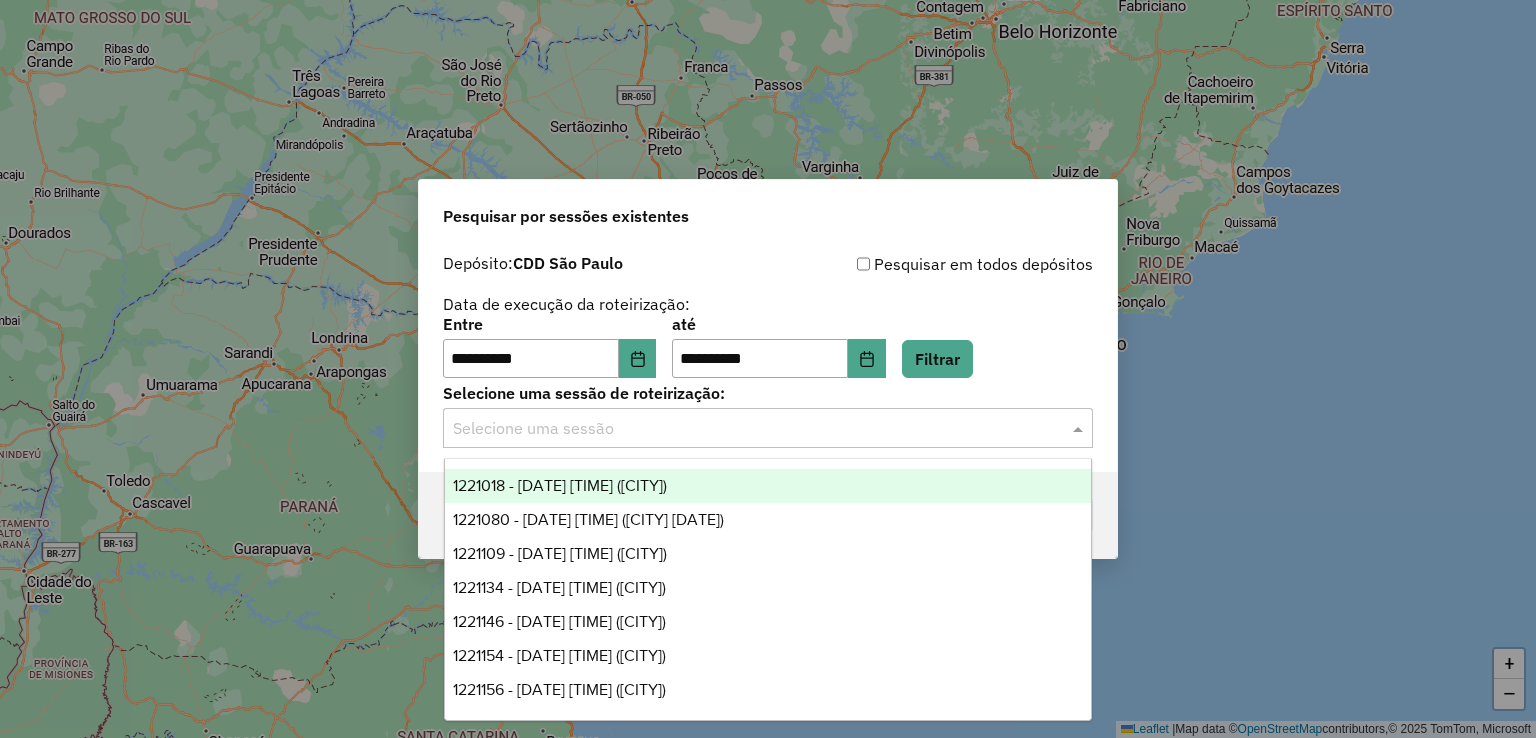 click on "1221018 - 31/07/2025 19:54 (UDC Brás)" at bounding box center (768, 486) 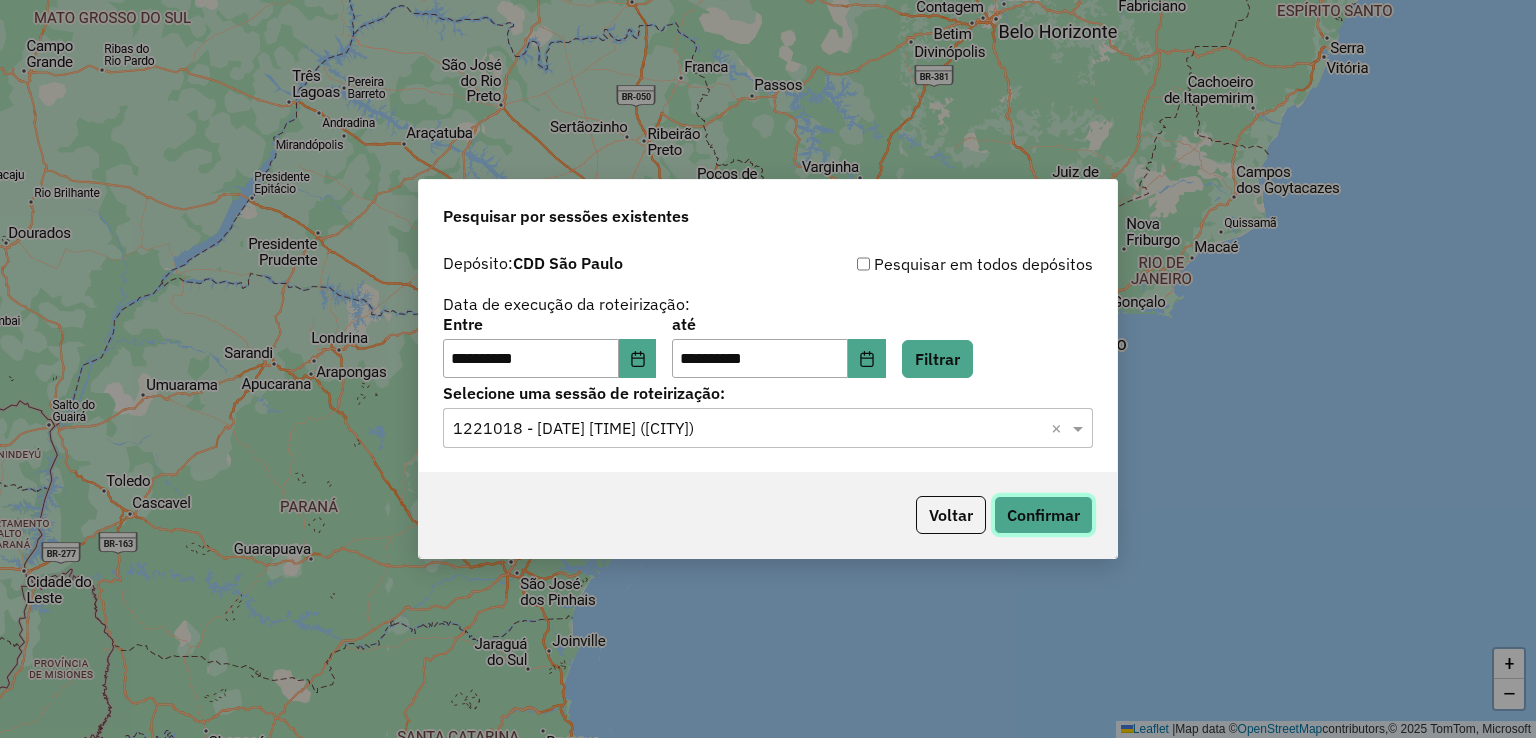 click on "Confirmar" 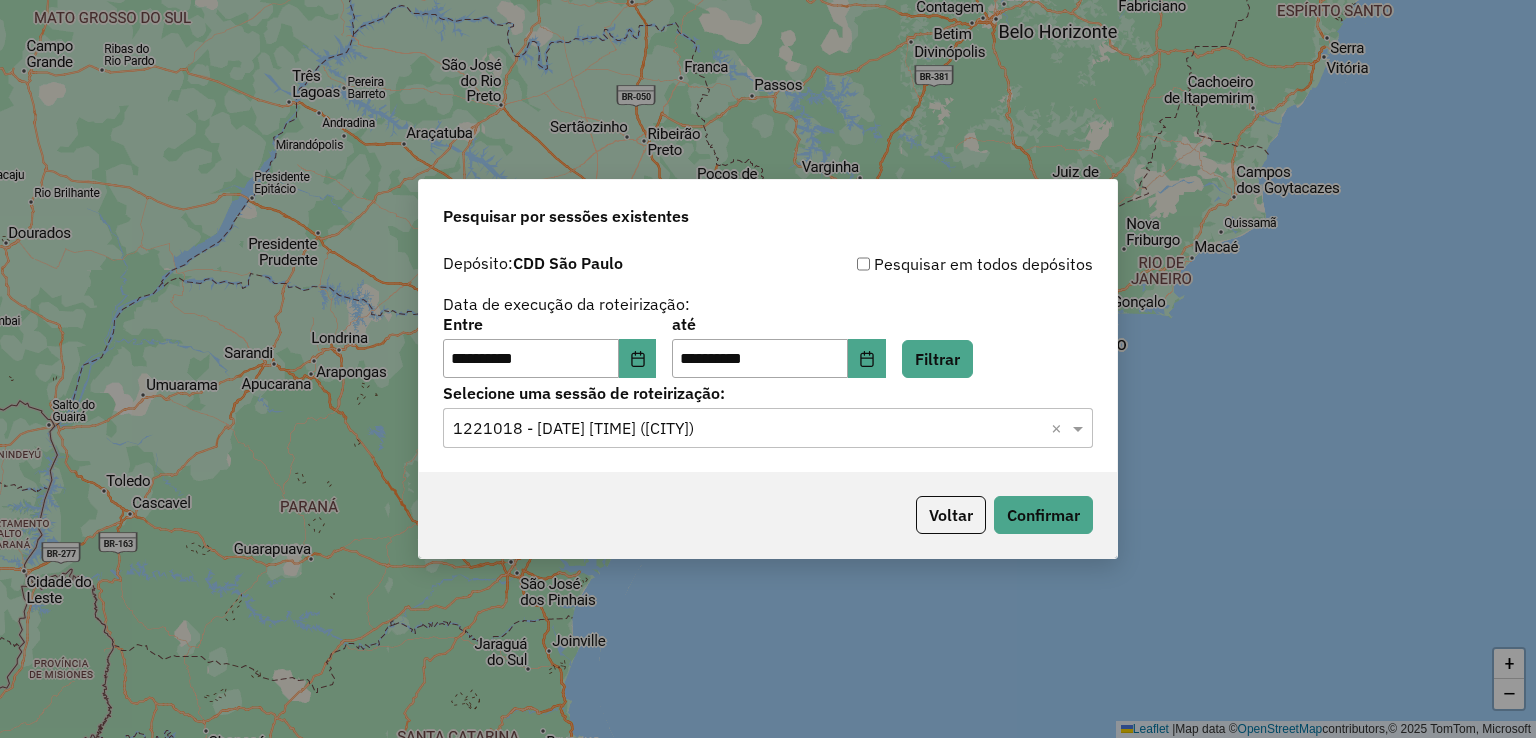 click 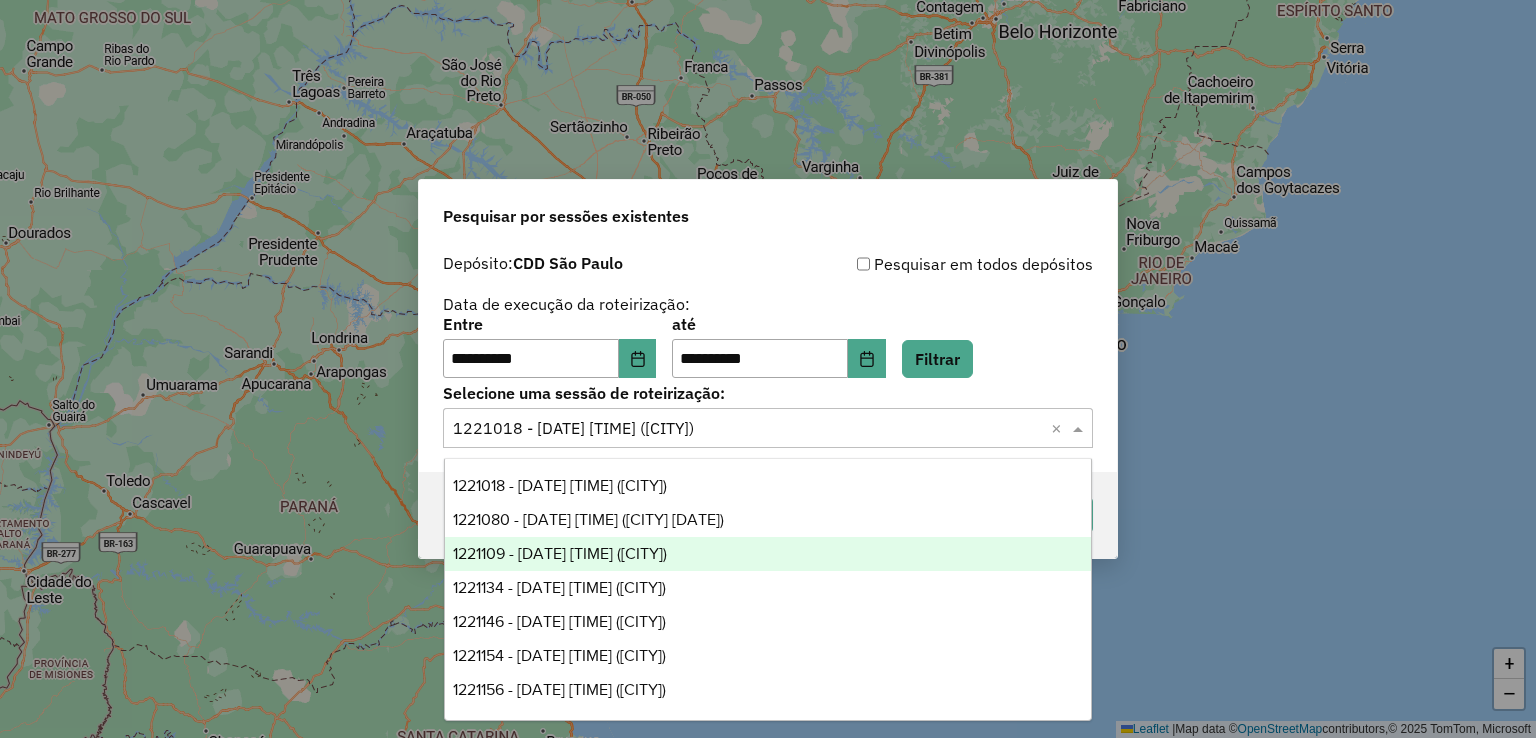 click on "1221109 - 31/07/2025 21:21 (Área 3)" at bounding box center (768, 554) 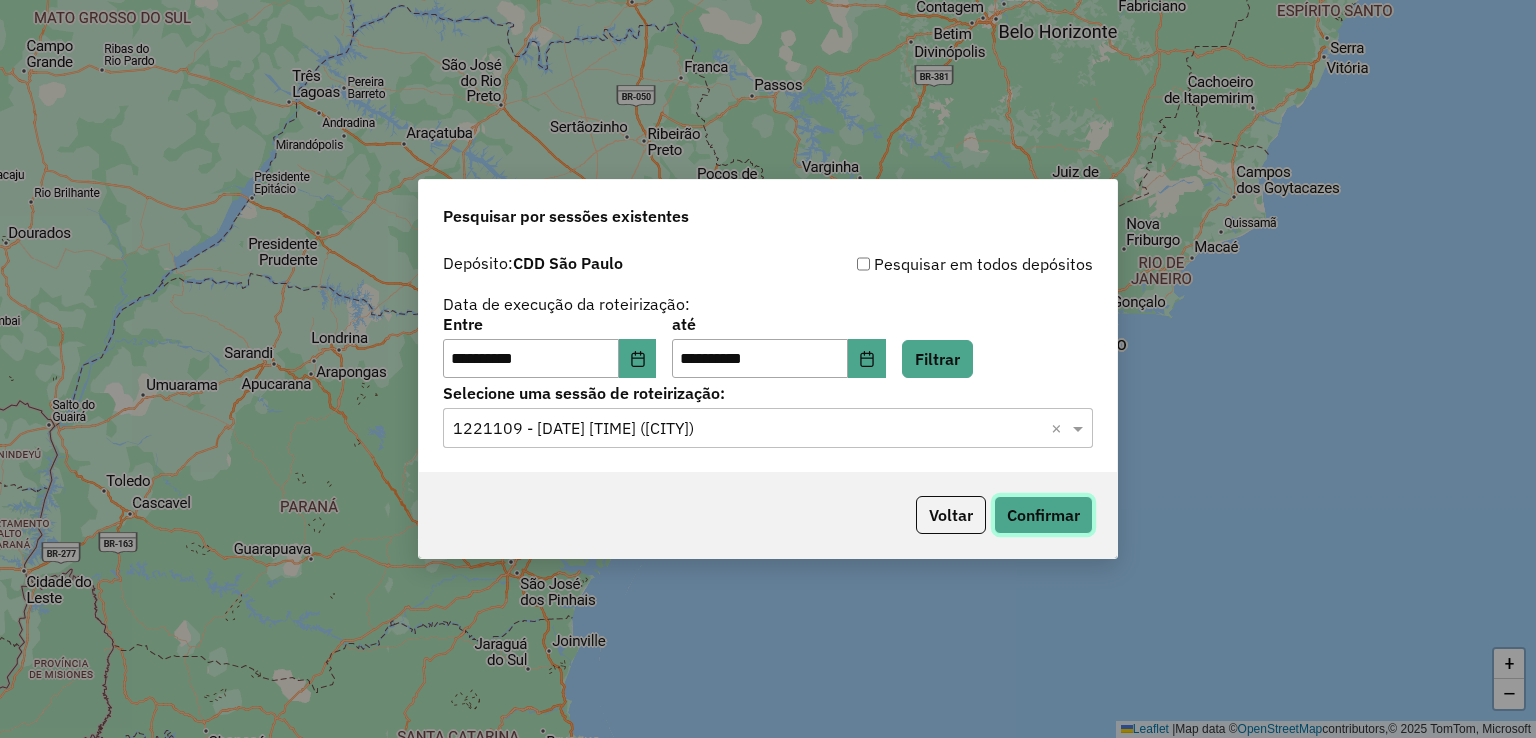 click on "Confirmar" 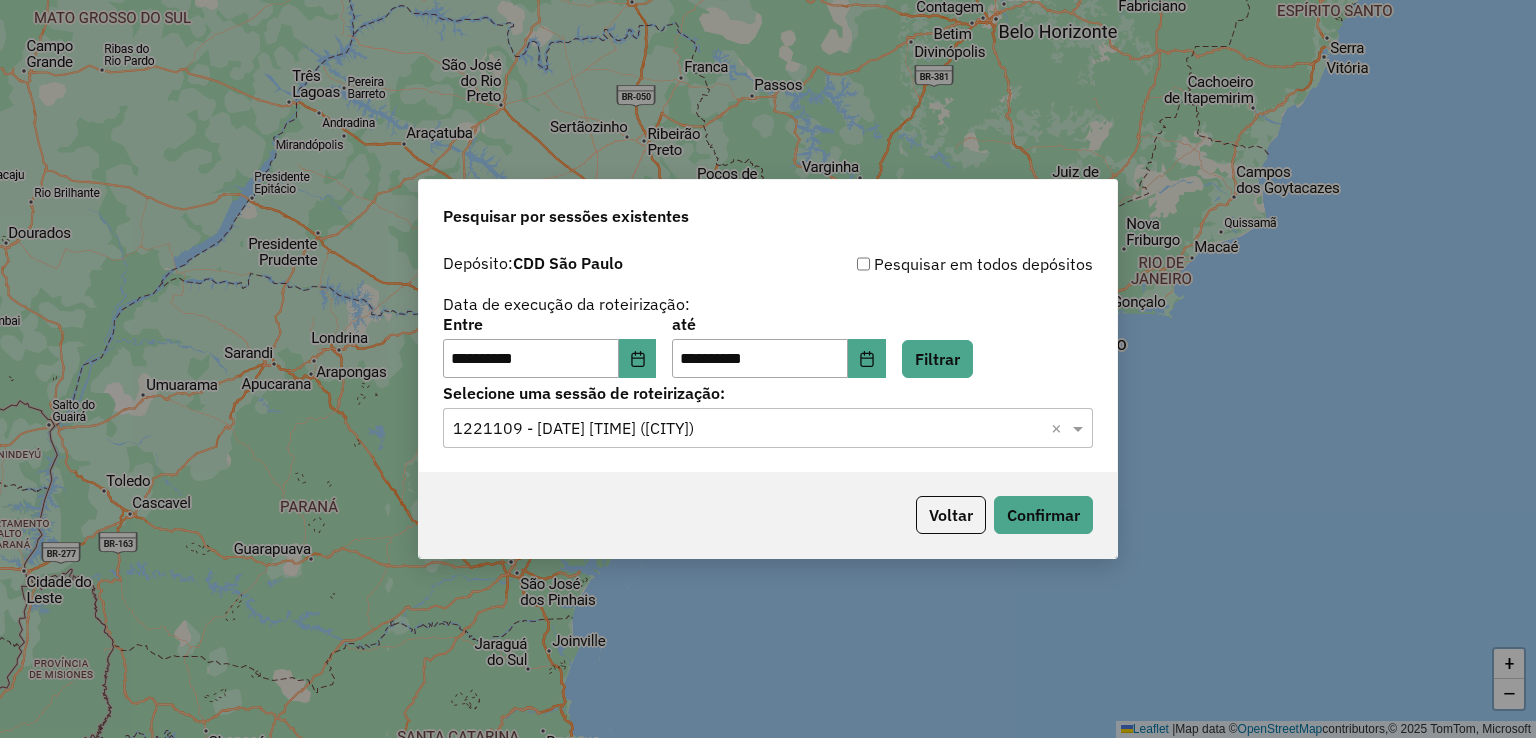 click 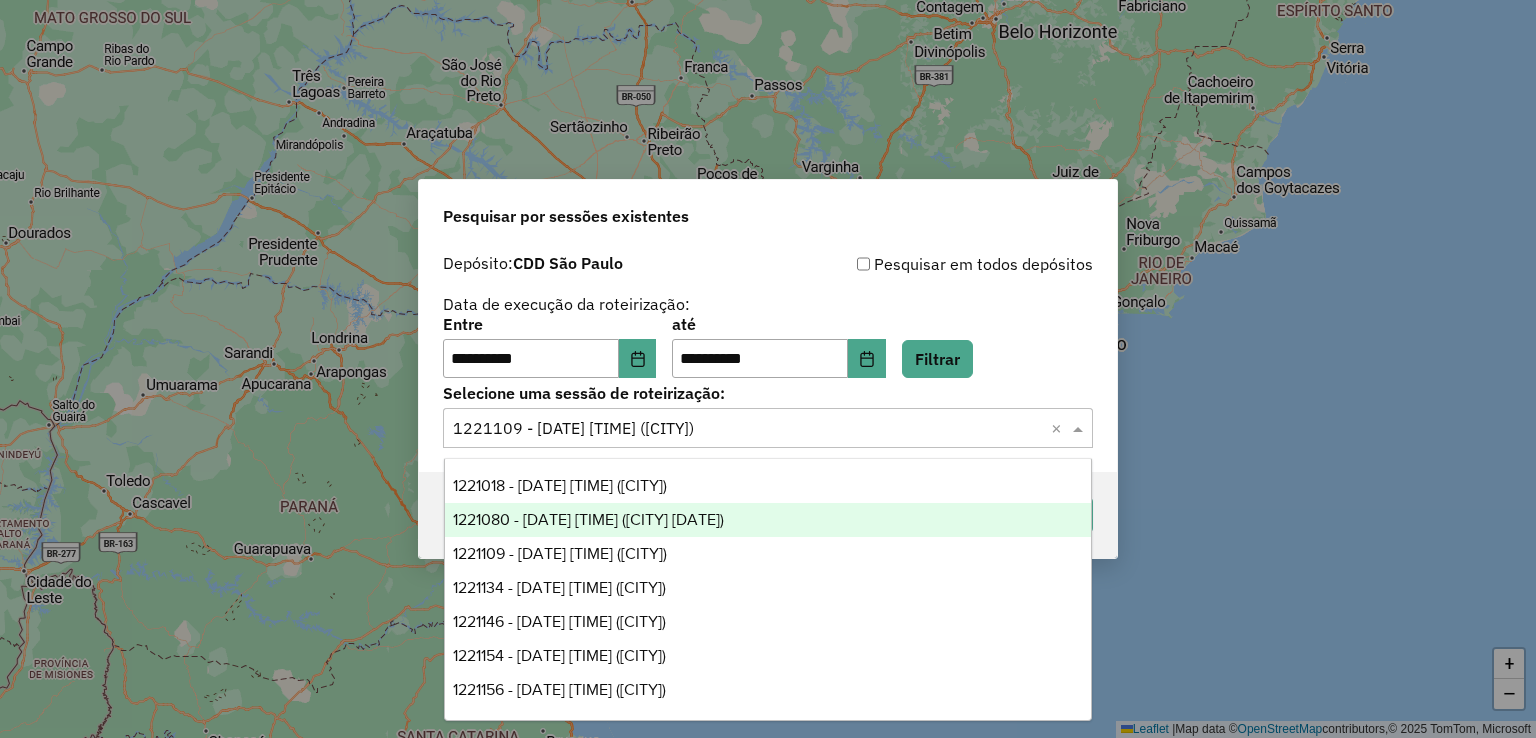 click on "1221080 - 31/07/2025 20:43 (UDCs 31/07/2025)" at bounding box center [588, 519] 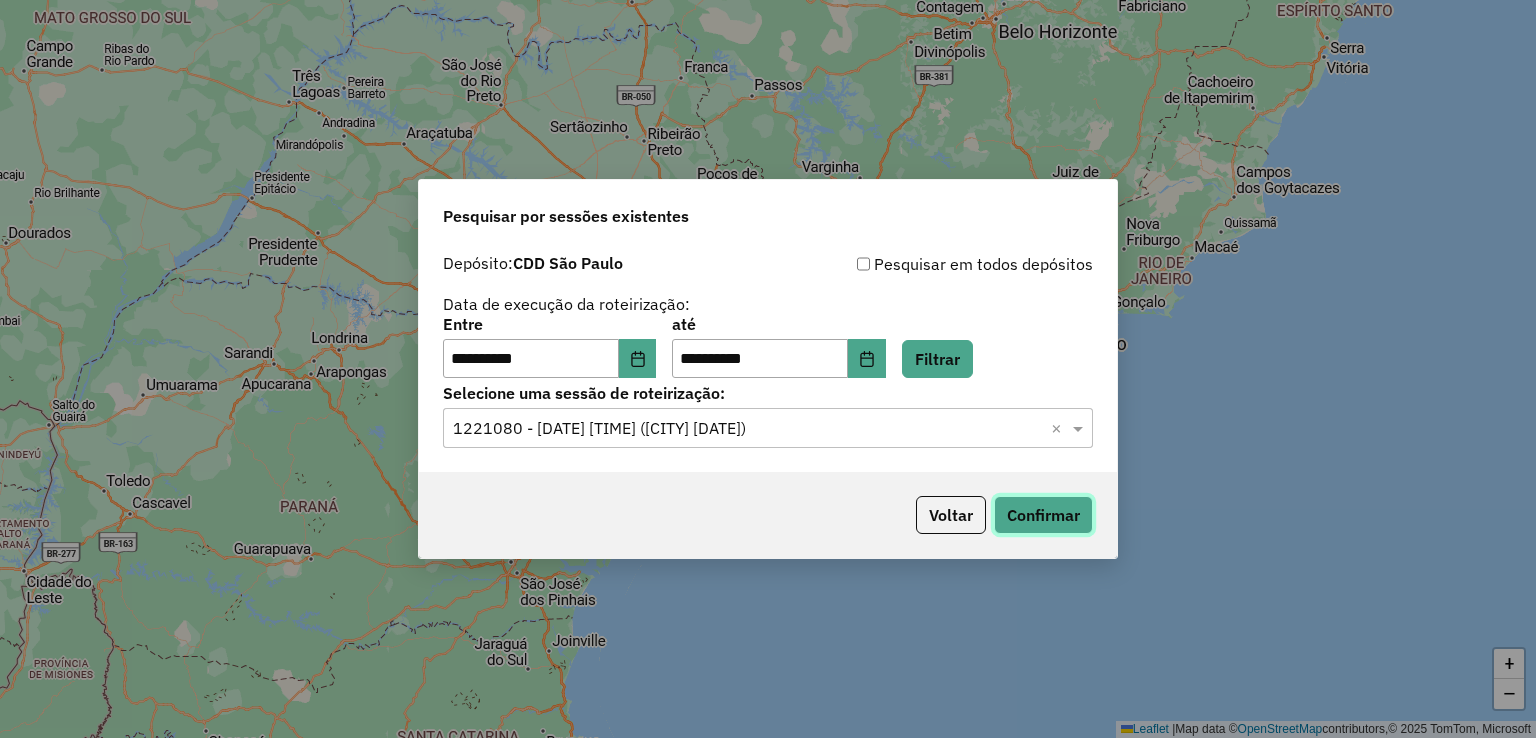 click on "Confirmar" 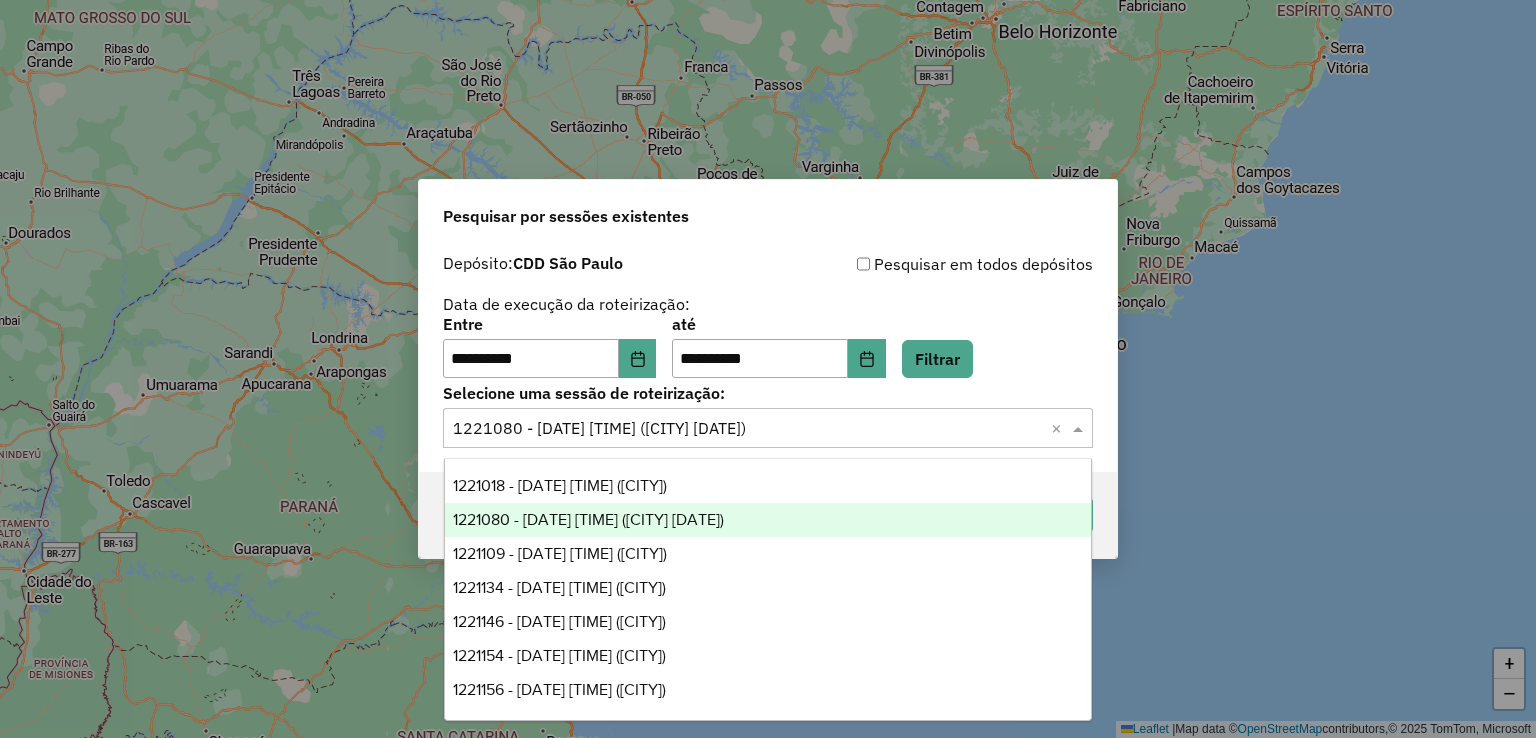 click 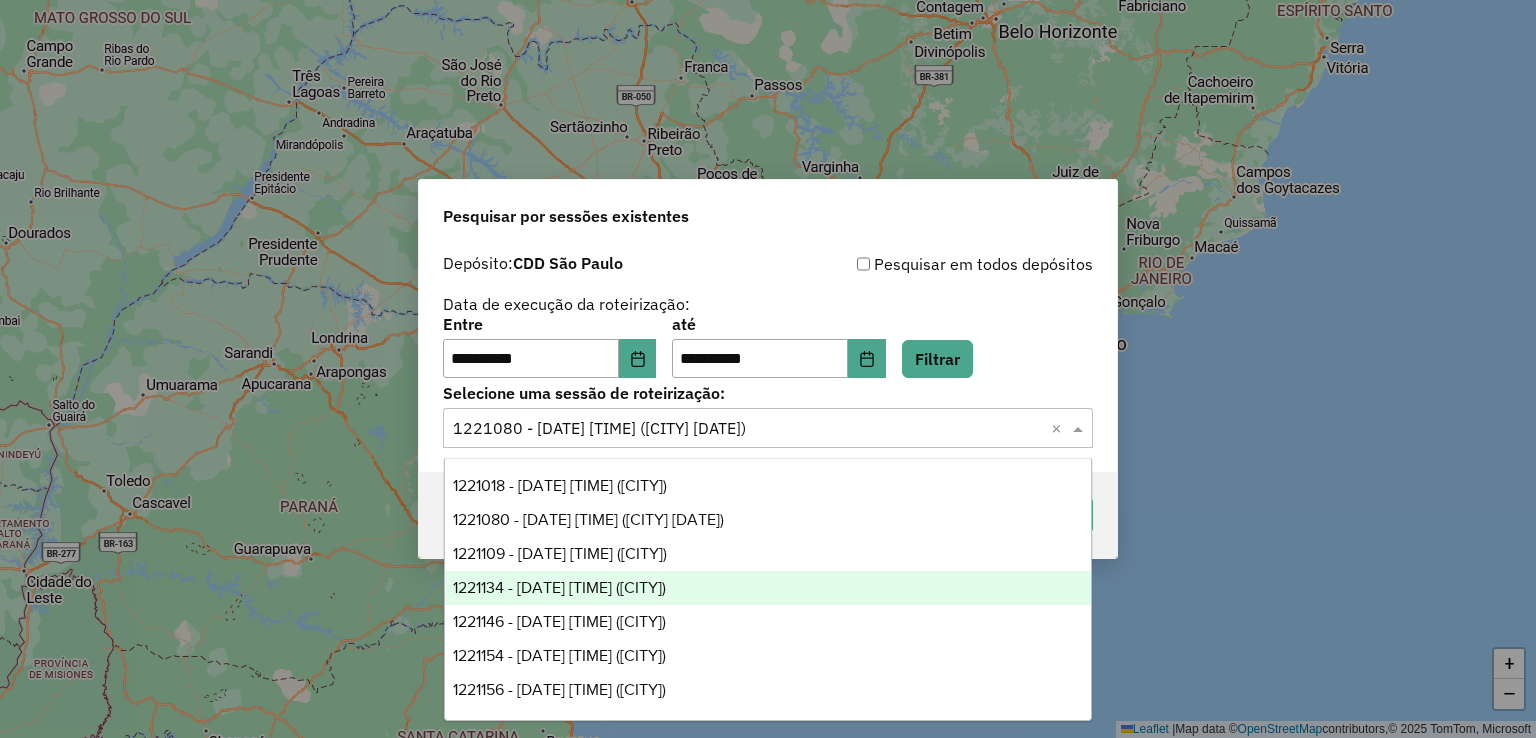 click on "1221134 - 31/07/2025 21:45 (Área 5)" at bounding box center [559, 587] 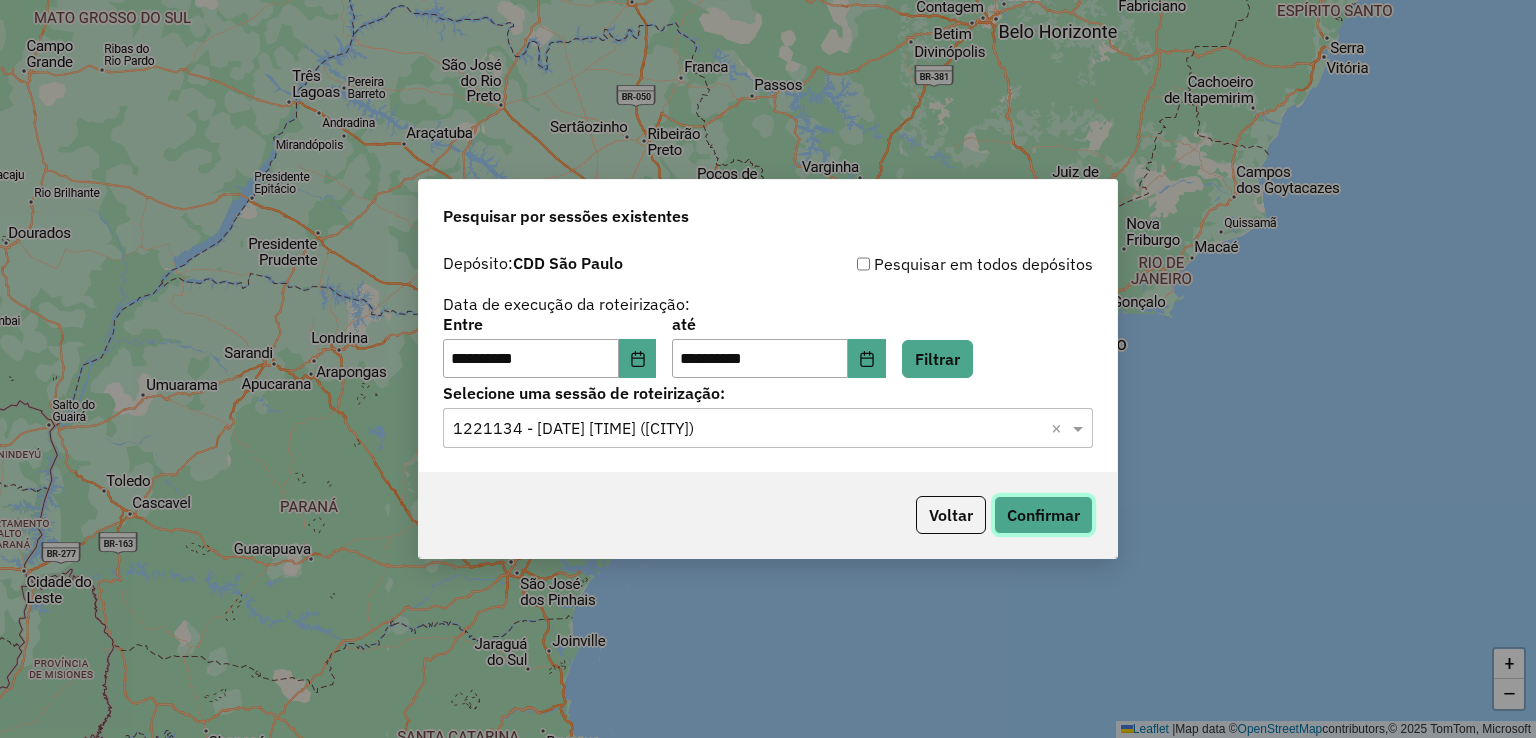 click on "Confirmar" 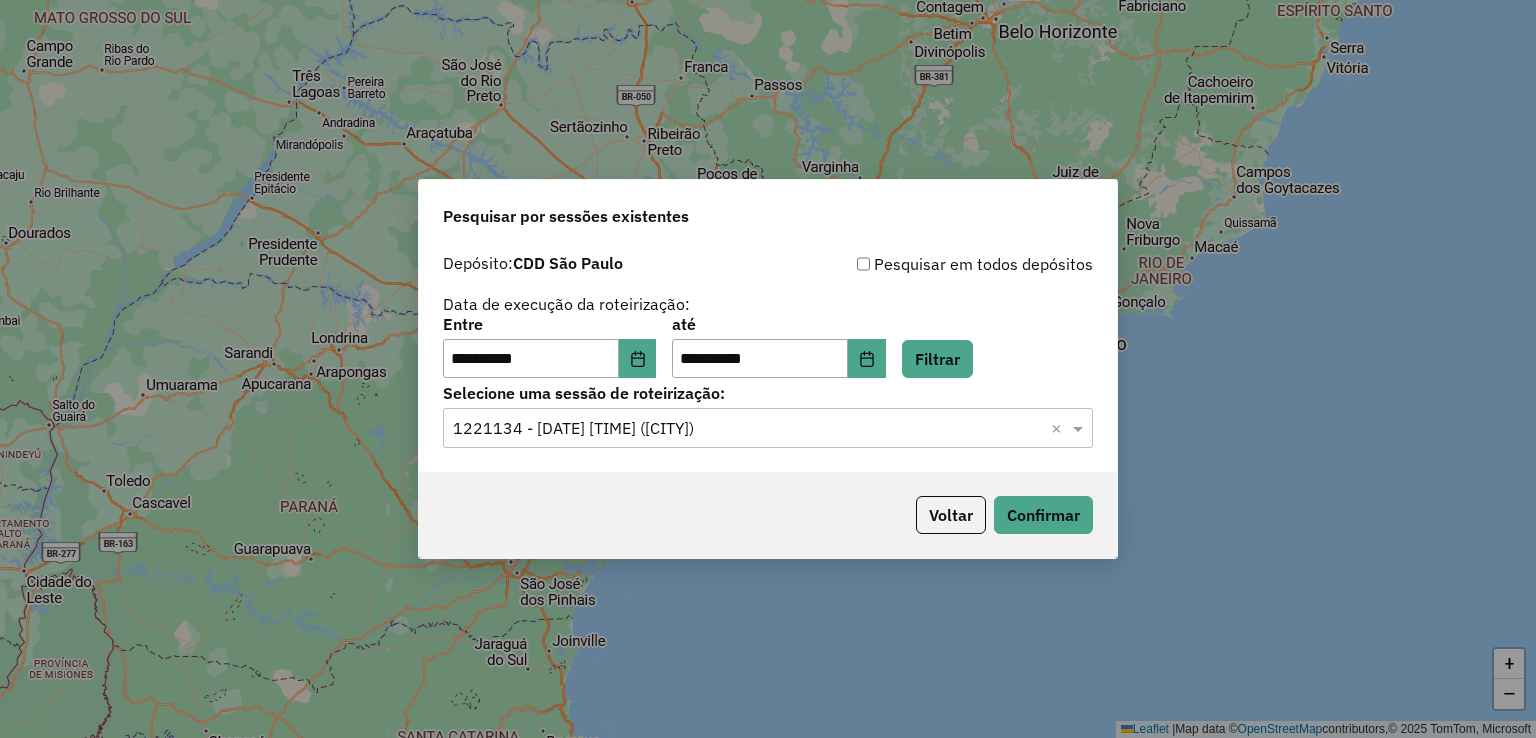 click on "Selecione uma sessão × 1221134 - 31/07/2025 21:45 (Área 5) ×" 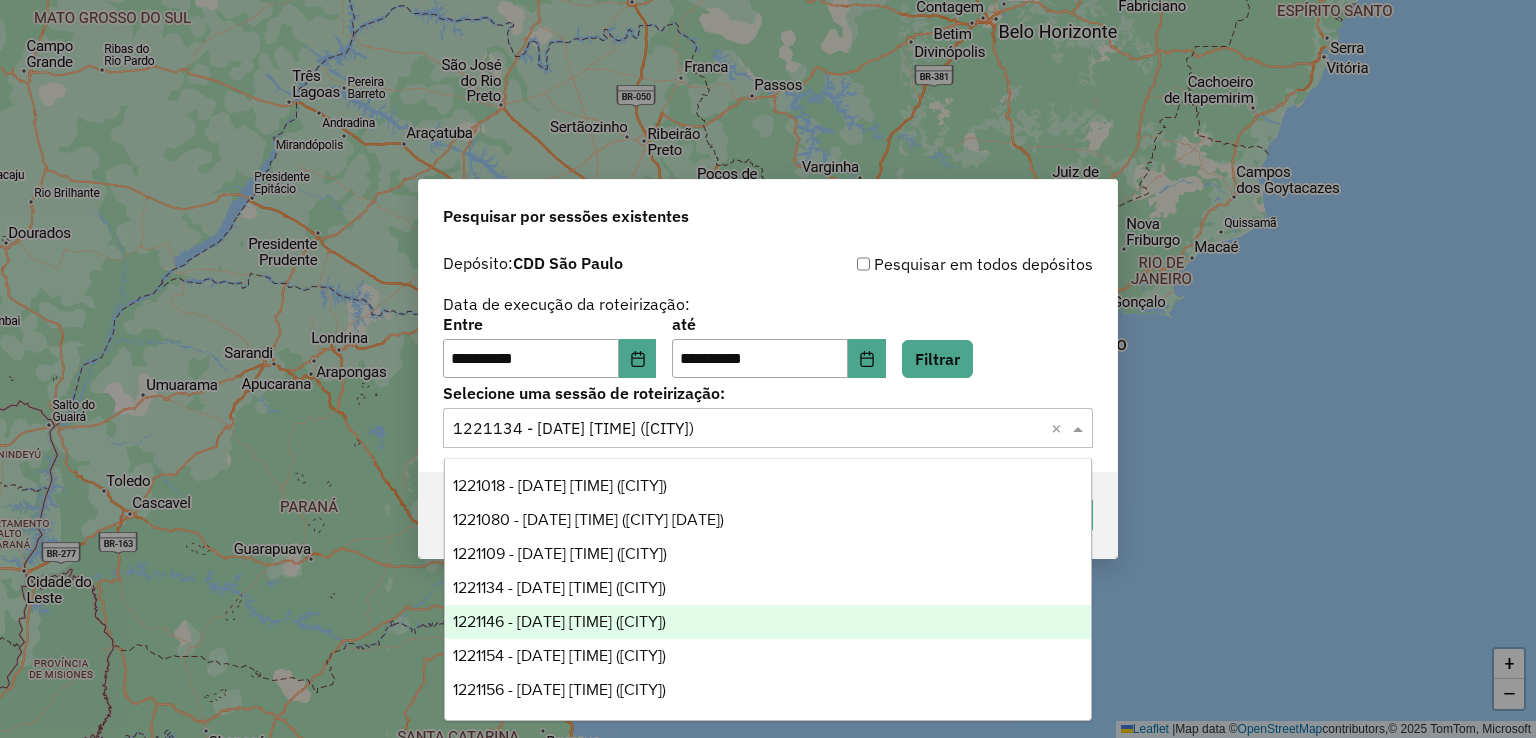 click on "1221146 - 31/07/2025 22:13 (Área 2)" at bounding box center (768, 622) 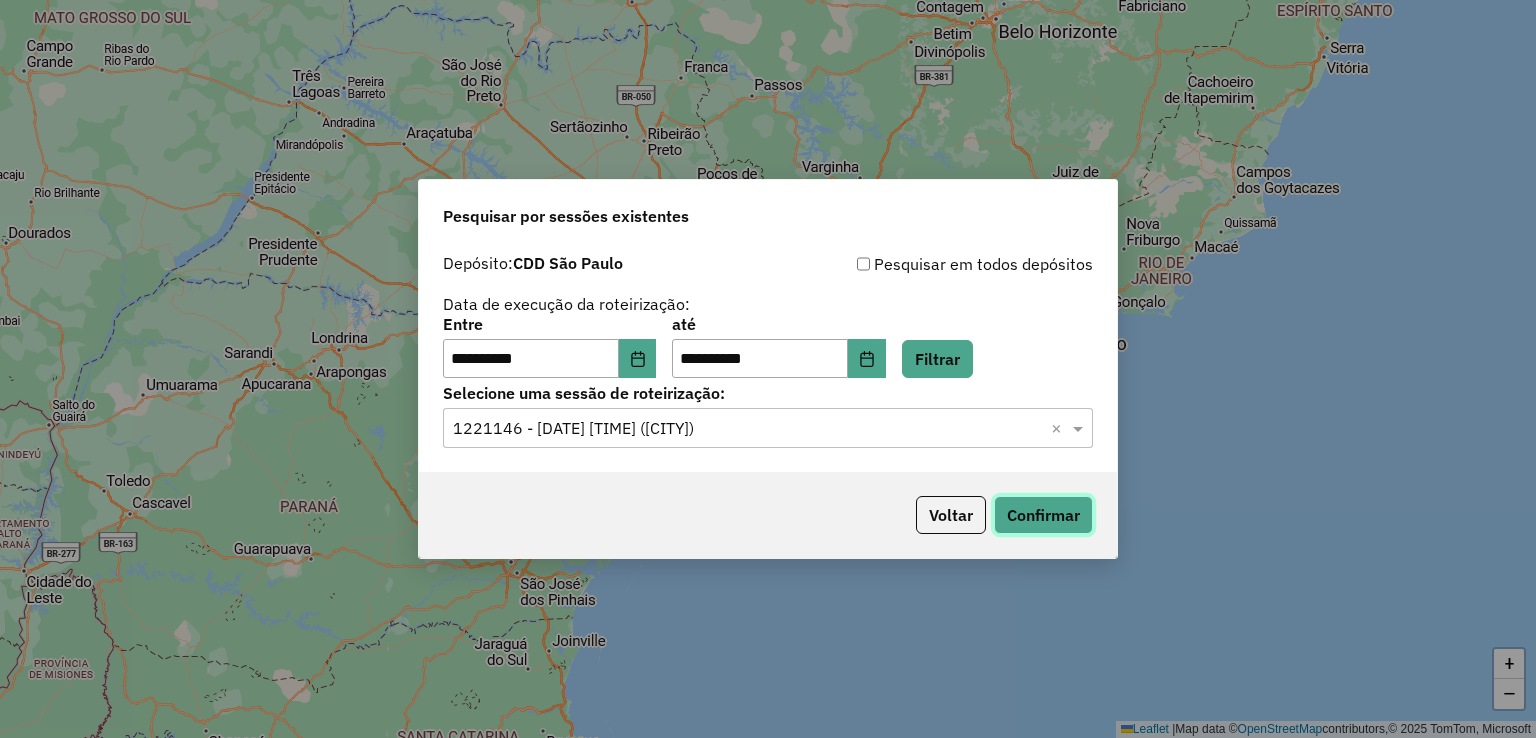 click on "Confirmar" 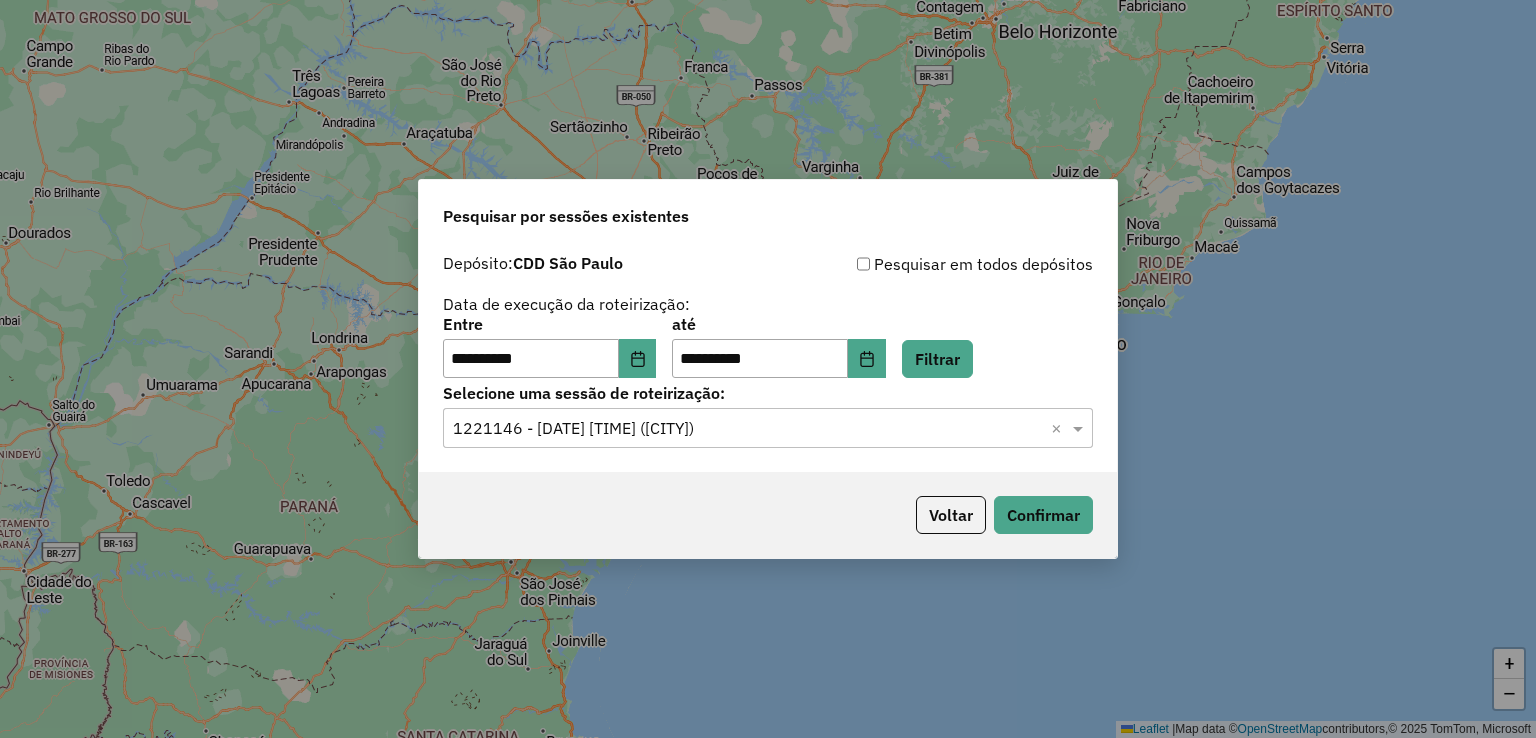 click 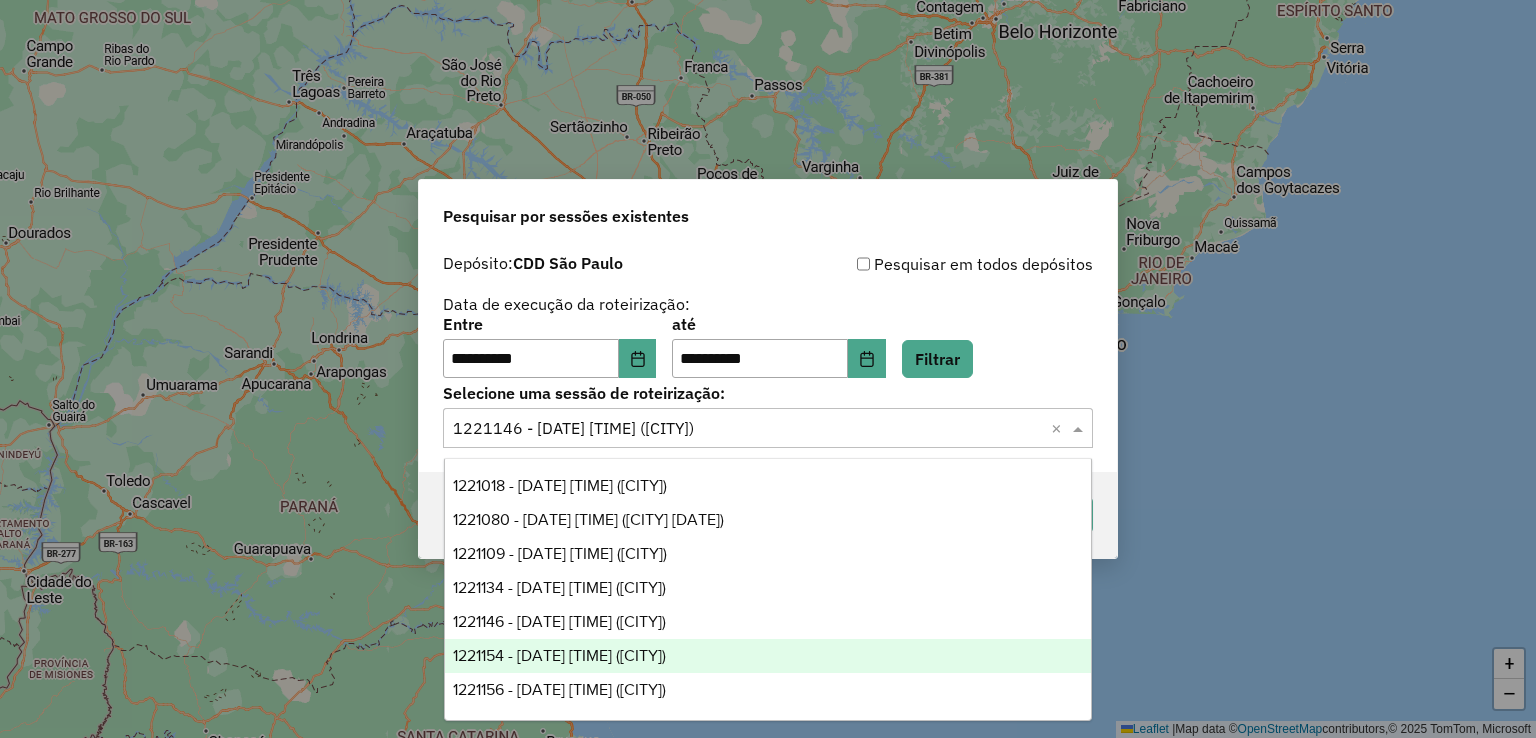 click on "1221154 - 31/07/2025 22:30 (Área 1)" at bounding box center (768, 656) 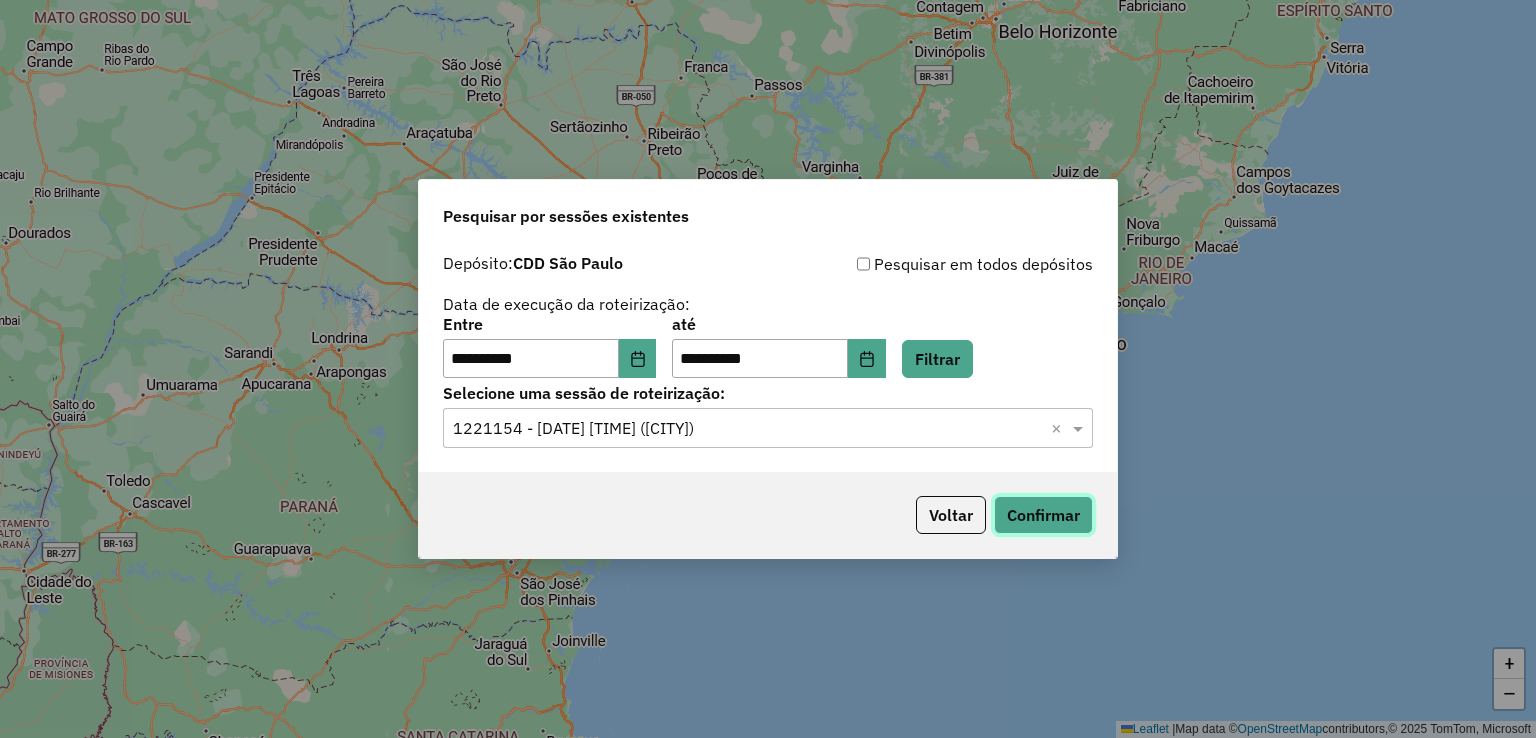 click on "Confirmar" 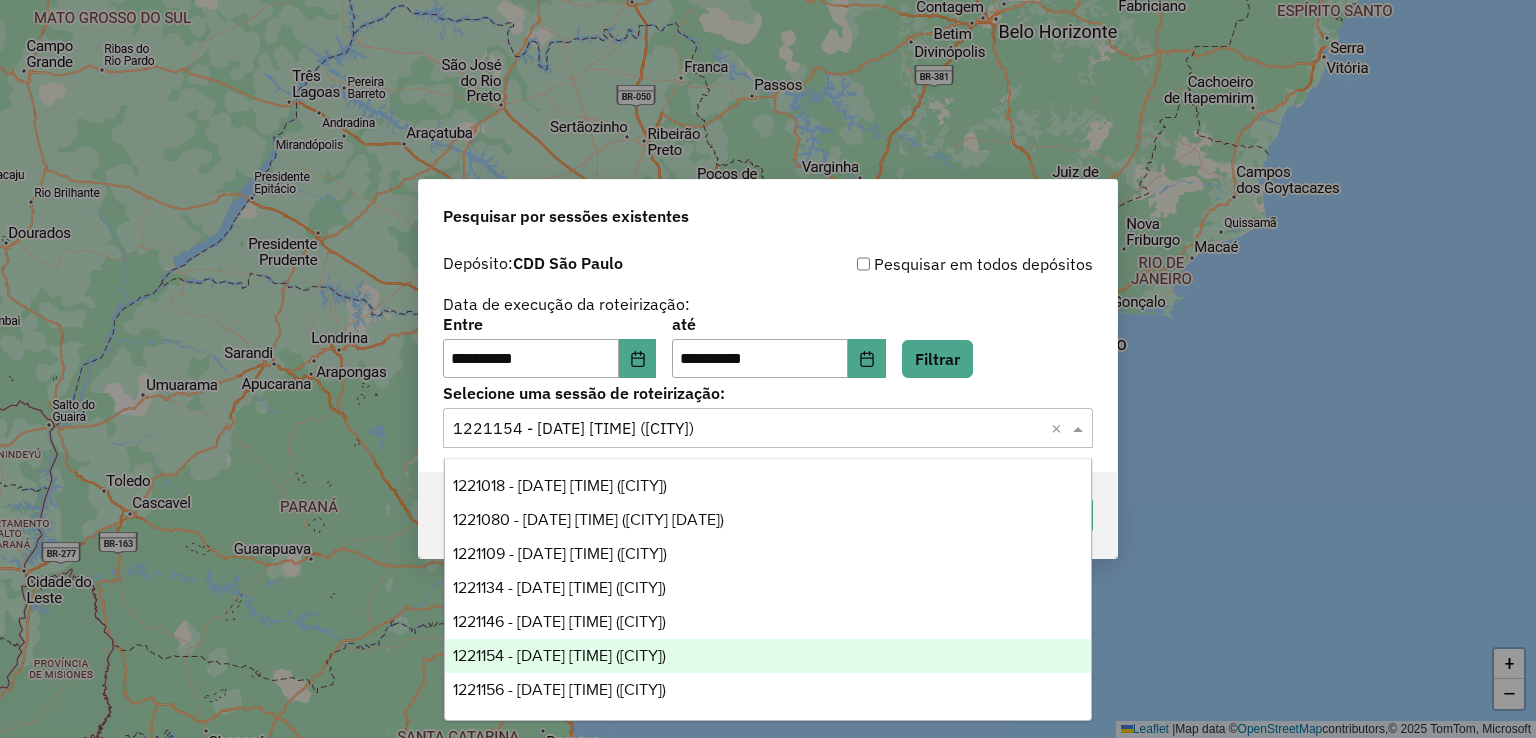 click 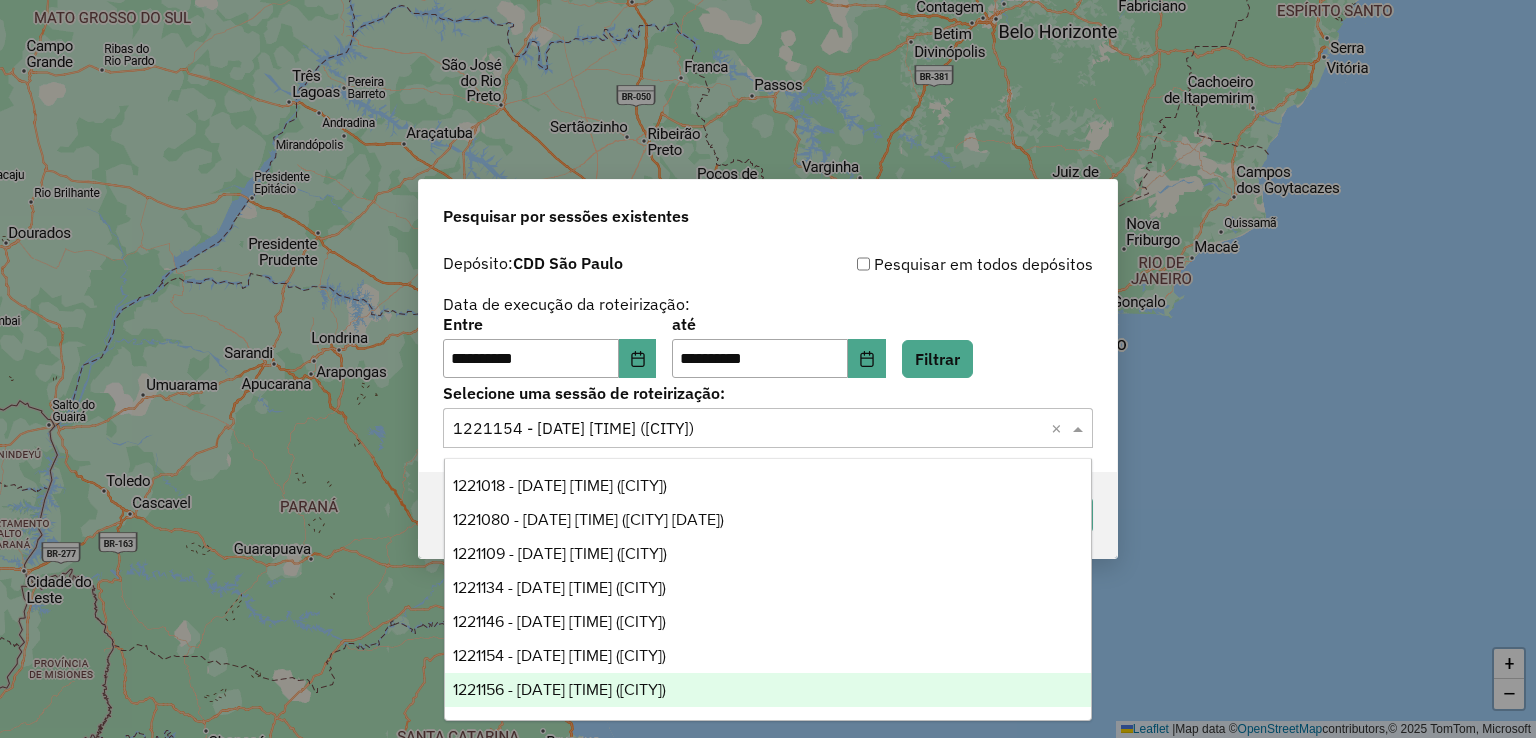 click on "1221156 - 31/07/2025 22:40 (Área 4)" at bounding box center [768, 690] 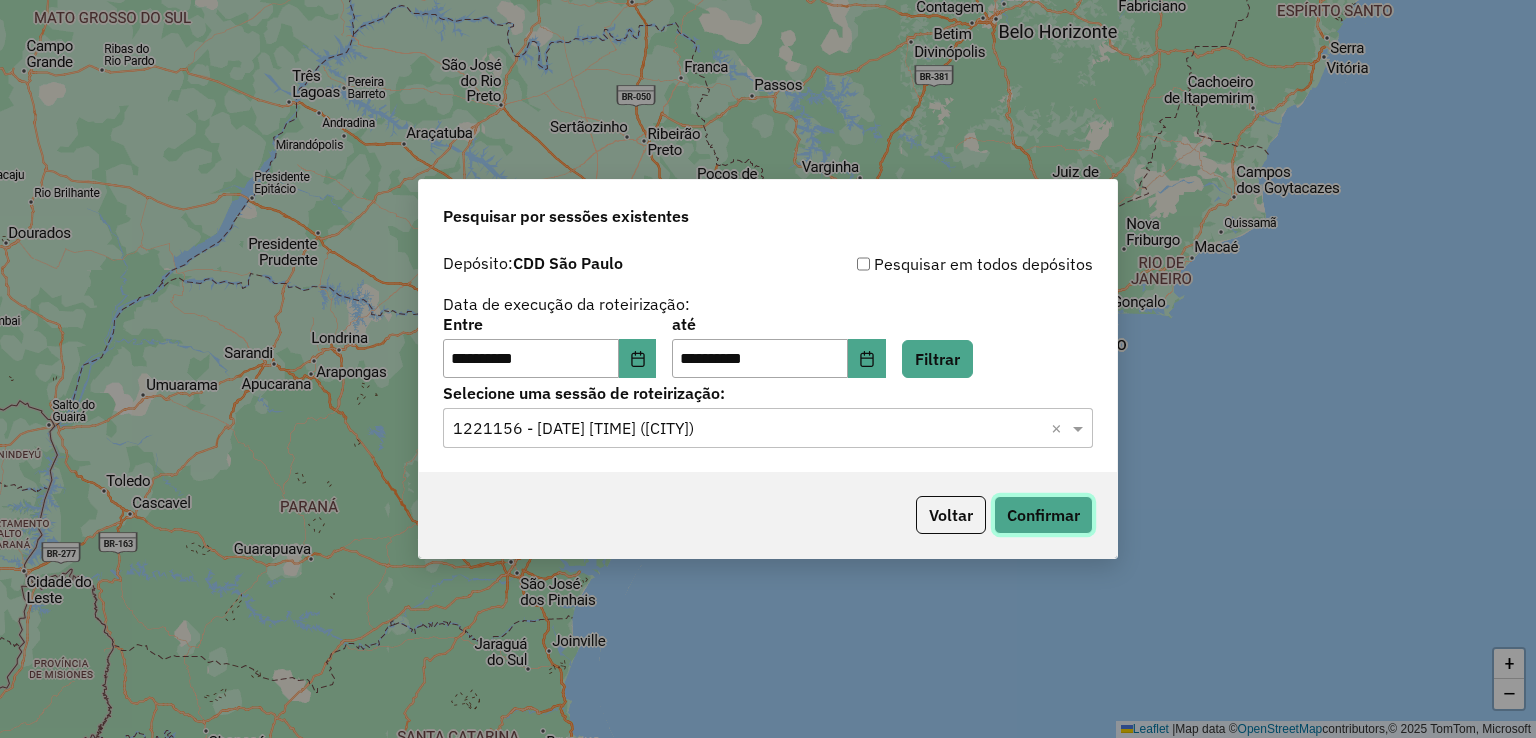 click on "Confirmar" 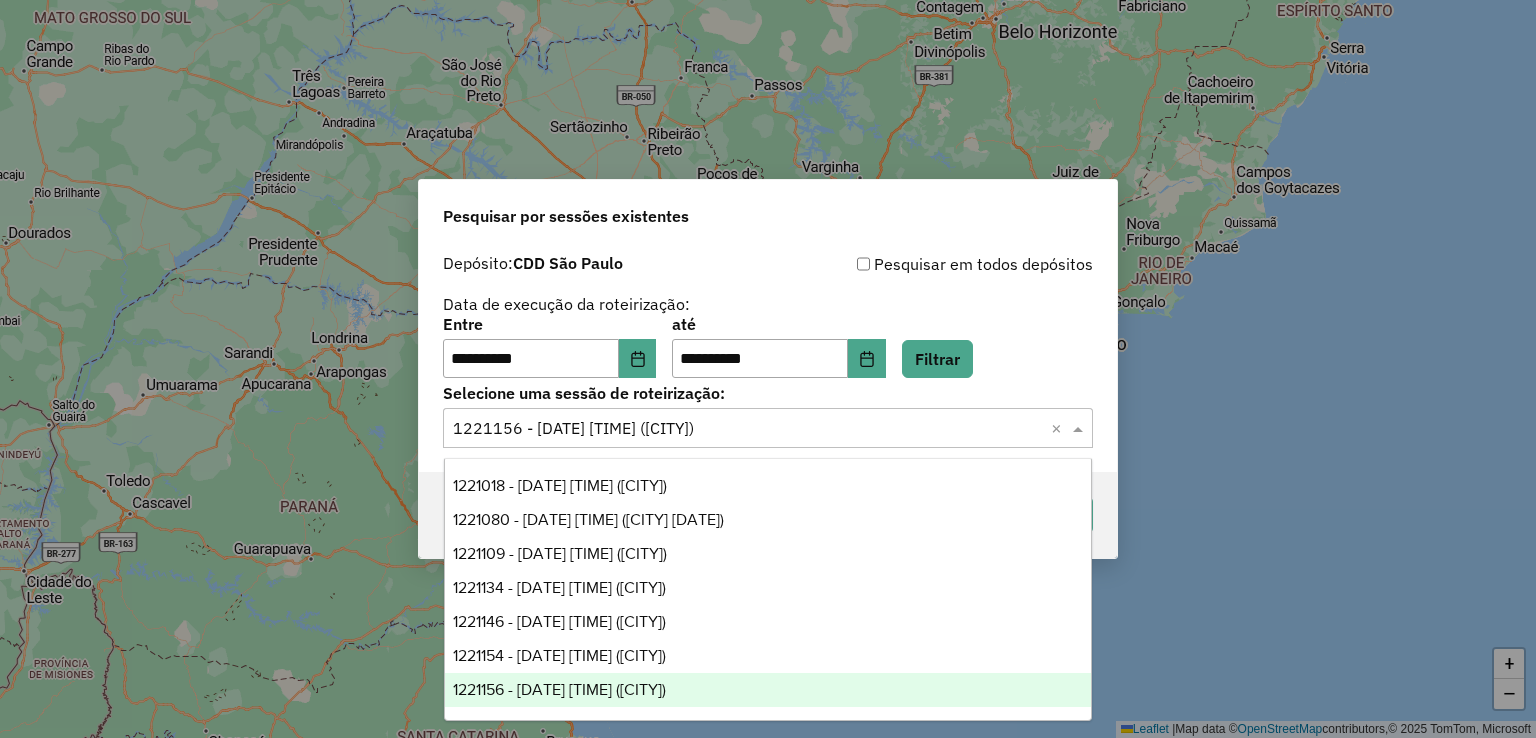 click 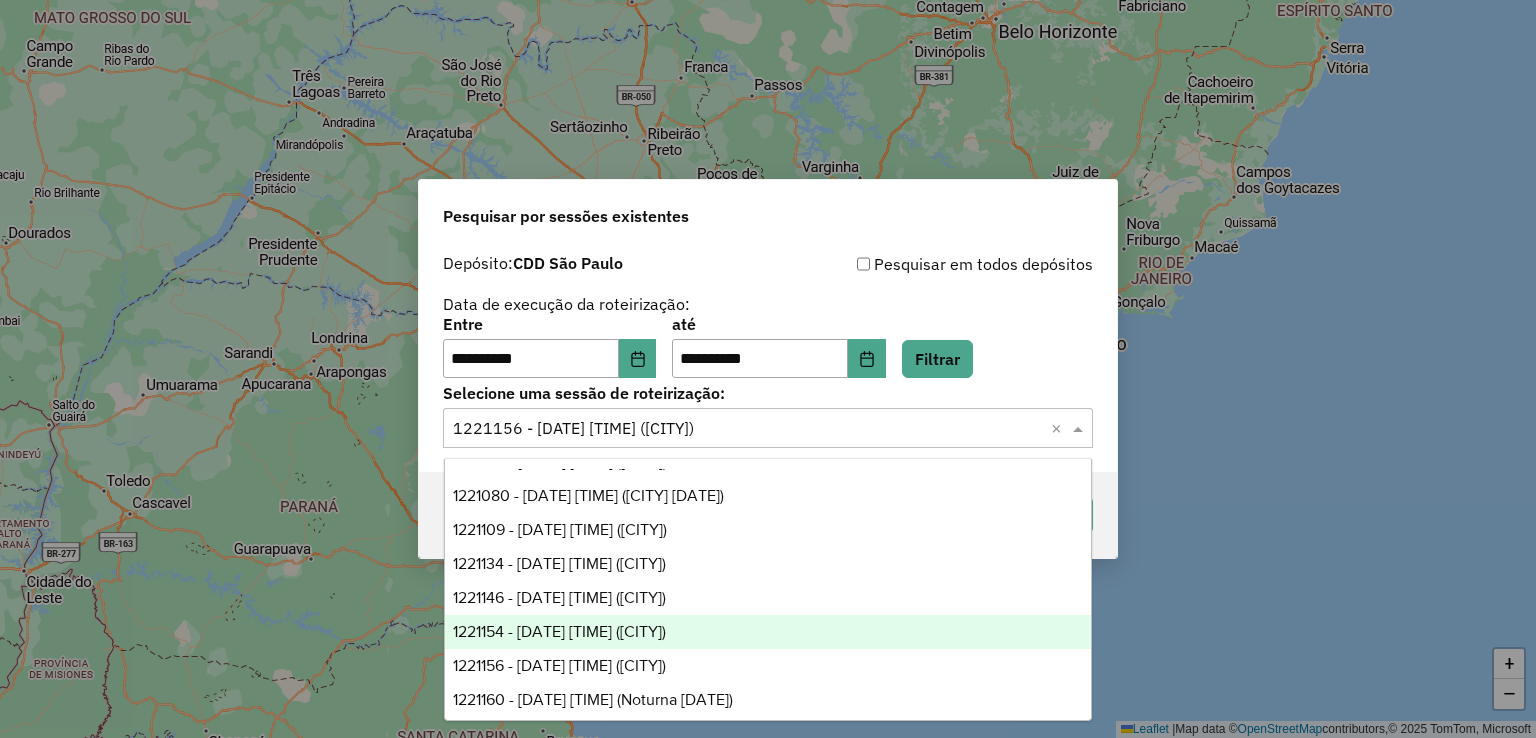 scroll, scrollTop: 32, scrollLeft: 0, axis: vertical 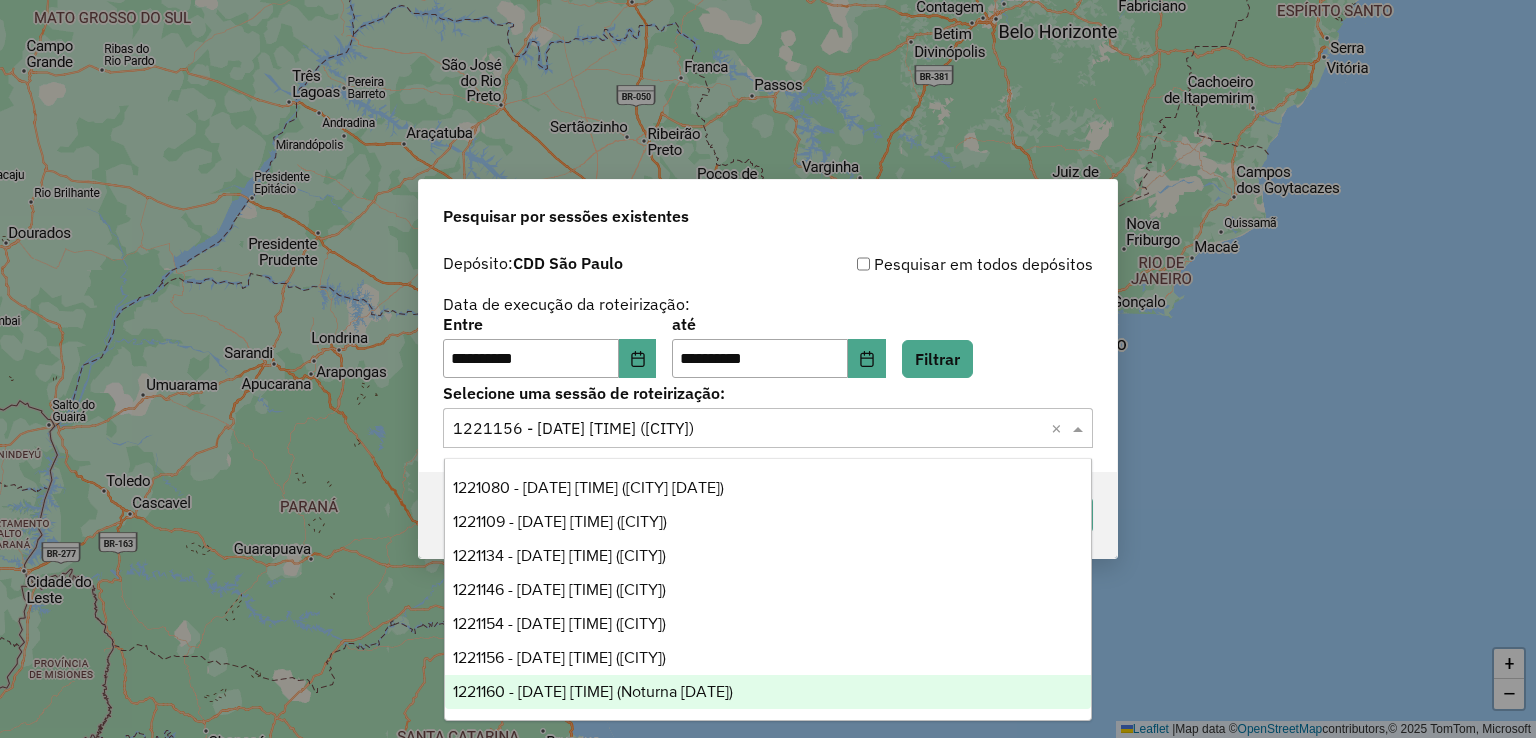 click on "1221160 - 31/07/2025 22:54 (Noturna 31/07)" at bounding box center (593, 691) 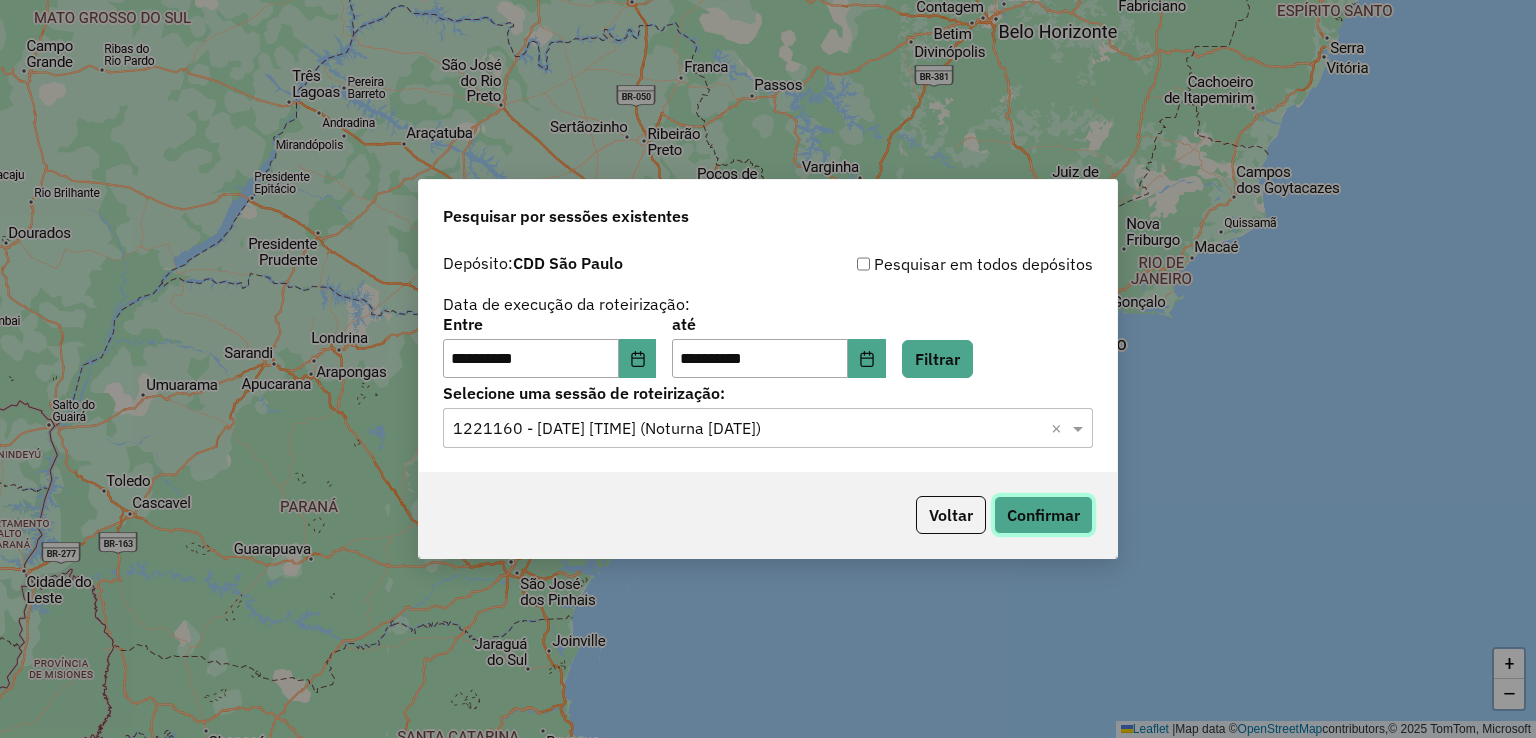 click on "Confirmar" 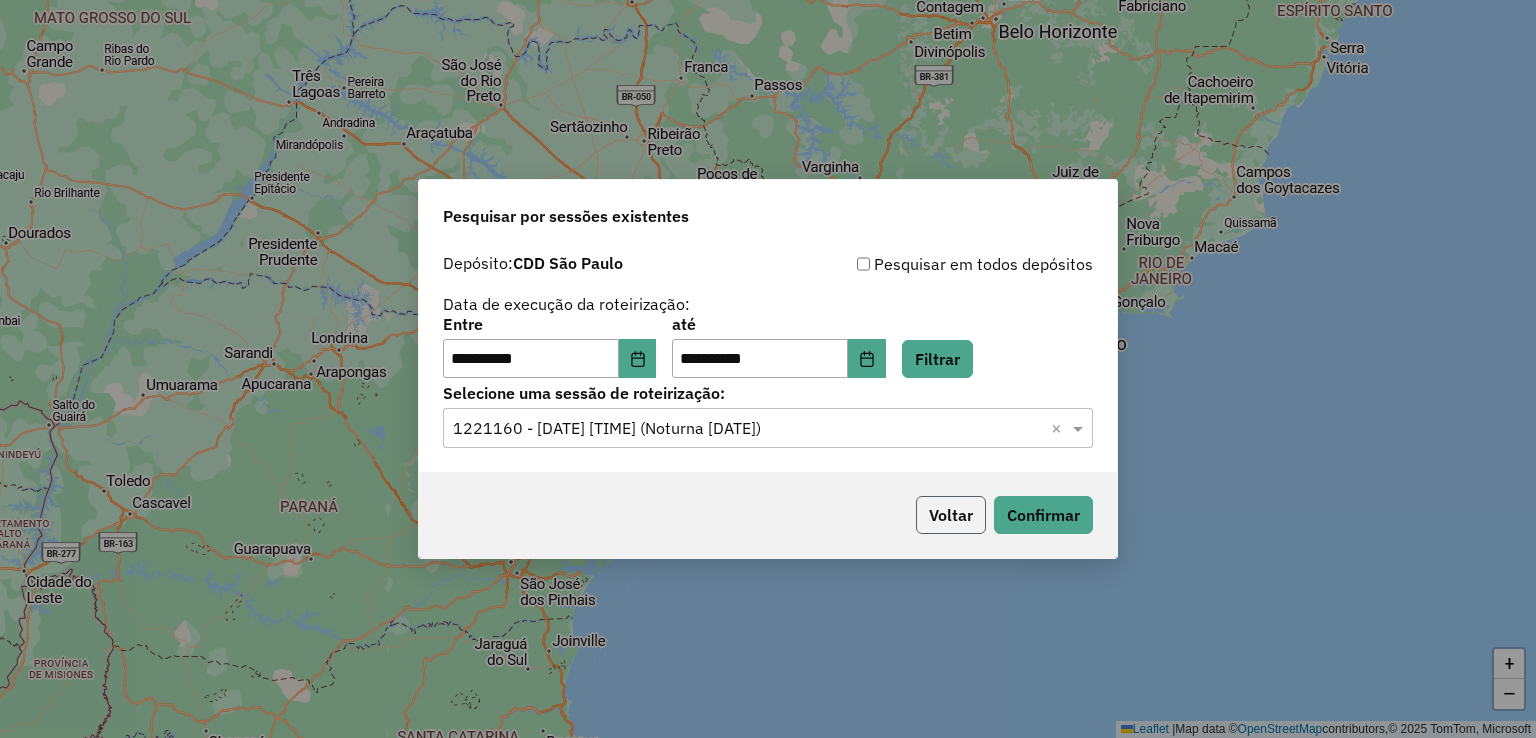 click on "Voltar" 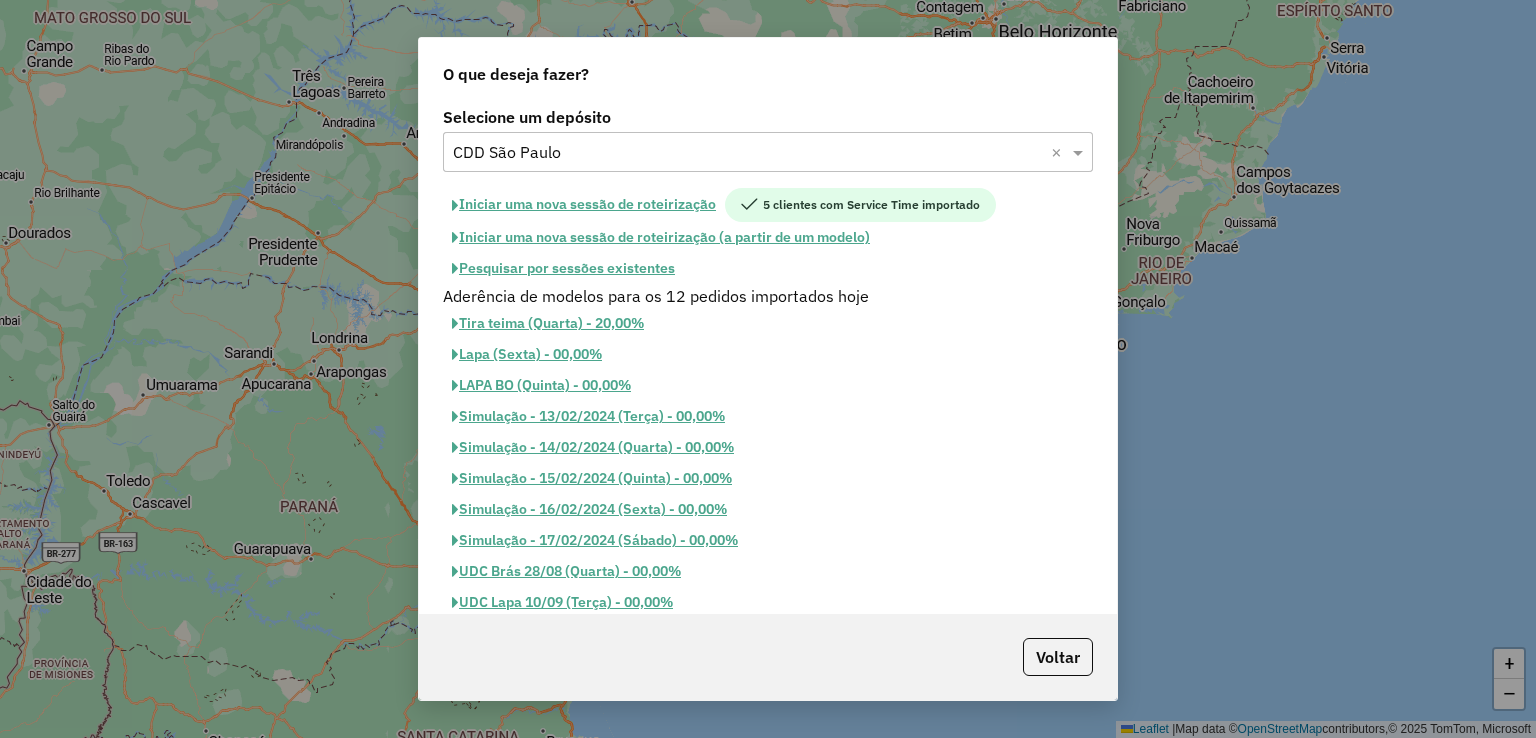 click 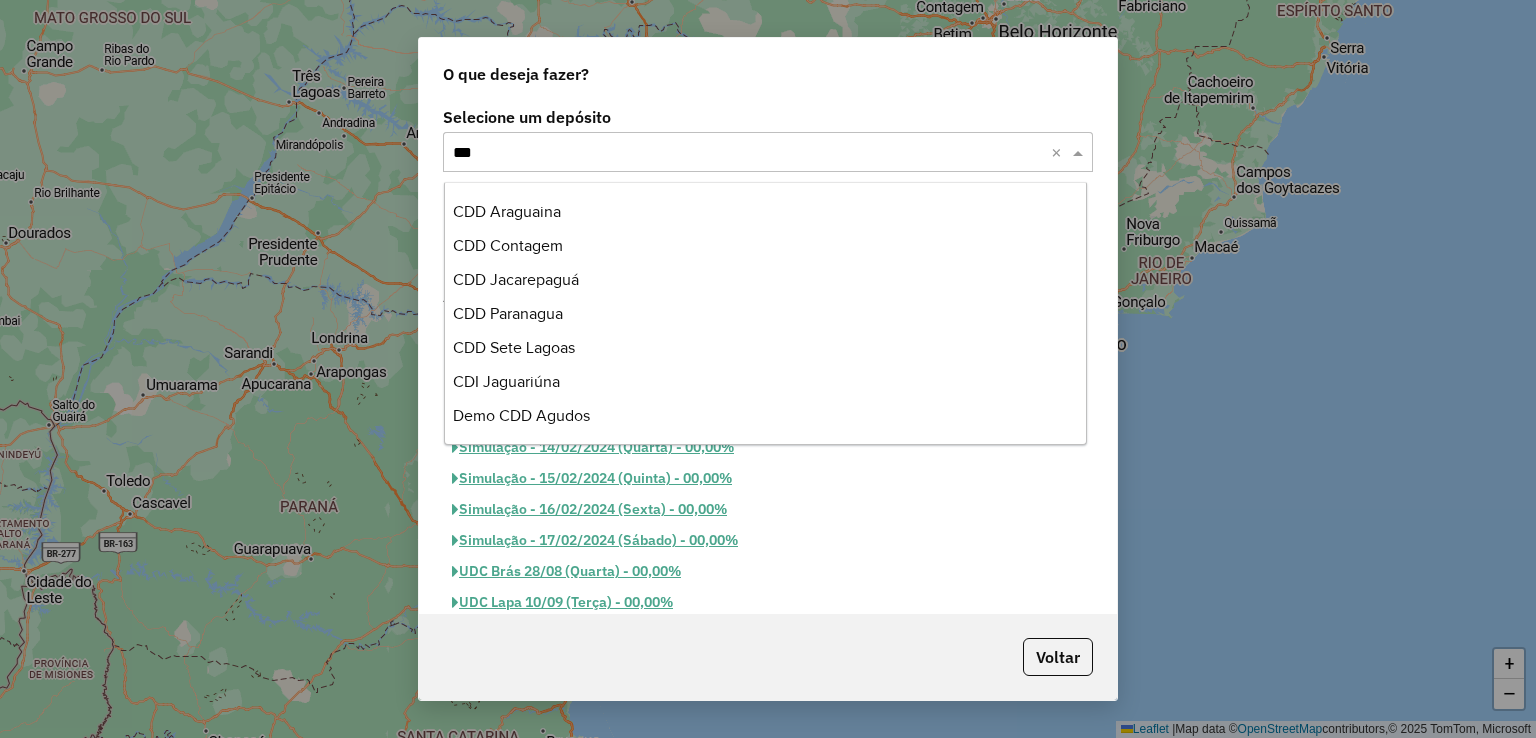 scroll, scrollTop: 0, scrollLeft: 0, axis: both 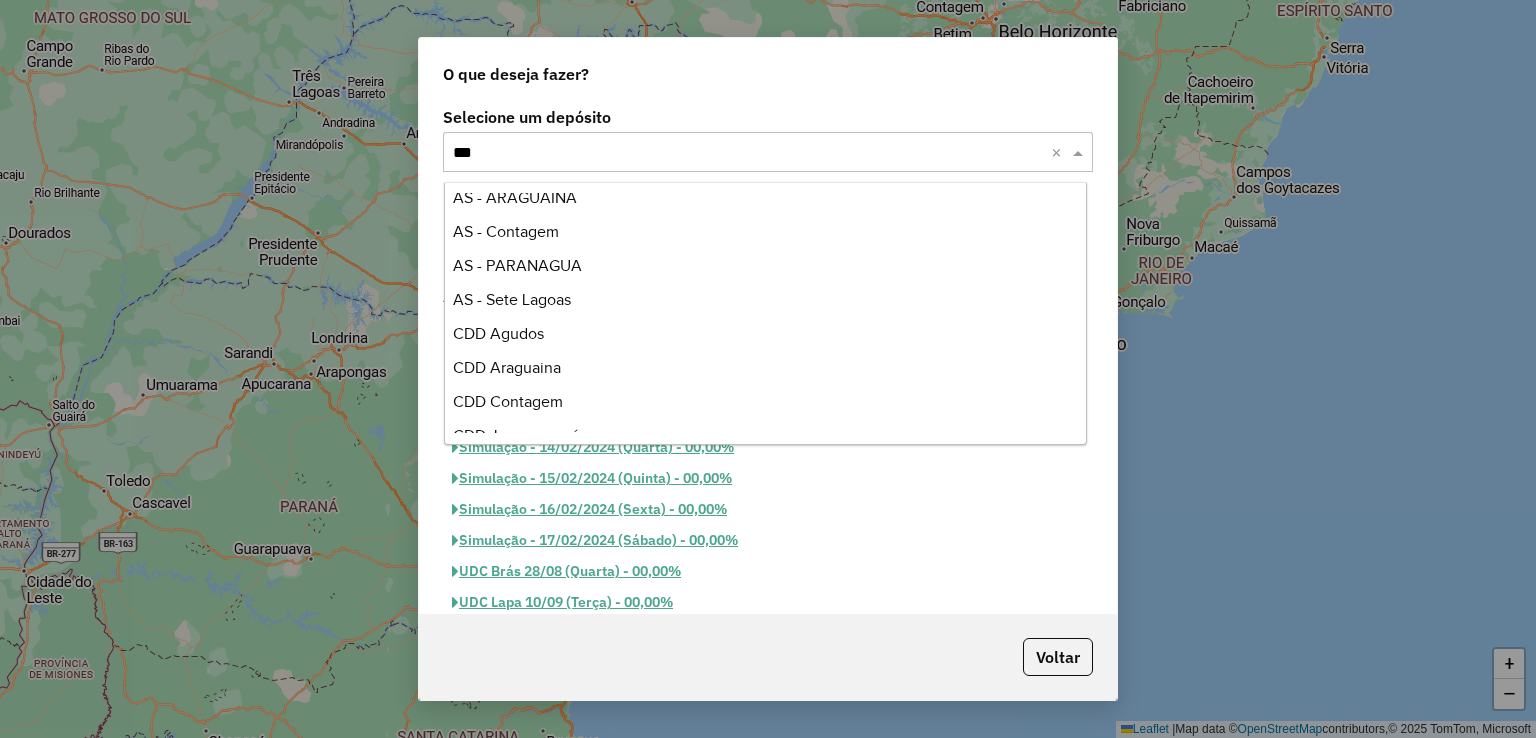 type on "****" 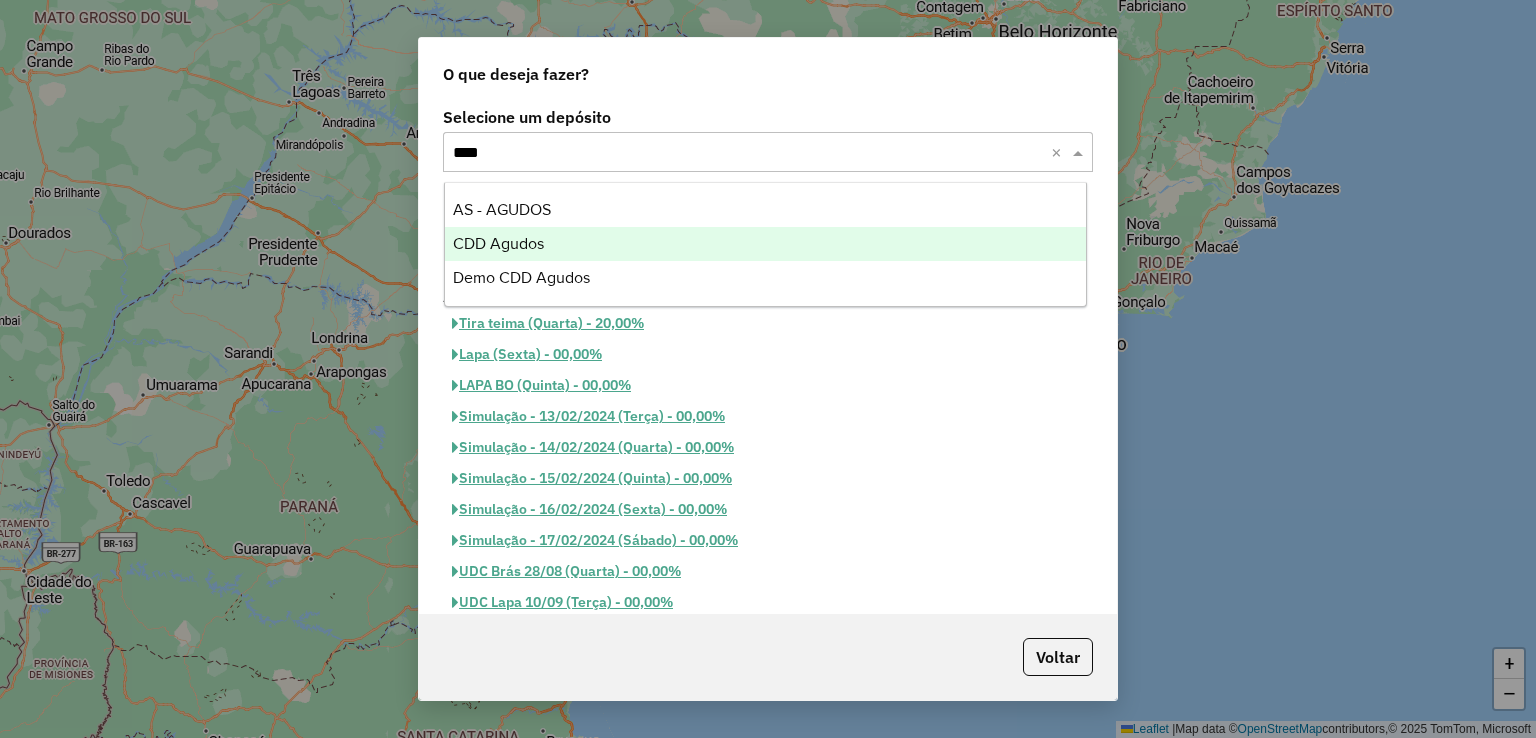 drag, startPoint x: 494, startPoint y: 239, endPoint x: 569, endPoint y: 281, distance: 85.95929 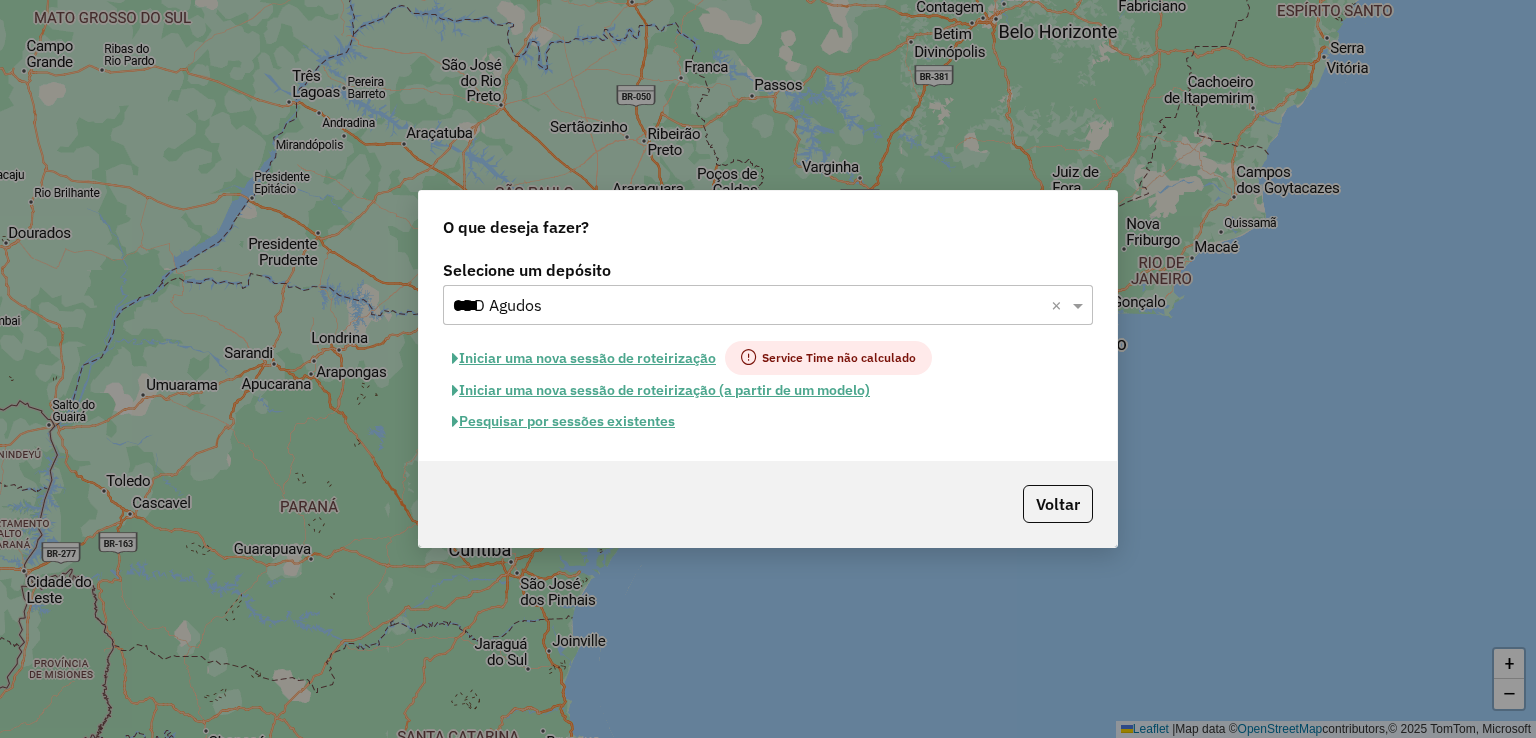 click on "Pesquisar por sessões existentes" 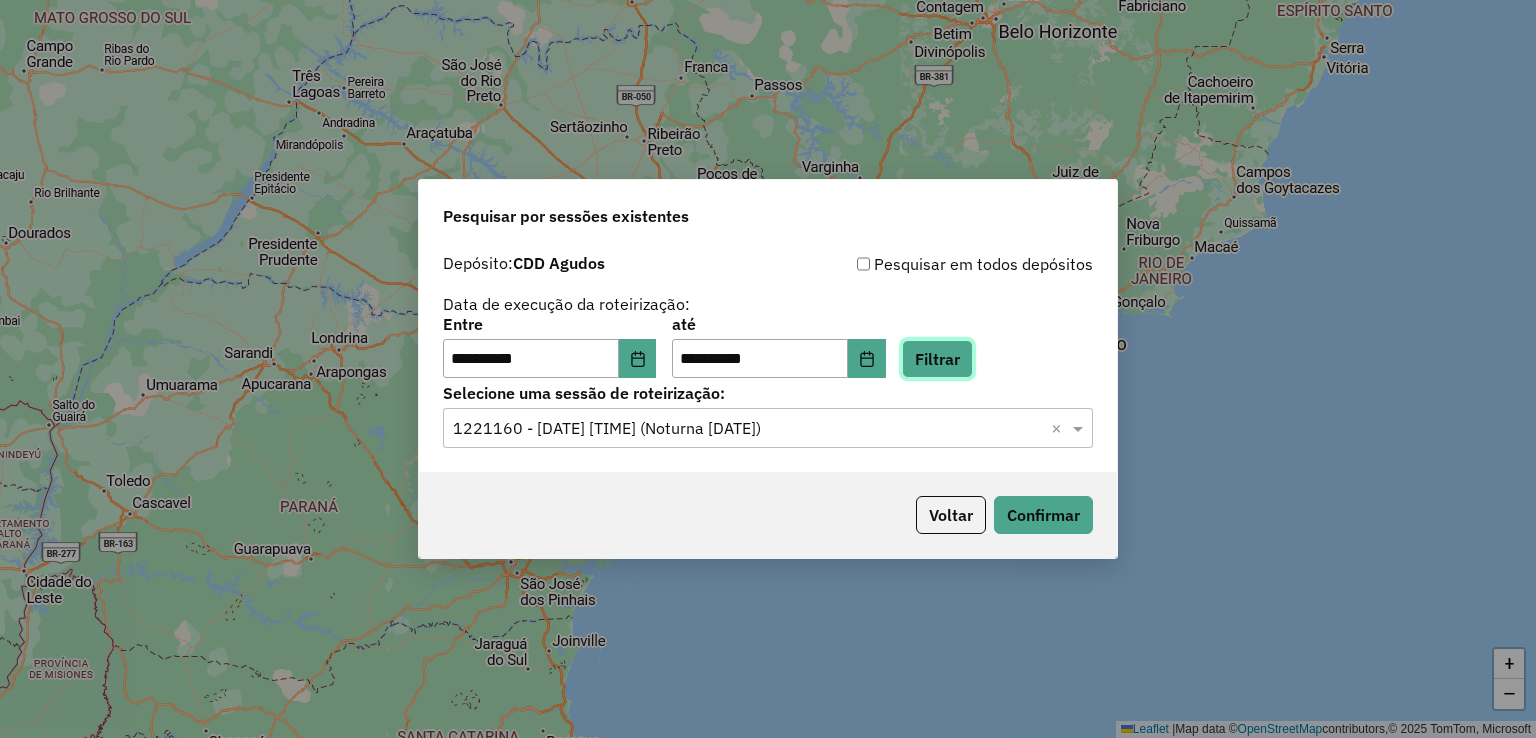 click on "Filtrar" 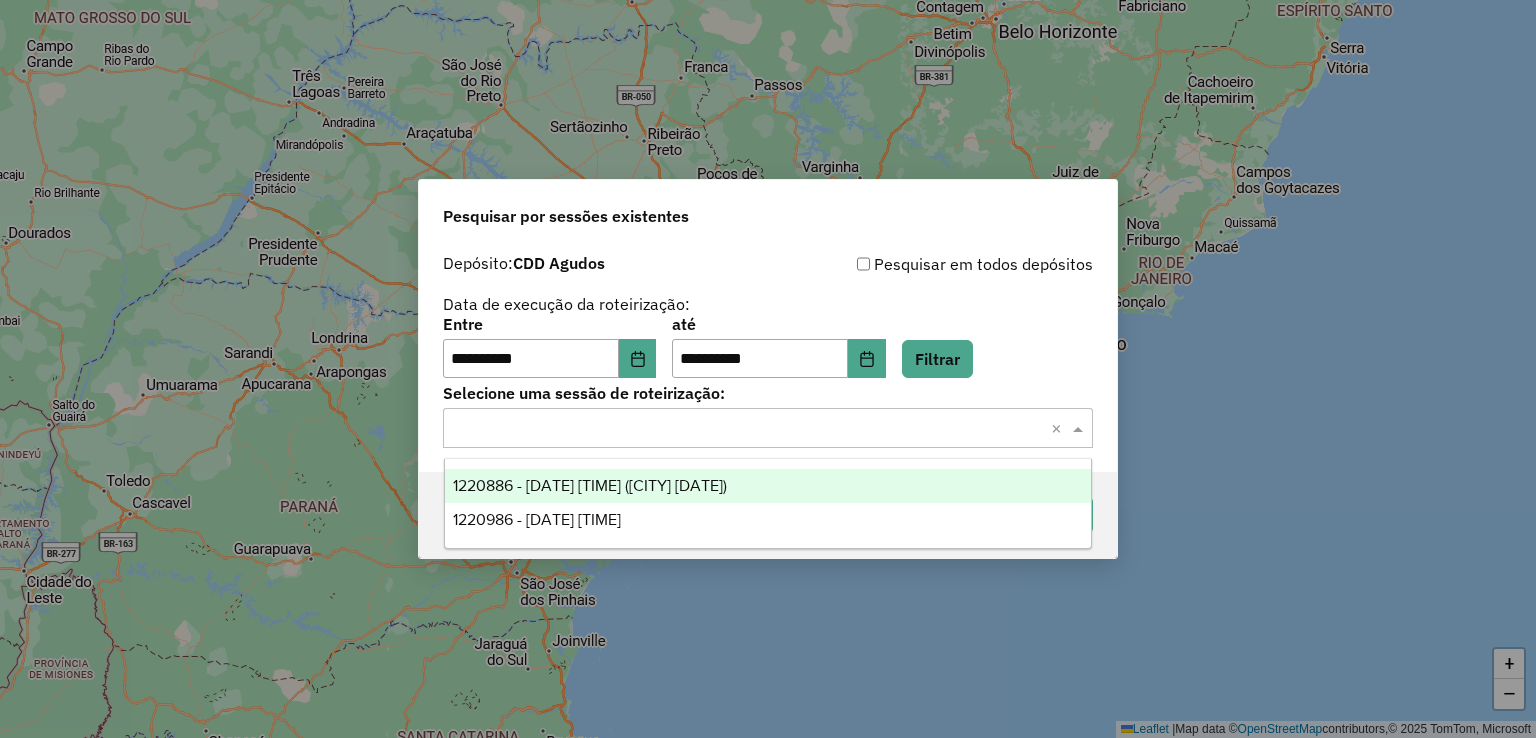 click 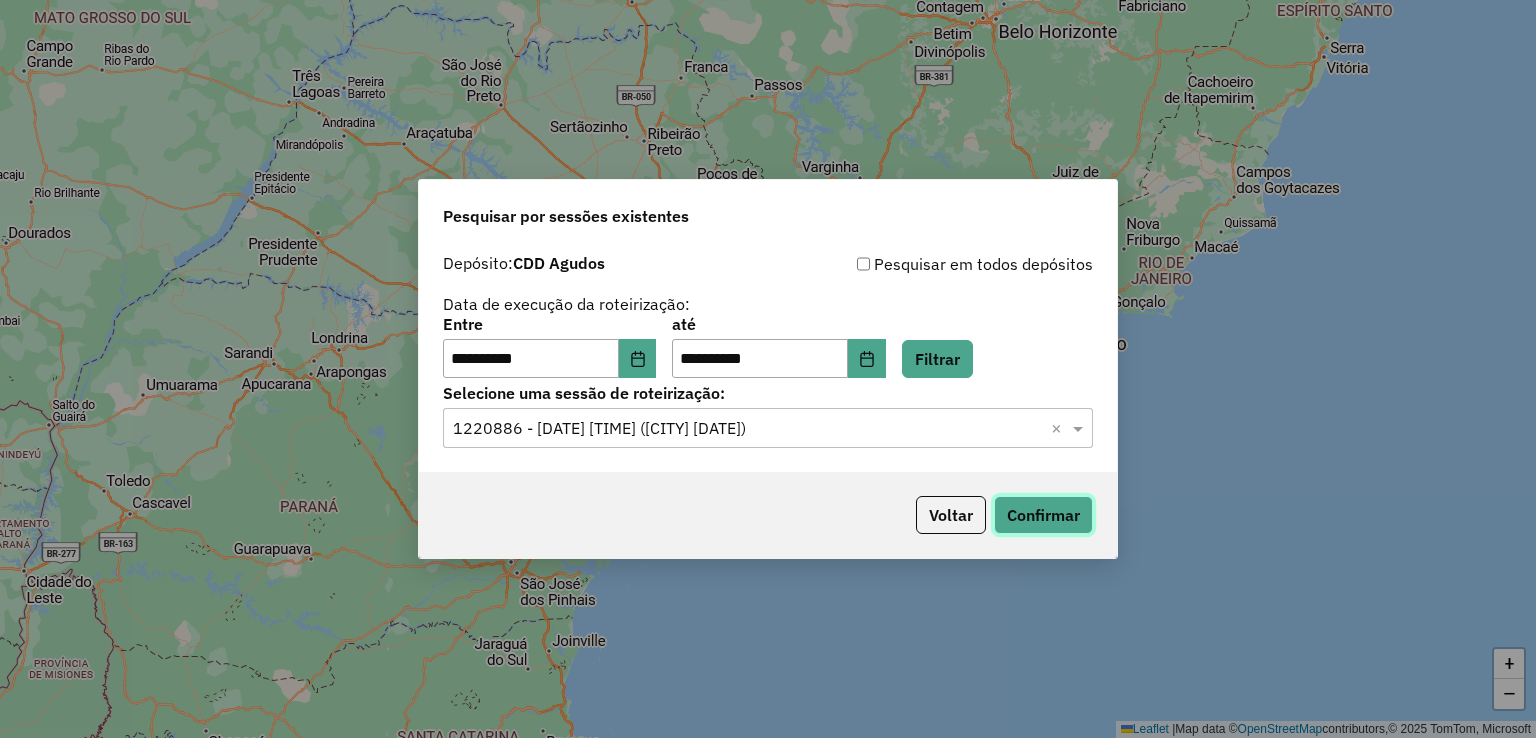 click on "Confirmar" 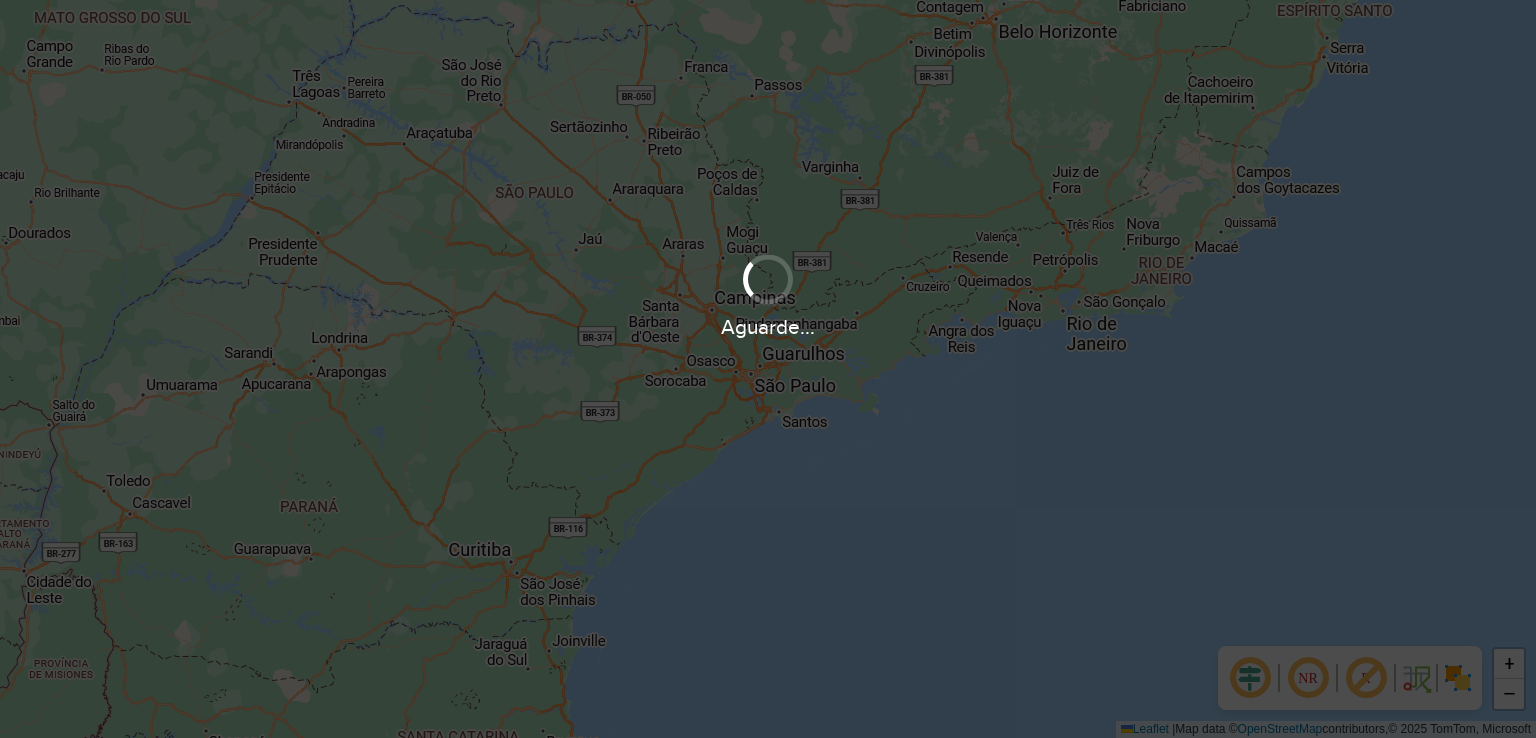 scroll, scrollTop: 0, scrollLeft: 0, axis: both 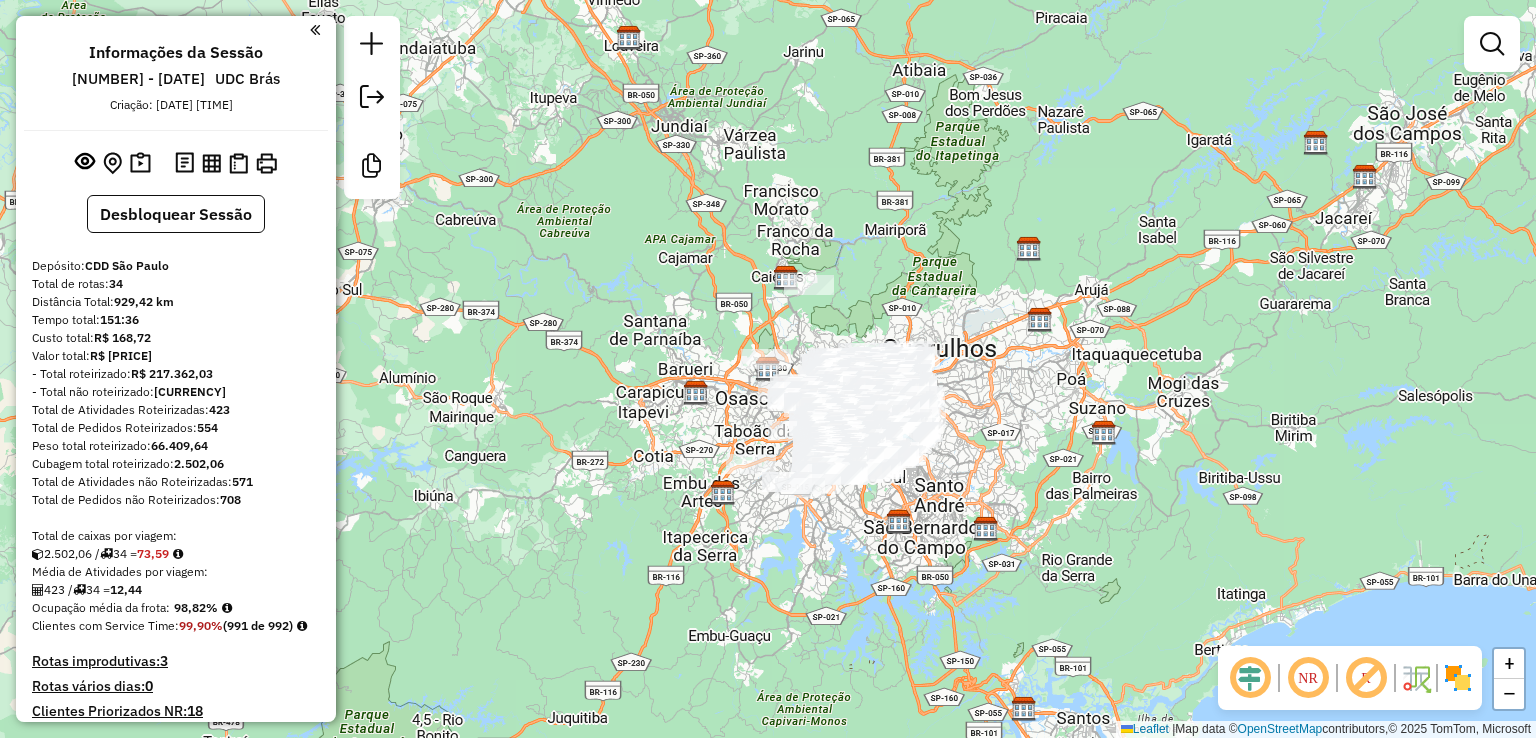 click 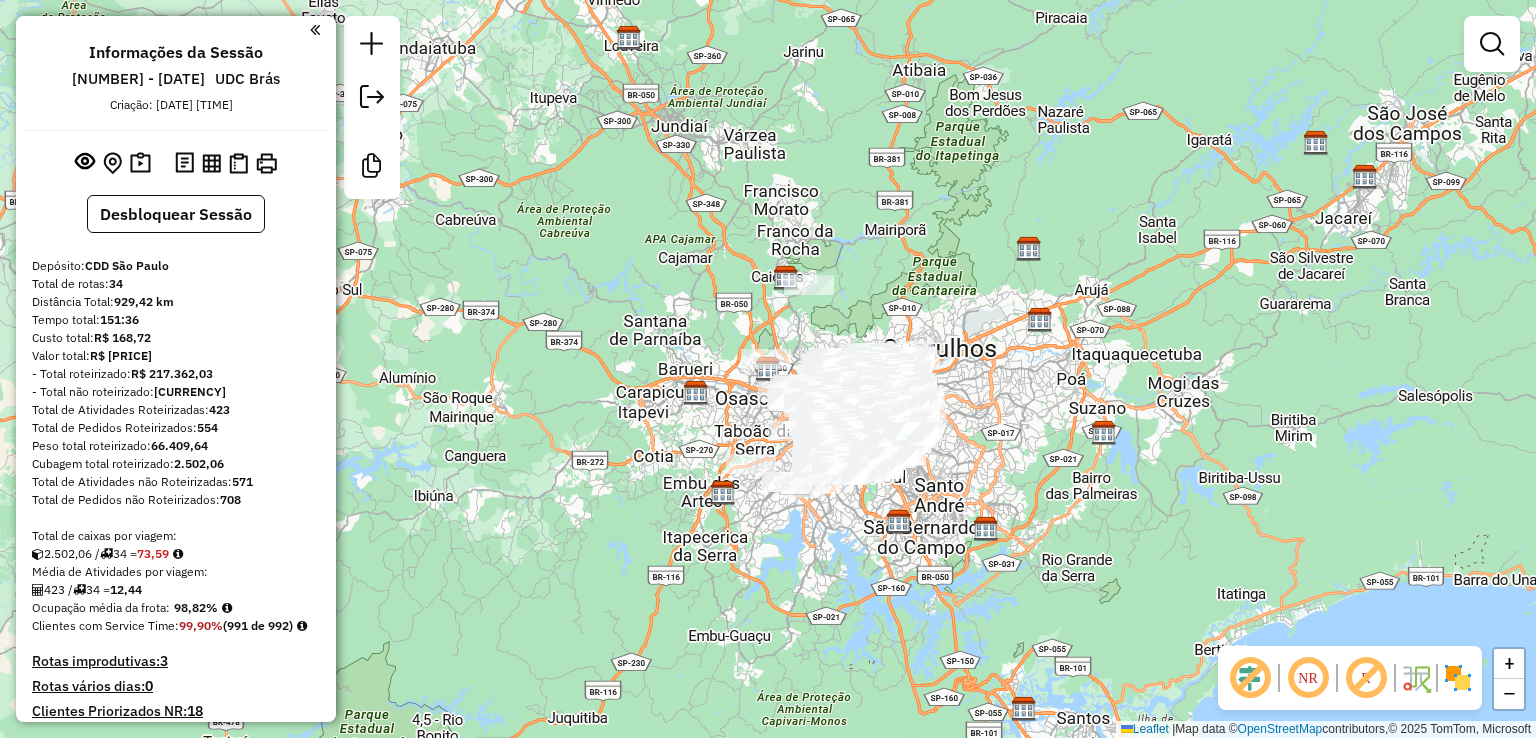 click 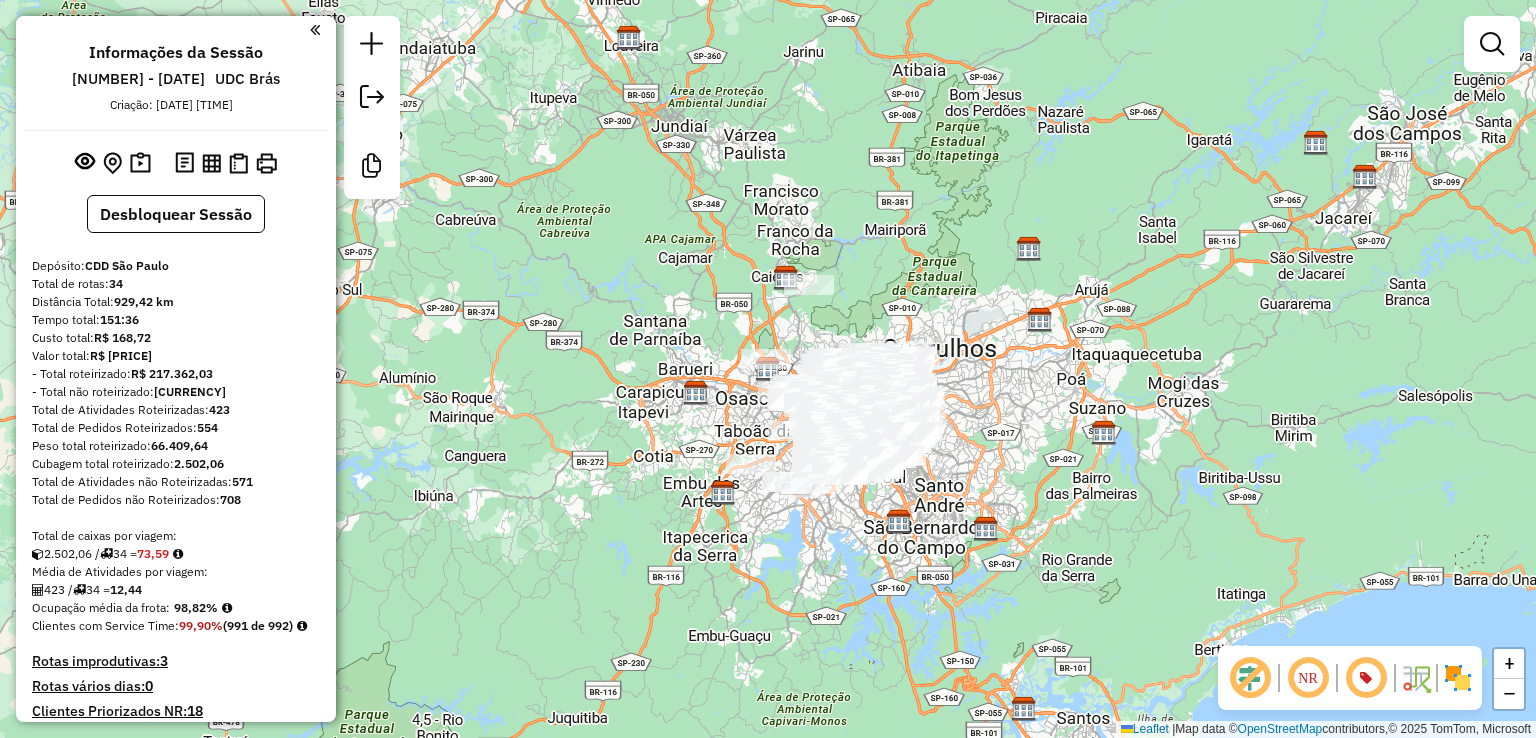 click 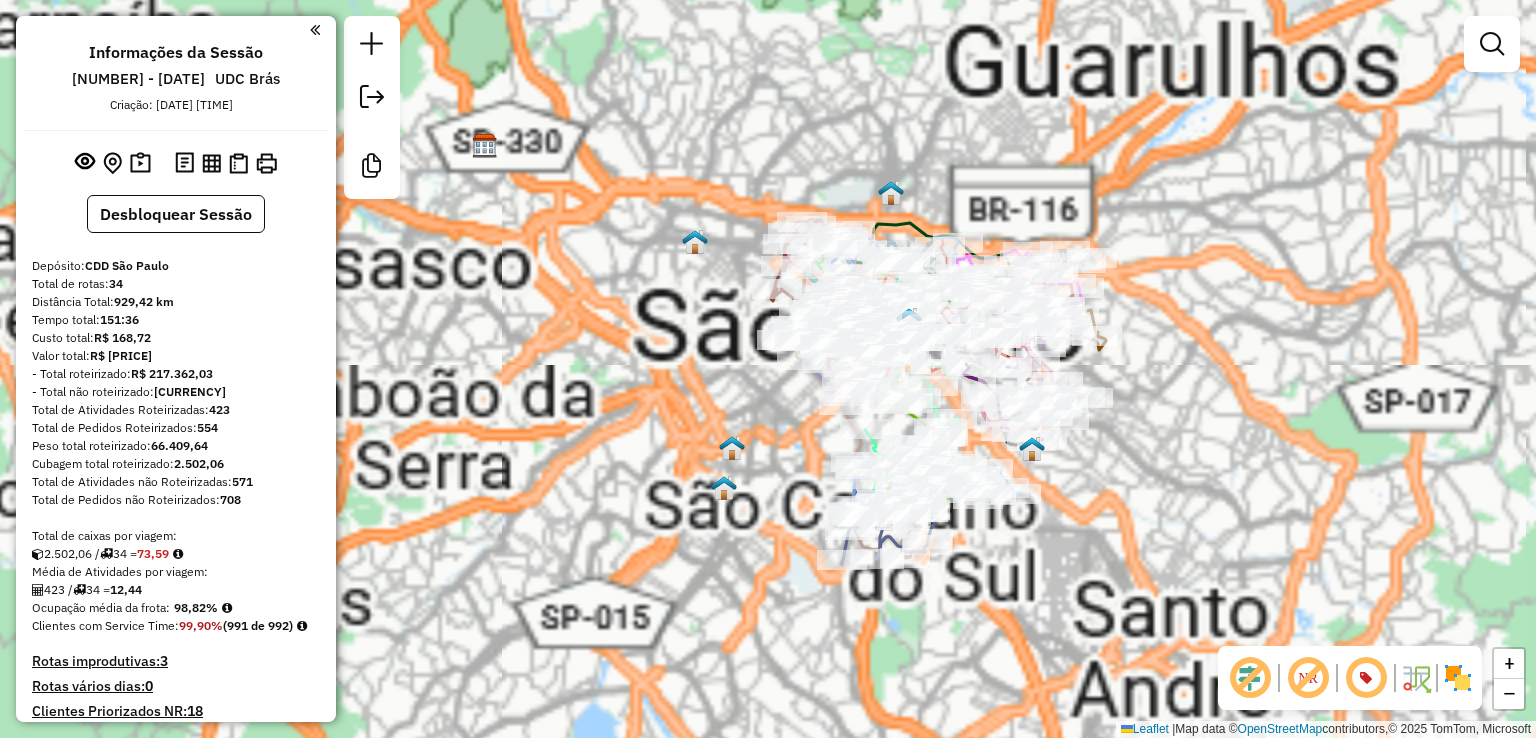 click on "Janela de atendimento Grade de atendimento Capacidade Transportadoras Veículos Cliente Pedidos  Rotas Selecione os dias de semana para filtrar as janelas de atendimento  Seg   Ter   Qua   Qui   Sex   Sáb   Dom  Informe o período da janela de atendimento: De: Até:  Filtrar exatamente a janela do cliente  Considerar janela de atendimento padrão  Selecione os dias de semana para filtrar as grades de atendimento  Seg   Ter   Qua   Qui   Sex   Sáb   Dom   Considerar clientes sem dia de atendimento cadastrado  Clientes fora do dia de atendimento selecionado Filtrar as atividades entre os valores definidos abaixo:  Peso mínimo:   Peso máximo:   Cubagem mínima:   Cubagem máxima:   De:   Até:  Filtrar as atividades entre o tempo de atendimento definido abaixo:  De:   Até:   Considerar capacidade total dos clientes não roteirizados Transportadora: Selecione um ou mais itens Tipo de veículo: Selecione um ou mais itens Veículo: Selecione um ou mais itens Motorista: Selecione um ou mais itens Nome: Rótulo:" 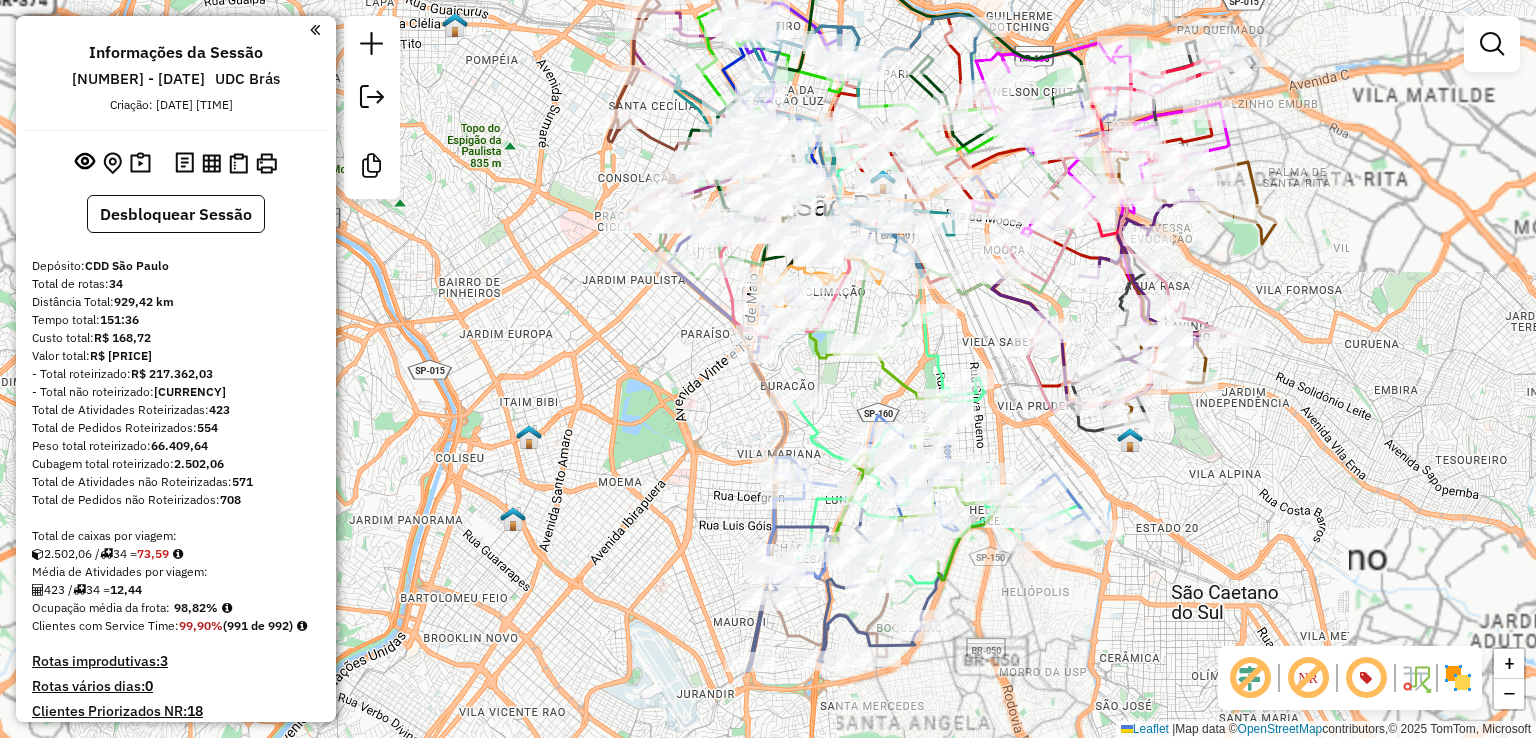drag, startPoint x: 984, startPoint y: 333, endPoint x: 982, endPoint y: 415, distance: 82.02438 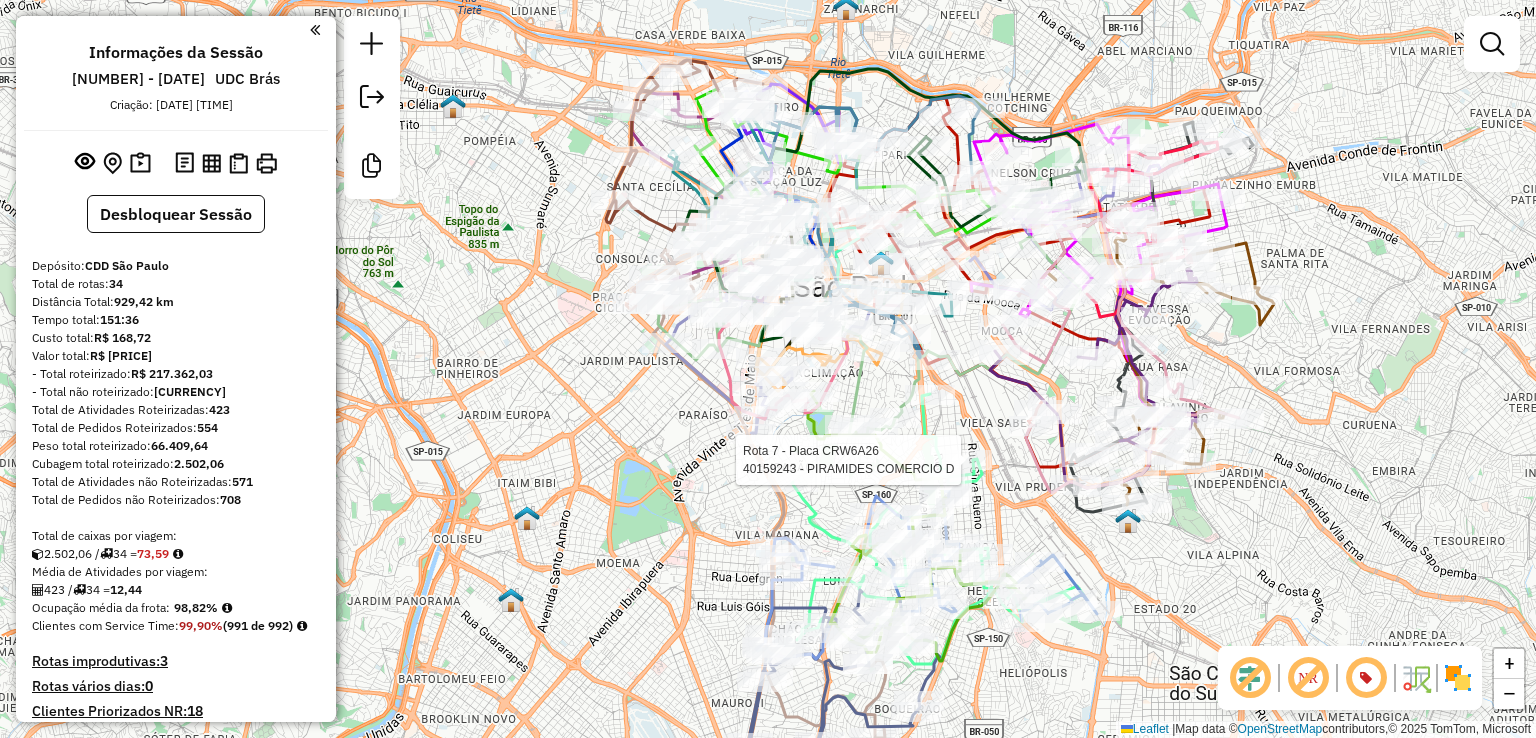 click on "Rota 7 - Placa CRW6A26 40159243 - PIRAMIDES COMERCIO D Janela de atendimento Grade de atendimento Capacidade Transportadoras Veículos Cliente Pedidos Rotas Selecione os dias de semana para filtrar as janelas de atendimento Seg Ter Qua Qui Sex Sáb Dom Informe o período da janela de atendimento: De: Até: Filtrar exatamente a janela do cliente Considerar janela de atendimento padrão Selecione os dias de semana para filtrar as grades de atendimento Seg Ter Qua Qui Sex Sáb Dom Considerar clientes sem dia de atendimento cadastrado Clientes fora do dia de atendimento selecionado Filtrar as atividades entre os valores definidos abaixo: Peso mínimo: Peso máximo: Cubagem mínima: Cubagem máxima: De: Até: Filtrar as atividades entre o tempo de atendimento definido abaixo: De: Até: Considerar capacidade total dos clientes não roteirizados Transportadora: Selecione um ou mais itens Tipo de veículo: Selecione um ou mais itens Veículo: Motorista: Nome: Setor:" 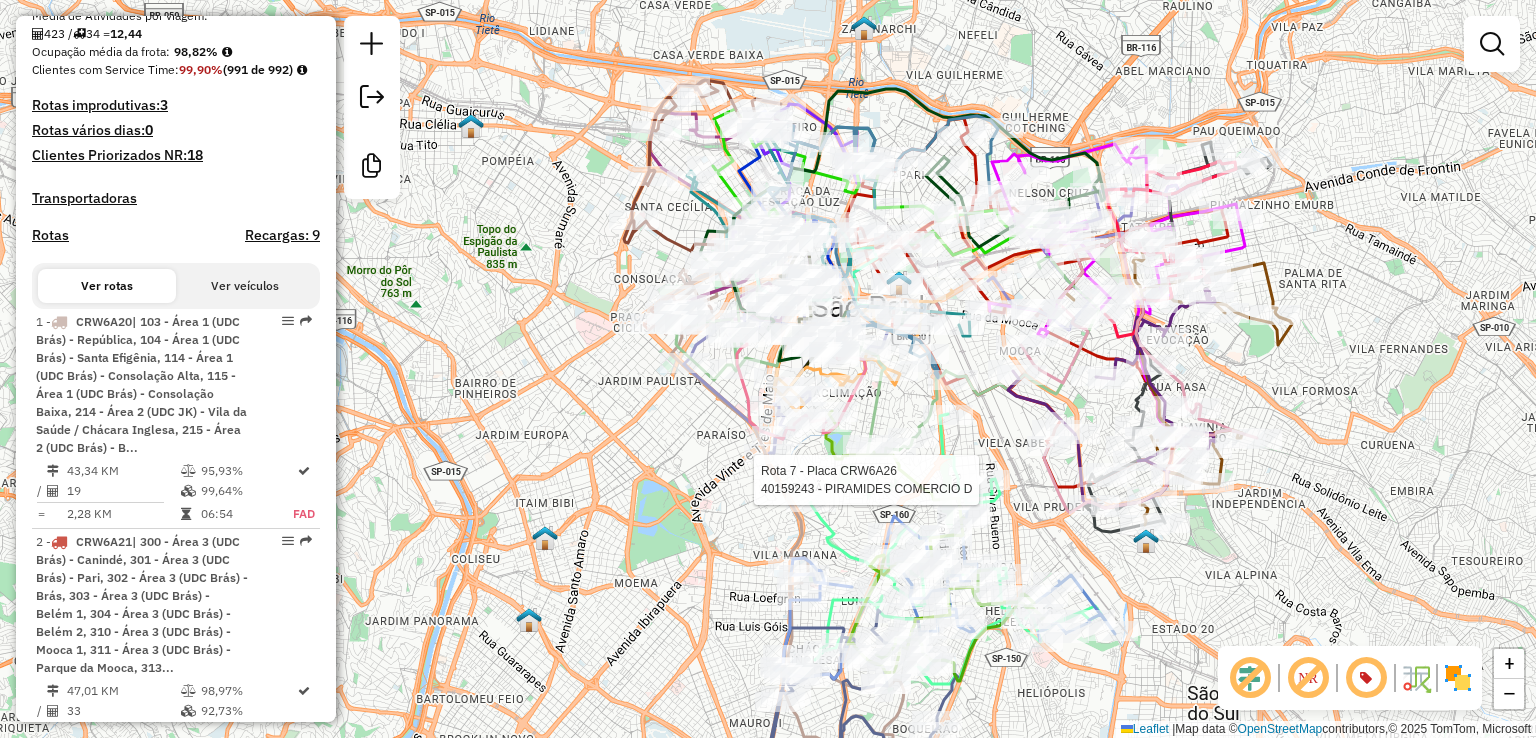 scroll, scrollTop: 600, scrollLeft: 0, axis: vertical 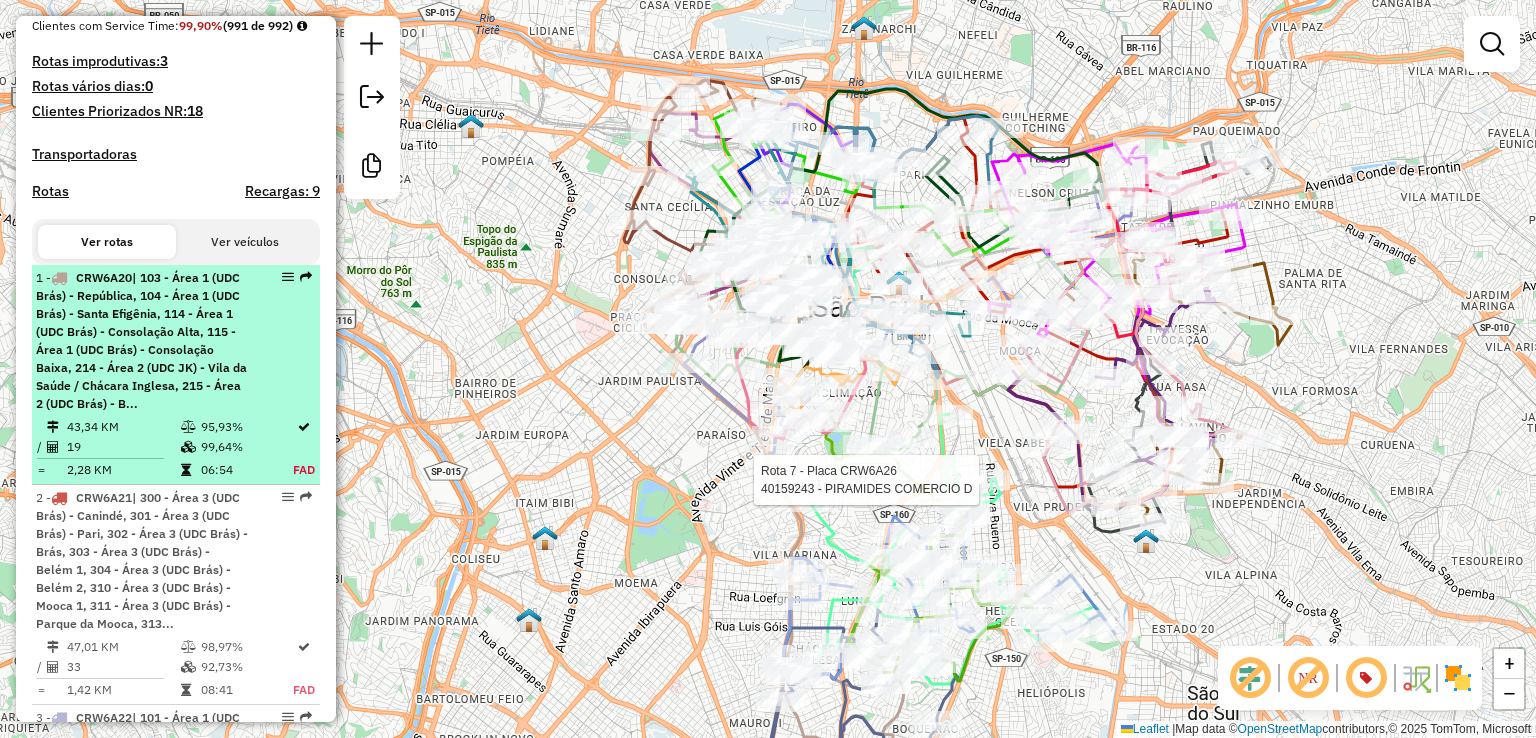 click on "| 103 - Área 1 (UDC Brás) - República, 104 - Área 1 (UDC Brás) - Santa Efigênia, 114 - Área 1 (UDC Brás) - Consolação Alta, 115 - Área 1 (UDC Brás) - Consolação Baixa, 214 - Área 2 (UDC JK) - Vila da Saúde / Chácara Inglesa, 215 - Área 2 (UDC Brás) - B..." at bounding box center (141, 340) 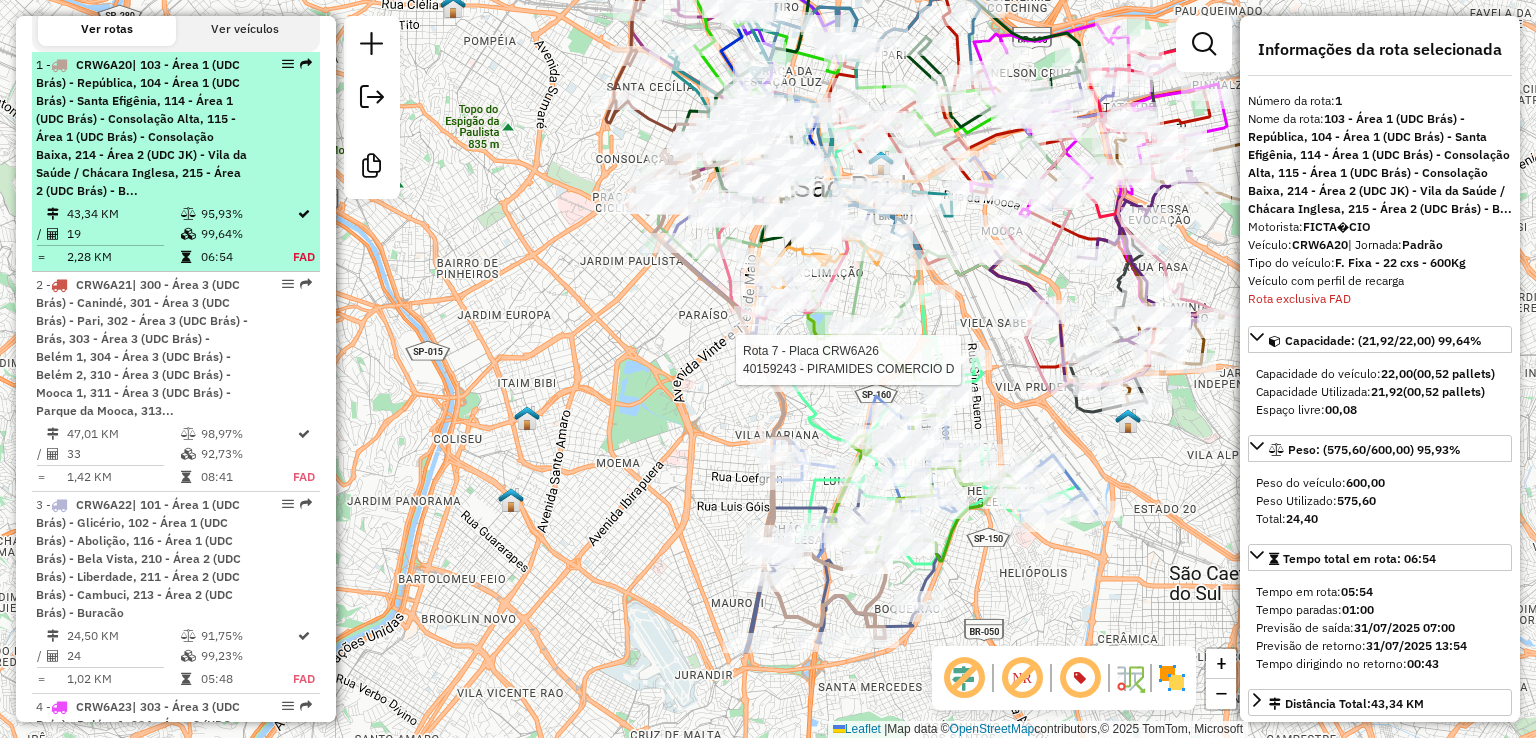 scroll, scrollTop: 866, scrollLeft: 0, axis: vertical 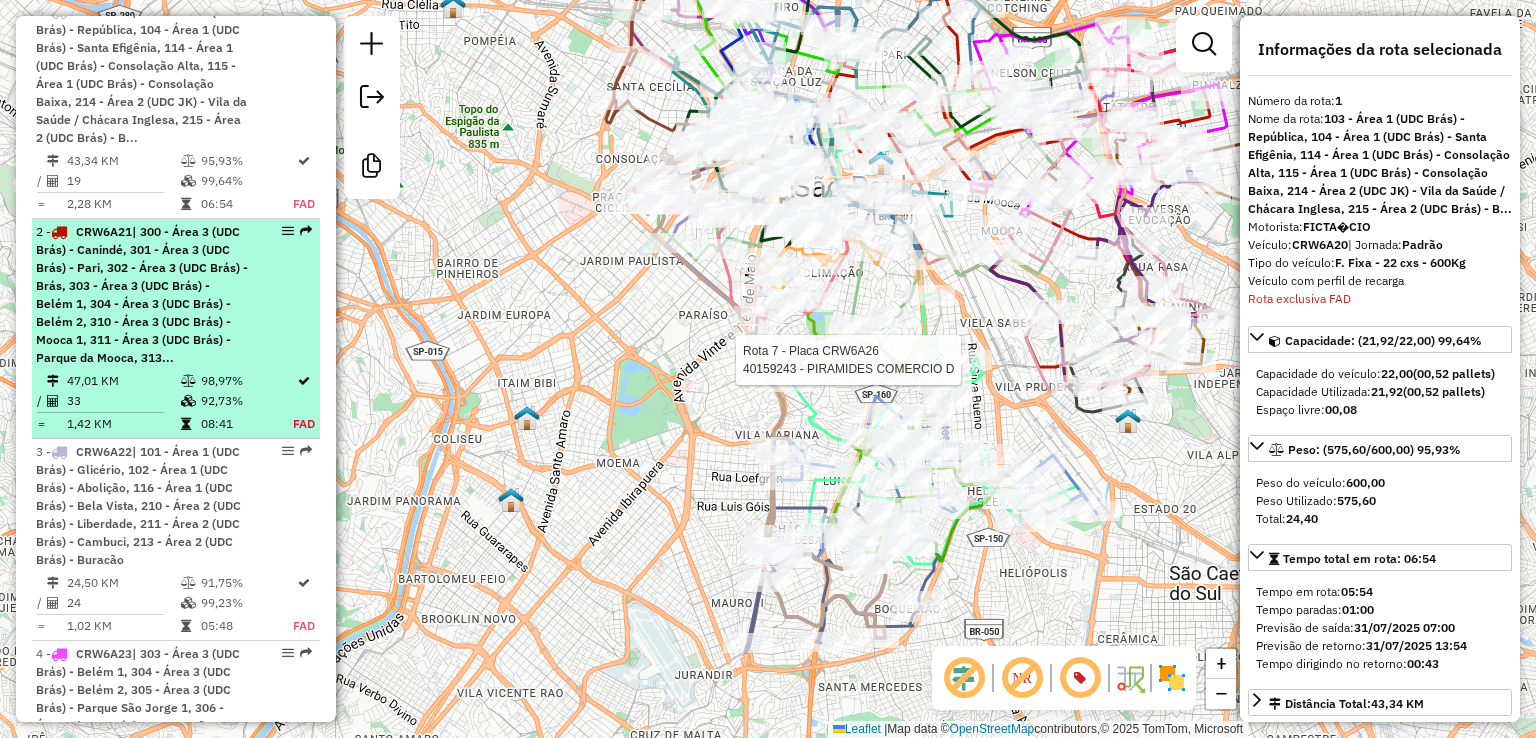 click on "| 300 - Área 3 (UDC Brás) - Canindé, 301 - Área 3 (UDC Brás) - Pari, 302 - Área 3 (UDC Brás) - Brás, 303 - Área 3 (UDC Brás) - Belém 1, 304 - Área 3 (UDC Brás) - Belém 2, 310 - Área 3 (UDC Brás) - Mooca 1, 311 - Área 3 (UDC Brás) - Parque da Mooca, 313..." at bounding box center [142, 294] 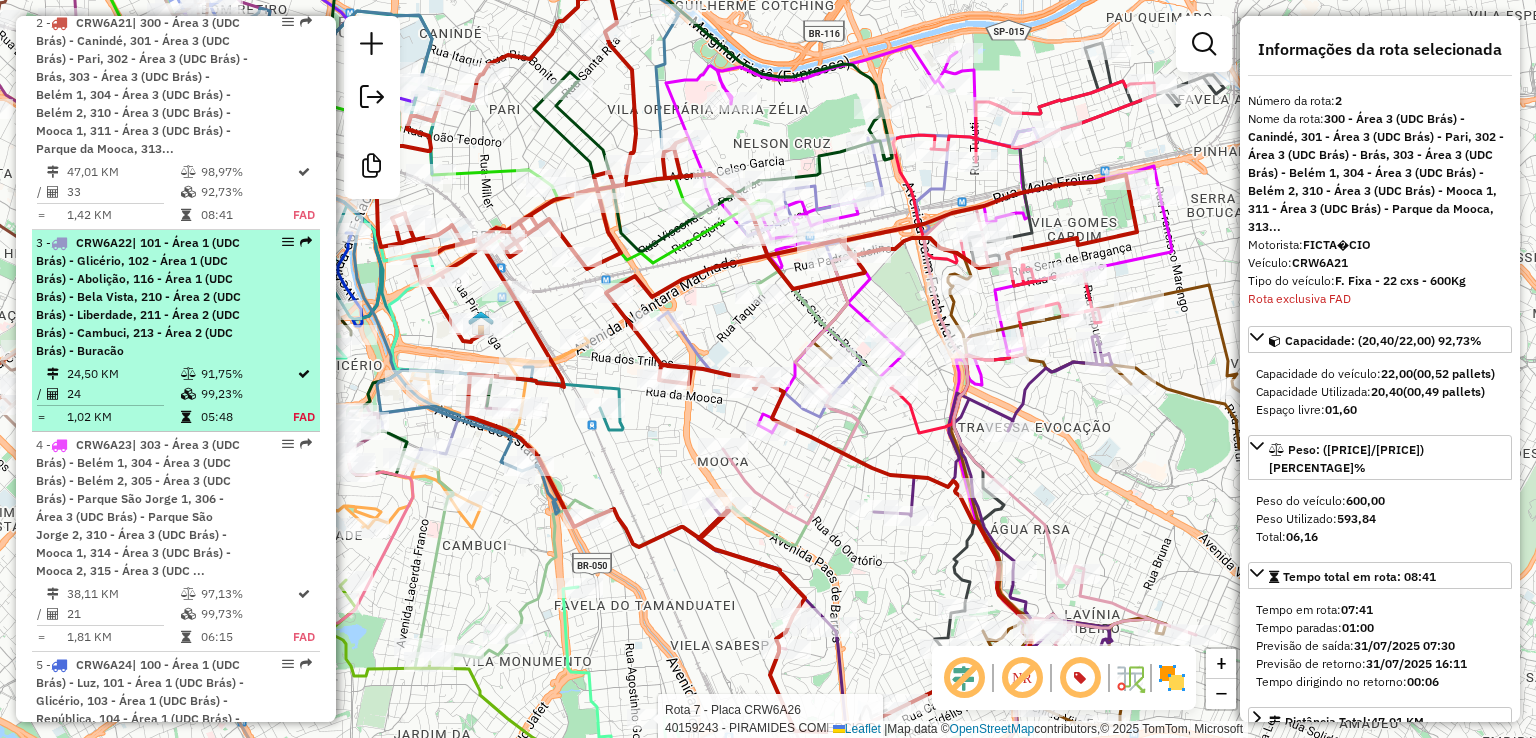 scroll, scrollTop: 1086, scrollLeft: 0, axis: vertical 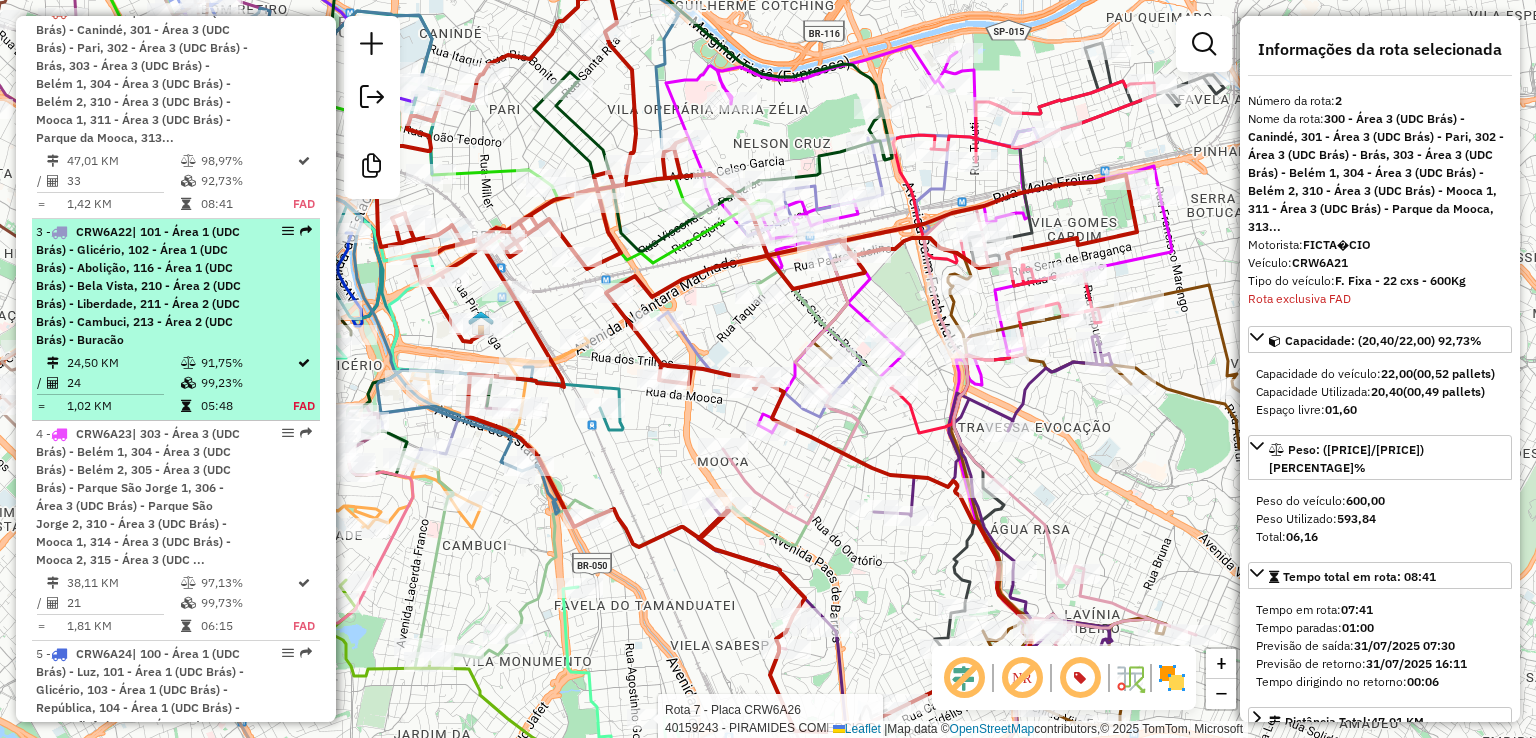 click on "| 101 - Área 1 (UDC Brás) - Glicério, 102 - Área 1 (UDC Brás) - Abolição, 116 - Área 1 (UDC Brás) - Bela Vista, 210 - Área 2 (UDC Brás) - Liberdade, 211 - Área 2 (UDC Brás) - Cambuci, 213 - Área 2 (UDC Brás) - Buracão" at bounding box center (138, 285) 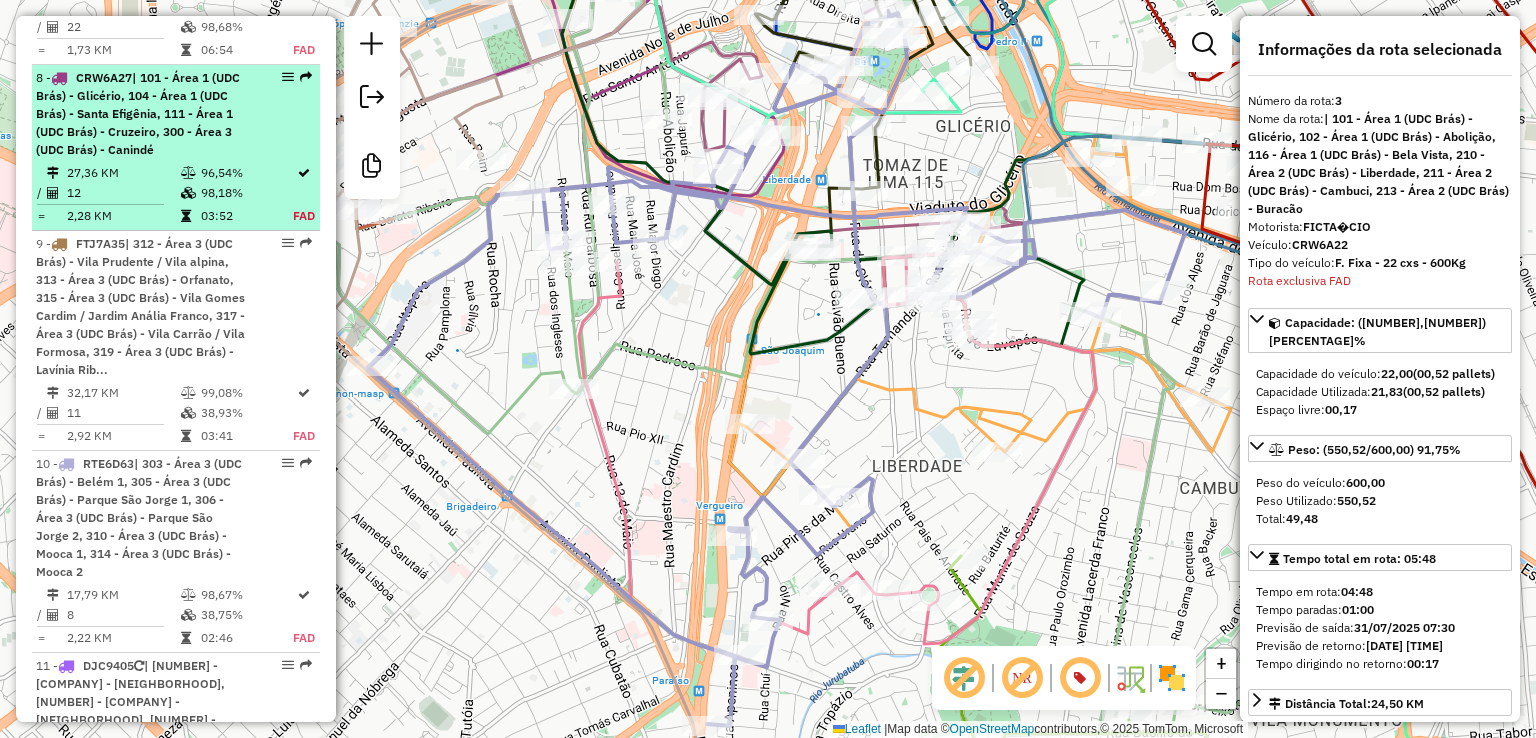 scroll, scrollTop: 2306, scrollLeft: 0, axis: vertical 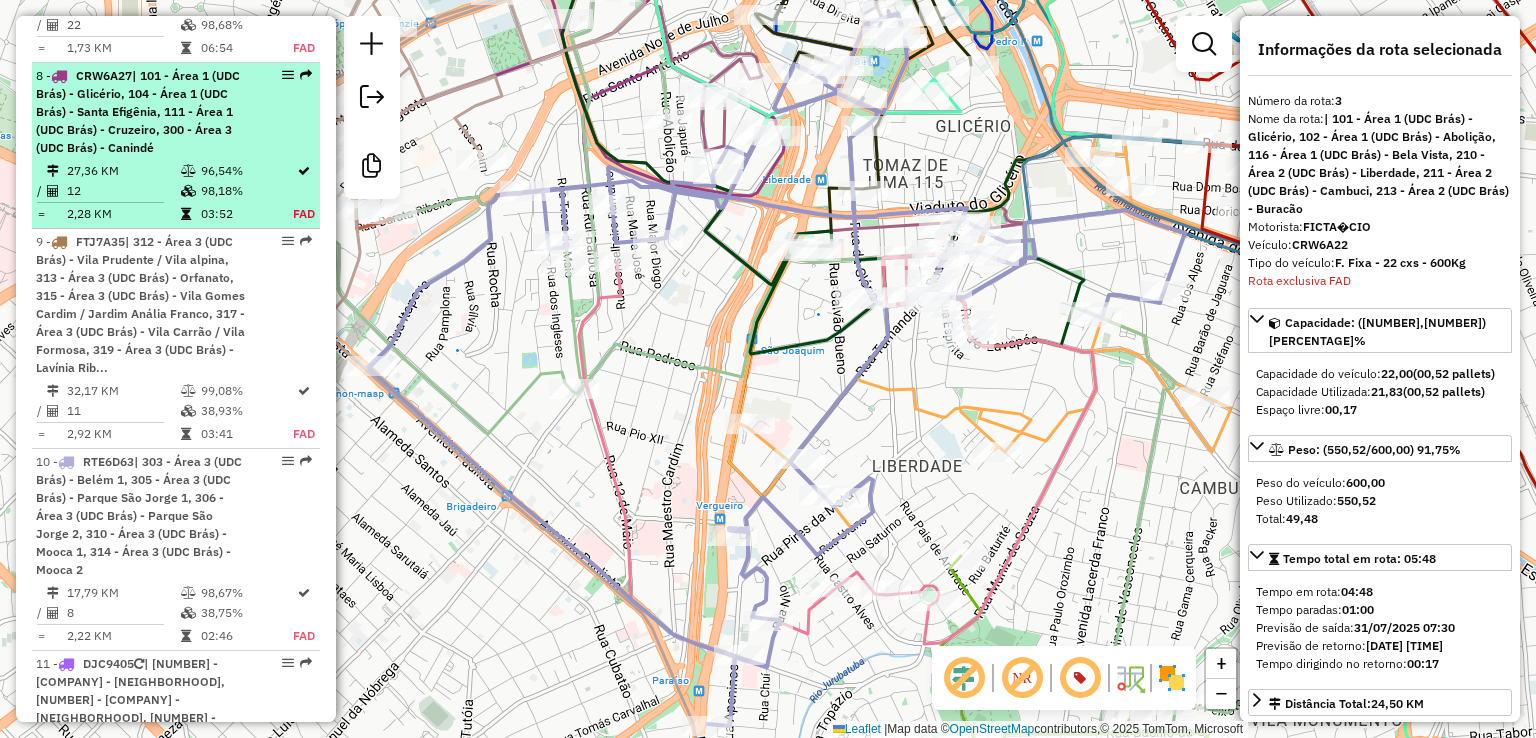 click at bounding box center (188, 171) 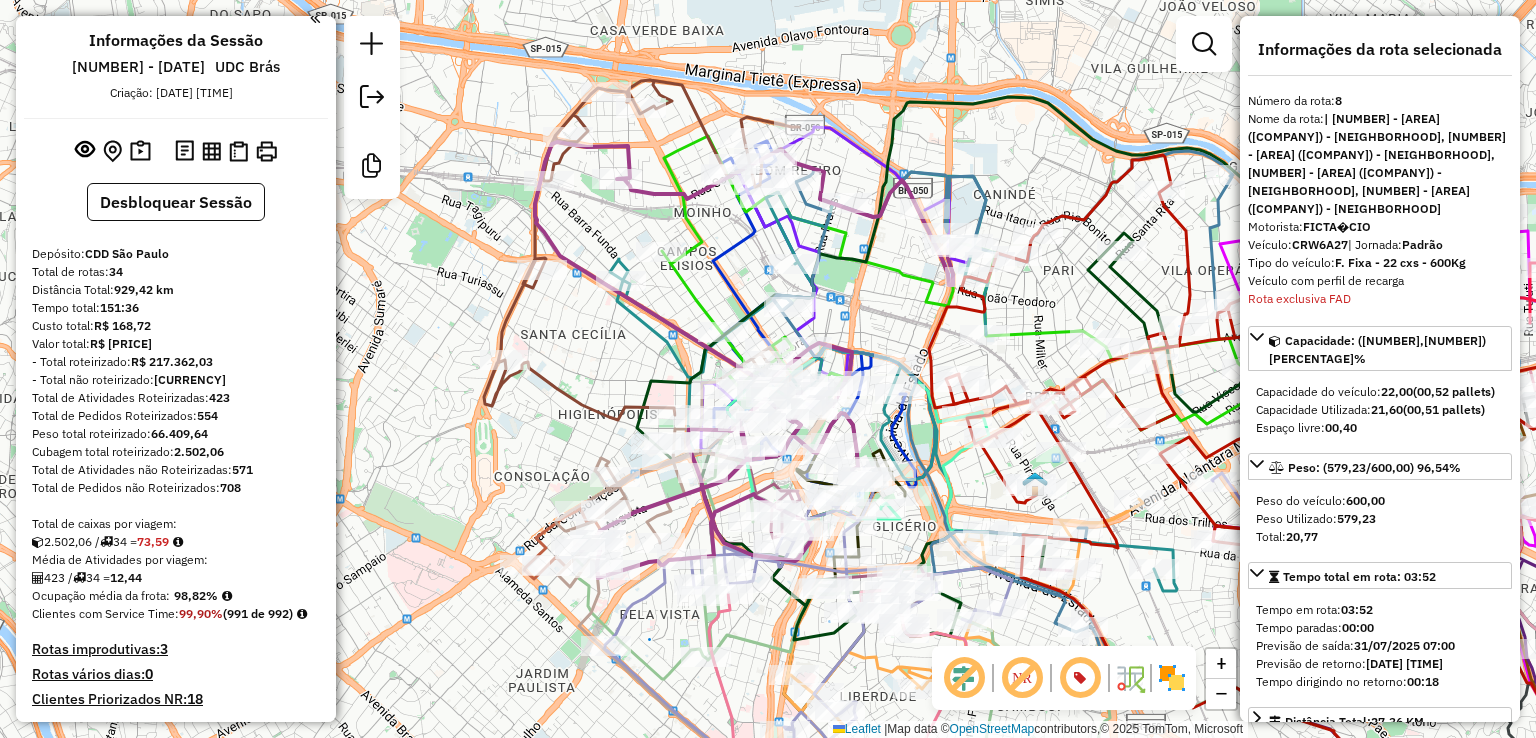 scroll, scrollTop: 0, scrollLeft: 0, axis: both 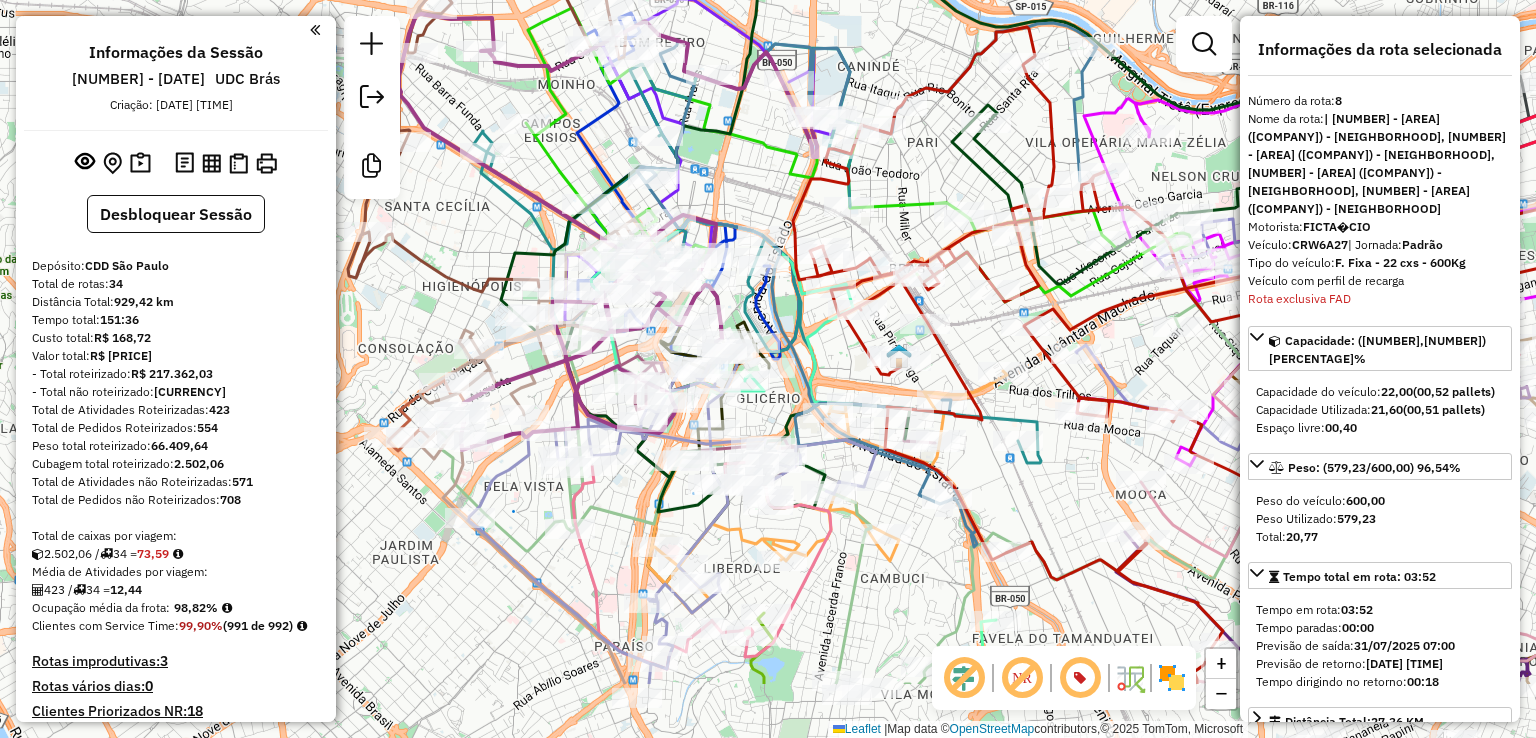 drag, startPoint x: 972, startPoint y: 485, endPoint x: 833, endPoint y: 354, distance: 191.00262 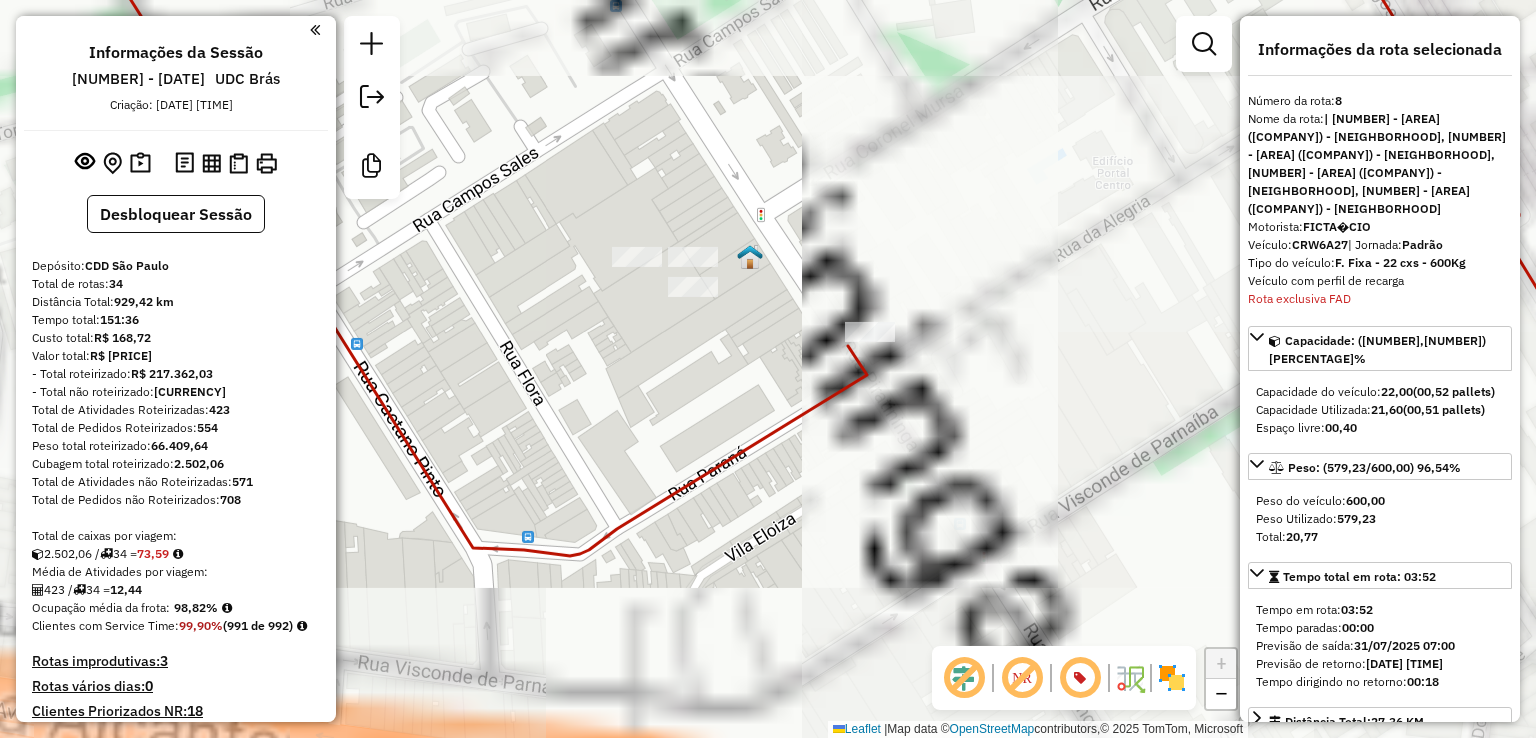 click 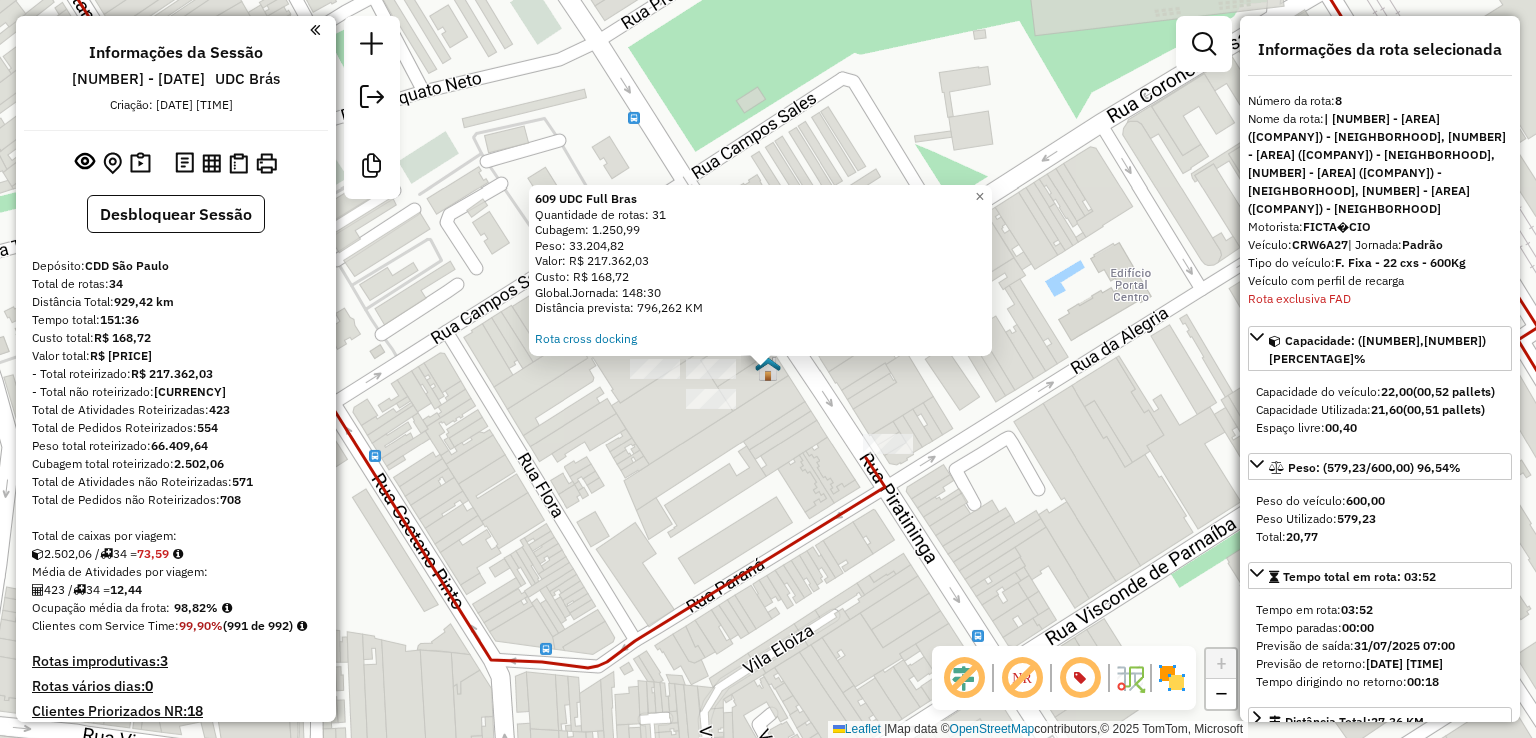 click on "609 UDC Full Bras  Quantidade de rotas: 31   Cubagem: 1.250,99  Peso: 33.204,82  Valor: R$ 217.362,03   Custo: R$ 168,72  Global.Jornada: 148:30  Distância prevista: 796,262 KM   Rota cross docking  × Janela de atendimento Grade de atendimento Capacidade Transportadoras Veículos Cliente Pedidos  Rotas Selecione os dias de semana para filtrar as janelas de atendimento  Seg   Ter   Qua   Qui   Sex   Sáb   Dom  Informe o período da janela de atendimento: De: Até:  Filtrar exatamente a janela do cliente  Considerar janela de atendimento padrão  Selecione os dias de semana para filtrar as grades de atendimento  Seg   Ter   Qua   Qui   Sex   Sáb   Dom   Considerar clientes sem dia de atendimento cadastrado  Clientes fora do dia de atendimento selecionado Filtrar as atividades entre os valores definidos abaixo:  Peso mínimo:   Peso máximo:   Cubagem mínima:   Cubagem máxima:   De:   Até:  Filtrar as atividades entre o tempo de atendimento definido abaixo:  De:   Até:  Transportadora: Tipo de veículo:" 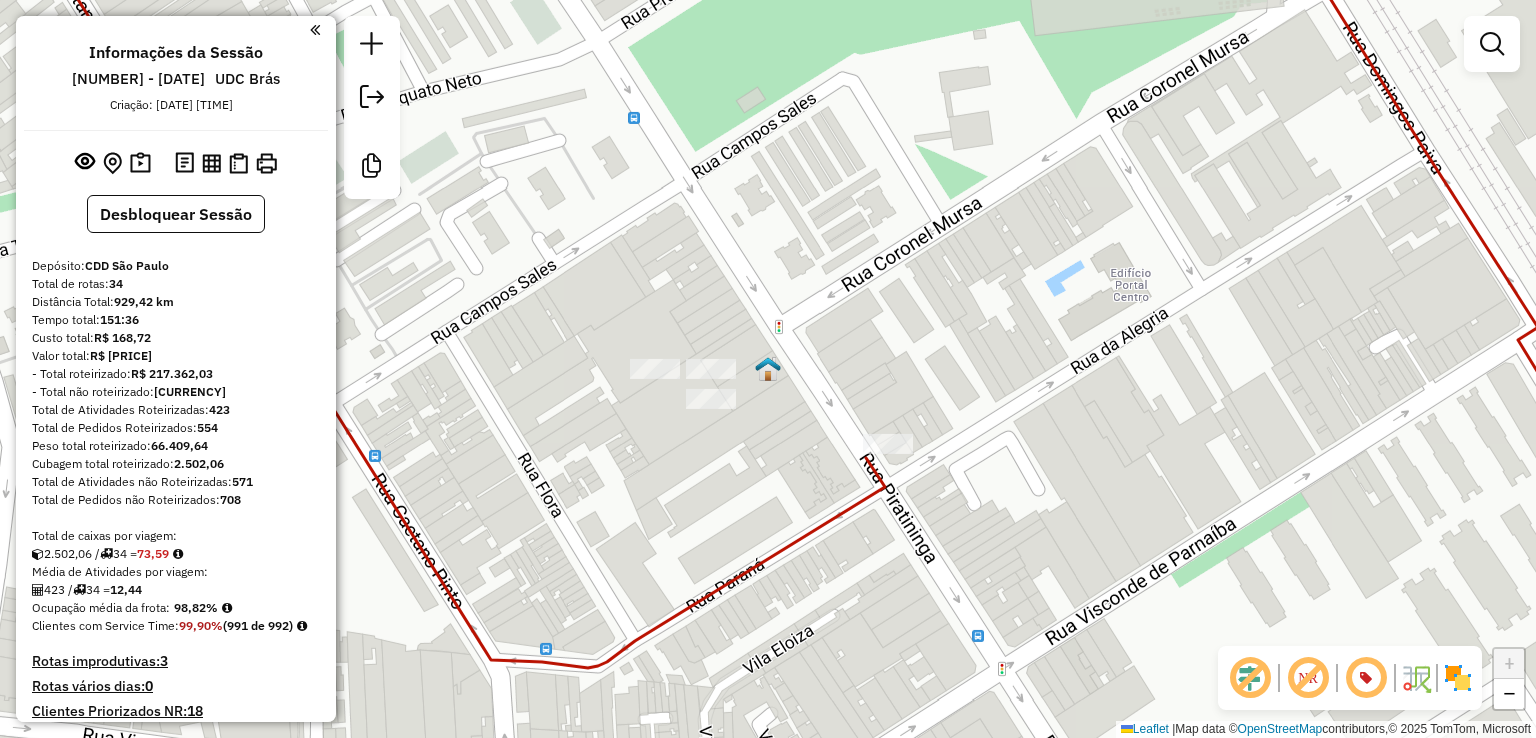 select on "**********" 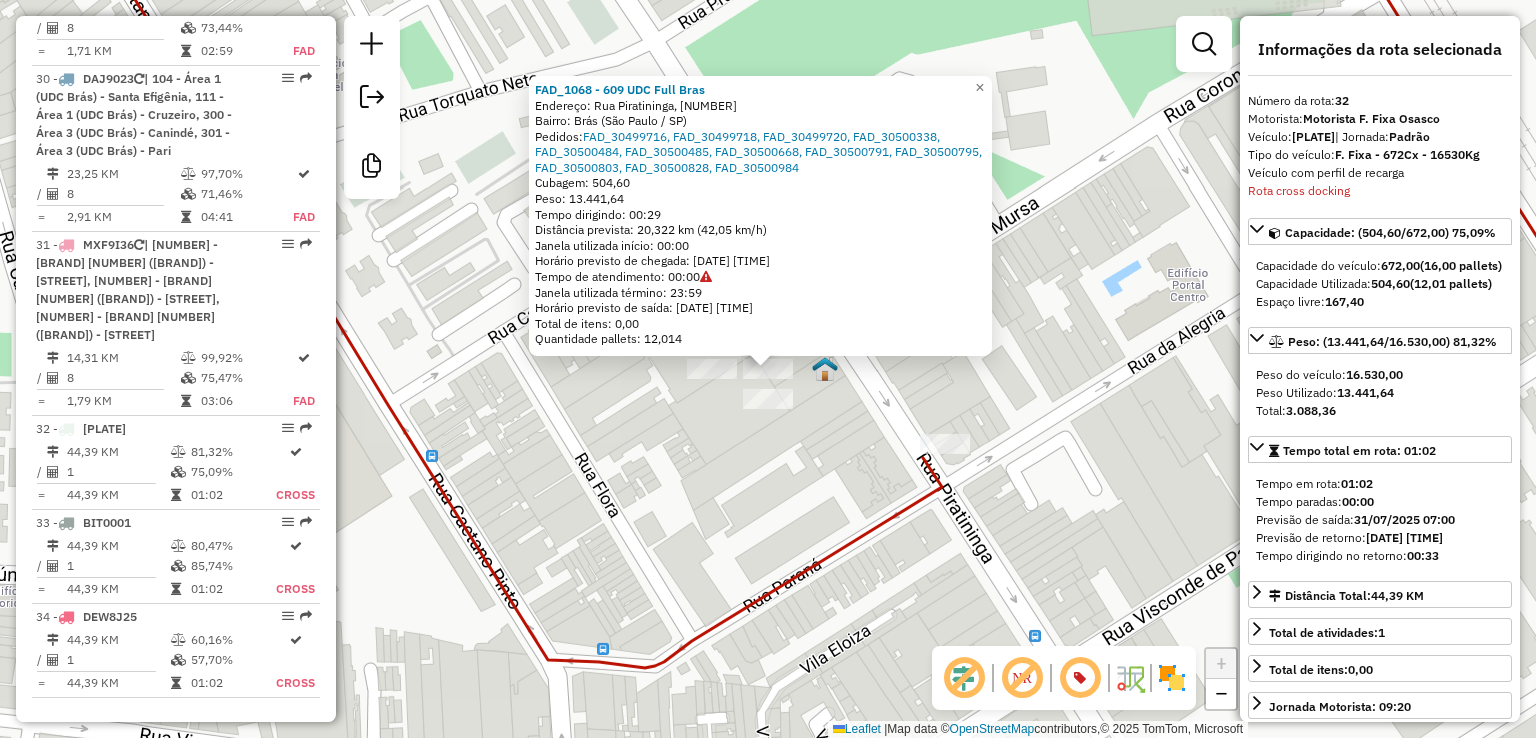 scroll, scrollTop: 6690, scrollLeft: 0, axis: vertical 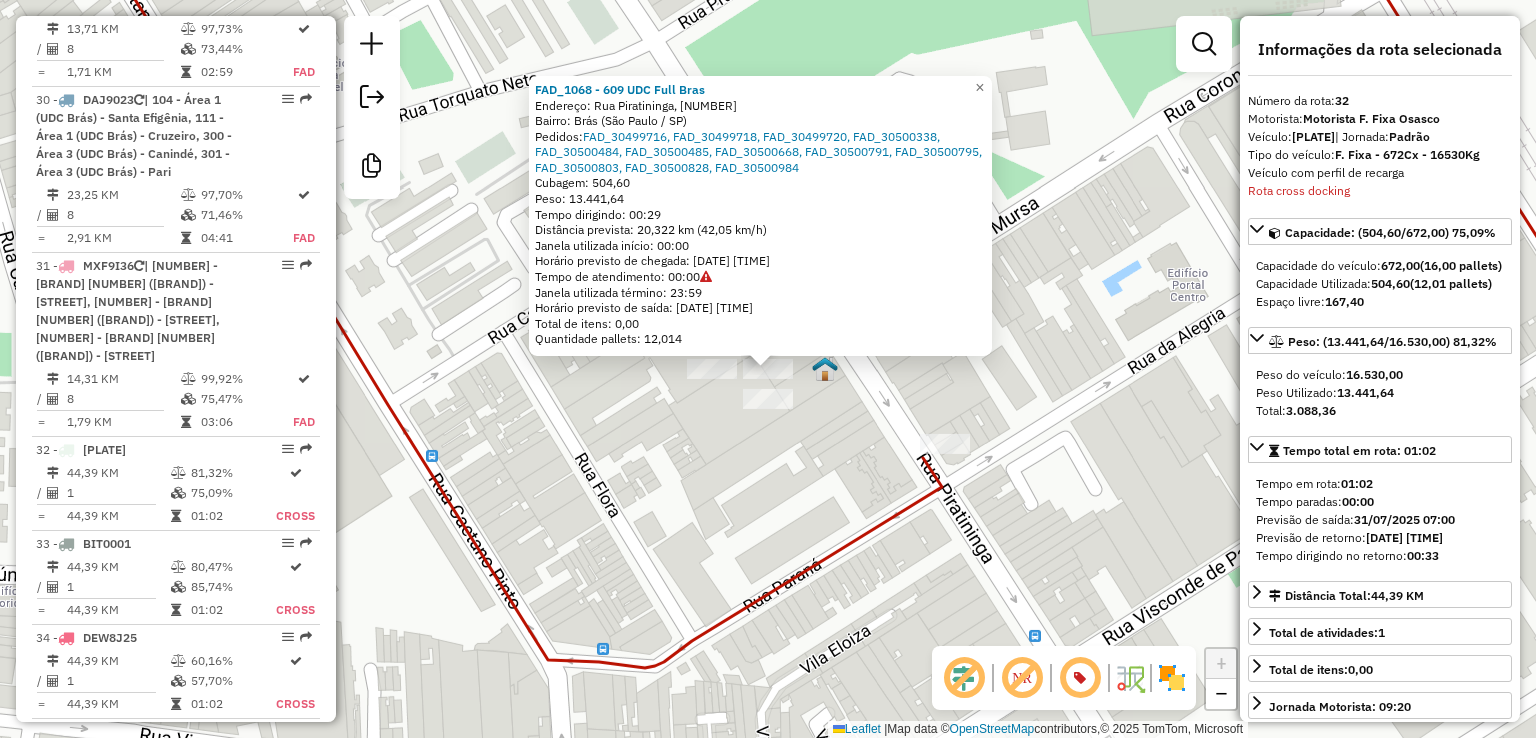 click on "Rota 33 - Placa BIT0001  FAD_1068 - 609 UDC Full Bras FAD_1068 - 609 UDC Full Bras  Endereço: Rua Piratininga, 560   Bairro: Brás (São Paulo / SP)   Pedidos:  FAD_30499716, FAD_30499718, FAD_30499720, FAD_30500338, FAD_30500484, FAD_30500485, FAD_30500668, FAD_30500791, FAD_30500795, FAD_30500803, FAD_30500828, FAD_30500984   Cubagem: 504,60  Peso: 13.441,64  Tempo dirigindo: 00:29   Distância prevista: 20,322 km (42,05 km/h)   Janela utilizada início: 00:00   Horário previsto de chegada: 31/07/2025 07:29   Tempo de atendimento: 00:00   Janela utilizada término: 23:59   Horário previsto de saída: 31/07/2025 07:29   Total de itens: 0,00   Quantidade pallets: 12,014  × Janela de atendimento Grade de atendimento Capacidade Transportadoras Veículos Cliente Pedidos  Rotas Selecione os dias de semana para filtrar as janelas de atendimento  Seg   Ter   Qua   Qui   Sex   Sáb   Dom  Informe o período da janela de atendimento: De: Até:  Filtrar exatamente a janela do cliente  Seg   Ter   Qua   Qui   Sex" 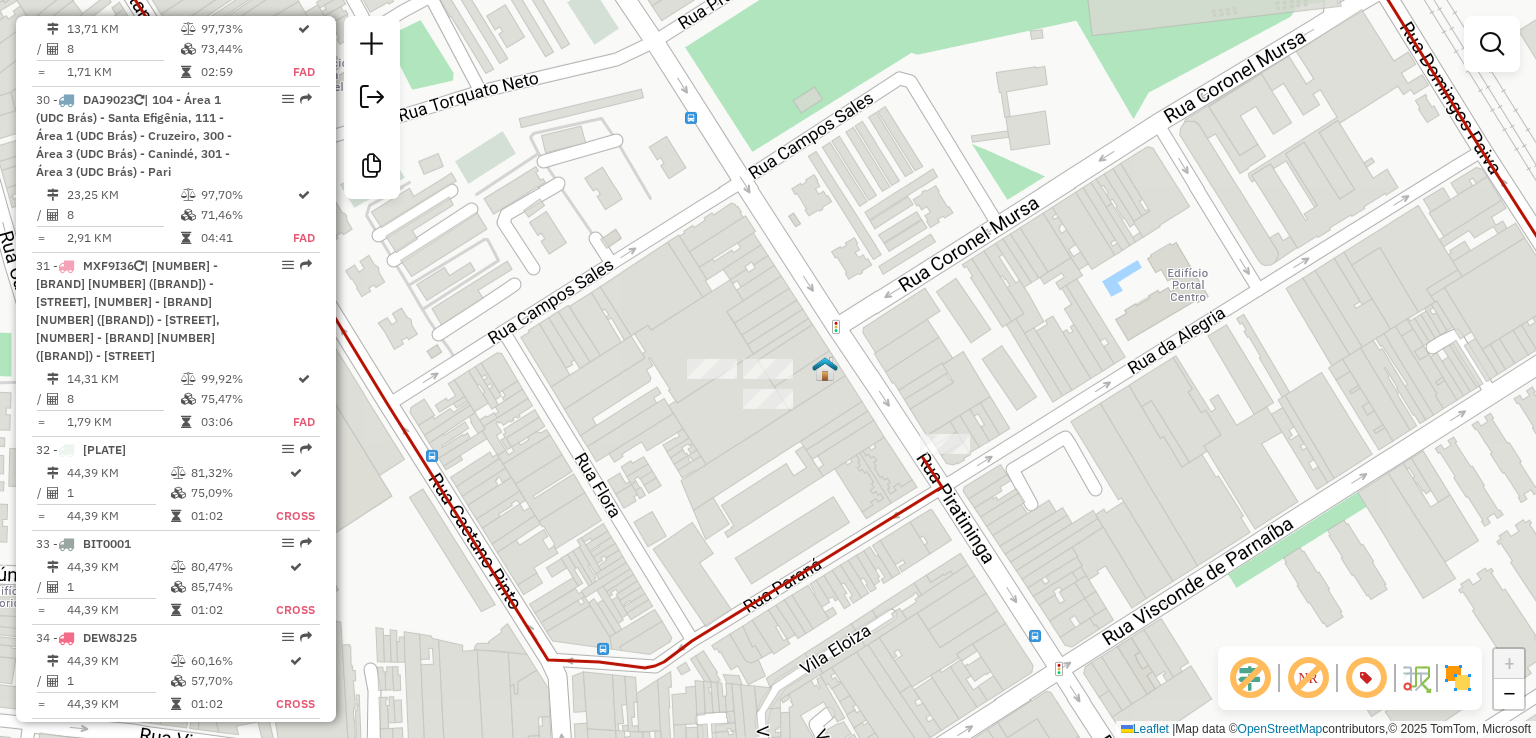 select on "**********" 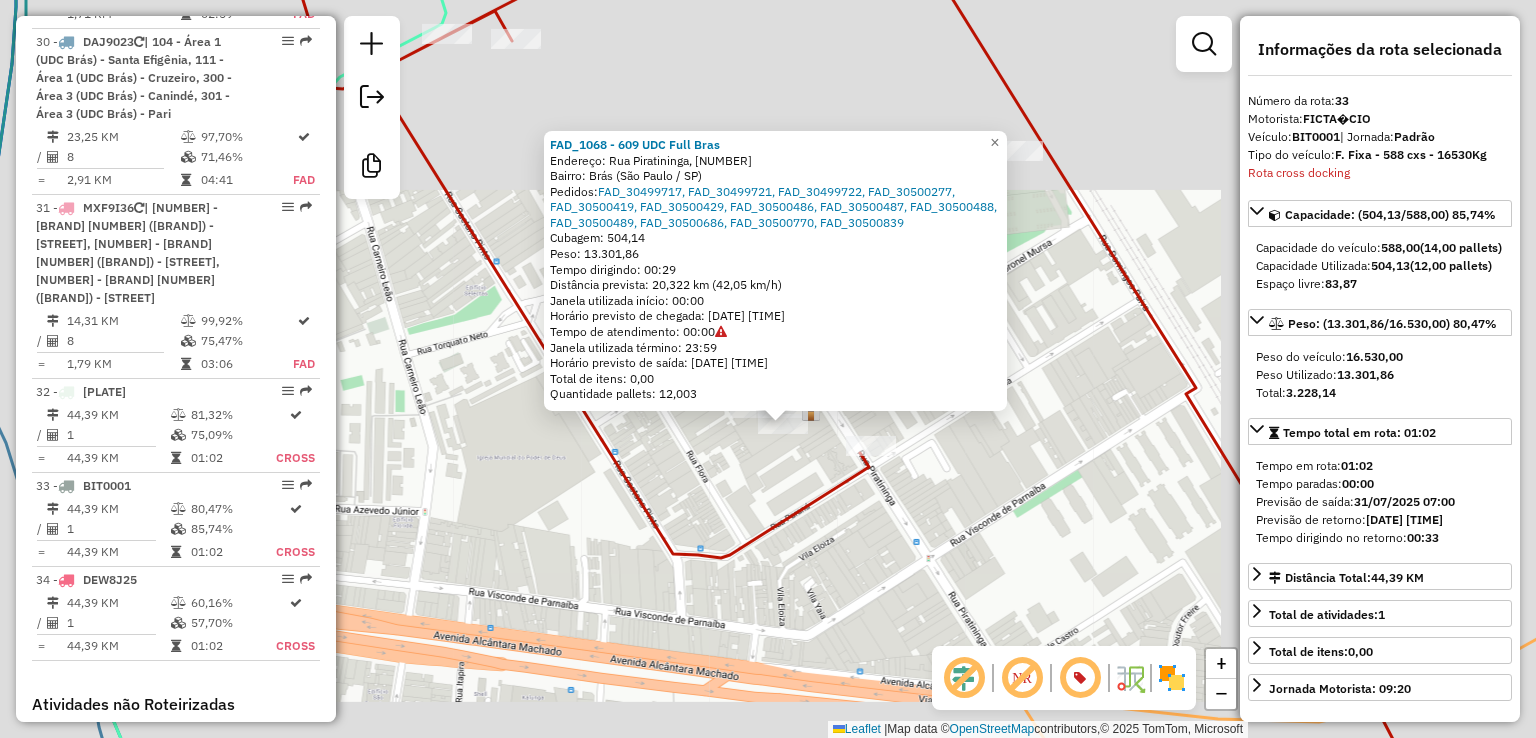 click on "FAD_1068 - 609 UDC Full Bras  Endereço: Rua Piratininga, 560   Bairro: Brás (São Paulo / SP)   Pedidos:  FAD_30499717, FAD_30499721, FAD_30499722, FAD_30500277, FAD_30500419, FAD_30500429, FAD_30500486, FAD_30500487, FAD_30500488, FAD_30500489, FAD_30500686, FAD_30500770, FAD_30500839   Cubagem: 504,14  Peso: 13.301,86  Tempo dirigindo: 00:29   Distância prevista: 20,322 km (42,05 km/h)   Janela utilizada início: 00:00   Horário previsto de chegada: 31/07/2025 07:29   Tempo de atendimento: 00:00   Janela utilizada término: 23:59   Horário previsto de saída: 31/07/2025 07:29   Total de itens: 0,00   Quantidade pallets: 12,003  × Janela de atendimento Grade de atendimento Capacidade Transportadoras Veículos Cliente Pedidos  Rotas Selecione os dias de semana para filtrar as janelas de atendimento  Seg   Ter   Qua   Qui   Sex   Sáb   Dom  Informe o período da janela de atendimento: De: Até:  Filtrar exatamente a janela do cliente  Considerar janela de atendimento padrão   Seg   Ter   Qua   Qui  De:" 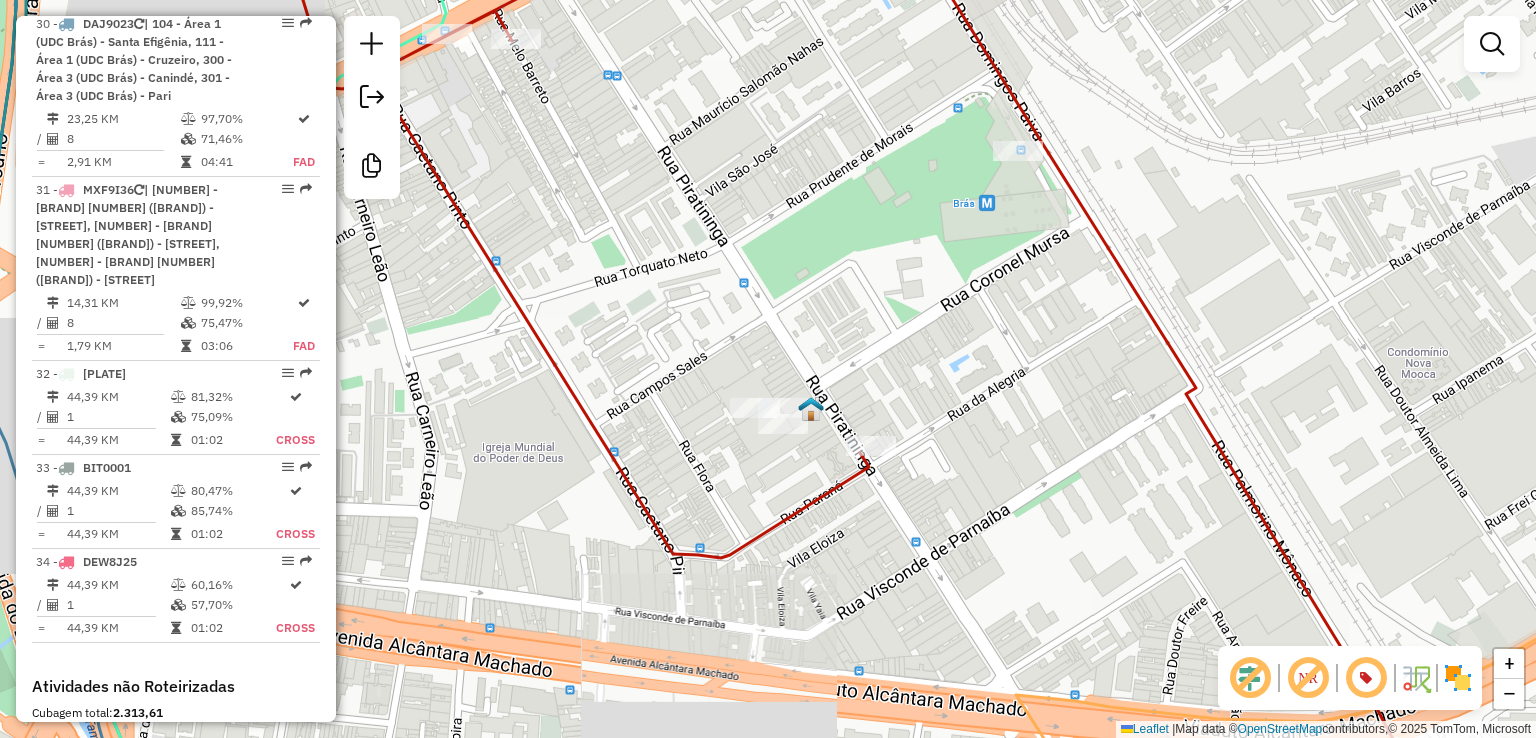 scroll, scrollTop: 6784, scrollLeft: 0, axis: vertical 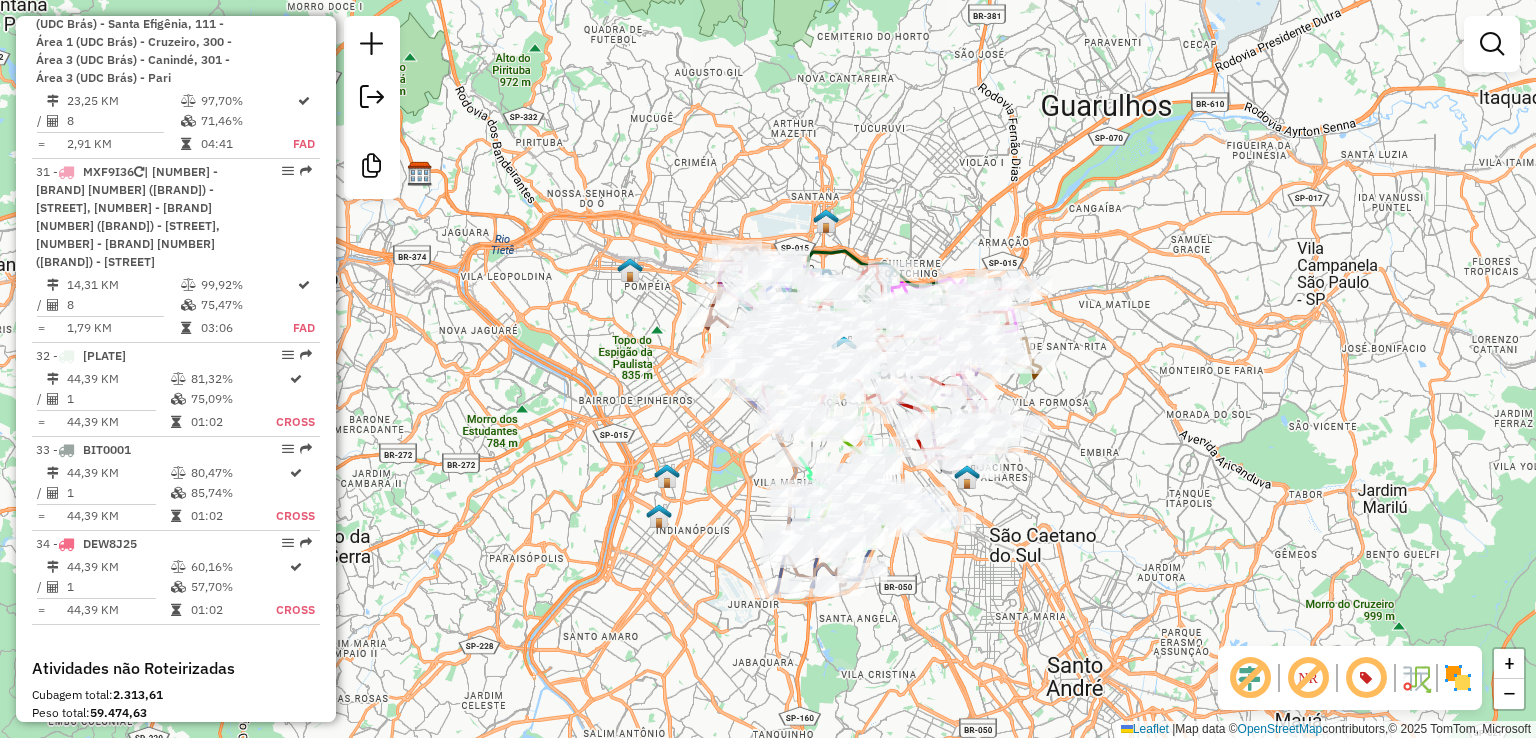 click on "Janela de atendimento Grade de atendimento Capacidade Transportadoras Veículos Cliente Pedidos  Rotas Selecione os dias de semana para filtrar as janelas de atendimento  Seg   Ter   Qua   Qui   Sex   Sáb   Dom  Informe o período da janela de atendimento: De: Até:  Filtrar exatamente a janela do cliente  Considerar janela de atendimento padrão  Selecione os dias de semana para filtrar as grades de atendimento  Seg   Ter   Qua   Qui   Sex   Sáb   Dom   Considerar clientes sem dia de atendimento cadastrado  Clientes fora do dia de atendimento selecionado Filtrar as atividades entre os valores definidos abaixo:  Peso mínimo:   Peso máximo:   Cubagem mínima:   Cubagem máxima:   De:   Até:  Filtrar as atividades entre o tempo de atendimento definido abaixo:  De:   Até:   Considerar capacidade total dos clientes não roteirizados Transportadora: Selecione um ou mais itens Tipo de veículo: Selecione um ou mais itens Veículo: Selecione um ou mais itens Motorista: Selecione um ou mais itens Nome: Rótulo:" 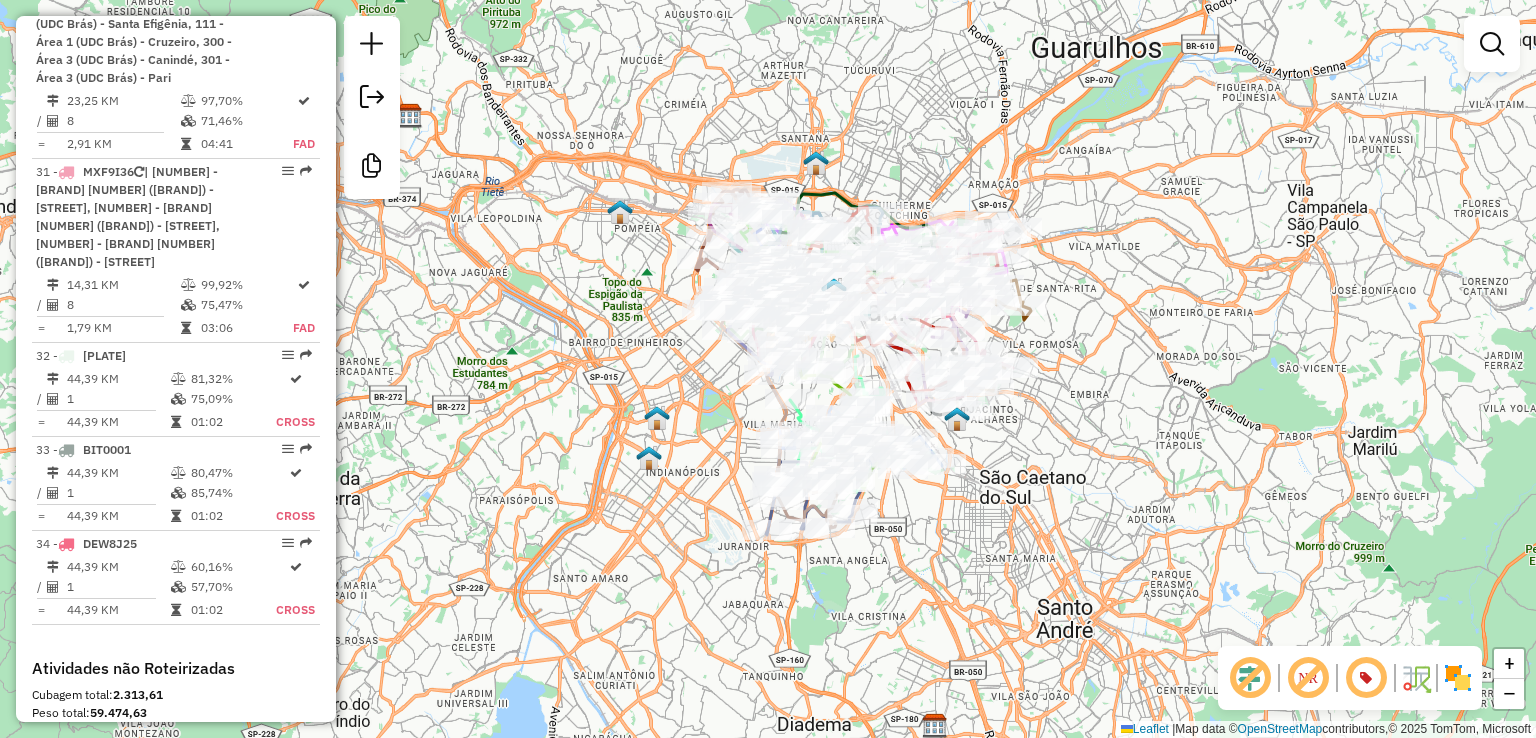 click on "Janela de atendimento Grade de atendimento Capacidade Transportadoras Veículos Cliente Pedidos  Rotas Selecione os dias de semana para filtrar as janelas de atendimento  Seg   Ter   Qua   Qui   Sex   Sáb   Dom  Informe o período da janela de atendimento: De: Até:  Filtrar exatamente a janela do cliente  Considerar janela de atendimento padrão  Selecione os dias de semana para filtrar as grades de atendimento  Seg   Ter   Qua   Qui   Sex   Sáb   Dom   Considerar clientes sem dia de atendimento cadastrado  Clientes fora do dia de atendimento selecionado Filtrar as atividades entre os valores definidos abaixo:  Peso mínimo:   Peso máximo:   Cubagem mínima:   Cubagem máxima:   De:   Até:  Filtrar as atividades entre o tempo de atendimento definido abaixo:  De:   Até:   Considerar capacidade total dos clientes não roteirizados Transportadora: Selecione um ou mais itens Tipo de veículo: Selecione um ou mais itens Veículo: Selecione um ou mais itens Motorista: Selecione um ou mais itens Nome: Rótulo:" 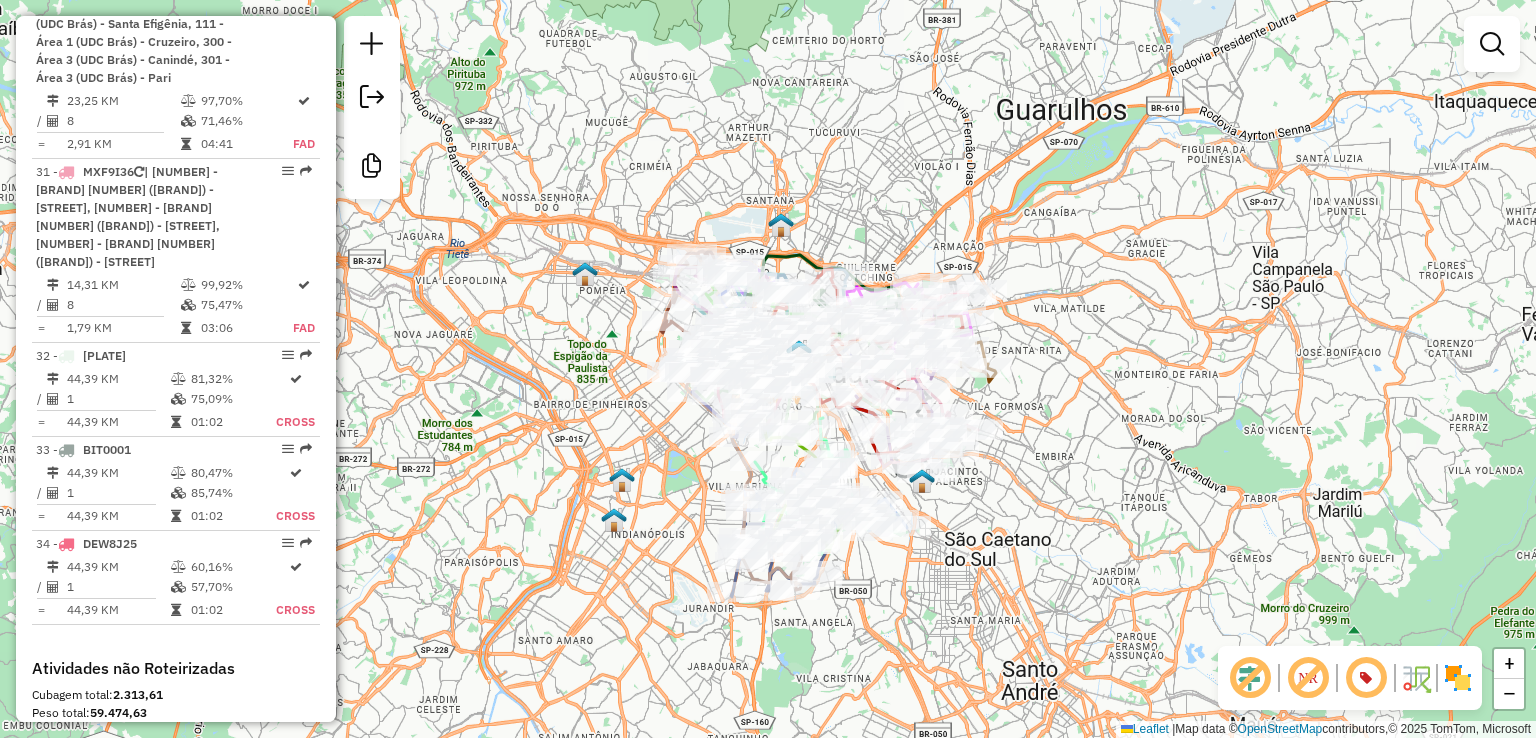 click on "Janela de atendimento Grade de atendimento Capacidade Transportadoras Veículos Cliente Pedidos  Rotas Selecione os dias de semana para filtrar as janelas de atendimento  Seg   Ter   Qua   Qui   Sex   Sáb   Dom  Informe o período da janela de atendimento: De: Até:  Filtrar exatamente a janela do cliente  Considerar janela de atendimento padrão  Selecione os dias de semana para filtrar as grades de atendimento  Seg   Ter   Qua   Qui   Sex   Sáb   Dom   Considerar clientes sem dia de atendimento cadastrado  Clientes fora do dia de atendimento selecionado Filtrar as atividades entre os valores definidos abaixo:  Peso mínimo:   Peso máximo:   Cubagem mínima:   Cubagem máxima:   De:   Até:  Filtrar as atividades entre o tempo de atendimento definido abaixo:  De:   Até:   Considerar capacidade total dos clientes não roteirizados Transportadora: Selecione um ou mais itens Tipo de veículo: Selecione um ou mais itens Veículo: Selecione um ou mais itens Motorista: Selecione um ou mais itens Nome: Rótulo:" 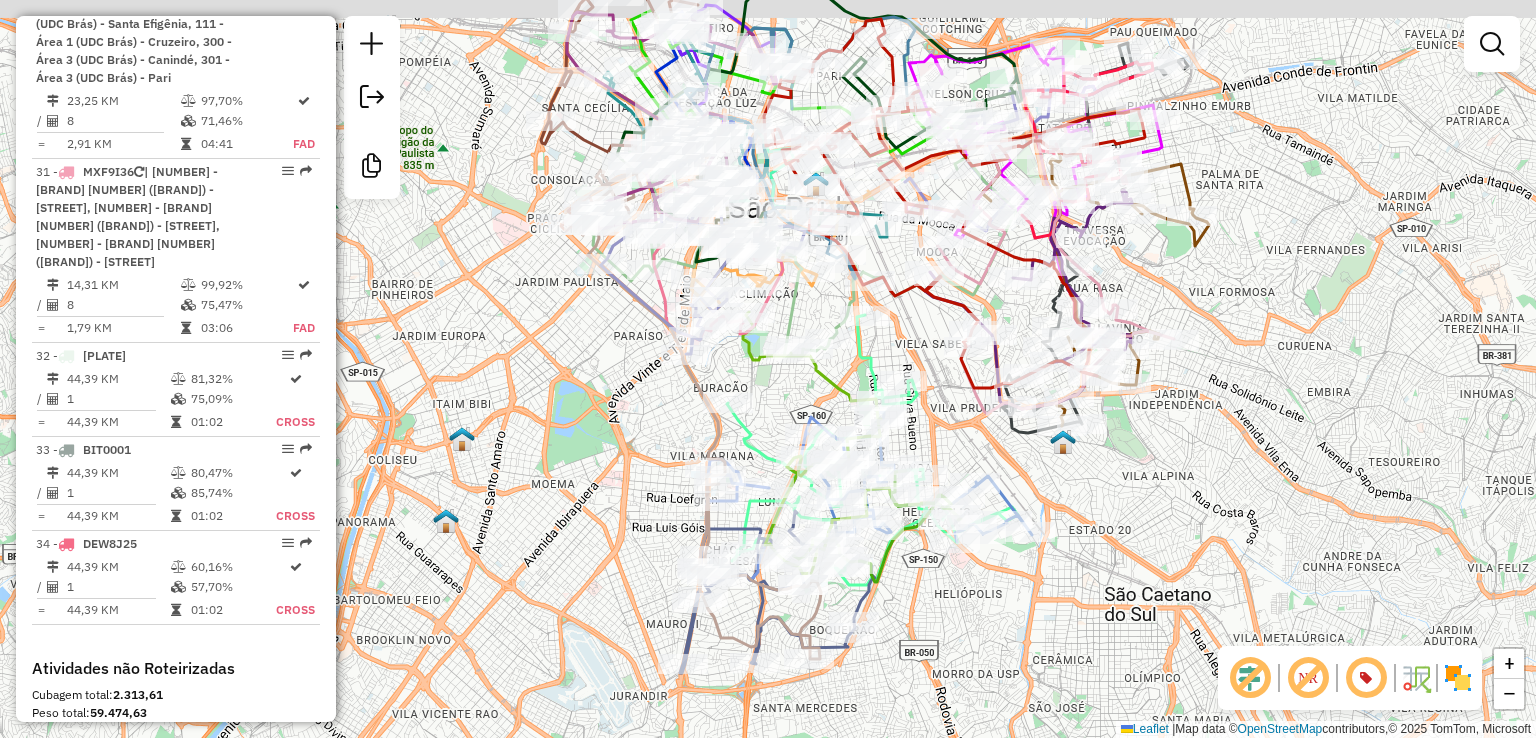 drag, startPoint x: 700, startPoint y: 408, endPoint x: 612, endPoint y: 448, distance: 96.66437 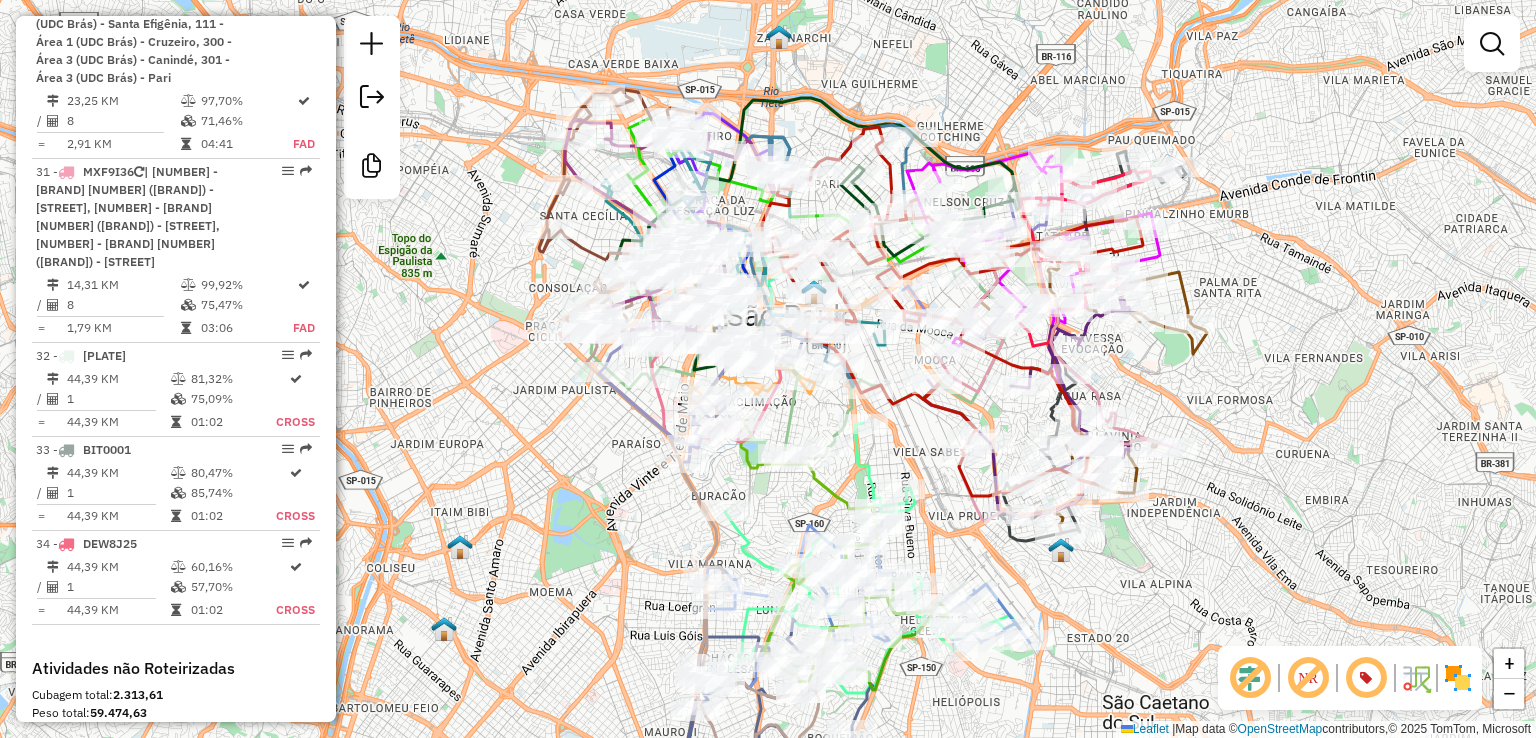drag, startPoint x: 602, startPoint y: 399, endPoint x: 609, endPoint y: 499, distance: 100.2447 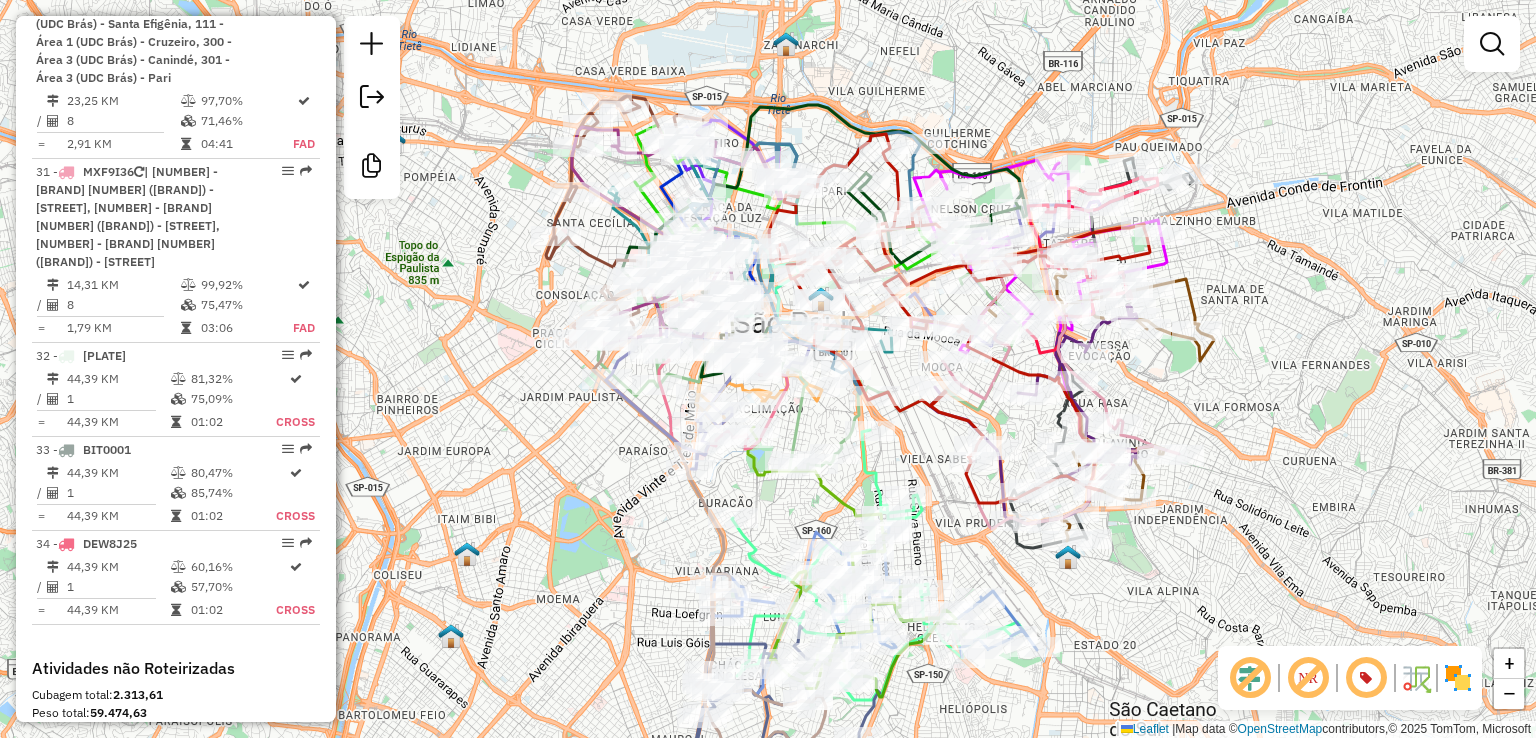drag, startPoint x: 594, startPoint y: 475, endPoint x: 695, endPoint y: 481, distance: 101.17806 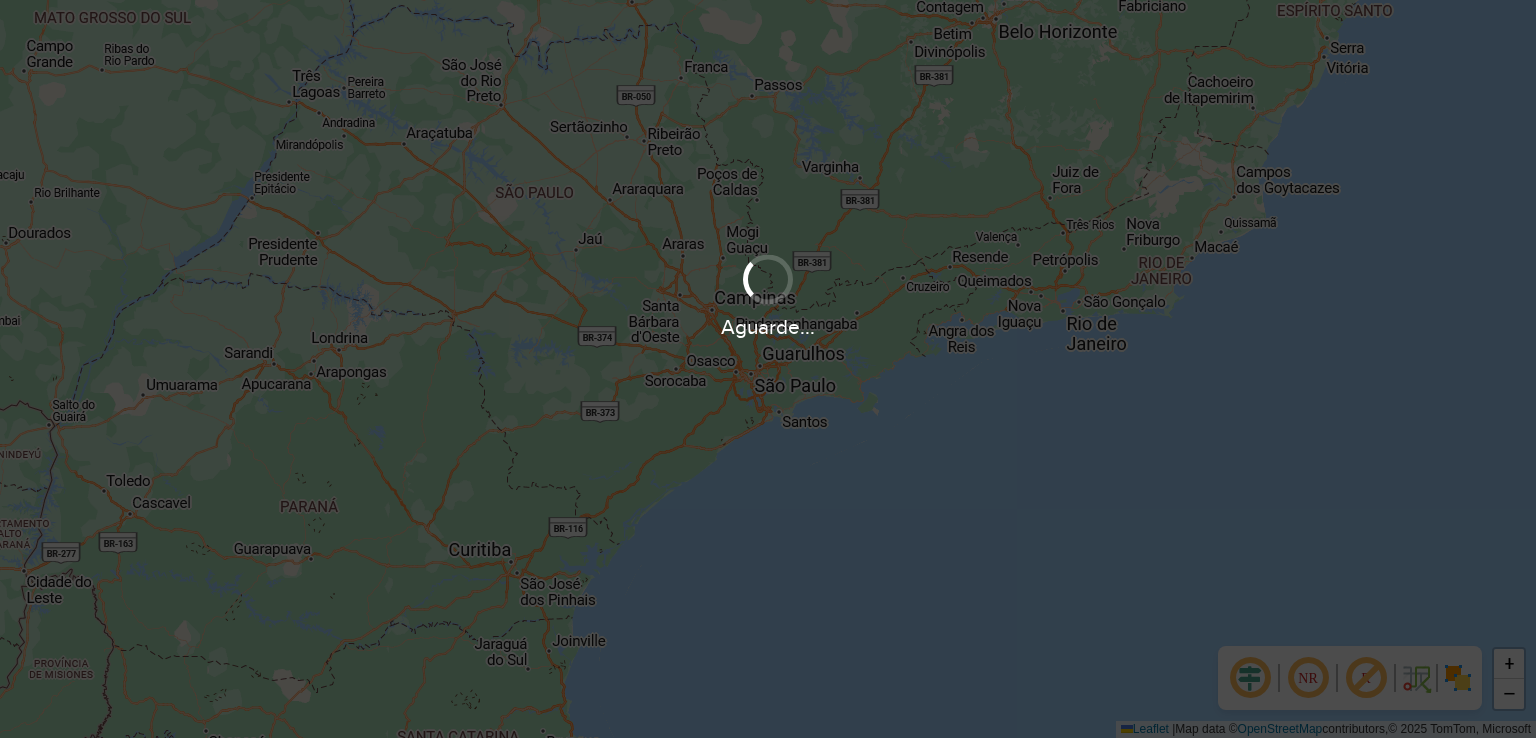 scroll, scrollTop: 0, scrollLeft: 0, axis: both 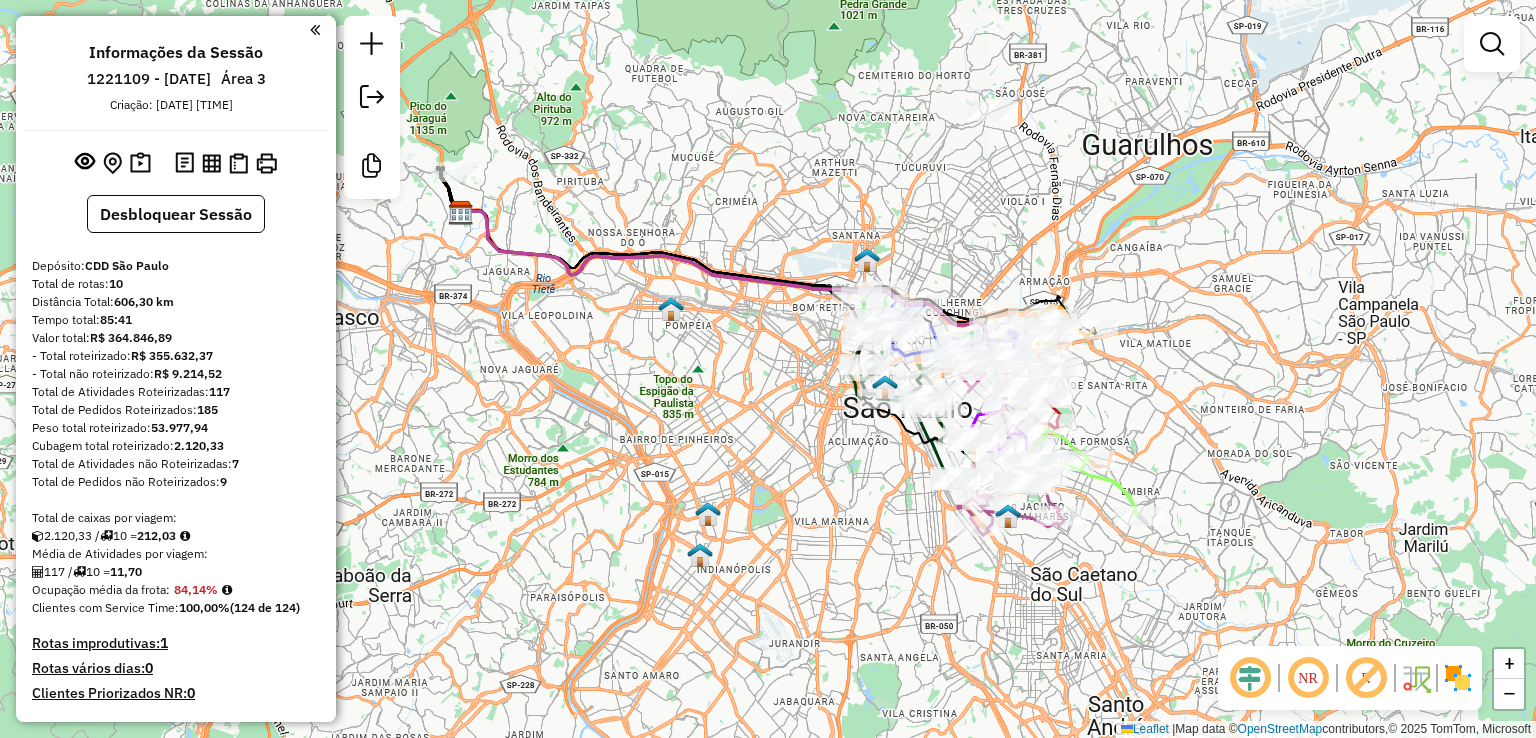 click 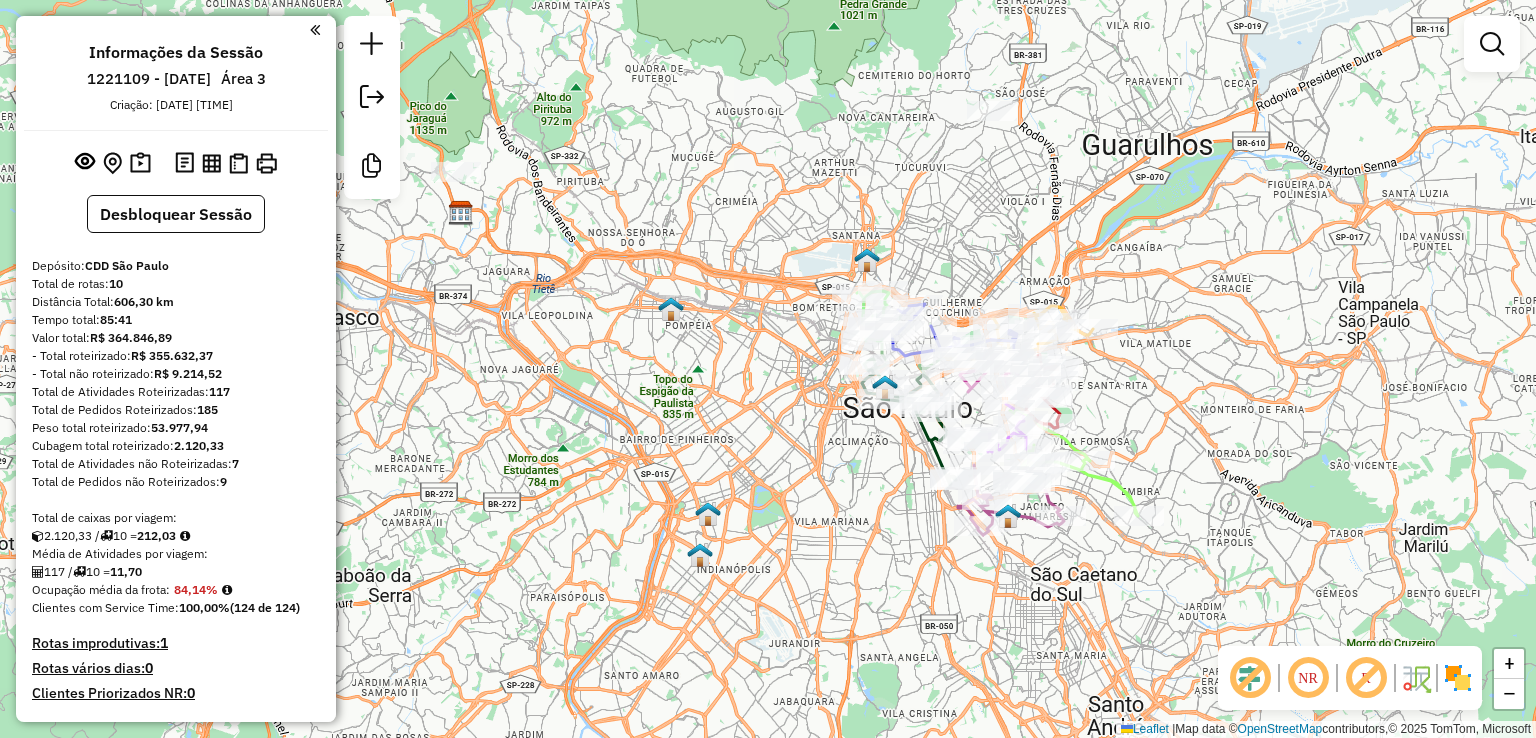 click 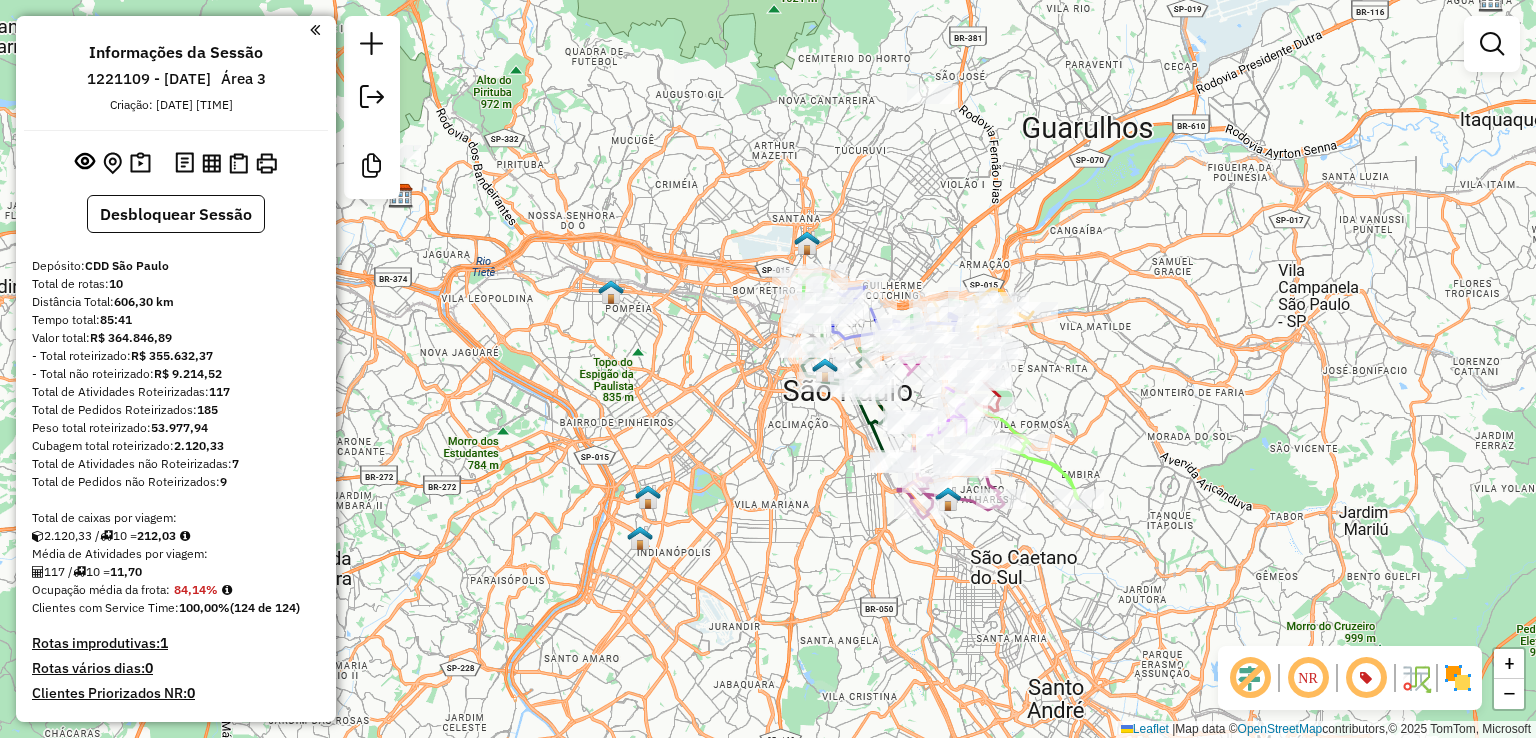 drag, startPoint x: 1305, startPoint y: 476, endPoint x: 1245, endPoint y: 459, distance: 62.361847 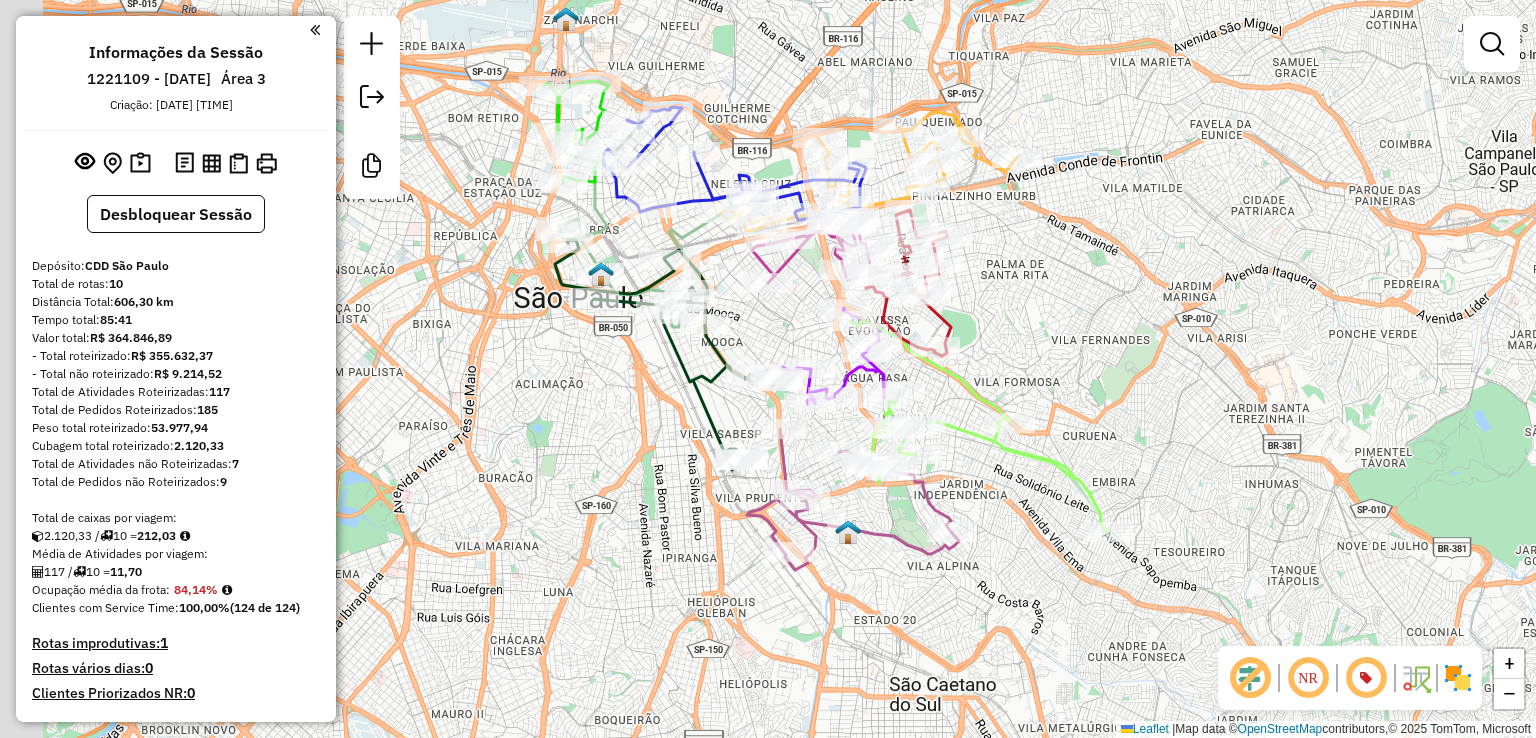 drag, startPoint x: 1020, startPoint y: 321, endPoint x: 1116, endPoint y: 360, distance: 103.6195 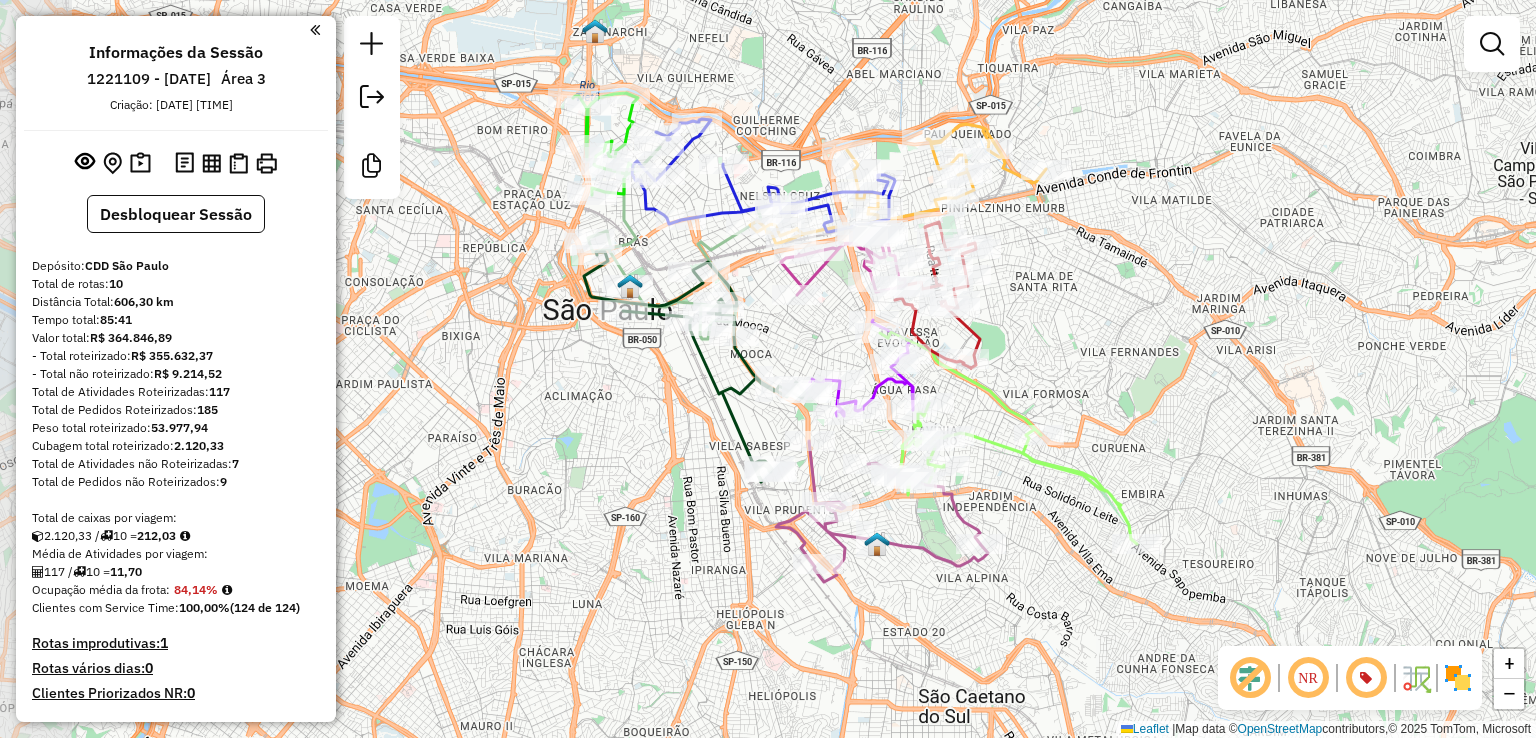 drag, startPoint x: 1109, startPoint y: 317, endPoint x: 1131, endPoint y: 356, distance: 44.777225 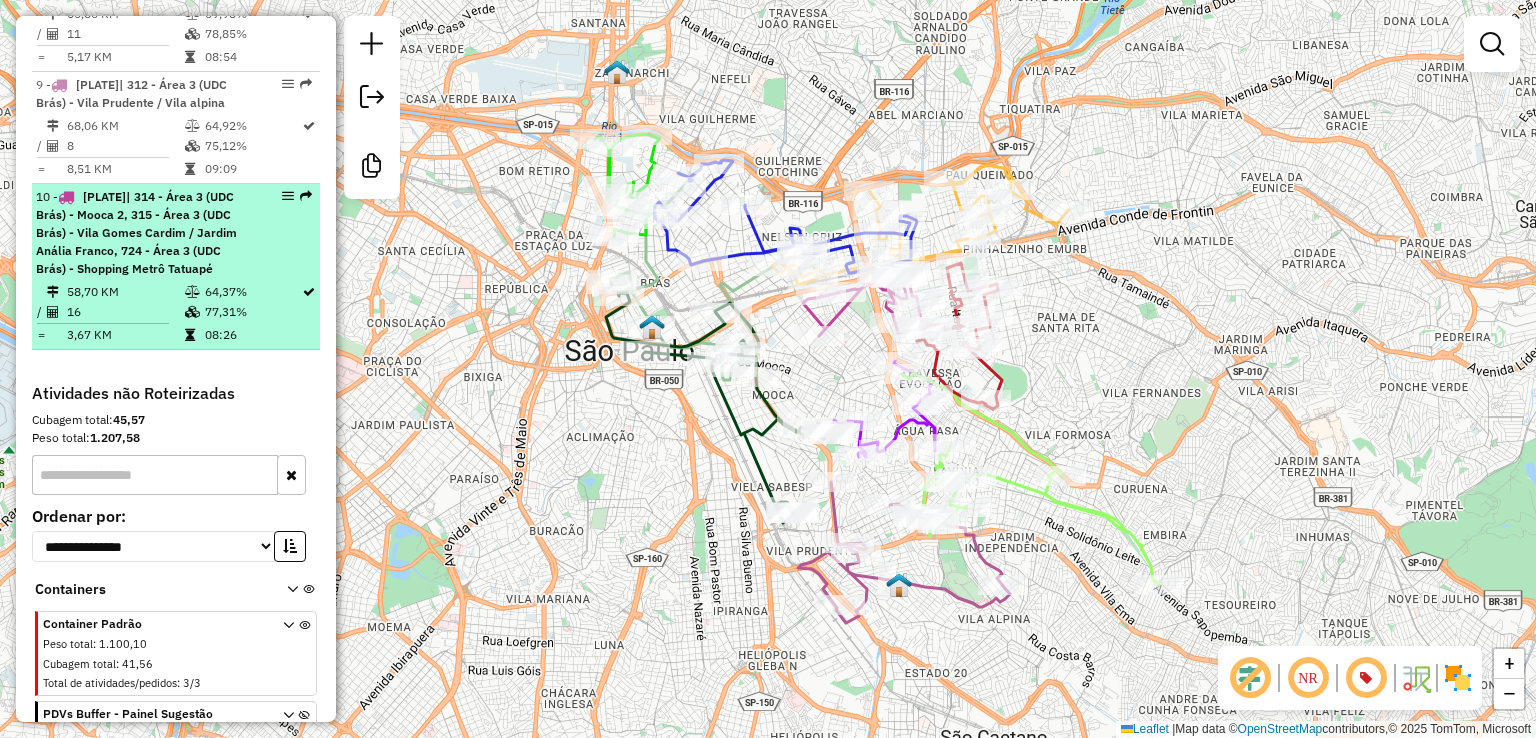 scroll, scrollTop: 1913, scrollLeft: 0, axis: vertical 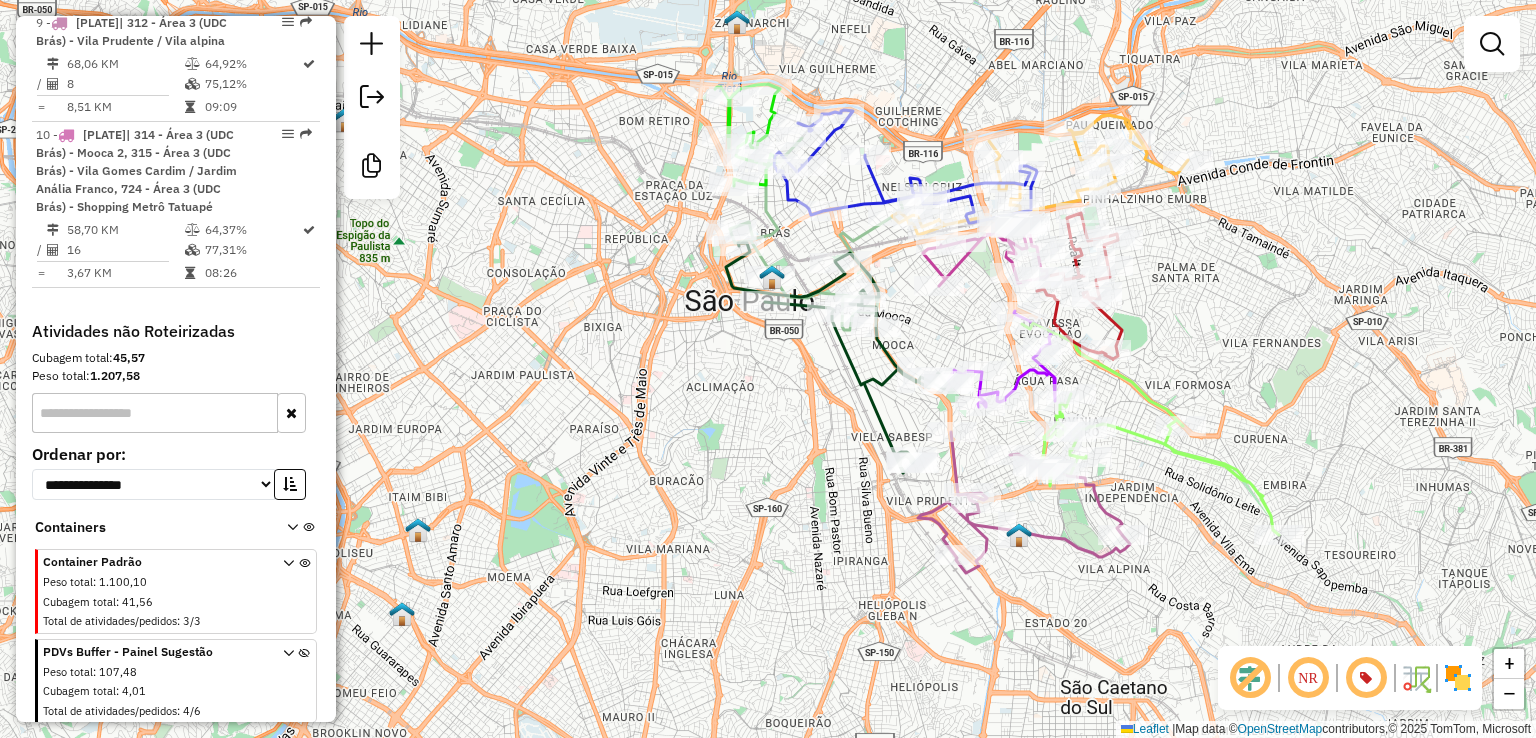 drag, startPoint x: 584, startPoint y: 556, endPoint x: 704, endPoint y: 505, distance: 130.38788 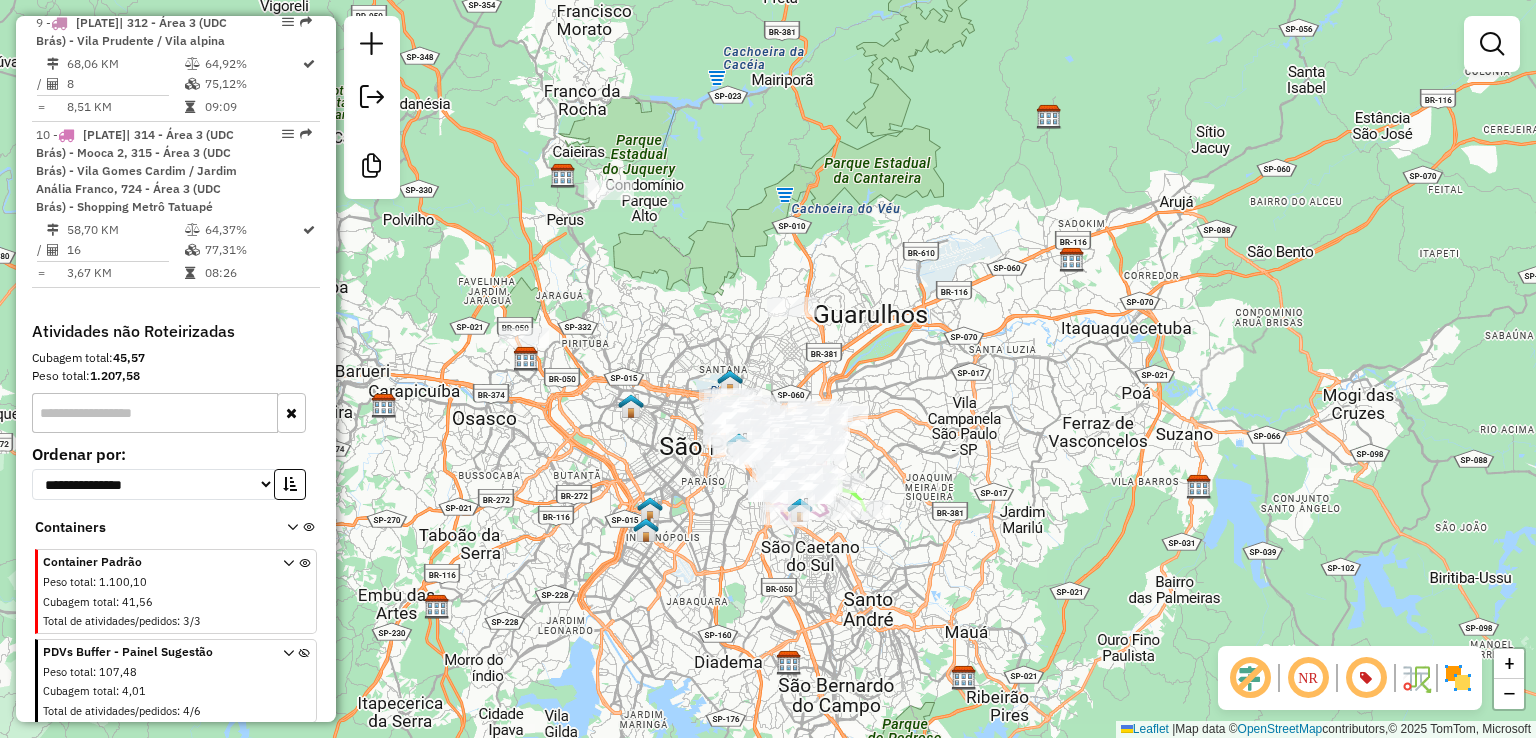 drag, startPoint x: 993, startPoint y: 482, endPoint x: 1092, endPoint y: 433, distance: 110.46266 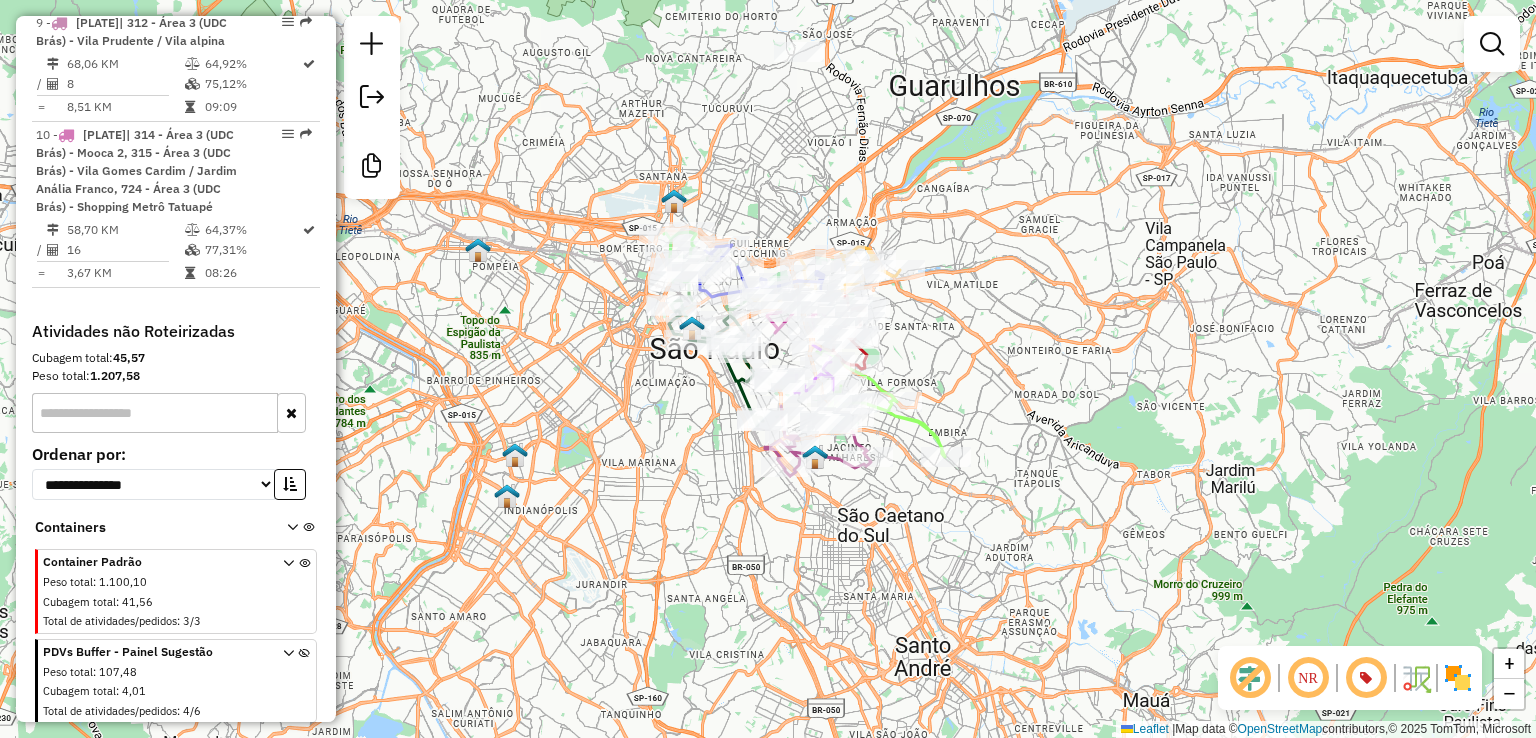 click on "Janela de atendimento Grade de atendimento Capacidade Transportadoras Veículos Cliente Pedidos  Rotas Selecione os dias de semana para filtrar as janelas de atendimento  Seg   Ter   Qua   Qui   Sex   Sáb   Dom  Informe o período da janela de atendimento: De: Até:  Filtrar exatamente a janela do cliente  Considerar janela de atendimento padrão  Selecione os dias de semana para filtrar as grades de atendimento  Seg   Ter   Qua   Qui   Sex   Sáb   Dom   Considerar clientes sem dia de atendimento cadastrado  Clientes fora do dia de atendimento selecionado Filtrar as atividades entre os valores definidos abaixo:  Peso mínimo:   Peso máximo:   Cubagem mínima:   Cubagem máxima:   De:   Até:  Filtrar as atividades entre o tempo de atendimento definido abaixo:  De:   Até:   Considerar capacidade total dos clientes não roteirizados Transportadora: Selecione um ou mais itens Tipo de veículo: Selecione um ou mais itens Veículo: Selecione um ou mais itens Motorista: Selecione um ou mais itens Nome: Rótulo:" 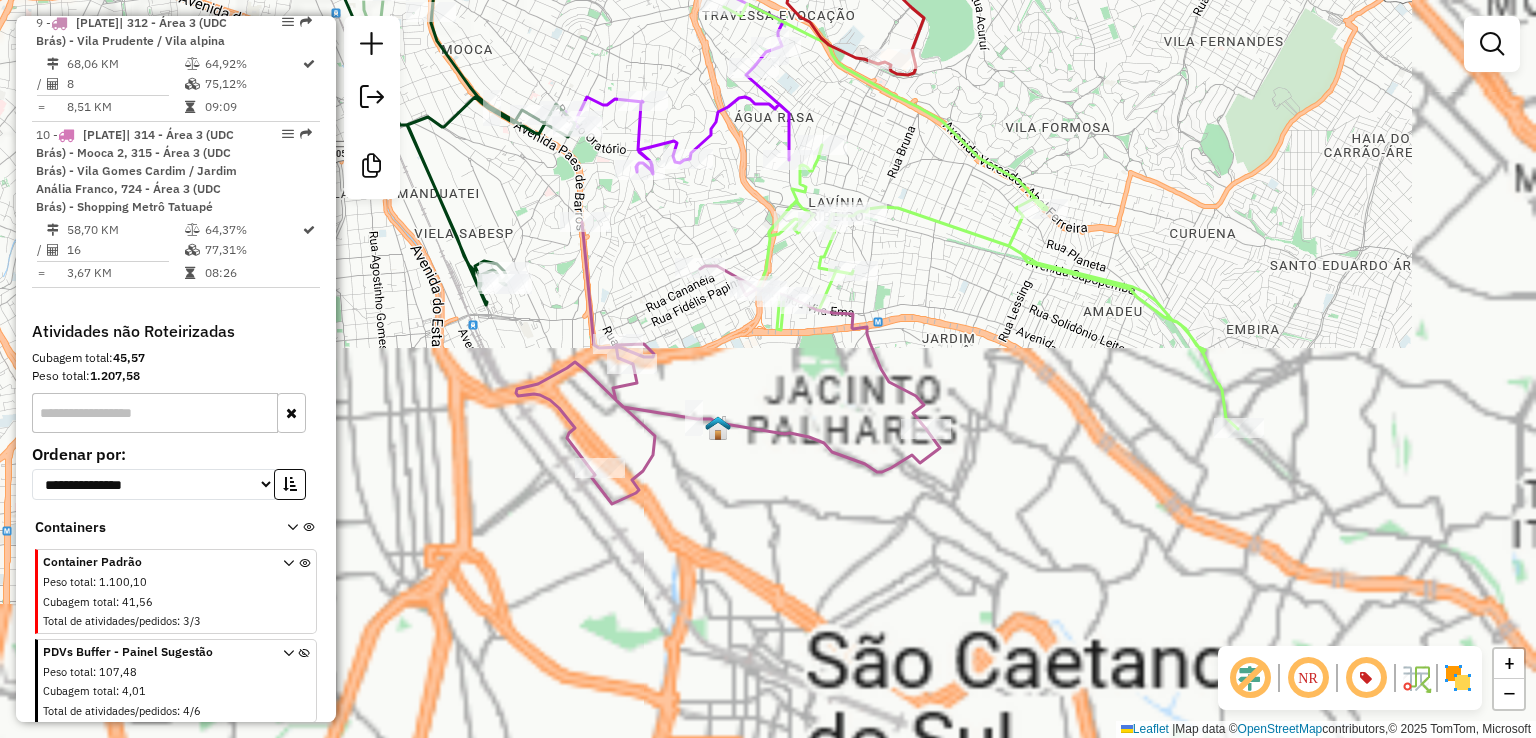drag, startPoint x: 755, startPoint y: 515, endPoint x: 936, endPoint y: 538, distance: 182.45547 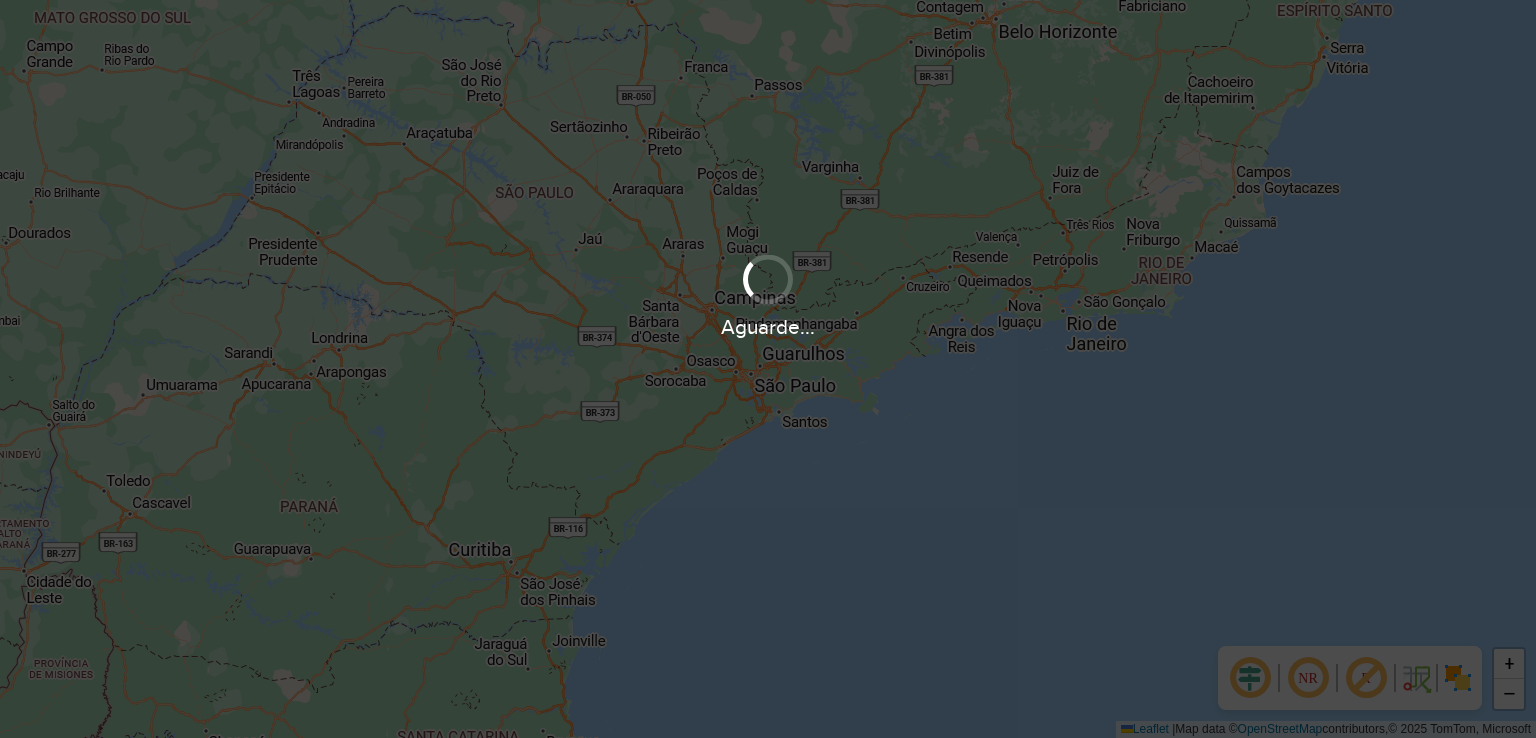 scroll, scrollTop: 0, scrollLeft: 0, axis: both 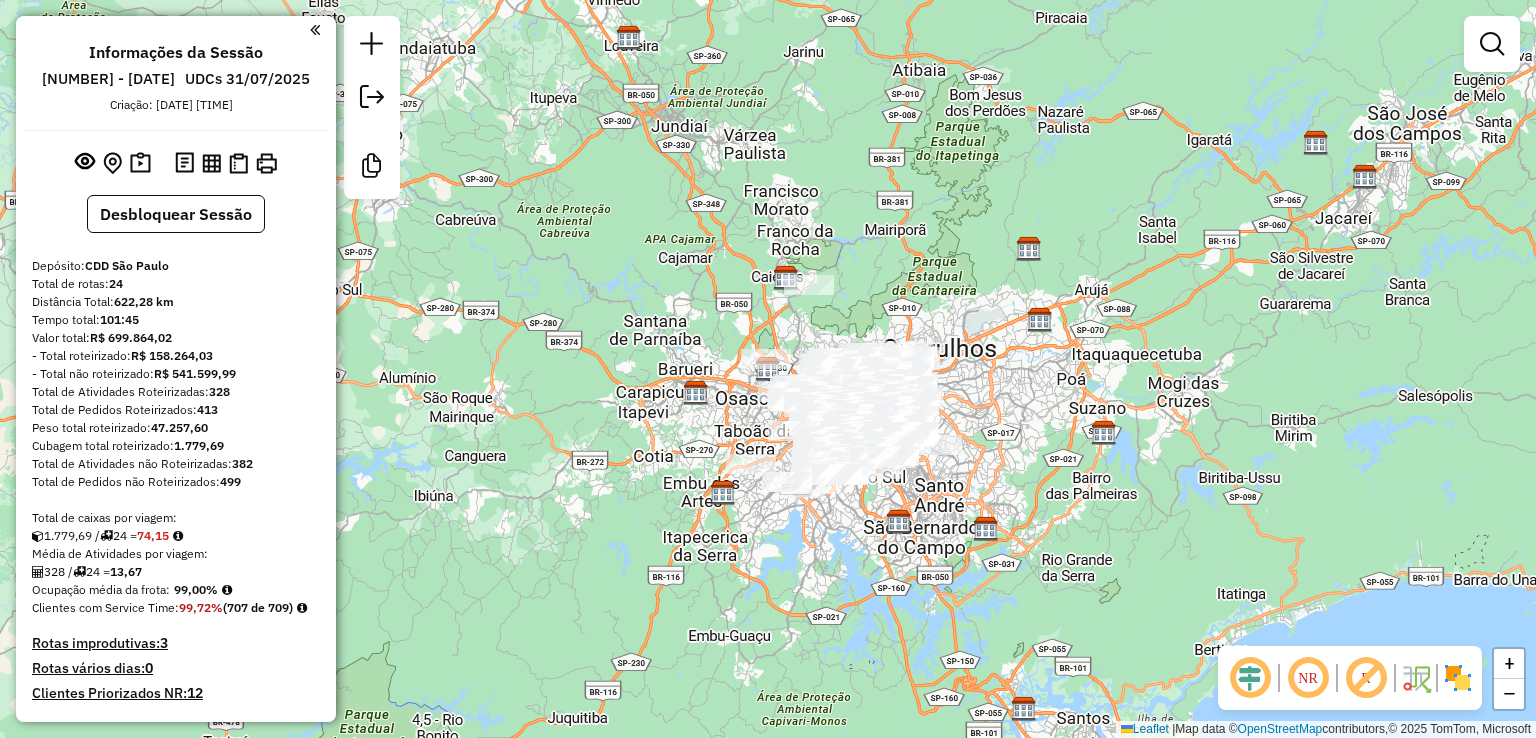 click 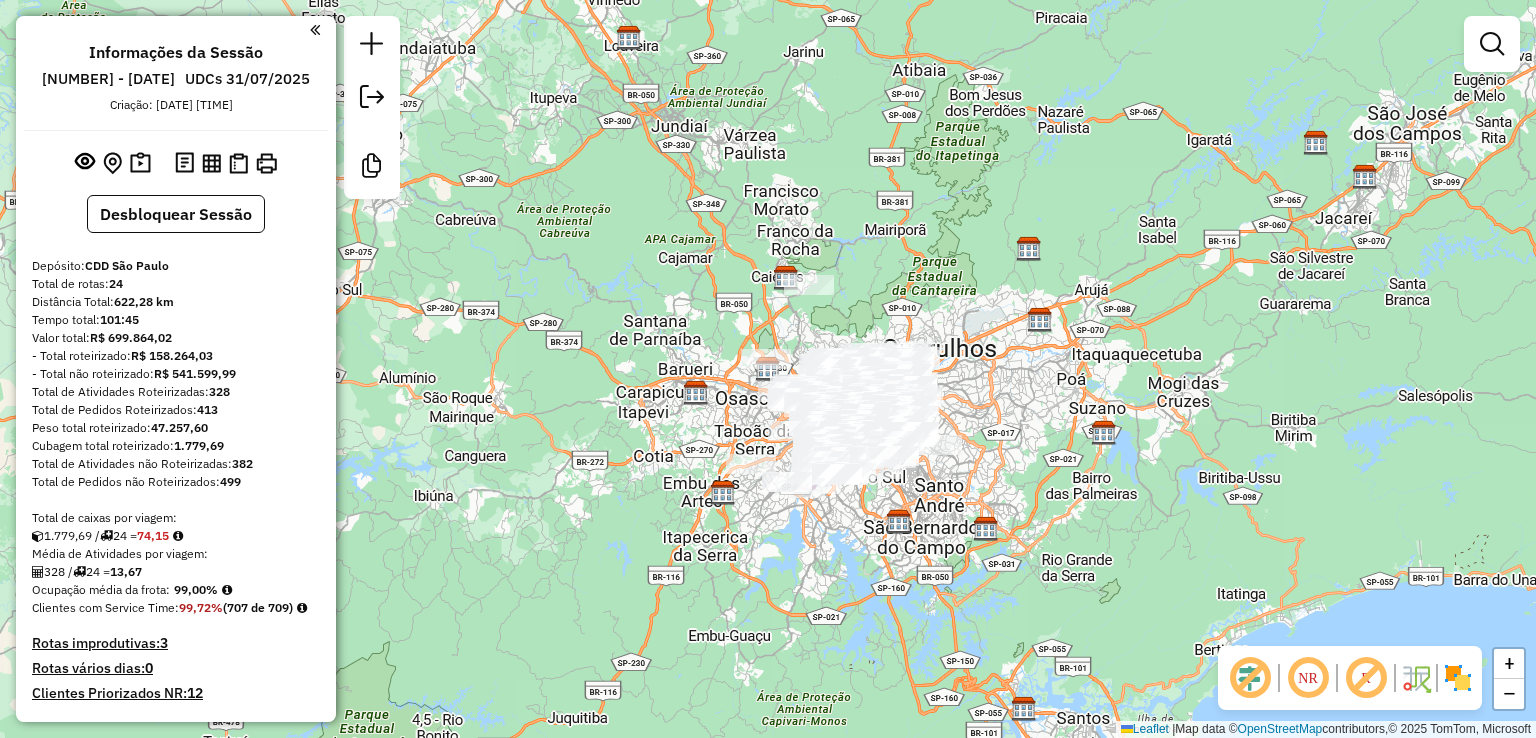 click 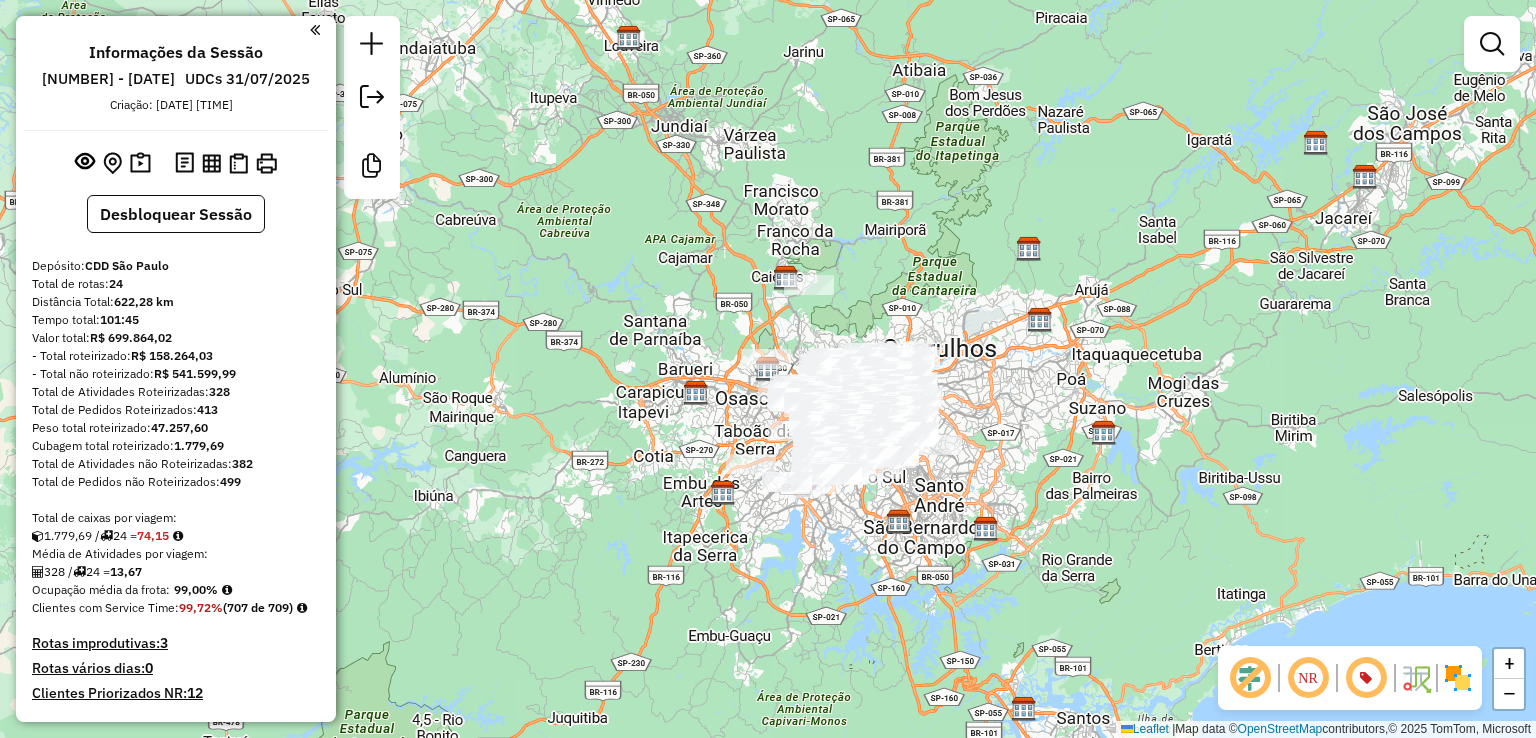 click 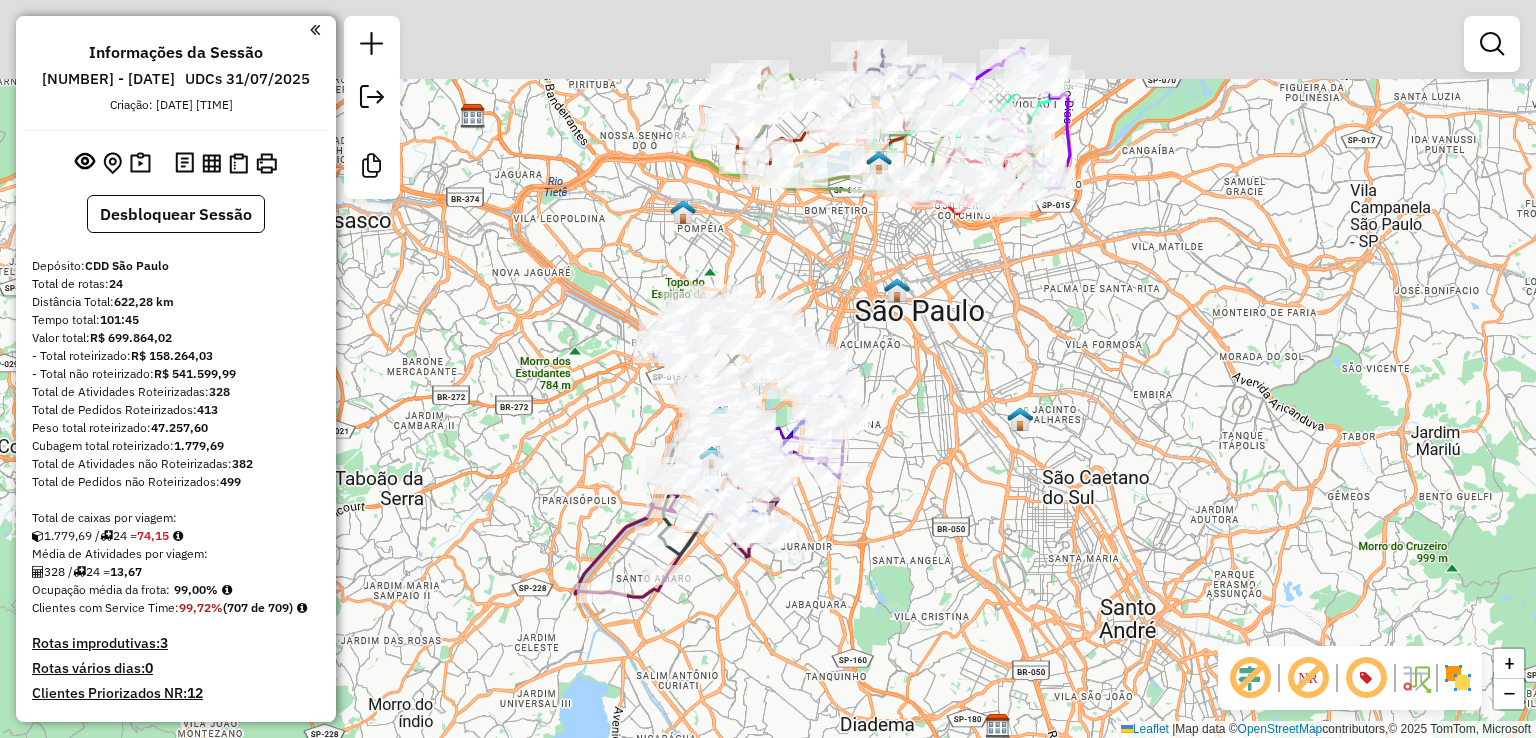 drag, startPoint x: 998, startPoint y: 364, endPoint x: 970, endPoint y: 471, distance: 110.60289 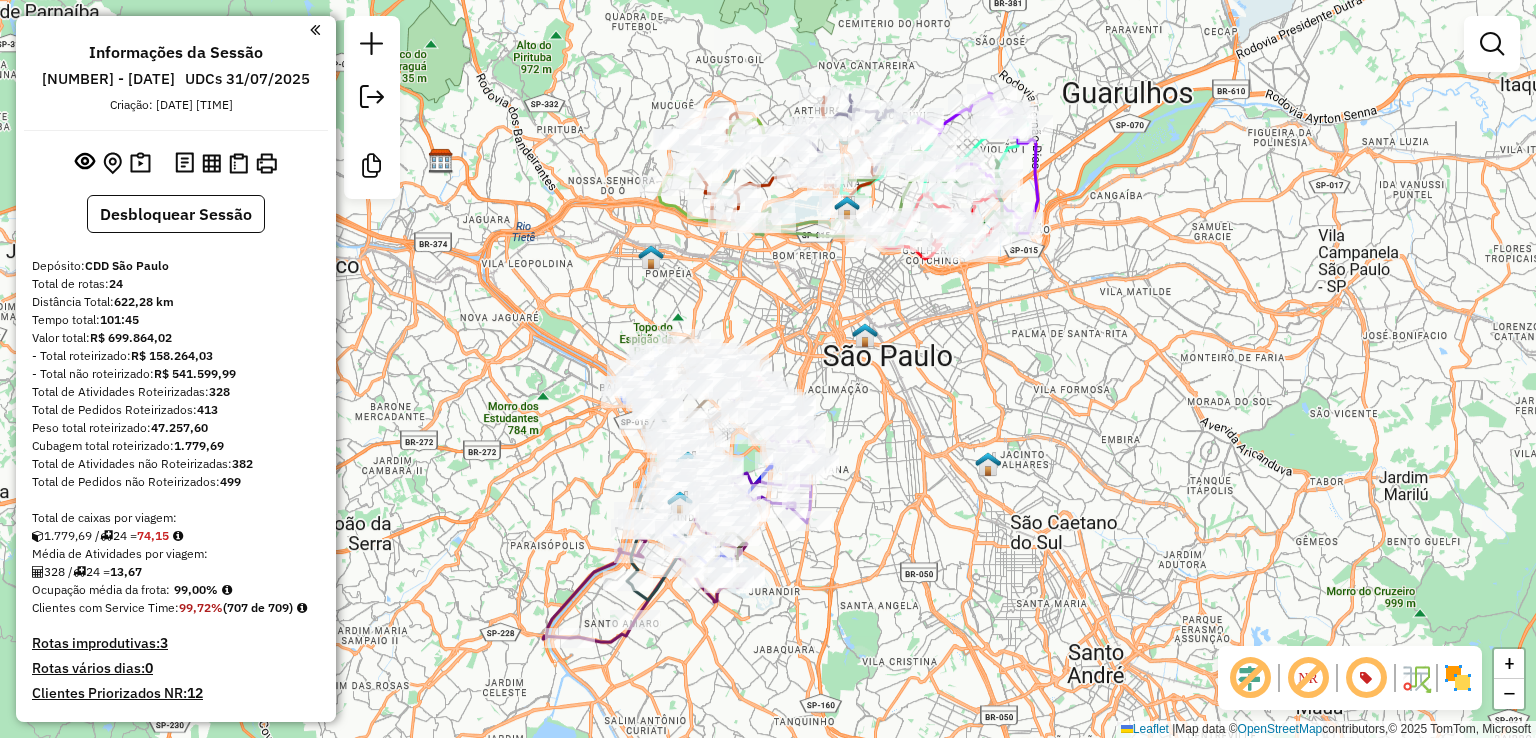 click 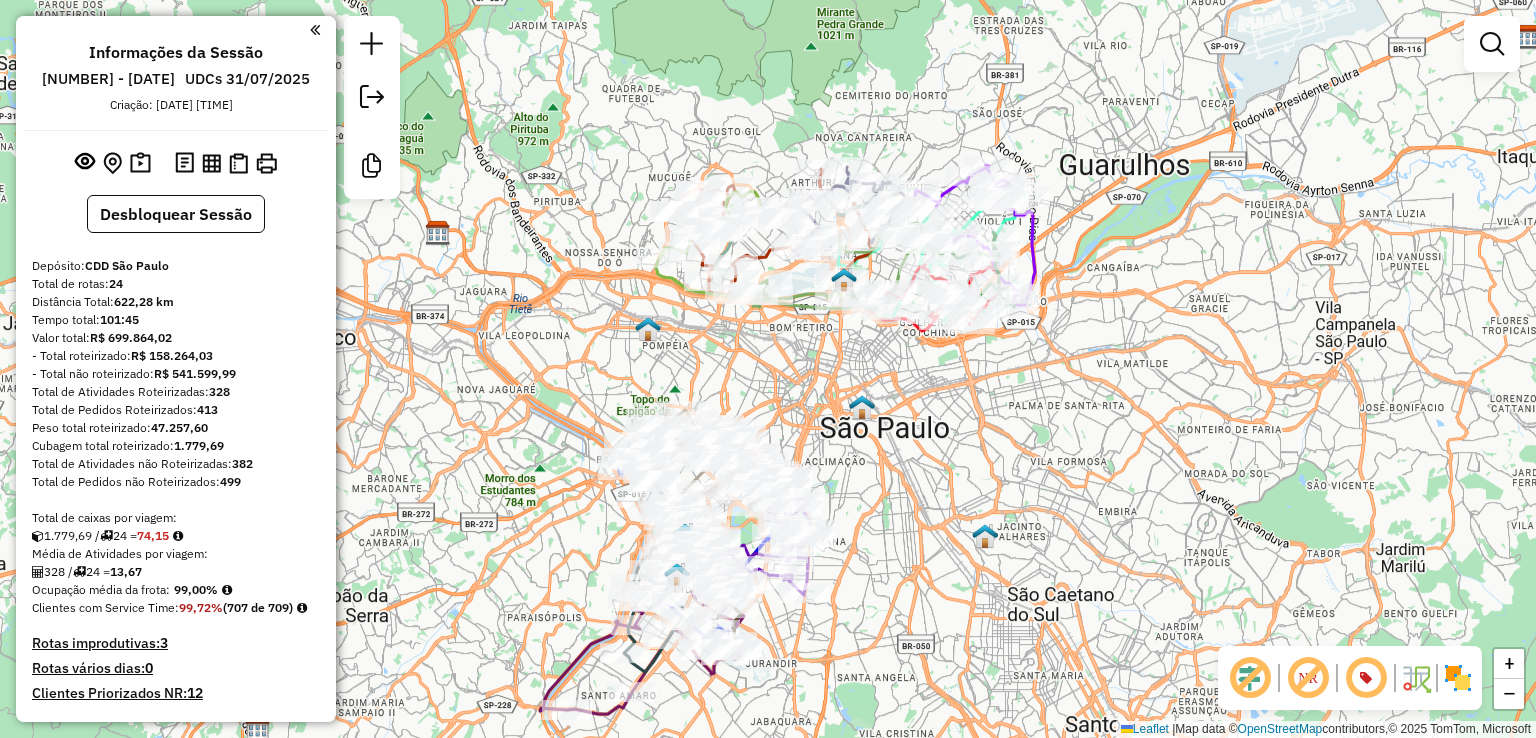 drag, startPoint x: 981, startPoint y: 420, endPoint x: 980, endPoint y: 443, distance: 23.021729 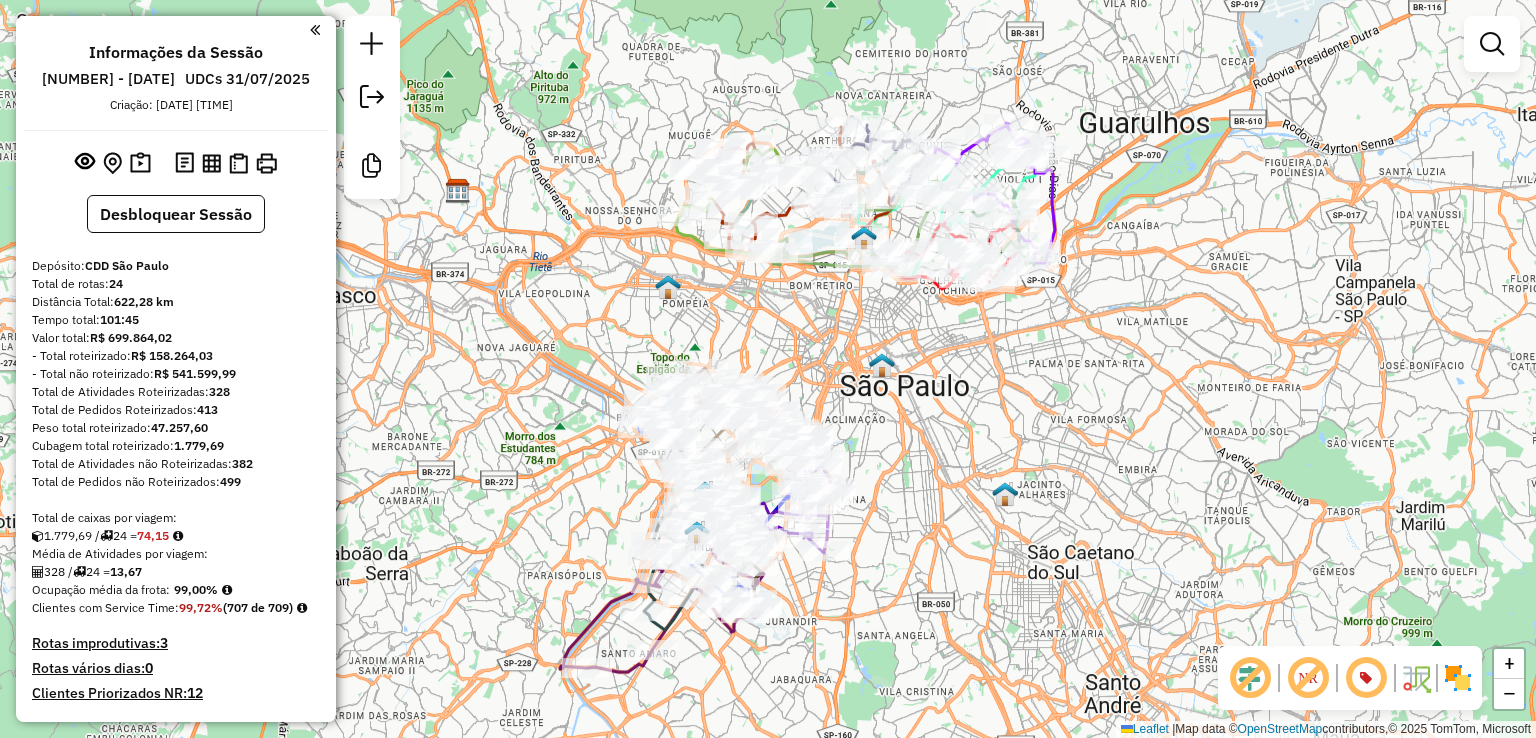 drag, startPoint x: 1024, startPoint y: 505, endPoint x: 1046, endPoint y: 469, distance: 42.190044 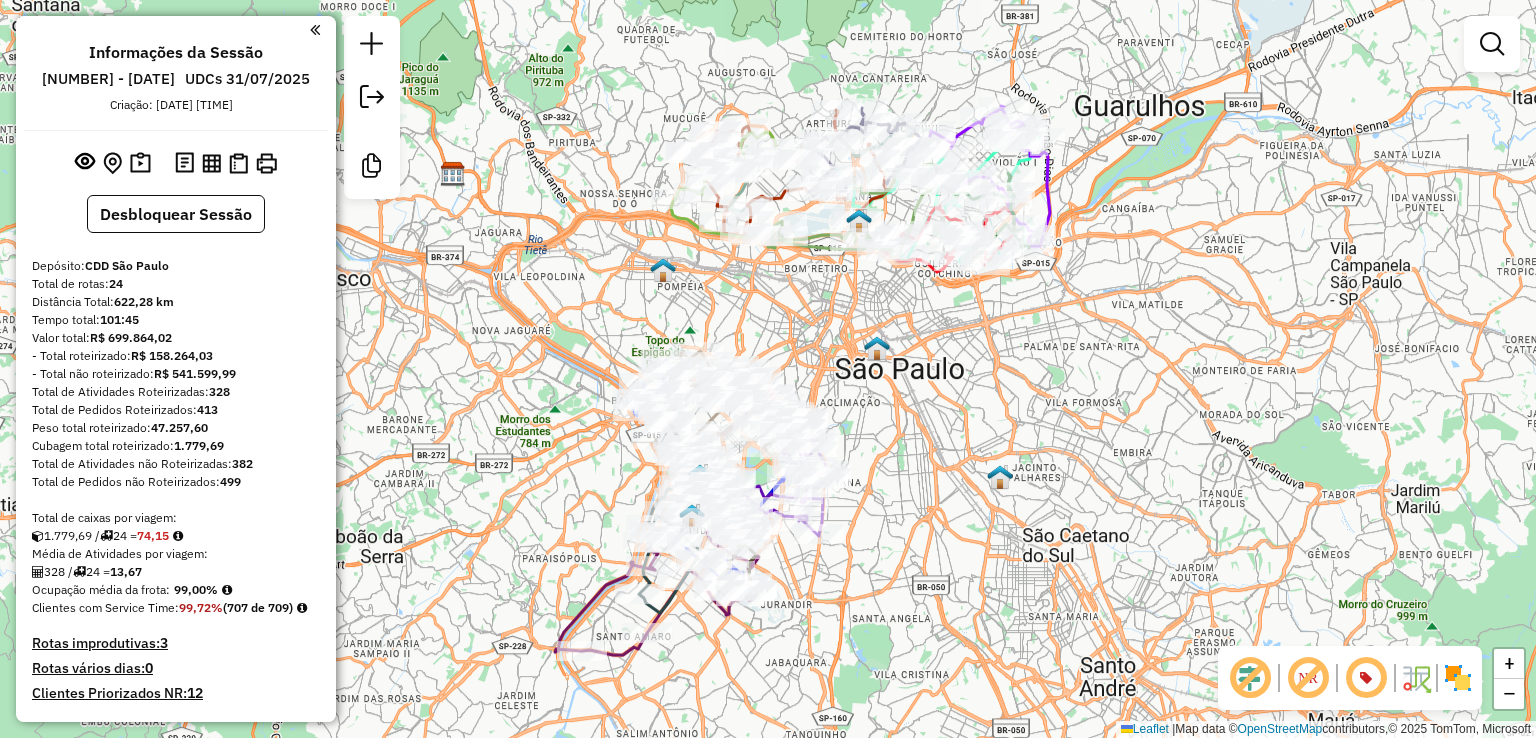 drag, startPoint x: 1016, startPoint y: 393, endPoint x: 1006, endPoint y: 381, distance: 15.6205 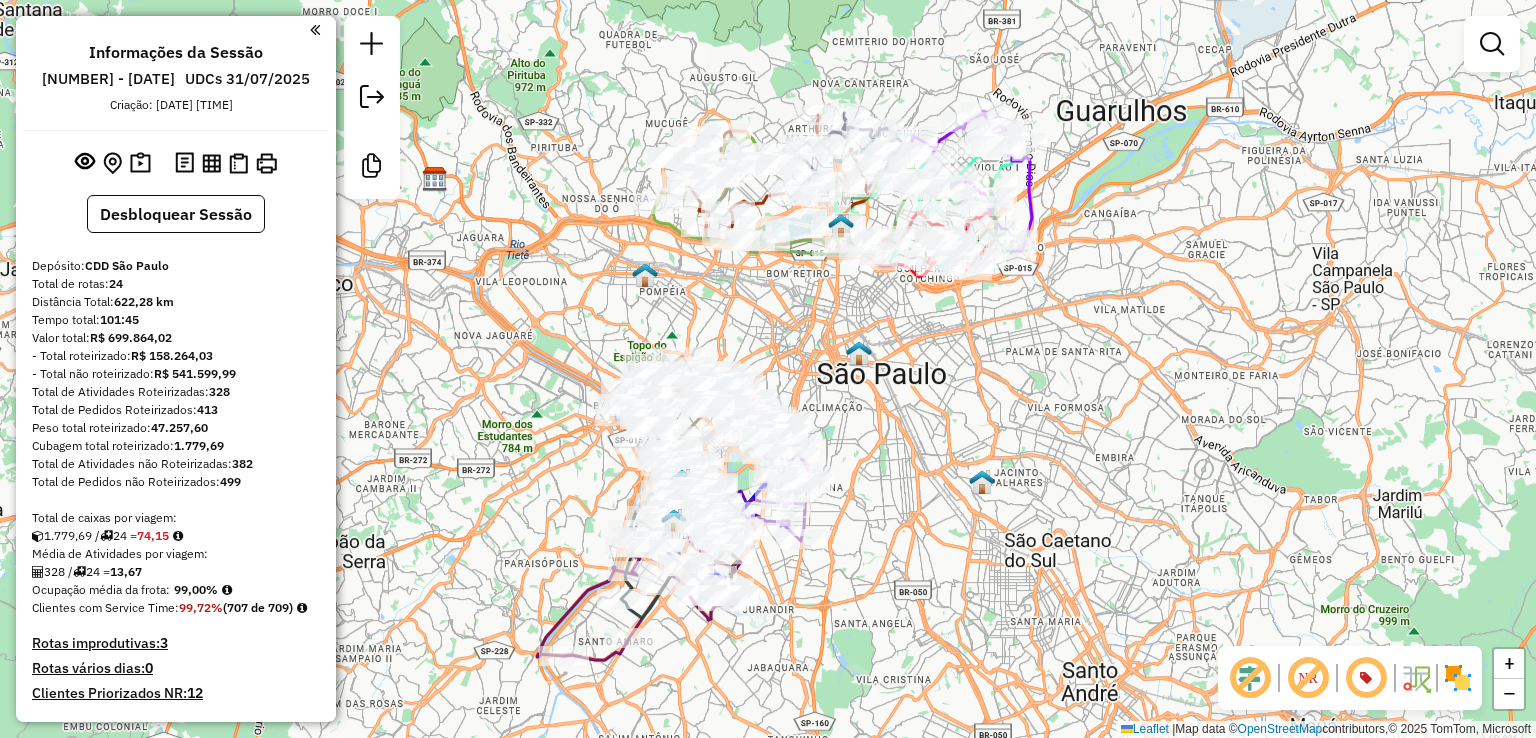 drag, startPoint x: 1052, startPoint y: 377, endPoint x: 1040, endPoint y: 404, distance: 29.546574 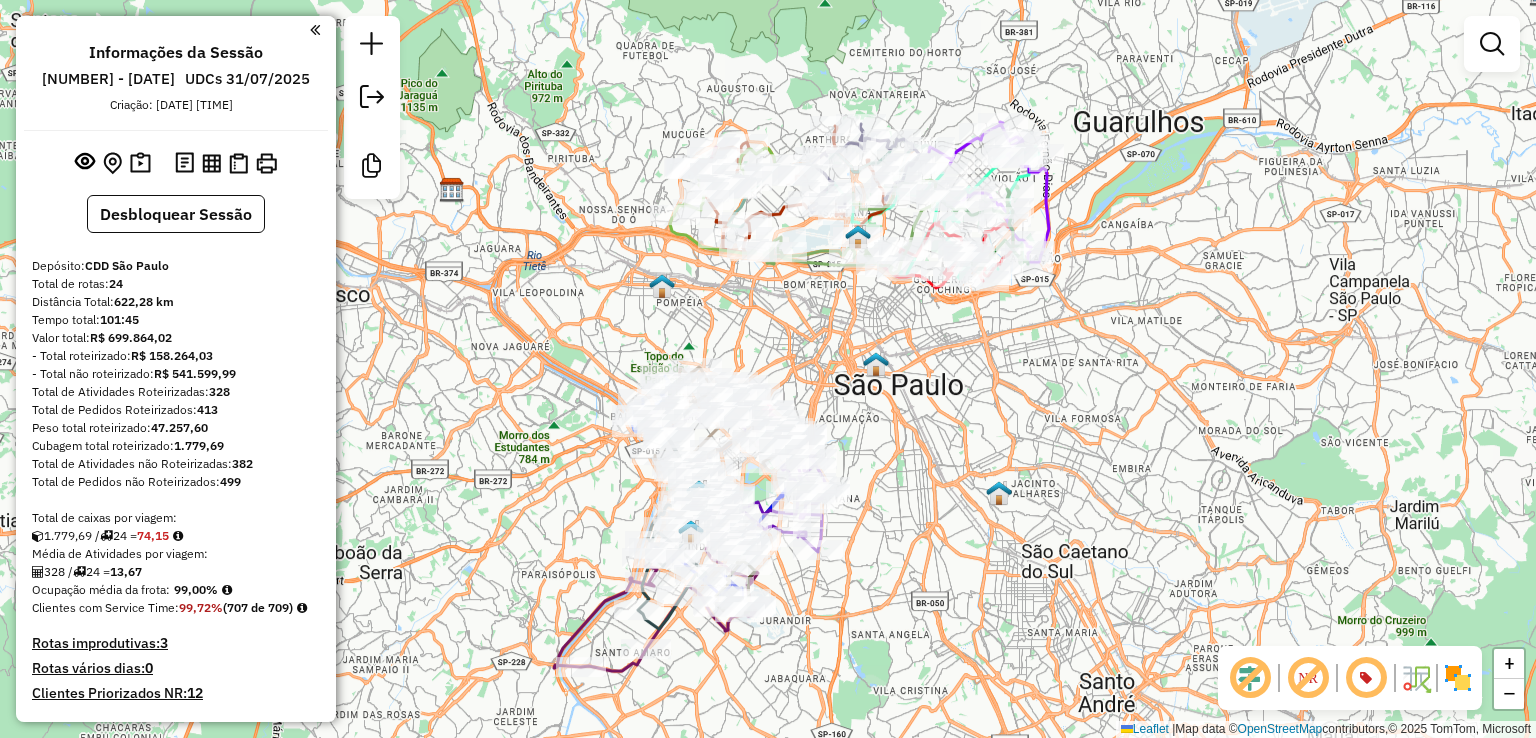 click on "Janela de atendimento Grade de atendimento Capacidade Transportadoras Veículos Cliente Pedidos  Rotas Selecione os dias de semana para filtrar as janelas de atendimento  Seg   Ter   Qua   Qui   Sex   Sáb   Dom  Informe o período da janela de atendimento: De: Até:  Filtrar exatamente a janela do cliente  Considerar janela de atendimento padrão  Selecione os dias de semana para filtrar as grades de atendimento  Seg   Ter   Qua   Qui   Sex   Sáb   Dom   Considerar clientes sem dia de atendimento cadastrado  Clientes fora do dia de atendimento selecionado Filtrar as atividades entre os valores definidos abaixo:  Peso mínimo:   Peso máximo:   Cubagem mínima:   Cubagem máxima:   De:   Até:  Filtrar as atividades entre o tempo de atendimento definido abaixo:  De:   Até:   Considerar capacidade total dos clientes não roteirizados Transportadora: Selecione um ou mais itens Tipo de veículo: Selecione um ou mais itens Veículo: Selecione um ou mais itens Motorista: Selecione um ou mais itens Nome: Rótulo:" 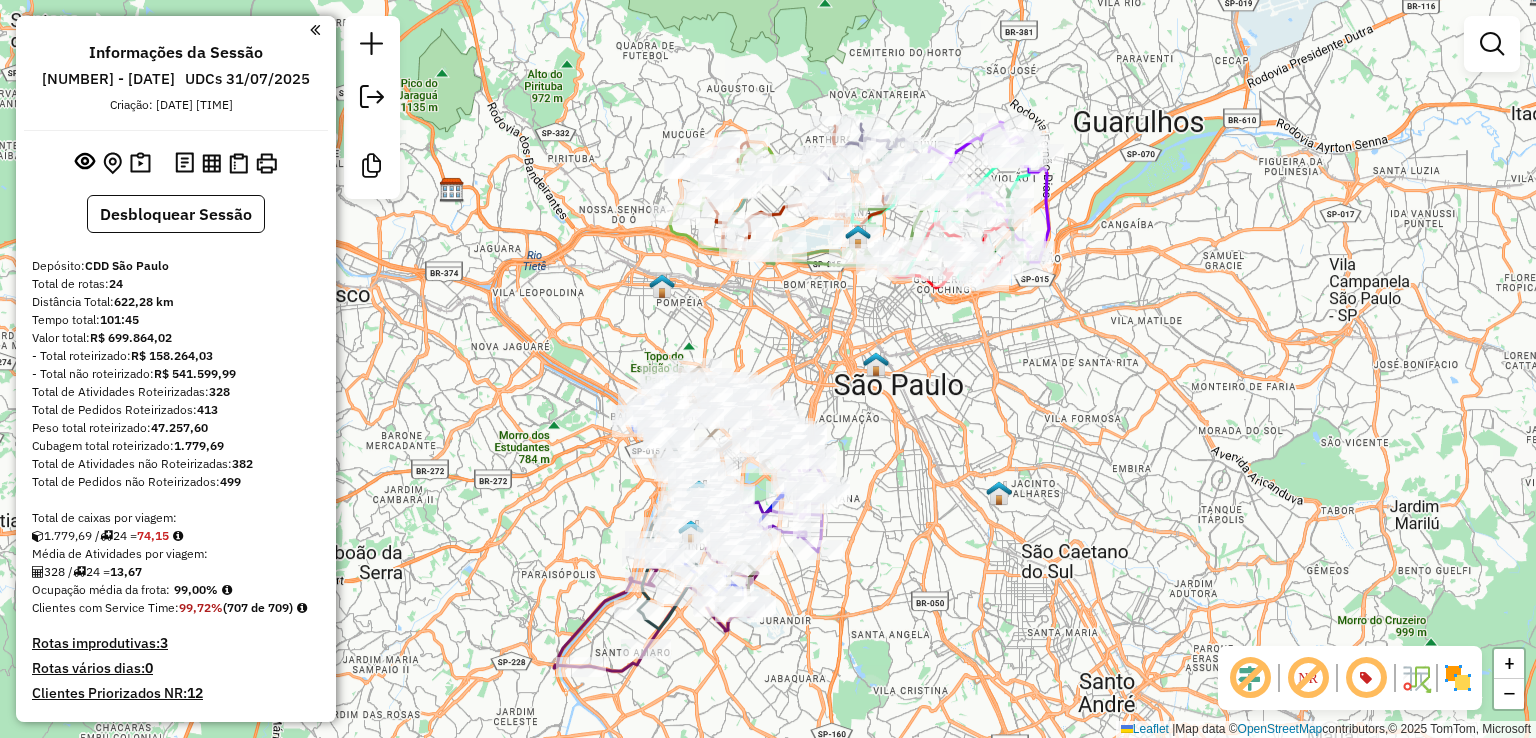 click 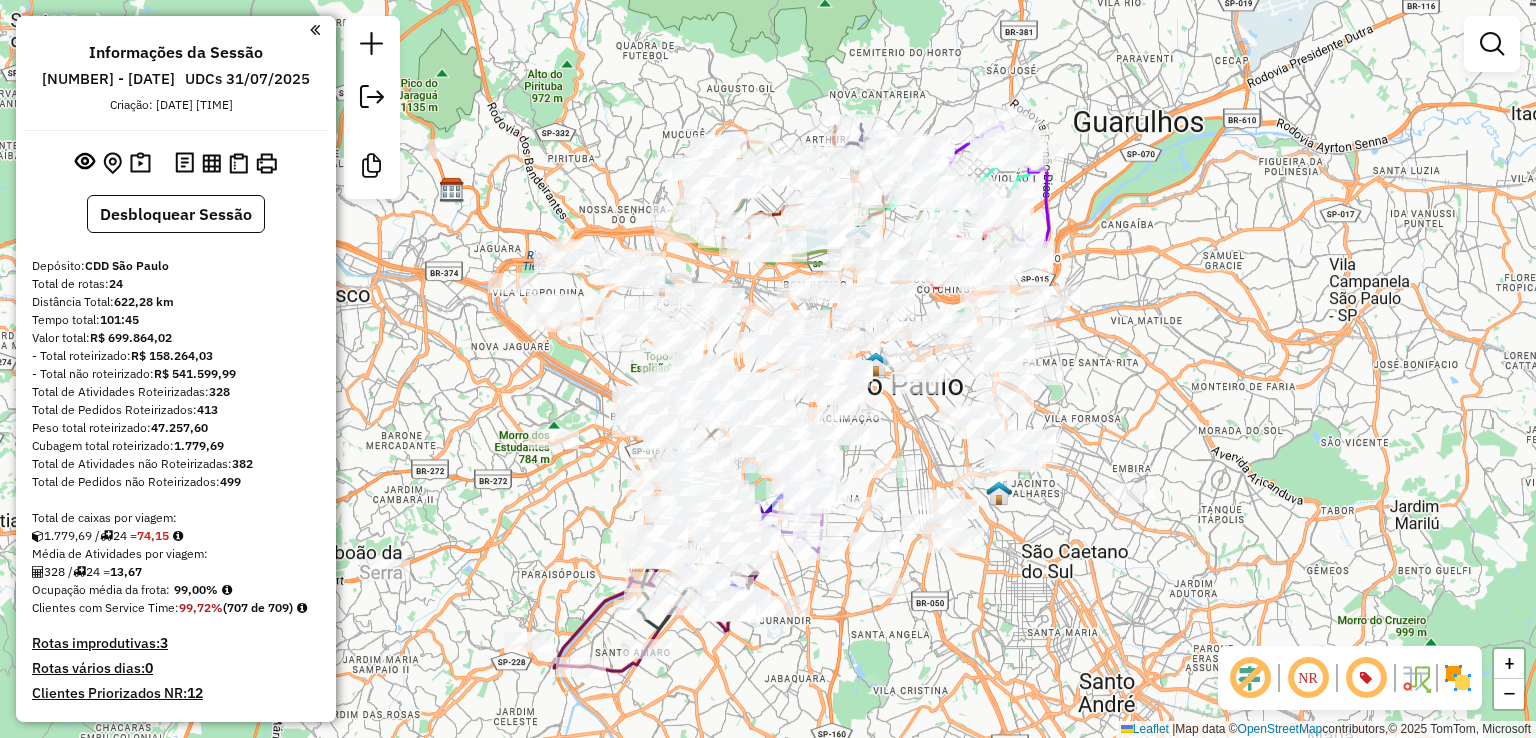 click 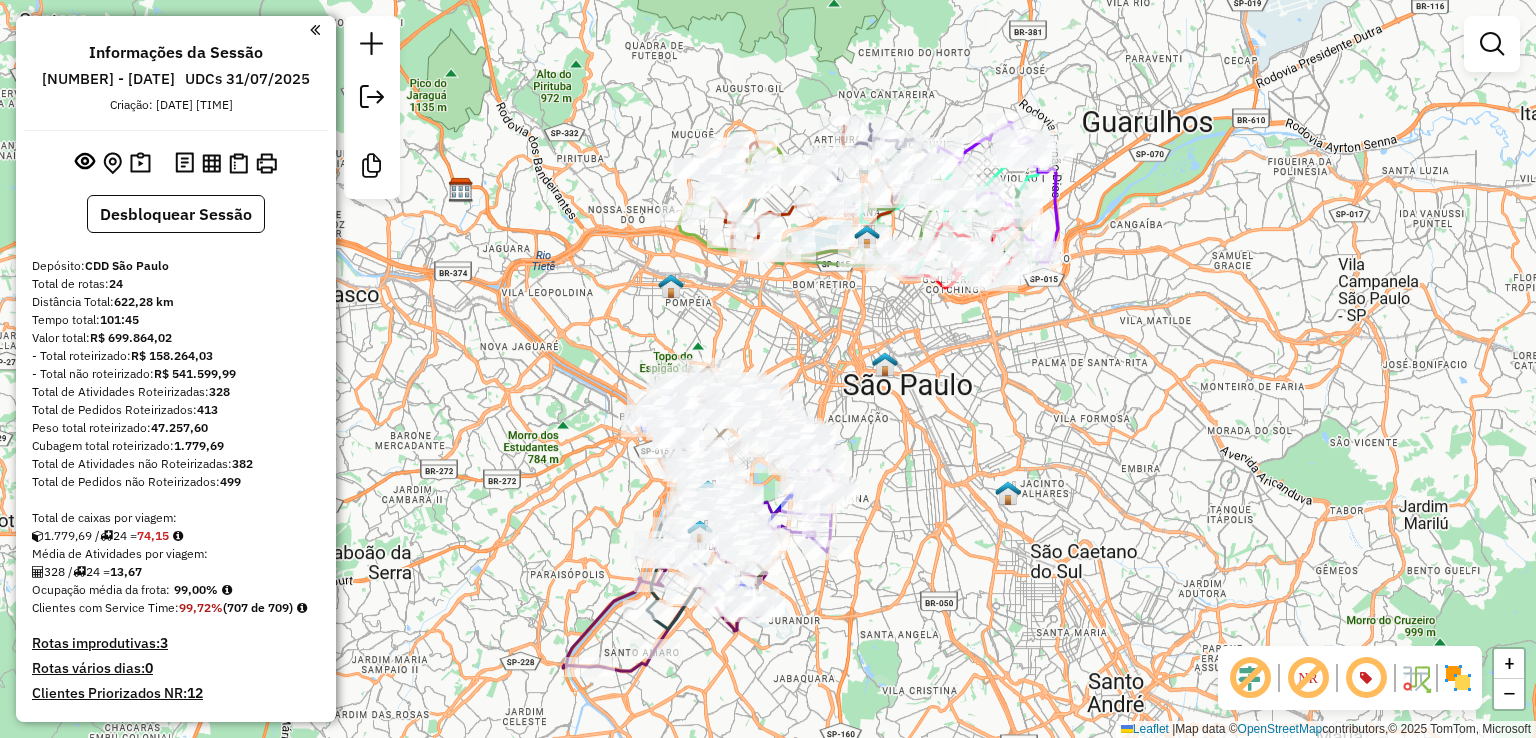 drag, startPoint x: 921, startPoint y: 441, endPoint x: 937, endPoint y: 437, distance: 16.492422 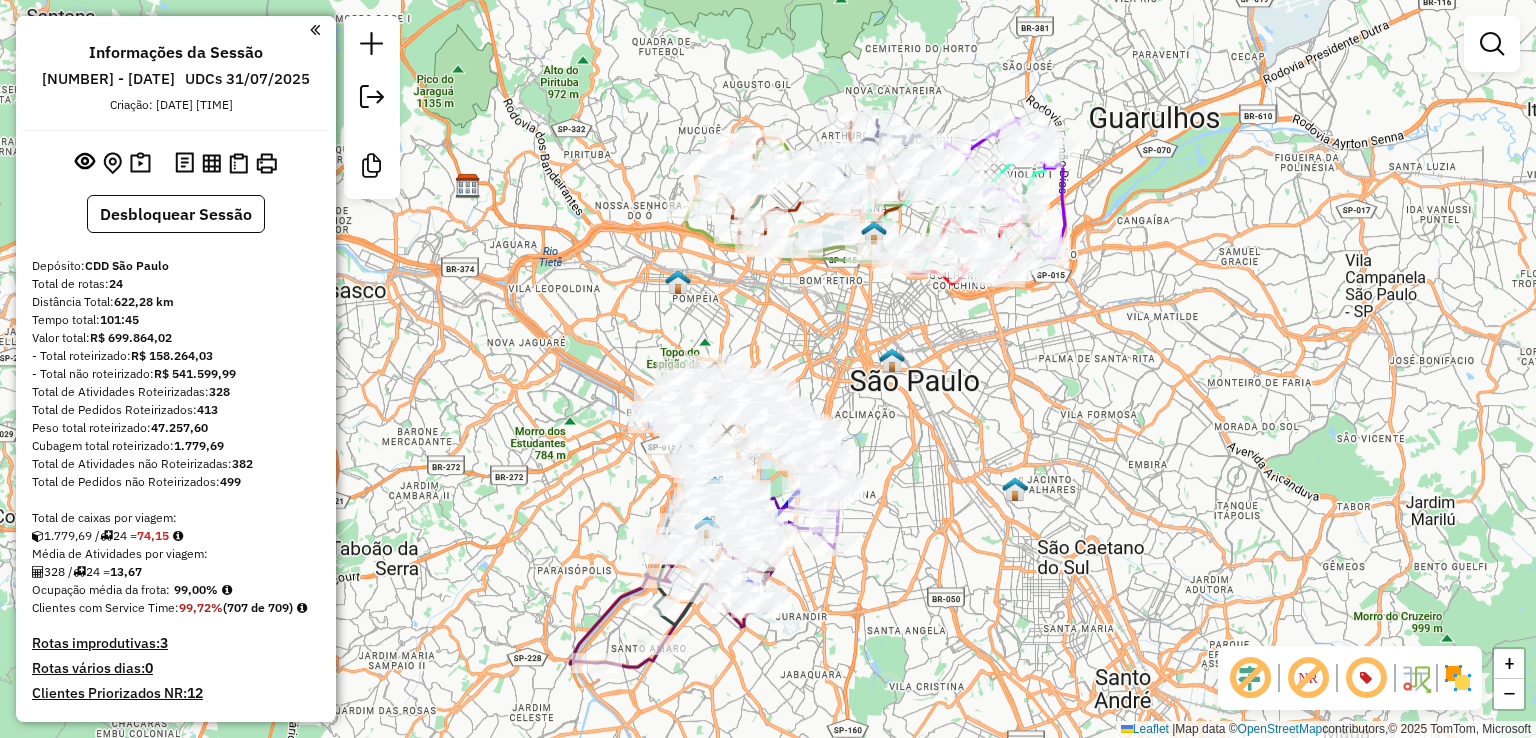 click on "Rota 21 - Placa RUQ8A01  40106441 - VILLAGE  SUSHI Rota 1 - Placa CRW6A11  40100159 - BERUALDO EGIDIO DOS Janela de atendimento Grade de atendimento Capacidade Transportadoras Veículos Cliente Pedidos  Rotas Selecione os dias de semana para filtrar as janelas de atendimento  Seg   Ter   Qua   Qui   Sex   Sáb   Dom  Informe o período da janela de atendimento: De: Até:  Filtrar exatamente a janela do cliente  Considerar janela de atendimento padrão  Selecione os dias de semana para filtrar as grades de atendimento  Seg   Ter   Qua   Qui   Sex   Sáb   Dom   Considerar clientes sem dia de atendimento cadastrado  Clientes fora do dia de atendimento selecionado Filtrar as atividades entre os valores definidos abaixo:  Peso mínimo:   Peso máximo:   Cubagem mínima:   Cubagem máxima:   De:   Até:  Filtrar as atividades entre o tempo de atendimento definido abaixo:  De:   Até:   Considerar capacidade total dos clientes não roteirizados Transportadora: Selecione um ou mais itens Tipo de veículo: Veículo:" 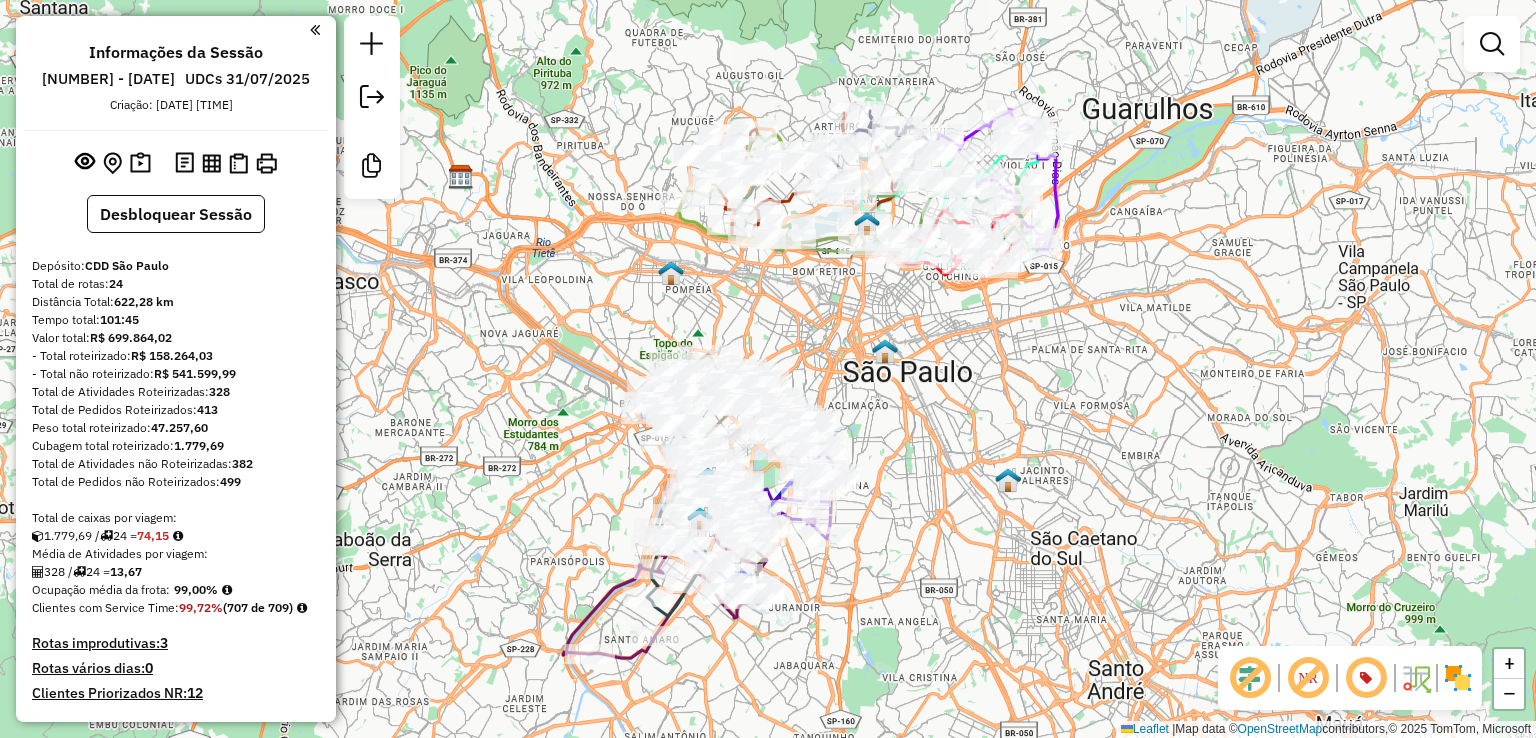 drag, startPoint x: 517, startPoint y: 472, endPoint x: 517, endPoint y: 453, distance: 19 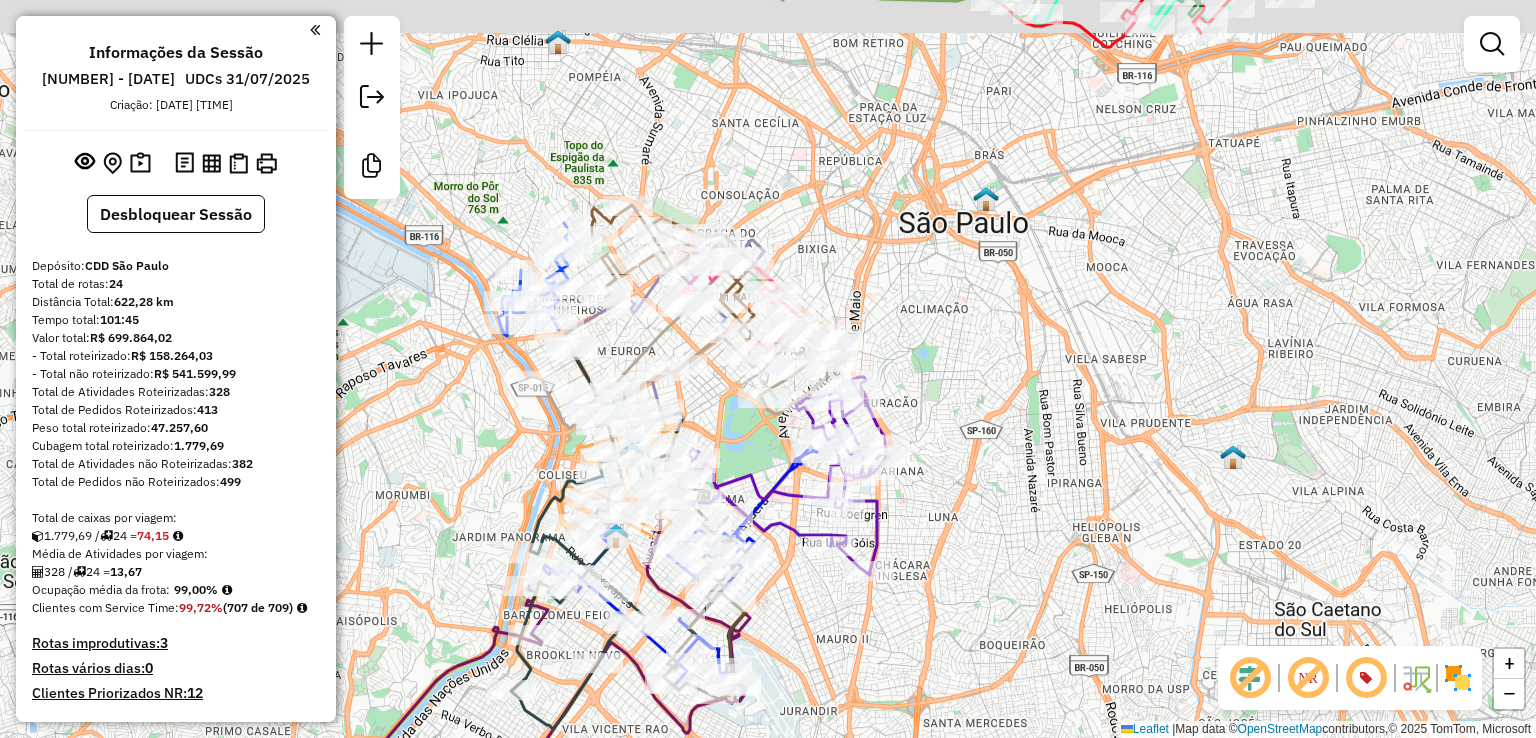 drag, startPoint x: 1014, startPoint y: 363, endPoint x: 1006, endPoint y: 433, distance: 70.45566 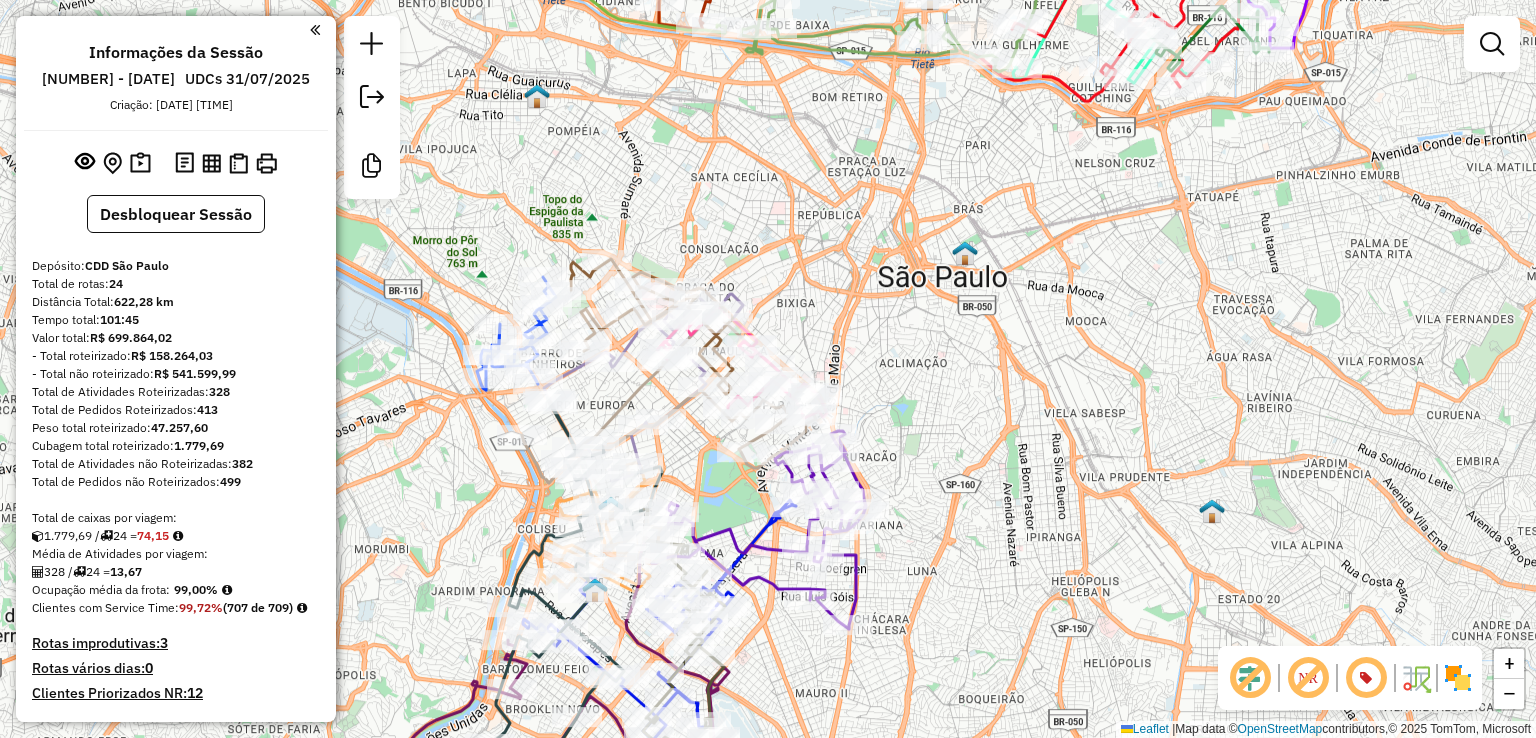 drag, startPoint x: 958, startPoint y: 260, endPoint x: 932, endPoint y: 354, distance: 97.52948 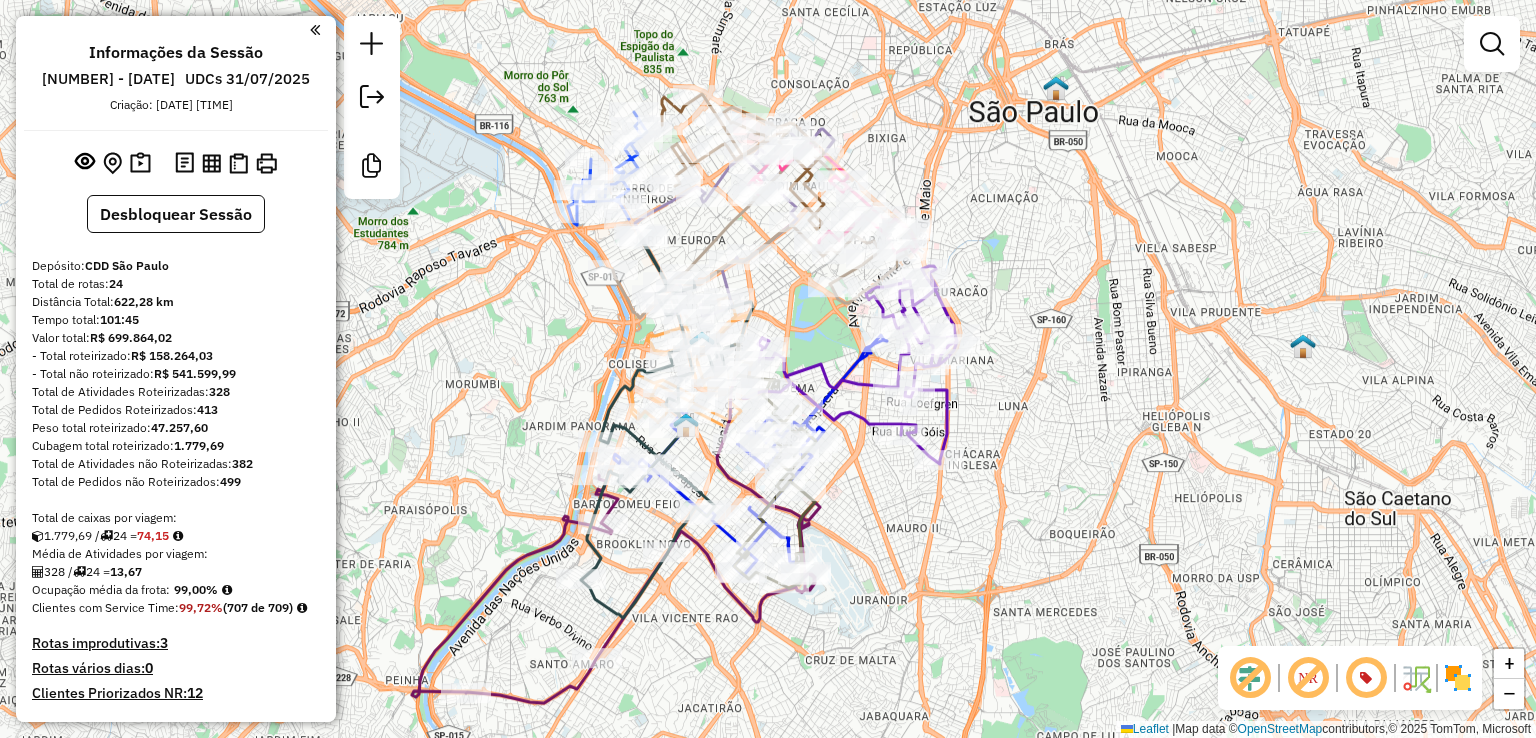 click 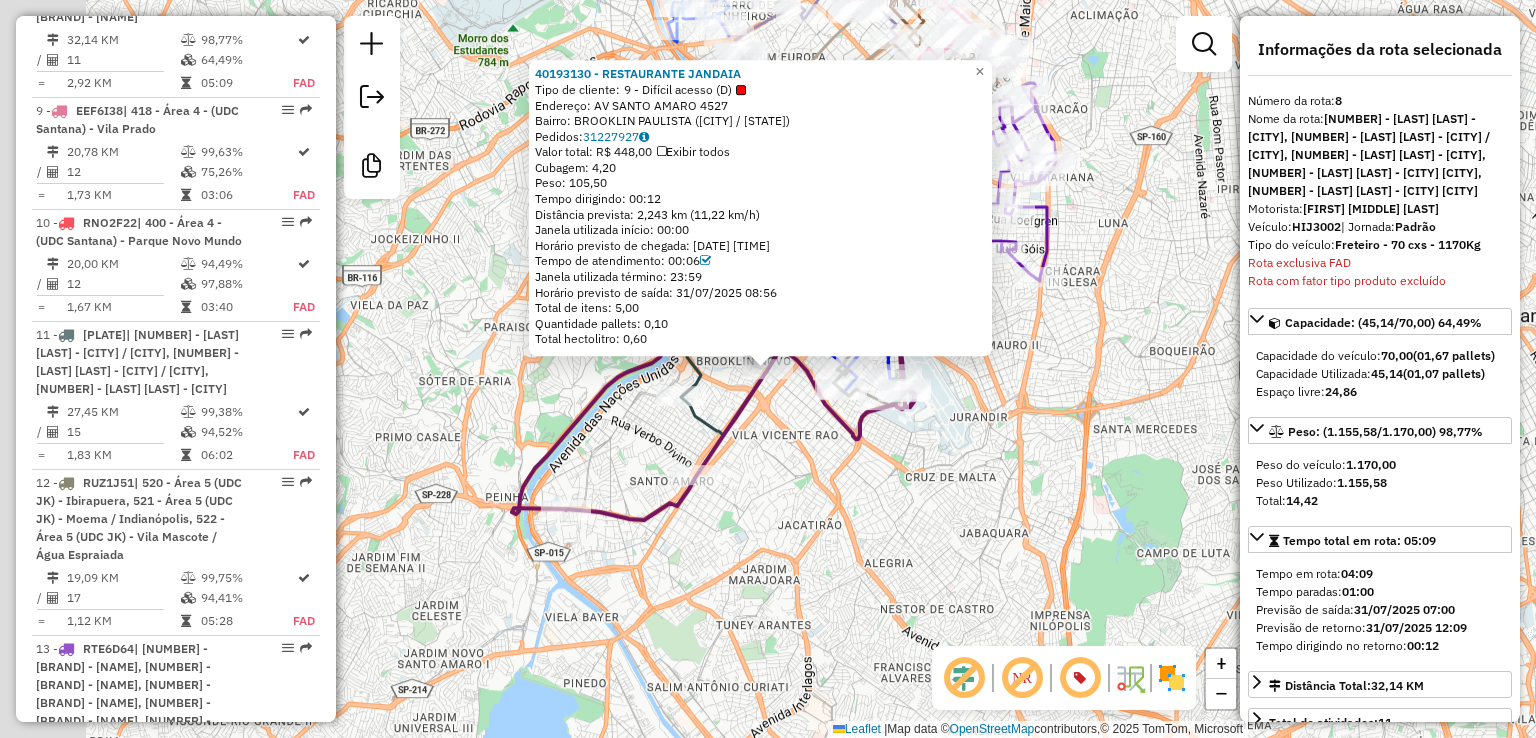 scroll, scrollTop: 2161, scrollLeft: 0, axis: vertical 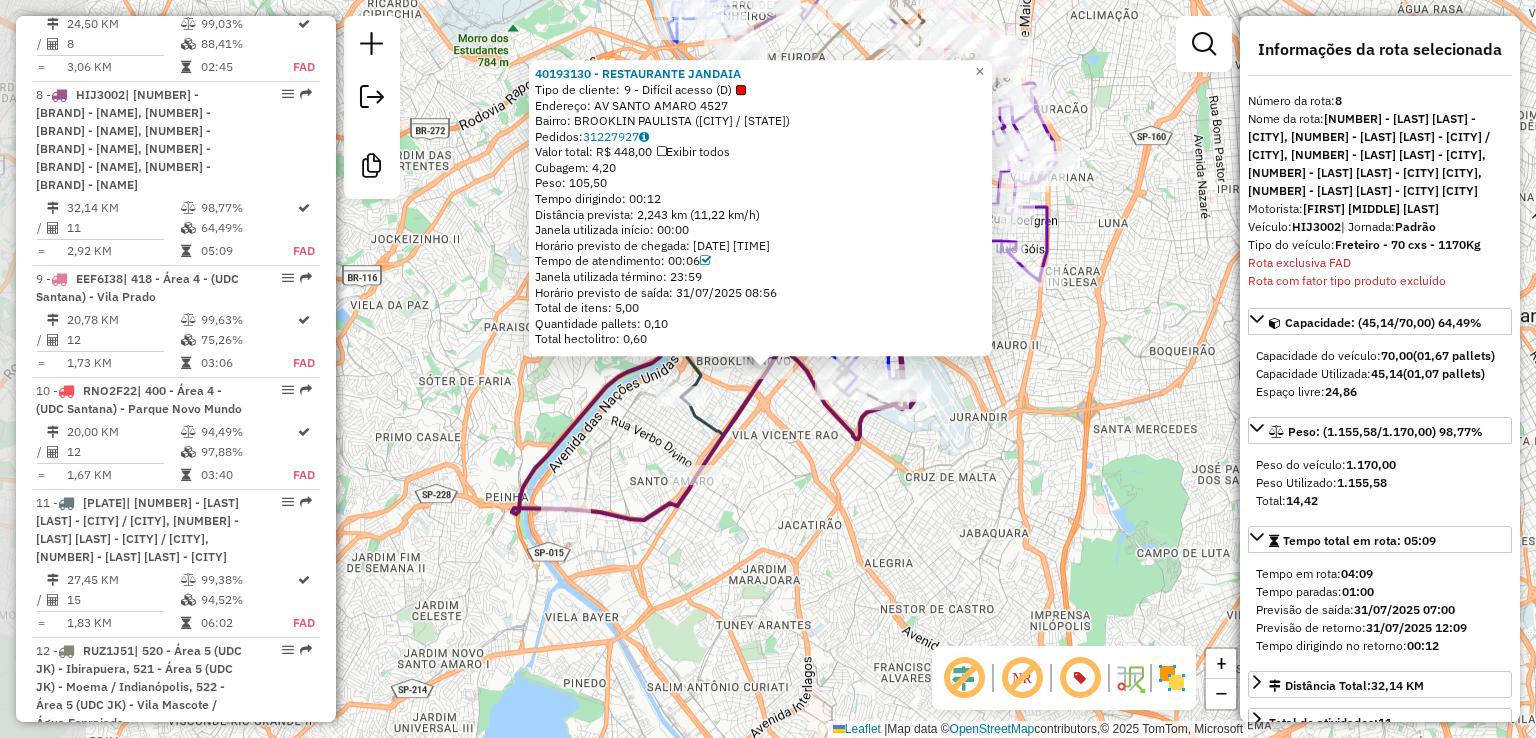 click on "40193130 - RESTAURANTE JANDAIA  Tipo de cliente:   9 - Difícil acesso (D)   Endereço: AV  SANTO AMARO                   4527   Bairro: BROOKLIN PAULISTA (SAO PAULO / SP)   Pedidos:  31227927   Valor total: R$ 448,00   Exibir todos   Cubagem: 4,20  Peso: 105,50  Tempo dirigindo: 00:12   Distância prevista: 2,243 km (11,22 km/h)   Janela utilizada início: 00:00   Horário previsto de chegada: 31/07/2025 08:50   Tempo de atendimento: 00:06   Janela utilizada término: 23:59   Horário previsto de saída: 31/07/2025 08:56   Total de itens: 5,00   Quantidade pallets: 0,10   Total hectolitro: 0,60  × Janela de atendimento Grade de atendimento Capacidade Transportadoras Veículos Cliente Pedidos  Rotas Selecione os dias de semana para filtrar as janelas de atendimento  Seg   Ter   Qua   Qui   Sex   Sáb   Dom  Informe o período da janela de atendimento: De: Até:  Filtrar exatamente a janela do cliente  Considerar janela de atendimento padrão  Selecione os dias de semana para filtrar as grades de atendimento" 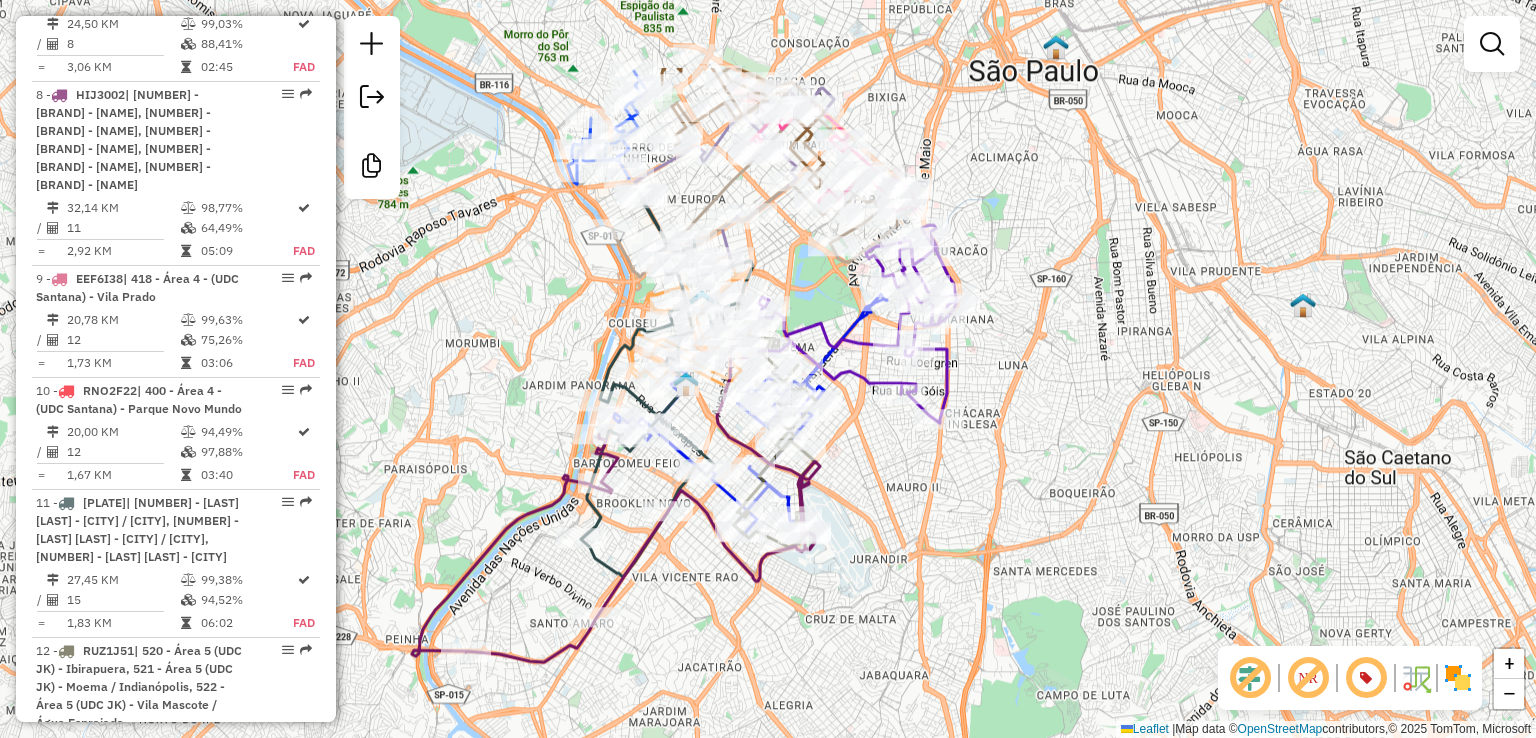 drag, startPoint x: 1086, startPoint y: 414, endPoint x: 1052, endPoint y: 455, distance: 53.263496 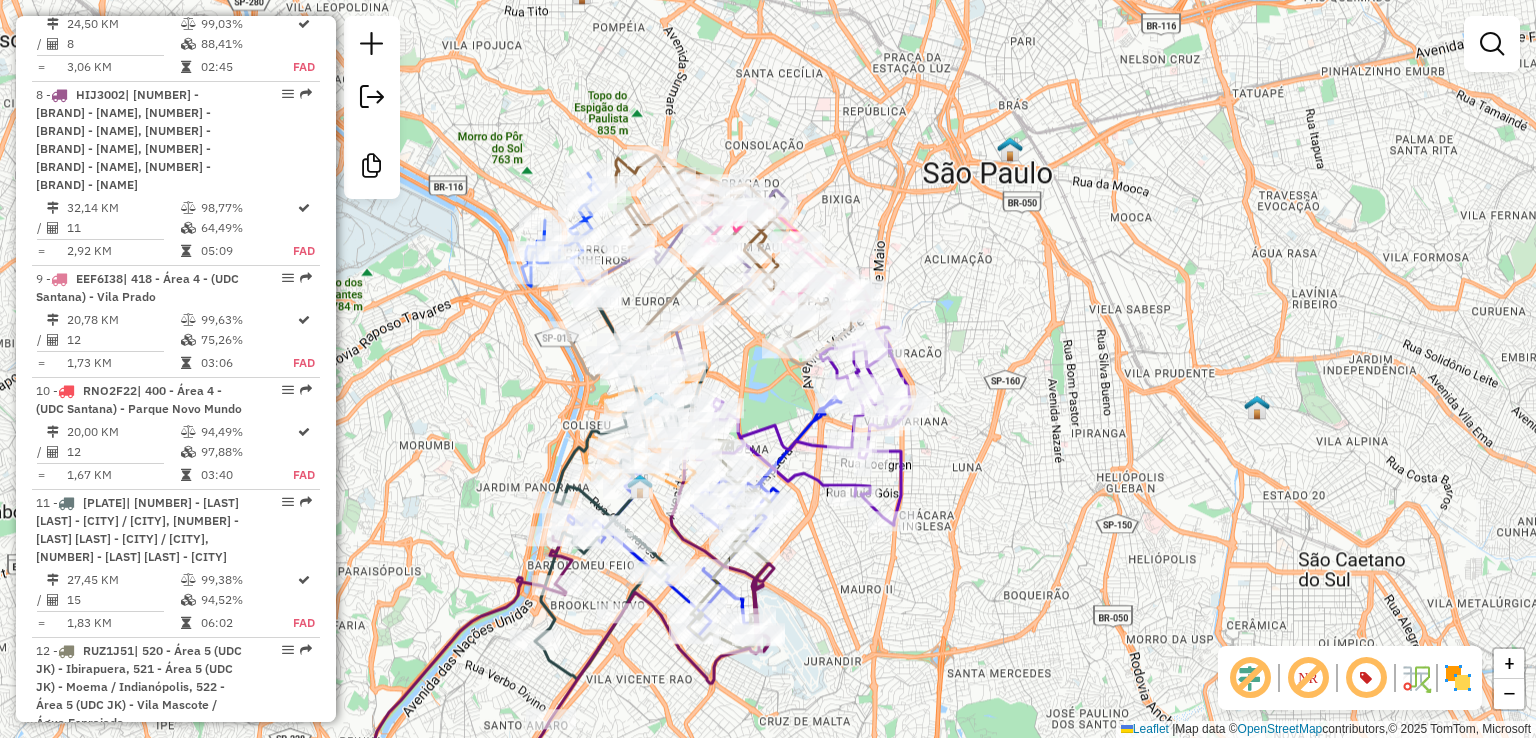 drag, startPoint x: 1087, startPoint y: 321, endPoint x: 1049, endPoint y: 423, distance: 108.84852 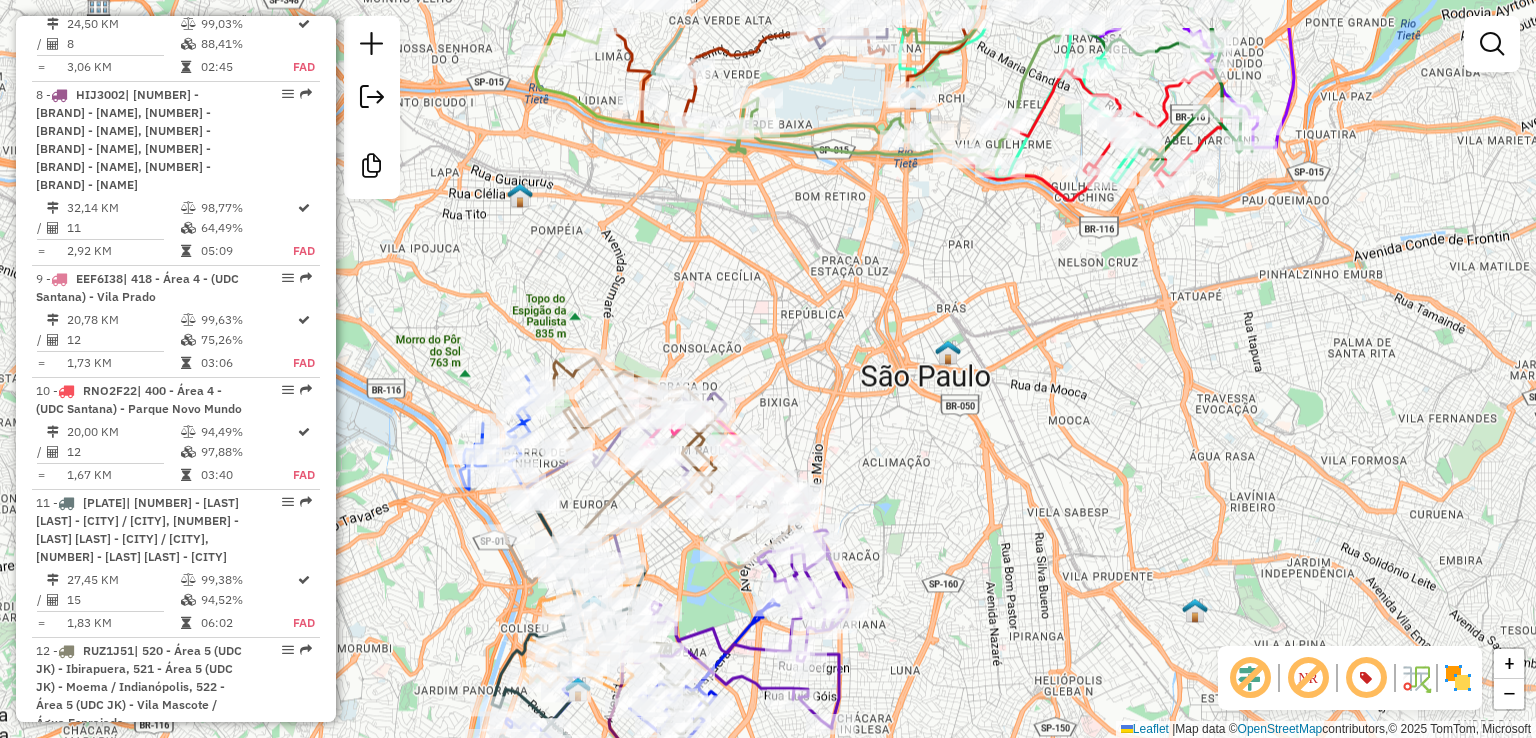 drag, startPoint x: 1048, startPoint y: 337, endPoint x: 1032, endPoint y: 444, distance: 108.18965 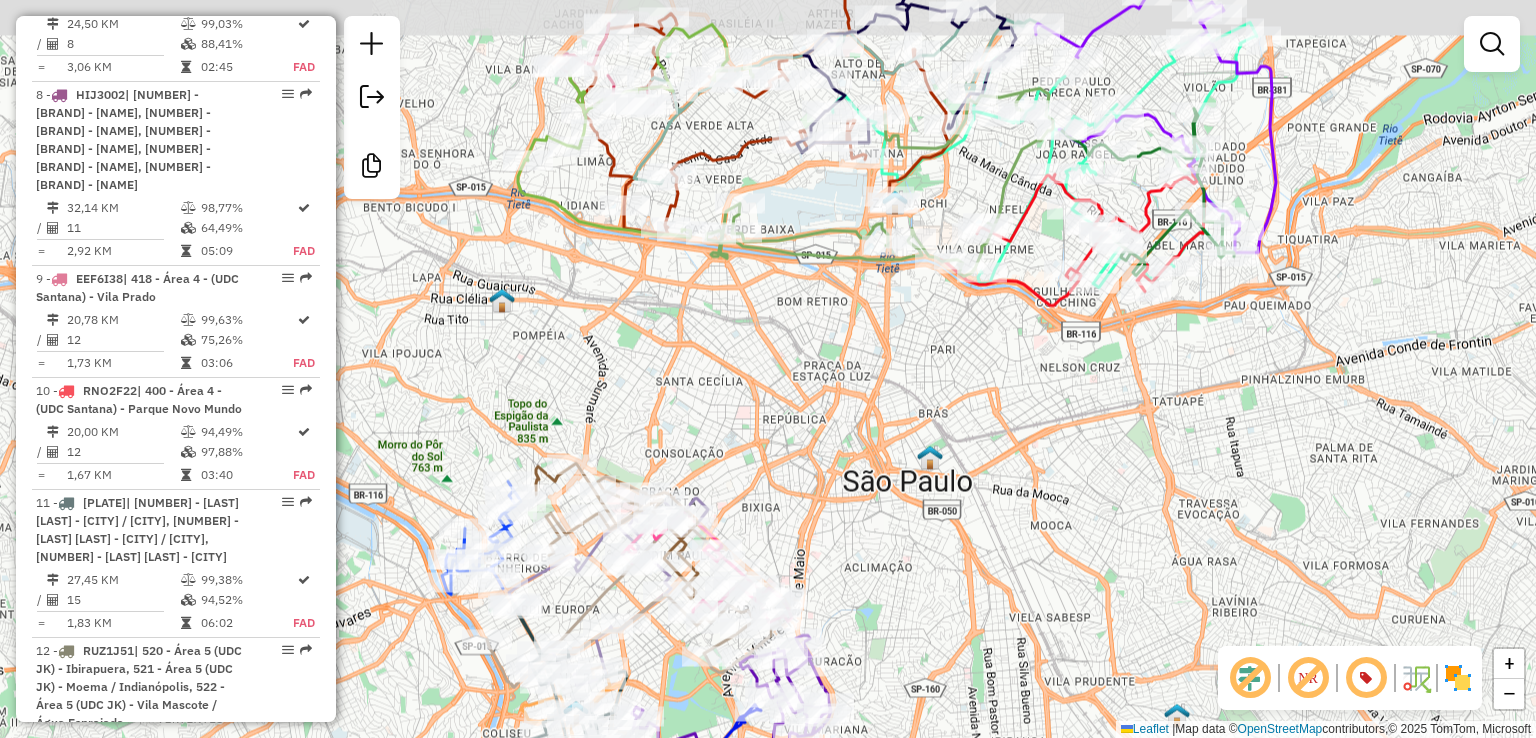 click on "Janela de atendimento Grade de atendimento Capacidade Transportadoras Veículos Cliente Pedidos  Rotas Selecione os dias de semana para filtrar as janelas de atendimento  Seg   Ter   Qua   Qui   Sex   Sáb   Dom  Informe o período da janela de atendimento: De: Até:  Filtrar exatamente a janela do cliente  Considerar janela de atendimento padrão  Selecione os dias de semana para filtrar as grades de atendimento  Seg   Ter   Qua   Qui   Sex   Sáb   Dom   Considerar clientes sem dia de atendimento cadastrado  Clientes fora do dia de atendimento selecionado Filtrar as atividades entre os valores definidos abaixo:  Peso mínimo:   Peso máximo:   Cubagem mínima:   Cubagem máxima:   De:   Até:  Filtrar as atividades entre o tempo de atendimento definido abaixo:  De:   Até:   Considerar capacidade total dos clientes não roteirizados Transportadora: Selecione um ou mais itens Tipo de veículo: Selecione um ou mais itens Veículo: Selecione um ou mais itens Motorista: Selecione um ou mais itens Nome: Rótulo:" 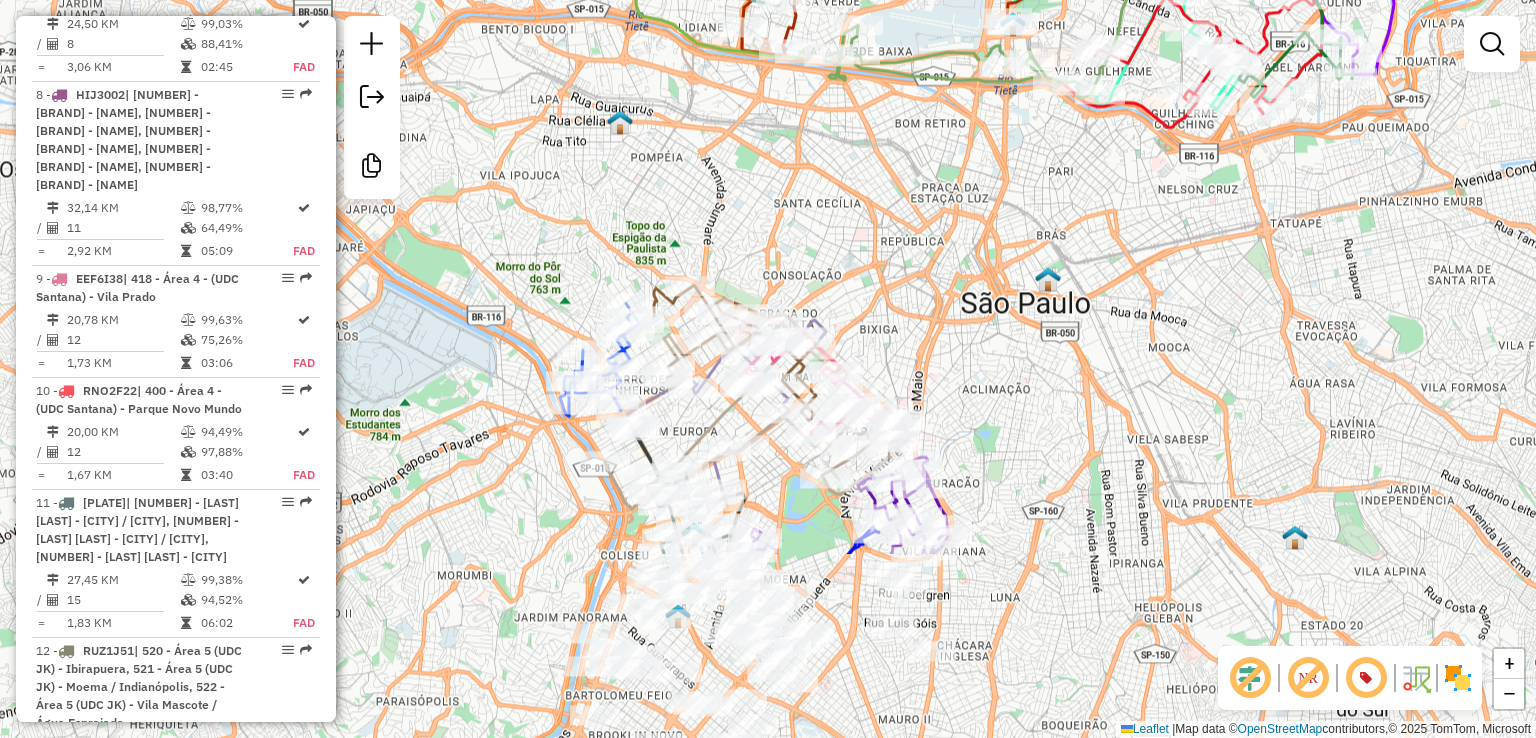 drag, startPoint x: 961, startPoint y: 490, endPoint x: 1130, endPoint y: 397, distance: 192.89894 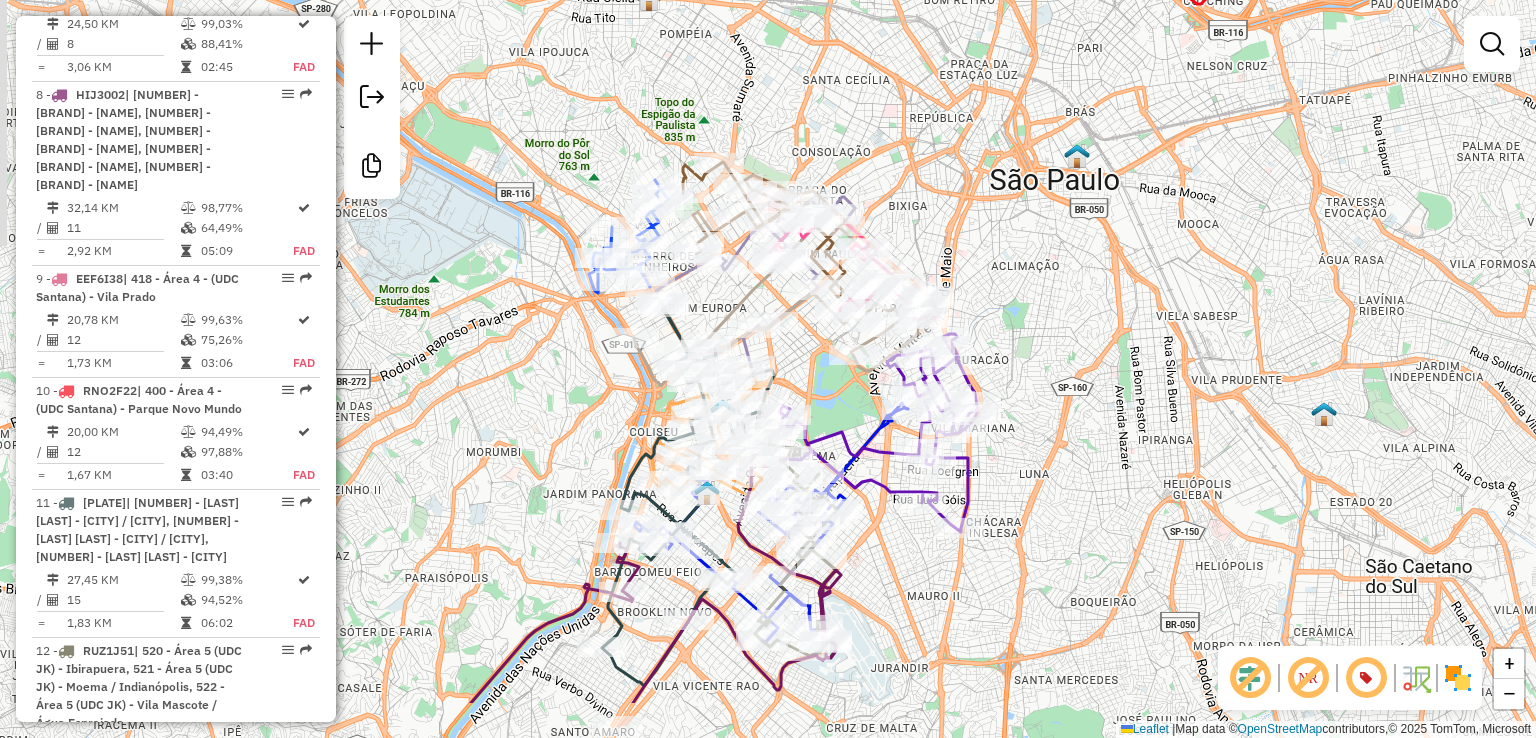 drag, startPoint x: 1129, startPoint y: 430, endPoint x: 1132, endPoint y: 309, distance: 121.037186 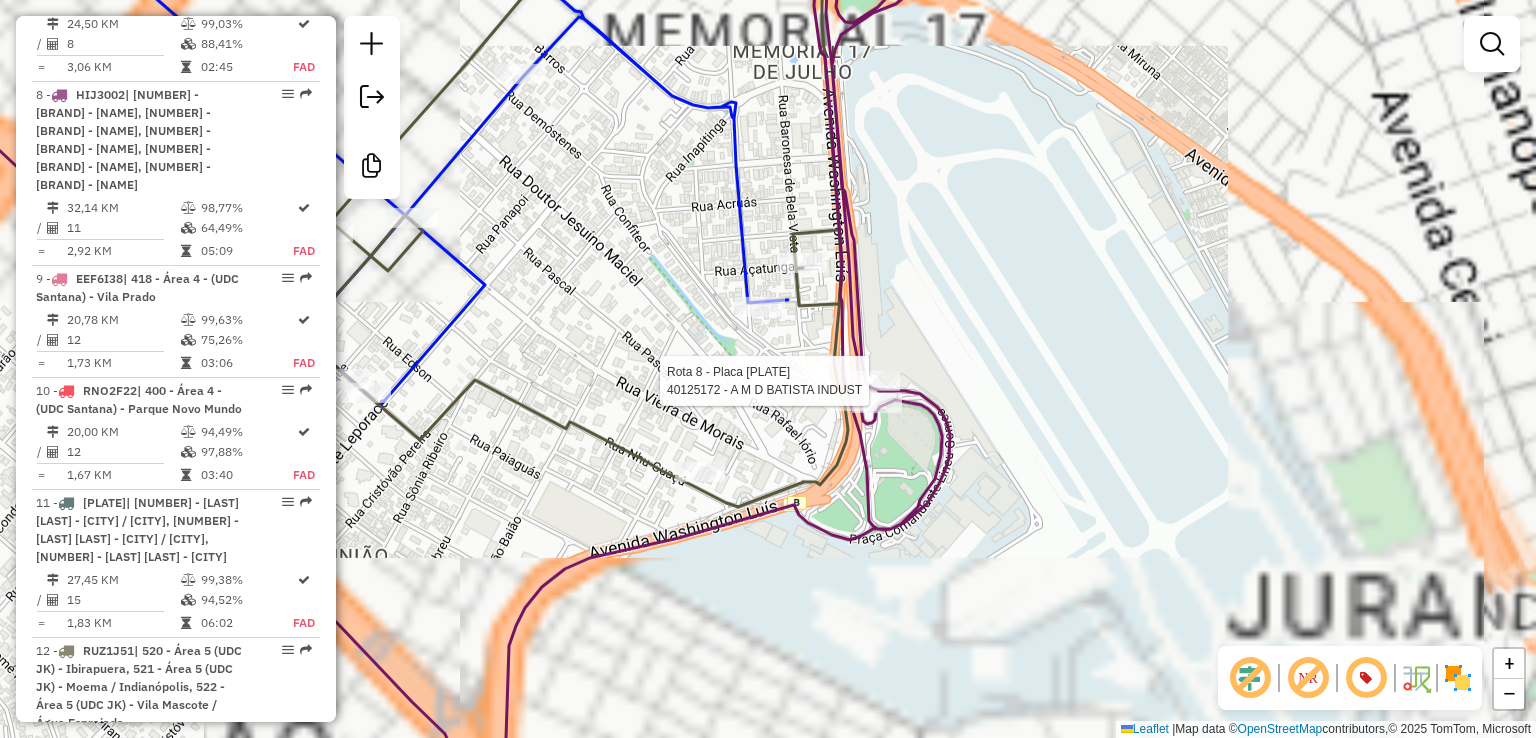 select on "**********" 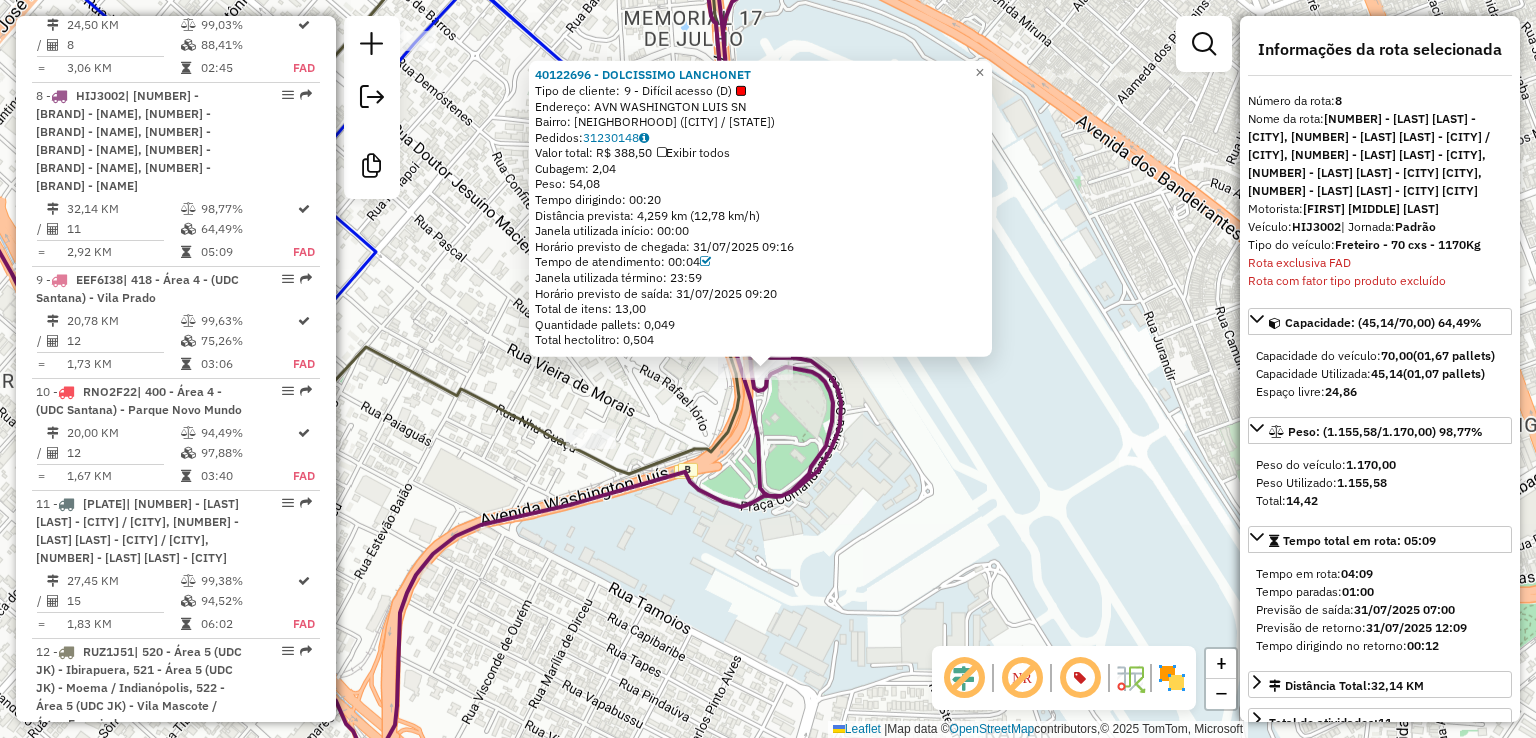 scroll, scrollTop: 2160, scrollLeft: 0, axis: vertical 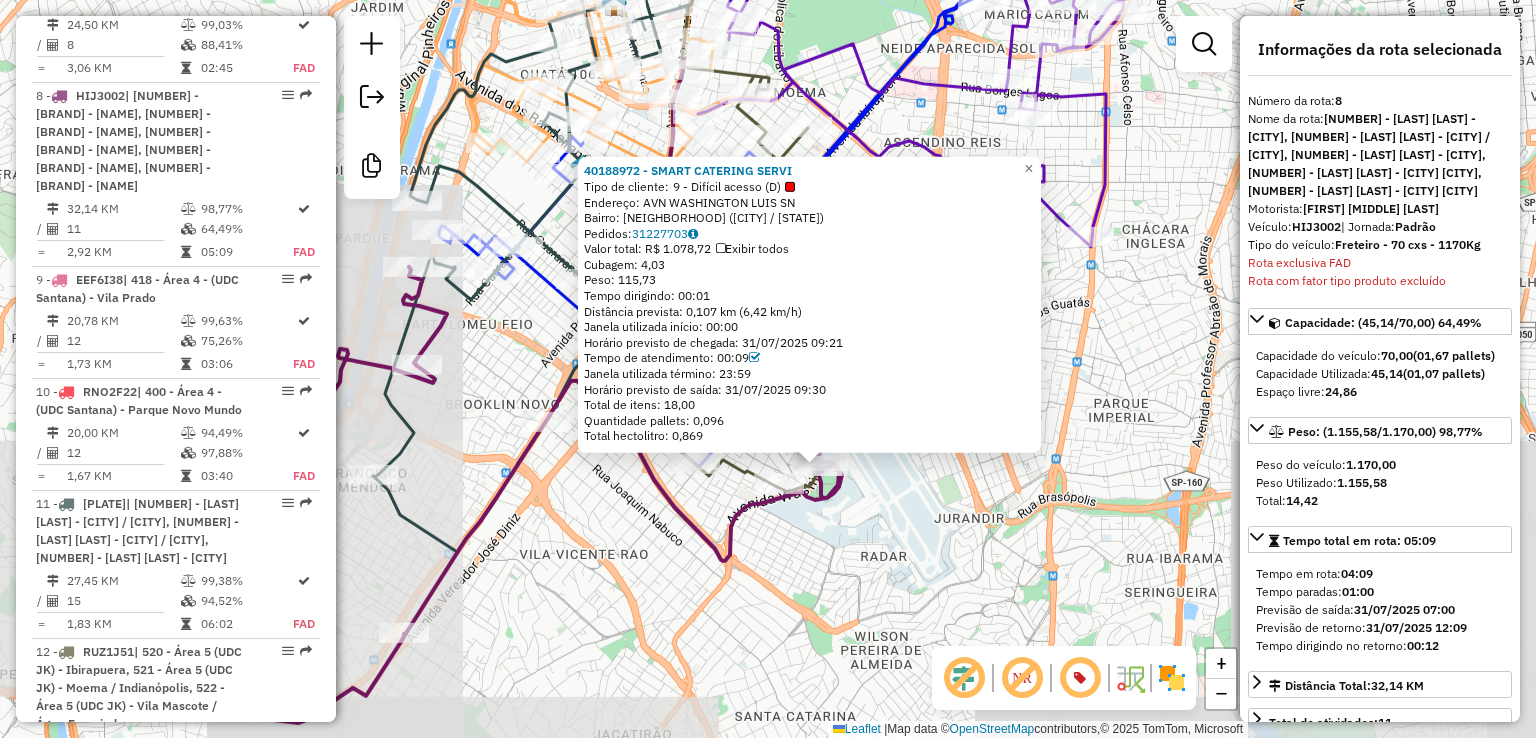 click on "40188972 - SMART CATERING SERVI  Tipo de cliente:   9 - Difícil acesso (D)   Endereço: AVN WASHINGTON LUIS               SN   Bairro: SANTO AMARO (SAO PAULO / SP)   Pedidos:  31227703   Valor total: R$ 1.078,72   Exibir todos   Cubagem: 4,03  Peso: 115,73  Tempo dirigindo: 00:01   Distância prevista: 0,107 km (6,42 km/h)   Janela utilizada início: 00:00   Horário previsto de chegada: 31/07/2025 09:21   Tempo de atendimento: 00:09   Janela utilizada término: 23:59   Horário previsto de saída: 31/07/2025 09:30   Total de itens: 18,00   Quantidade pallets: 0,096   Total hectolitro: 0,869  × Janela de atendimento Grade de atendimento Capacidade Transportadoras Veículos Cliente Pedidos  Rotas Selecione os dias de semana para filtrar as janelas de atendimento  Seg   Ter   Qua   Qui   Sex   Sáb   Dom  Informe o período da janela de atendimento: De: Até:  Filtrar exatamente a janela do cliente  Considerar janela de atendimento padrão  Selecione os dias de semana para filtrar as grades de atendimento De:" 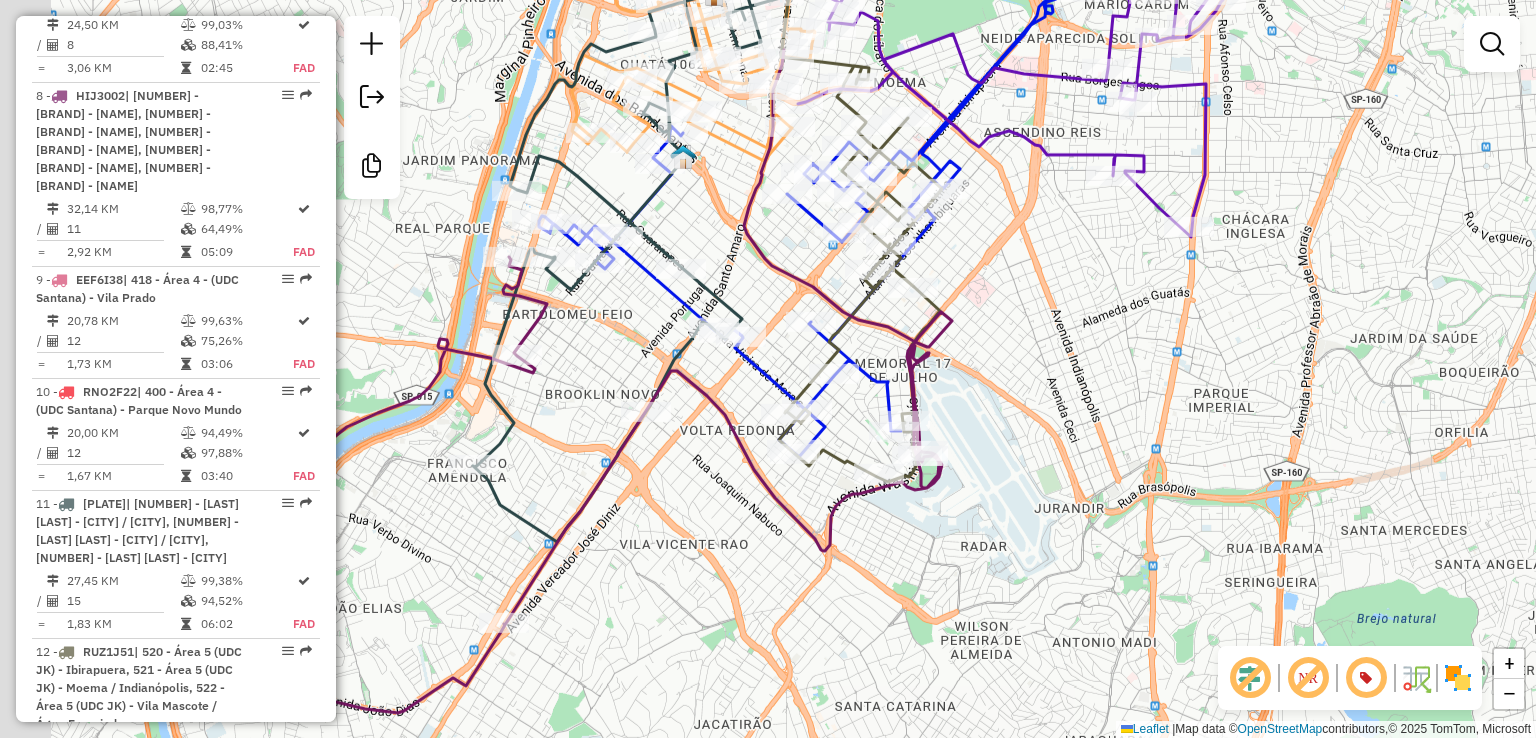 drag, startPoint x: 697, startPoint y: 537, endPoint x: 728, endPoint y: 528, distance: 32.280025 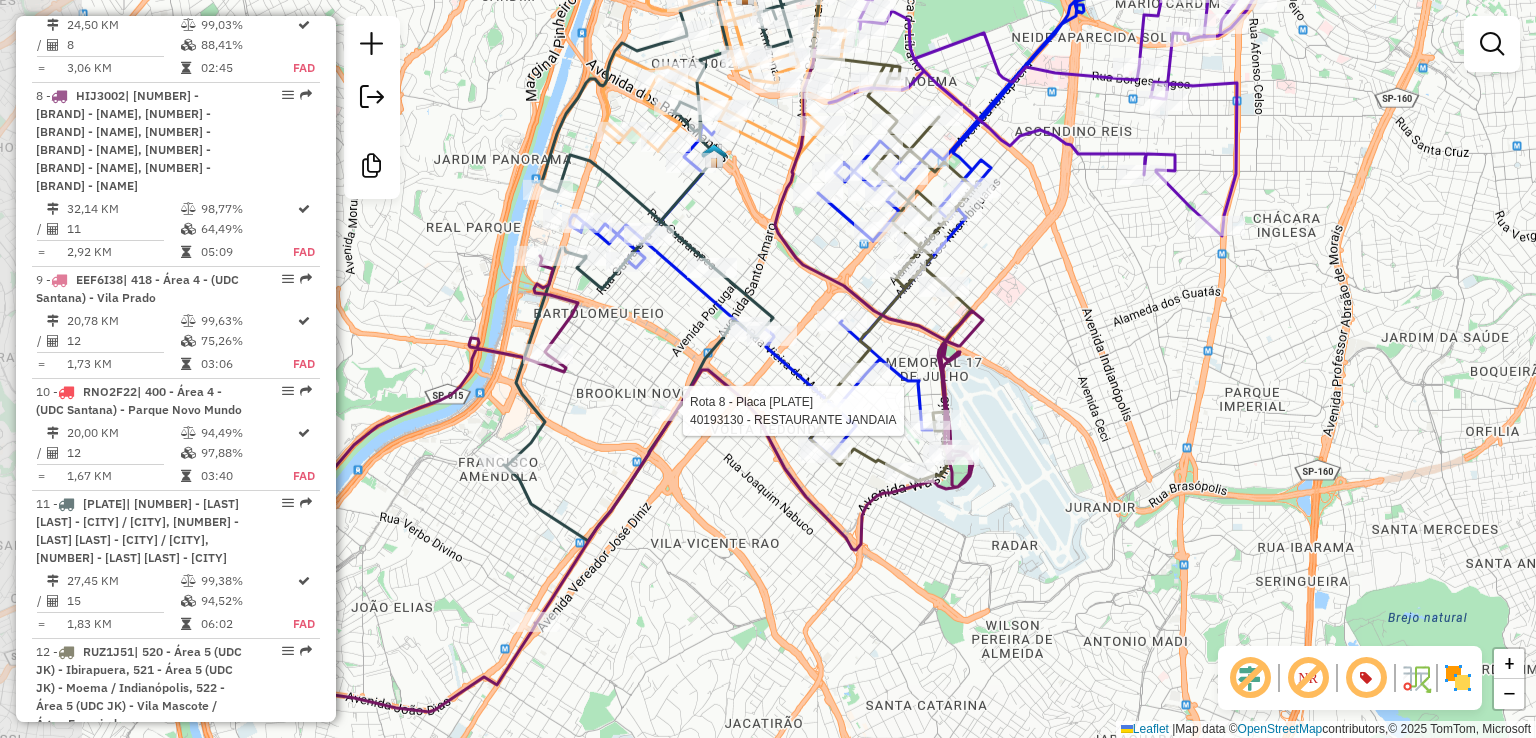 select on "**********" 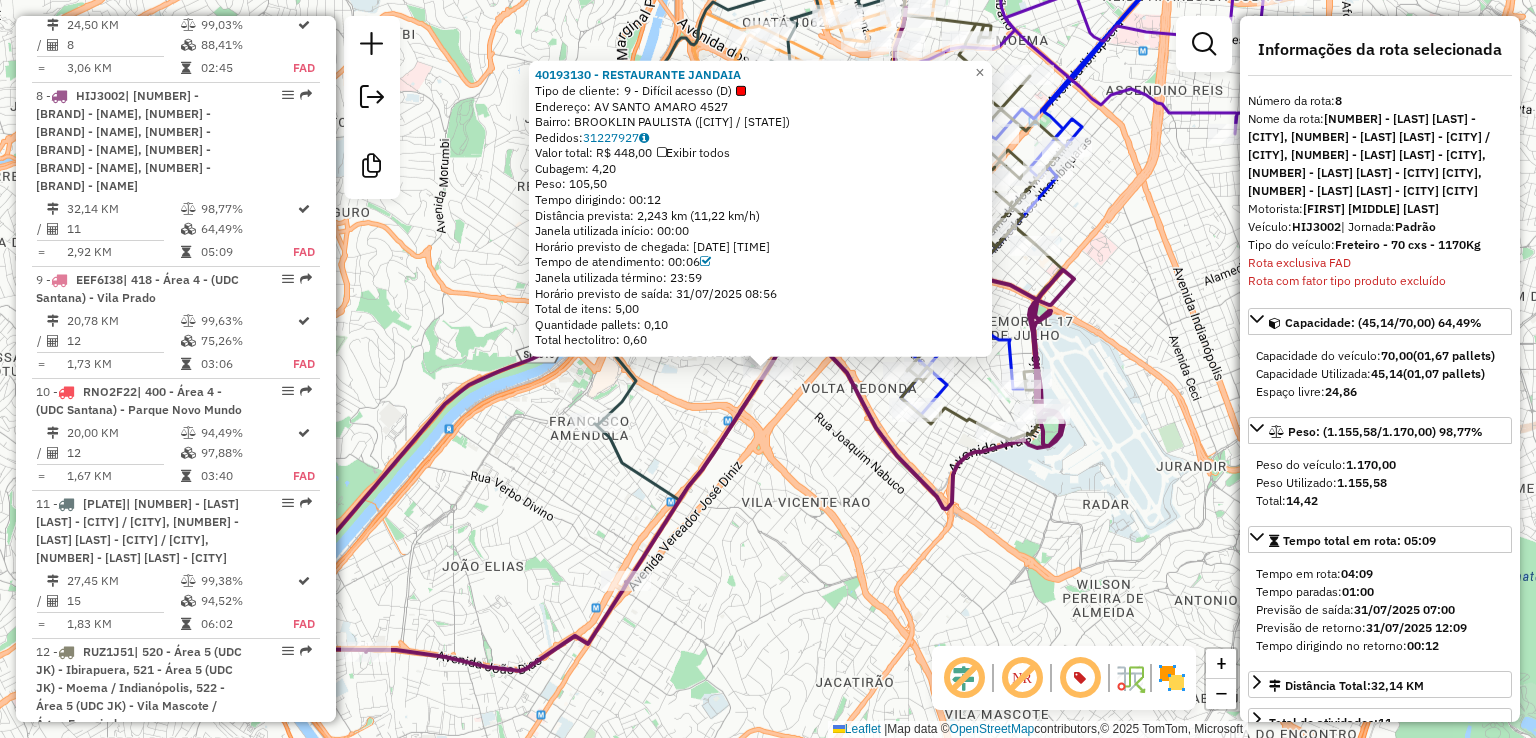 click on "40193130 - RESTAURANTE JANDAIA  Tipo de cliente:   9 - Difícil acesso (D)   Endereço: AV  SANTO AMARO                   4527   Bairro: BROOKLIN PAULISTA (SAO PAULO / SP)   Pedidos:  31227927   Valor total: R$ 448,00   Exibir todos   Cubagem: 4,20  Peso: 105,50  Tempo dirigindo: 00:12   Distância prevista: 2,243 km (11,22 km/h)   Janela utilizada início: 00:00   Horário previsto de chegada: 31/07/2025 08:50   Tempo de atendimento: 00:06   Janela utilizada término: 23:59   Horário previsto de saída: 31/07/2025 08:56   Total de itens: 5,00   Quantidade pallets: 0,10   Total hectolitro: 0,60  × Janela de atendimento Grade de atendimento Capacidade Transportadoras Veículos Cliente Pedidos  Rotas Selecione os dias de semana para filtrar as janelas de atendimento  Seg   Ter   Qua   Qui   Sex   Sáb   Dom  Informe o período da janela de atendimento: De: Até:  Filtrar exatamente a janela do cliente  Considerar janela de atendimento padrão  Selecione os dias de semana para filtrar as grades de atendimento" 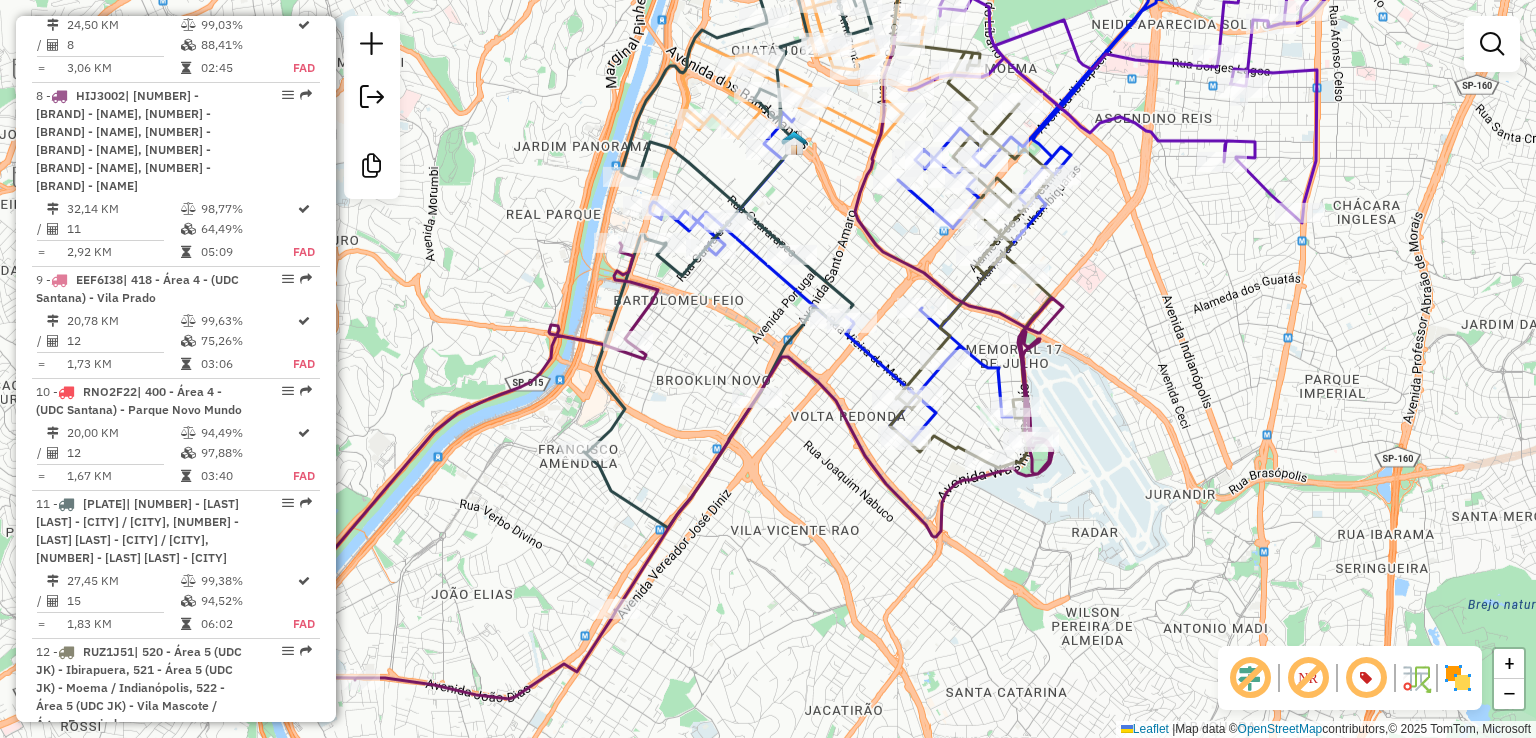 drag, startPoint x: 801, startPoint y: 433, endPoint x: 691, endPoint y: 610, distance: 208.39626 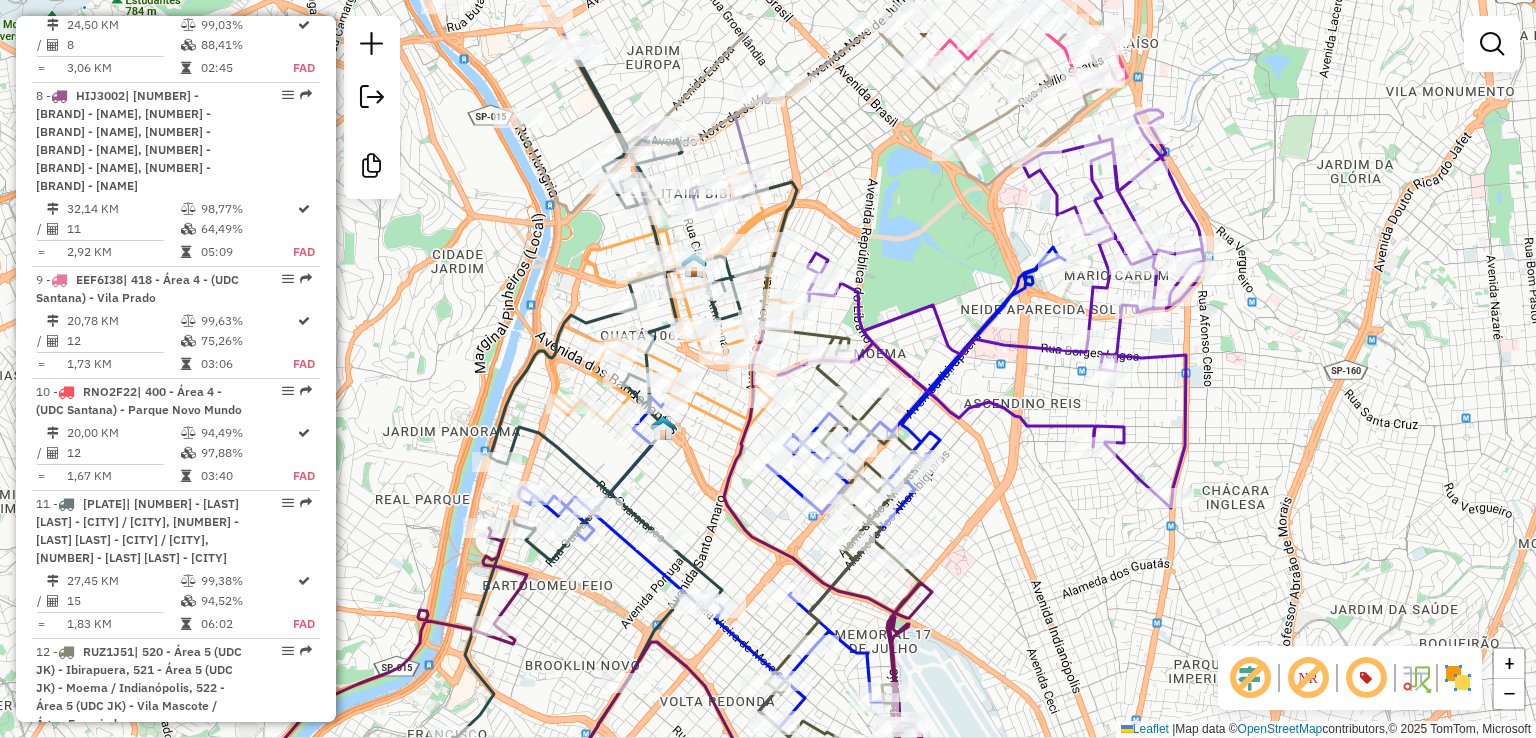 drag, startPoint x: 1084, startPoint y: 445, endPoint x: 1044, endPoint y: 532, distance: 95.7549 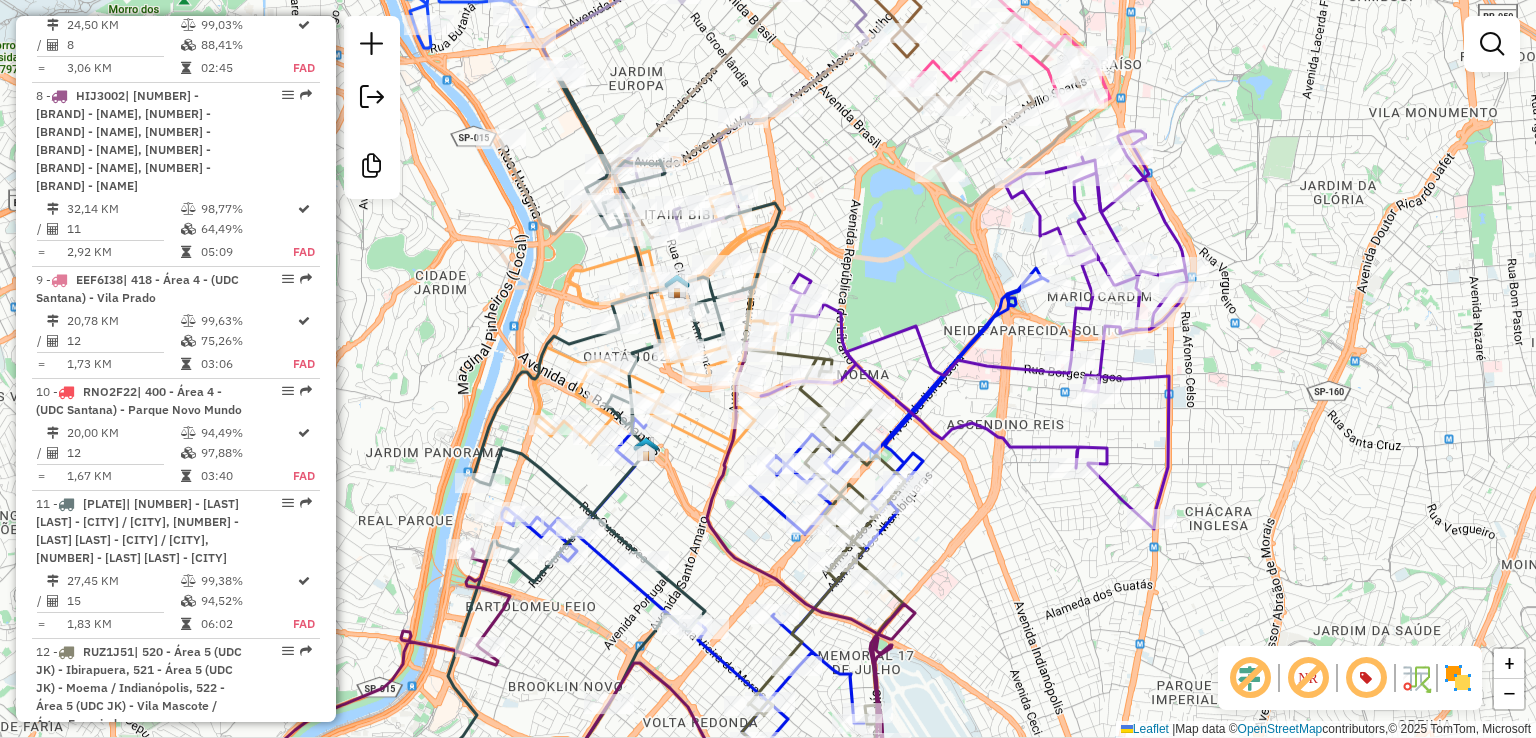 drag, startPoint x: 976, startPoint y: 233, endPoint x: 708, endPoint y: 529, distance: 399.29938 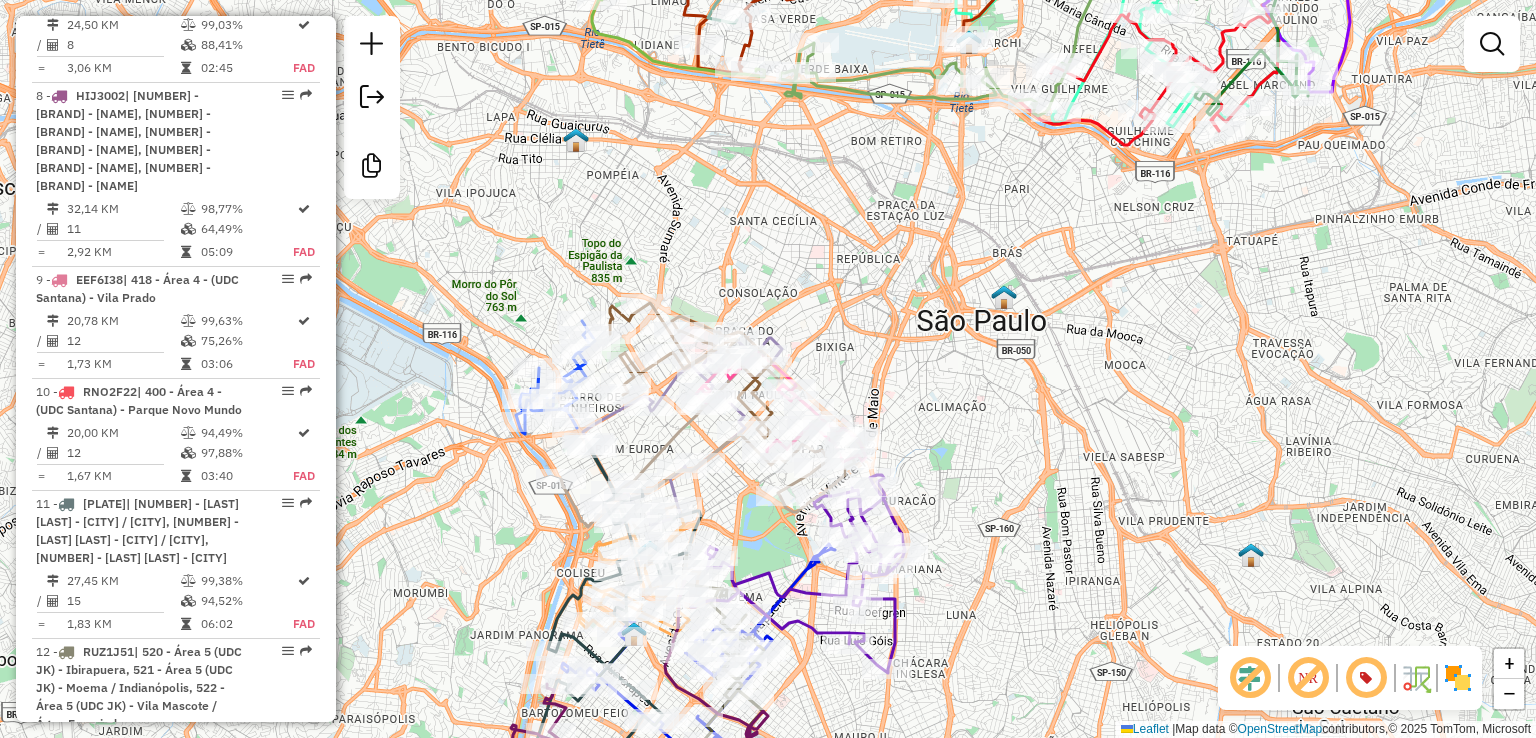 drag, startPoint x: 920, startPoint y: 305, endPoint x: 892, endPoint y: 431, distance: 129.07362 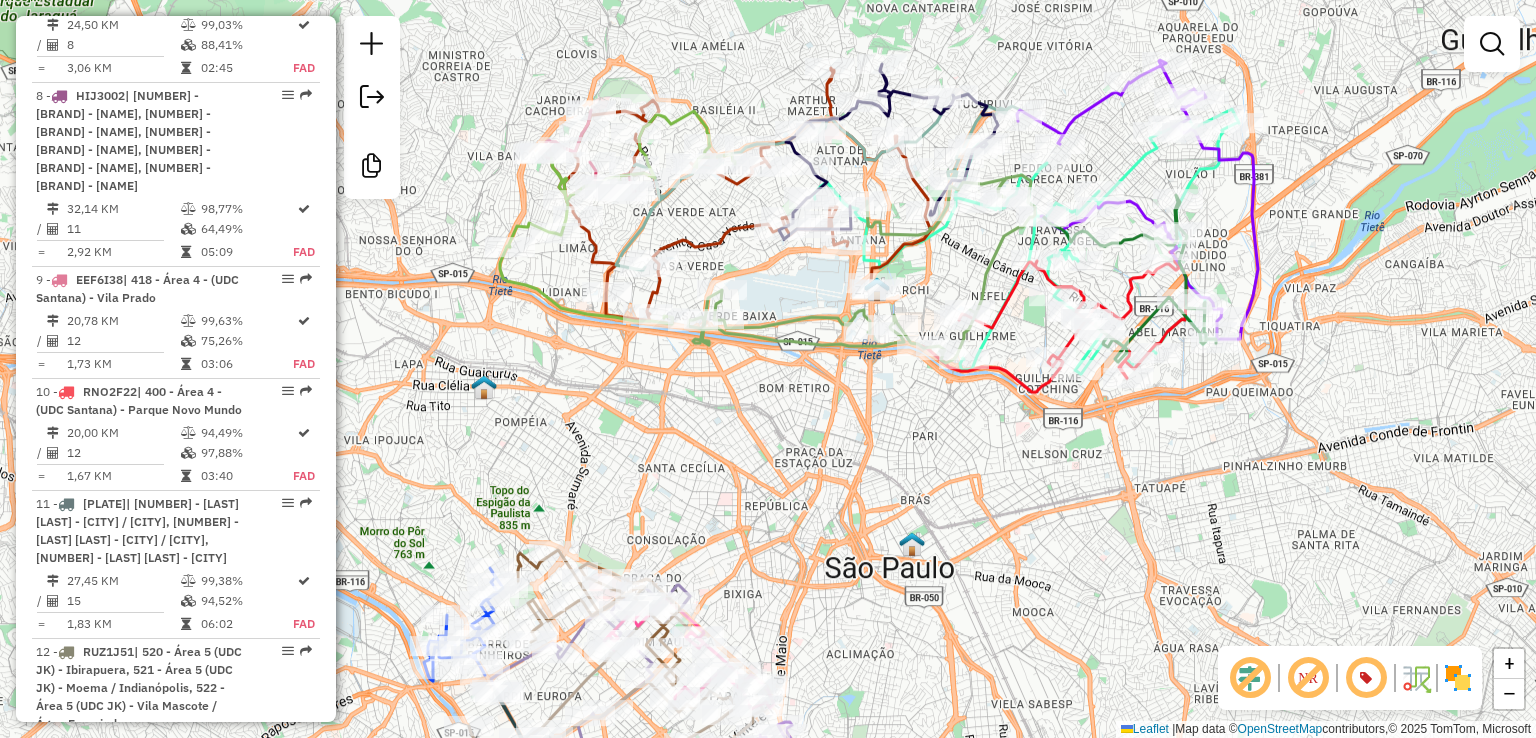 drag, startPoint x: 992, startPoint y: 353, endPoint x: 948, endPoint y: 451, distance: 107.42439 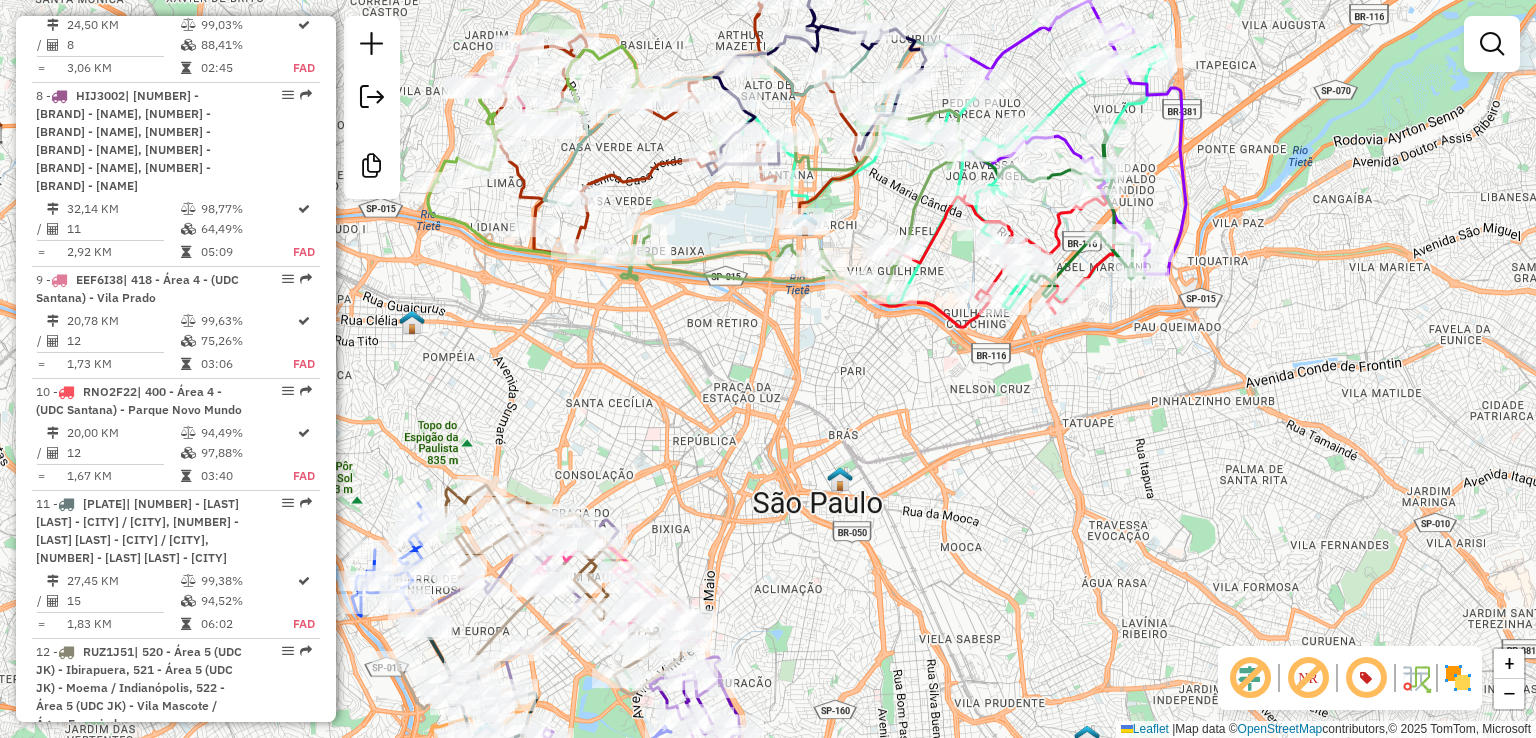 drag, startPoint x: 1111, startPoint y: 493, endPoint x: 1040, endPoint y: 426, distance: 97.62172 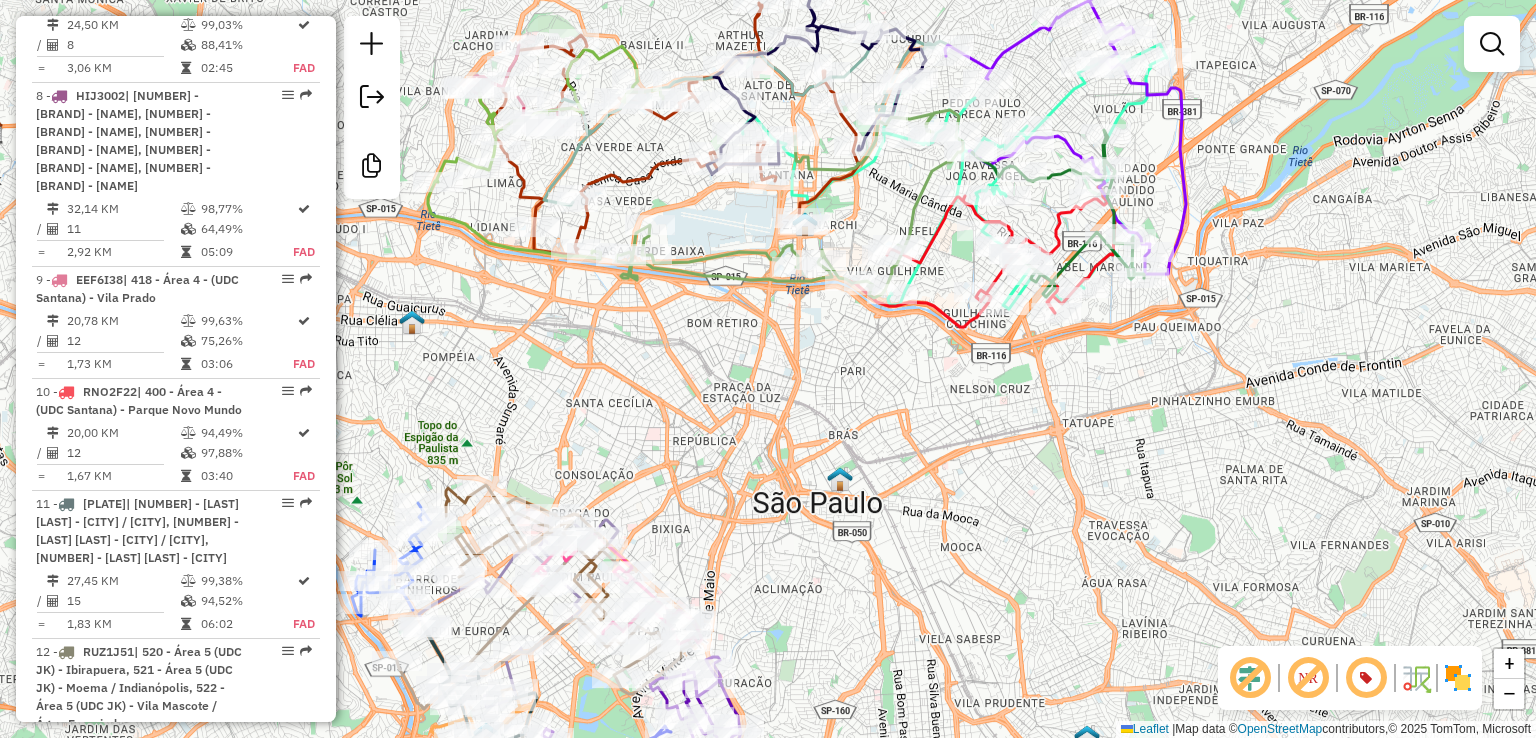 drag, startPoint x: 900, startPoint y: 447, endPoint x: 1000, endPoint y: 320, distance: 161.64467 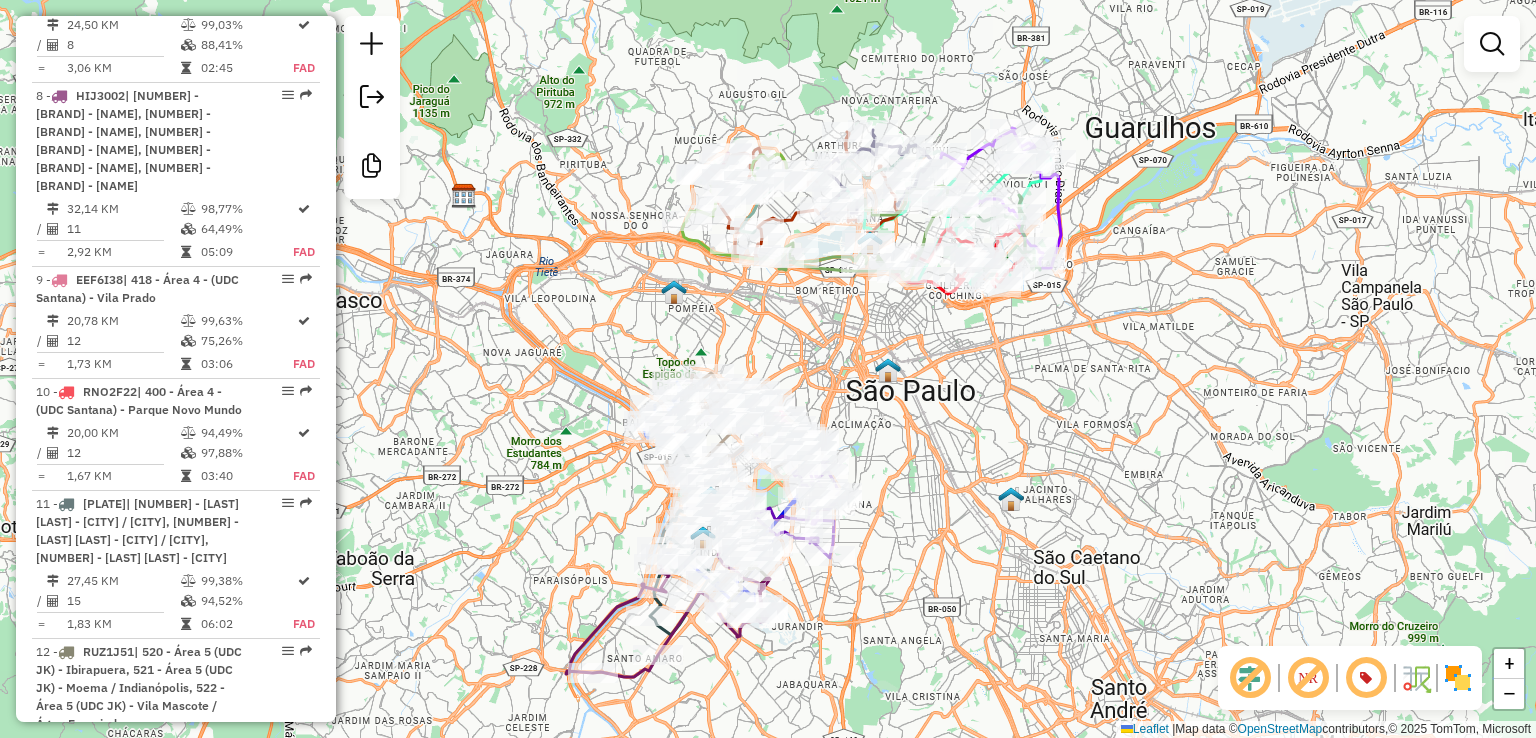 drag, startPoint x: 1060, startPoint y: 511, endPoint x: 1049, endPoint y: 505, distance: 12.529964 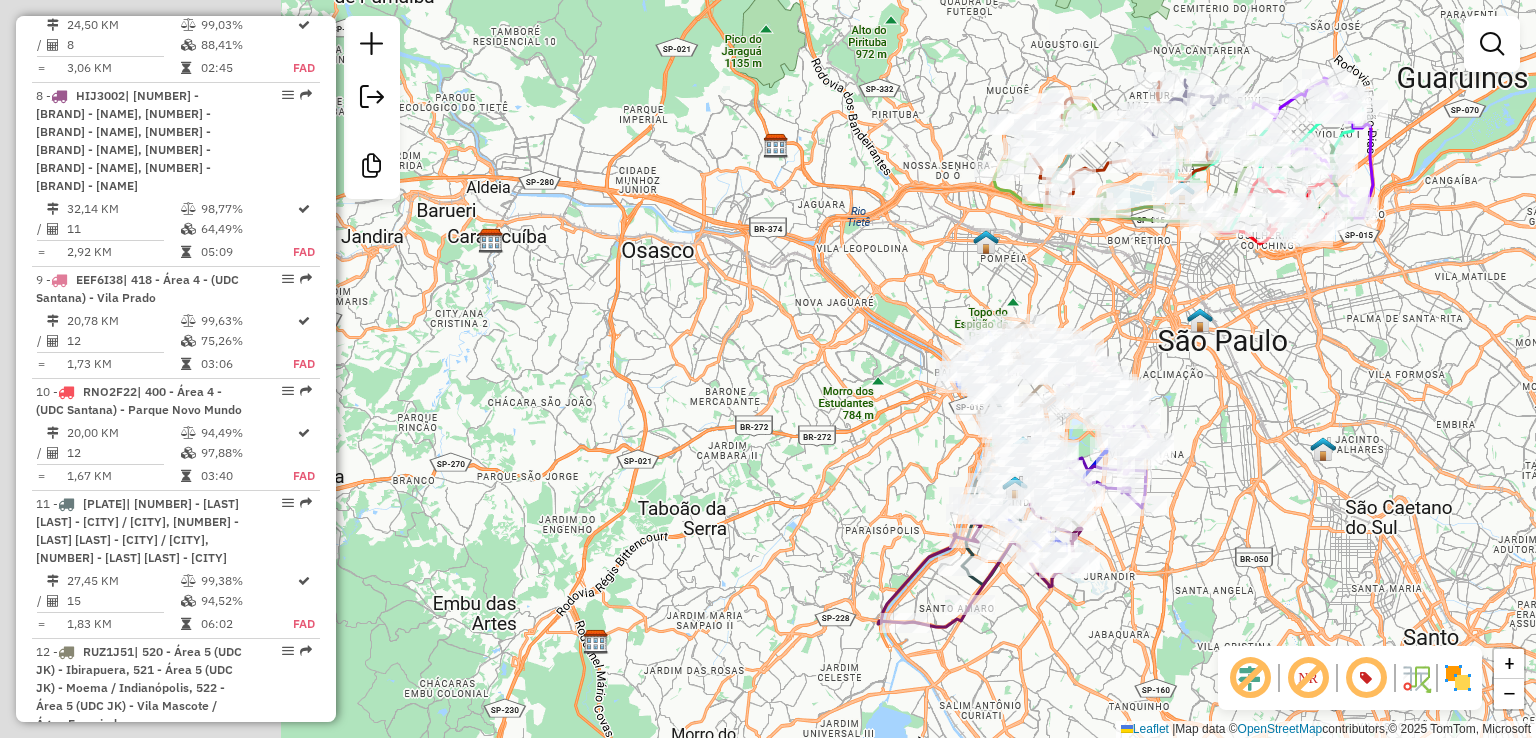 drag, startPoint x: 486, startPoint y: 488, endPoint x: 788, endPoint y: 439, distance: 305.94934 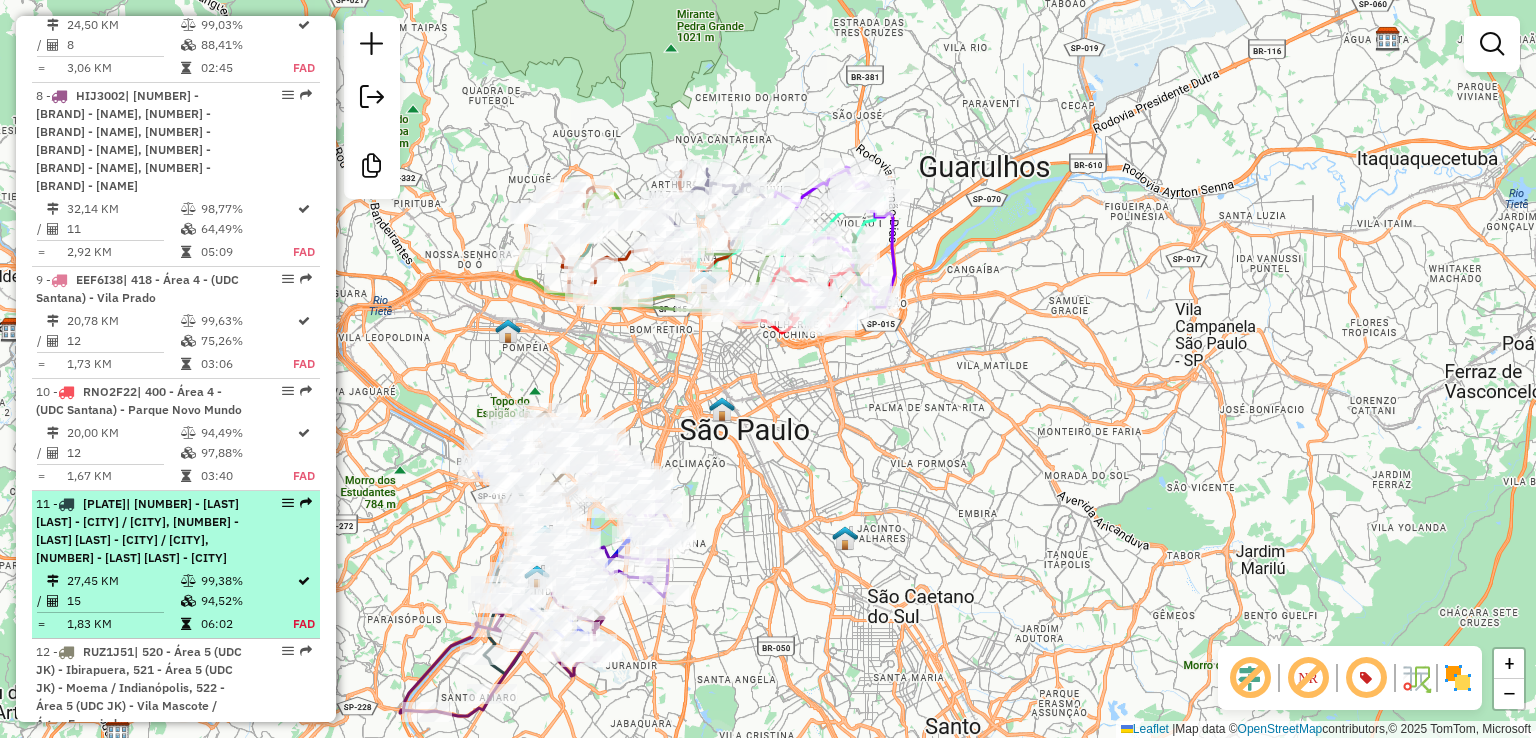 drag, startPoint x: 782, startPoint y: 452, endPoint x: 292, endPoint y: 544, distance: 498.56192 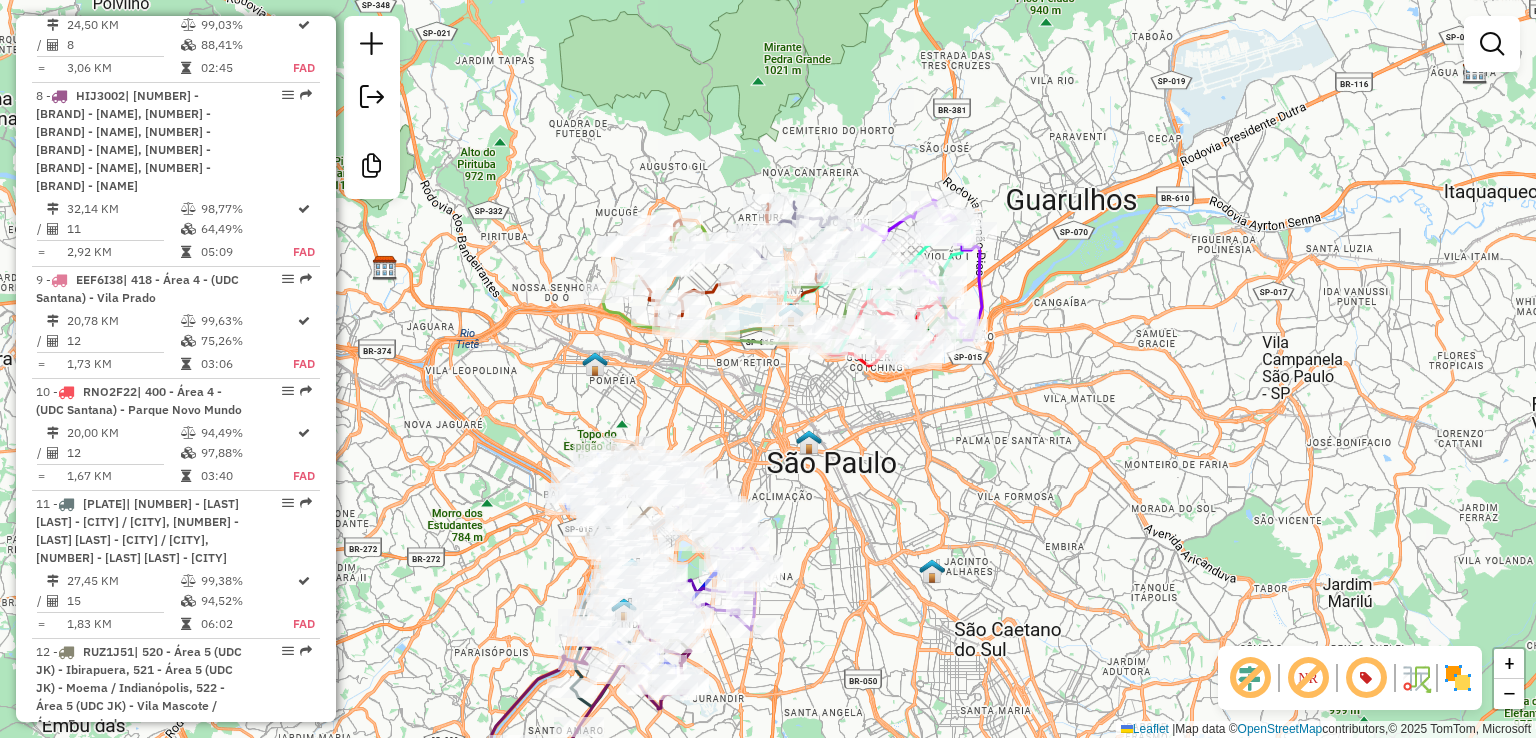 drag, startPoint x: 860, startPoint y: 394, endPoint x: 959, endPoint y: 437, distance: 107.935165 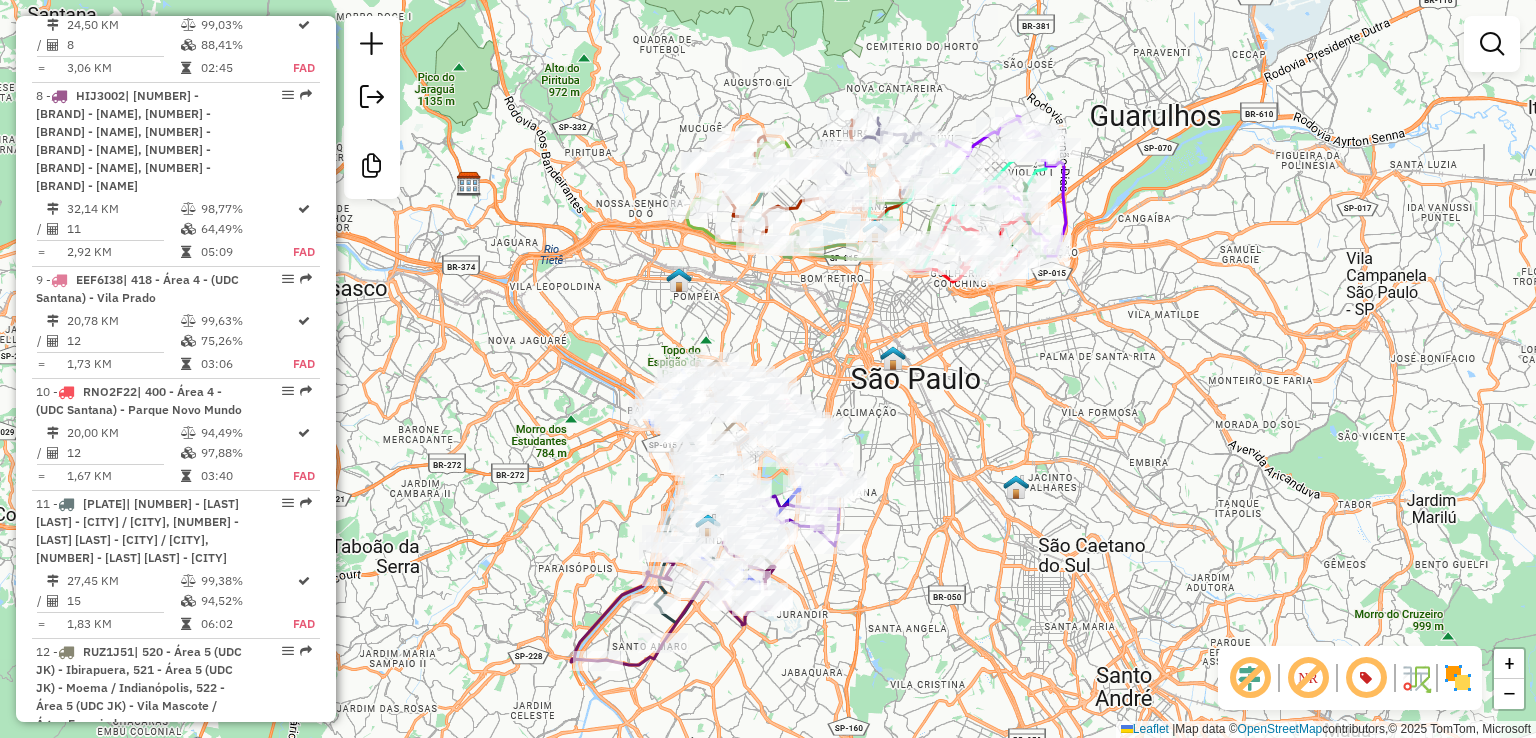 drag, startPoint x: 1011, startPoint y: 433, endPoint x: 1044, endPoint y: 366, distance: 74.68601 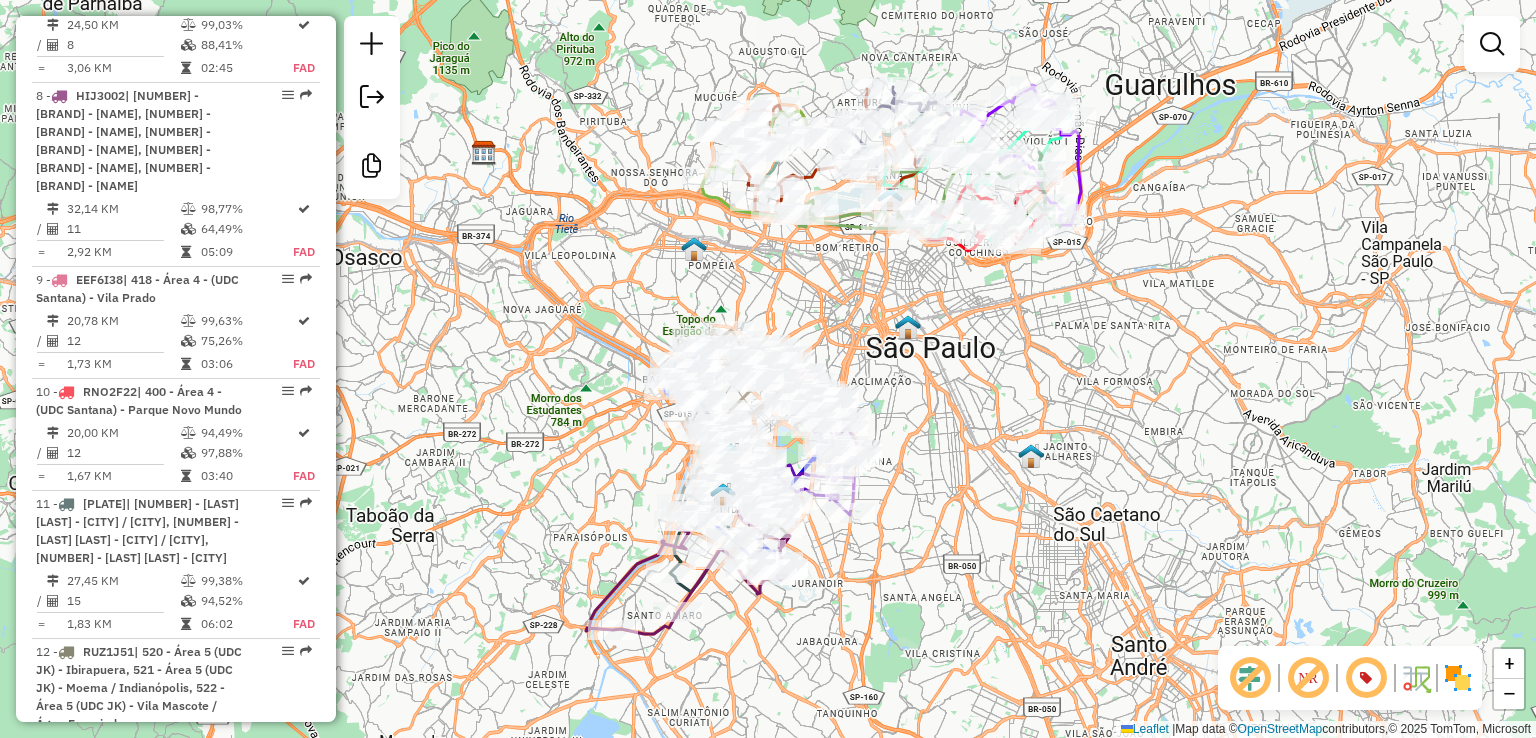drag, startPoint x: 1011, startPoint y: 467, endPoint x: 991, endPoint y: 366, distance: 102.96116 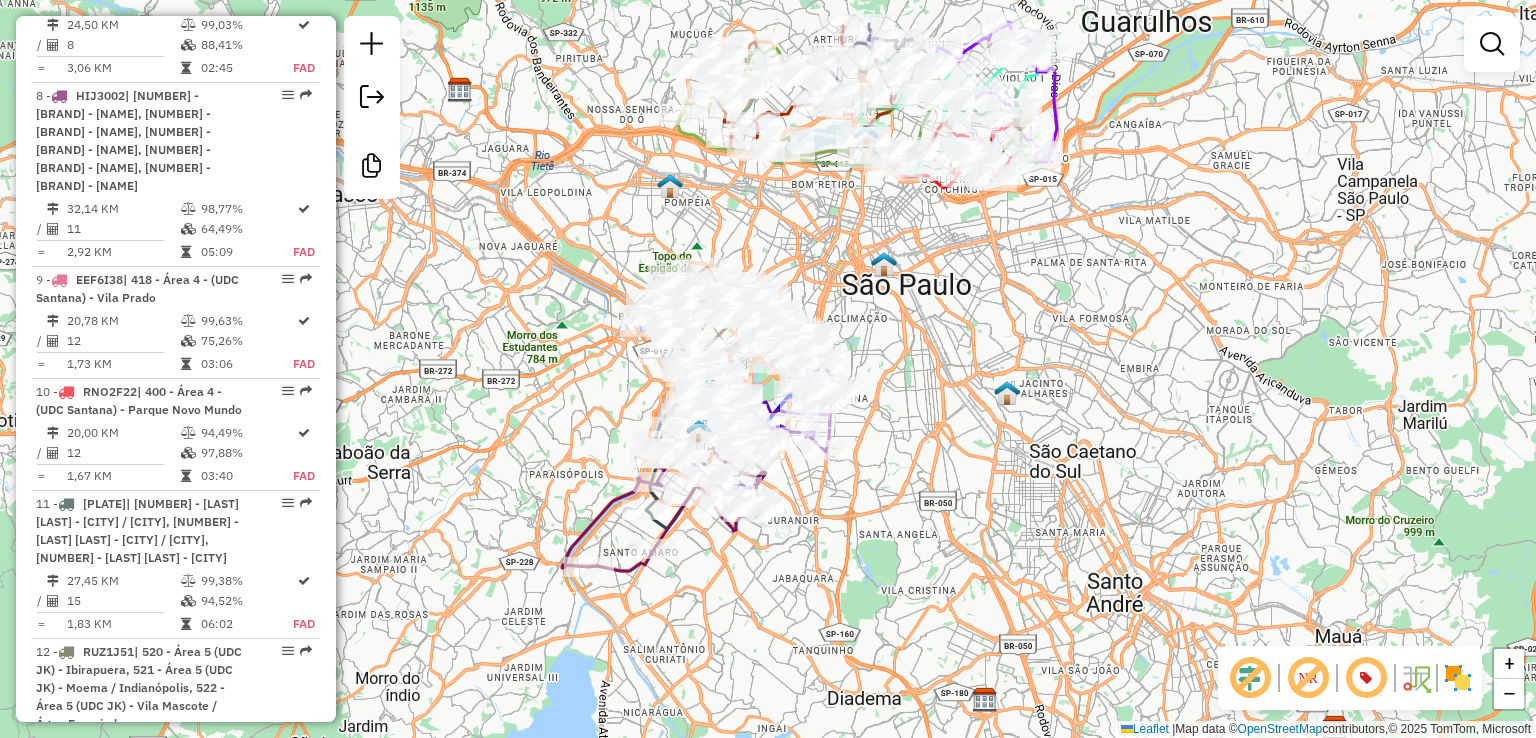drag, startPoint x: 1027, startPoint y: 265, endPoint x: 1023, endPoint y: 411, distance: 146.05478 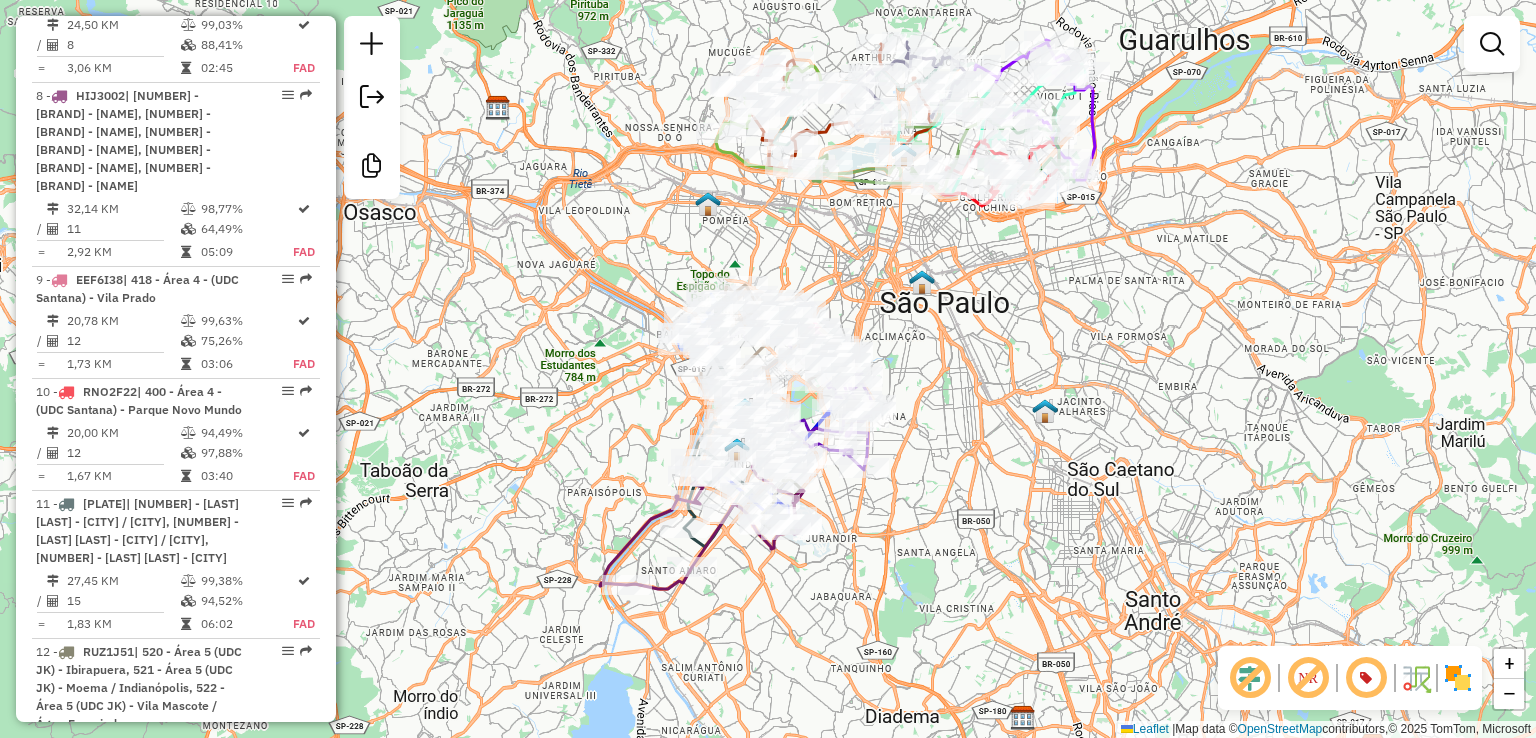 click on "Janela de atendimento Grade de atendimento Capacidade Transportadoras Veículos Cliente Pedidos  Rotas Selecione os dias de semana para filtrar as janelas de atendimento  Seg   Ter   Qua   Qui   Sex   Sáb   Dom  Informe o período da janela de atendimento: De: Até:  Filtrar exatamente a janela do cliente  Considerar janela de atendimento padrão  Selecione os dias de semana para filtrar as grades de atendimento  Seg   Ter   Qua   Qui   Sex   Sáb   Dom   Considerar clientes sem dia de atendimento cadastrado  Clientes fora do dia de atendimento selecionado Filtrar as atividades entre os valores definidos abaixo:  Peso mínimo:   Peso máximo:   Cubagem mínima:   Cubagem máxima:   De:   Até:  Filtrar as atividades entre o tempo de atendimento definido abaixo:  De:   Até:   Considerar capacidade total dos clientes não roteirizados Transportadora: Selecione um ou mais itens Tipo de veículo: Selecione um ou mais itens Veículo: Selecione um ou mais itens Motorista: Selecione um ou mais itens Nome: Rótulo:" 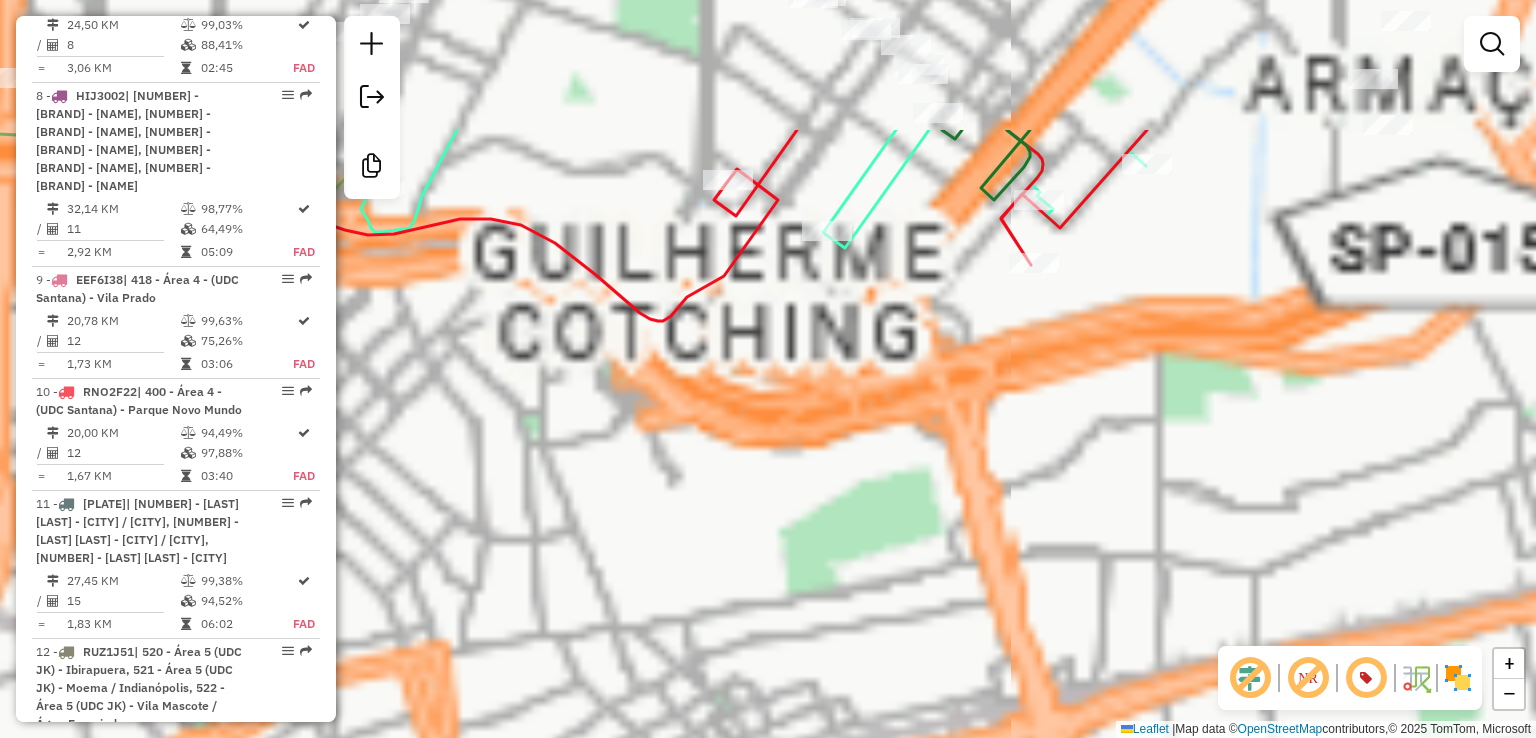 drag, startPoint x: 1084, startPoint y: 138, endPoint x: 1048, endPoint y: 353, distance: 217.99312 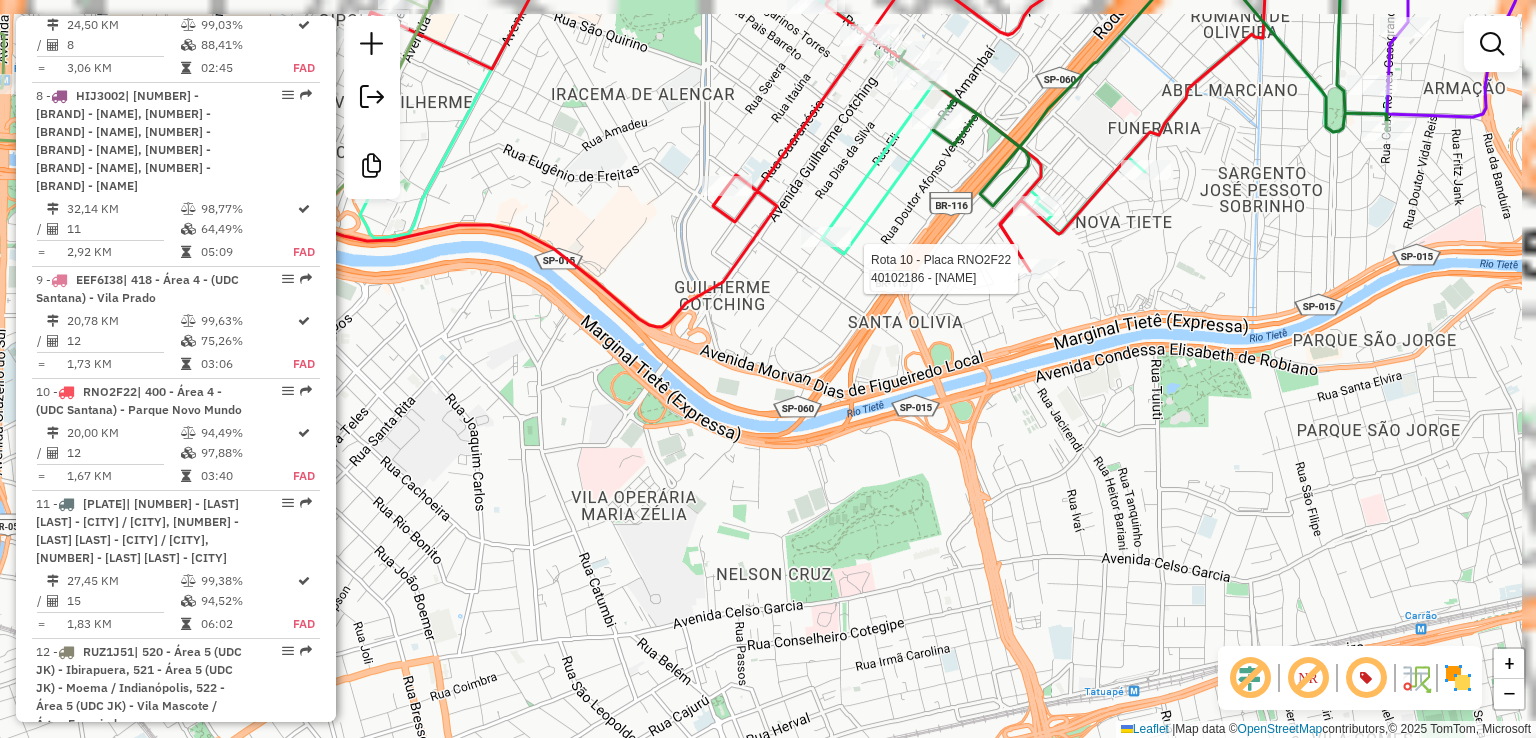select on "**********" 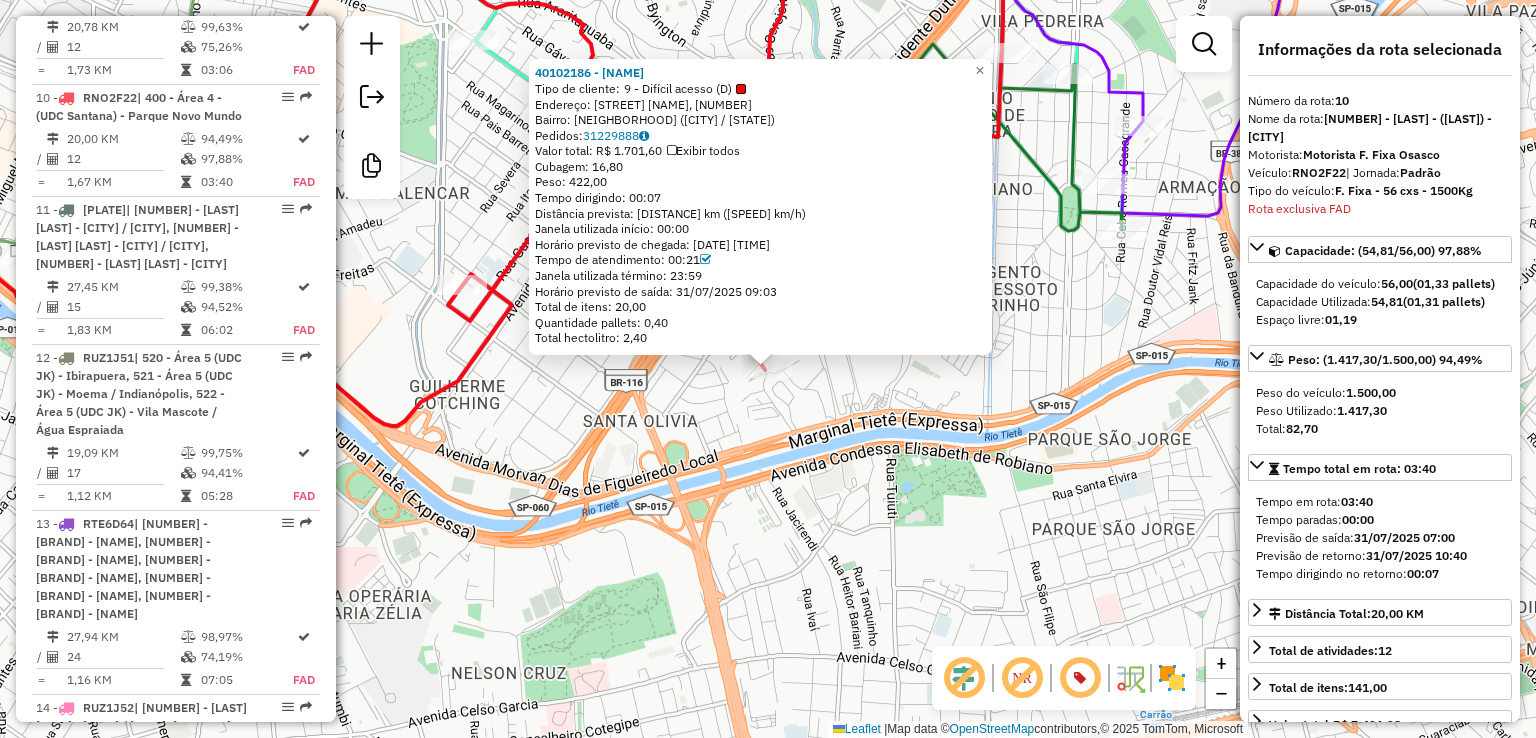 scroll, scrollTop: 2475, scrollLeft: 0, axis: vertical 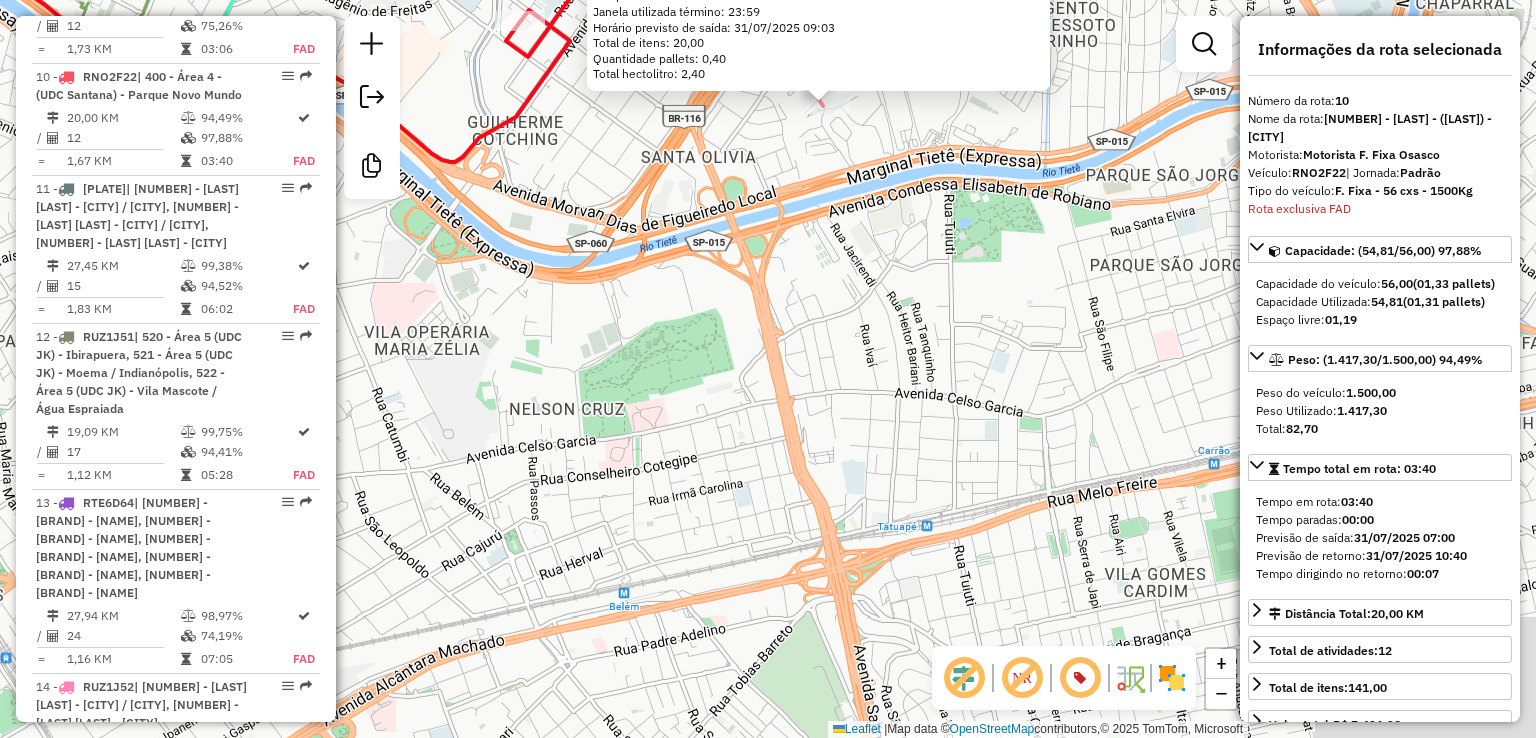 drag, startPoint x: 945, startPoint y: 406, endPoint x: 997, endPoint y: 227, distance: 186.4001 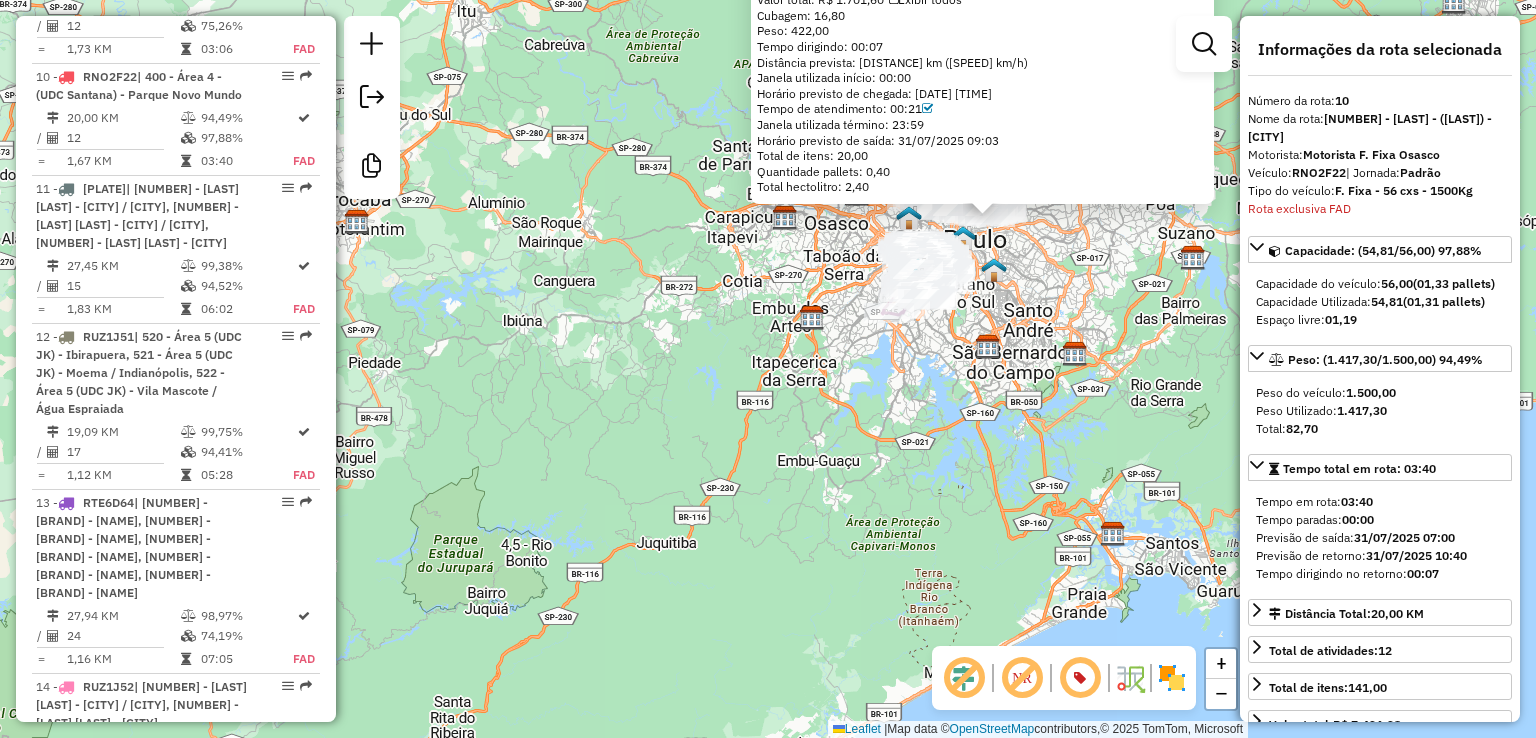 click on "40102186 - ADALID PABLO  Tipo de cliente:   9 - Difícil acesso (D)   Endereço: RUA MANGUARI, 250   Bairro: JARDIM ANDARAI (SAO PAULO / SP)   Pedidos:  31229888   Valor total: R$ 1.701,60   Exibir todos   Cubagem: 16,80  Peso: 422,00  Tempo dirigindo: 00:07   Distância prevista: 1,212 km (10,39 km/h)   Janela utilizada início: 00:00   Horário previsto de chegada: 31/07/2025 08:42   Tempo de atendimento: 00:21   Janela utilizada término: 23:59   Horário previsto de saída: 31/07/2025 09:03   Total de itens: 20,00   Quantidade pallets: 0,40   Total hectolitro: 2,40  × Janela de atendimento Grade de atendimento Capacidade Transportadoras Veículos Cliente Pedidos  Rotas Selecione os dias de semana para filtrar as janelas de atendimento  Seg   Ter   Qua   Qui   Sex   Sáb   Dom  Informe o período da janela de atendimento: De: Até:  Filtrar exatamente a janela do cliente  Considerar janela de atendimento padrão  Selecione os dias de semana para filtrar as grades de atendimento  Seg   Ter   Qua   Qui  De:" 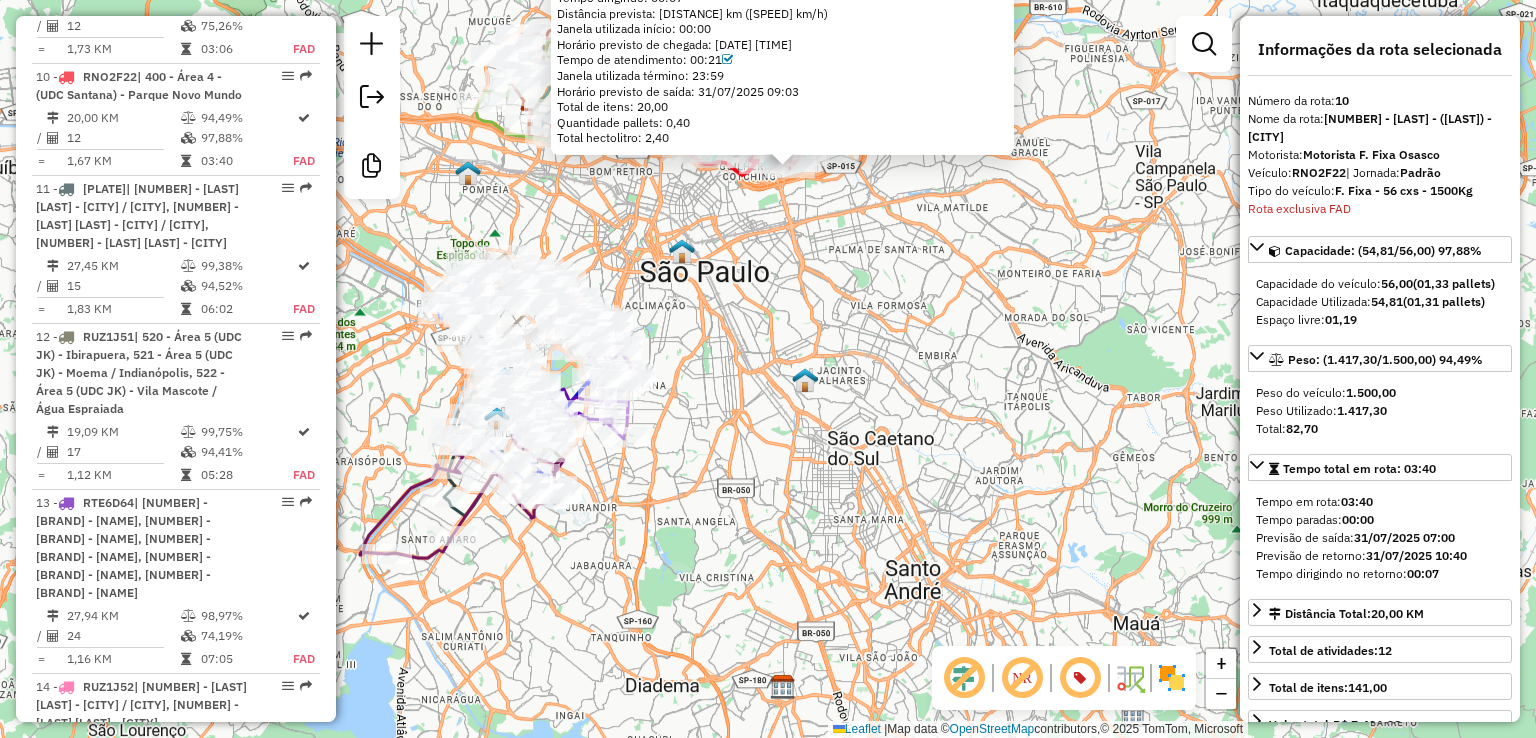 click on "40102186 - ADALID PABLO  Tipo de cliente:   9 - Difícil acesso (D)   Endereço: RUA MANGUARI, 250   Bairro: JARDIM ANDARAI (SAO PAULO / SP)   Pedidos:  31229888   Valor total: R$ 1.701,60   Exibir todos   Cubagem: 16,80  Peso: 422,00  Tempo dirigindo: 00:07   Distância prevista: 1,212 km (10,39 km/h)   Janela utilizada início: 00:00   Horário previsto de chegada: 31/07/2025 08:42   Tempo de atendimento: 00:21   Janela utilizada término: 23:59   Horário previsto de saída: 31/07/2025 09:03   Total de itens: 20,00   Quantidade pallets: 0,40   Total hectolitro: 2,40  × Janela de atendimento Grade de atendimento Capacidade Transportadoras Veículos Cliente Pedidos  Rotas Selecione os dias de semana para filtrar as janelas de atendimento  Seg   Ter   Qua   Qui   Sex   Sáb   Dom  Informe o período da janela de atendimento: De: Até:  Filtrar exatamente a janela do cliente  Considerar janela de atendimento padrão  Selecione os dias de semana para filtrar as grades de atendimento  Seg   Ter   Qua   Qui  De:" 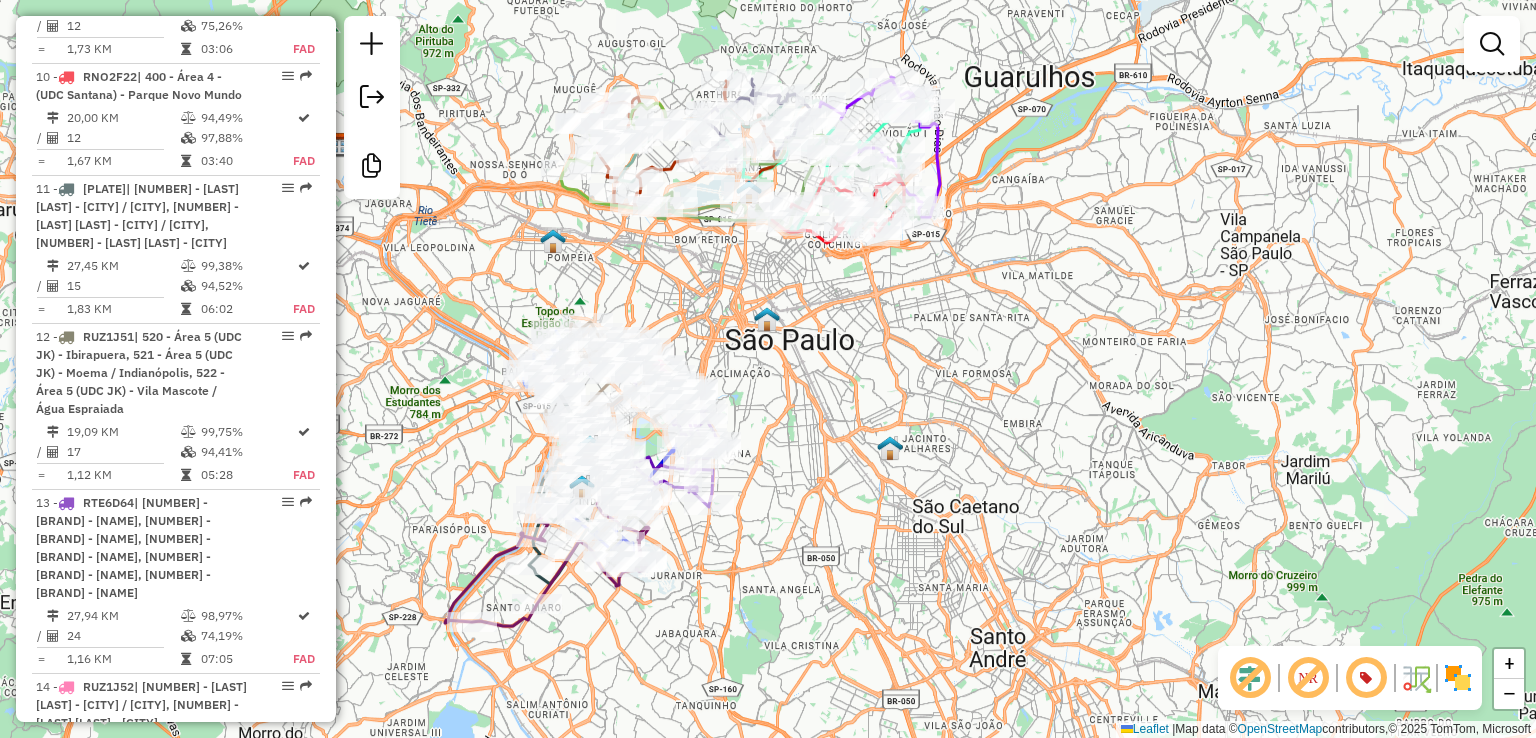 drag, startPoint x: 811, startPoint y: 337, endPoint x: 896, endPoint y: 405, distance: 108.85311 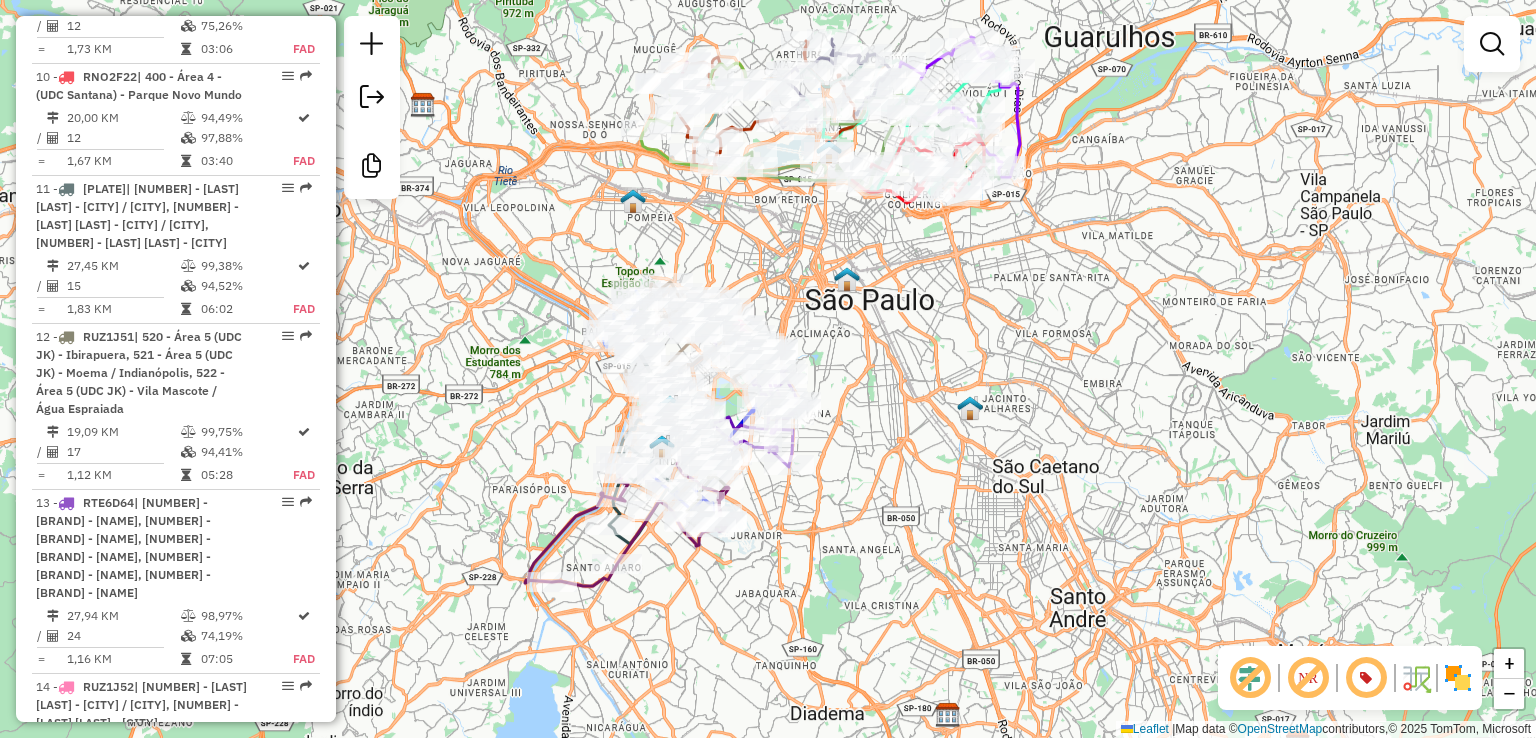 drag, startPoint x: 851, startPoint y: 488, endPoint x: 1004, endPoint y: 417, distance: 168.67128 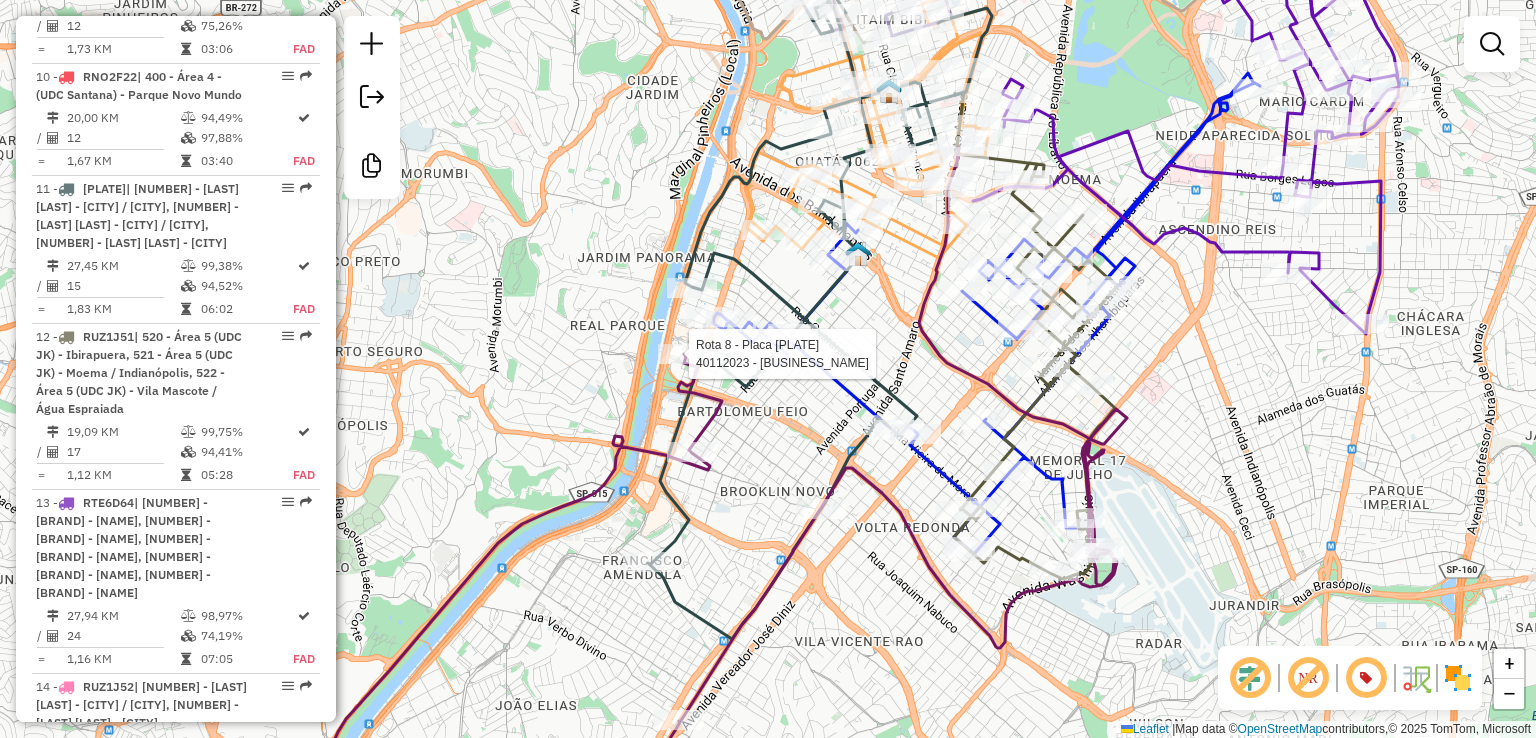 select on "**********" 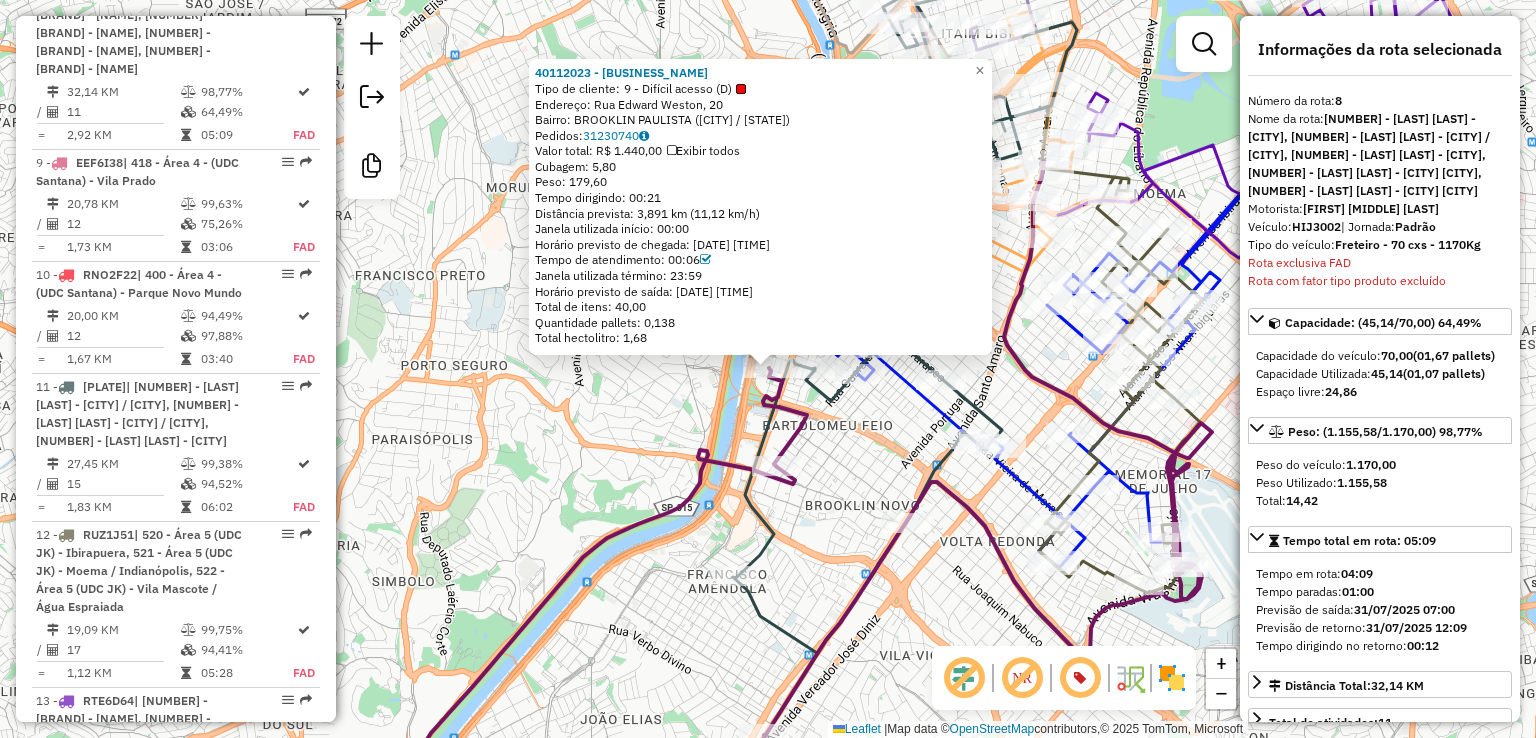 scroll, scrollTop: 2160, scrollLeft: 0, axis: vertical 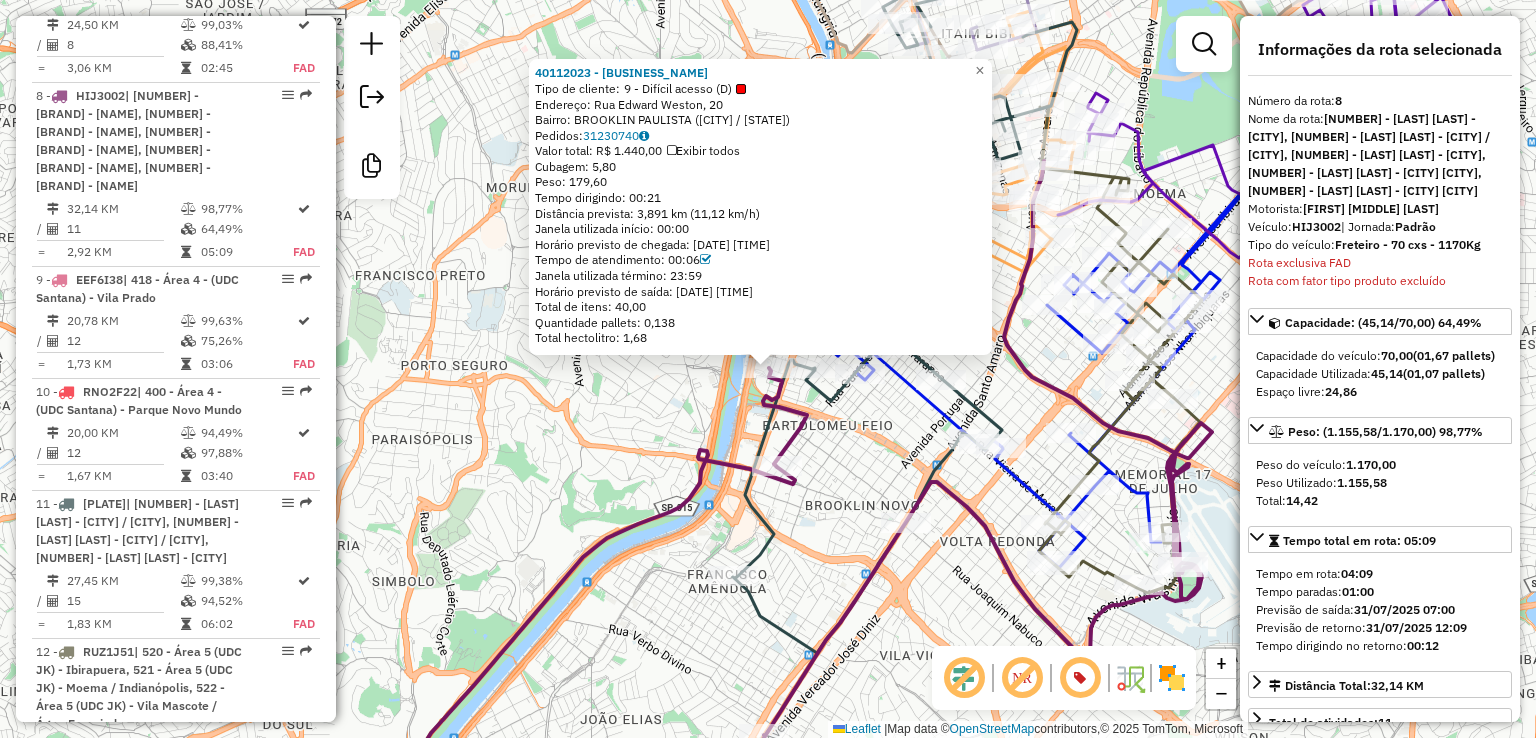 drag, startPoint x: 535, startPoint y: 74, endPoint x: 728, endPoint y: 74, distance: 193 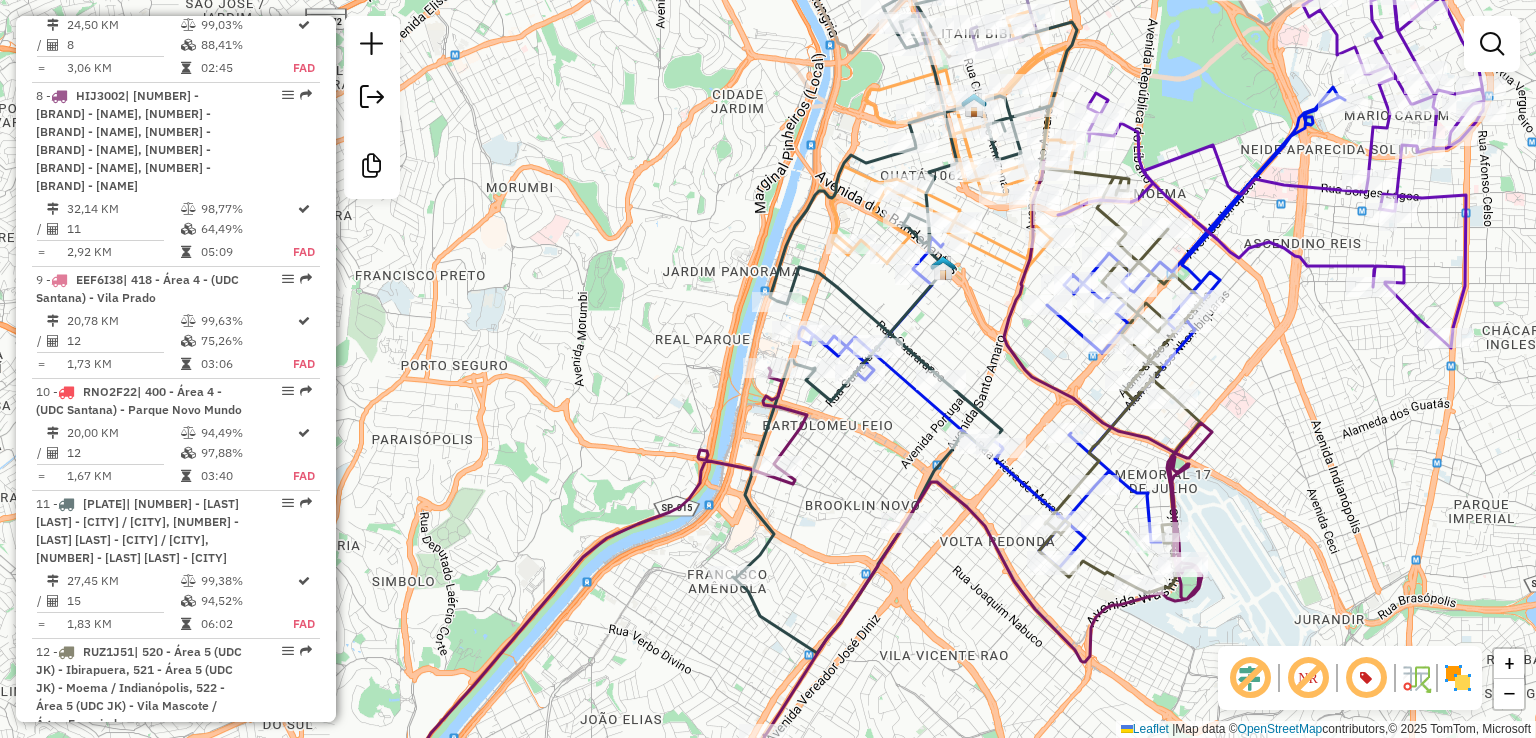 click on "Janela de atendimento Grade de atendimento Capacidade Transportadoras Veículos Cliente Pedidos  Rotas Selecione os dias de semana para filtrar as janelas de atendimento  Seg   Ter   Qua   Qui   Sex   Sáb   Dom  Informe o período da janela de atendimento: De: Até:  Filtrar exatamente a janela do cliente  Considerar janela de atendimento padrão  Selecione os dias de semana para filtrar as grades de atendimento  Seg   Ter   Qua   Qui   Sex   Sáb   Dom   Considerar clientes sem dia de atendimento cadastrado  Clientes fora do dia de atendimento selecionado Filtrar as atividades entre os valores definidos abaixo:  Peso mínimo:   Peso máximo:   Cubagem mínima:   Cubagem máxima:   De:   Até:  Filtrar as atividades entre o tempo de atendimento definido abaixo:  De:   Até:   Considerar capacidade total dos clientes não roteirizados Transportadora: Selecione um ou mais itens Tipo de veículo: Selecione um ou mais itens Veículo: Selecione um ou mais itens Motorista: Selecione um ou mais itens Nome: Rótulo:" 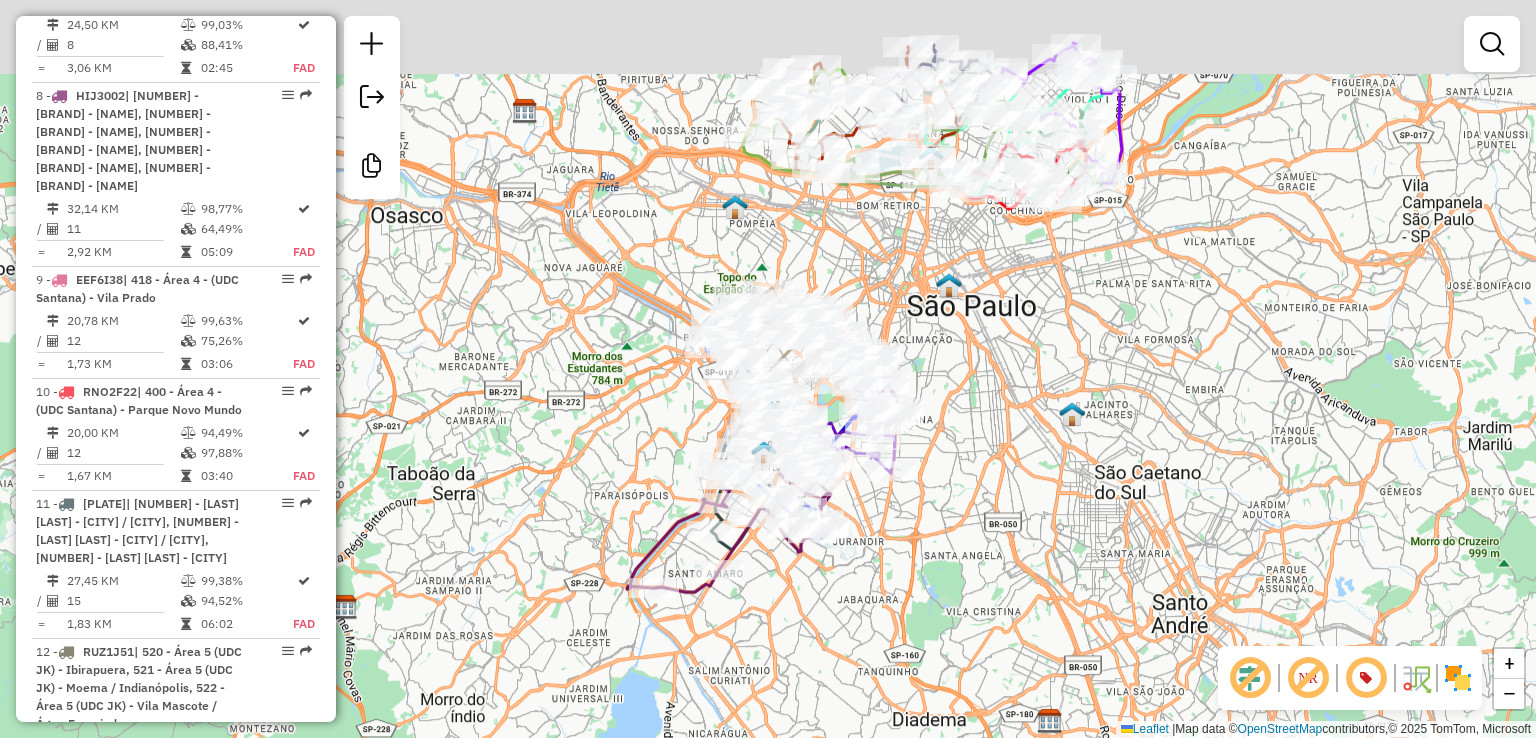 drag, startPoint x: 1107, startPoint y: 325, endPoint x: 1076, endPoint y: 392, distance: 73.82411 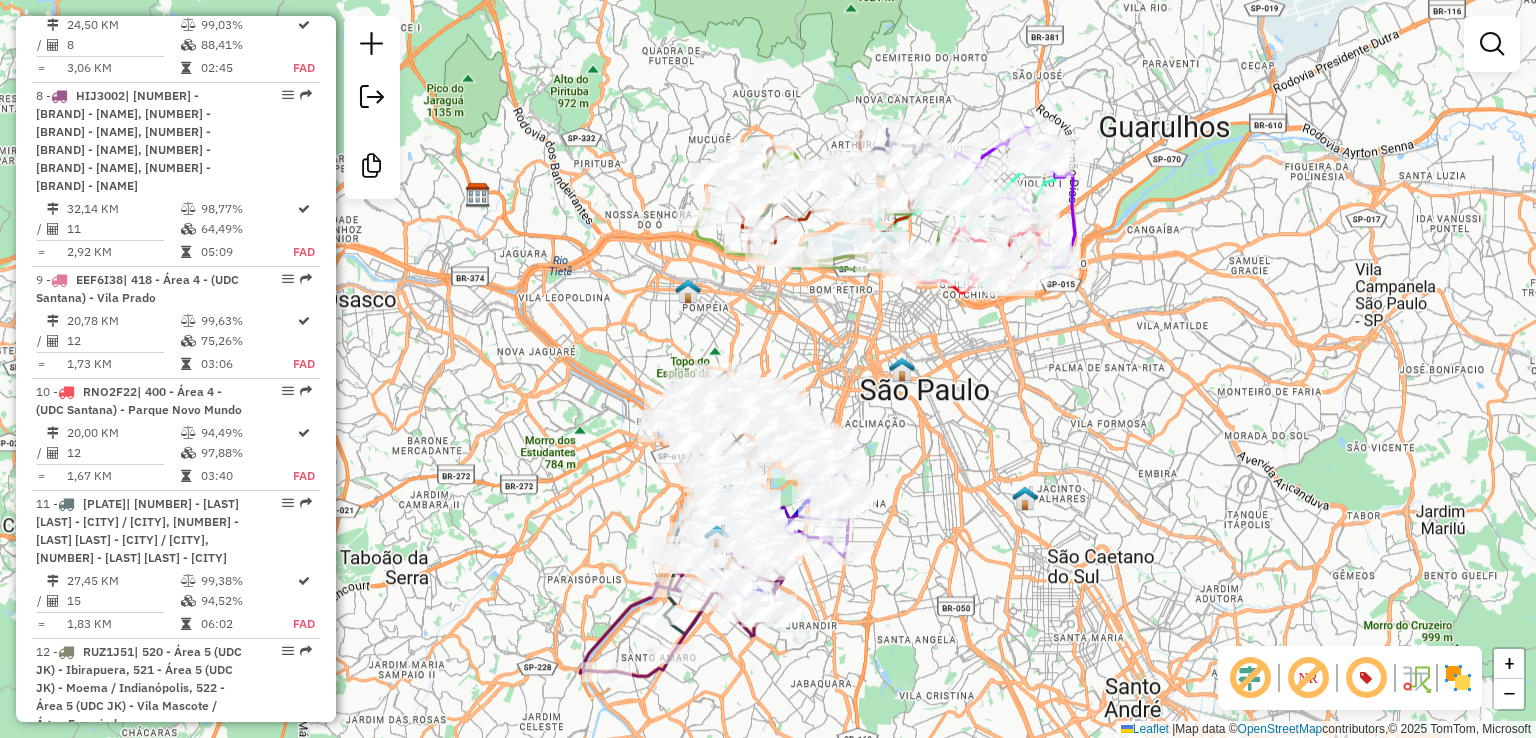 drag, startPoint x: 1109, startPoint y: 408, endPoint x: 1100, endPoint y: 389, distance: 21.023796 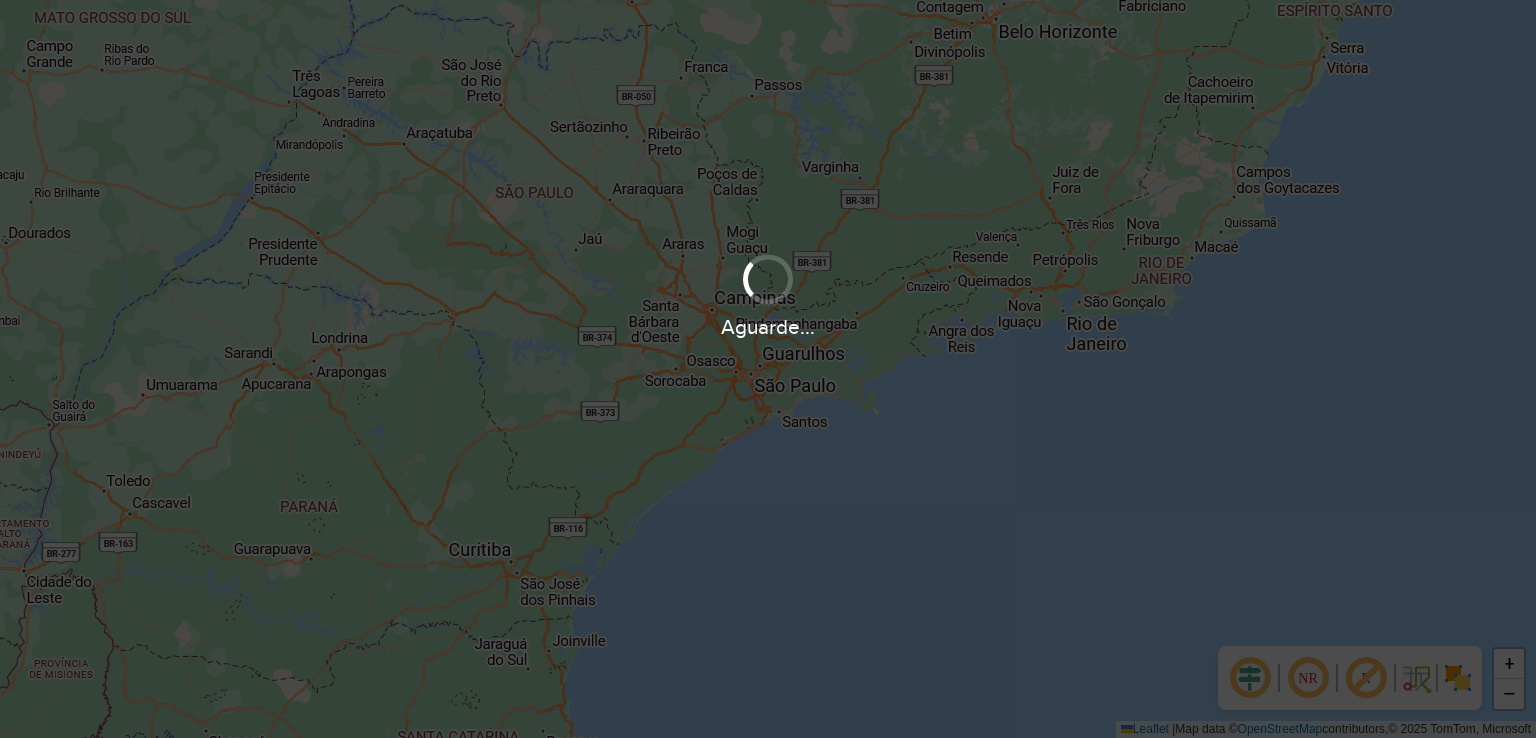 scroll, scrollTop: 0, scrollLeft: 0, axis: both 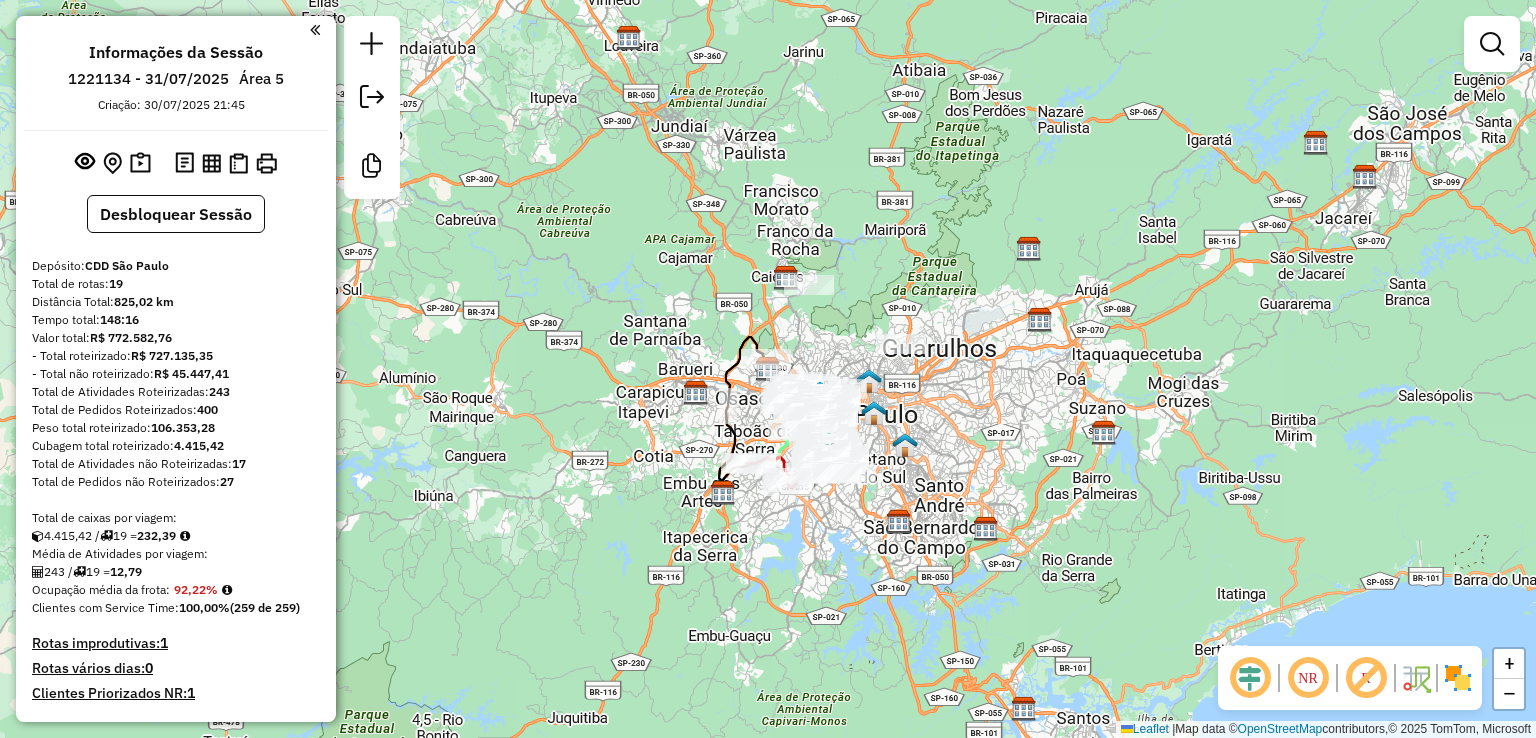 click 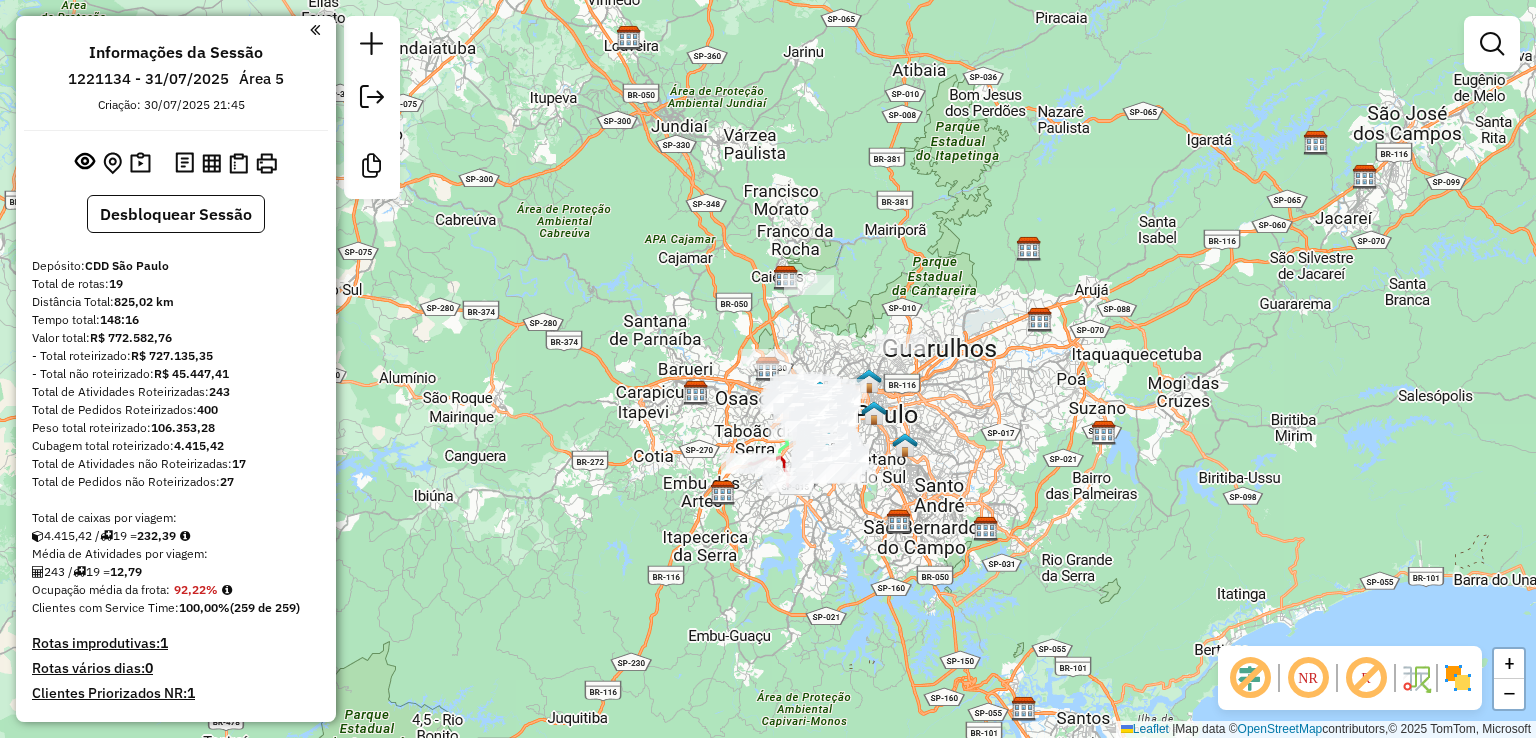 click 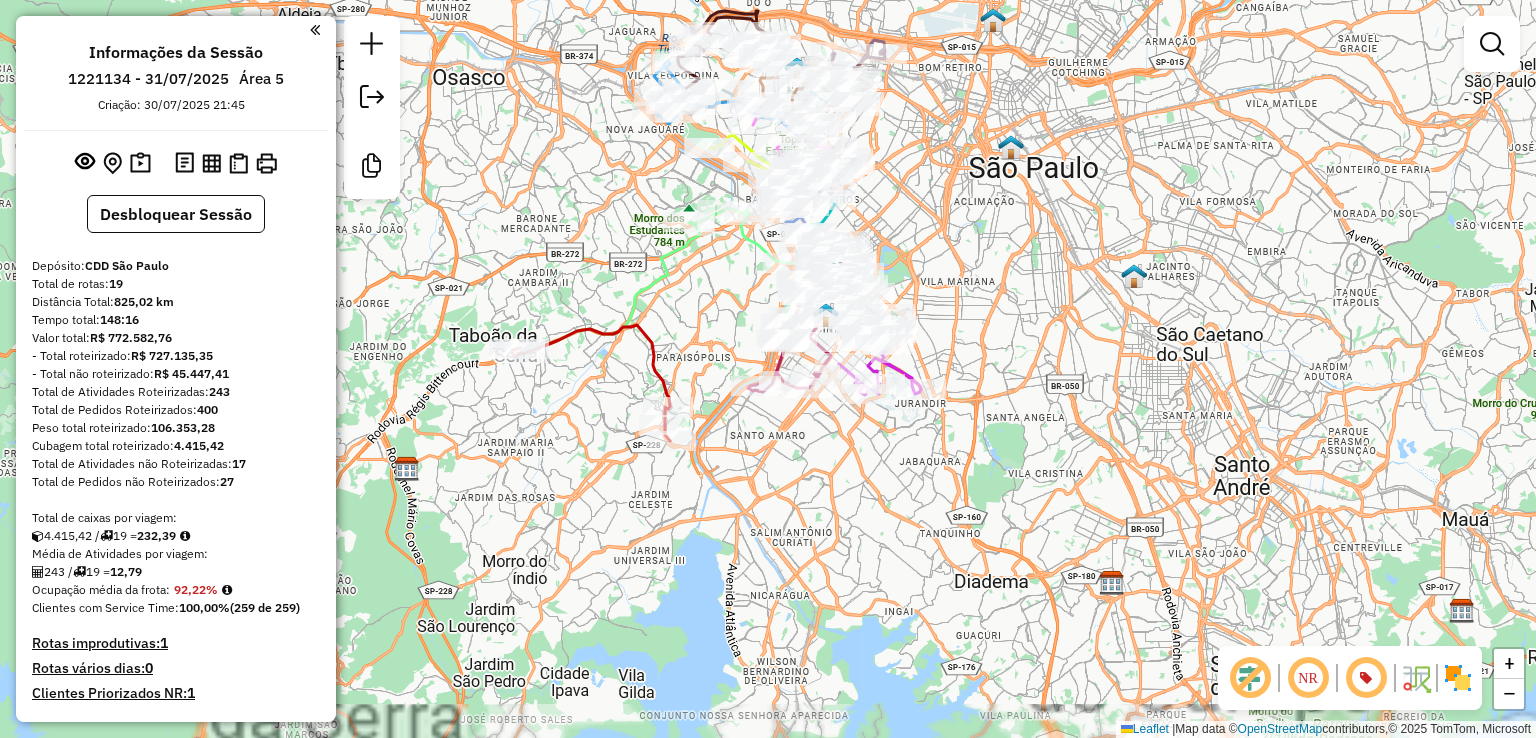 drag, startPoint x: 1041, startPoint y: 341, endPoint x: 1033, endPoint y: 472, distance: 131.24405 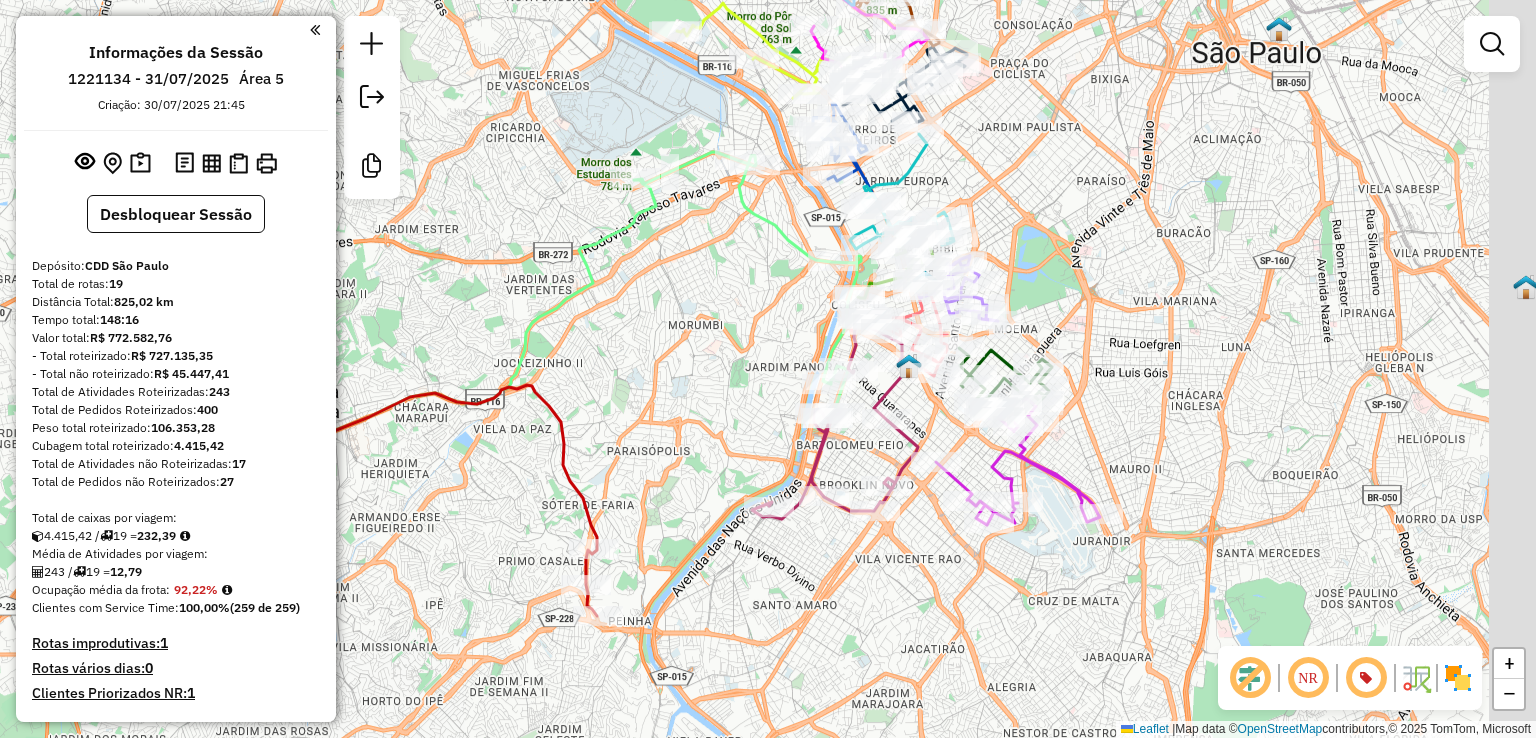 drag, startPoint x: 894, startPoint y: 568, endPoint x: 810, endPoint y: 607, distance: 92.61209 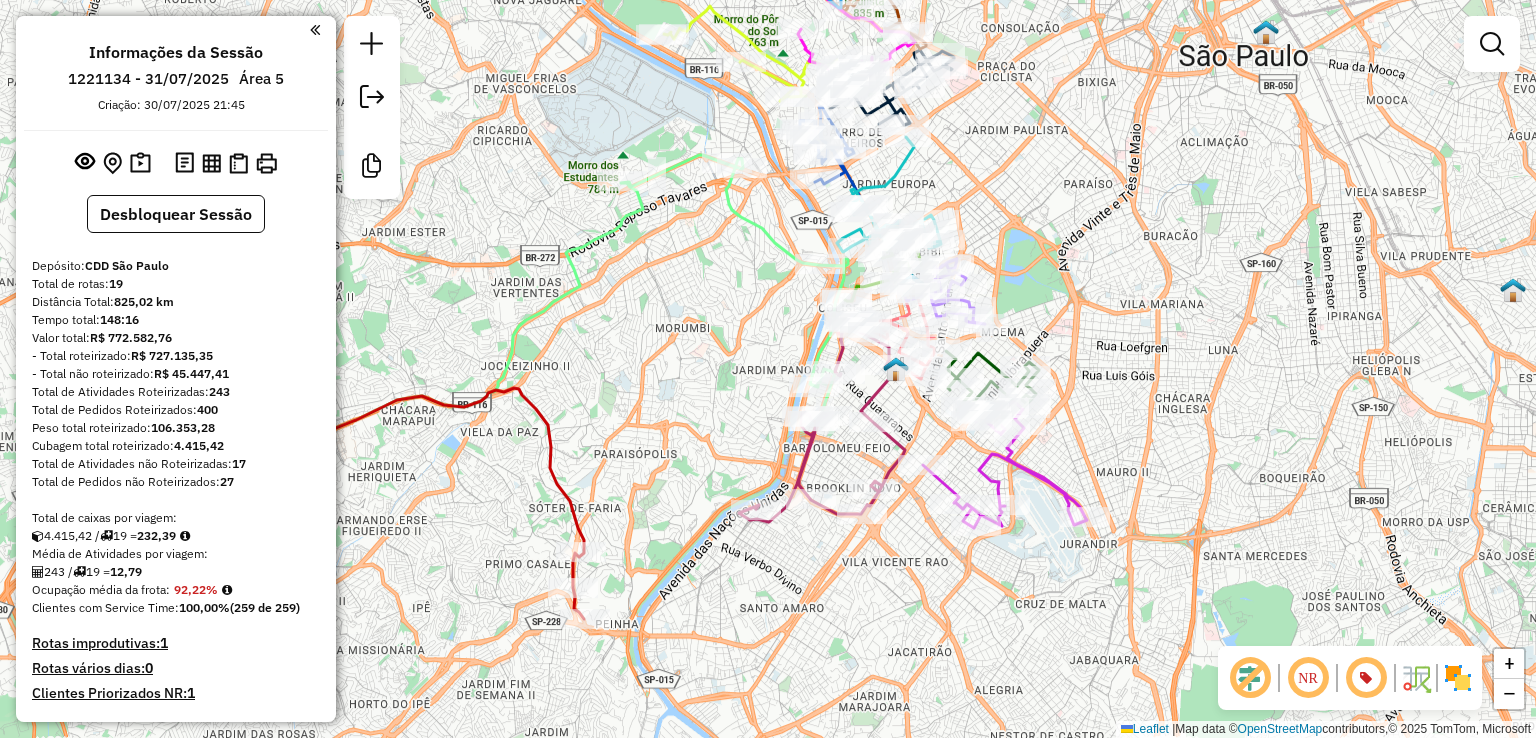 click on "Rota 18 - Placa RHS6B12  40148301 - AUTO POSTO CARIBE LT Janela de atendimento Grade de atendimento Capacidade Transportadoras Veículos Cliente Pedidos  Rotas Selecione os dias de semana para filtrar as janelas de atendimento  Seg   Ter   Qua   Qui   Sex   Sáb   Dom  Informe o período da janela de atendimento: De: Até:  Filtrar exatamente a janela do cliente  Considerar janela de atendimento padrão  Selecione os dias de semana para filtrar as grades de atendimento  Seg   Ter   Qua   Qui   Sex   Sáb   Dom   Considerar clientes sem dia de atendimento cadastrado  Clientes fora do dia de atendimento selecionado Filtrar as atividades entre os valores definidos abaixo:  Peso mínimo:   Peso máximo:   Cubagem mínima:   Cubagem máxima:   De:   Até:  Filtrar as atividades entre o tempo de atendimento definido abaixo:  De:   Até:   Considerar capacidade total dos clientes não roteirizados Transportadora: Selecione um ou mais itens Tipo de veículo: Selecione um ou mais itens Veículo: Motorista: Nome: Tipo:" 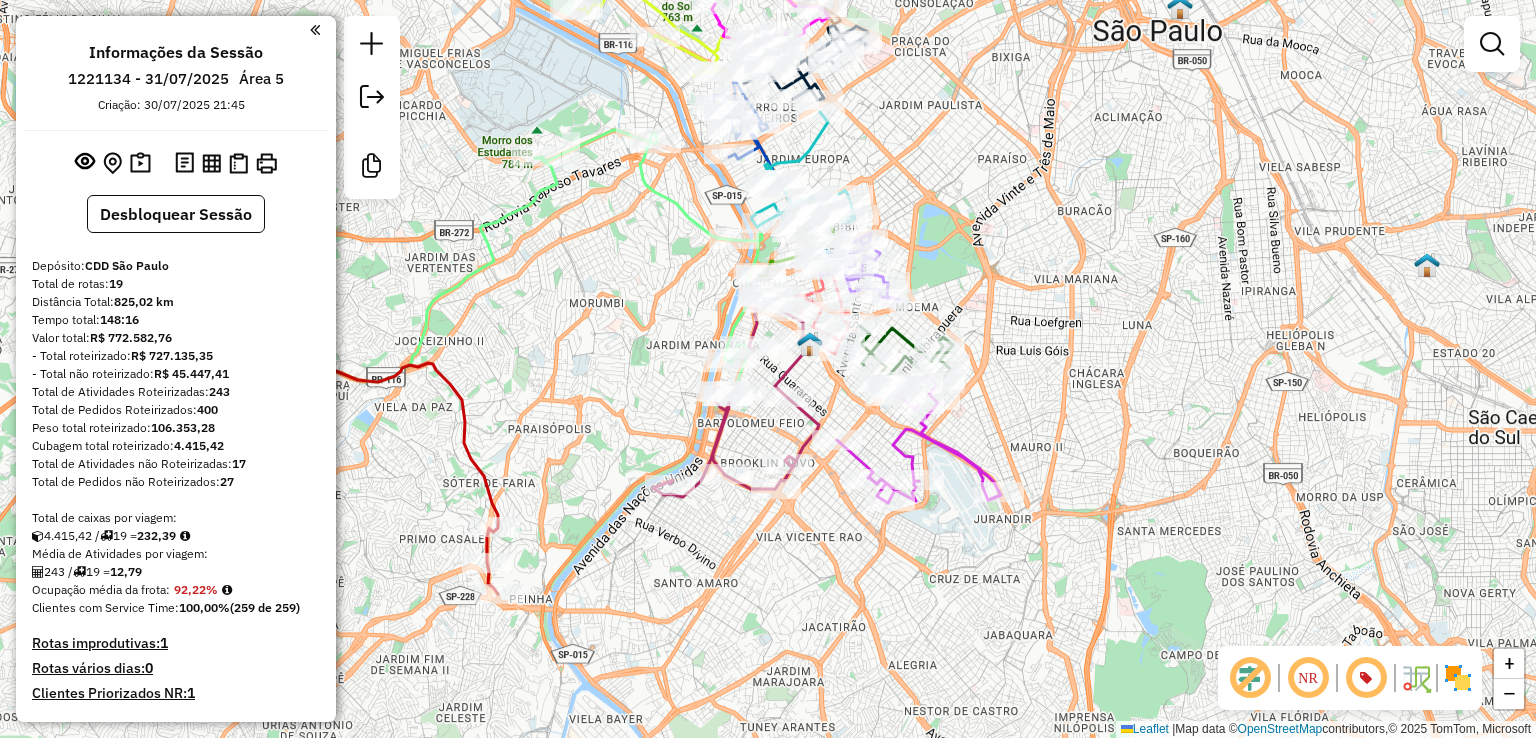 drag, startPoint x: 1128, startPoint y: 549, endPoint x: 1092, endPoint y: 515, distance: 49.517673 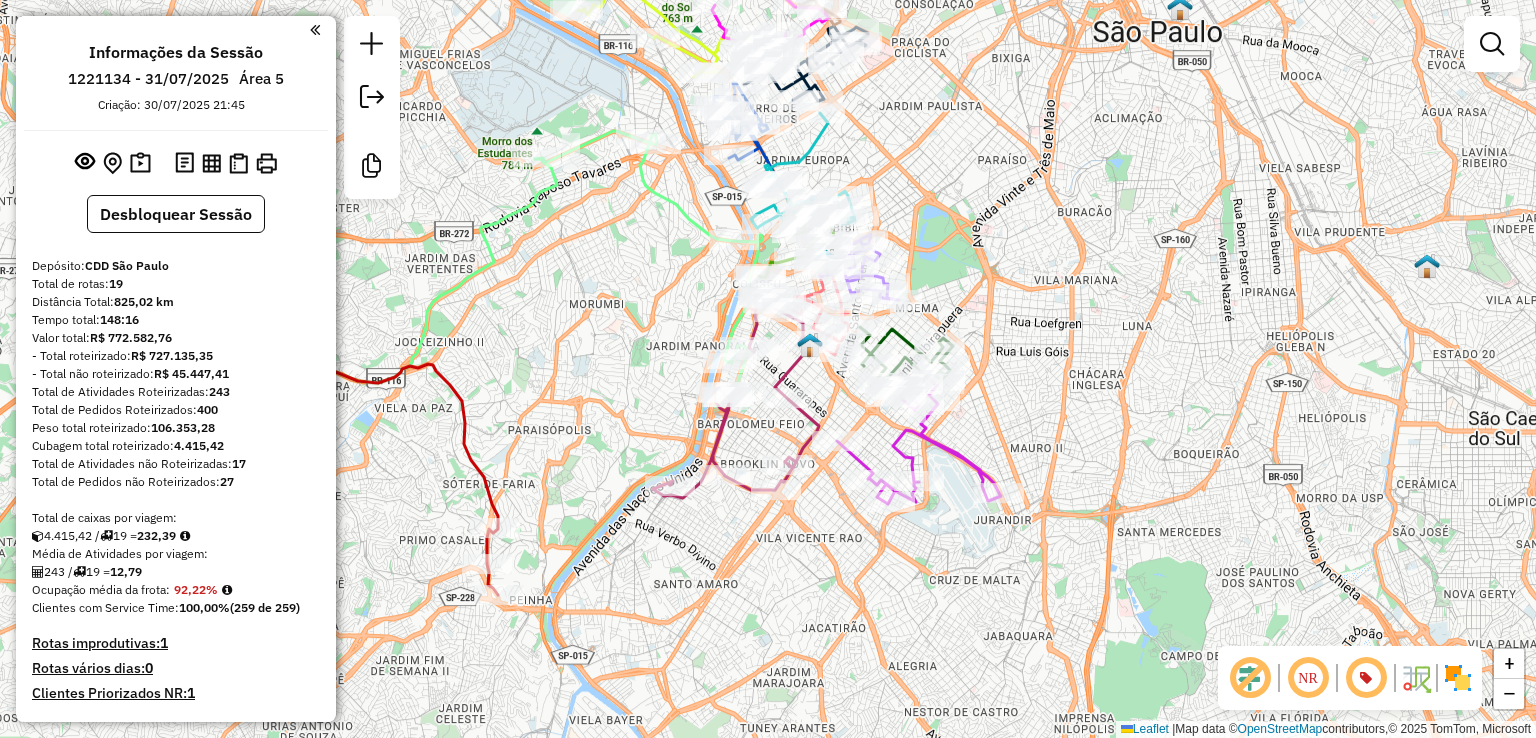 drag, startPoint x: 1055, startPoint y: 374, endPoint x: 1110, endPoint y: 413, distance: 67.424034 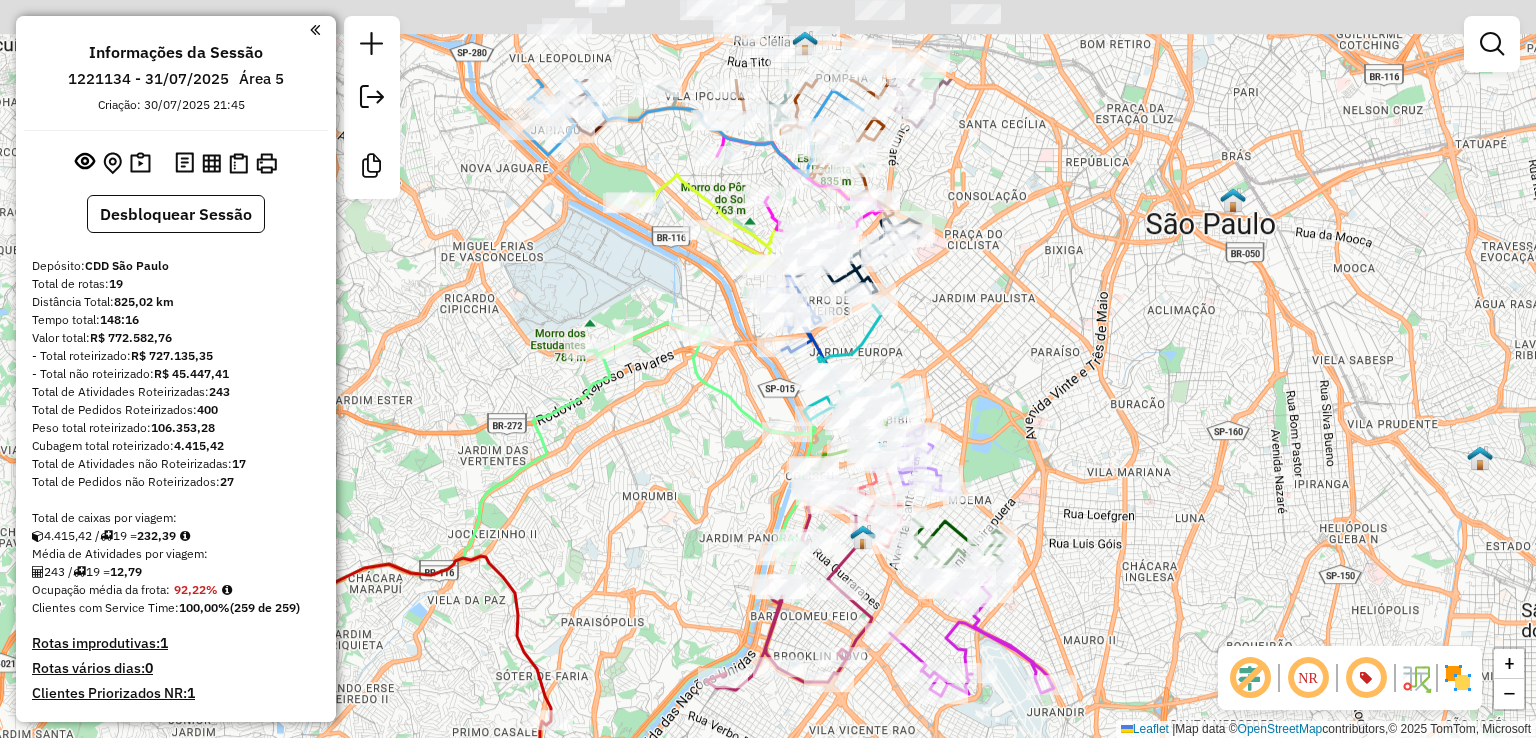 drag, startPoint x: 1052, startPoint y: 332, endPoint x: 1104, endPoint y: 279, distance: 74.24958 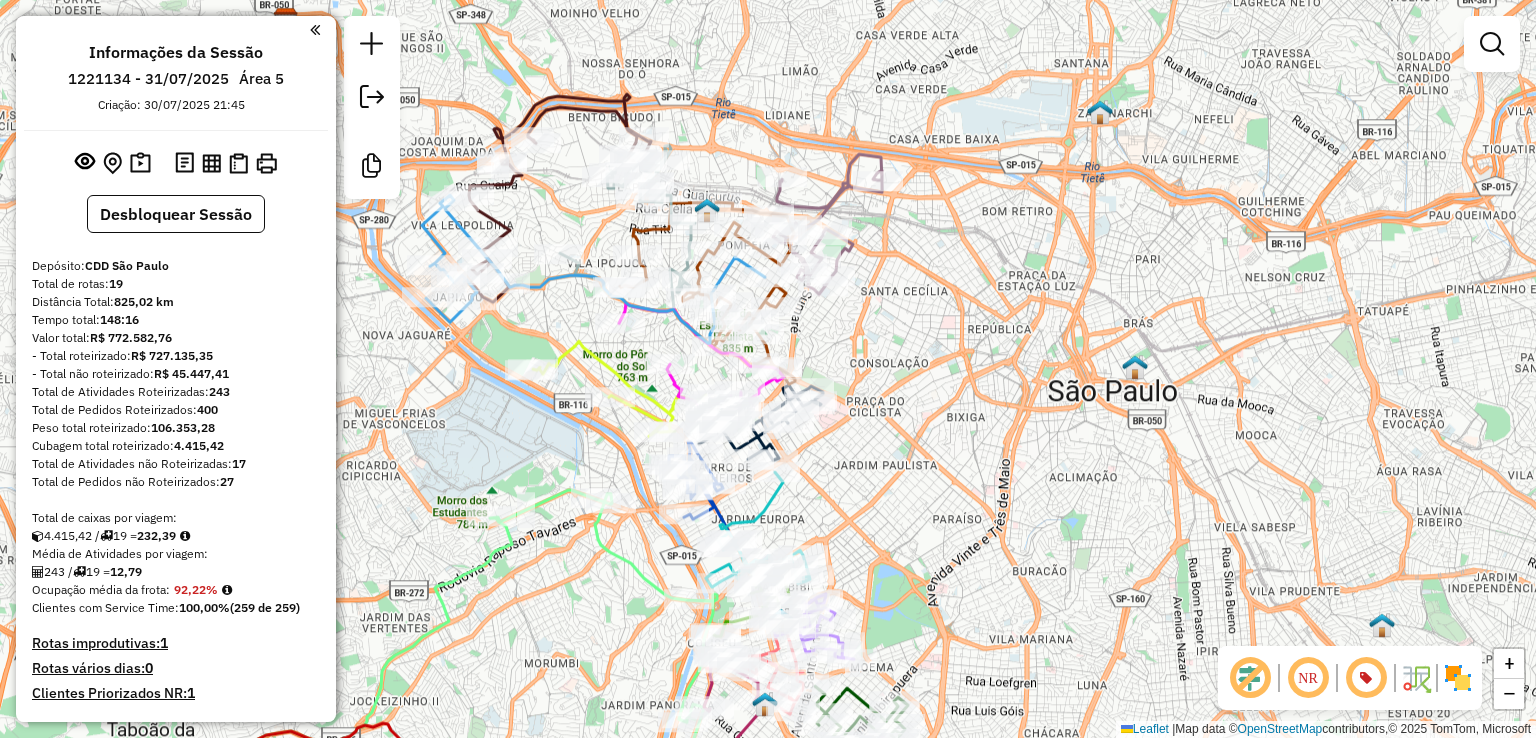 drag, startPoint x: 1138, startPoint y: 209, endPoint x: 1019, endPoint y: 389, distance: 215.77998 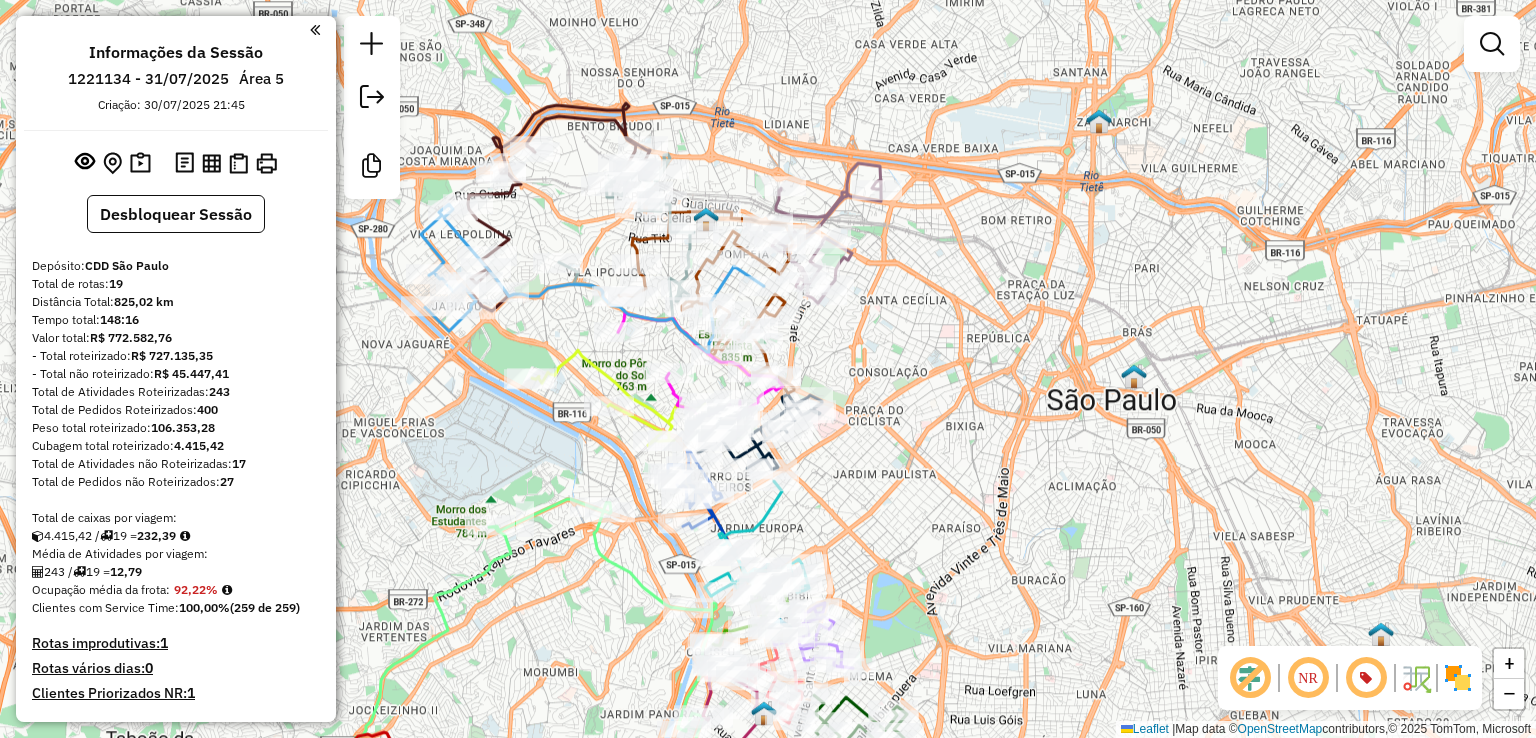 drag, startPoint x: 900, startPoint y: 525, endPoint x: 837, endPoint y: 476, distance: 79.81228 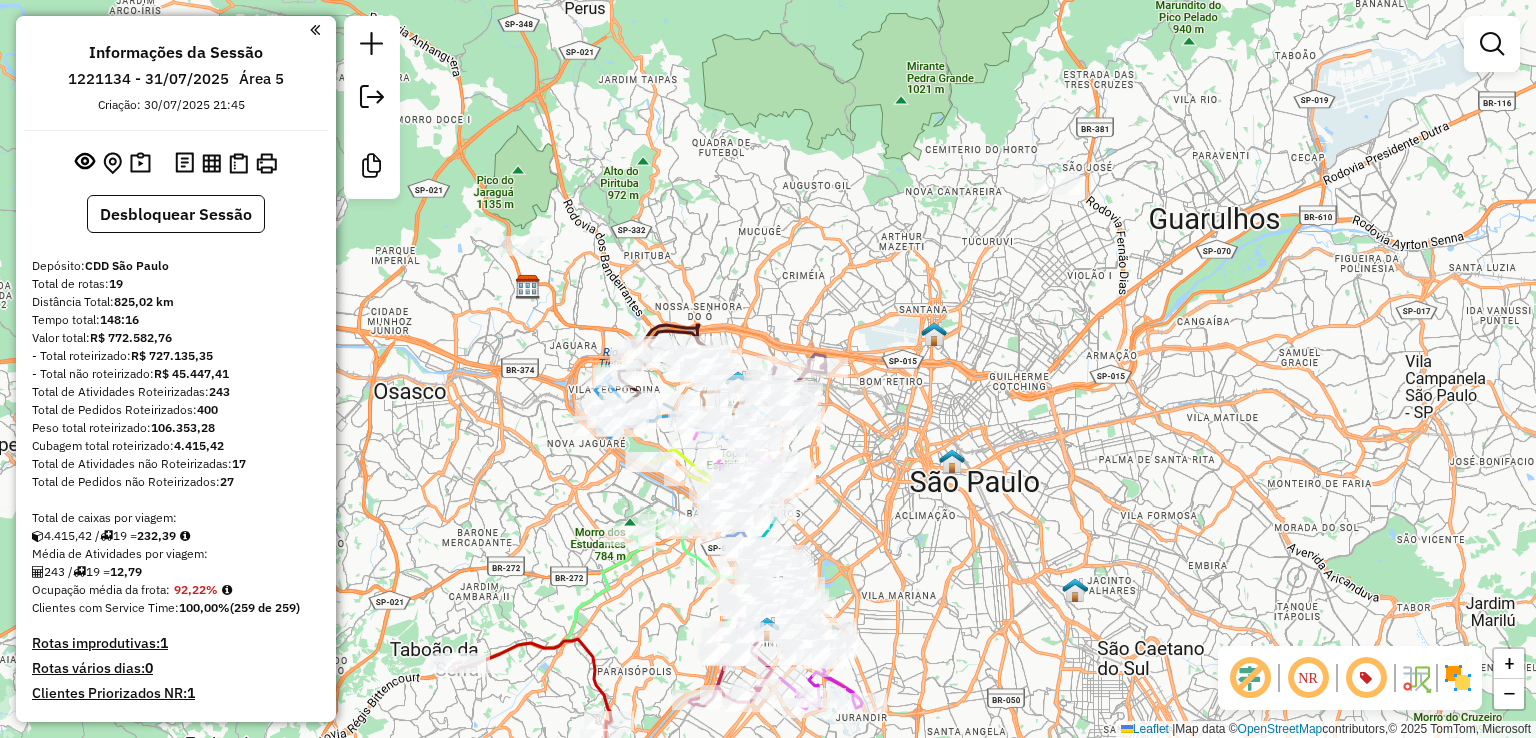 drag, startPoint x: 951, startPoint y: 442, endPoint x: 933, endPoint y: 524, distance: 83.95237 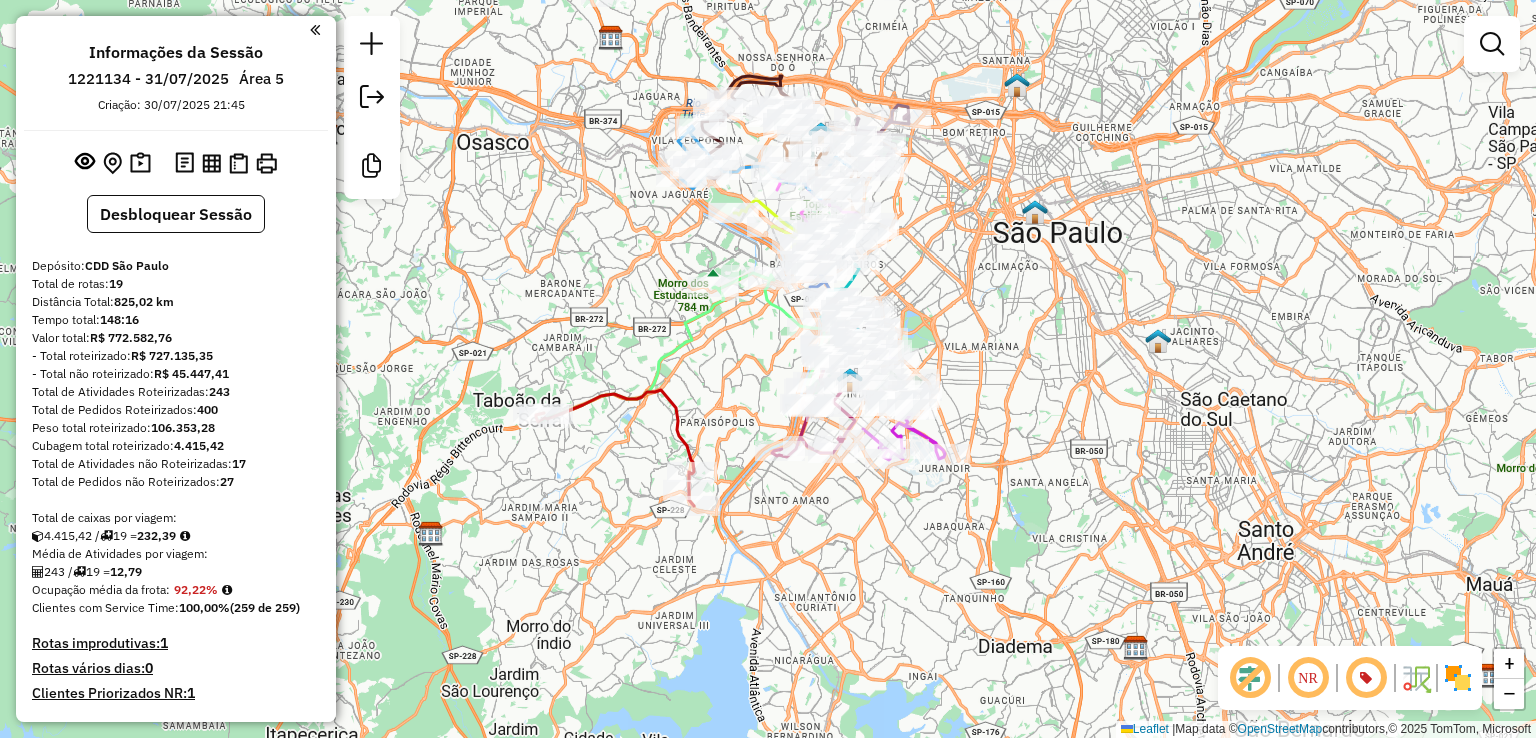 drag, startPoint x: 946, startPoint y: 503, endPoint x: 1018, endPoint y: 289, distance: 225.7875 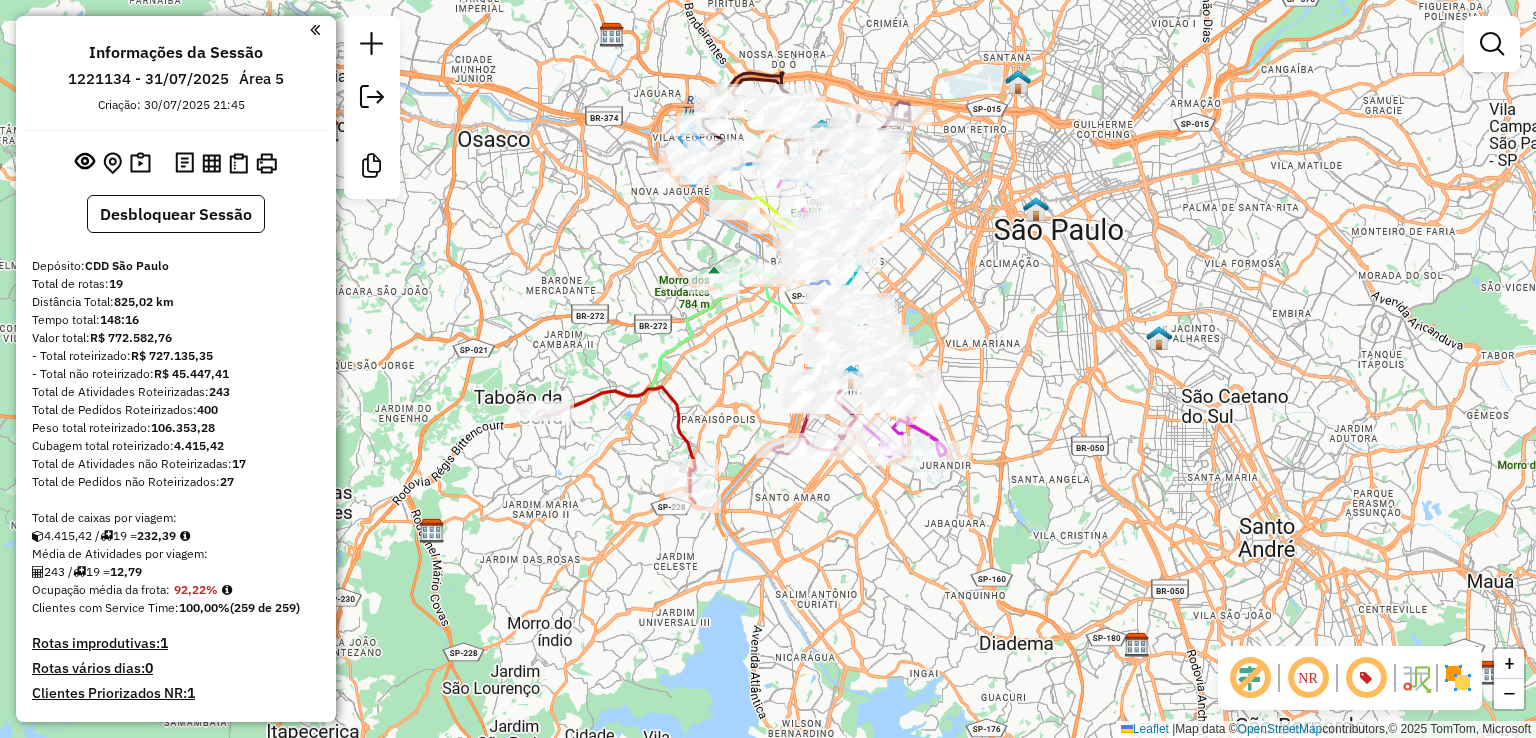 drag, startPoint x: 1020, startPoint y: 303, endPoint x: 1033, endPoint y: 397, distance: 94.89468 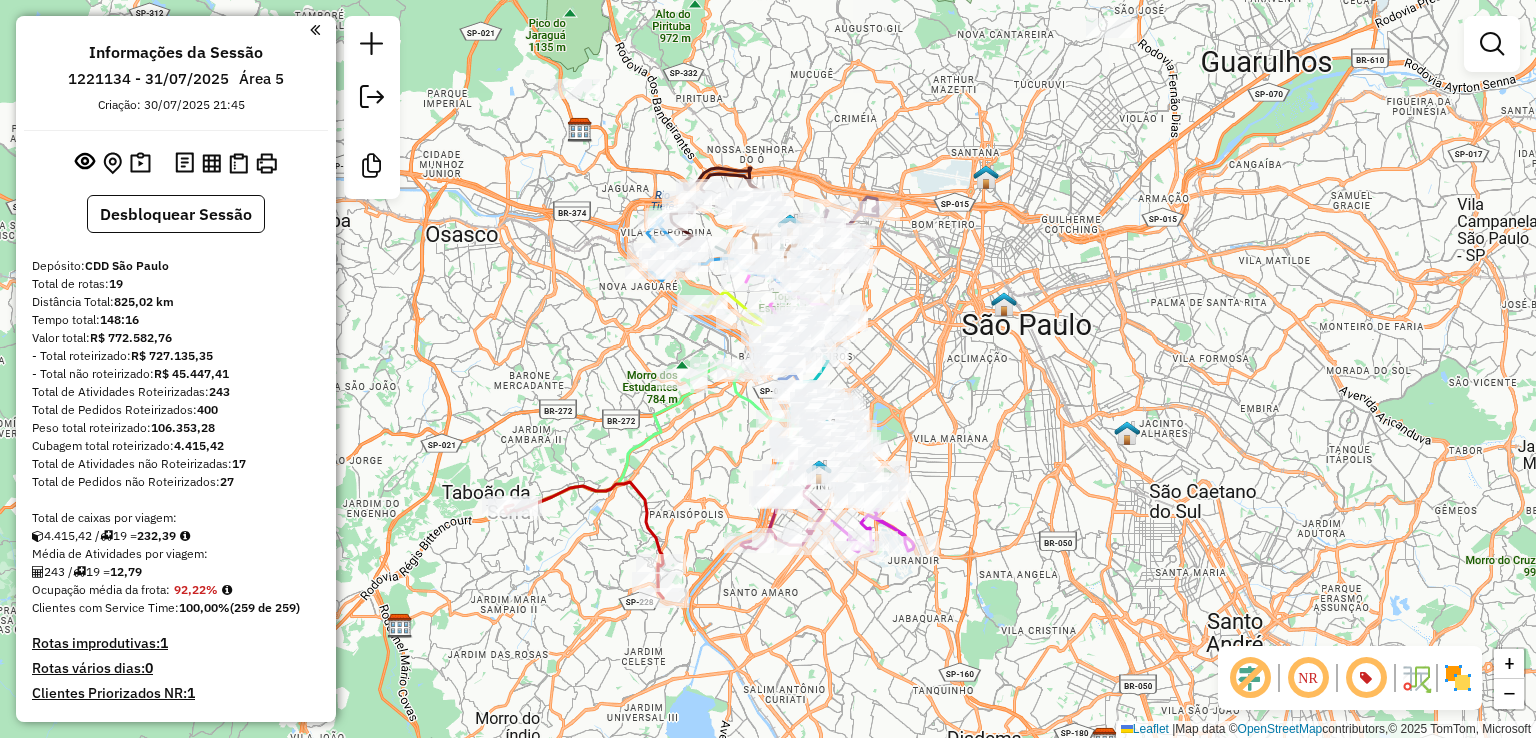 drag, startPoint x: 987, startPoint y: 295, endPoint x: 913, endPoint y: 297, distance: 74.02702 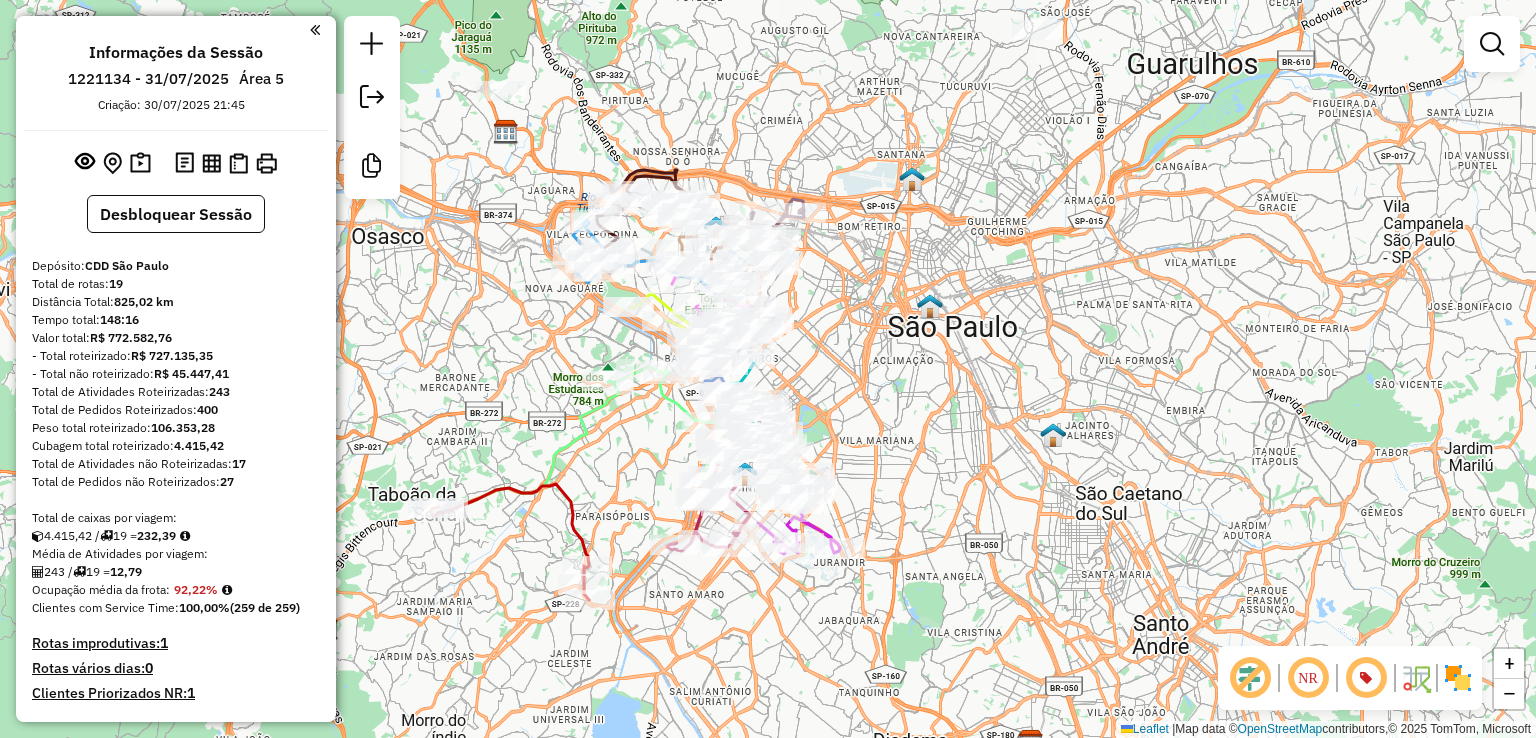 drag, startPoint x: 922, startPoint y: 275, endPoint x: 939, endPoint y: 284, distance: 19.235384 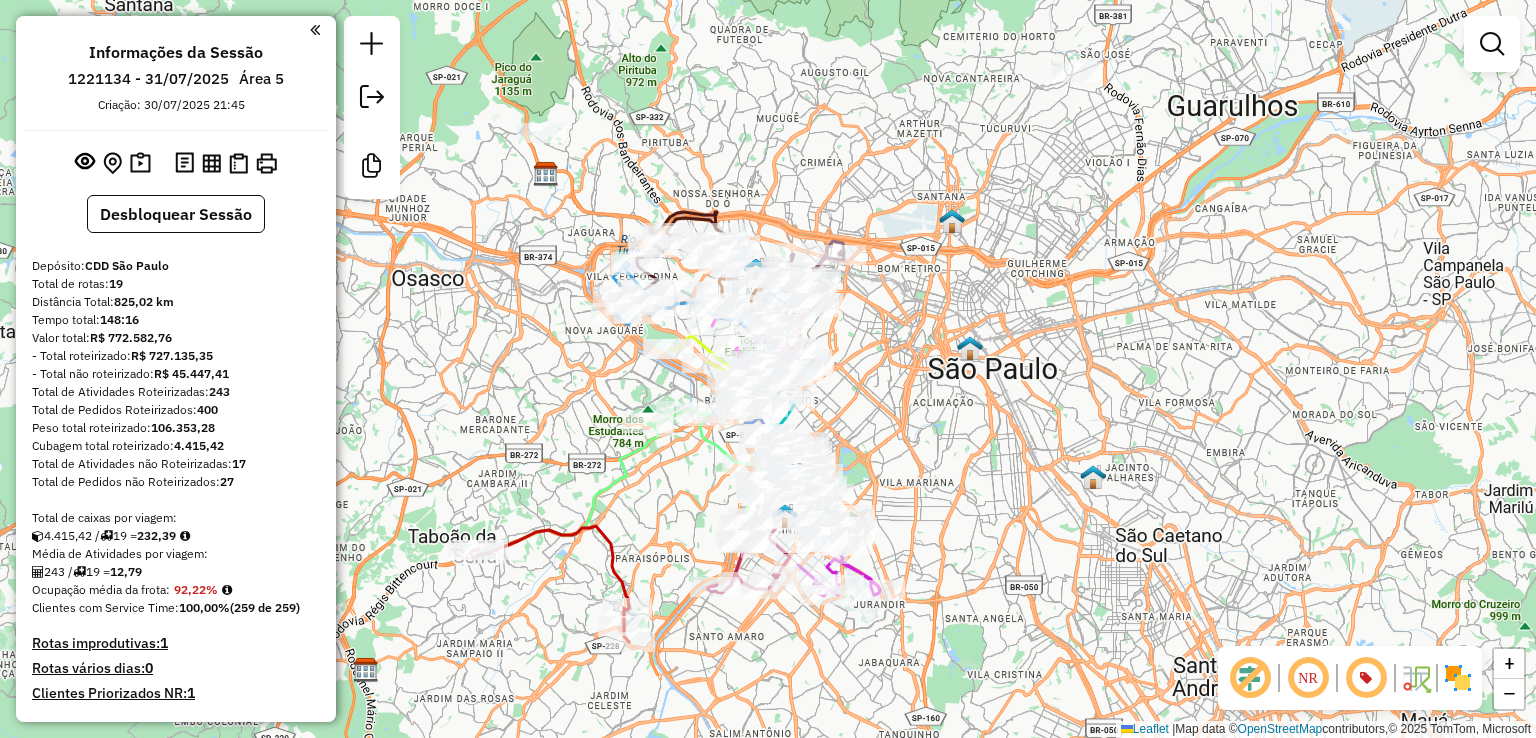 drag, startPoint x: 1020, startPoint y: 281, endPoint x: 1032, endPoint y: 273, distance: 14.422205 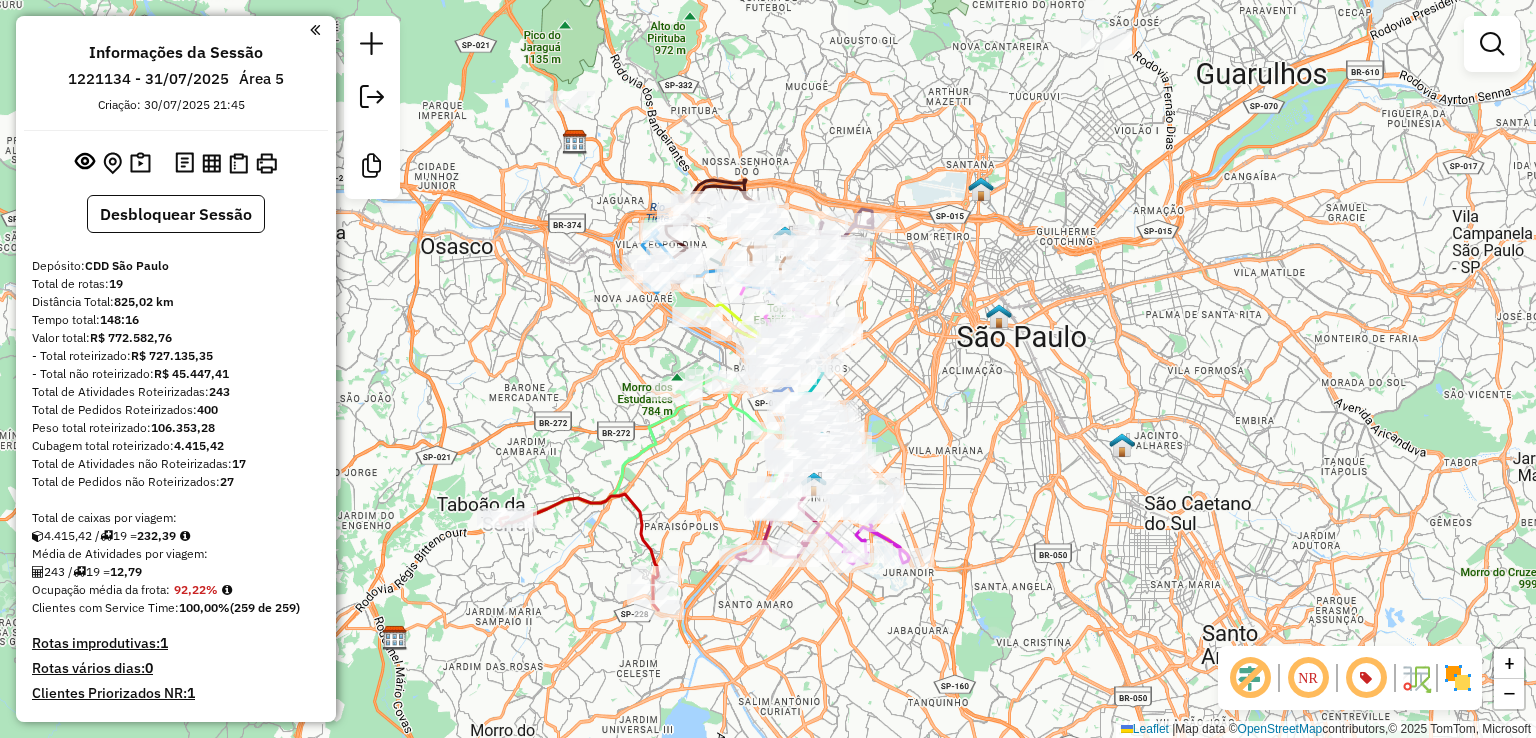 drag, startPoint x: 984, startPoint y: 424, endPoint x: 970, endPoint y: 449, distance: 28.653097 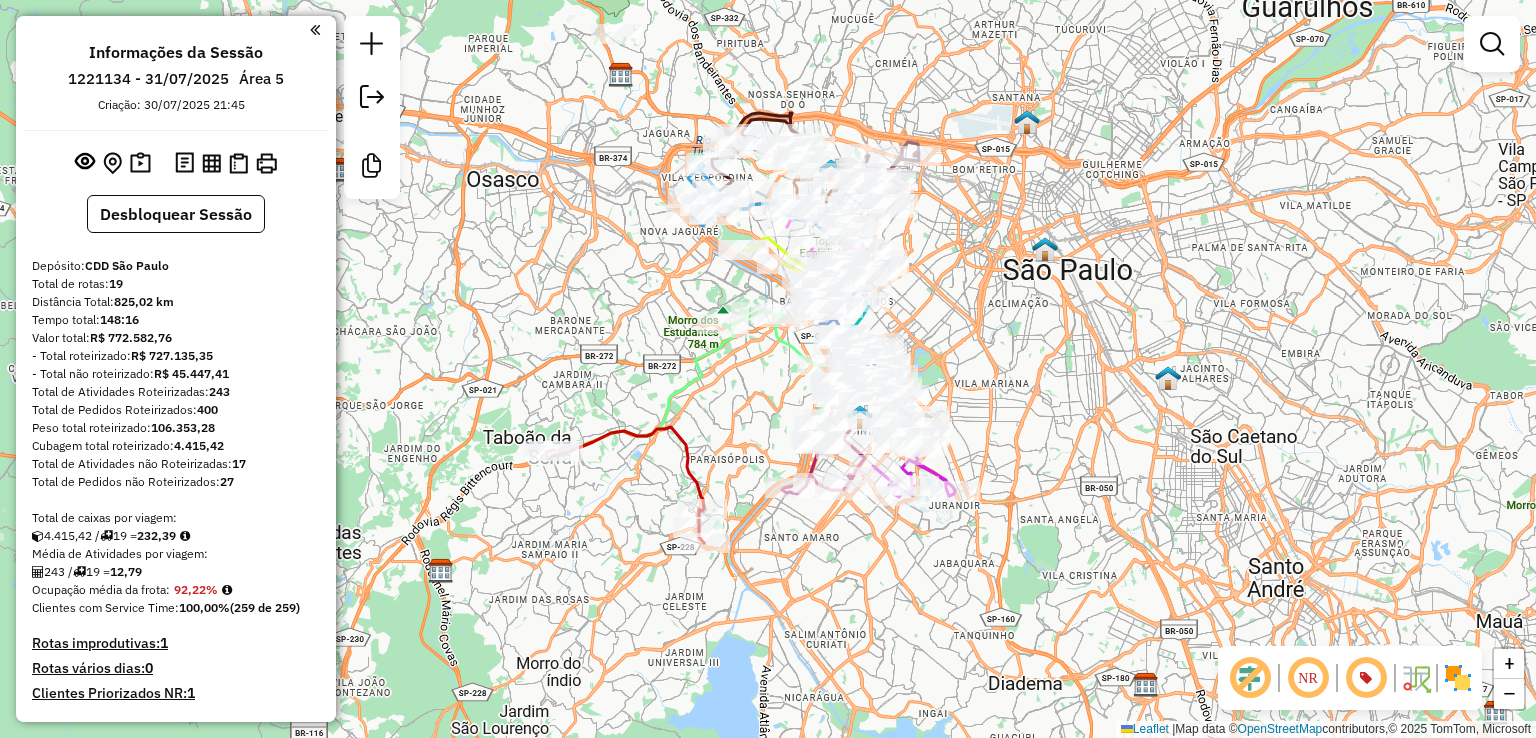drag, startPoint x: 968, startPoint y: 451, endPoint x: 1022, endPoint y: 381, distance: 88.40814 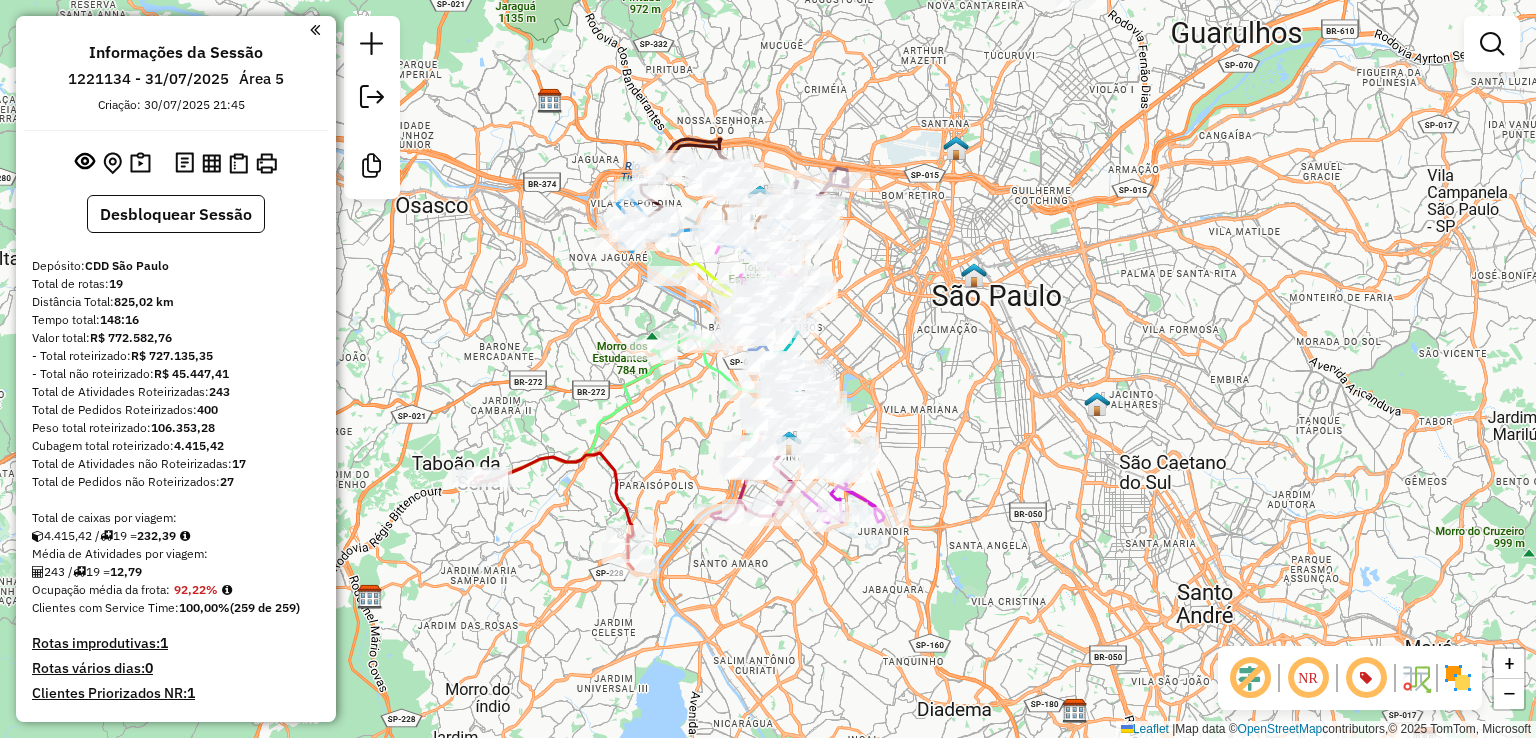 drag, startPoint x: 1021, startPoint y: 283, endPoint x: 902, endPoint y: 337, distance: 130.679 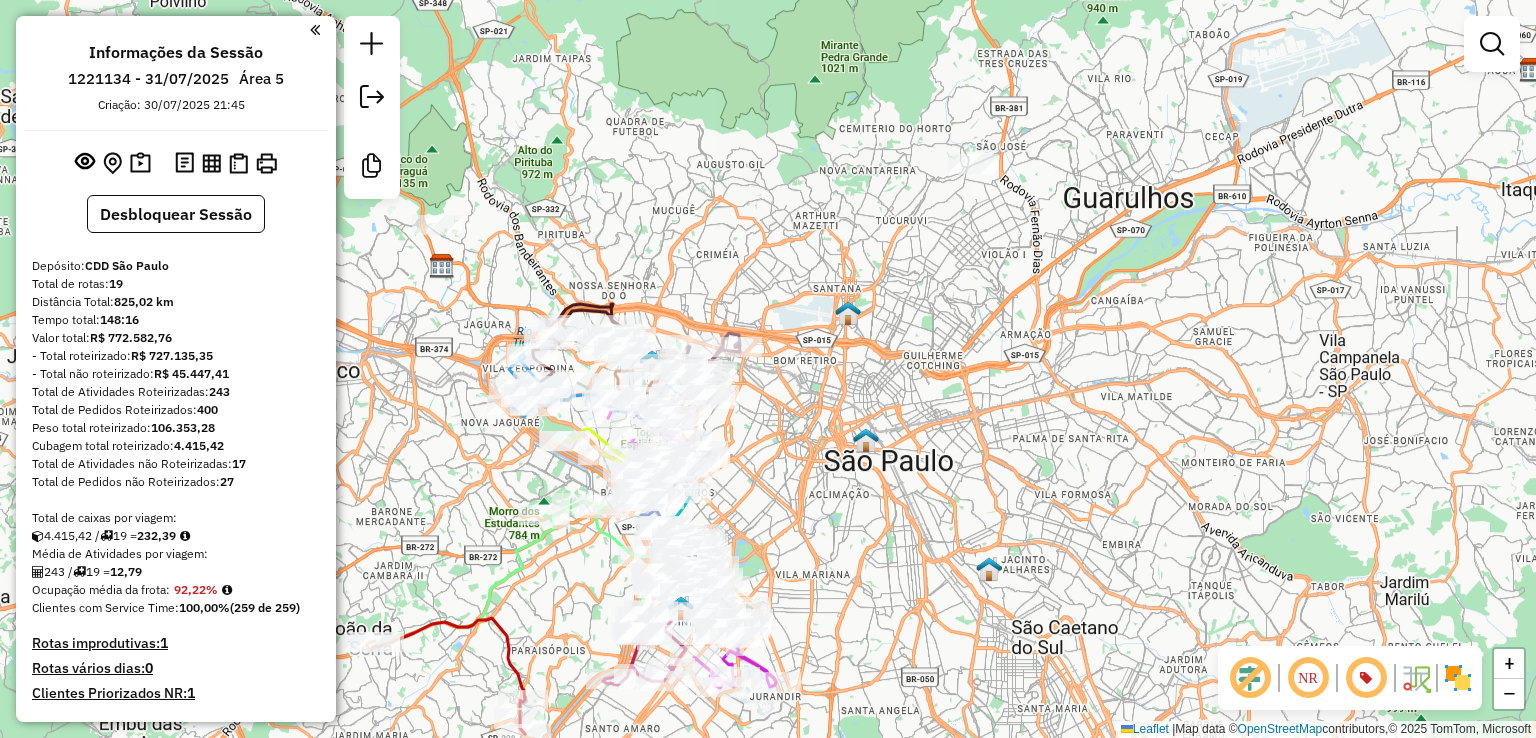 drag, startPoint x: 1000, startPoint y: 385, endPoint x: 1015, endPoint y: 434, distance: 51.24451 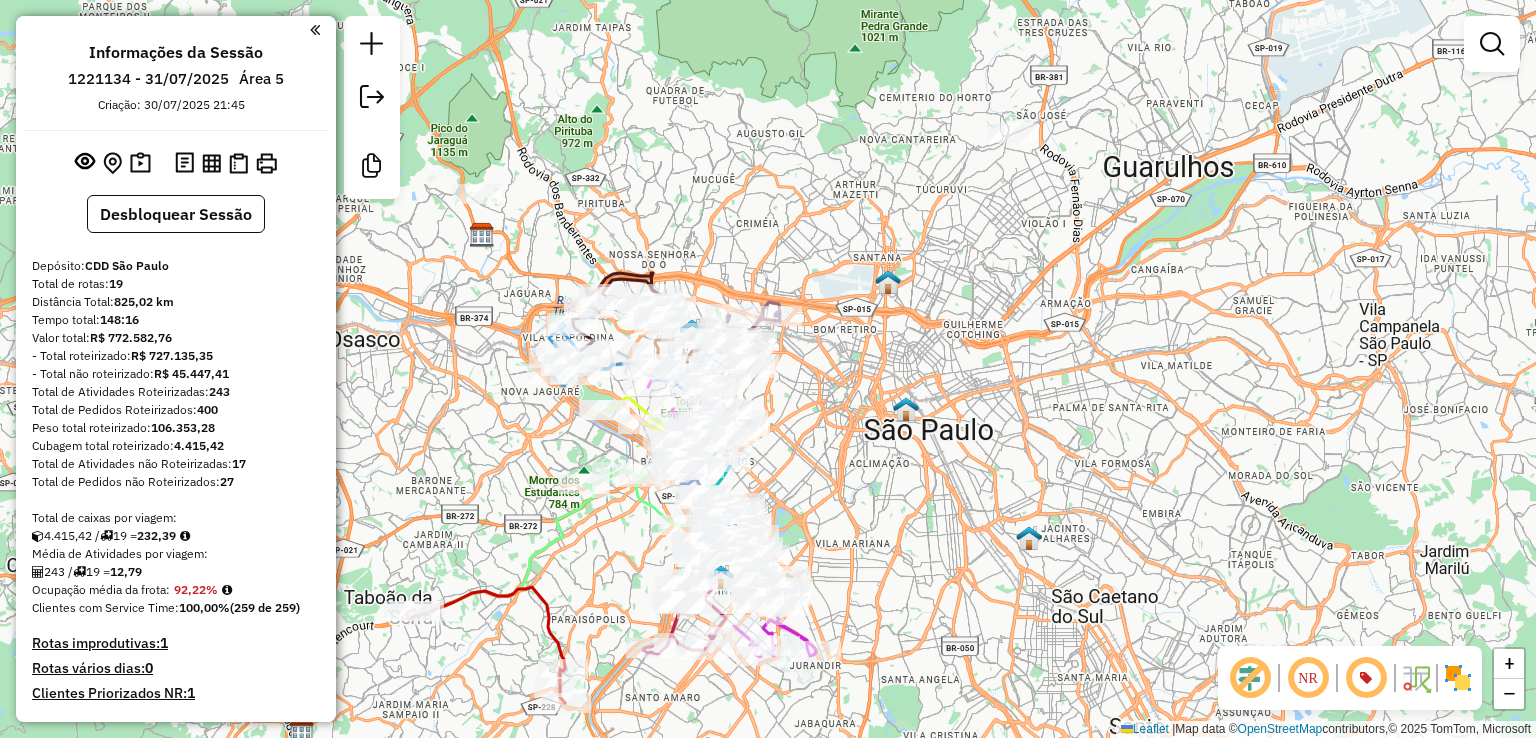 drag, startPoint x: 961, startPoint y: 457, endPoint x: 974, endPoint y: 417, distance: 42.059483 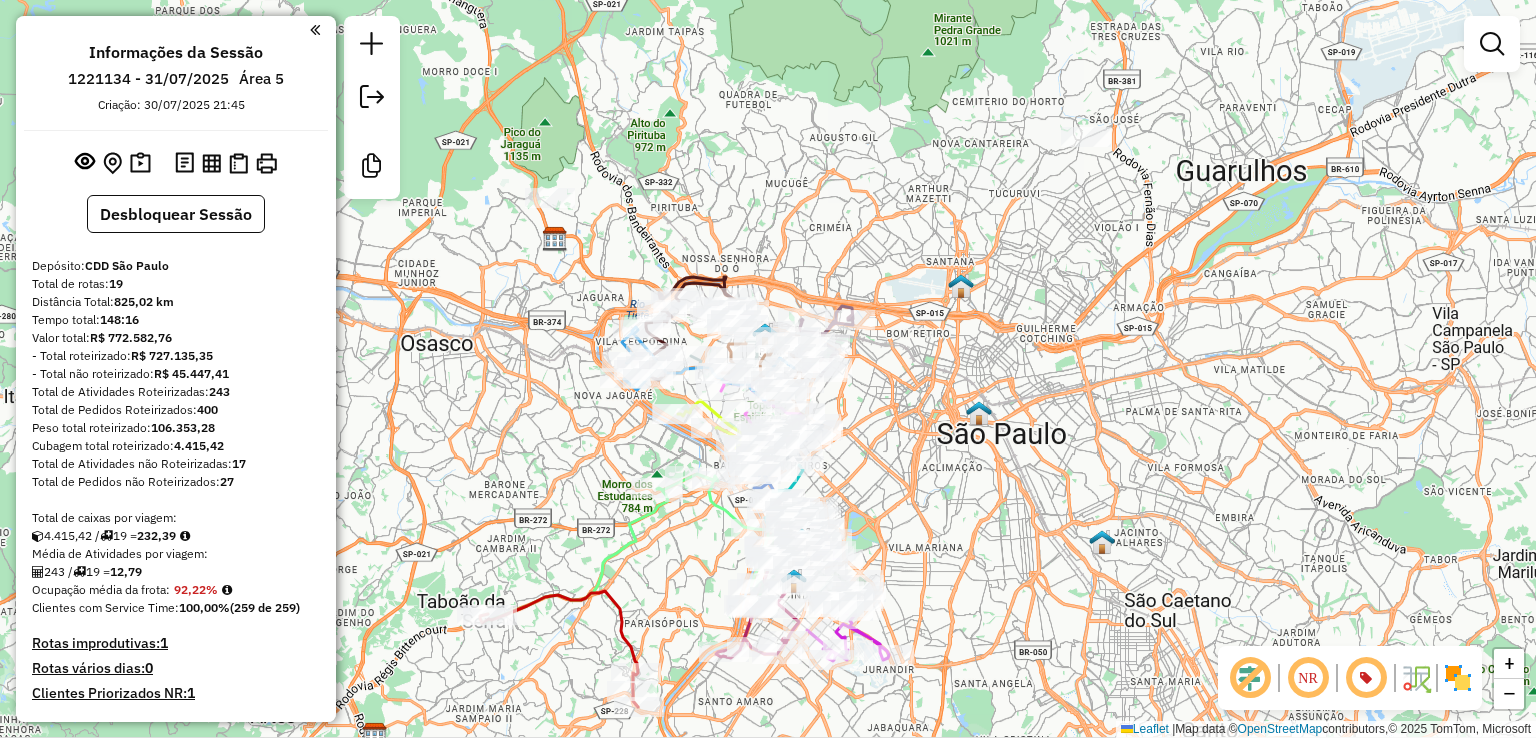 drag, startPoint x: 466, startPoint y: 196, endPoint x: 526, endPoint y: 238, distance: 73.239334 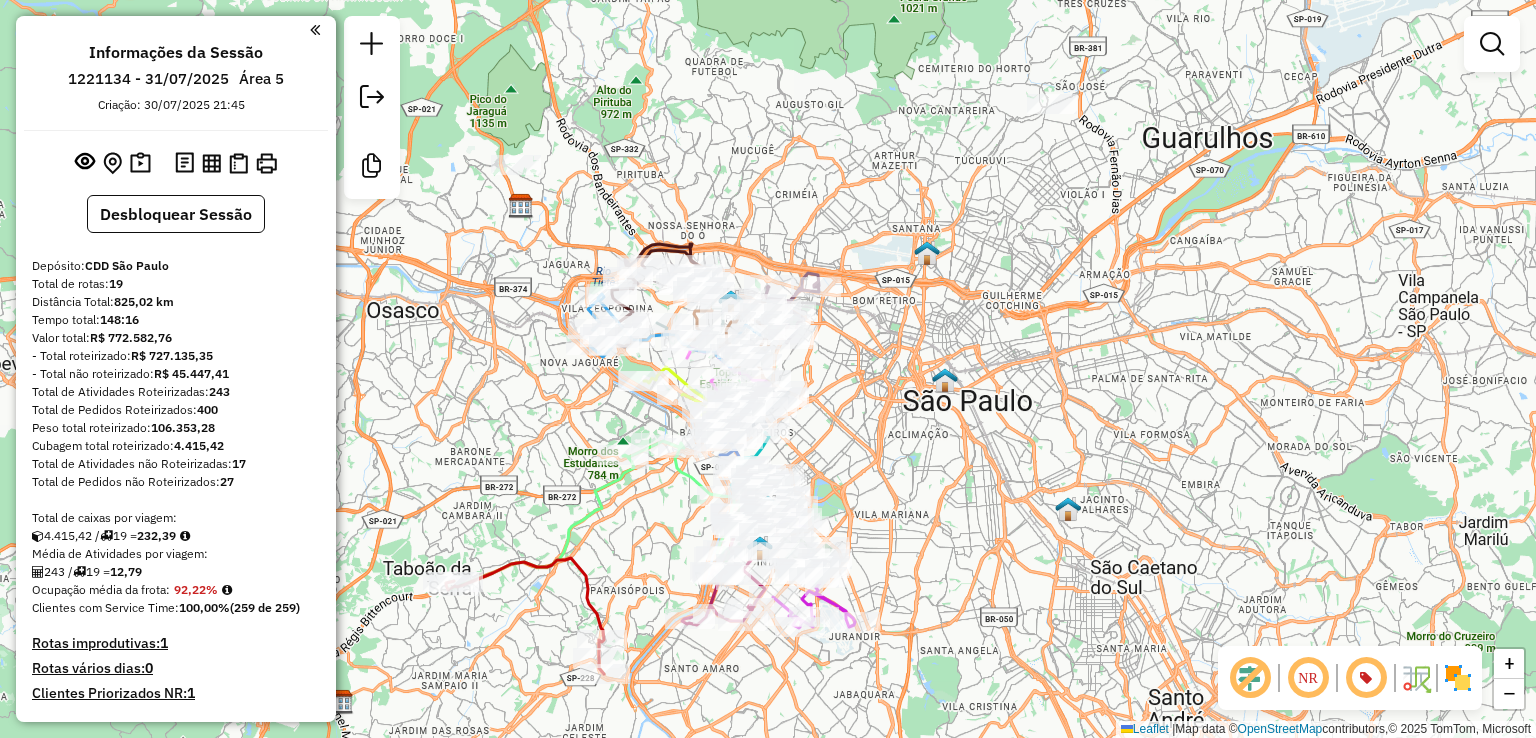 drag, startPoint x: 1121, startPoint y: 347, endPoint x: 1088, endPoint y: 321, distance: 42.0119 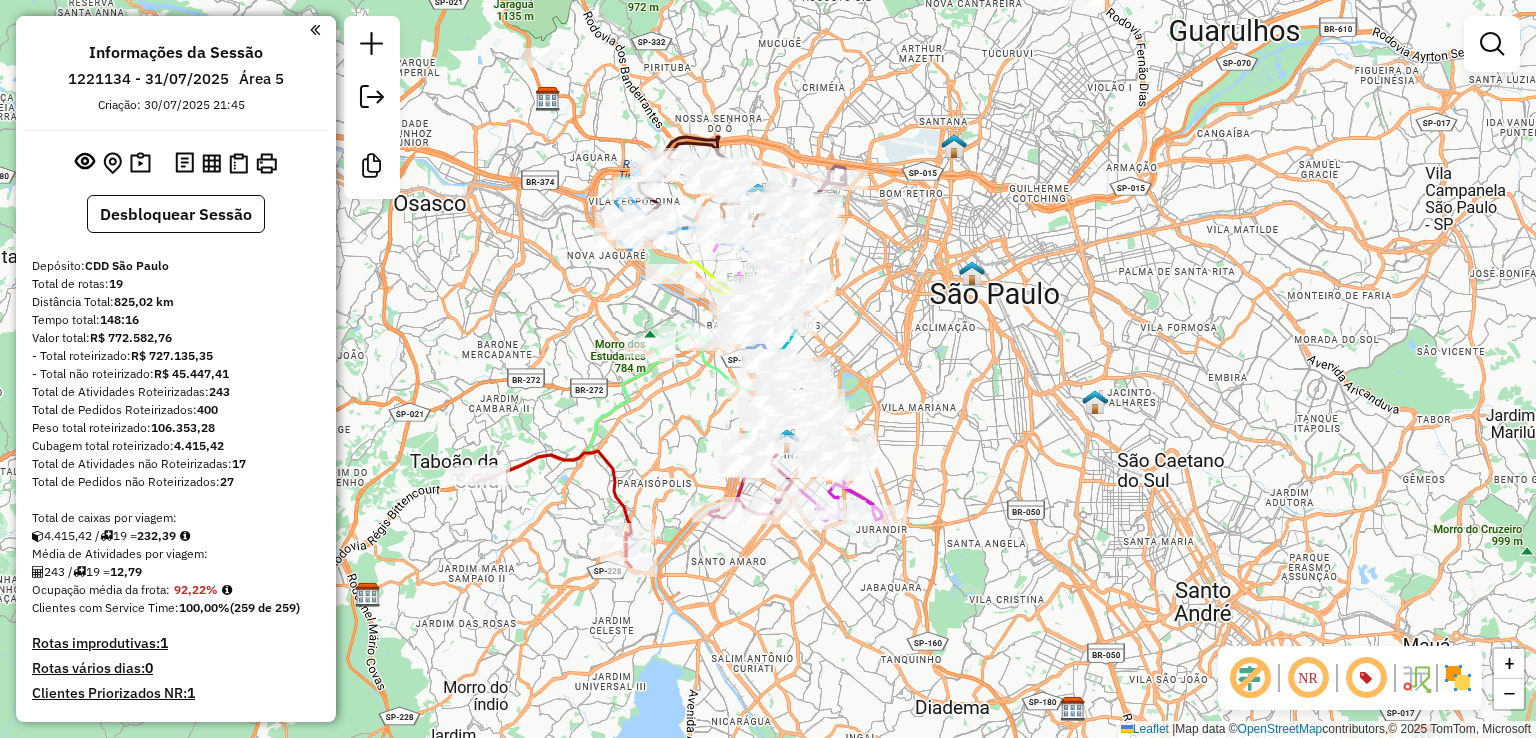 drag, startPoint x: 1109, startPoint y: 445, endPoint x: 1151, endPoint y: 397, distance: 63.780876 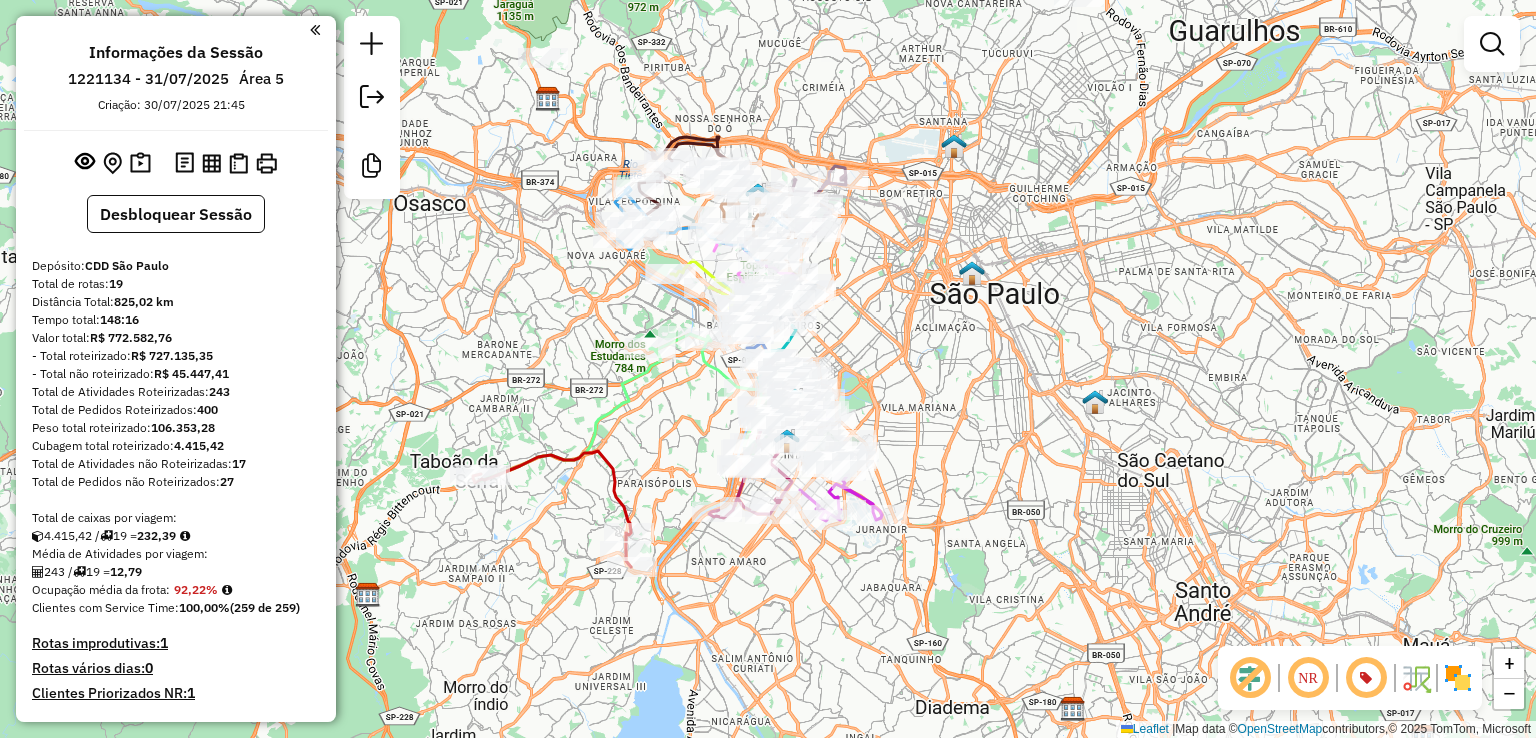 click on "Janela de atendimento Grade de atendimento Capacidade Transportadoras Veículos Cliente Pedidos  Rotas Selecione os dias de semana para filtrar as janelas de atendimento  Seg   Ter   Qua   Qui   Sex   Sáb   Dom  Informe o período da janela de atendimento: De: Até:  Filtrar exatamente a janela do cliente  Considerar janela de atendimento padrão  Selecione os dias de semana para filtrar as grades de atendimento  Seg   Ter   Qua   Qui   Sex   Sáb   Dom   Considerar clientes sem dia de atendimento cadastrado  Clientes fora do dia de atendimento selecionado Filtrar as atividades entre os valores definidos abaixo:  Peso mínimo:   Peso máximo:   Cubagem mínima:   Cubagem máxima:   De:   Até:  Filtrar as atividades entre o tempo de atendimento definido abaixo:  De:   Até:   Considerar capacidade total dos clientes não roteirizados Transportadora: Selecione um ou mais itens Tipo de veículo: Selecione um ou mais itens Veículo: Selecione um ou mais itens Motorista: Selecione um ou mais itens Nome: Rótulo:" 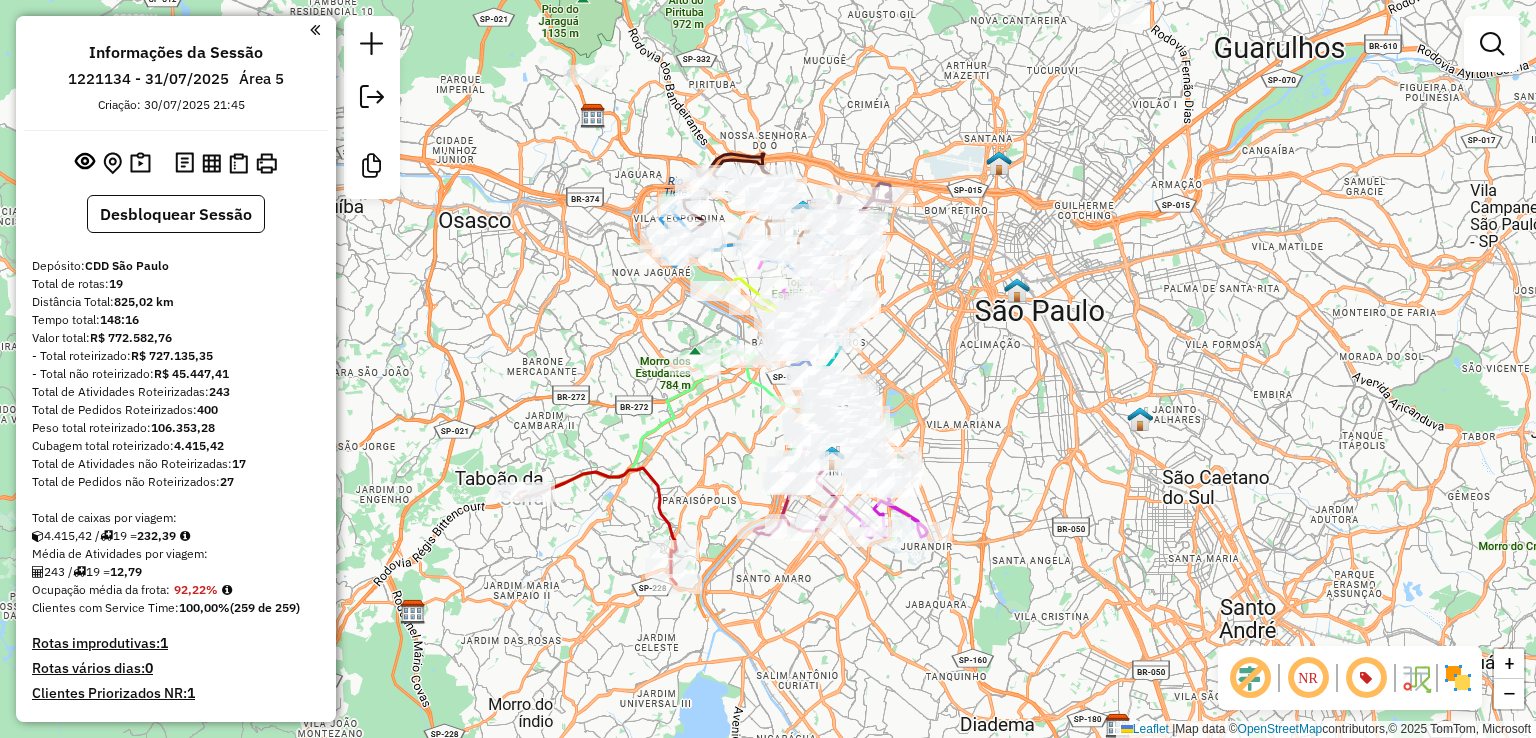 drag, startPoint x: 1002, startPoint y: 355, endPoint x: 1012, endPoint y: 371, distance: 18.867962 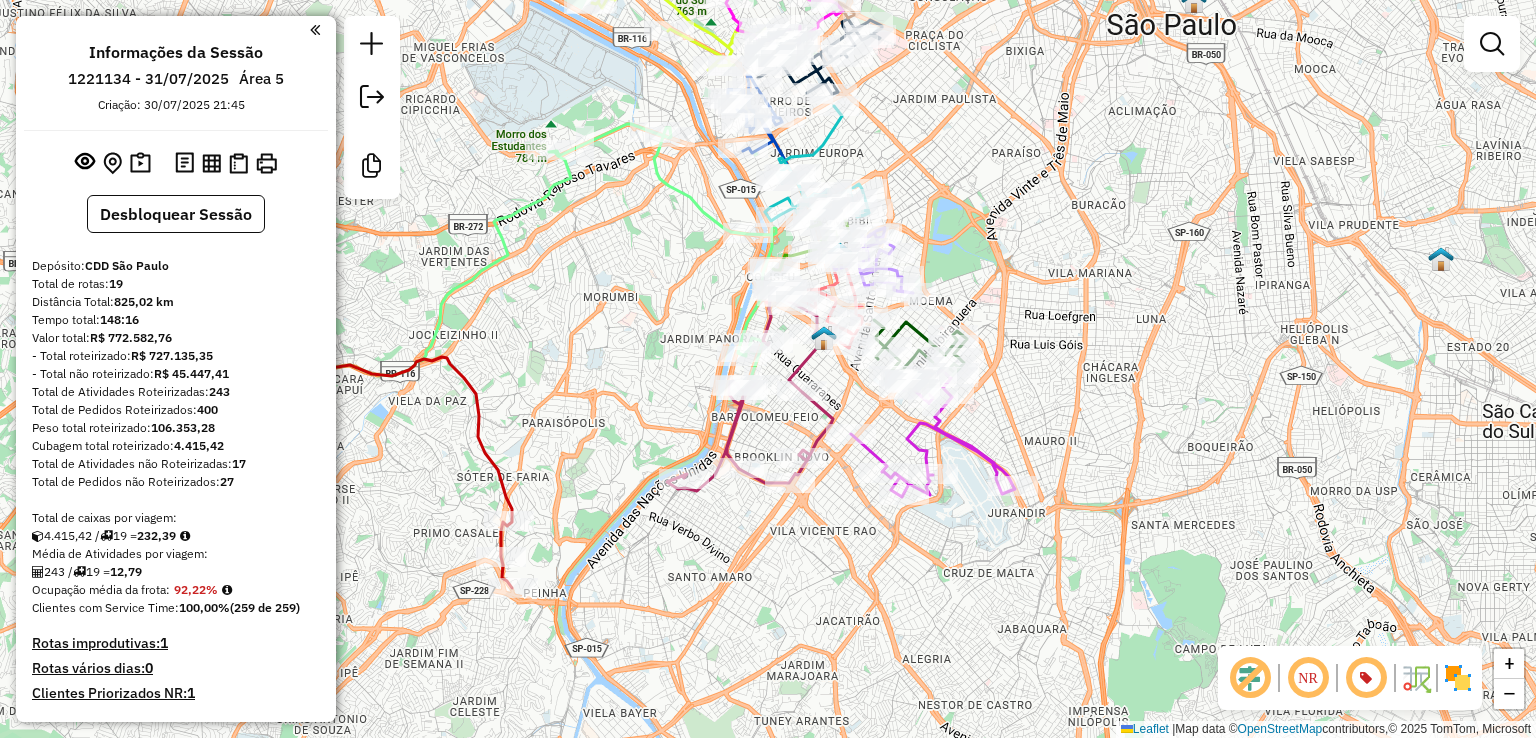 drag, startPoint x: 842, startPoint y: 540, endPoint x: 821, endPoint y: 557, distance: 27.018513 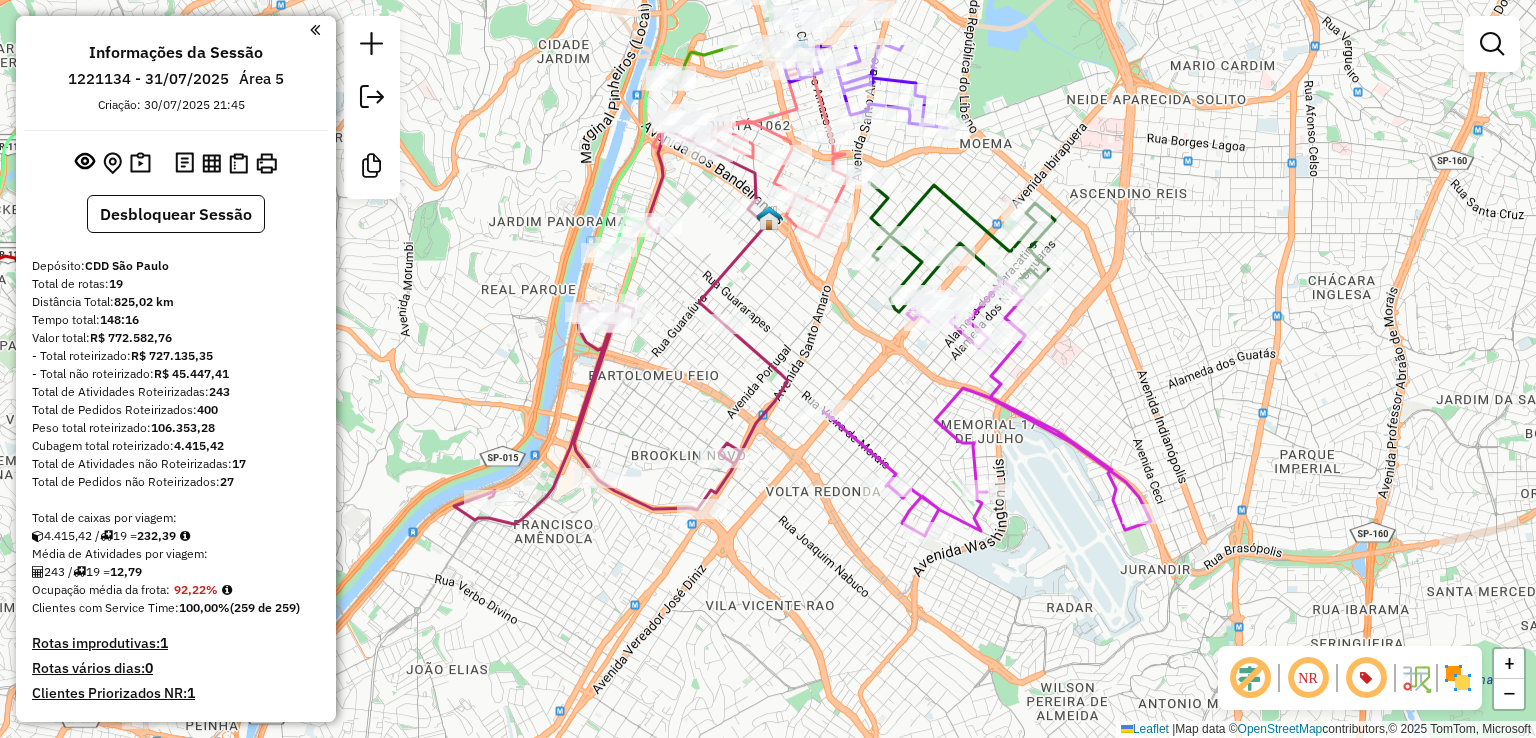 drag, startPoint x: 821, startPoint y: 517, endPoint x: 804, endPoint y: 535, distance: 24.758837 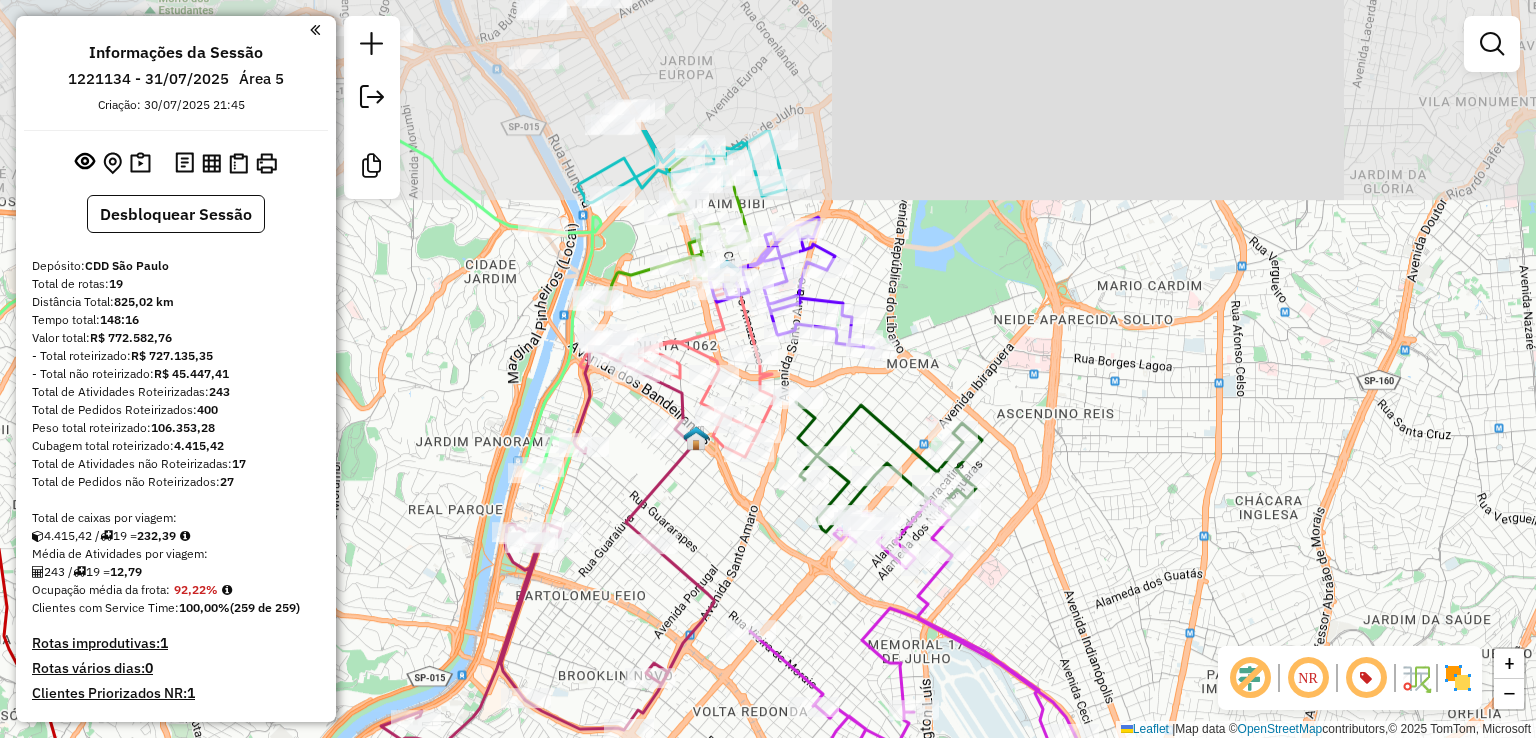 drag, startPoint x: 776, startPoint y: 481, endPoint x: 760, endPoint y: 545, distance: 65.96969 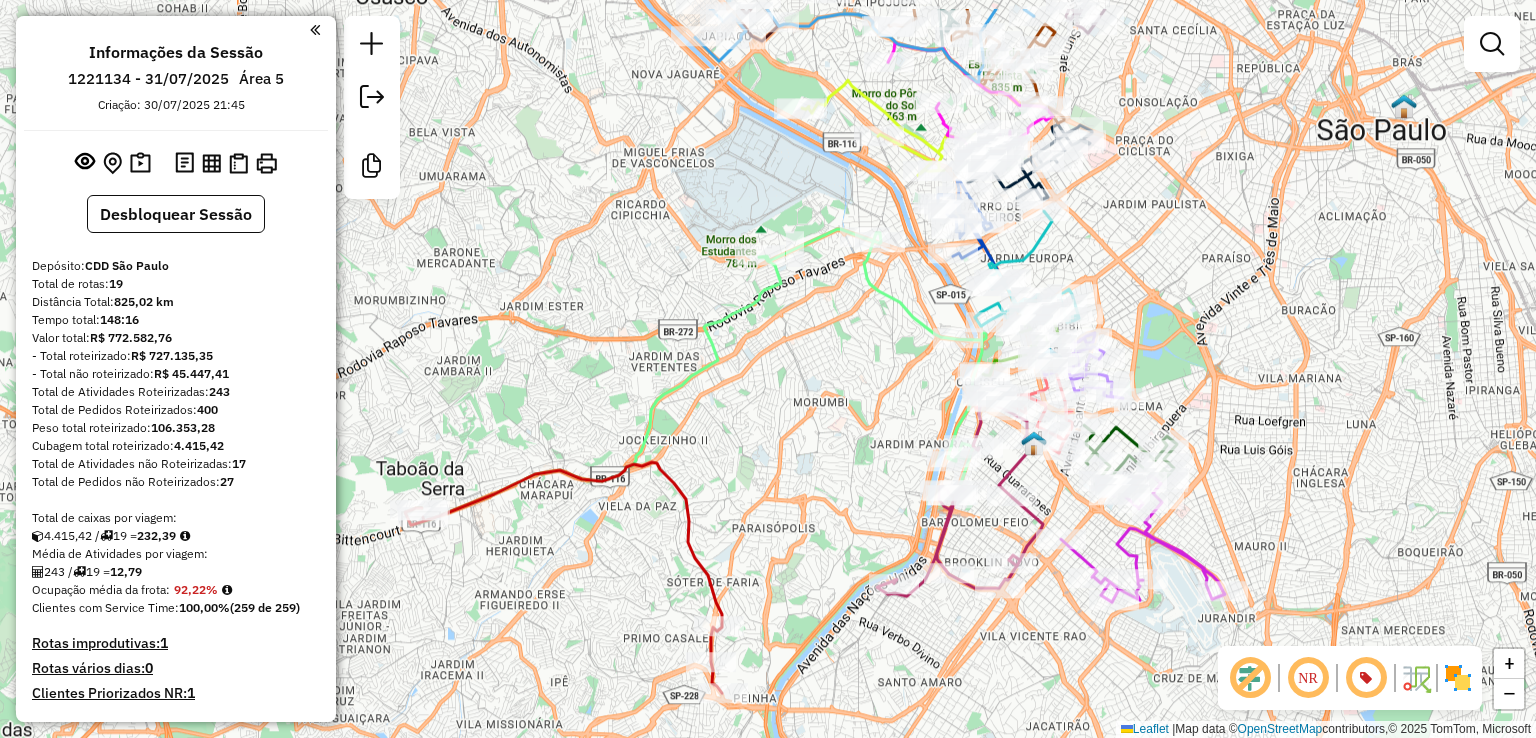 drag, startPoint x: 621, startPoint y: 419, endPoint x: 771, endPoint y: 510, distance: 175.44514 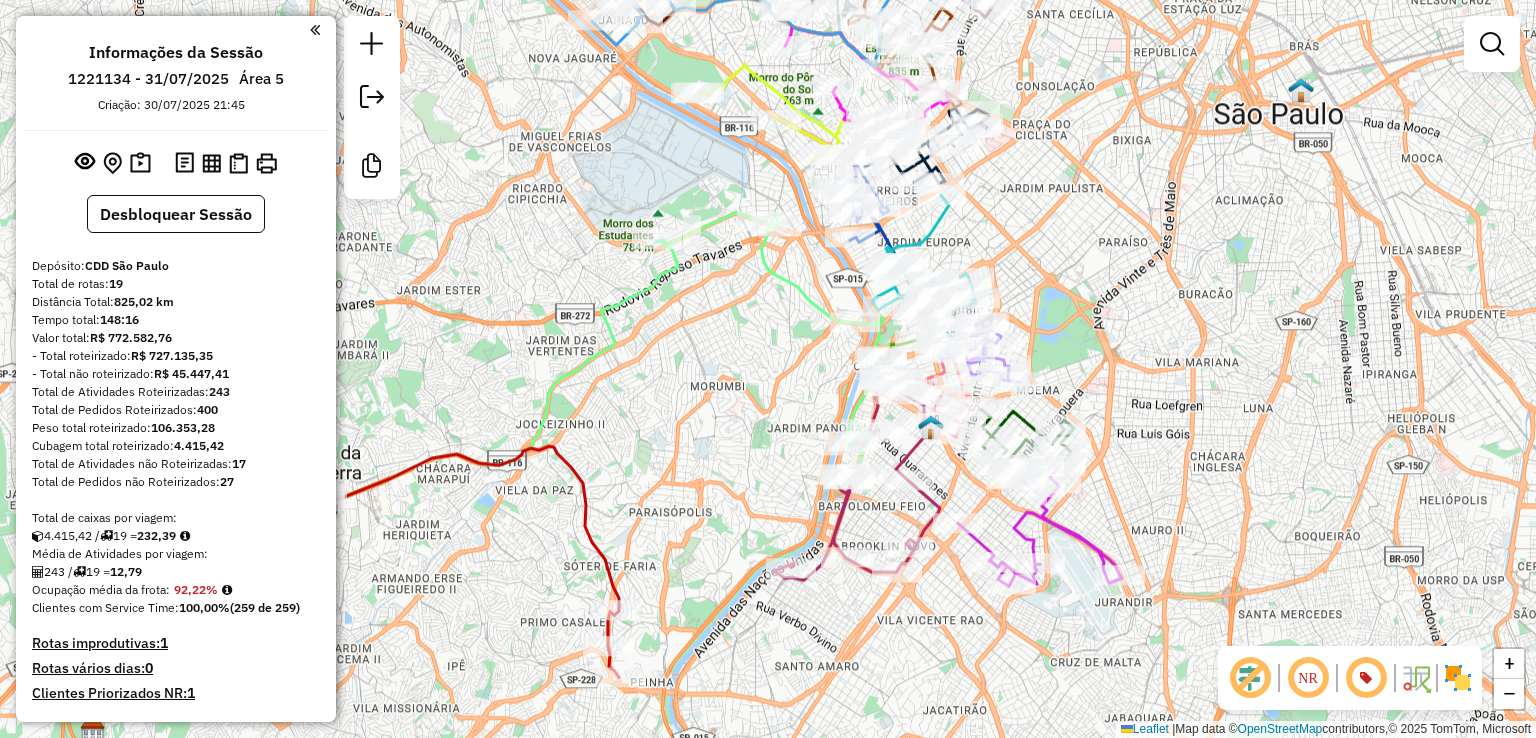 drag, startPoint x: 717, startPoint y: 382, endPoint x: 700, endPoint y: 381, distance: 17.029387 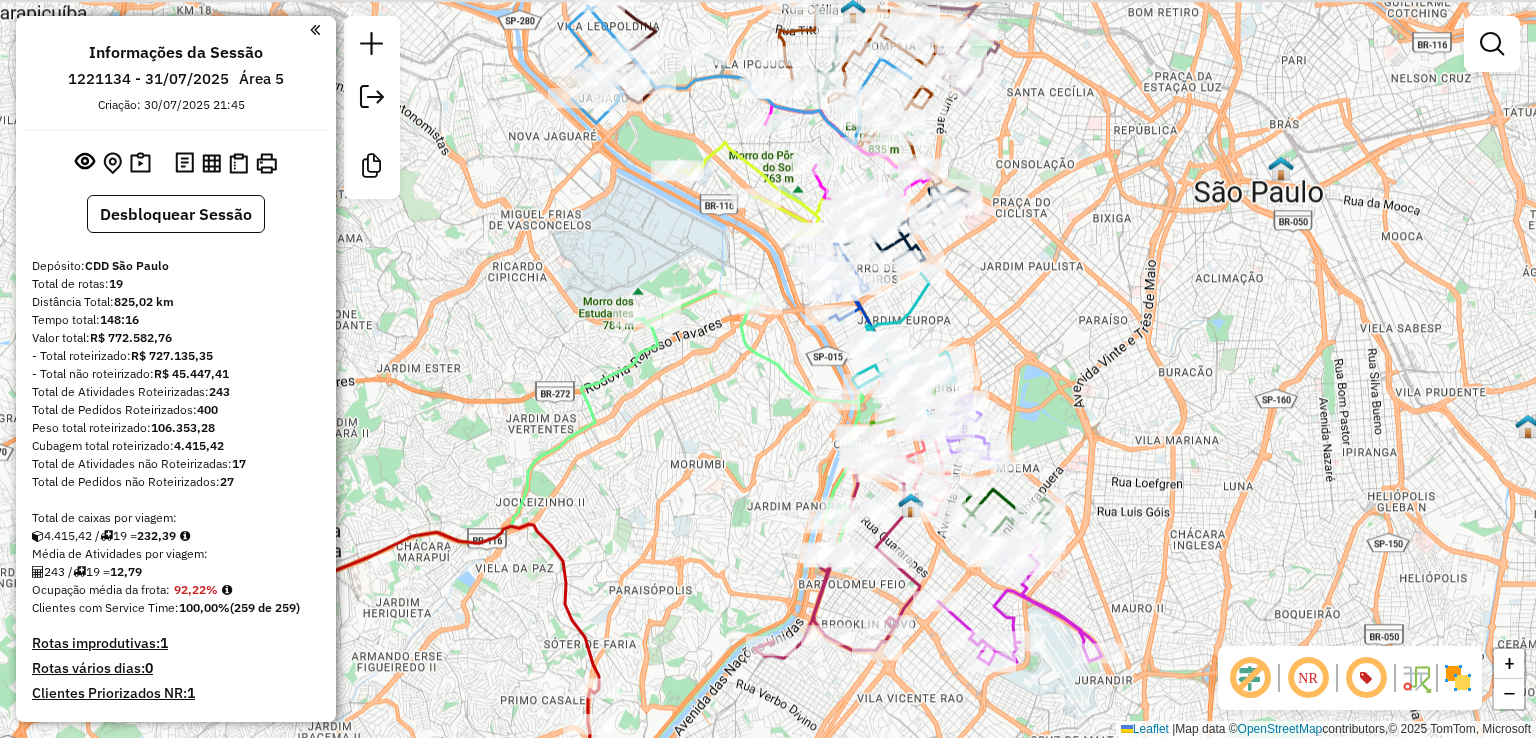 drag, startPoint x: 703, startPoint y: 399, endPoint x: 701, endPoint y: 441, distance: 42.047592 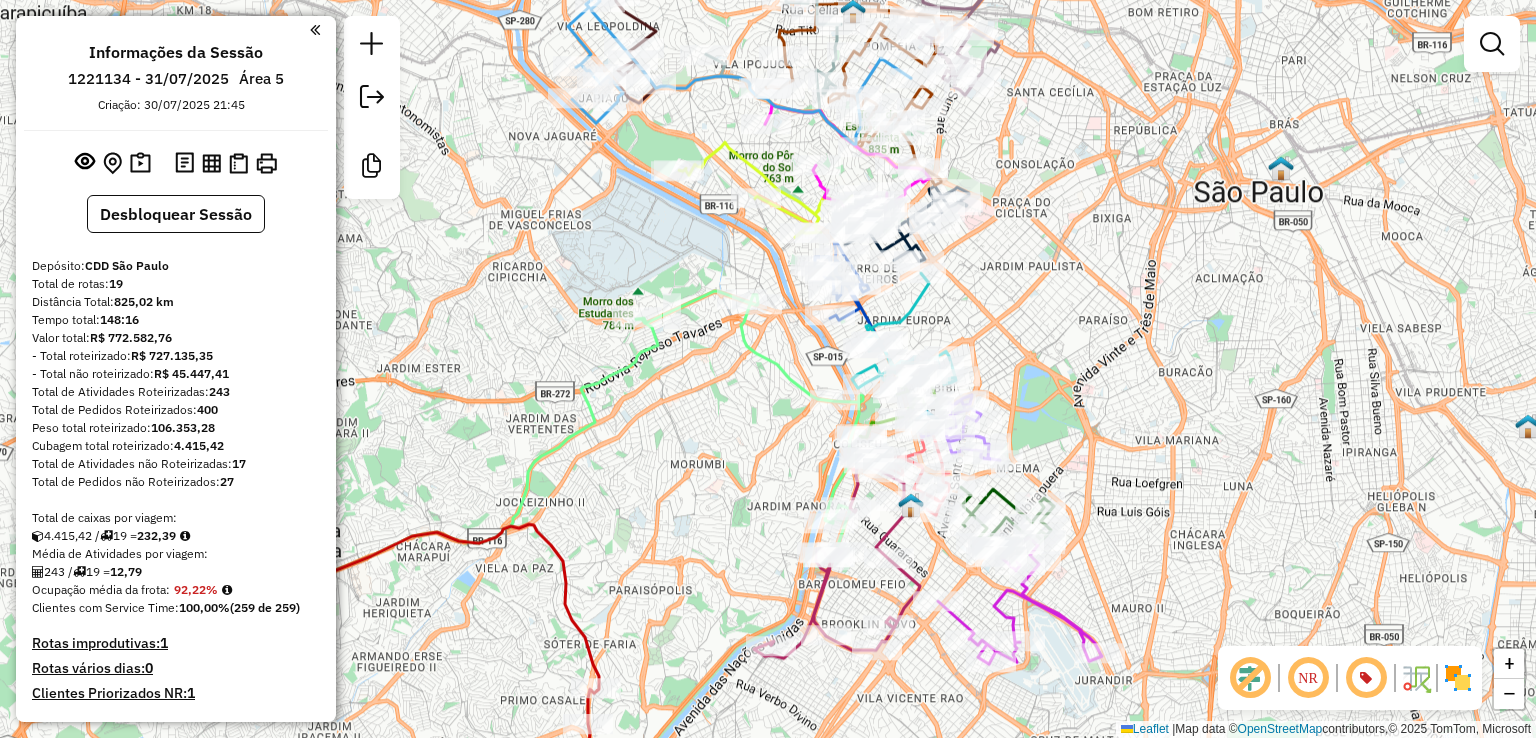drag, startPoint x: 717, startPoint y: 382, endPoint x: 748, endPoint y: 455, distance: 79.30952 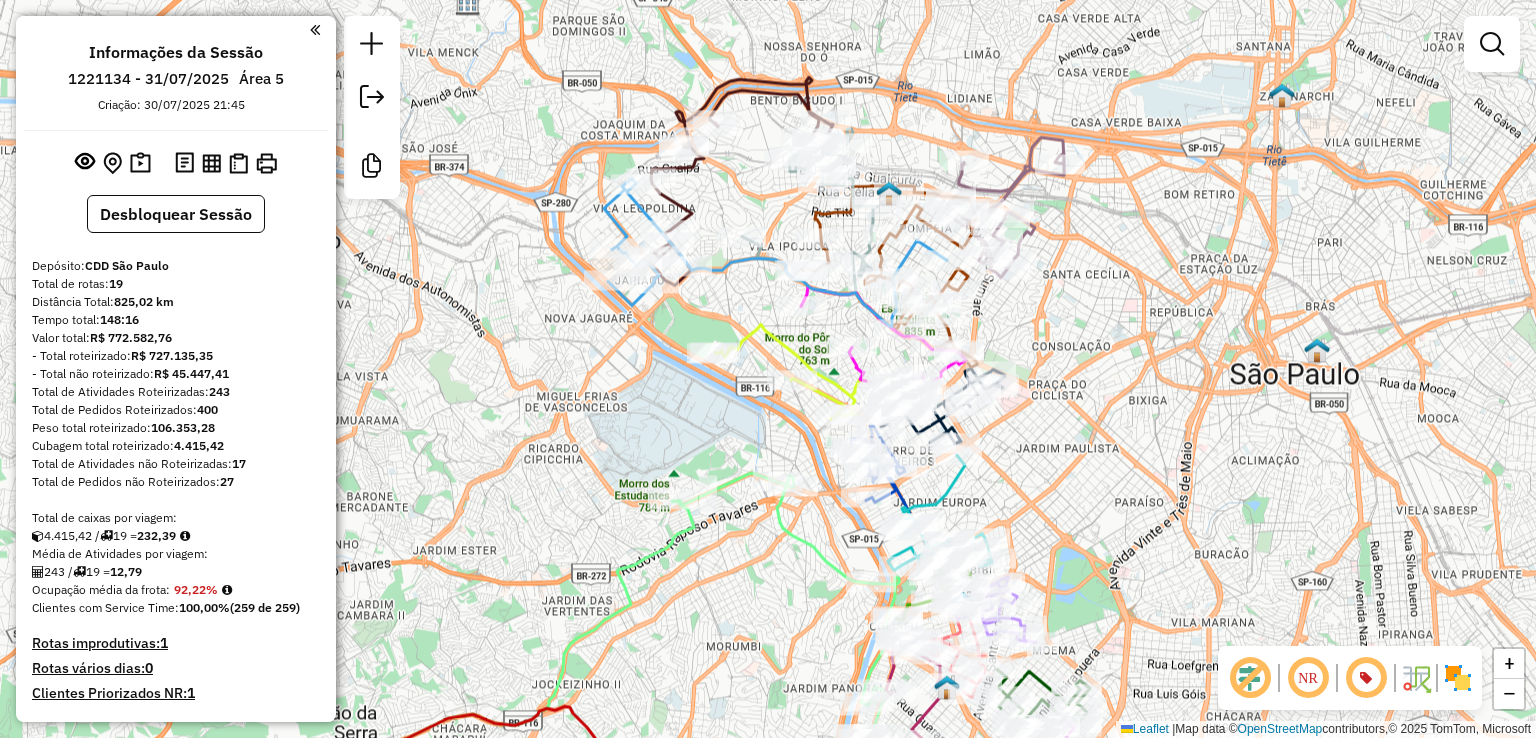drag, startPoint x: 565, startPoint y: 255, endPoint x: 567, endPoint y: 363, distance: 108.01852 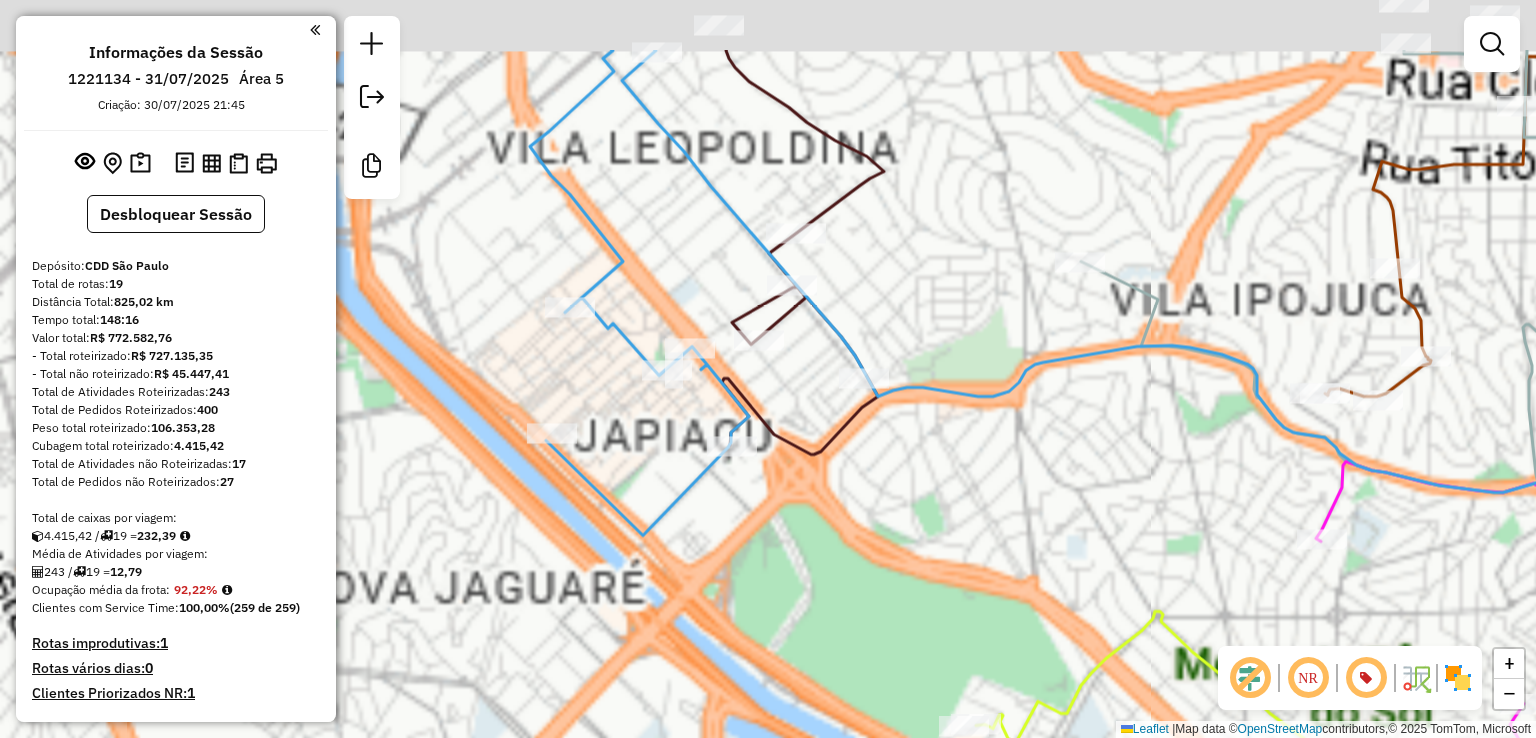 drag, startPoint x: 620, startPoint y: 285, endPoint x: 632, endPoint y: 417, distance: 132.54433 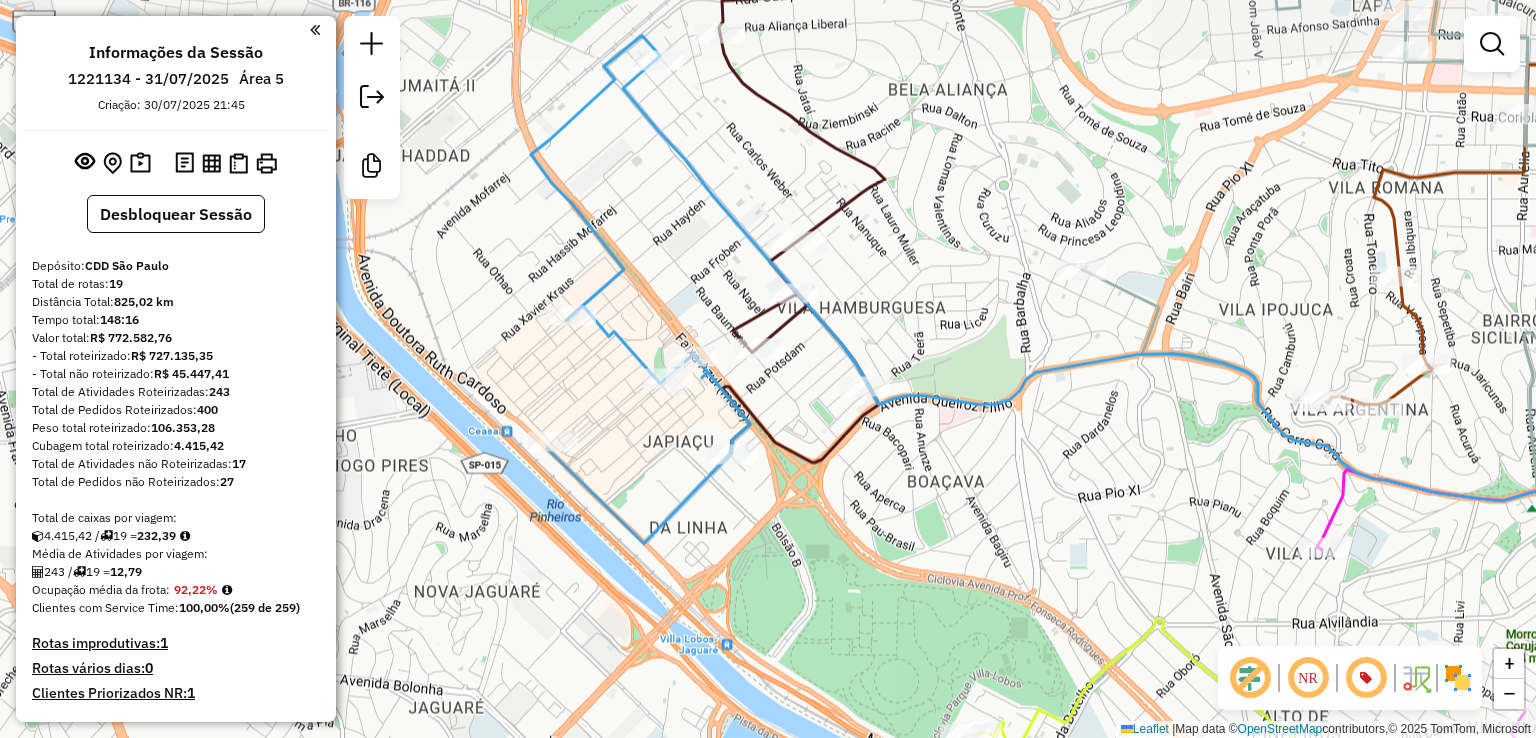 click 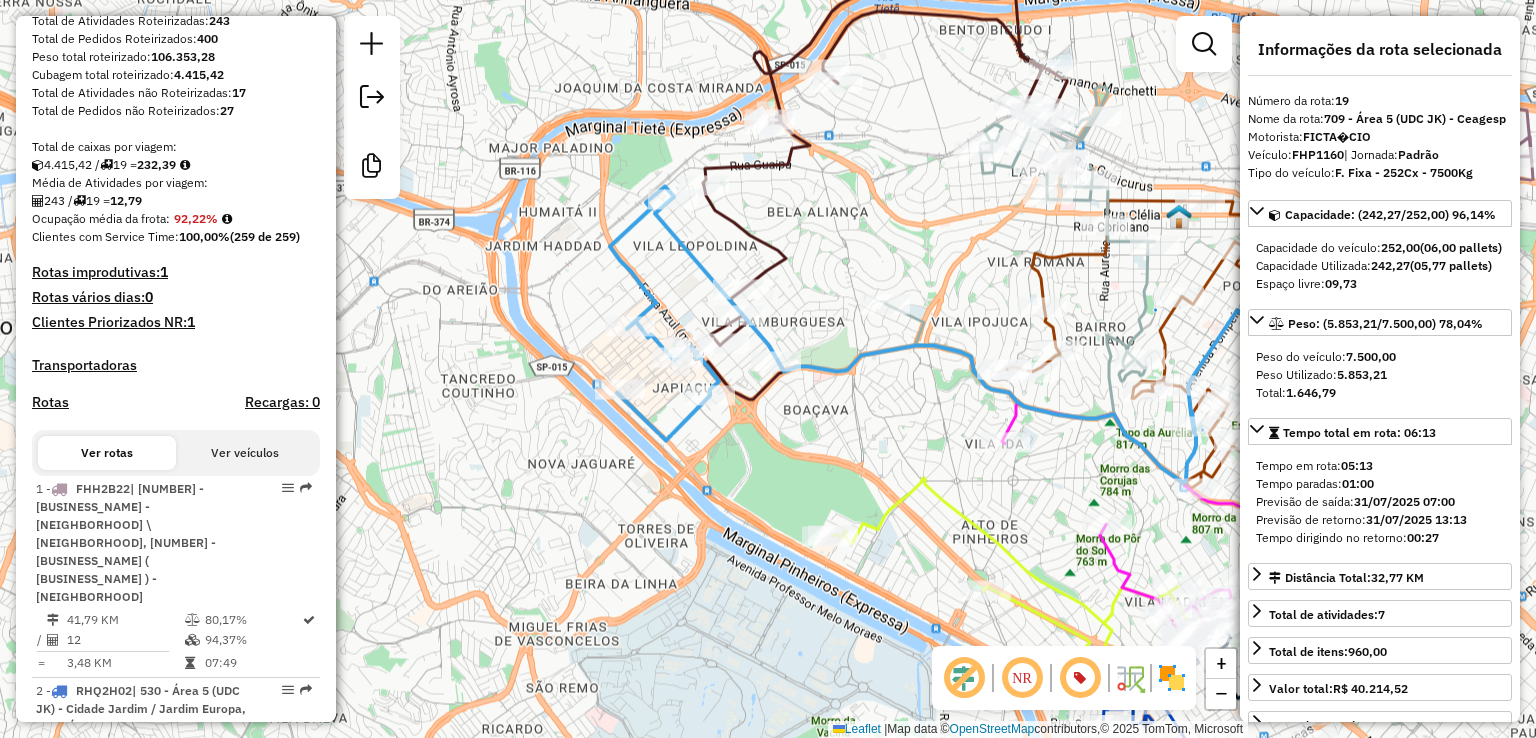 scroll, scrollTop: 0, scrollLeft: 0, axis: both 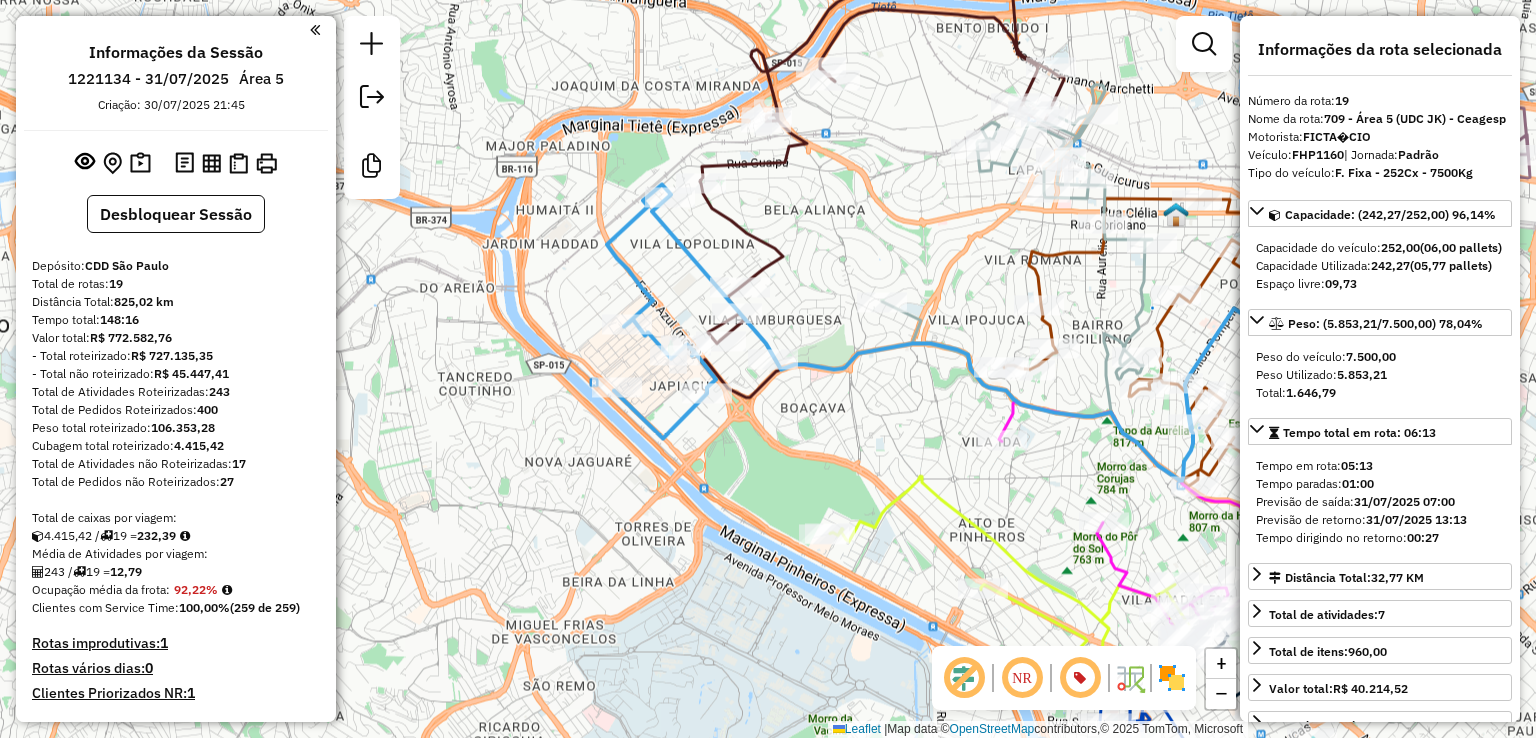 drag, startPoint x: 852, startPoint y: 447, endPoint x: 787, endPoint y: 429, distance: 67.44627 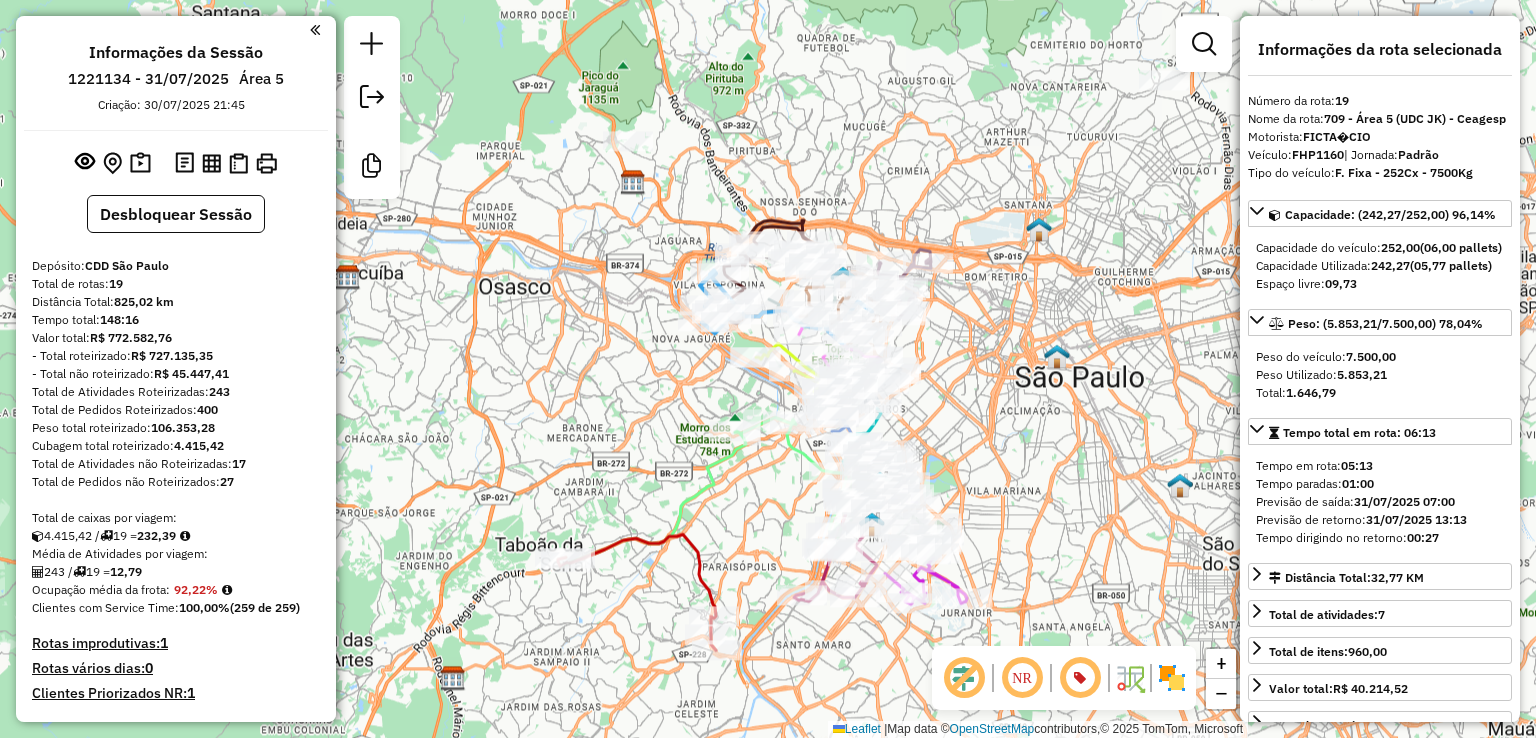 drag, startPoint x: 1064, startPoint y: 359, endPoint x: 990, endPoint y: 364, distance: 74.168724 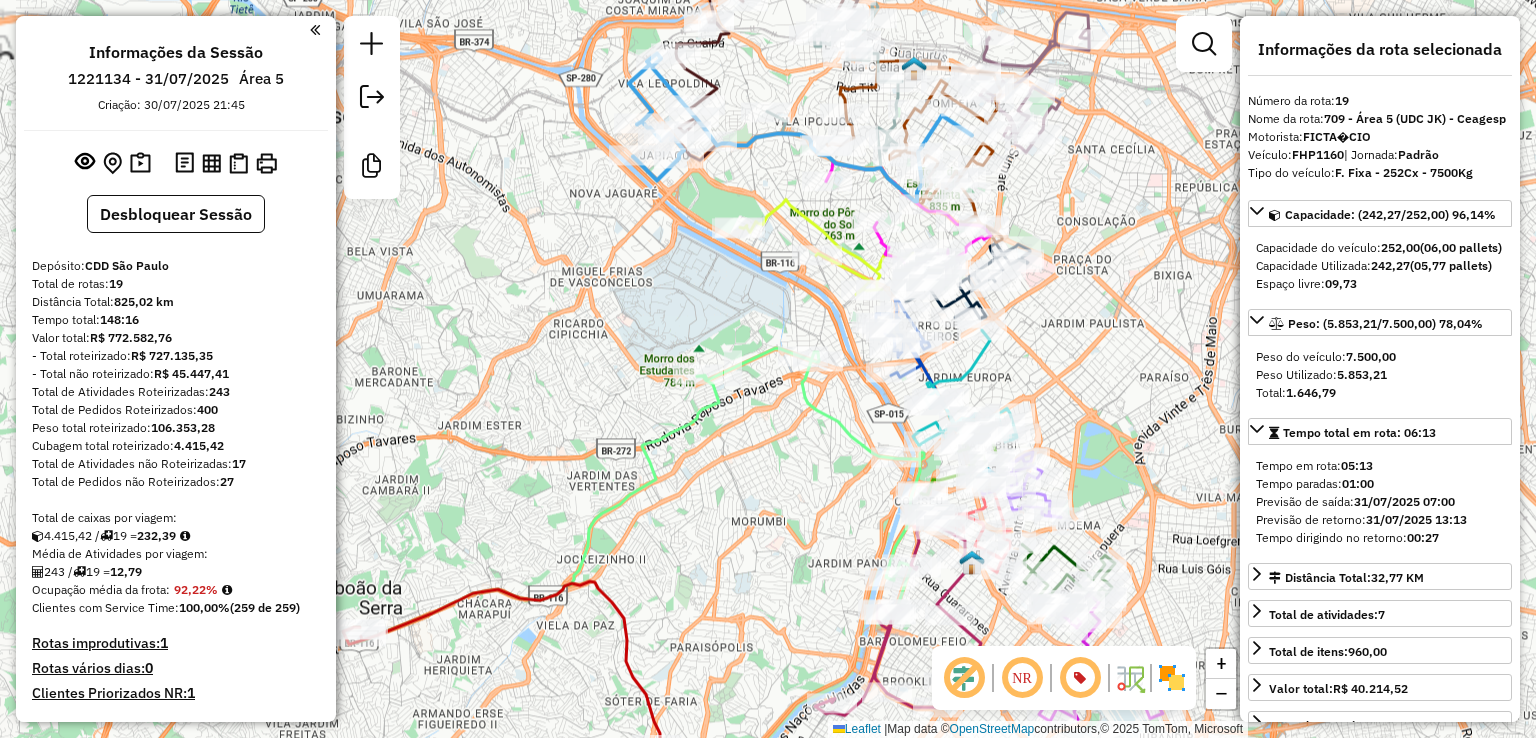 drag, startPoint x: 748, startPoint y: 275, endPoint x: 682, endPoint y: 465, distance: 201.13676 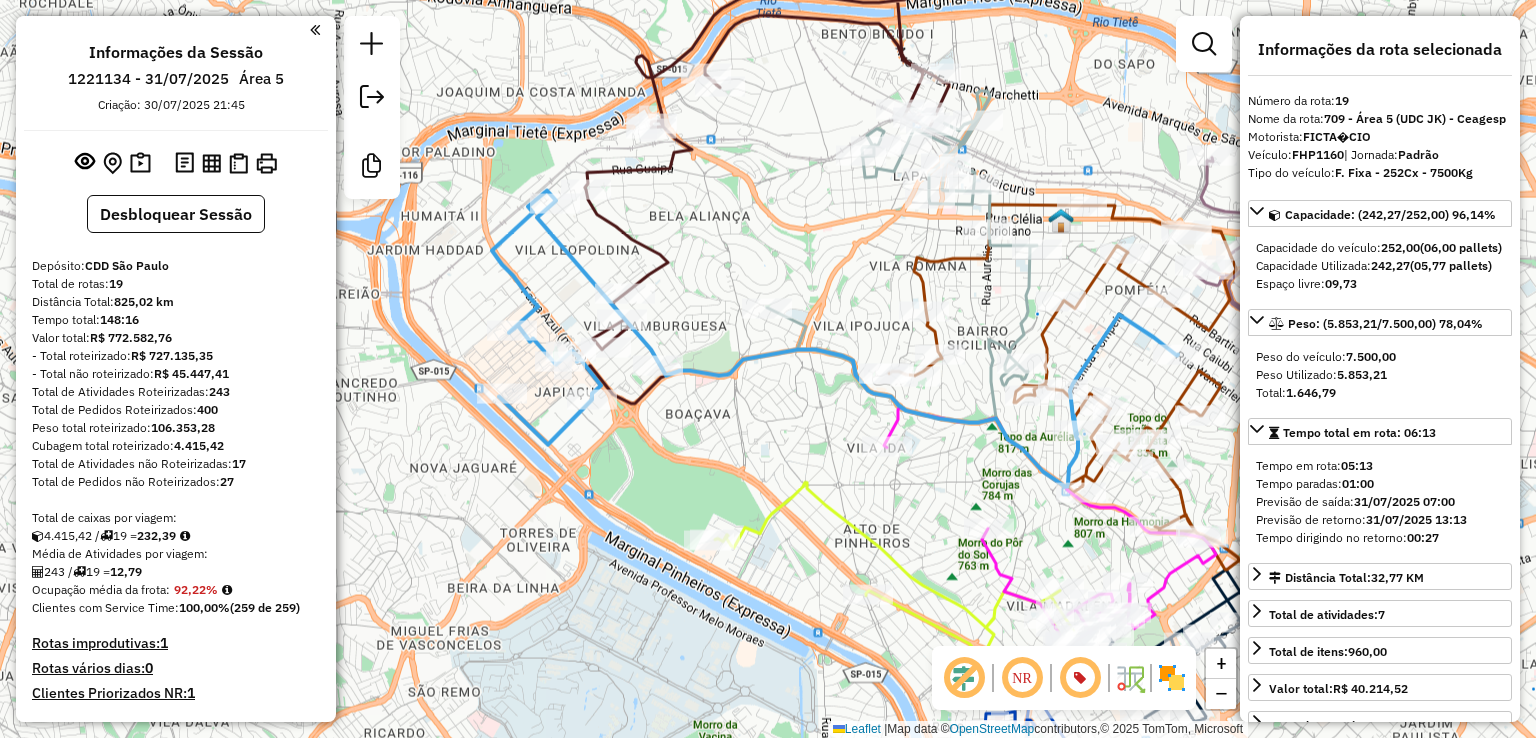 drag, startPoint x: 734, startPoint y: 193, endPoint x: 740, endPoint y: 225, distance: 32.55764 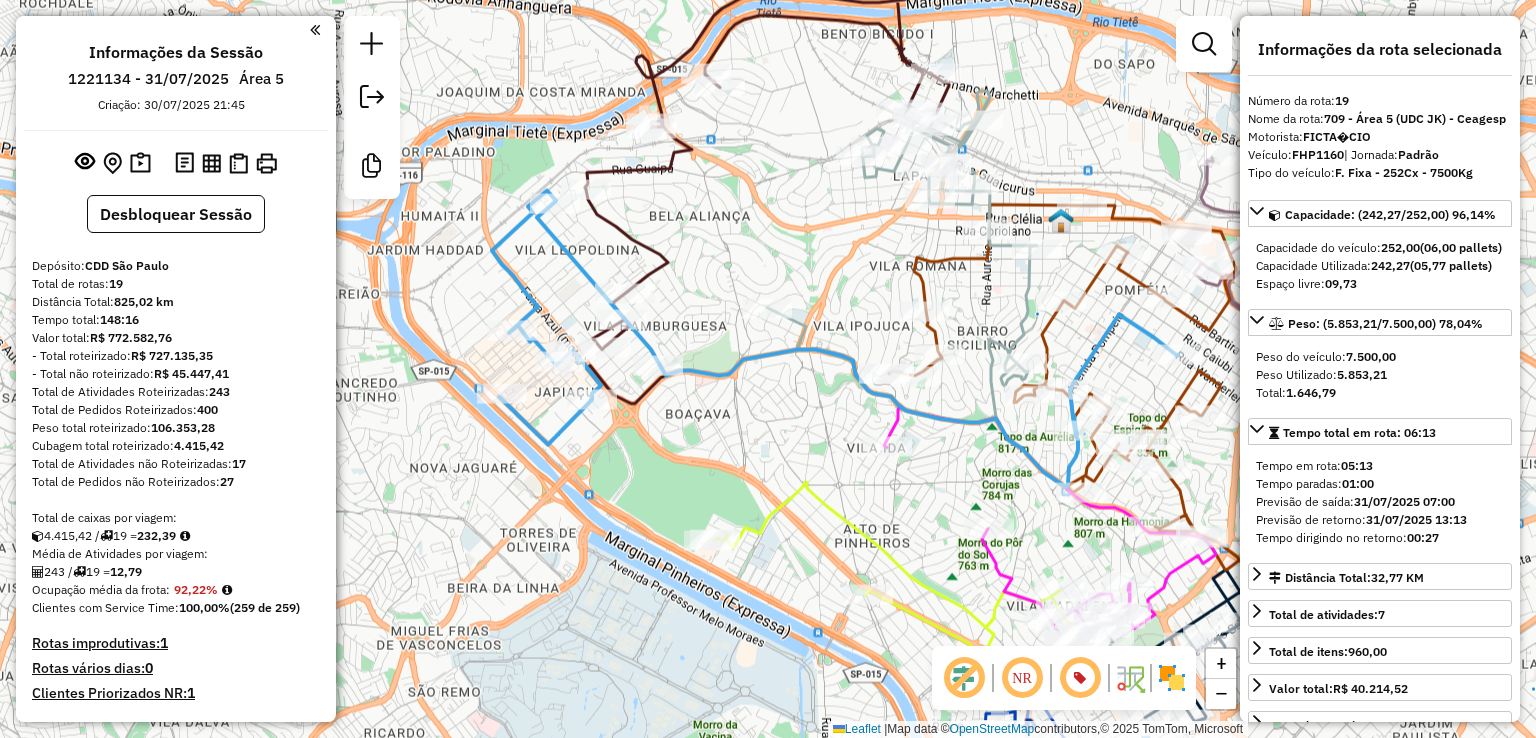 drag, startPoint x: 428, startPoint y: 377, endPoint x: 473, endPoint y: 377, distance: 45 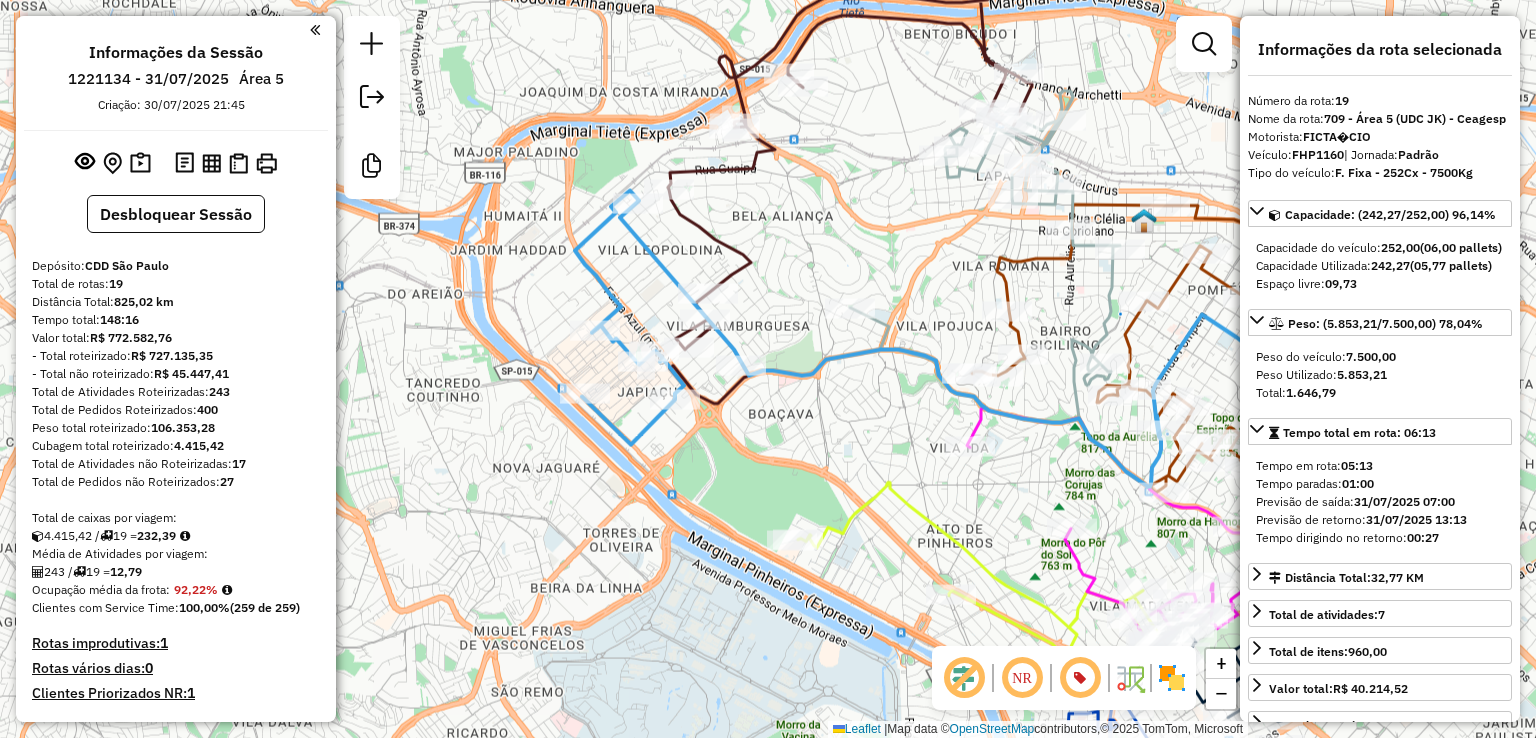 drag, startPoint x: 741, startPoint y: 424, endPoint x: 722, endPoint y: 428, distance: 19.416489 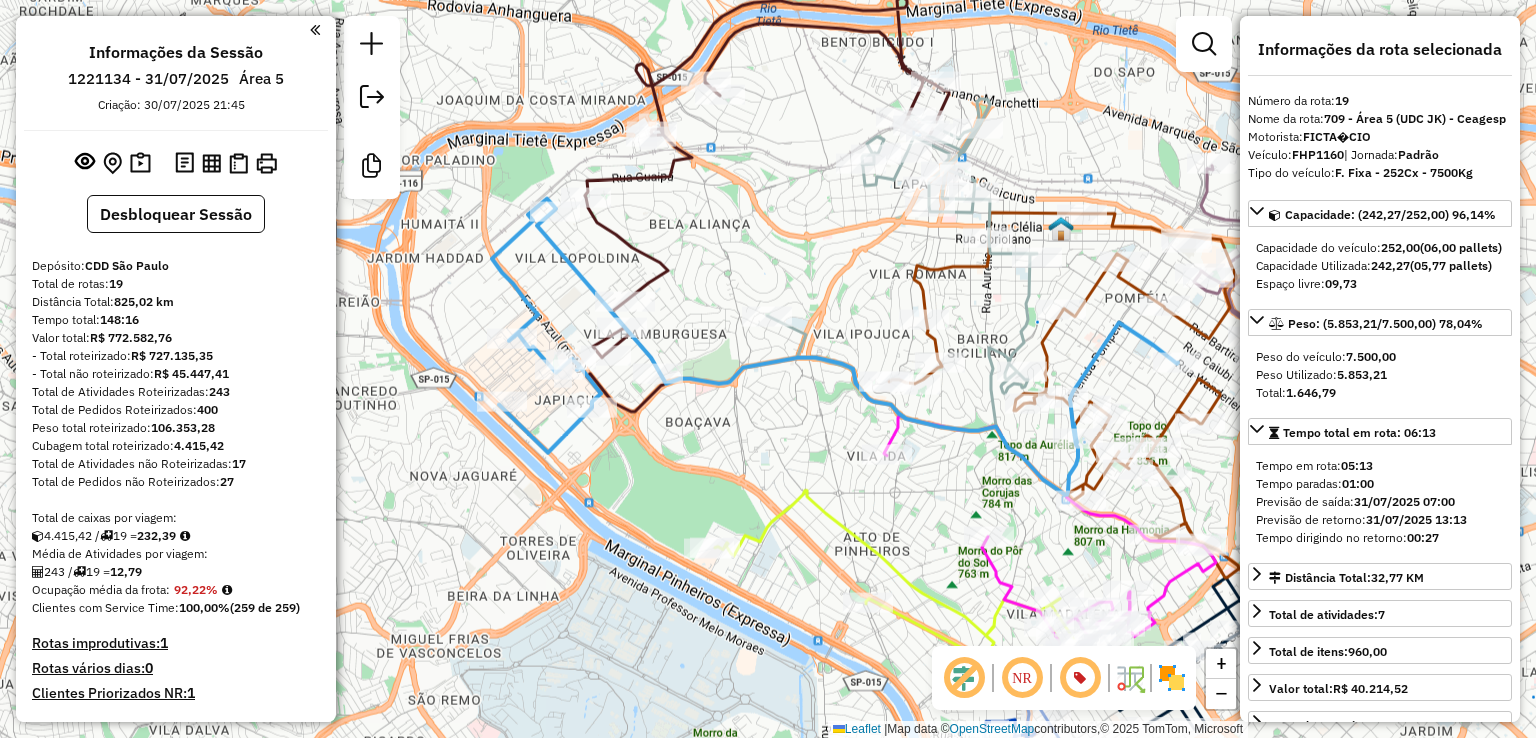 click 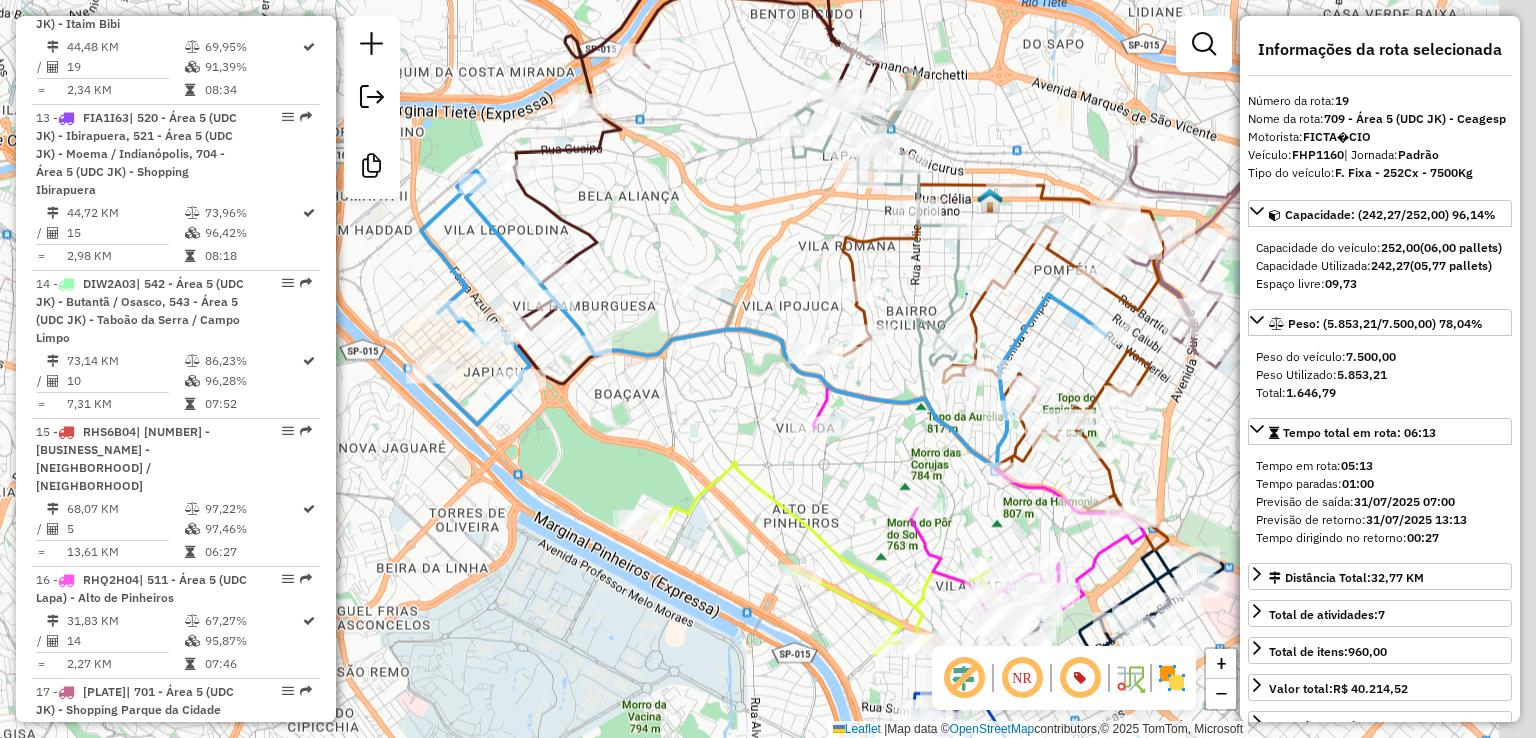 scroll, scrollTop: 3171, scrollLeft: 0, axis: vertical 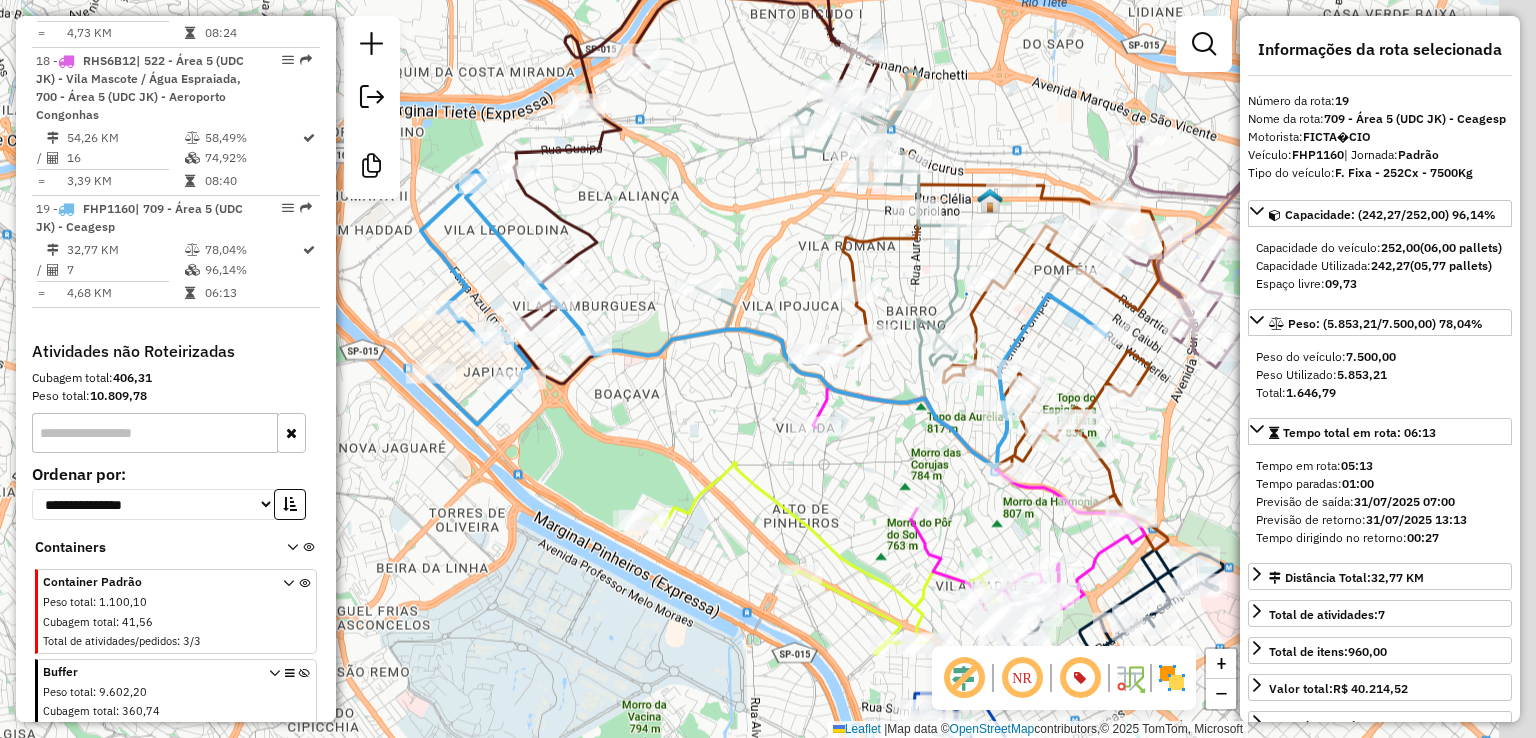 click on "Janela de atendimento Grade de atendimento Capacidade Transportadoras Veículos Cliente Pedidos  Rotas Selecione os dias de semana para filtrar as janelas de atendimento  Seg   Ter   Qua   Qui   Sex   Sáb   Dom  Informe o período da janela de atendimento: De: Até:  Filtrar exatamente a janela do cliente  Considerar janela de atendimento padrão  Selecione os dias de semana para filtrar as grades de atendimento  Seg   Ter   Qua   Qui   Sex   Sáb   Dom   Considerar clientes sem dia de atendimento cadastrado  Clientes fora do dia de atendimento selecionado Filtrar as atividades entre os valores definidos abaixo:  Peso mínimo:   Peso máximo:   Cubagem mínima:   Cubagem máxima:   De:   Até:  Filtrar as atividades entre o tempo de atendimento definido abaixo:  De:   Até:   Considerar capacidade total dos clientes não roteirizados Transportadora: Selecione um ou mais itens Tipo de veículo: Selecione um ou mais itens Veículo: Selecione um ou mais itens Motorista: Selecione um ou mais itens Nome: Rótulo:" 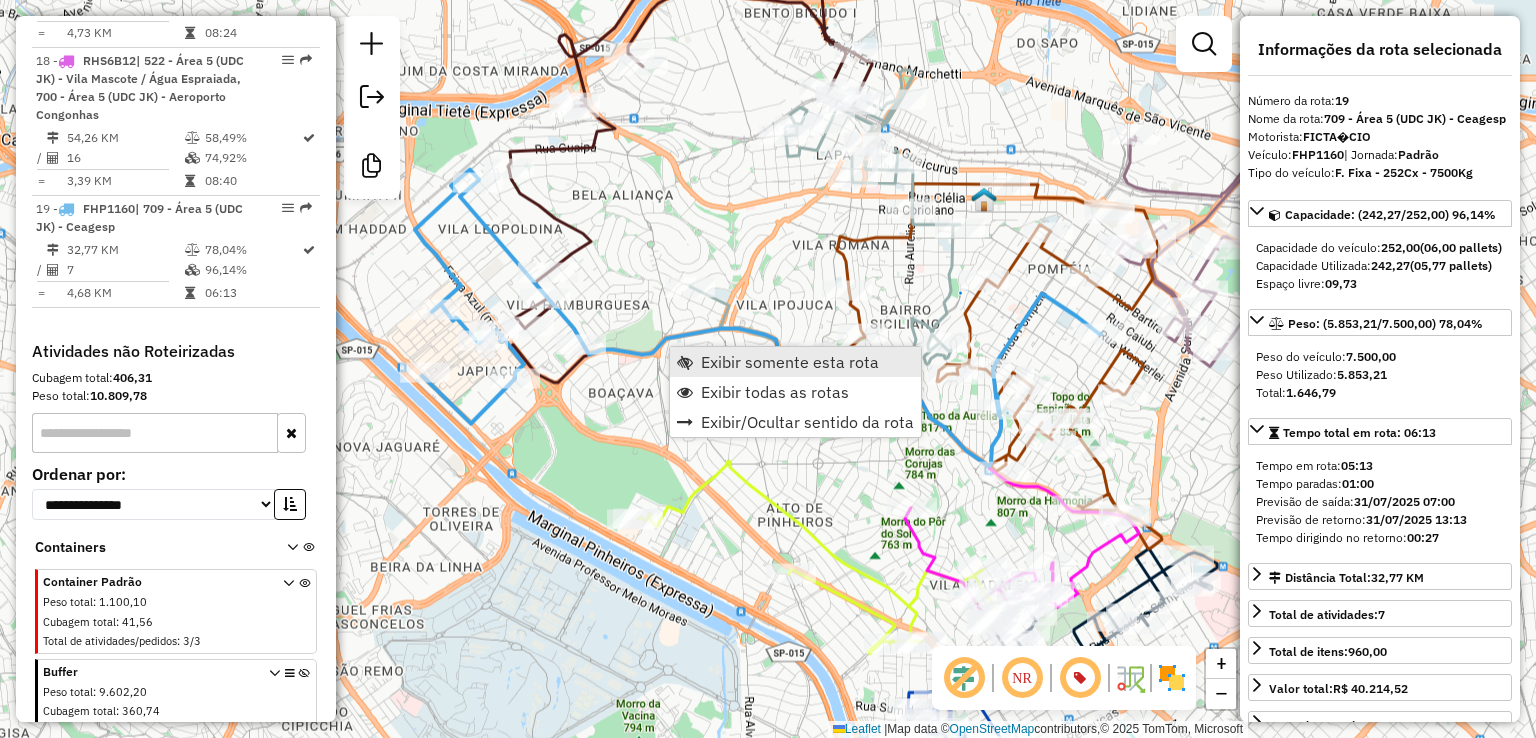 click at bounding box center (685, 362) 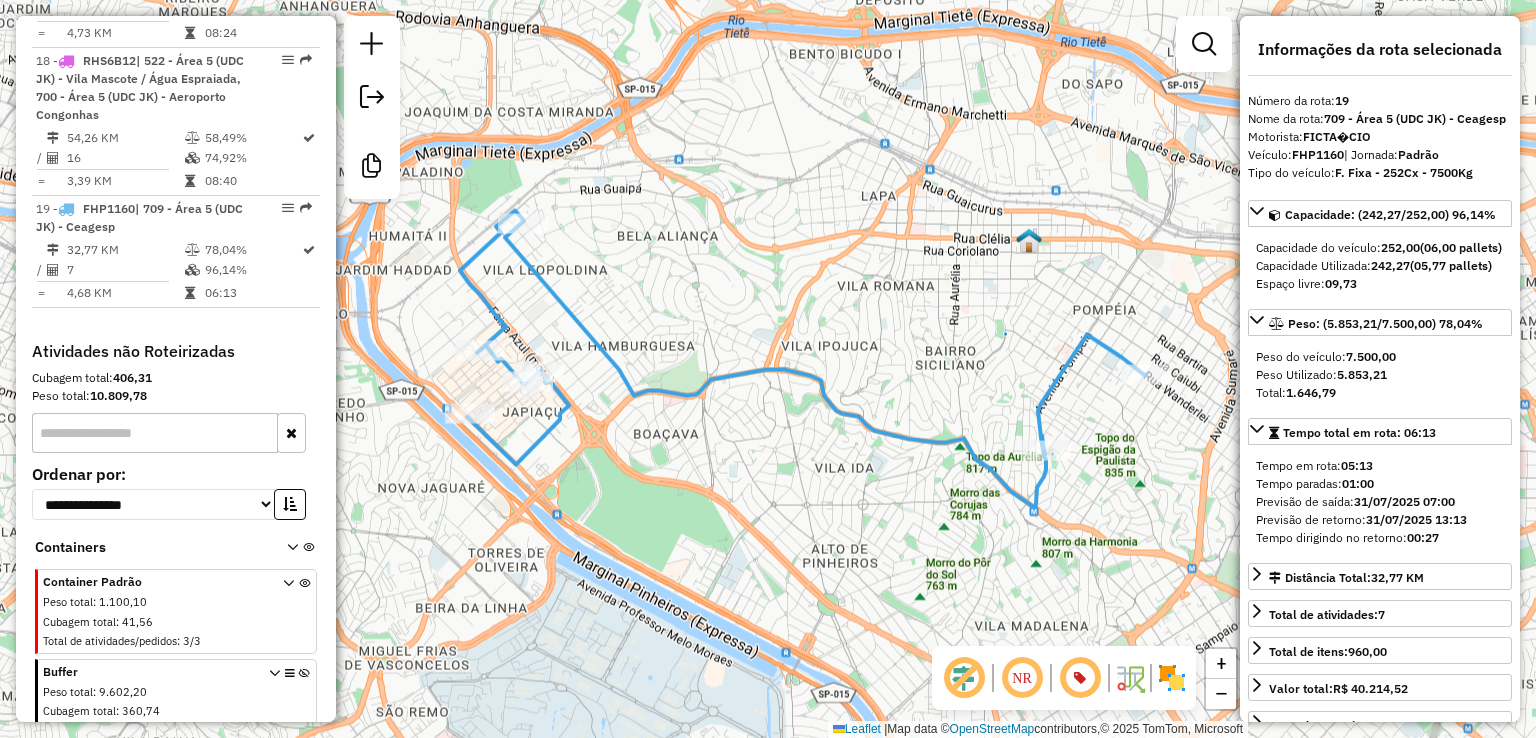 click 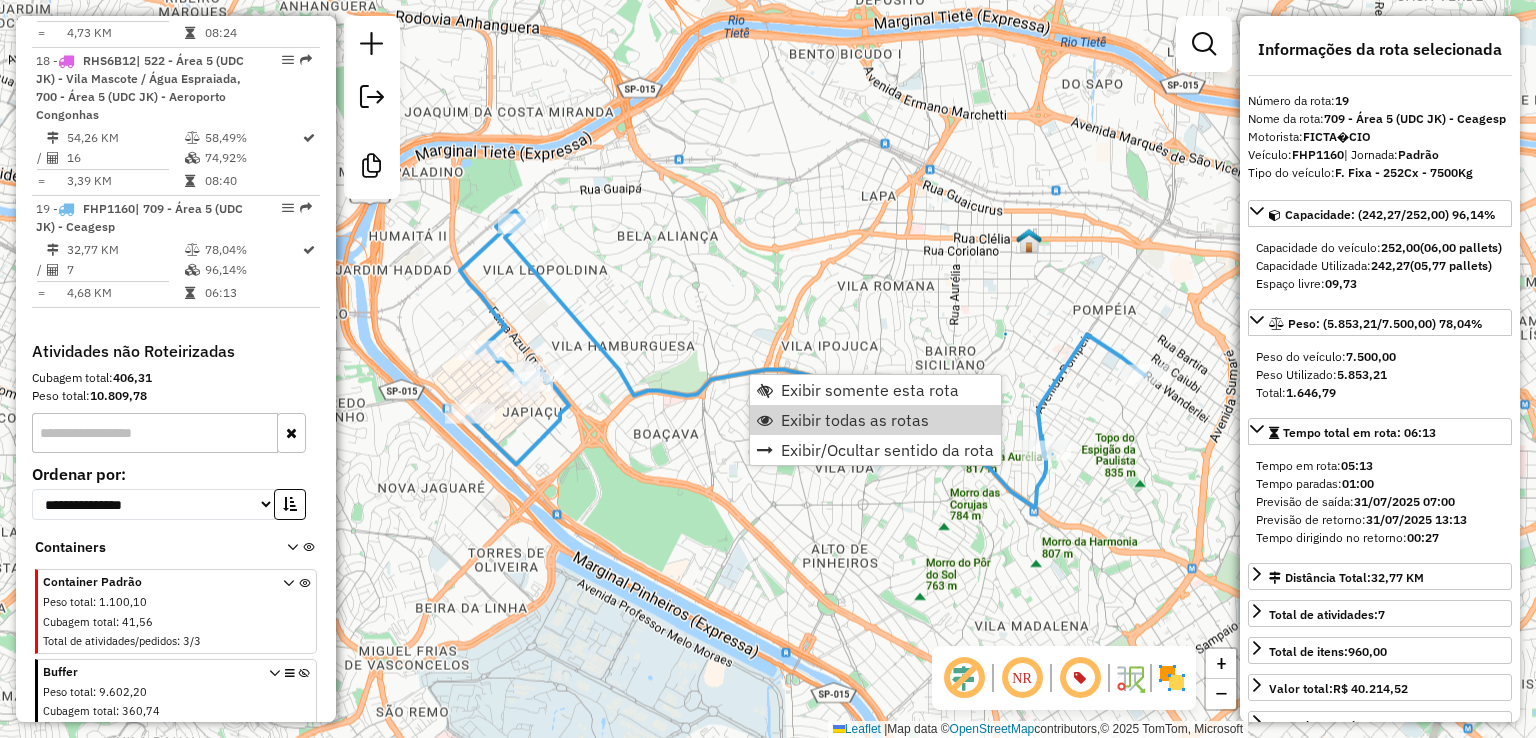 click on "Exibir todas as rotas" at bounding box center [855, 420] 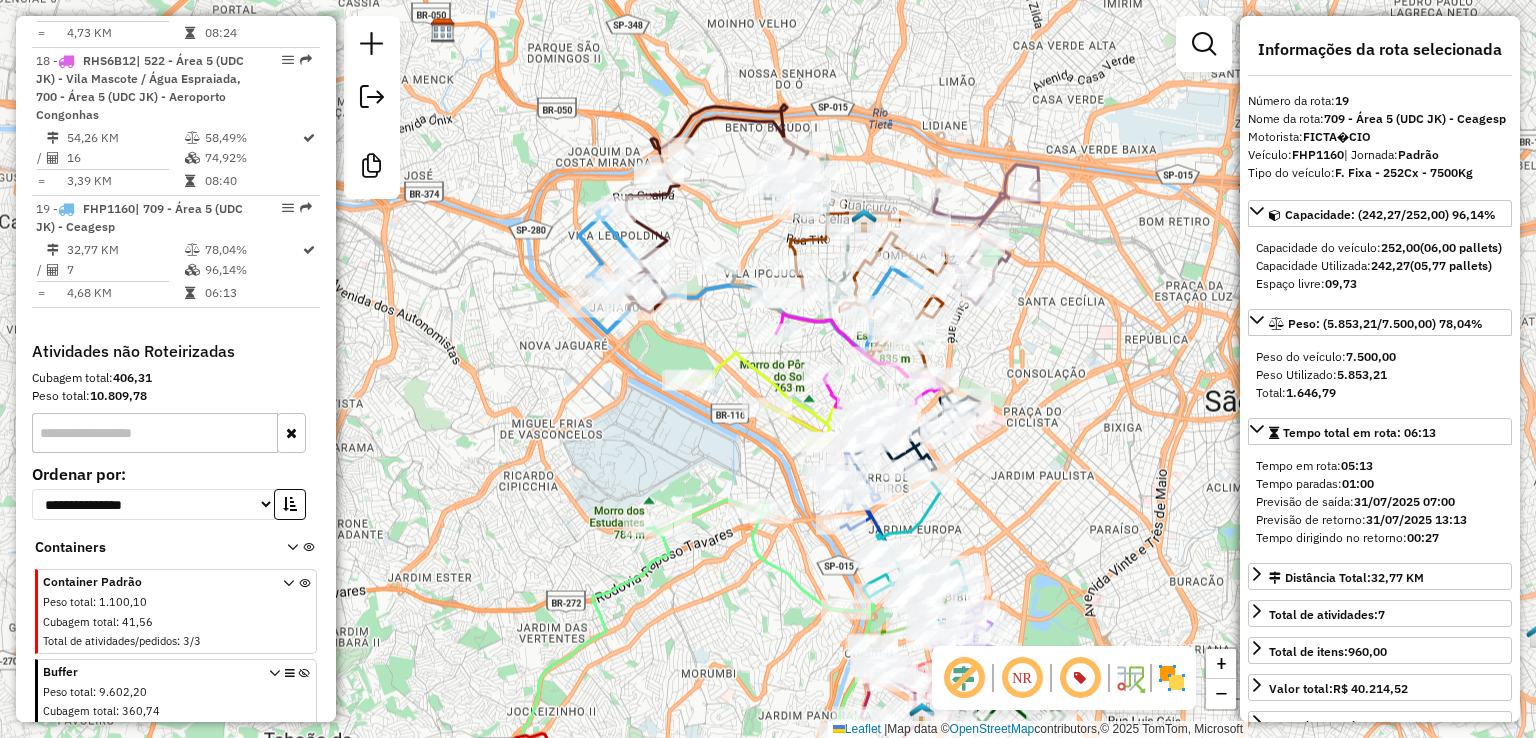 click 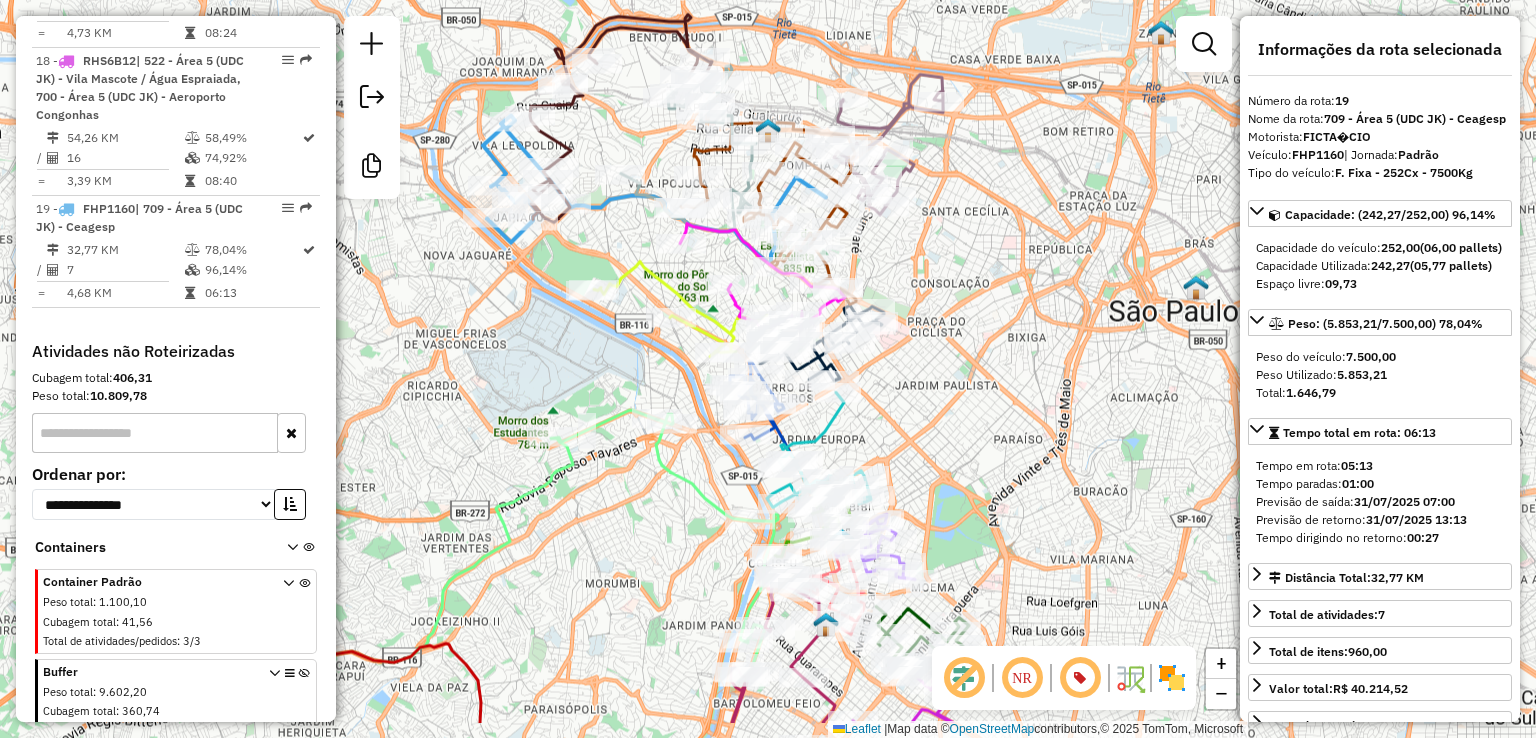 drag, startPoint x: 1056, startPoint y: 453, endPoint x: 932, endPoint y: 348, distance: 162.48384 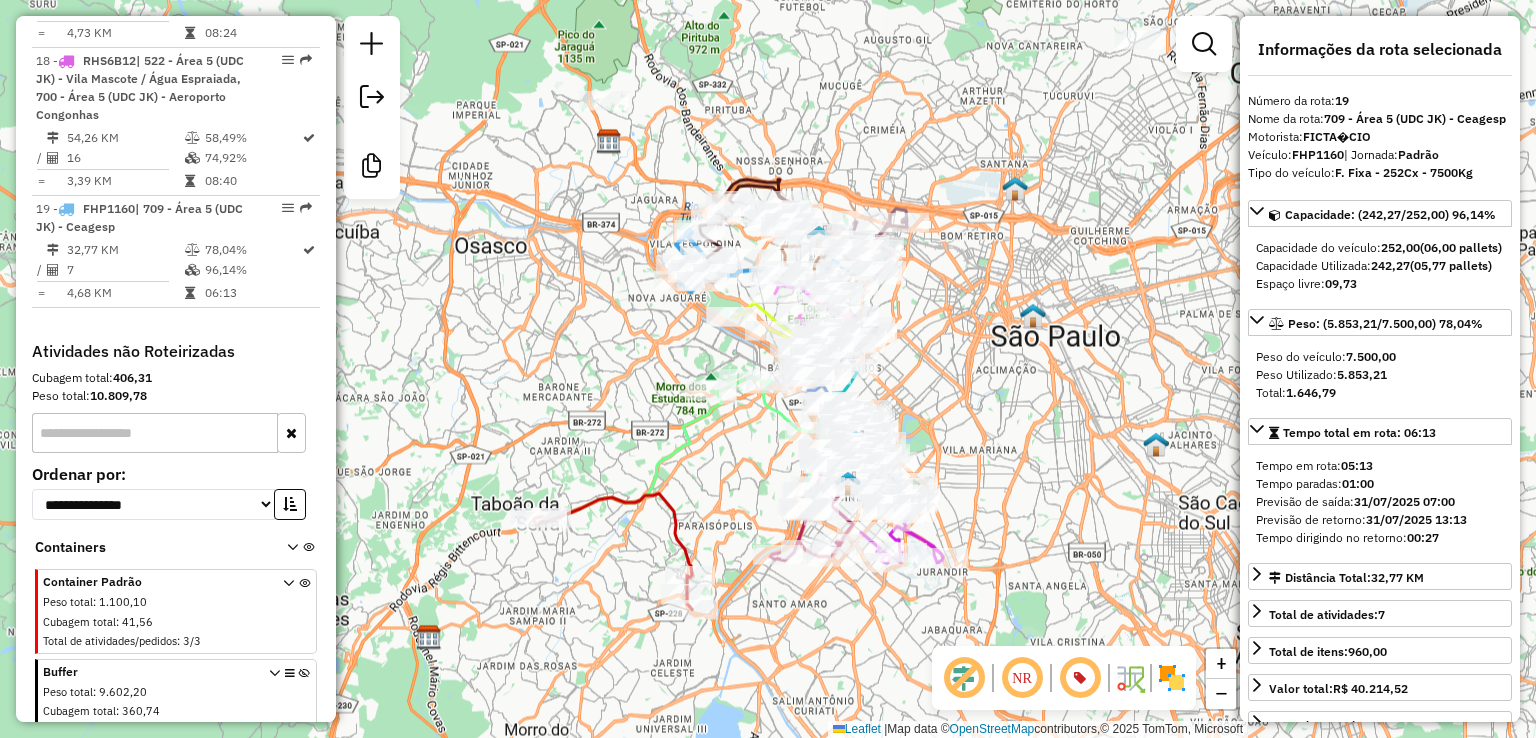 drag, startPoint x: 1036, startPoint y: 332, endPoint x: 1007, endPoint y: 332, distance: 29 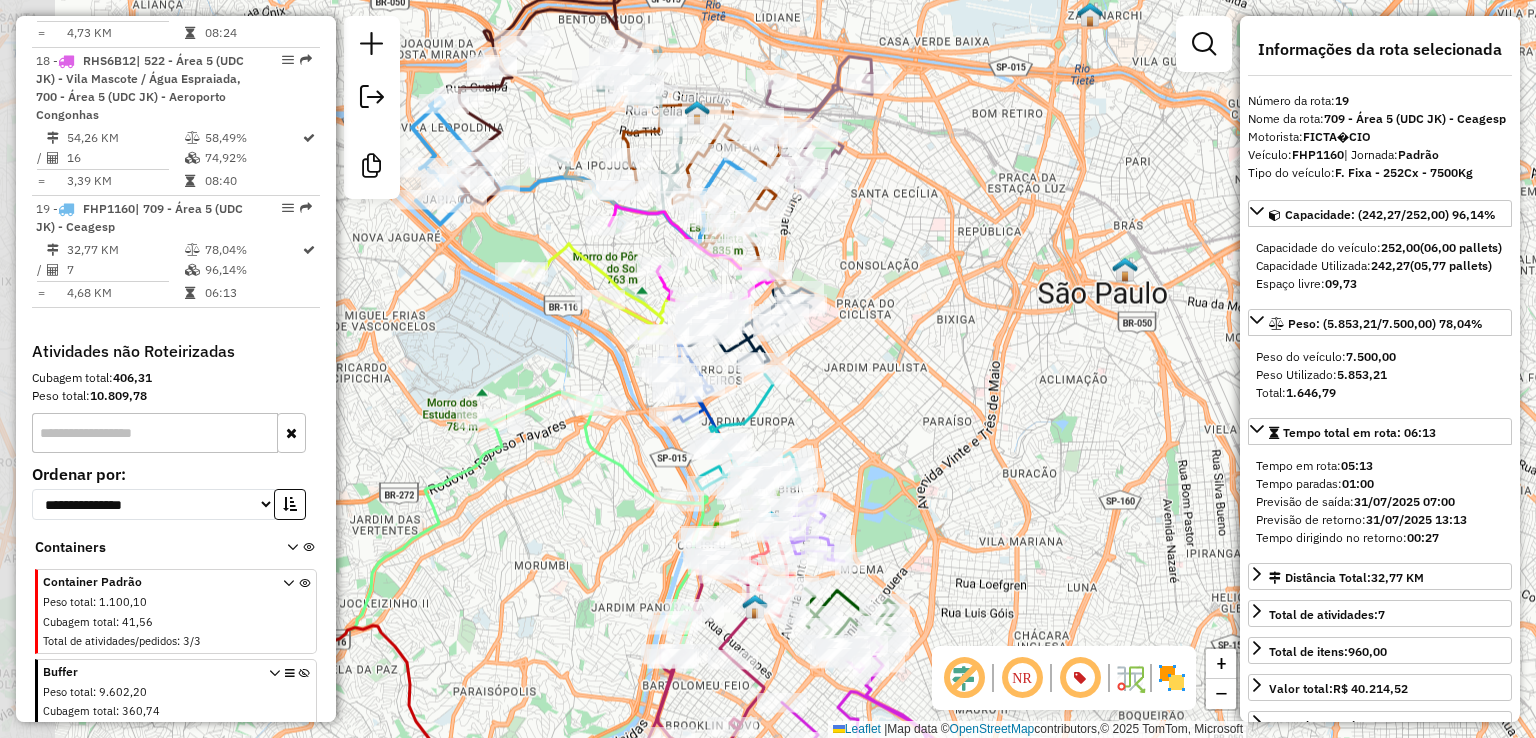 drag, startPoint x: 1032, startPoint y: 345, endPoint x: 957, endPoint y: 304, distance: 85.47514 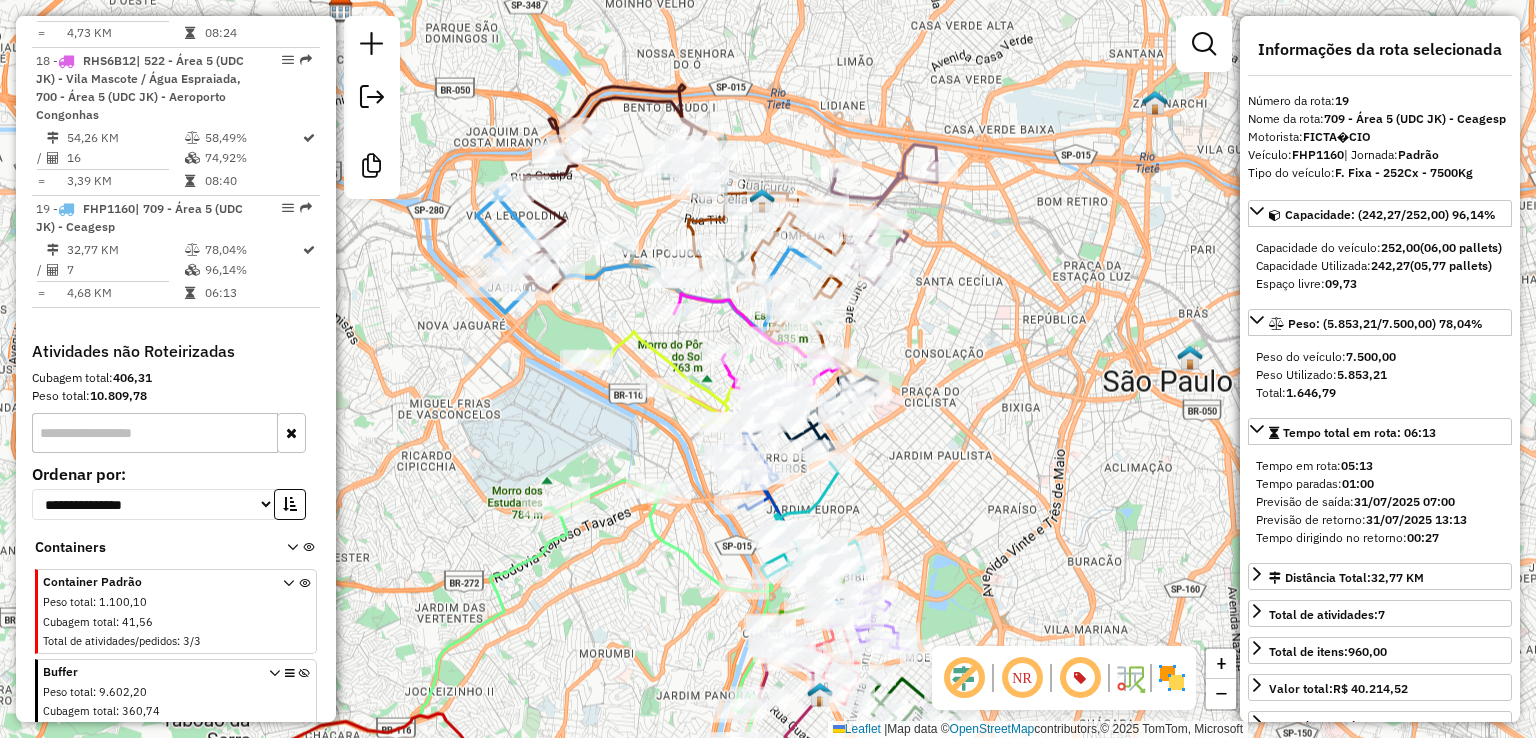 drag, startPoint x: 880, startPoint y: 304, endPoint x: 926, endPoint y: 364, distance: 75.60423 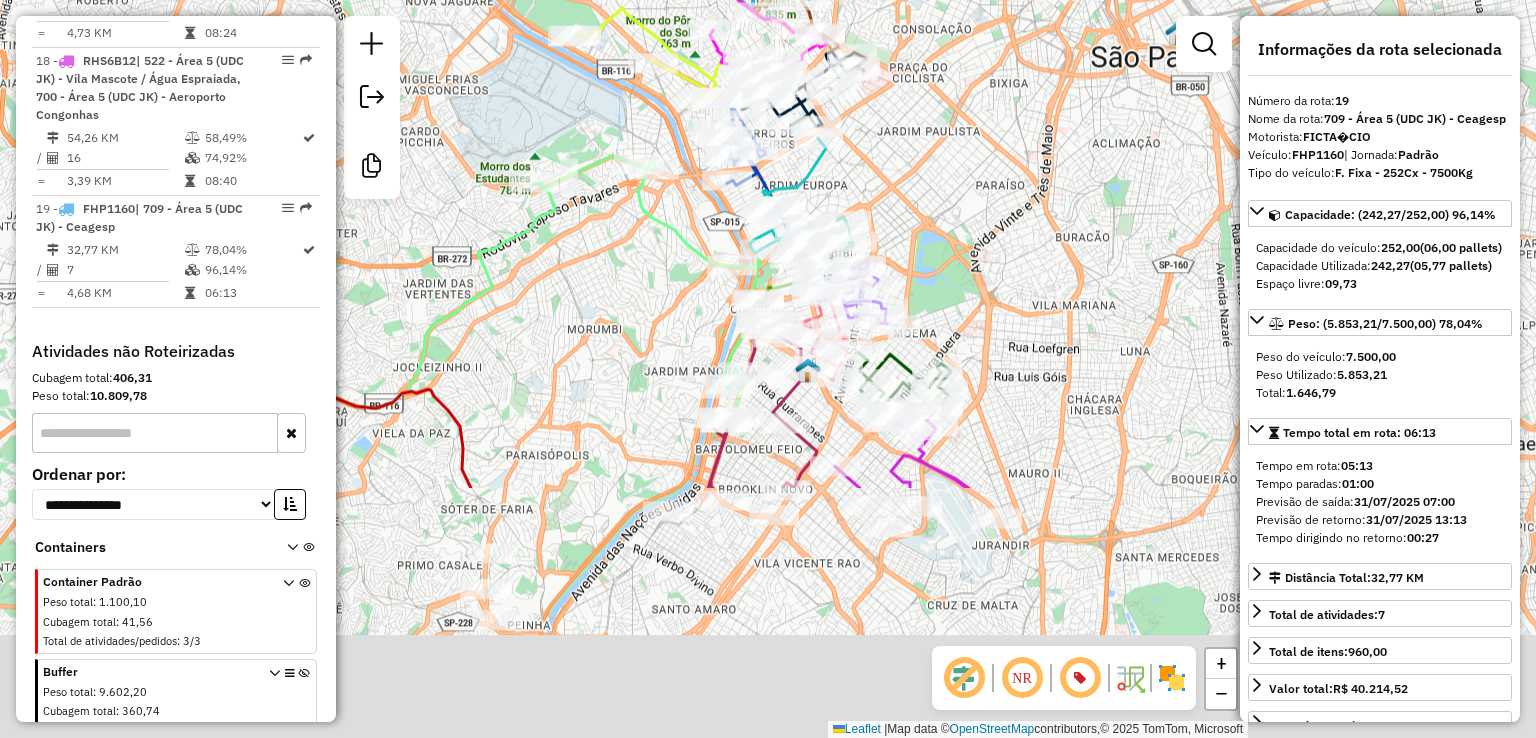 drag, startPoint x: 990, startPoint y: 409, endPoint x: 984, endPoint y: 84, distance: 325.0554 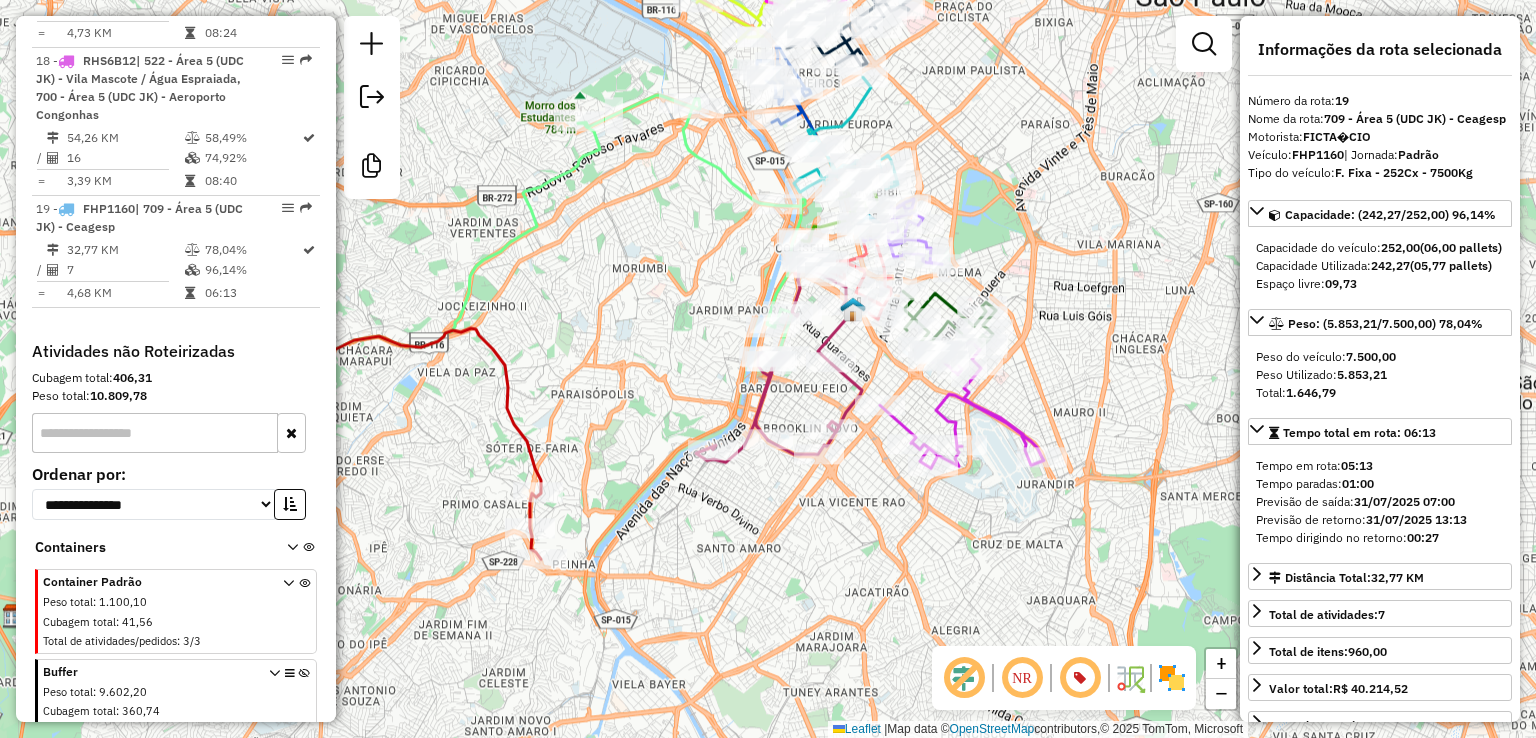drag, startPoint x: 775, startPoint y: 624, endPoint x: 832, endPoint y: 565, distance: 82.036575 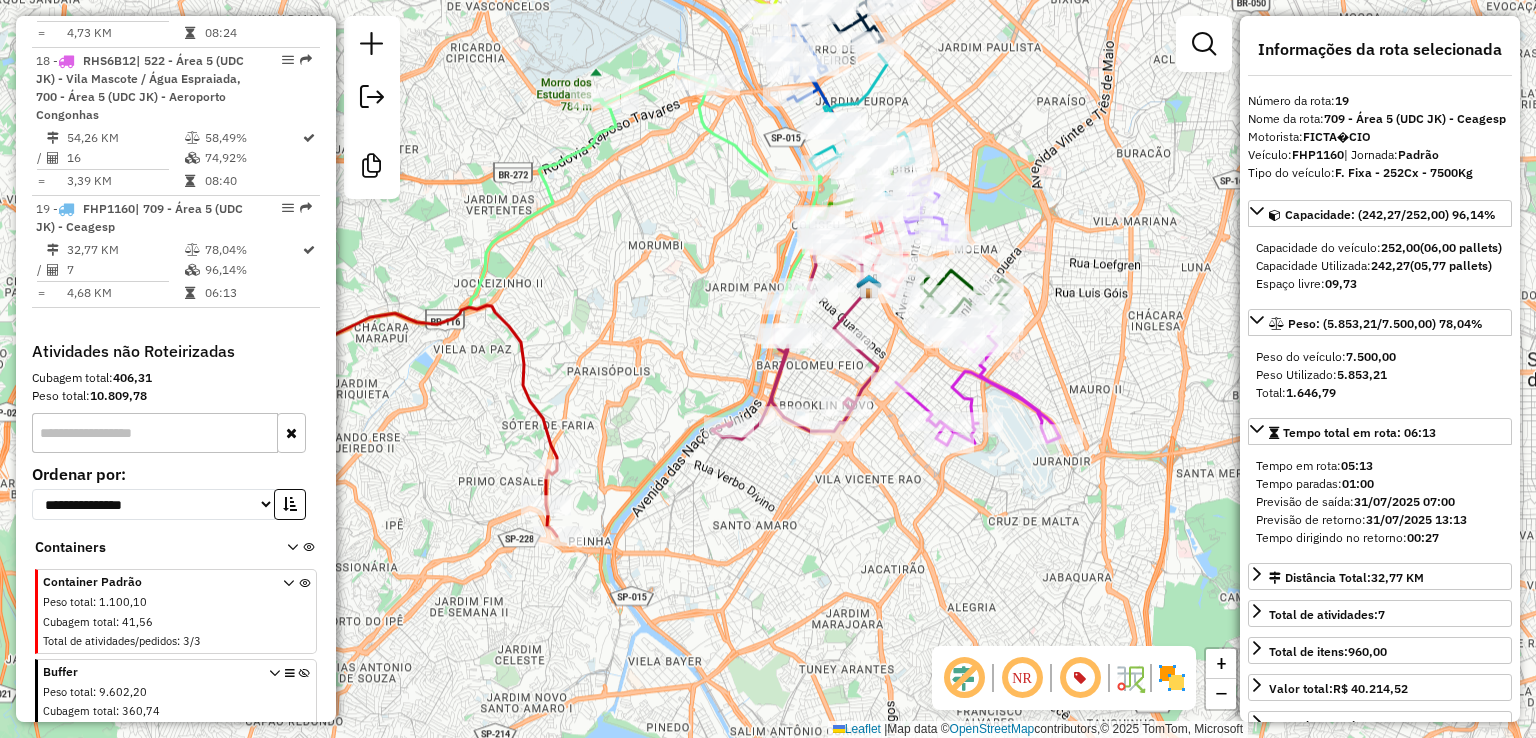click on "Janela de atendimento Grade de atendimento Capacidade Transportadoras Veículos Cliente Pedidos  Rotas Selecione os dias de semana para filtrar as janelas de atendimento  Seg   Ter   Qua   Qui   Sex   Sáb   Dom  Informe o período da janela de atendimento: De: Até:  Filtrar exatamente a janela do cliente  Considerar janela de atendimento padrão  Selecione os dias de semana para filtrar as grades de atendimento  Seg   Ter   Qua   Qui   Sex   Sáb   Dom   Considerar clientes sem dia de atendimento cadastrado  Clientes fora do dia de atendimento selecionado Filtrar as atividades entre os valores definidos abaixo:  Peso mínimo:   Peso máximo:   Cubagem mínima:   Cubagem máxima:   De:   Até:  Filtrar as atividades entre o tempo de atendimento definido abaixo:  De:   Até:   Considerar capacidade total dos clientes não roteirizados Transportadora: Selecione um ou mais itens Tipo de veículo: Selecione um ou mais itens Veículo: Selecione um ou mais itens Motorista: Selecione um ou mais itens Nome: Rótulo:" 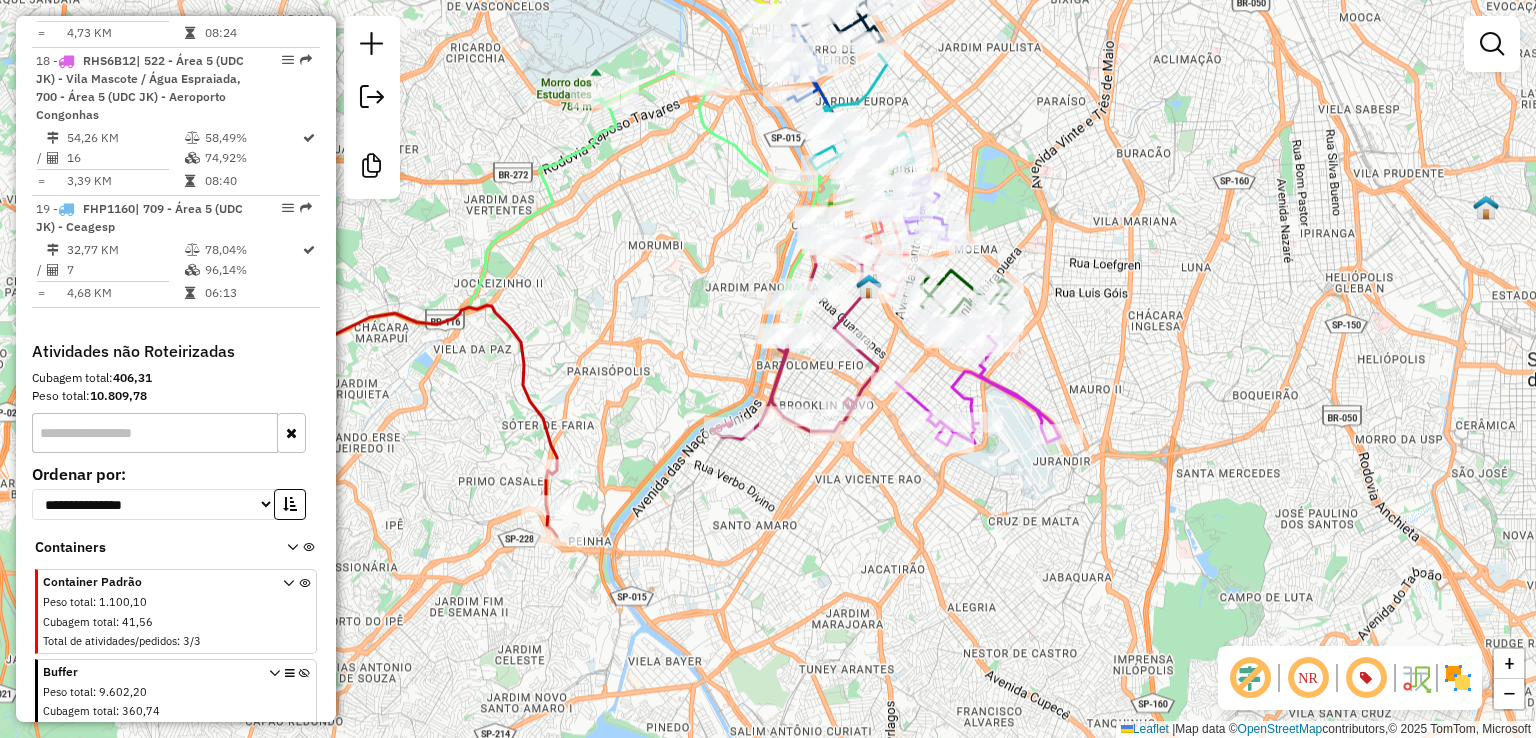 drag, startPoint x: 731, startPoint y: 484, endPoint x: 768, endPoint y: 476, distance: 37.85499 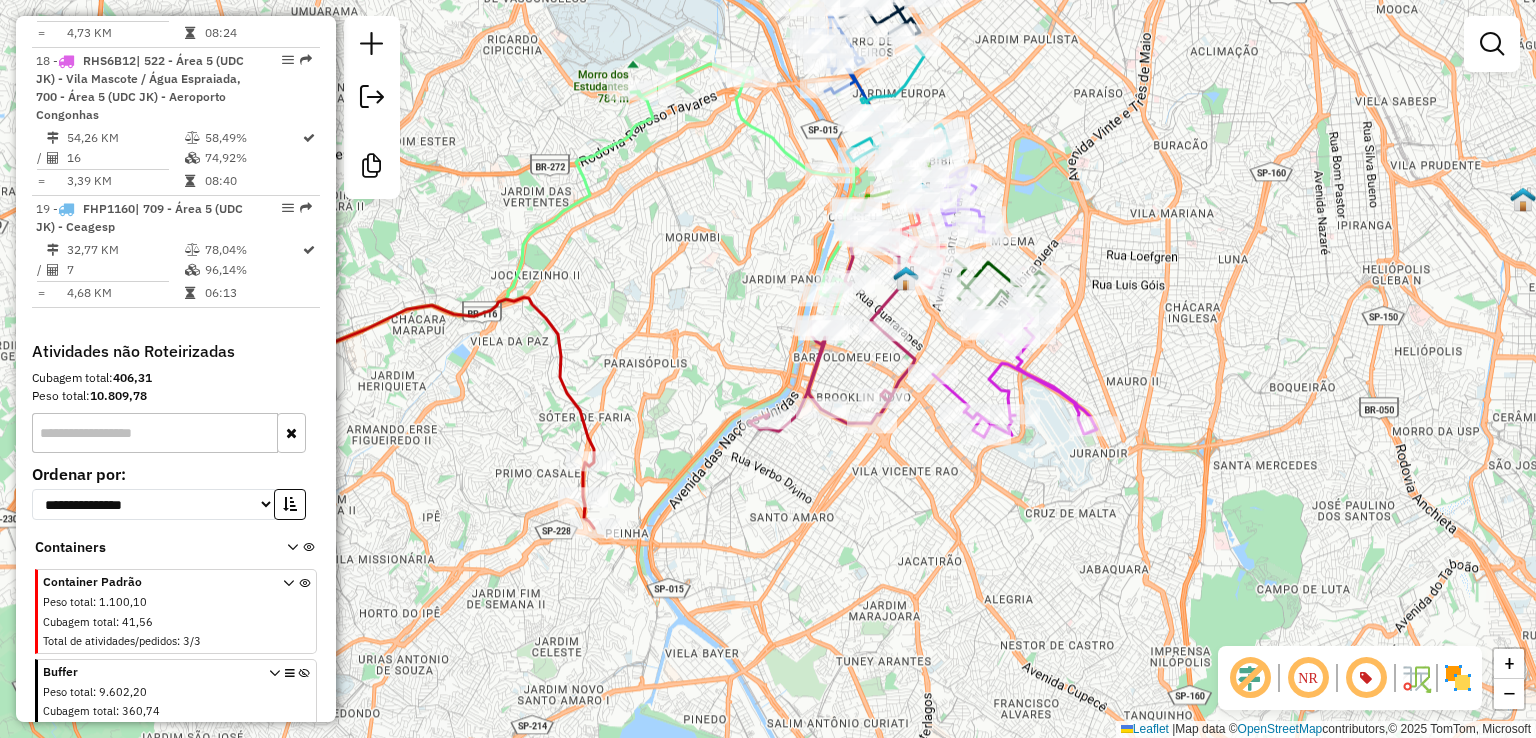 click on "Janela de atendimento Grade de atendimento Capacidade Transportadoras Veículos Cliente Pedidos  Rotas Selecione os dias de semana para filtrar as janelas de atendimento  Seg   Ter   Qua   Qui   Sex   Sáb   Dom  Informe o período da janela de atendimento: De: Até:  Filtrar exatamente a janela do cliente  Considerar janela de atendimento padrão  Selecione os dias de semana para filtrar as grades de atendimento  Seg   Ter   Qua   Qui   Sex   Sáb   Dom   Considerar clientes sem dia de atendimento cadastrado  Clientes fora do dia de atendimento selecionado Filtrar as atividades entre os valores definidos abaixo:  Peso mínimo:   Peso máximo:   Cubagem mínima:   Cubagem máxima:   De:   Até:  Filtrar as atividades entre o tempo de atendimento definido abaixo:  De:   Até:   Considerar capacidade total dos clientes não roteirizados Transportadora: Selecione um ou mais itens Tipo de veículo: Selecione um ou mais itens Veículo: Selecione um ou mais itens Motorista: Selecione um ou mais itens Nome: Rótulo:" 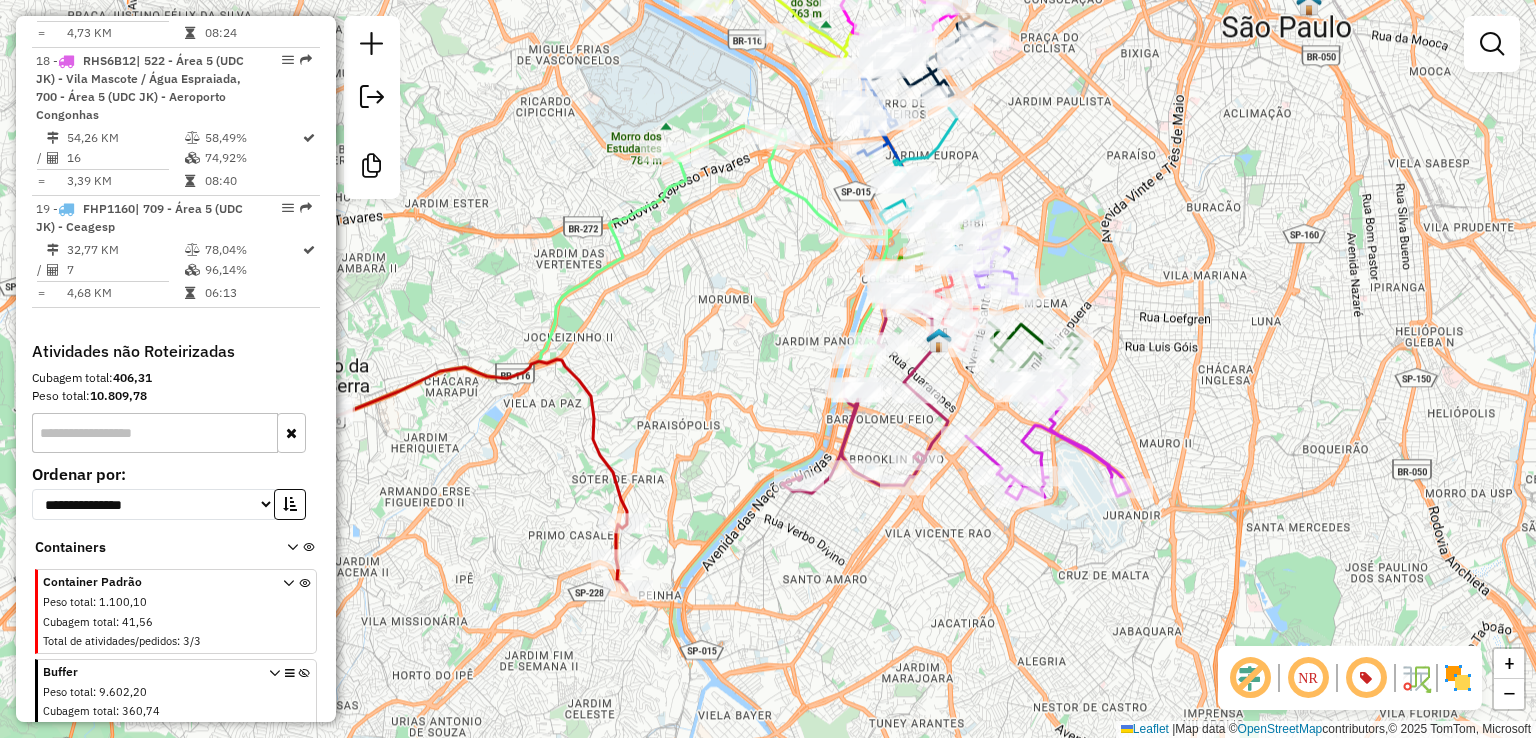 drag, startPoint x: 716, startPoint y: 411, endPoint x: 911, endPoint y: 341, distance: 207.18349 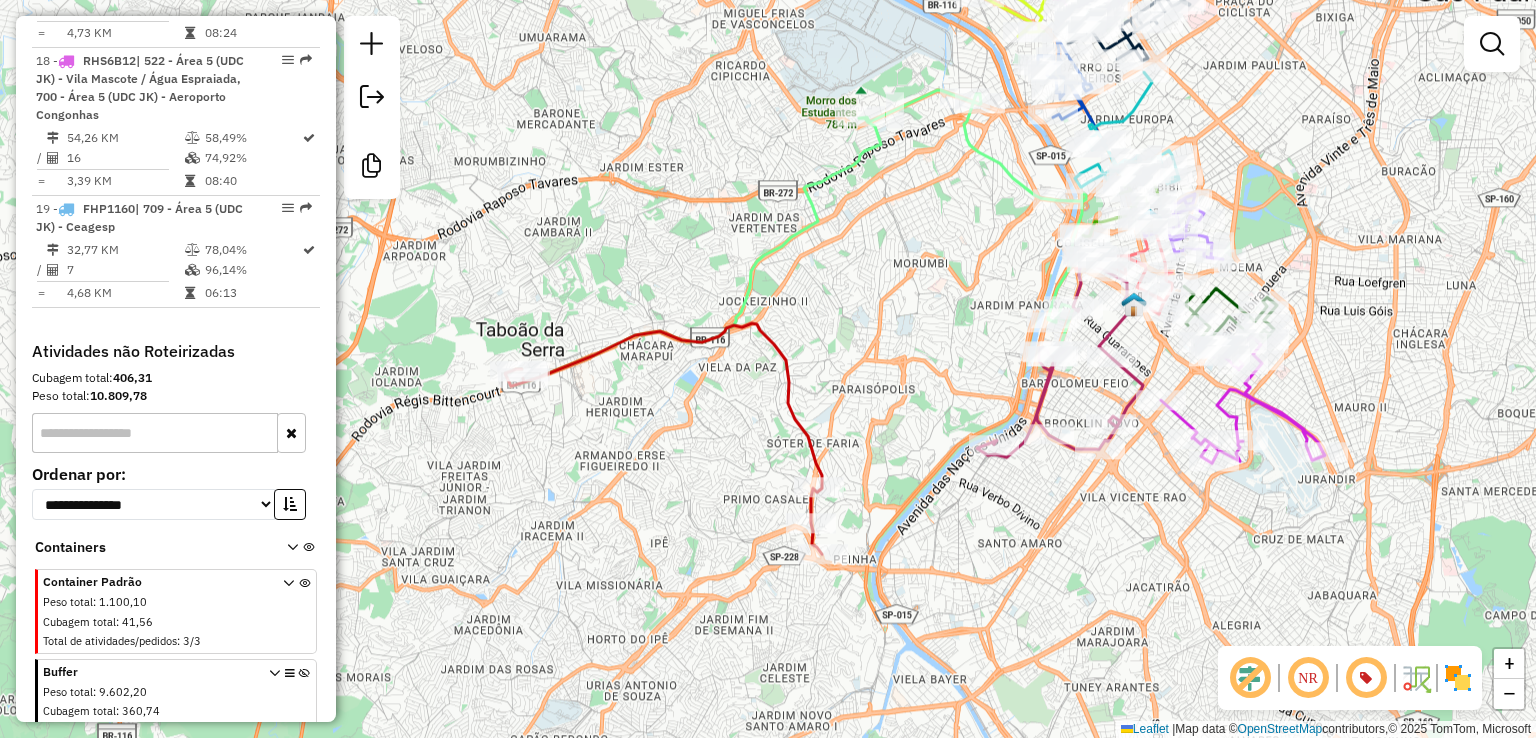 drag, startPoint x: 849, startPoint y: 332, endPoint x: 849, endPoint y: 370, distance: 38 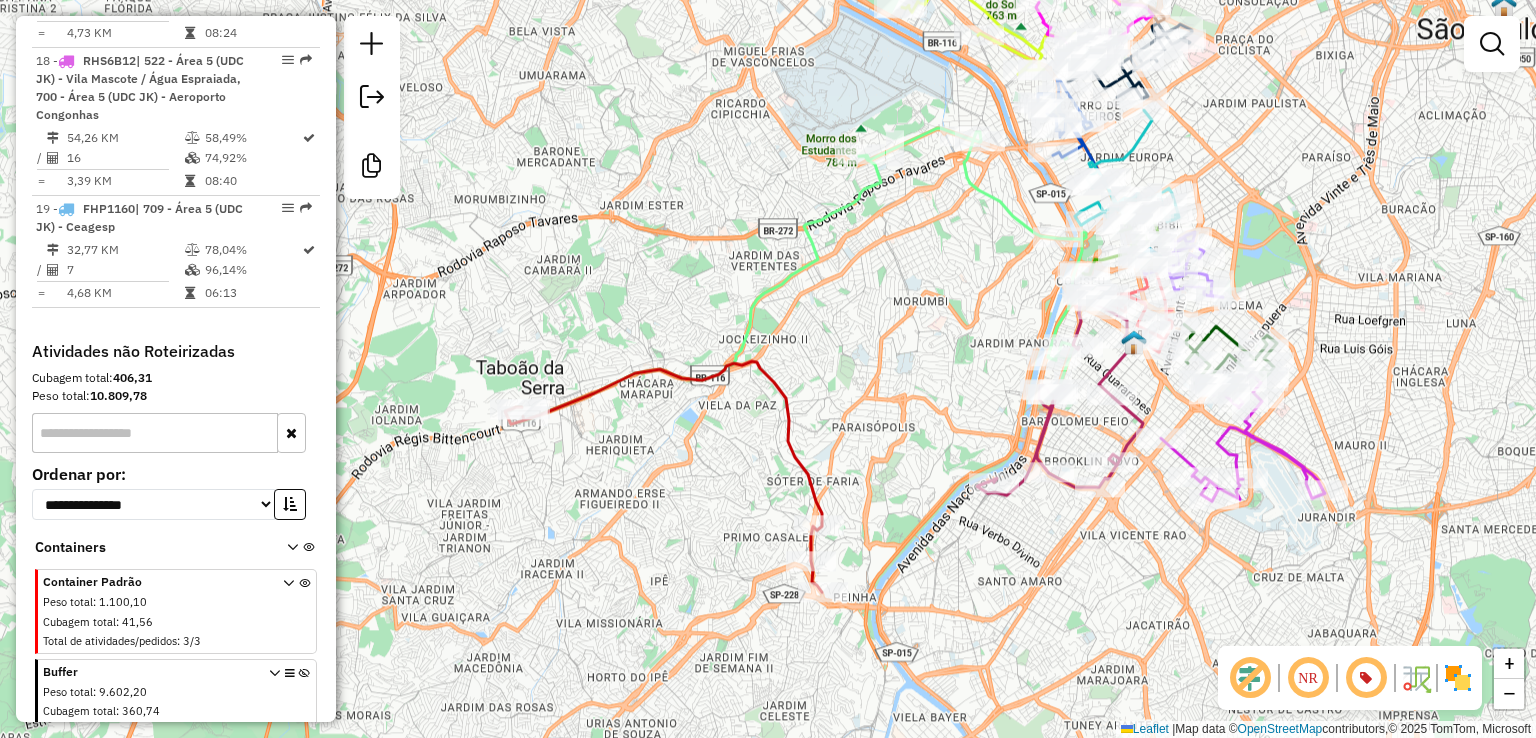 click 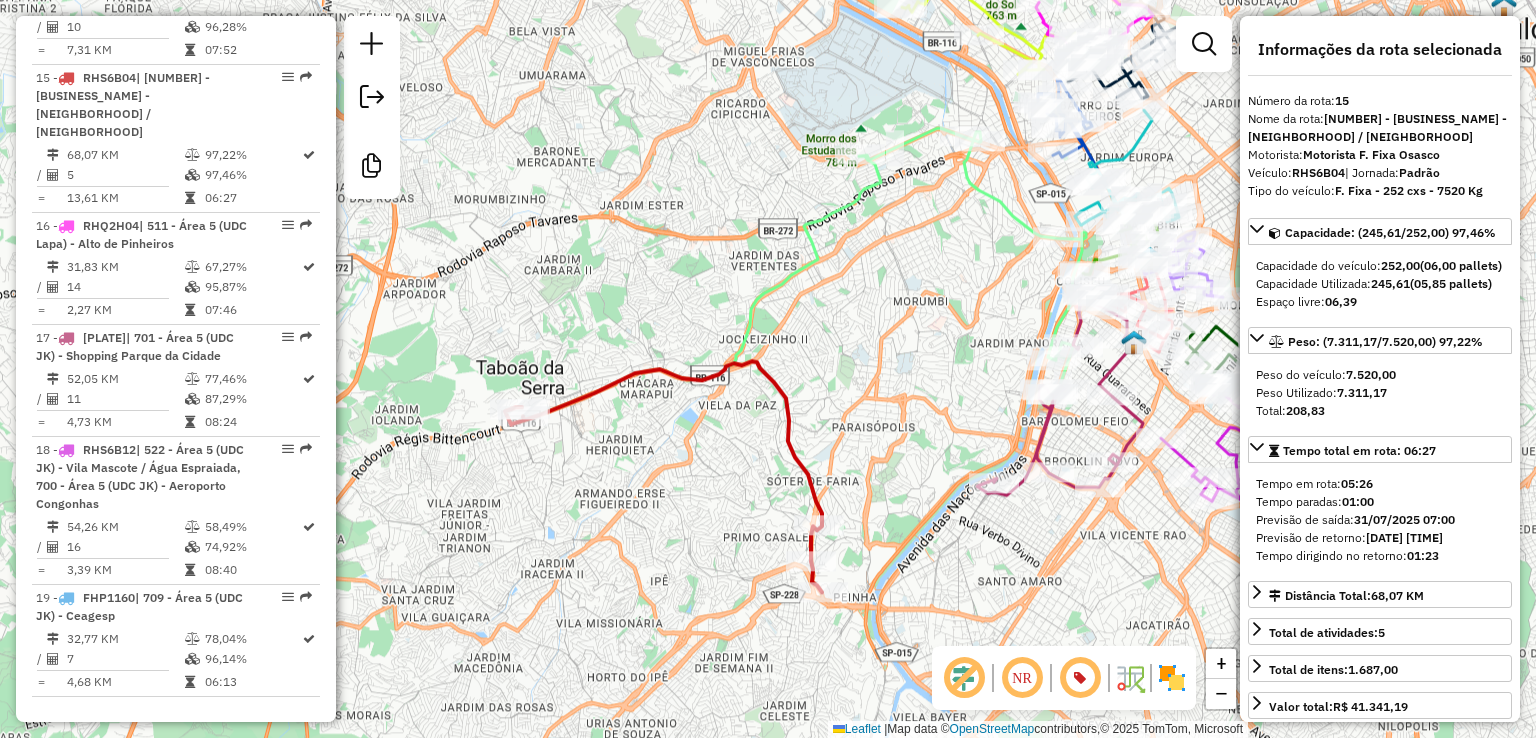 scroll, scrollTop: 2738, scrollLeft: 0, axis: vertical 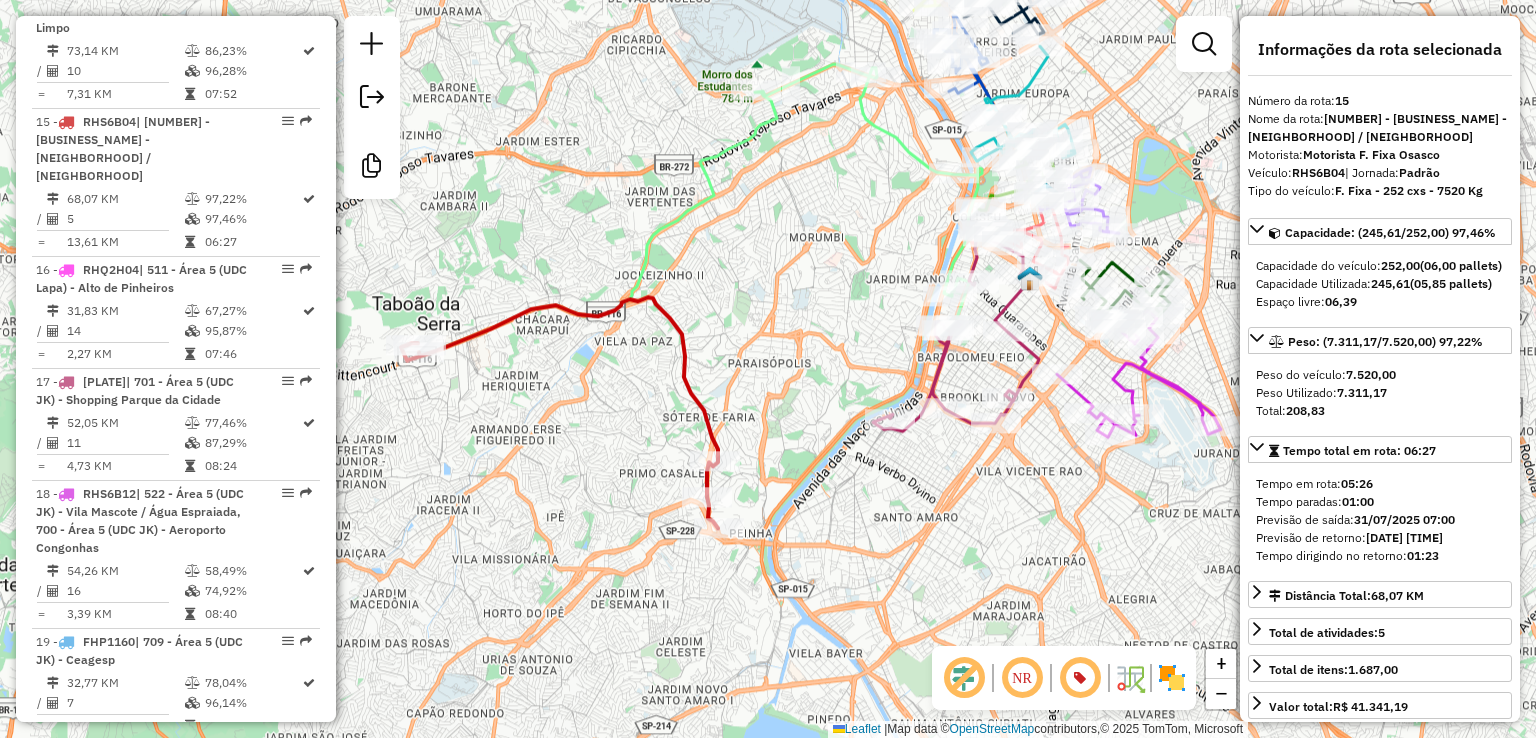 drag, startPoint x: 837, startPoint y: 342, endPoint x: 779, endPoint y: 314, distance: 64.40497 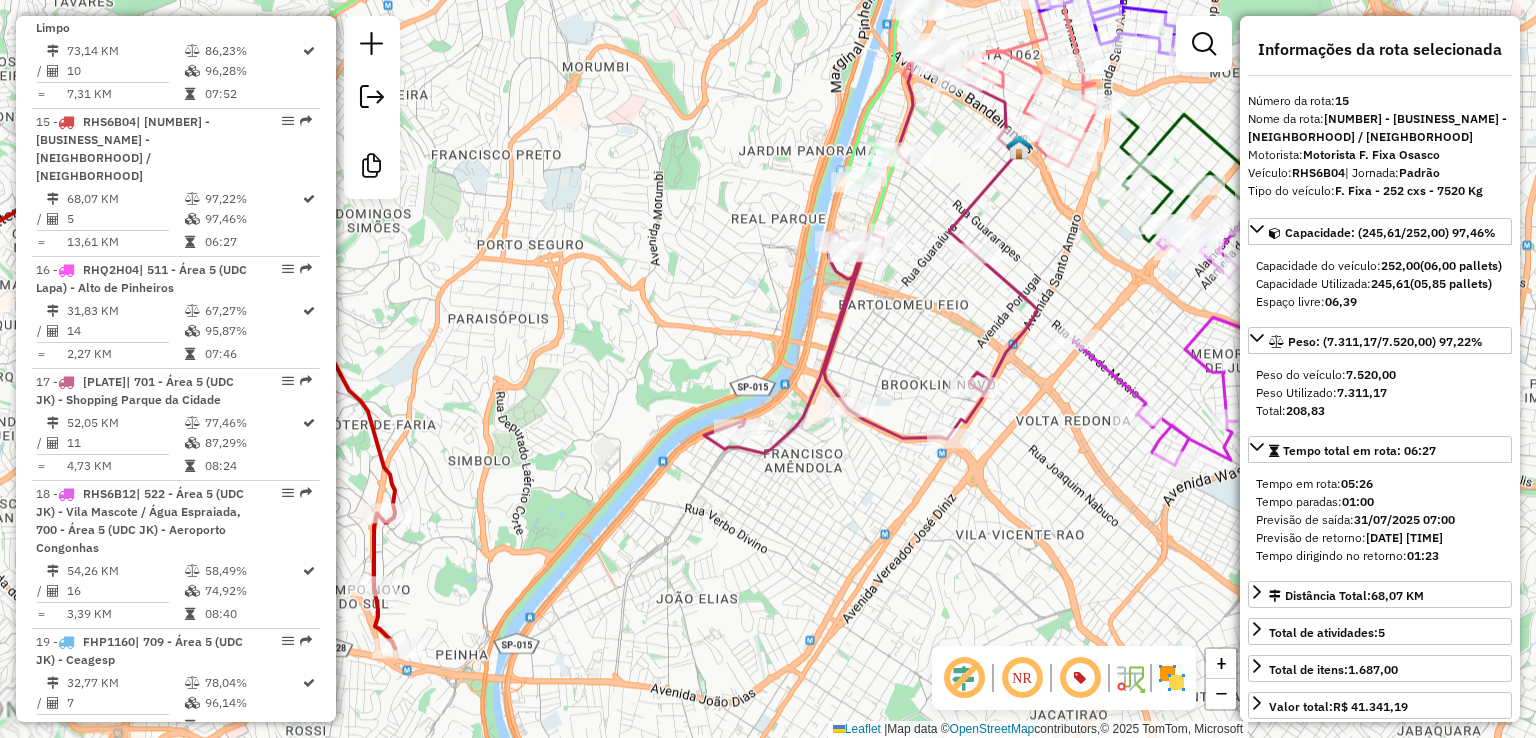 drag, startPoint x: 888, startPoint y: 468, endPoint x: 878, endPoint y: 483, distance: 18.027756 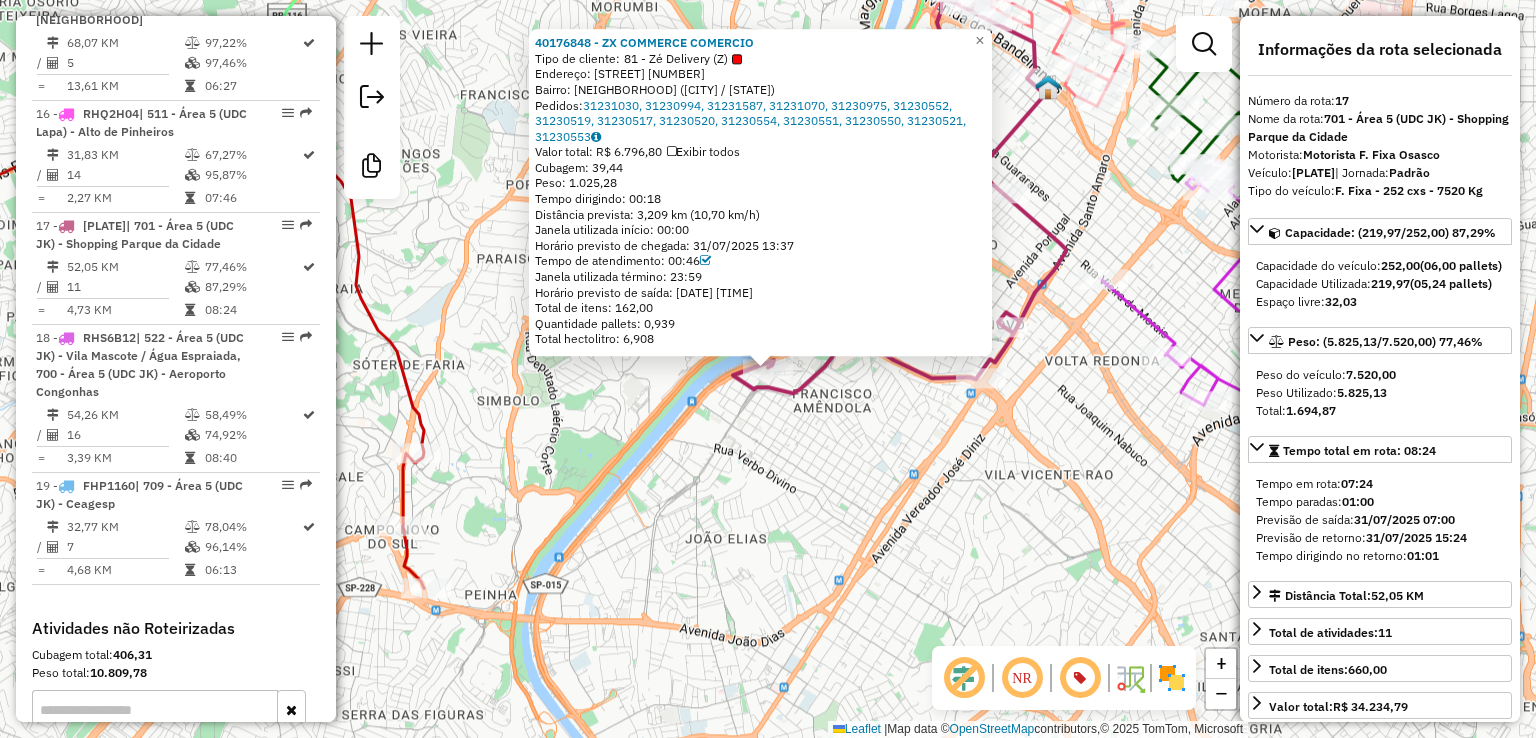 scroll, scrollTop: 2979, scrollLeft: 0, axis: vertical 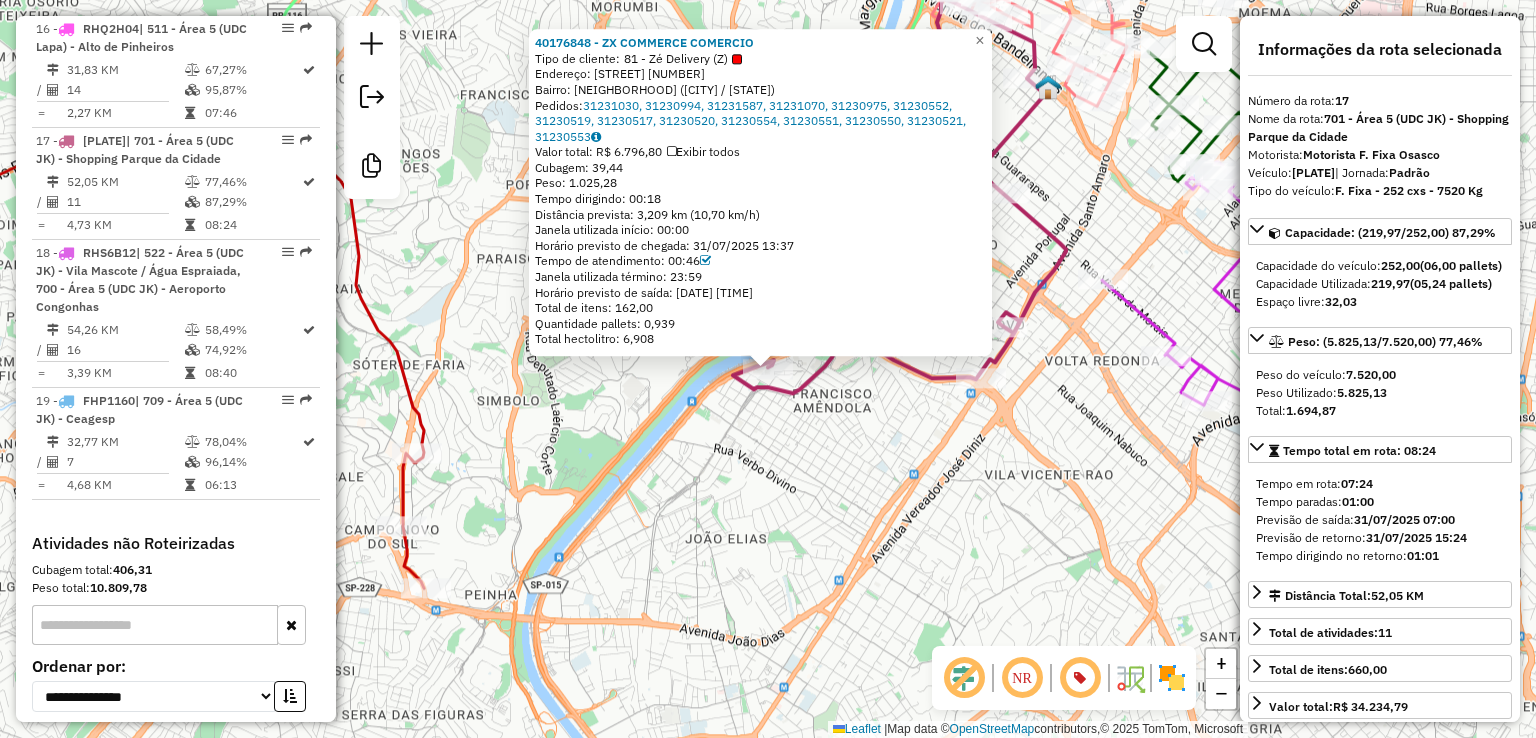 click on "40176848 - ZX COMMERCE COMERCIO  Tipo de cliente:   81 - Zé Delivery (Z)   Endereço: Avenida das Nações Unidas, 14401   Bairro: Vila Gertrudes (São Paulo / SP)   Pedidos:  31231030, 31230994, 31231587, 31231070, 31230975, 31230552, 31230519, 31230517, 31230520, 31230554, 31230551, 31230550, 31230521, 31230553   Valor total: R$ 6.796,80   Exibir todos   Cubagem: 39,44  Peso: 1.025,28  Tempo dirigindo: 00:18   Distância prevista: 3,209 km (10,70 km/h)   Janela utilizada início: 00:00   Horário previsto de chegada: 31/07/2025 13:37   Tempo de atendimento: 00:46   Janela utilizada término: 23:59   Horário previsto de saída: 31/07/2025 14:23   Total de itens: 162,00   Quantidade pallets: 0,939   Total hectolitro: 6,908  × Janela de atendimento Grade de atendimento Capacidade Transportadoras Veículos Cliente Pedidos  Rotas Selecione os dias de semana para filtrar as janelas de atendimento  Seg   Ter   Qua   Qui   Sex   Sáb   Dom  Informe o período da janela de atendimento: De: Até:  Seg   Ter   Qua" 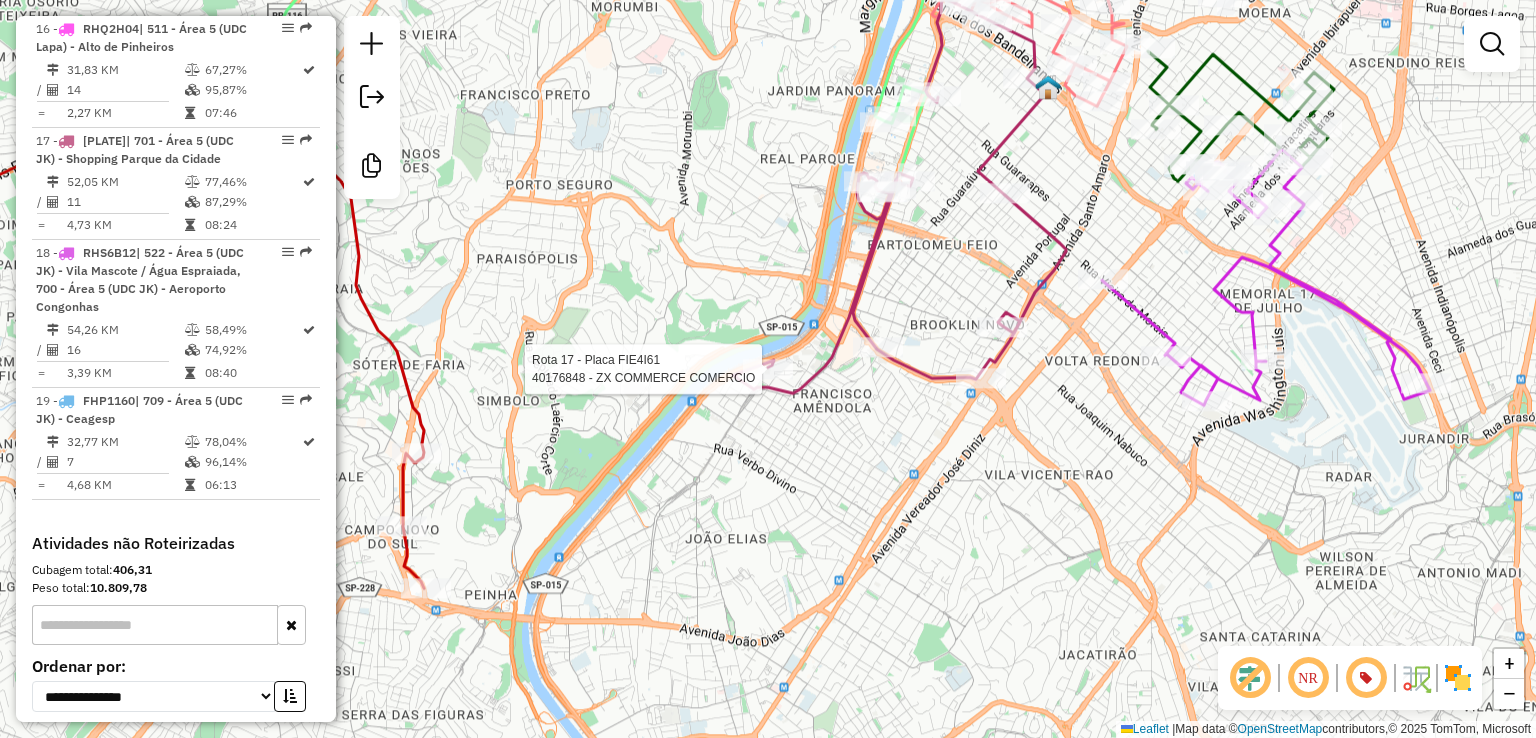 select on "**********" 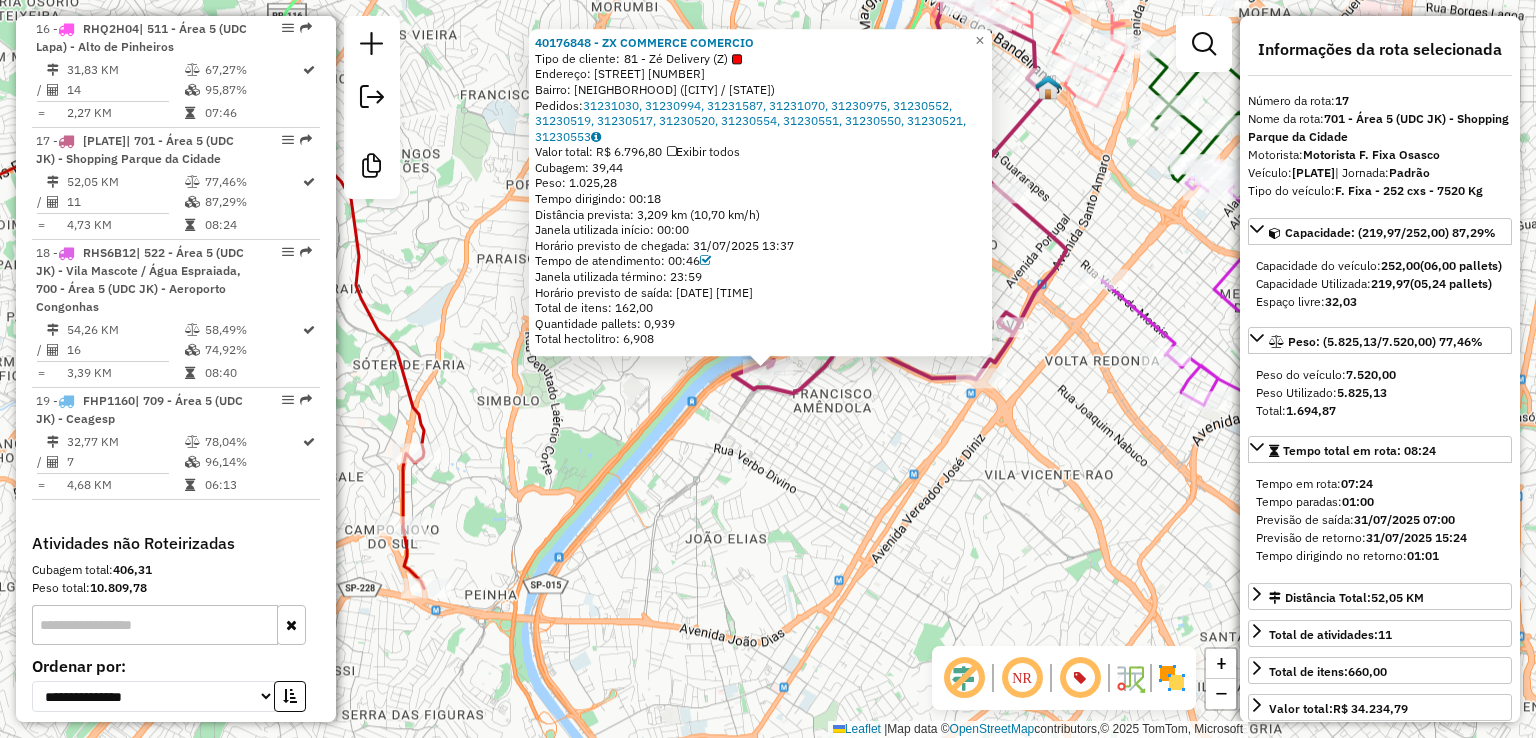 click on "40176848 - ZX COMMERCE COMERCIO  Tipo de cliente:   81 - Zé Delivery (Z)   Endereço: Avenida das Nações Unidas, 14401   Bairro: Vila Gertrudes (São Paulo / SP)   Pedidos:  31231030, 31230994, 31231587, 31231070, 31230975, 31230552, 31230519, 31230517, 31230520, 31230554, 31230551, 31230550, 31230521, 31230553   Valor total: R$ 6.796,80   Exibir todos   Cubagem: 39,44  Peso: 1.025,28  Tempo dirigindo: 00:18   Distância prevista: 3,209 km (10,70 km/h)   Janela utilizada início: 00:00   Horário previsto de chegada: 31/07/2025 13:37   Tempo de atendimento: 00:46   Janela utilizada término: 23:59   Horário previsto de saída: 31/07/2025 14:23   Total de itens: 162,00   Quantidade pallets: 0,939   Total hectolitro: 6,908  × Janela de atendimento Grade de atendimento Capacidade Transportadoras Veículos Cliente Pedidos  Rotas Selecione os dias de semana para filtrar as janelas de atendimento  Seg   Ter   Qua   Qui   Sex   Sáb   Dom  Informe o período da janela de atendimento: De: Até:  Seg   Ter   Qua" 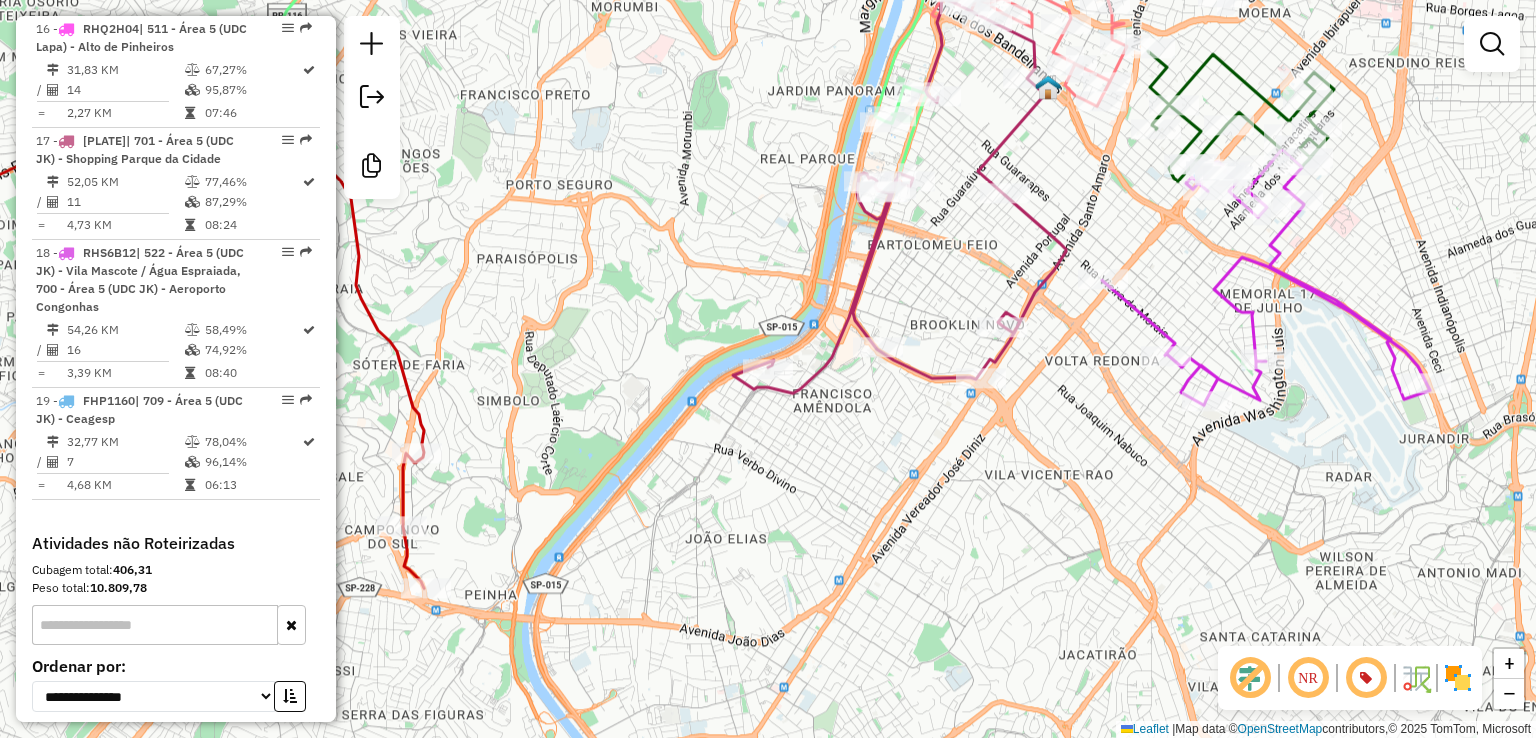 click 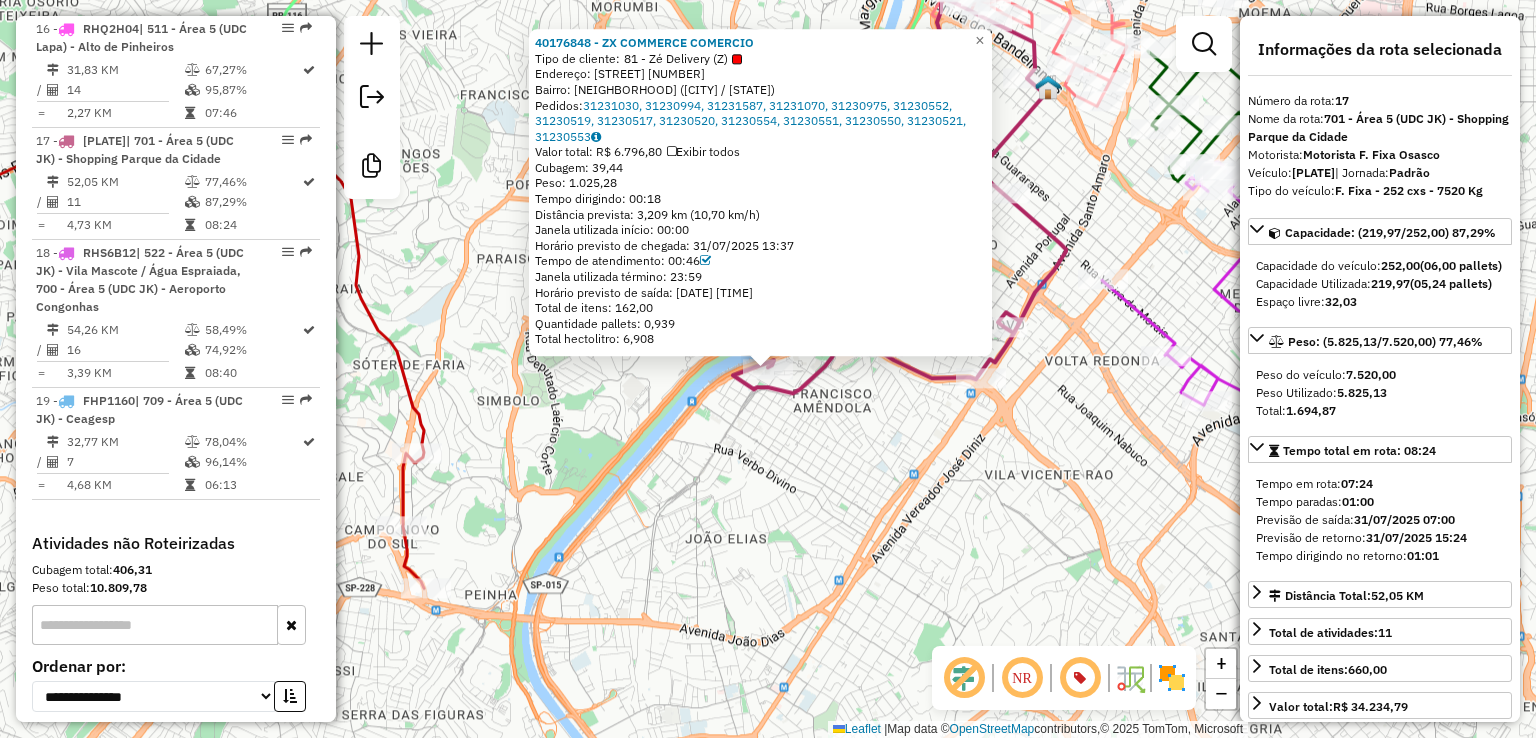 click on "Rota 17 - Placa FIE4I61  40176848 - ZX COMMERCE COMERCIO 40176848 - ZX COMMERCE COMERCIO  Tipo de cliente:   81 - Zé Delivery (Z)   Endereço: Avenida das Nações Unidas, 14401   Bairro: Vila Gertrudes (São Paulo / SP)   Pedidos:  31231030, 31230994, 31231587, 31231070, 31230975, 31230552, 31230519, 31230517, 31230520, 31230554, 31230551, 31230550, 31230521, 31230553   Valor total: R$ 6.796,80   Exibir todos   Cubagem: 39,44  Peso: 1.025,28  Tempo dirigindo: 00:18   Distância prevista: 3,209 km (10,70 km/h)   Janela utilizada início: 00:00   Horário previsto de chegada: 31/07/2025 13:37   Tempo de atendimento: 00:46   Janela utilizada término: 23:59   Horário previsto de saída: 31/07/2025 14:23   Total de itens: 162,00   Quantidade pallets: 0,939   Total hectolitro: 6,908  × Janela de atendimento Grade de atendimento Capacidade Transportadoras Veículos Cliente Pedidos  Rotas Selecione os dias de semana para filtrar as janelas de atendimento  Seg   Ter   Qua   Qui   Sex   Sáb   Dom  De: Até:  Seg" 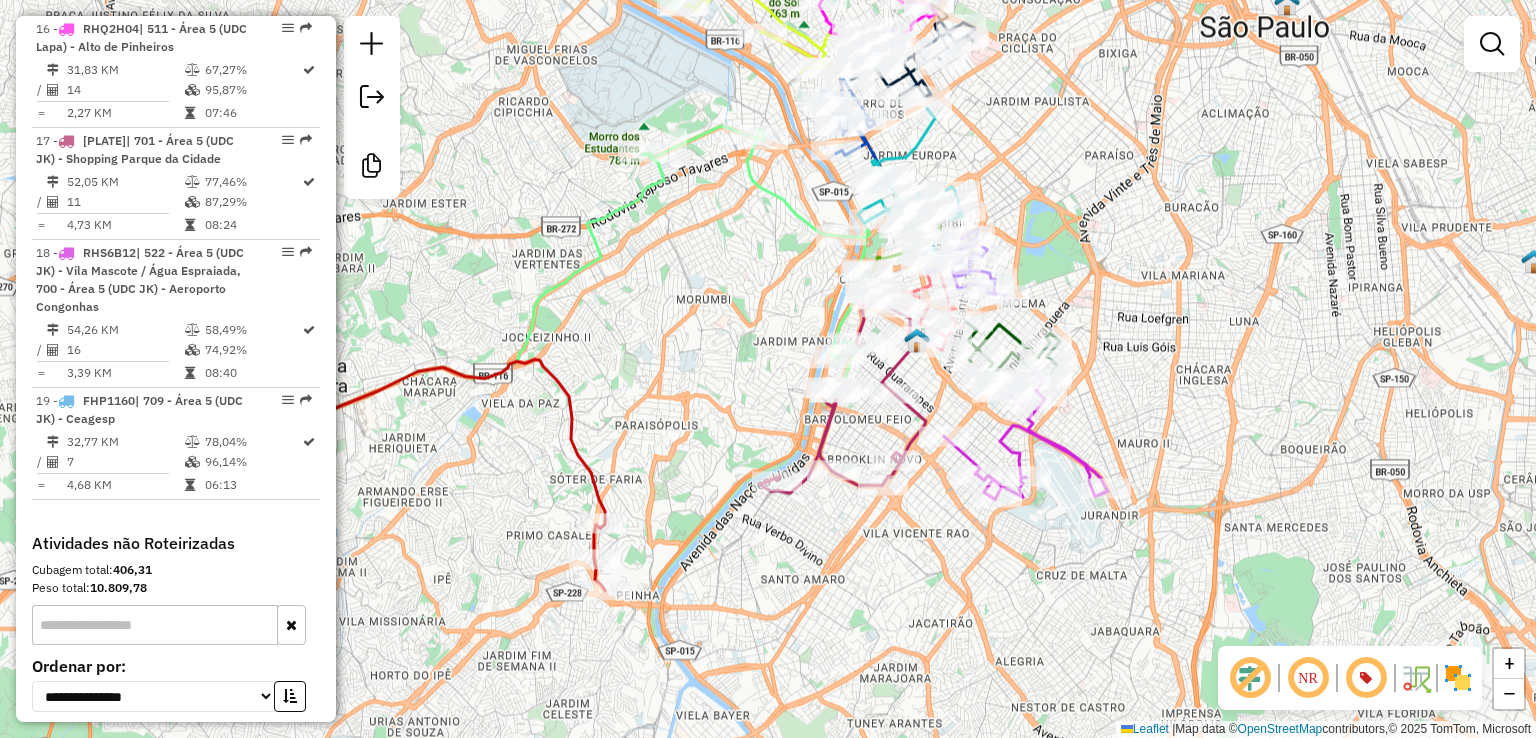 drag, startPoint x: 1133, startPoint y: 332, endPoint x: 1129, endPoint y: 365, distance: 33.24154 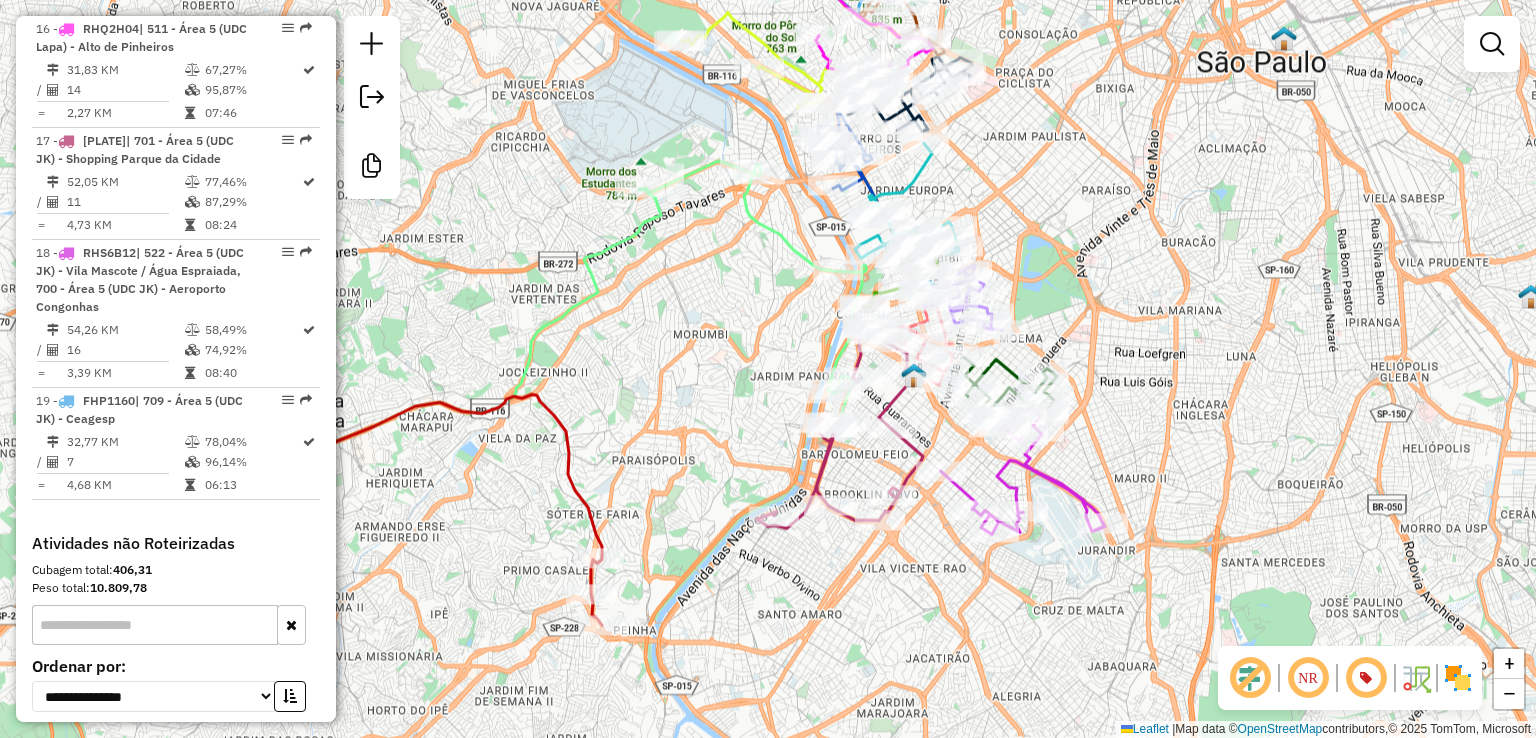 drag, startPoint x: 1133, startPoint y: 274, endPoint x: 1133, endPoint y: 334, distance: 60 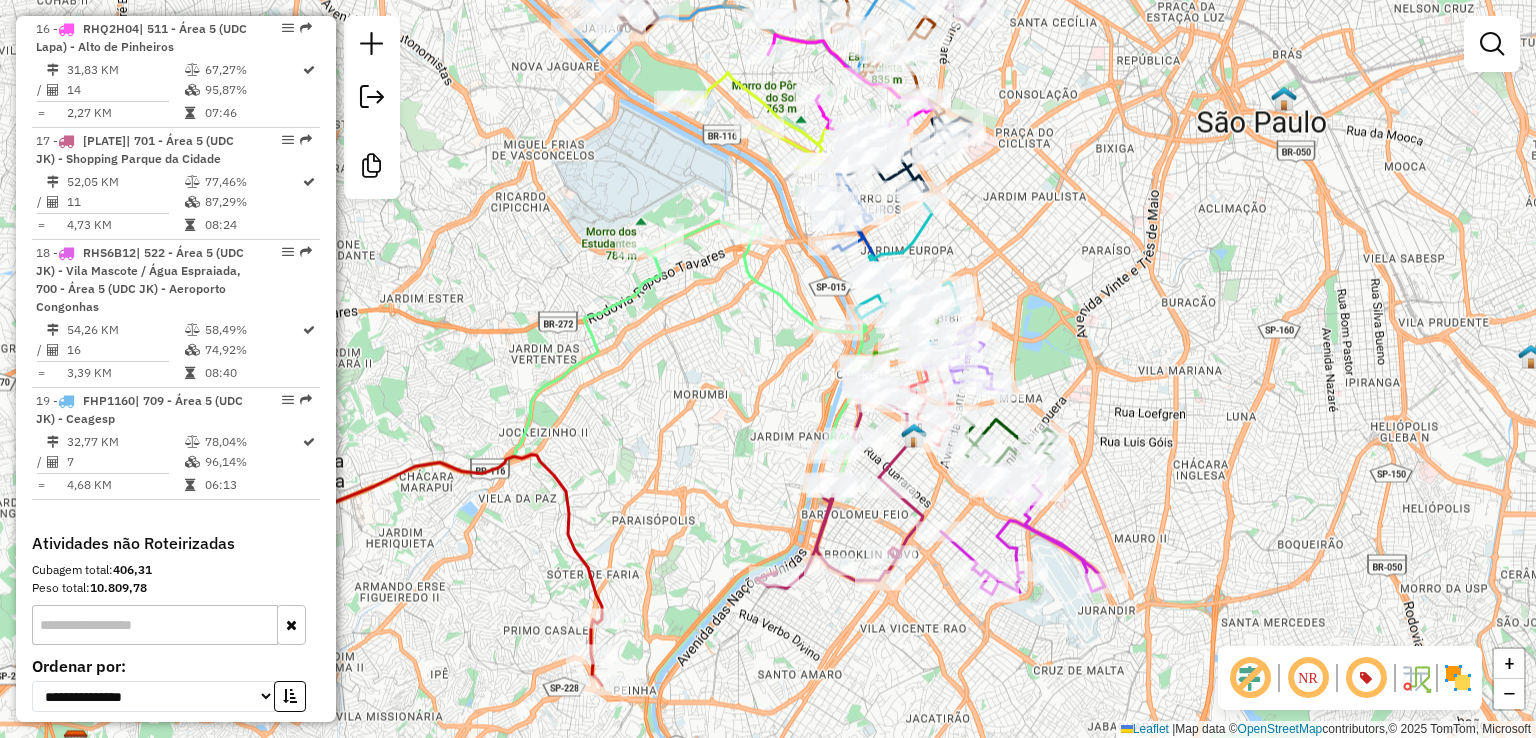 drag, startPoint x: 1072, startPoint y: 229, endPoint x: 1072, endPoint y: 264, distance: 35 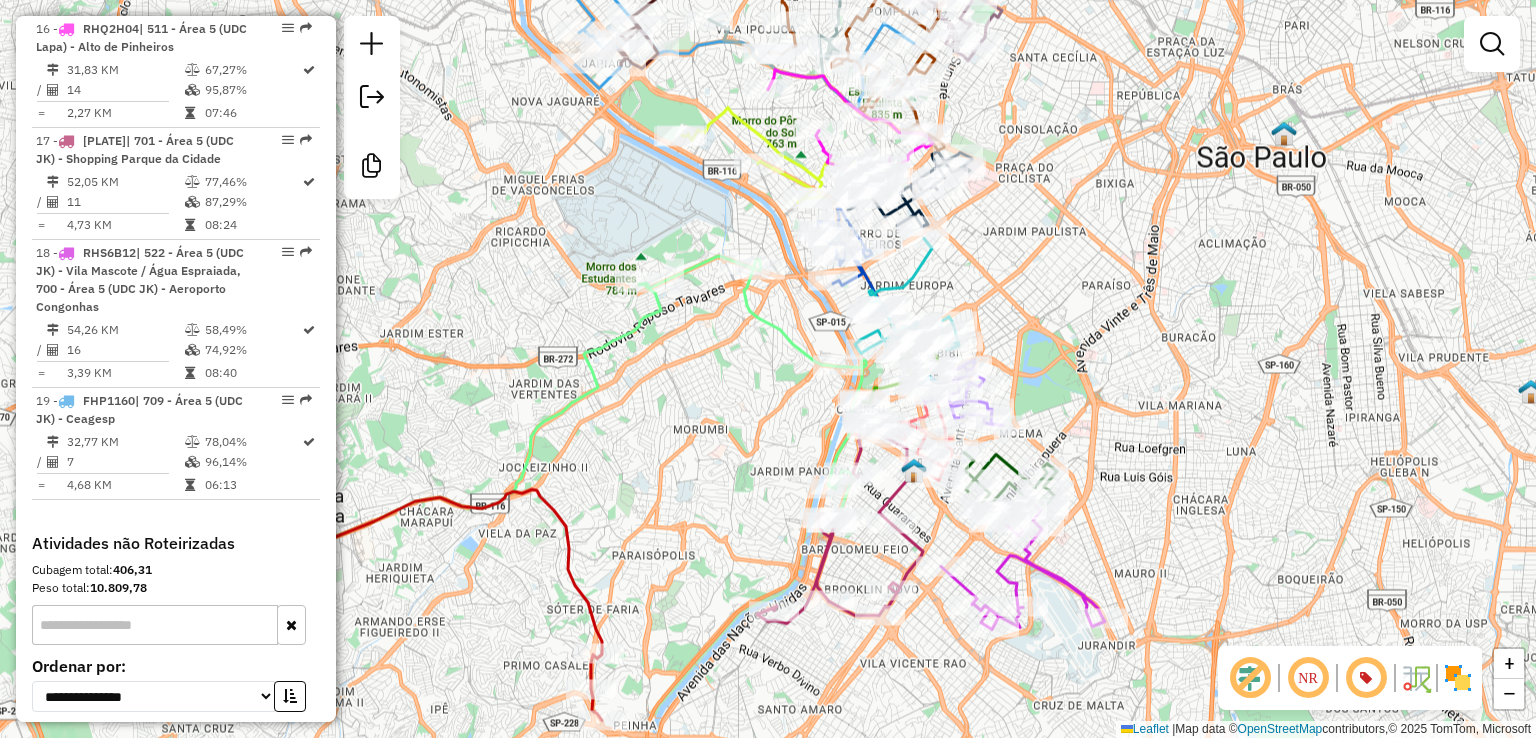 drag, startPoint x: 1094, startPoint y: 369, endPoint x: 1005, endPoint y: 336, distance: 94.92102 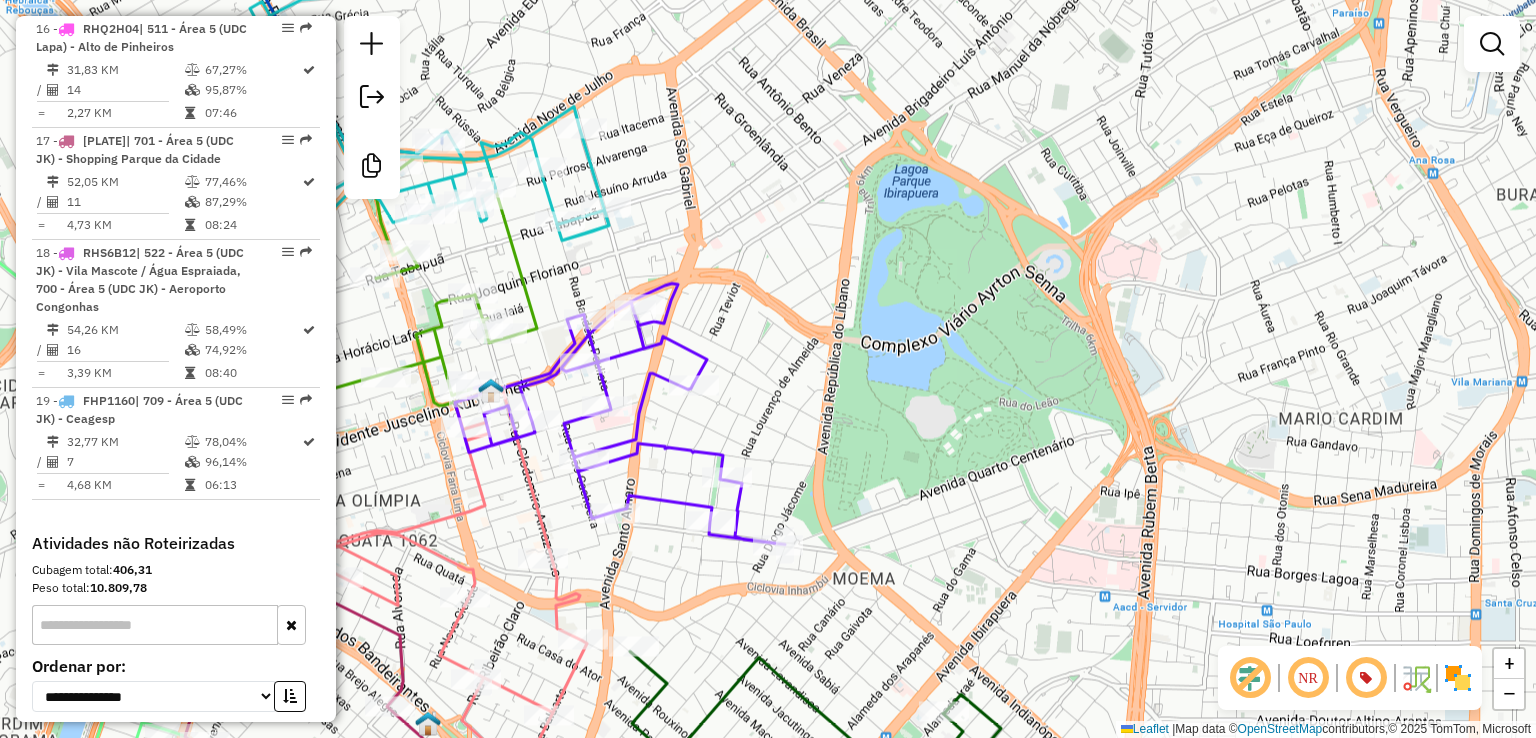 drag, startPoint x: 1135, startPoint y: 323, endPoint x: 1085, endPoint y: 287, distance: 61.611687 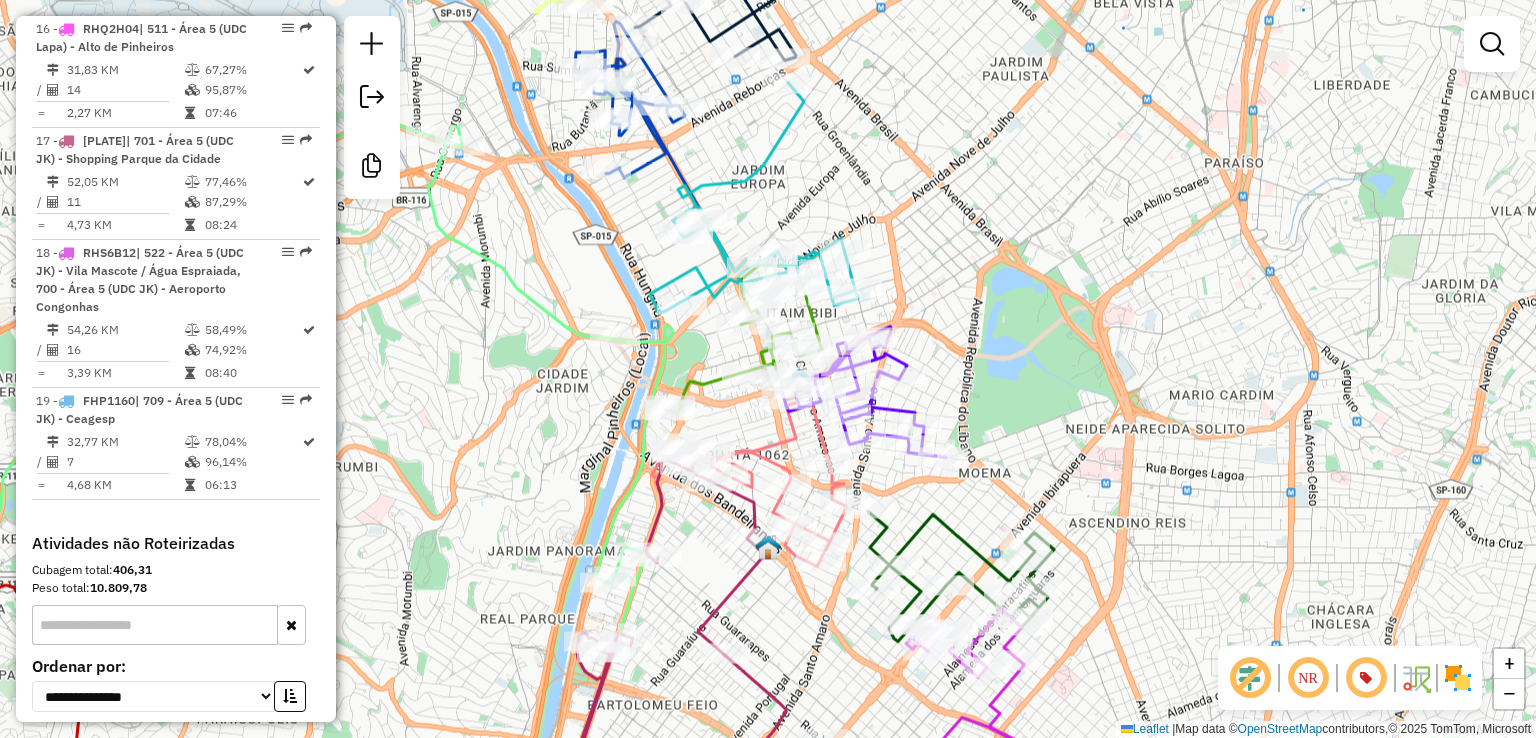 drag, startPoint x: 1044, startPoint y: 361, endPoint x: 1096, endPoint y: 340, distance: 56.0803 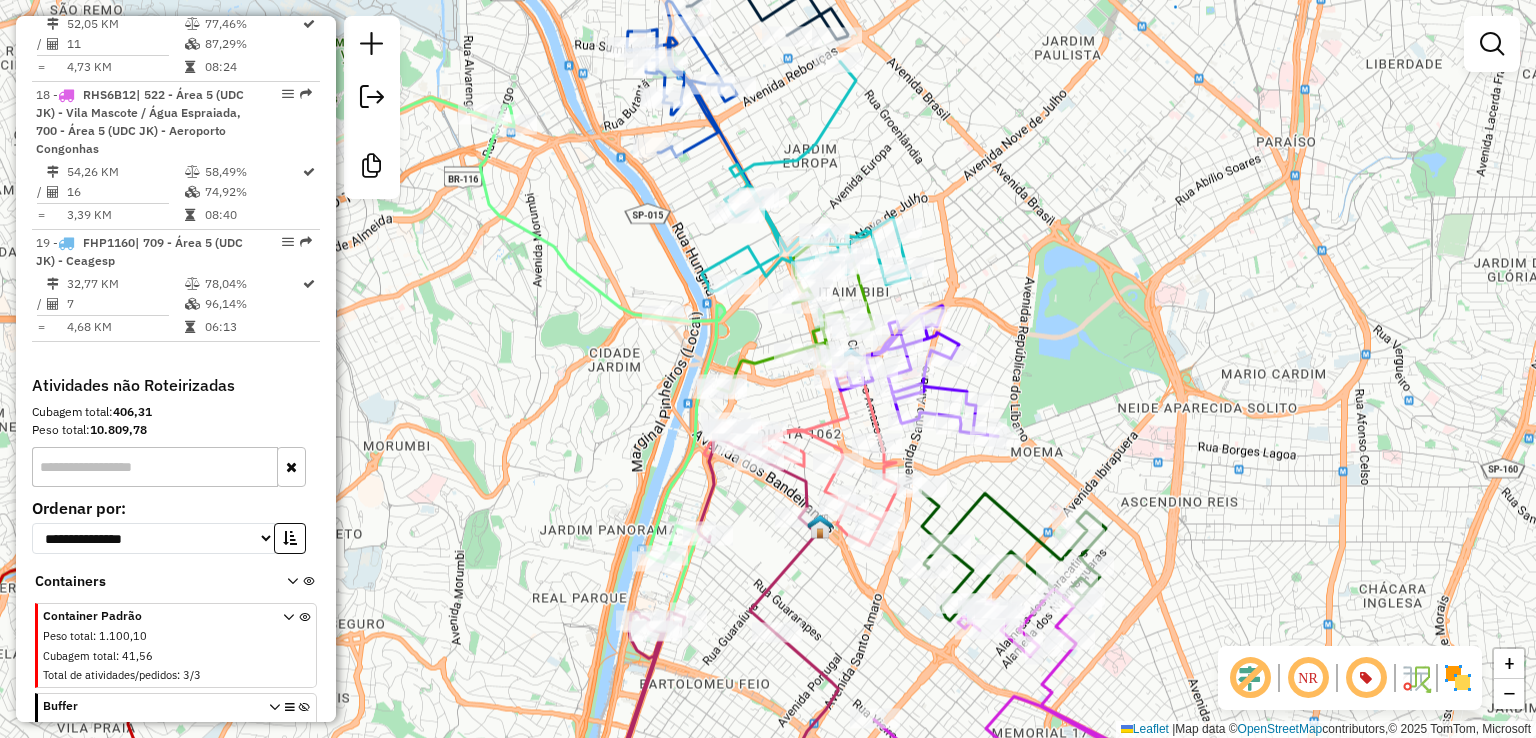 scroll, scrollTop: 3171, scrollLeft: 0, axis: vertical 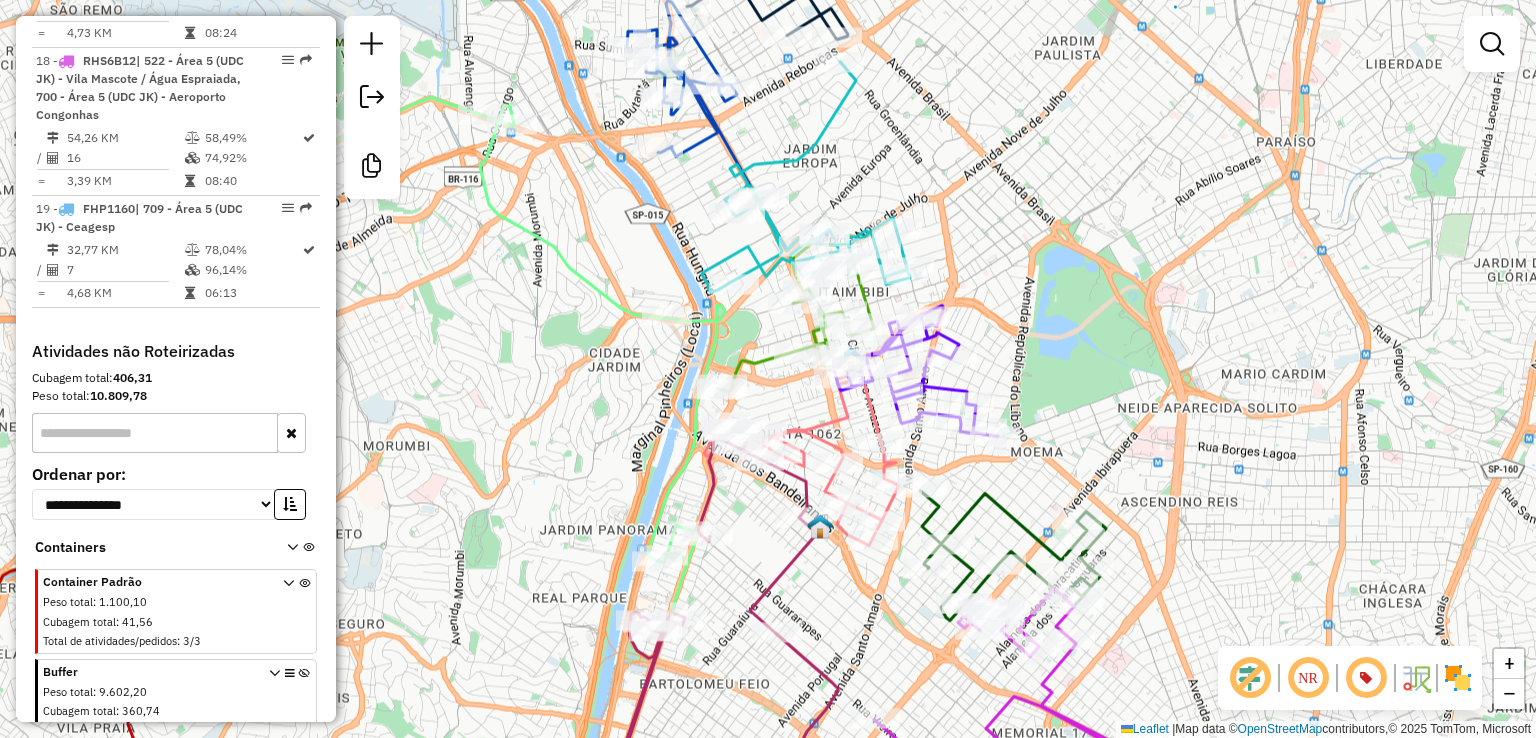 click at bounding box center [304, 705] 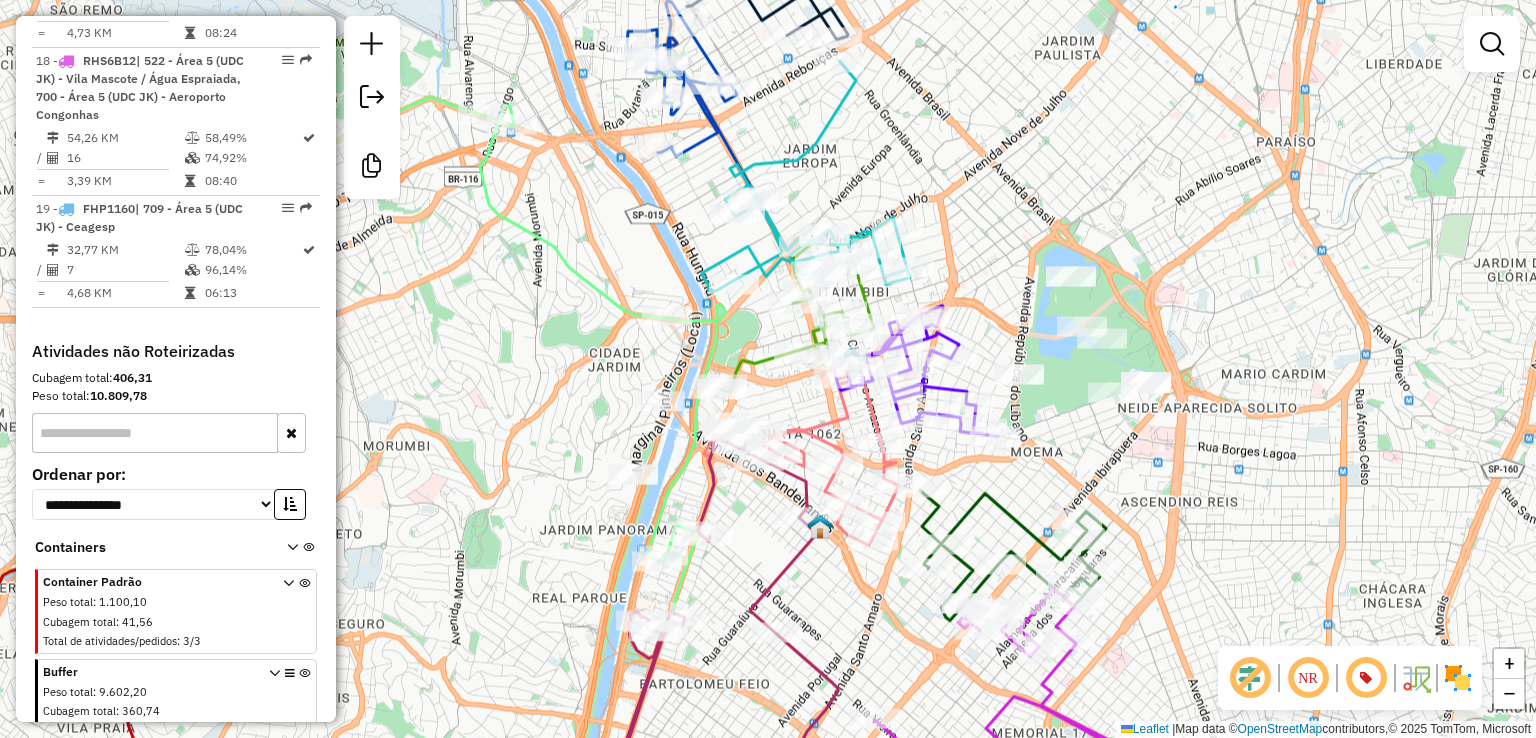 drag, startPoint x: 1160, startPoint y: 485, endPoint x: 1060, endPoint y: 490, distance: 100.12492 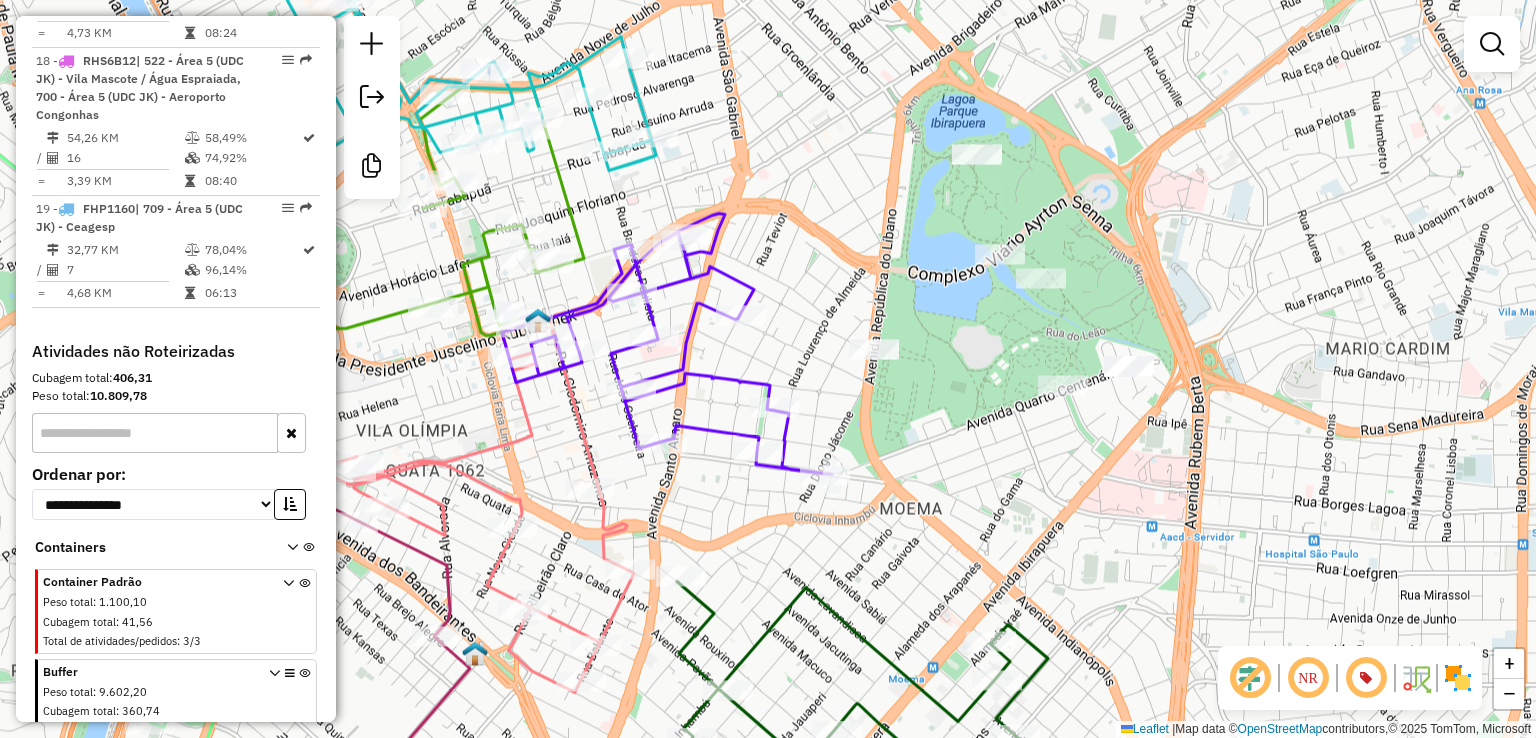 drag, startPoint x: 987, startPoint y: 350, endPoint x: 896, endPoint y: 406, distance: 106.850365 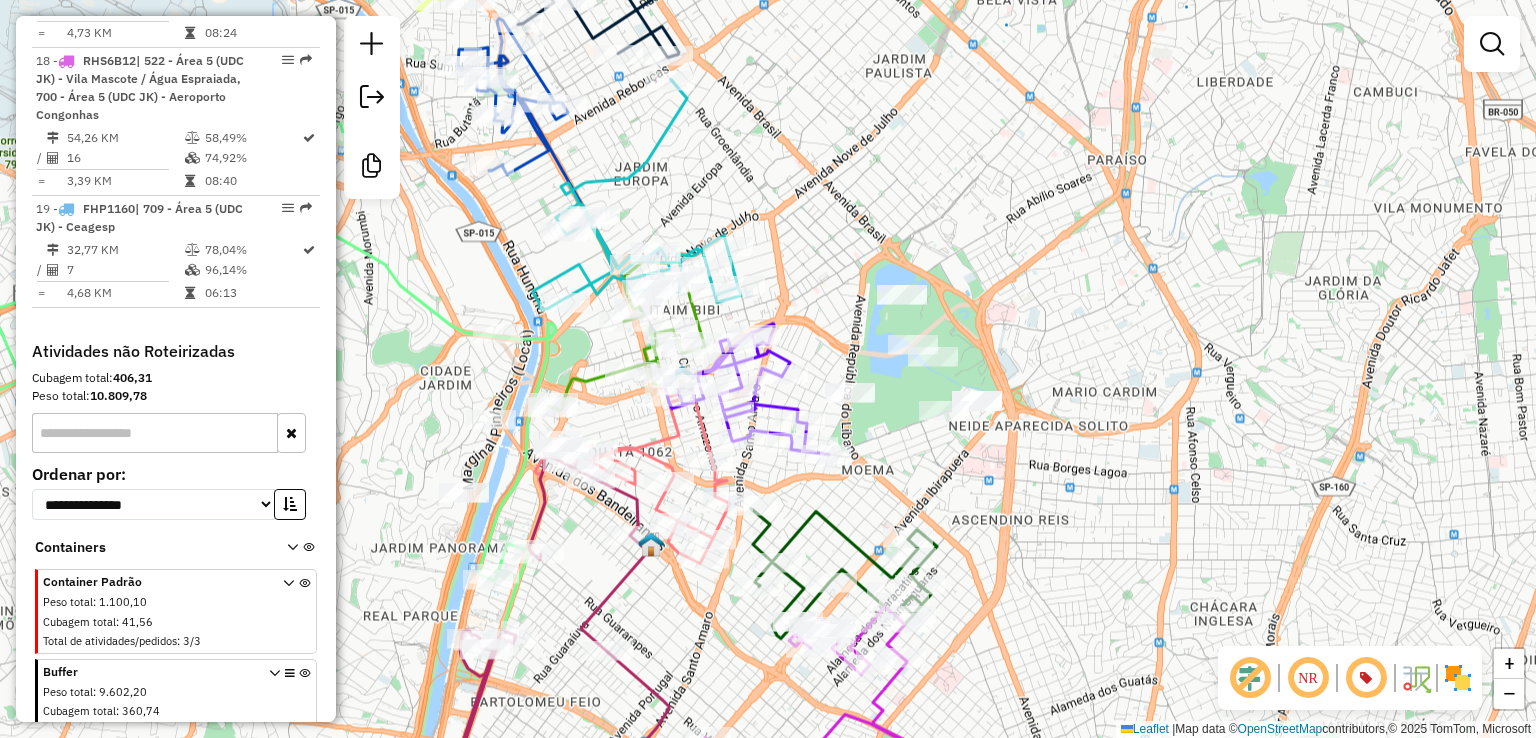 click on "Janela de atendimento Grade de atendimento Capacidade Transportadoras Veículos Cliente Pedidos  Rotas Selecione os dias de semana para filtrar as janelas de atendimento  Seg   Ter   Qua   Qui   Sex   Sáb   Dom  Informe o período da janela de atendimento: De: Até:  Filtrar exatamente a janela do cliente  Considerar janela de atendimento padrão  Selecione os dias de semana para filtrar as grades de atendimento  Seg   Ter   Qua   Qui   Sex   Sáb   Dom   Considerar clientes sem dia de atendimento cadastrado  Clientes fora do dia de atendimento selecionado Filtrar as atividades entre os valores definidos abaixo:  Peso mínimo:   Peso máximo:   Cubagem mínima:   Cubagem máxima:   De:   Até:  Filtrar as atividades entre o tempo de atendimento definido abaixo:  De:   Até:   Considerar capacidade total dos clientes não roteirizados Transportadora: Selecione um ou mais itens Tipo de veículo: Selecione um ou mais itens Veículo: Selecione um ou mais itens Motorista: Selecione um ou mais itens Nome: Rótulo:" 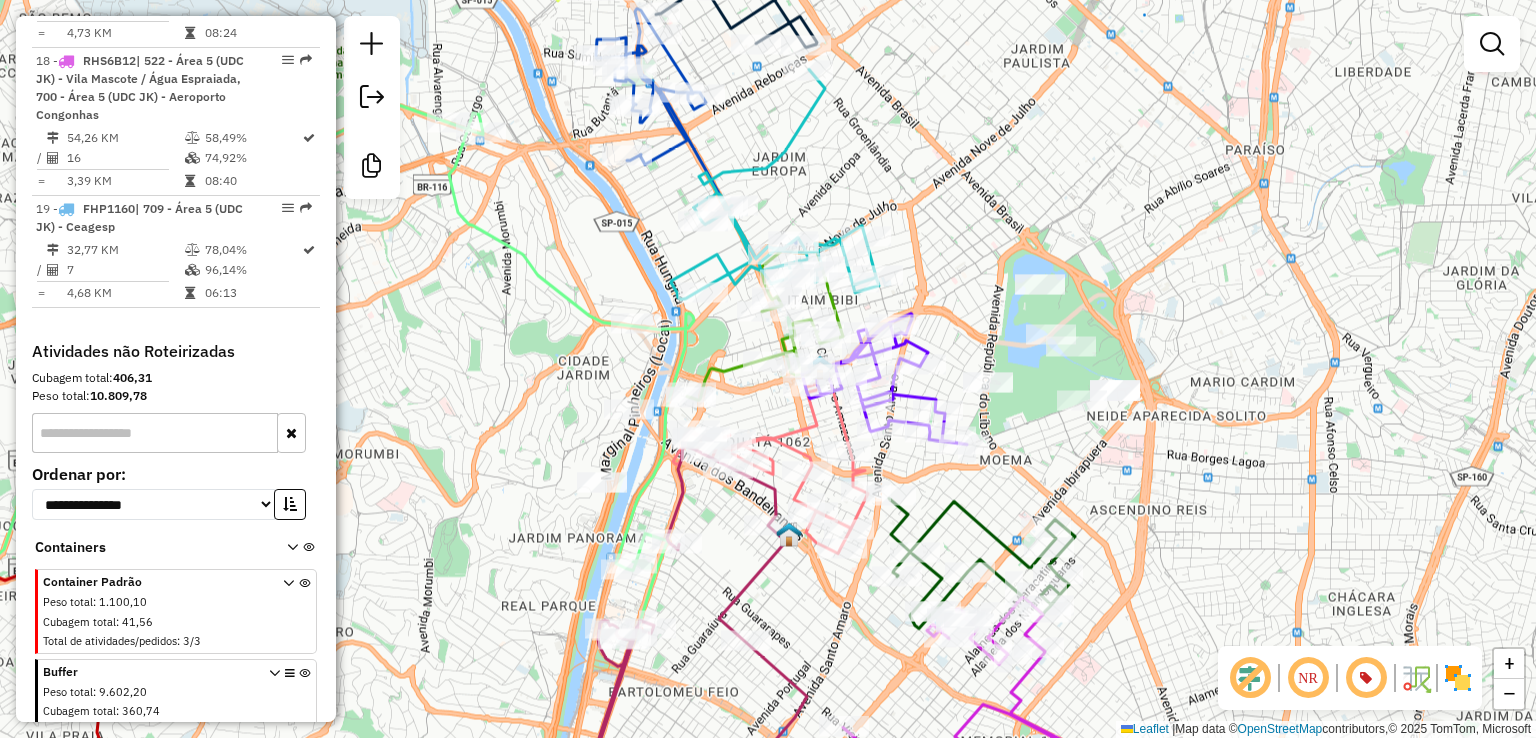 click on "Janela de atendimento Grade de atendimento Capacidade Transportadoras Veículos Cliente Pedidos  Rotas Selecione os dias de semana para filtrar as janelas de atendimento  Seg   Ter   Qua   Qui   Sex   Sáb   Dom  Informe o período da janela de atendimento: De: Até:  Filtrar exatamente a janela do cliente  Considerar janela de atendimento padrão  Selecione os dias de semana para filtrar as grades de atendimento  Seg   Ter   Qua   Qui   Sex   Sáb   Dom   Considerar clientes sem dia de atendimento cadastrado  Clientes fora do dia de atendimento selecionado Filtrar as atividades entre os valores definidos abaixo:  Peso mínimo:   Peso máximo:   Cubagem mínima:   Cubagem máxima:   De:   Até:  Filtrar as atividades entre o tempo de atendimento definido abaixo:  De:   Até:   Considerar capacidade total dos clientes não roteirizados Transportadora: Selecione um ou mais itens Tipo de veículo: Selecione um ou mais itens Veículo: Selecione um ou mais itens Motorista: Selecione um ou mais itens Nome: Rótulo:" 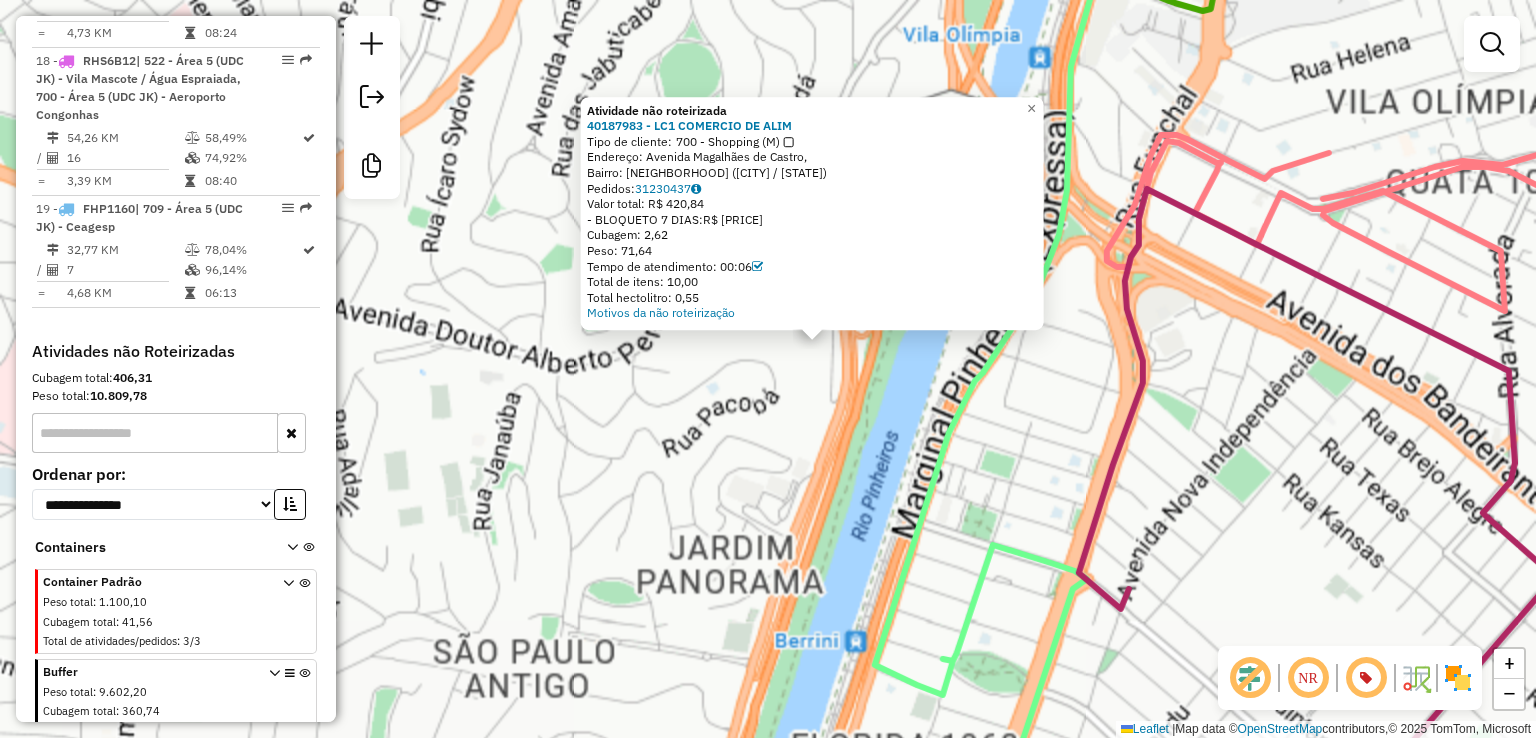 click on "Atividade não roteirizada 40187983 - LC1 COMERCIO DE ALIM  Tipo de cliente:   700 - Shopping (M)   Endereço: Avenida Magalhães de Castro,    Bairro: Morumbi (São Paulo / SP)   Pedidos:  31230437   Valor total: R$ 420,84   - BLOQUETO 7 DIAS:  R$ 420,84   Cubagem: 2,62   Peso: 71,64   Tempo de atendimento: 00:06   Total de itens: 10,00   Total hectolitro: 0,55  Motivos da não roteirização × Janela de atendimento Grade de atendimento Capacidade Transportadoras Veículos Cliente Pedidos  Rotas Selecione os dias de semana para filtrar as janelas de atendimento  Seg   Ter   Qua   Qui   Sex   Sáb   Dom  Informe o período da janela de atendimento: De: Até:  Filtrar exatamente a janela do cliente  Considerar janela de atendimento padrão  Selecione os dias de semana para filtrar as grades de atendimento  Seg   Ter   Qua   Qui   Sex   Sáb   Dom   Considerar clientes sem dia de atendimento cadastrado  Clientes fora do dia de atendimento selecionado Filtrar as atividades entre os valores definidos abaixo: De:" 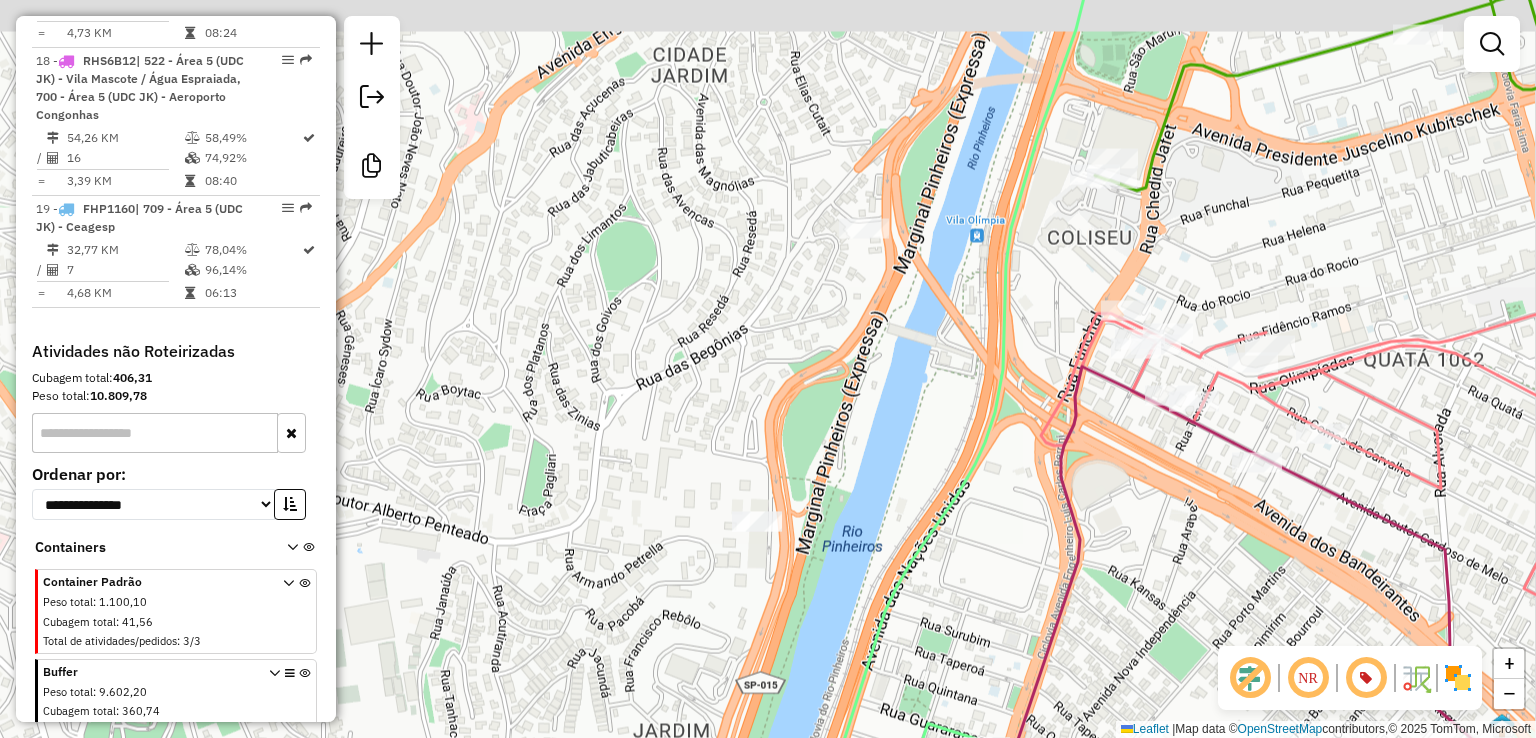 drag, startPoint x: 951, startPoint y: 229, endPoint x: 893, endPoint y: 336, distance: 121.70867 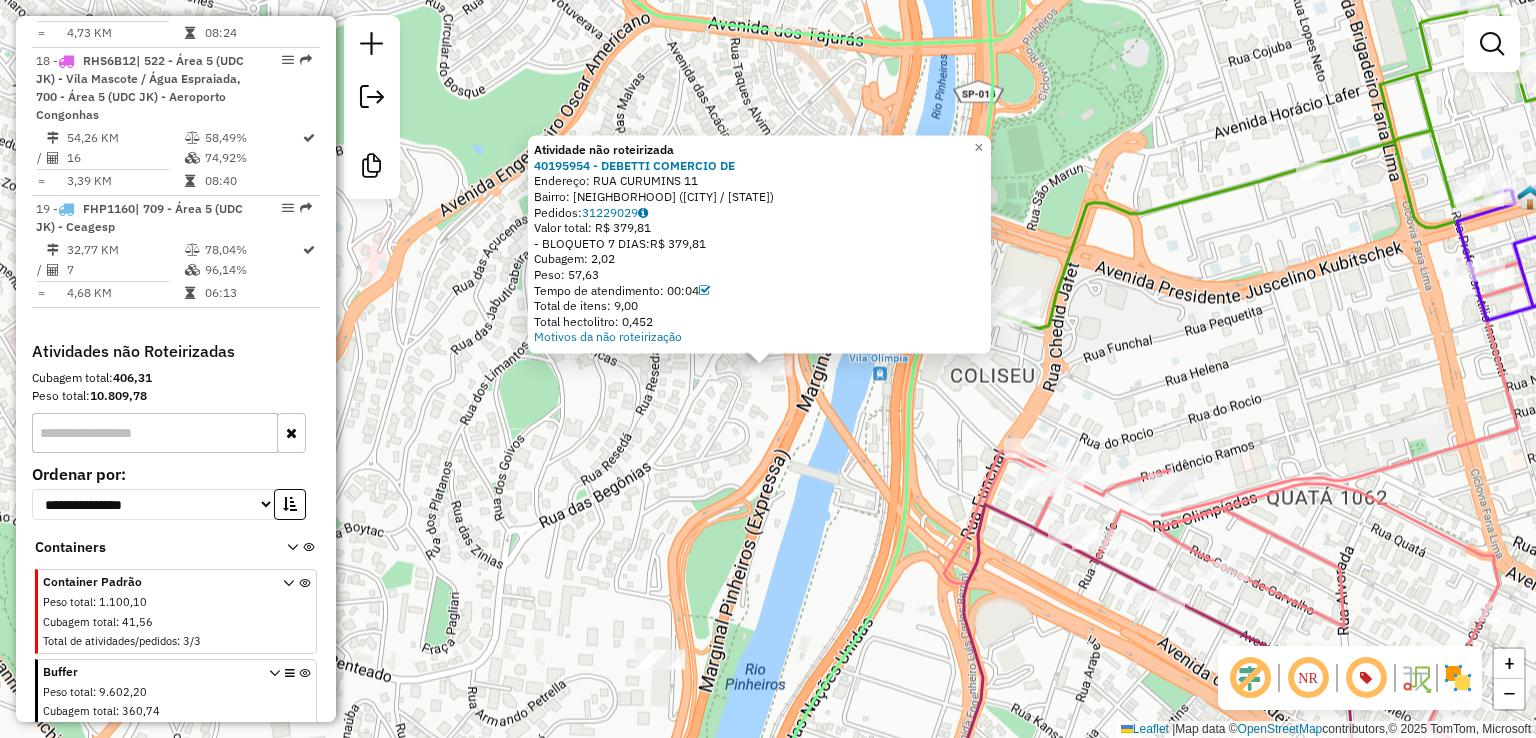 drag, startPoint x: 805, startPoint y: 452, endPoint x: 771, endPoint y: 303, distance: 152.82997 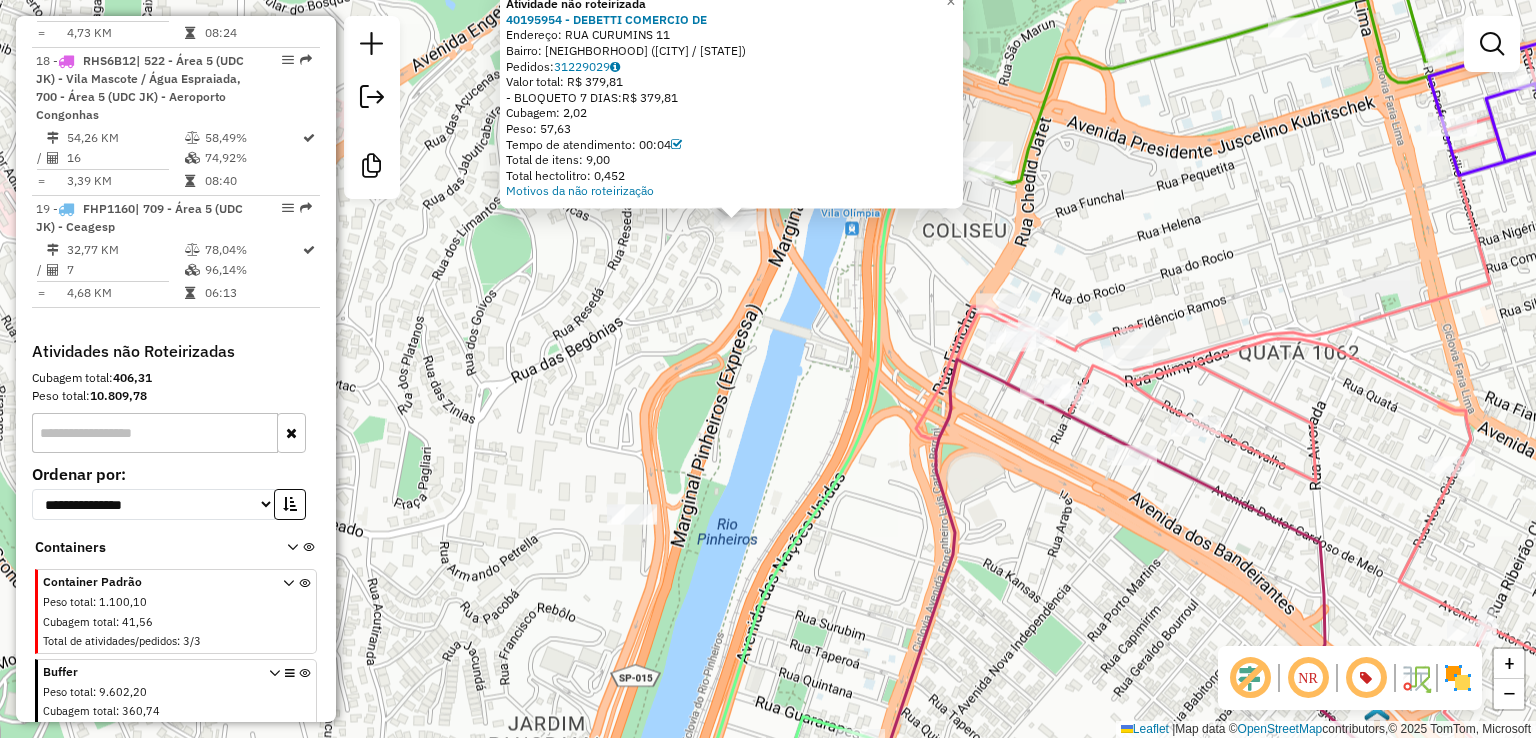 click on "Atividade não roteirizada 40195954 - DEBETTI COMERCIO DE  Endereço: RUA CURUMINS                      11   Bairro: CIDADE JARDIM (SAO PAULO / SP)   Pedidos:  31229029   Valor total: R$ 379,81   - BLOQUETO 7 DIAS:  R$ 379,81   Cubagem: 2,02   Peso: 57,63   Tempo de atendimento: 00:04   Total de itens: 9,00   Total hectolitro: 0,452  Motivos da não roteirização × Janela de atendimento Grade de atendimento Capacidade Transportadoras Veículos Cliente Pedidos  Rotas Selecione os dias de semana para filtrar as janelas de atendimento  Seg   Ter   Qua   Qui   Sex   Sáb   Dom  Informe o período da janela de atendimento: De: Até:  Filtrar exatamente a janela do cliente  Considerar janela de atendimento padrão  Selecione os dias de semana para filtrar as grades de atendimento  Seg   Ter   Qua   Qui   Sex   Sáb   Dom   Considerar clientes sem dia de atendimento cadastrado  Clientes fora do dia de atendimento selecionado Filtrar as atividades entre os valores definidos abaixo:  Peso mínimo:   Peso máximo:  +" 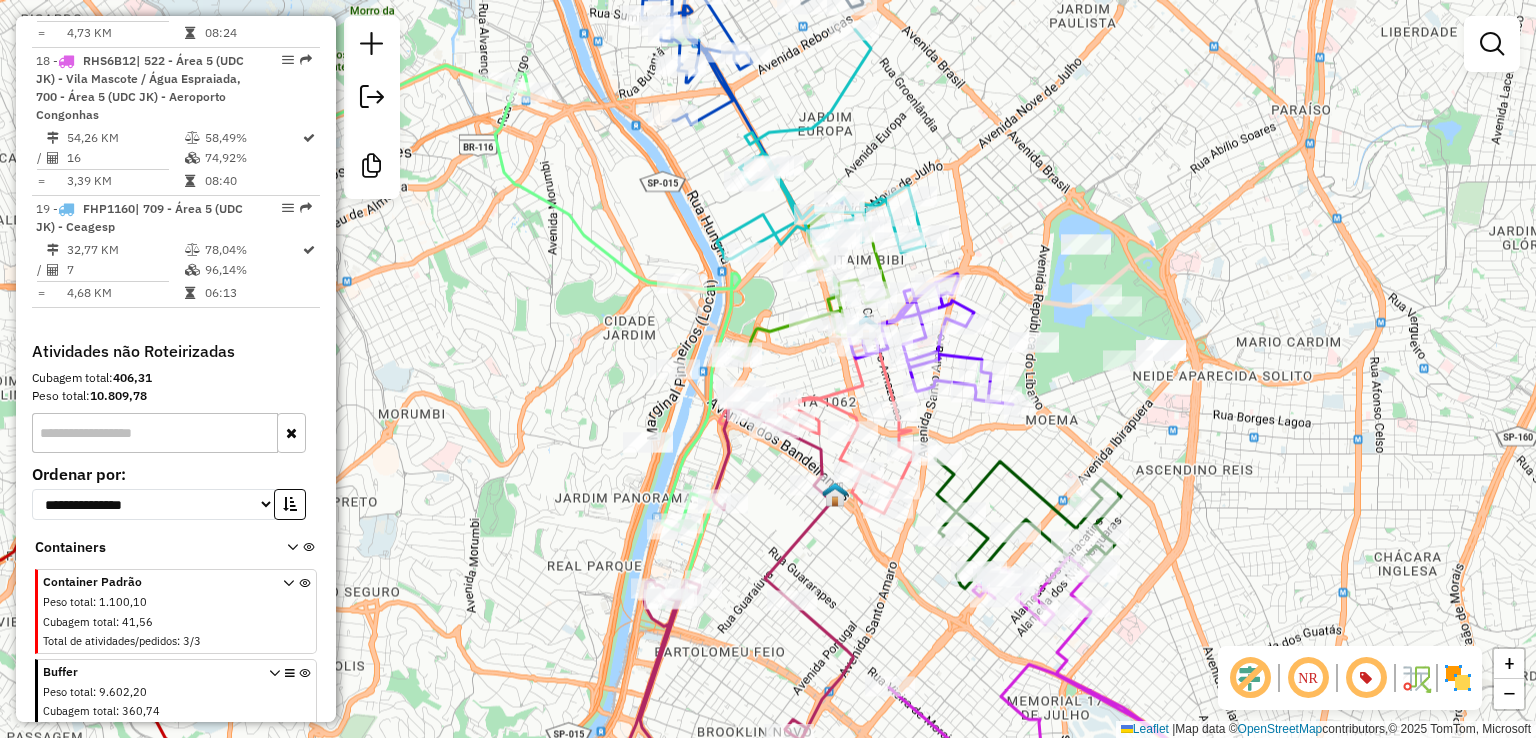 click on "Janela de atendimento Grade de atendimento Capacidade Transportadoras Veículos Cliente Pedidos  Rotas Selecione os dias de semana para filtrar as janelas de atendimento  Seg   Ter   Qua   Qui   Sex   Sáb   Dom  Informe o período da janela de atendimento: De: Até:  Filtrar exatamente a janela do cliente  Considerar janela de atendimento padrão  Selecione os dias de semana para filtrar as grades de atendimento  Seg   Ter   Qua   Qui   Sex   Sáb   Dom   Considerar clientes sem dia de atendimento cadastrado  Clientes fora do dia de atendimento selecionado Filtrar as atividades entre os valores definidos abaixo:  Peso mínimo:   Peso máximo:   Cubagem mínima:   Cubagem máxima:   De:   Até:  Filtrar as atividades entre o tempo de atendimento definido abaixo:  De:   Até:   Considerar capacidade total dos clientes não roteirizados Transportadora: Selecione um ou mais itens Tipo de veículo: Selecione um ou mais itens Veículo: Selecione um ou mais itens Motorista: Selecione um ou mais itens Nome: Rótulo:" 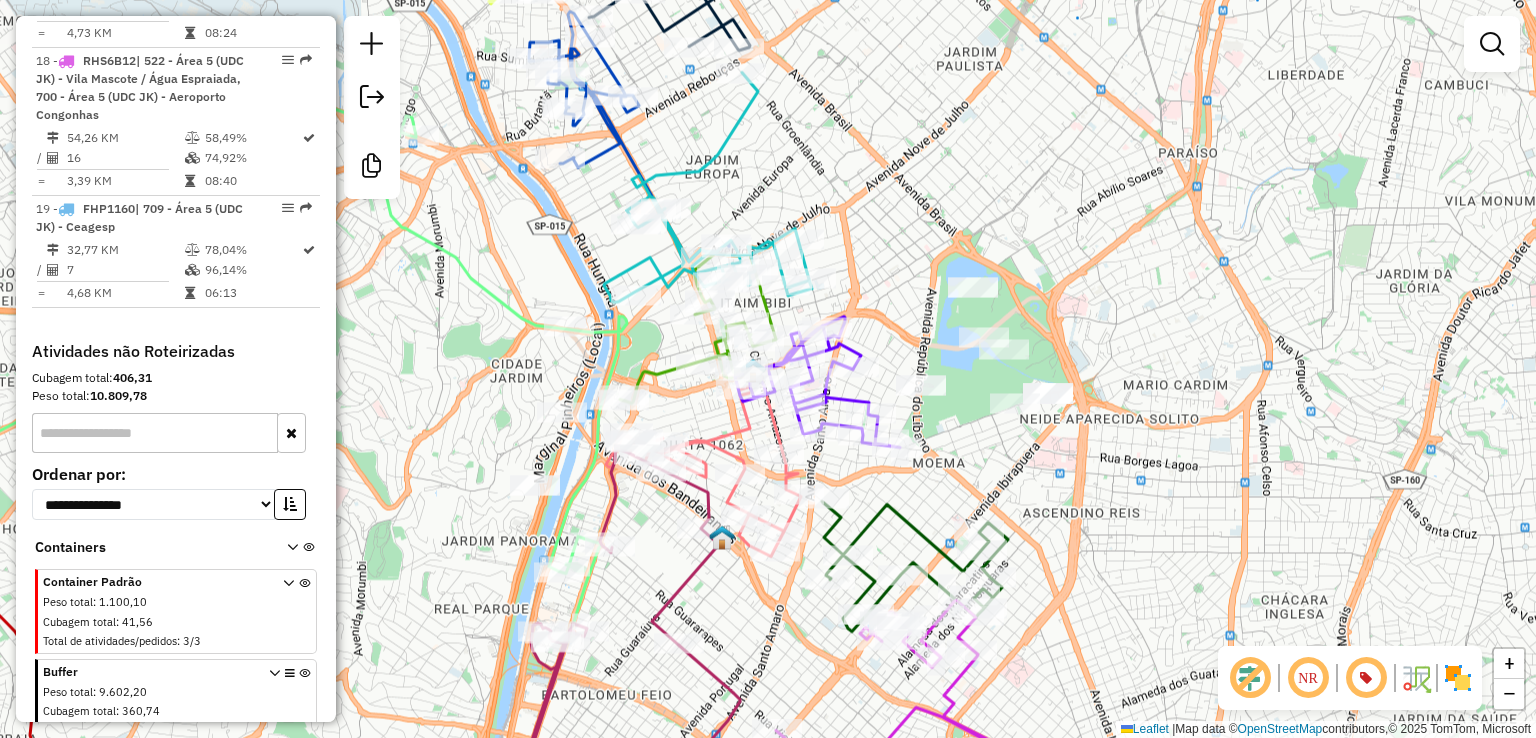 drag, startPoint x: 1175, startPoint y: 269, endPoint x: 1052, endPoint y: 387, distance: 170.4494 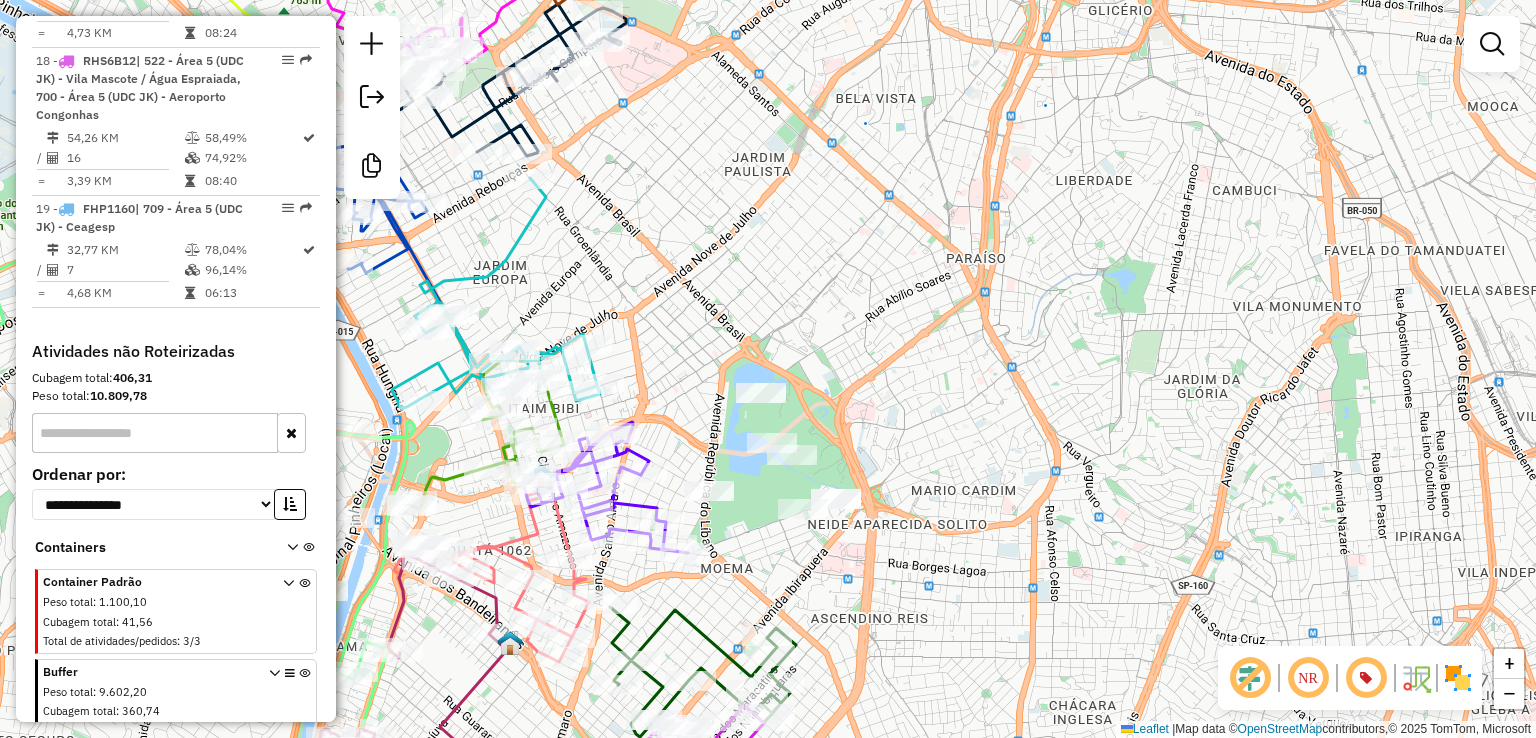 drag, startPoint x: 1061, startPoint y: 477, endPoint x: 872, endPoint y: 361, distance: 221.75888 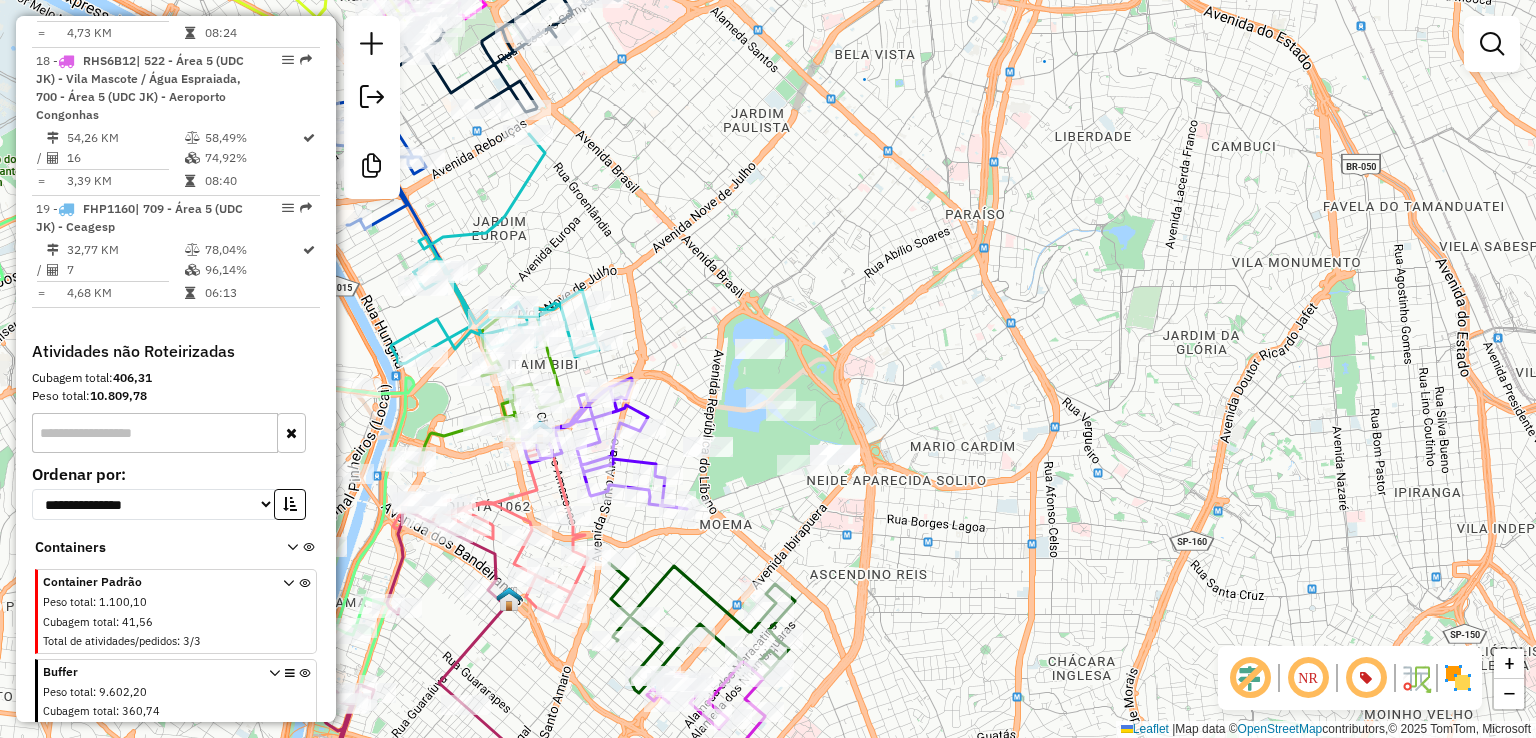 drag, startPoint x: 916, startPoint y: 393, endPoint x: 1048, endPoint y: 363, distance: 135.36617 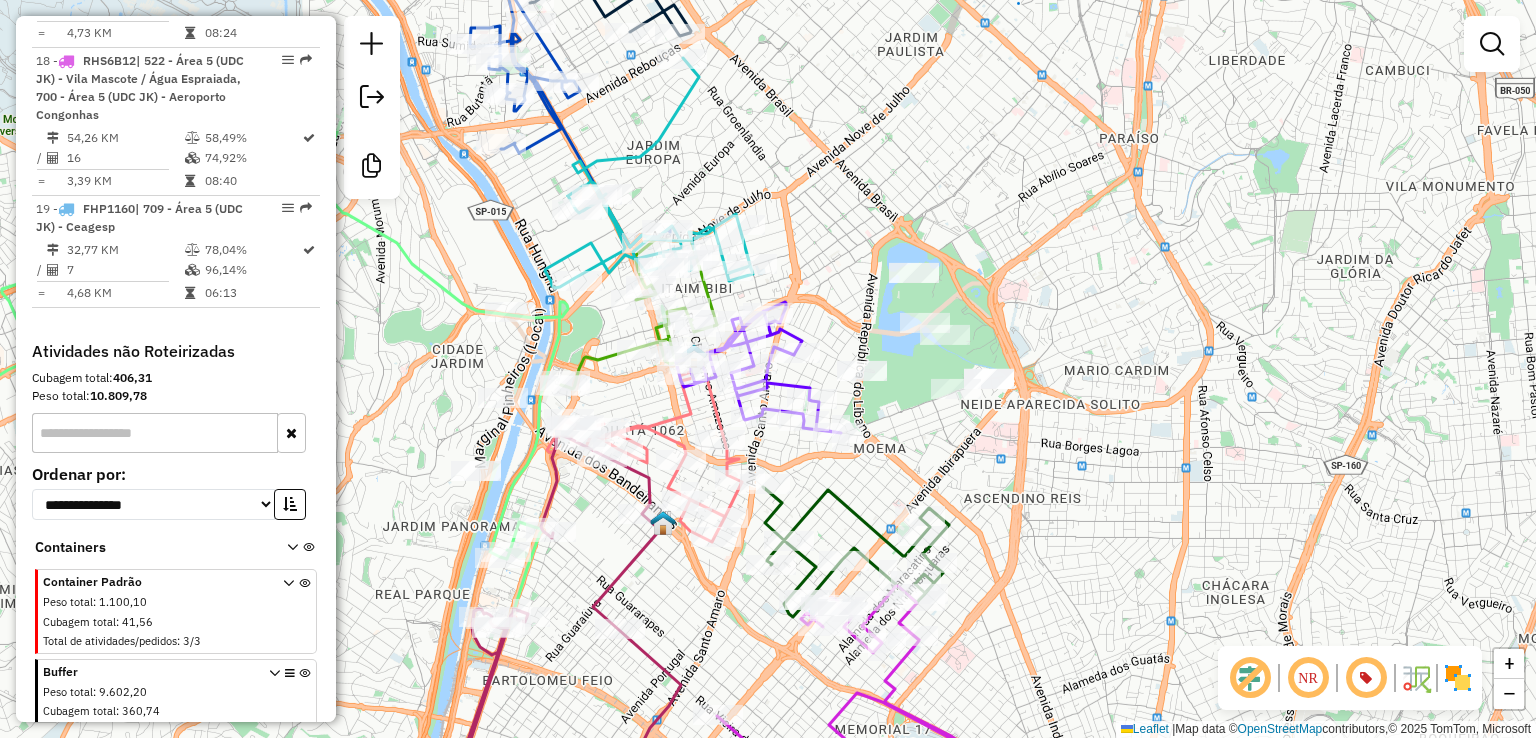 drag, startPoint x: 914, startPoint y: 273, endPoint x: 944, endPoint y: 221, distance: 60.033325 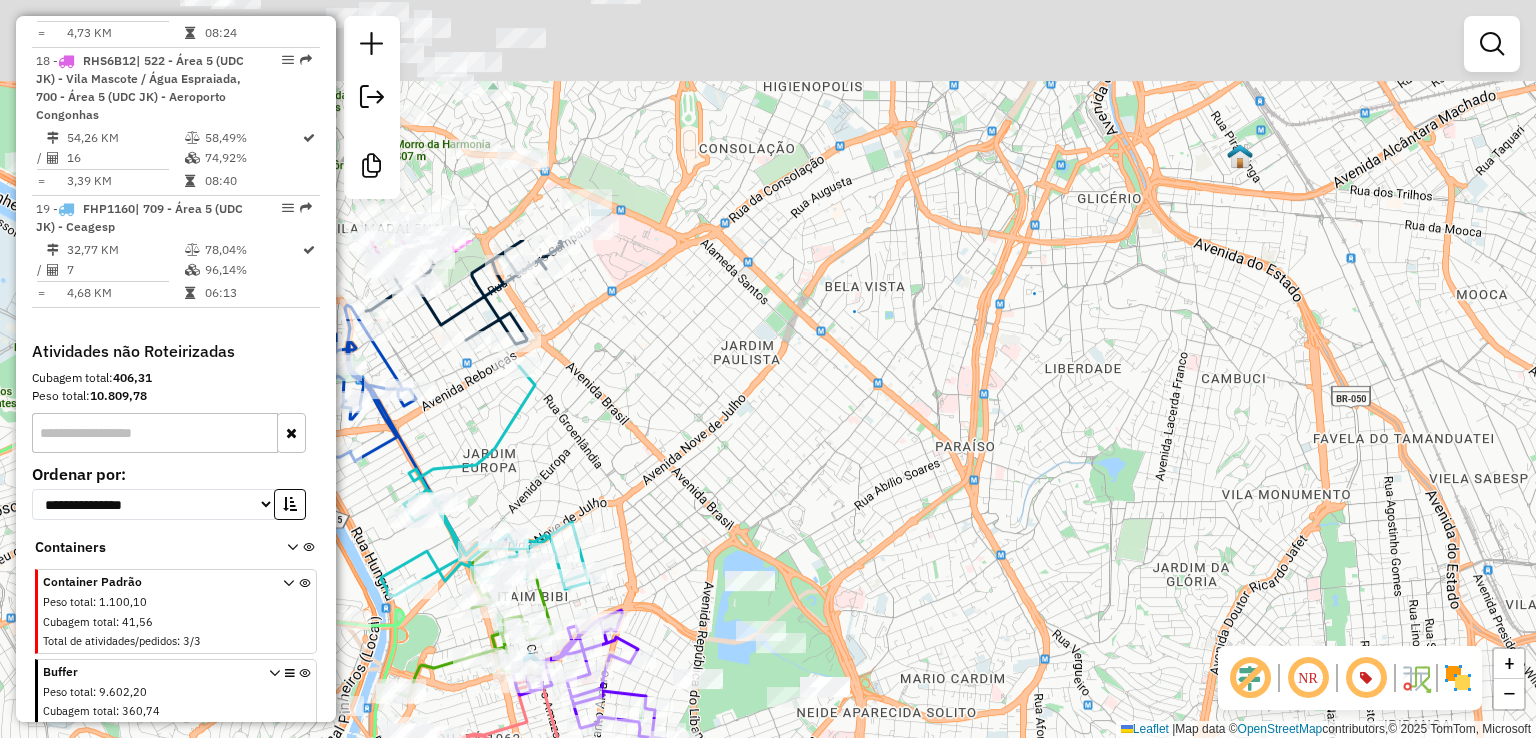 drag, startPoint x: 1081, startPoint y: 149, endPoint x: 931, endPoint y: 422, distance: 311.49478 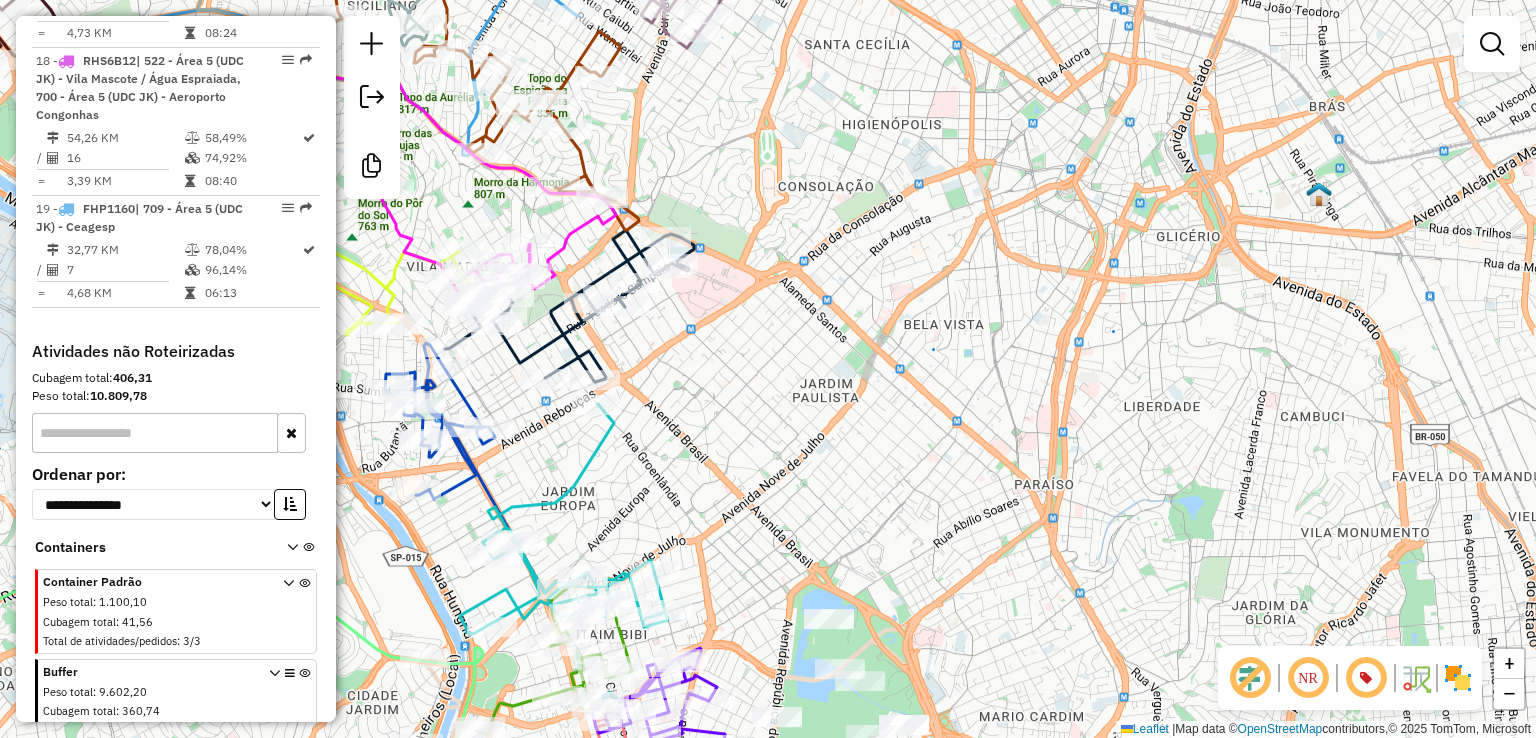 drag, startPoint x: 720, startPoint y: 236, endPoint x: 756, endPoint y: 240, distance: 36.221542 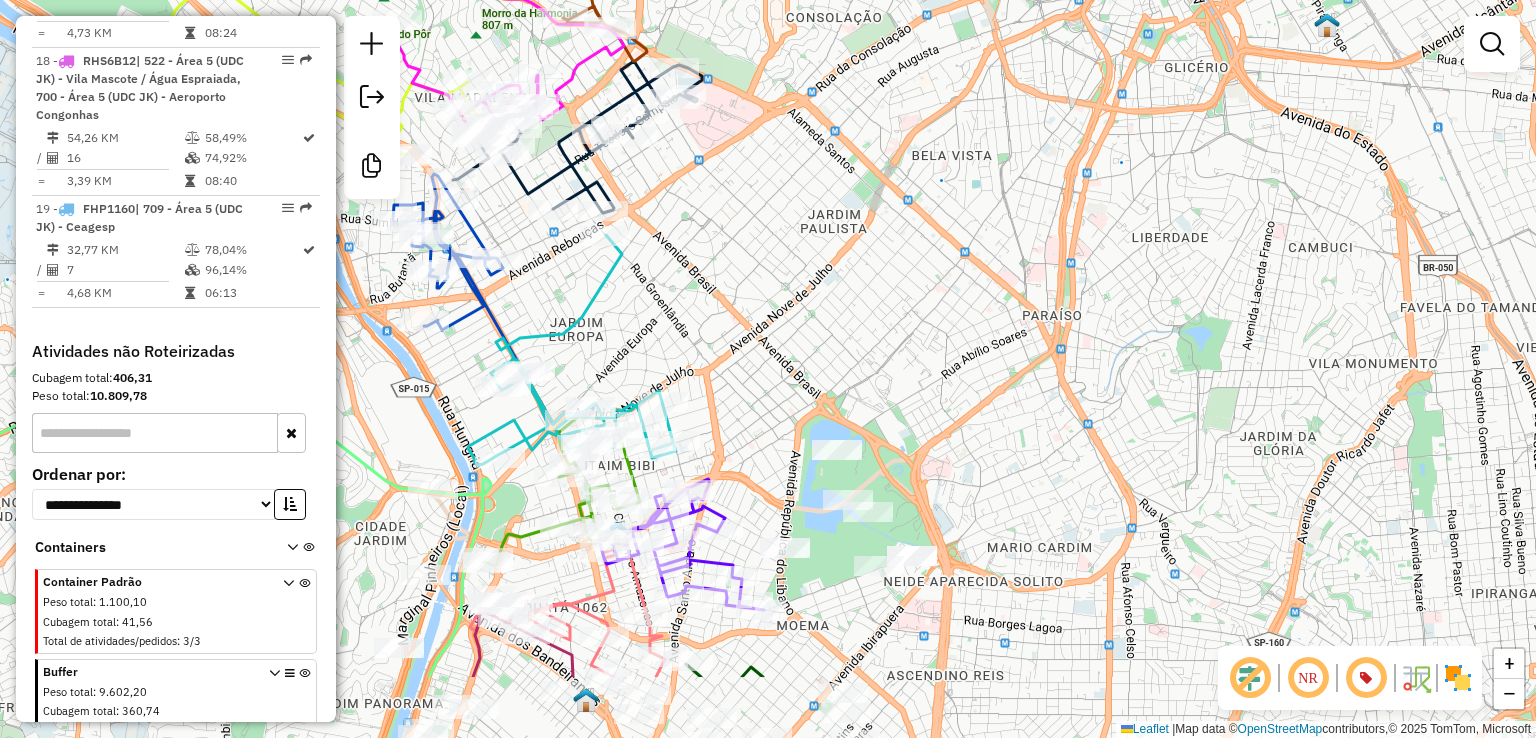 drag, startPoint x: 794, startPoint y: 409, endPoint x: 952, endPoint y: 279, distance: 204.60693 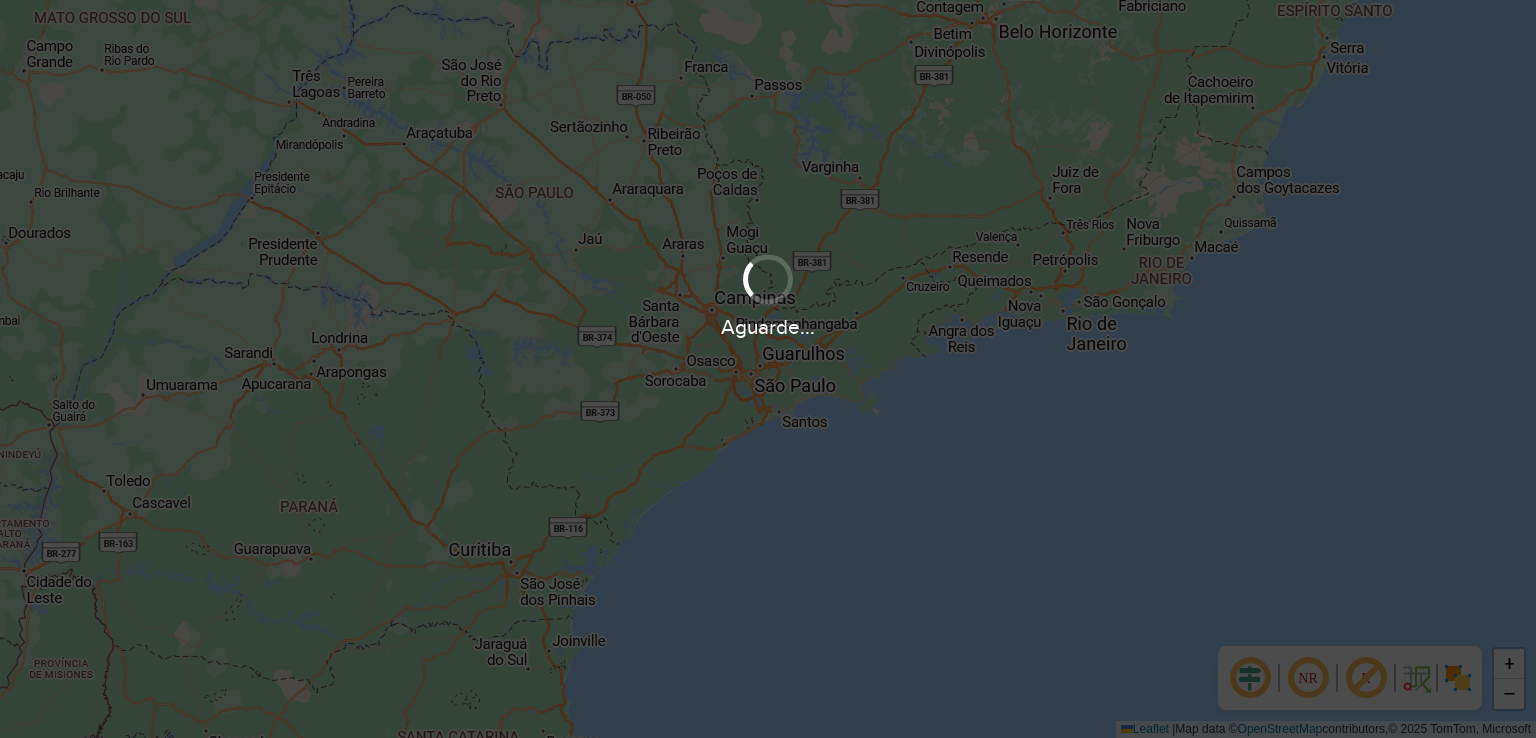 scroll, scrollTop: 0, scrollLeft: 0, axis: both 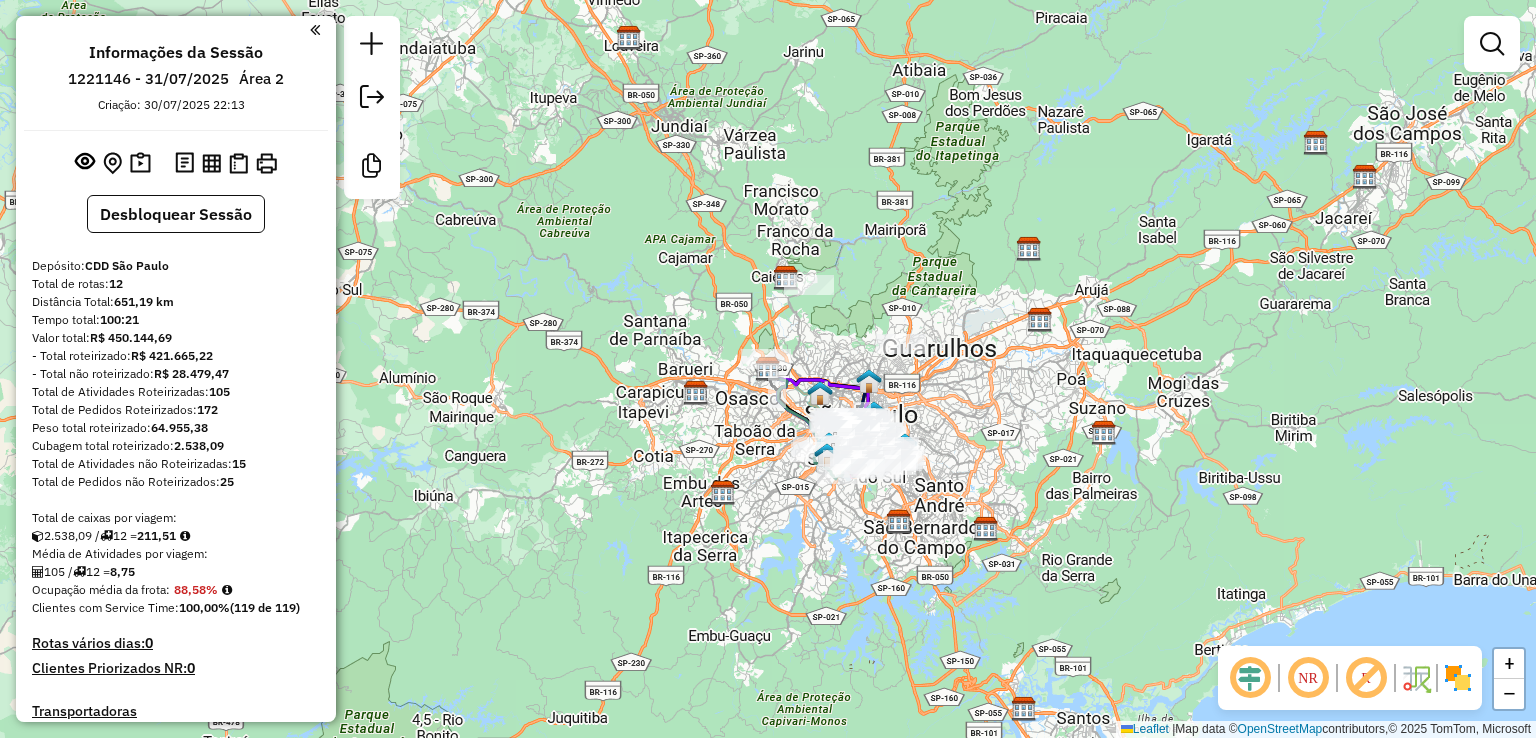 click 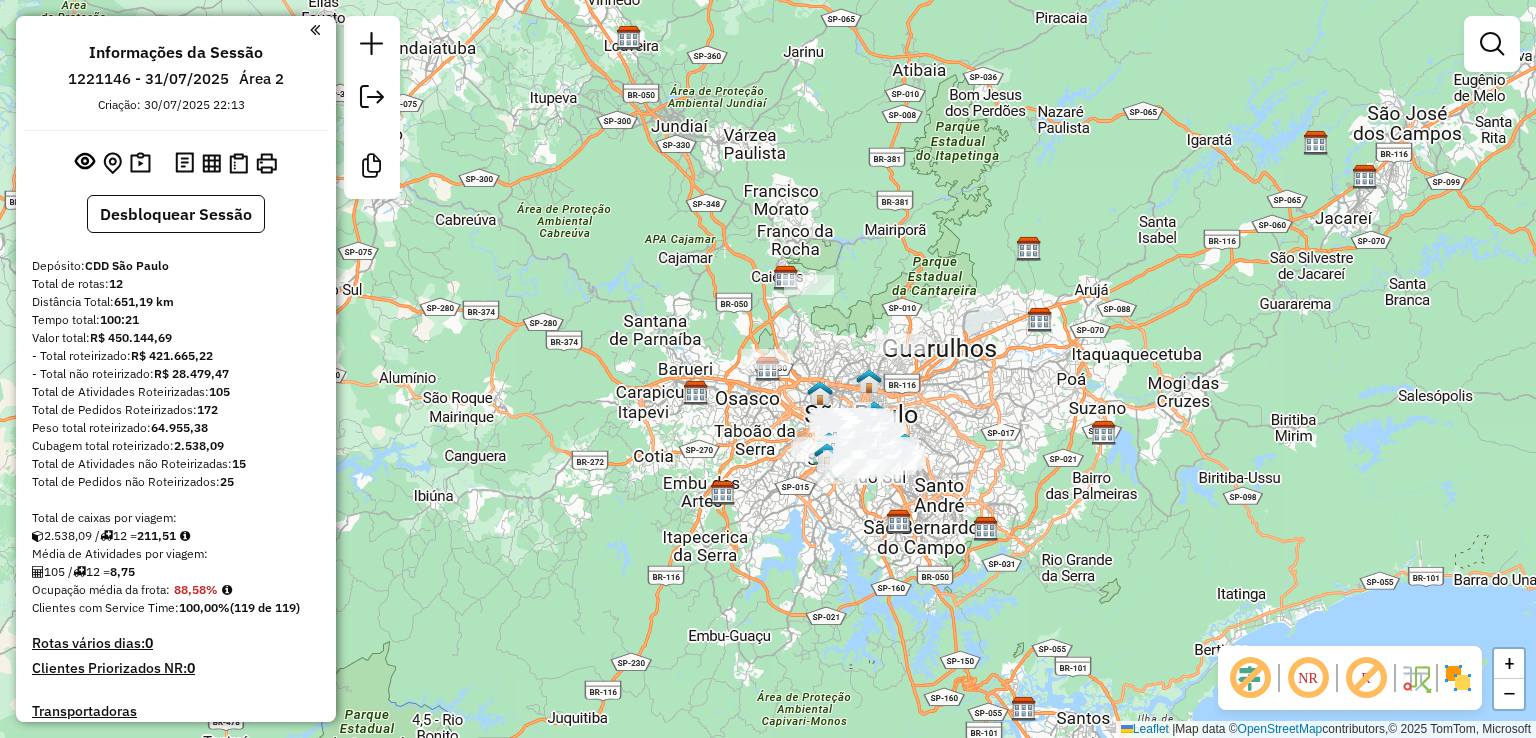 click 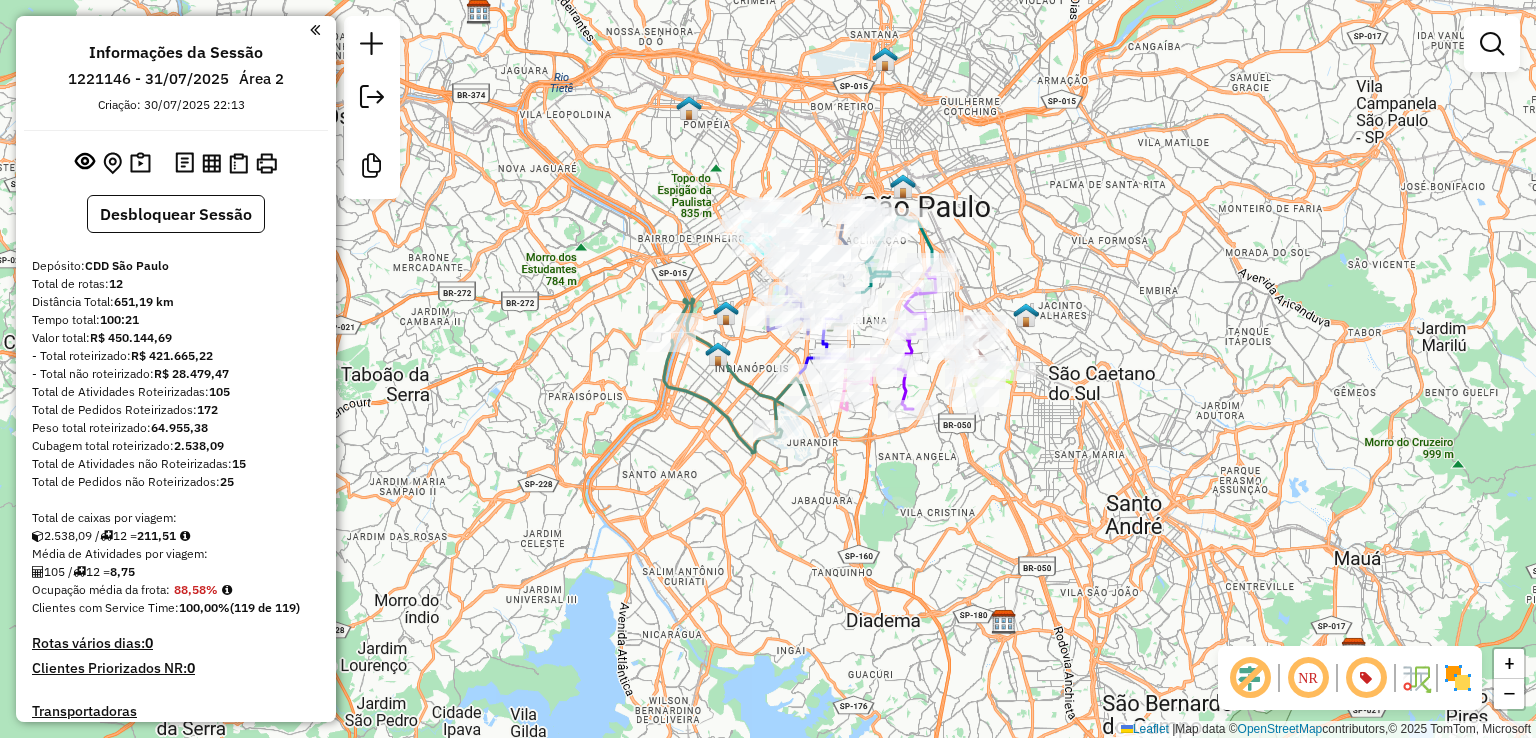drag, startPoint x: 788, startPoint y: 474, endPoint x: 890, endPoint y: 505, distance: 106.60675 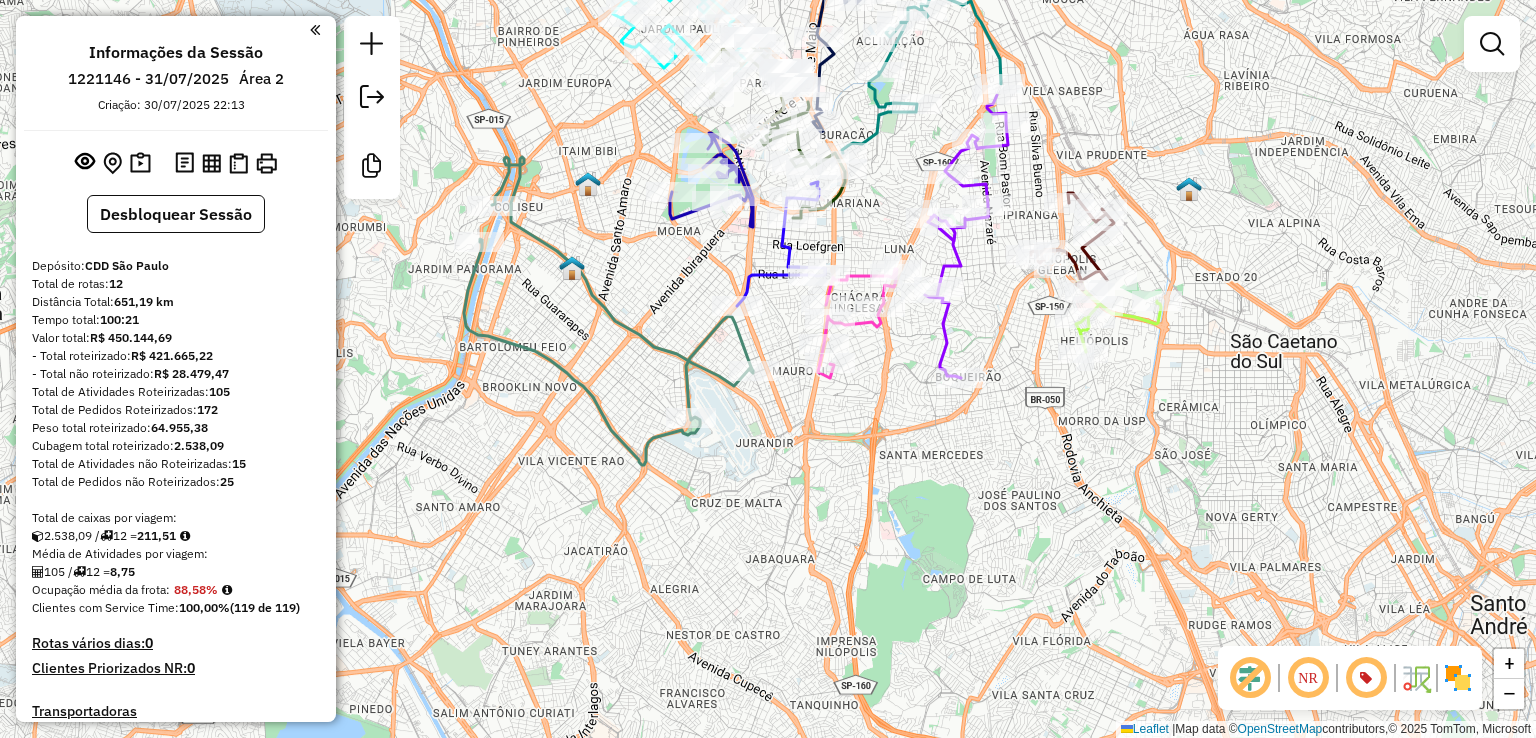 drag, startPoint x: 916, startPoint y: 487, endPoint x: 914, endPoint y: 497, distance: 10.198039 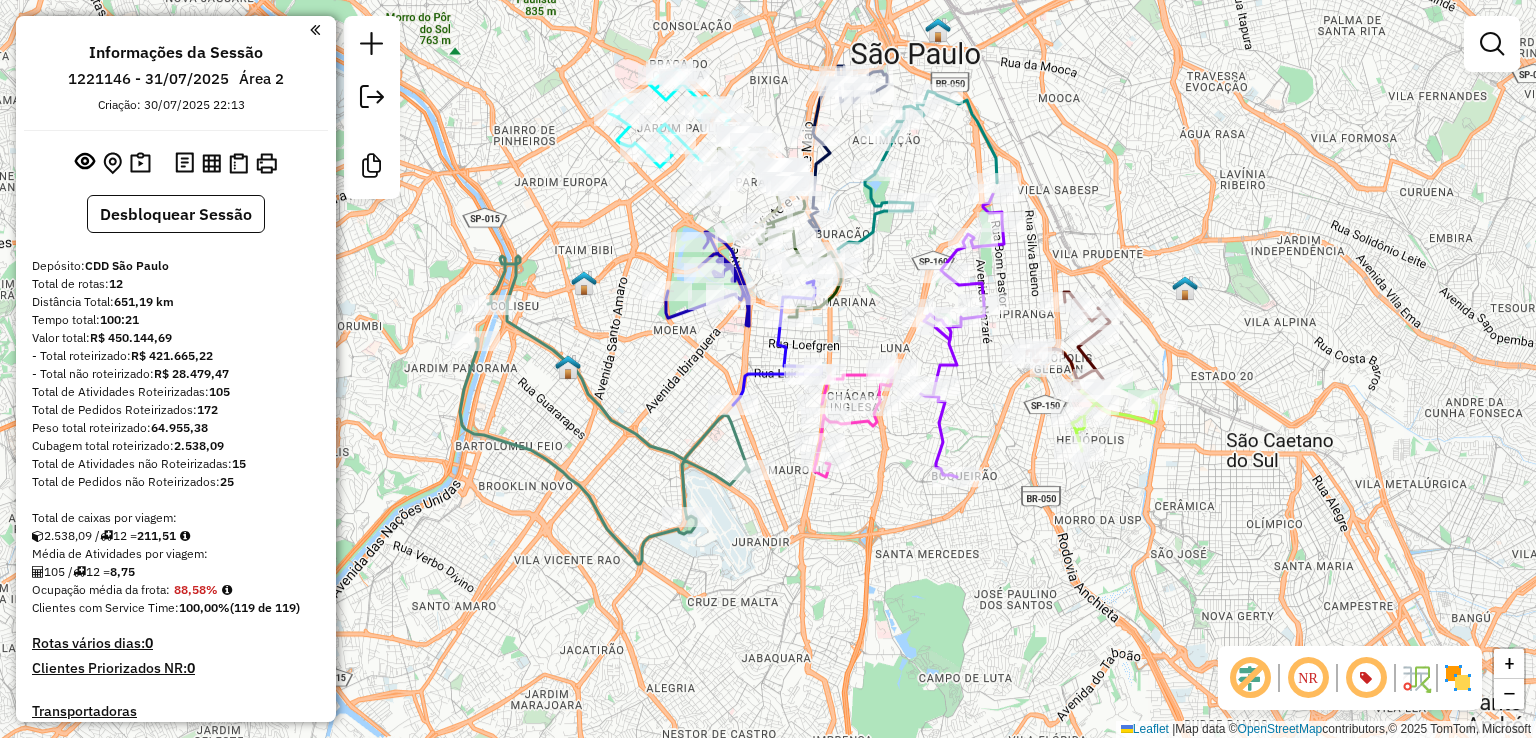 drag, startPoint x: 628, startPoint y: 357, endPoint x: 701, endPoint y: 430, distance: 103.23759 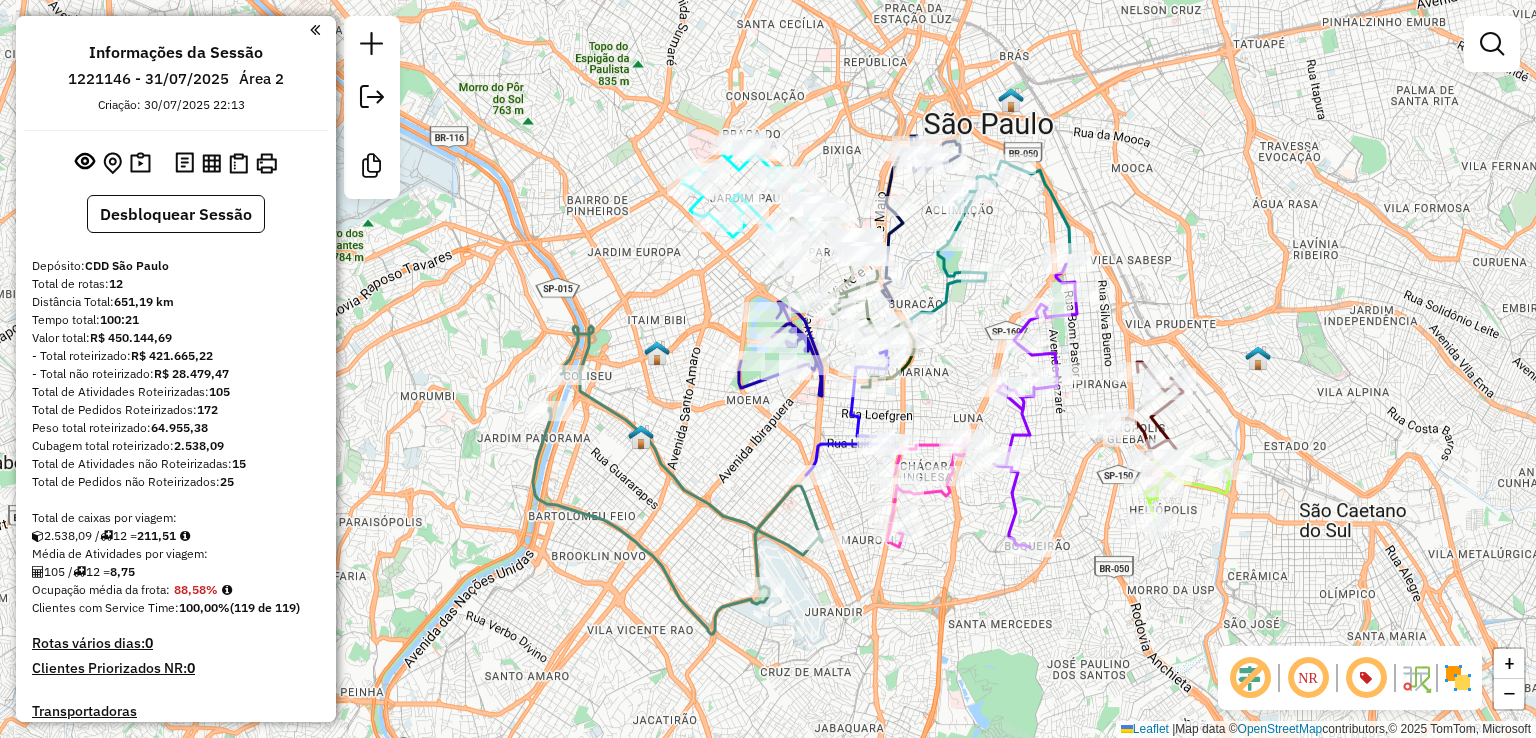 click 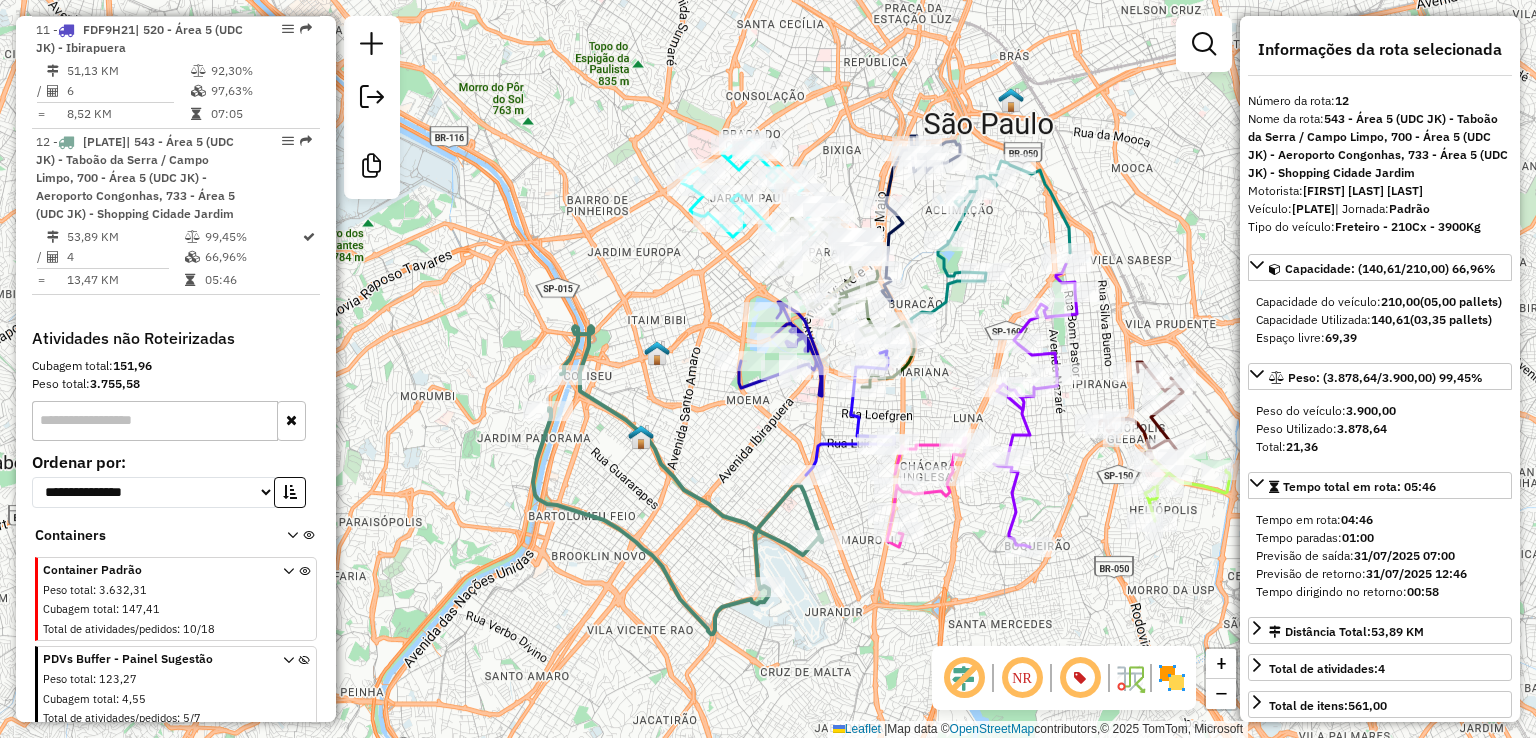 scroll, scrollTop: 2076, scrollLeft: 0, axis: vertical 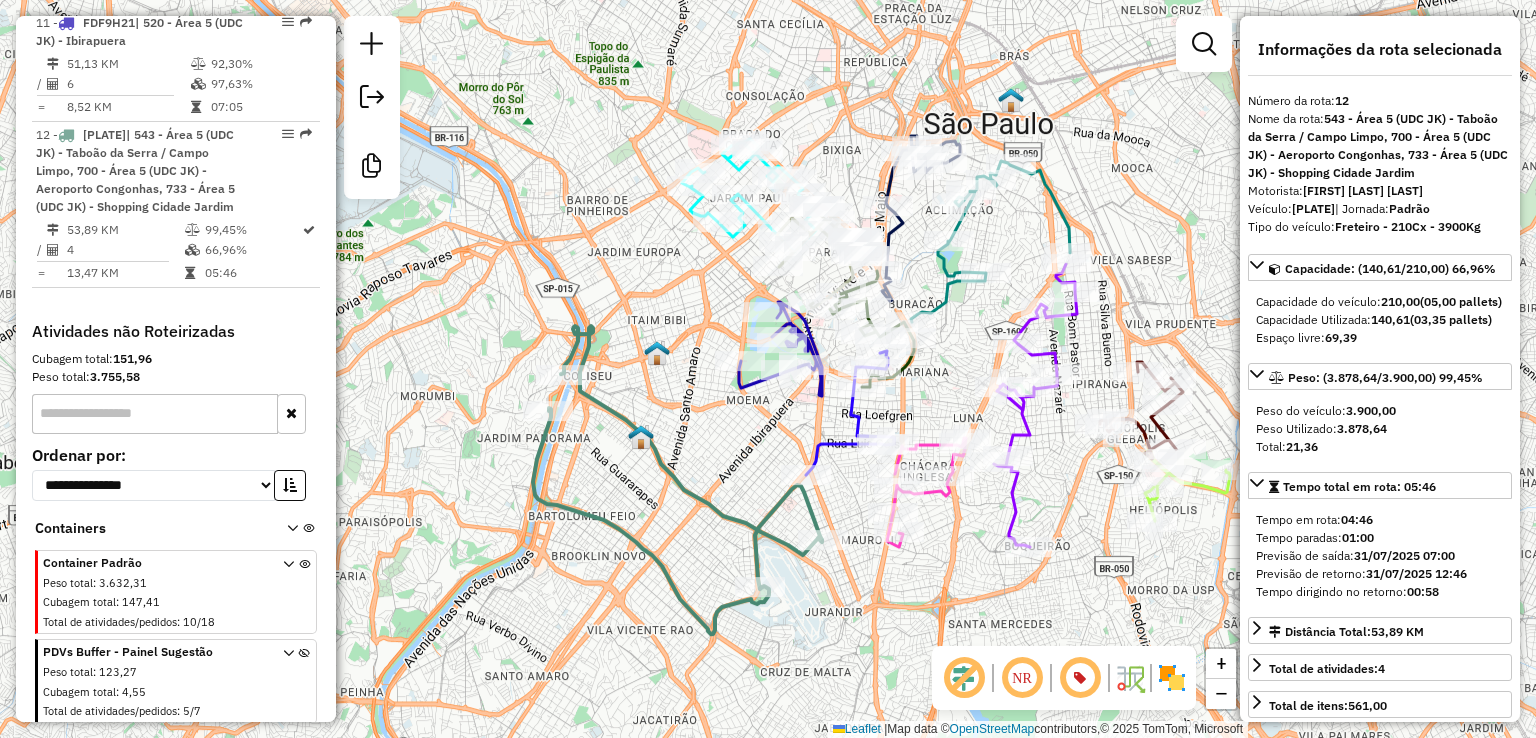click on "Janela de atendimento Grade de atendimento Capacidade Transportadoras Veículos Cliente Pedidos  Rotas Selecione os dias de semana para filtrar as janelas de atendimento  Seg   Ter   Qua   Qui   Sex   Sáb   Dom  Informe o período da janela de atendimento: De: Até:  Filtrar exatamente a janela do cliente  Considerar janela de atendimento padrão  Selecione os dias de semana para filtrar as grades de atendimento  Seg   Ter   Qua   Qui   Sex   Sáb   Dom   Considerar clientes sem dia de atendimento cadastrado  Clientes fora do dia de atendimento selecionado Filtrar as atividades entre os valores definidos abaixo:  Peso mínimo:   Peso máximo:   Cubagem mínima:   Cubagem máxima:   De:   Até:  Filtrar as atividades entre o tempo de atendimento definido abaixo:  De:   Até:   Considerar capacidade total dos clientes não roteirizados Transportadora: Selecione um ou mais itens Tipo de veículo: Selecione um ou mais itens Veículo: Selecione um ou mais itens Motorista: Selecione um ou mais itens Nome: Rótulo:" 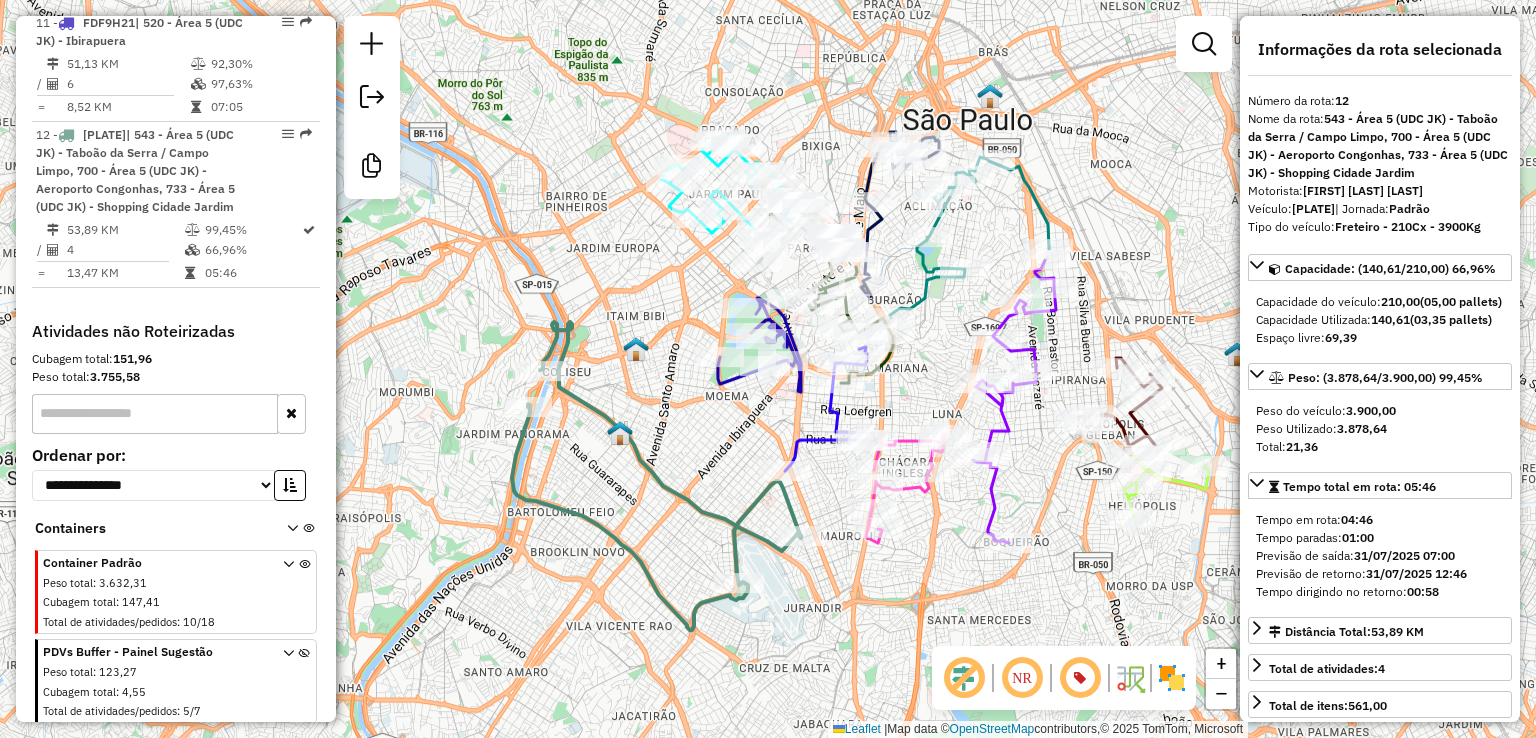drag, startPoint x: 685, startPoint y: 426, endPoint x: 704, endPoint y: 437, distance: 21.954498 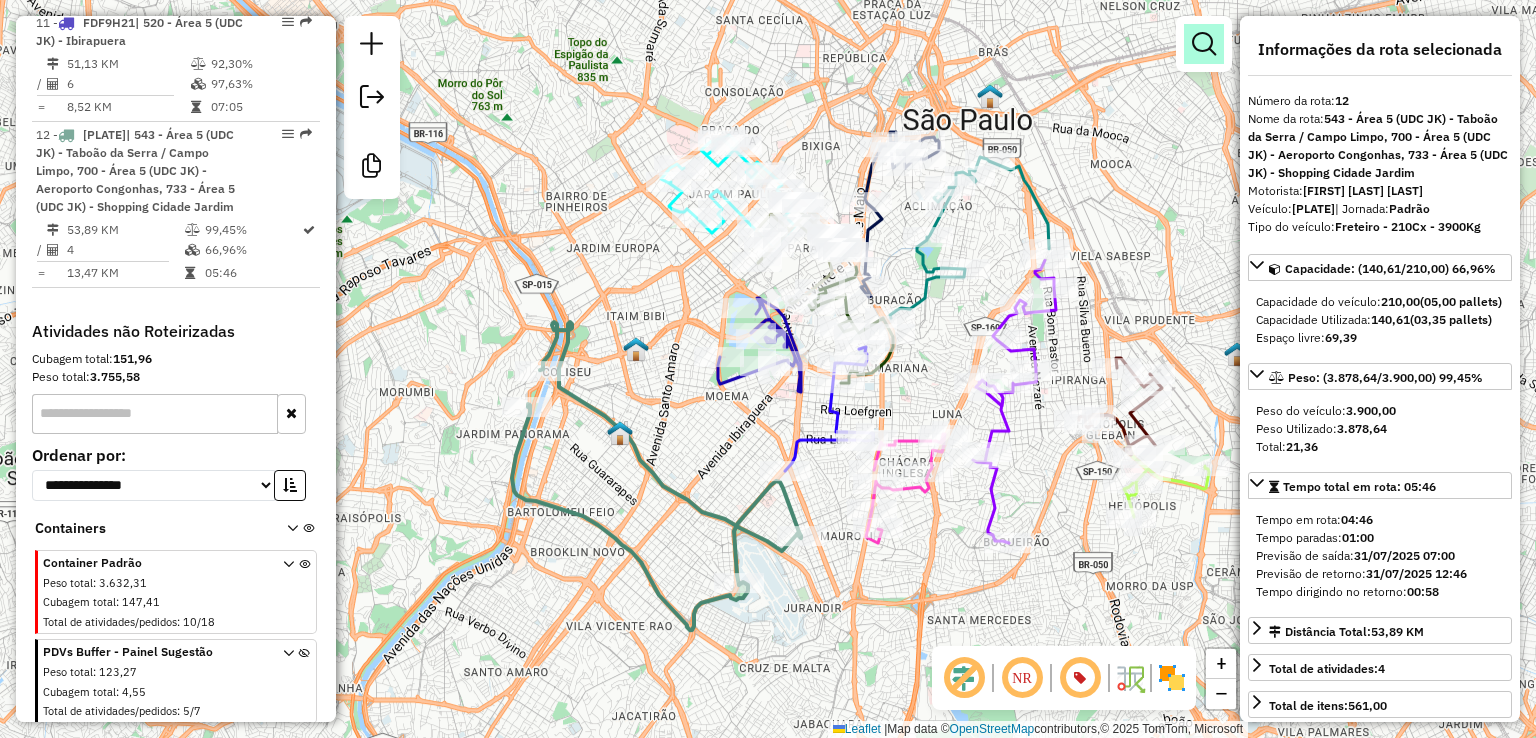 click at bounding box center [1204, 44] 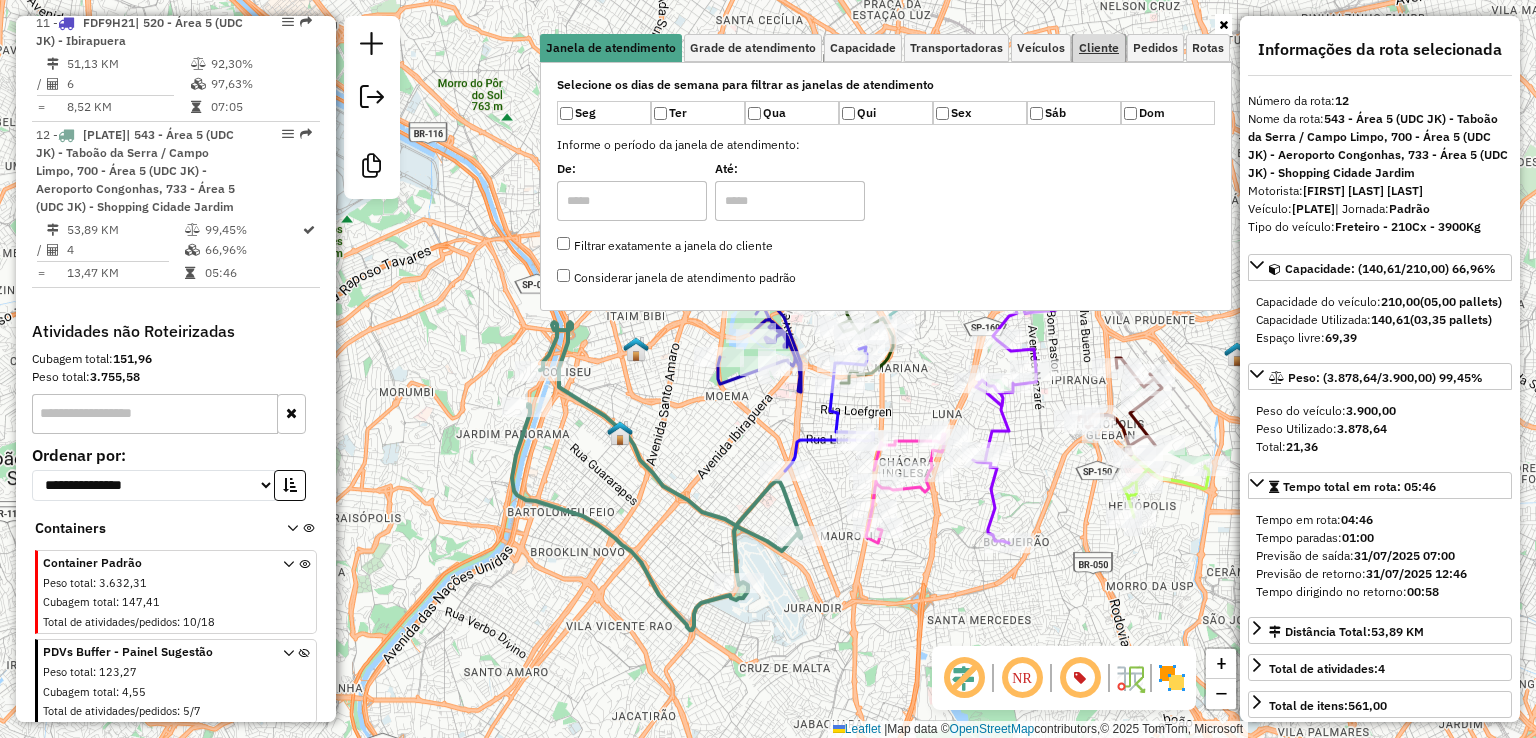 click on "Cliente" at bounding box center [1099, 48] 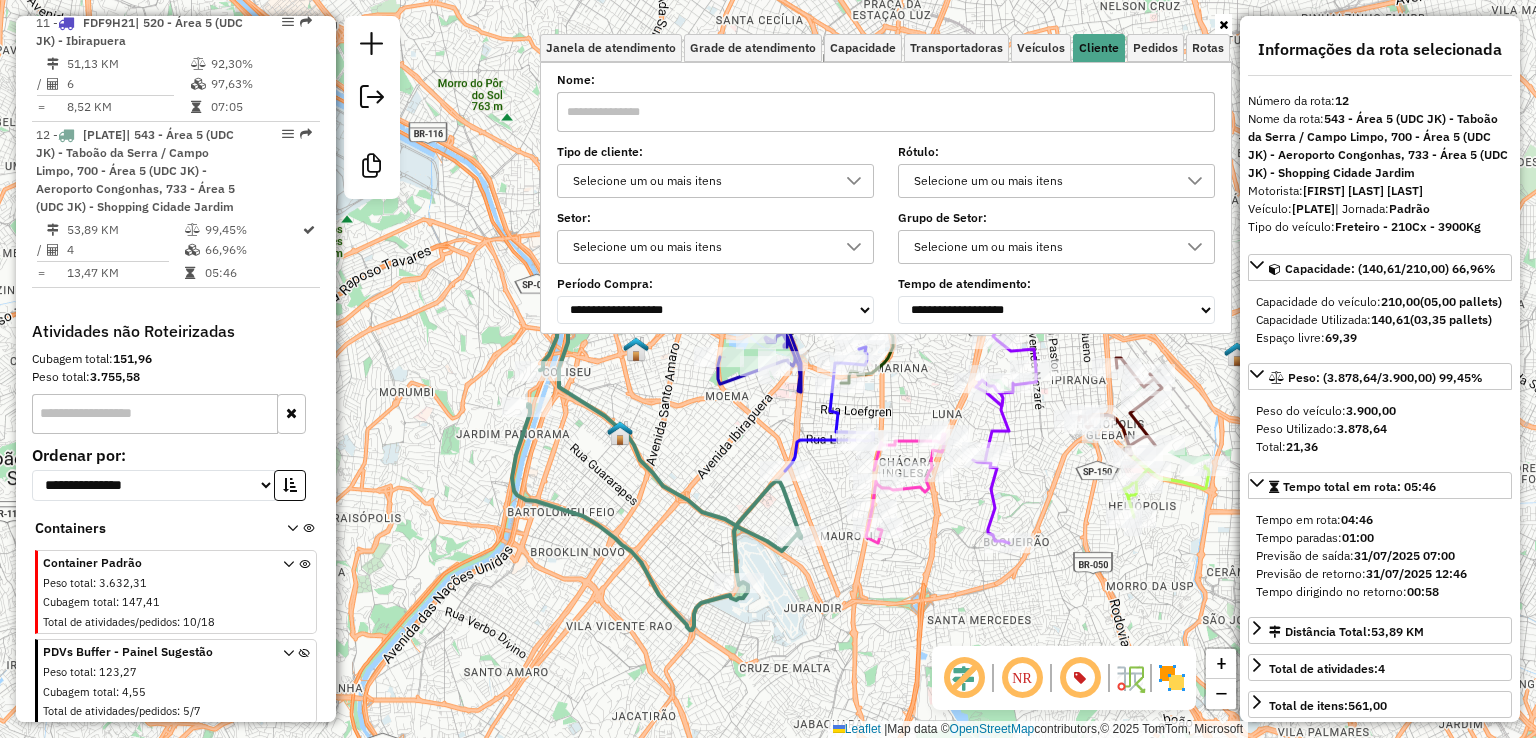 click on "Selecione um ou mais itens" at bounding box center (700, 181) 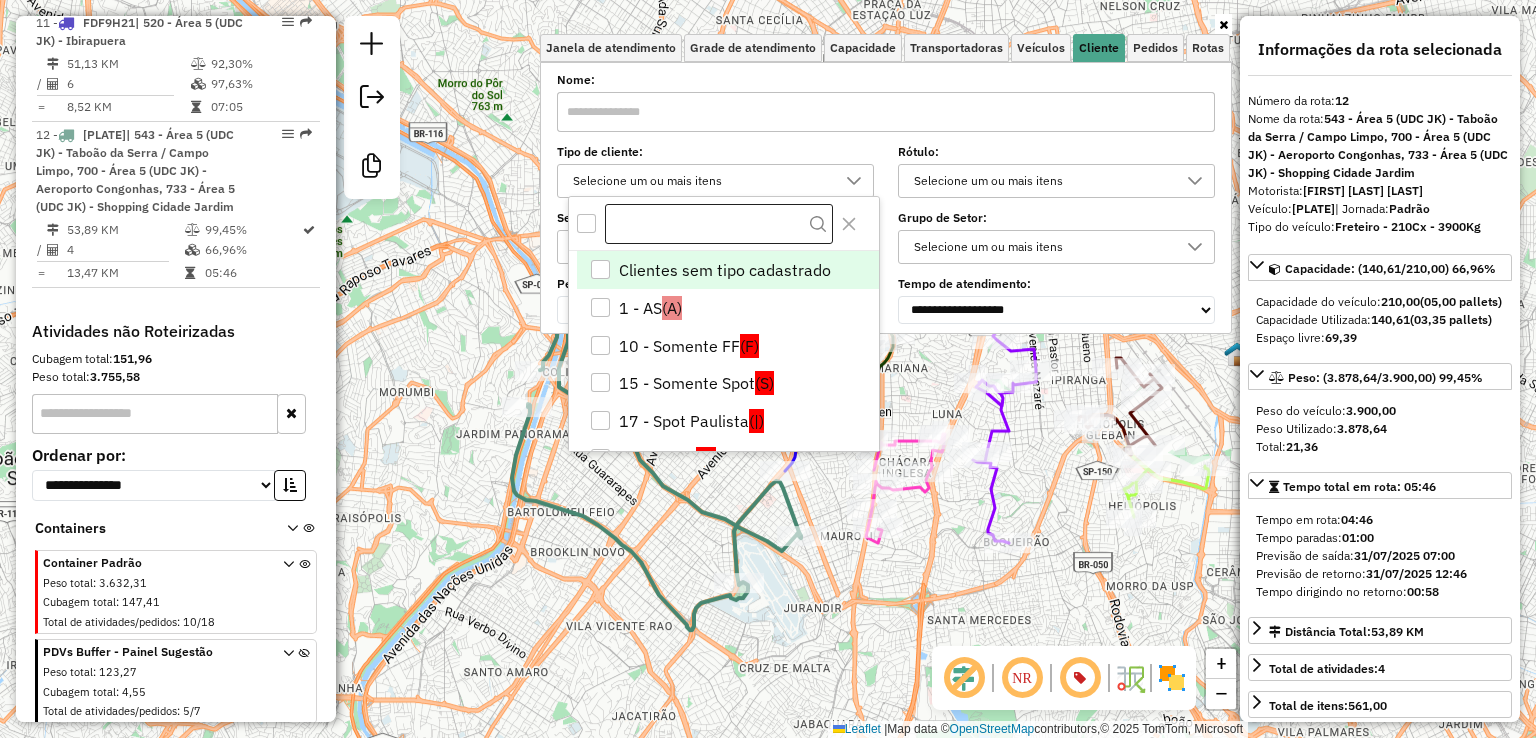 scroll, scrollTop: 11, scrollLeft: 71, axis: both 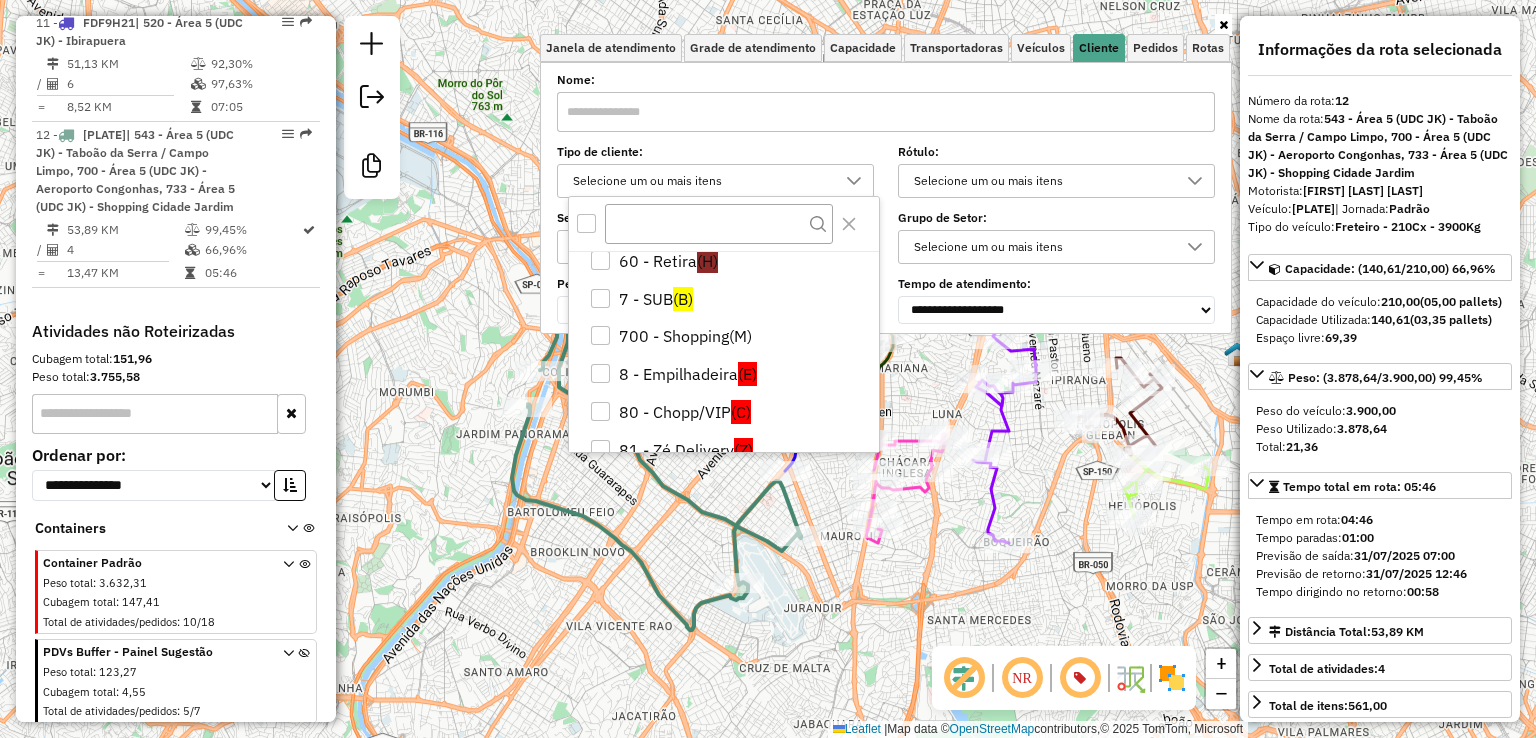 click on "Janela de atendimento Grade de atendimento Capacidade Transportadoras Veículos Cliente Pedidos  Rotas Selecione os dias de semana para filtrar as janelas de atendimento  Seg   Ter   Qua   Qui   Sex   Sáb   Dom  Informe o período da janela de atendimento: De: Até:  Filtrar exatamente a janela do cliente  Considerar janela de atendimento padrão  Selecione os dias de semana para filtrar as grades de atendimento  Seg   Ter   Qua   Qui   Sex   Sáb   Dom   Considerar clientes sem dia de atendimento cadastrado  Clientes fora do dia de atendimento selecionado Filtrar as atividades entre os valores definidos abaixo:  Peso mínimo:   Peso máximo:   Cubagem mínima:   Cubagem máxima:   De:   Até:  Filtrar as atividades entre o tempo de atendimento definido abaixo:  De:   Até:   Considerar capacidade total dos clientes não roteirizados Transportadora: Selecione um ou mais itens Tipo de veículo: Selecione um ou mais itens Veículo: Selecione um ou mais itens Motorista: Selecione um ou mais itens Nome: Rótulo:" 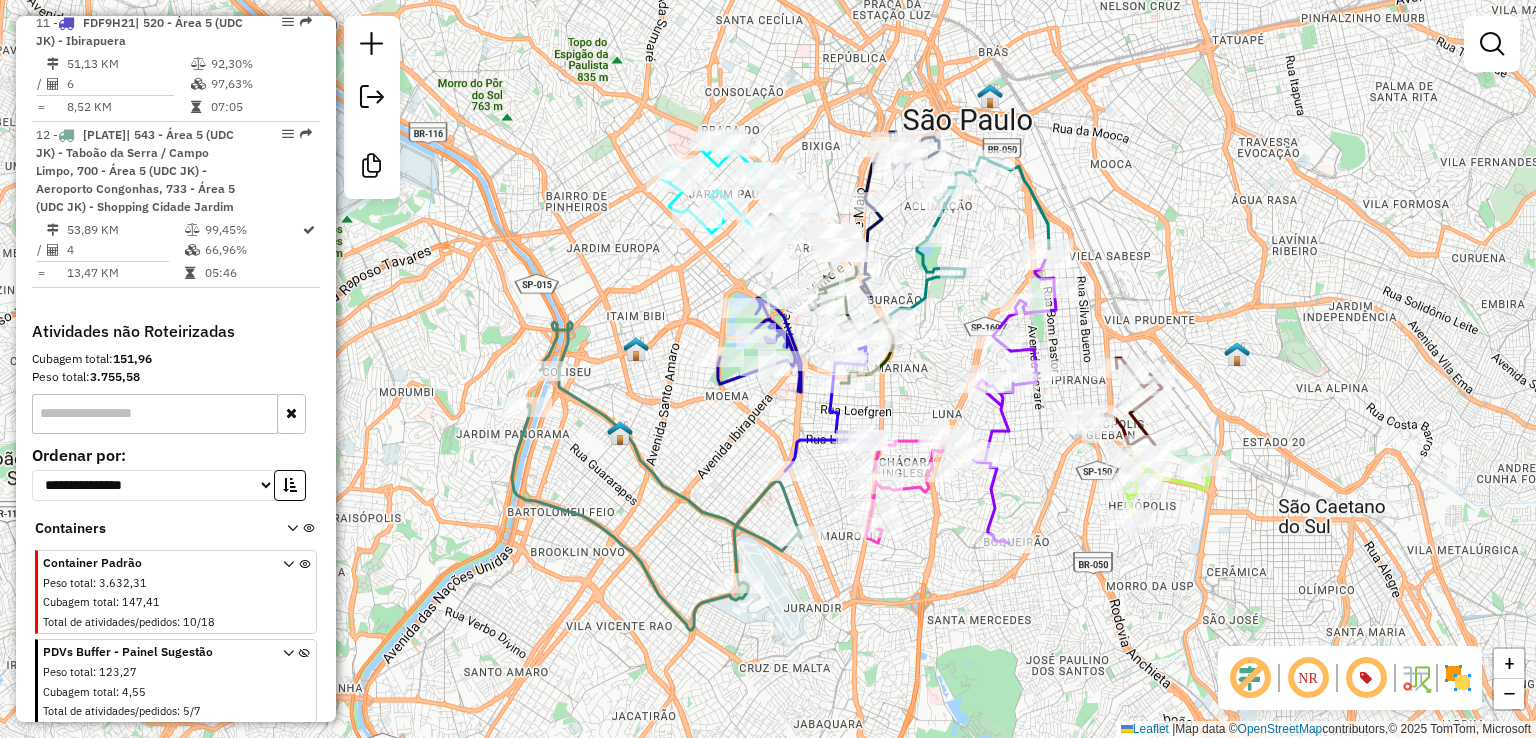 click on "Janela de atendimento Grade de atendimento Capacidade Transportadoras Veículos Cliente Pedidos  Rotas Selecione os dias de semana para filtrar as janelas de atendimento  Seg   Ter   Qua   Qui   Sex   Sáb   Dom  Informe o período da janela de atendimento: De: Até:  Filtrar exatamente a janela do cliente  Considerar janela de atendimento padrão  Selecione os dias de semana para filtrar as grades de atendimento  Seg   Ter   Qua   Qui   Sex   Sáb   Dom   Considerar clientes sem dia de atendimento cadastrado  Clientes fora do dia de atendimento selecionado Filtrar as atividades entre os valores definidos abaixo:  Peso mínimo:   Peso máximo:   Cubagem mínima:   Cubagem máxima:   De:   Até:  Filtrar as atividades entre o tempo de atendimento definido abaixo:  De:   Até:   Considerar capacidade total dos clientes não roteirizados Transportadora: Selecione um ou mais itens Tipo de veículo: Selecione um ou mais itens Veículo: Selecione um ou mais itens Motorista: Selecione um ou mais itens Nome: Rótulo:" 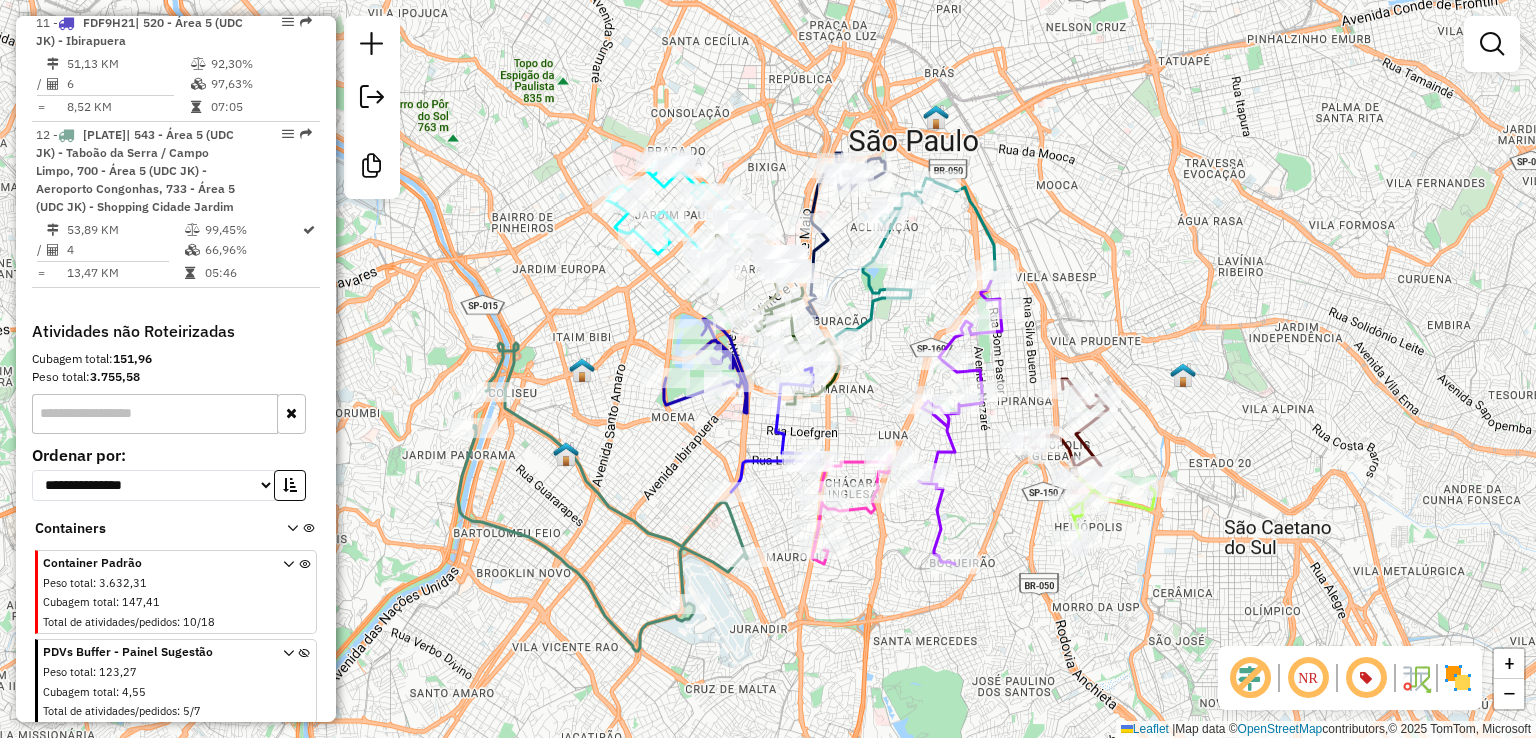 drag, startPoint x: 1175, startPoint y: 126, endPoint x: 1076, endPoint y: 156, distance: 103.44564 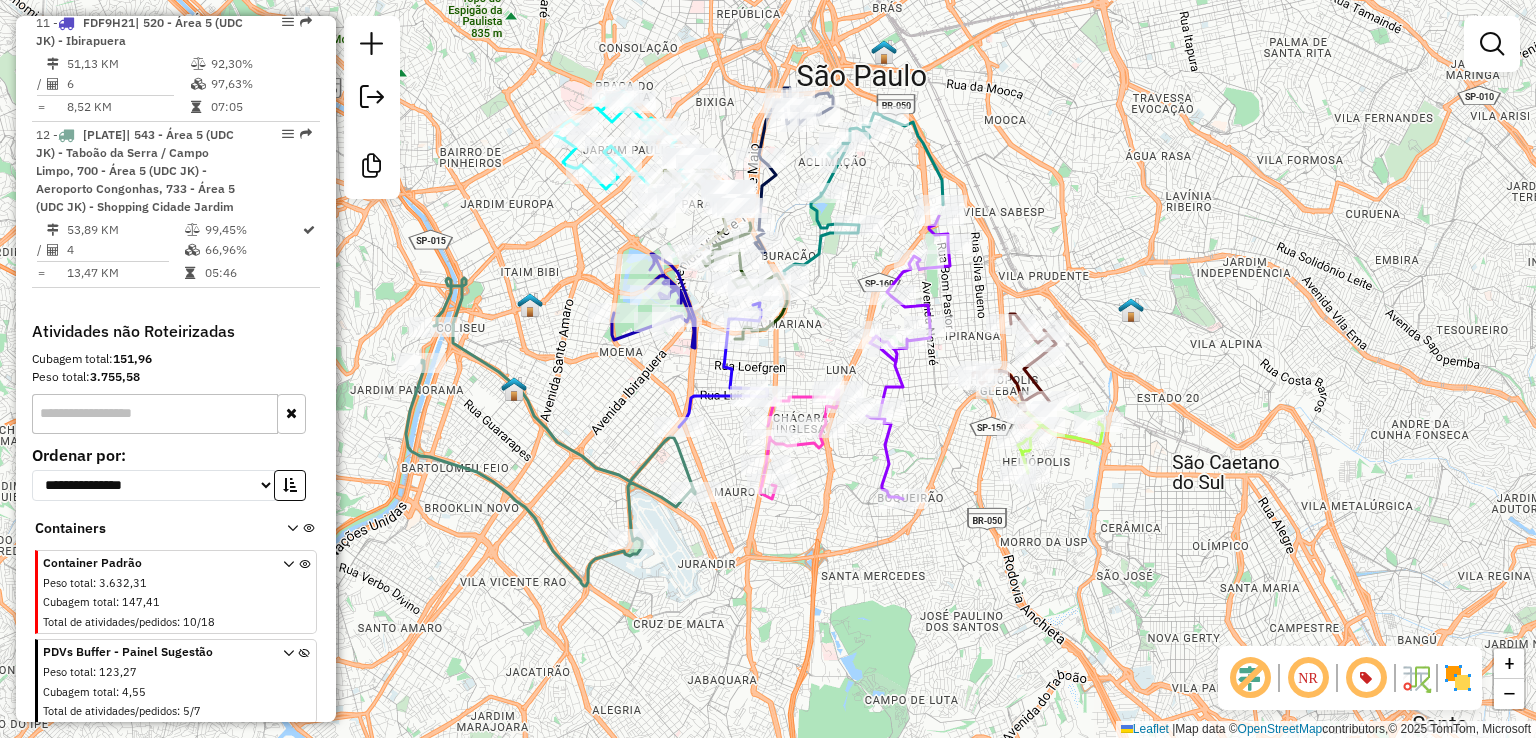 drag, startPoint x: 1134, startPoint y: 449, endPoint x: 1172, endPoint y: 357, distance: 99.53894 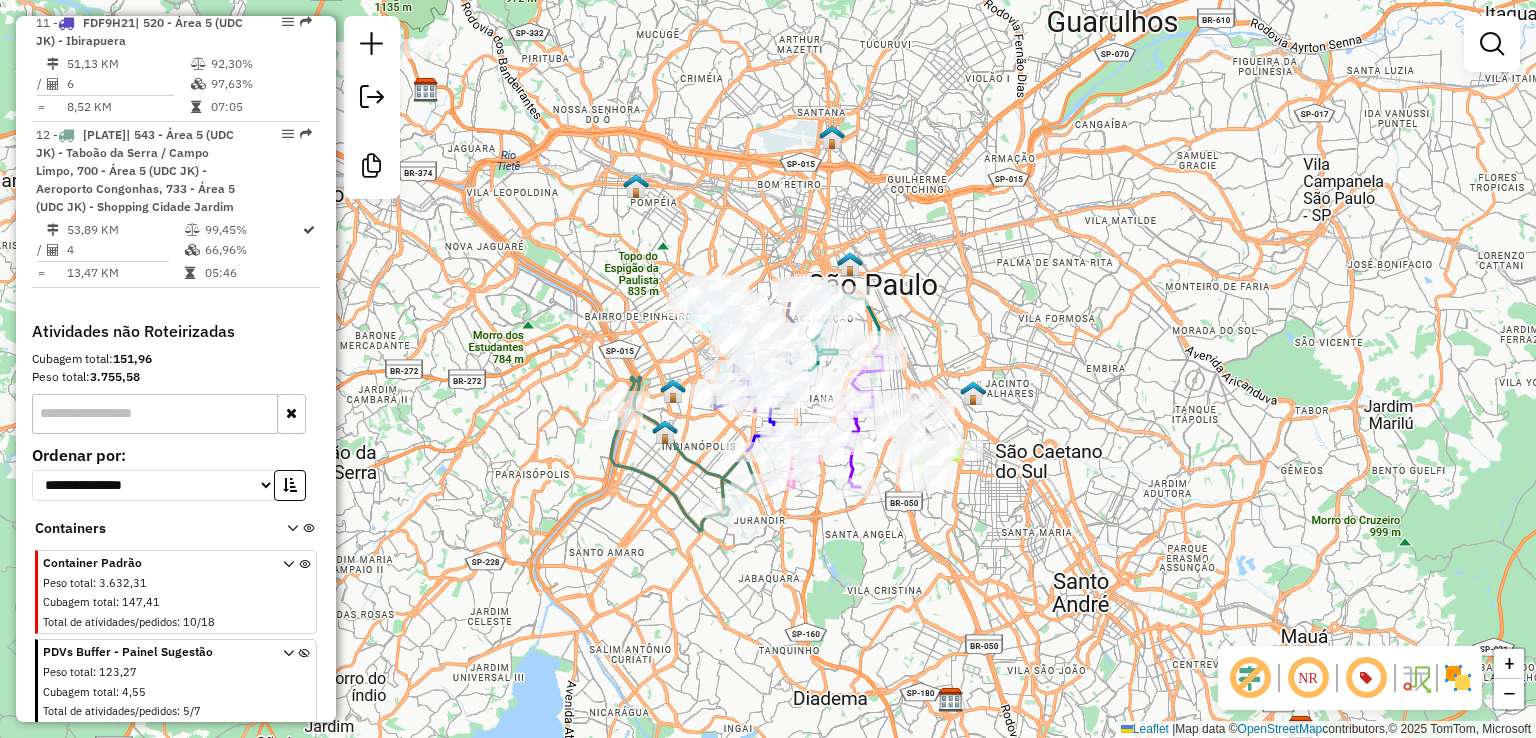 click on "Janela de atendimento Grade de atendimento Capacidade Transportadoras Veículos Cliente Pedidos  Rotas Selecione os dias de semana para filtrar as janelas de atendimento  Seg   Ter   Qua   Qui   Sex   Sáb   Dom  Informe o período da janela de atendimento: De: Até:  Filtrar exatamente a janela do cliente  Considerar janela de atendimento padrão  Selecione os dias de semana para filtrar as grades de atendimento  Seg   Ter   Qua   Qui   Sex   Sáb   Dom   Considerar clientes sem dia de atendimento cadastrado  Clientes fora do dia de atendimento selecionado Filtrar as atividades entre os valores definidos abaixo:  Peso mínimo:   Peso máximo:   Cubagem mínima:   Cubagem máxima:   De:   Até:  Filtrar as atividades entre o tempo de atendimento definido abaixo:  De:   Até:   Considerar capacidade total dos clientes não roteirizados Transportadora: Selecione um ou mais itens Tipo de veículo: Selecione um ou mais itens Veículo: Selecione um ou mais itens Motorista: Selecione um ou mais itens Nome: Rótulo:" 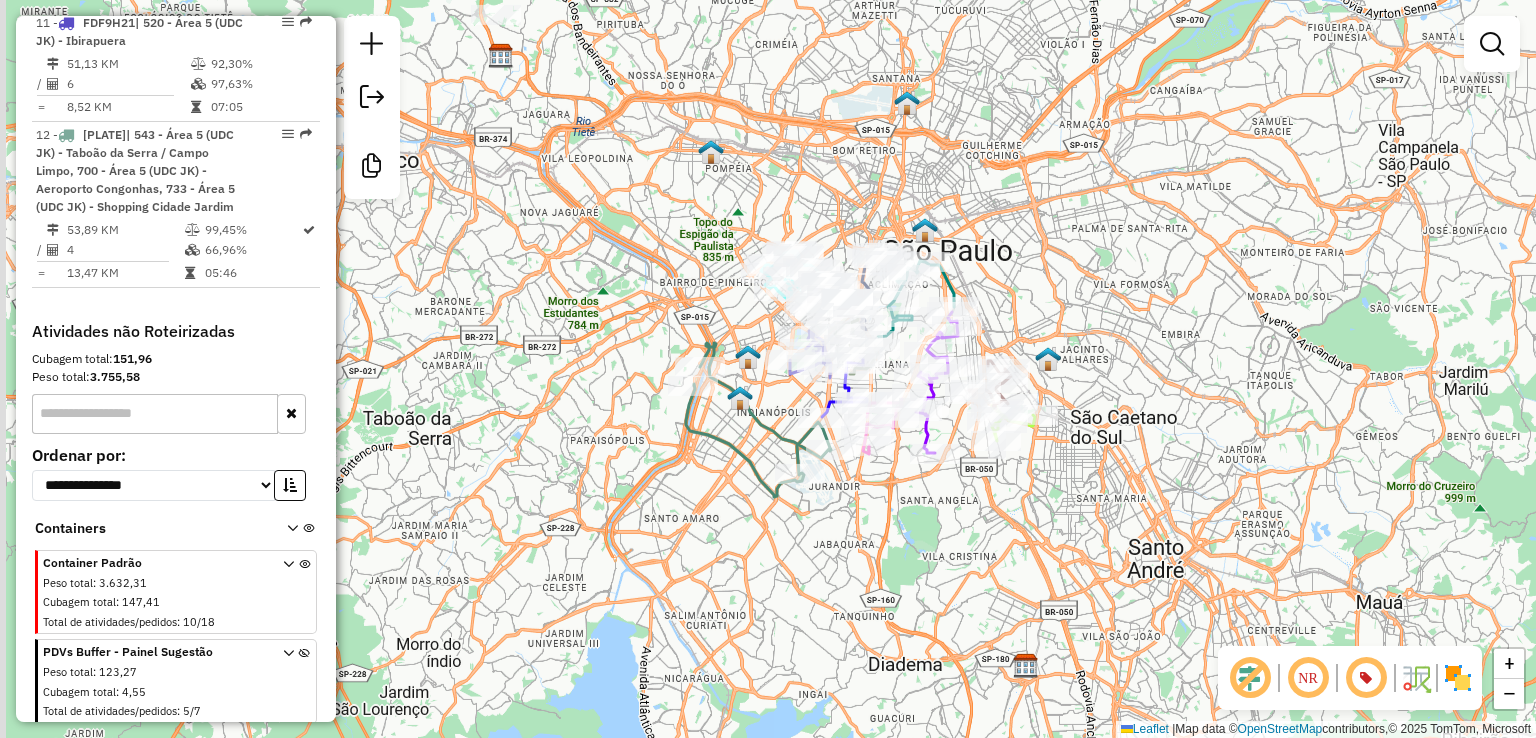 drag, startPoint x: 1056, startPoint y: 298, endPoint x: 1115, endPoint y: 268, distance: 66.189125 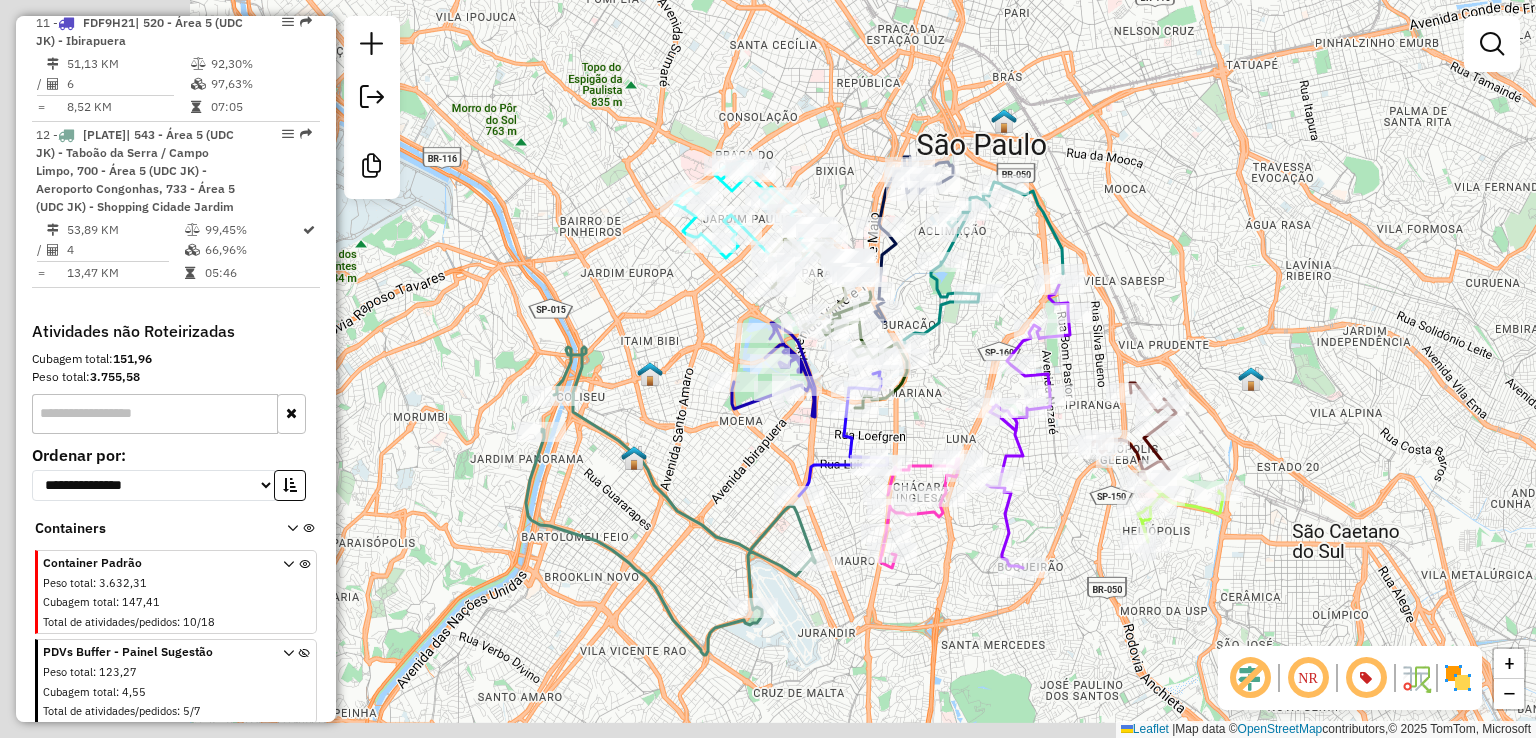 drag, startPoint x: 905, startPoint y: 263, endPoint x: 1186, endPoint y: 217, distance: 284.74023 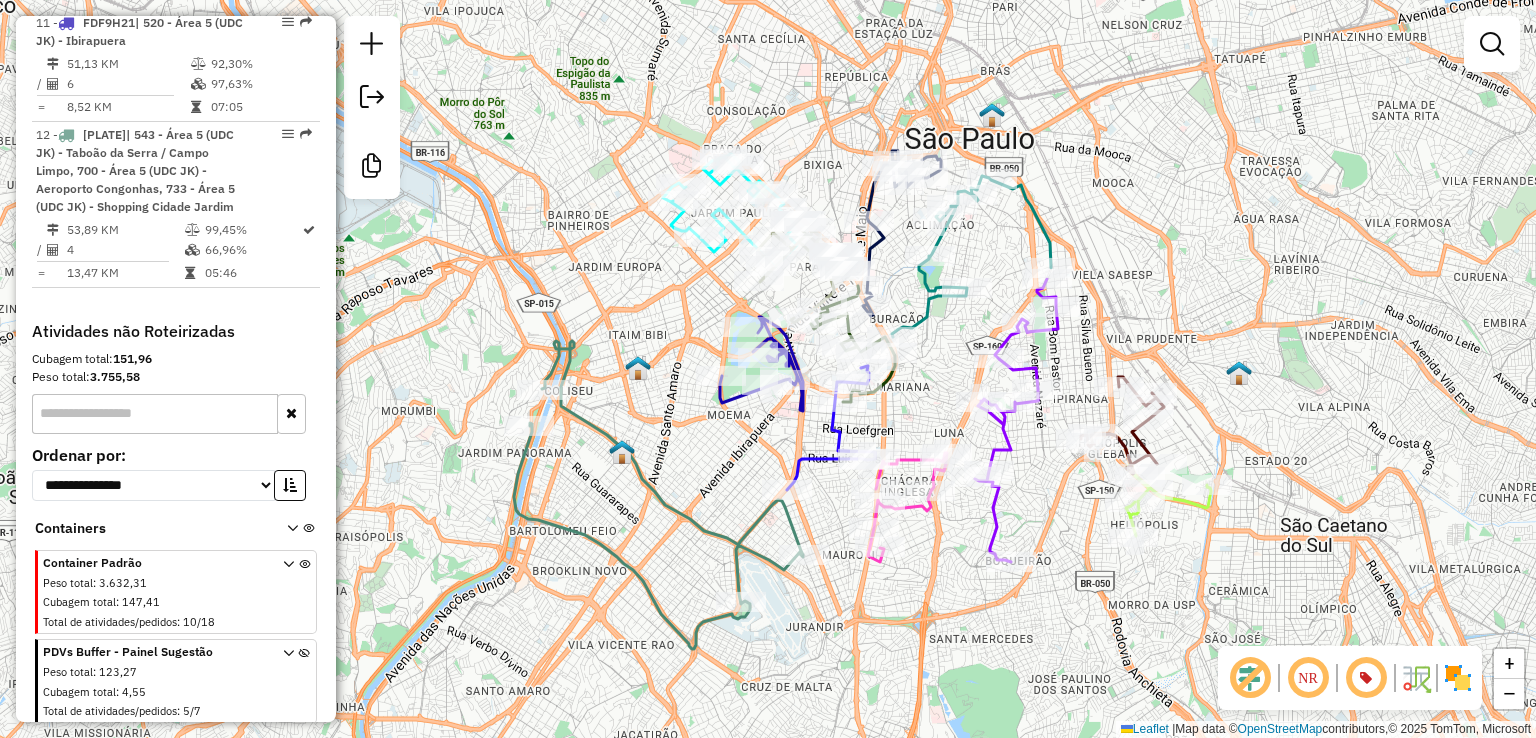 drag, startPoint x: 1274, startPoint y: 266, endPoint x: 1222, endPoint y: 265, distance: 52.009613 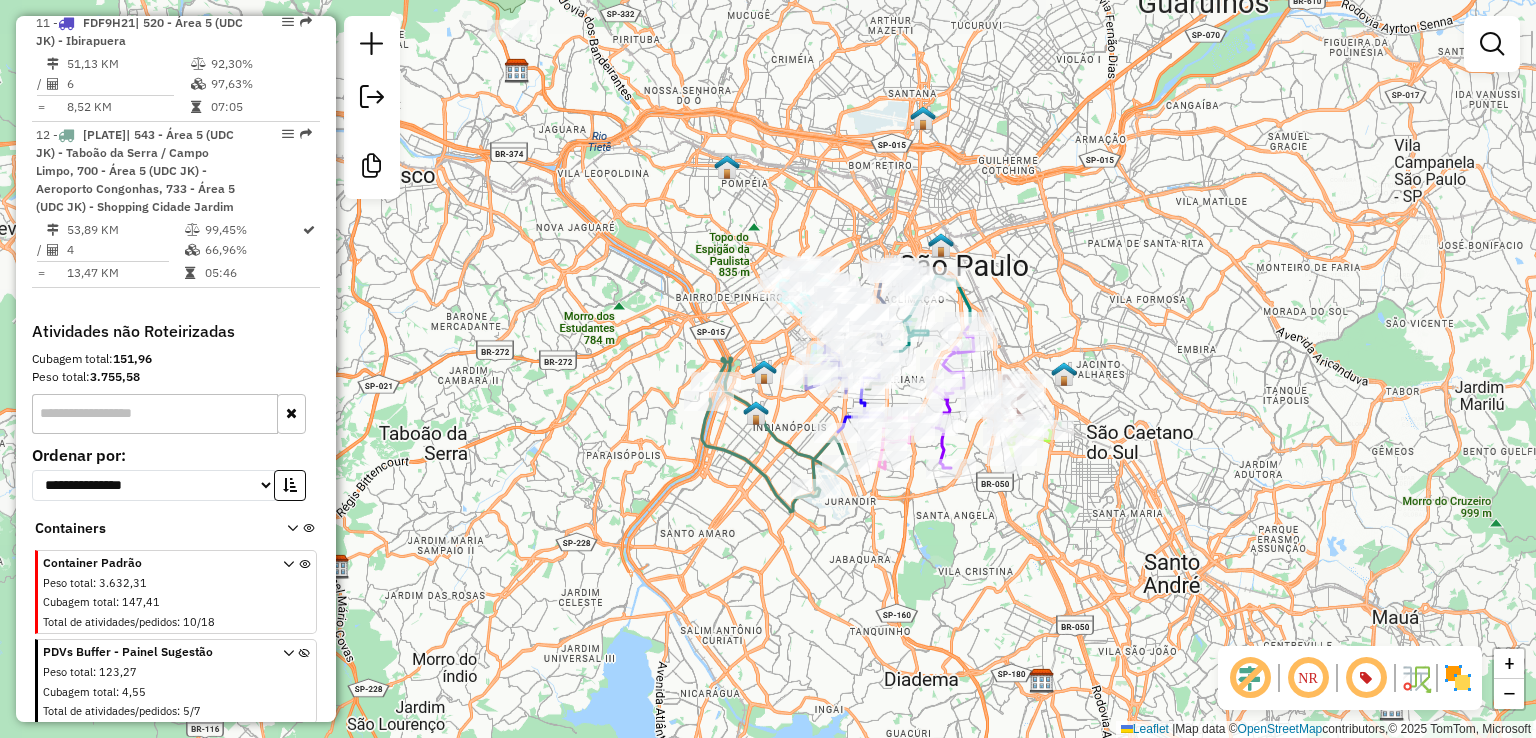 drag, startPoint x: 1025, startPoint y: 296, endPoint x: 1038, endPoint y: 323, distance: 29.966648 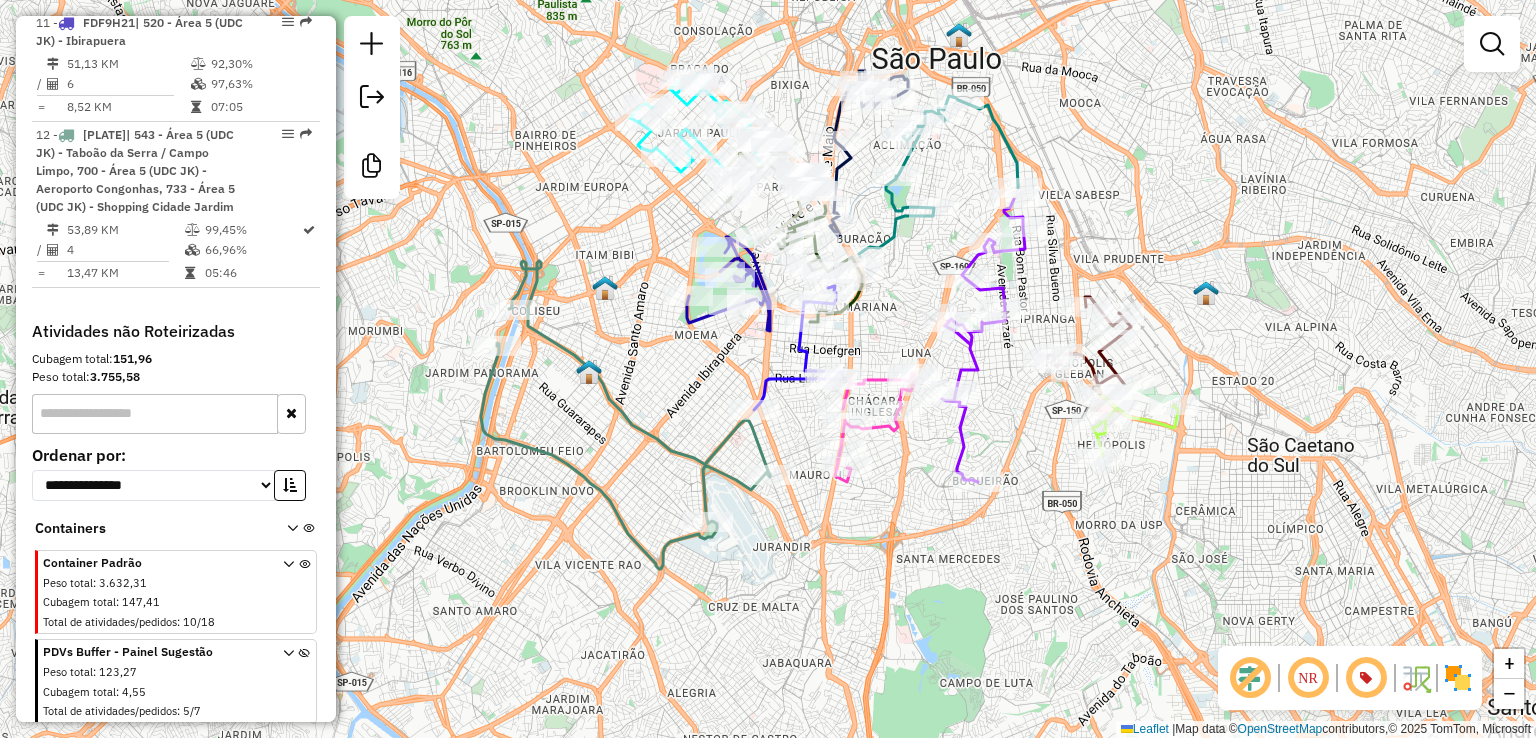 drag, startPoint x: 860, startPoint y: 534, endPoint x: 807, endPoint y: 469, distance: 83.86894 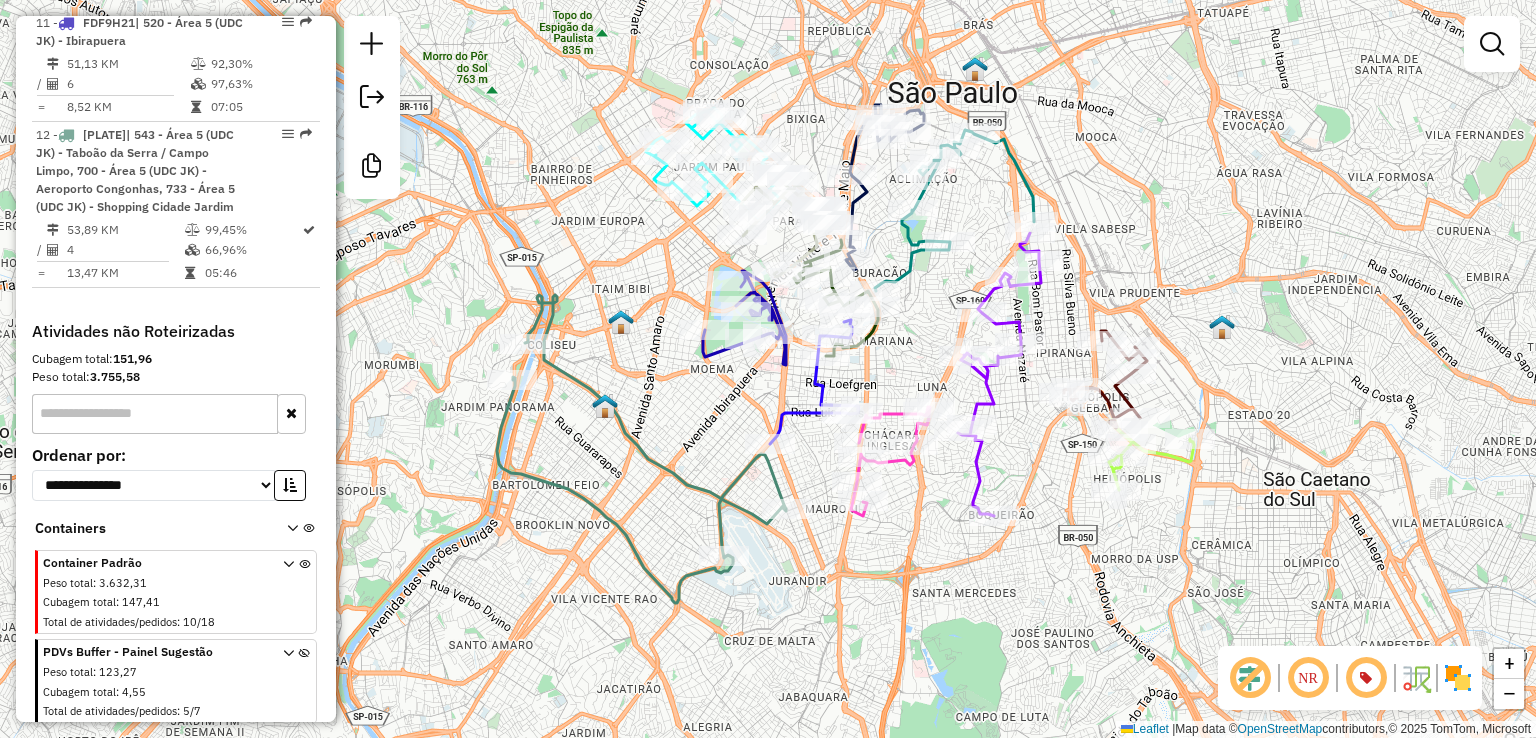 click 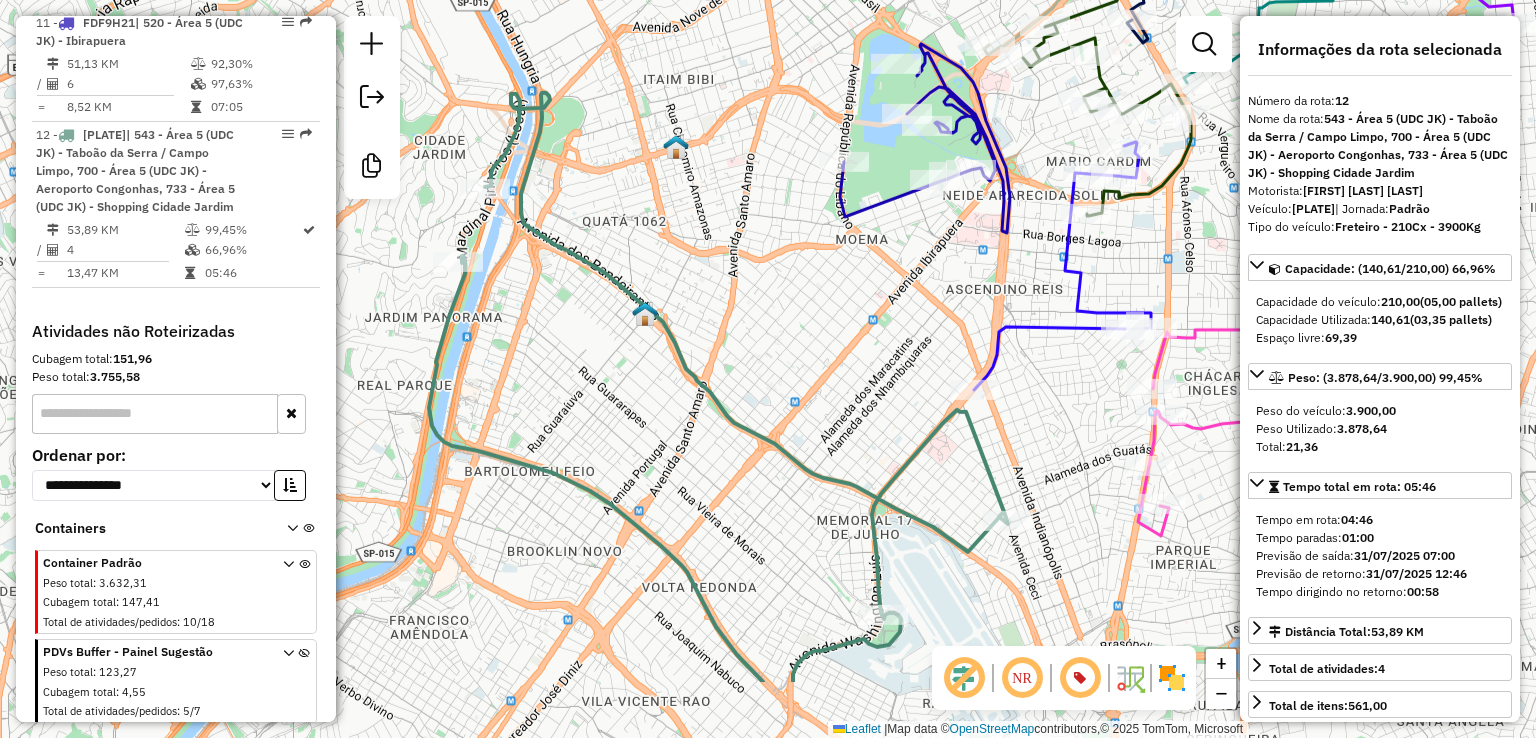 drag, startPoint x: 707, startPoint y: 379, endPoint x: 707, endPoint y: 243, distance: 136 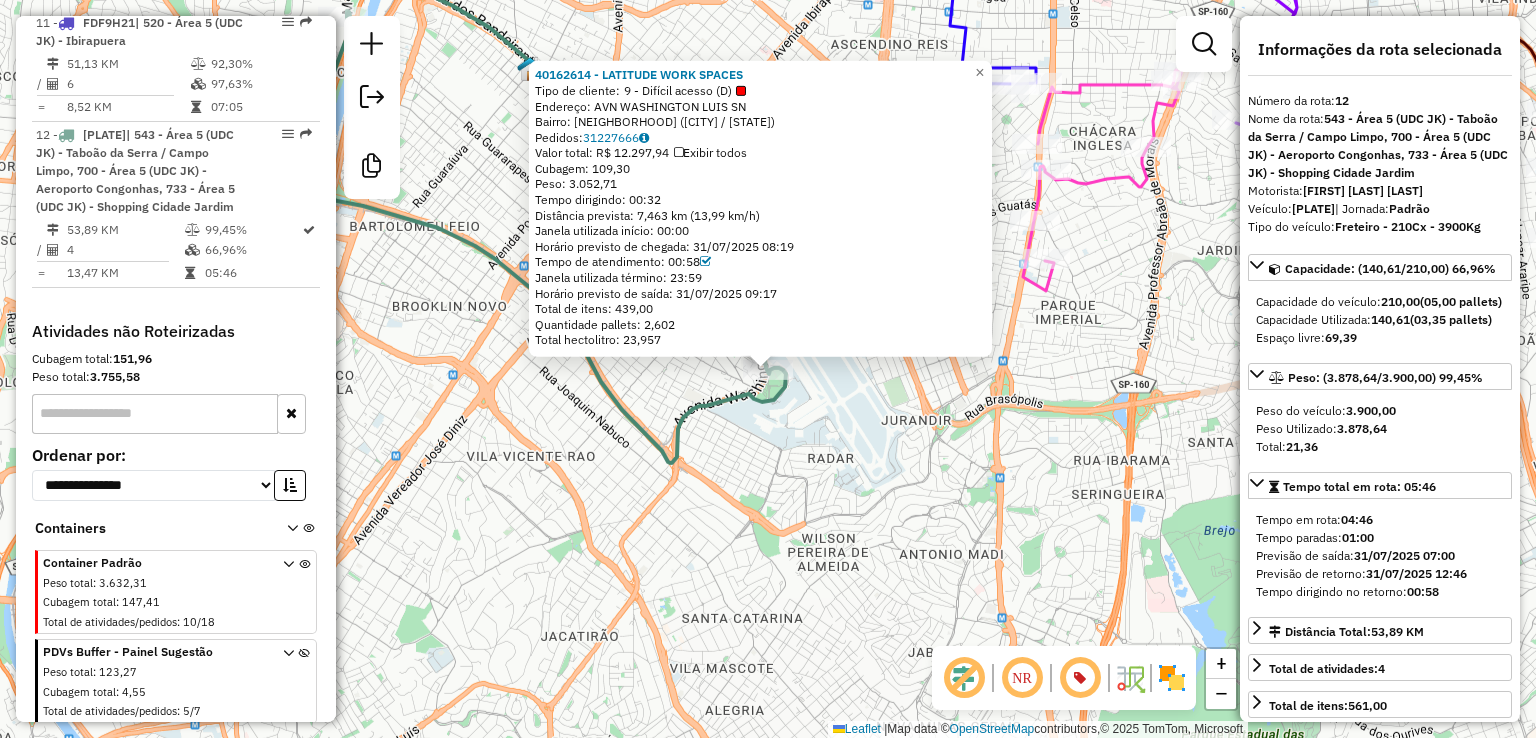 drag, startPoint x: 607, startPoint y: 166, endPoint x: 636, endPoint y: 166, distance: 29 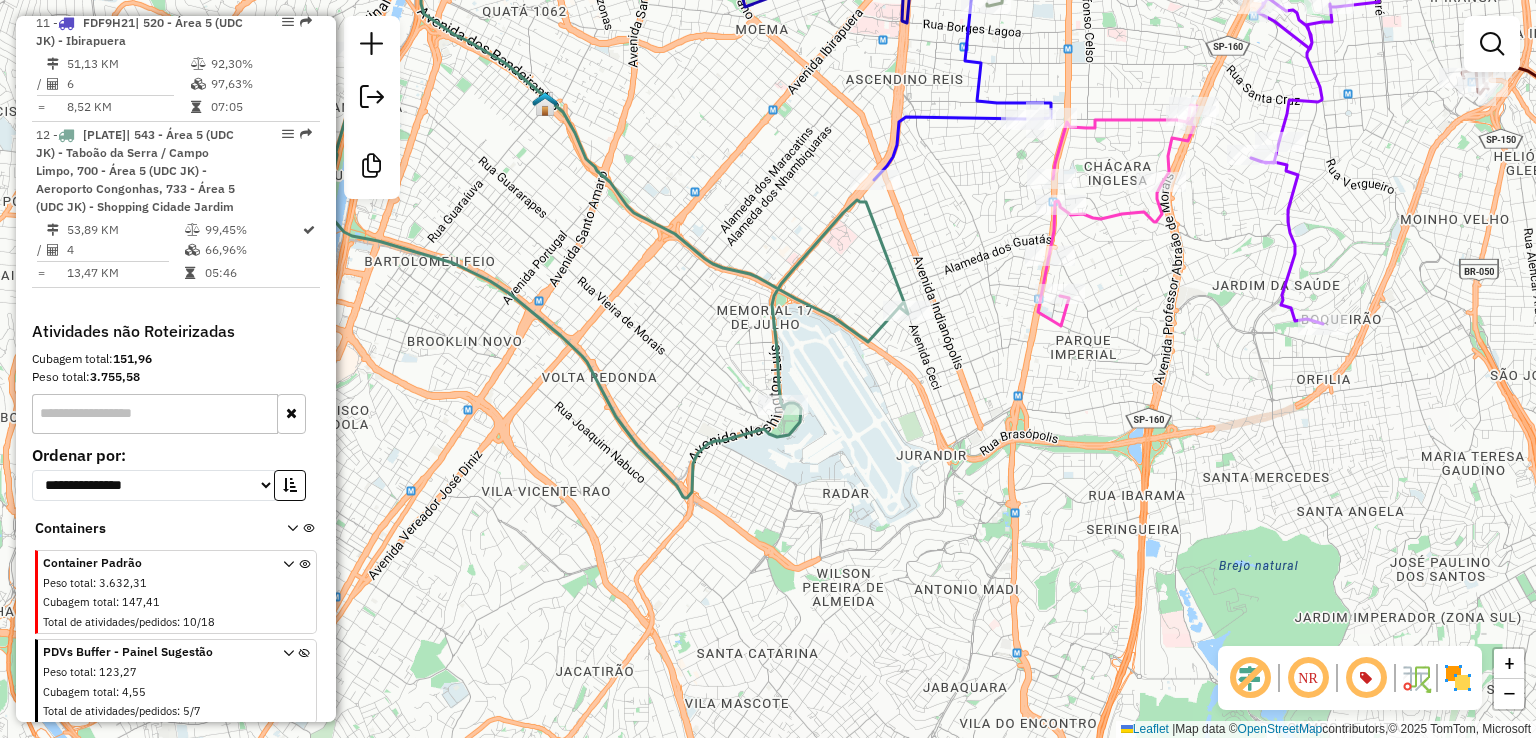 drag, startPoint x: 809, startPoint y: 392, endPoint x: 893, endPoint y: 540, distance: 170.17638 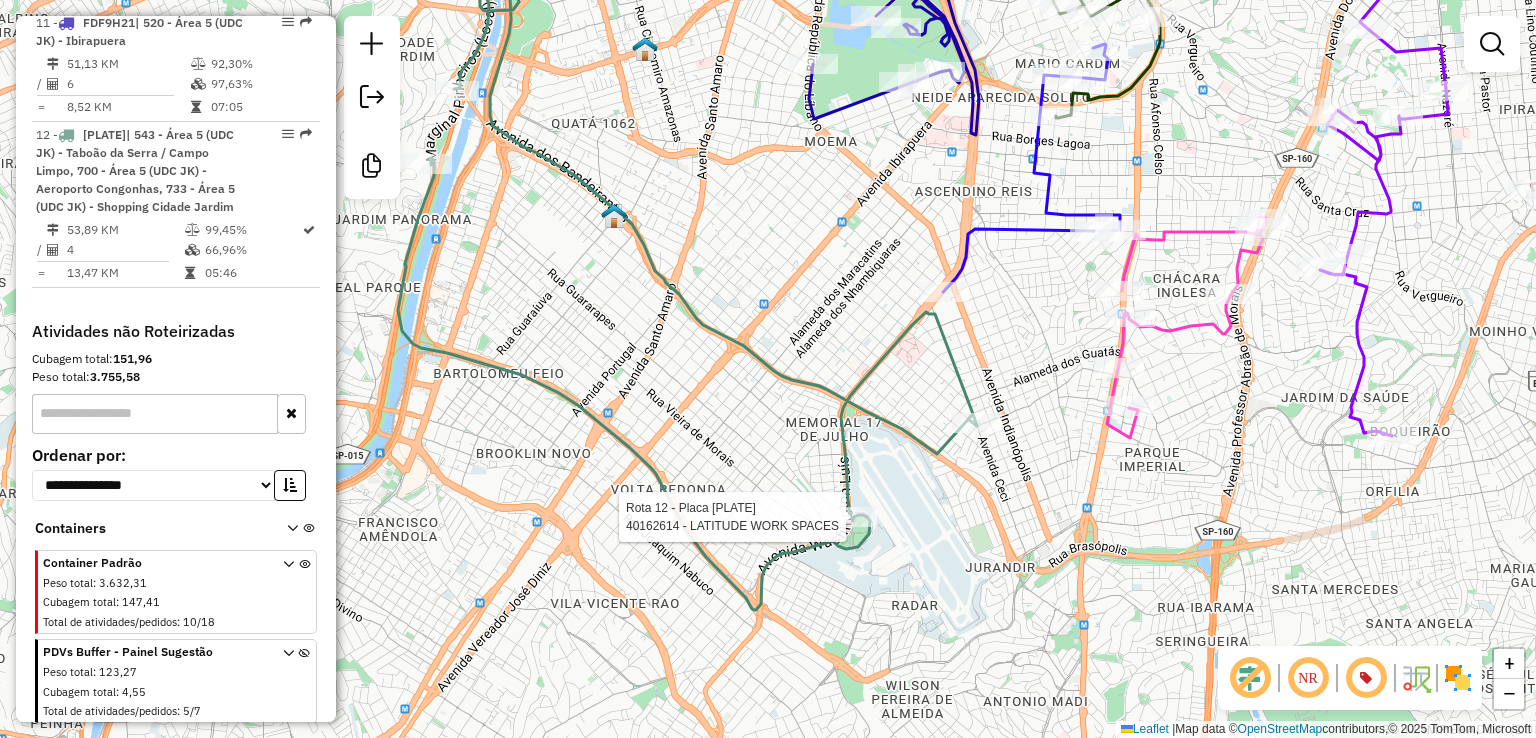 select on "**********" 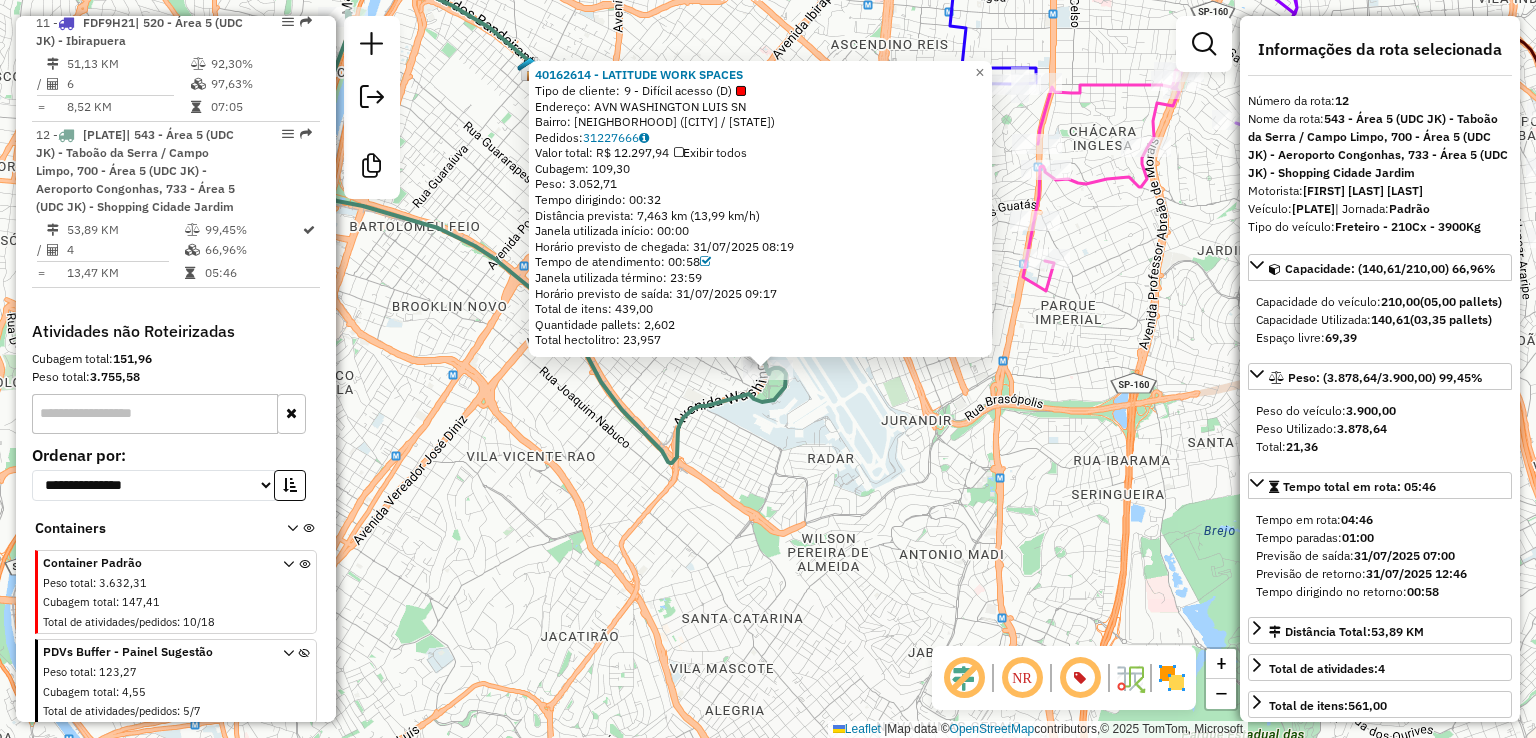 click on "[NUMBER] - LATITUDE WORK SPACES Tipo de cliente: 9 - Difícil acesso (D) Endereço: AVN [STREET_NAME] SN Bairro: [NEIGHBORHOOD] ([CITY] / [STATE]) Pedidos: [PHONE] Valor total: R$ 12.297,94 Exibir todos Cubagem: 109,30 Peso: 3.052,71 Tempo dirigindo: 00:32 Distância prevista: 7,463 km (13,99 km/h) Janela utilizada início: 00:00 Horário previsto de chegada: 31/07/2025 08:19 Tempo de atendimento: 00:58 Janela utilizada término: 23:59 Horário previsto de saída: 31/07/2025 09:17 Total de itens: 439,00 Quantidade pallets: 2,602 Total hectolitro: 23,957 × Janela de atendimento Grade de atendimento Capacidade Transportadoras Veículos Cliente Pedidos Rotas Selecione os dias de semana para filtrar as janelas de atendimento Seg Ter Qua Qui Sex Sáb Dom Informe o período da janela de atendimento: De: Até: Filtrar exatamente a janela do cliente Considerar janela de atendimento padrão Seg Ter Qua Qui Sex Sáb Dom Peso mínimo: +" 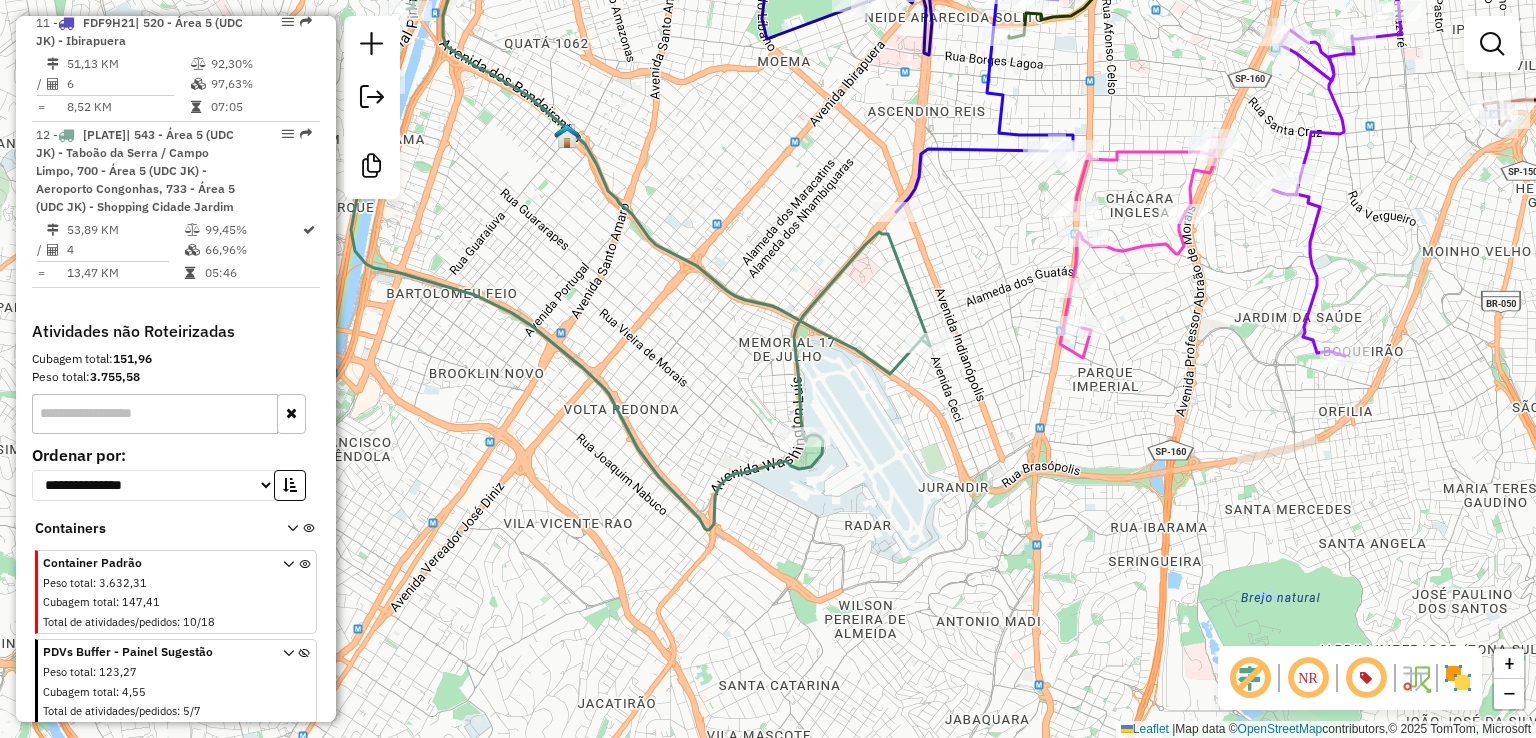 drag, startPoint x: 883, startPoint y: 455, endPoint x: 920, endPoint y: 541, distance: 93.62158 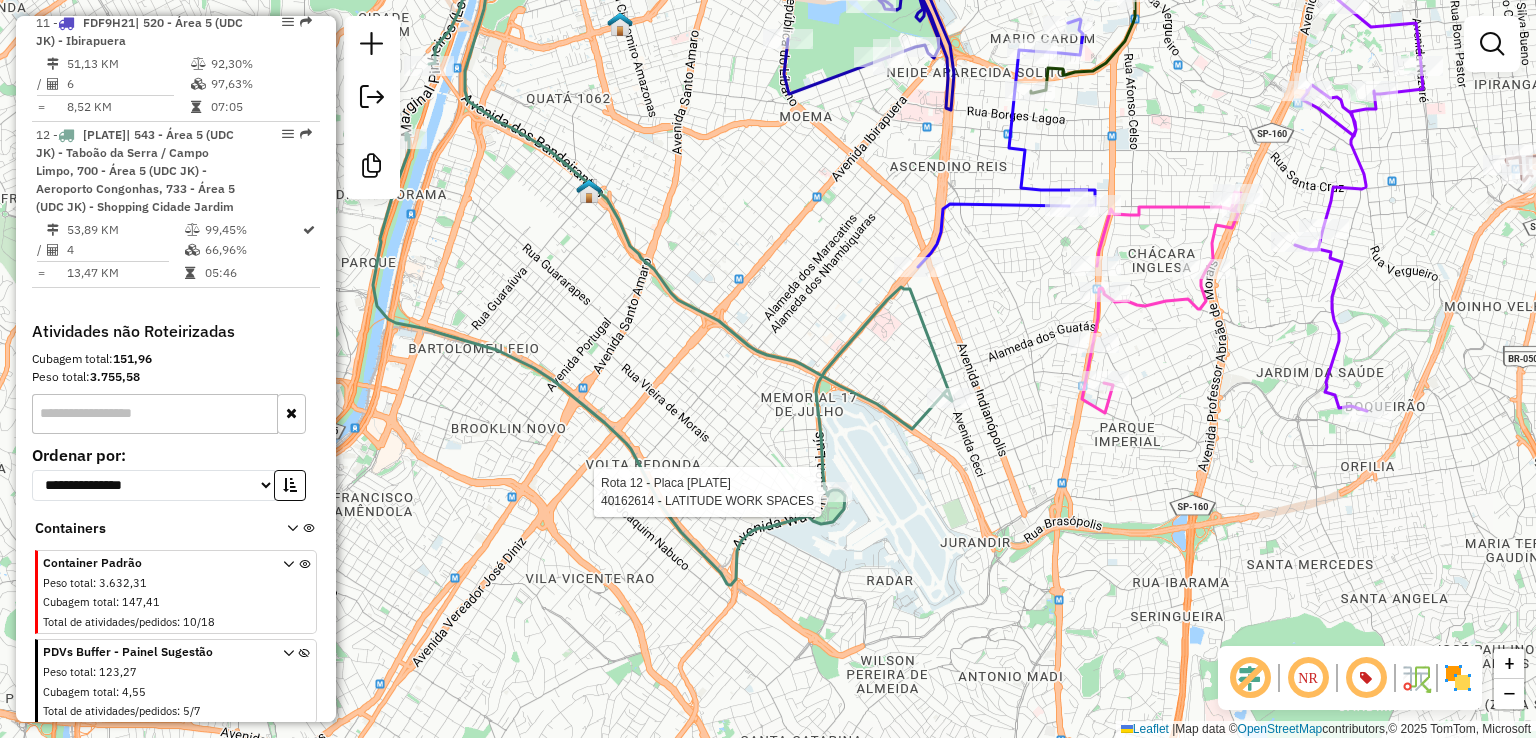 select on "**********" 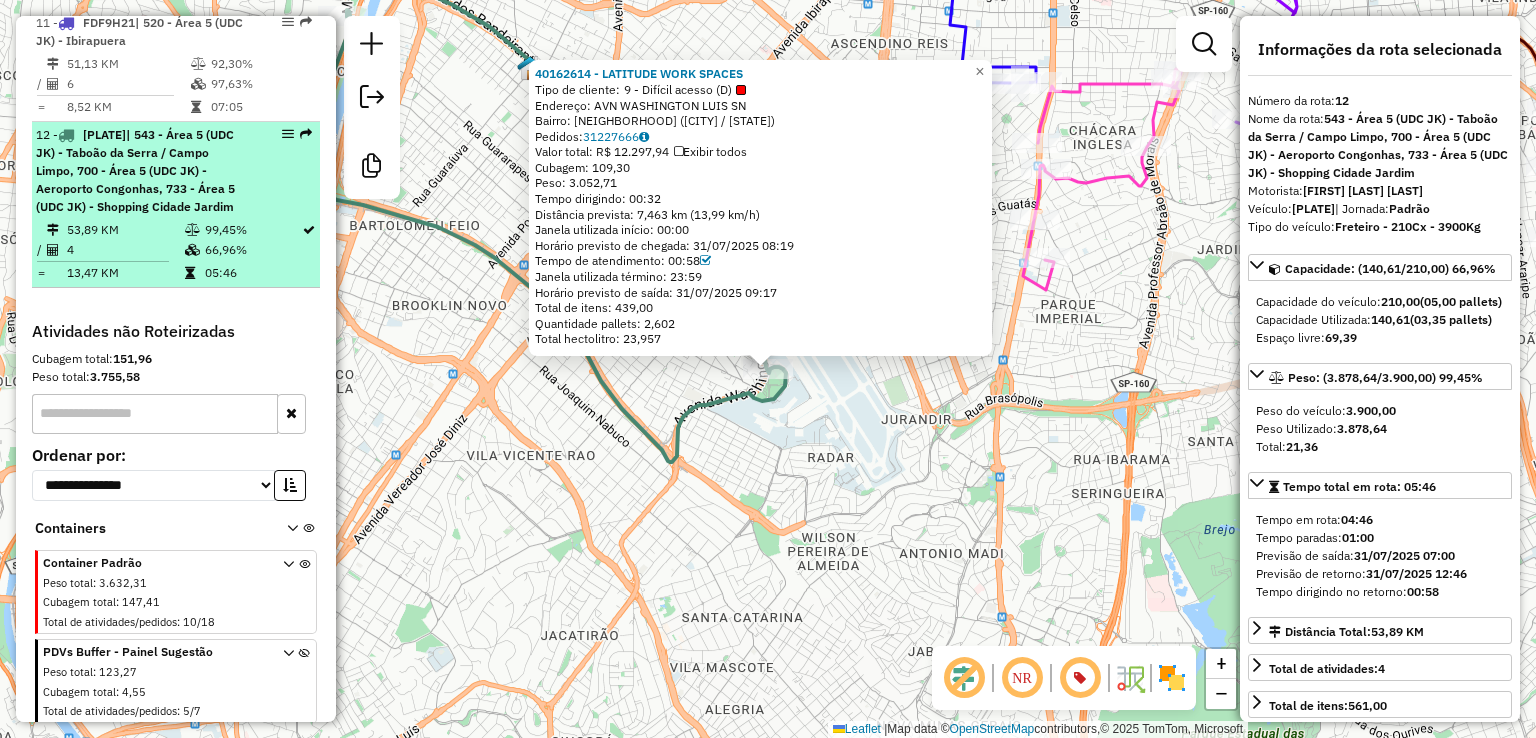 click on "| 543 - Área 5 (UDC JK) - Taboão da Serra / Campo Limpo, 700 - Área 5 (UDC JK) - Aeroporto Congonhas, 733 - Área 5 (UDC JK) - Shopping Cidade Jardim" at bounding box center (135, 170) 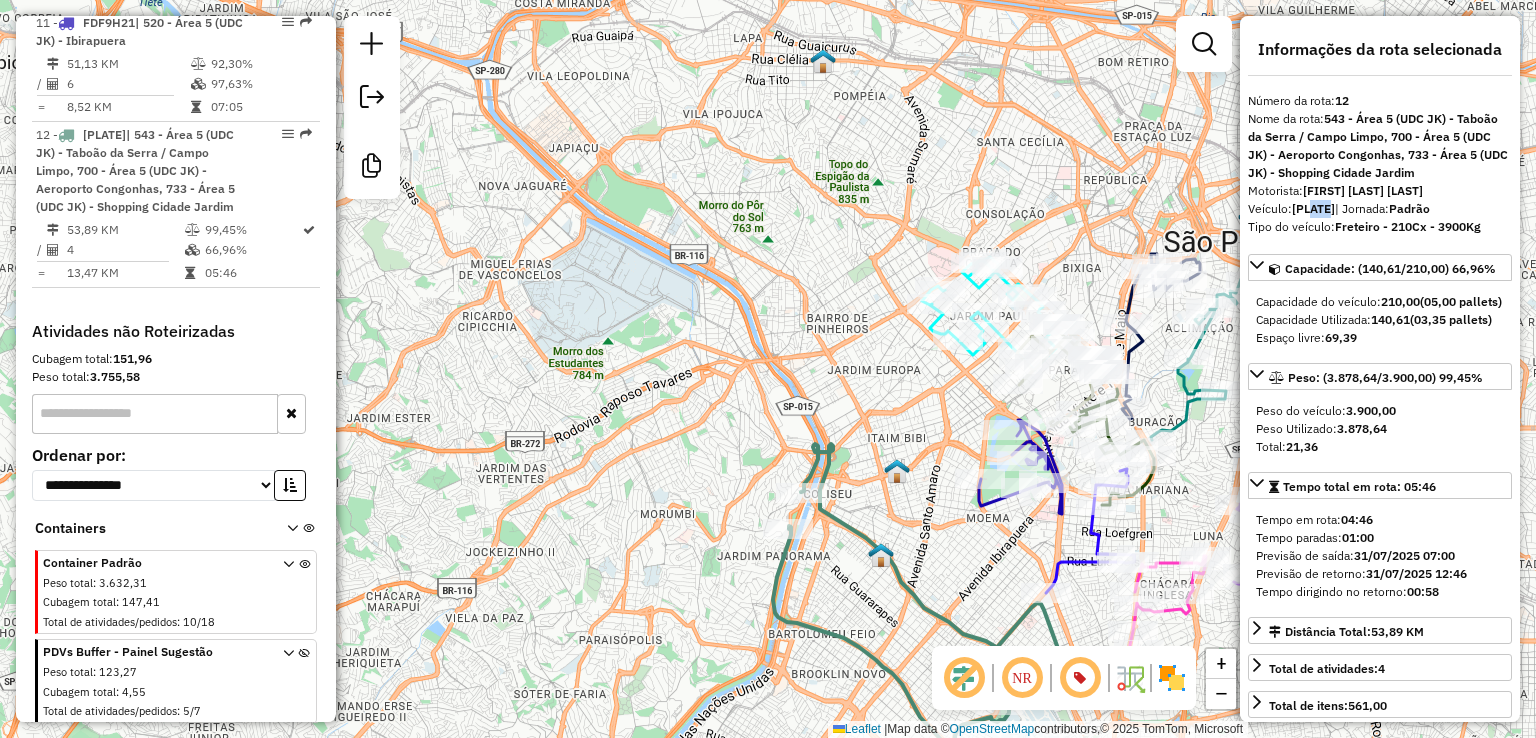drag, startPoint x: 1321, startPoint y: 207, endPoint x: 1340, endPoint y: 207, distance: 19 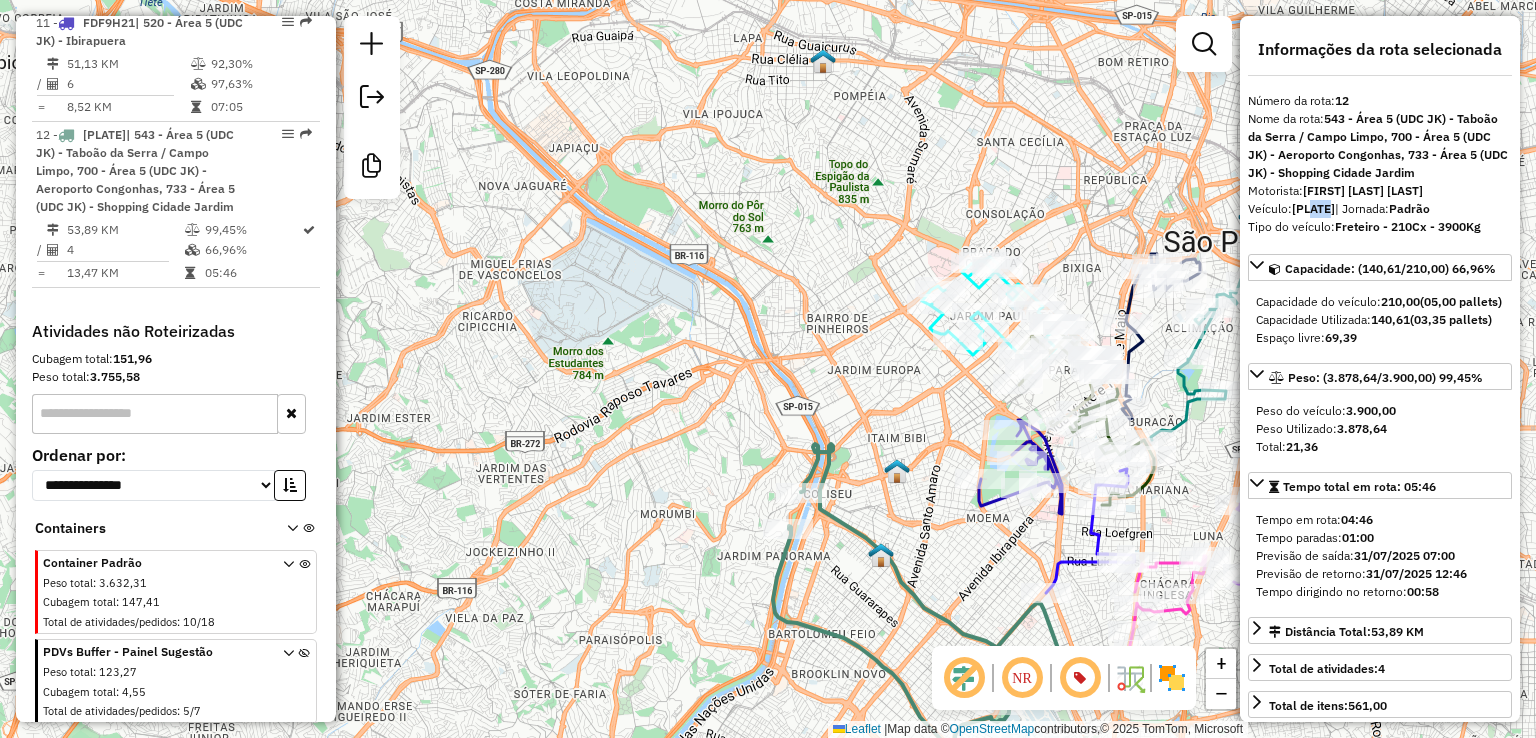 click on "Rota 8 - Placa FWB0D04  40162879 - NETH BAR E LANCHES Rota 8 - Placa FWB0D04  40146956 - MERC. SAO JOAQUIM DA Rota 3 - Placa CUJ0F96  40139753 - LANCHONETE PAMPLONA Janela de atendimento Grade de atendimento Capacidade Transportadoras Veículos Cliente Pedidos  Rotas Selecione os dias de semana para filtrar as janelas de atendimento  Seg   Ter   Qua   Qui   Sex   Sáb   Dom  Informe o período da janela de atendimento: De: Até:  Filtrar exatamente a janela do cliente  Considerar janela de atendimento padrão  Selecione os dias de semana para filtrar as grades de atendimento  Seg   Ter   Qua   Qui   Sex   Sáb   Dom   Considerar clientes sem dia de atendimento cadastrado  Clientes fora do dia de atendimento selecionado Filtrar as atividades entre os valores definidos abaixo:  Peso mínimo:   Peso máximo:   Cubagem mínima:   Cubagem máxima:   De:   Até:  Filtrar as atividades entre o tempo de atendimento definido abaixo:  De:   Até:   Considerar capacidade total dos clientes não roteirizados Veículo: +" 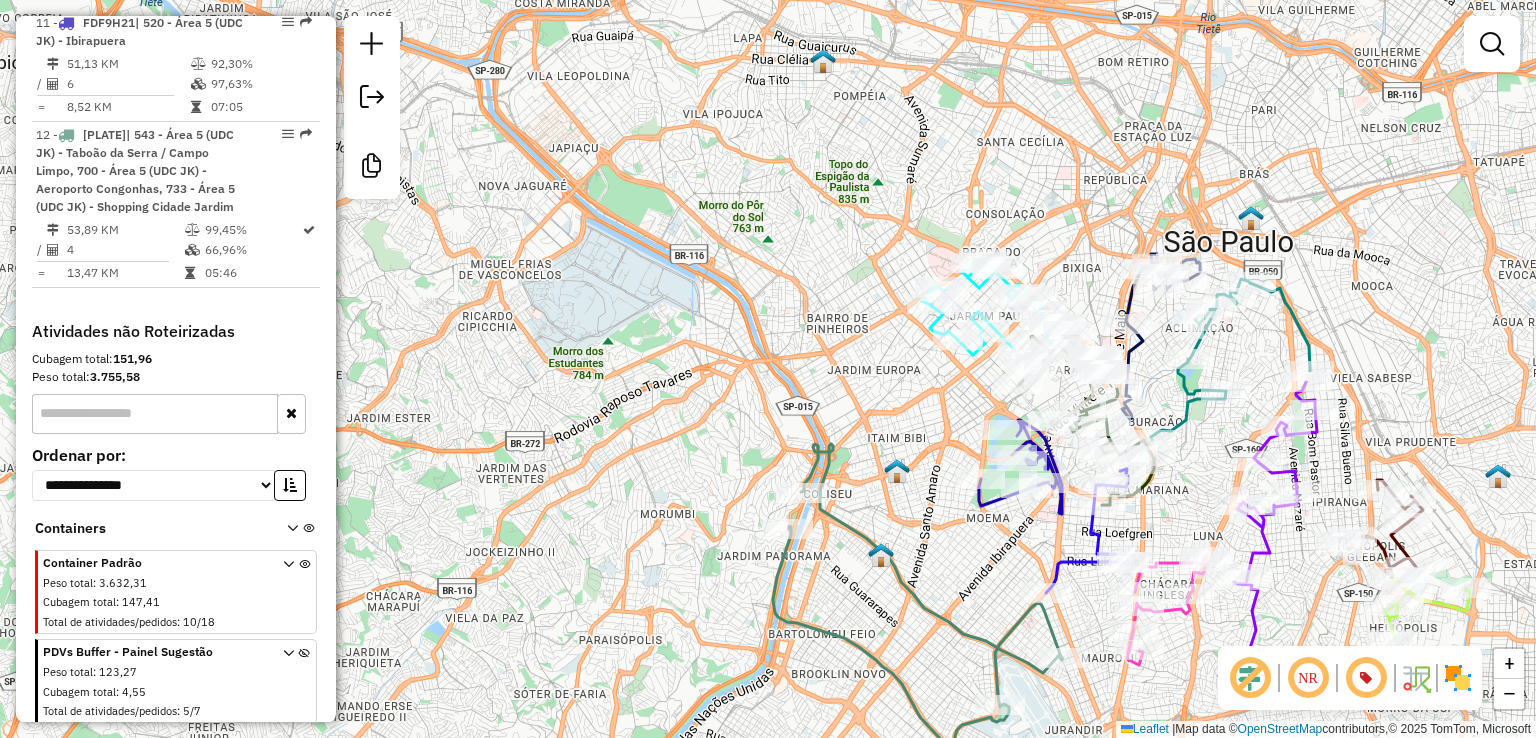 drag, startPoint x: 816, startPoint y: 388, endPoint x: 656, endPoint y: 201, distance: 246.1077 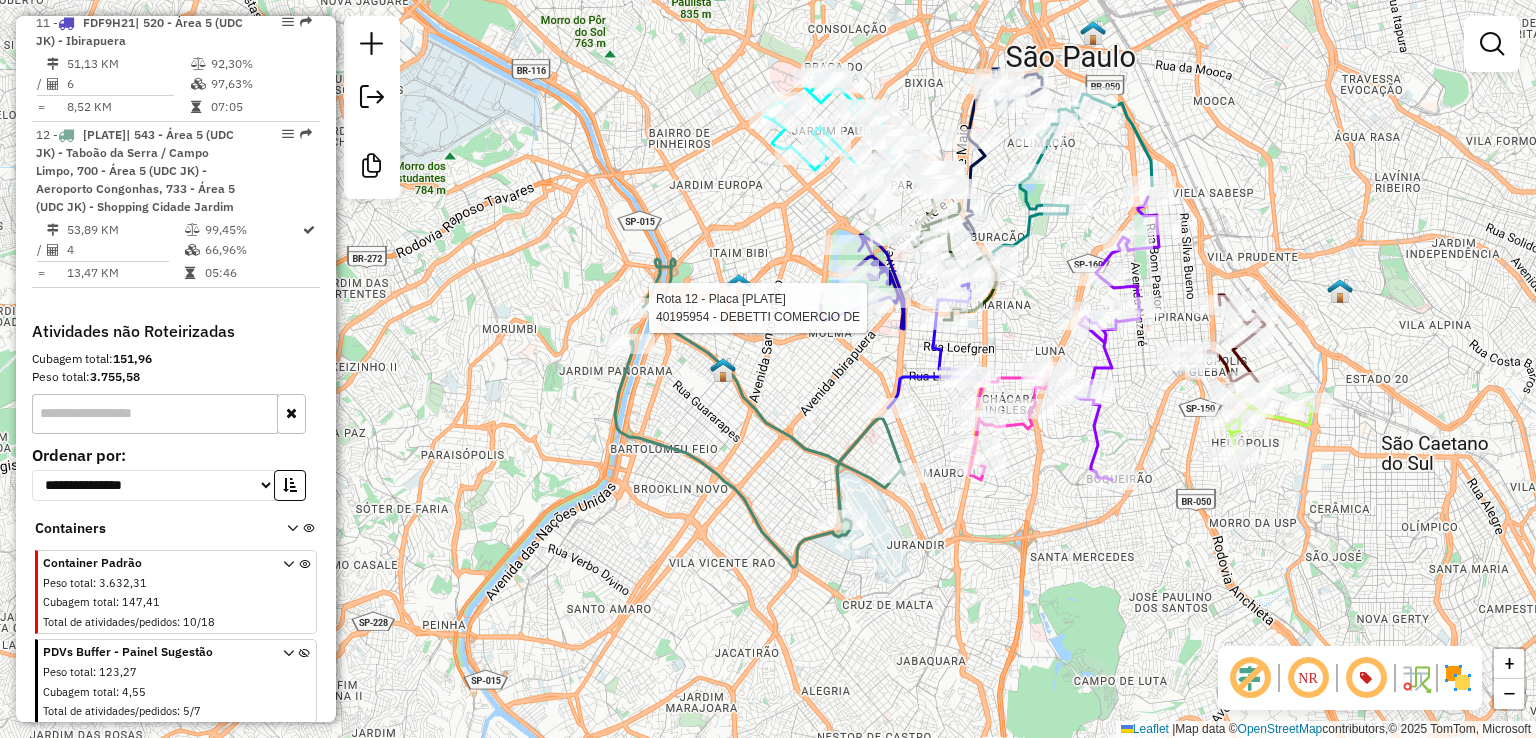 select on "**********" 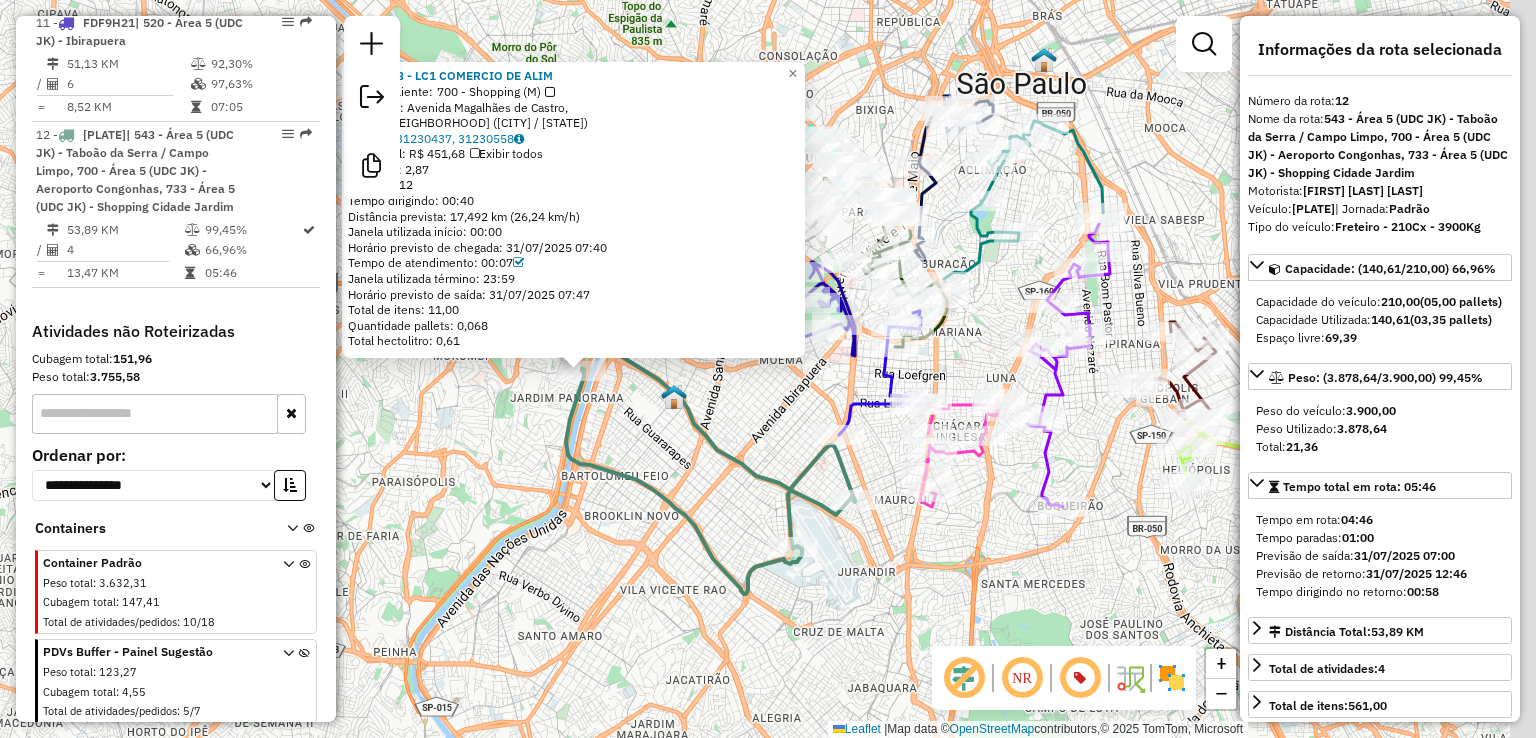 drag, startPoint x: 1011, startPoint y: 583, endPoint x: 852, endPoint y: 544, distance: 163.71317 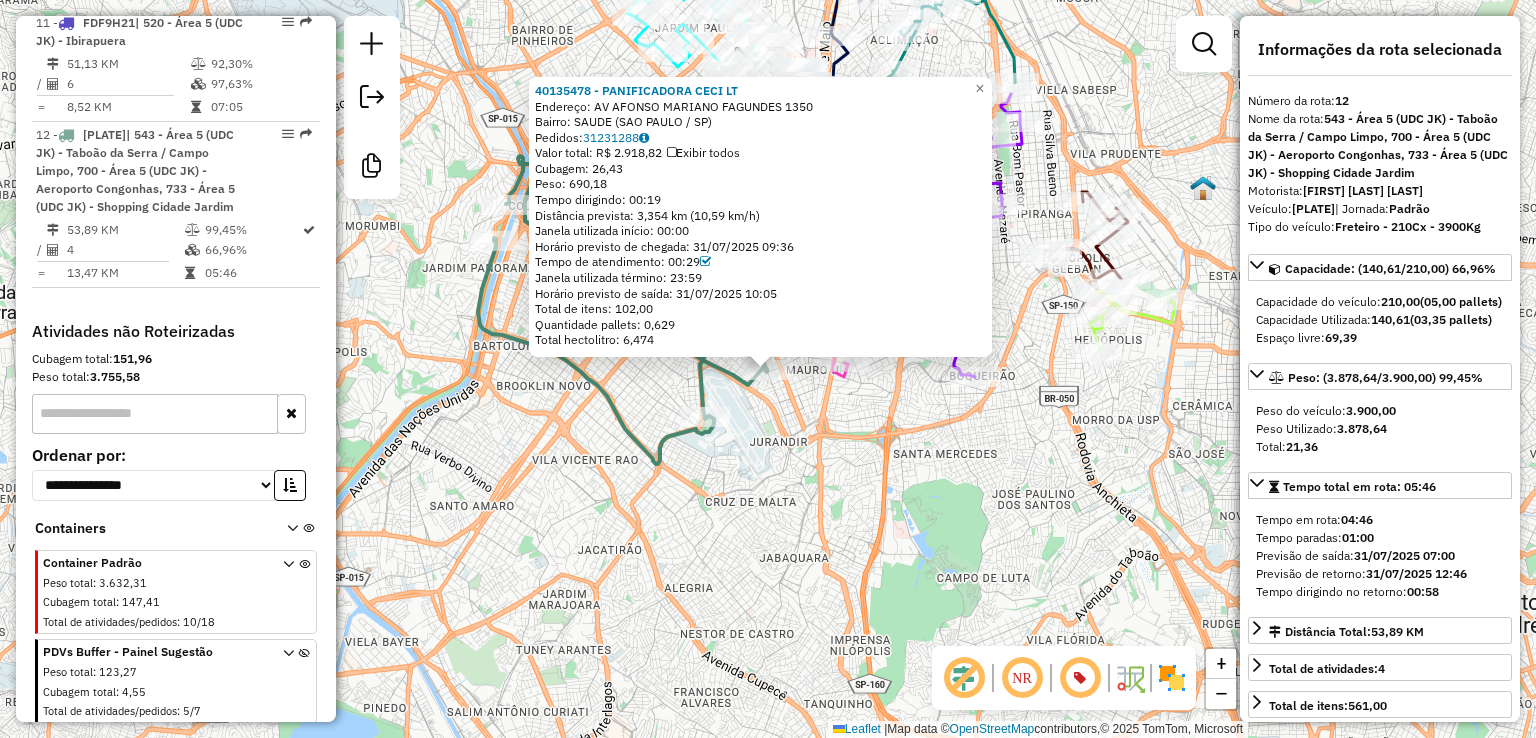 click on "40135478 - PANIFICADORA CECI LT  Endereço: AV  AFONSO MARIANO FAGUNDES       1350   Bairro: SAUDE (SAO PAULO / SP)   Pedidos:  31231288   Valor total: R$ 2.918,82   Exibir todos   Cubagem: 26,43  Peso: 690,18  Tempo dirigindo: 00:19   Distância prevista: 3,354 km (10,59 km/h)   Janela utilizada início: 00:00   Horário previsto de chegada: 31/07/2025 09:36   Tempo de atendimento: 00:29   Janela utilizada término: 23:59   Horário previsto de saída: 31/07/2025 10:05   Total de itens: 102,00   Quantidade pallets: 0,629   Total hectolitro: 6,474  × Janela de atendimento Grade de atendimento Capacidade Transportadoras Veículos Cliente Pedidos  Rotas Selecione os dias de semana para filtrar as janelas de atendimento  Seg   Ter   Qua   Qui   Sex   Sáb   Dom  Informe o período da janela de atendimento: De: Até:  Filtrar exatamente a janela do cliente  Considerar janela de atendimento padrão  Selecione os dias de semana para filtrar as grades de atendimento  Seg   Ter   Qua   Qui   Sex   Sáb   Dom   De:" 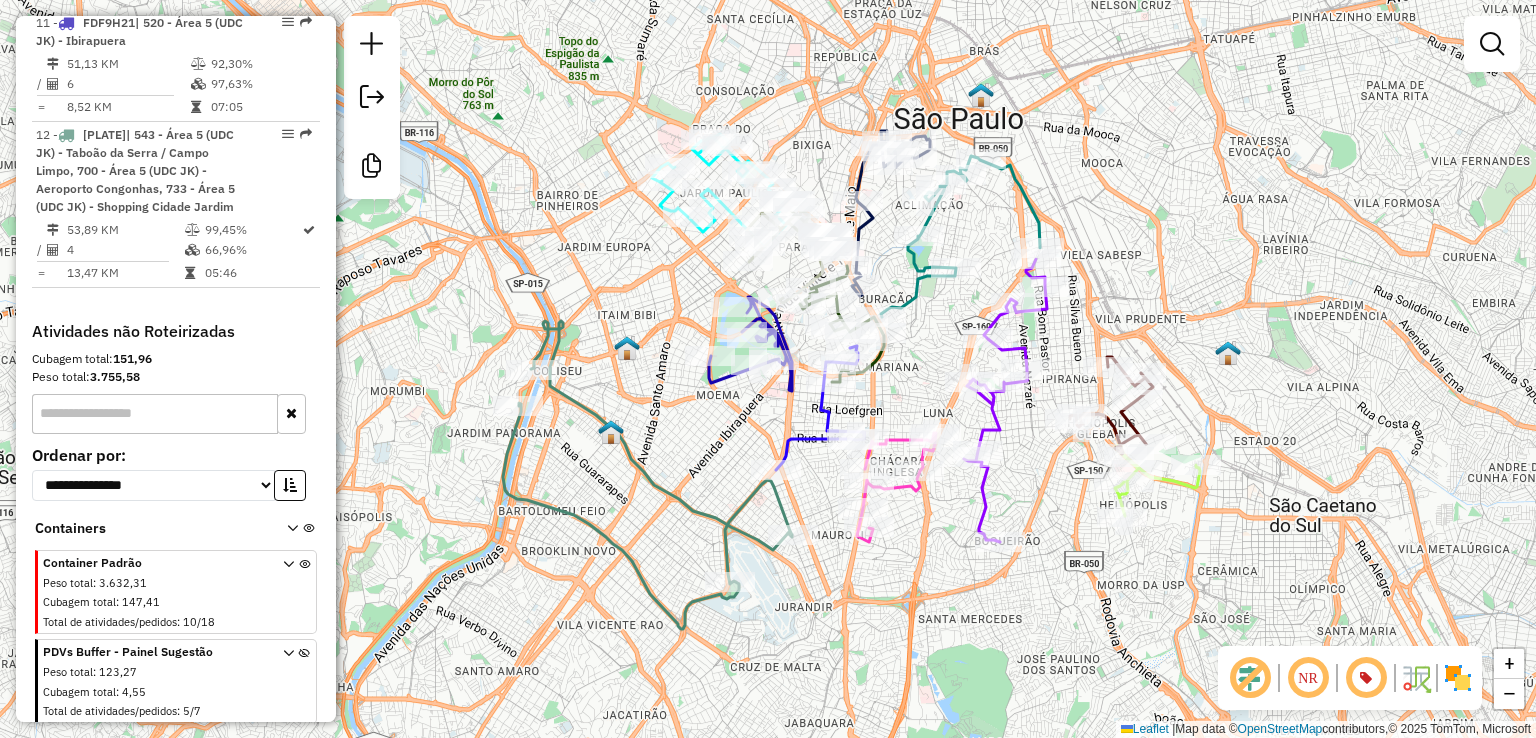 drag, startPoint x: 931, startPoint y: 565, endPoint x: 941, endPoint y: 631, distance: 66.75328 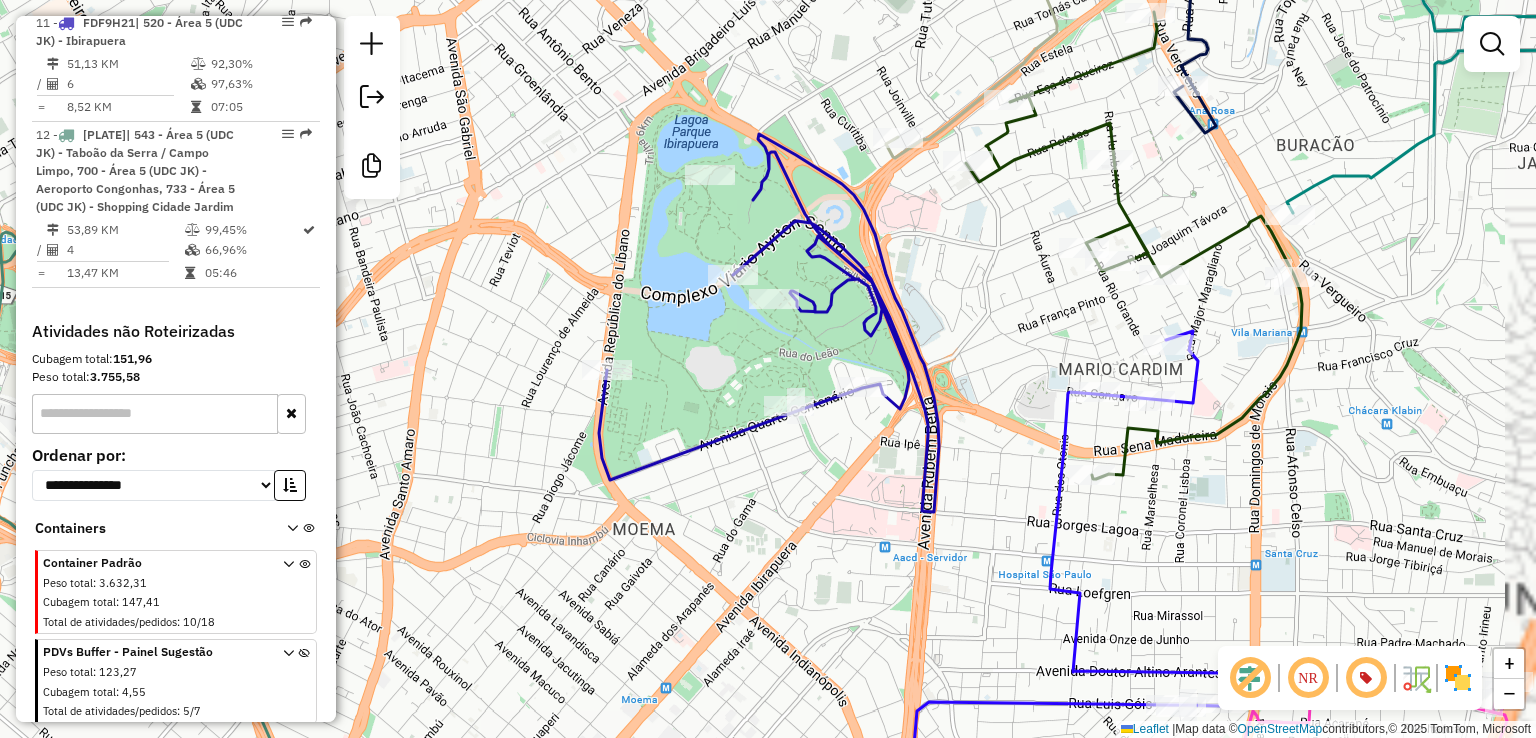 click 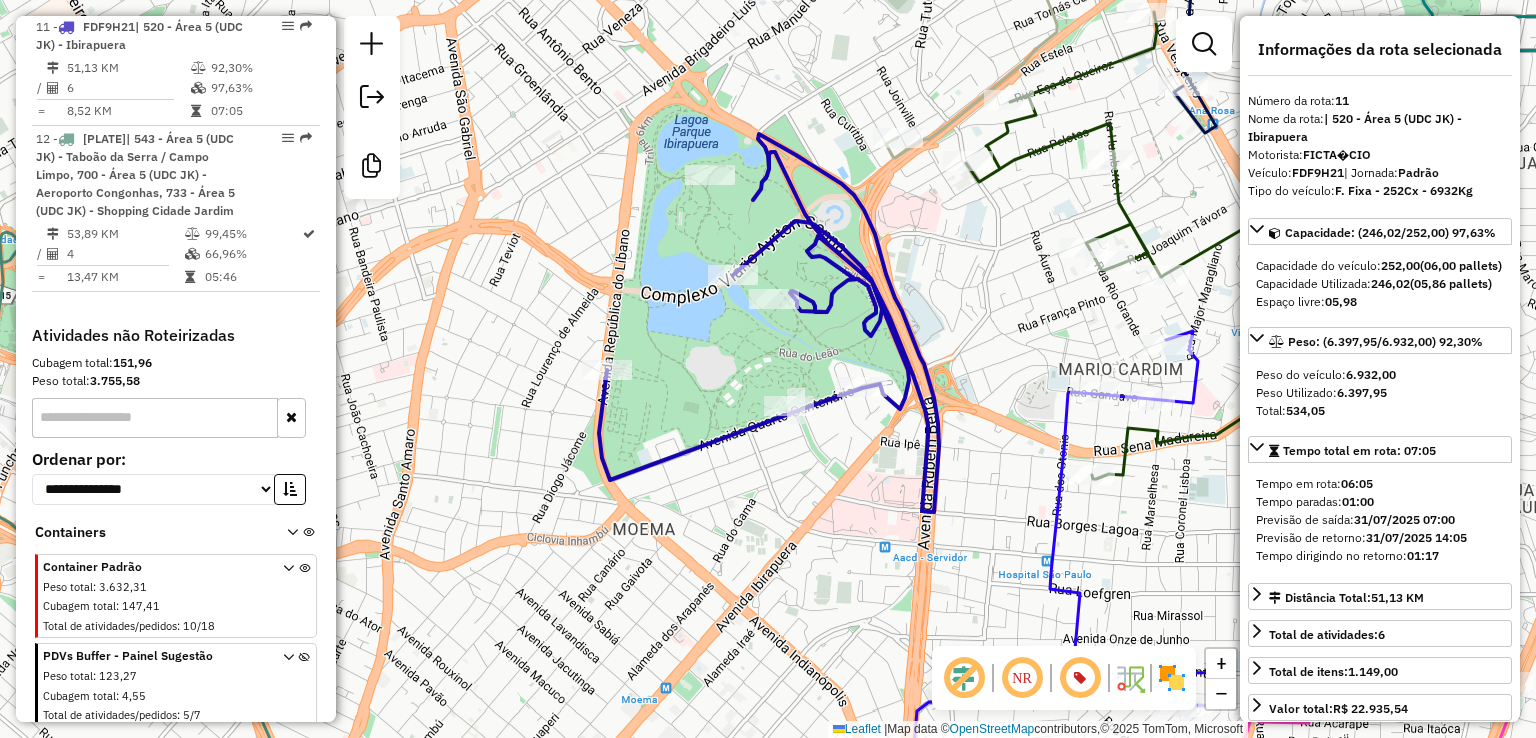 scroll, scrollTop: 2068, scrollLeft: 0, axis: vertical 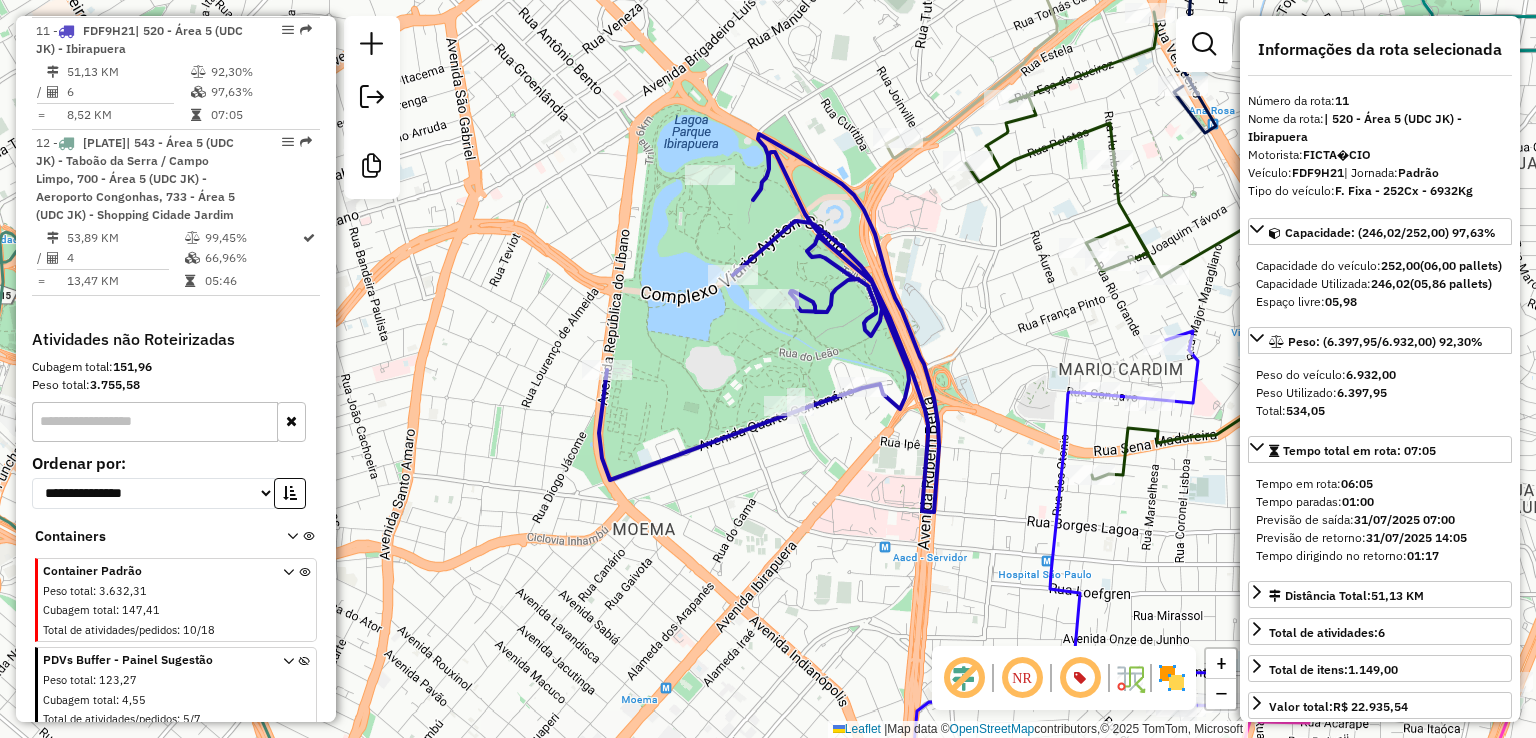 click on "Janela de atendimento Grade de atendimento Capacidade Transportadoras Veículos Cliente Pedidos  Rotas Selecione os dias de semana para filtrar as janelas de atendimento  Seg   Ter   Qua   Qui   Sex   Sáb   Dom  Informe o período da janela de atendimento: De: Até:  Filtrar exatamente a janela do cliente  Considerar janela de atendimento padrão  Selecione os dias de semana para filtrar as grades de atendimento  Seg   Ter   Qua   Qui   Sex   Sáb   Dom   Considerar clientes sem dia de atendimento cadastrado  Clientes fora do dia de atendimento selecionado Filtrar as atividades entre os valores definidos abaixo:  Peso mínimo:   Peso máximo:   Cubagem mínima:   Cubagem máxima:   De:   Até:  Filtrar as atividades entre o tempo de atendimento definido abaixo:  De:   Até:   Considerar capacidade total dos clientes não roteirizados Transportadora: Selecione um ou mais itens Tipo de veículo: Selecione um ou mais itens Veículo: Selecione um ou mais itens Motorista: Selecione um ou mais itens Nome: Rótulo:" 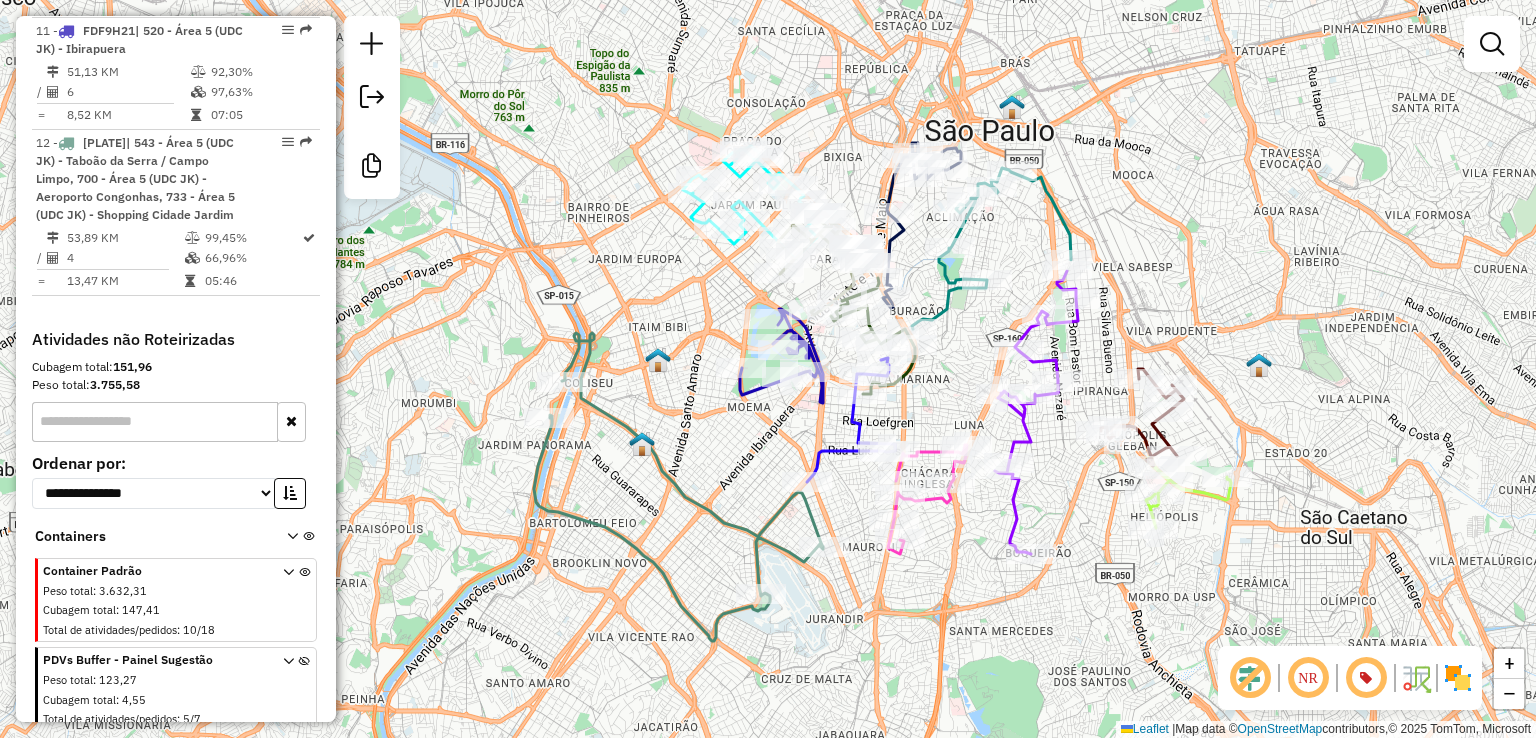 click on "Janela de atendimento Grade de atendimento Capacidade Transportadoras Veículos Cliente Pedidos  Rotas Selecione os dias de semana para filtrar as janelas de atendimento  Seg   Ter   Qua   Qui   Sex   Sáb   Dom  Informe o período da janela de atendimento: De: Até:  Filtrar exatamente a janela do cliente  Considerar janela de atendimento padrão  Selecione os dias de semana para filtrar as grades de atendimento  Seg   Ter   Qua   Qui   Sex   Sáb   Dom   Considerar clientes sem dia de atendimento cadastrado  Clientes fora do dia de atendimento selecionado Filtrar as atividades entre os valores definidos abaixo:  Peso mínimo:   Peso máximo:   Cubagem mínima:   Cubagem máxima:   De:   Até:  Filtrar as atividades entre o tempo de atendimento definido abaixo:  De:   Até:   Considerar capacidade total dos clientes não roteirizados Transportadora: Selecione um ou mais itens Tipo de veículo: Selecione um ou mais itens Veículo: Selecione um ou mais itens Motorista: Selecione um ou mais itens Nome: Rótulo:" 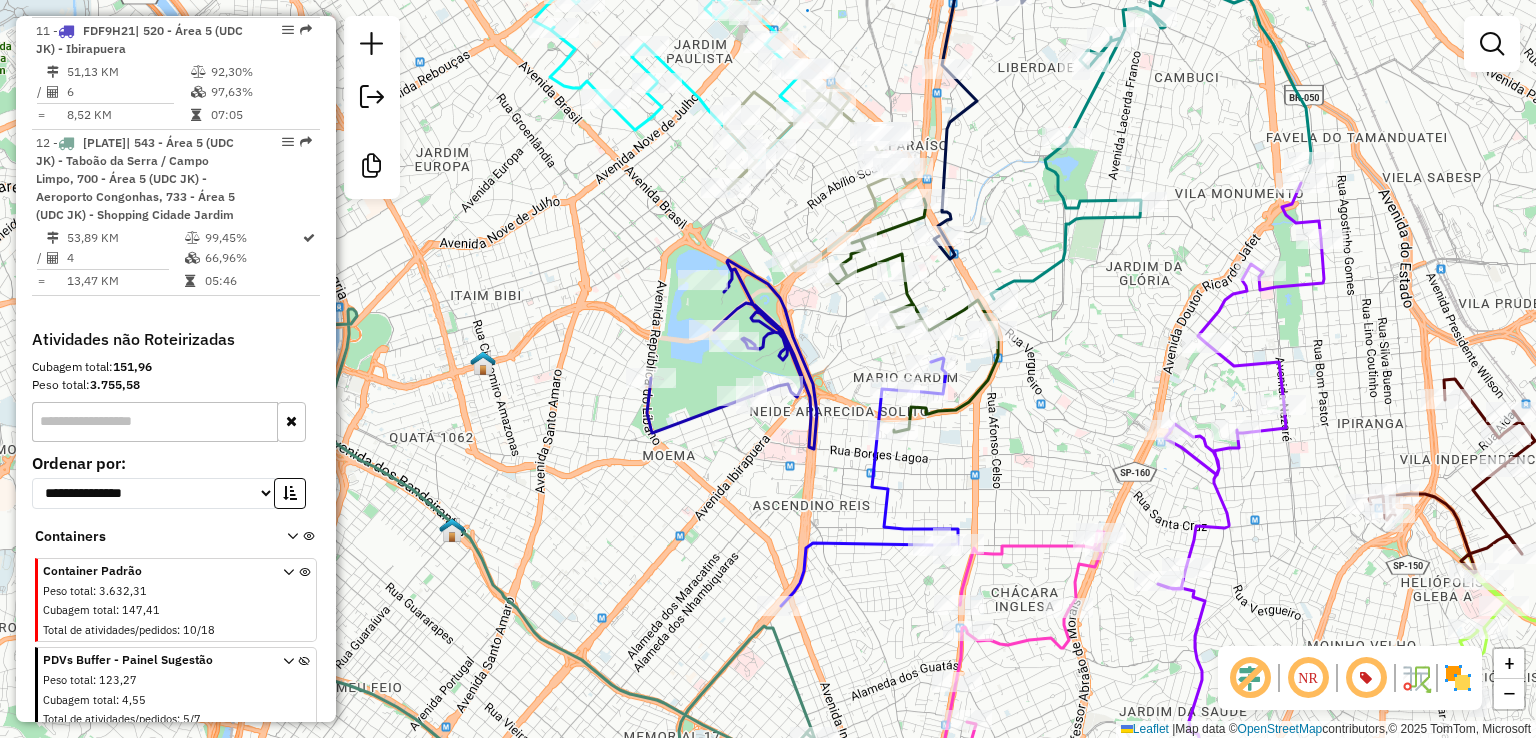 drag, startPoint x: 656, startPoint y: 373, endPoint x: 708, endPoint y: 380, distance: 52.46904 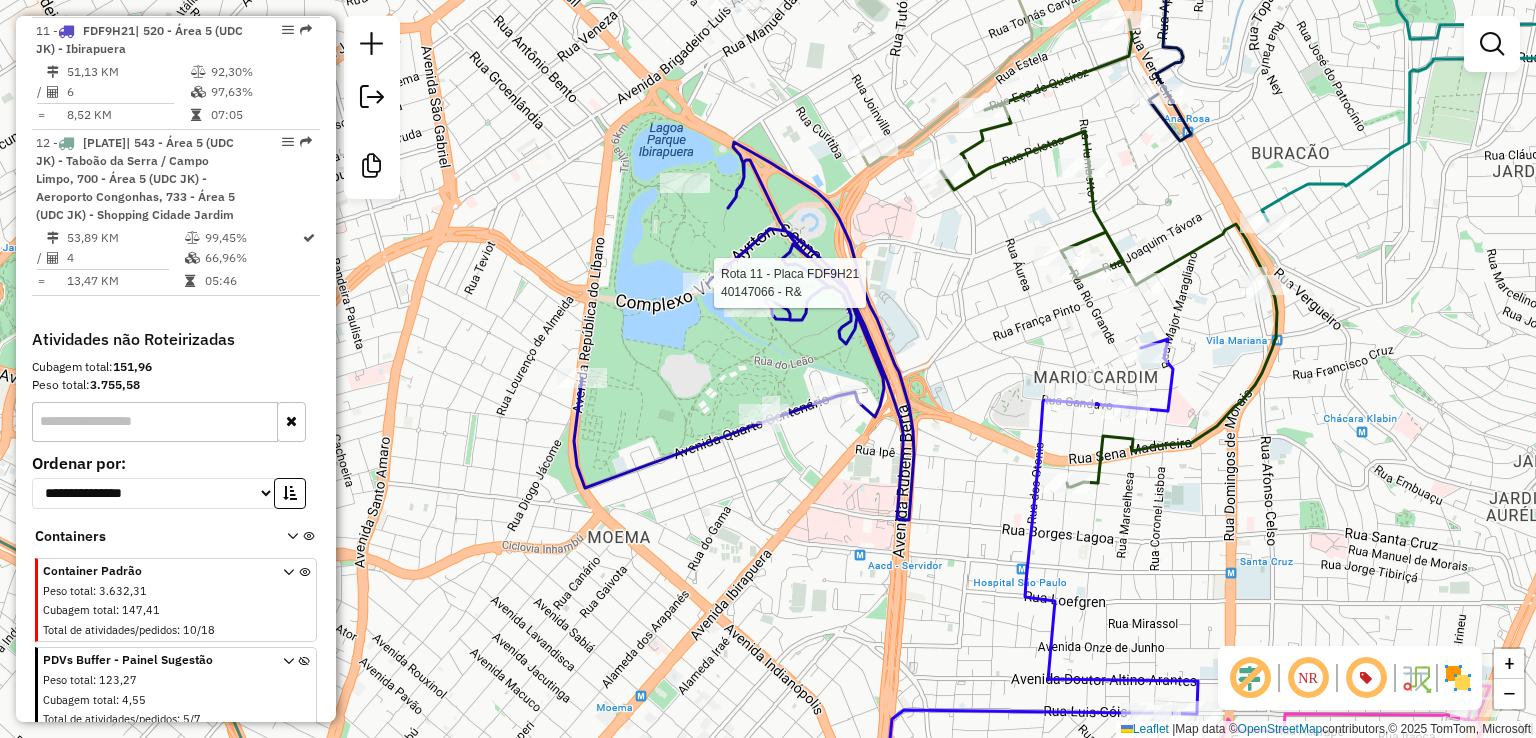 select on "**********" 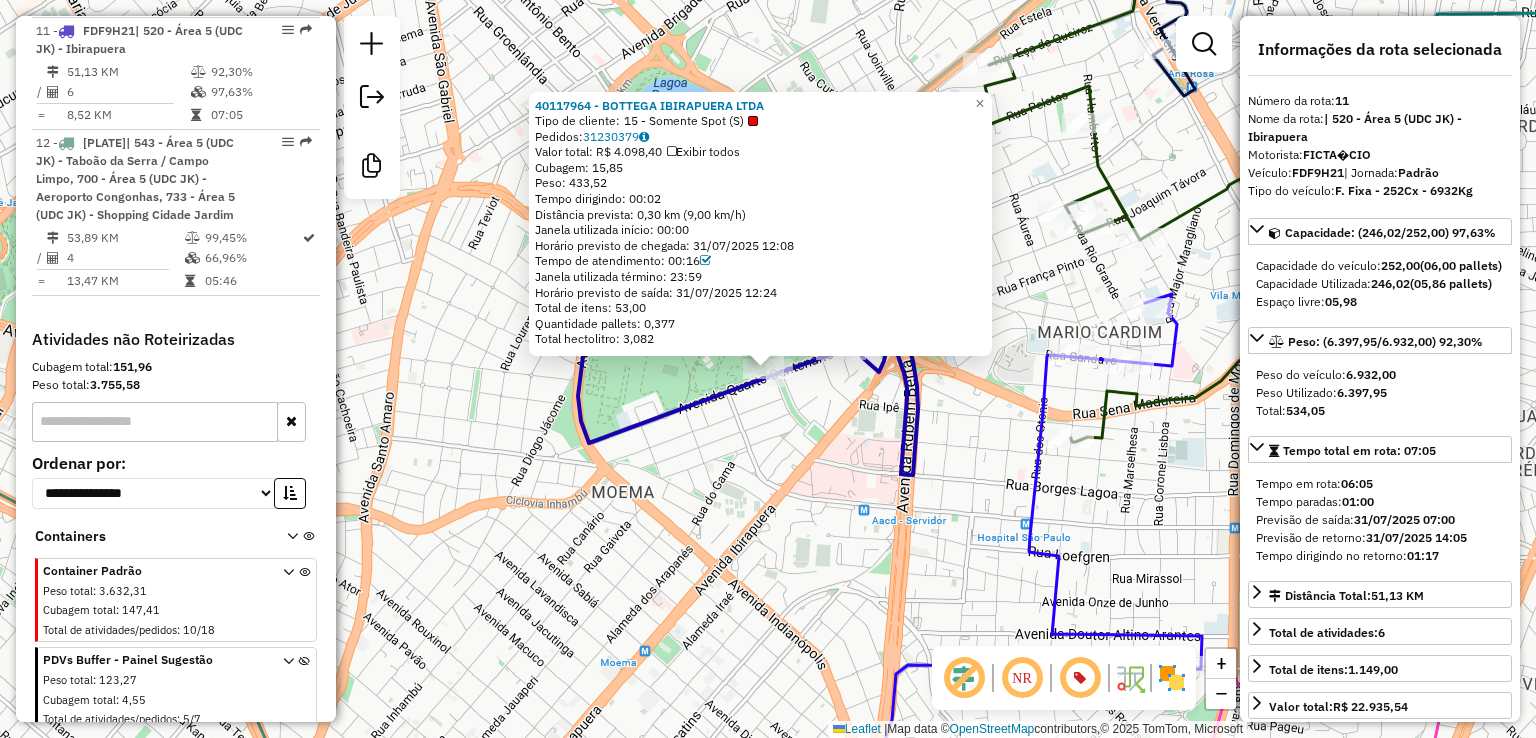 drag, startPoint x: 772, startPoint y: 442, endPoint x: 791, endPoint y: 415, distance: 33.01515 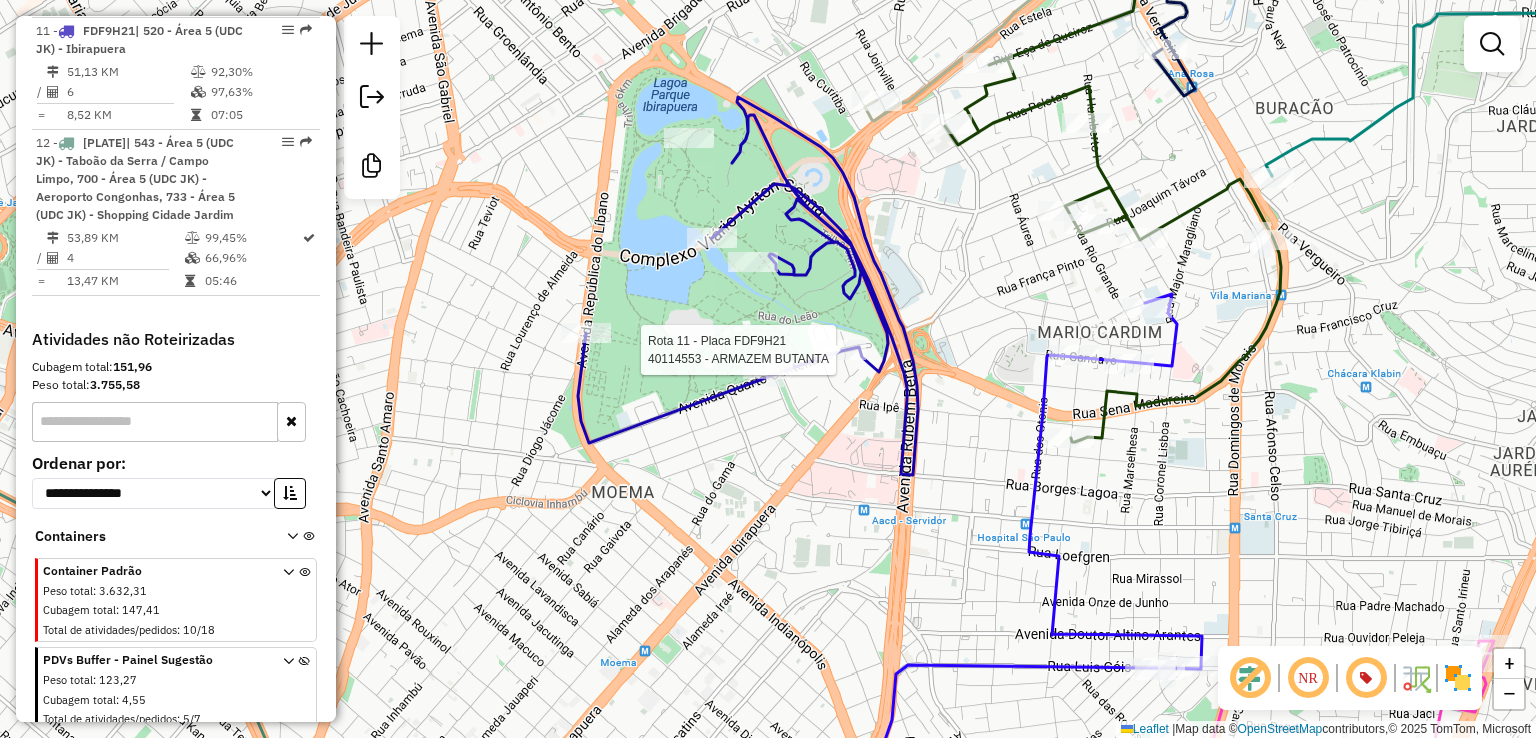 select on "**********" 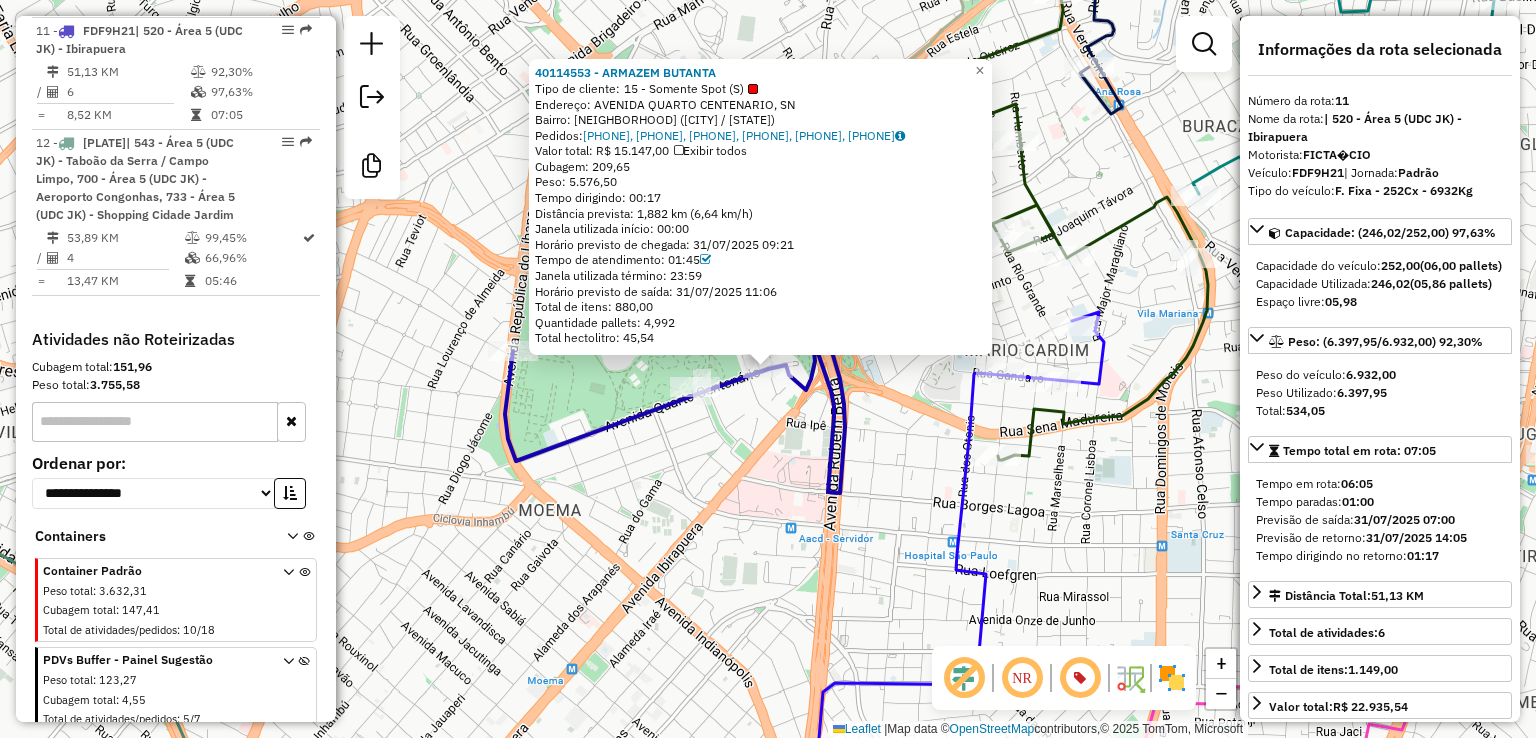 click on "40114553 - ARMAZEM  BUTANTA  Tipo de cliente:   15 - Somente Spot (S)   Endereço: AVENIDA QUARTO CENTENARIO, SN   Bairro: JARDIM LUZITANIA (São Paulo / SP)   Pedidos:  31229882, 31223769, 31223645, 31223651, 31223662, 31223646   Valor total: R$ 15.147,00   Exibir todos   Cubagem: 209,65  Peso: 5.576,50  Tempo dirigindo: 00:17   Distância prevista: 1,882 km (6,64 km/h)   Janela utilizada início: 00:00   Horário previsto de chegada: 31/07/2025 09:21   Tempo de atendimento: 01:45   Janela utilizada término: 23:59   Horário previsto de saída: 31/07/2025 11:06   Total de itens: 880,00   Quantidade pallets: 4,992   Total hectolitro: 45,54  × Janela de atendimento Grade de atendimento Capacidade Transportadoras Veículos Cliente Pedidos  Rotas Selecione os dias de semana para filtrar as janelas de atendimento  Seg   Ter   Qua   Qui   Sex   Sáb   Dom  Informe o período da janela de atendimento: De: Até:  Filtrar exatamente a janela do cliente  Considerar janela de atendimento padrão   Seg   Ter   Qua  +" 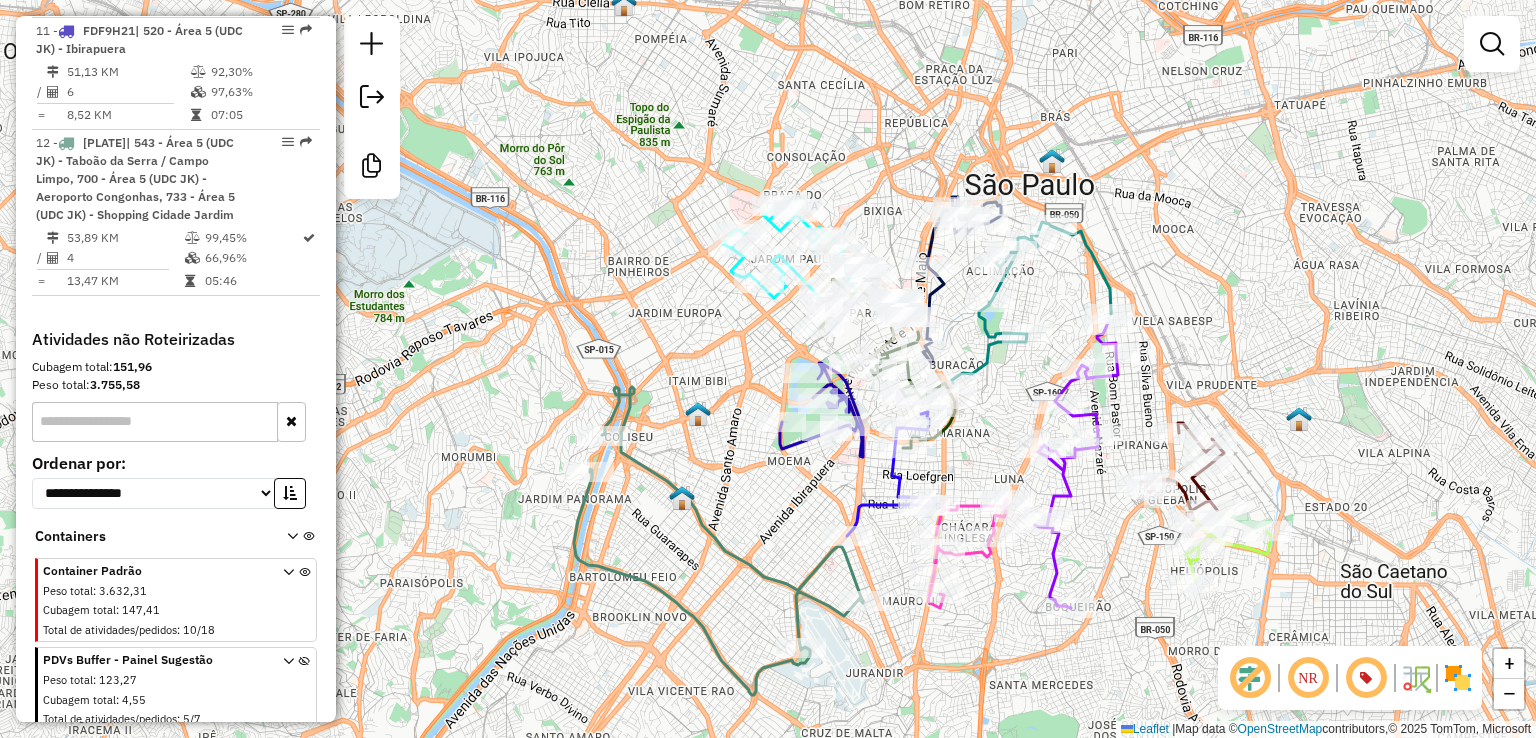 drag, startPoint x: 619, startPoint y: 409, endPoint x: 960, endPoint y: 425, distance: 341.37515 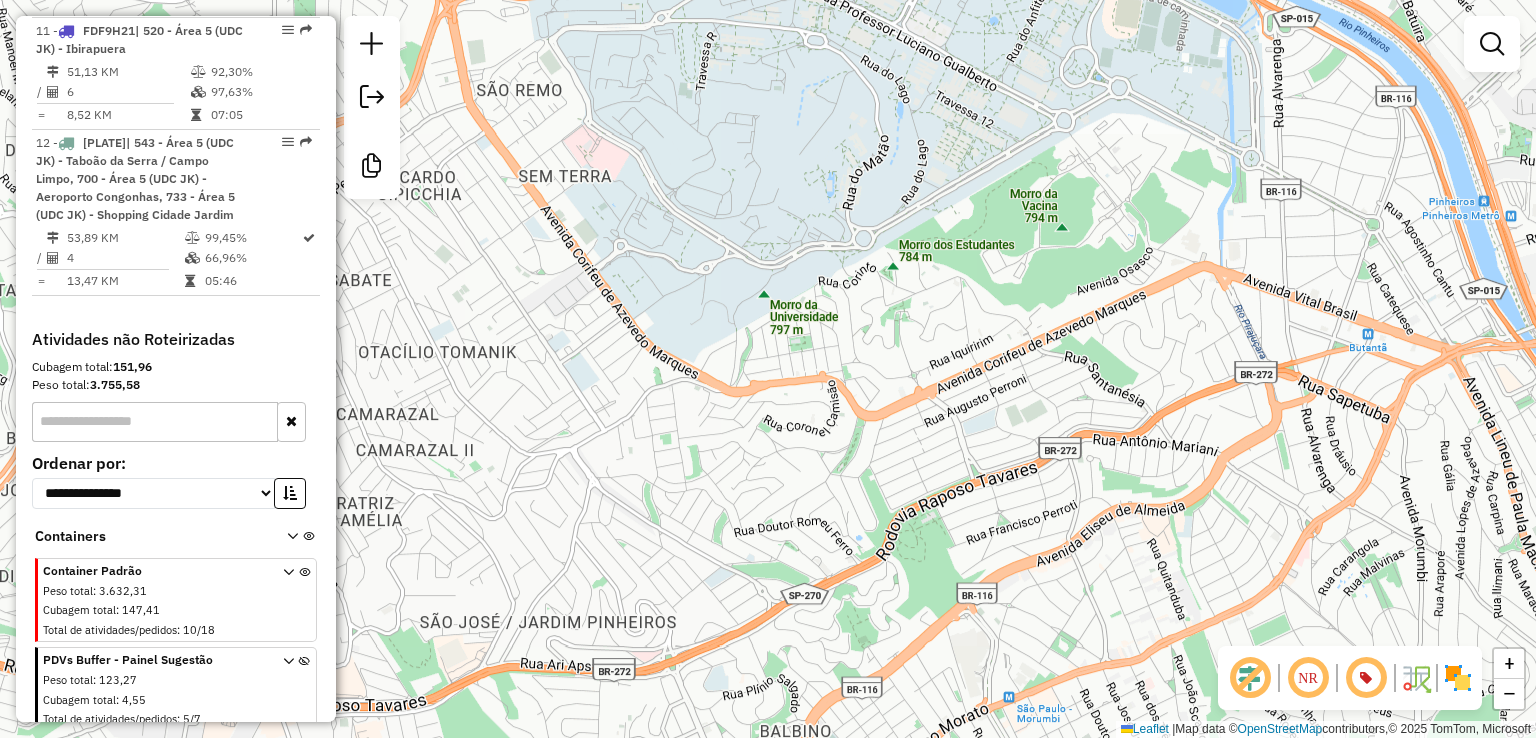 drag, startPoint x: 499, startPoint y: 152, endPoint x: 564, endPoint y: 237, distance: 107.00467 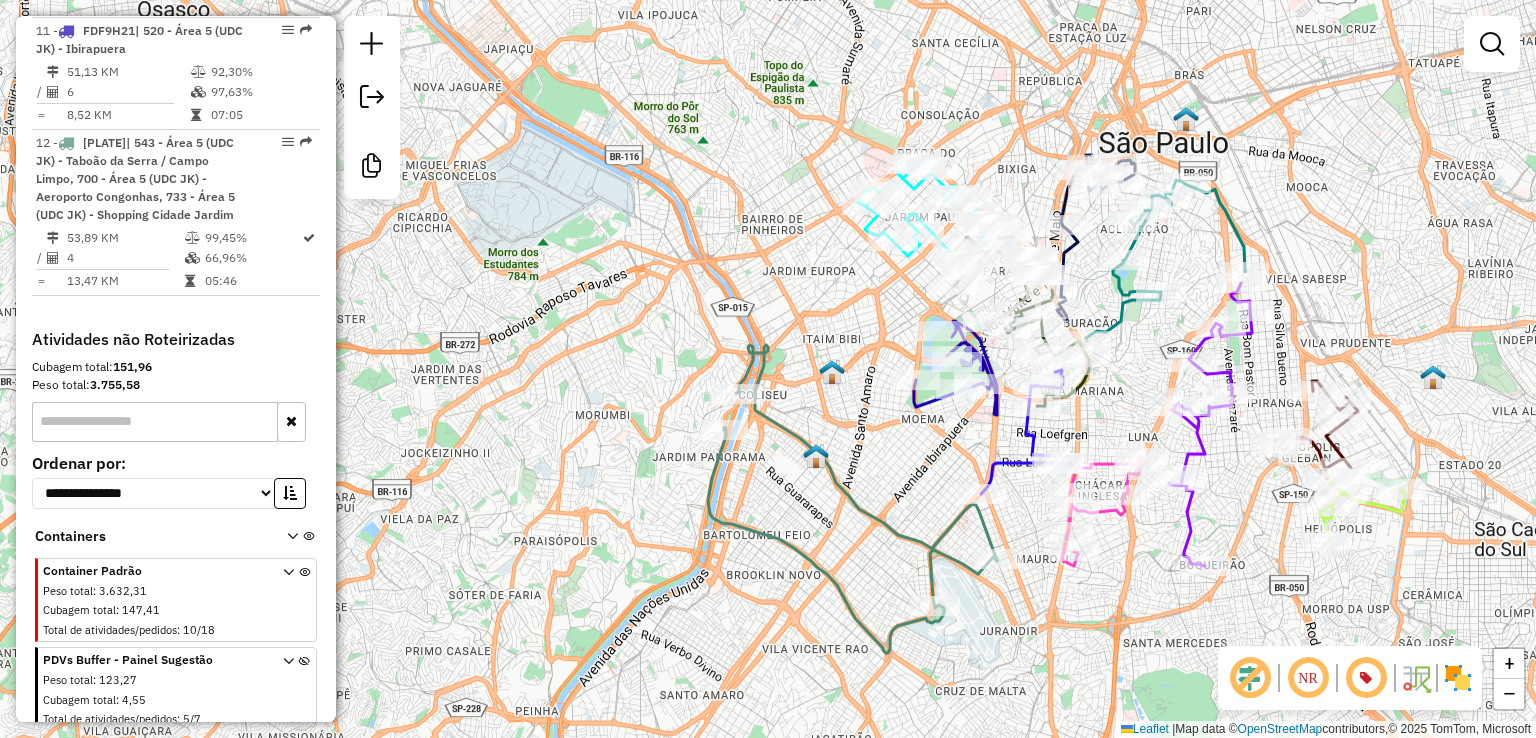 drag, startPoint x: 690, startPoint y: 294, endPoint x: 584, endPoint y: 302, distance: 106.30146 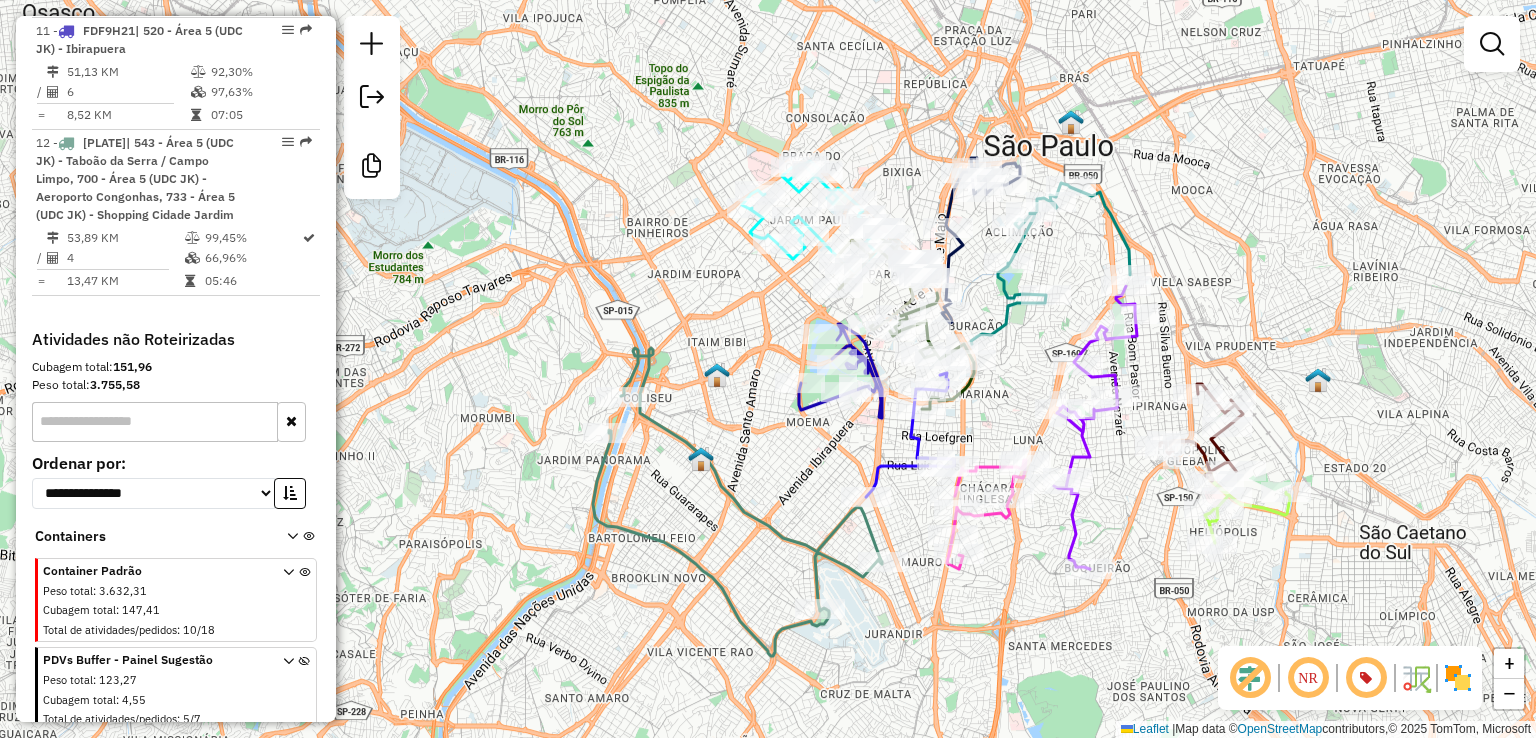 drag, startPoint x: 708, startPoint y: 324, endPoint x: 572, endPoint y: 296, distance: 138.85243 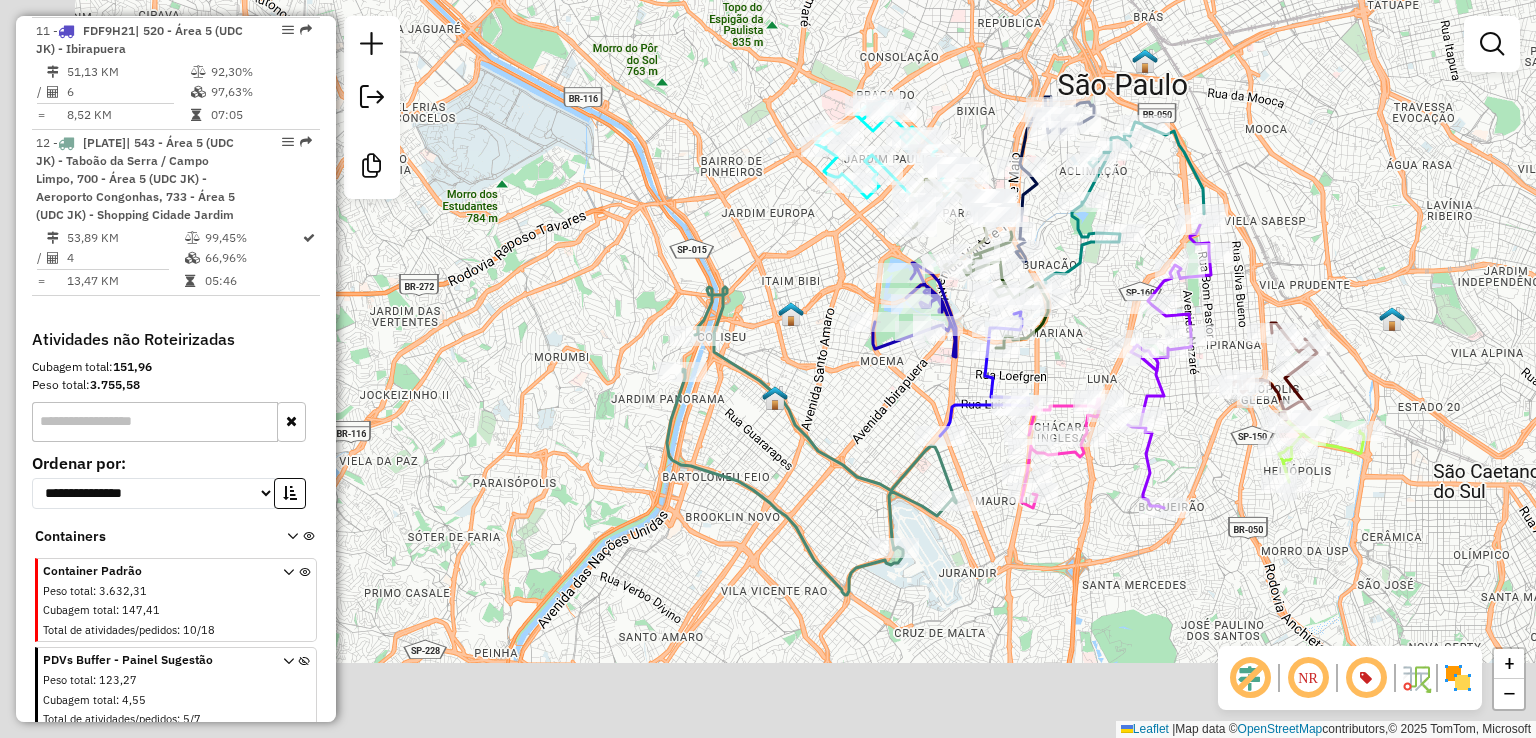 drag, startPoint x: 776, startPoint y: 300, endPoint x: 809, endPoint y: 281, distance: 38.078865 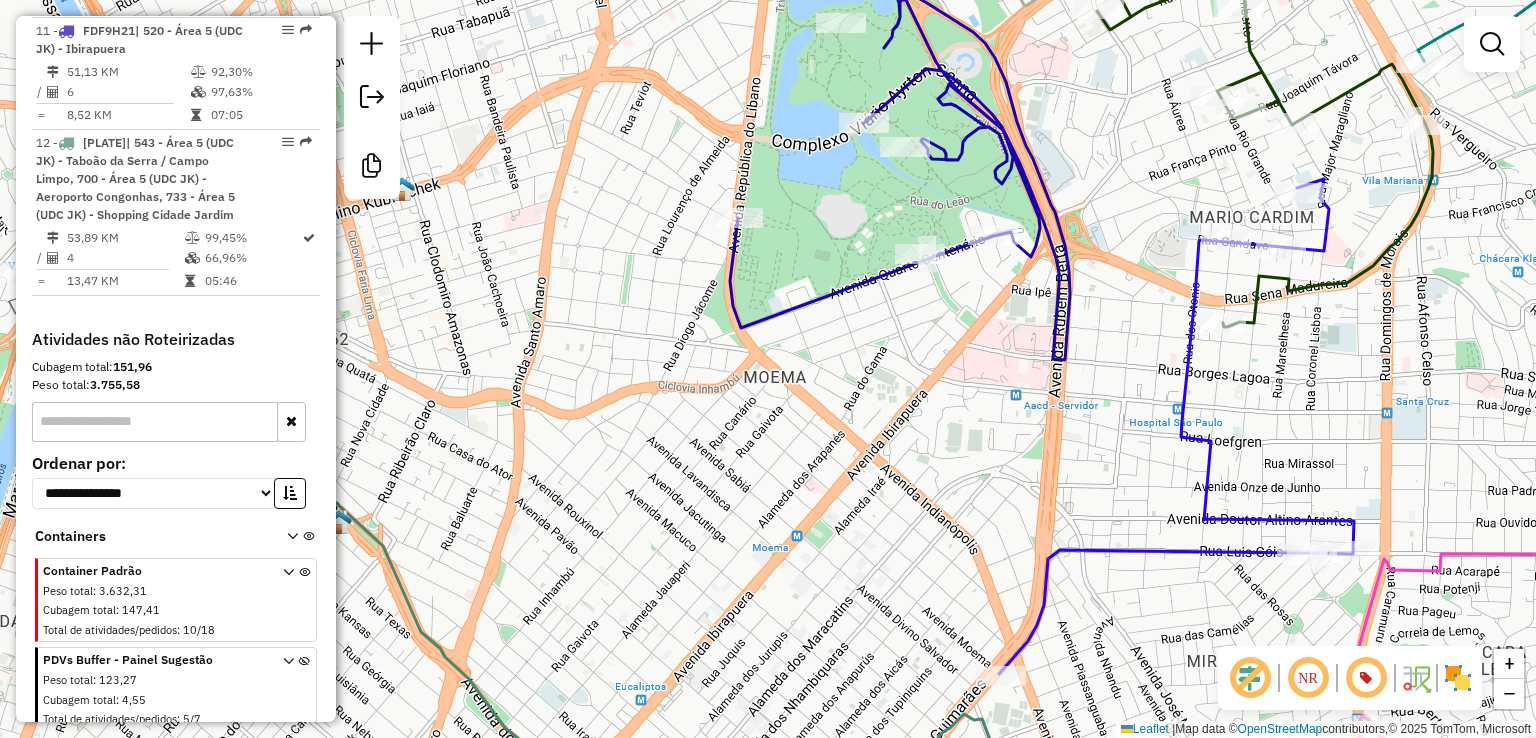 click 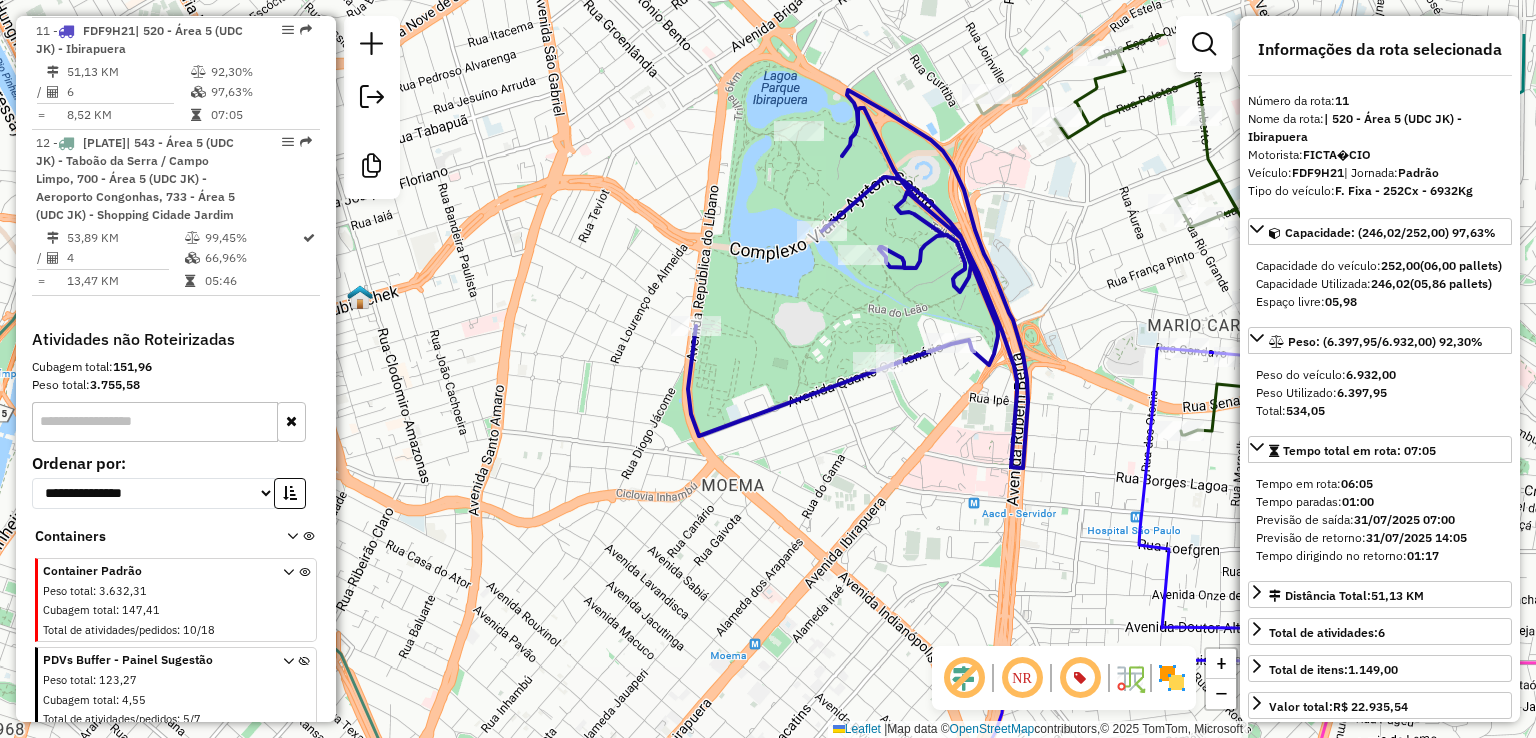 drag, startPoint x: 946, startPoint y: 303, endPoint x: 885, endPoint y: 484, distance: 191.00262 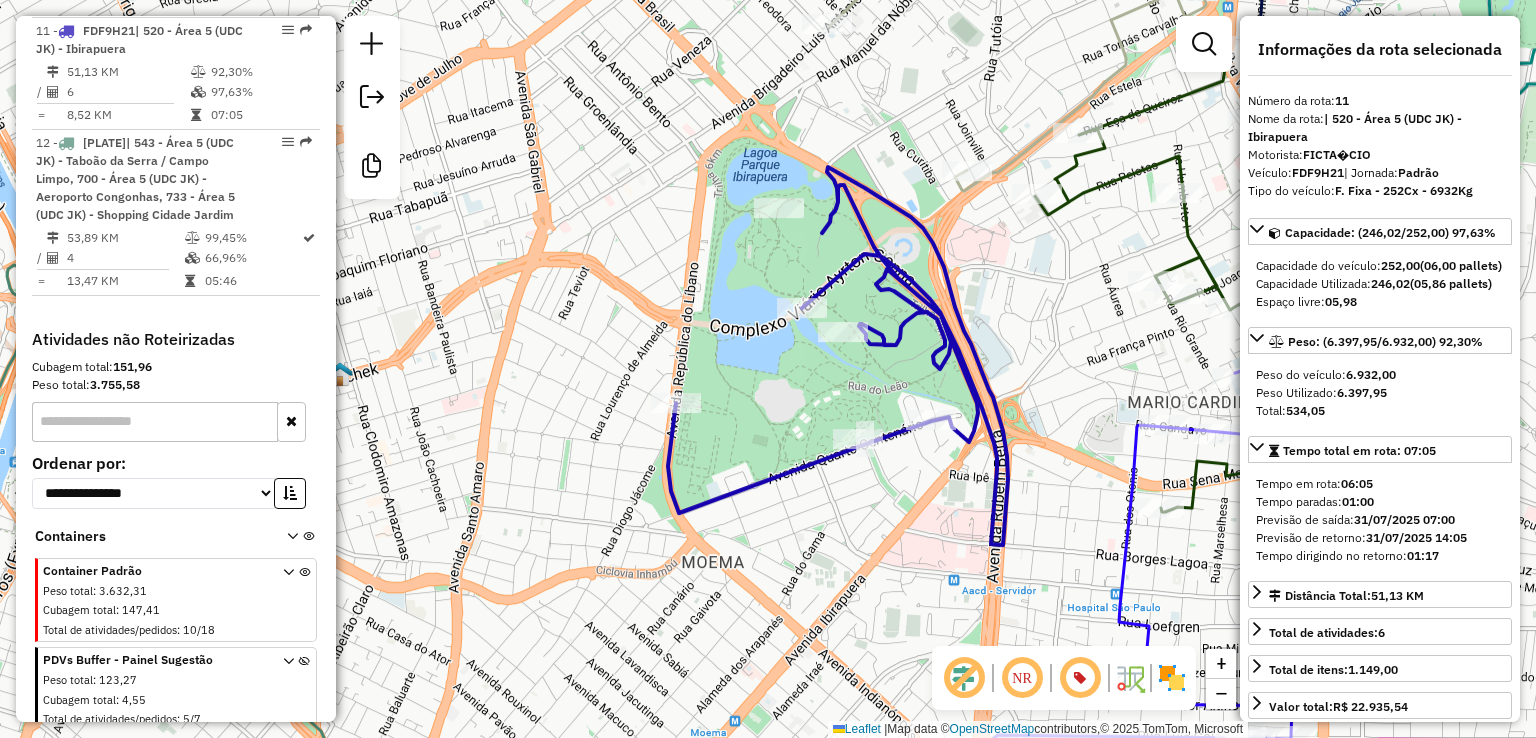 click 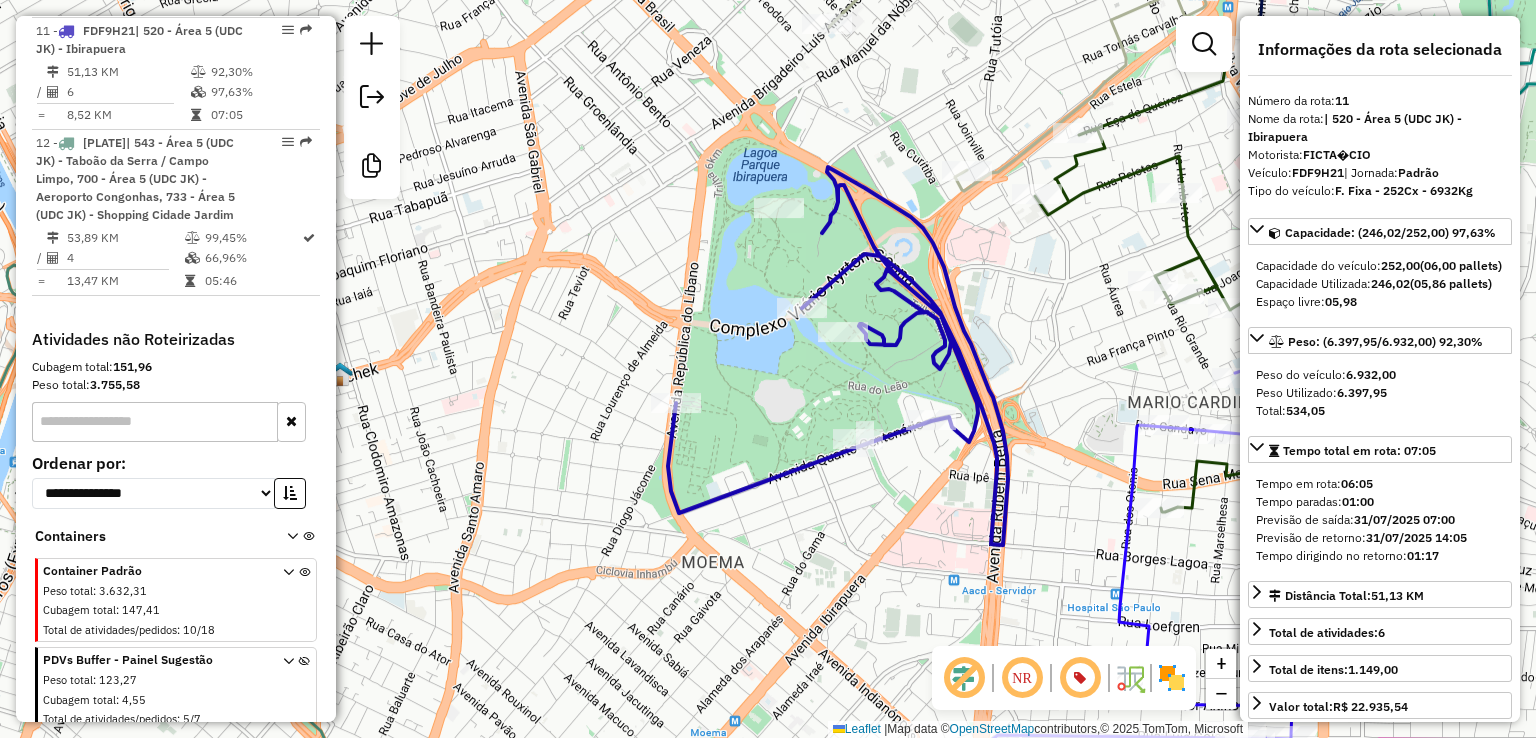 click 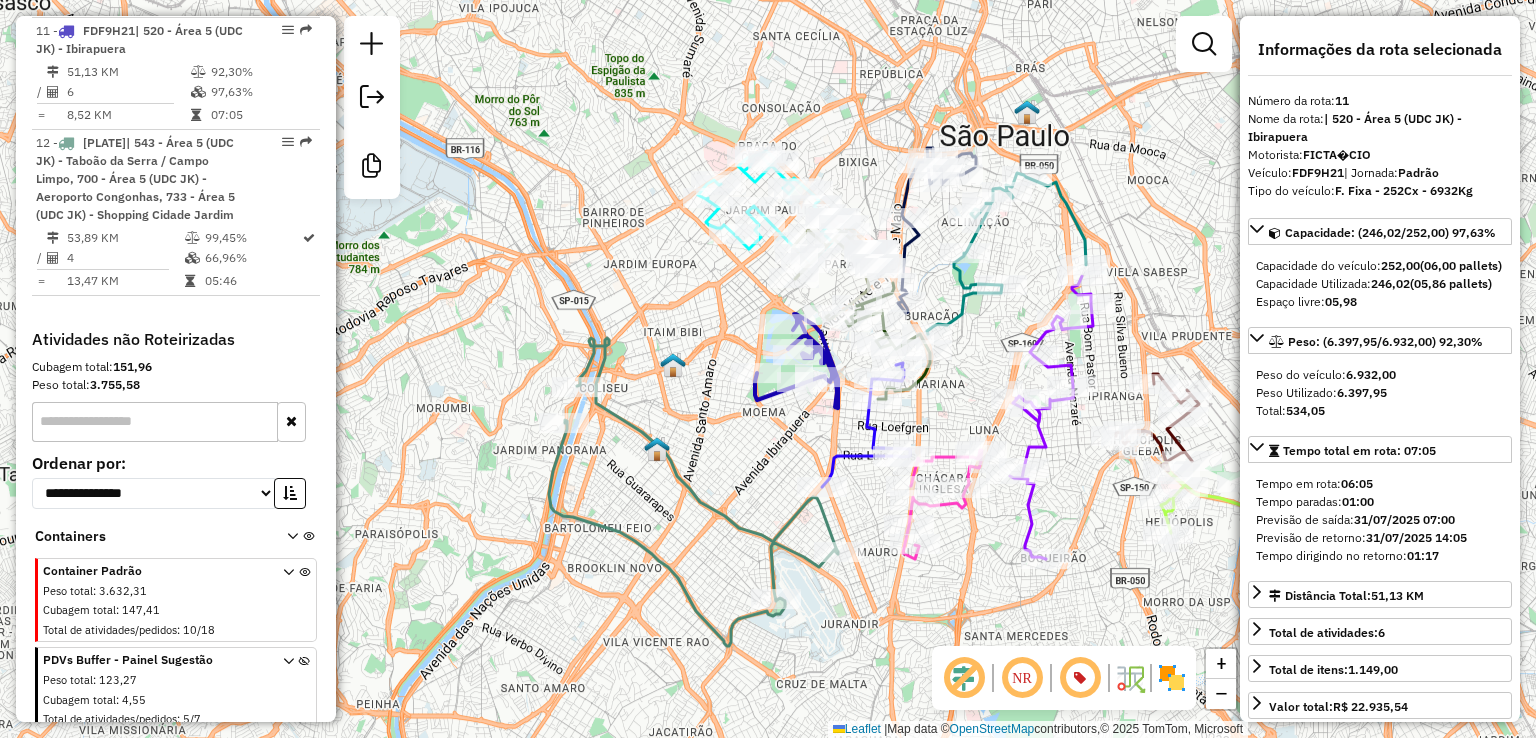 drag, startPoint x: 685, startPoint y: 289, endPoint x: 654, endPoint y: 357, distance: 74.73286 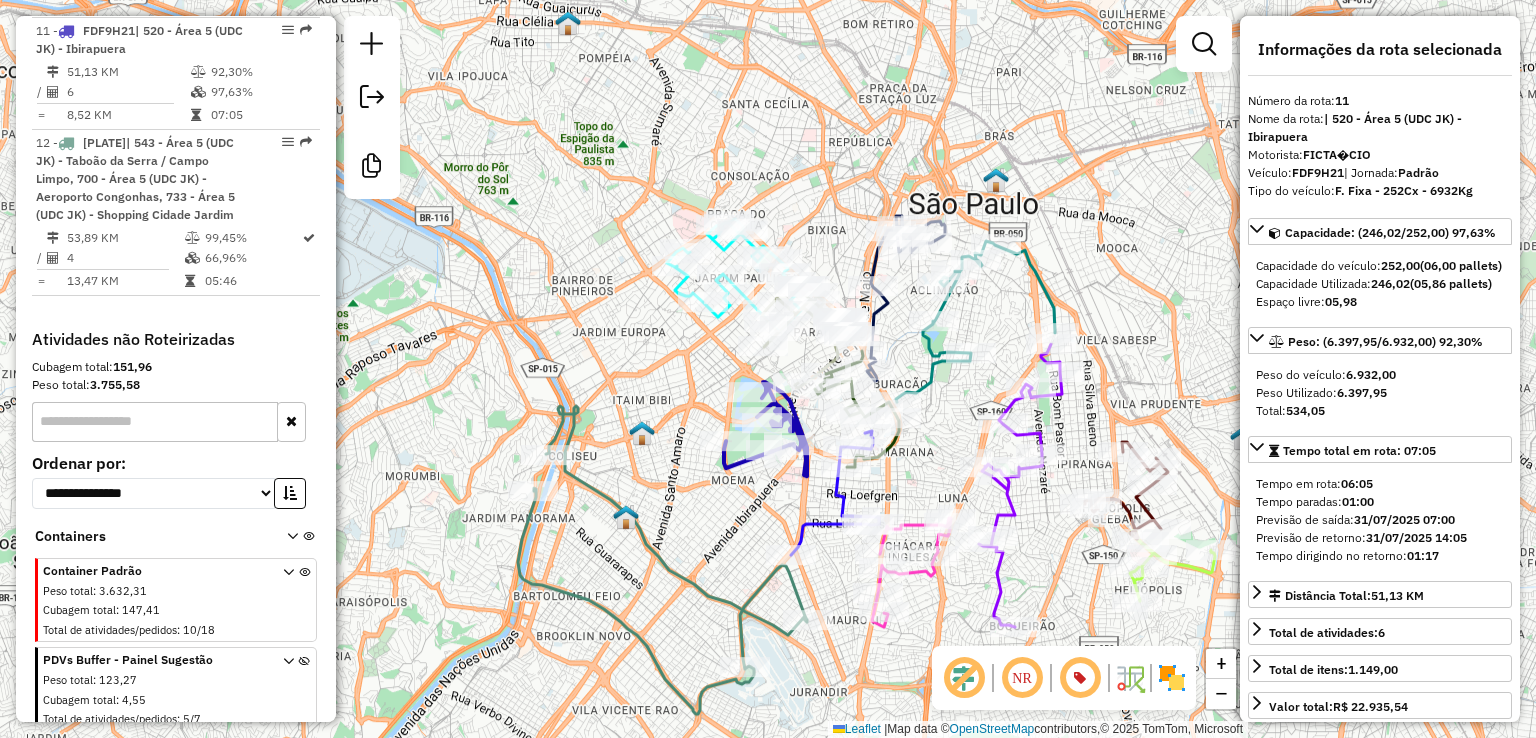 drag, startPoint x: 627, startPoint y: 395, endPoint x: 684, endPoint y: 372, distance: 61.46544 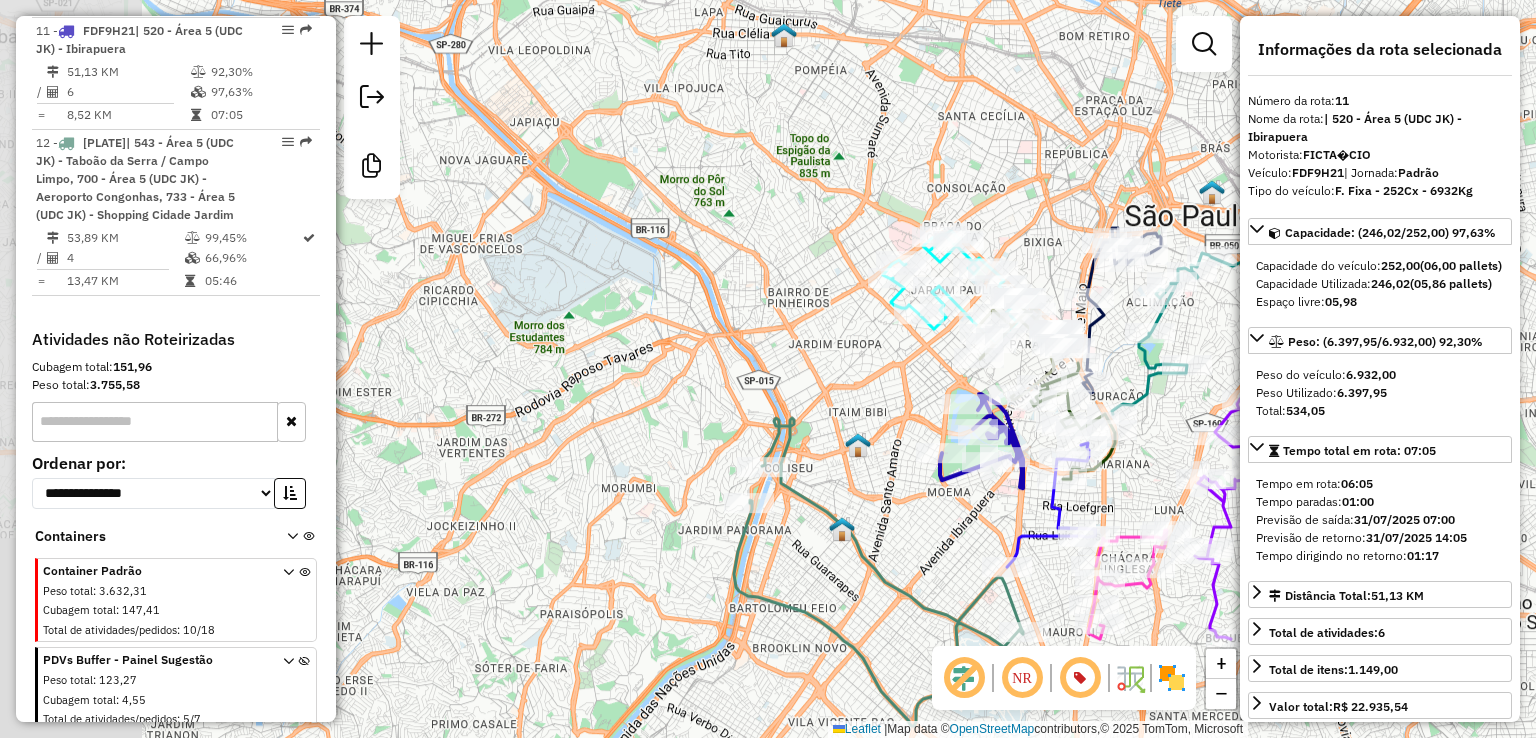 drag, startPoint x: 765, startPoint y: 379, endPoint x: 710, endPoint y: 365, distance: 56.753853 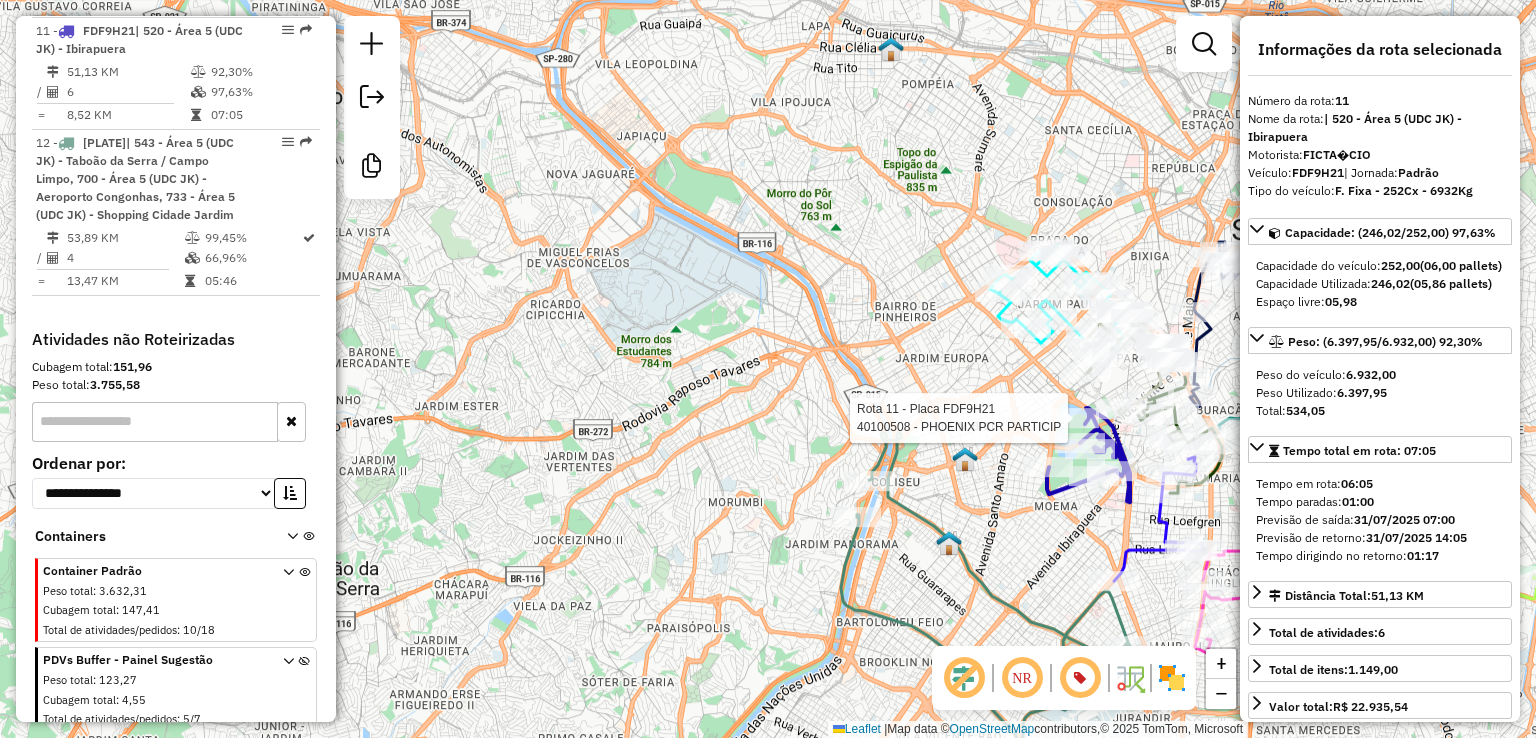 click on "Rota 11 - Placa FDF9H21  40100508 - PHOENIX PCR PARTICIP Janela de atendimento Grade de atendimento Capacidade Transportadoras Veículos Cliente Pedidos  Rotas Selecione os dias de semana para filtrar as janelas de atendimento  Seg   Ter   Qua   Qui   Sex   Sáb   Dom  Informe o período da janela de atendimento: De: Até:  Filtrar exatamente a janela do cliente  Considerar janela de atendimento padrão  Selecione os dias de semana para filtrar as grades de atendimento  Seg   Ter   Qua   Qui   Sex   Sáb   Dom   Considerar clientes sem dia de atendimento cadastrado  Clientes fora do dia de atendimento selecionado Filtrar as atividades entre os valores definidos abaixo:  Peso mínimo:   Peso máximo:   Cubagem mínima:   Cubagem máxima:   De:   Até:  Filtrar as atividades entre o tempo de atendimento definido abaixo:  De:   Até:   Considerar capacidade total dos clientes não roteirizados Transportadora: Selecione um ou mais itens Tipo de veículo: Selecione um ou mais itens Veículo: Motorista: Nome: Tipo:" 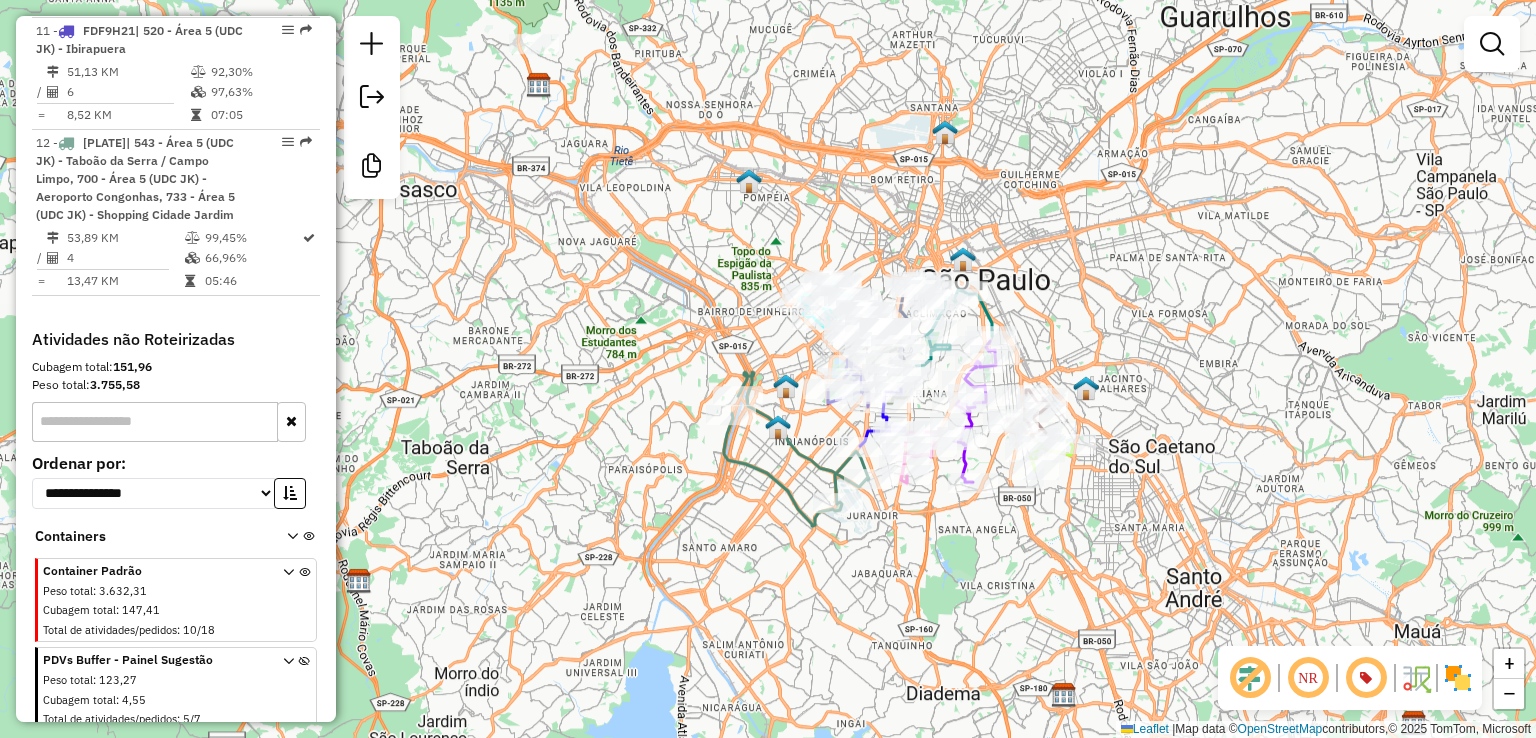 drag, startPoint x: 1132, startPoint y: 268, endPoint x: 1103, endPoint y: 273, distance: 29.427877 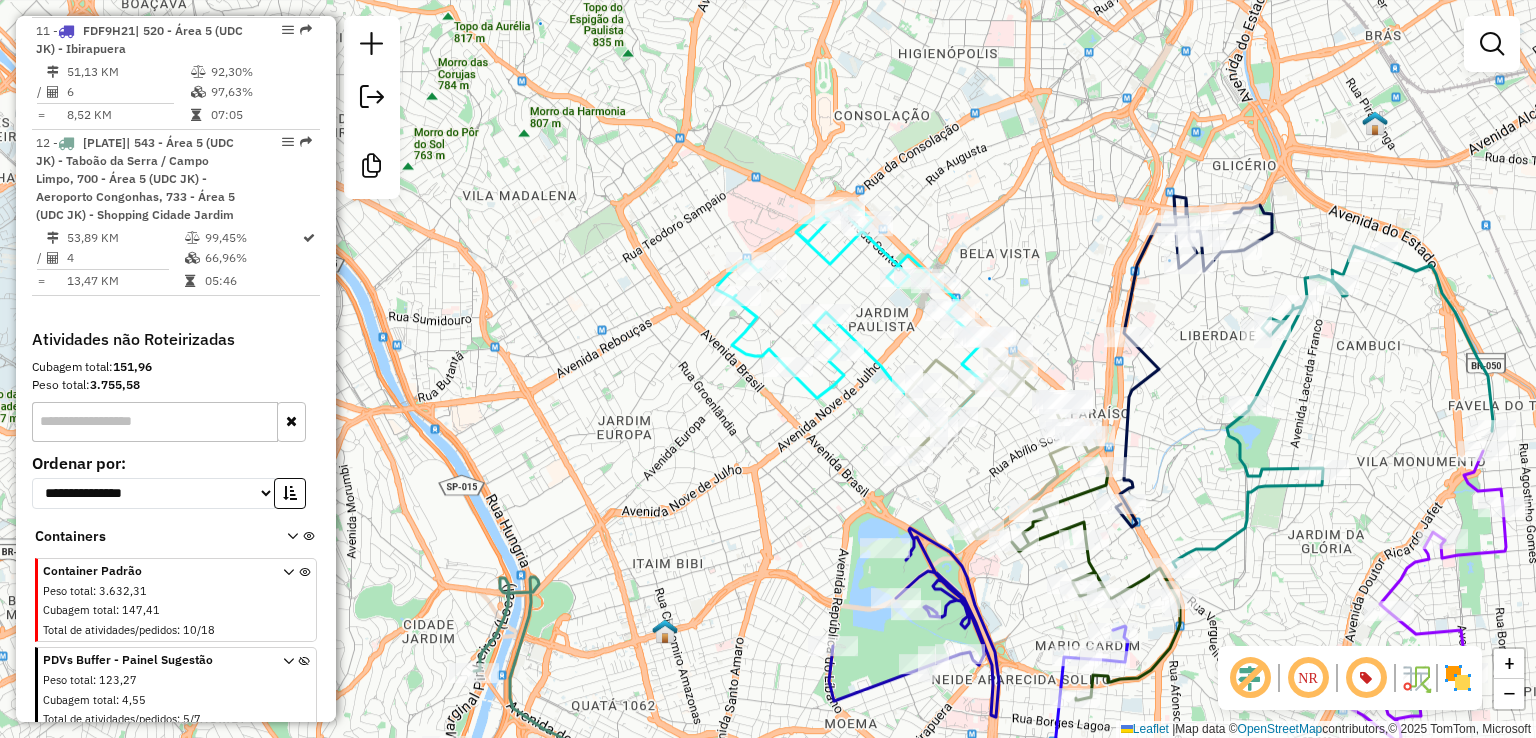 drag, startPoint x: 955, startPoint y: 262, endPoint x: 904, endPoint y: 277, distance: 53.160137 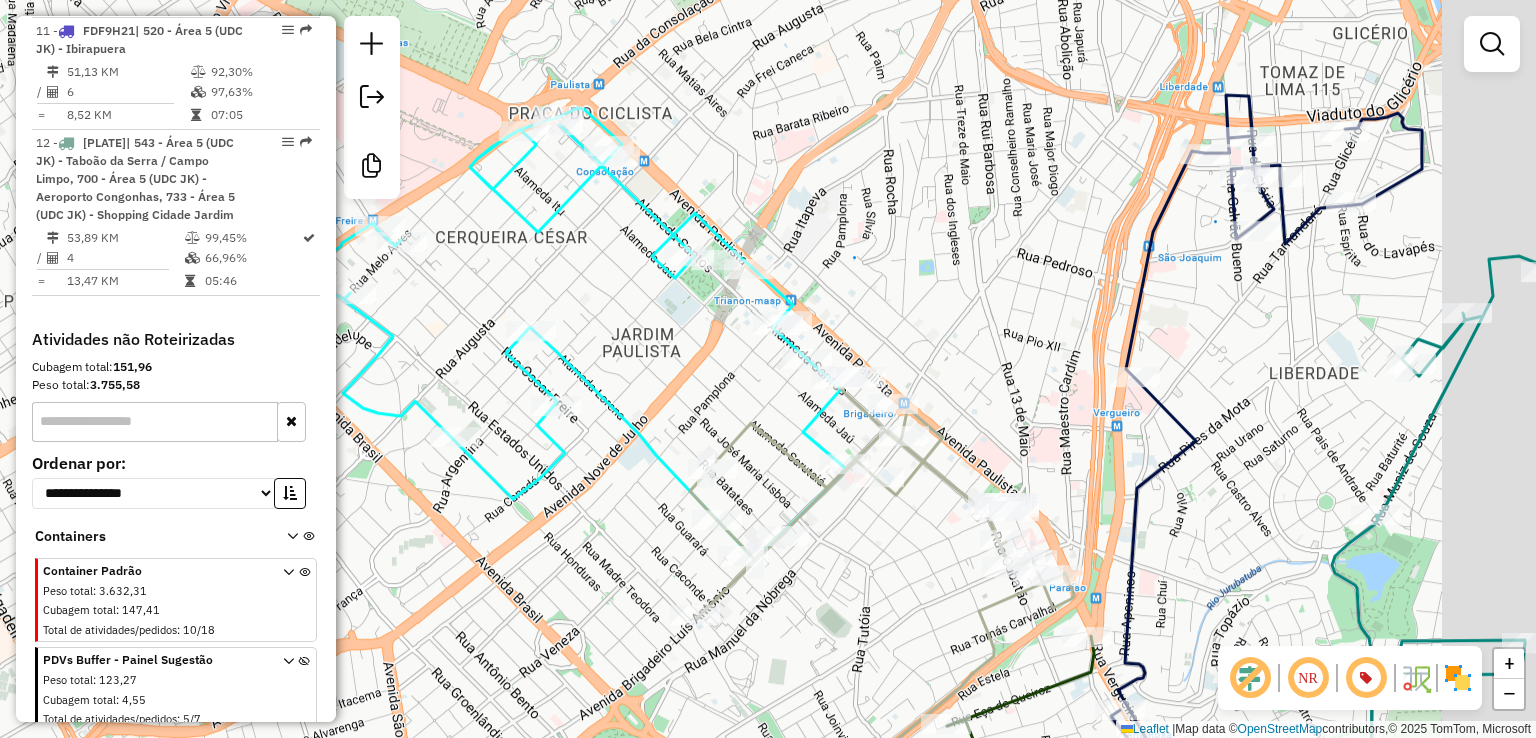 drag, startPoint x: 997, startPoint y: 235, endPoint x: 923, endPoint y: 236, distance: 74.00676 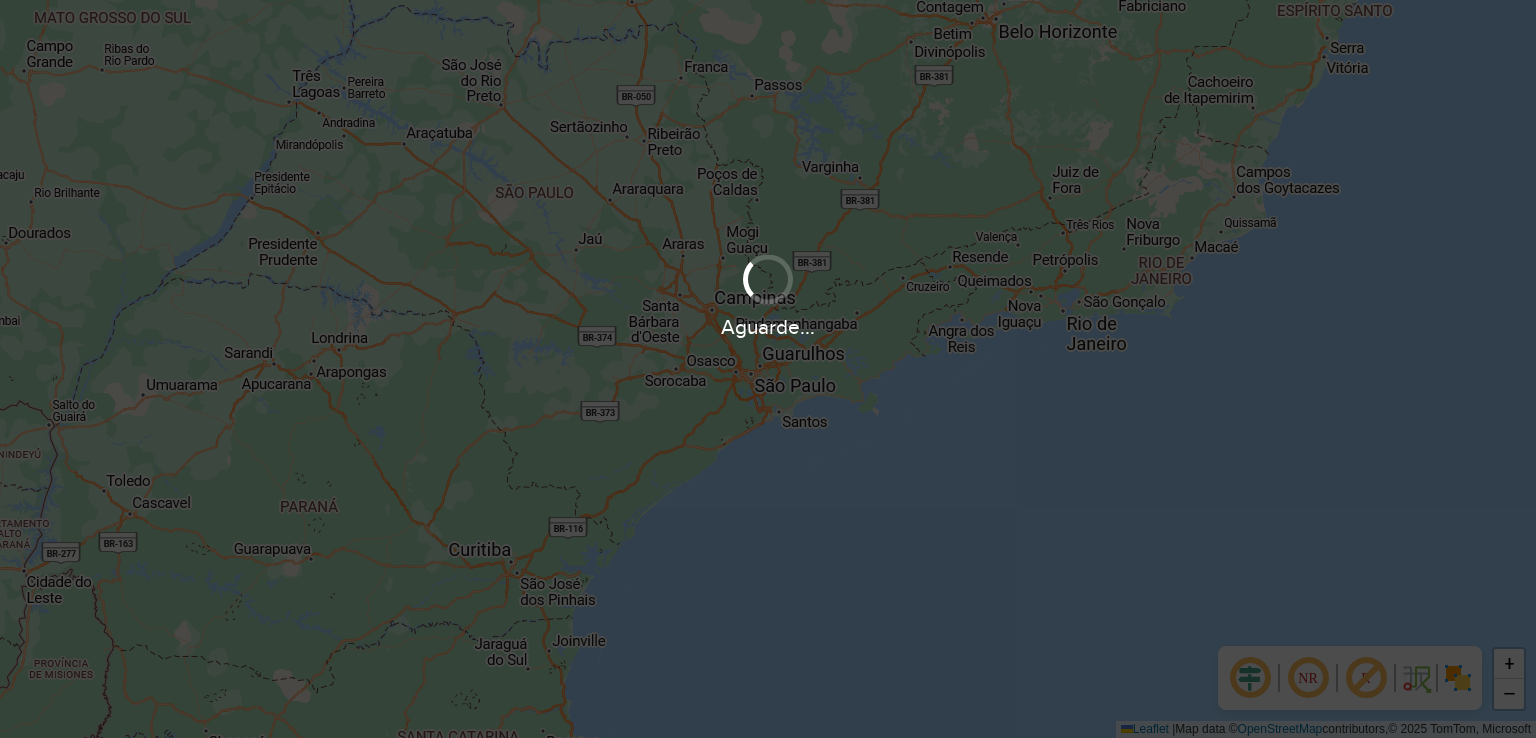 scroll, scrollTop: 0, scrollLeft: 0, axis: both 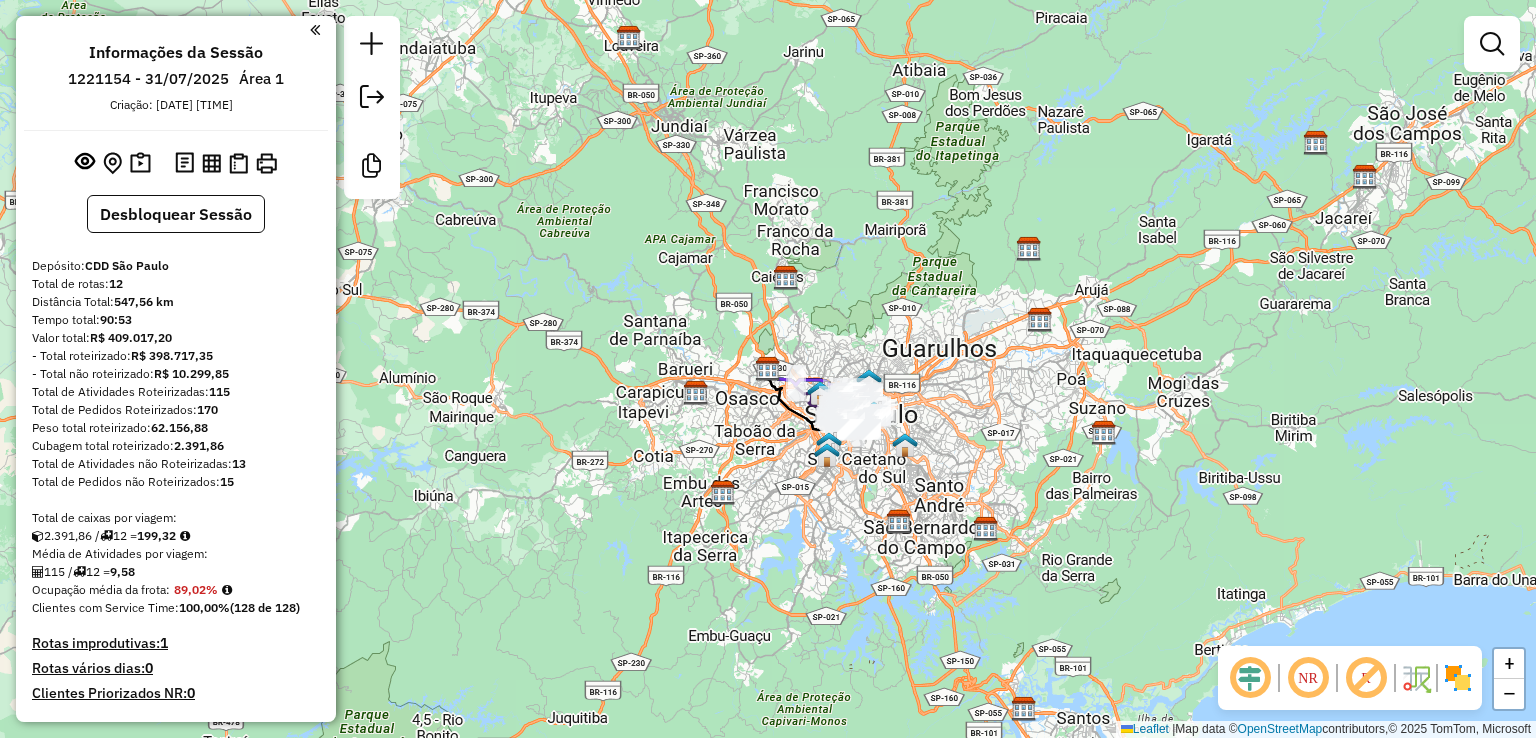 click 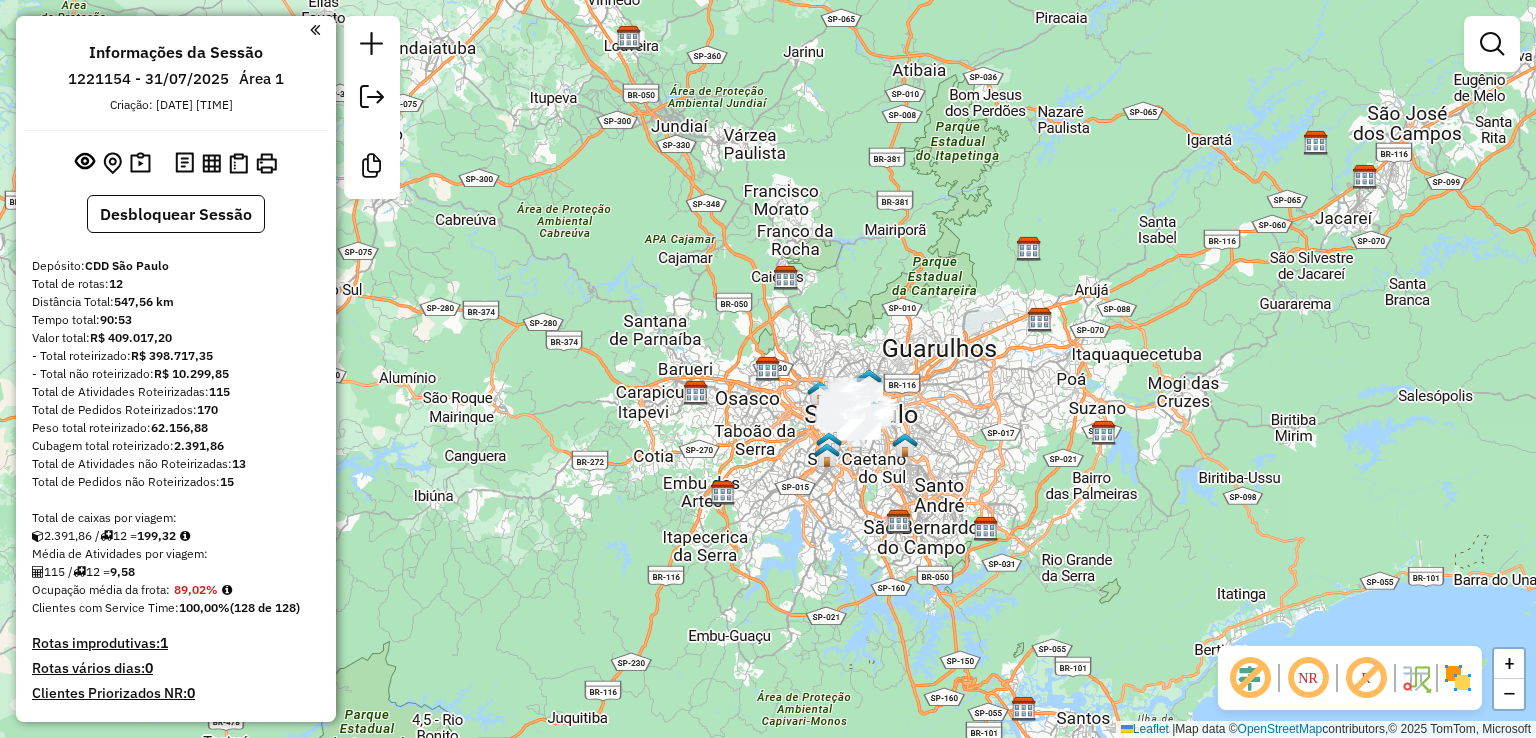 drag, startPoint x: 1363, startPoint y: 679, endPoint x: 963, endPoint y: 508, distance: 435.0184 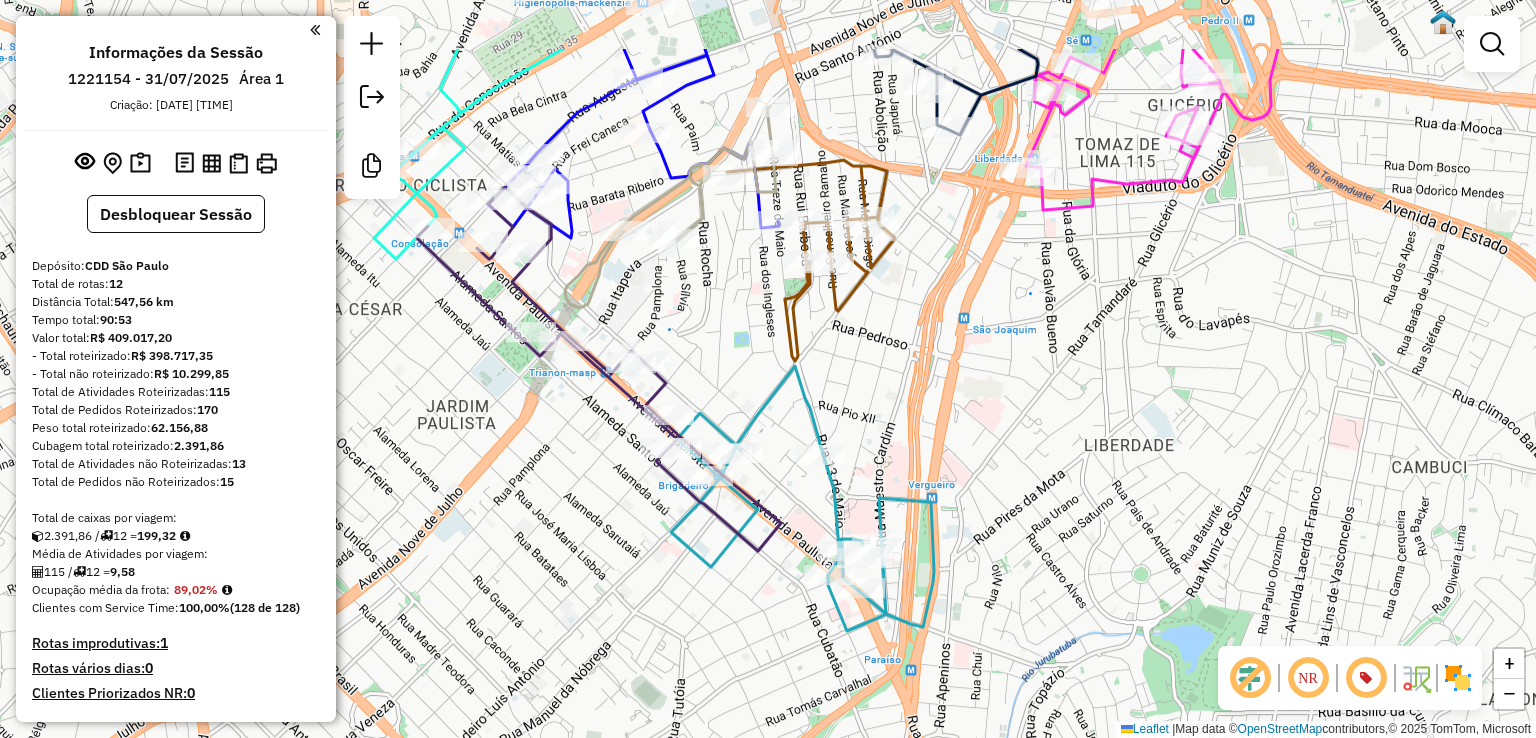 drag, startPoint x: 981, startPoint y: 332, endPoint x: 984, endPoint y: 381, distance: 49.09175 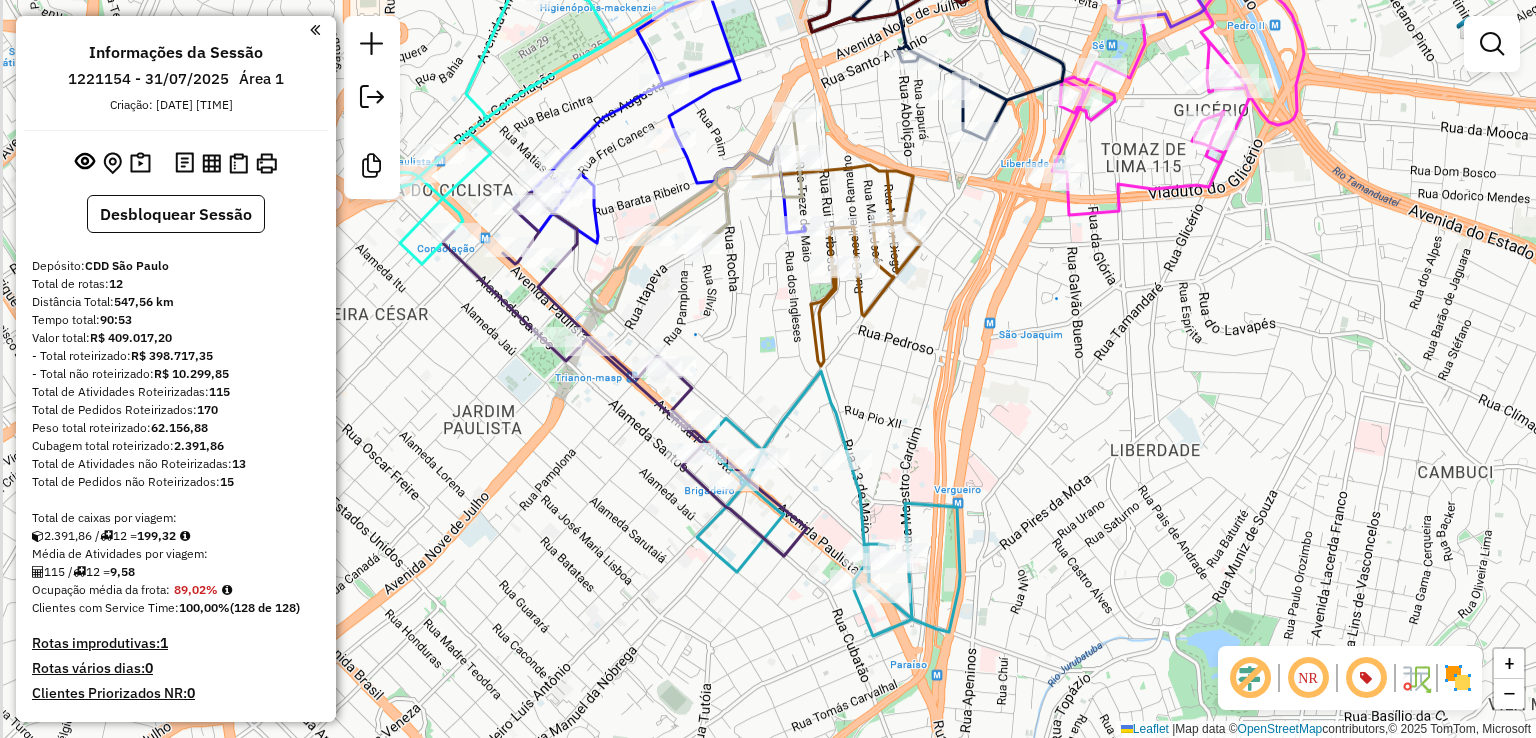 drag, startPoint x: 870, startPoint y: 388, endPoint x: 1037, endPoint y: 363, distance: 168.86089 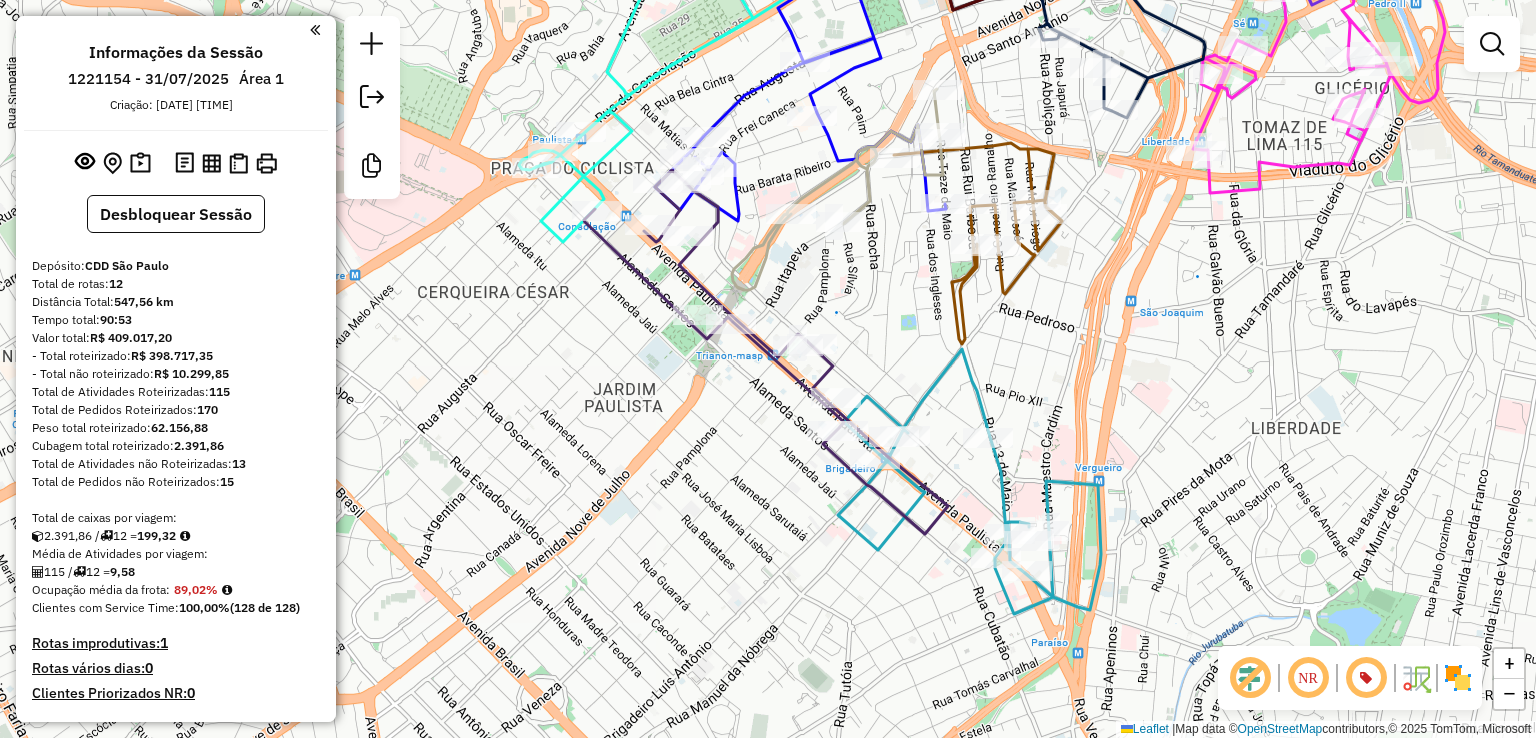 click 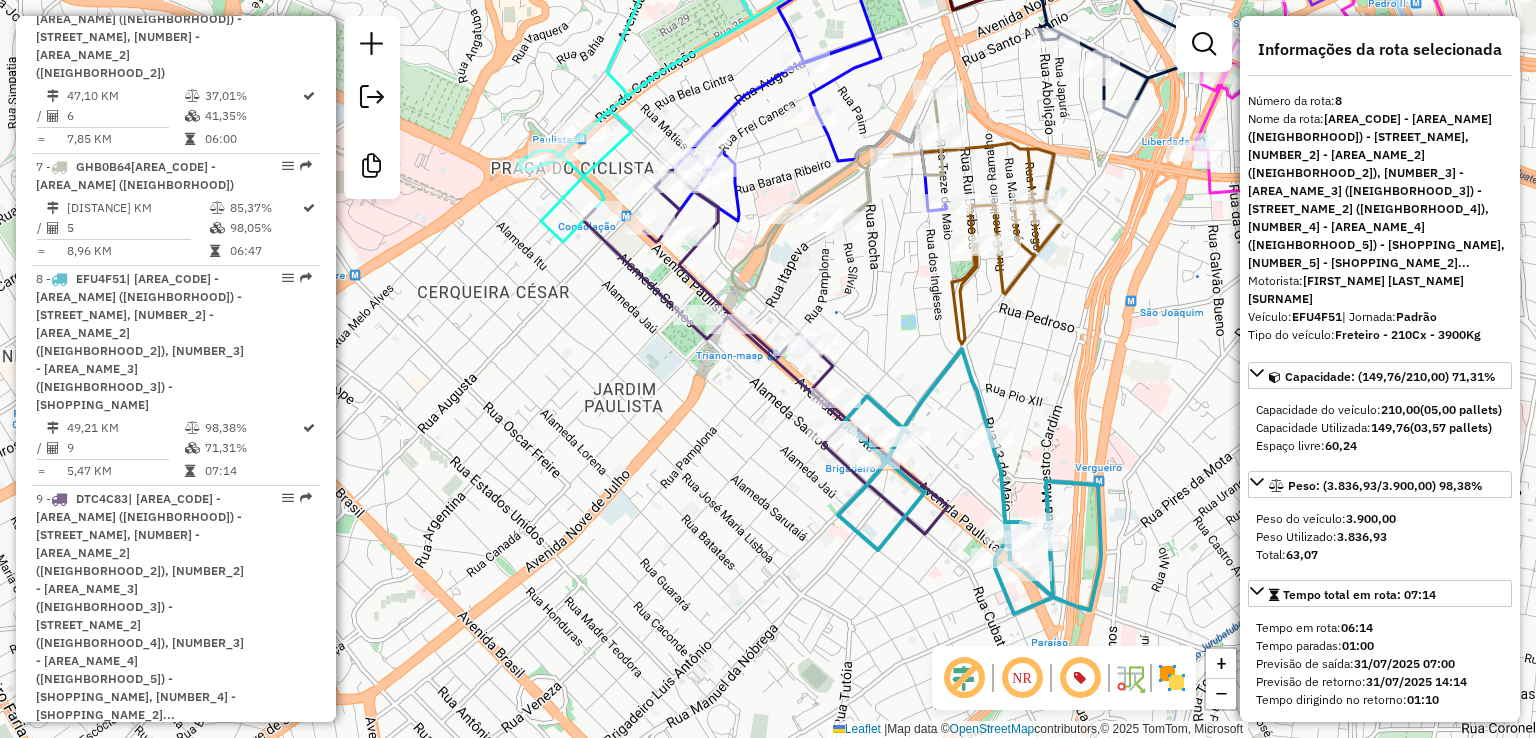 scroll, scrollTop: 1720, scrollLeft: 0, axis: vertical 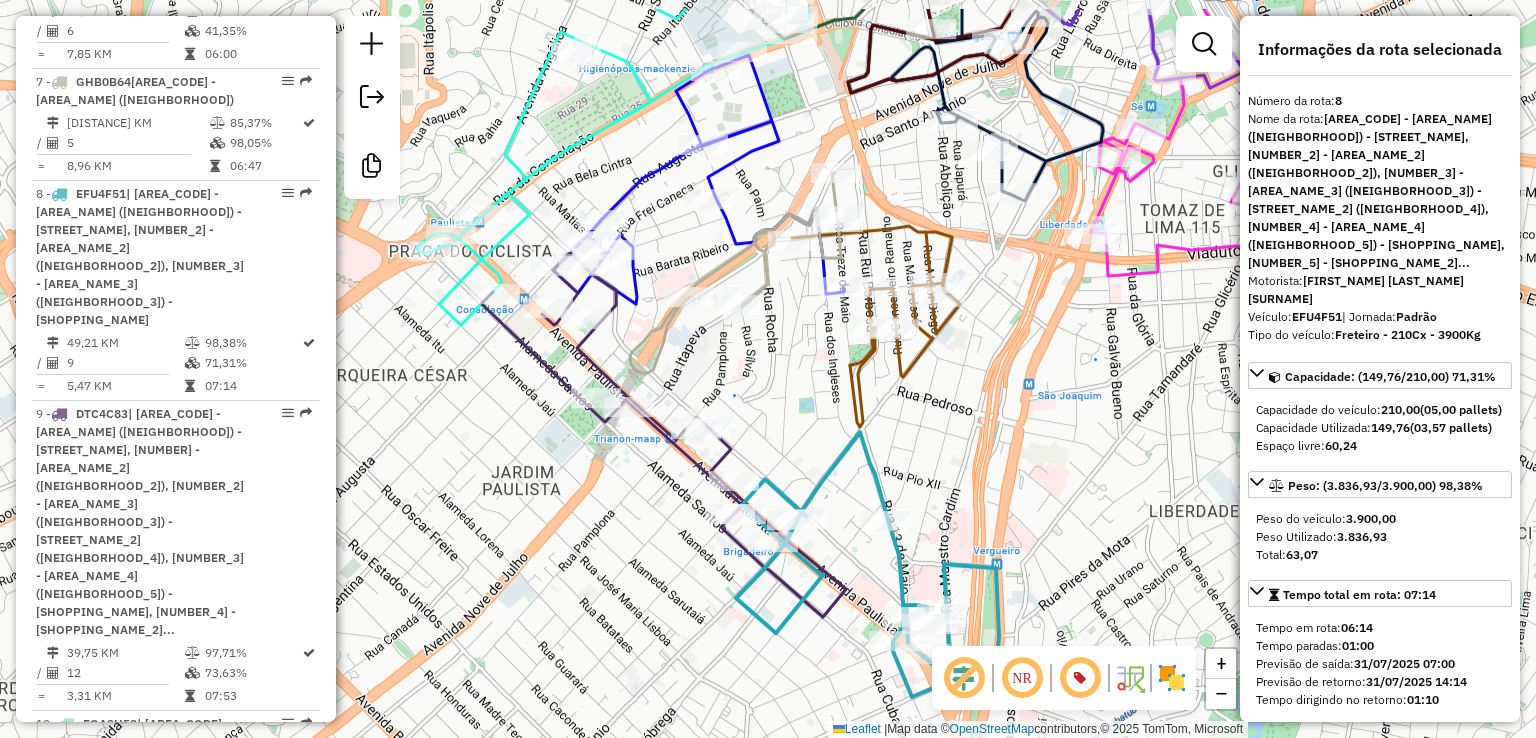 drag, startPoint x: 848, startPoint y: 278, endPoint x: 746, endPoint y: 361, distance: 131.50285 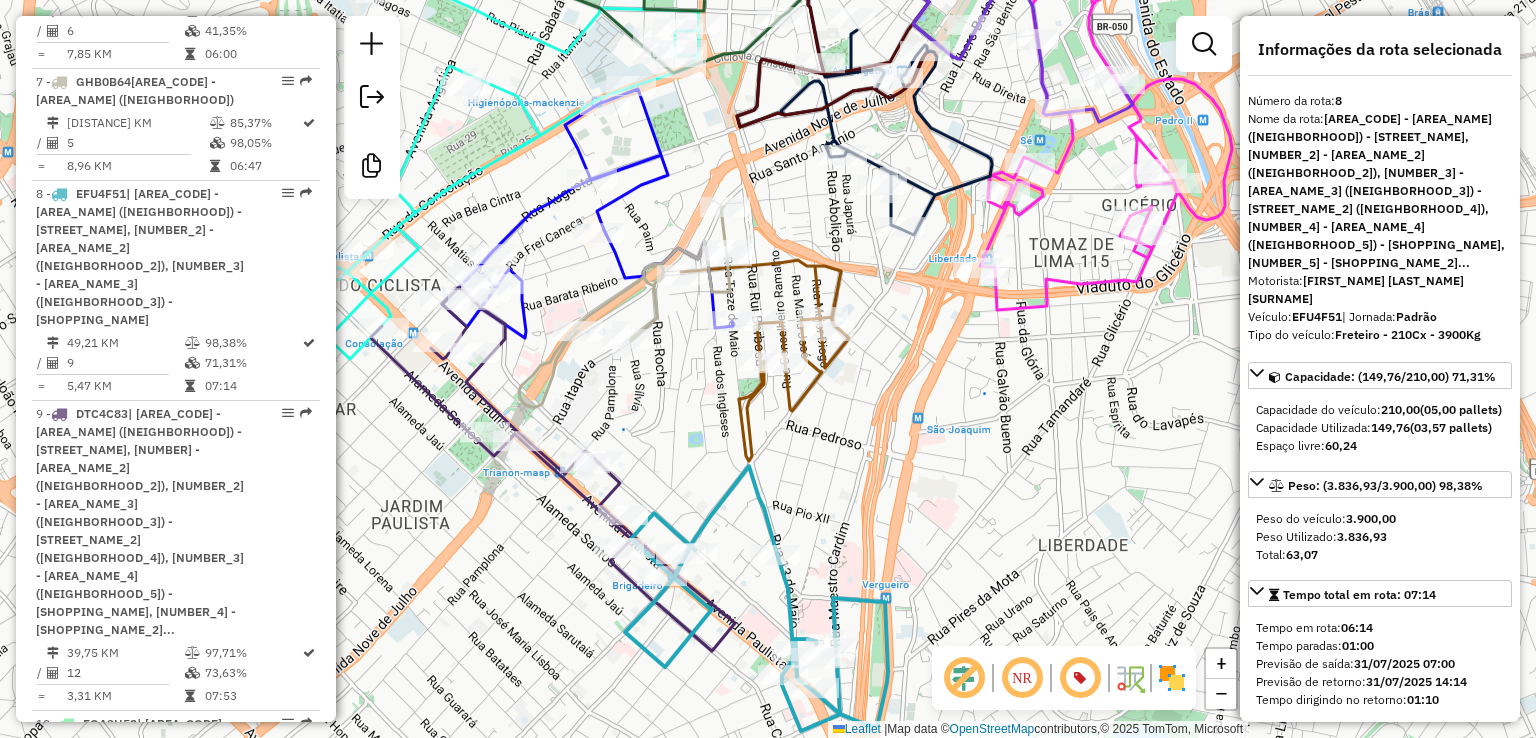 drag, startPoint x: 928, startPoint y: 485, endPoint x: 880, endPoint y: 497, distance: 49.47727 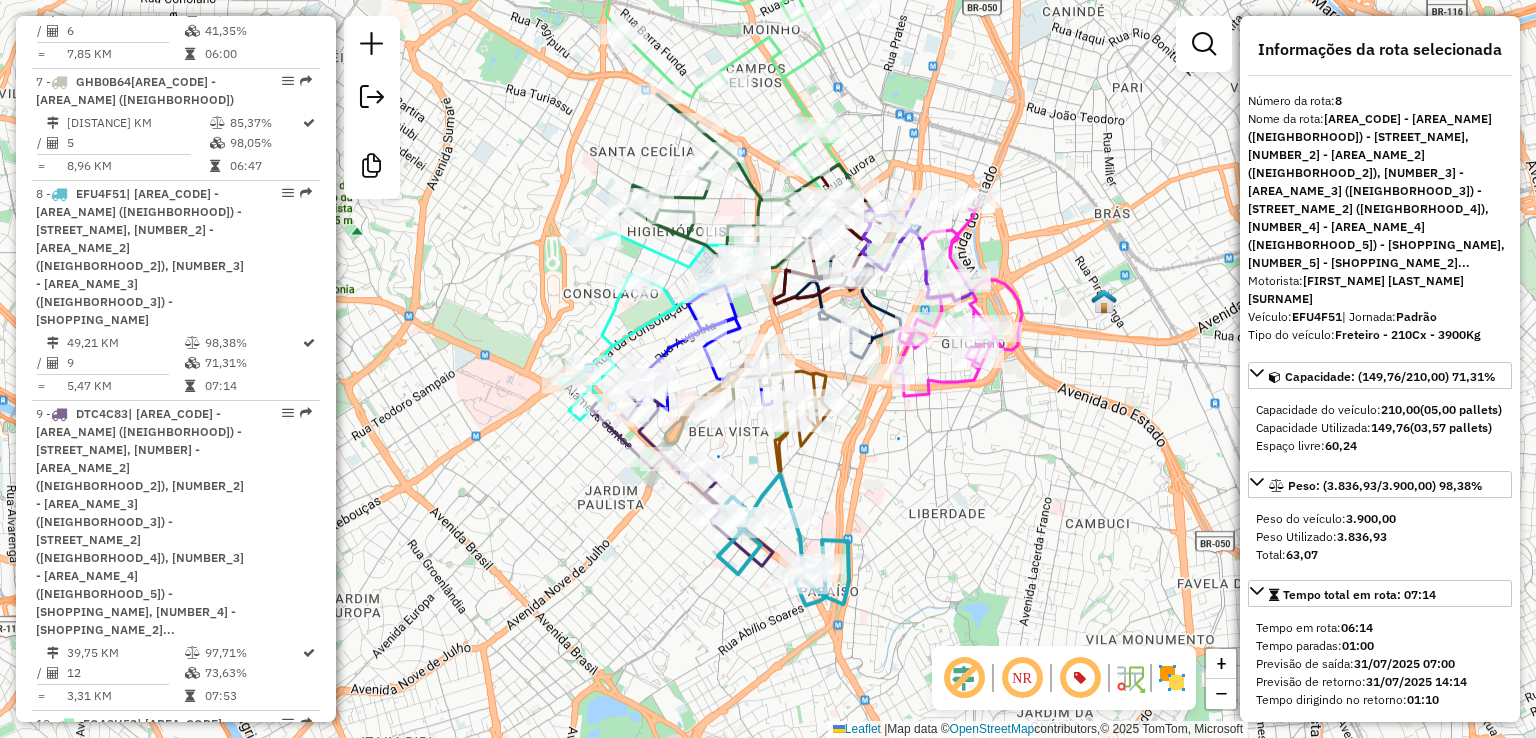 drag, startPoint x: 1055, startPoint y: 392, endPoint x: 1055, endPoint y: 465, distance: 73 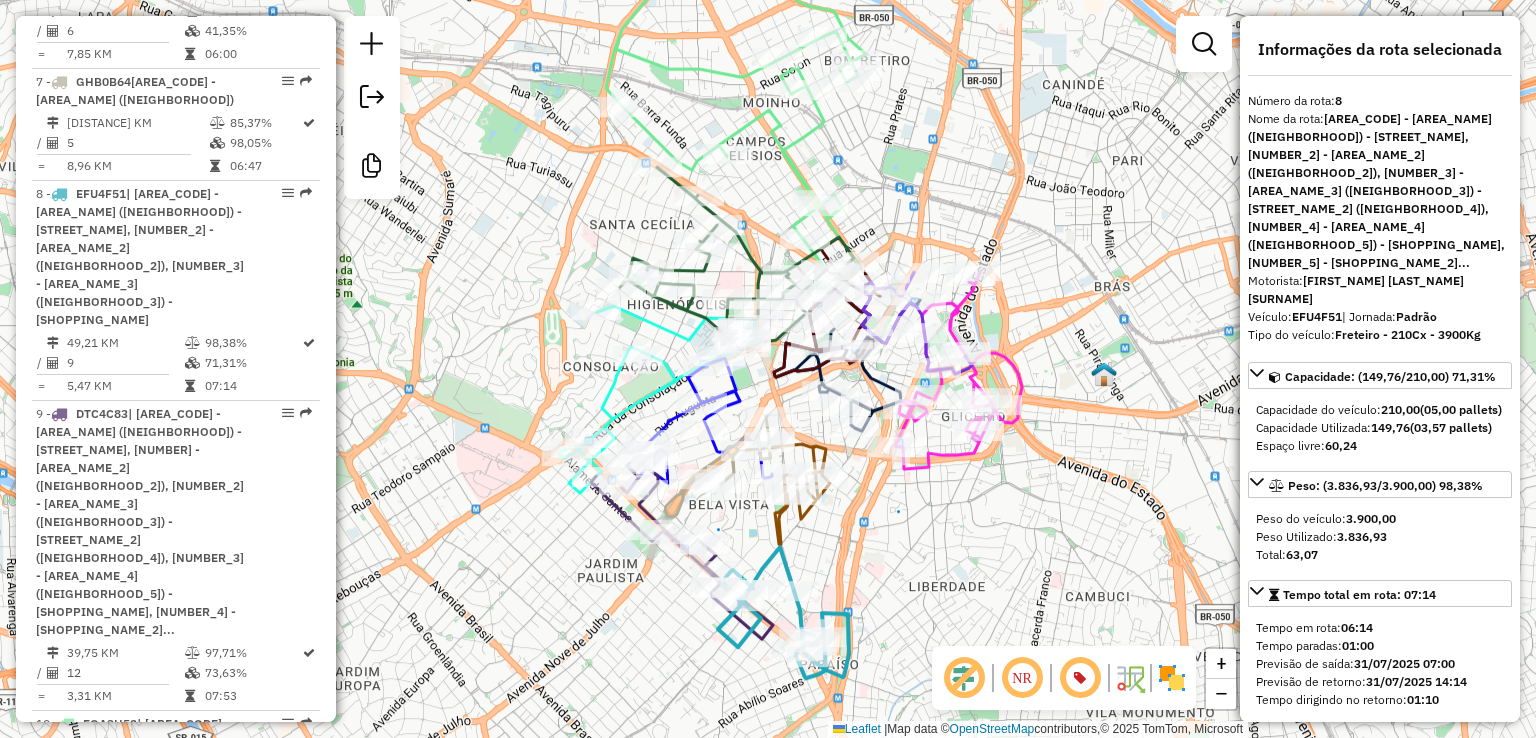 click on "Janela de atendimento Grade de atendimento Capacidade Transportadoras Veículos Cliente Pedidos  Rotas Selecione os dias de semana para filtrar as janelas de atendimento  Seg   Ter   Qua   Qui   Sex   Sáb   Dom  Informe o período da janela de atendimento: De: Até:  Filtrar exatamente a janela do cliente  Considerar janela de atendimento padrão  Selecione os dias de semana para filtrar as grades de atendimento  Seg   Ter   Qua   Qui   Sex   Sáb   Dom   Considerar clientes sem dia de atendimento cadastrado  Clientes fora do dia de atendimento selecionado Filtrar as atividades entre os valores definidos abaixo:  Peso mínimo:   Peso máximo:   Cubagem mínima:   Cubagem máxima:   De:   Até:  Filtrar as atividades entre o tempo de atendimento definido abaixo:  De:   Até:   Considerar capacidade total dos clientes não roteirizados Transportadora: Selecione um ou mais itens Tipo de veículo: Selecione um ou mais itens Veículo: Selecione um ou mais itens Motorista: Selecione um ou mais itens Nome: Rótulo:" 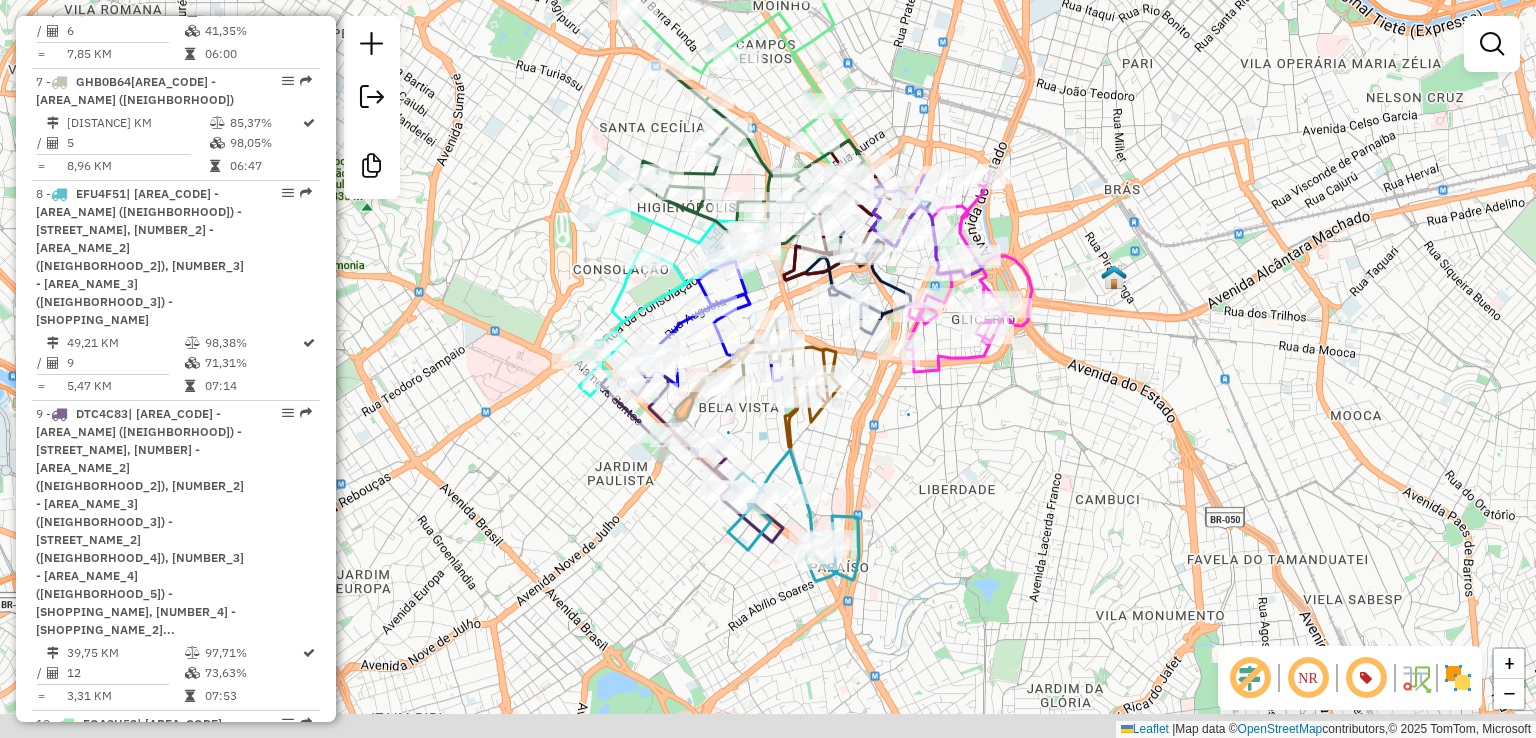 drag, startPoint x: 1139, startPoint y: 278, endPoint x: 1139, endPoint y: 253, distance: 25 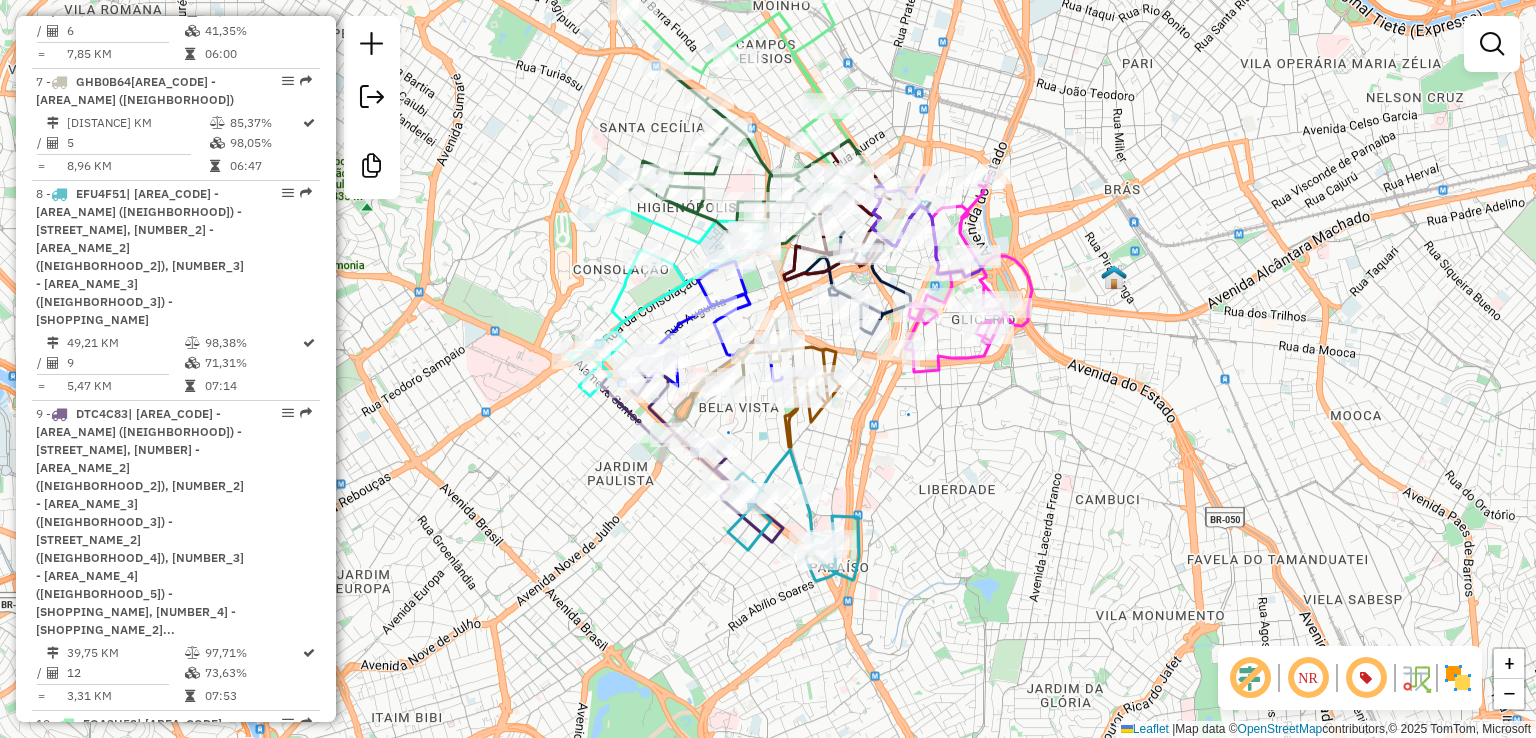 click on "Rota [NUMBER] - Placa [PLATE]  [ID] - [NAME] Rota [NUMBER_2] - Placa [PLATE_2]  [ID_2] - [NAME_2] Rota [NUMBER_3] - Placa [PLATE_3]  [ID_3] - [NAME_3] Janela de atendimento Grade de atendimento Capacidade Transportadoras Veículos Cliente Pedidos  Rotas Selecione os dias de semana para filtrar as janelas de atendimento  Seg   Ter   Qua   Qui   Sex   Sáb   Dom  Informe o período da janela de atendimento: De: Até:  Filtrar exatamente a janela do cliente  Considerar janela de atendimento padrão  Selecione os dias de semana para filtrar as grades de atendimento  Seg   Ter   Qua   Qui   Sex   Sáb   Dom   Considerar clientes sem dia de atendimento cadastrado  Clientes fora do dia de atendimento selecionado Filtrar as atividades entre os valores definidos abaixo:  Peso mínimo:   Peso máximo:   Cubagem mínima:   Cubagem máxima:   De:   Até:  Filtrar as atividades entre o tempo de atendimento definido abaixo:  De:   Até:   Considerar capacidade total dos clientes não roteirizados Transportadora:" 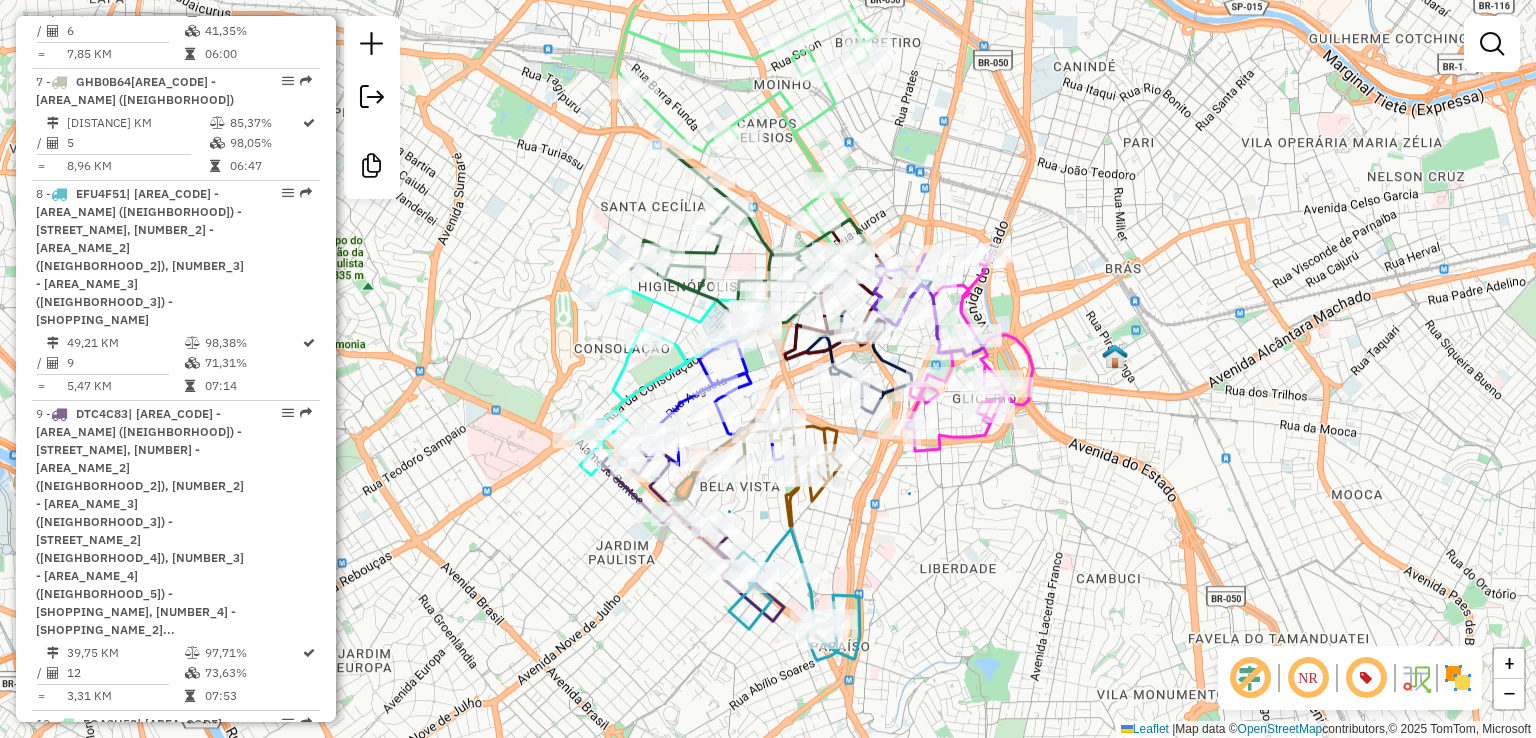 drag, startPoint x: 1108, startPoint y: 301, endPoint x: 1103, endPoint y: 374, distance: 73.171036 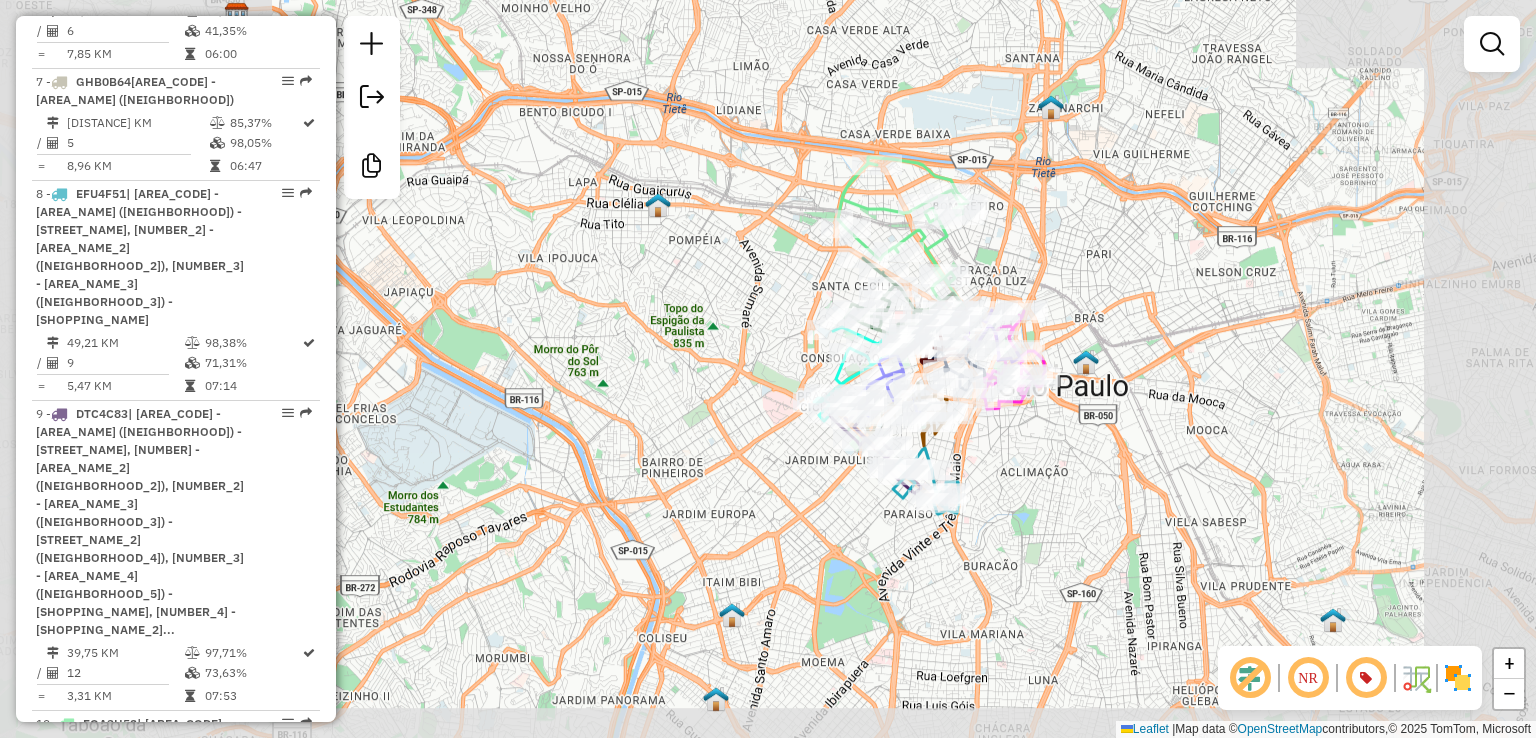 drag, startPoint x: 1173, startPoint y: 356, endPoint x: 1113, endPoint y: 354, distance: 60.033325 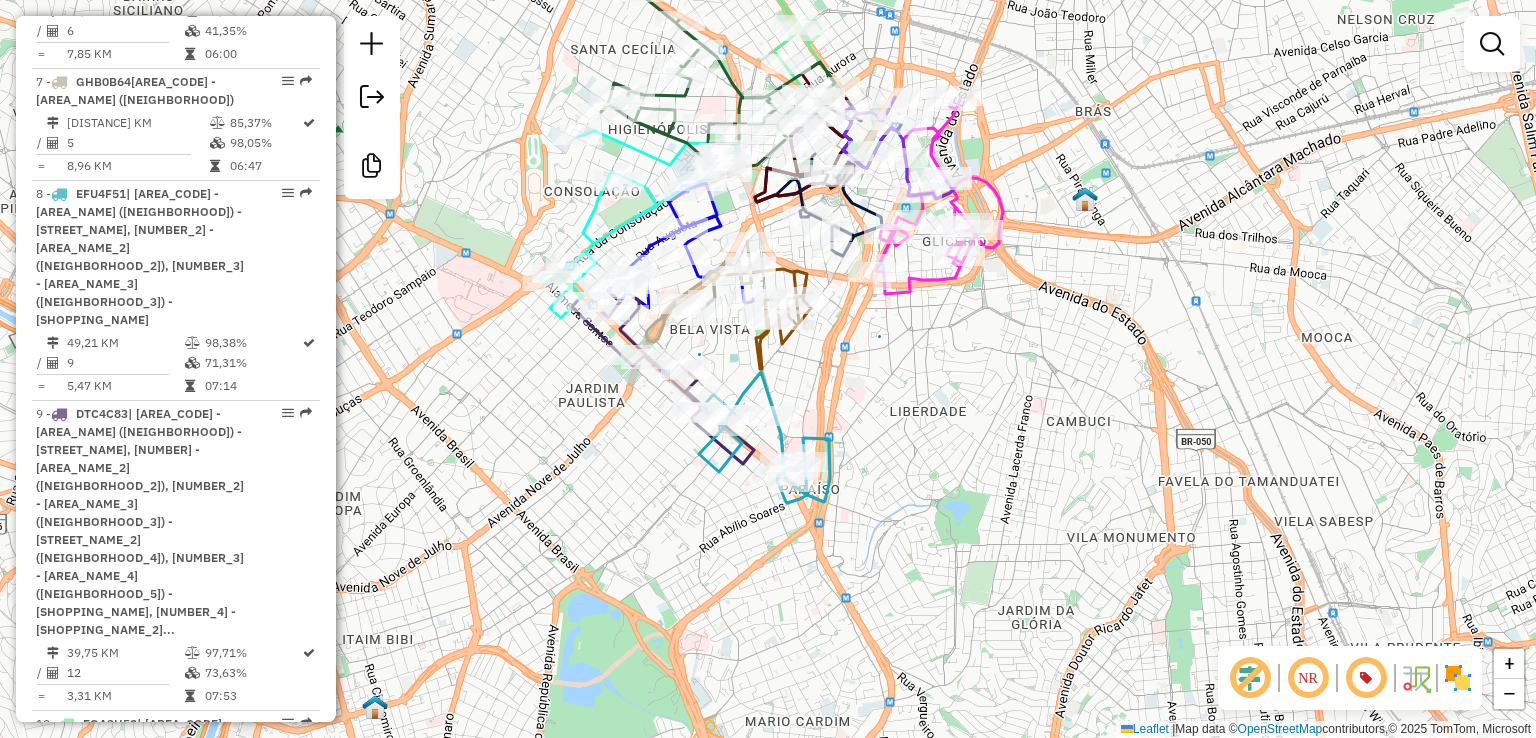 click on "Janela de atendimento Grade de atendimento Capacidade Transportadoras Veículos Cliente Pedidos  Rotas Selecione os dias de semana para filtrar as janelas de atendimento  Seg   Ter   Qua   Qui   Sex   Sáb   Dom  Informe o período da janela de atendimento: De: Até:  Filtrar exatamente a janela do cliente  Considerar janela de atendimento padrão  Selecione os dias de semana para filtrar as grades de atendimento  Seg   Ter   Qua   Qui   Sex   Sáb   Dom   Considerar clientes sem dia de atendimento cadastrado  Clientes fora do dia de atendimento selecionado Filtrar as atividades entre os valores definidos abaixo:  Peso mínimo:   Peso máximo:   Cubagem mínima:   Cubagem máxima:   De:   Até:  Filtrar as atividades entre o tempo de atendimento definido abaixo:  De:   Até:   Considerar capacidade total dos clientes não roteirizados Transportadora: Selecione um ou mais itens Tipo de veículo: Selecione um ou mais itens Veículo: Selecione um ou mais itens Motorista: Selecione um ou mais itens Nome: Rótulo:" 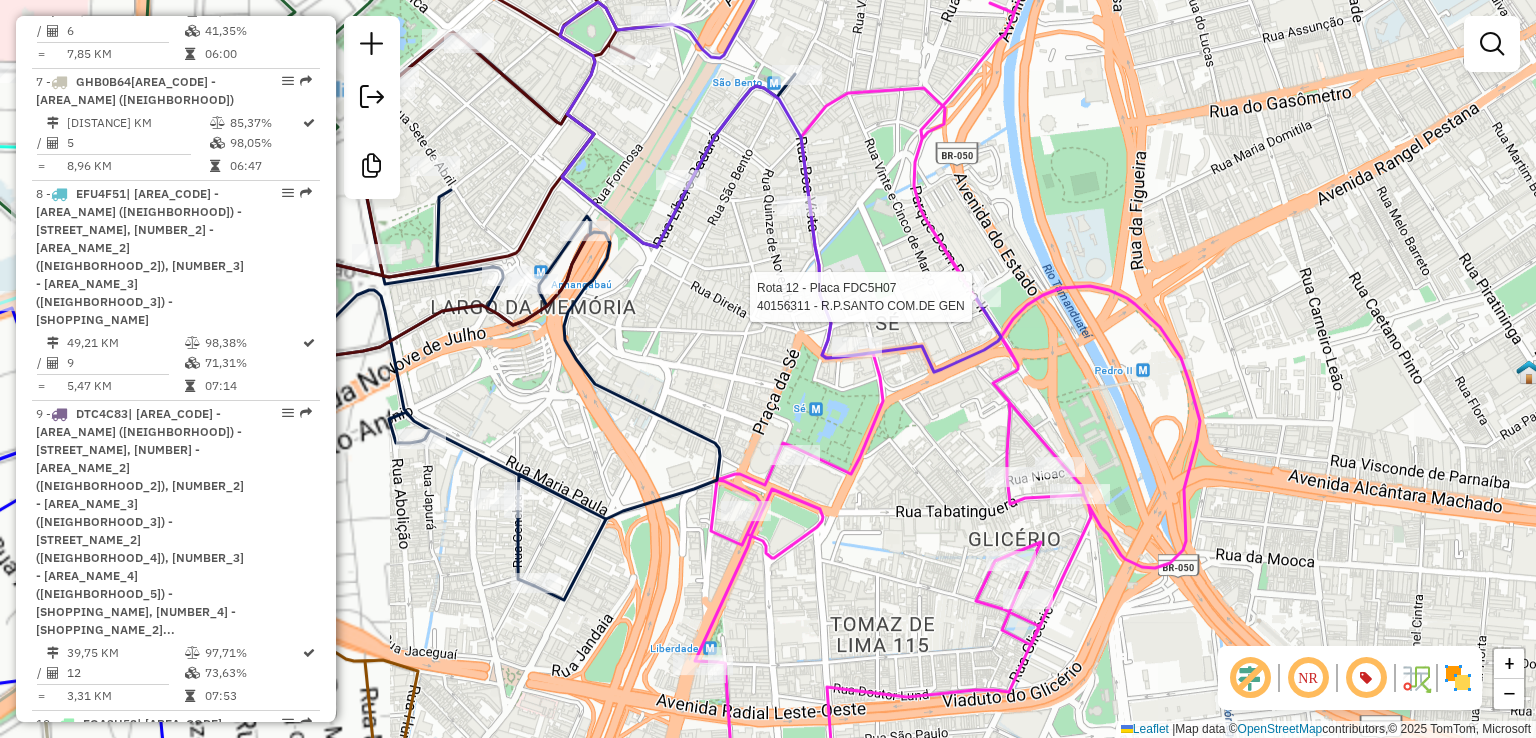 select on "**********" 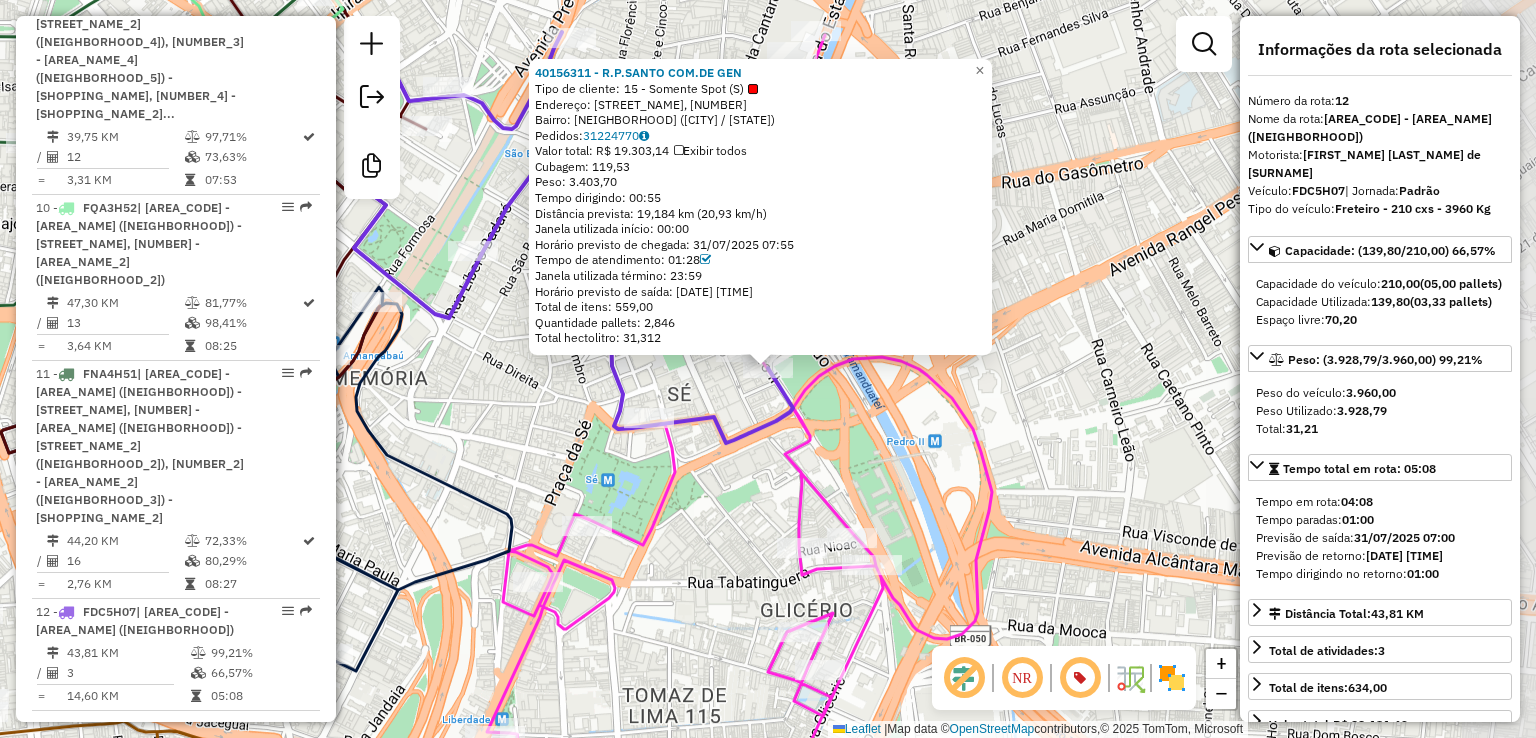 scroll, scrollTop: 2299, scrollLeft: 0, axis: vertical 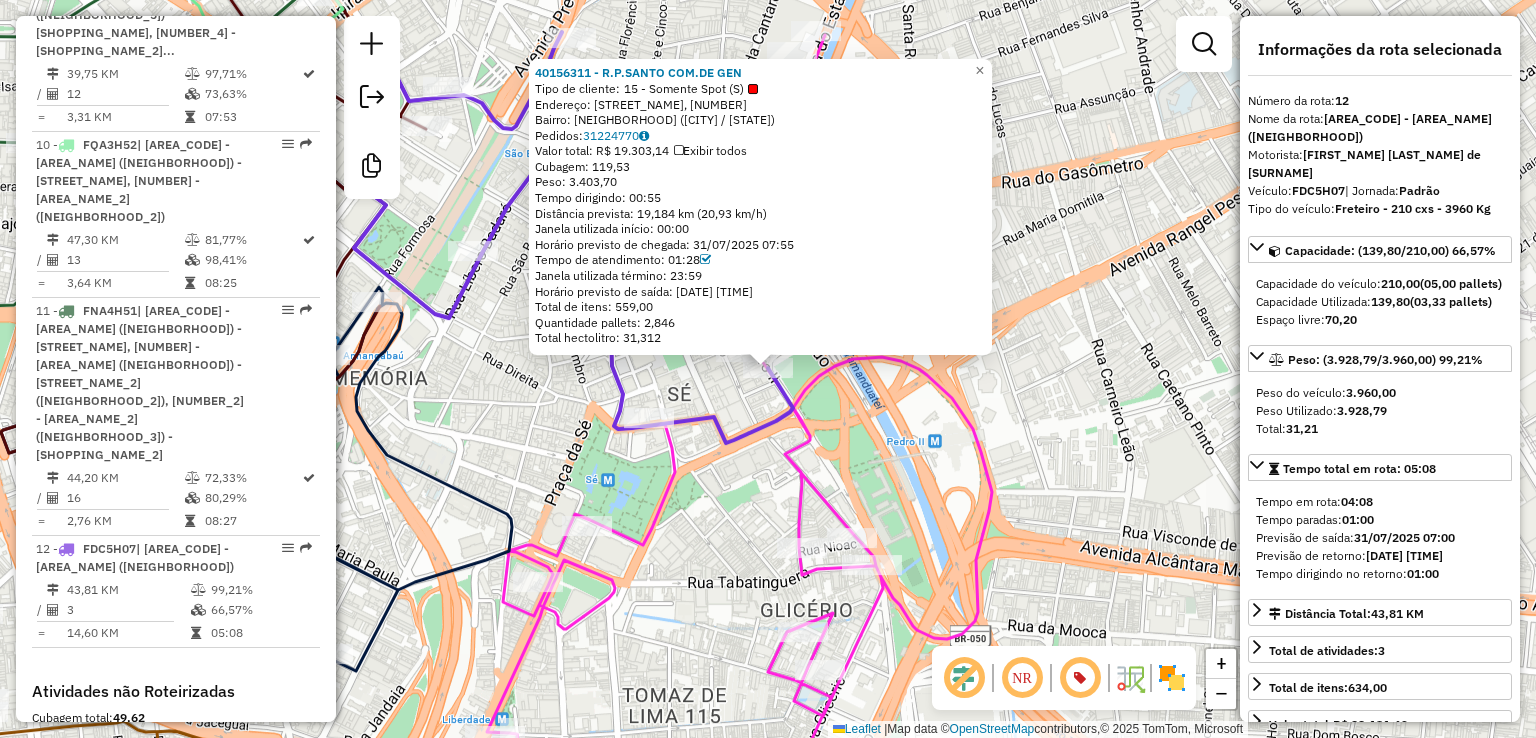 drag, startPoint x: 1004, startPoint y: 453, endPoint x: 936, endPoint y: 441, distance: 69.050705 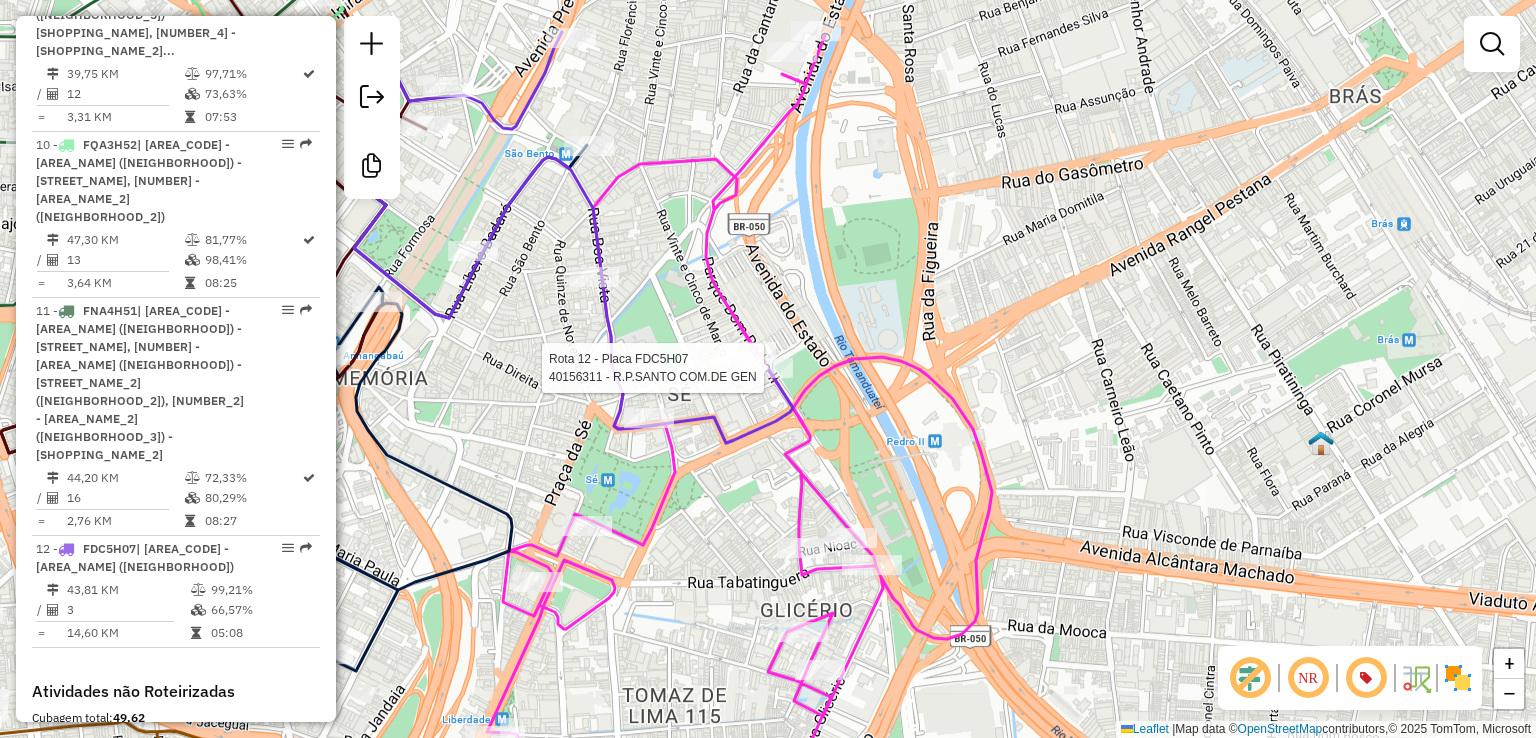 select on "**********" 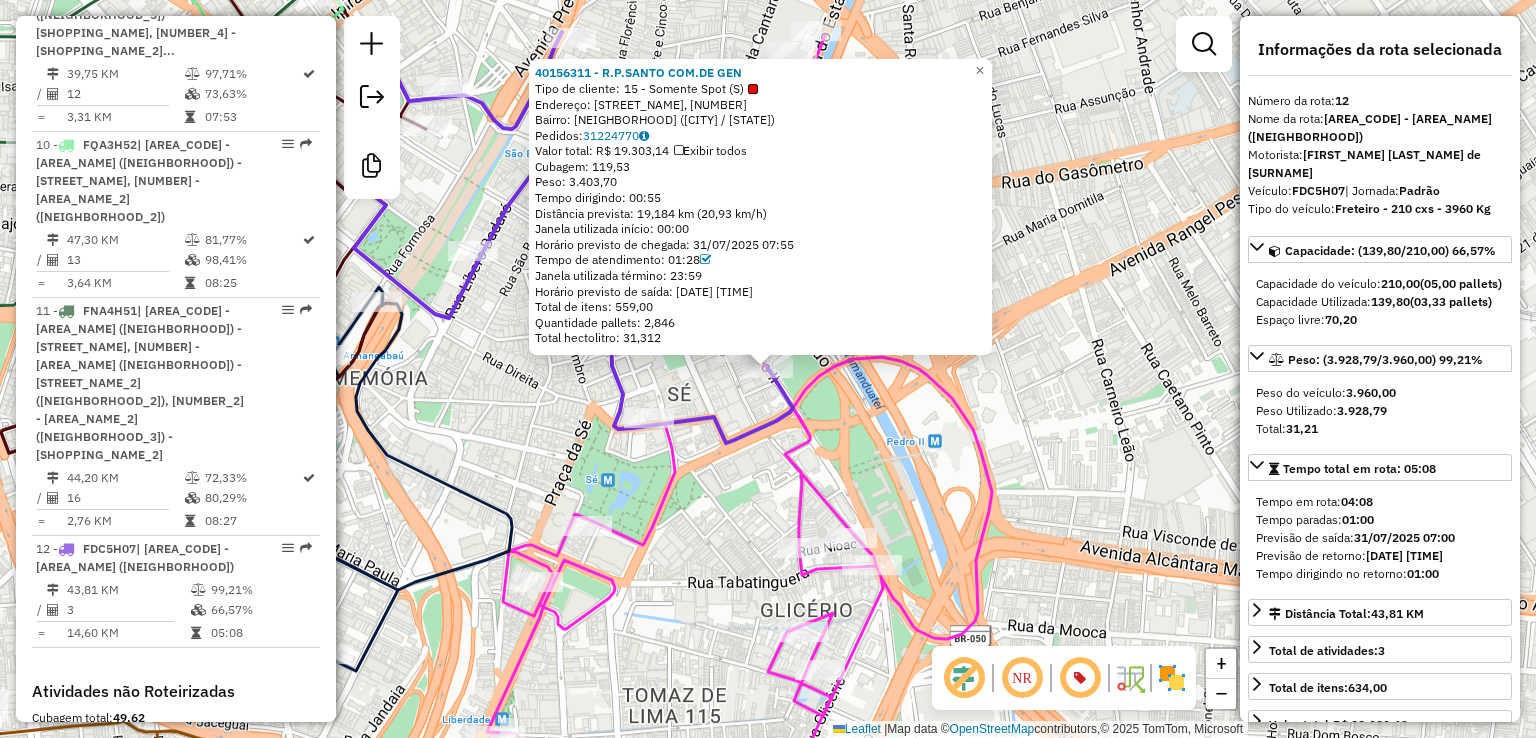 click on "[ID] - [ID_NUMBER] [NAME]  Tipo de cliente:   [CLIENT_TYPE] - [CLIENT_TYPE_NAME]   Endereço: [STREET_NAME], [NUMBER]   Bairro: [NEIGHBORHOOD] ([CITY] / [STATE])   Pedidos:  [PHONE_NUMBER]   Exibir todos   Cubagem: [CUBAGE]  Peso: [WEIGHT]  Tempo dirigindo: [DRIVING_TIME]   Distância prevista: [DISTANCE] km ([SPEED] km/h)   Janela utilizada início: [WINDOW_START]   Horário previsto de chegada: [DATE] [TIME]   Tempo de atendimento: [SERVICE_TIME]   Janela utilizada término: [WINDOW_END]   Horário previsto de saída: [DATE] [TIME]   Total de itens: [TOTAL_ITEMS]   Quantidade pallets: [PALLETS]   Total hectolitro: [HECTOLITERS]  × Janela de atendimento Grade de atendimento Capacidade Transportadoras Veículos Cliente Pedidos  Rotas Selecione os dias de semana para filtrar as janelas de atendimento  Seg   Ter   Qua   Qui   Sex   Sáb   Dom  Informe o período da janela de atendimento: De: Até:  Filtrar exatamente a janela do cliente  Considerar janela de atendimento padrão  Selecione os dias de semana para filtrar as grades de atendimento  Seg   Ter  De:" 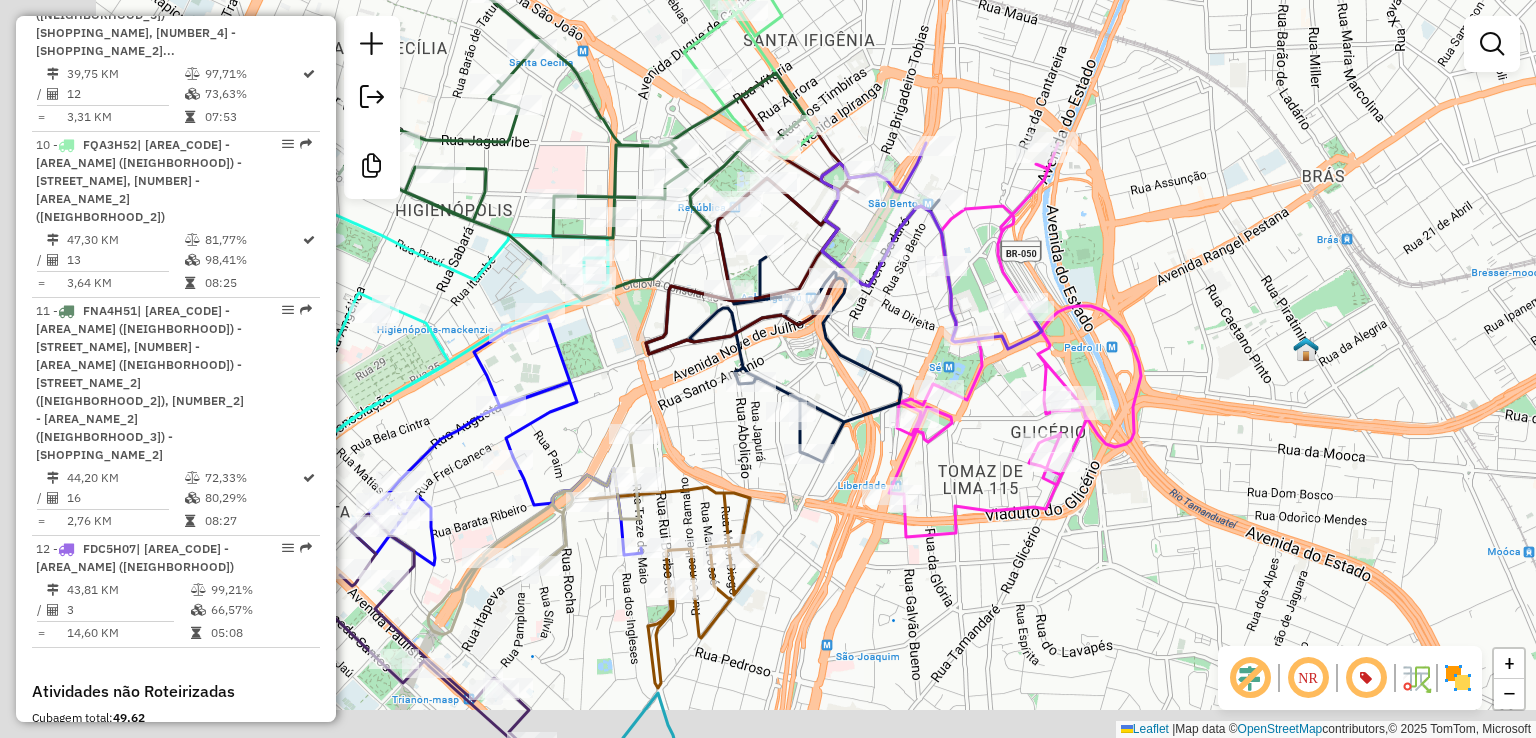 drag, startPoint x: 1050, startPoint y: 343, endPoint x: 916, endPoint y: 395, distance: 143.73587 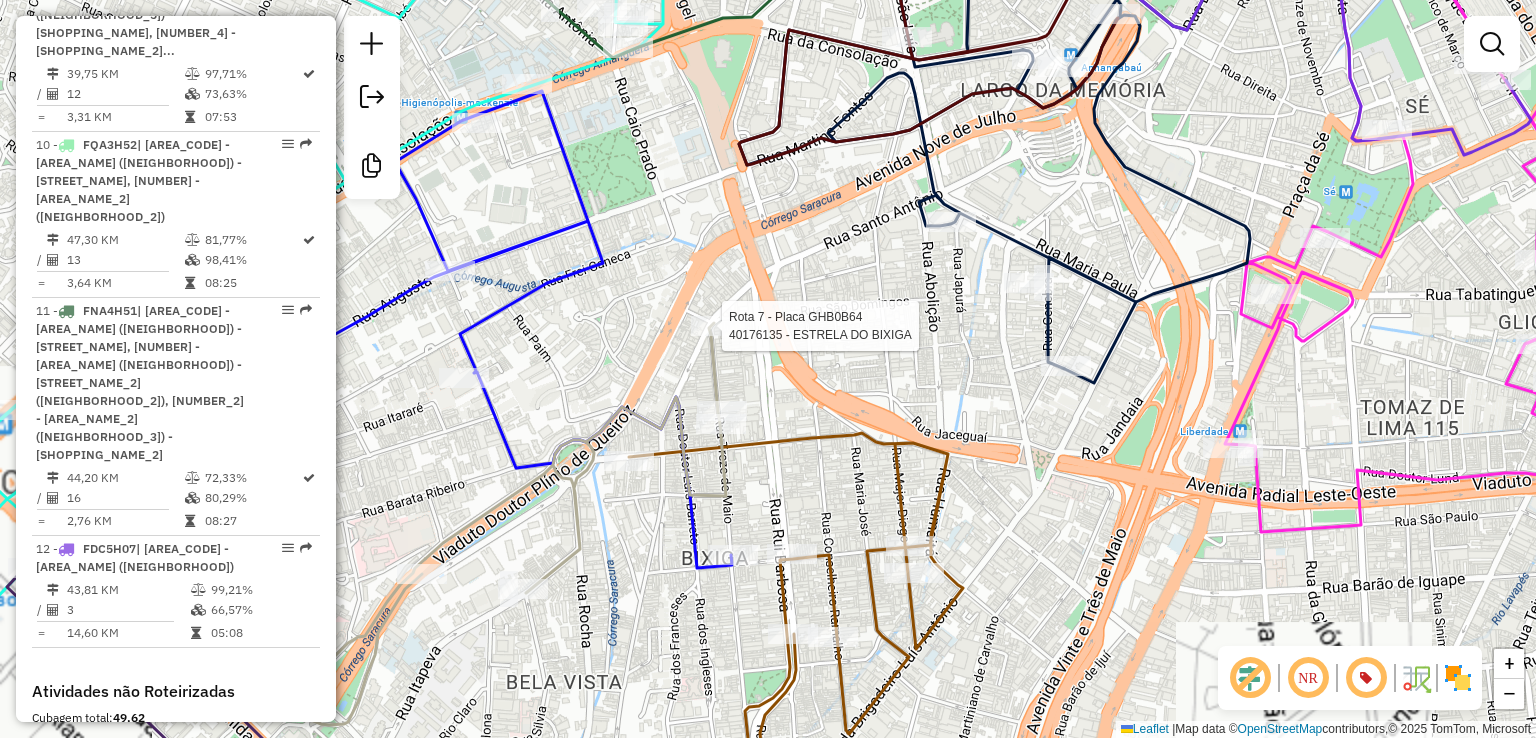 select on "**********" 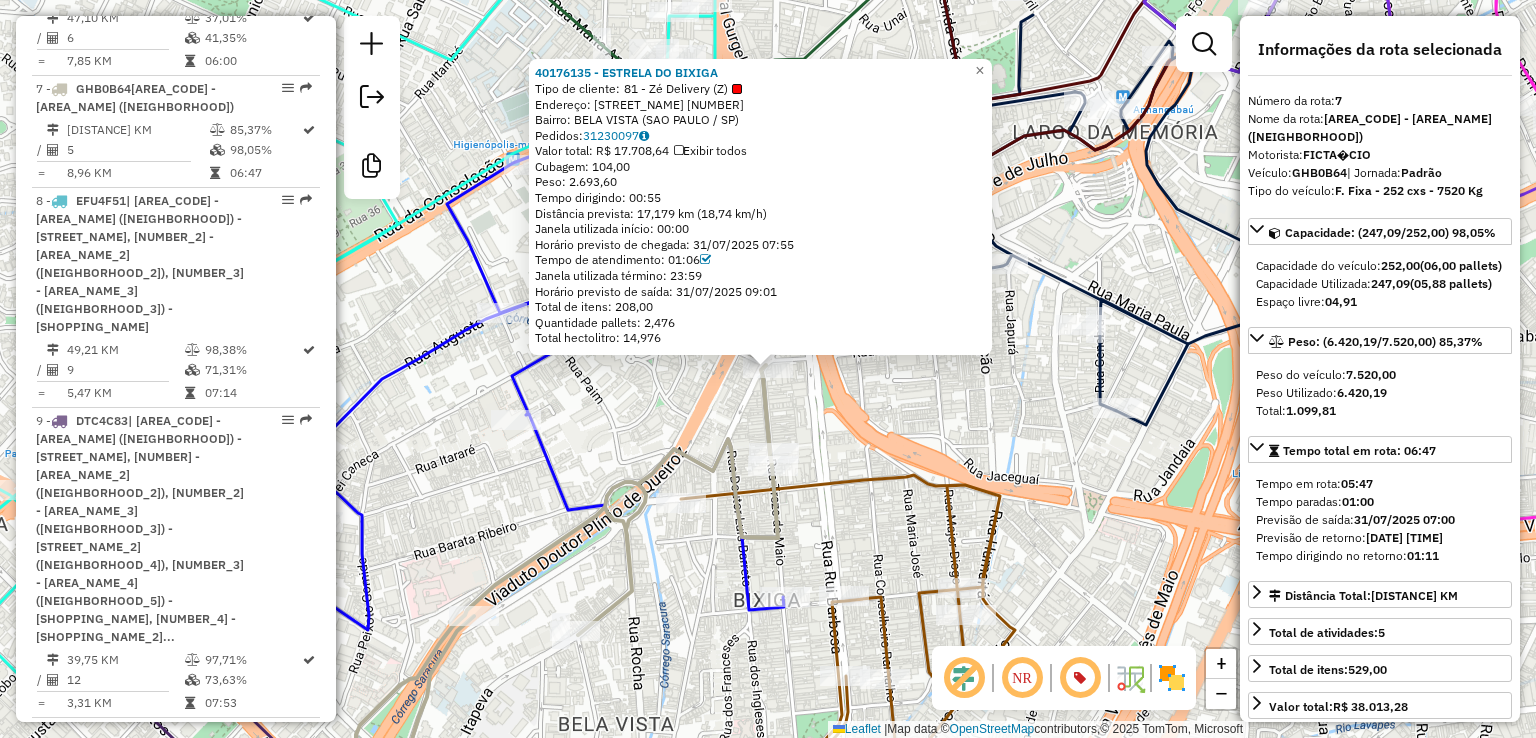 scroll, scrollTop: 1608, scrollLeft: 0, axis: vertical 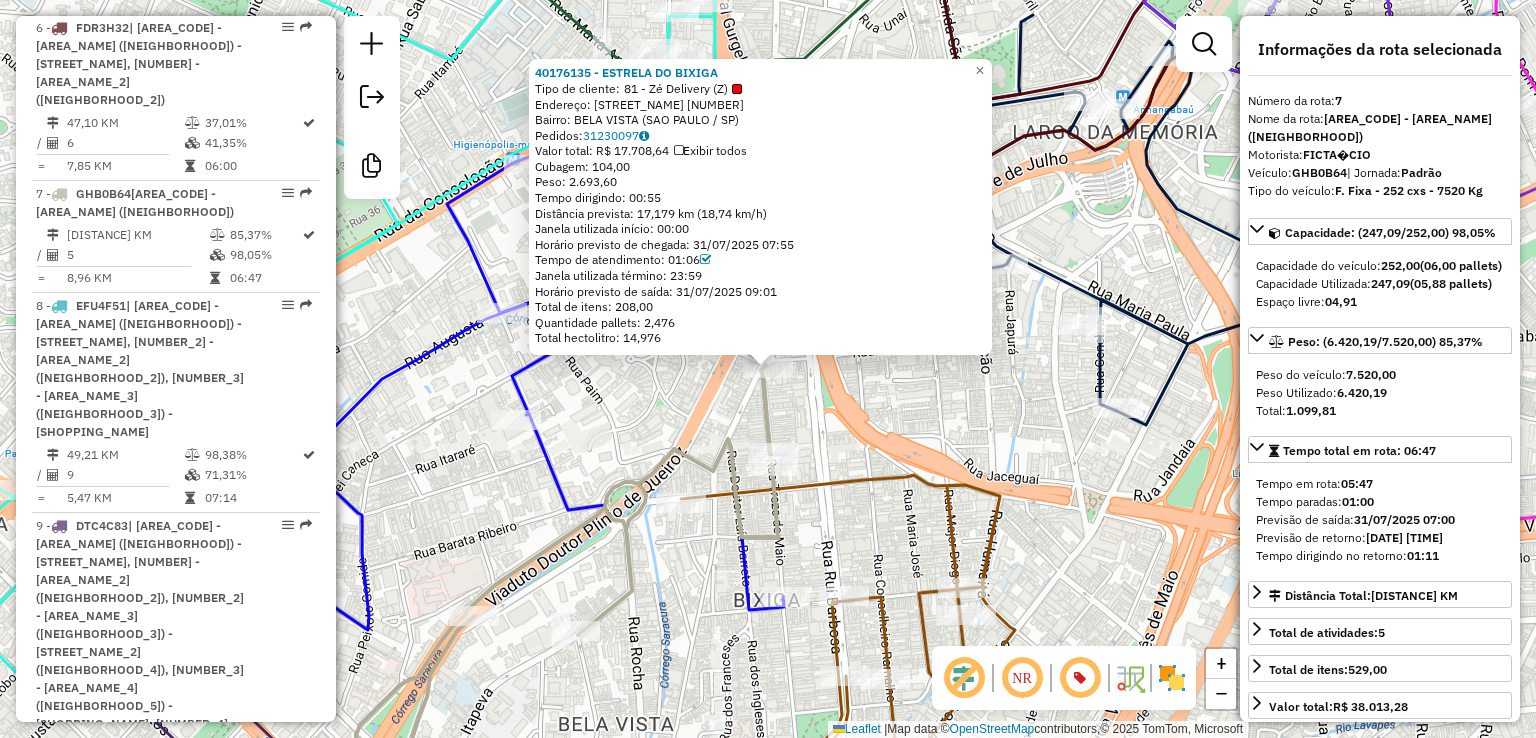 click on "[ID] - [NAME]  Tipo de cliente:   [CLIENT_TYPE] - [CLIENT_TYPE_NAME]   Endereço:  [STREET_NAME] [NUMBER]   Bairro: [NEIGHBORHOOD] ([CITY] / [STATE])   Pedidos:  [PHONE_NUMBER]   Exibir todos   Cubagem: [CUBAGE]  Peso: [WEIGHT]  Tempo dirigindo: [DRIVING_TIME]   Distância prevista: [DISTANCE] km ([SPEED] km/h)   Janela utilizada início: [WINDOW_START]   Horário previsto de chegada: [DATE] [TIME]   Tempo de atendimento: [SERVICE_TIME]   Janela utilizada término: [WINDOW_END]   Horário previsto de saída: [DATE] [TIME]   Total de itens: [TOTAL_ITEMS]   Quantidade pallets: [PALLETS]   Total hectolitro: [HECTOLITERS]  × Janela de atendimento Grade de atendimento Capacidade Transportadoras Veículos Cliente Pedidos  Rotas Selecione os dias de semana para filtrar as janelas de atendimento  Seg   Ter   Qua   Qui   Sex   Sáb   Dom  Informe o período da janela de atendimento: De: Até:  Filtrar exatamente a janela do cliente  Considerar janela de atendimento padrão  Selecione os dias de semana para filtrar as grades de atendimento  Seg   Ter   Qua" 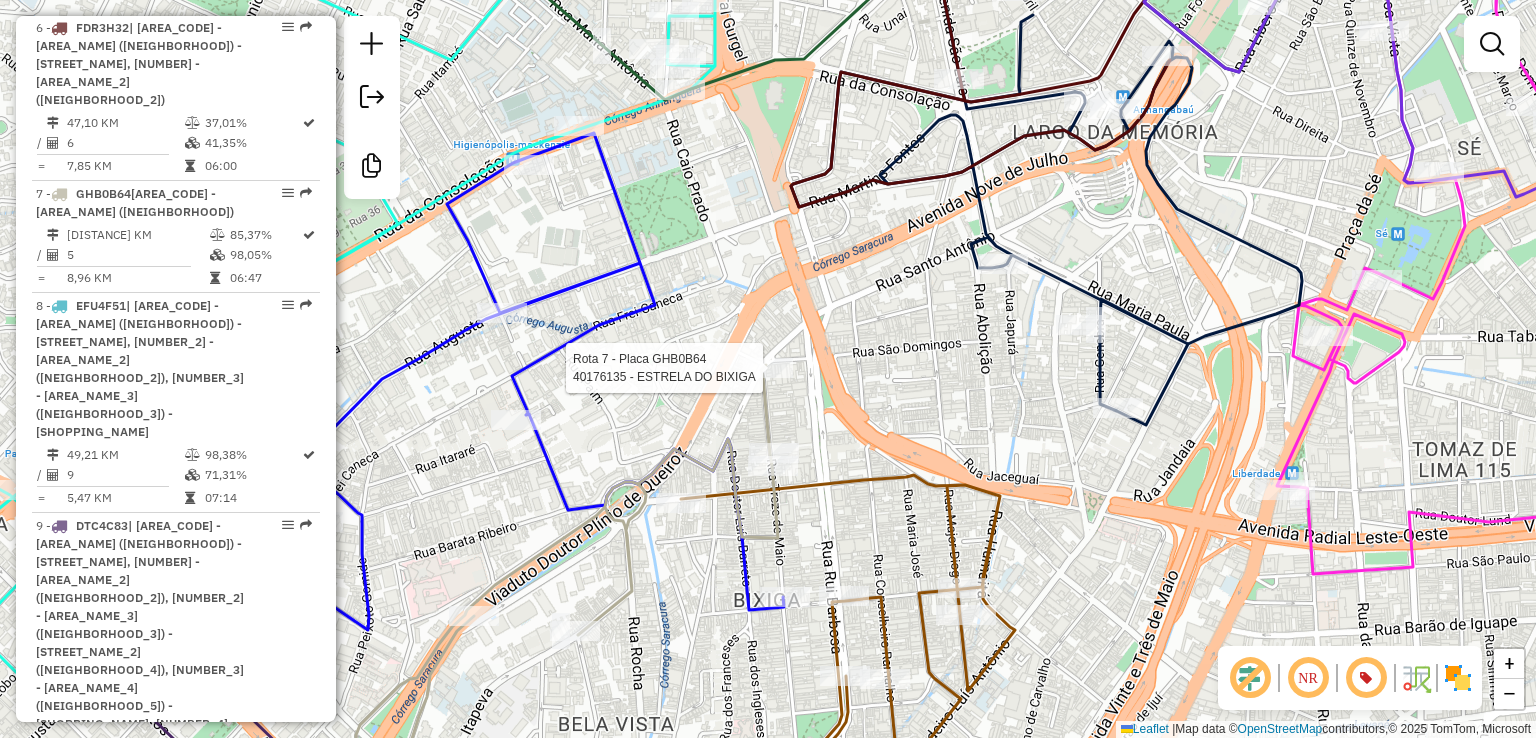 select on "**********" 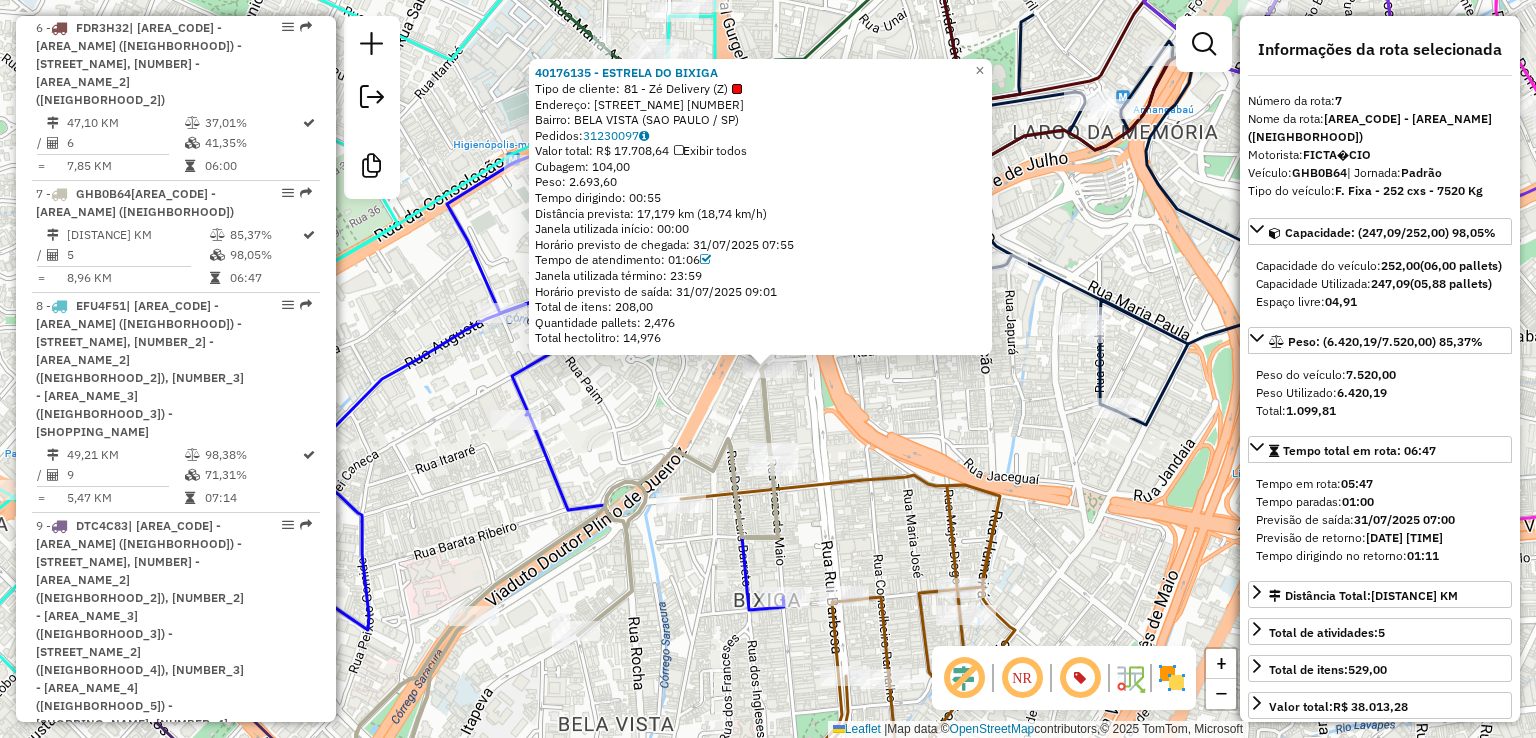 click on "[ID] - [NAME]  Tipo de cliente:   [CLIENT_TYPE] - [CLIENT_TYPE_NAME]   Endereço:  [STREET_NAME] [NUMBER]   Bairro: [NEIGHBORHOOD] ([CITY] / [STATE])   Pedidos:  [PHONE_NUMBER]   Exibir todos   Cubagem: [CUBAGE]  Peso: [WEIGHT]  Tempo dirigindo: [DRIVING_TIME]   Distância prevista: [DISTANCE] km ([SPEED] km/h)   Janela utilizada início: [WINDOW_START]   Horário previsto de chegada: [DATE] [TIME]   Tempo de atendimento: [SERVICE_TIME]   Janela utilizada término: [WINDOW_END]   Horário previsto de saída: [DATE] [TIME]   Total de itens: [TOTAL_ITEMS]   Quantidade pallets: [PALLETS]   Total hectolitro: [HECTOLITERS]  × Janela de atendimento Grade de atendimento Capacidade Transportadoras Veículos Cliente Pedidos  Rotas Selecione os dias de semana para filtrar as janelas de atendimento  Seg   Ter   Qua   Qui   Sex   Sáb   Dom  Informe o período da janela de atendimento: De: Até:  Filtrar exatamente a janela do cliente  Considerar janela de atendimento padrão  Selecione os dias de semana para filtrar as grades de atendimento  Seg   Ter   Qua" 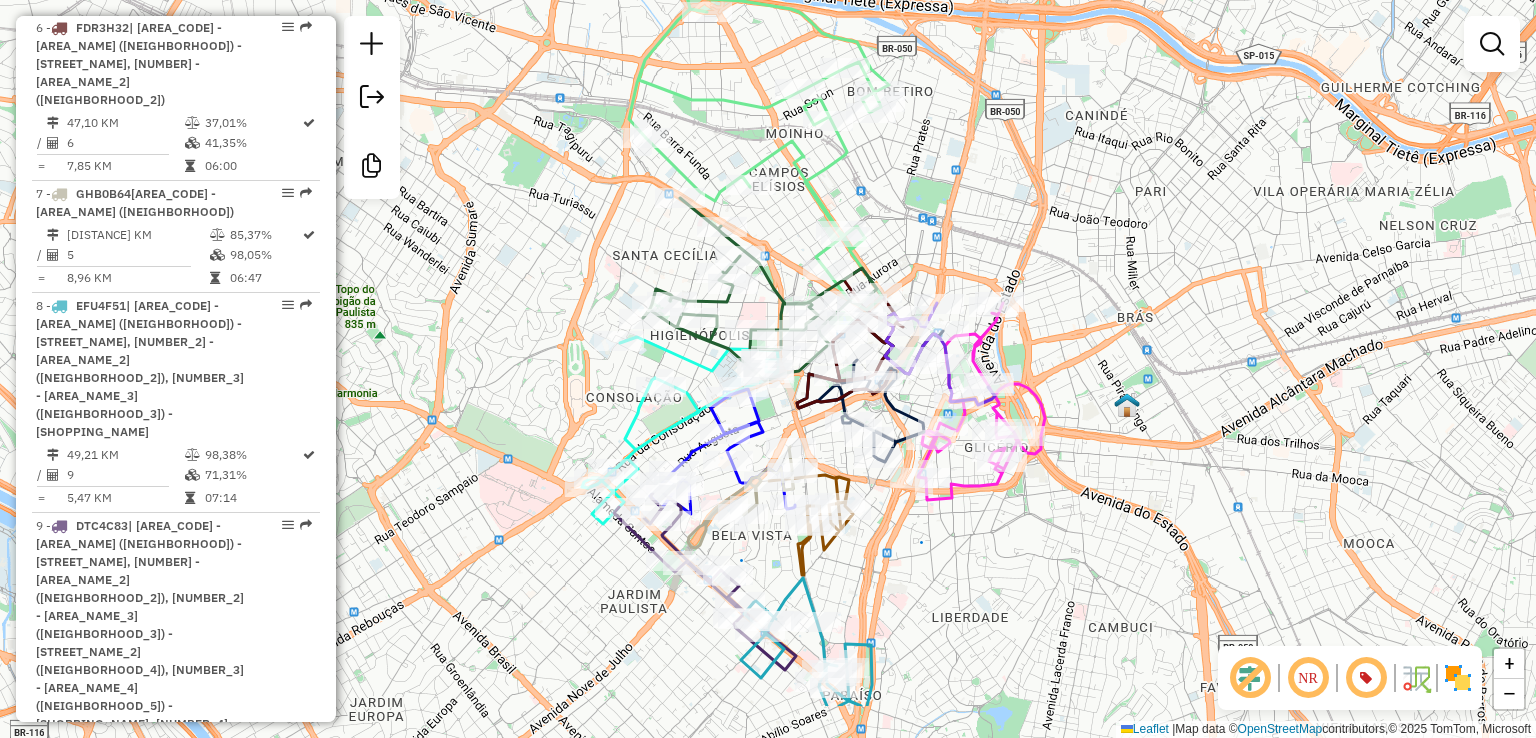 drag, startPoint x: 960, startPoint y: 289, endPoint x: 972, endPoint y: 157, distance: 132.54433 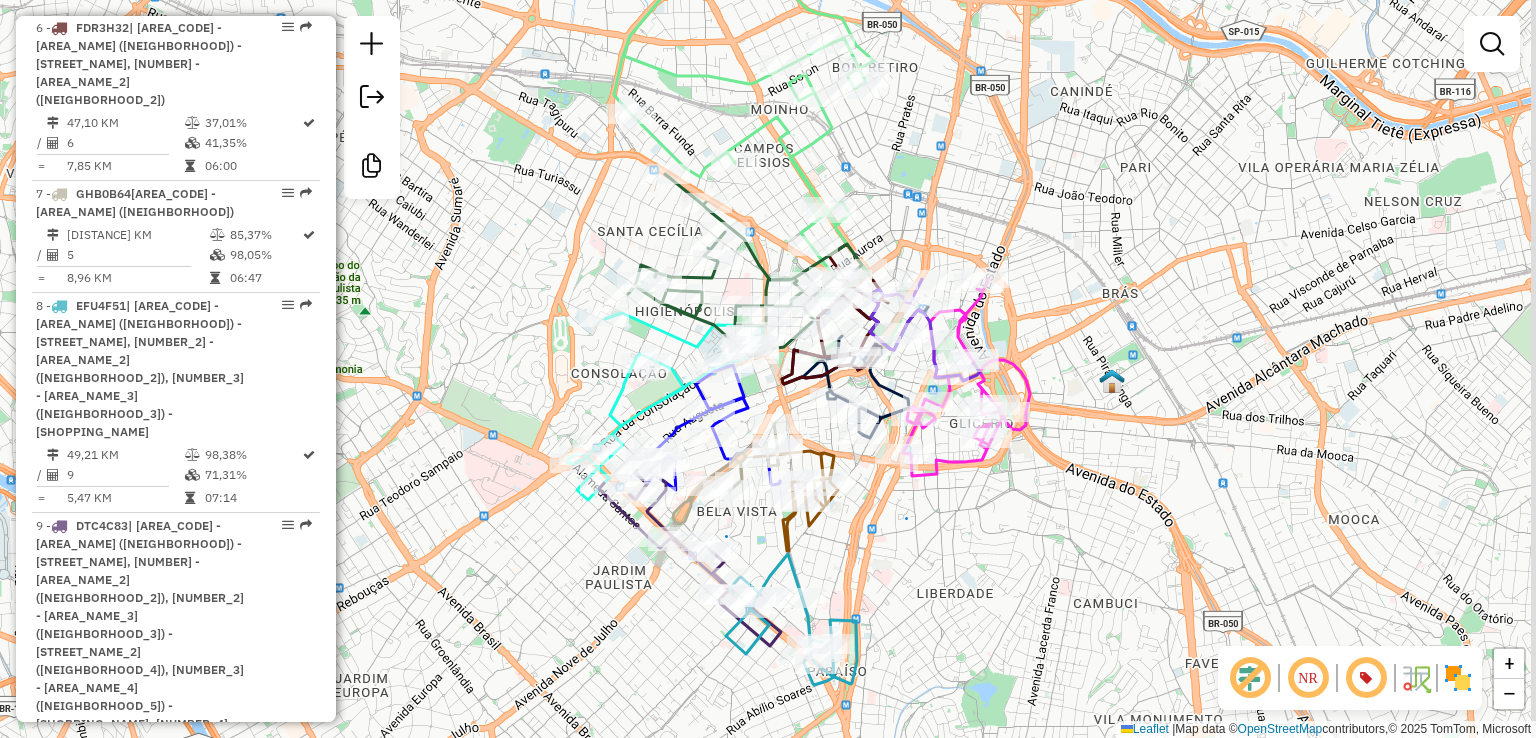 drag, startPoint x: 1092, startPoint y: 174, endPoint x: 1067, endPoint y: 177, distance: 25.179358 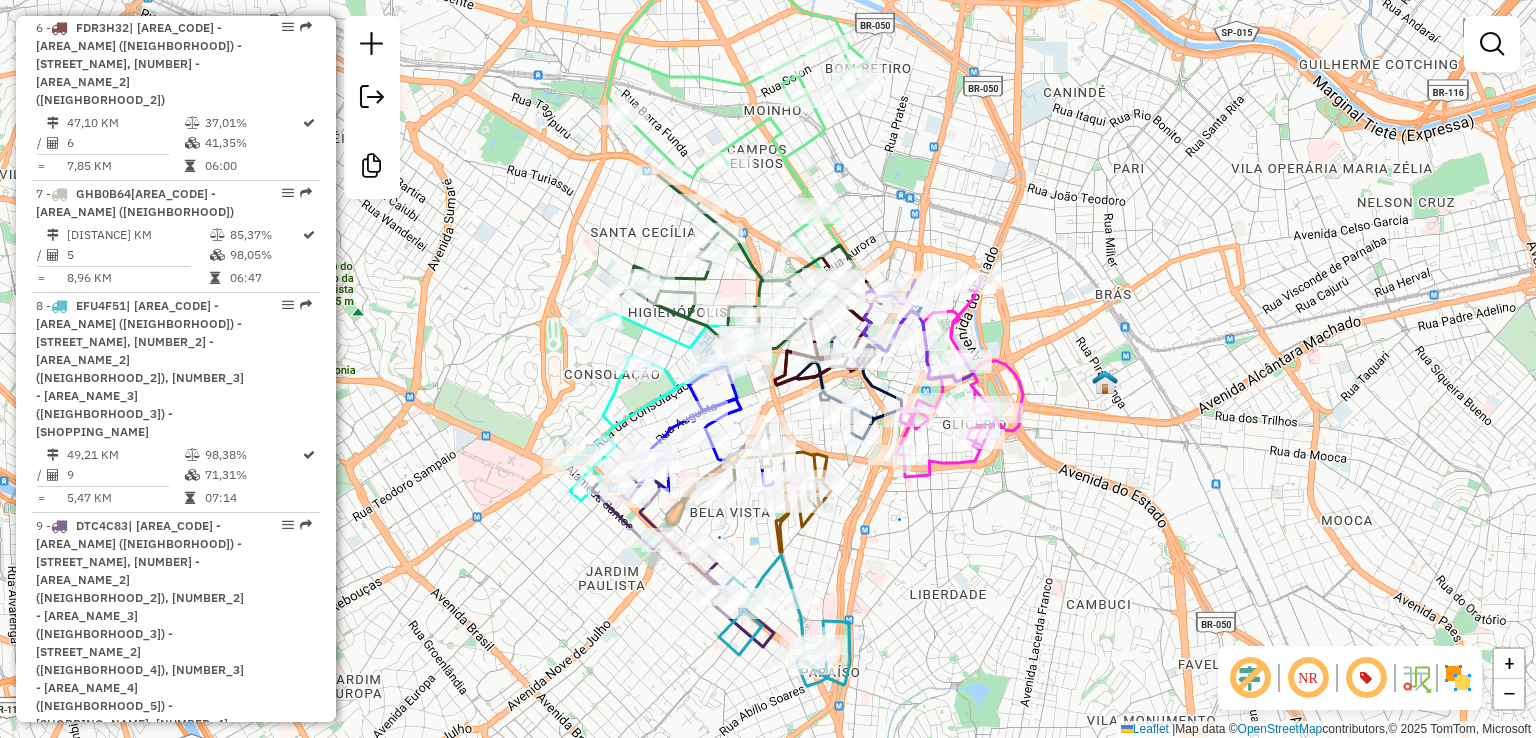 drag, startPoint x: 1086, startPoint y: 557, endPoint x: 1201, endPoint y: 397, distance: 197.0406 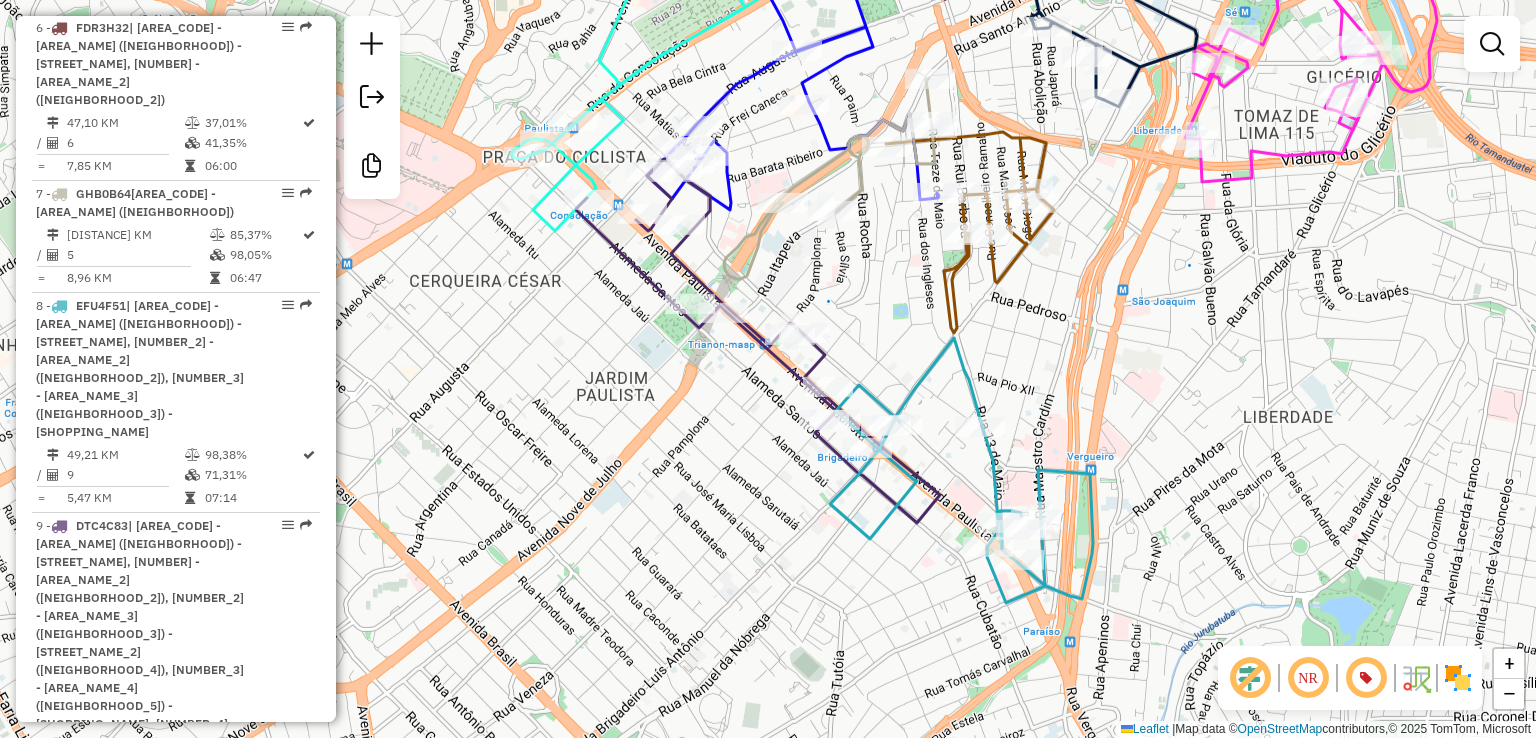 click 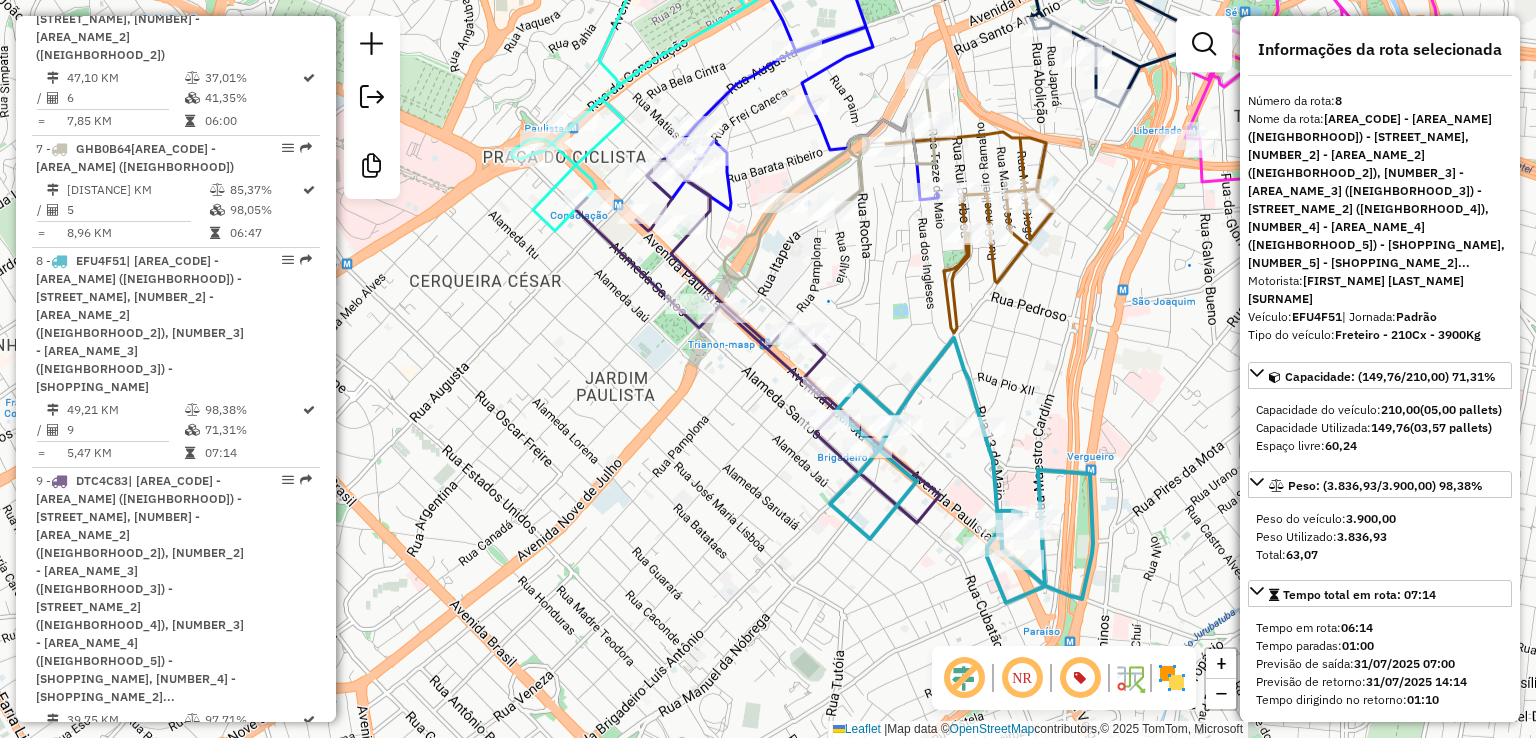 scroll, scrollTop: 1720, scrollLeft: 0, axis: vertical 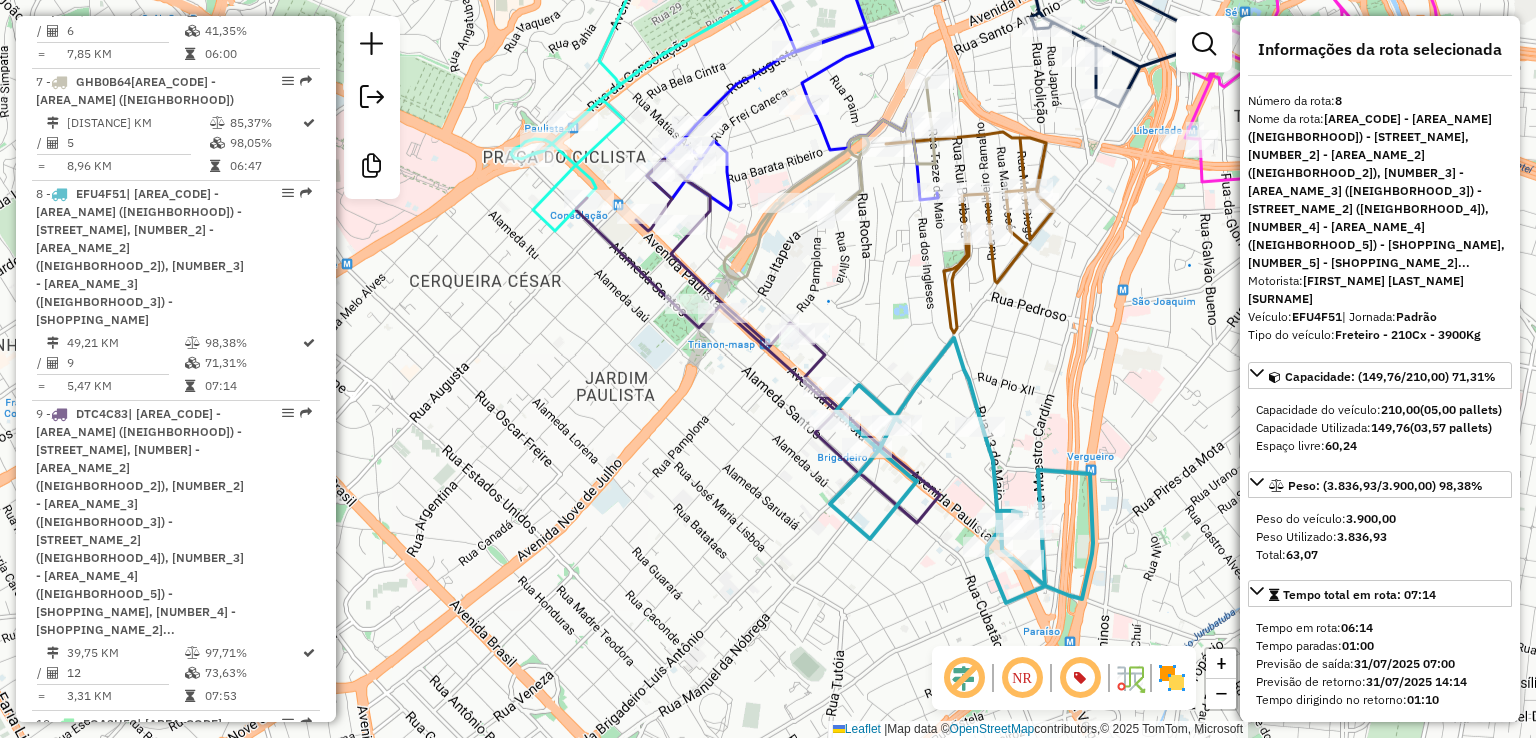click 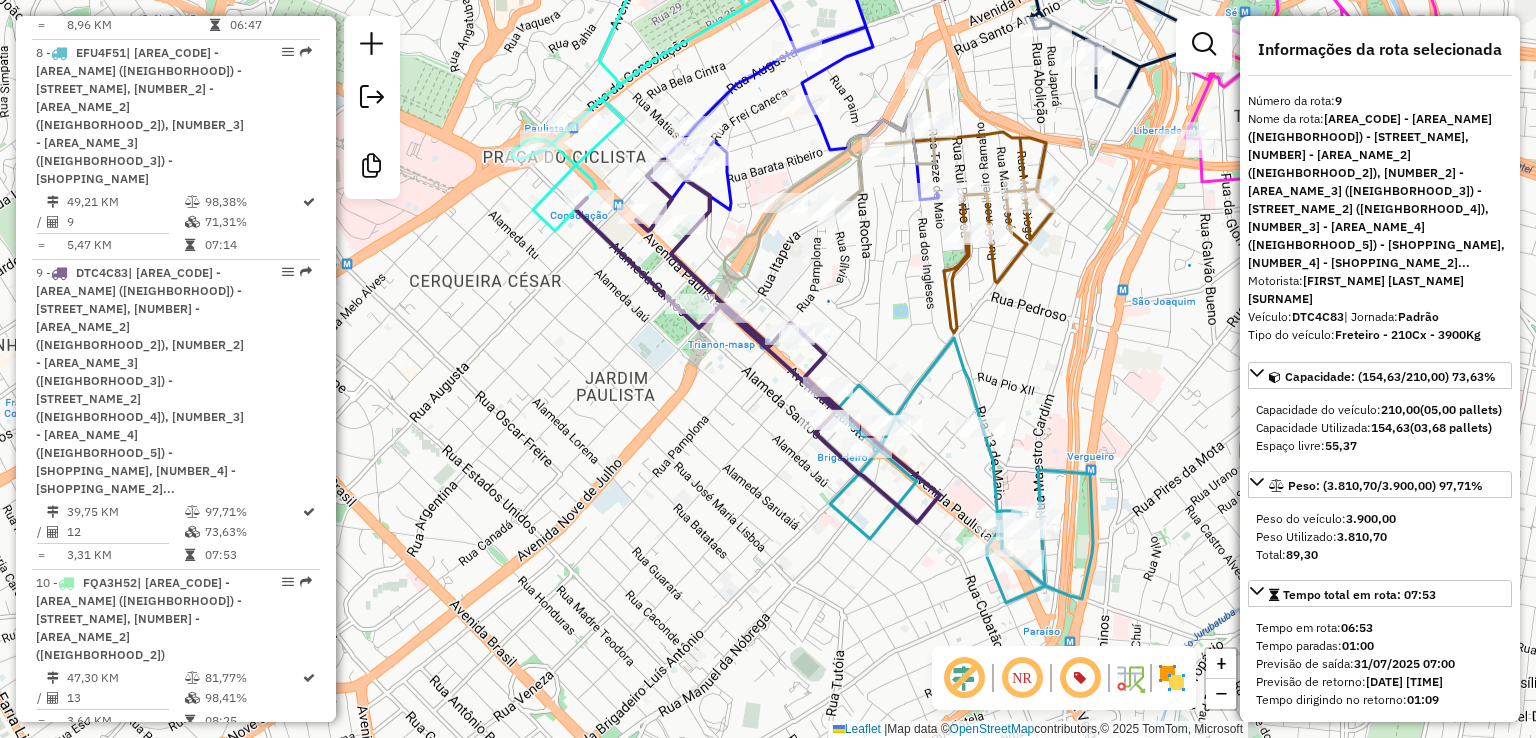 scroll, scrollTop: 1887, scrollLeft: 0, axis: vertical 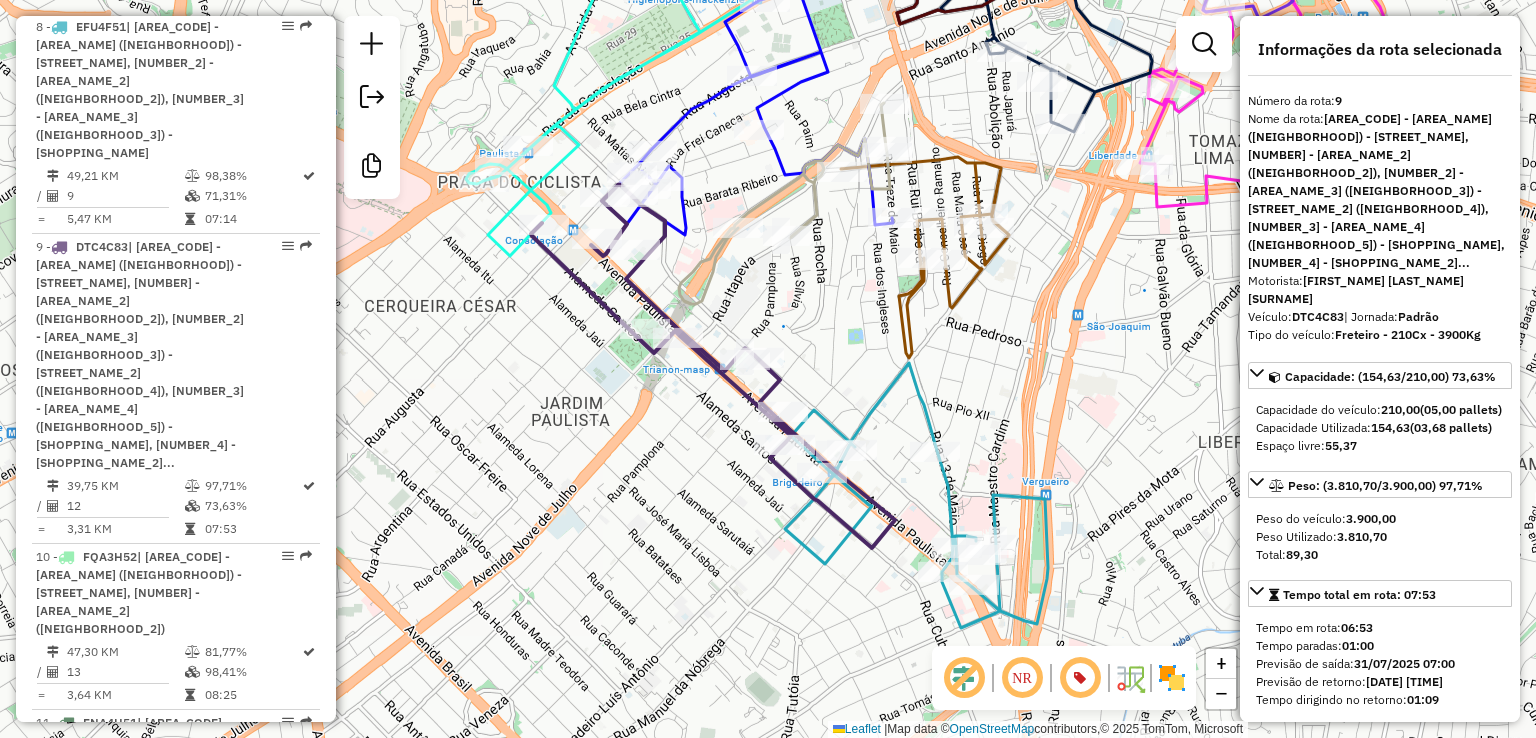 drag, startPoint x: 670, startPoint y: 384, endPoint x: 609, endPoint y: 418, distance: 69.83552 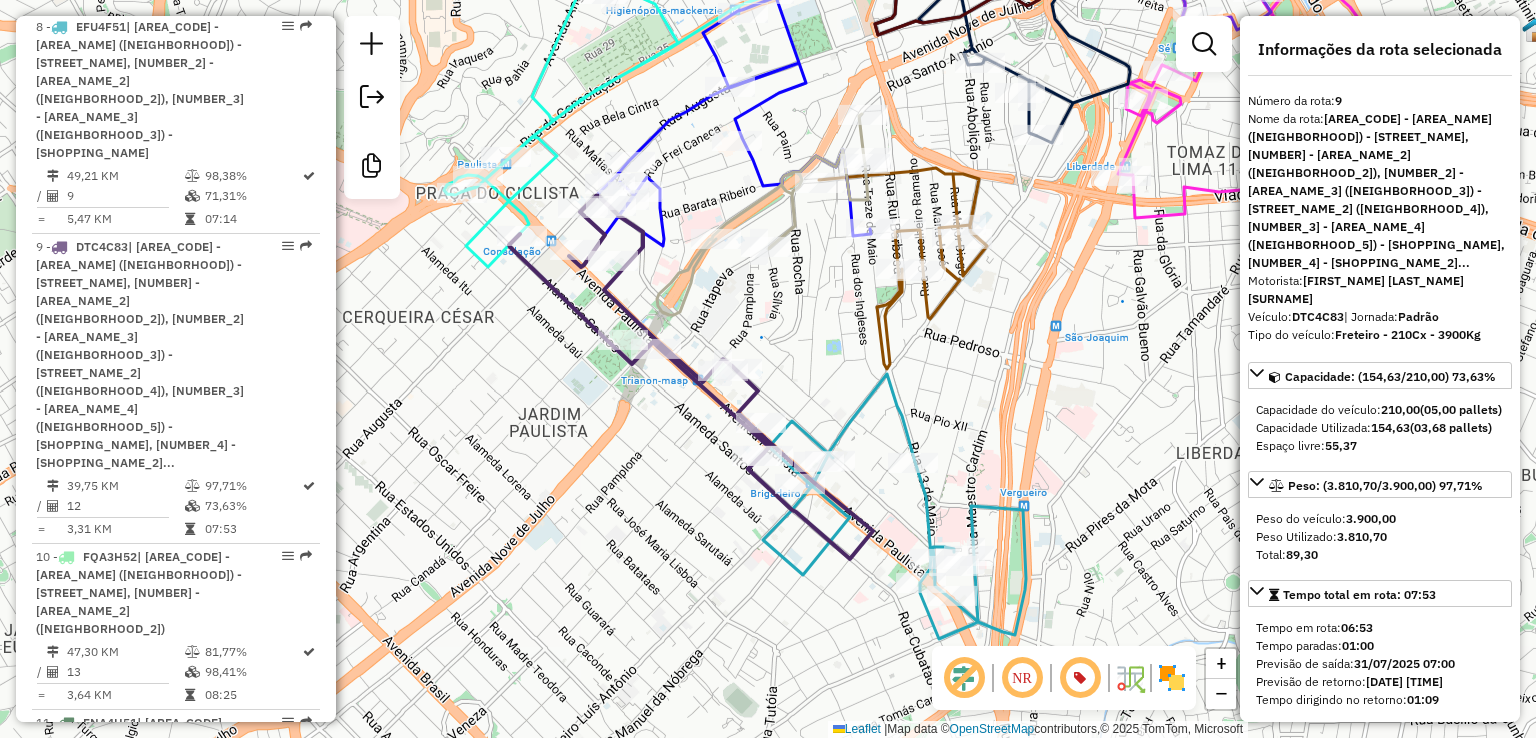 click 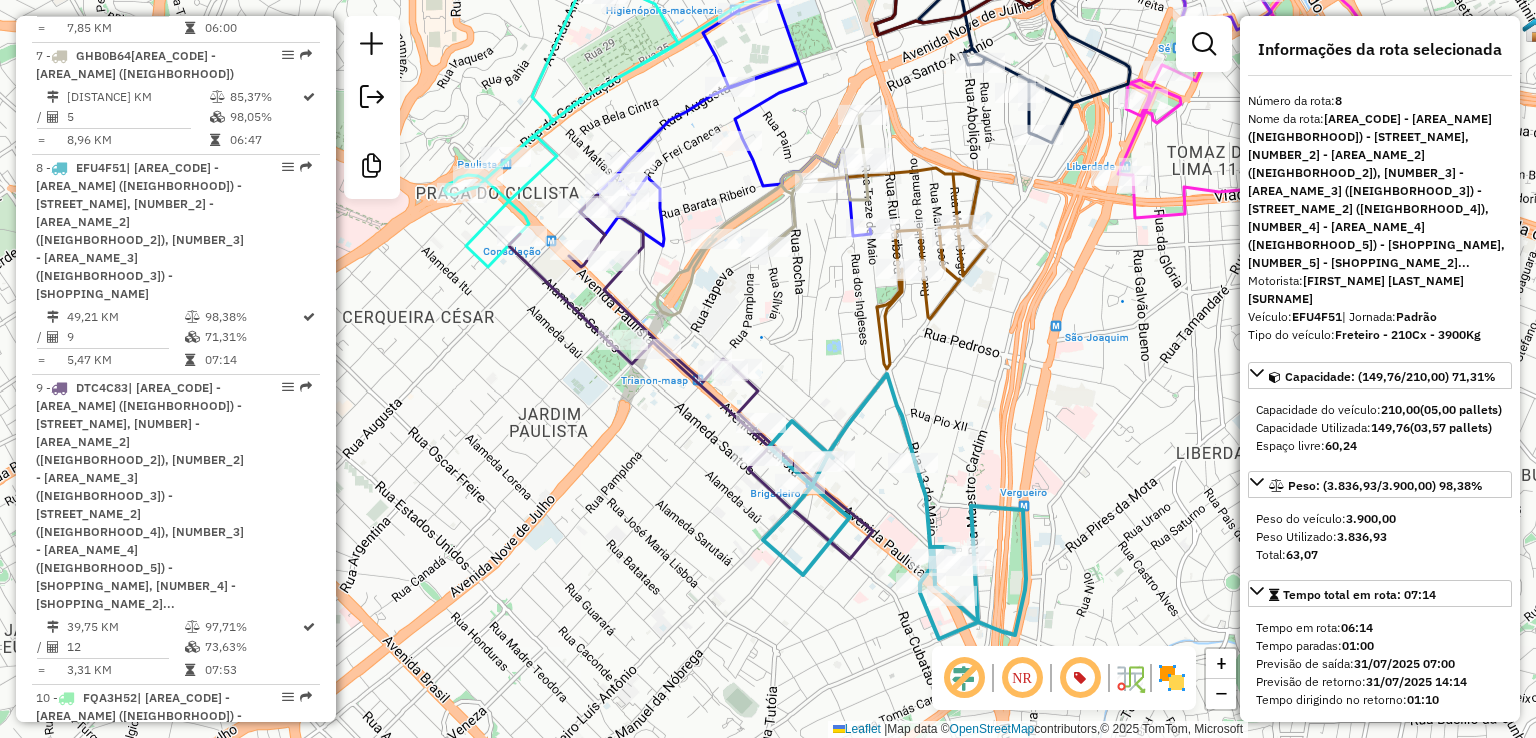 scroll, scrollTop: 1720, scrollLeft: 0, axis: vertical 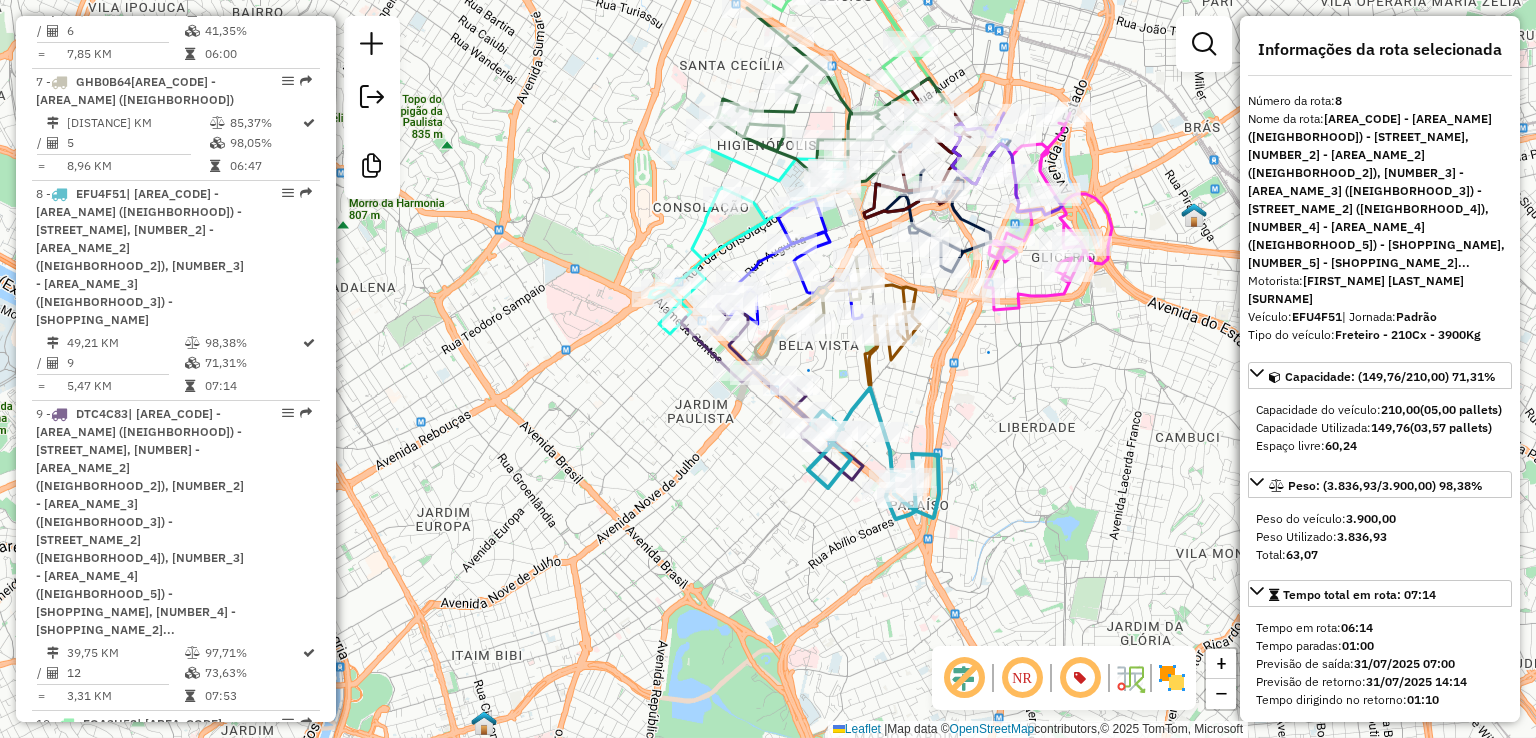 drag, startPoint x: 1076, startPoint y: 417, endPoint x: 1017, endPoint y: 482, distance: 87.78383 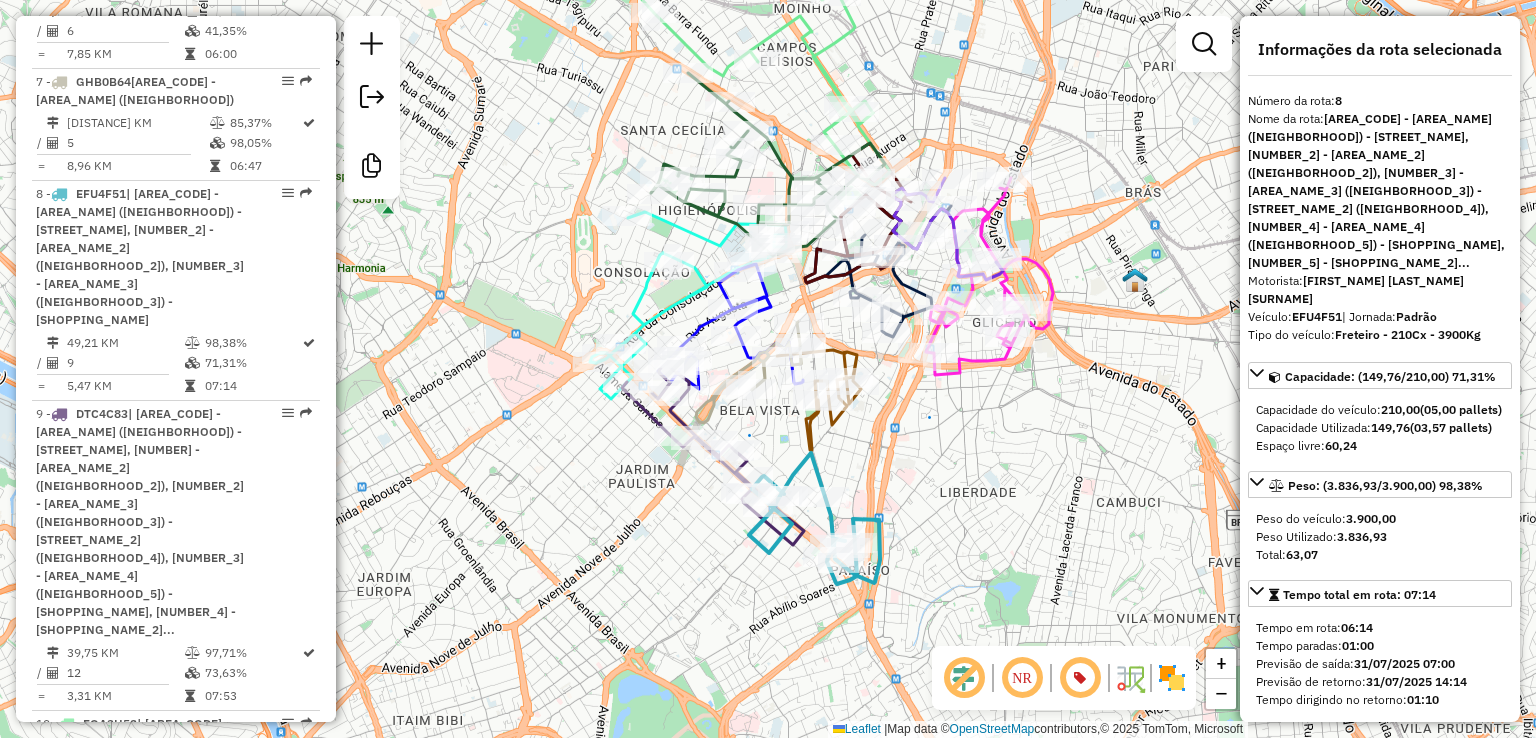 drag, startPoint x: 1084, startPoint y: 385, endPoint x: 1020, endPoint y: 422, distance: 73.92564 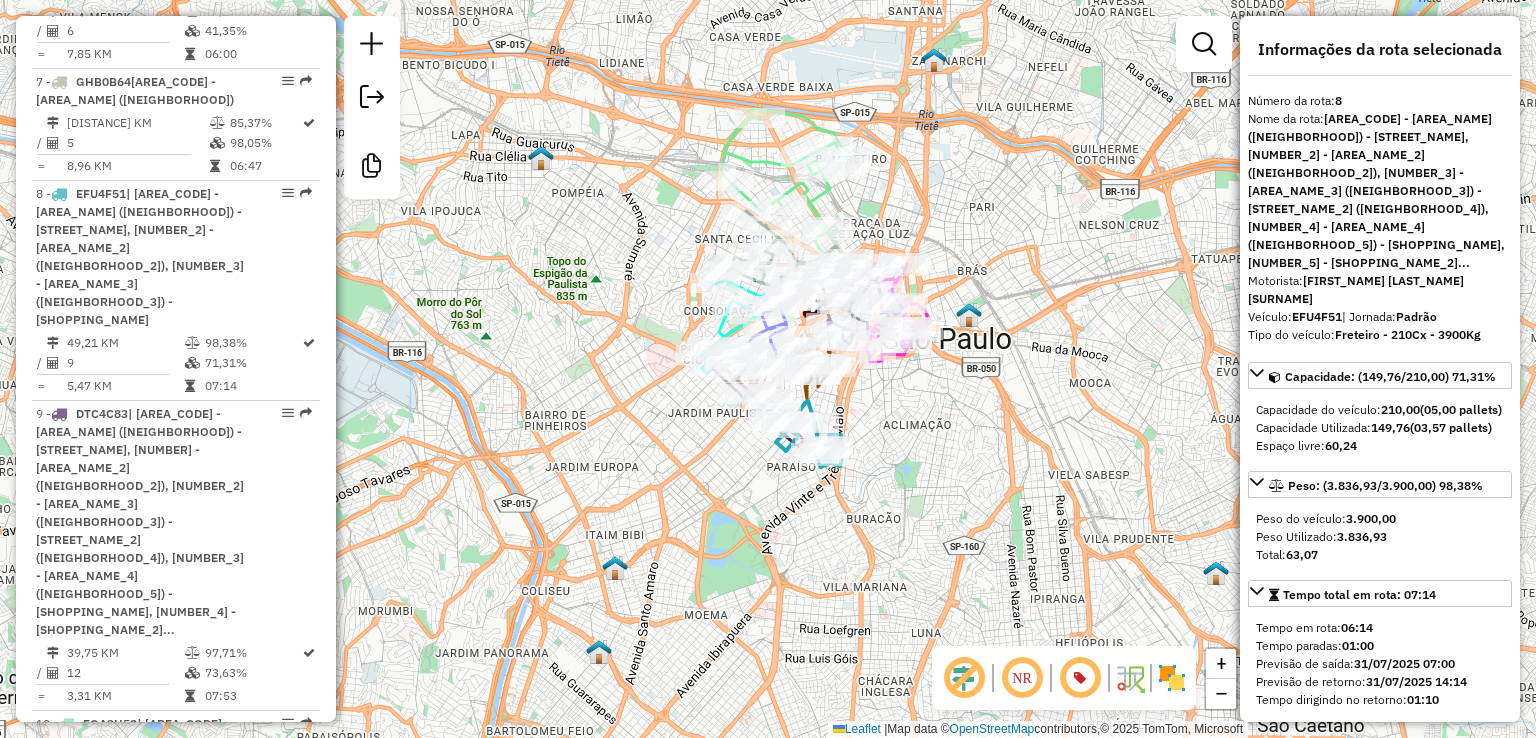 click on "Janela de atendimento Grade de atendimento Capacidade Transportadoras Veículos Cliente Pedidos  Rotas Selecione os dias de semana para filtrar as janelas de atendimento  Seg   Ter   Qua   Qui   Sex   Sáb   Dom  Informe o período da janela de atendimento: De: Até:  Filtrar exatamente a janela do cliente  Considerar janela de atendimento padrão  Selecione os dias de semana para filtrar as grades de atendimento  Seg   Ter   Qua   Qui   Sex   Sáb   Dom   Considerar clientes sem dia de atendimento cadastrado  Clientes fora do dia de atendimento selecionado Filtrar as atividades entre os valores definidos abaixo:  Peso mínimo:   Peso máximo:   Cubagem mínima:   Cubagem máxima:   De:   Até:  Filtrar as atividades entre o tempo de atendimento definido abaixo:  De:   Até:   Considerar capacidade total dos clientes não roteirizados Transportadora: Selecione um ou mais itens Tipo de veículo: Selecione um ou mais itens Veículo: Selecione um ou mais itens Motorista: Selecione um ou mais itens Nome: Rótulo:" 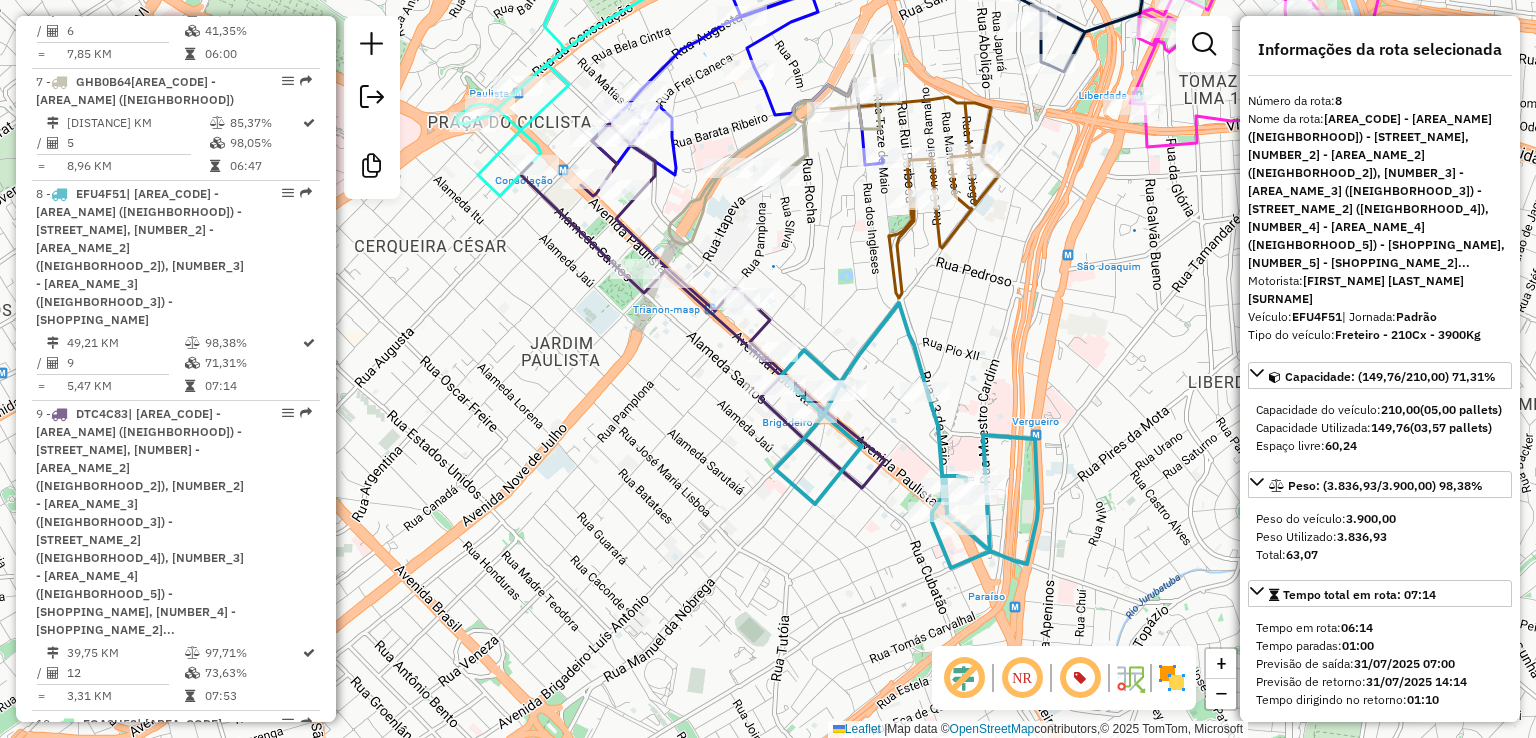 click 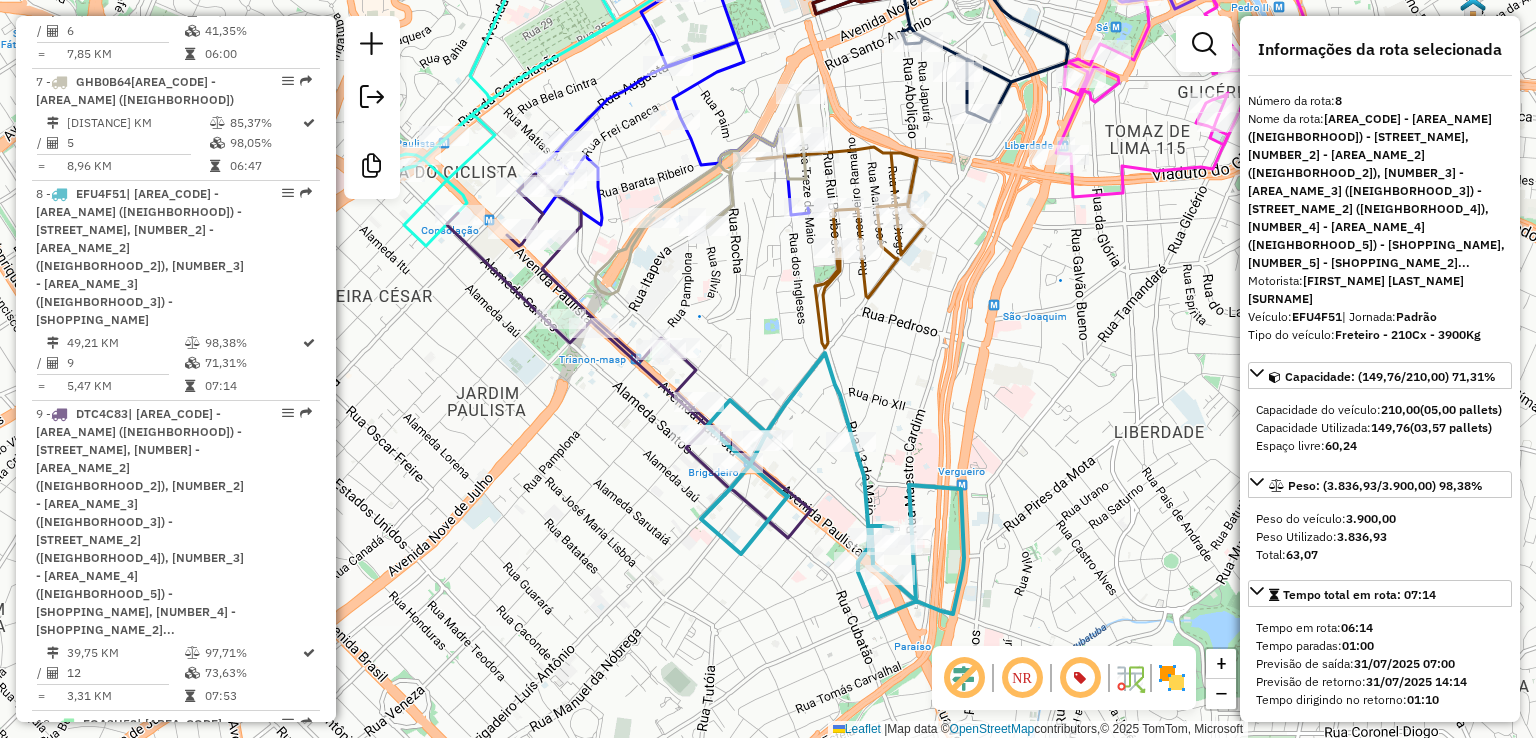 click on "Janela de atendimento Grade de atendimento Capacidade Transportadoras Veículos Cliente Pedidos  Rotas Selecione os dias de semana para filtrar as janelas de atendimento  Seg   Ter   Qua   Qui   Sex   Sáb   Dom  Informe o período da janela de atendimento: De: Até:  Filtrar exatamente a janela do cliente  Considerar janela de atendimento padrão  Selecione os dias de semana para filtrar as grades de atendimento  Seg   Ter   Qua   Qui   Sex   Sáb   Dom   Considerar clientes sem dia de atendimento cadastrado  Clientes fora do dia de atendimento selecionado Filtrar as atividades entre os valores definidos abaixo:  Peso mínimo:   Peso máximo:   Cubagem mínima:   Cubagem máxima:   De:   Até:  Filtrar as atividades entre o tempo de atendimento definido abaixo:  De:   Até:   Considerar capacidade total dos clientes não roteirizados Transportadora: Selecione um ou mais itens Tipo de veículo: Selecione um ou mais itens Veículo: Selecione um ou mais itens Motorista: Selecione um ou mais itens Nome: Rótulo:" 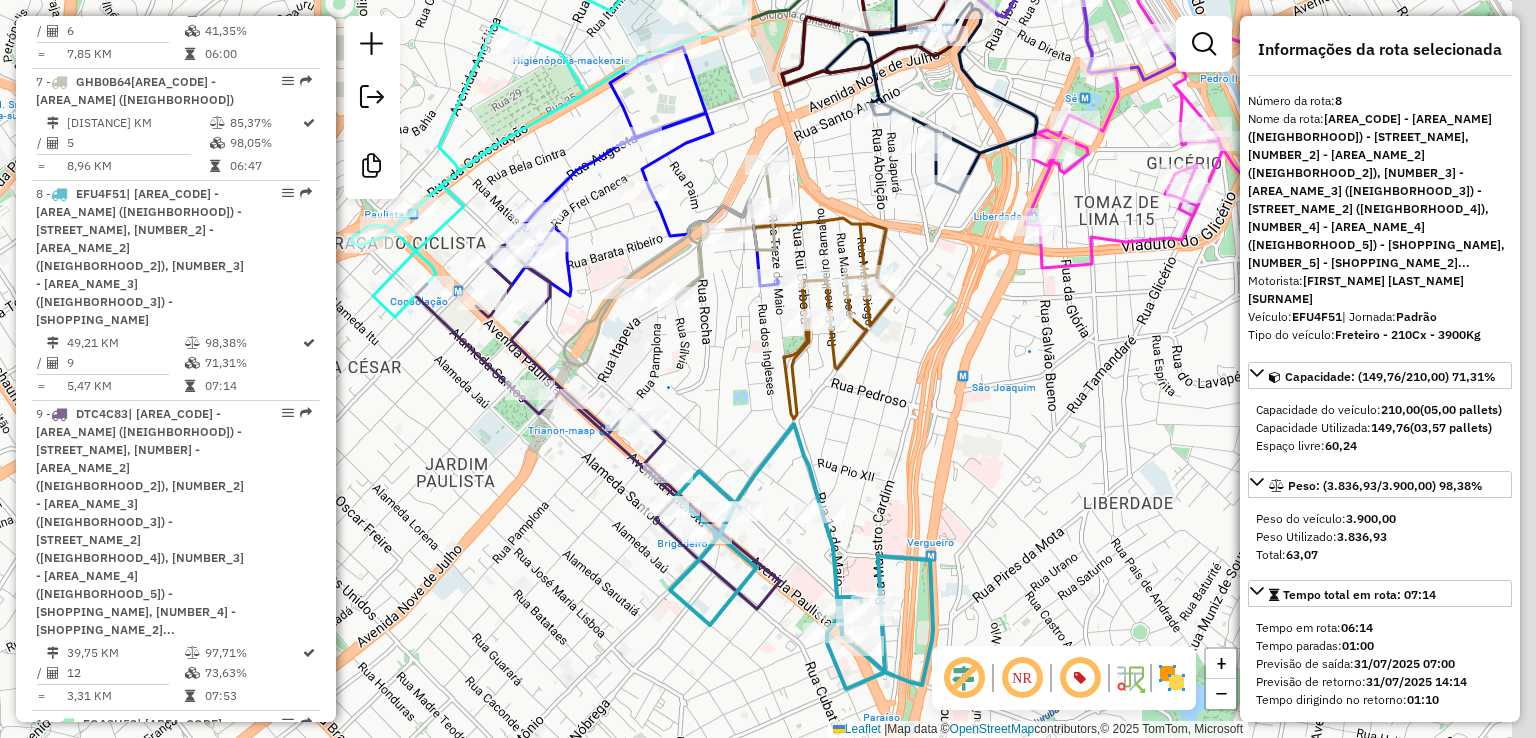 drag, startPoint x: 1014, startPoint y: 282, endPoint x: 971, endPoint y: 372, distance: 99.744675 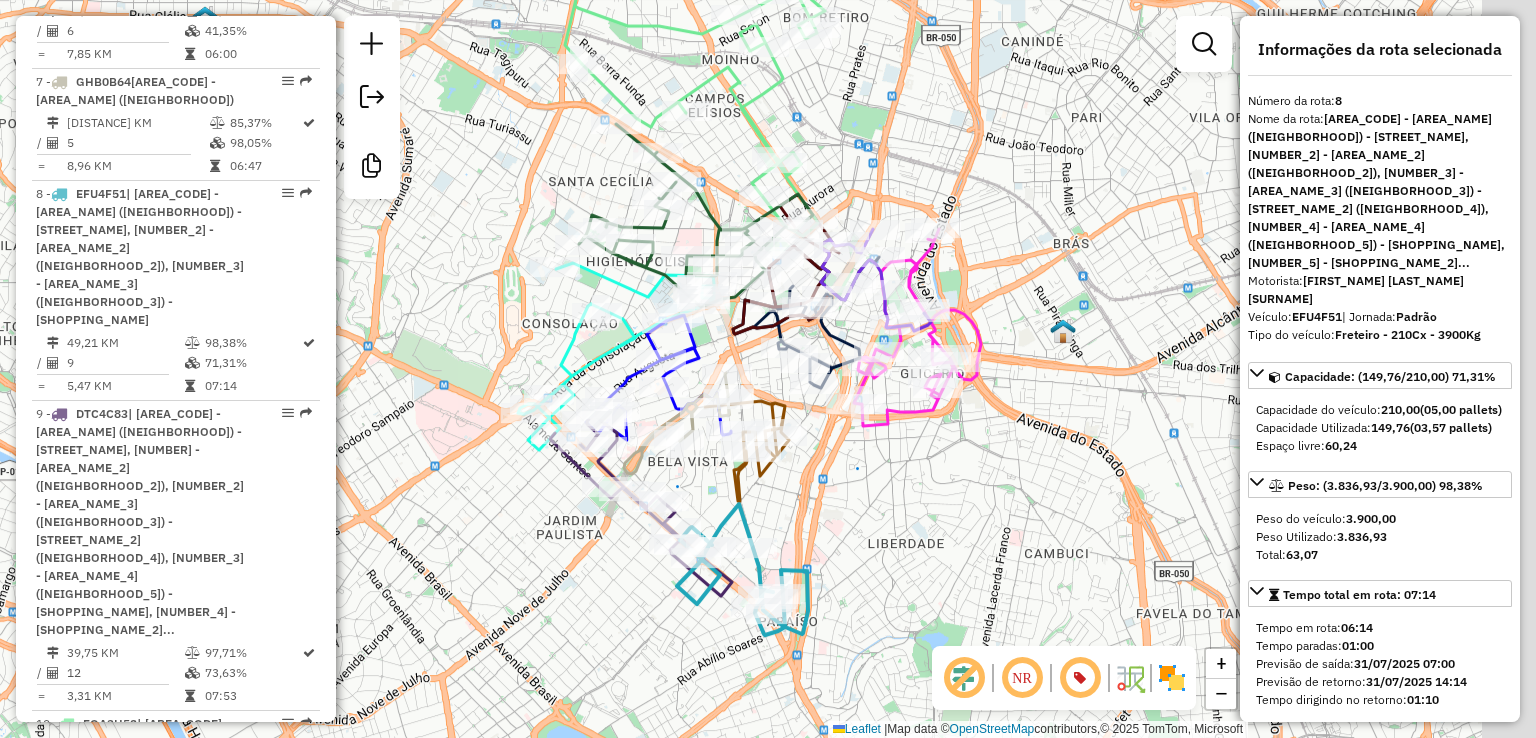 click on "Janela de atendimento Grade de atendimento Capacidade Transportadoras Veículos Cliente Pedidos  Rotas Selecione os dias de semana para filtrar as janelas de atendimento  Seg   Ter   Qua   Qui   Sex   Sáb   Dom  Informe o período da janela de atendimento: De: Até:  Filtrar exatamente a janela do cliente  Considerar janela de atendimento padrão  Selecione os dias de semana para filtrar as grades de atendimento  Seg   Ter   Qua   Qui   Sex   Sáb   Dom   Considerar clientes sem dia de atendimento cadastrado  Clientes fora do dia de atendimento selecionado Filtrar as atividades entre os valores definidos abaixo:  Peso mínimo:   Peso máximo:   Cubagem mínima:   Cubagem máxima:   De:   Até:  Filtrar as atividades entre o tempo de atendimento definido abaixo:  De:   Até:   Considerar capacidade total dos clientes não roteirizados Transportadora: Selecione um ou mais itens Tipo de veículo: Selecione um ou mais itens Veículo: Selecione um ou mais itens Motorista: Selecione um ou mais itens Nome: Rótulo:" 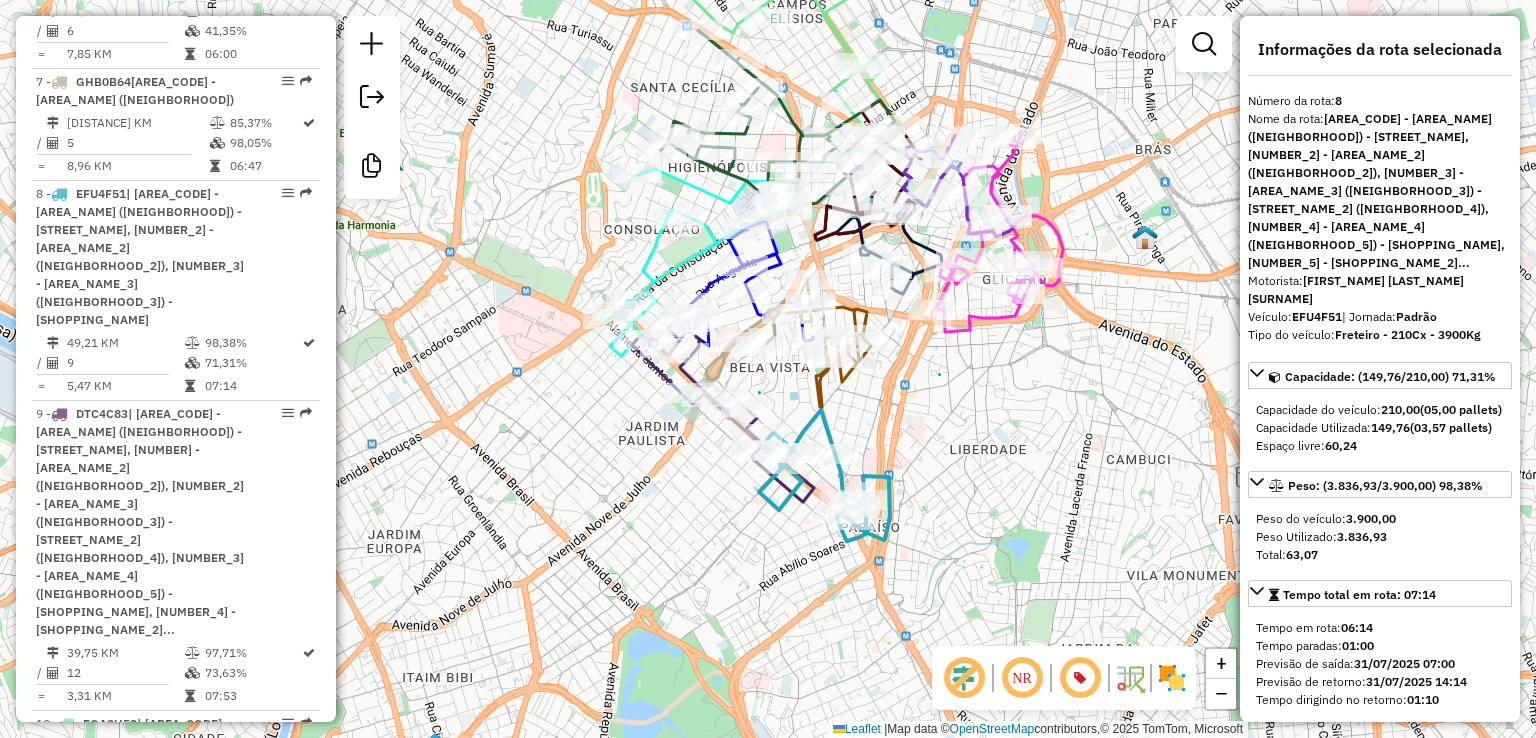 drag, startPoint x: 880, startPoint y: 542, endPoint x: 964, endPoint y: 441, distance: 131.3659 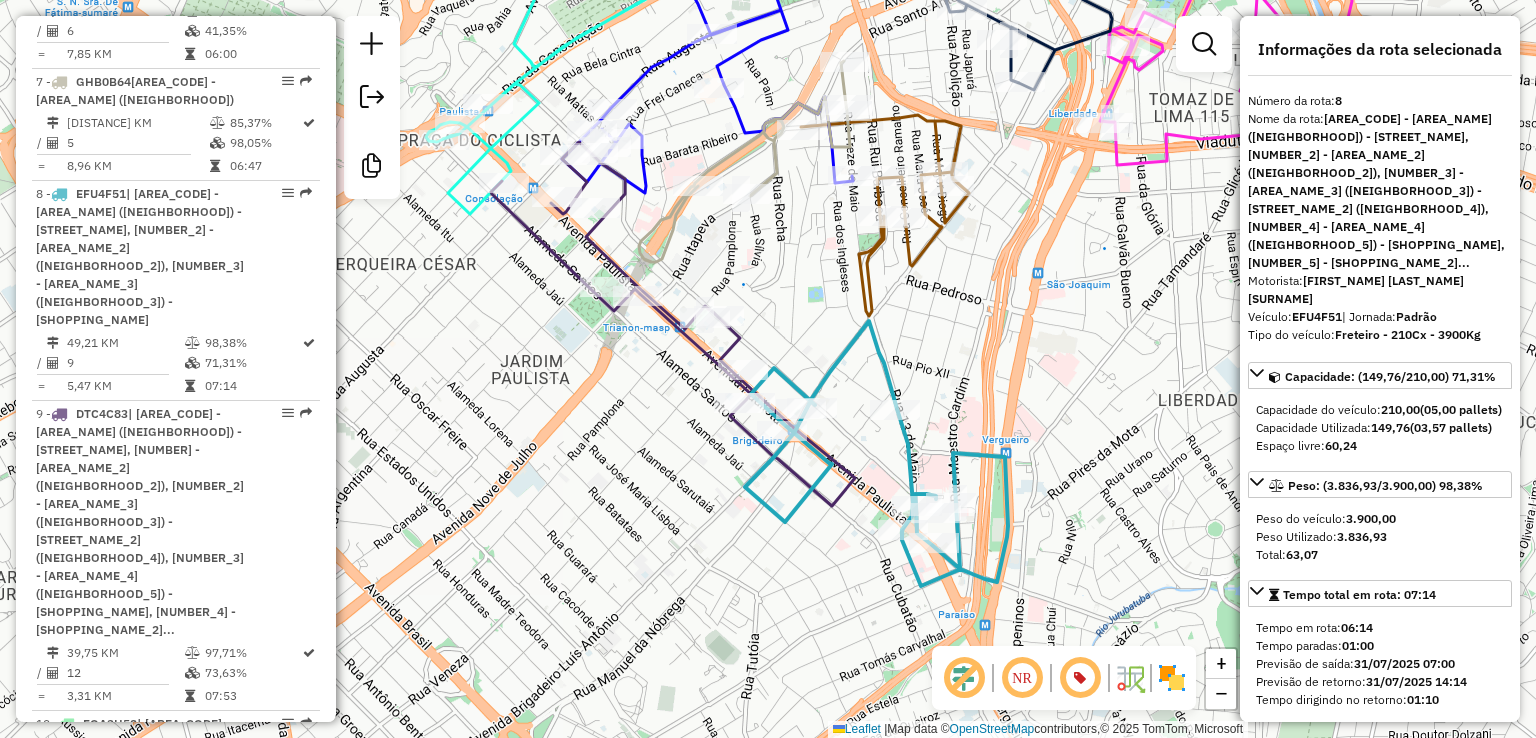 drag, startPoint x: 1101, startPoint y: 265, endPoint x: 973, endPoint y: 507, distance: 273.76633 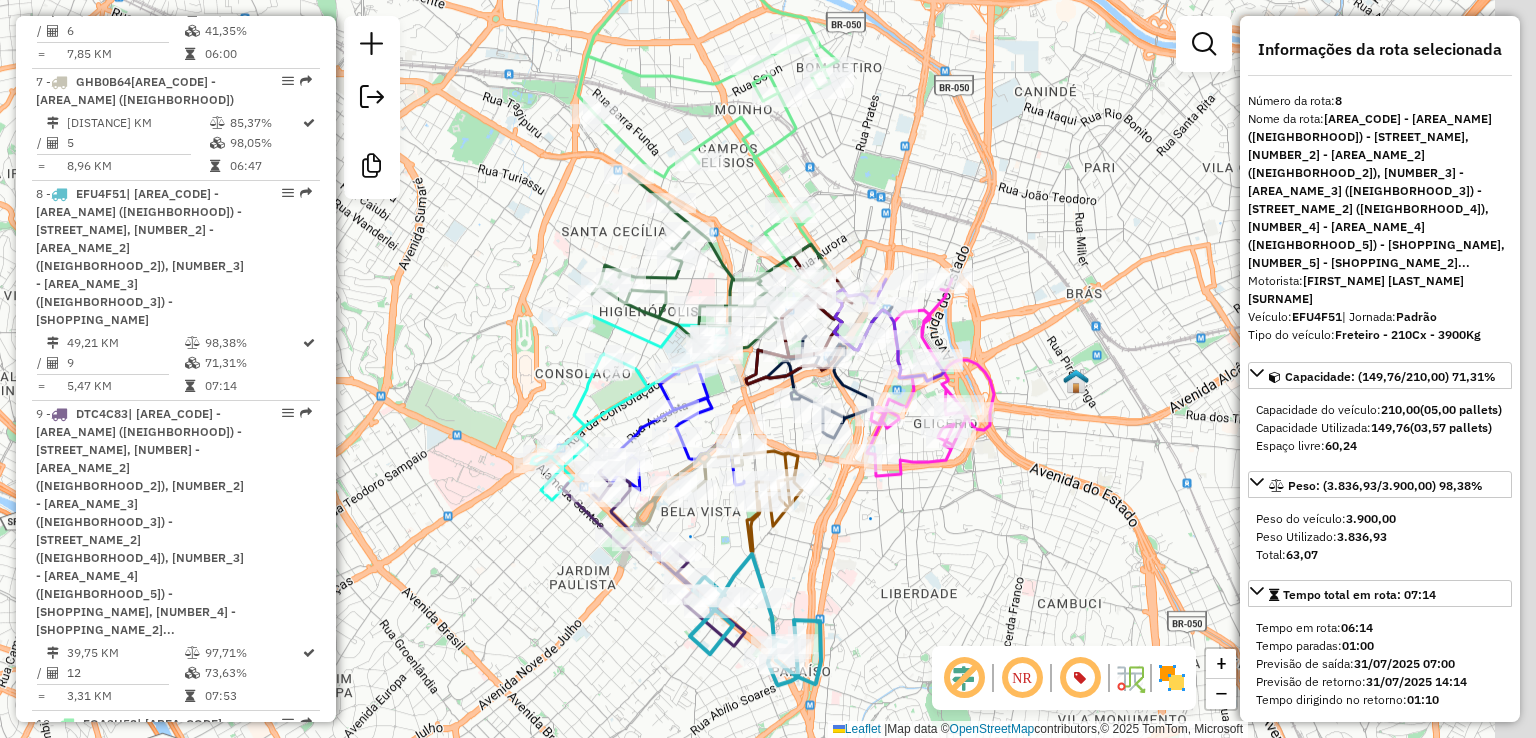 click on "Janela de atendimento Grade de atendimento Capacidade Transportadoras Veículos Cliente Pedidos  Rotas Selecione os dias de semana para filtrar as janelas de atendimento  Seg   Ter   Qua   Qui   Sex   Sáb   Dom  Informe o período da janela de atendimento: De: Até:  Filtrar exatamente a janela do cliente  Considerar janela de atendimento padrão  Selecione os dias de semana para filtrar as grades de atendimento  Seg   Ter   Qua   Qui   Sex   Sáb   Dom   Considerar clientes sem dia de atendimento cadastrado  Clientes fora do dia de atendimento selecionado Filtrar as atividades entre os valores definidos abaixo:  Peso mínimo:   Peso máximo:   Cubagem mínima:   Cubagem máxima:   De:   Até:  Filtrar as atividades entre o tempo de atendimento definido abaixo:  De:   Até:   Considerar capacidade total dos clientes não roteirizados Transportadora: Selecione um ou mais itens Tipo de veículo: Selecione um ou mais itens Veículo: Selecione um ou mais itens Motorista: Selecione um ou mais itens Nome: Rótulo:" 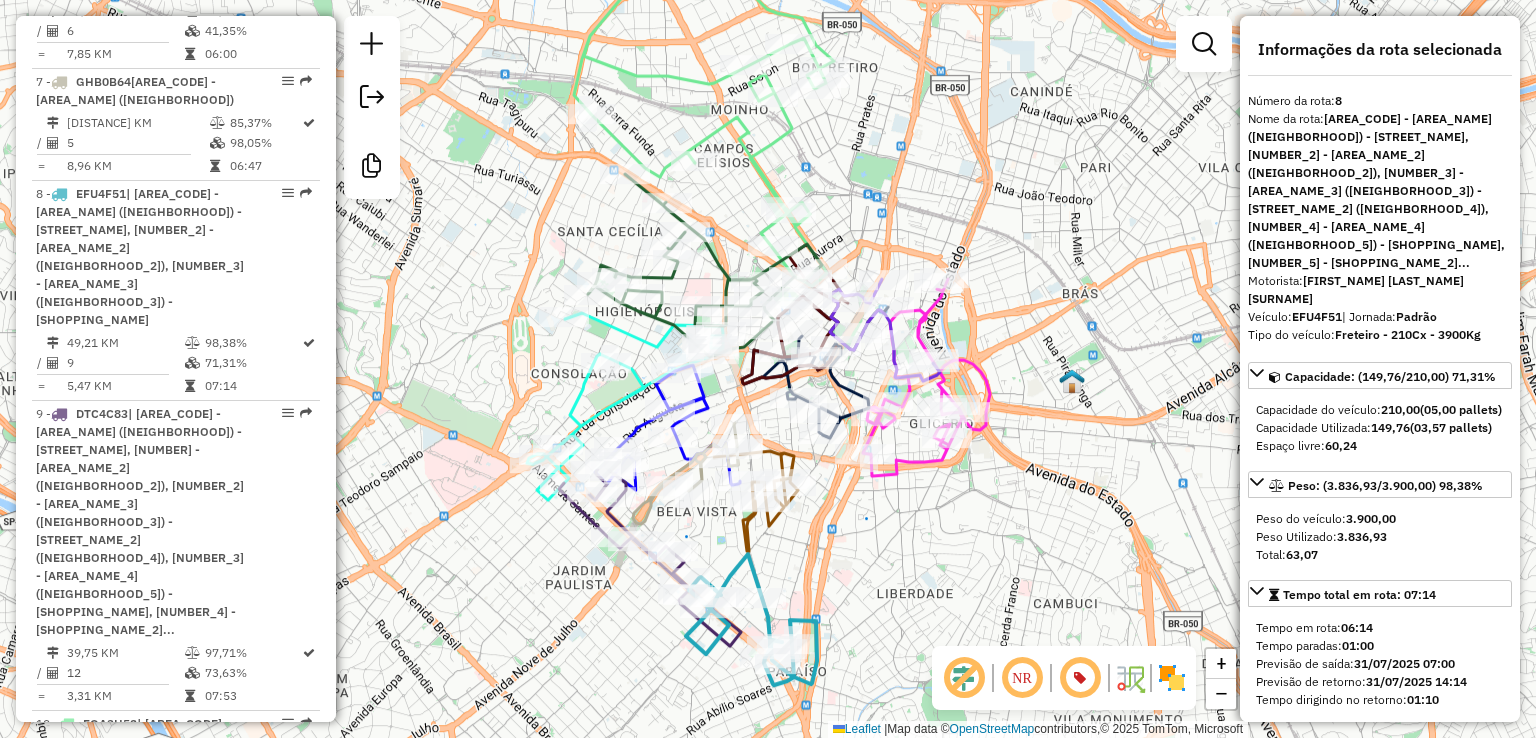 click on "Janela de atendimento Grade de atendimento Capacidade Transportadoras Veículos Cliente Pedidos  Rotas Selecione os dias de semana para filtrar as janelas de atendimento  Seg   Ter   Qua   Qui   Sex   Sáb   Dom  Informe o período da janela de atendimento: De: Até:  Filtrar exatamente a janela do cliente  Considerar janela de atendimento padrão  Selecione os dias de semana para filtrar as grades de atendimento  Seg   Ter   Qua   Qui   Sex   Sáb   Dom   Considerar clientes sem dia de atendimento cadastrado  Clientes fora do dia de atendimento selecionado Filtrar as atividades entre os valores definidos abaixo:  Peso mínimo:   Peso máximo:   Cubagem mínima:   Cubagem máxima:   De:   Até:  Filtrar as atividades entre o tempo de atendimento definido abaixo:  De:   Até:   Considerar capacidade total dos clientes não roteirizados Transportadora: Selecione um ou mais itens Tipo de veículo: Selecione um ou mais itens Veículo: Selecione um ou mais itens Motorista: Selecione um ou mais itens Nome: Rótulo:" 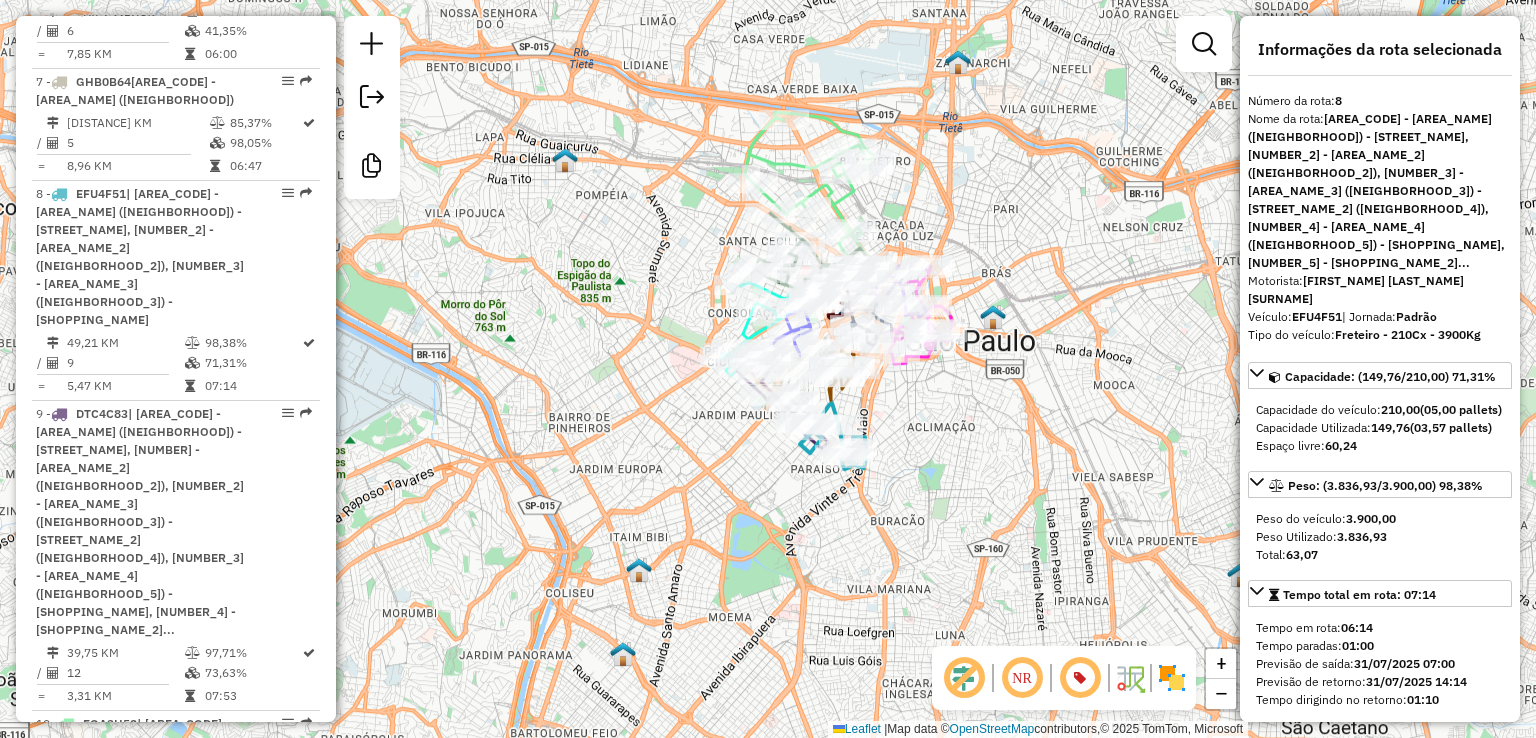 drag, startPoint x: 1087, startPoint y: 185, endPoint x: 1010, endPoint y: 223, distance: 85.86617 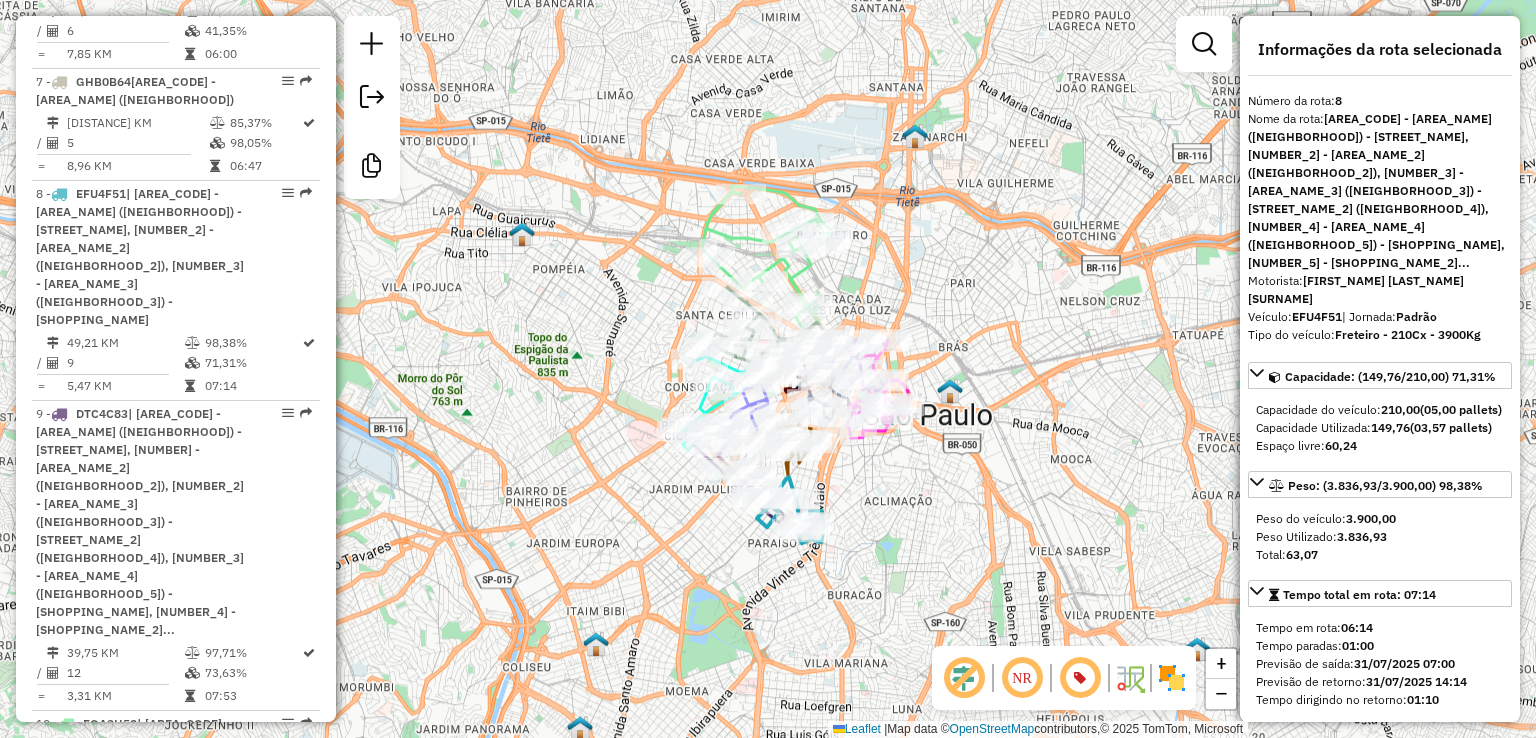 click on "Janela de atendimento Grade de atendimento Capacidade Transportadoras Veículos Cliente Pedidos  Rotas Selecione os dias de semana para filtrar as janelas de atendimento  Seg   Ter   Qua   Qui   Sex   Sáb   Dom  Informe o período da janela de atendimento: De: Até:  Filtrar exatamente a janela do cliente  Considerar janela de atendimento padrão  Selecione os dias de semana para filtrar as grades de atendimento  Seg   Ter   Qua   Qui   Sex   Sáb   Dom   Considerar clientes sem dia de atendimento cadastrado  Clientes fora do dia de atendimento selecionado Filtrar as atividades entre os valores definidos abaixo:  Peso mínimo:   Peso máximo:   Cubagem mínima:   Cubagem máxima:   De:   Até:  Filtrar as atividades entre o tempo de atendimento definido abaixo:  De:   Até:   Considerar capacidade total dos clientes não roteirizados Transportadora: Selecione um ou mais itens Tipo de veículo: Selecione um ou mais itens Veículo: Selecione um ou mais itens Motorista: Selecione um ou mais itens Nome: Rótulo:" 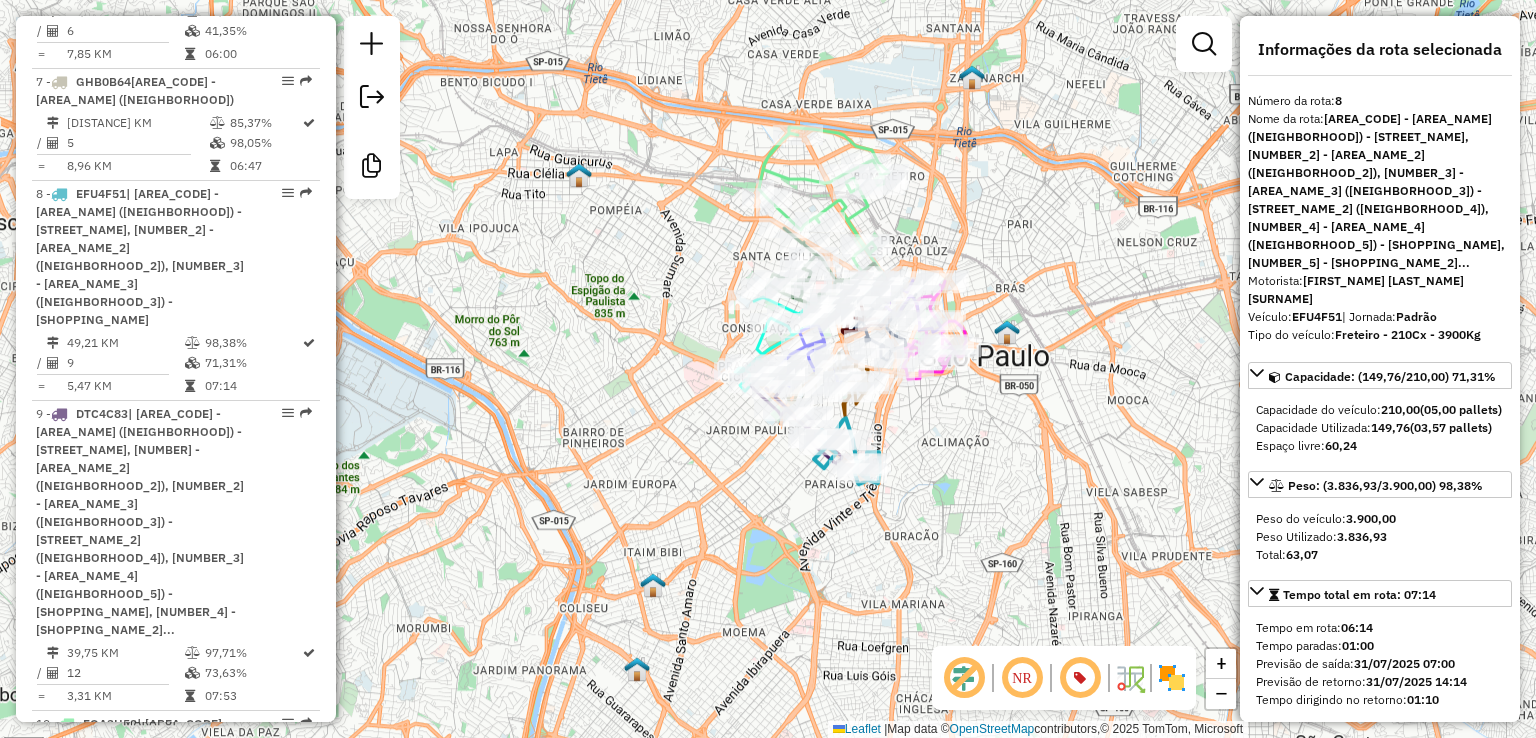 click on "Janela de atendimento Grade de atendimento Capacidade Transportadoras Veículos Cliente Pedidos  Rotas Selecione os dias de semana para filtrar as janelas de atendimento  Seg   Ter   Qua   Qui   Sex   Sáb   Dom  Informe o período da janela de atendimento: De: Até:  Filtrar exatamente a janela do cliente  Considerar janela de atendimento padrão  Selecione os dias de semana para filtrar as grades de atendimento  Seg   Ter   Qua   Qui   Sex   Sáb   Dom   Considerar clientes sem dia de atendimento cadastrado  Clientes fora do dia de atendimento selecionado Filtrar as atividades entre os valores definidos abaixo:  Peso mínimo:   Peso máximo:   Cubagem mínima:   Cubagem máxima:   De:   Até:  Filtrar as atividades entre o tempo de atendimento definido abaixo:  De:   Até:   Considerar capacidade total dos clientes não roteirizados Transportadora: Selecione um ou mais itens Tipo de veículo: Selecione um ou mais itens Veículo: Selecione um ou mais itens Motorista: Selecione um ou mais itens Nome: Rótulo:" 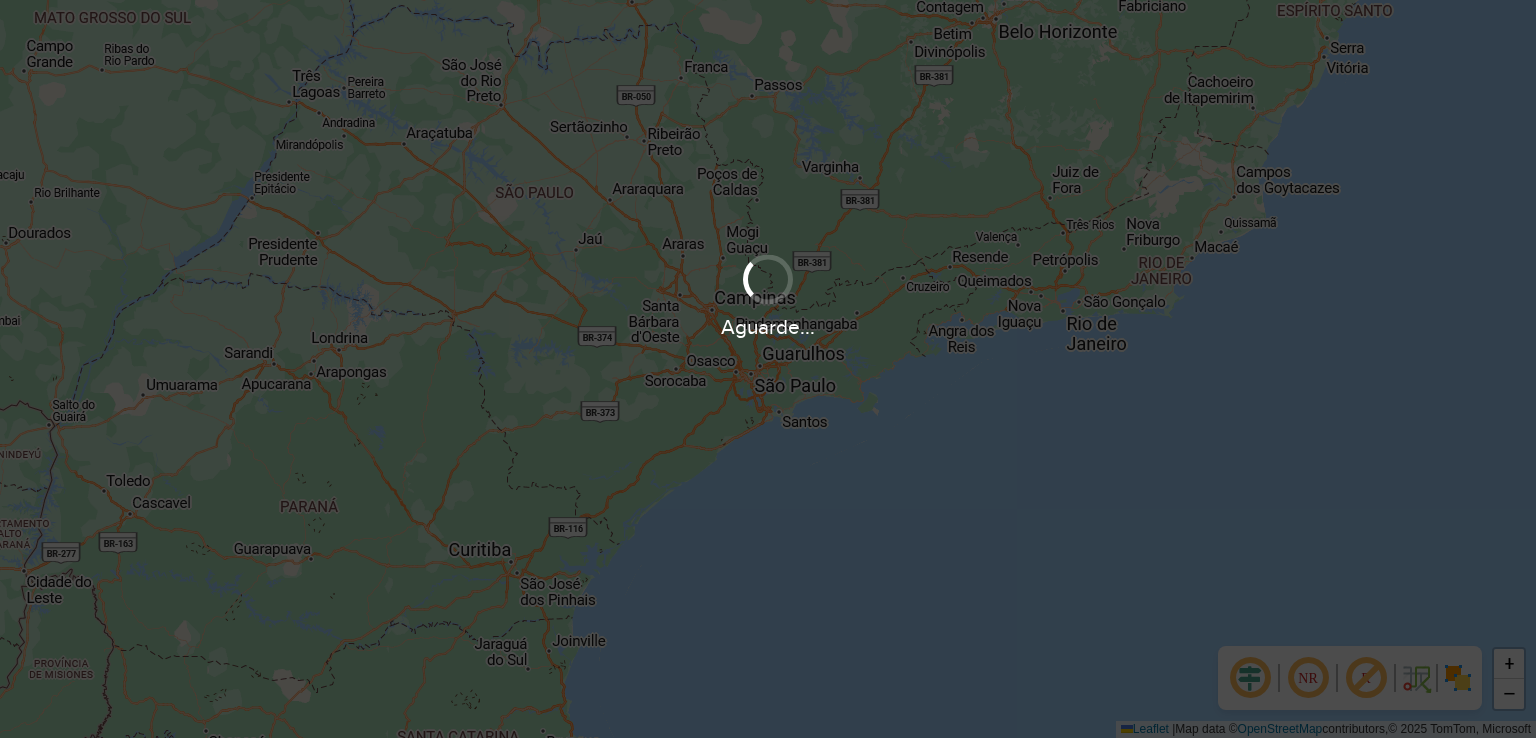 scroll, scrollTop: 0, scrollLeft: 0, axis: both 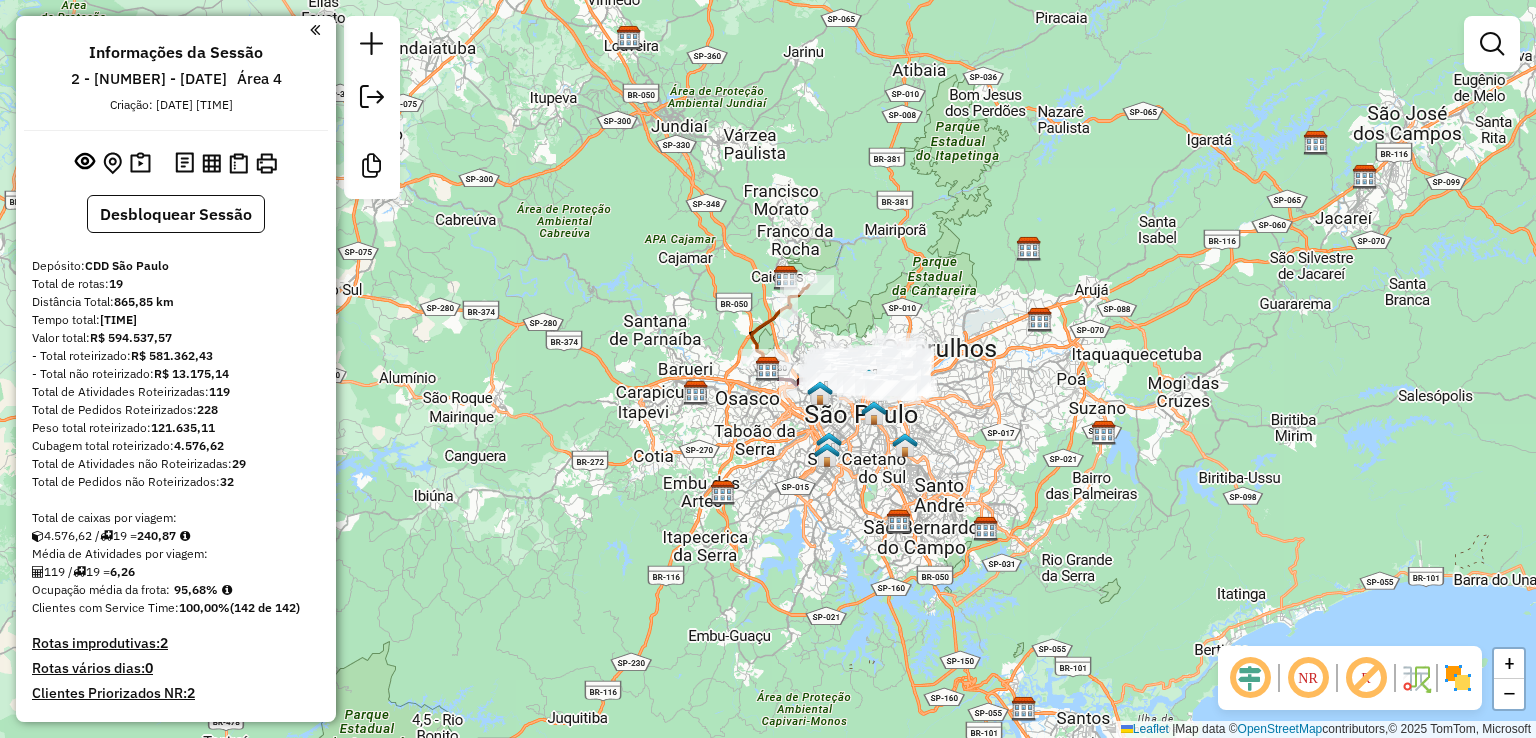 click 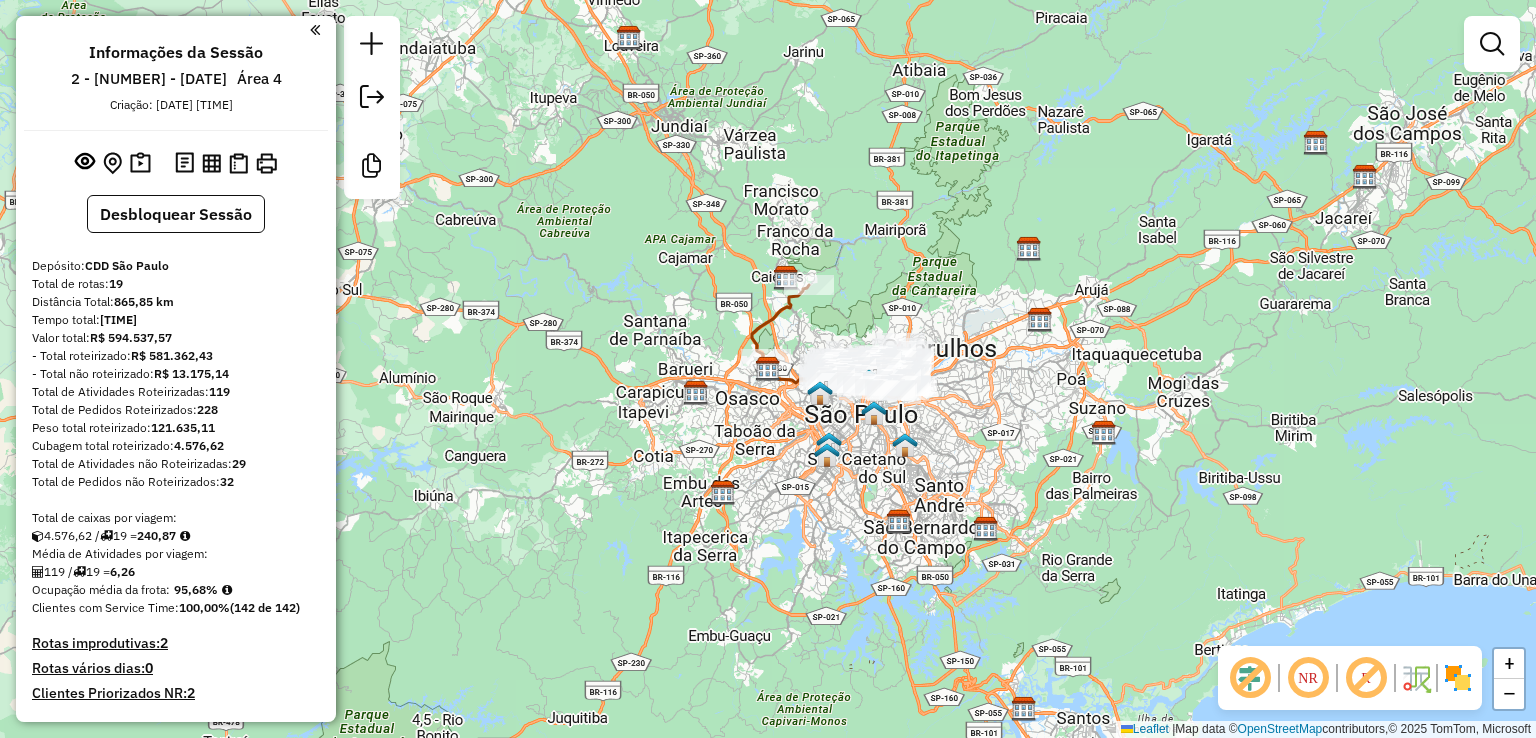 click 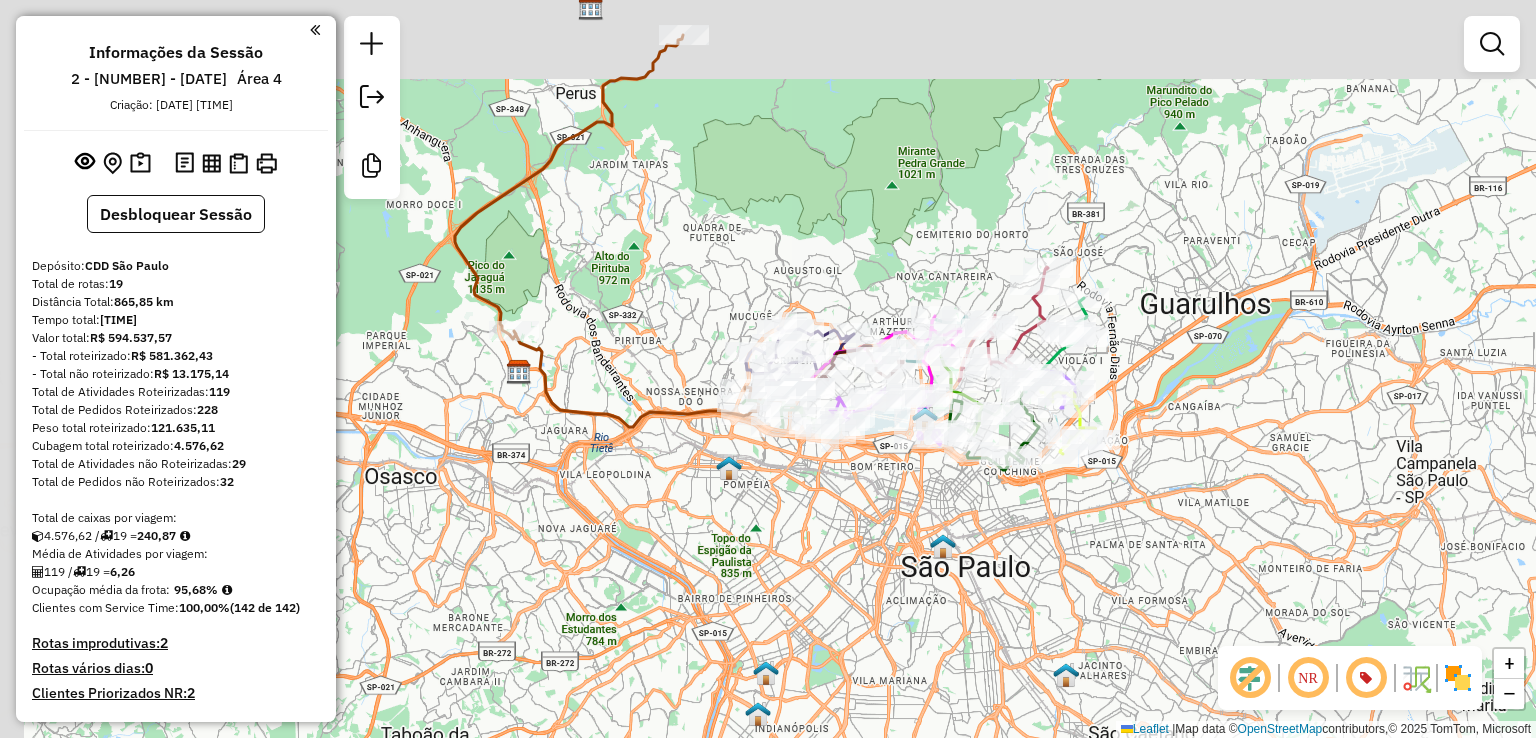 drag, startPoint x: 861, startPoint y: 390, endPoint x: 892, endPoint y: 477, distance: 92.358 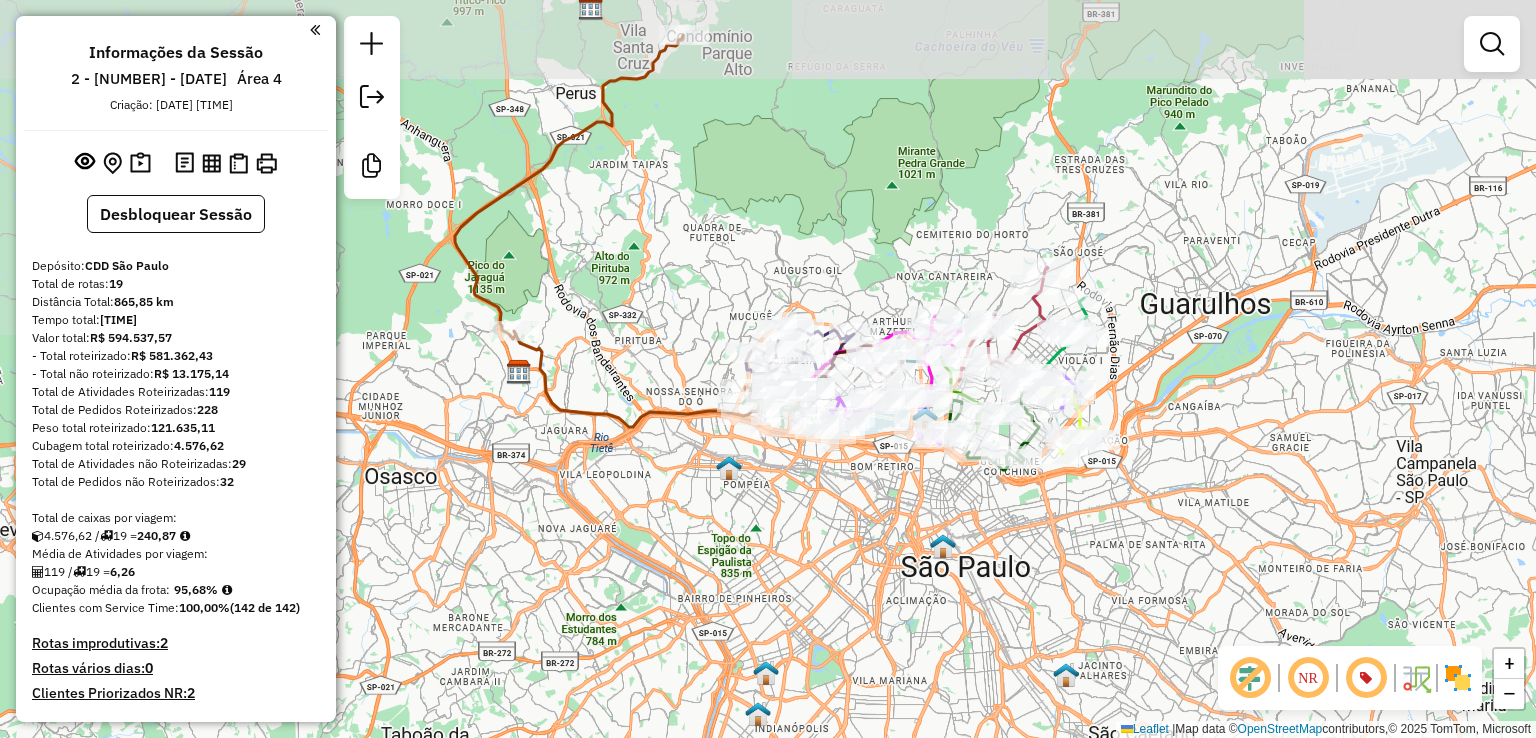 click on "Janela de atendimento Grade de atendimento Capacidade Transportadoras Veículos Cliente Pedidos  Rotas Selecione os dias de semana para filtrar as janelas de atendimento  Seg   Ter   Qua   Qui   Sex   Sáb   Dom  Informe o período da janela de atendimento: De: Até:  Filtrar exatamente a janela do cliente  Considerar janela de atendimento padrão  Selecione os dias de semana para filtrar as grades de atendimento  Seg   Ter   Qua   Qui   Sex   Sáb   Dom   Considerar clientes sem dia de atendimento cadastrado  Clientes fora do dia de atendimento selecionado Filtrar as atividades entre os valores definidos abaixo:  Peso mínimo:   Peso máximo:   Cubagem mínima:   Cubagem máxima:   De:   Até:  Filtrar as atividades entre o tempo de atendimento definido abaixo:  De:   Até:   Considerar capacidade total dos clientes não roteirizados Transportadora: Selecione um ou mais itens Tipo de veículo: Selecione um ou mais itens Veículo: Selecione um ou mais itens Motorista: Selecione um ou mais itens Nome: Rótulo:" 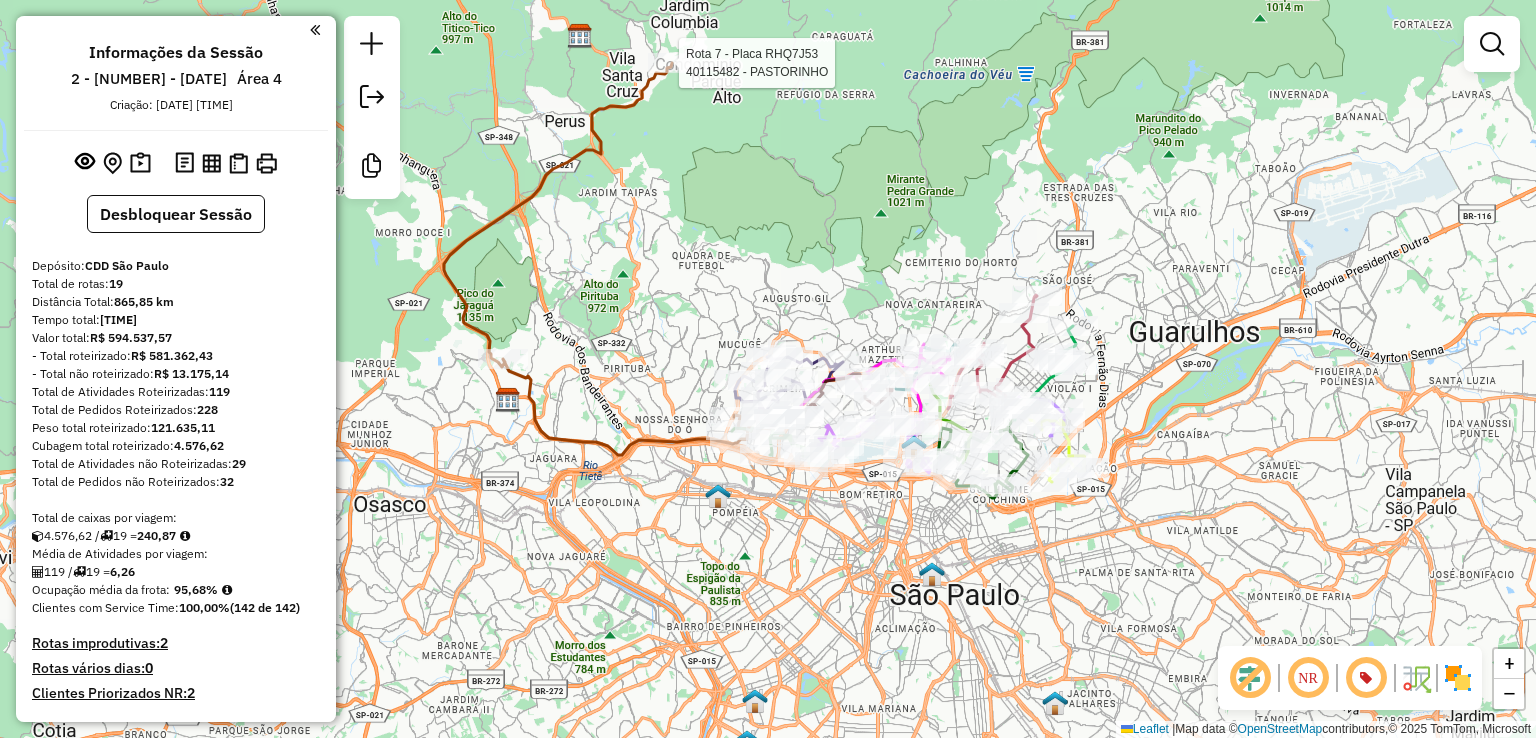 select on "**********" 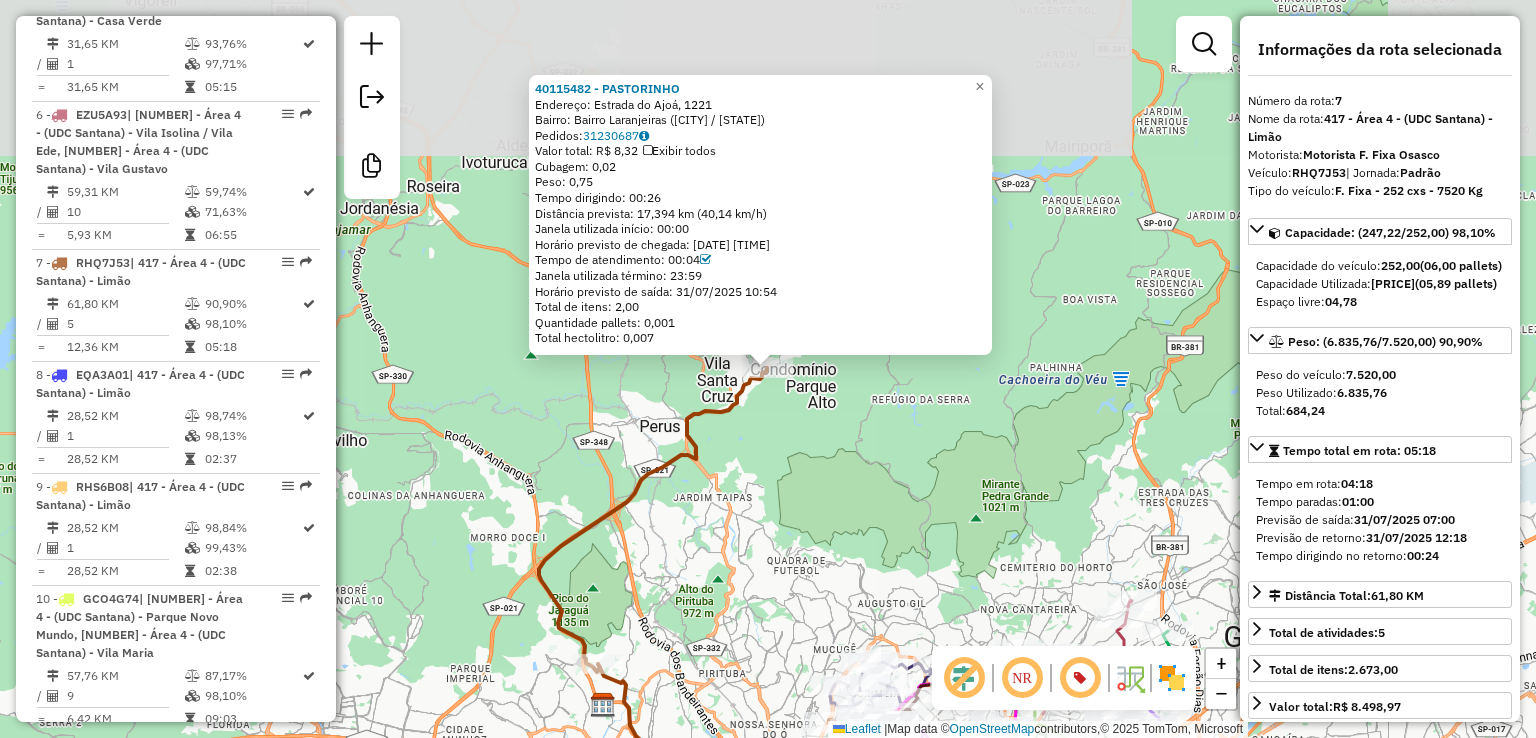 scroll, scrollTop: 1536, scrollLeft: 0, axis: vertical 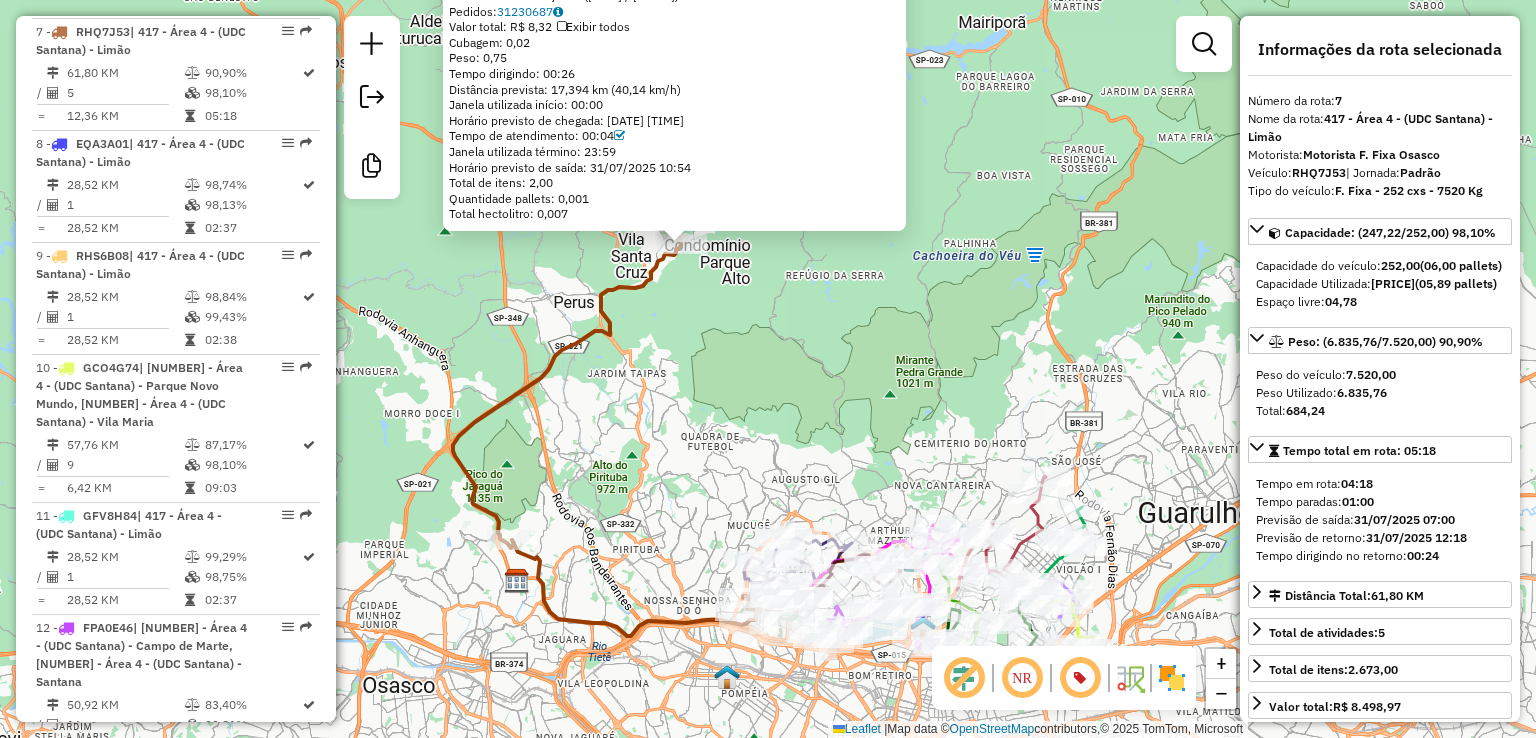 drag, startPoint x: 812, startPoint y: 502, endPoint x: 725, endPoint y: 372, distance: 156.4257 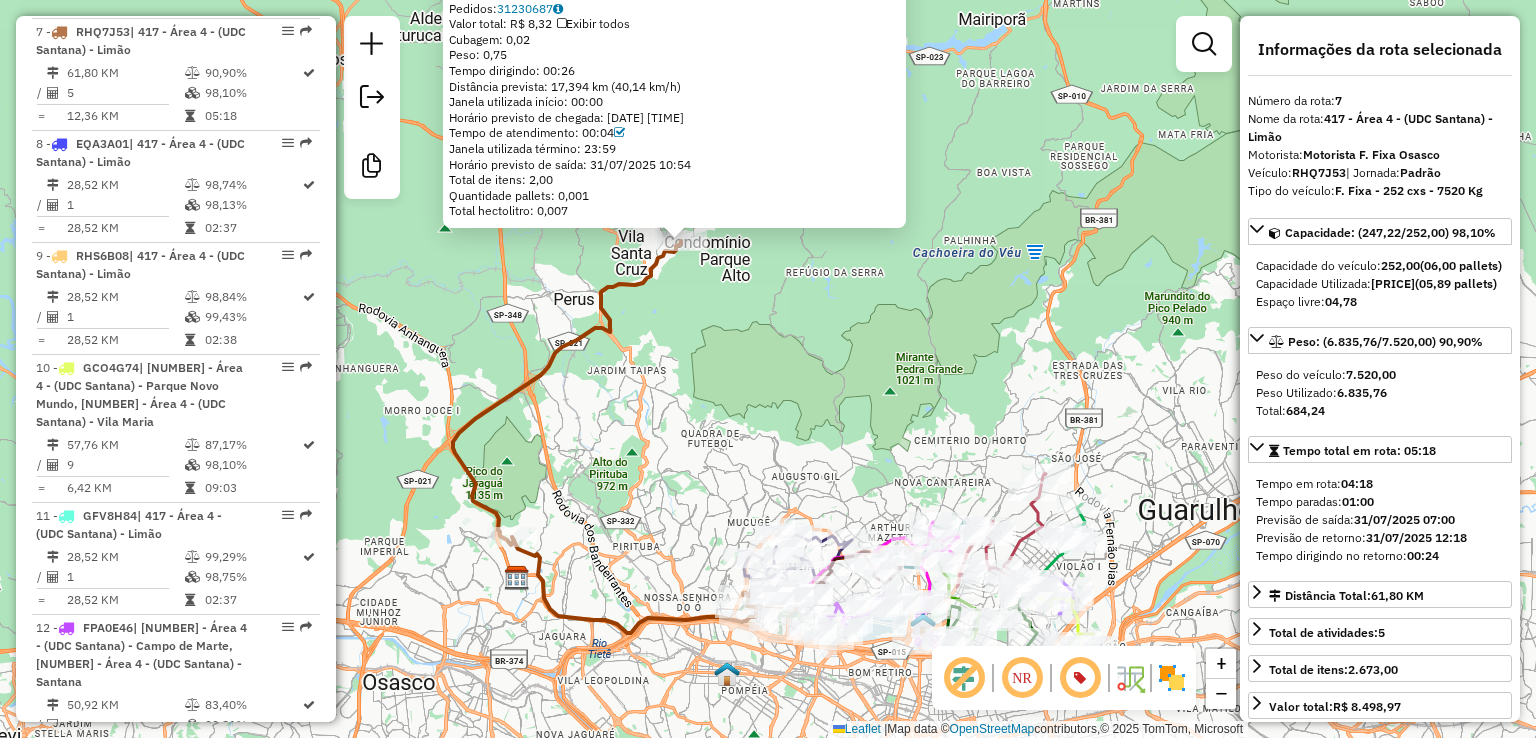 drag, startPoint x: 700, startPoint y: 389, endPoint x: 637, endPoint y: 285, distance: 121.59358 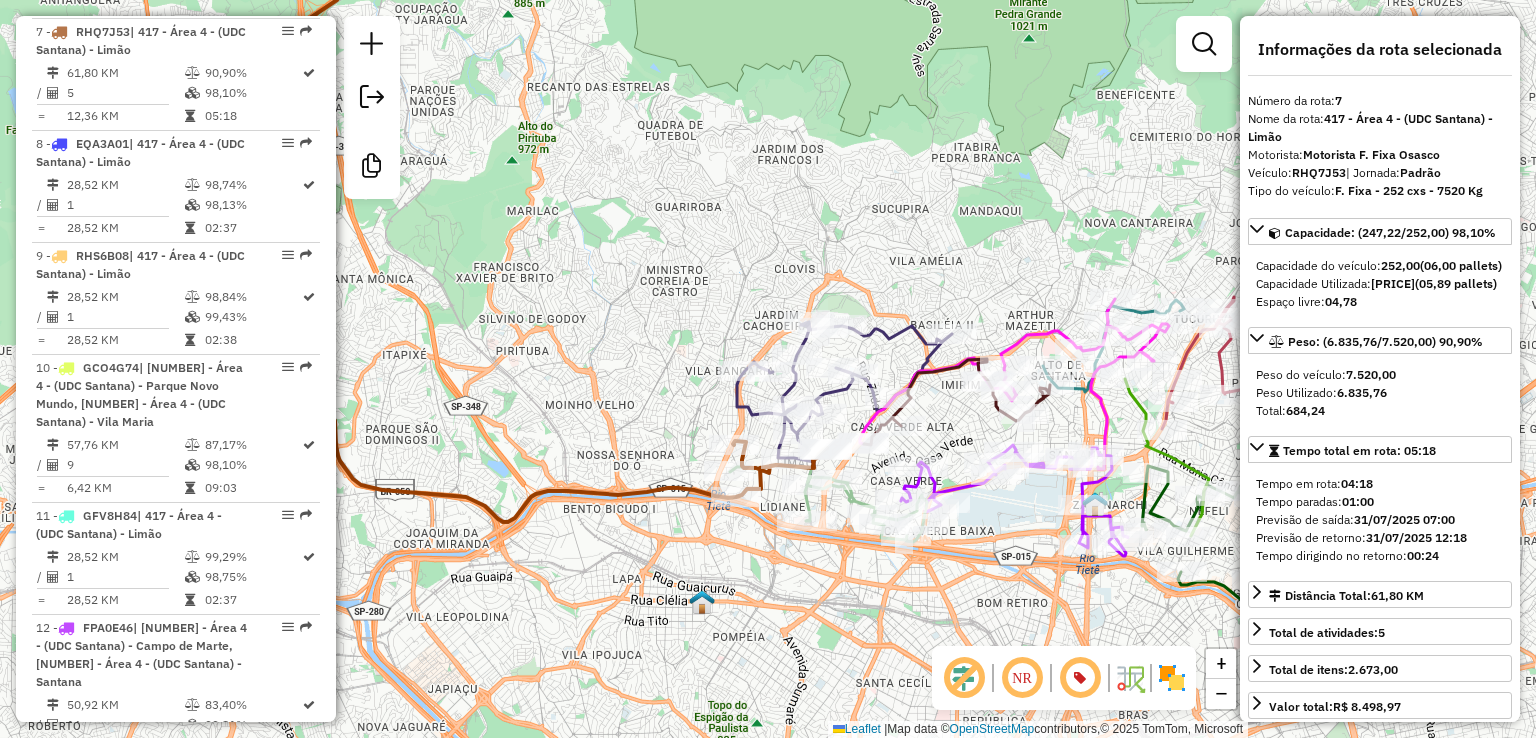 drag, startPoint x: 671, startPoint y: 492, endPoint x: 700, endPoint y: 569, distance: 82.28001 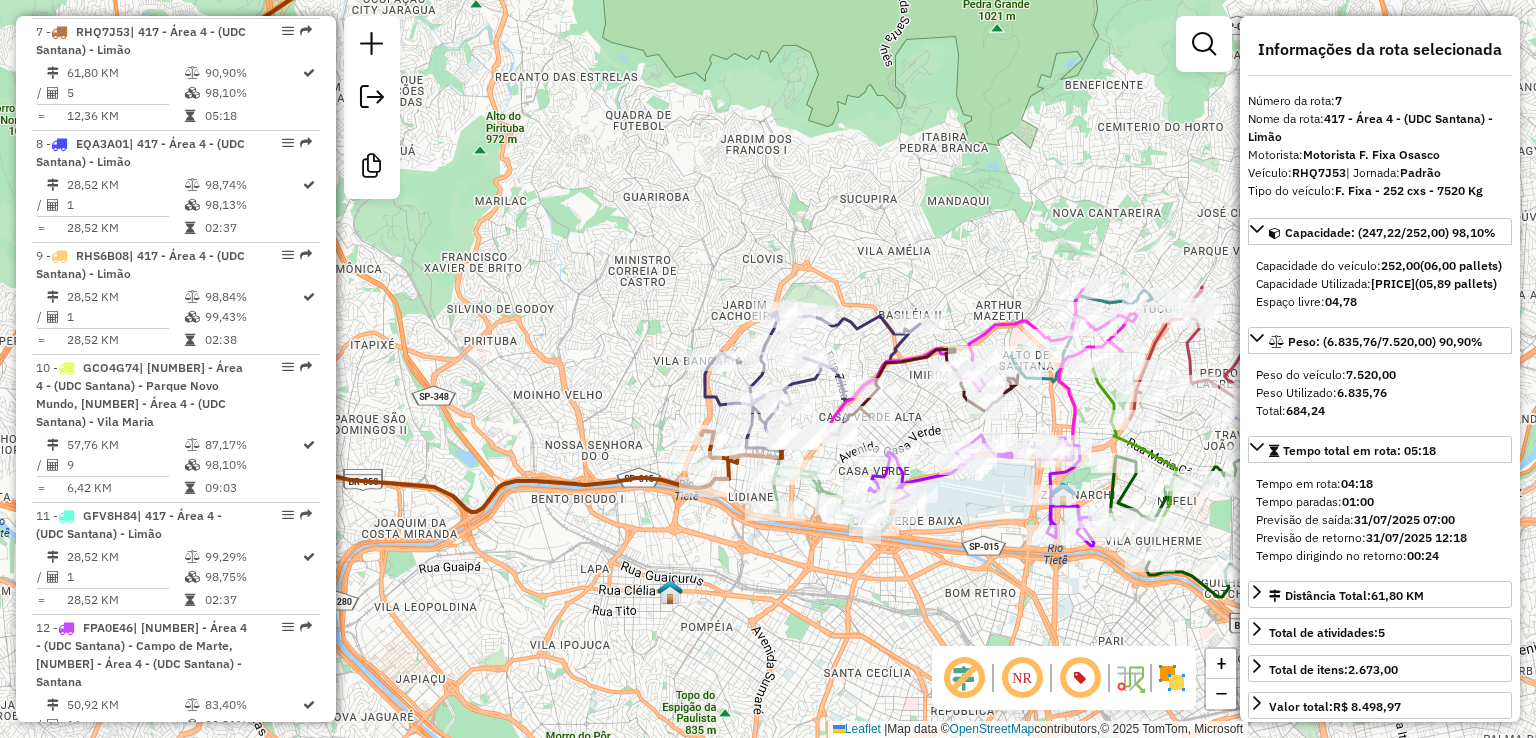 drag, startPoint x: 722, startPoint y: 565, endPoint x: 654, endPoint y: 549, distance: 69.856995 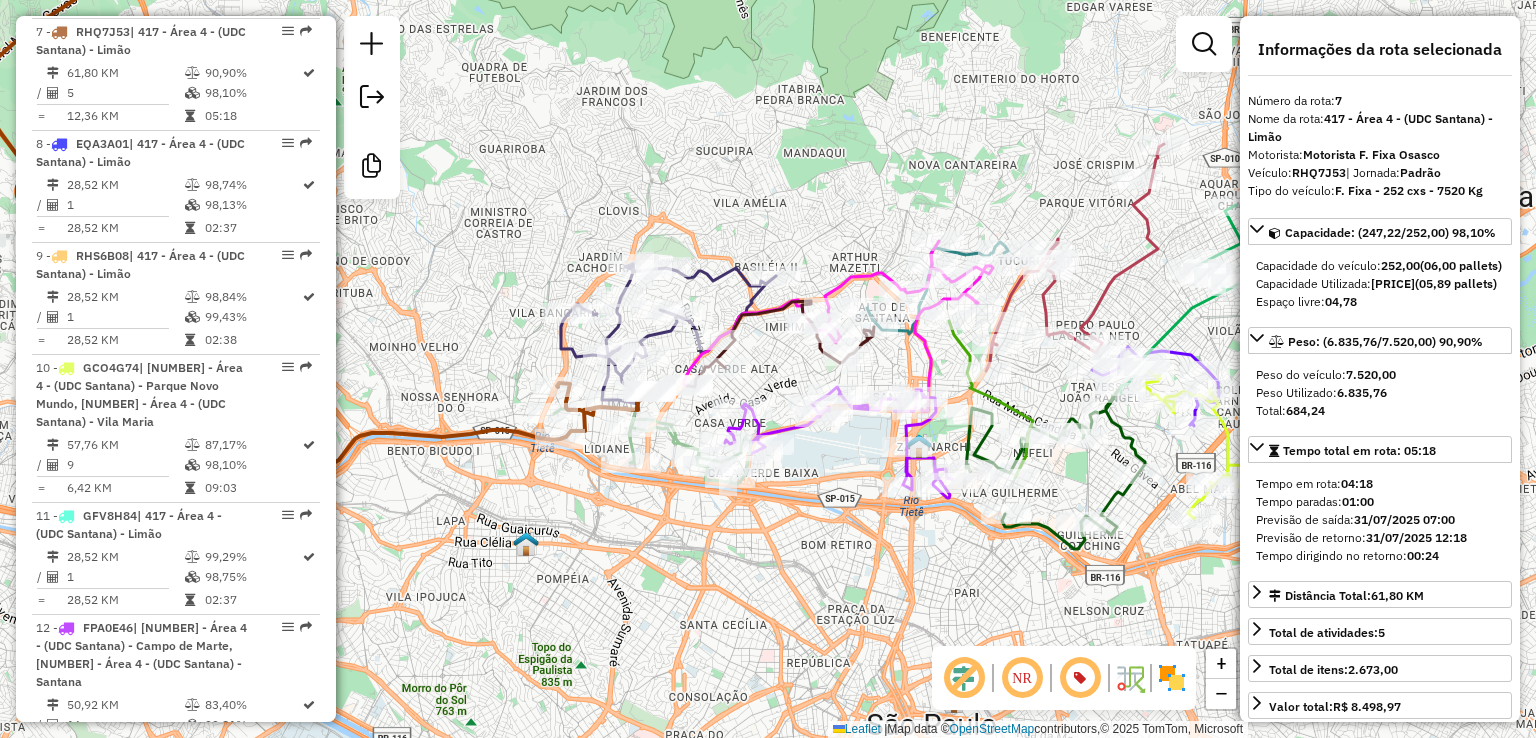 drag, startPoint x: 656, startPoint y: 607, endPoint x: 646, endPoint y: 605, distance: 10.198039 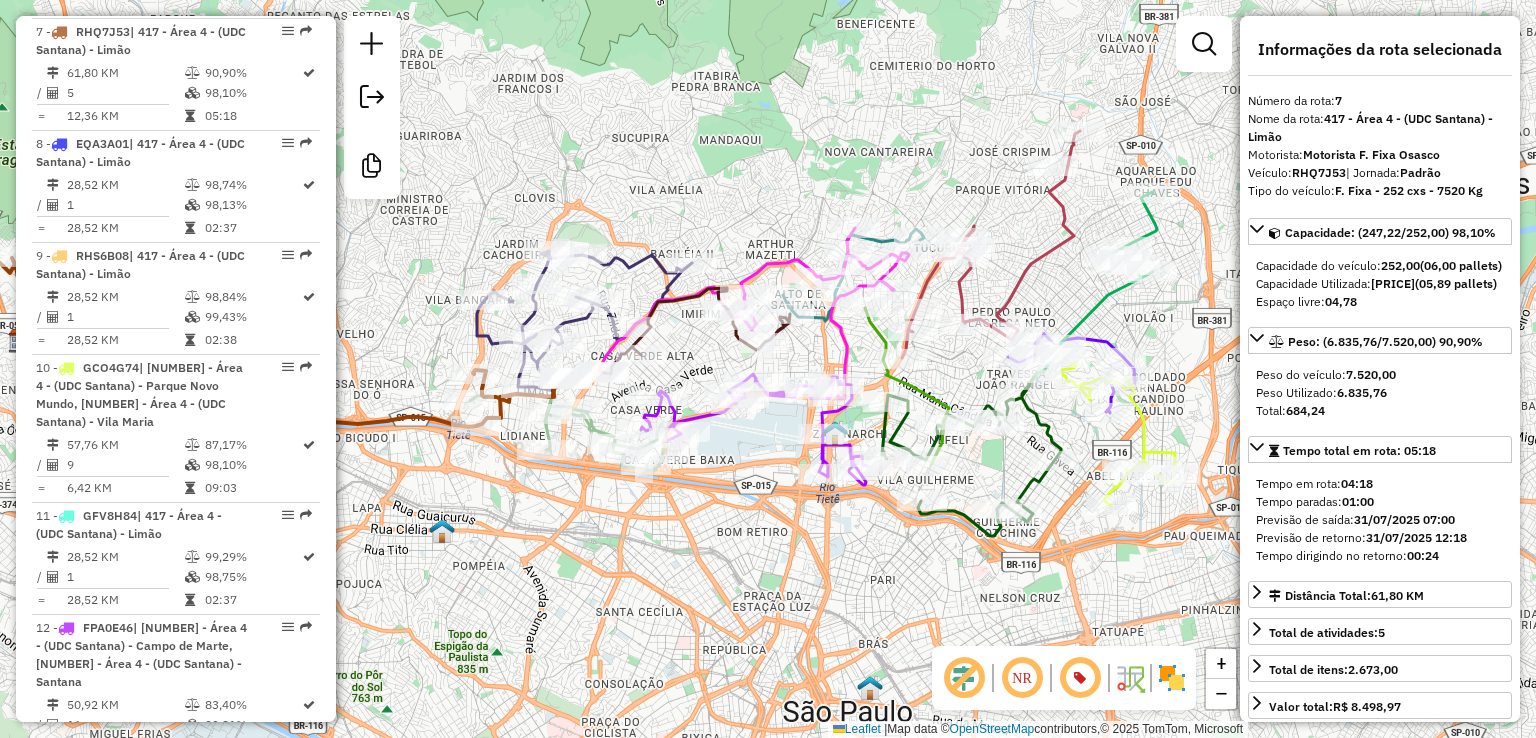 drag, startPoint x: 824, startPoint y: 567, endPoint x: 726, endPoint y: 553, distance: 98.99495 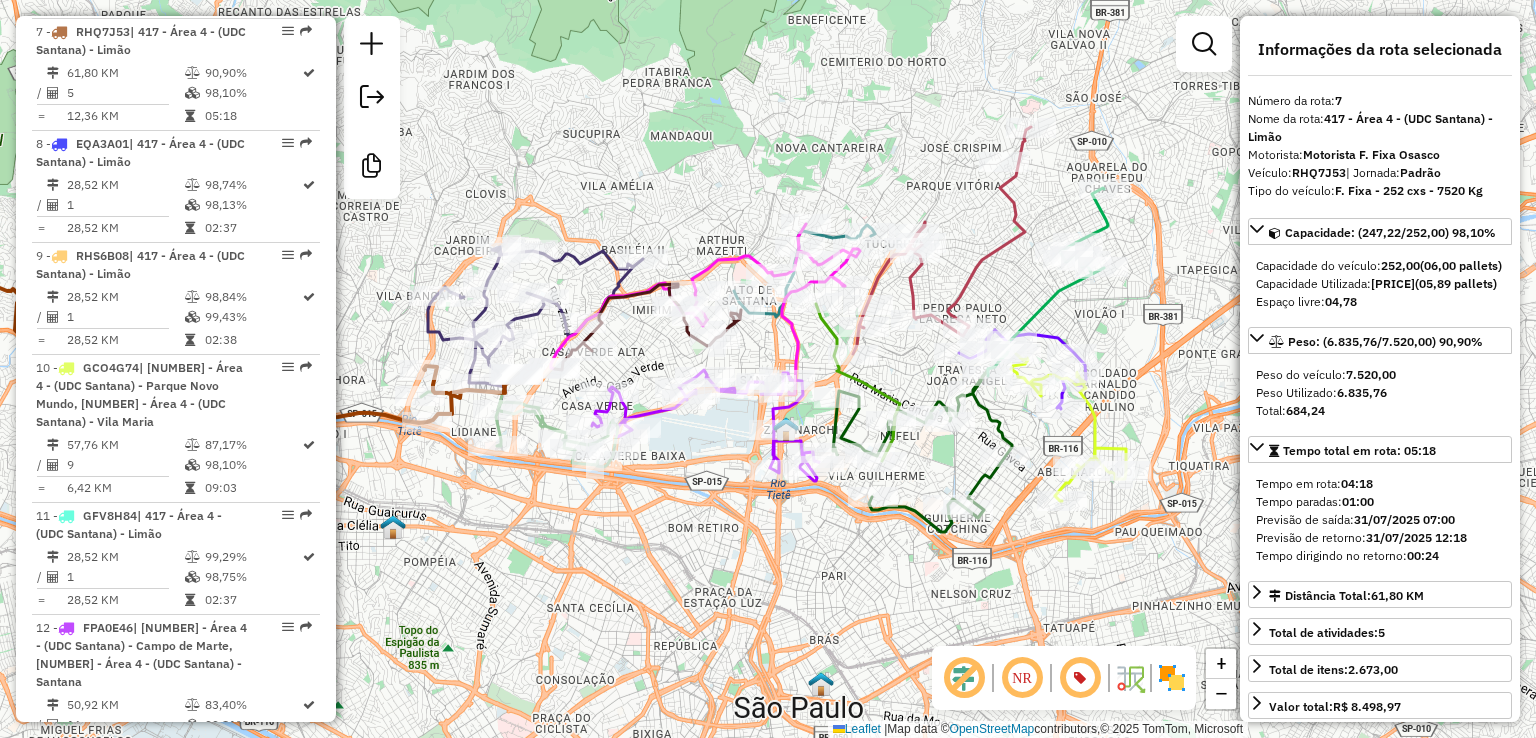 drag, startPoint x: 794, startPoint y: 574, endPoint x: 764, endPoint y: 574, distance: 30 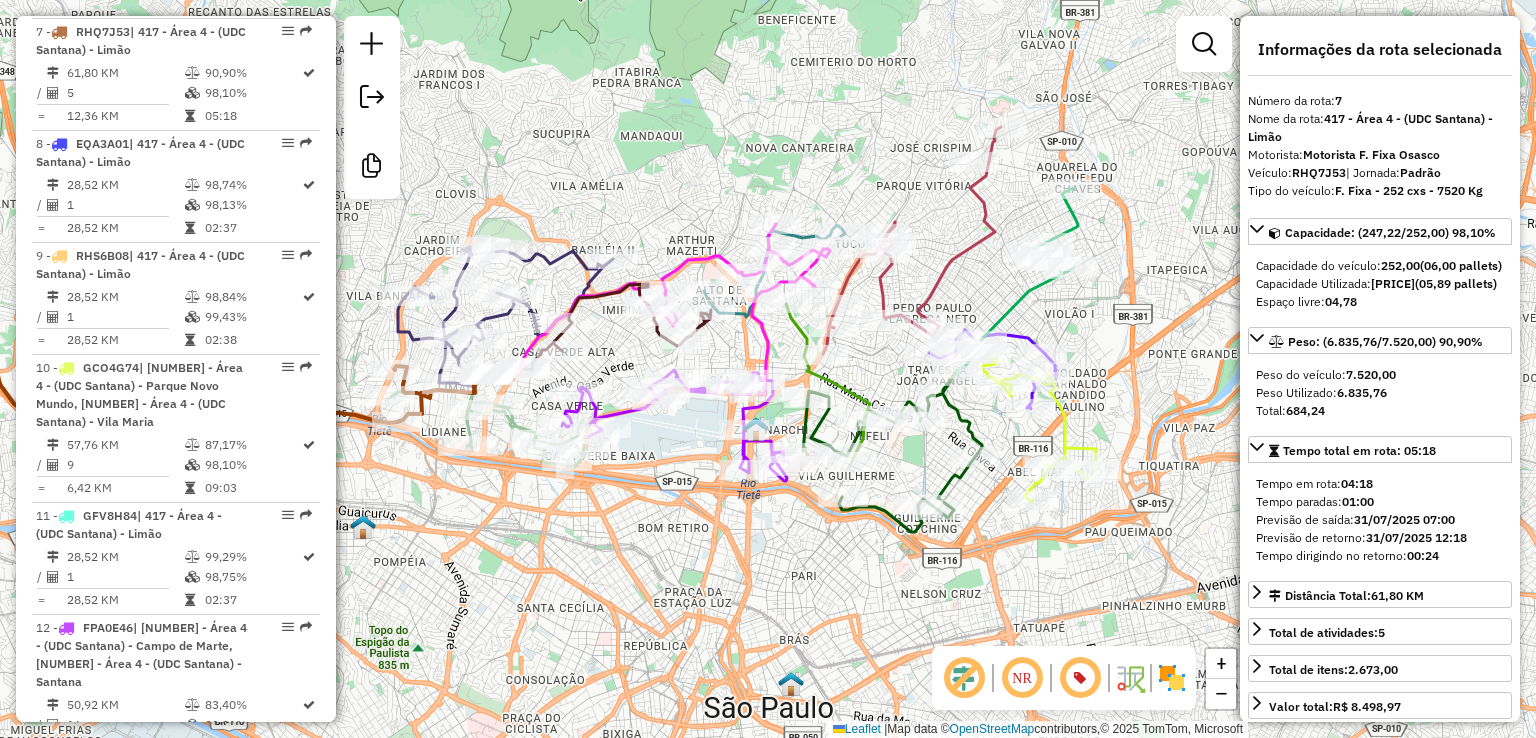 drag, startPoint x: 777, startPoint y: 565, endPoint x: 835, endPoint y: 463, distance: 117.33712 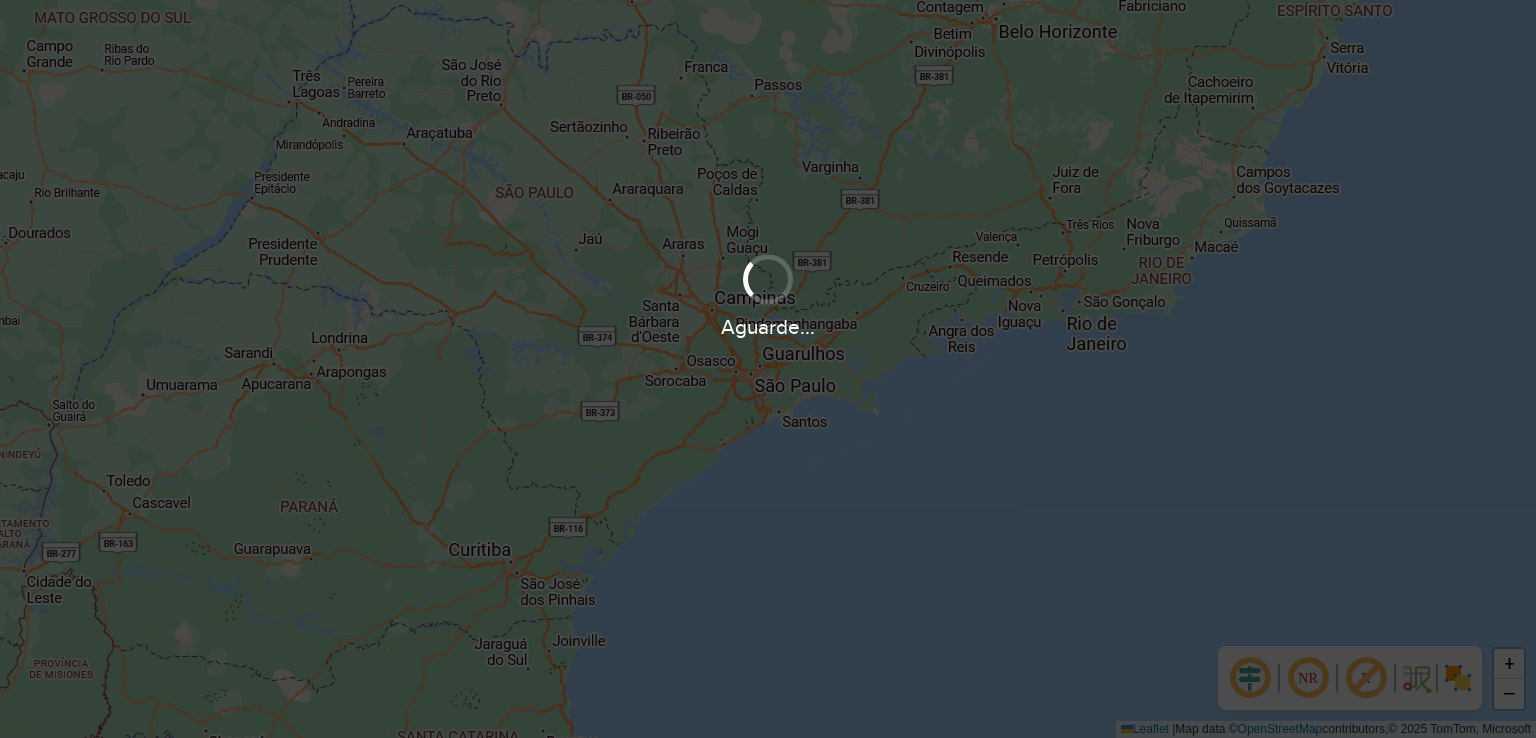 scroll, scrollTop: 0, scrollLeft: 0, axis: both 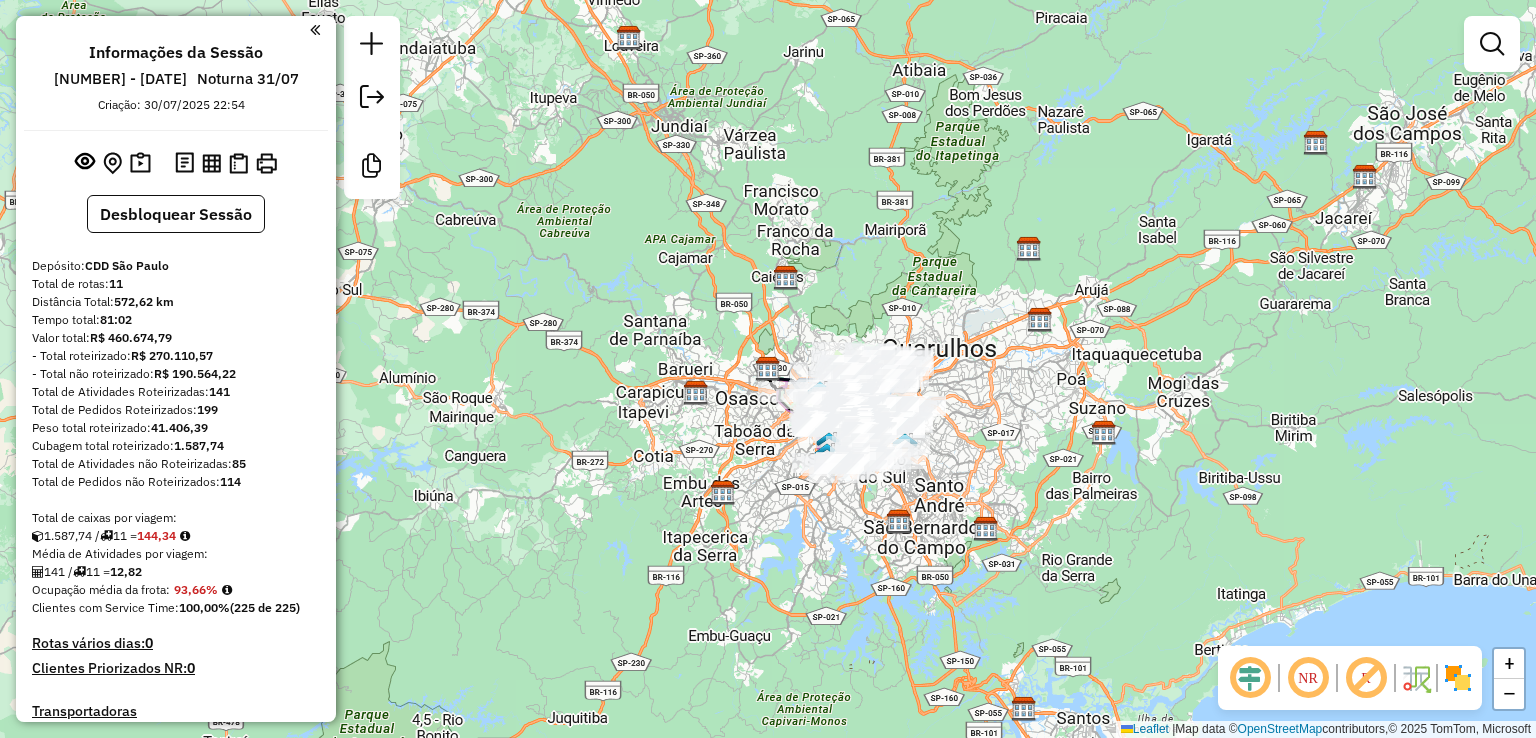 click 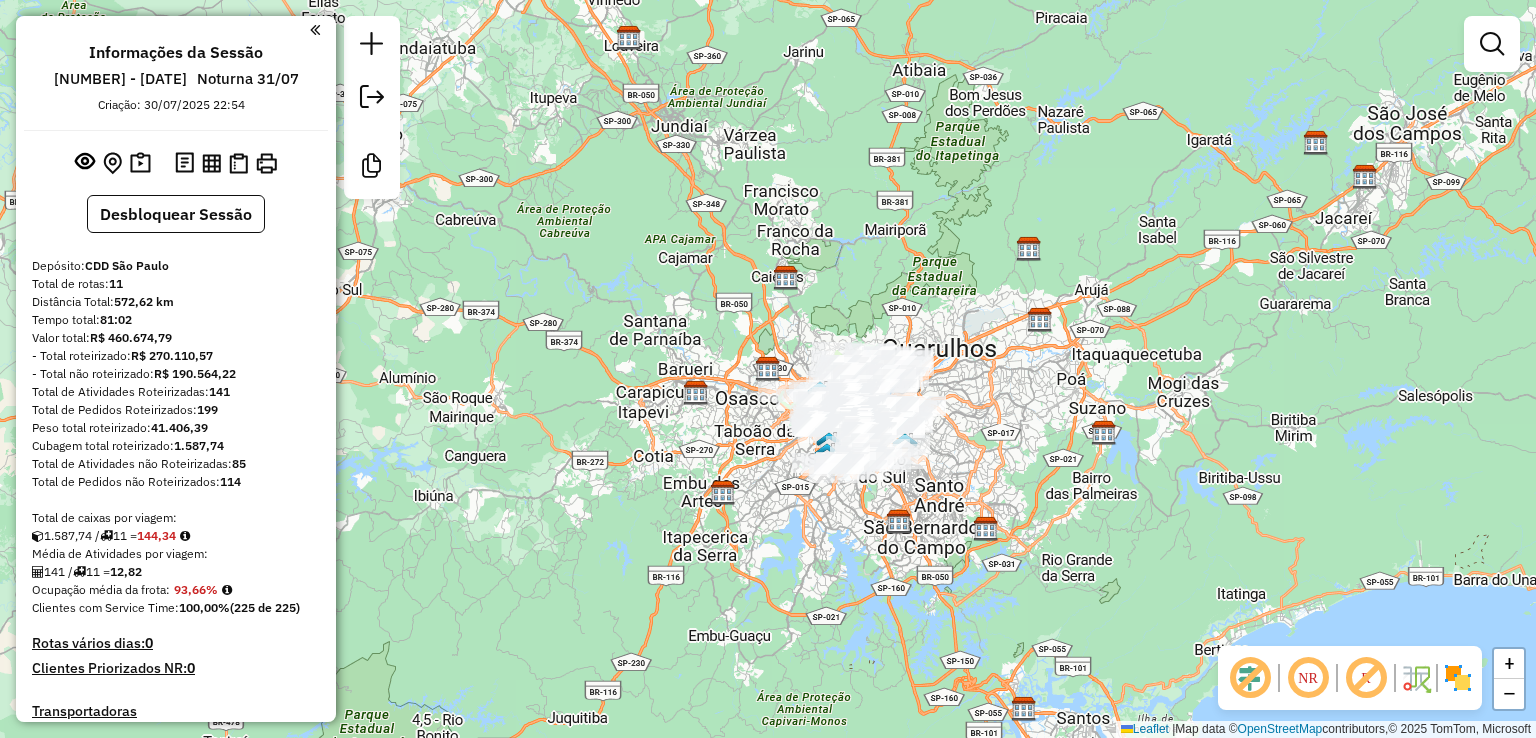 click 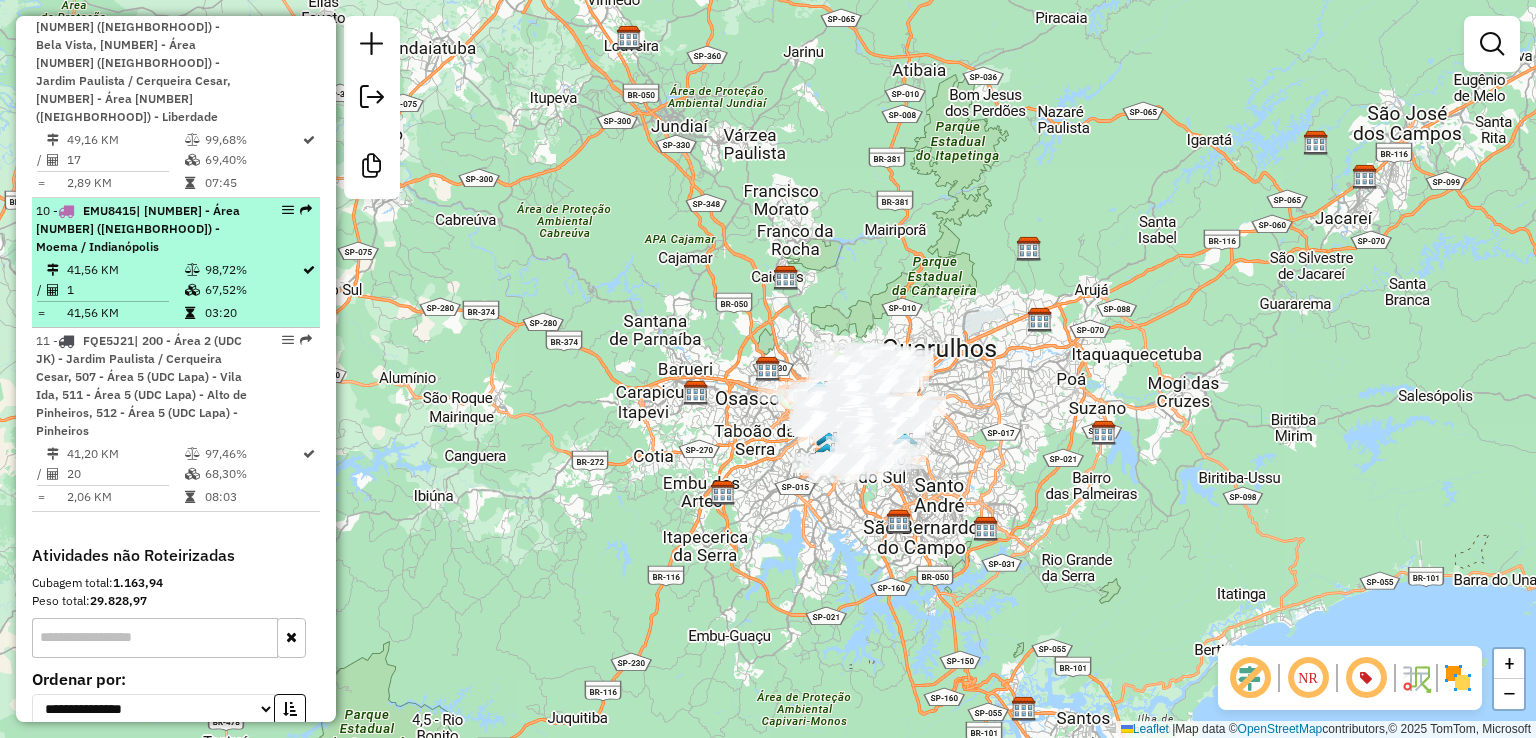 scroll, scrollTop: 2091, scrollLeft: 0, axis: vertical 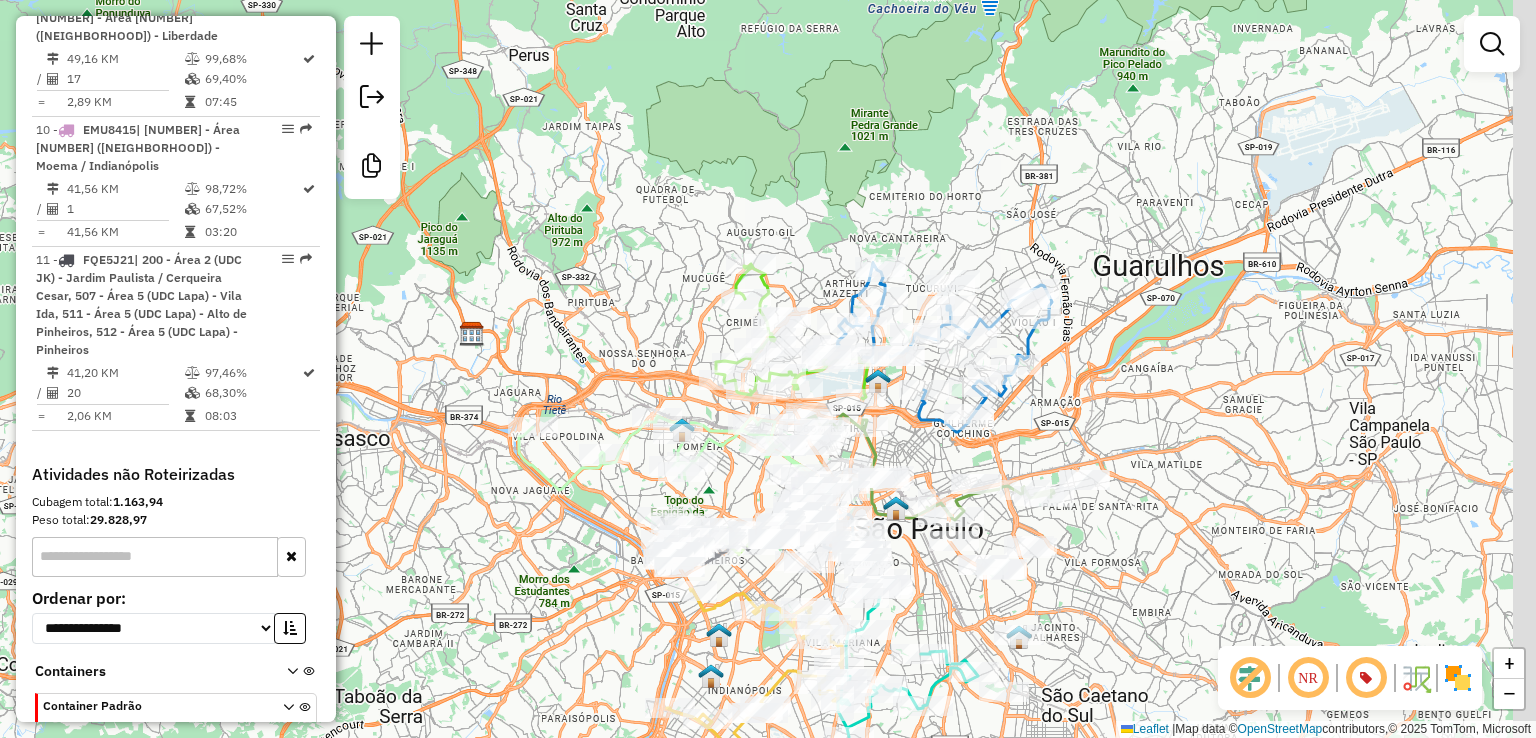 click on "Janela de atendimento Grade de atendimento Capacidade Transportadoras Veículos Cliente Pedidos  Rotas Selecione os dias de semana para filtrar as janelas de atendimento  Seg   Ter   Qua   Qui   Sex   Sáb   Dom  Informe o período da janela de atendimento: De: Até:  Filtrar exatamente a janela do cliente  Considerar janela de atendimento padrão  Selecione os dias de semana para filtrar as grades de atendimento  Seg   Ter   Qua   Qui   Sex   Sáb   Dom   Considerar clientes sem dia de atendimento cadastrado  Clientes fora do dia de atendimento selecionado Filtrar as atividades entre os valores definidos abaixo:  Peso mínimo:   Peso máximo:   Cubagem mínima:   Cubagem máxima:   De:   Até:  Filtrar as atividades entre o tempo de atendimento definido abaixo:  De:   Até:   Considerar capacidade total dos clientes não roteirizados Transportadora: Selecione um ou mais itens Tipo de veículo: Selecione um ou mais itens Veículo: Selecione um ou mais itens Motorista: Selecione um ou mais itens Nome: Rótulo:" 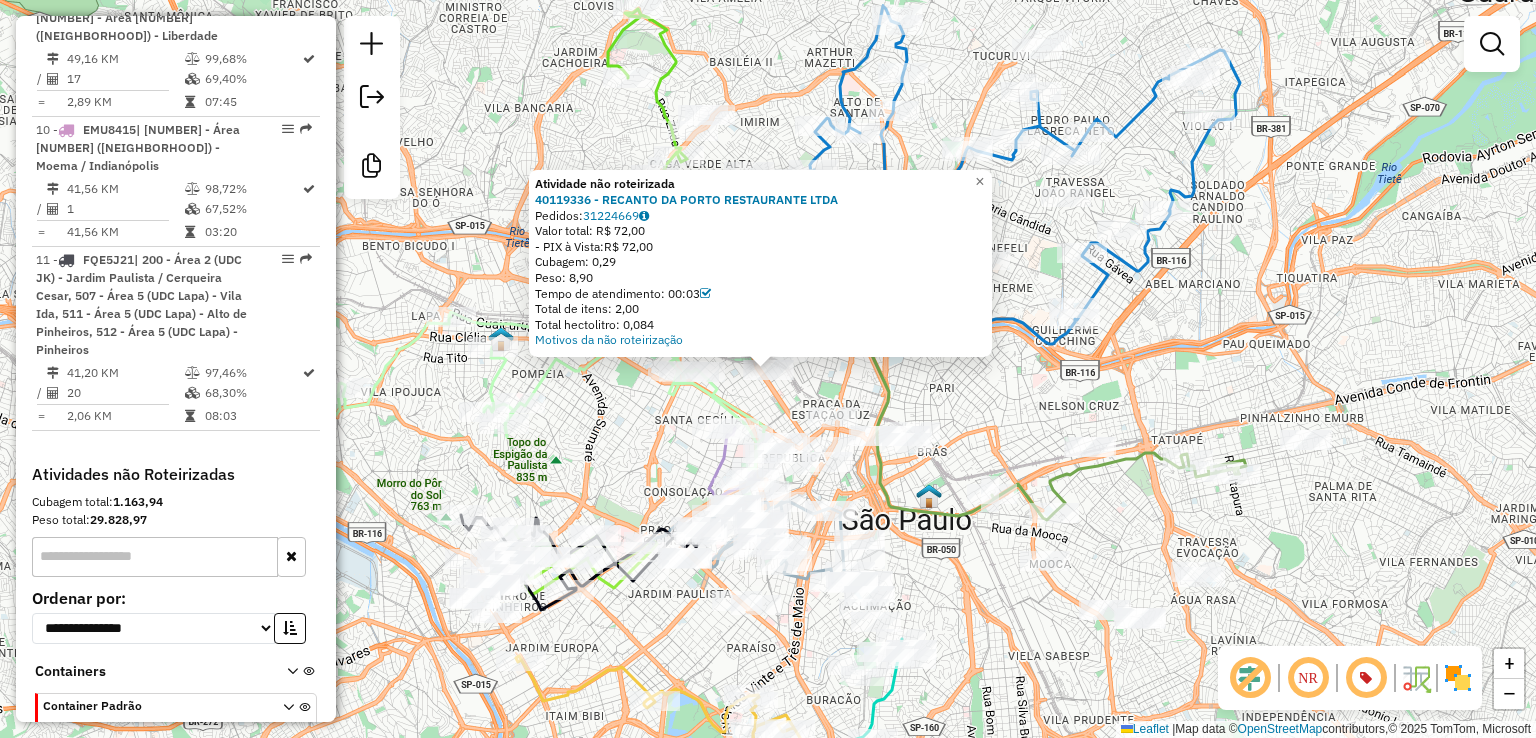click at bounding box center [304, 828] 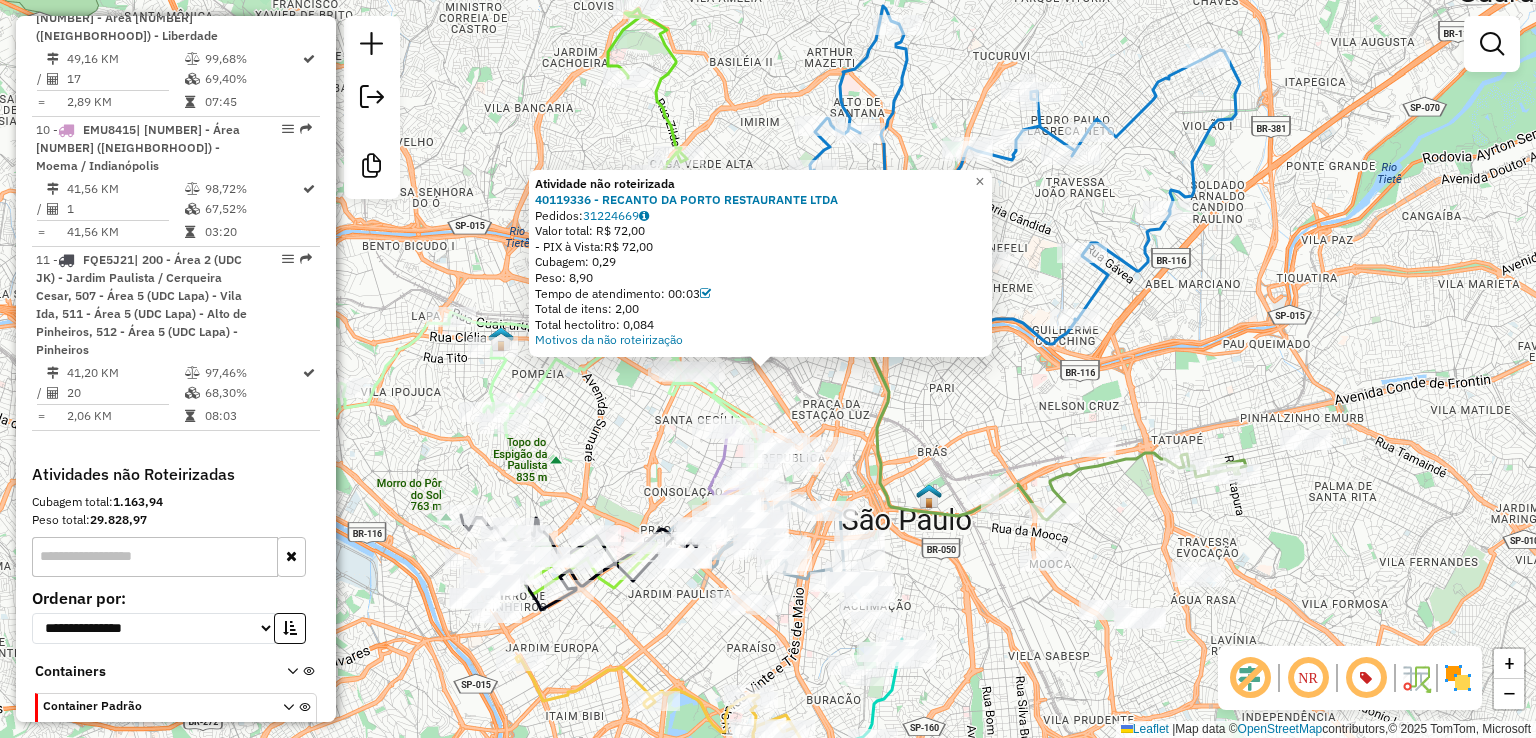 drag, startPoint x: 932, startPoint y: 433, endPoint x: 953, endPoint y: 421, distance: 24.186773 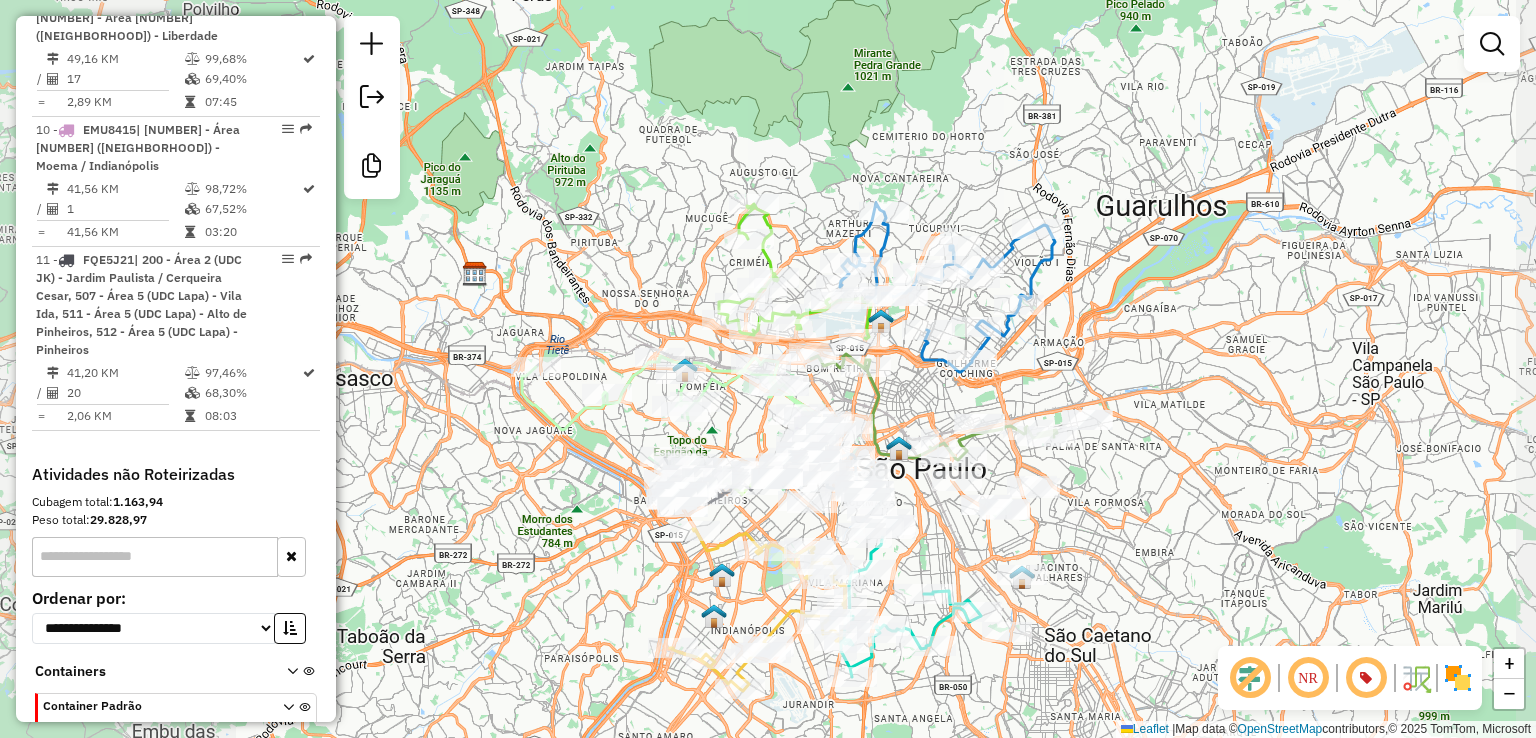 drag, startPoint x: 1184, startPoint y: 291, endPoint x: 242, endPoint y: 439, distance: 953.5555 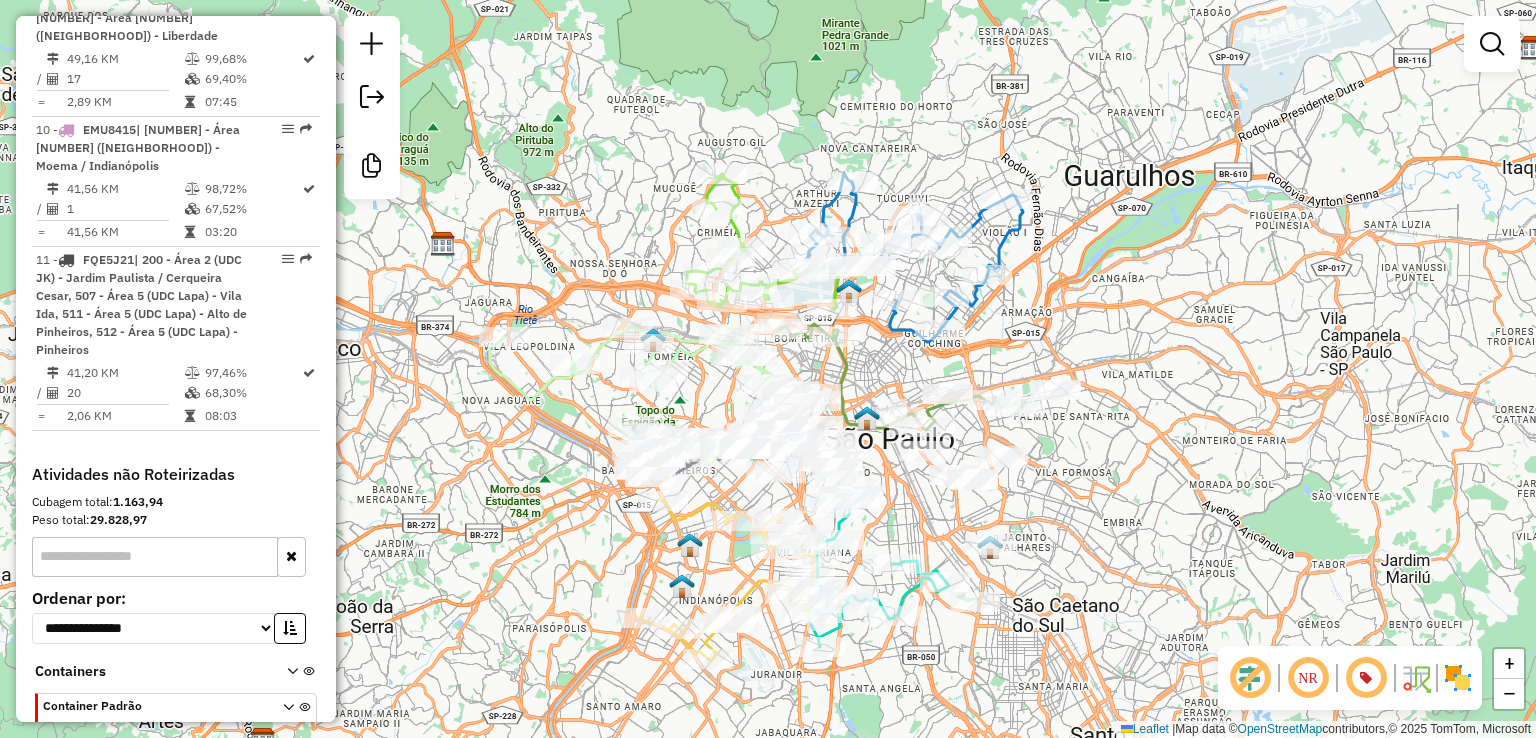 click at bounding box center [304, 828] 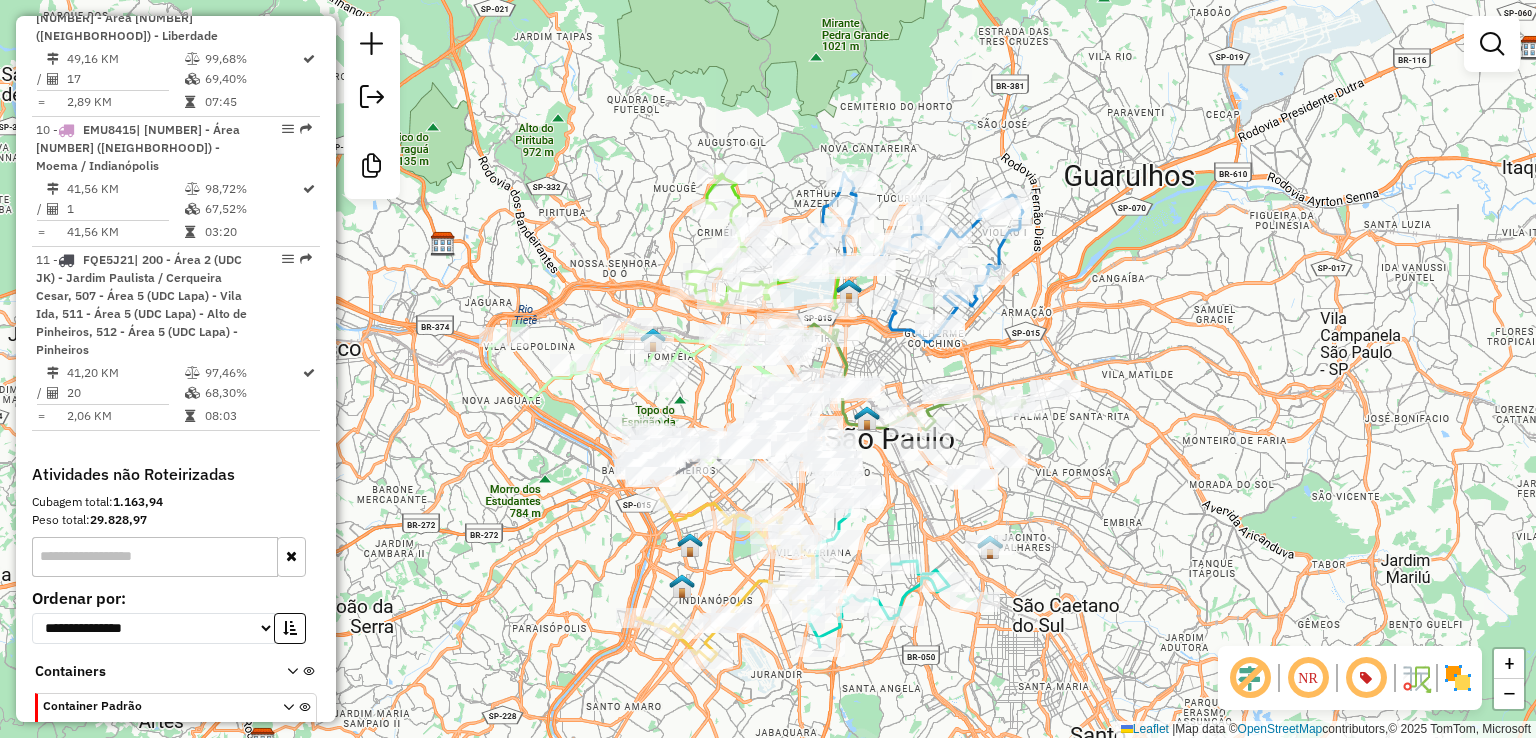 click at bounding box center (304, 828) 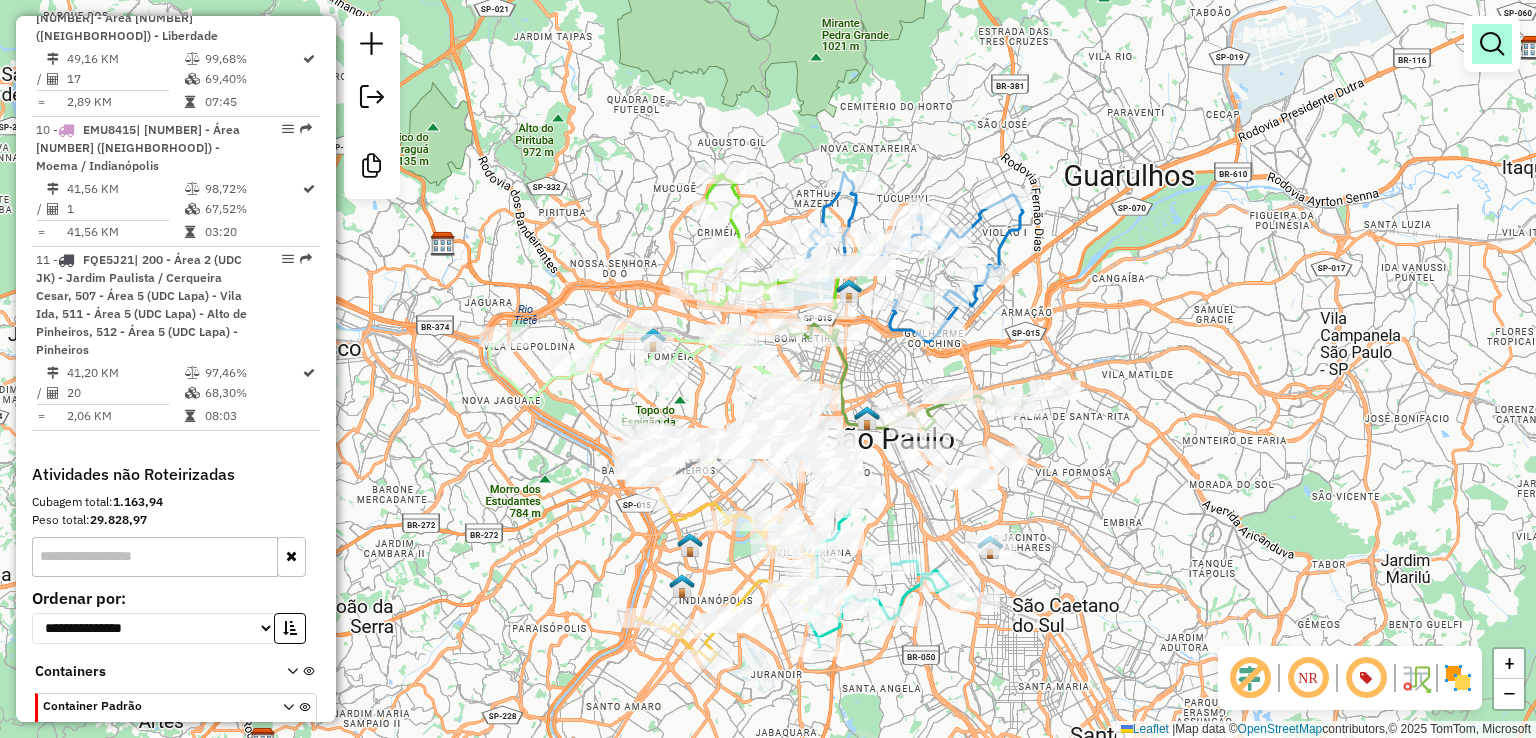 click at bounding box center (1492, 44) 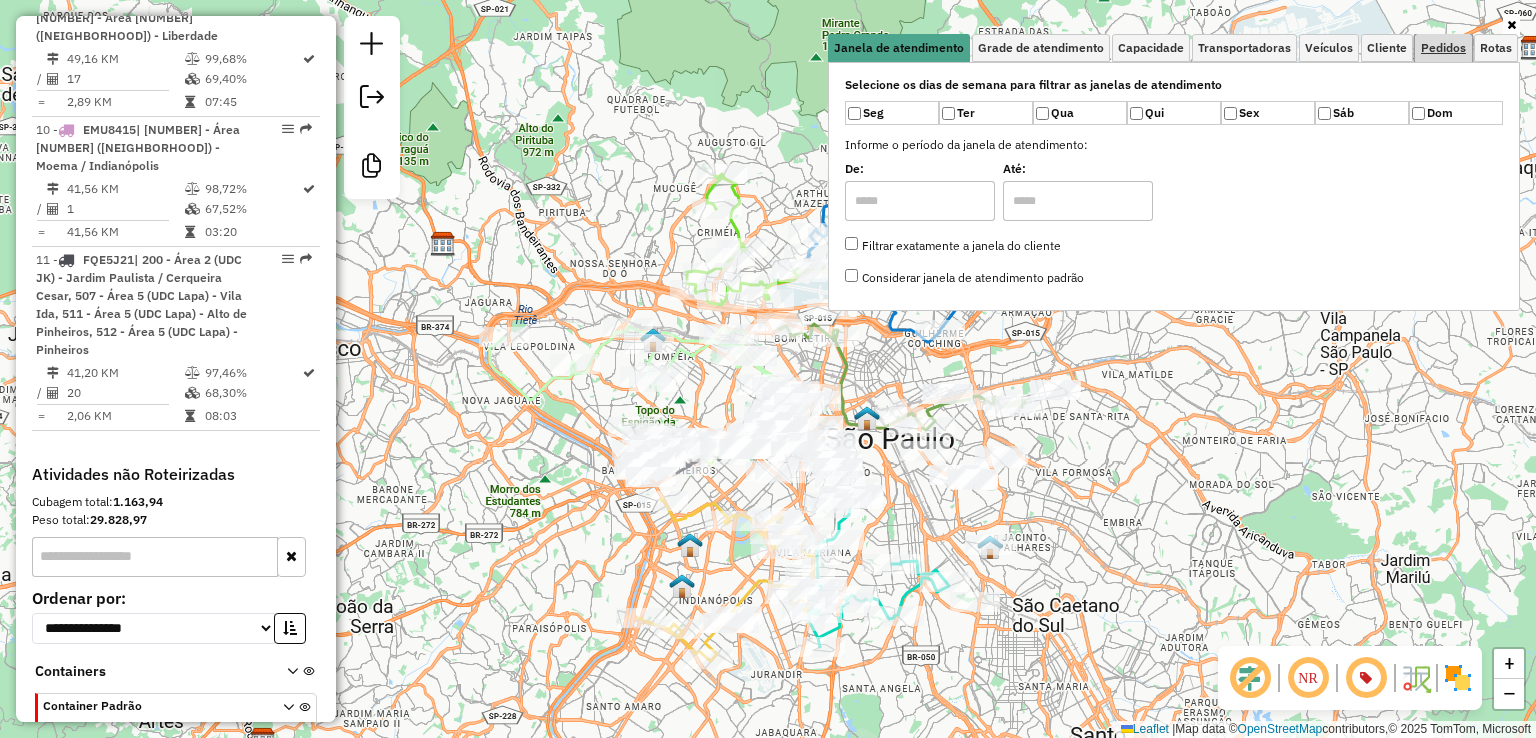 click on "Pedidos" at bounding box center [1443, 48] 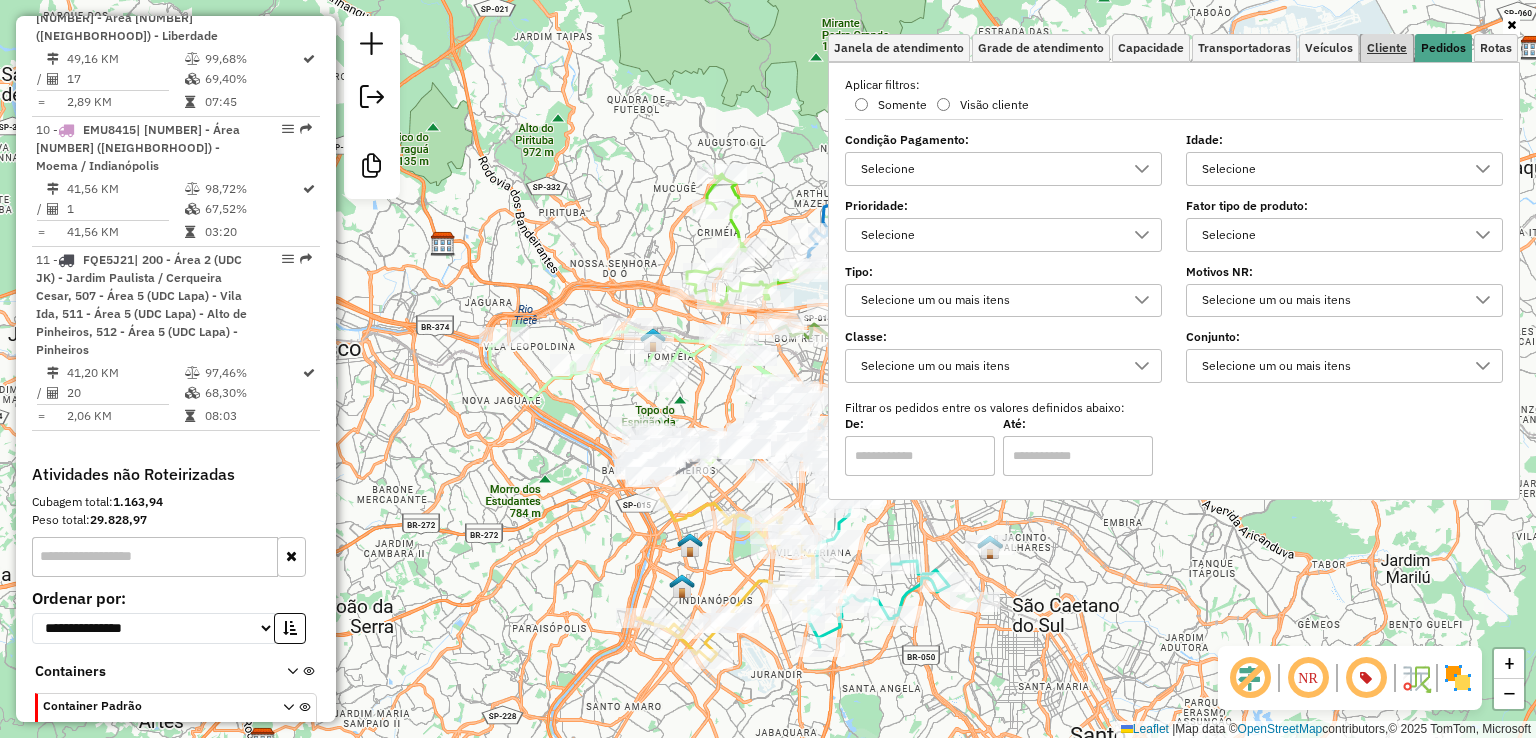 click on "Cliente" at bounding box center (1387, 48) 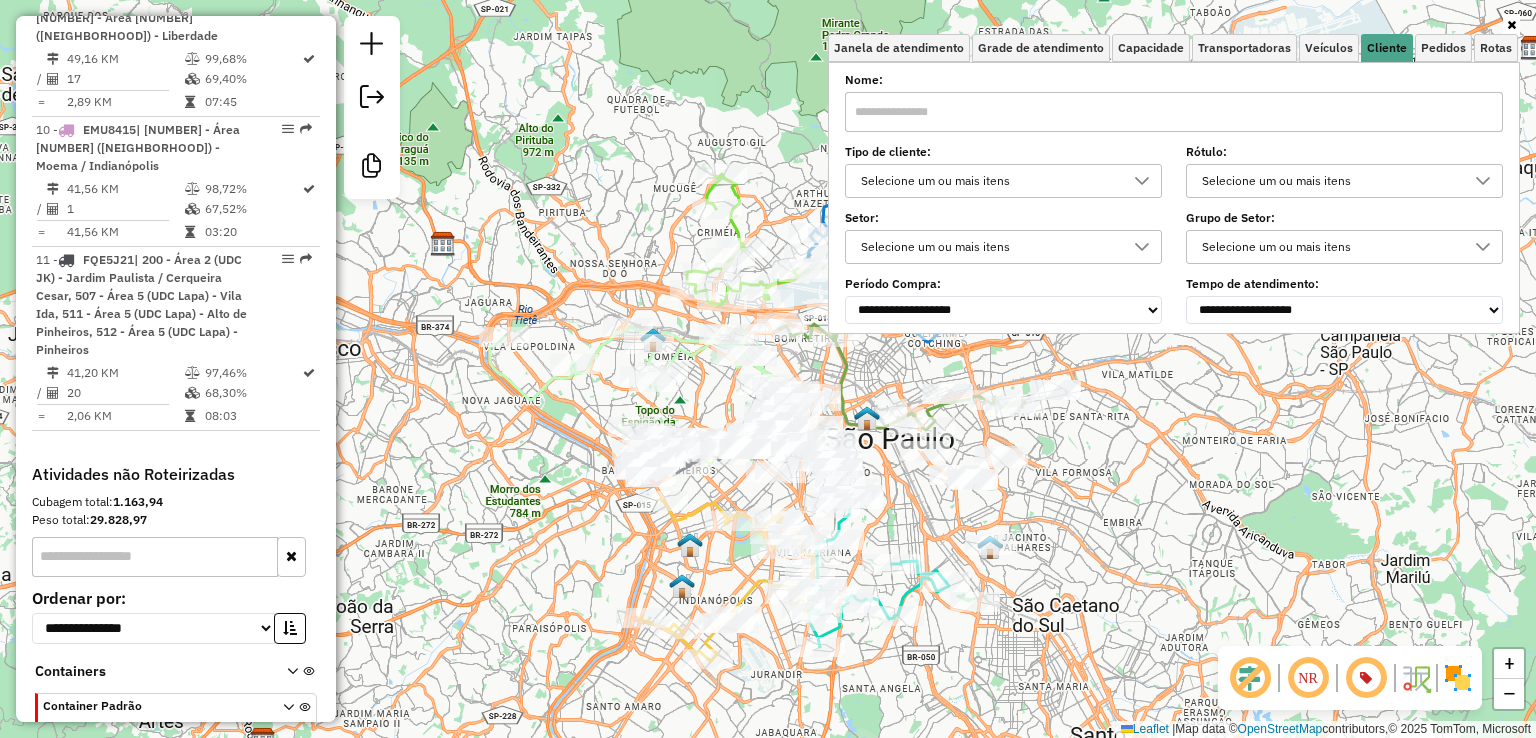 click on "Selecione um ou mais itens" at bounding box center [988, 181] 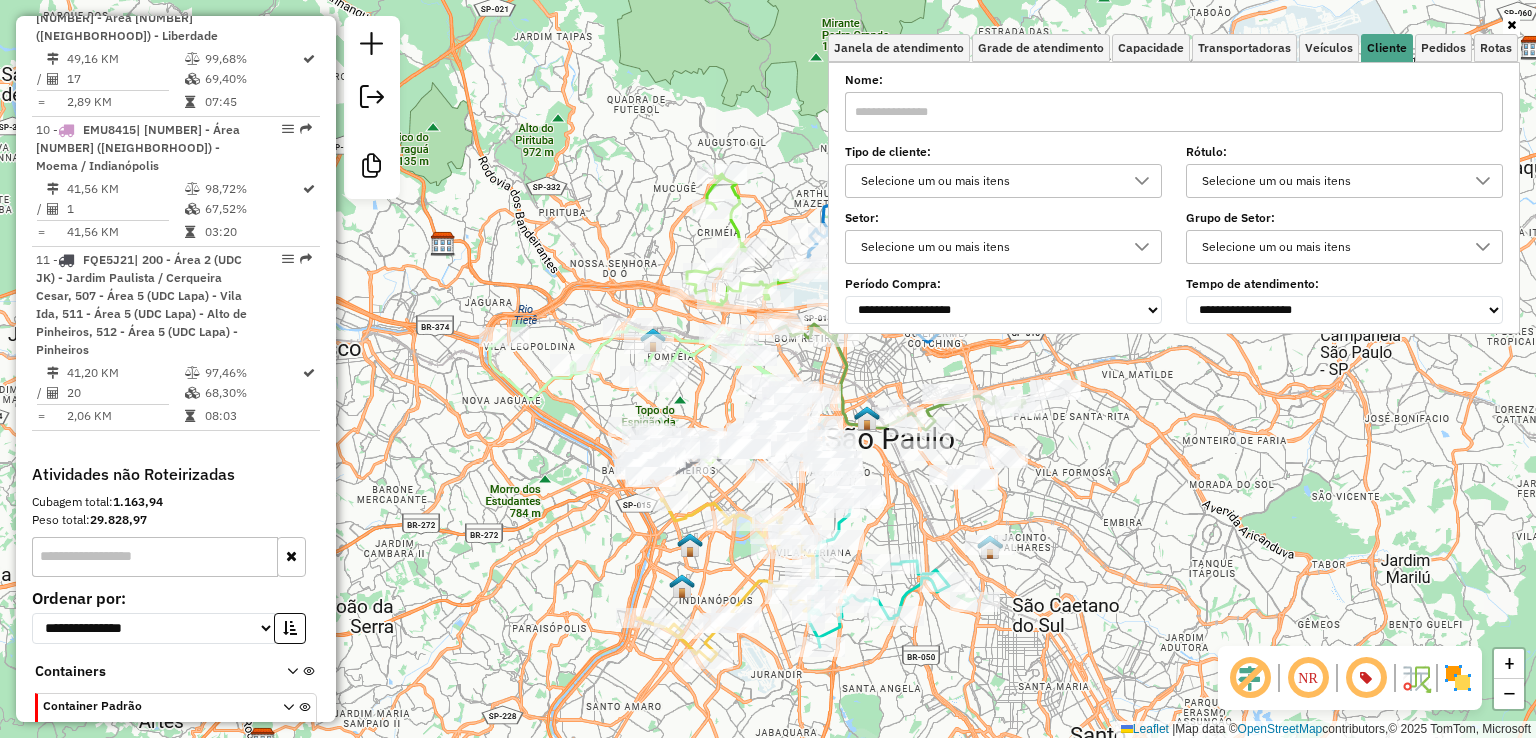 scroll, scrollTop: 11, scrollLeft: 71, axis: both 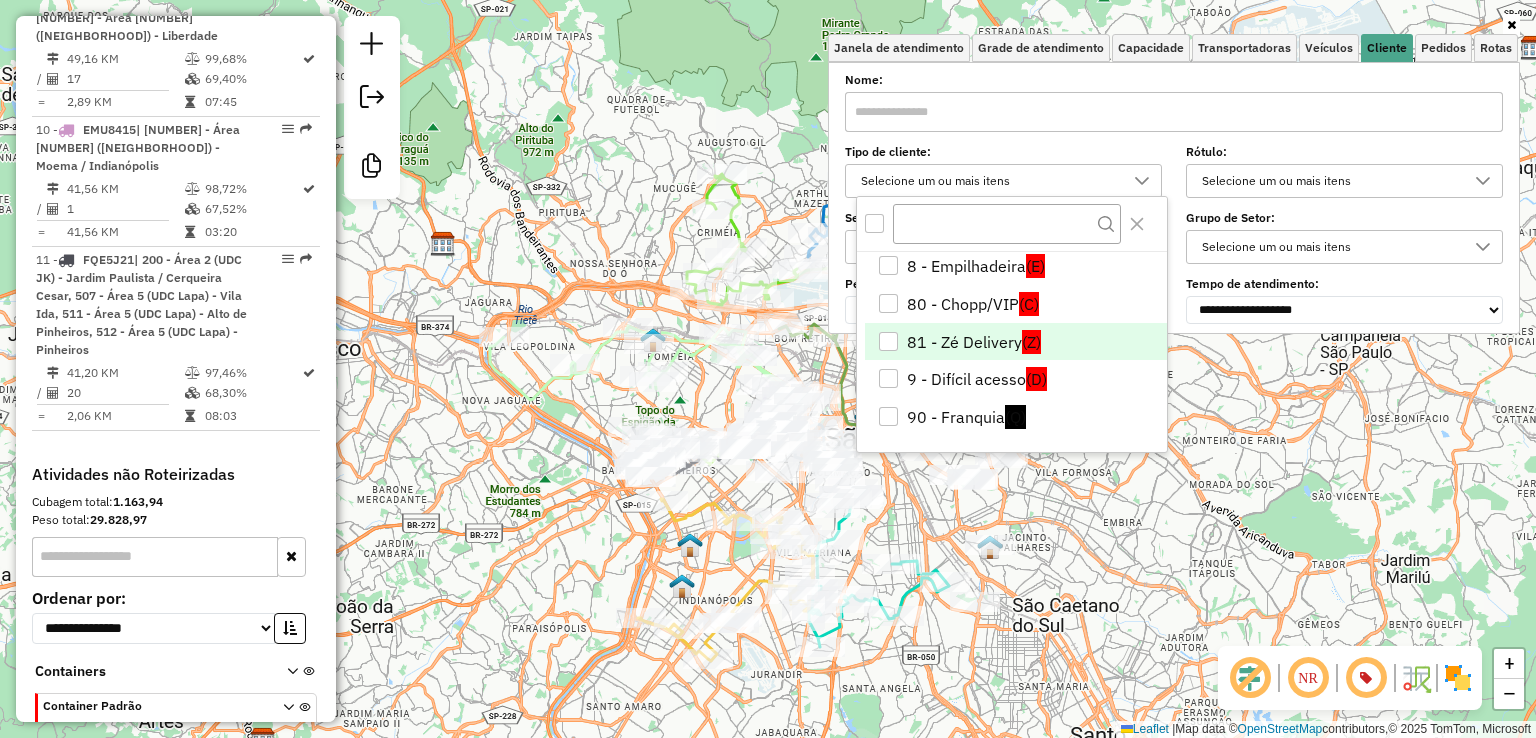 click on "81 - Zé Delivery  (Z)" at bounding box center [1016, 342] 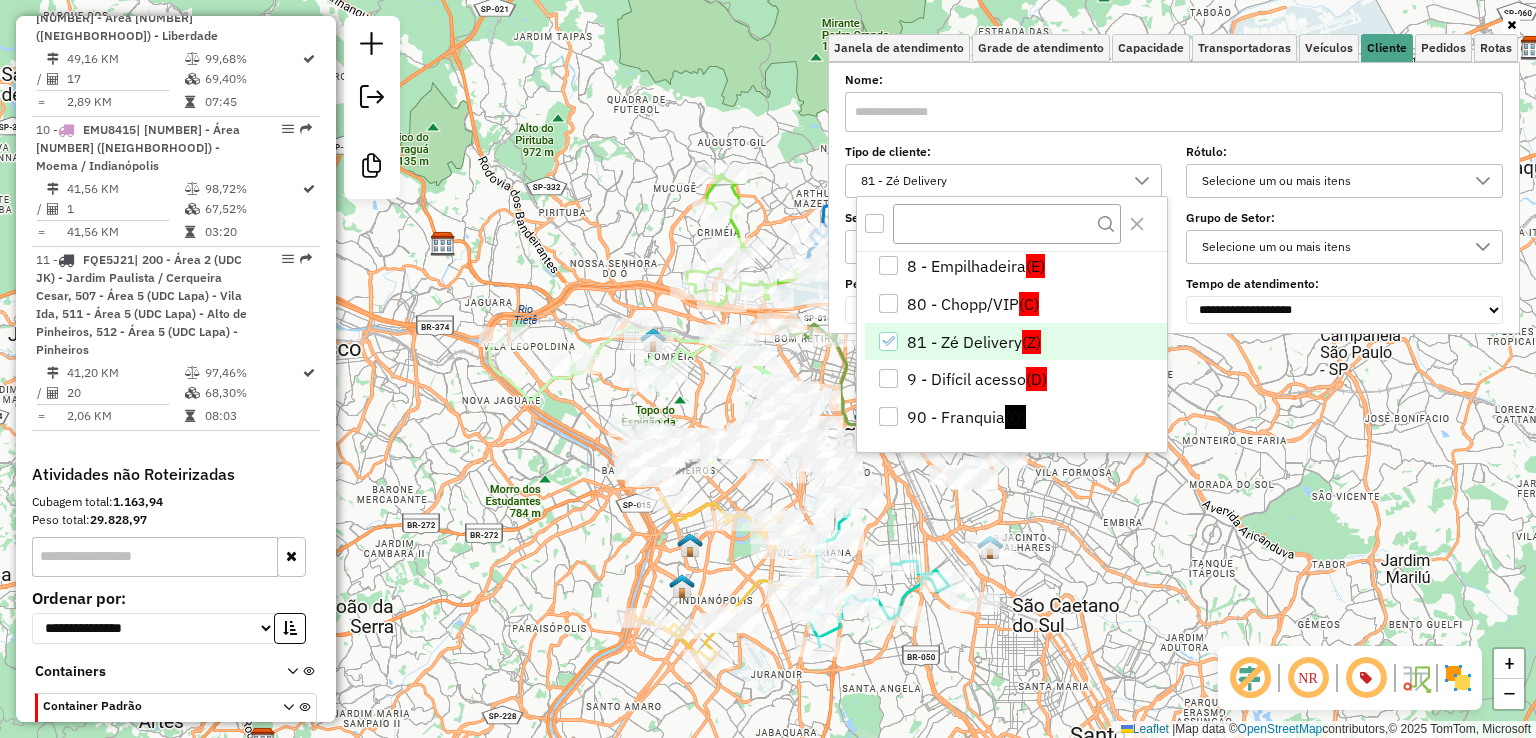 click on "Janela de atendimento Grade de atendimento Capacidade Transportadoras Veículos Cliente Pedidos  Rotas Selecione os dias de semana para filtrar as janelas de atendimento  Seg   Ter   Qua   Qui   Sex   Sáb   Dom  Informe o período da janela de atendimento: De: Até:  Filtrar exatamente a janela do cliente  Considerar janela de atendimento padrão  Selecione os dias de semana para filtrar as grades de atendimento  Seg   Ter   Qua   Qui   Sex   Sáb   Dom   Considerar clientes sem dia de atendimento cadastrado  Clientes fora do dia de atendimento selecionado Filtrar as atividades entre os valores definidos abaixo:  Peso mínimo:   Peso máximo:   Cubagem mínima:   Cubagem máxima:   De:   Até:  Filtrar as atividades entre o tempo de atendimento definido abaixo:  De:   Até:   Considerar capacidade total dos clientes não roteirizados Transportadora: Selecione um ou mais itens Tipo de veículo: Selecione um ou mais itens Veículo: Selecione um ou mais itens Motorista: Selecione um ou mais itens Nome: Rótulo:" 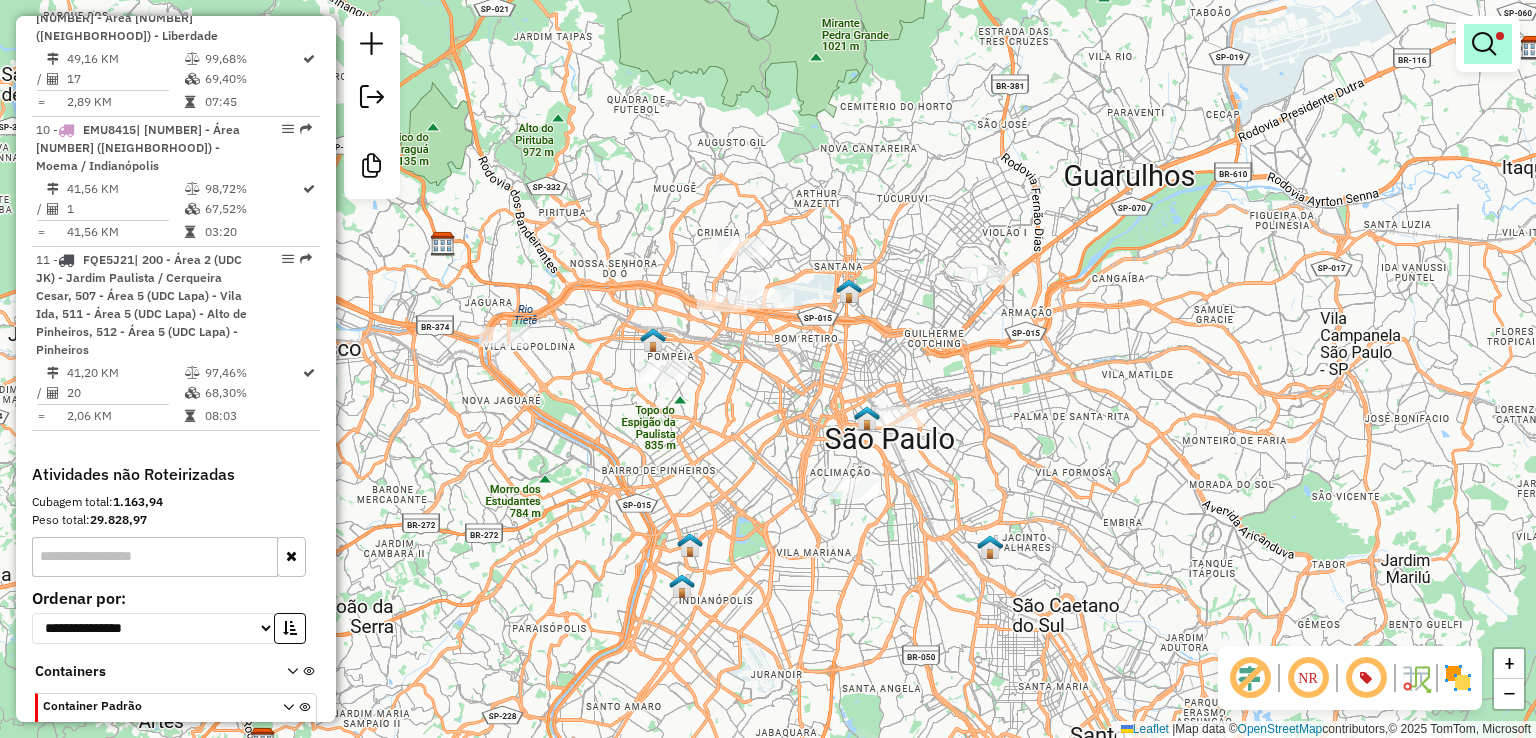 click at bounding box center [1484, 44] 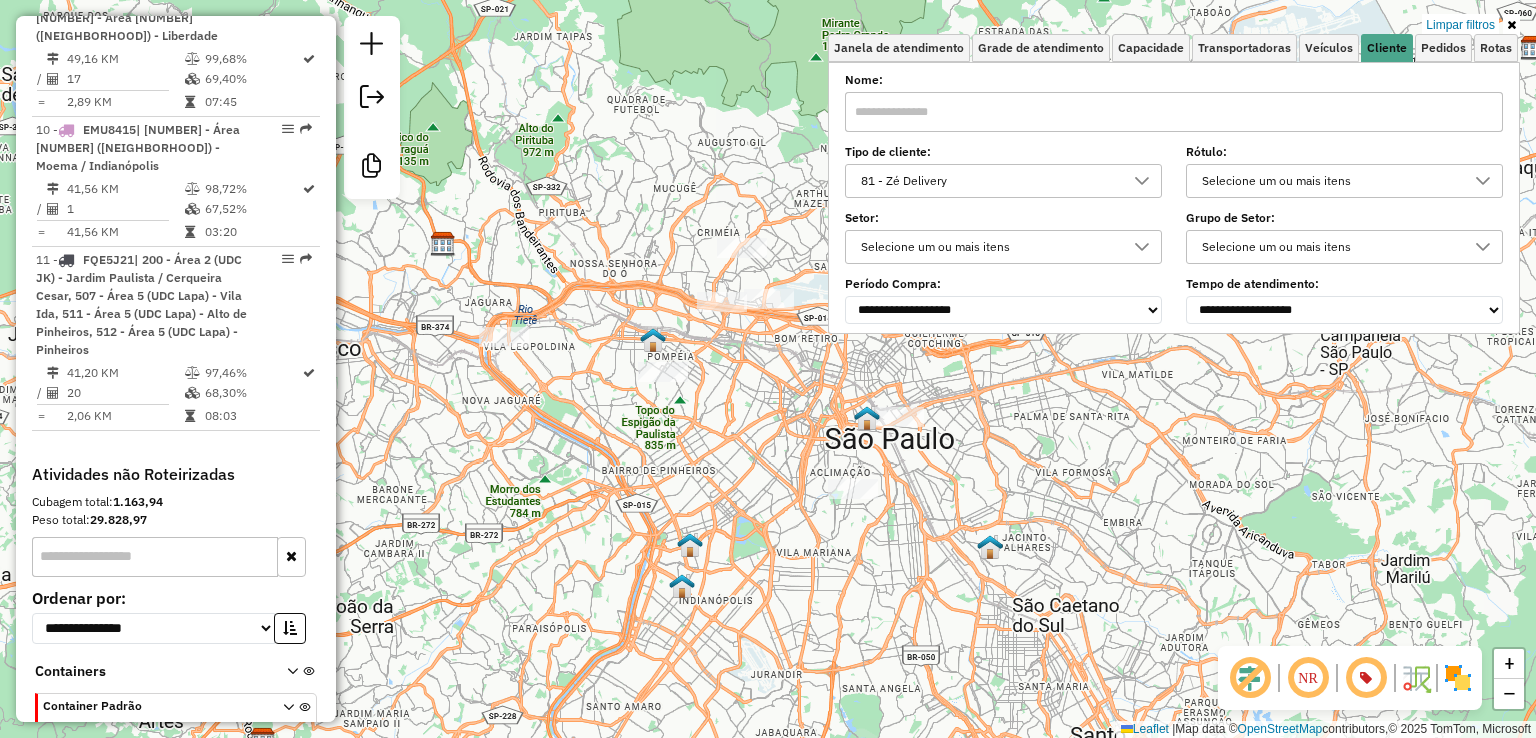 click on "Limpar filtros" at bounding box center (1460, 25) 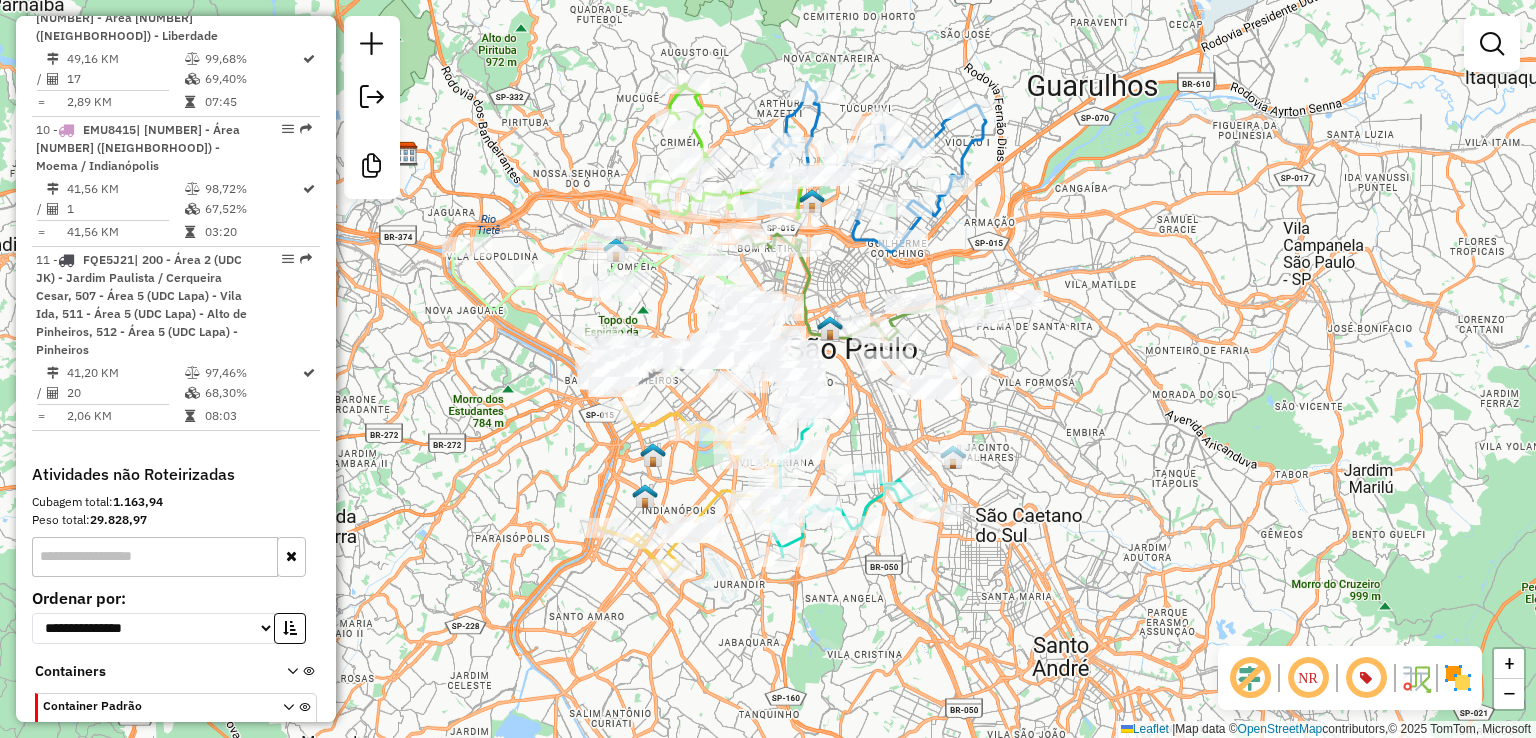 drag, startPoint x: 1158, startPoint y: 518, endPoint x: 1121, endPoint y: 428, distance: 97.308784 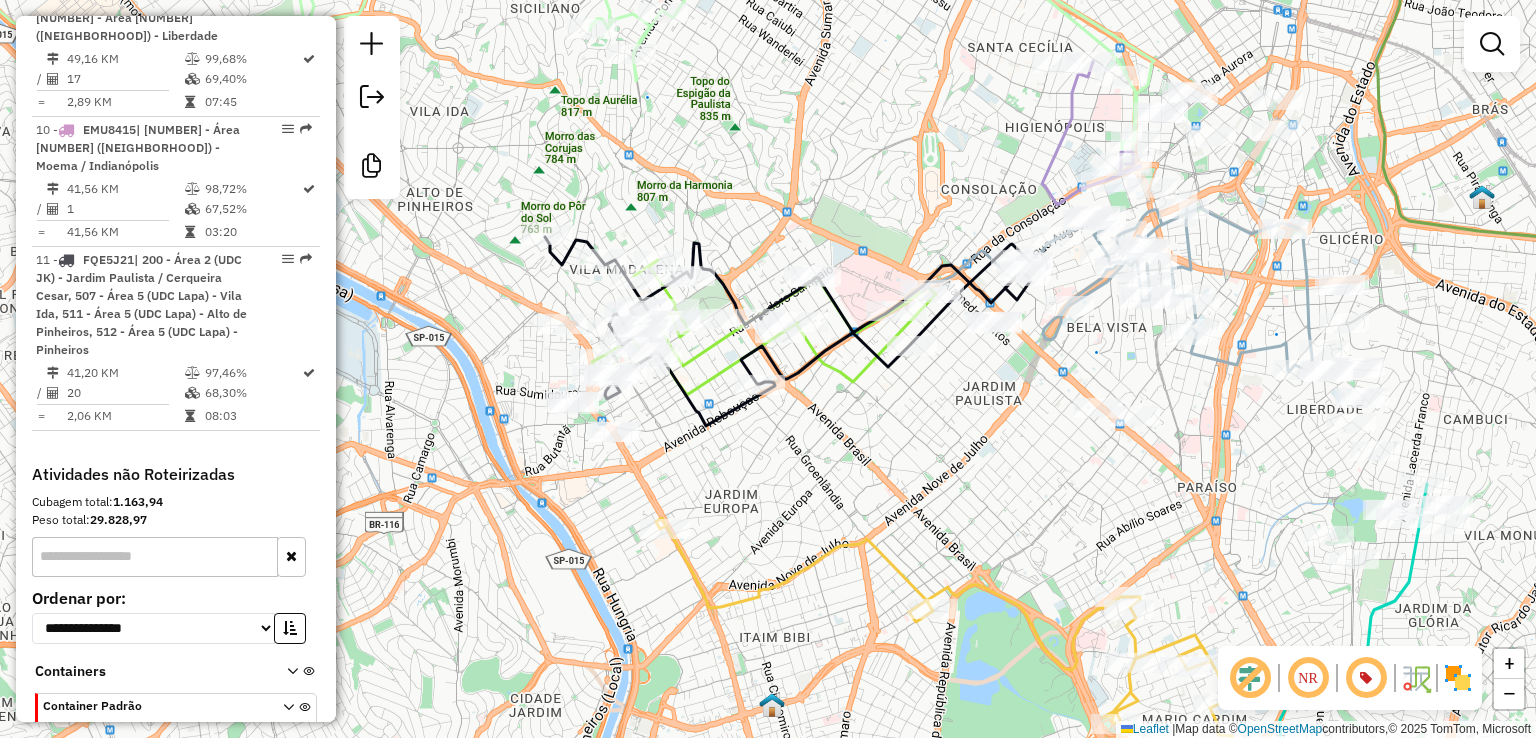 drag, startPoint x: 824, startPoint y: 438, endPoint x: 738, endPoint y: 450, distance: 86.833176 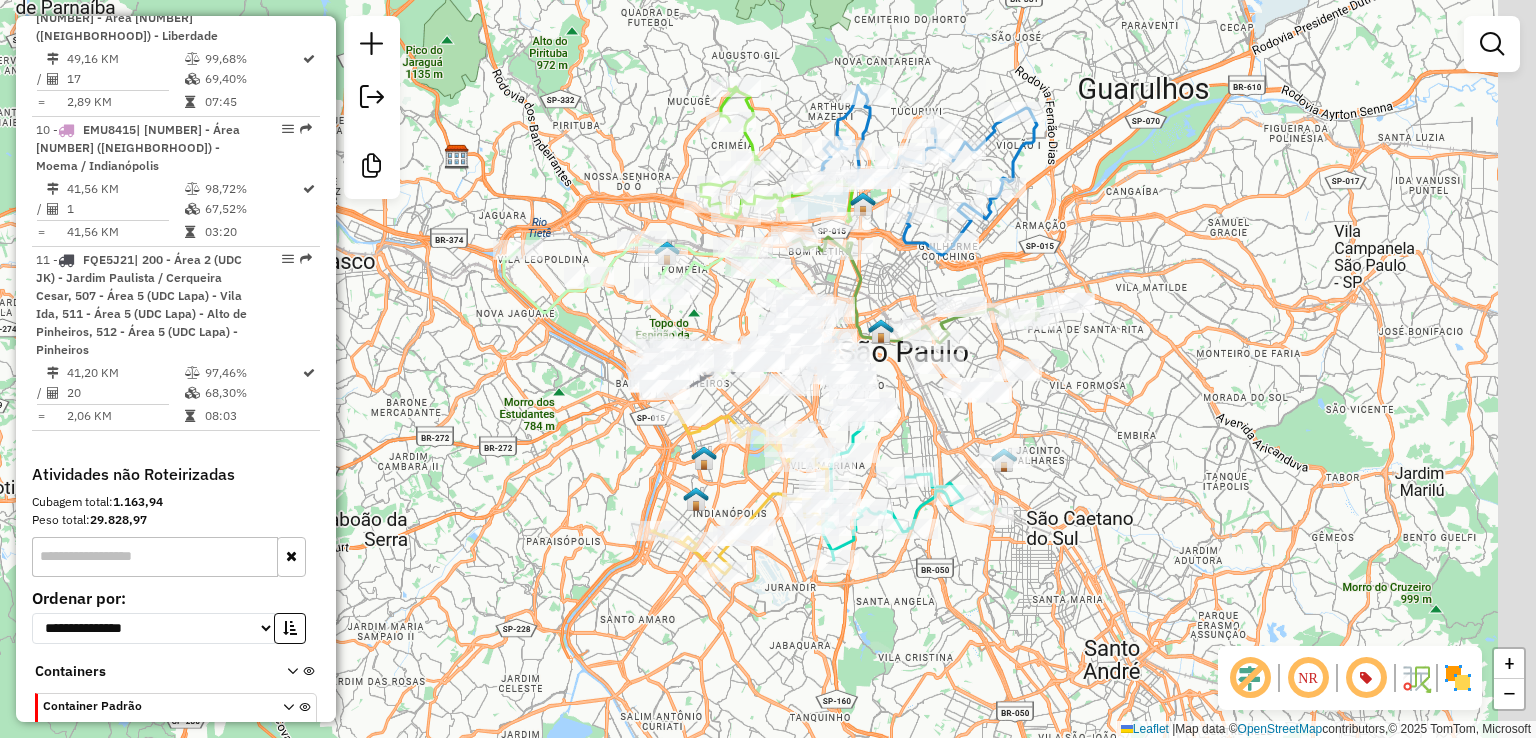 drag, startPoint x: 1248, startPoint y: 442, endPoint x: 1145, endPoint y: 397, distance: 112.40107 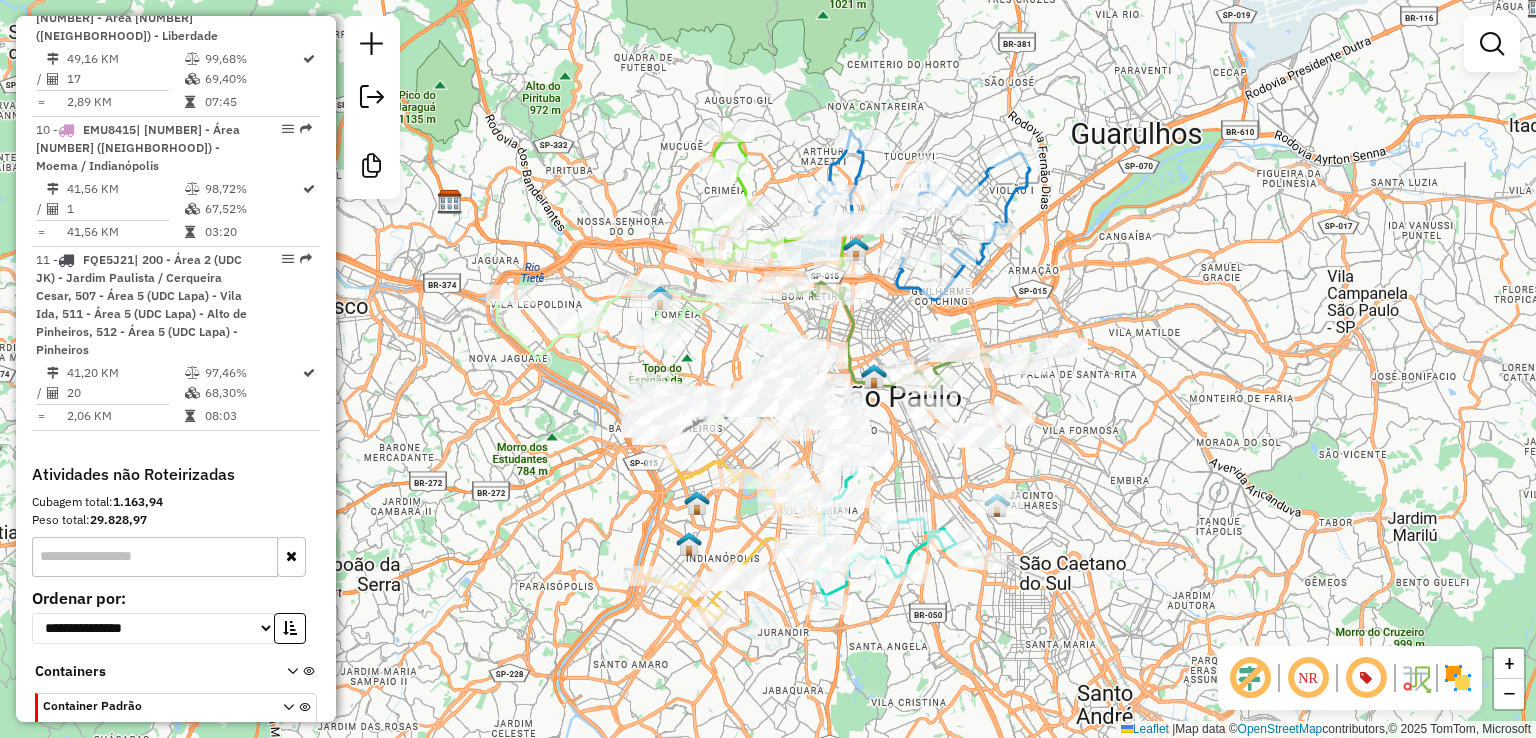 drag, startPoint x: 1175, startPoint y: 323, endPoint x: 1172, endPoint y: 339, distance: 16.27882 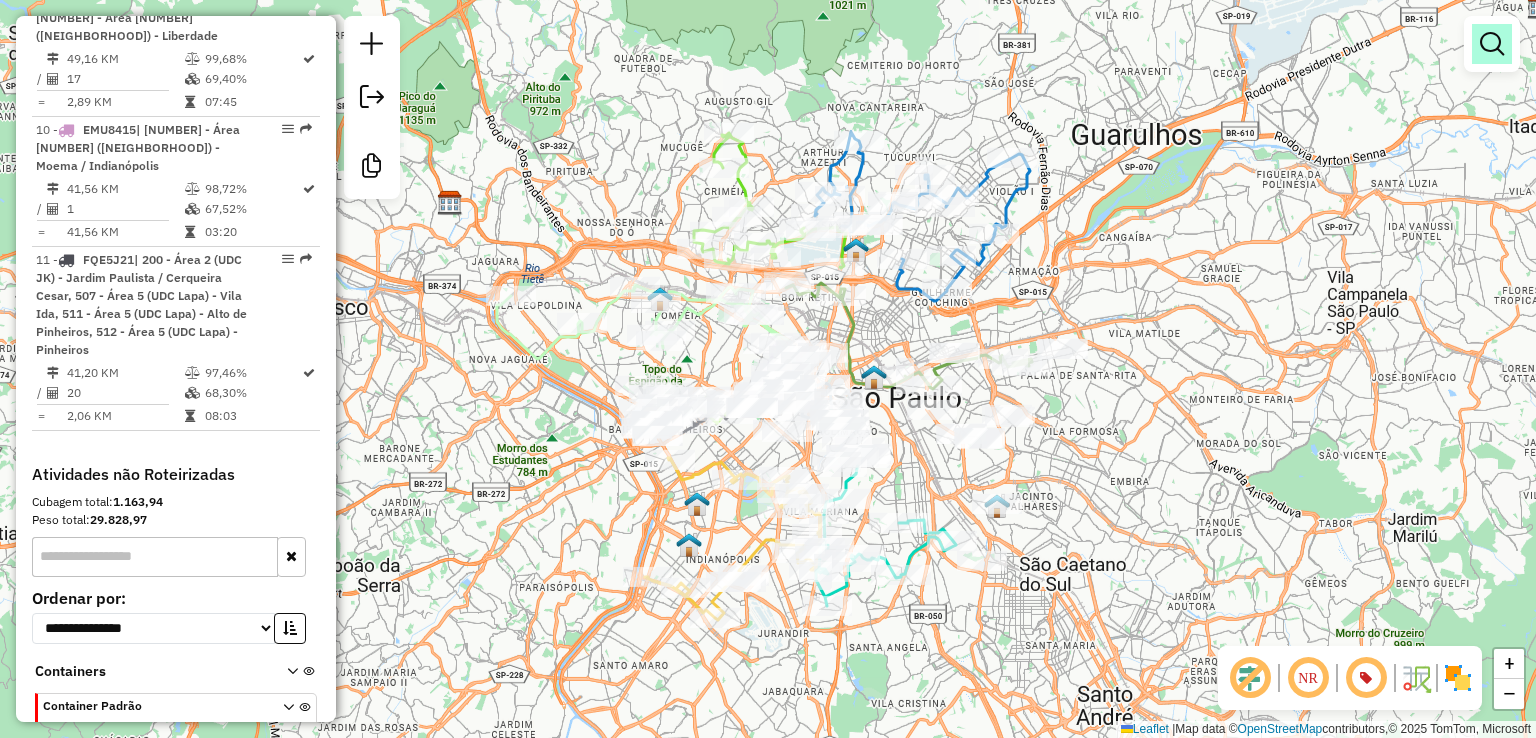 click at bounding box center [1492, 44] 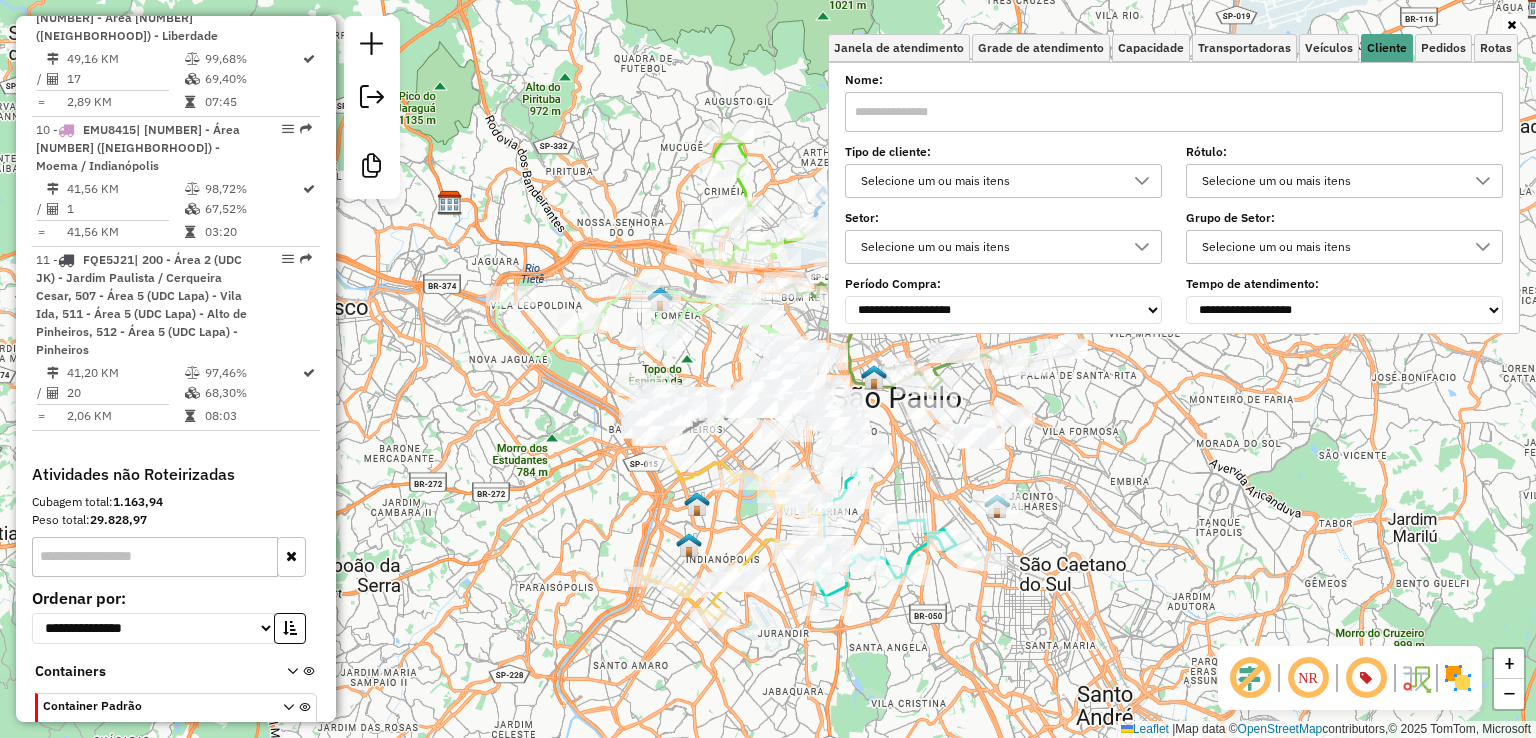 click on "Selecione um ou mais itens" at bounding box center (988, 181) 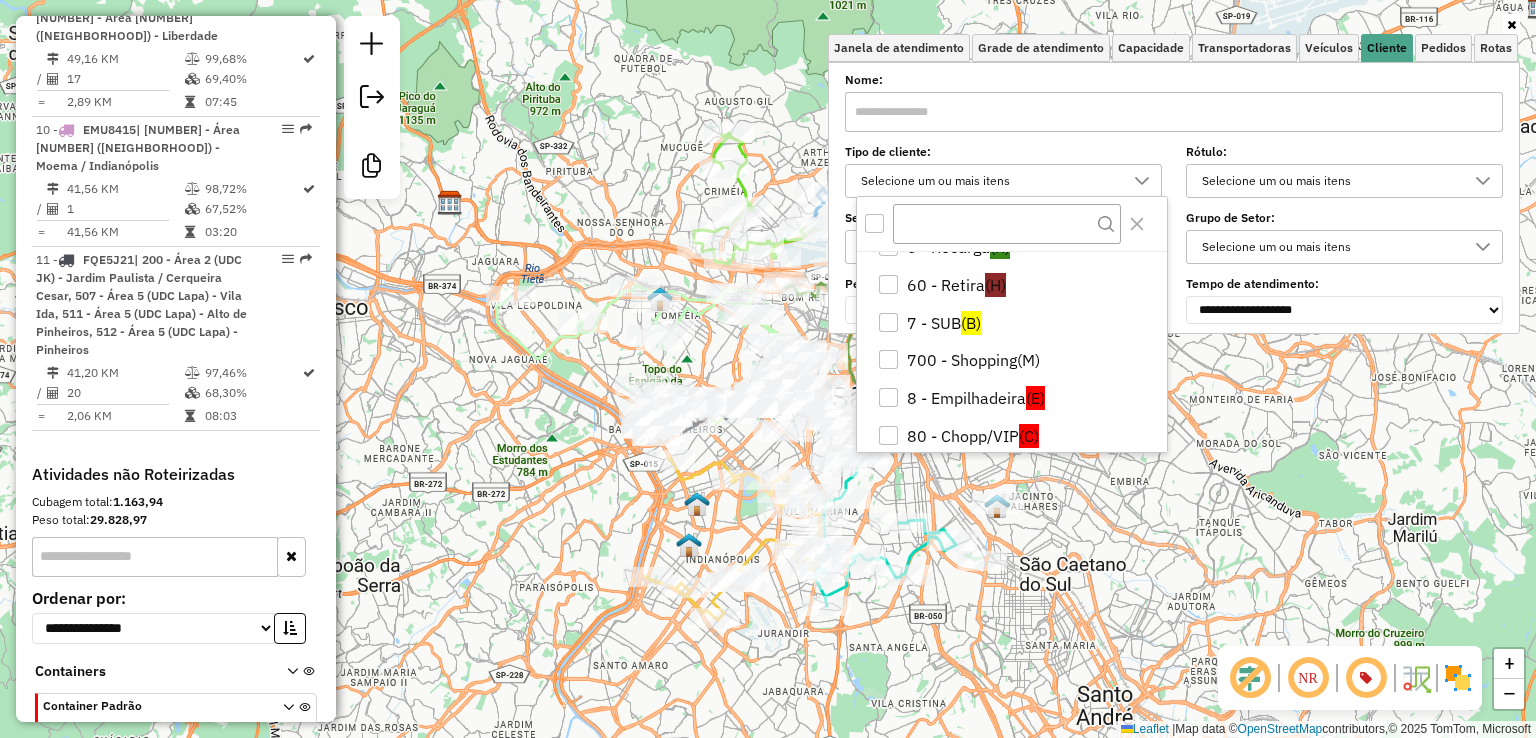 scroll, scrollTop: 608, scrollLeft: 0, axis: vertical 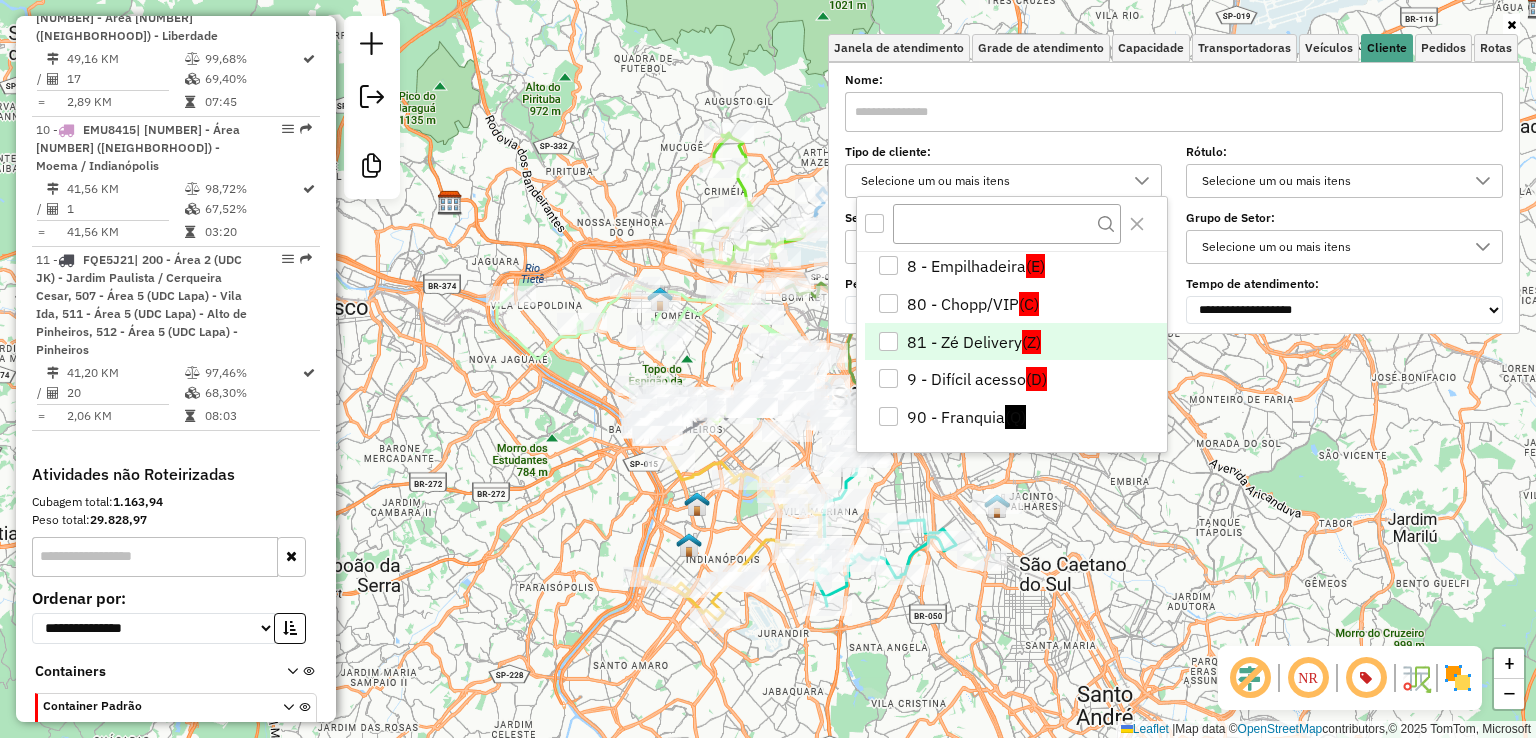 click on "81 - Zé Delivery  (Z)" at bounding box center [1016, 342] 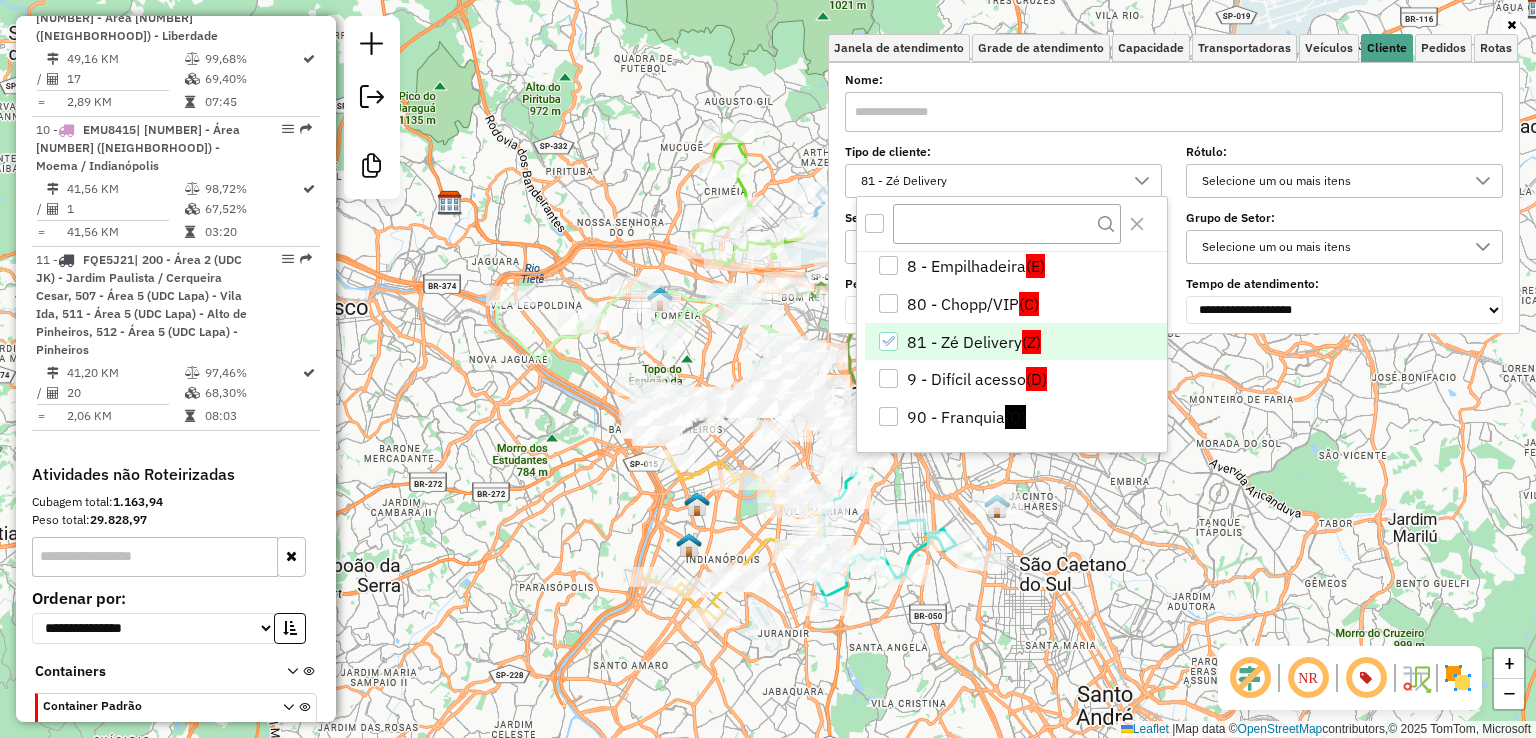 click on "Janela de atendimento Grade de atendimento Capacidade Transportadoras Veículos Cliente Pedidos  Rotas Selecione os dias de semana para filtrar as janelas de atendimento  Seg   Ter   Qua   Qui   Sex   Sáb   Dom  Informe o período da janela de atendimento: De: Até:  Filtrar exatamente a janela do cliente  Considerar janela de atendimento padrão  Selecione os dias de semana para filtrar as grades de atendimento  Seg   Ter   Qua   Qui   Sex   Sáb   Dom   Considerar clientes sem dia de atendimento cadastrado  Clientes fora do dia de atendimento selecionado Filtrar as atividades entre os valores definidos abaixo:  Peso mínimo:   Peso máximo:   Cubagem mínima:   Cubagem máxima:   De:   Até:  Filtrar as atividades entre o tempo de atendimento definido abaixo:  De:   Até:   Considerar capacidade total dos clientes não roteirizados Transportadora: Selecione um ou mais itens Tipo de veículo: Selecione um ou mais itens Veículo: Selecione um ou mais itens Motorista: Selecione um ou mais itens Nome: Rótulo:" 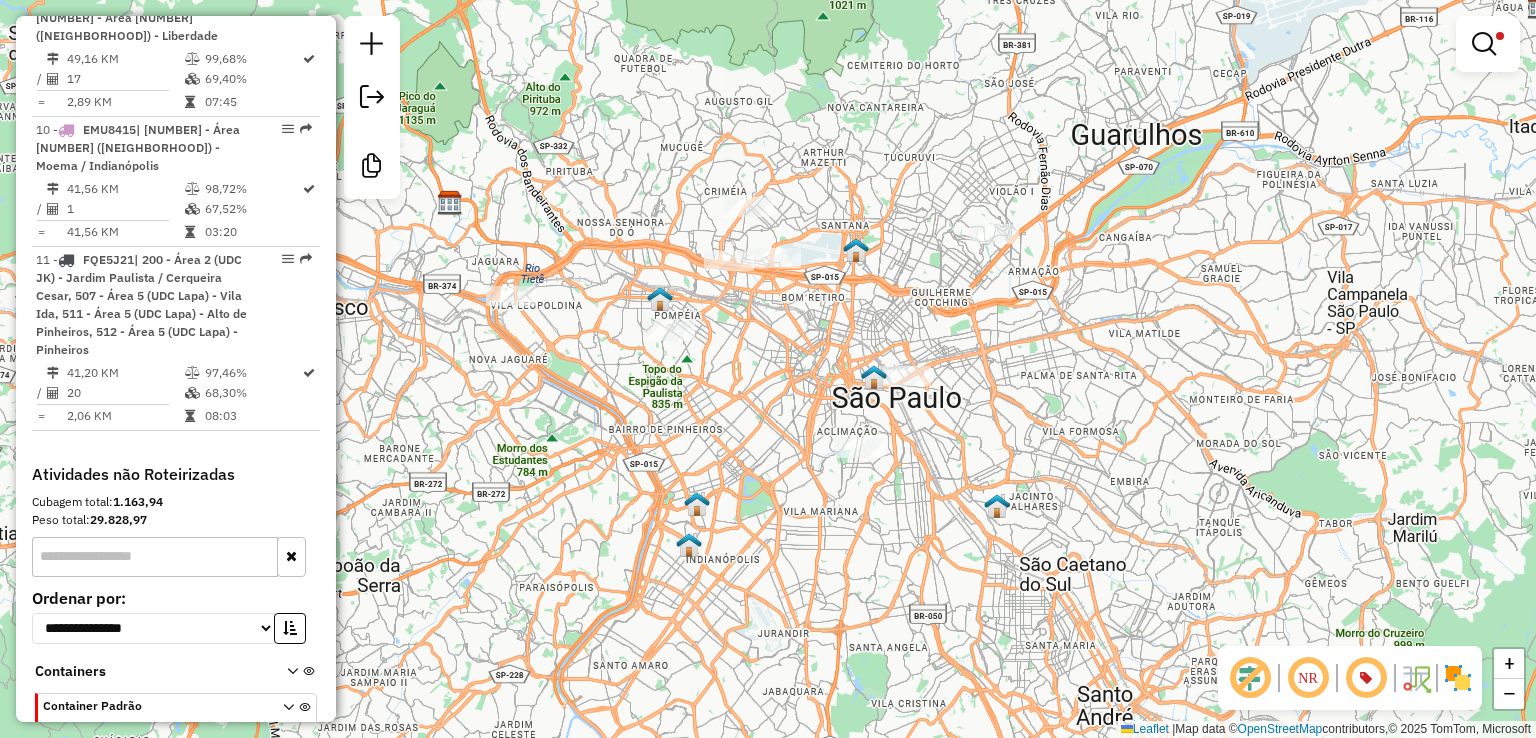 click at bounding box center [1484, 44] 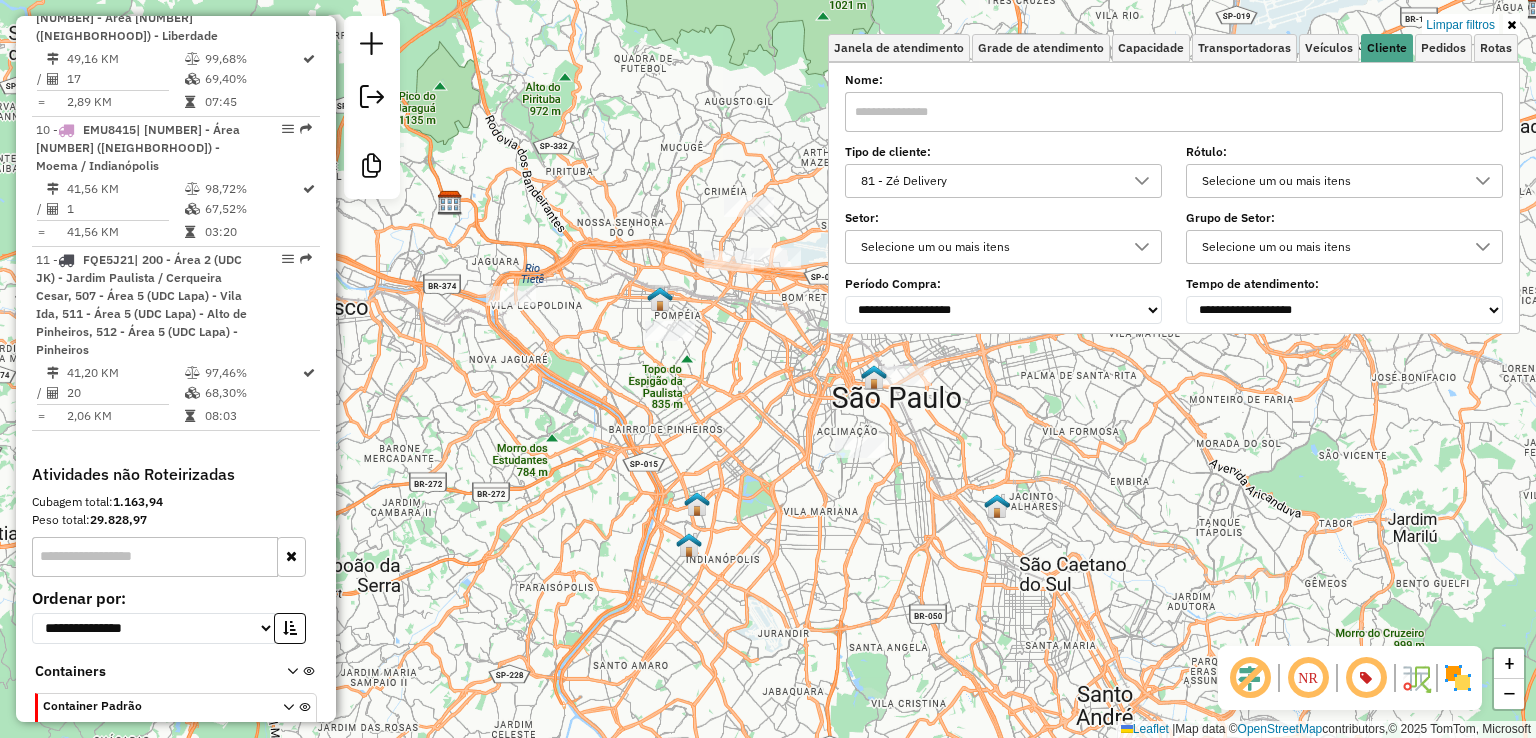 click on "Limpar filtros" at bounding box center [1460, 25] 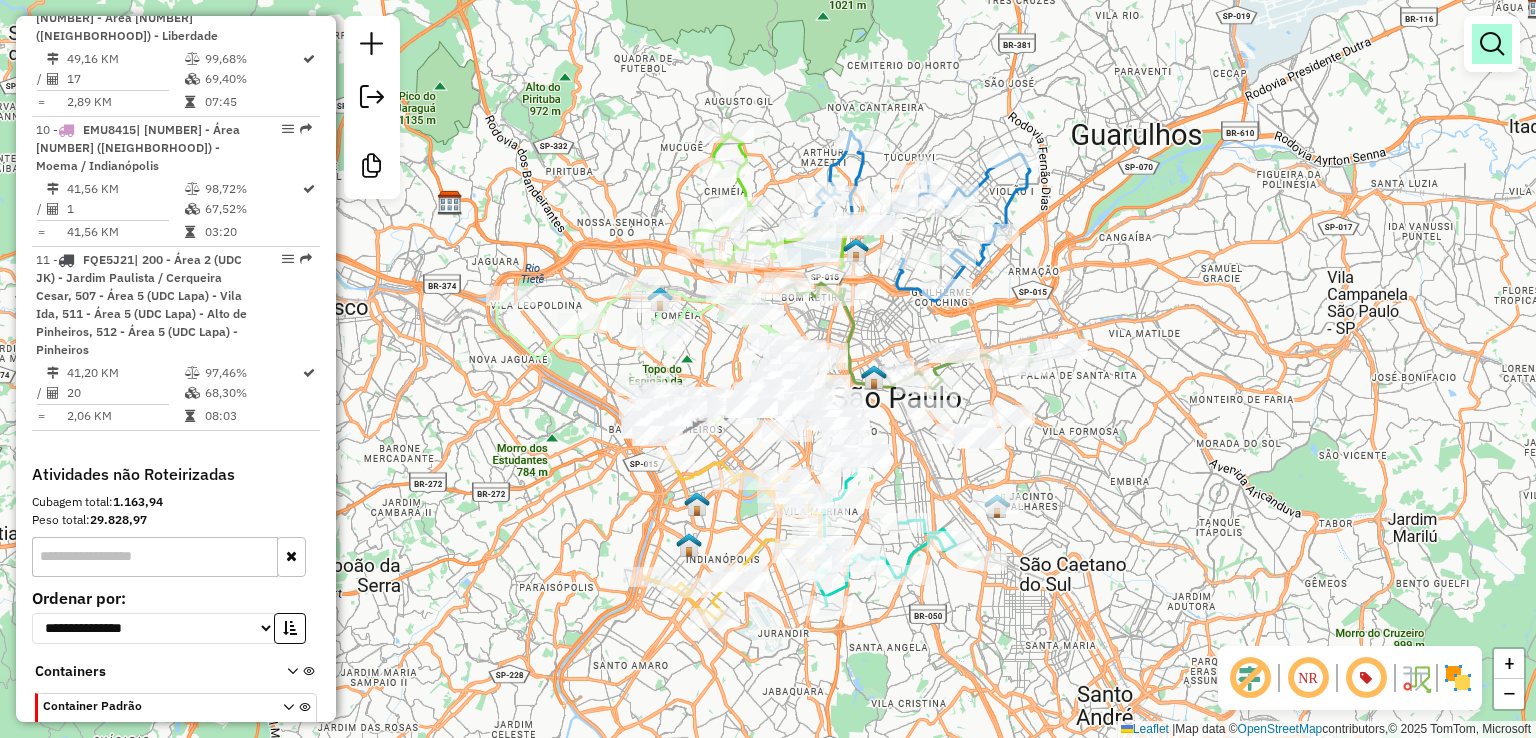 click at bounding box center (1492, 44) 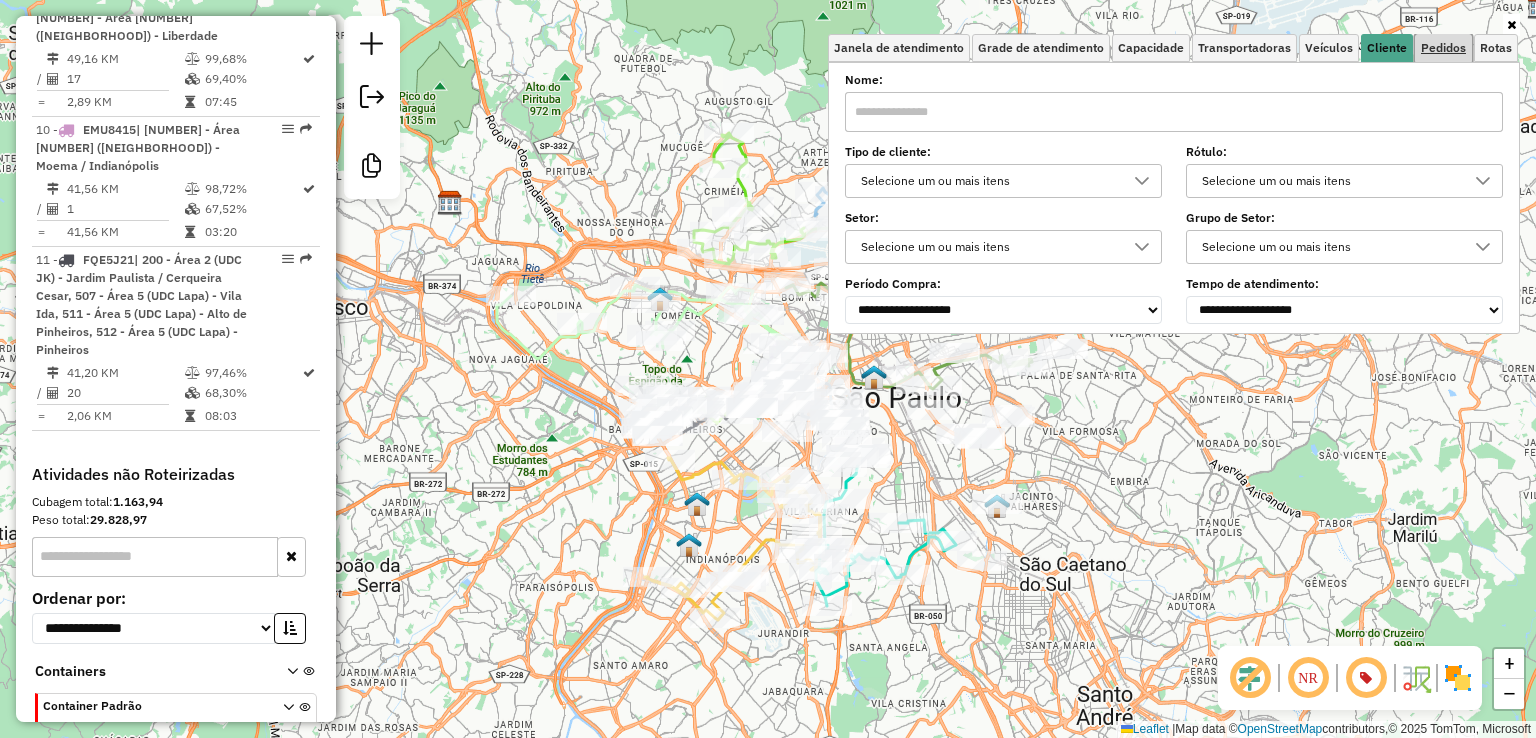 click on "Pedidos" at bounding box center (1443, 48) 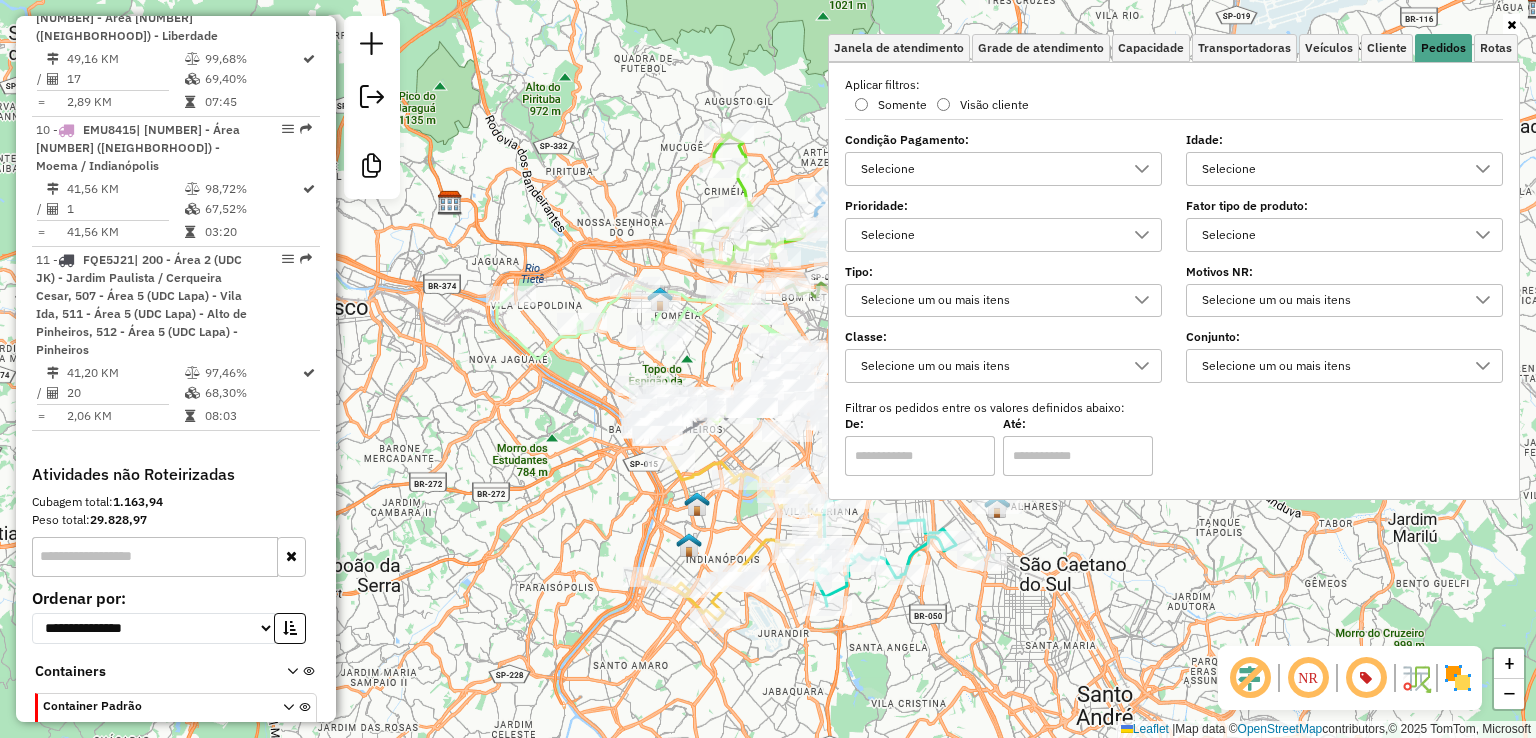 click on "Selecione" at bounding box center [1329, 169] 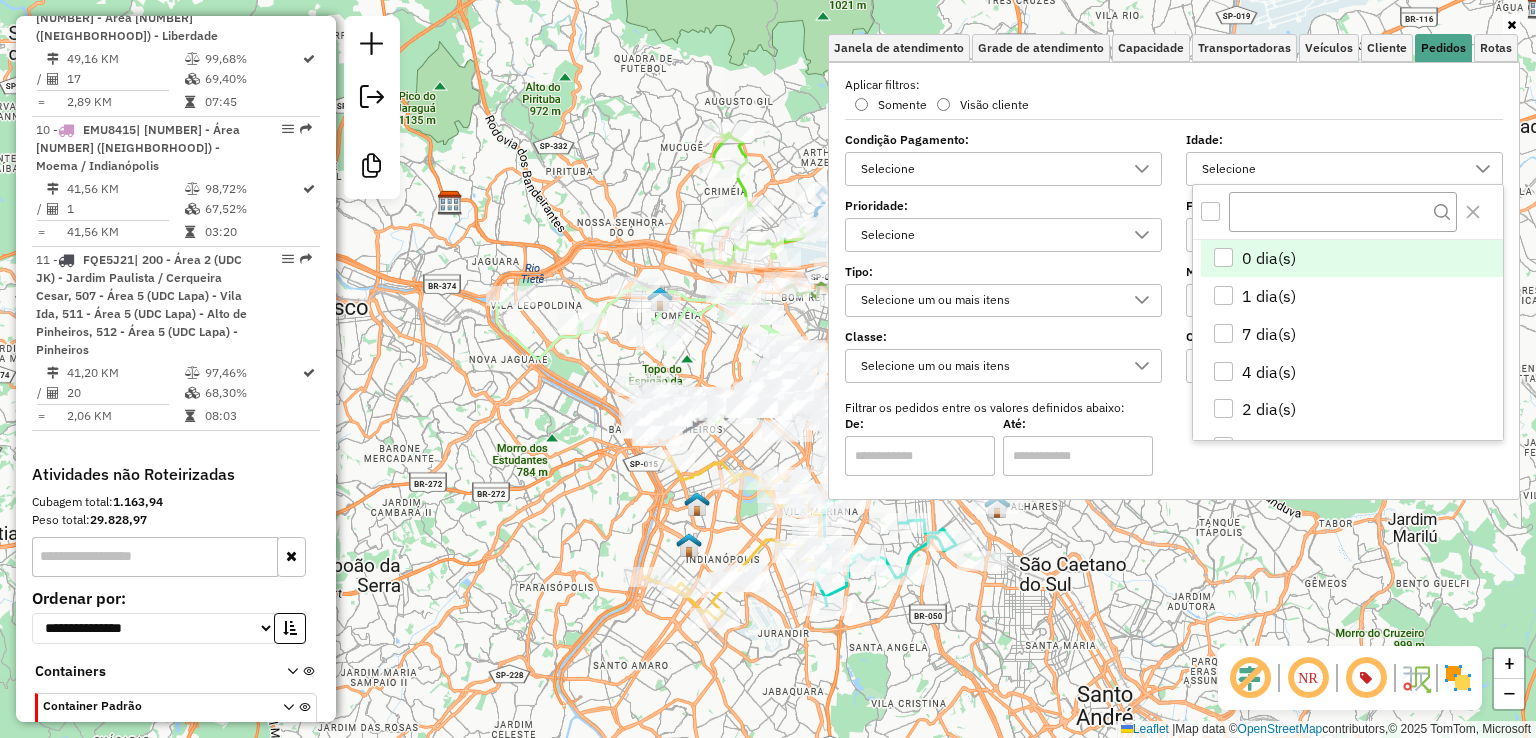 click at bounding box center (1210, 211) 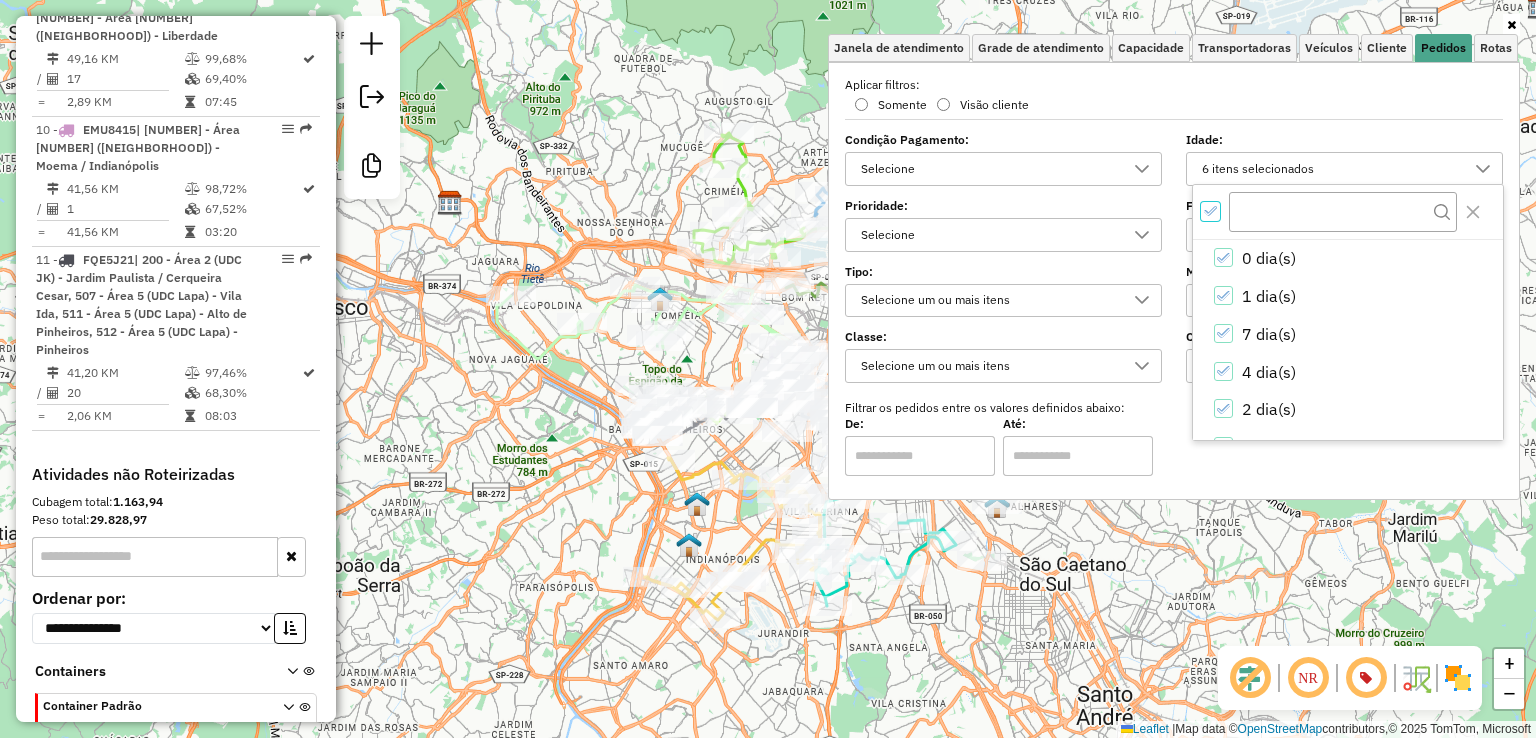 scroll, scrollTop: 11, scrollLeft: 6, axis: both 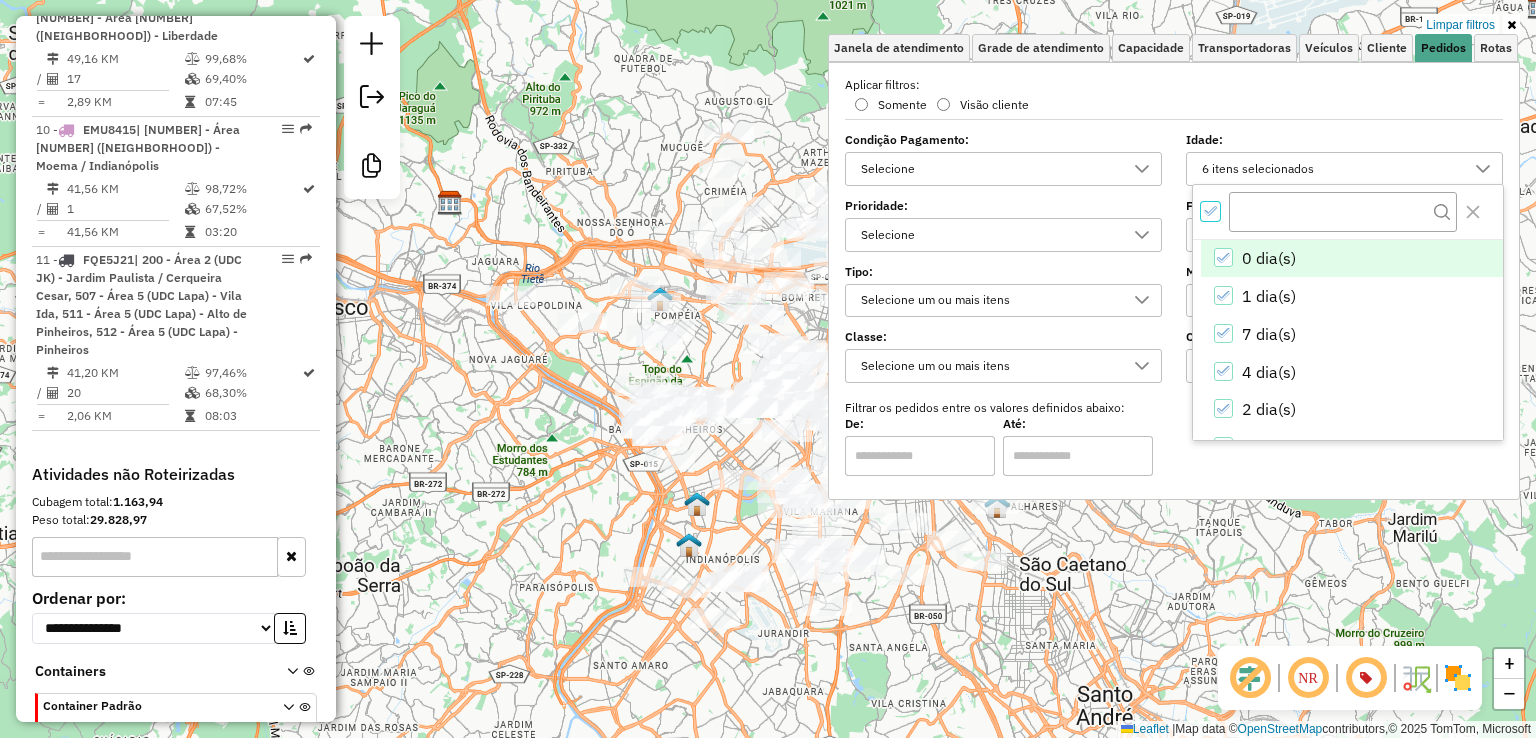 click 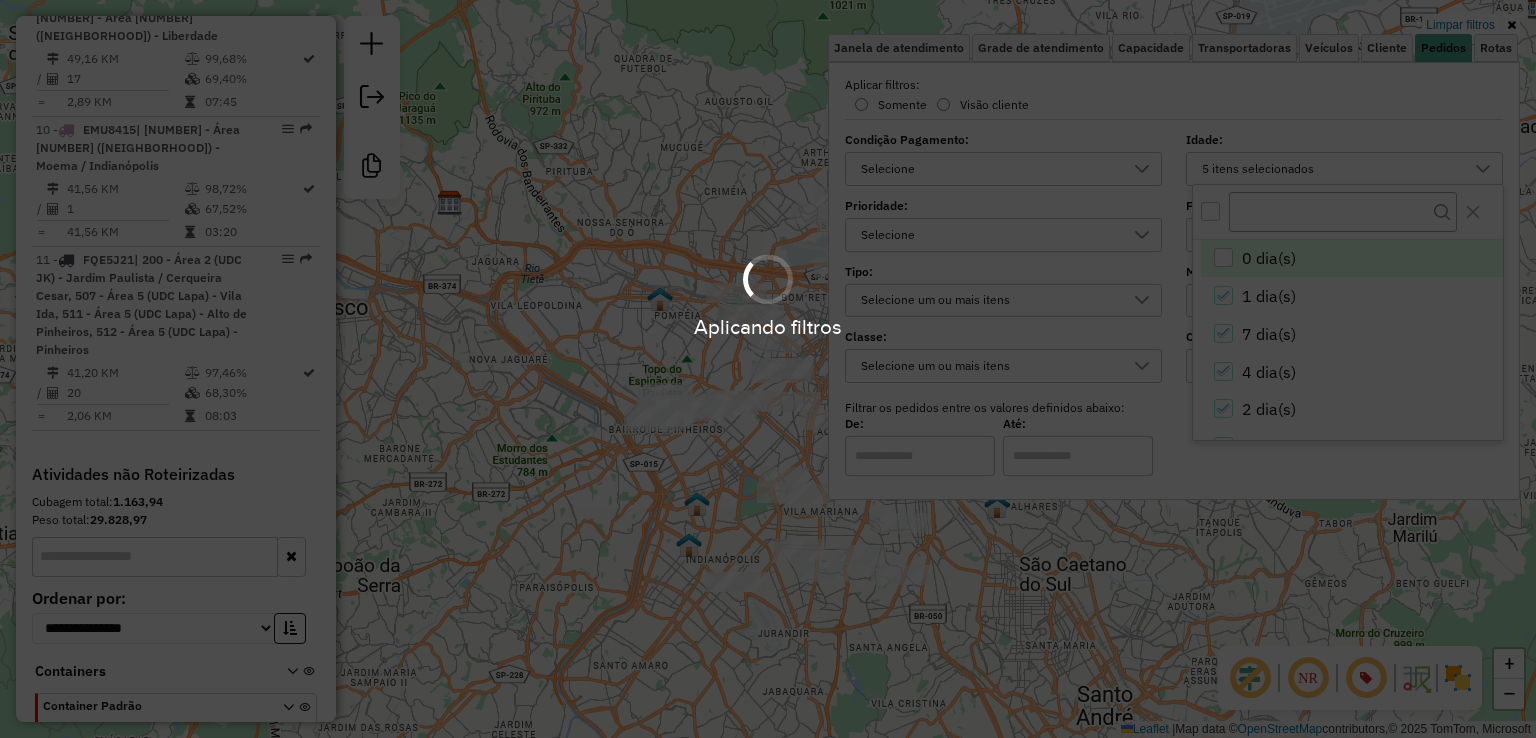 click on "Limpar filtros Janela de atendimento Grade de atendimento Capacidade Transportadoras Veículos Cliente Pedidos  Rotas Selecione os dias de semana para filtrar as janelas de atendimento  Seg   Ter   Qua   Qui   Sex   Sáb   Dom  Informe o período da janela de atendimento: De: Até:  Filtrar exatamente a janela do cliente  Considerar janela de atendimento padrão  Selecione os dias de semana para filtrar as grades de atendimento  Seg   Ter   Qua   Qui   Sex   Sáb   Dom   Considerar clientes sem dia de atendimento cadastrado  Clientes fora do dia de atendimento selecionado Filtrar as atividades entre os valores definidos abaixo:  Peso mínimo:   Peso máximo:   Cubagem mínima:   Cubagem máxima:   De:   Até:  Filtrar as atividades entre o tempo de atendimento definido abaixo:  De:   Até:   Considerar capacidade total dos clientes não roteirizados Transportadora: Selecione um ou mais itens Tipo de veículo: Selecione um ou mais itens Veículo: Selecione um ou mais itens Motorista: Selecione um ou mais itens" 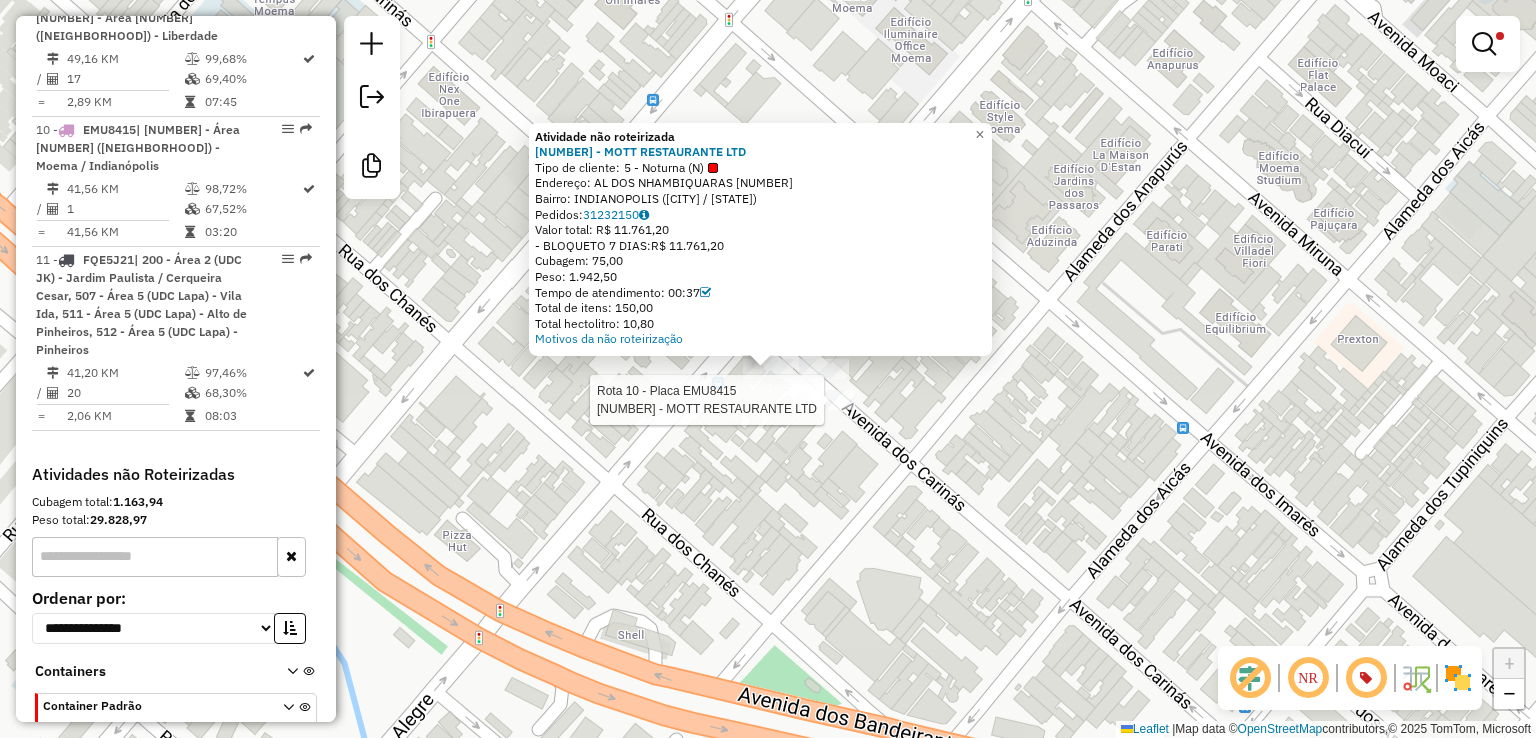select on "**********" 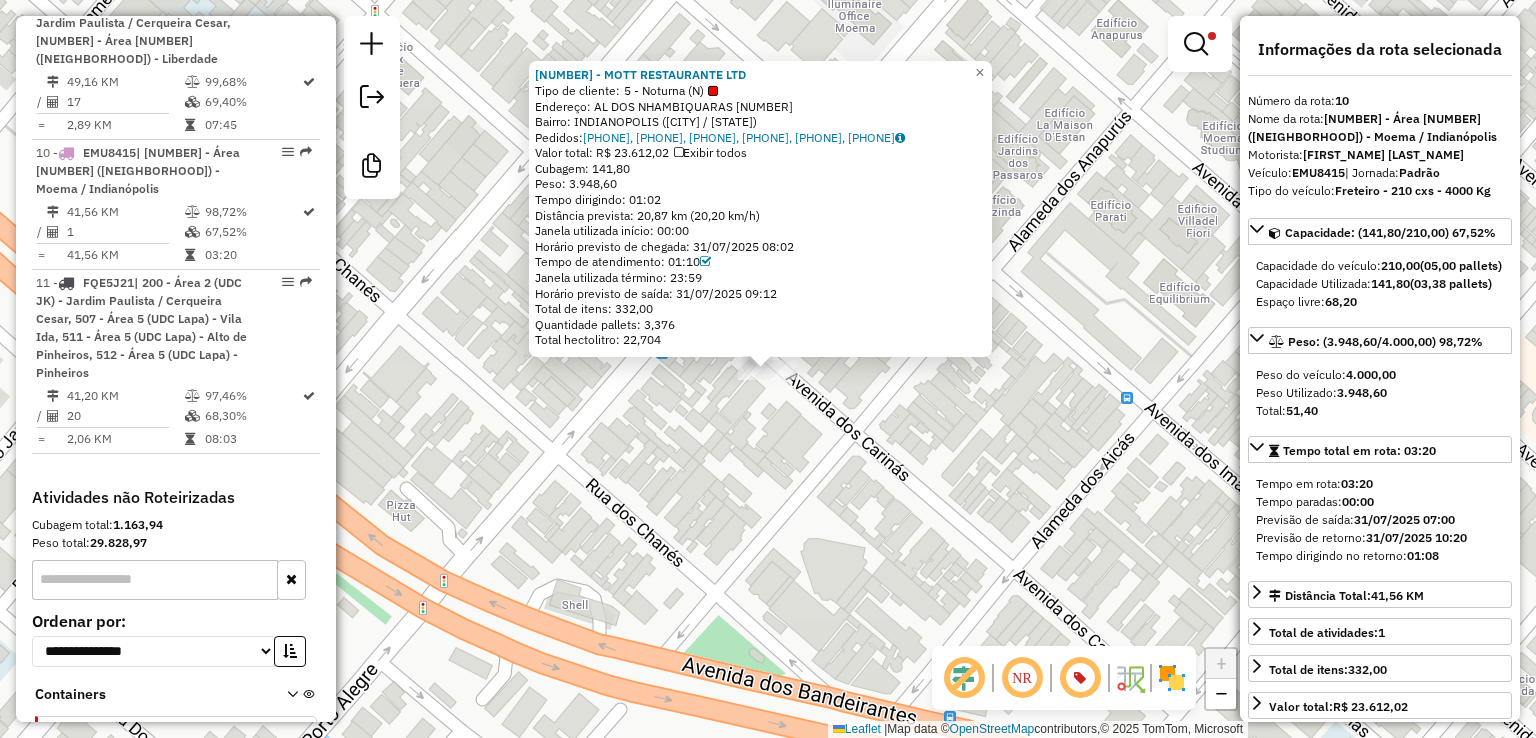 scroll, scrollTop: 2064, scrollLeft: 0, axis: vertical 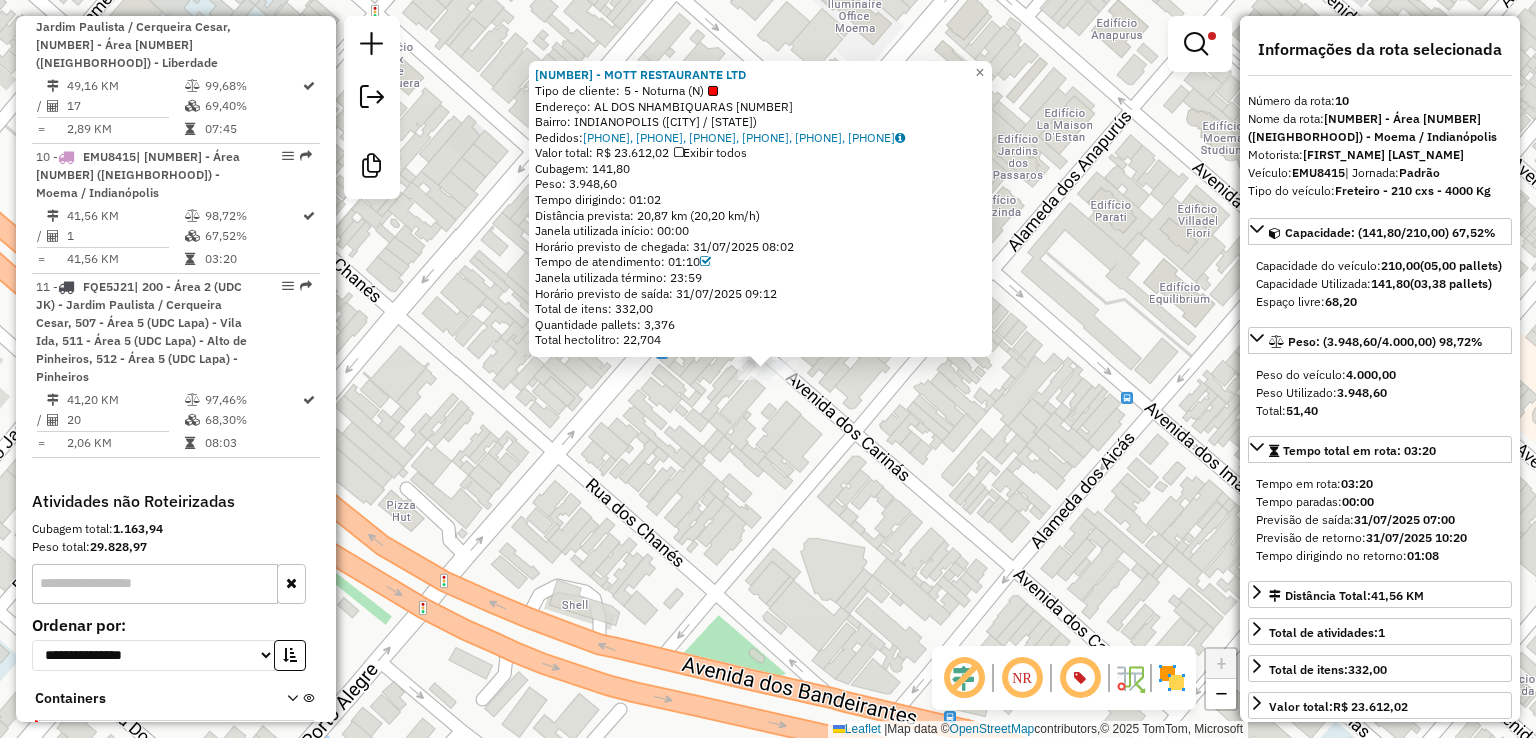 click on "[NUMBER] - MOTT RESTAURANTE LTD  Tipo de cliente:   5 - Noturna (N)   Endereço: AL  DOS NHAMBIQUARAS              [NUMBER]   Bairro: INDIANOPOLIS ([CITY] / [STATE])   Pedidos:  [PHONE], [PHONE], [PHONE], [PHONE], [PHONE], [PHONE]   Valor total: R$ 23.612,02   Exibir todos   Cubagem: 141,80  Peso: 3.948,60  Tempo dirigindo: 01:02   Distância prevista: 20,87 km (20,20 km/h)   Janela utilizada início: 00:00   Horário previsto de chegada: 31/07/2025 08:02   Tempo de atendimento: 01:10   Janela utilizada término: 23:59   Horário previsto de saída: 31/07/2025 09:12   Total de itens: 332,00   Quantidade pallets: 3,376   Total hectolitro: 22,704  × Limpar filtros Janela de atendimento Grade de atendimento Capacidade Transportadoras Veículos Cliente Pedidos  Rotas Selecione os dias de semana para filtrar as janelas de atendimento  Seg   Ter   Qua   Qui   Sex   Sáb   Dom  Informe o período da janela de atendimento: De: Até:  Filtrar exatamente a janela do cliente  Considerar janela de atendimento padrão  +" 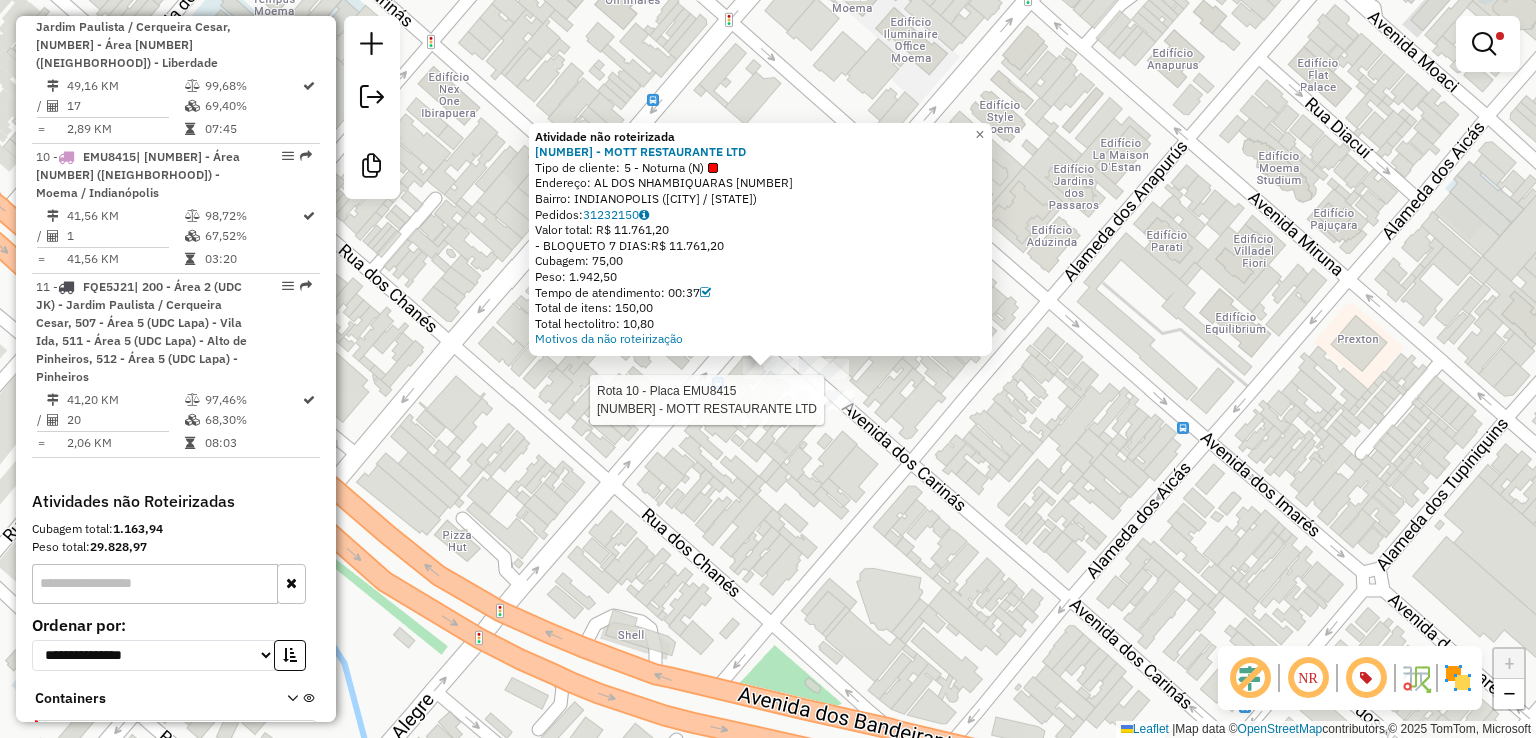 select on "**********" 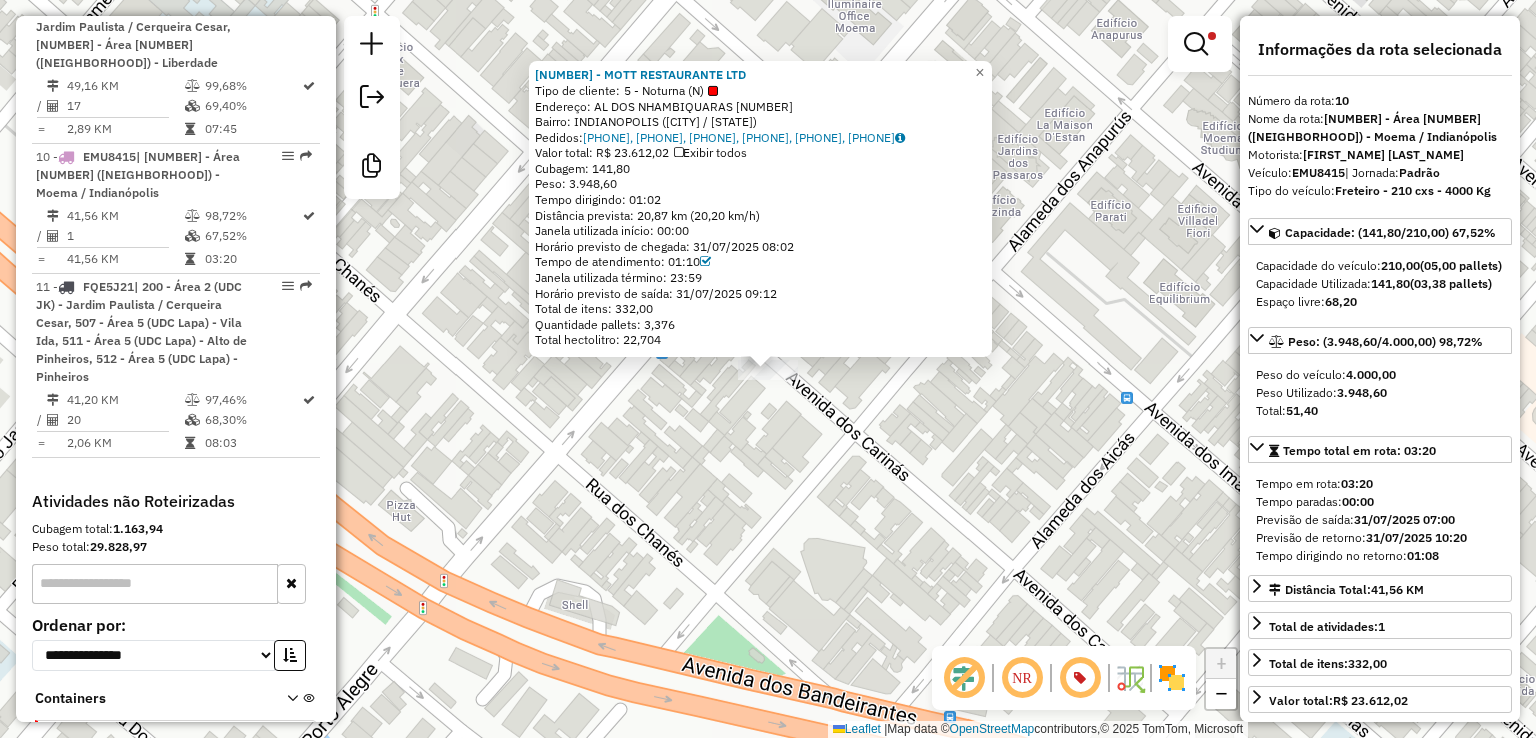 click on "Rota [NUMBER] - Placa [PLATE]  [NUMBER] - MOTT RESTAURANTE LTD × [NUMBER] - MOTT RESTAURANTE LTD  Tipo de cliente:   [NUMBER] - Noturna (N)   Endereço: AL  DOS NHAMBIQUARAS              [NUMBER]   Bairro: INDIANOPOLIS ([CITY] / [STATE])   Pedidos:  [PHONE], [PHONE], [PHONE], [PHONE], [PHONE], [PHONE]   Valor total: R$ [PRICE]   Exibir todos   Cubagem: [NUMBER]  Peso: [NUMBER]  Tempo dirigindo: [TIME]   Distância prevista: [DISTANCE] ([SPEED])   Janela utilizada início: [TIME]   Horário previsto de chegada: [DATE] [TIME]   Tempo de atendimento: [TIME]   Janela utilizada término: [TIME]   Horário previsto de saída: [DATE] [TIME]   Total de itens: [NUMBER]   Quantidade pallets: [NUMBER]   Total hectolitro: [NUMBER]  × Limpar filtros Janela de atendimento Grade de atendimento Capacidade Transportadoras Veículos Cliente Pedidos  Rotas Selecione os dias de semana para filtrar as janelas de atendimento  Seg   Ter   Qua   Qui   Sex   Sáb   Dom  Informe o período da janela de atendimento: De: Até:  Seg   Ter   Qua   Qui" 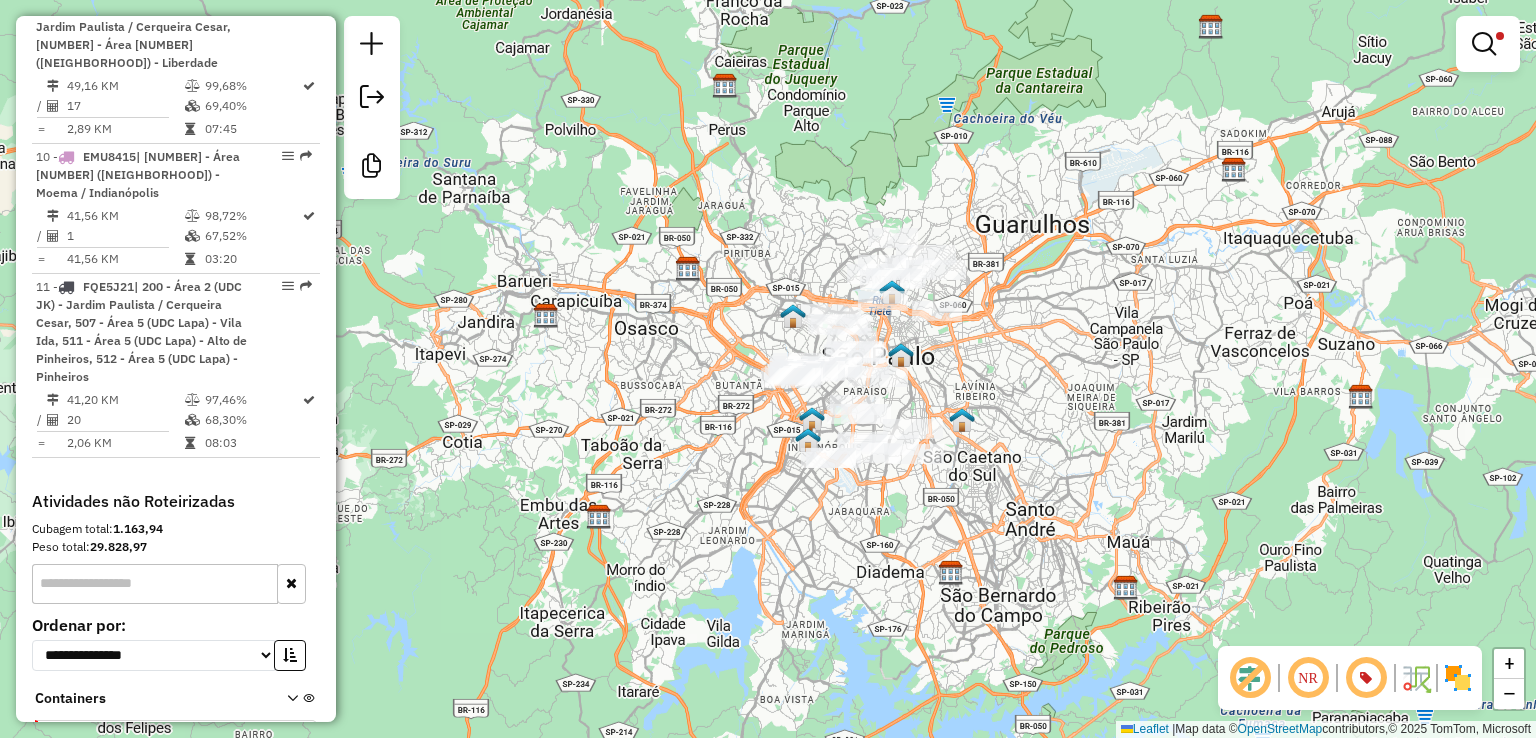 drag, startPoint x: 1147, startPoint y: 370, endPoint x: 1096, endPoint y: 389, distance: 54.42426 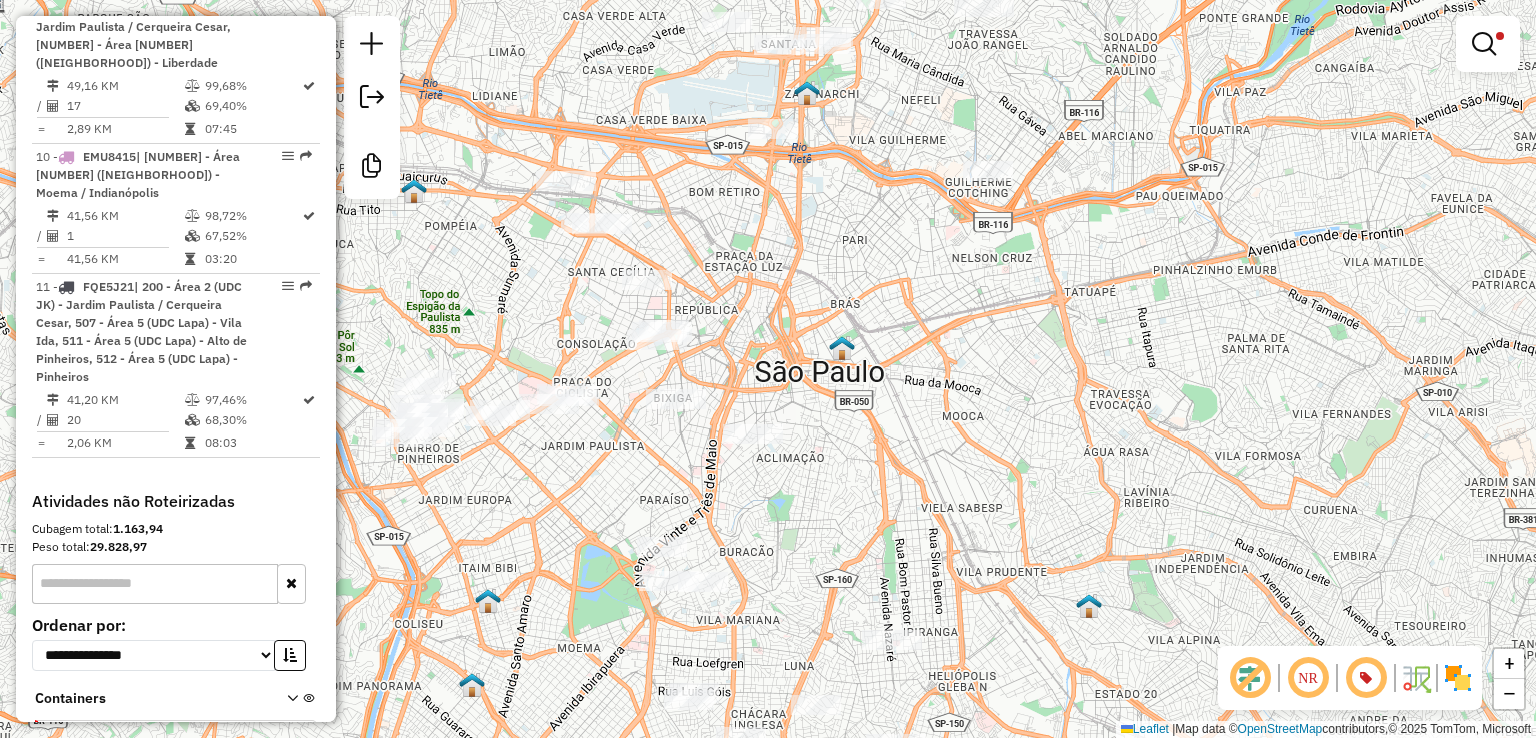 click on "Limpar filtros Janela de atendimento Grade de atendimento Capacidade Transportadoras Veículos Cliente Pedidos  Rotas Selecione os dias de semana para filtrar as janelas de atendimento  Seg   Ter   Qua   Qui   Sex   Sáb   Dom  Informe o período da janela de atendimento: De: Até:  Filtrar exatamente a janela do cliente  Considerar janela de atendimento padrão  Selecione os dias de semana para filtrar as grades de atendimento  Seg   Ter   Qua   Qui   Sex   Sáb   Dom   Considerar clientes sem dia de atendimento cadastrado  Clientes fora do dia de atendimento selecionado Filtrar as atividades entre os valores definidos abaixo:  Peso mínimo:   Peso máximo:   Cubagem mínima:   Cubagem máxima:   De:   Até:  Filtrar as atividades entre o tempo de atendimento definido abaixo:  De:   Até:   Considerar capacidade total dos clientes não roteirizados Transportadora: Selecione um ou mais itens Tipo de veículo: Selecione um ou mais itens Veículo: Selecione um ou mais itens Motorista: Selecione um ou mais itens" 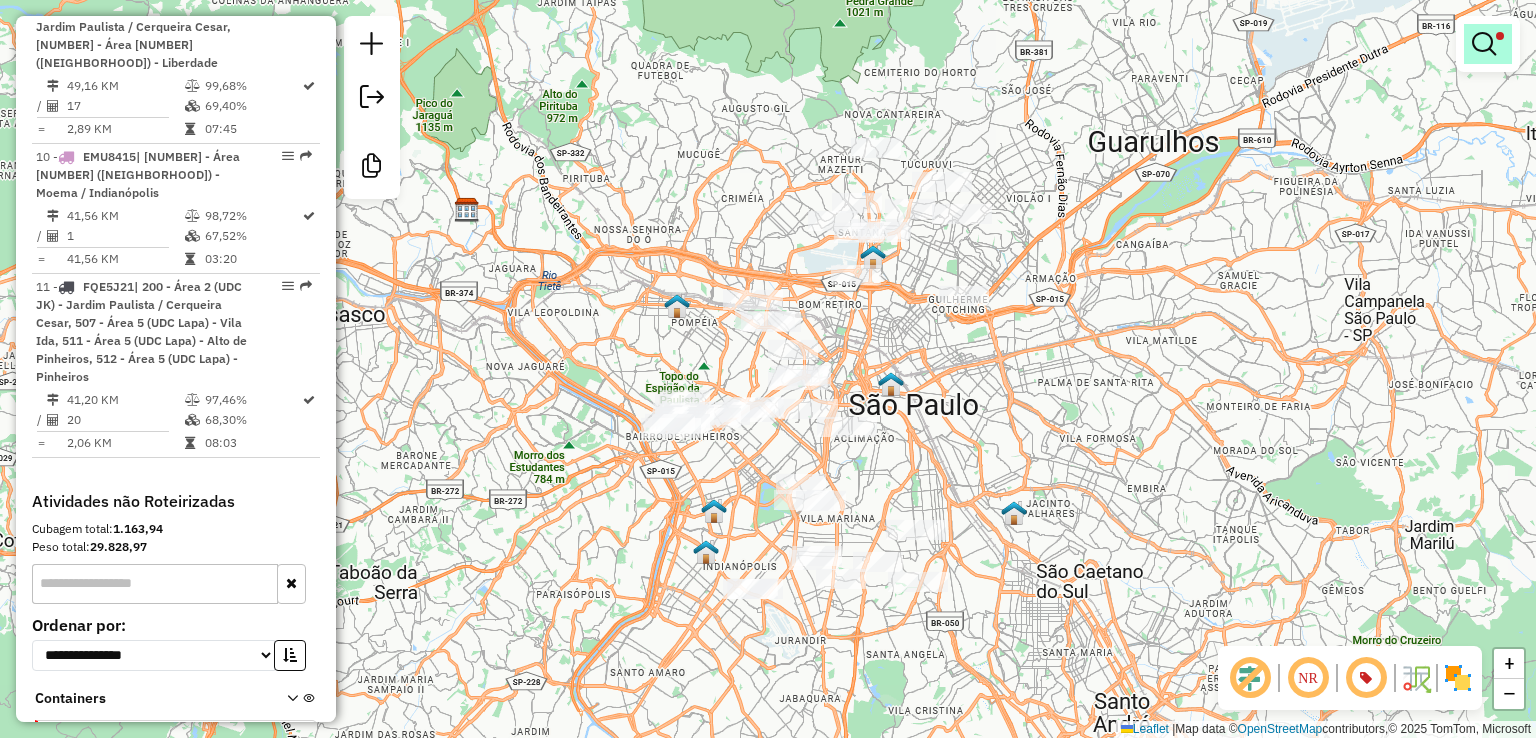 click at bounding box center [1484, 44] 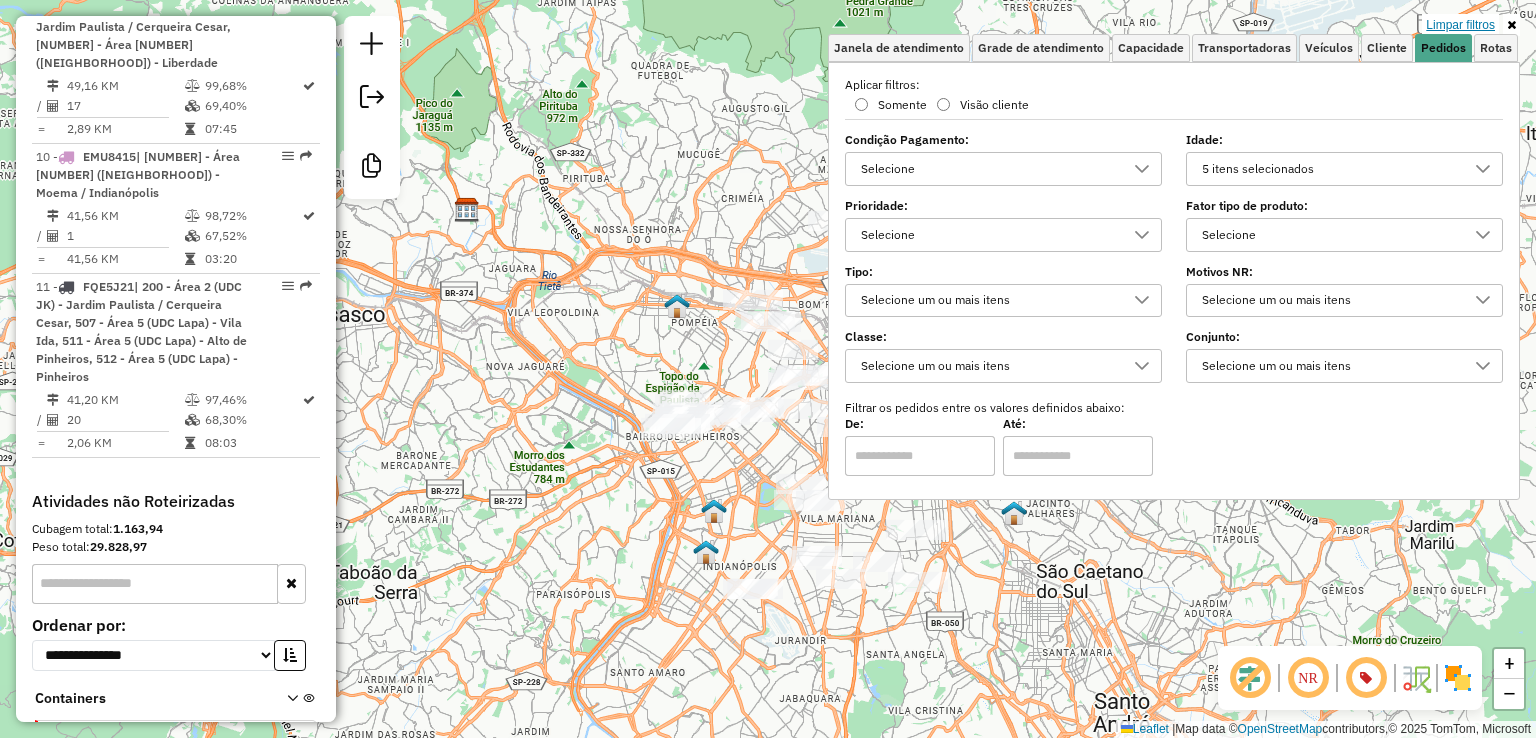 click on "Limpar filtros" at bounding box center [1460, 25] 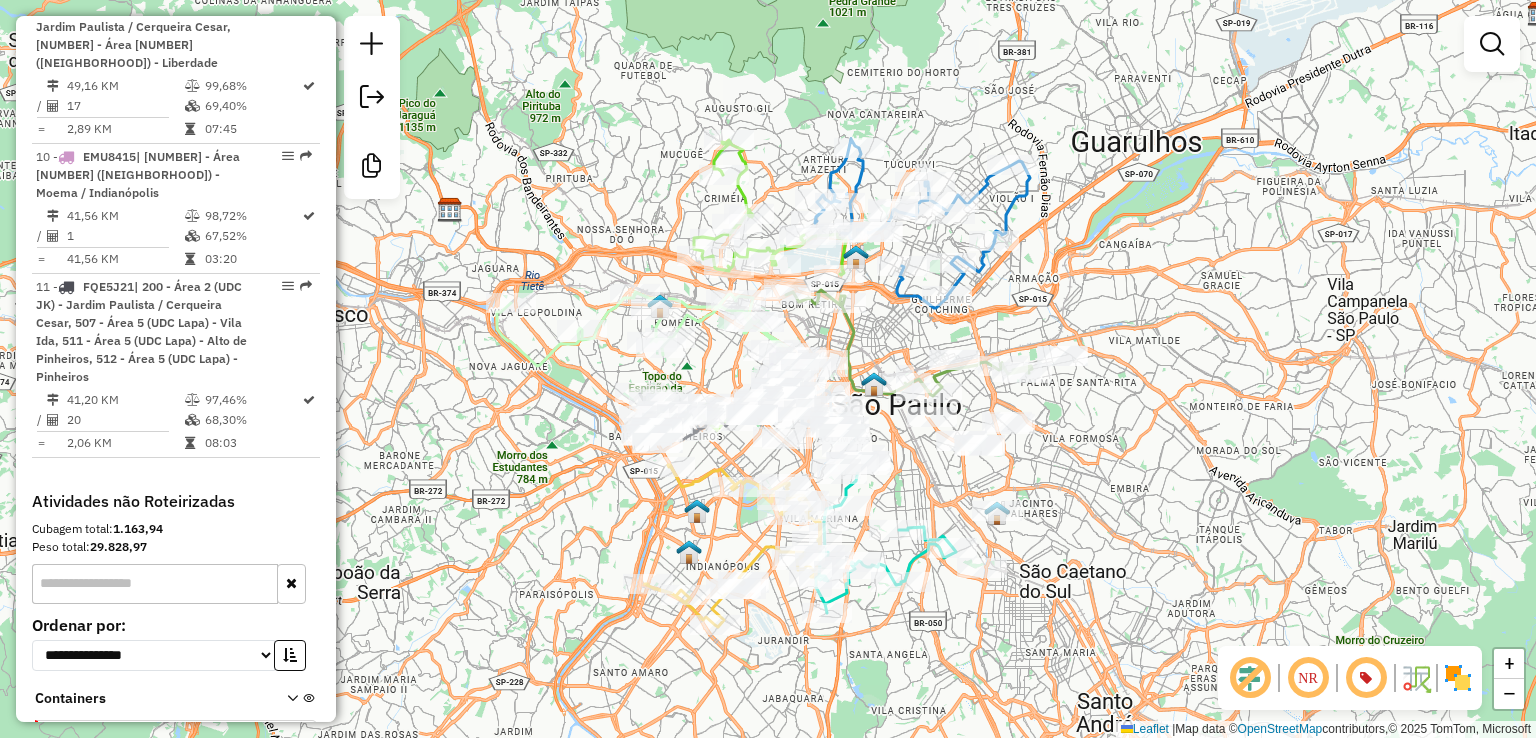 drag, startPoint x: 1129, startPoint y: 329, endPoint x: 1112, endPoint y: 330, distance: 17.029387 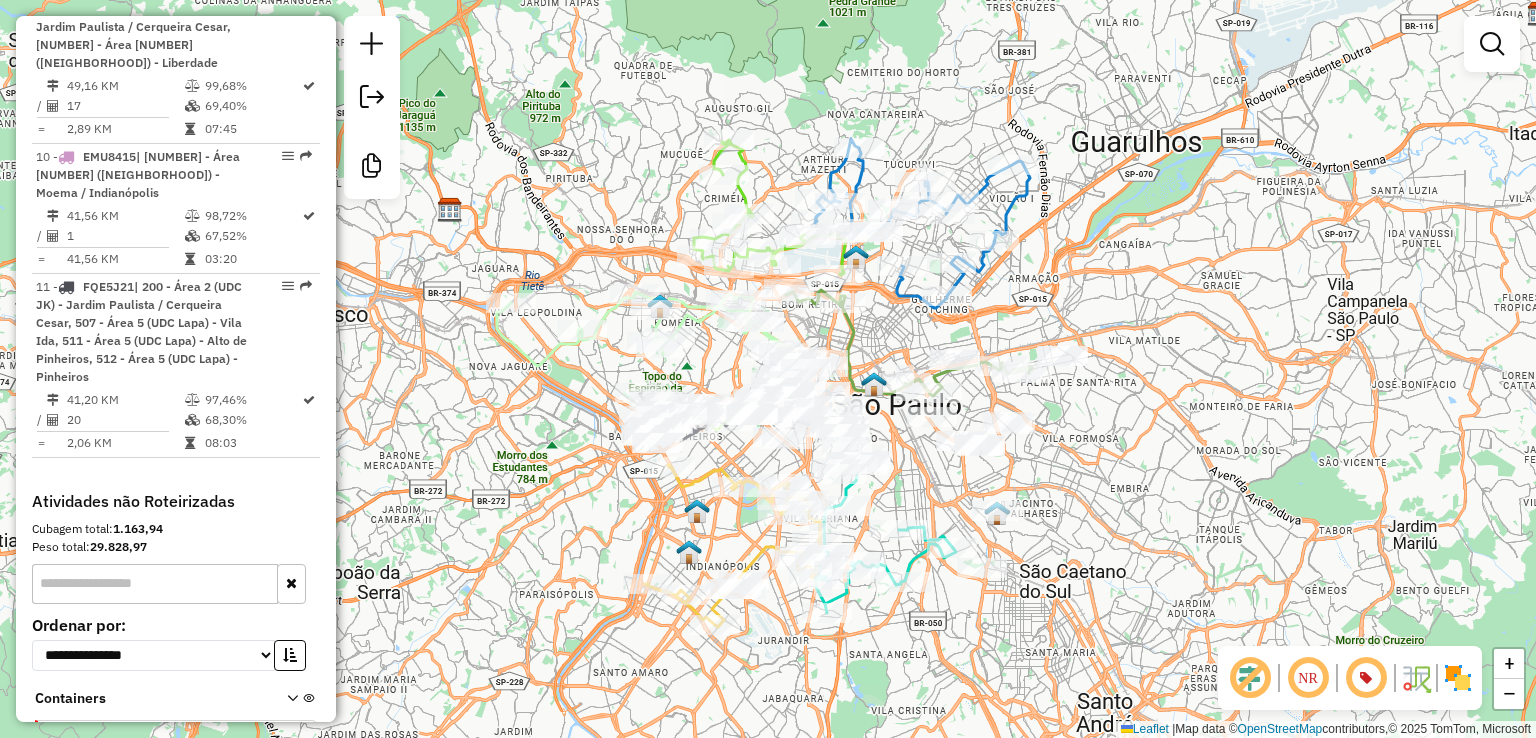 drag, startPoint x: 1122, startPoint y: 279, endPoint x: 1122, endPoint y: 297, distance: 18 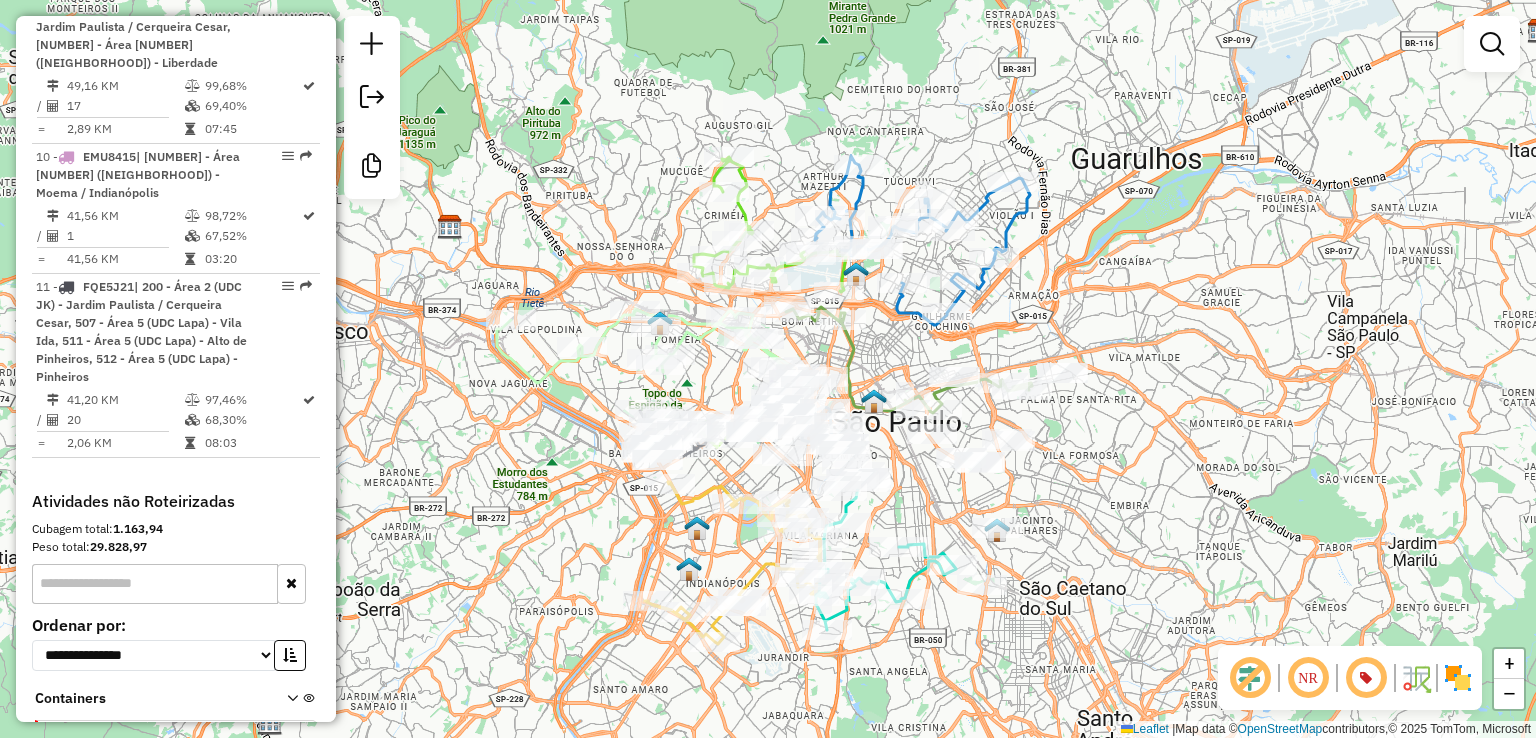 drag, startPoint x: 1122, startPoint y: 299, endPoint x: 1132, endPoint y: 263, distance: 37.363083 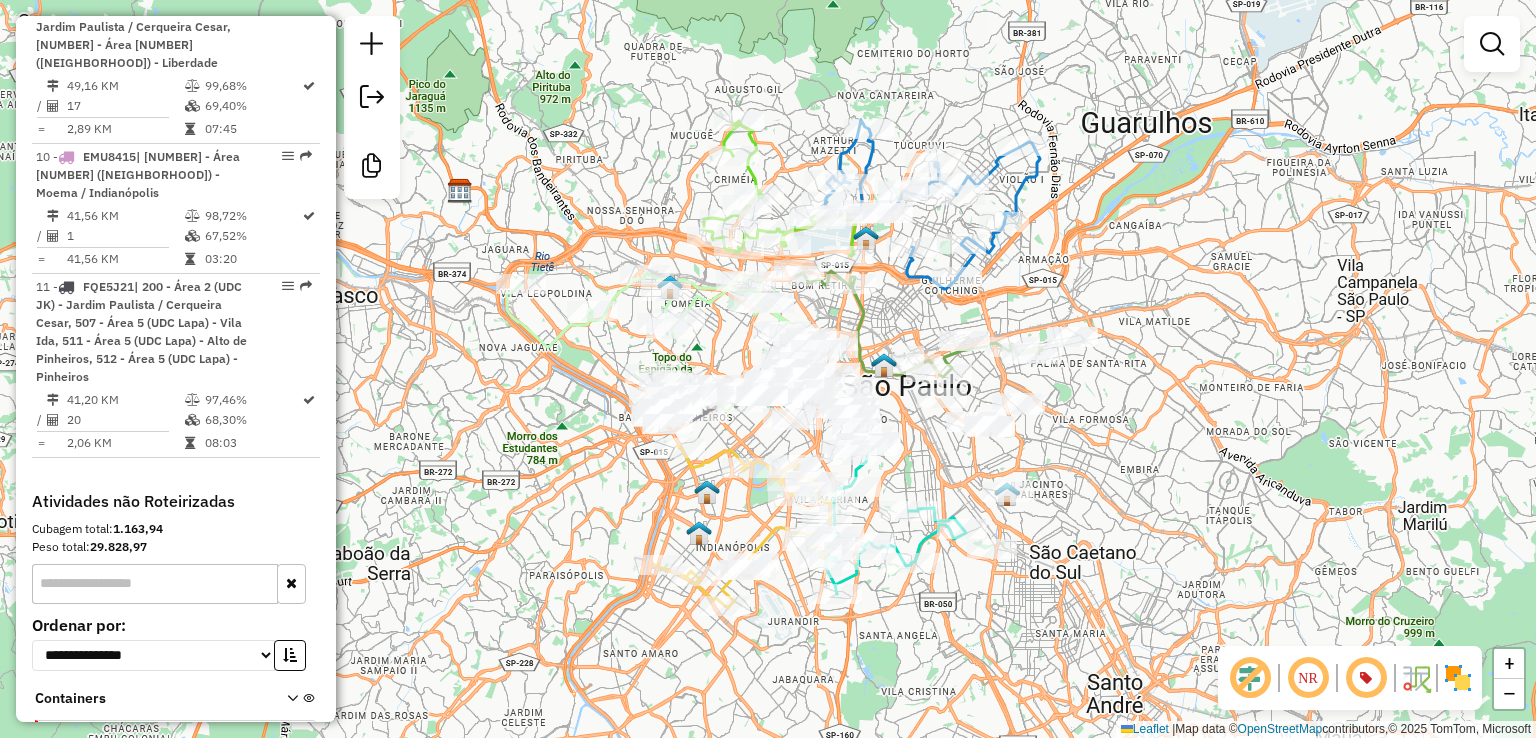 drag, startPoint x: 529, startPoint y: 35, endPoint x: 556, endPoint y: 49, distance: 30.413813 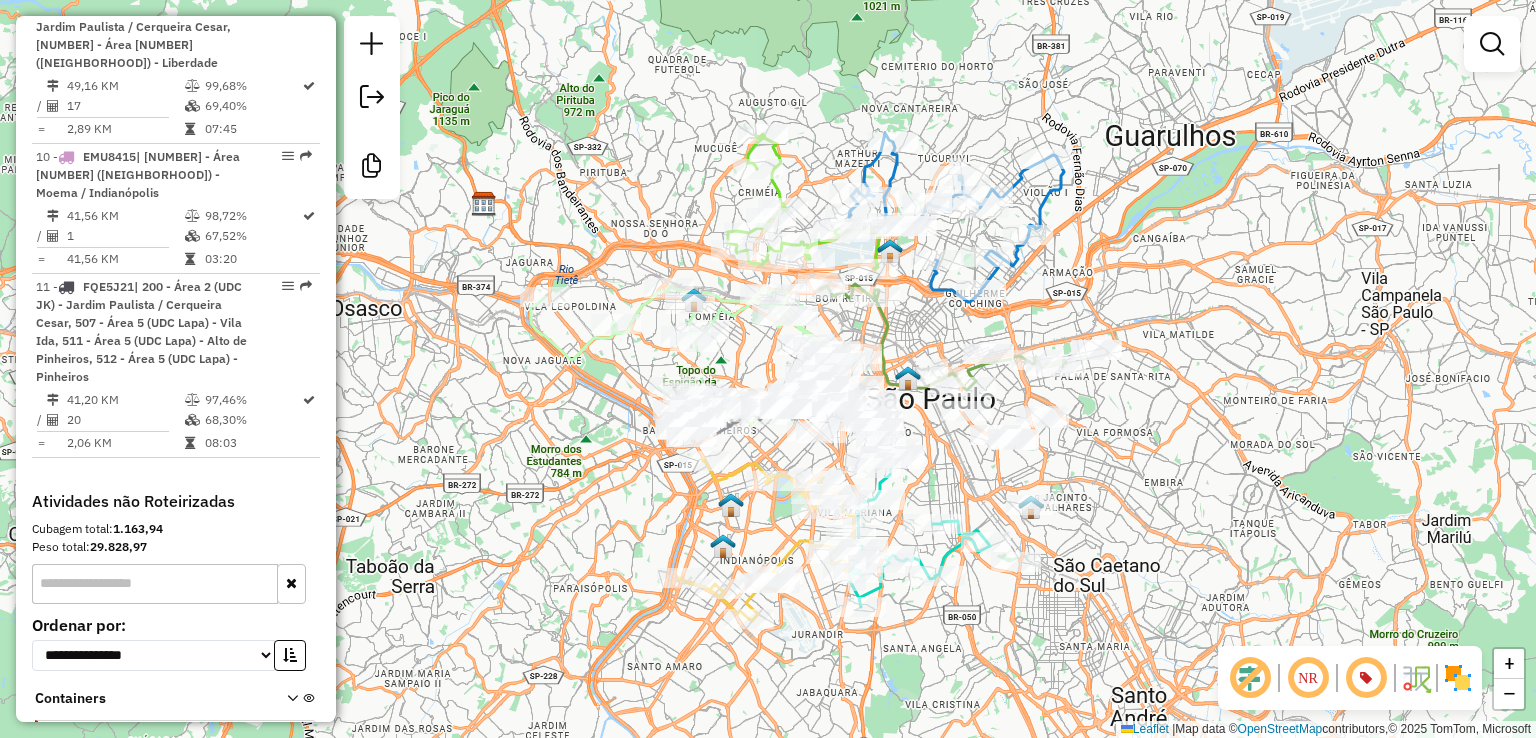 drag, startPoint x: 628, startPoint y: 100, endPoint x: 594, endPoint y: 89, distance: 35.735138 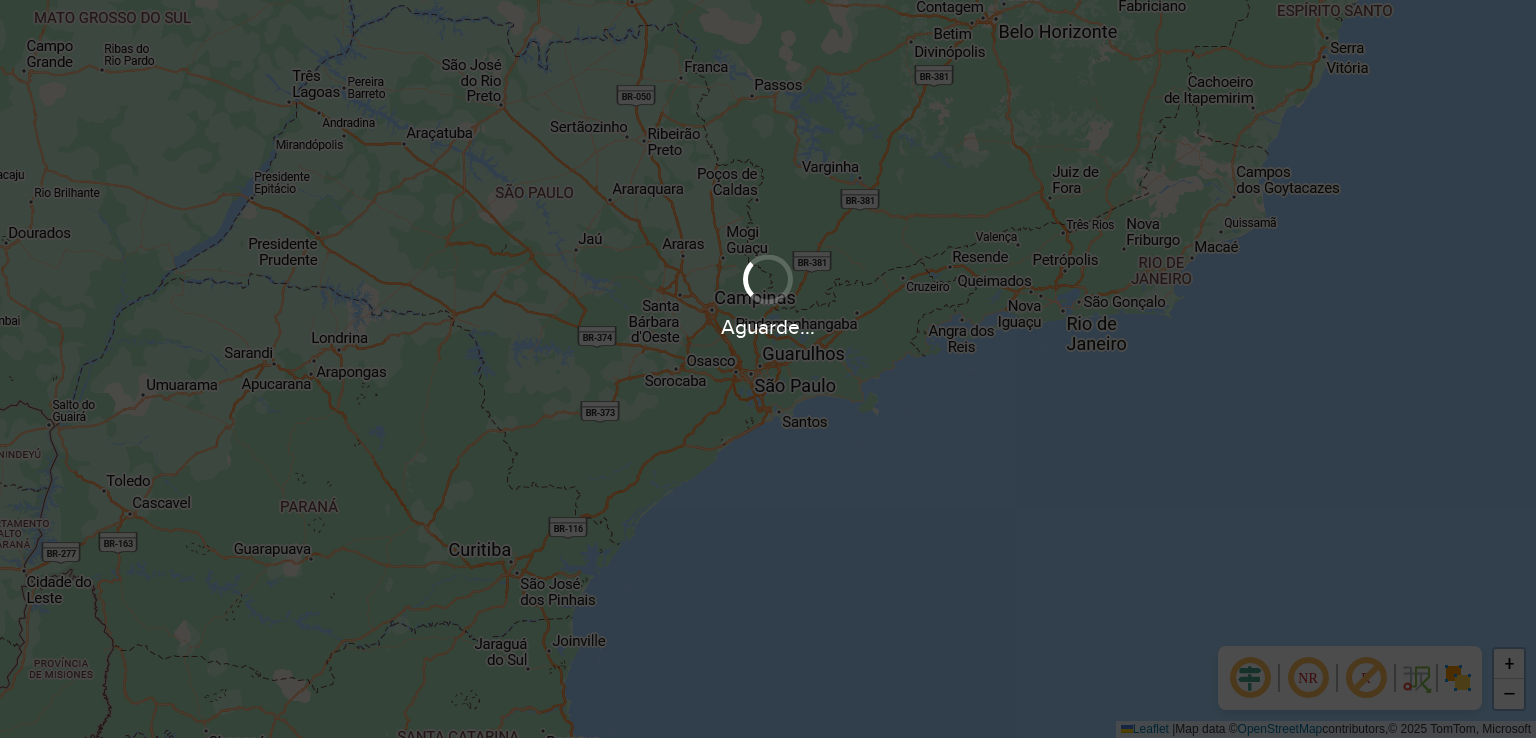 scroll, scrollTop: 0, scrollLeft: 0, axis: both 